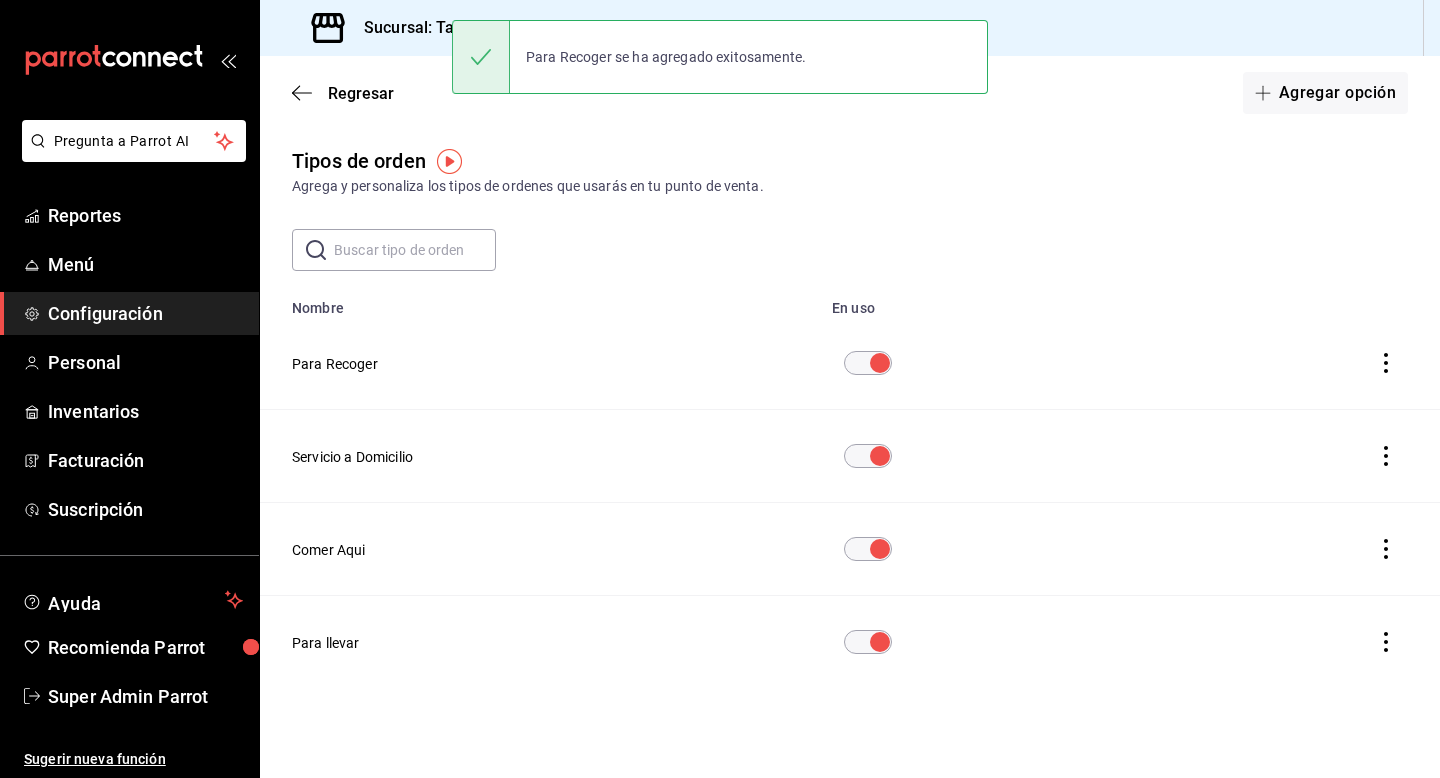 scroll, scrollTop: 0, scrollLeft: 0, axis: both 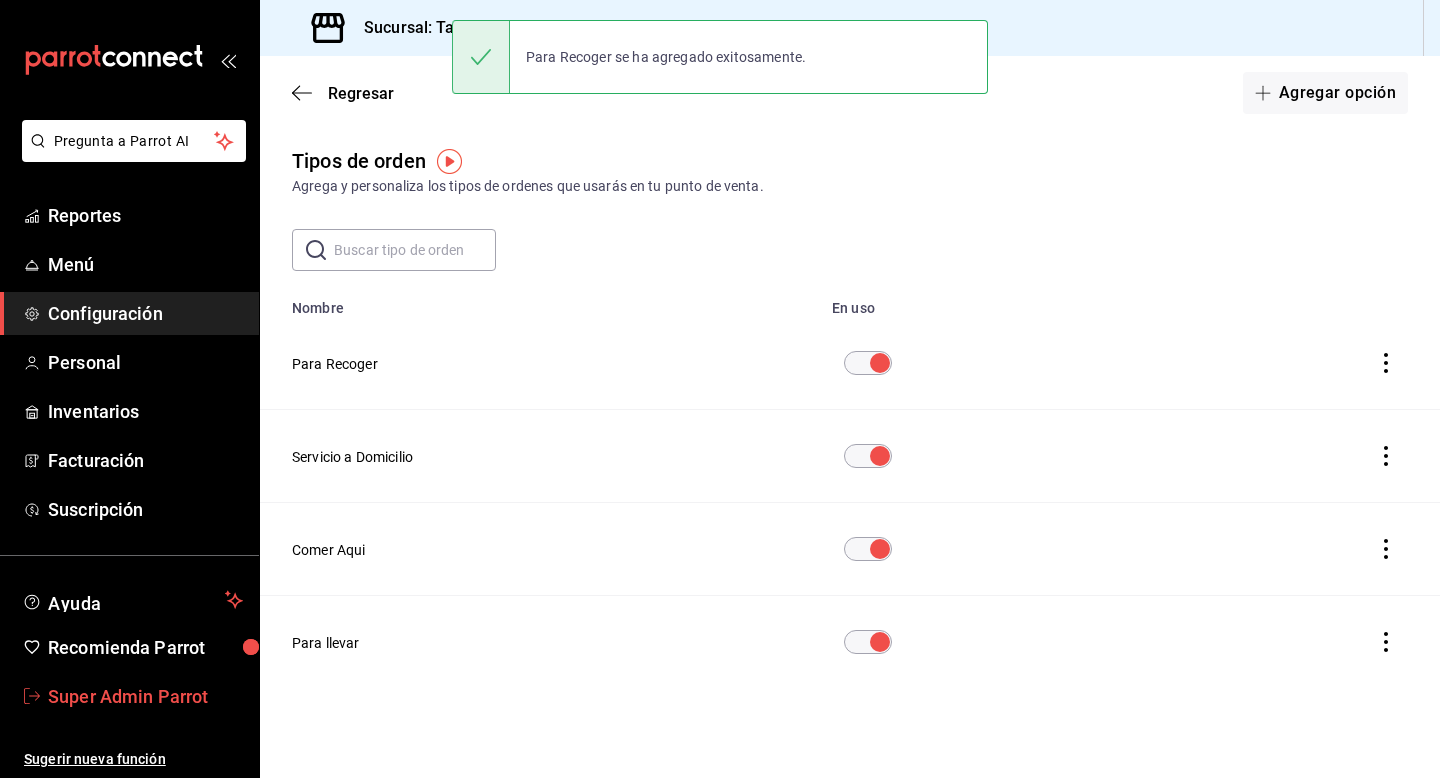 click on "Super Admin Parrot" at bounding box center (145, 696) 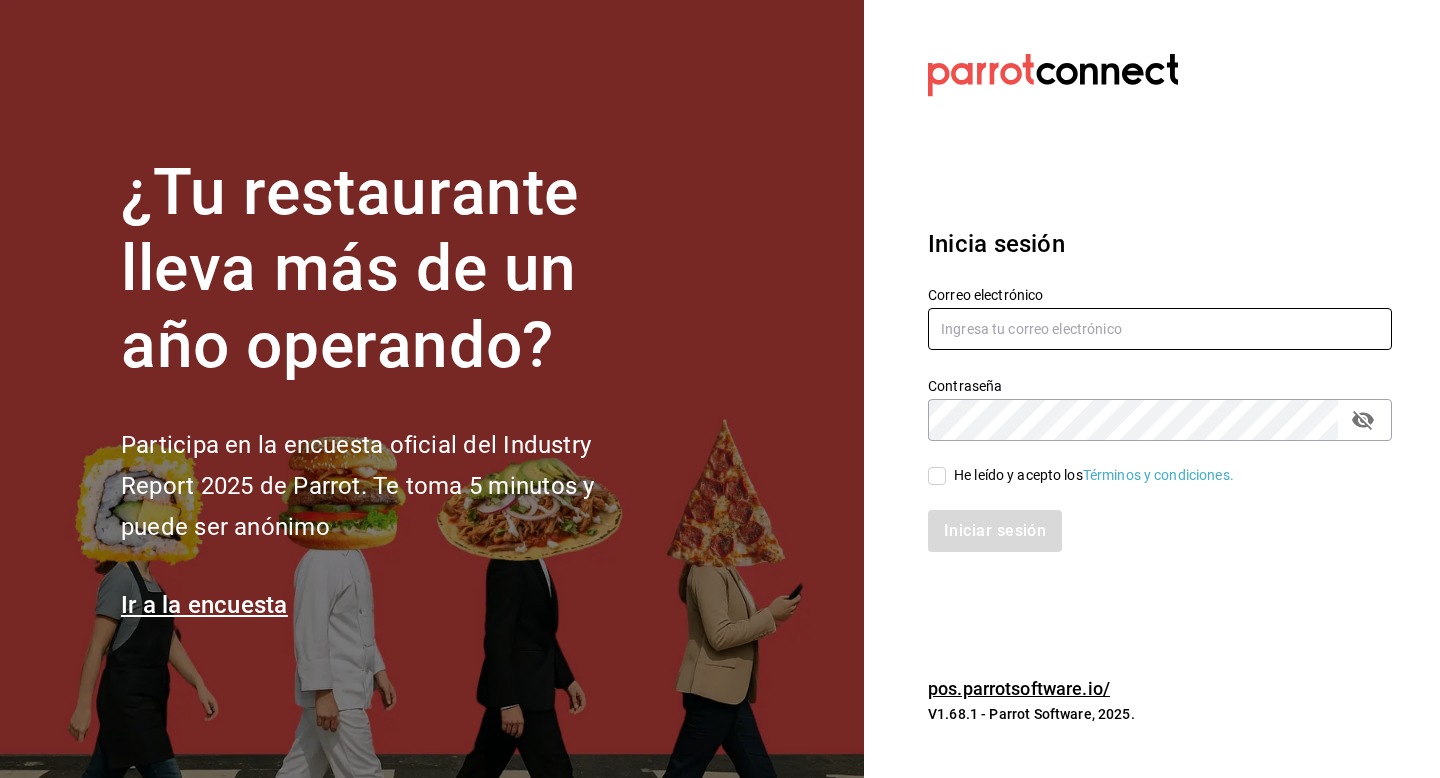 click at bounding box center [1160, 329] 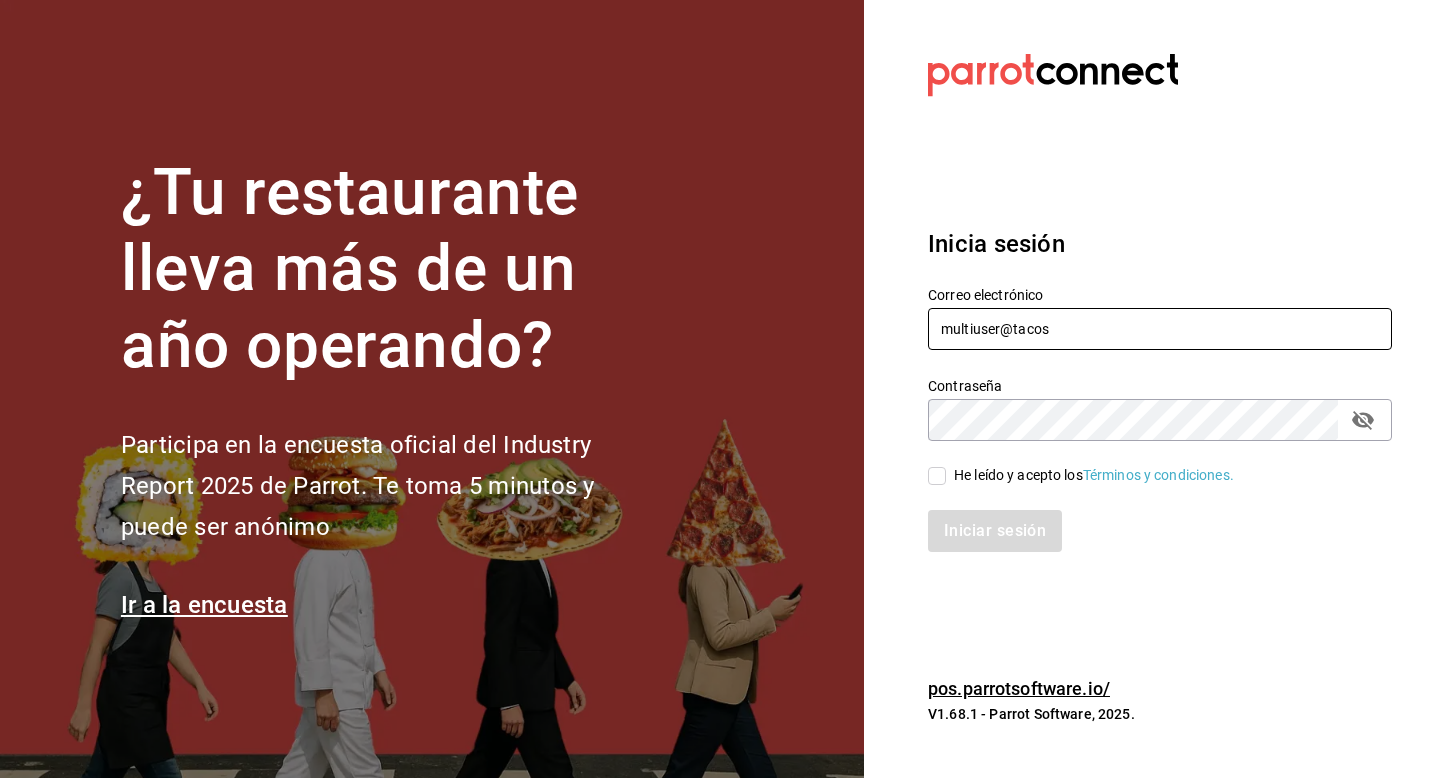 type on "multiuser@tacosdonpedro.com" 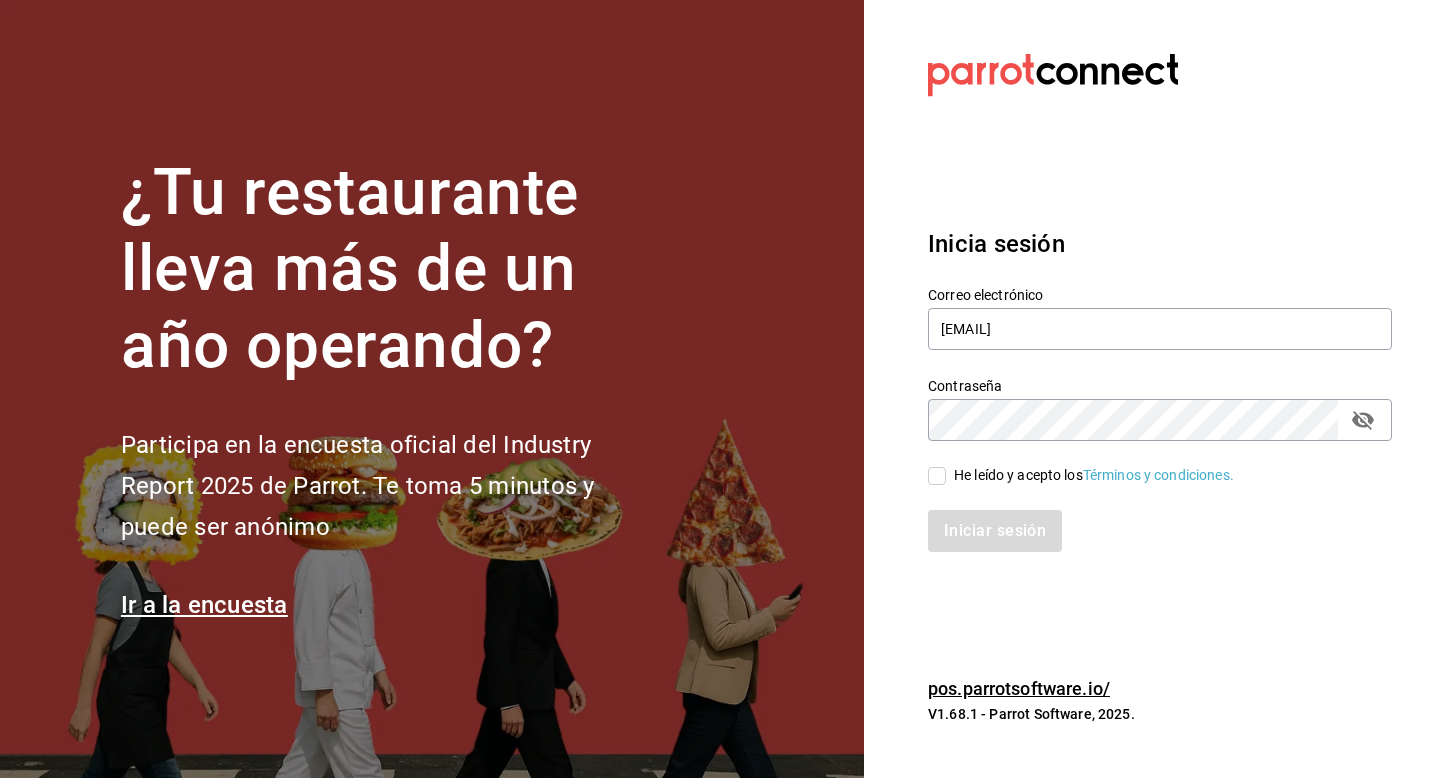 click on "He leído y acepto los  Términos y condiciones." at bounding box center (937, 476) 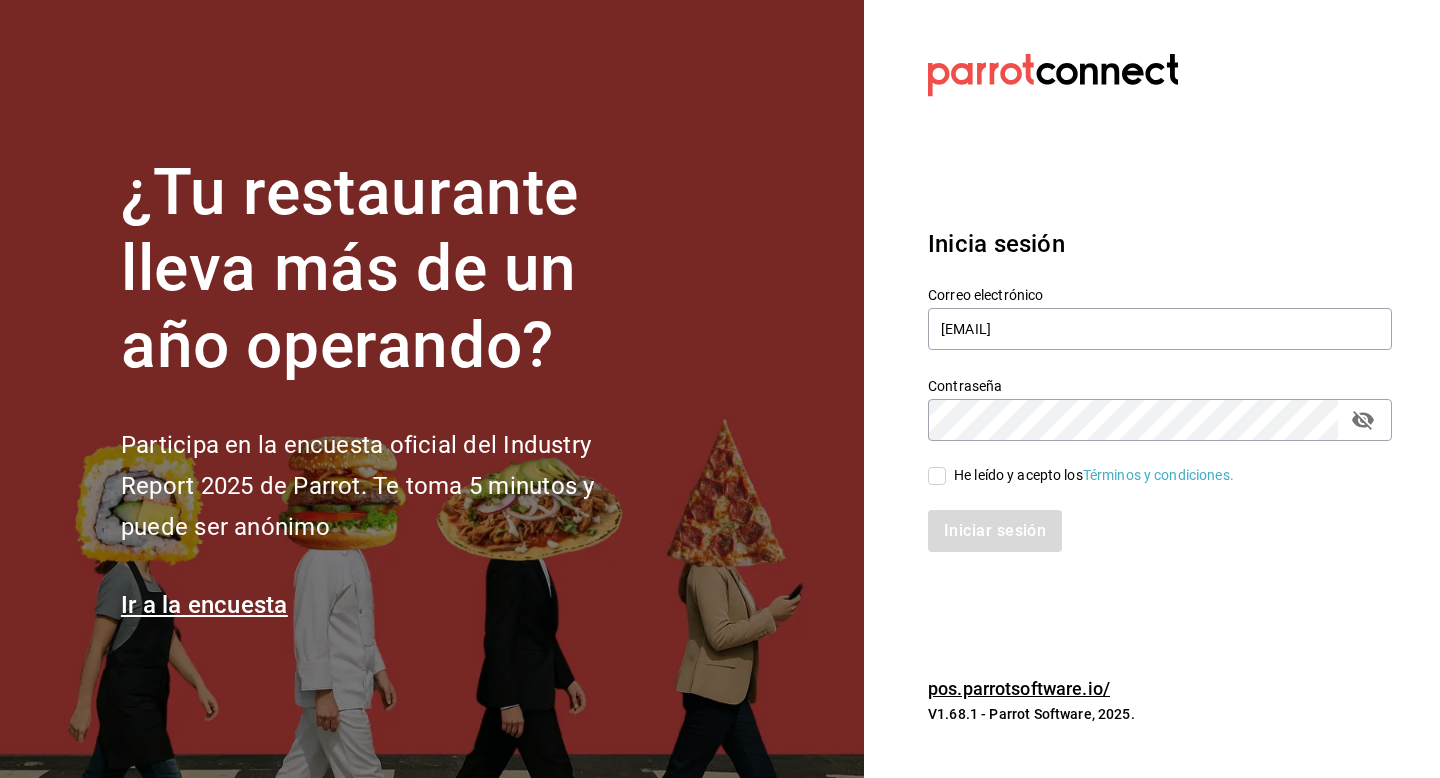 checkbox on "true" 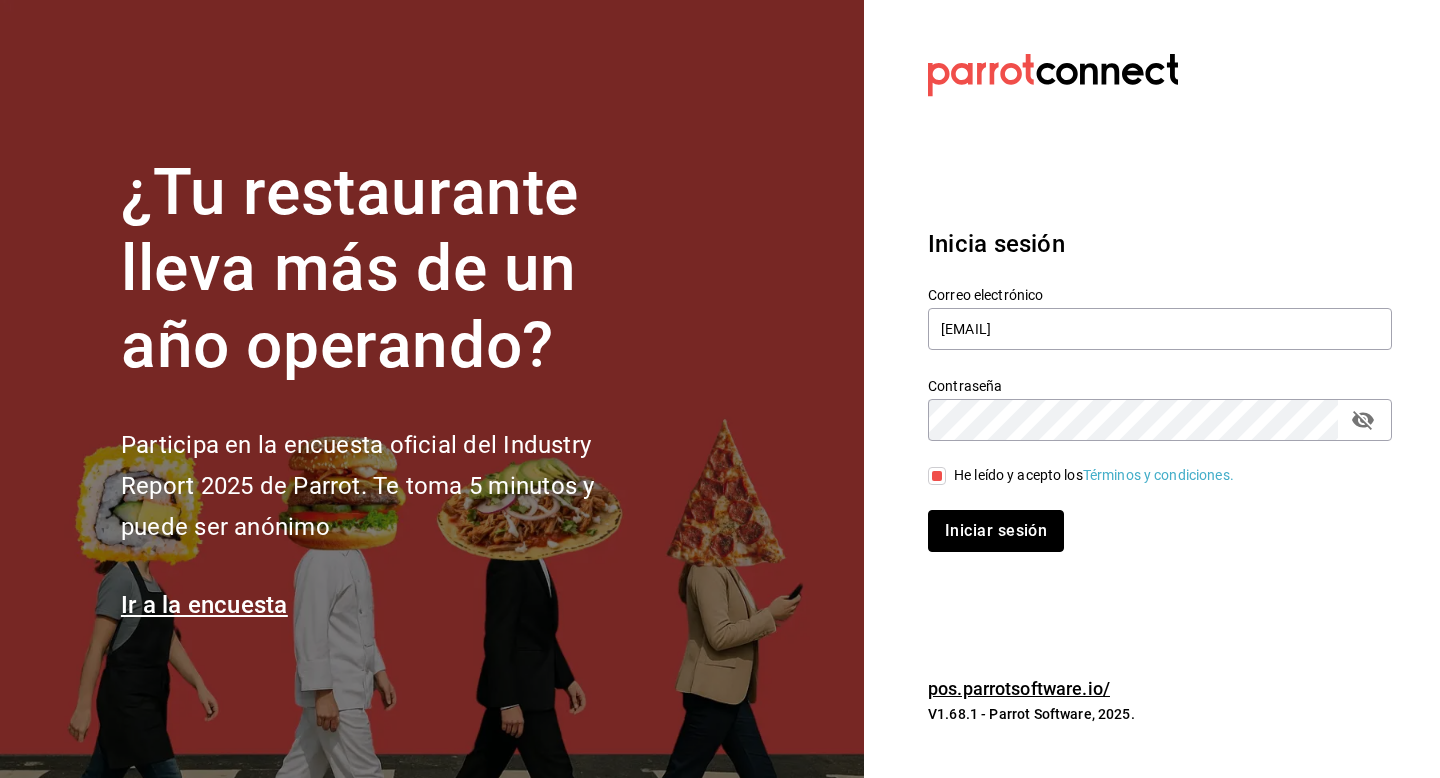 drag, startPoint x: 948, startPoint y: 519, endPoint x: 1141, endPoint y: 468, distance: 199.62465 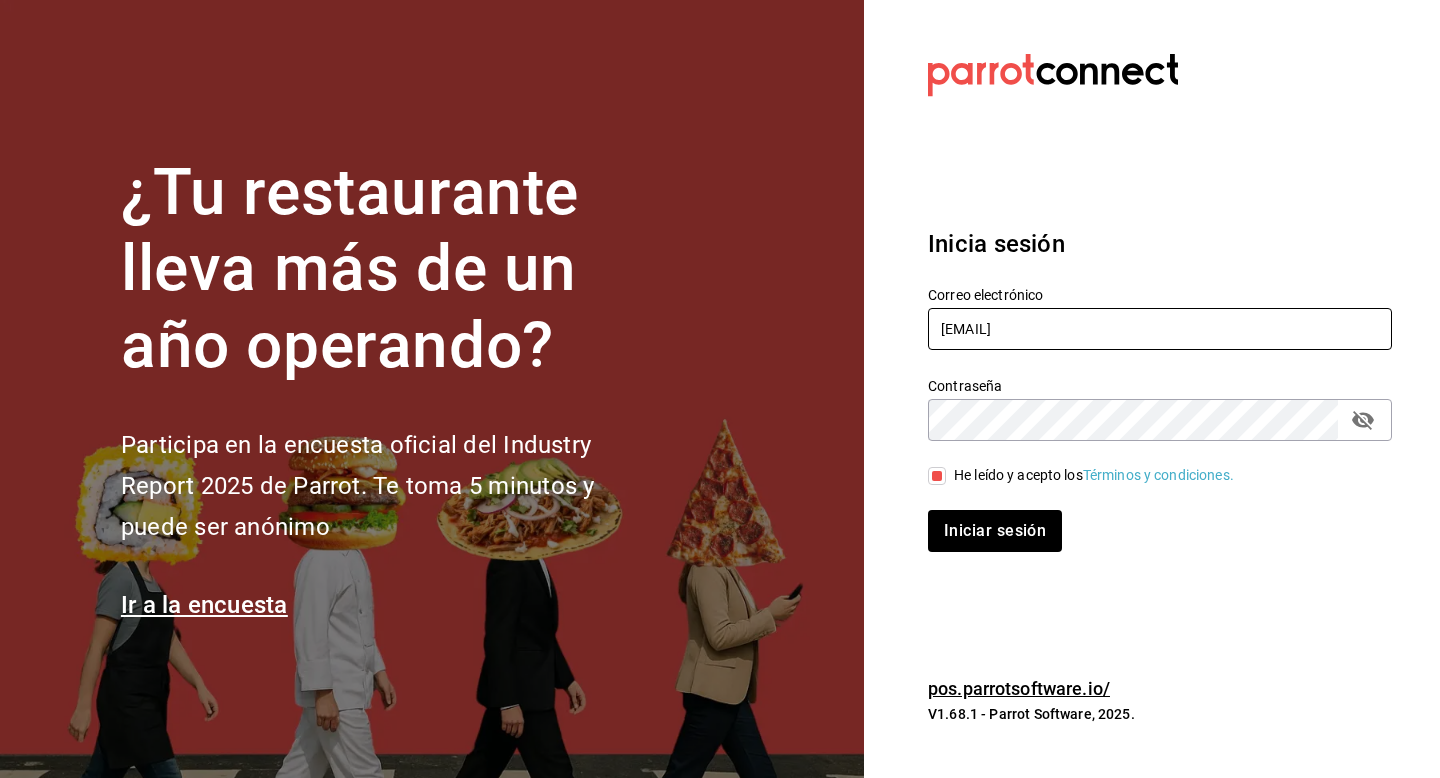 click on "multiuser@tacosdonpedro.com" at bounding box center (1160, 329) 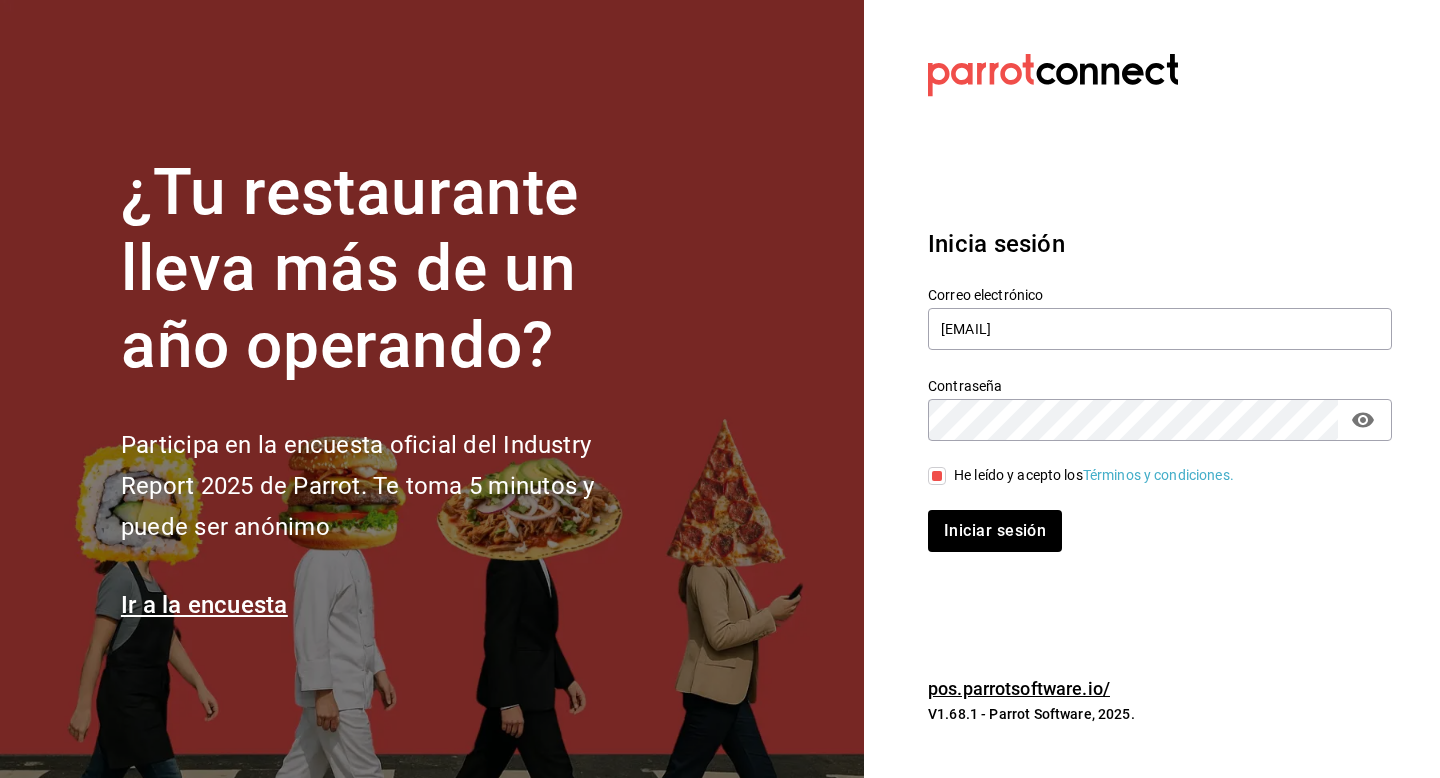 click on "Inicia sesión Correo electrónico multiuser@tacosdonpedro.com Contraseña Contraseña He leído y acepto los  Términos y condiciones. Iniciar sesión" at bounding box center (1160, 389) 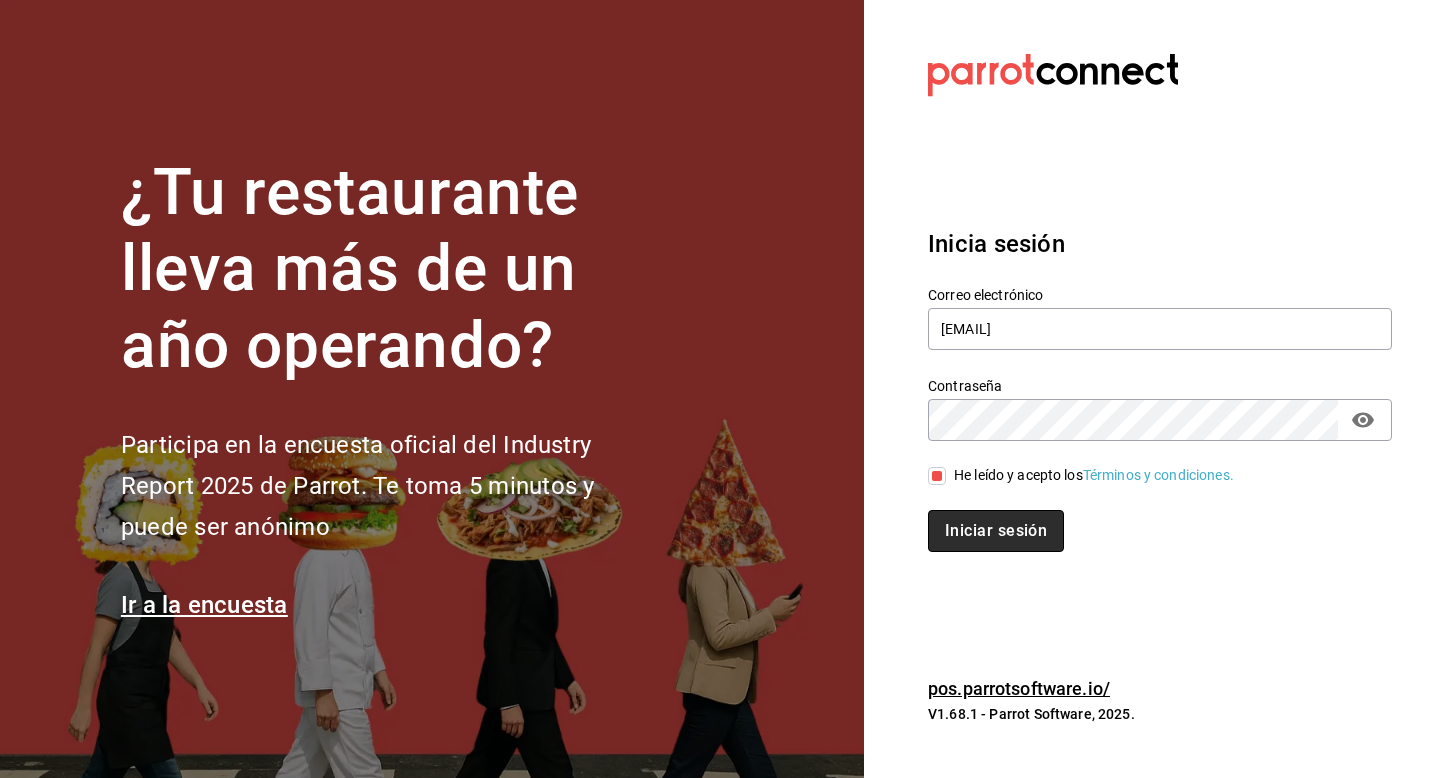 click on "Iniciar sesión" at bounding box center [996, 531] 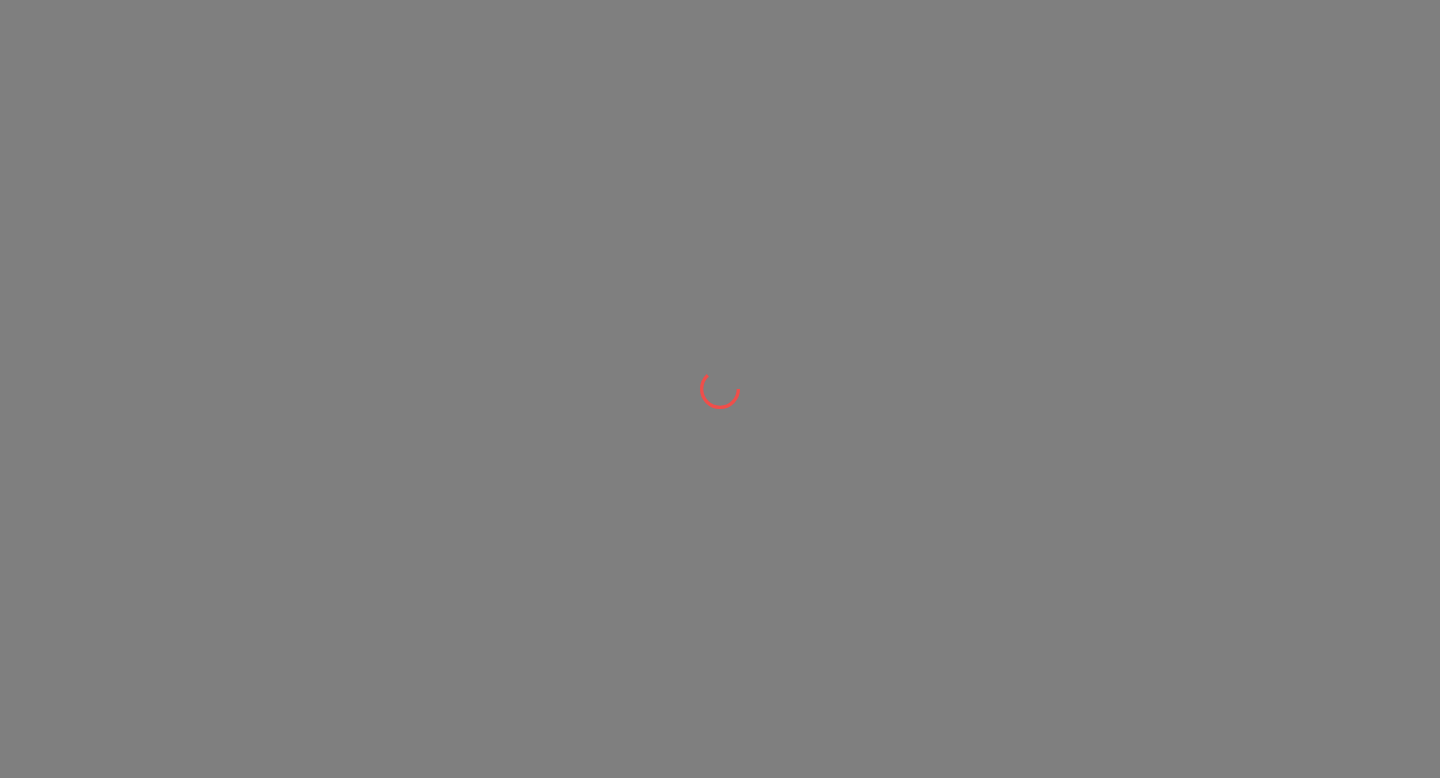 scroll, scrollTop: 0, scrollLeft: 0, axis: both 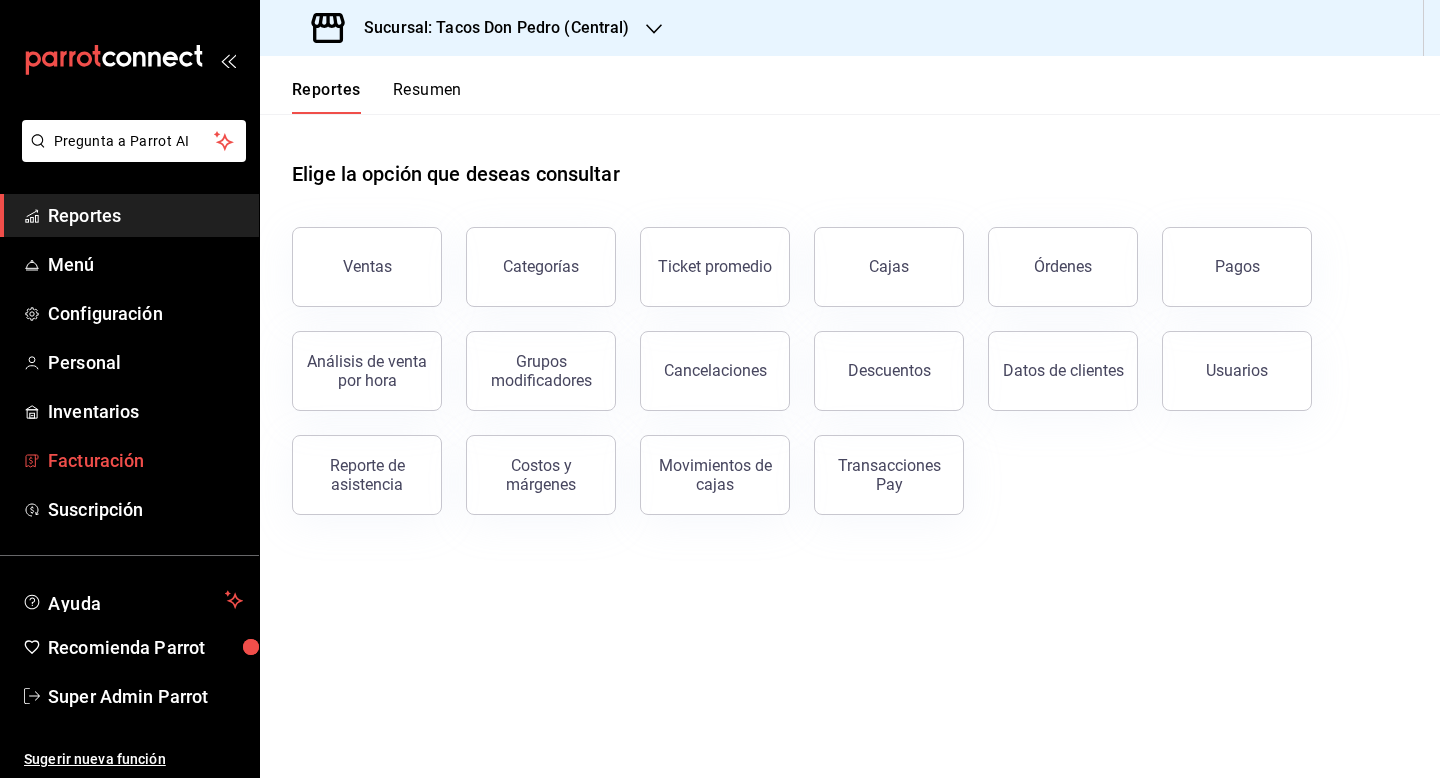 click on "Facturación" at bounding box center (145, 460) 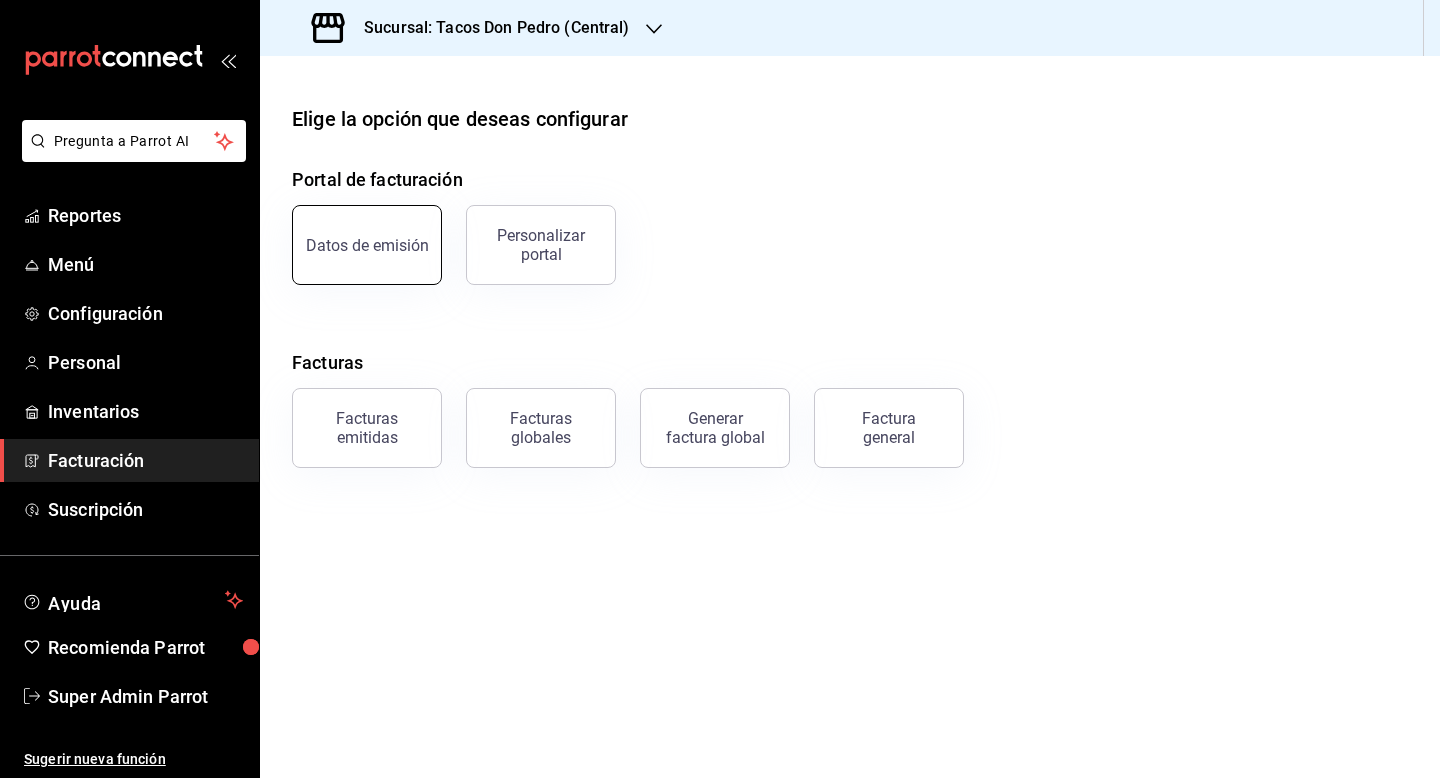 click on "Datos de emisión" at bounding box center (367, 245) 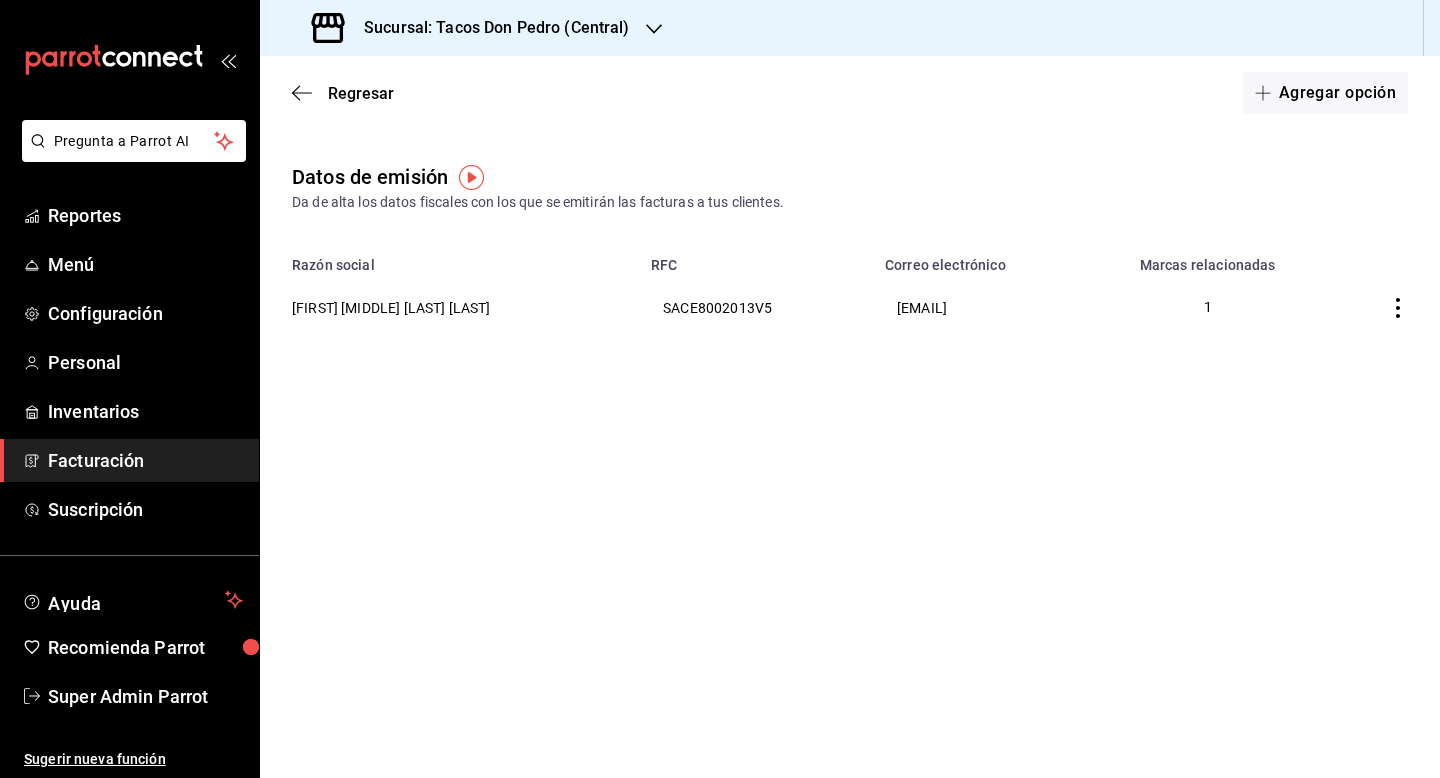 click on "Sucursal: Tacos Don Pedro (Central)" at bounding box center [489, 28] 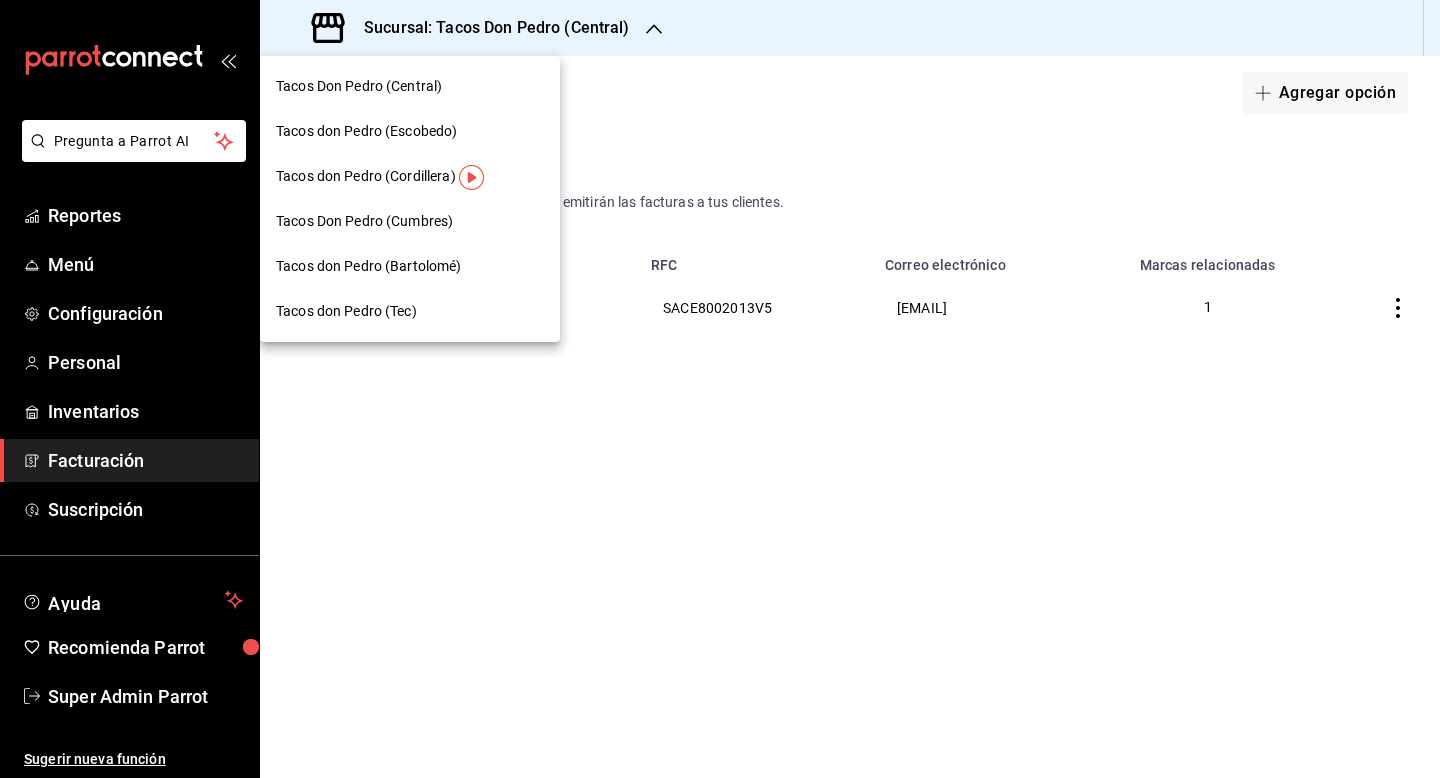 click on "Tacos Don Pedro (Cumbres)" at bounding box center (364, 221) 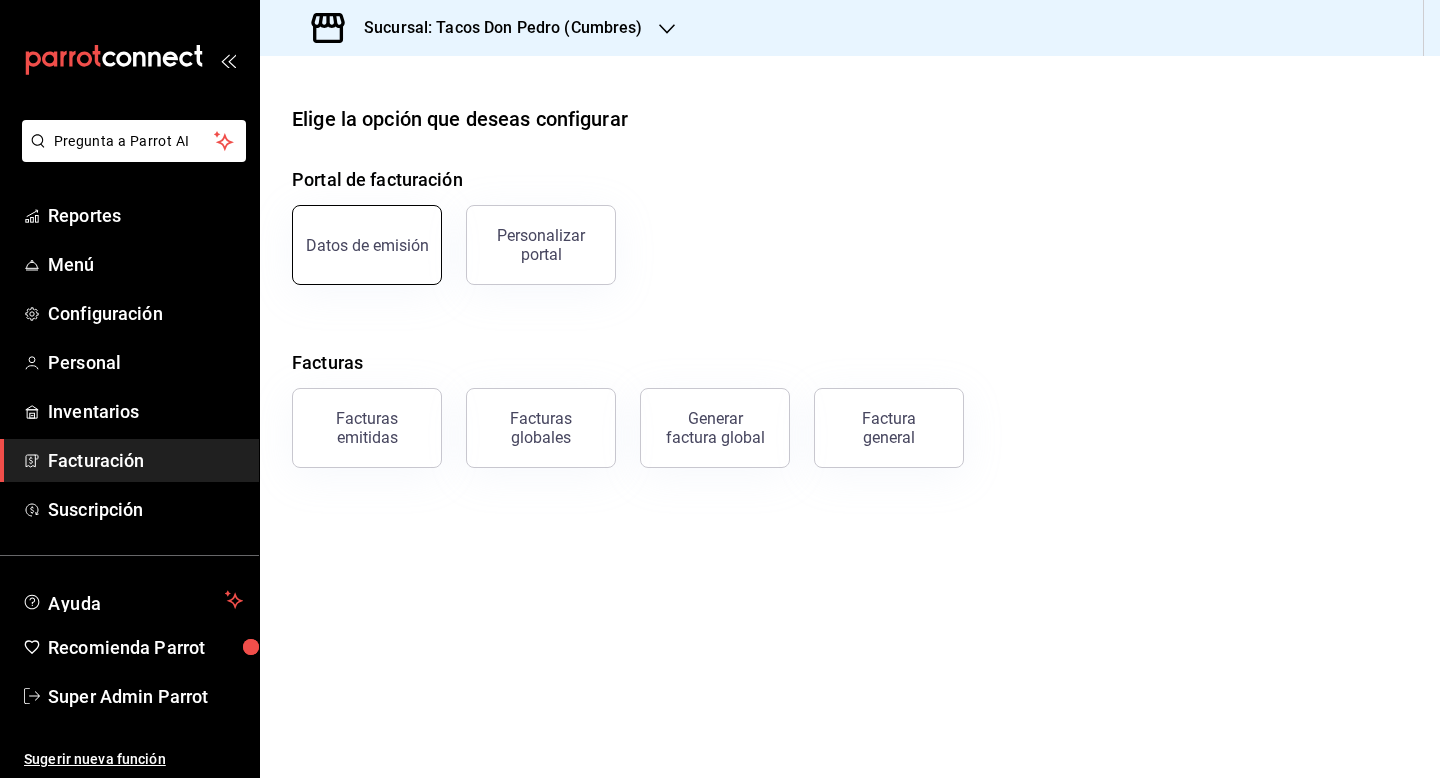 click on "Datos de emisión" at bounding box center (367, 245) 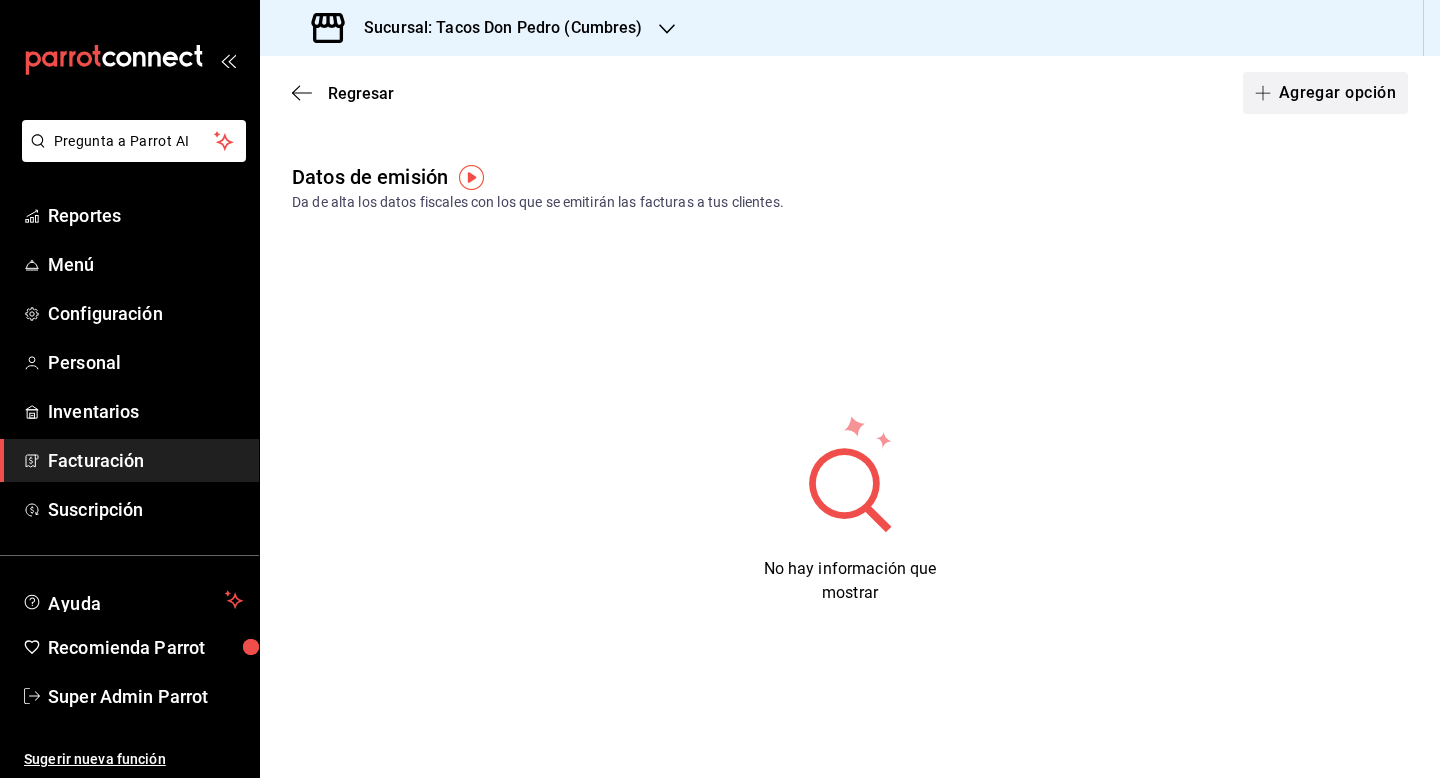 click on "Agregar opción" at bounding box center (1325, 93) 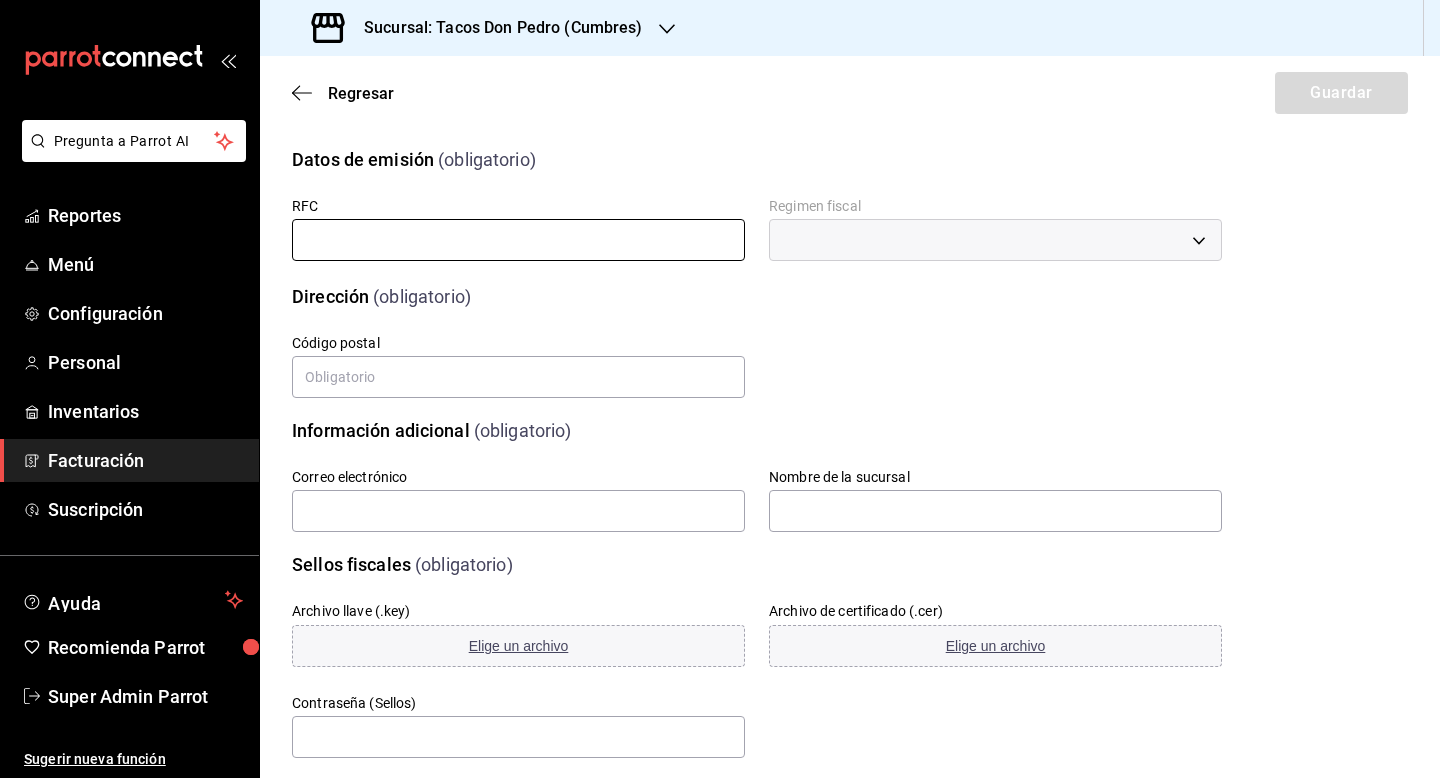 click at bounding box center [518, 240] 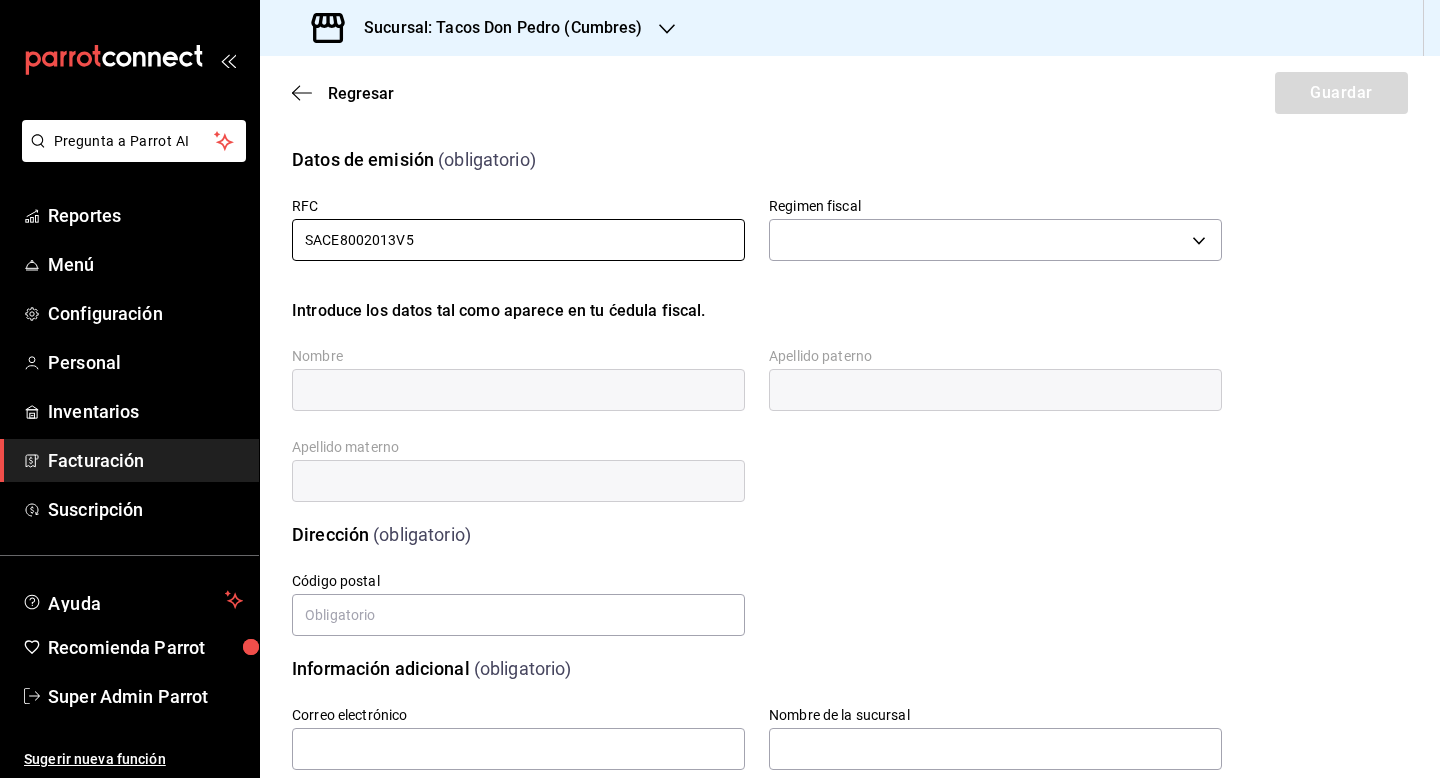 type on "SACE8002013V5" 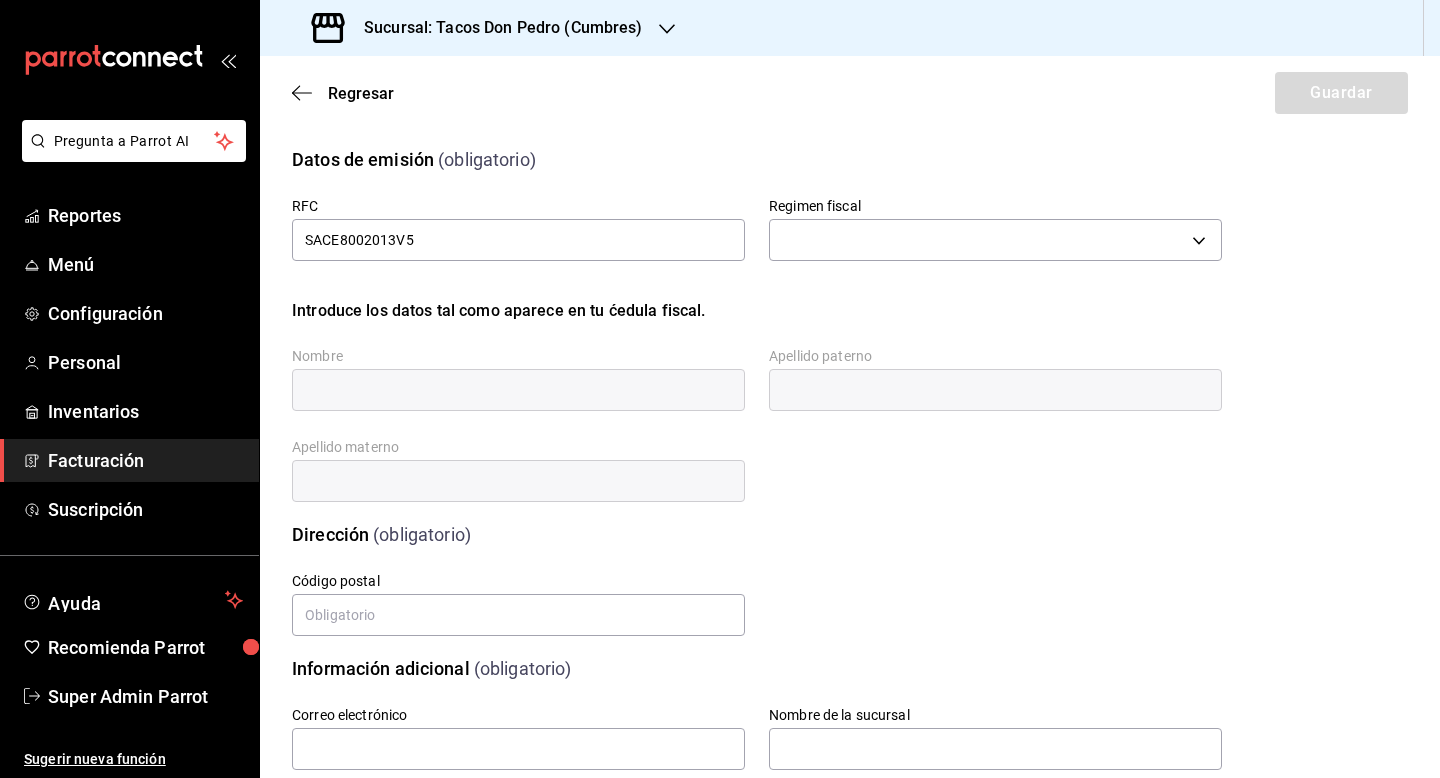 click on "Regimen fiscal" at bounding box center [995, 206] 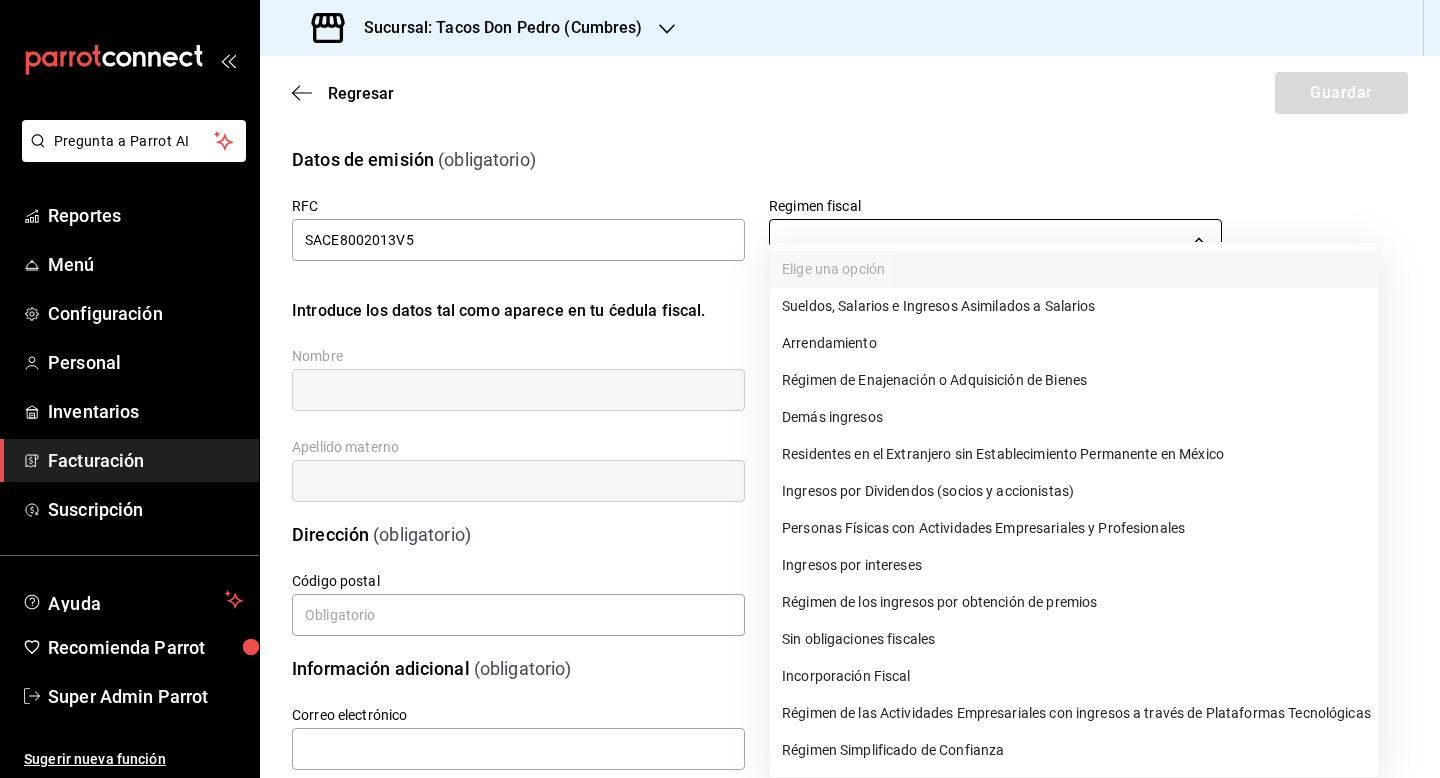 click on "Pregunta a Parrot AI Reportes   Menú   Configuración   Personal   Inventarios   Facturación   Suscripción   Ayuda Recomienda Parrot   Super Admin Parrot   Sugerir nueva función   Sucursal: Tacos Don Pedro (Cumbres) Regresar Guardar Datos de emisión (obligatorio) RFC SACE8002013V5 Regimen fiscal ​ Introduce los datos tal como aparece en tu ćedula fiscal. Nombre Apellido paterno Apellido materno Dirección (obligatorio) Calle # exterior # interior Código postal Estado Elige una opción 0 Municipio Elige una opción 0 Colonia Elige una opción 0 Información adicional (obligatorio) Correo electrónico Nombre de la sucursal Sellos fiscales (obligatorio) Archivo llave (.key) Elige un archivo Archivo de certificado (.cer) Elige un archivo Contraseña (Sellos) Asignar marcas Marcas GANA 1 MES GRATIS EN TU SUSCRIPCIÓN AQUÍ Ver video tutorial Ir a video Pregunta a Parrot AI Reportes   Menú   Configuración   Personal   Inventarios   Facturación   Suscripción   Ayuda Recomienda Parrot       Arrendamiento" at bounding box center [720, 389] 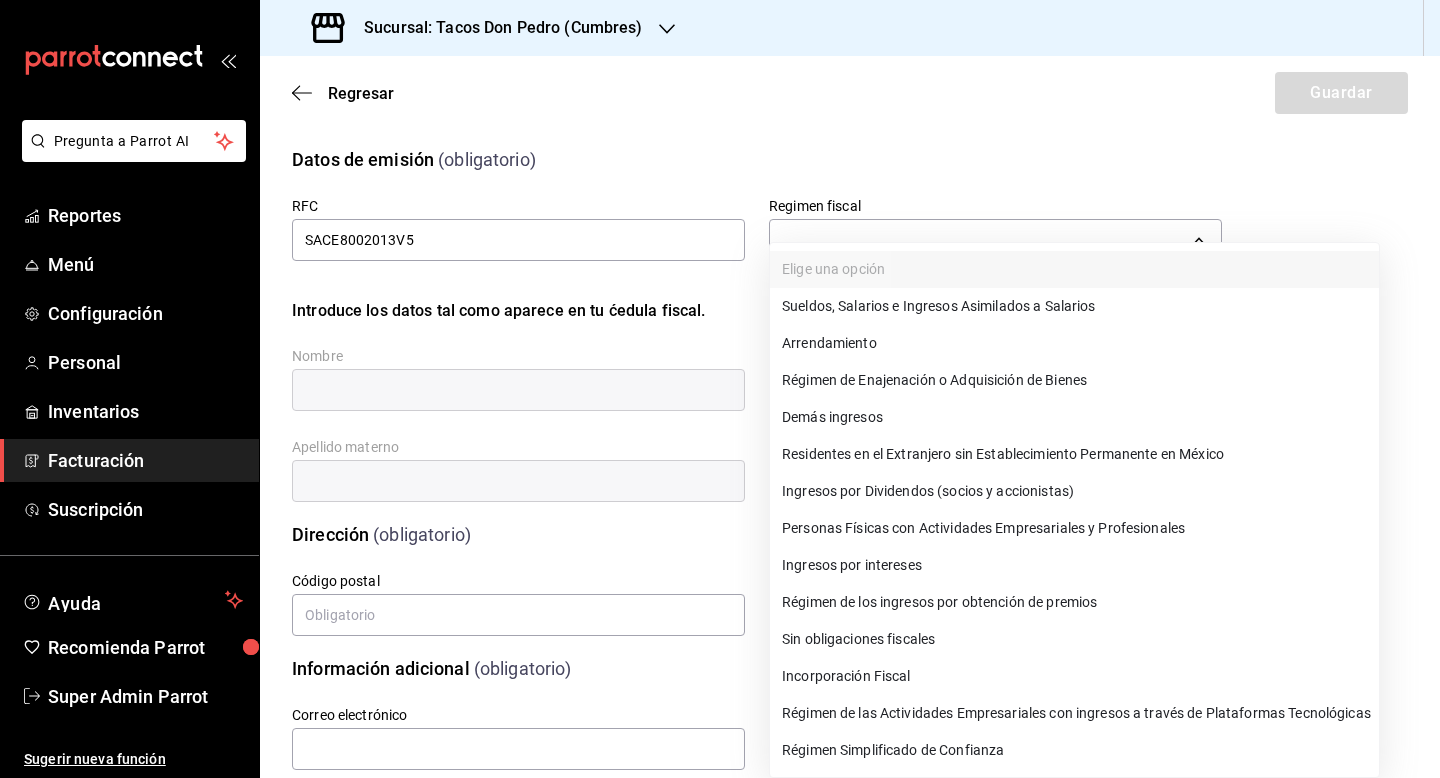 click on "Personas Físicas con Actividades Empresariales y Profesionales" at bounding box center (1074, 528) 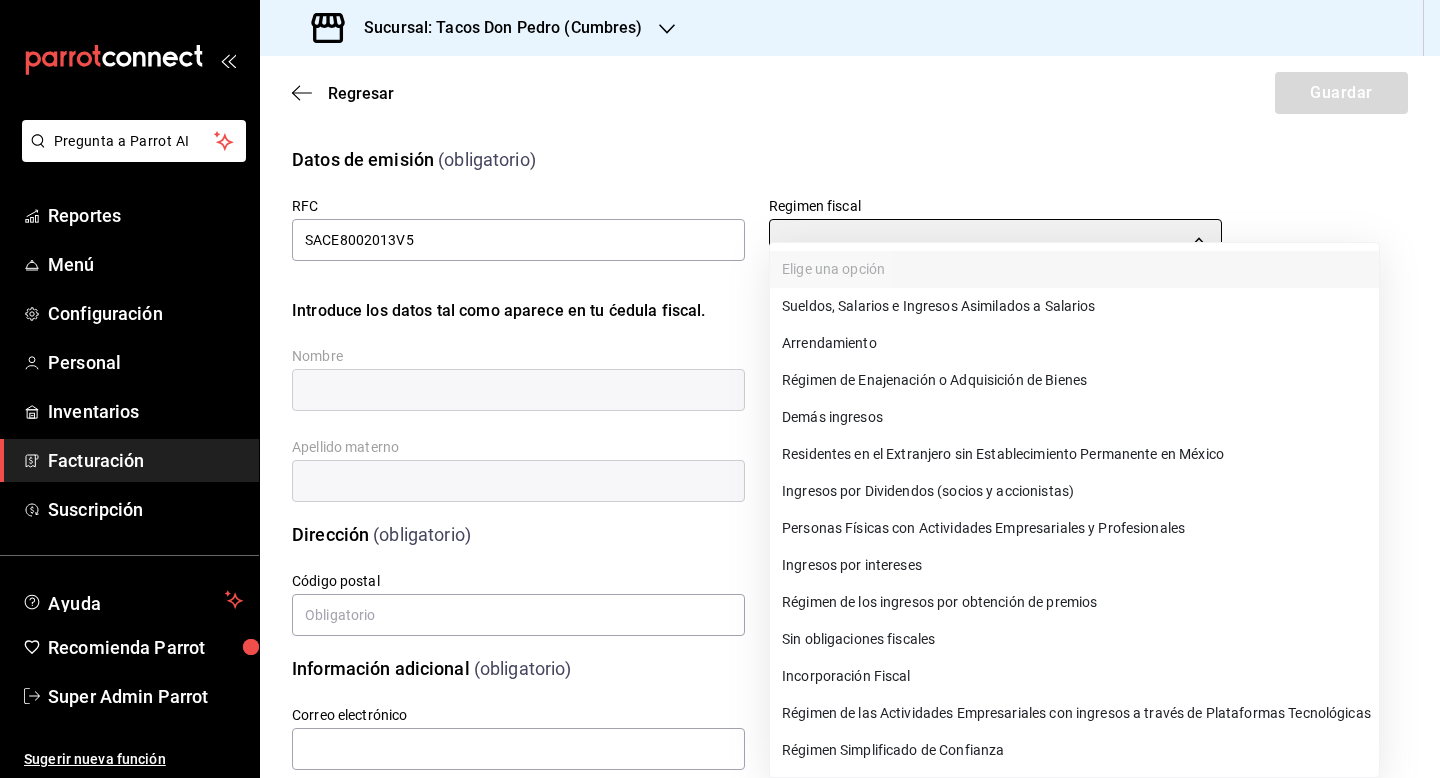 type on "612" 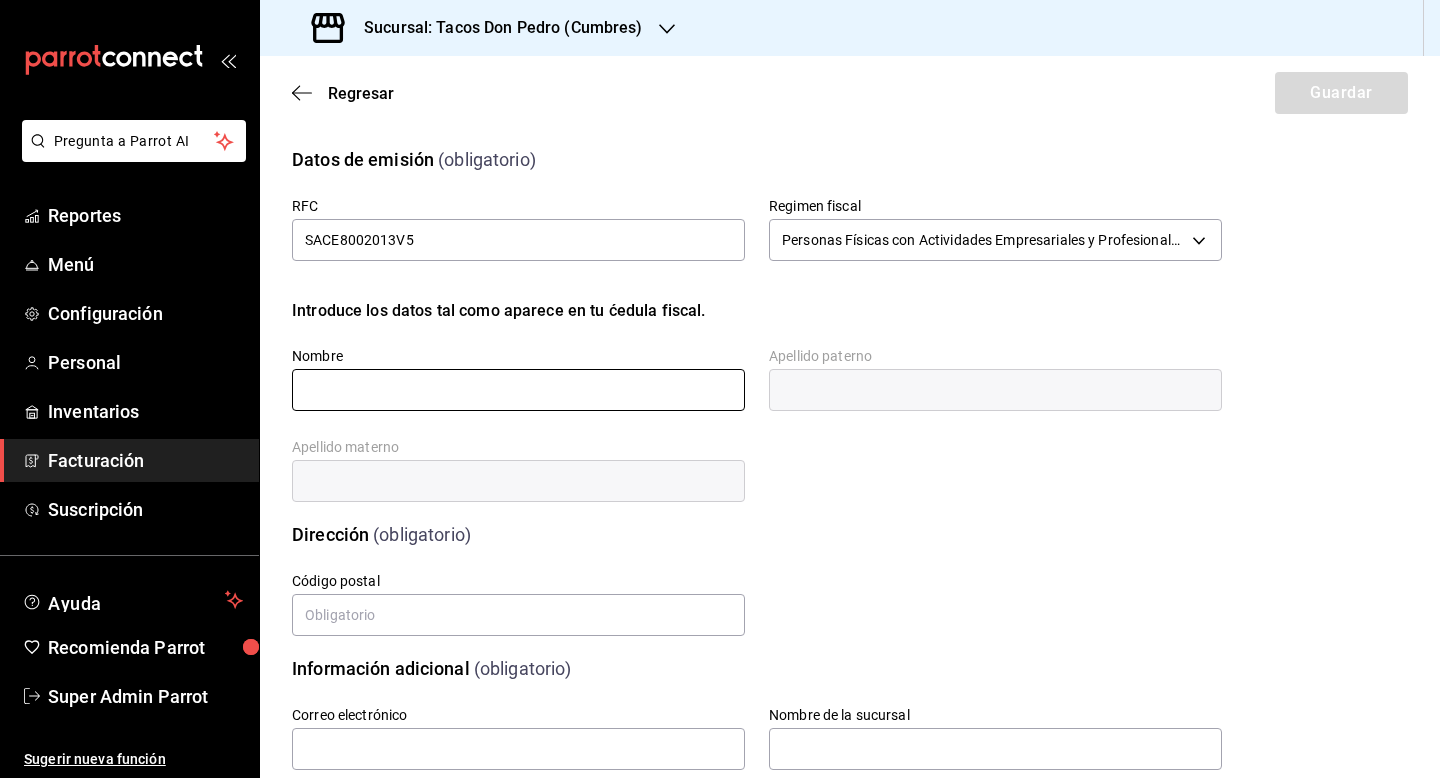 click at bounding box center [518, 390] 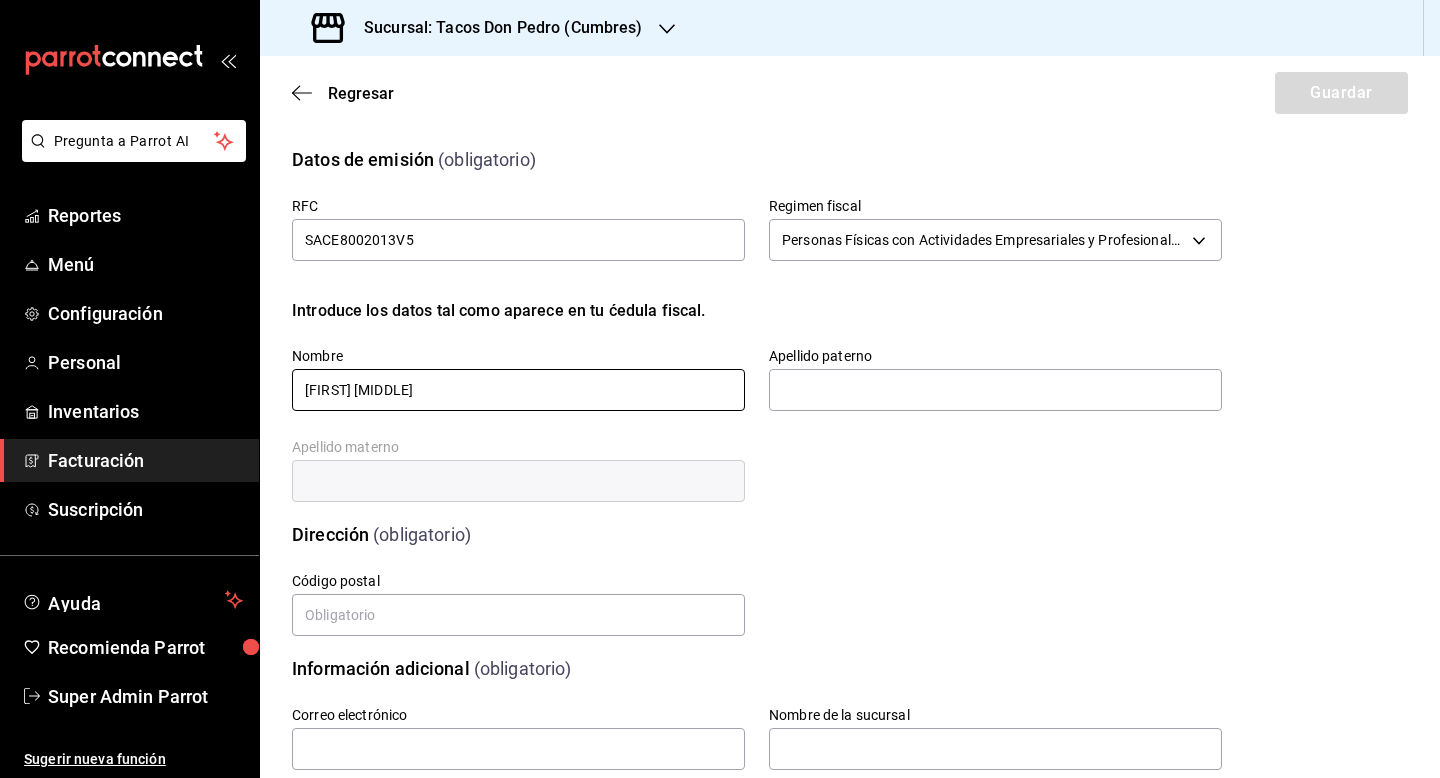 type on "JOSE EDUARDO" 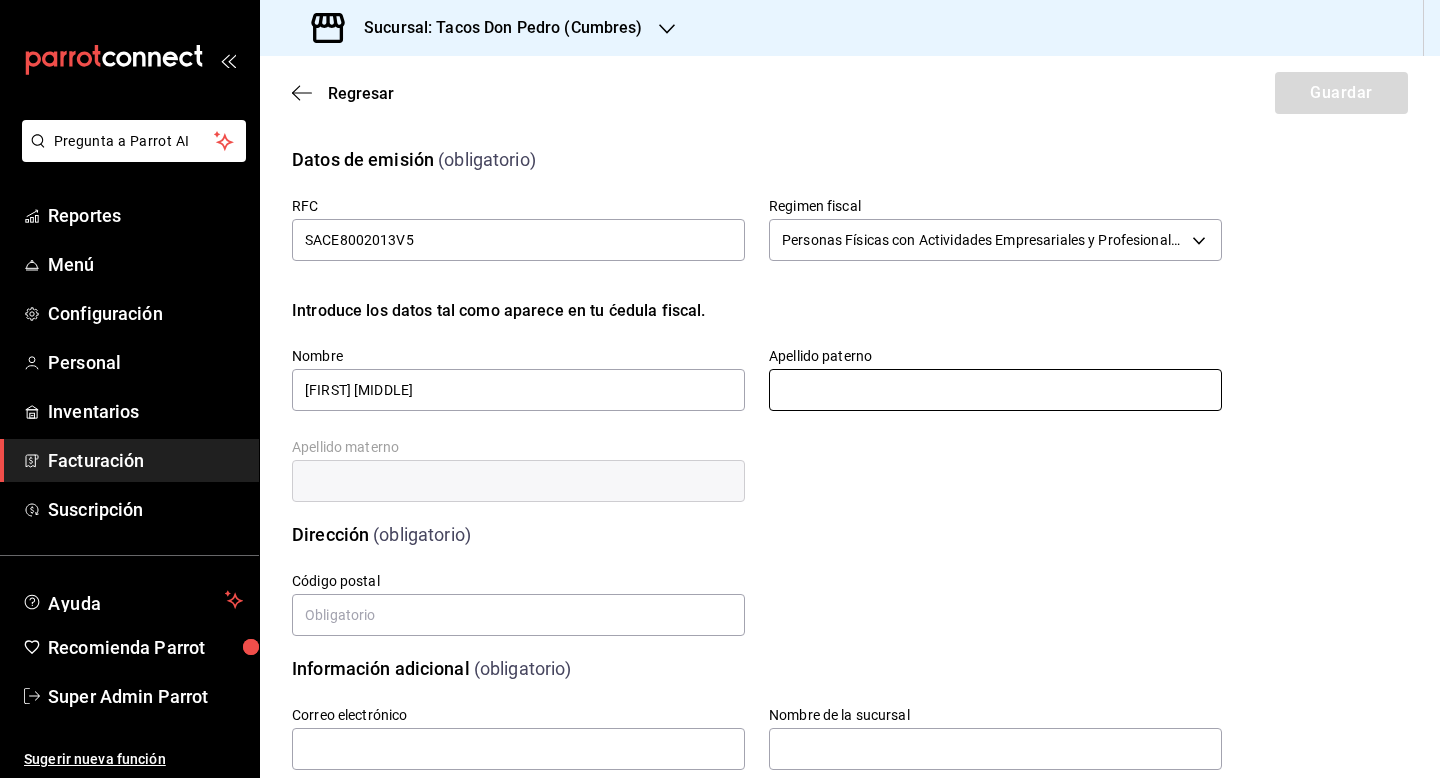 click at bounding box center (995, 390) 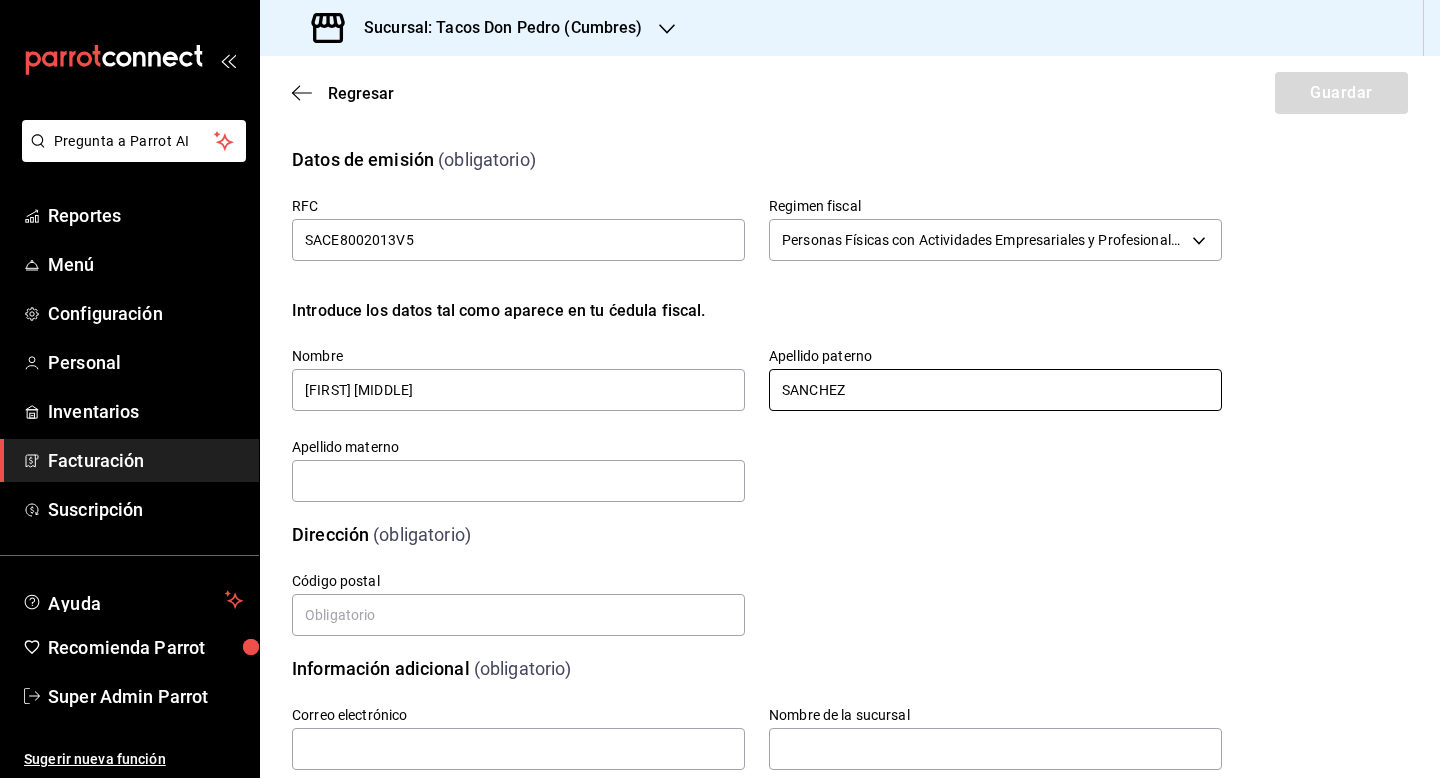 type on "SANCHEZ" 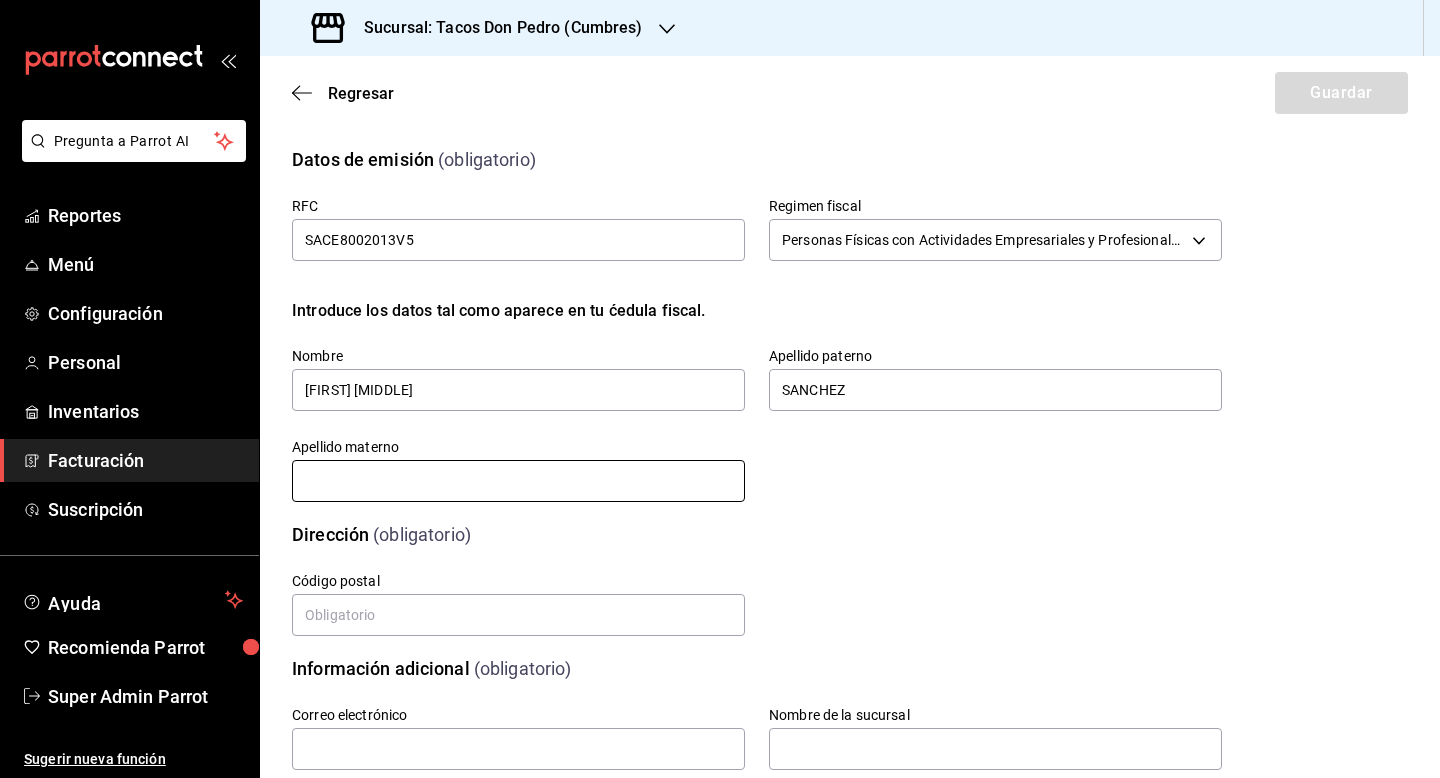 click at bounding box center [518, 481] 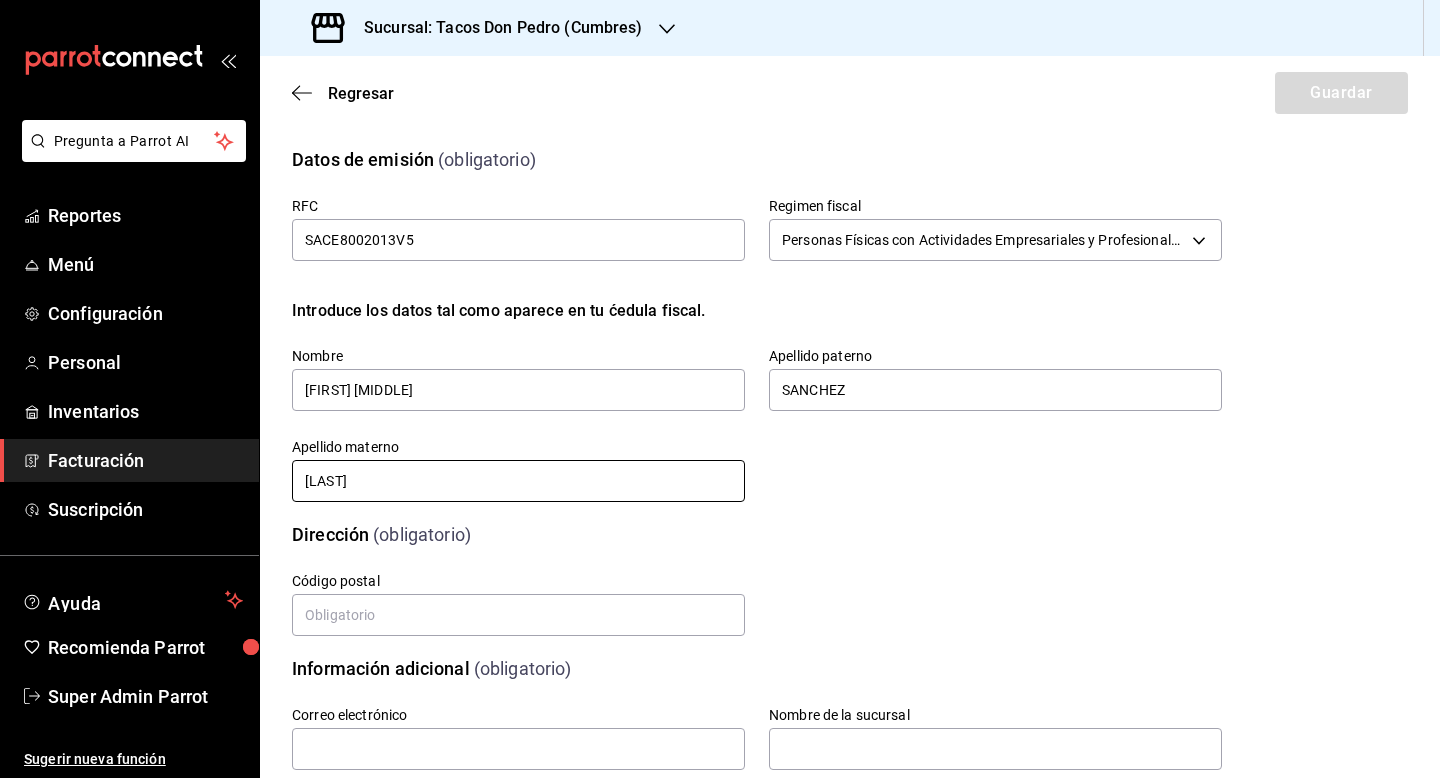 type on "CABALLERO" 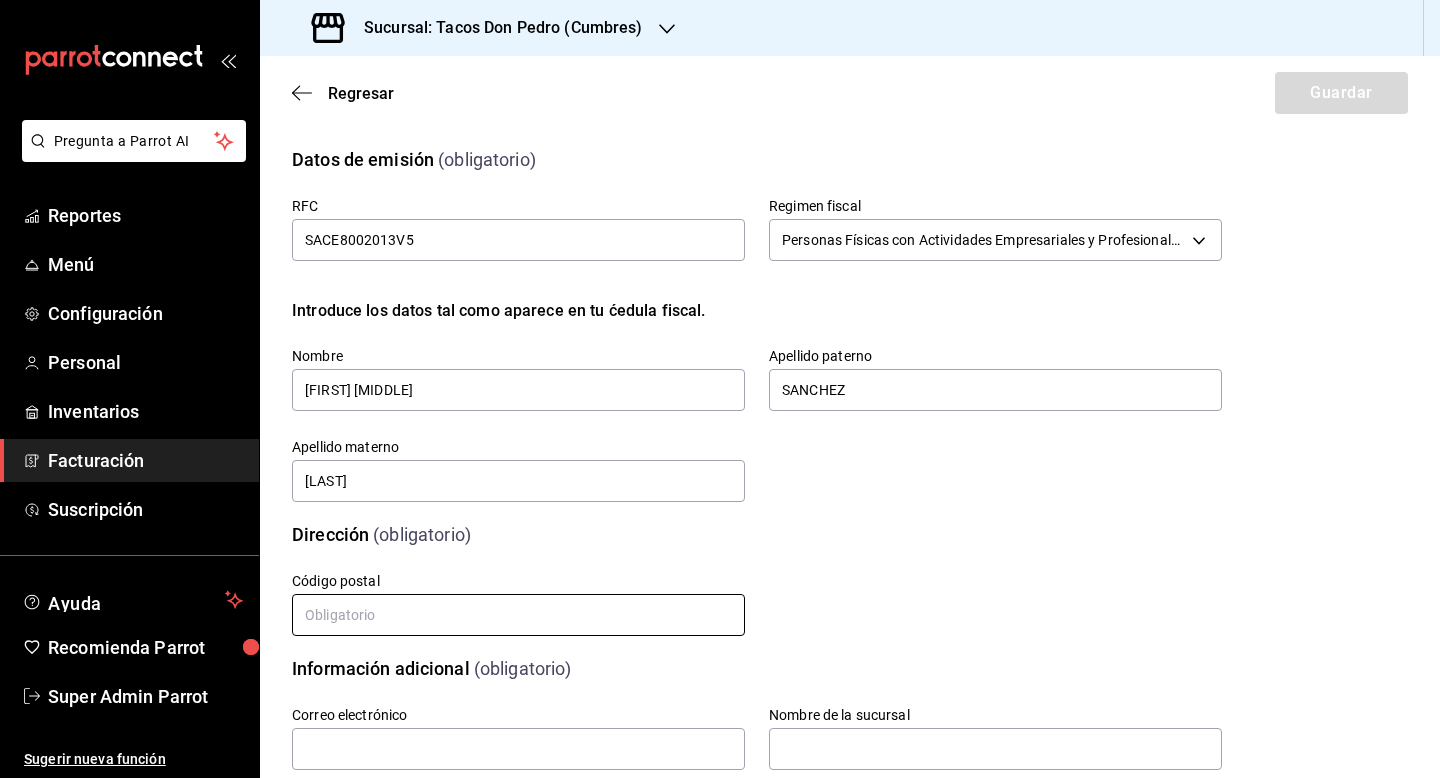 click at bounding box center [518, 615] 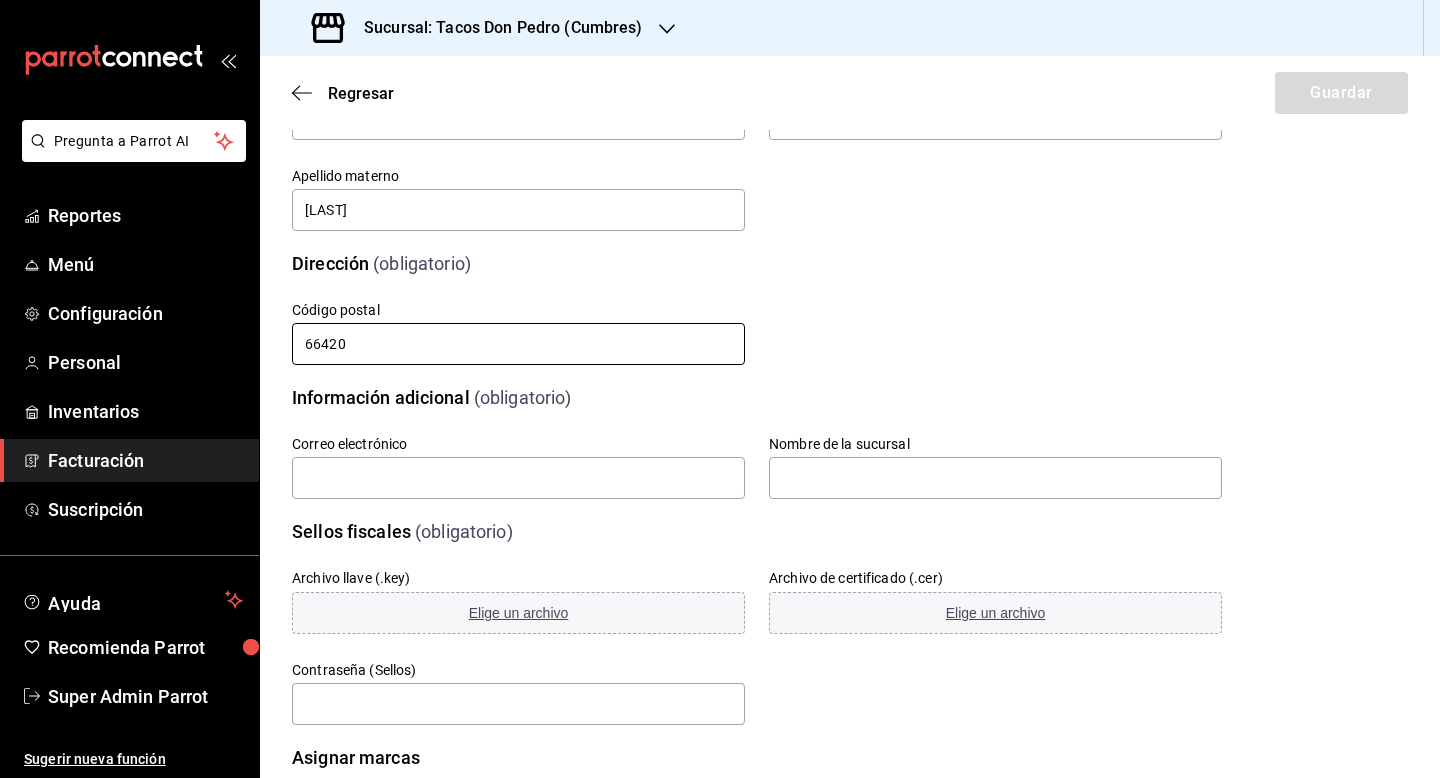 scroll, scrollTop: 397, scrollLeft: 0, axis: vertical 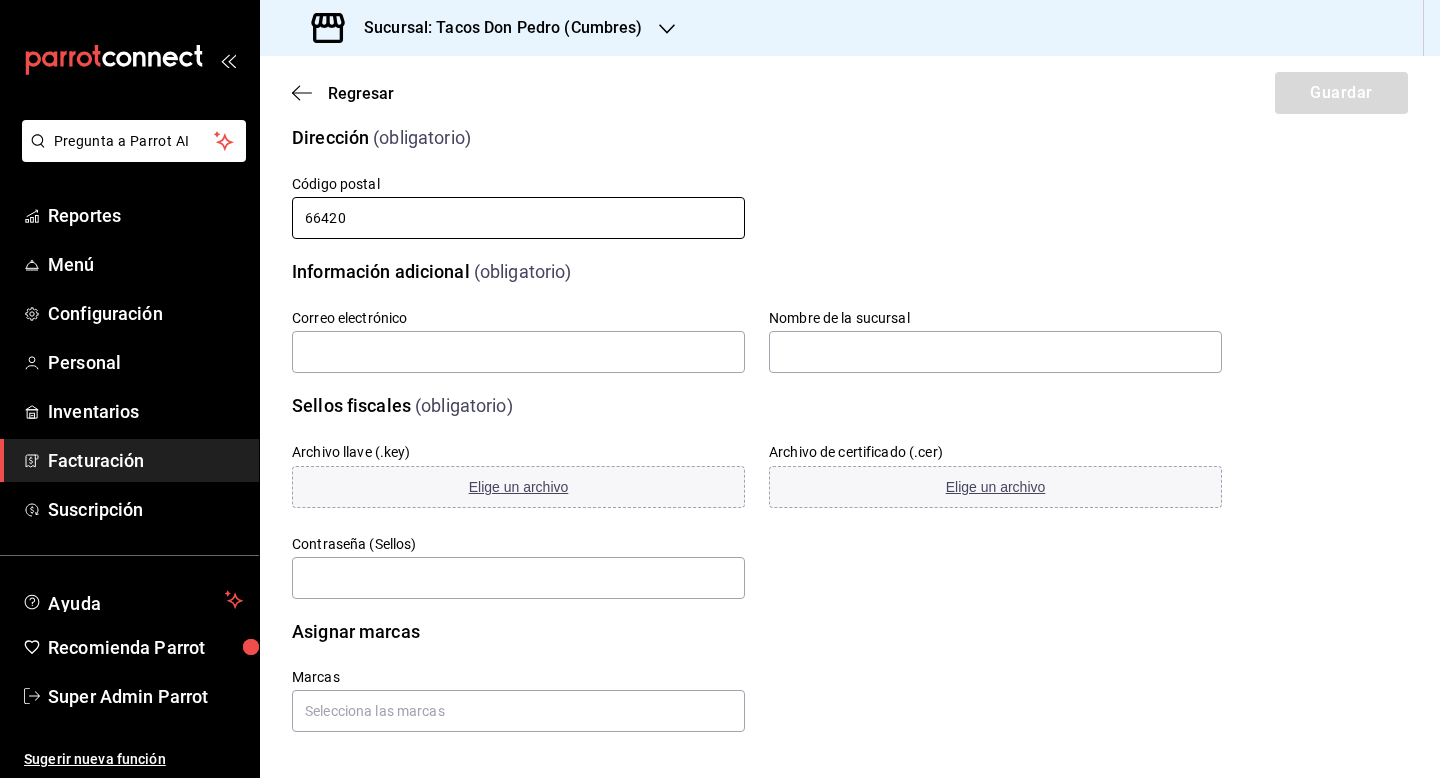 type on "66420" 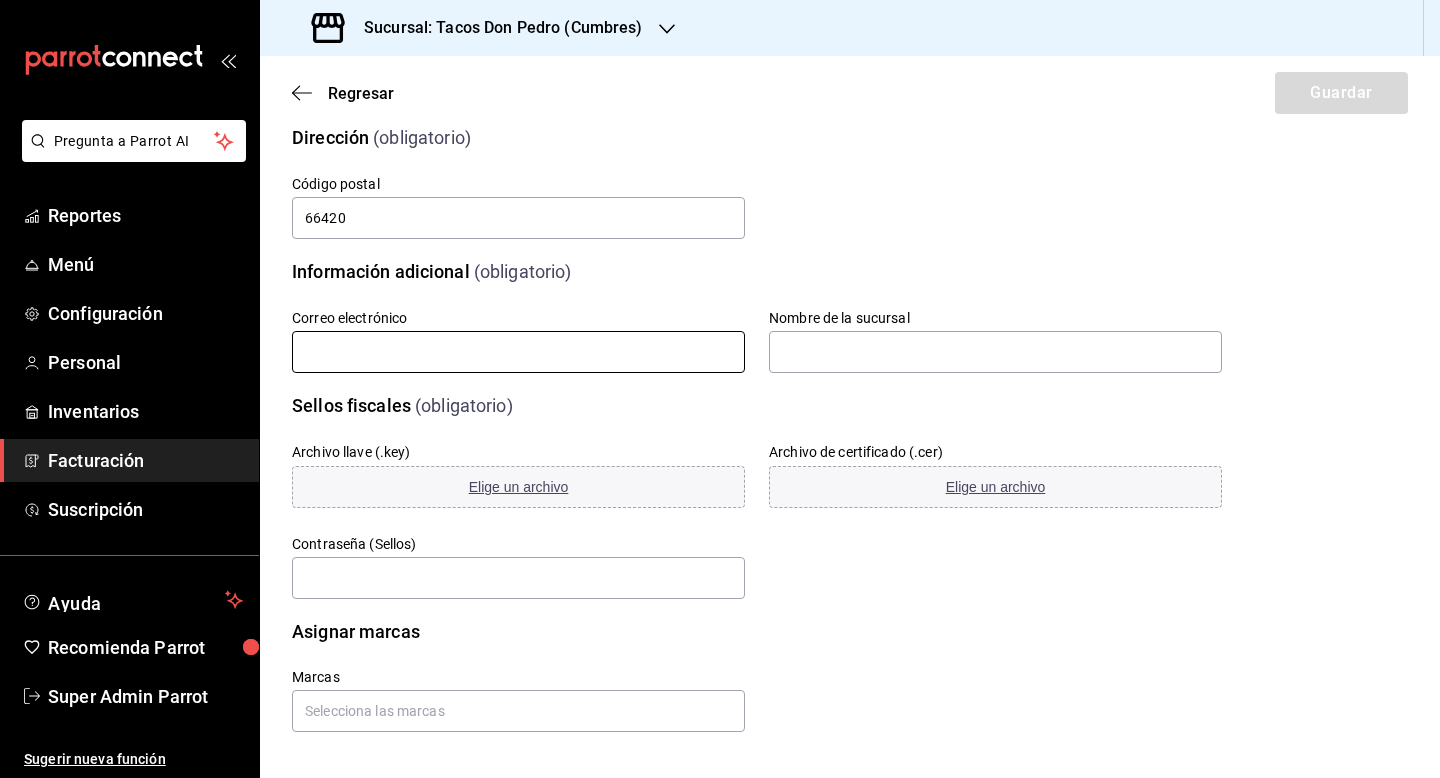 click at bounding box center [518, 352] 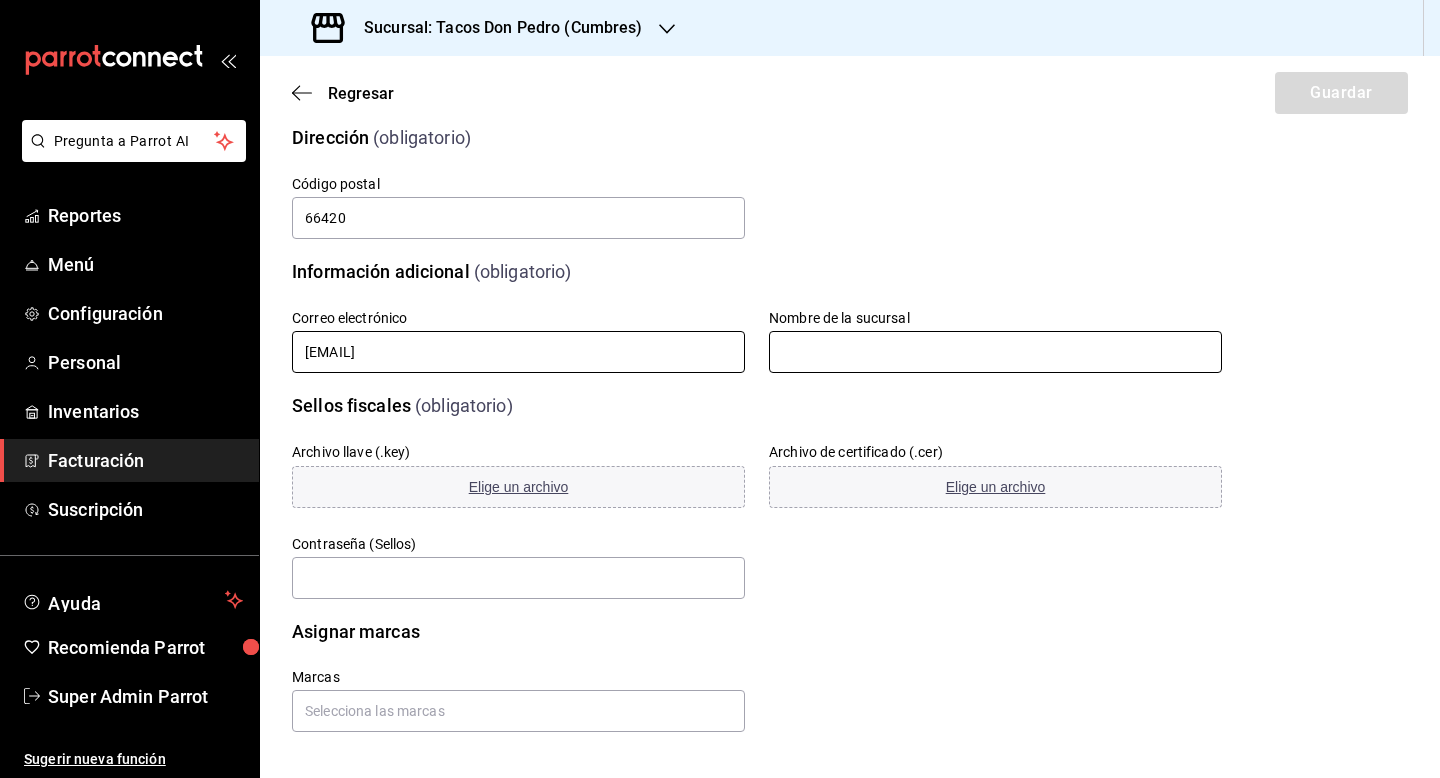 type on "facdonpedro@gmail.com" 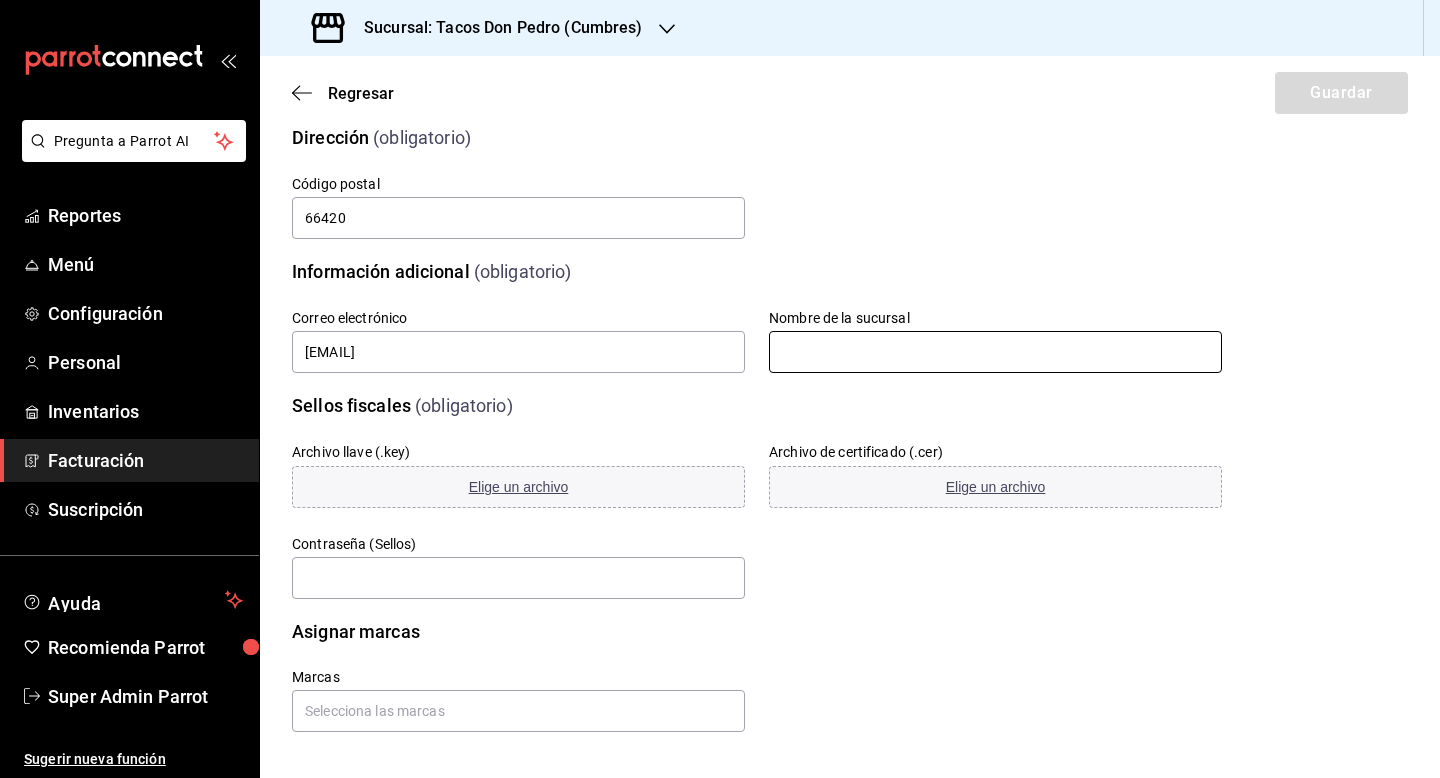 drag, startPoint x: 803, startPoint y: 349, endPoint x: 806, endPoint y: 291, distance: 58.077534 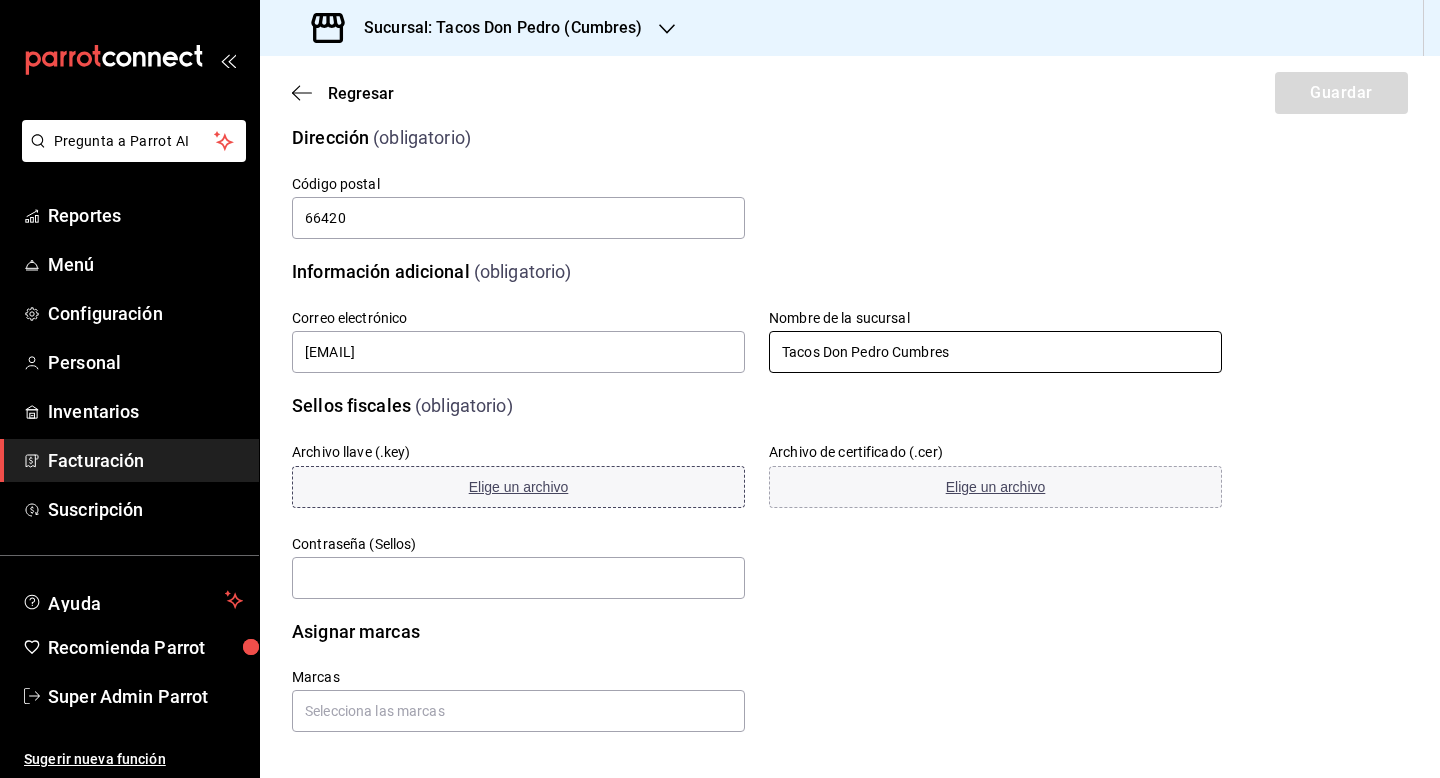 type on "Tacos Don Pedro Cumbres" 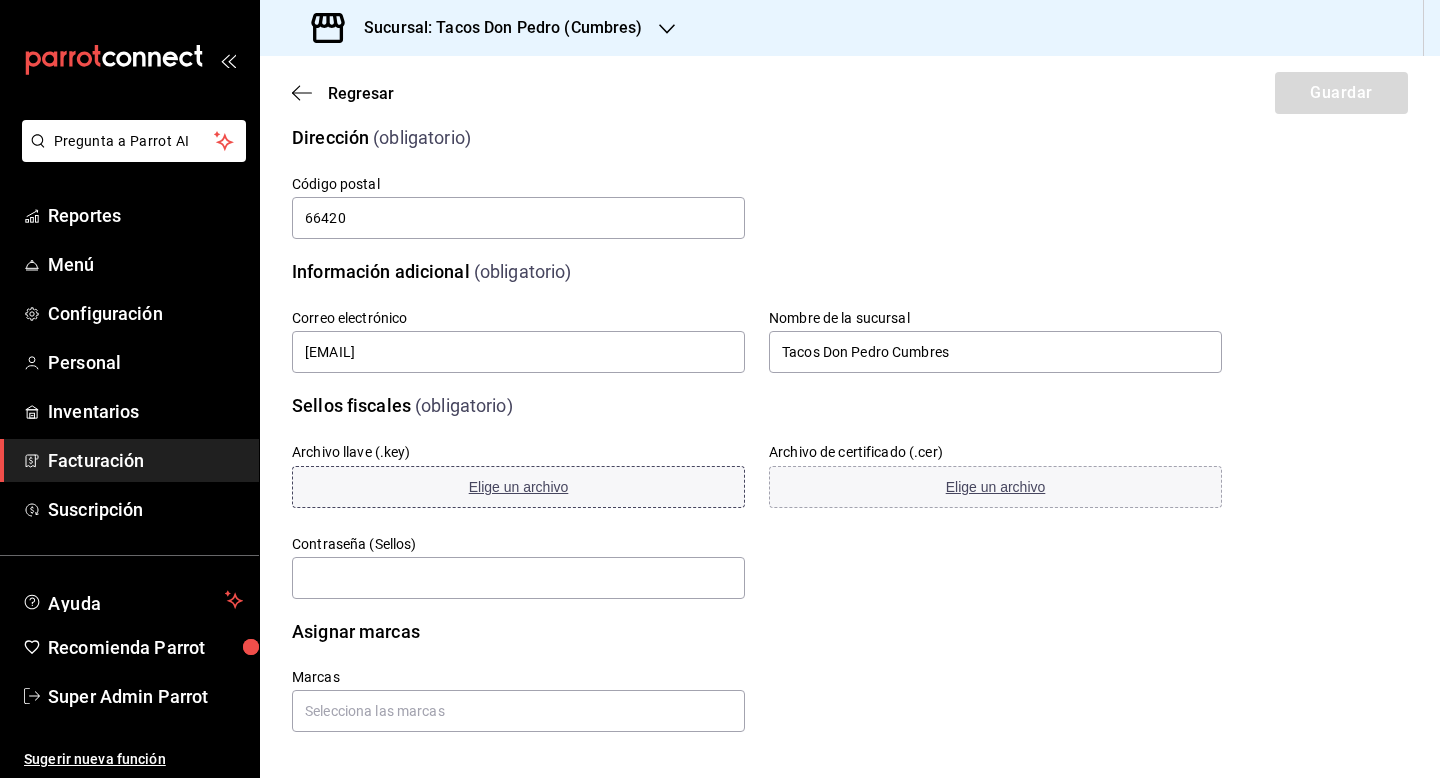 click on "Elige un archivo" at bounding box center (519, 487) 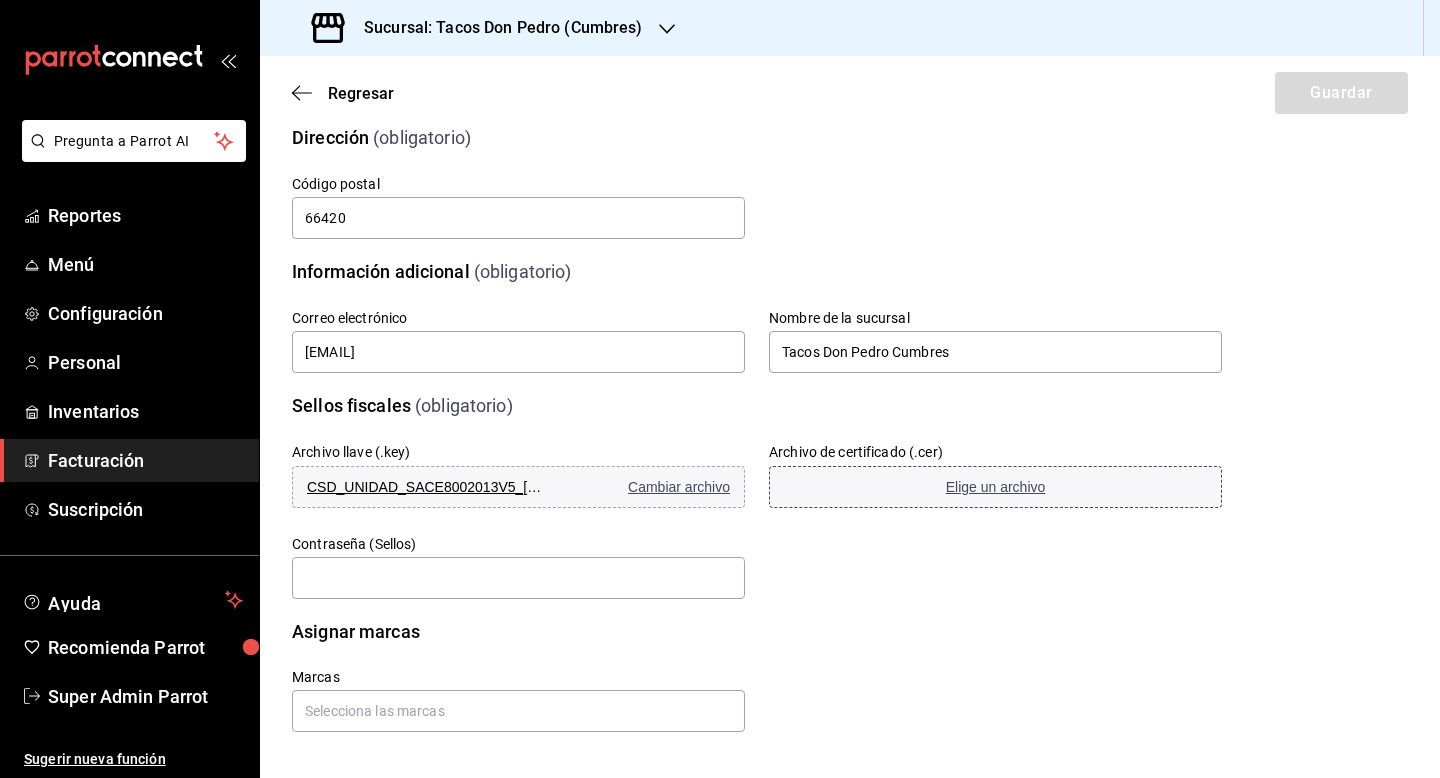 click on "Elige un archivo" at bounding box center [996, 487] 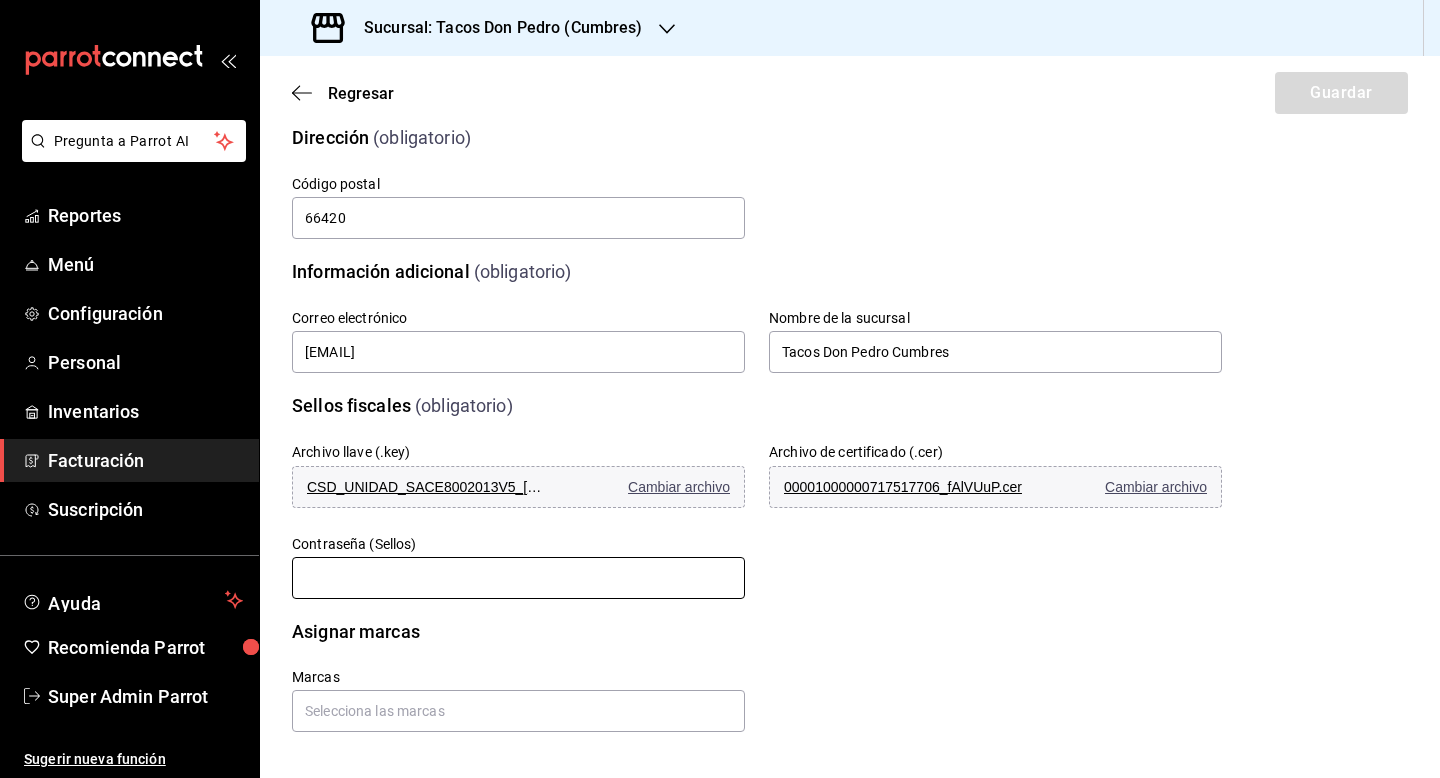 click at bounding box center (518, 578) 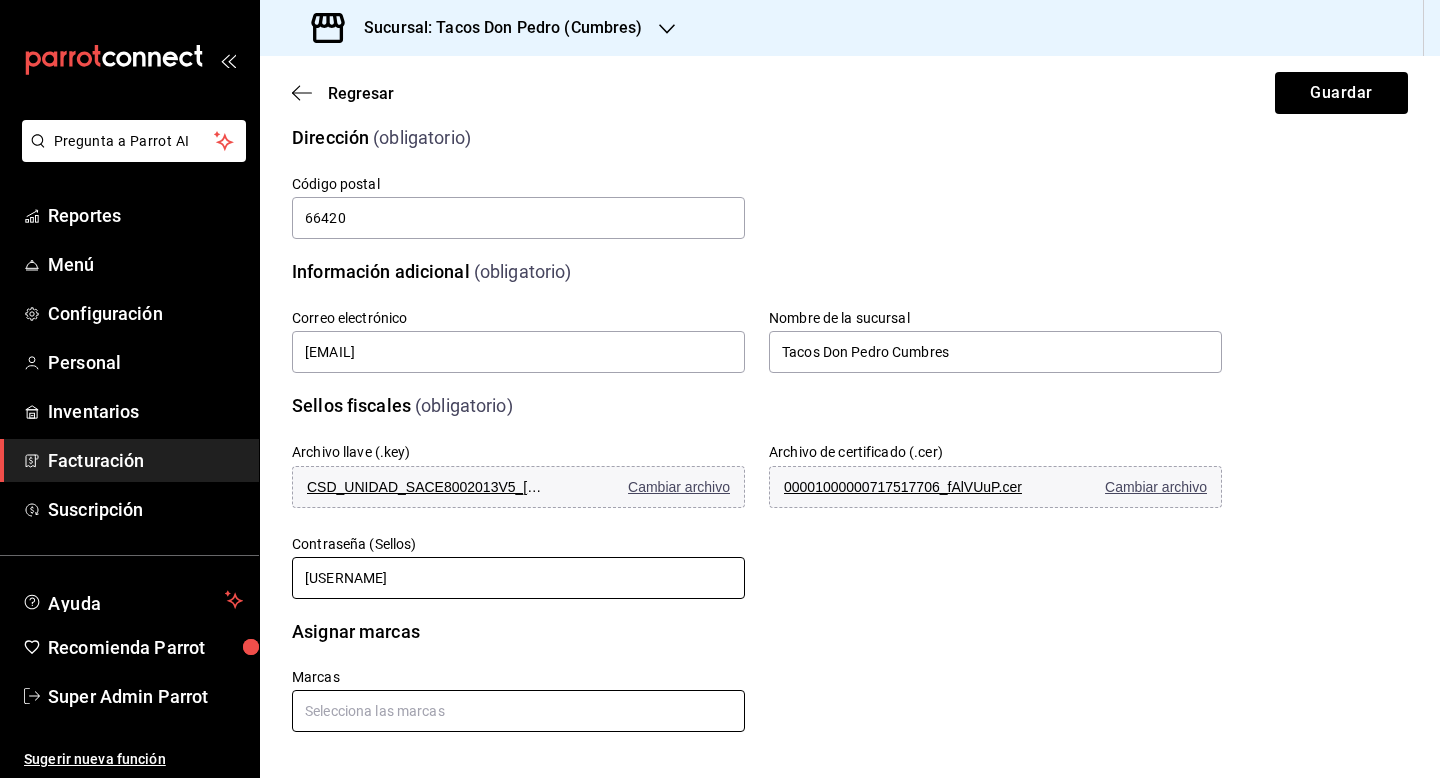 type on "JOSE230725" 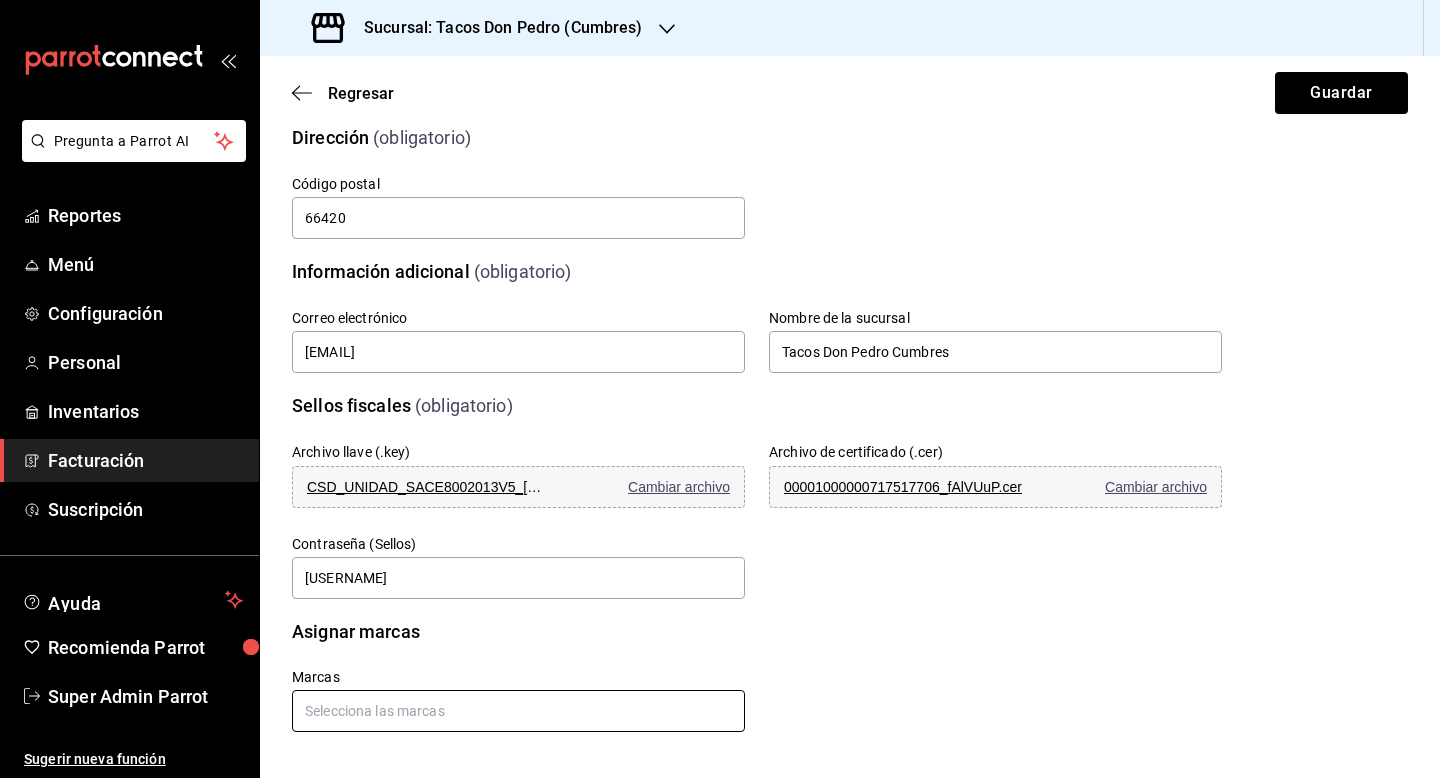 click at bounding box center (518, 711) 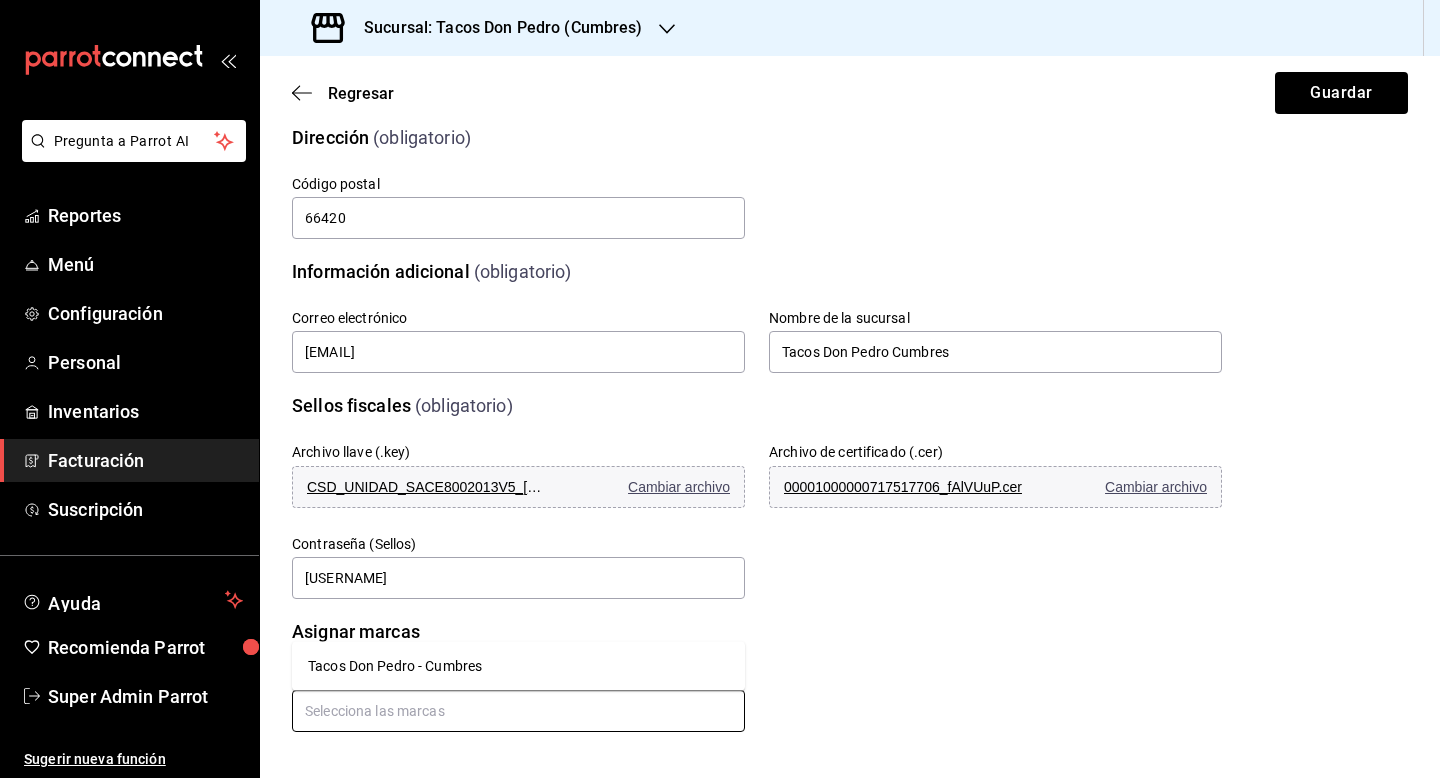 click at bounding box center (518, 711) 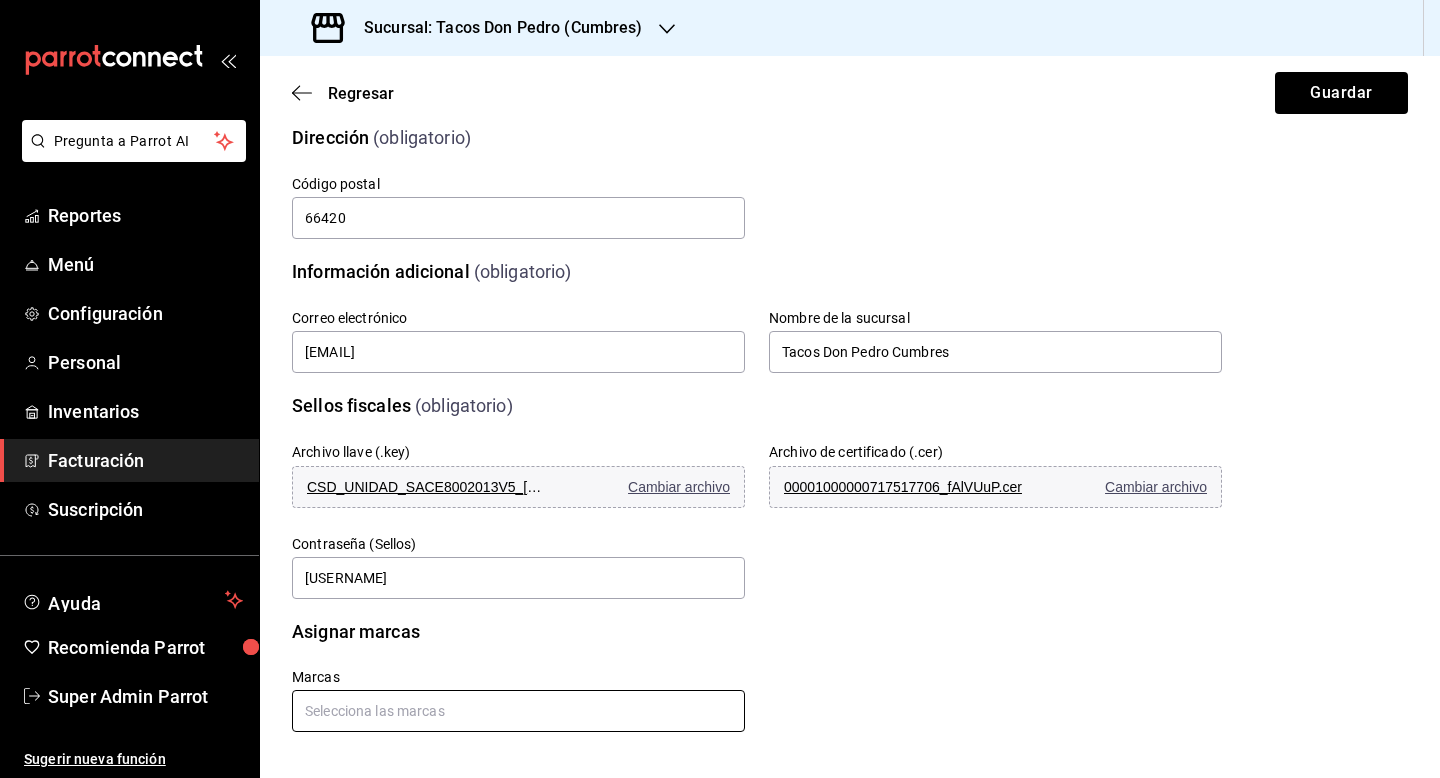 click at bounding box center (518, 711) 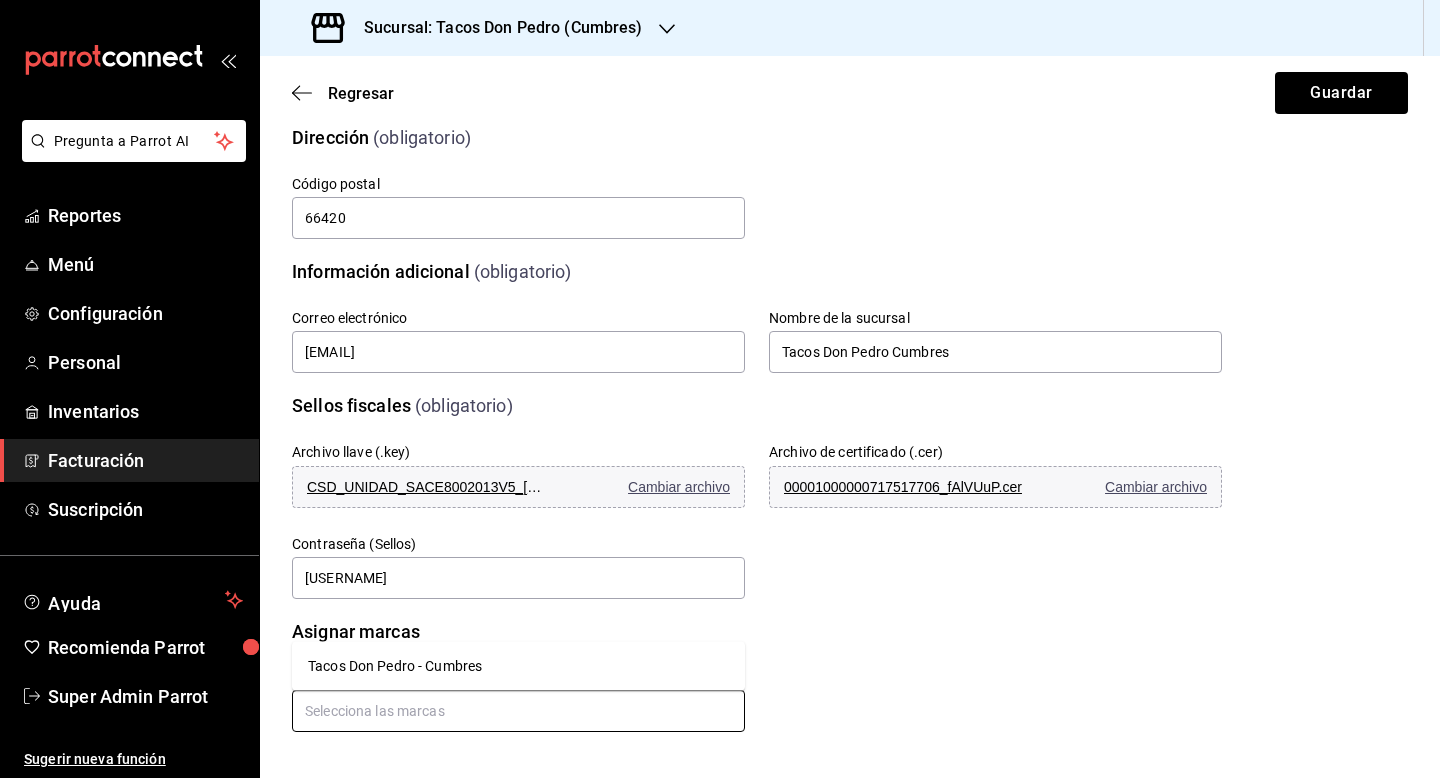 click on "Tacos Don Pedro - Cumbres" at bounding box center [518, 666] 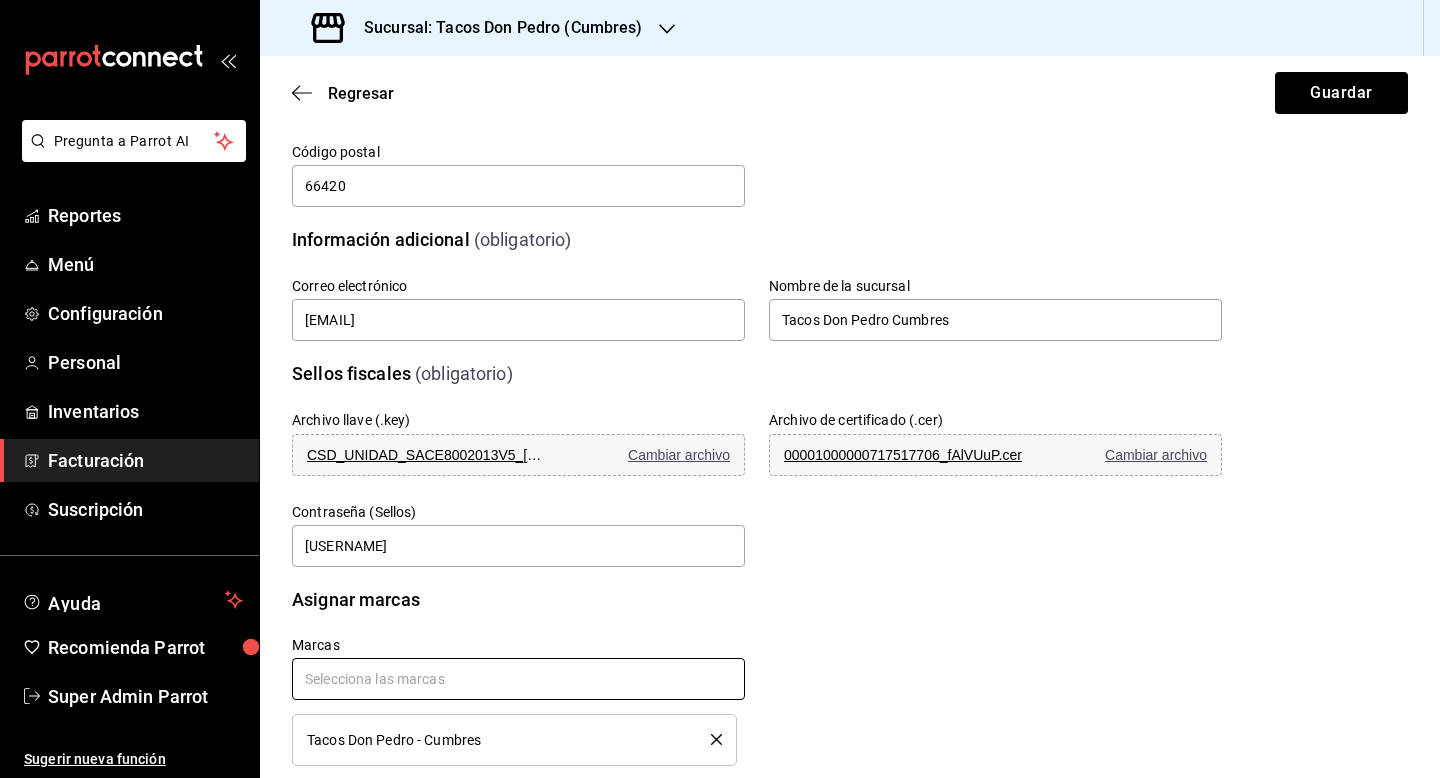 scroll, scrollTop: 465, scrollLeft: 0, axis: vertical 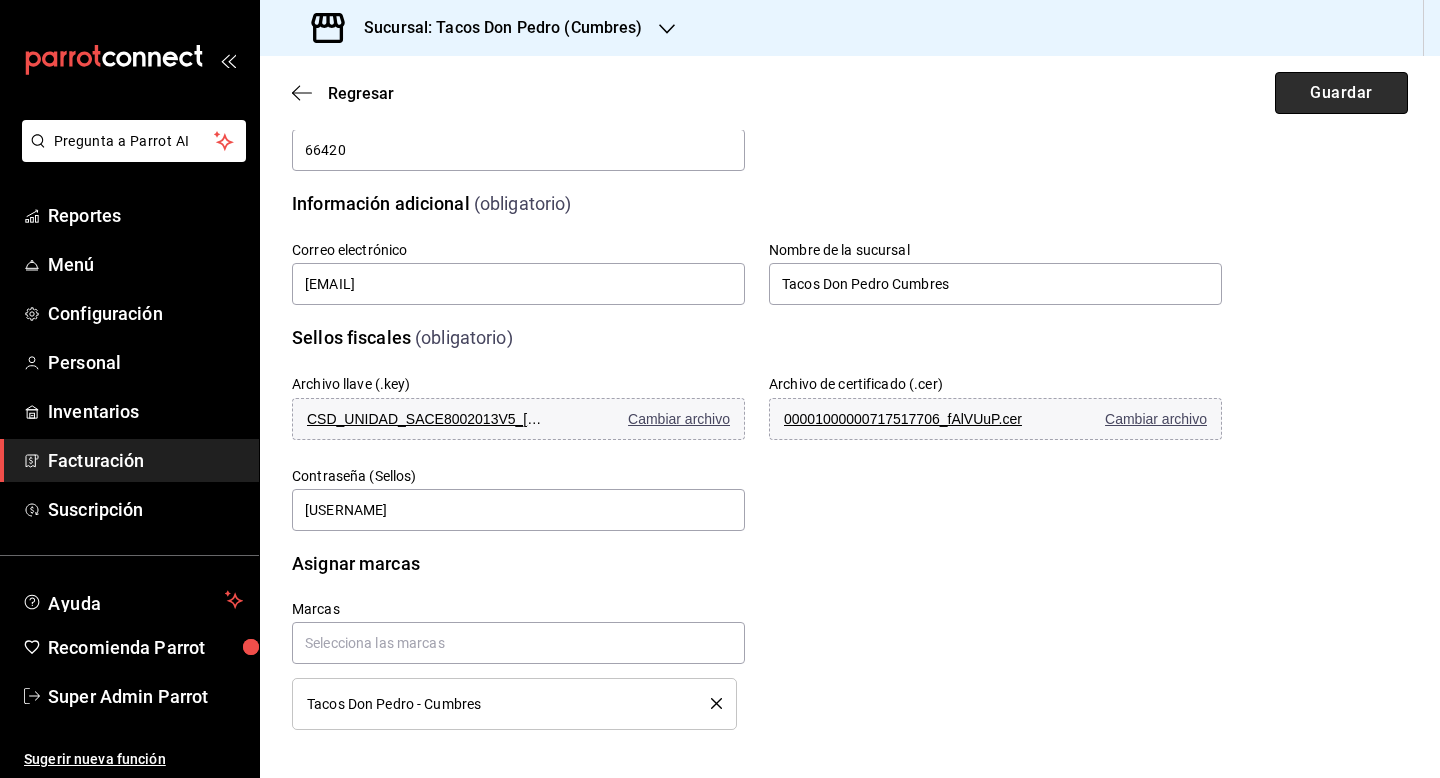 click on "Guardar" at bounding box center (1341, 93) 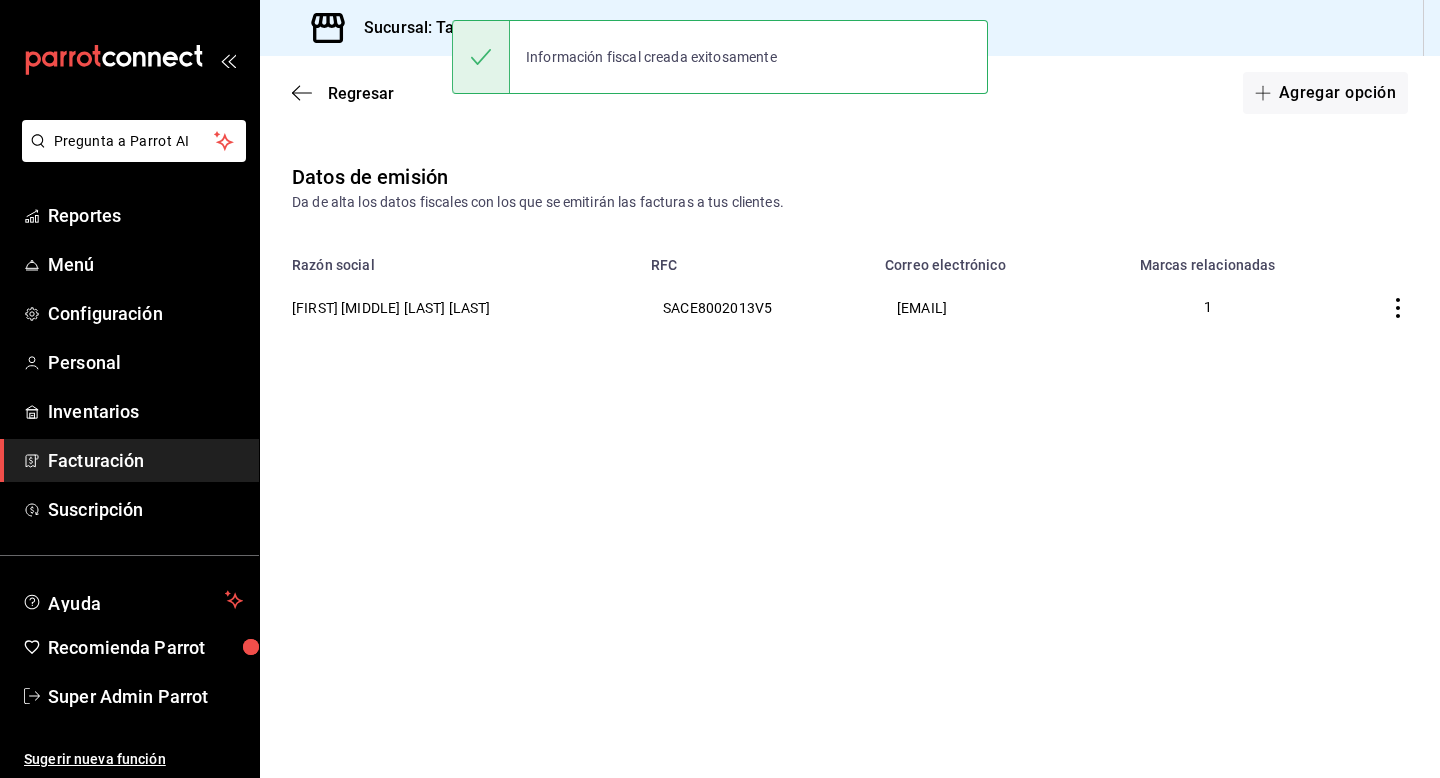 scroll, scrollTop: 0, scrollLeft: 0, axis: both 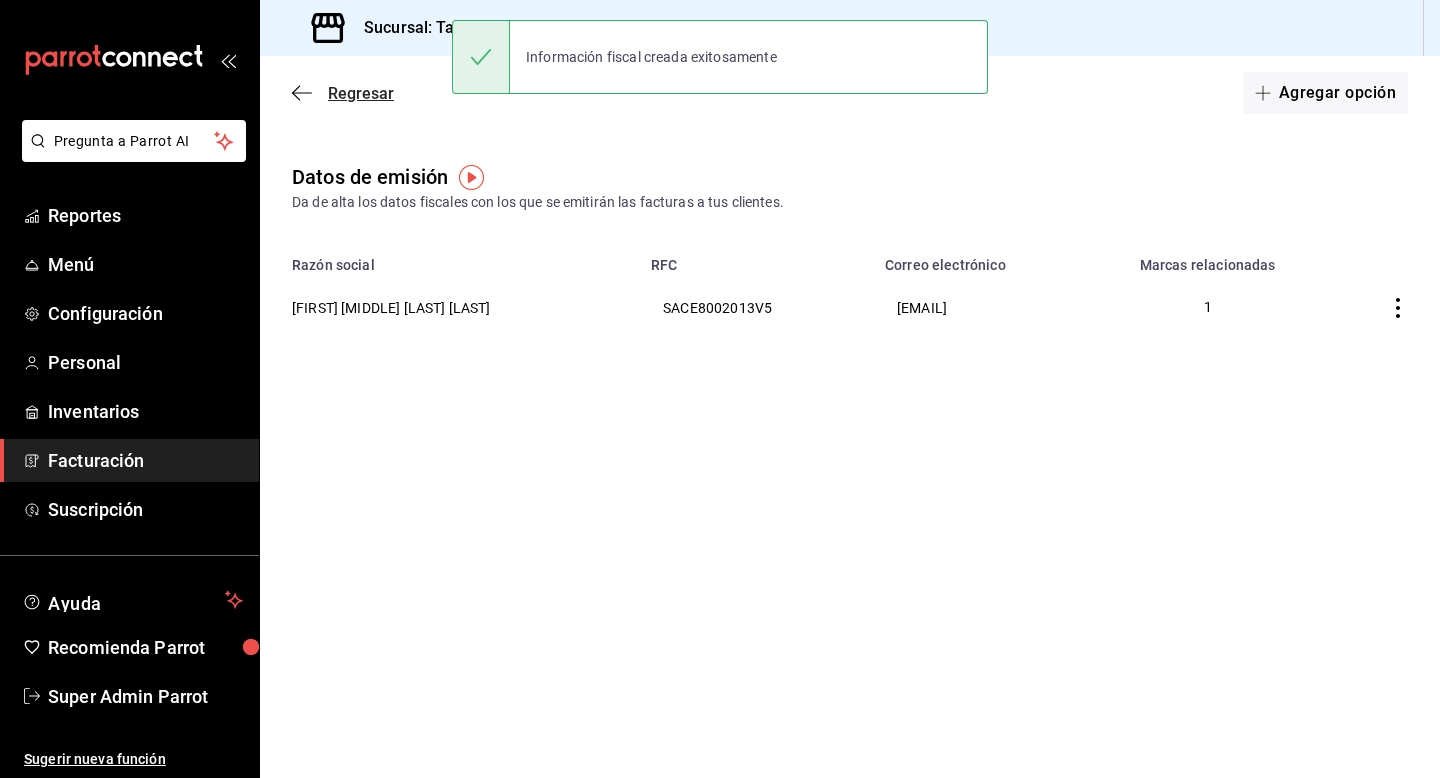 click on "Regresar" at bounding box center [361, 93] 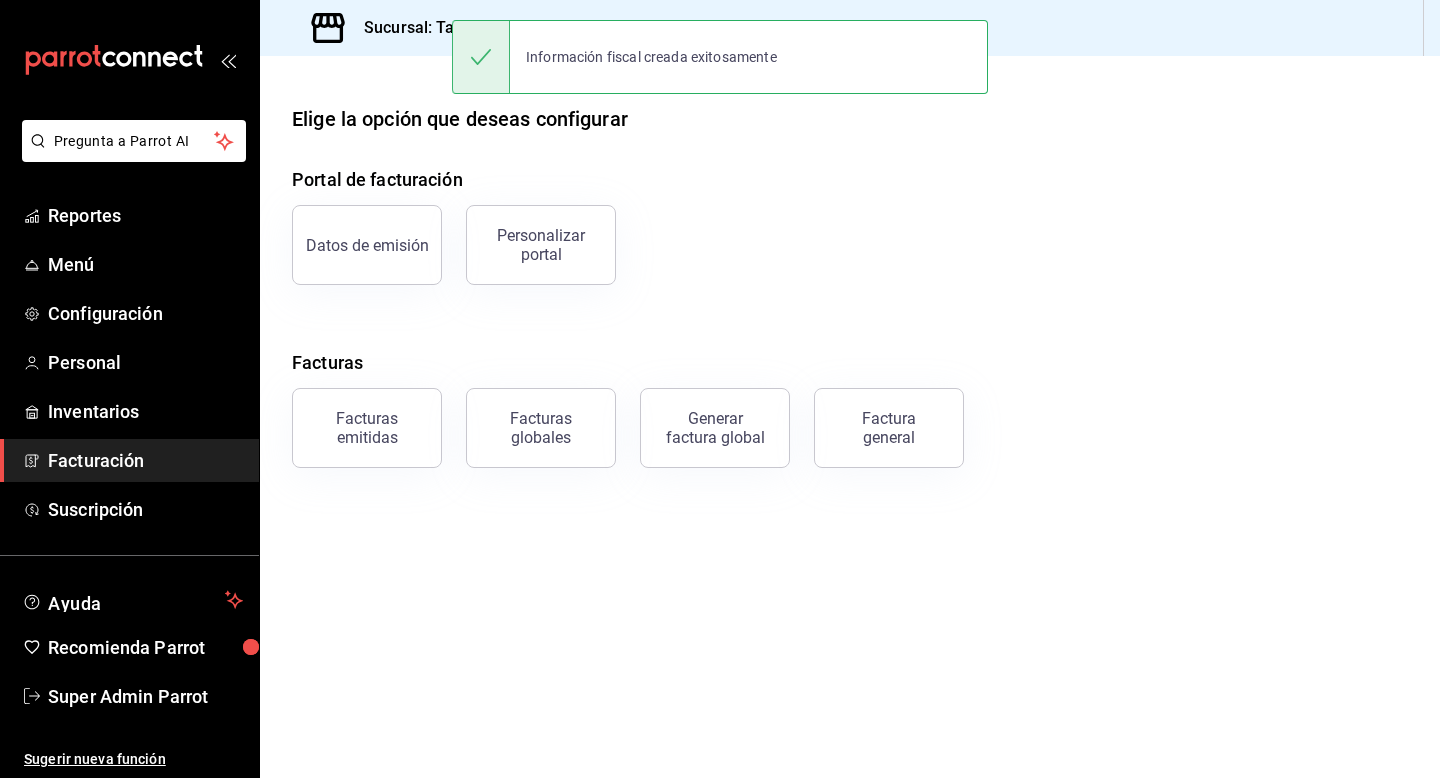 click on "Personalizar portal" at bounding box center [541, 245] 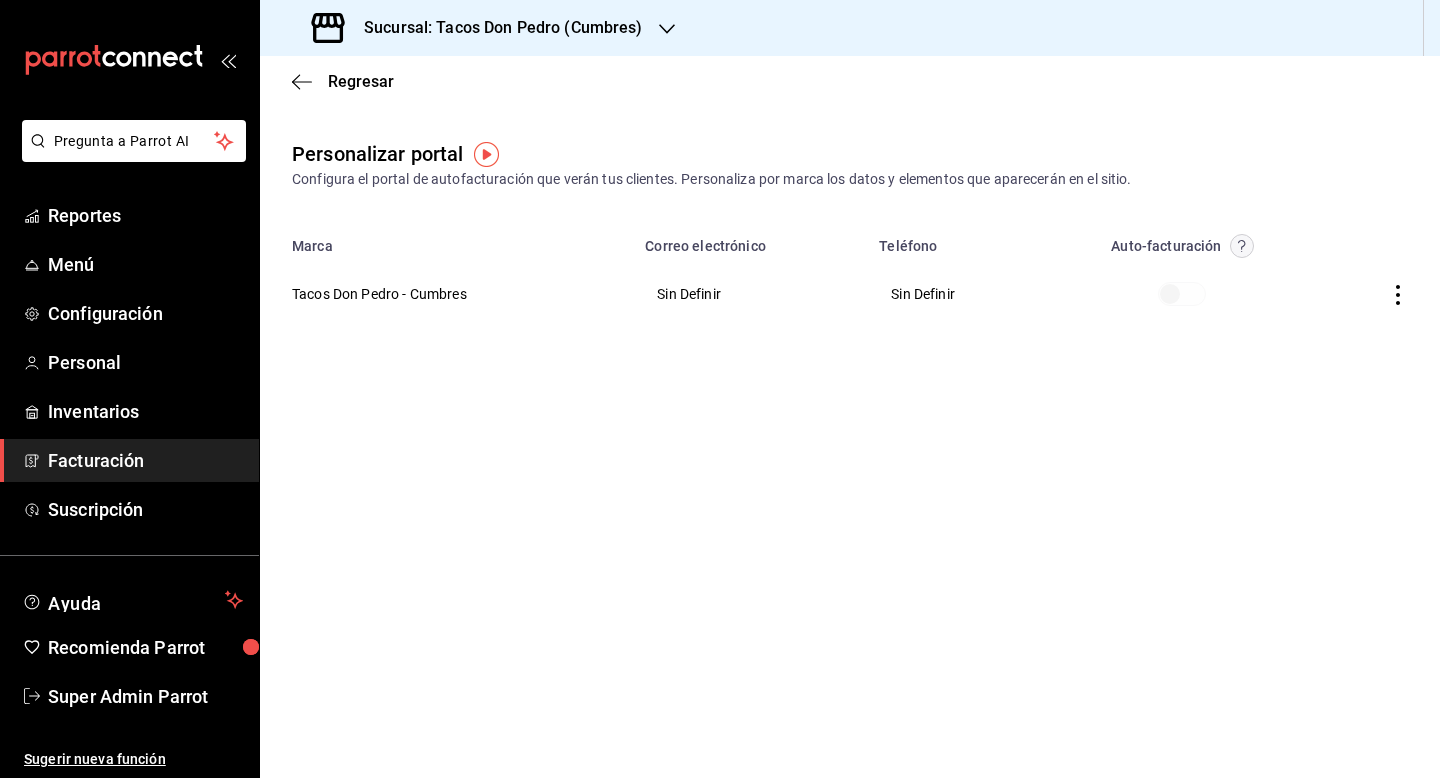 click 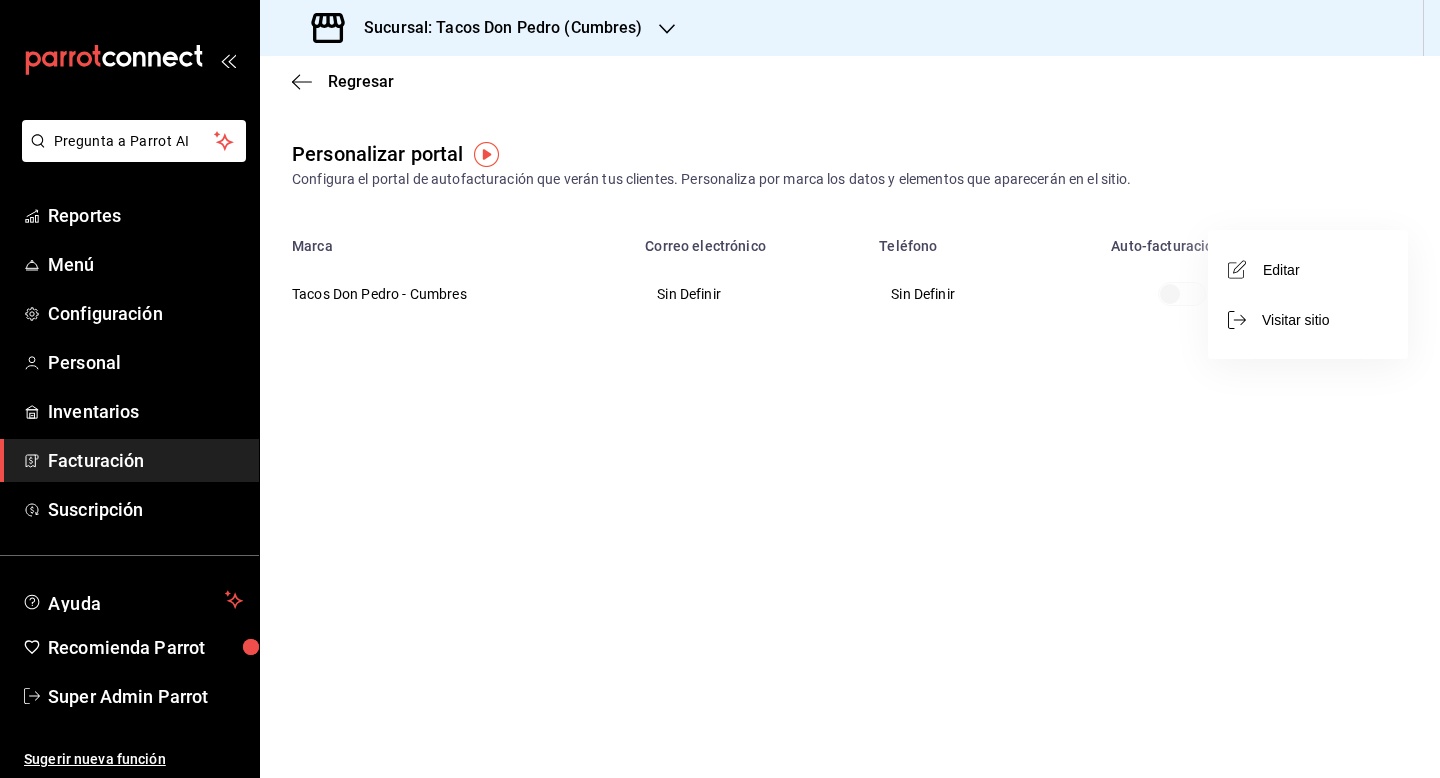 click on "Editar" at bounding box center [1308, 269] 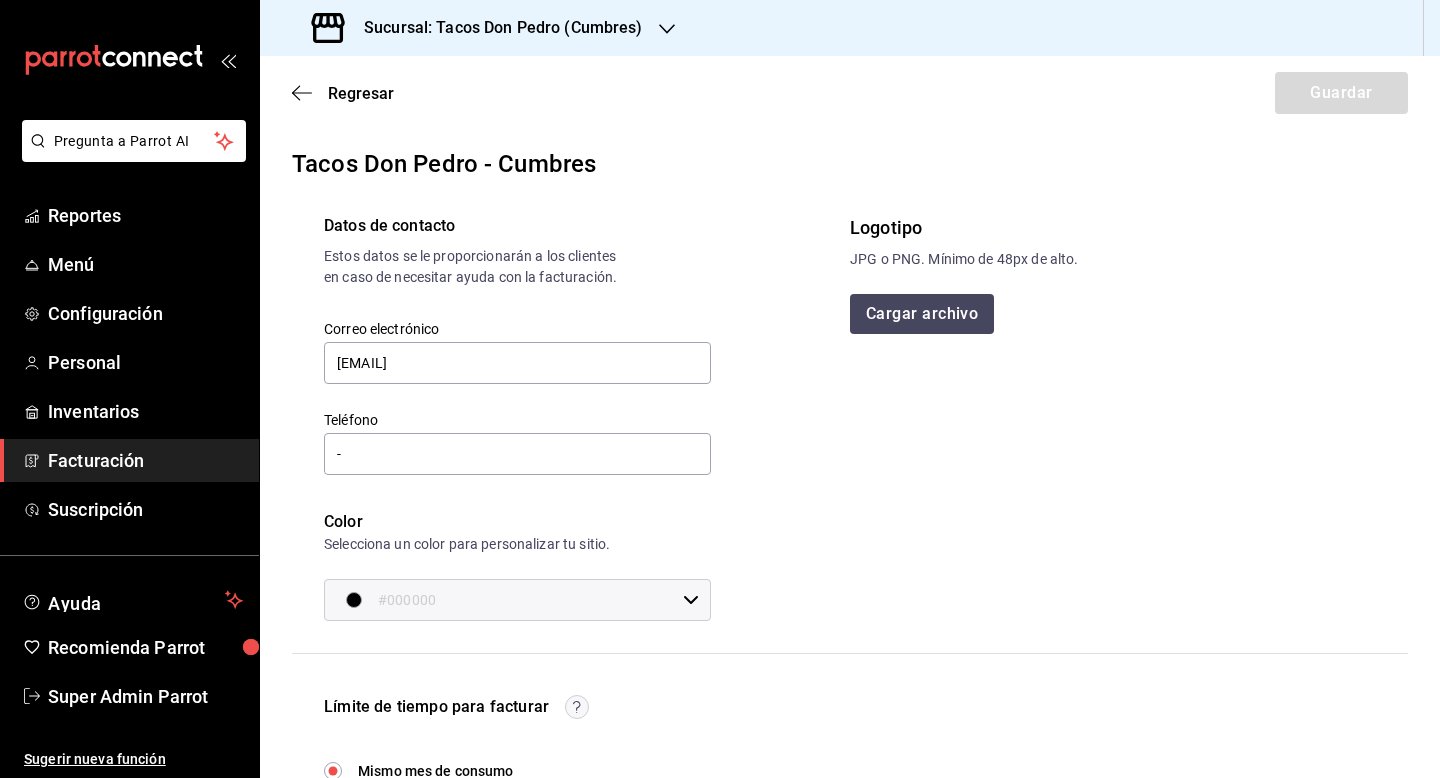type on "facdonpedro@gmail.com" 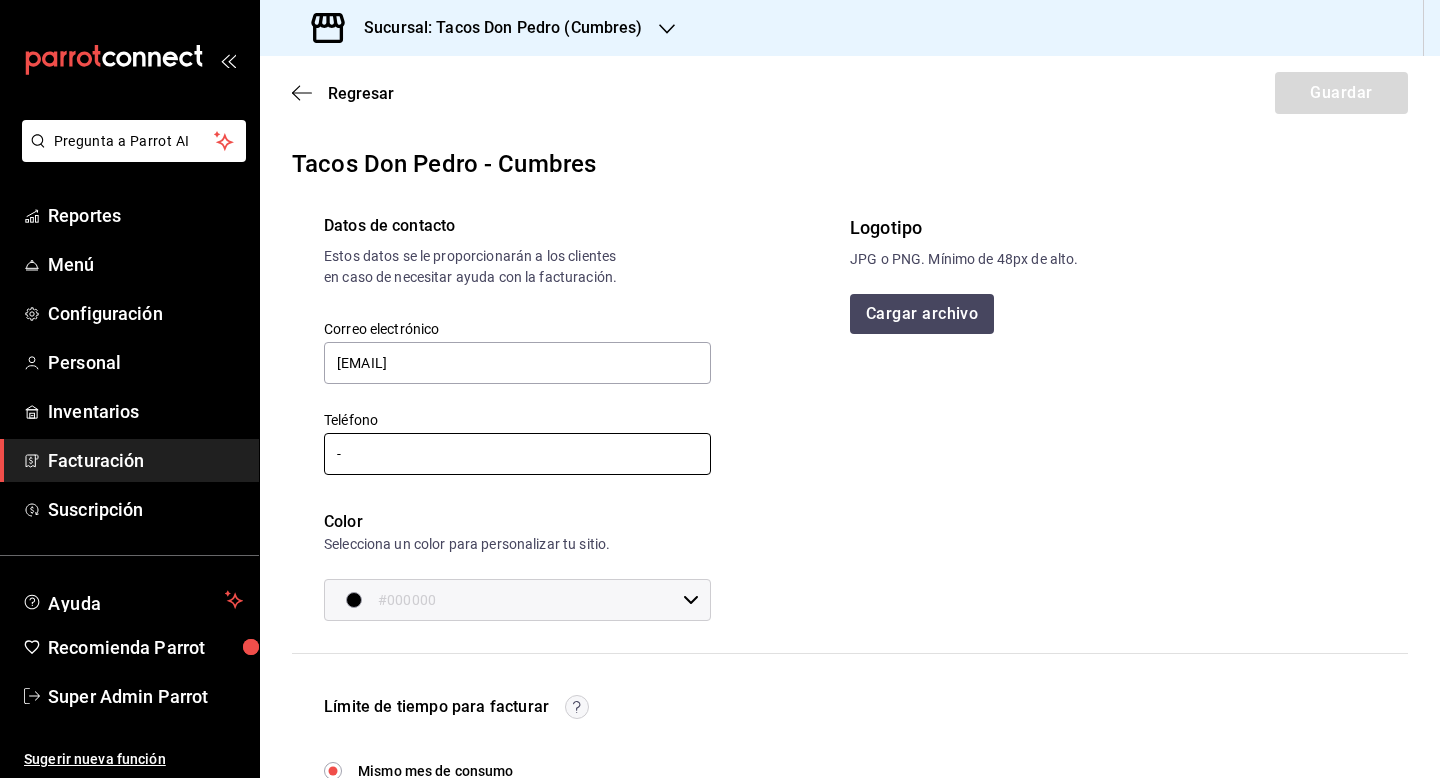 click on "-" at bounding box center (517, 454) 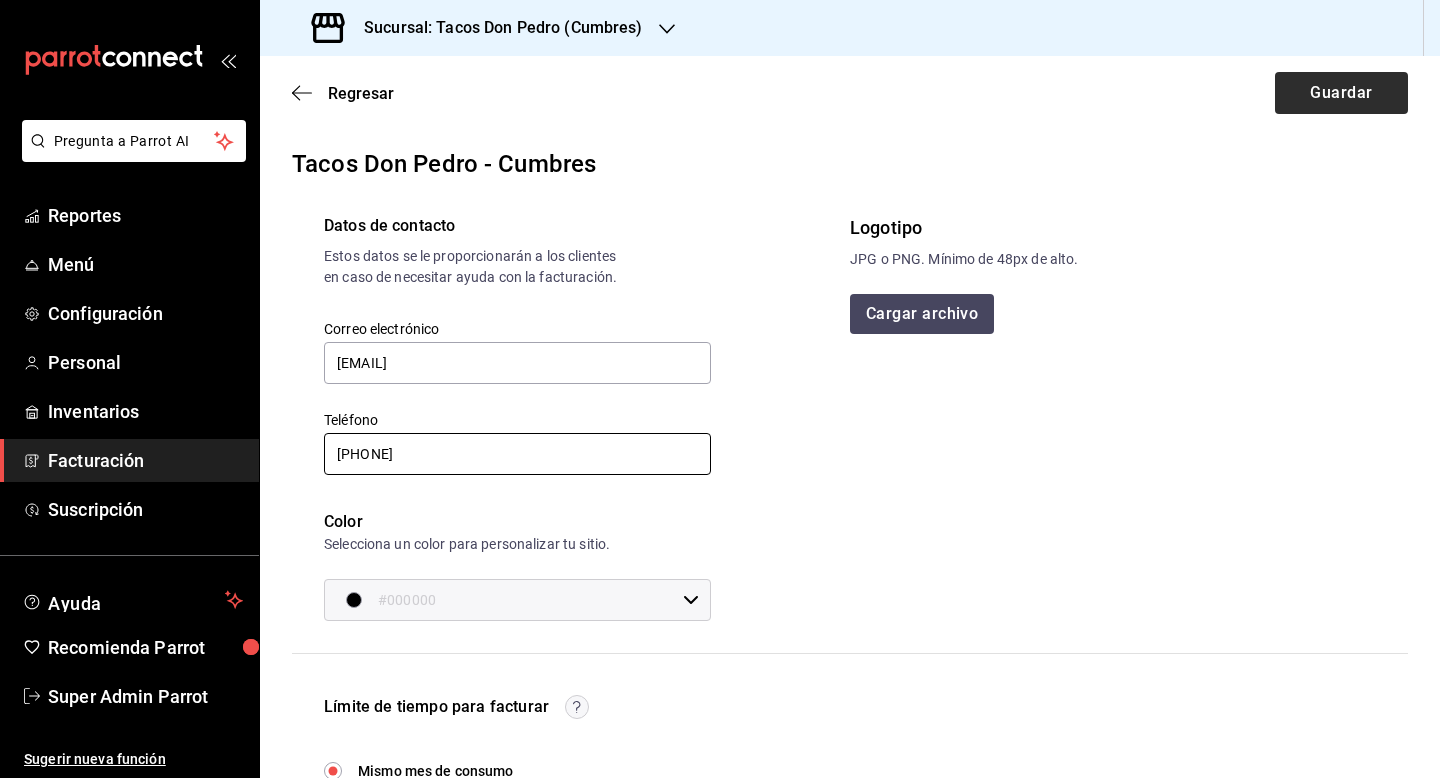 type on "81 2087-7797" 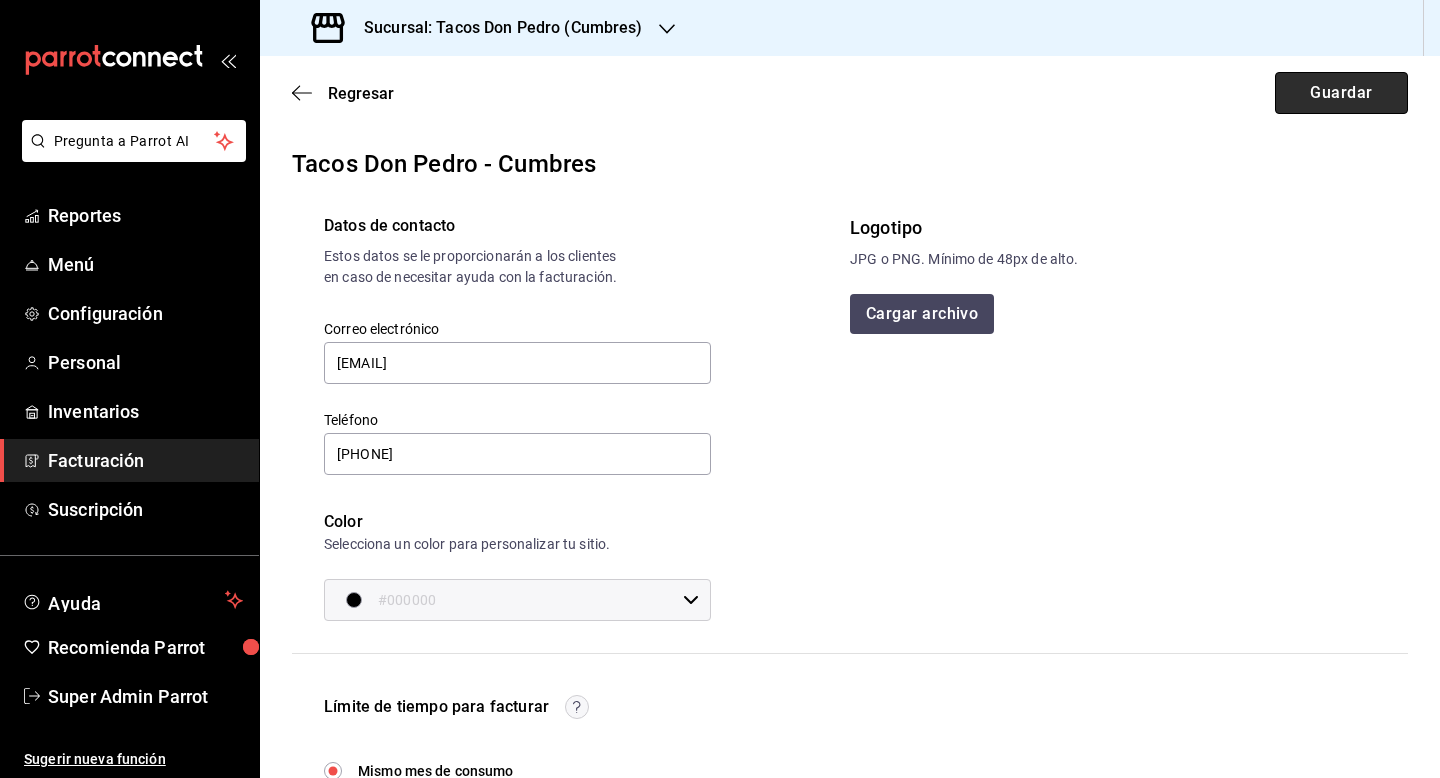 click on "Guardar" at bounding box center (1341, 93) 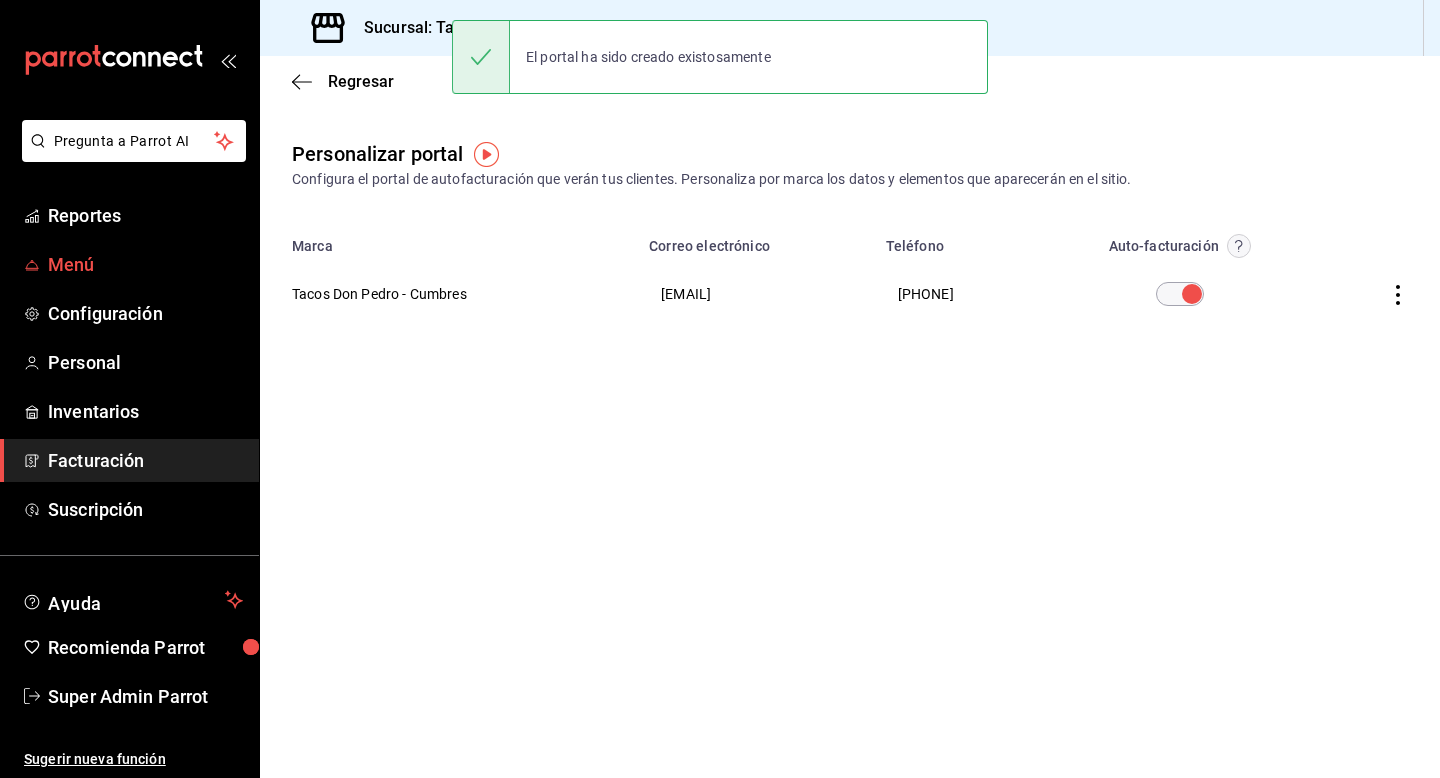 click on "Menú" at bounding box center (145, 264) 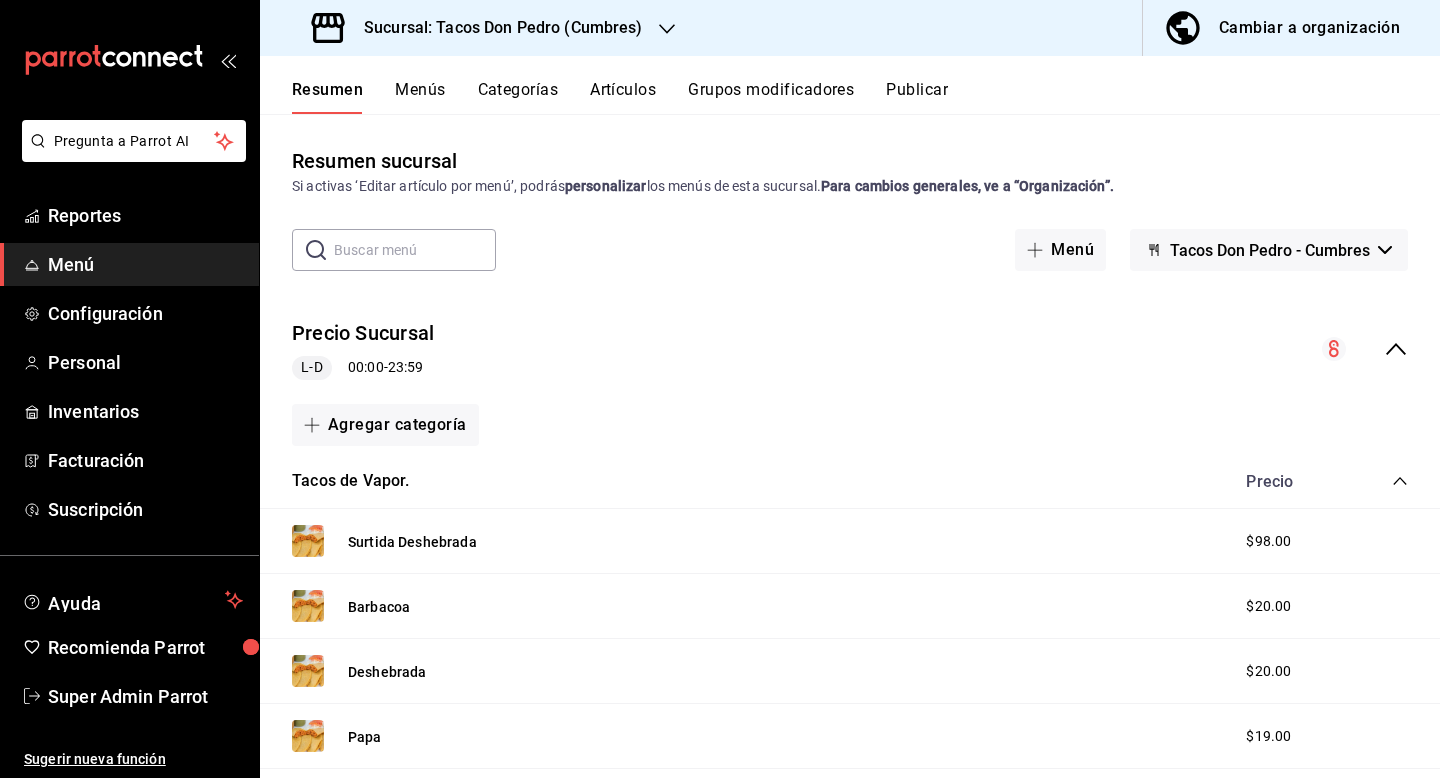 click on "Publicar" at bounding box center [917, 97] 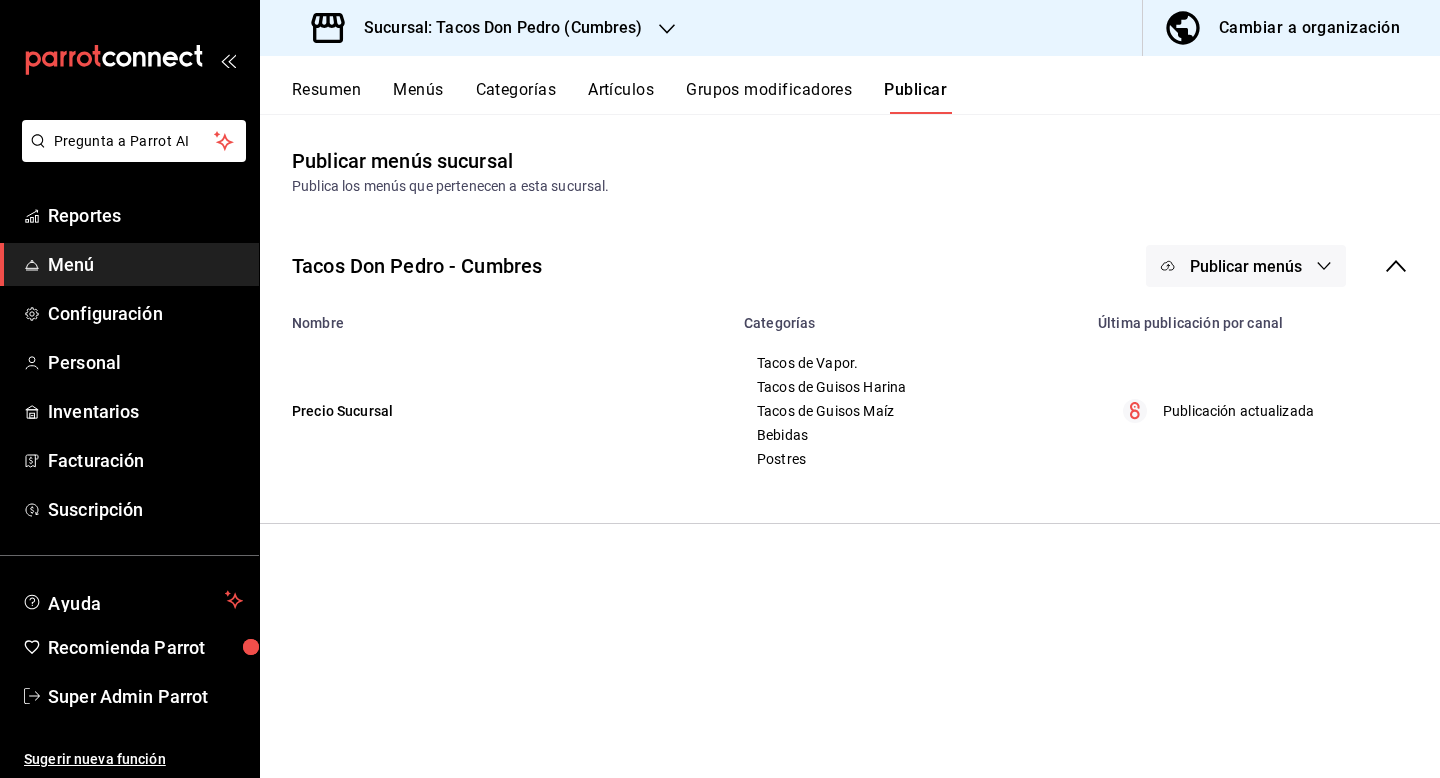 click 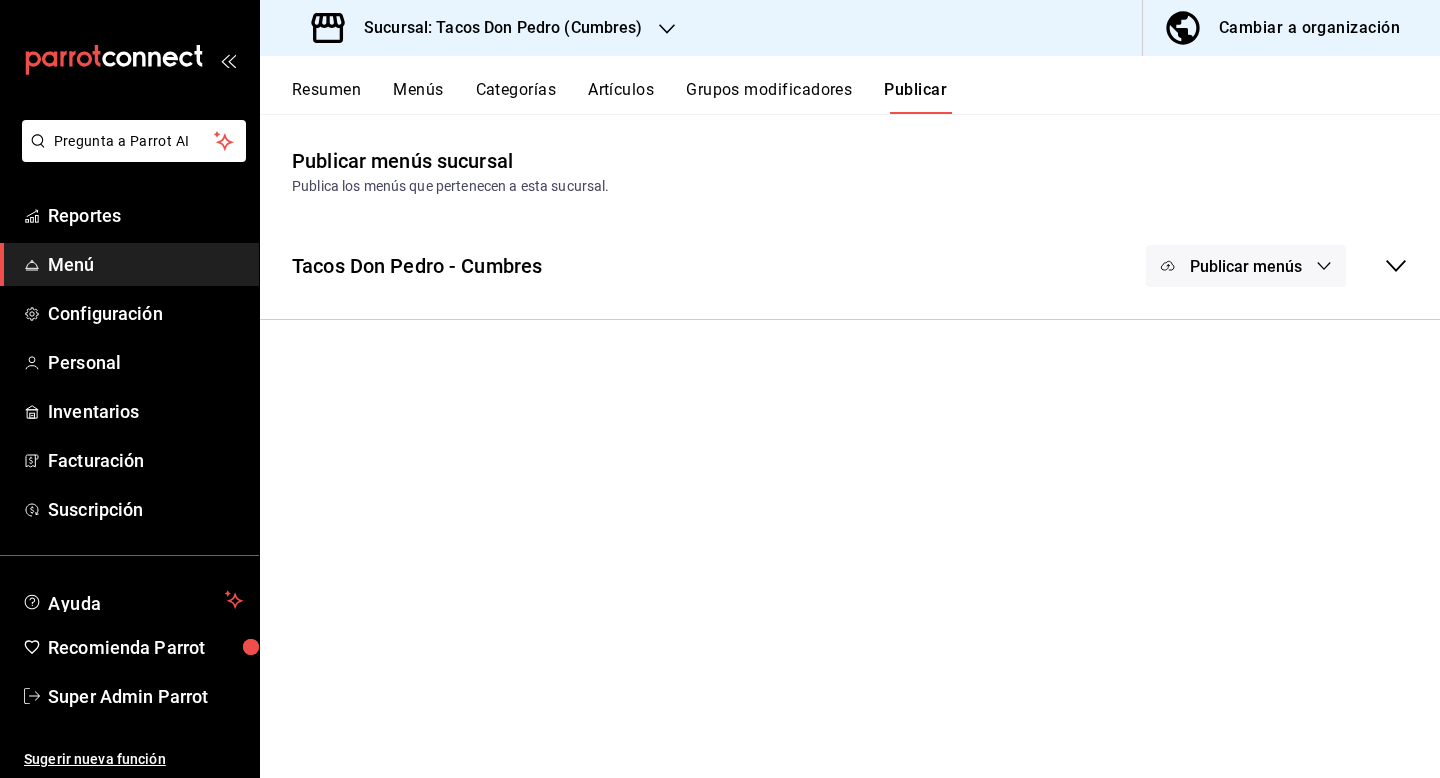 click 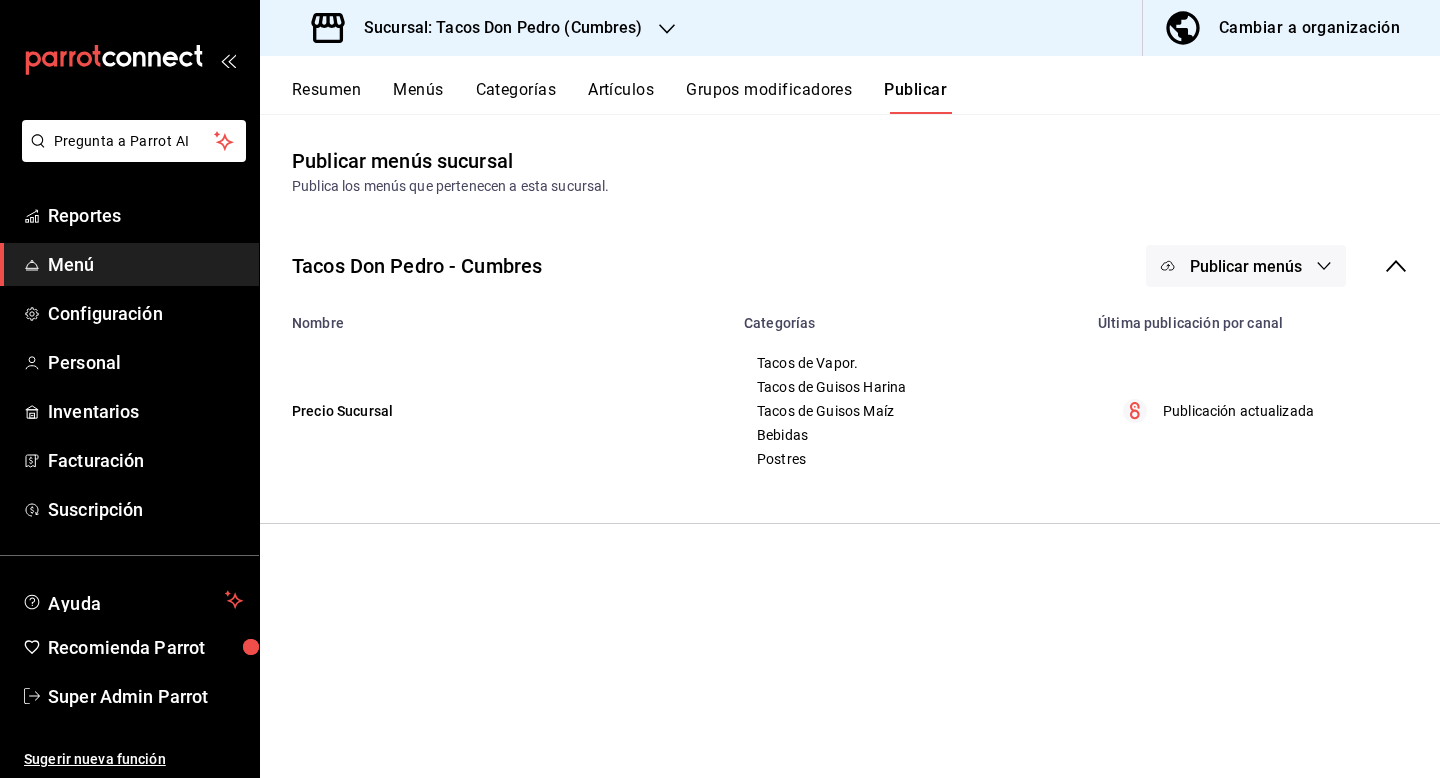 click on "Resumen" at bounding box center (326, 97) 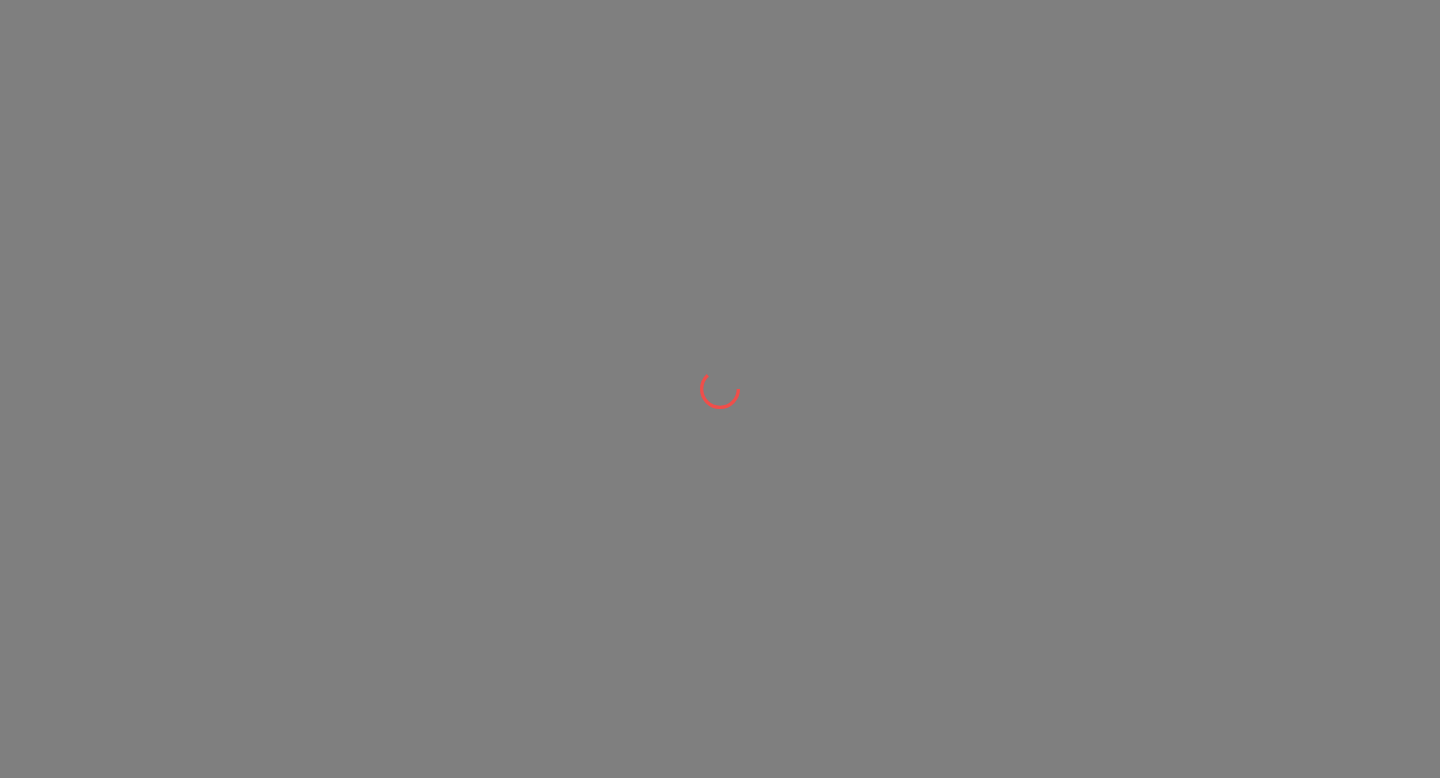 scroll, scrollTop: 0, scrollLeft: 0, axis: both 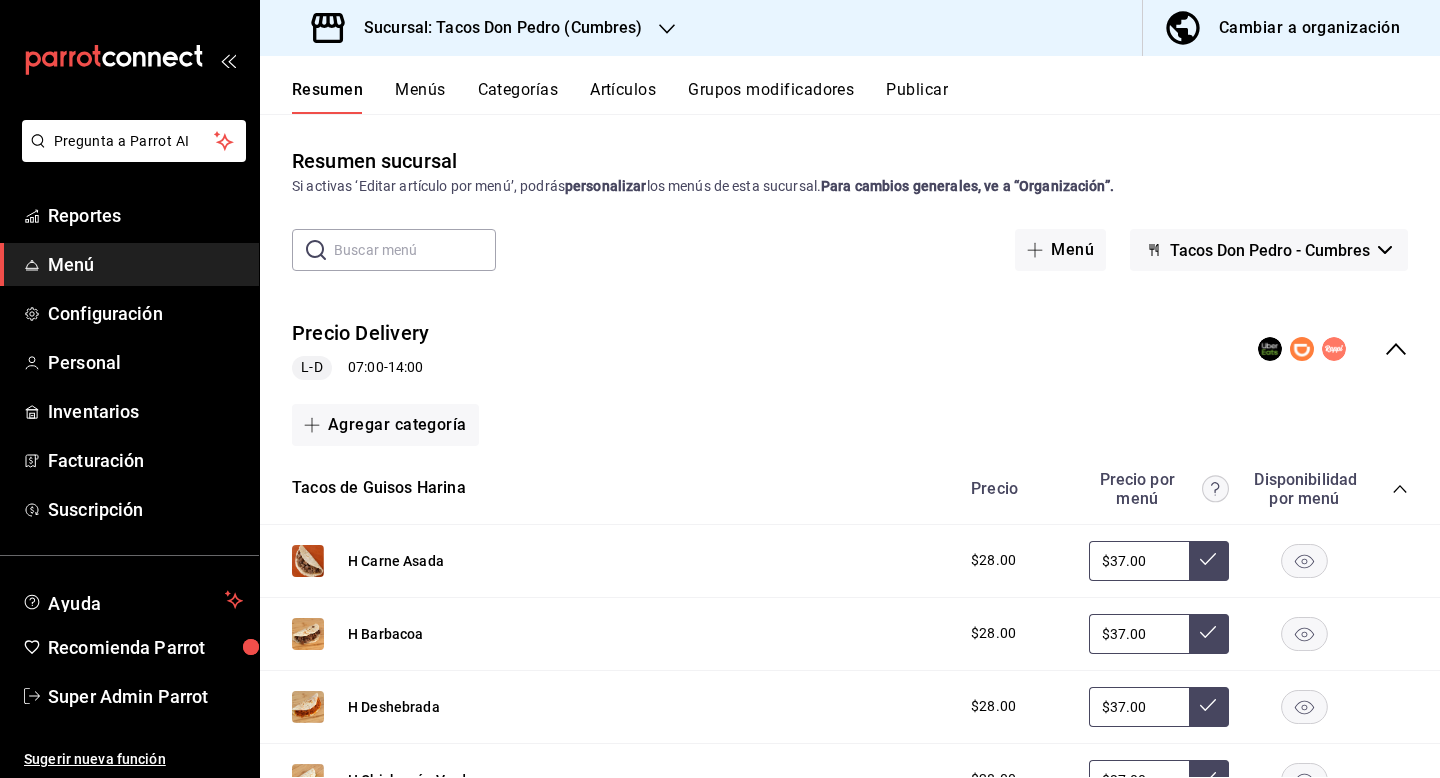 click on "Publicar" at bounding box center (917, 97) 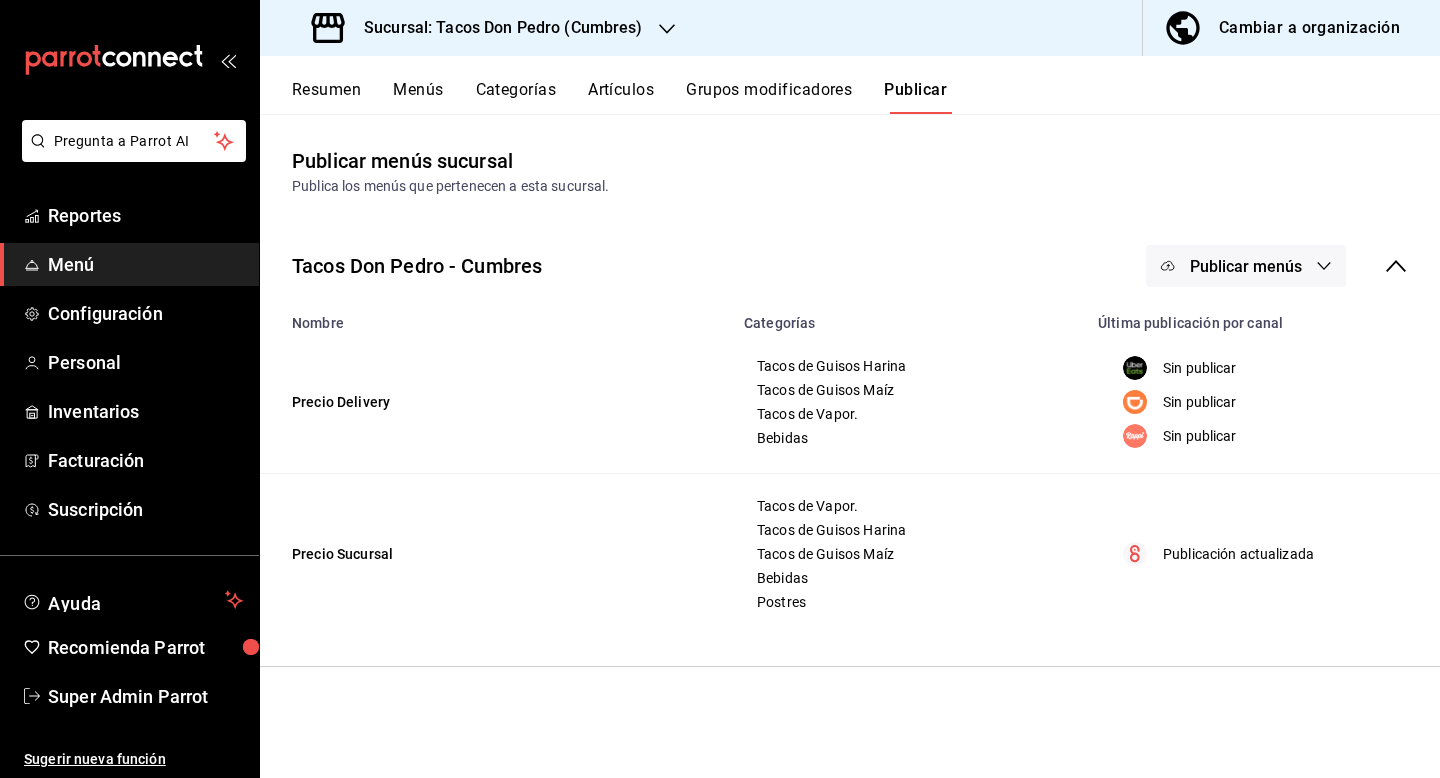click on "Publicar menús" at bounding box center [1246, 266] 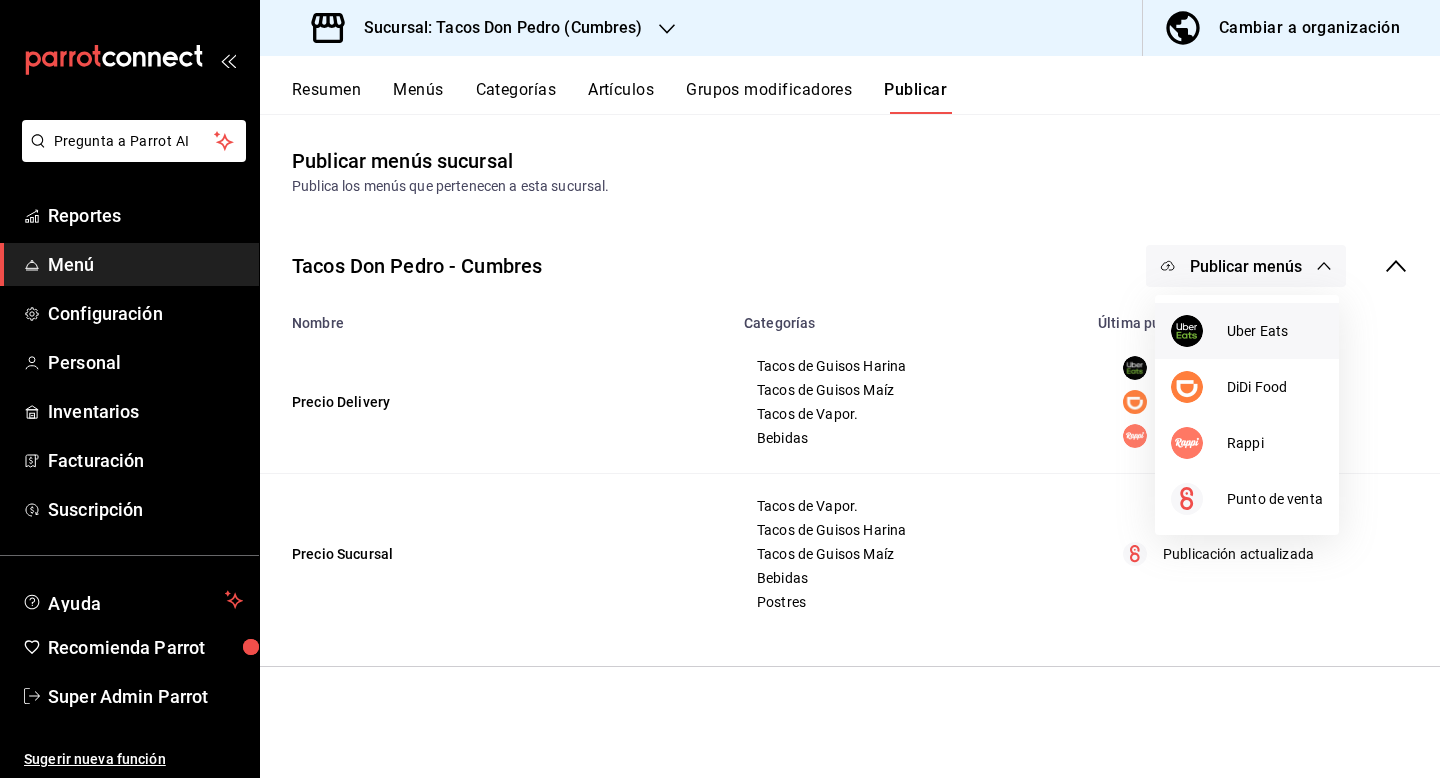 click at bounding box center [1199, 331] 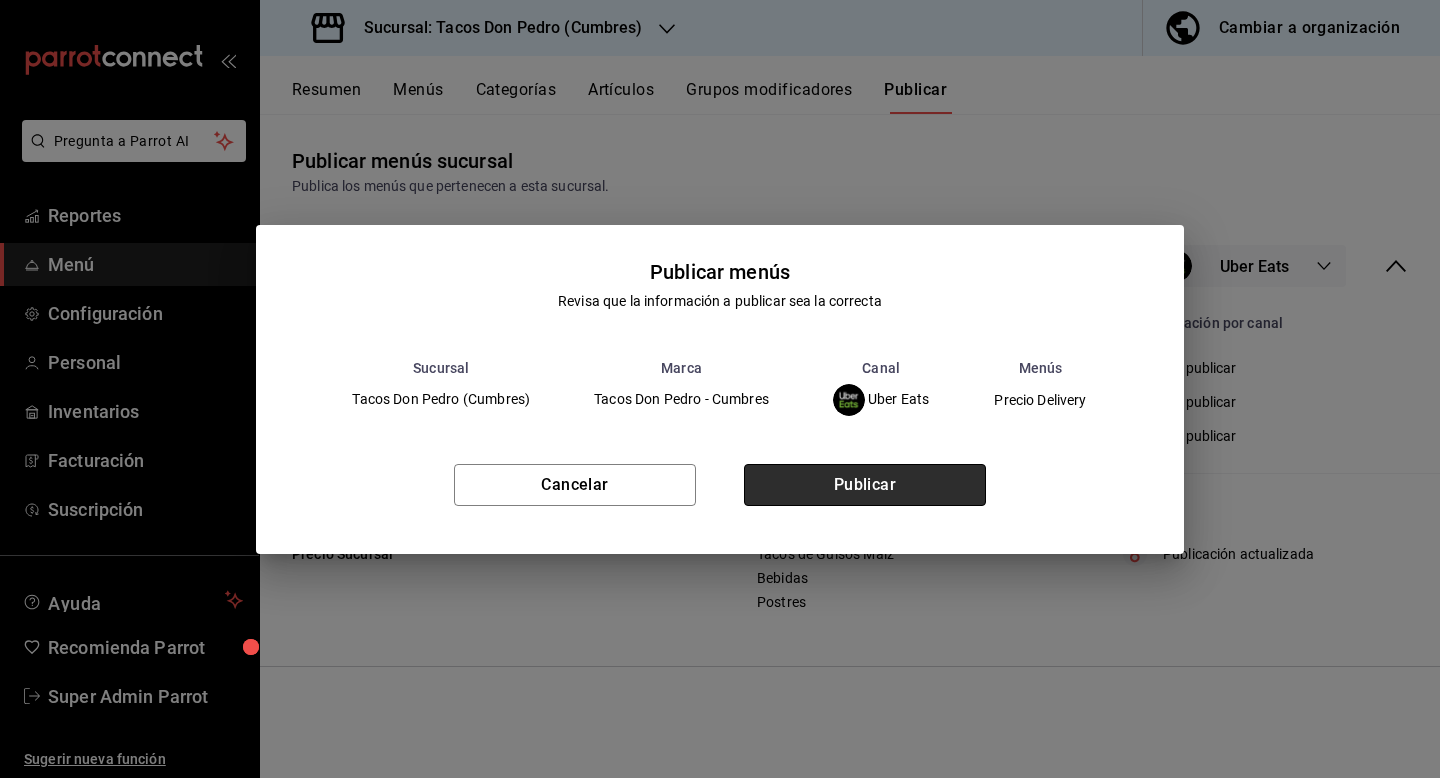 click on "Publicar" at bounding box center [865, 485] 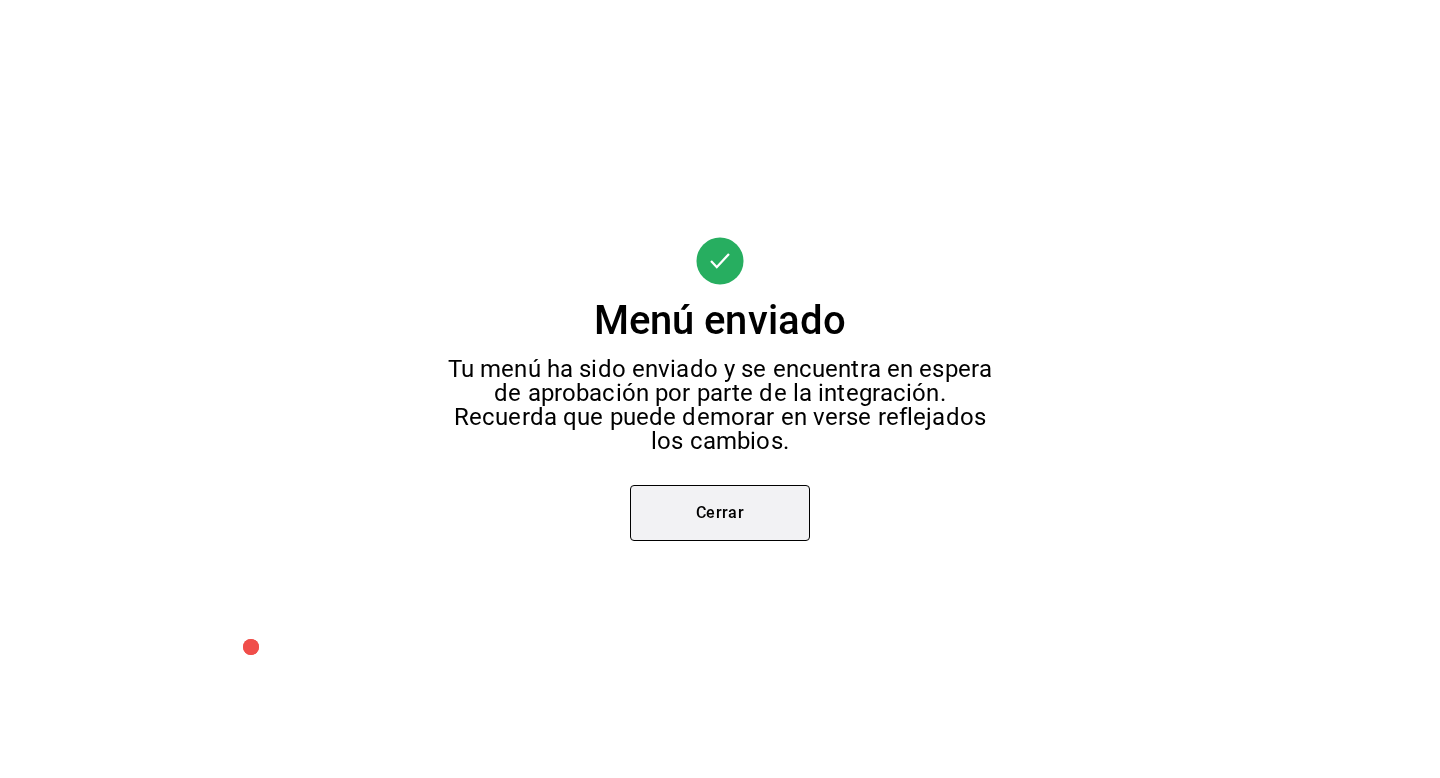 click on "Cerrar" at bounding box center (720, 513) 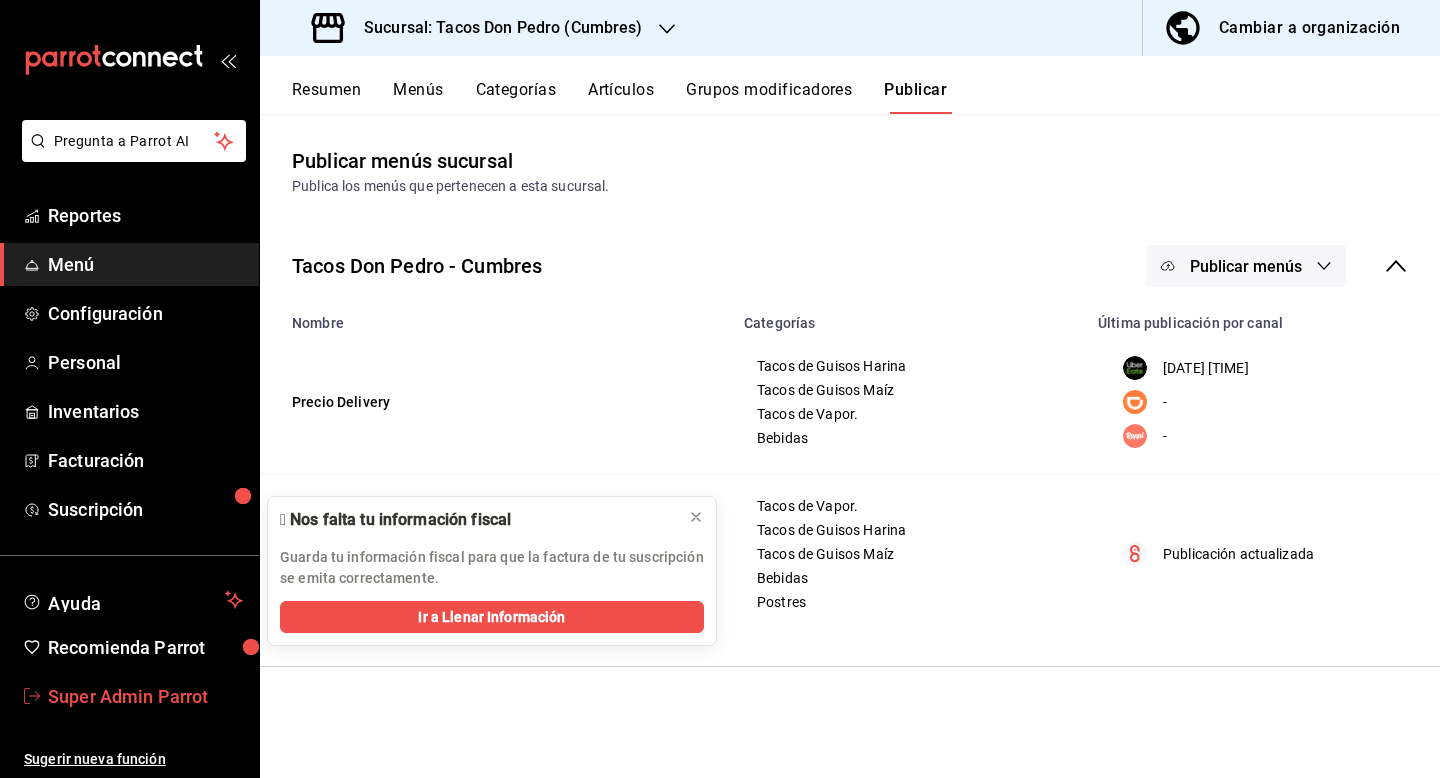 click on "Super Admin Parrot" at bounding box center [145, 696] 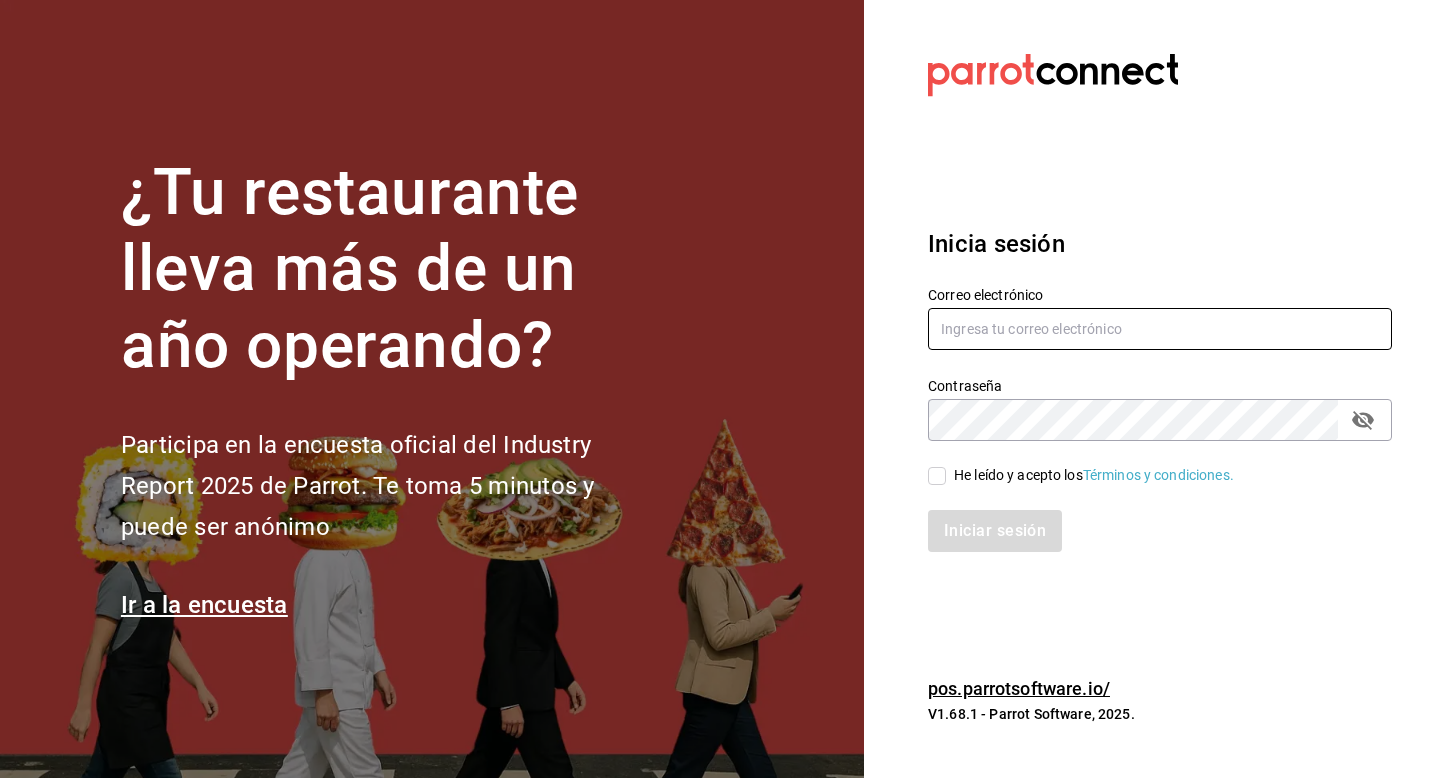 click at bounding box center [1160, 329] 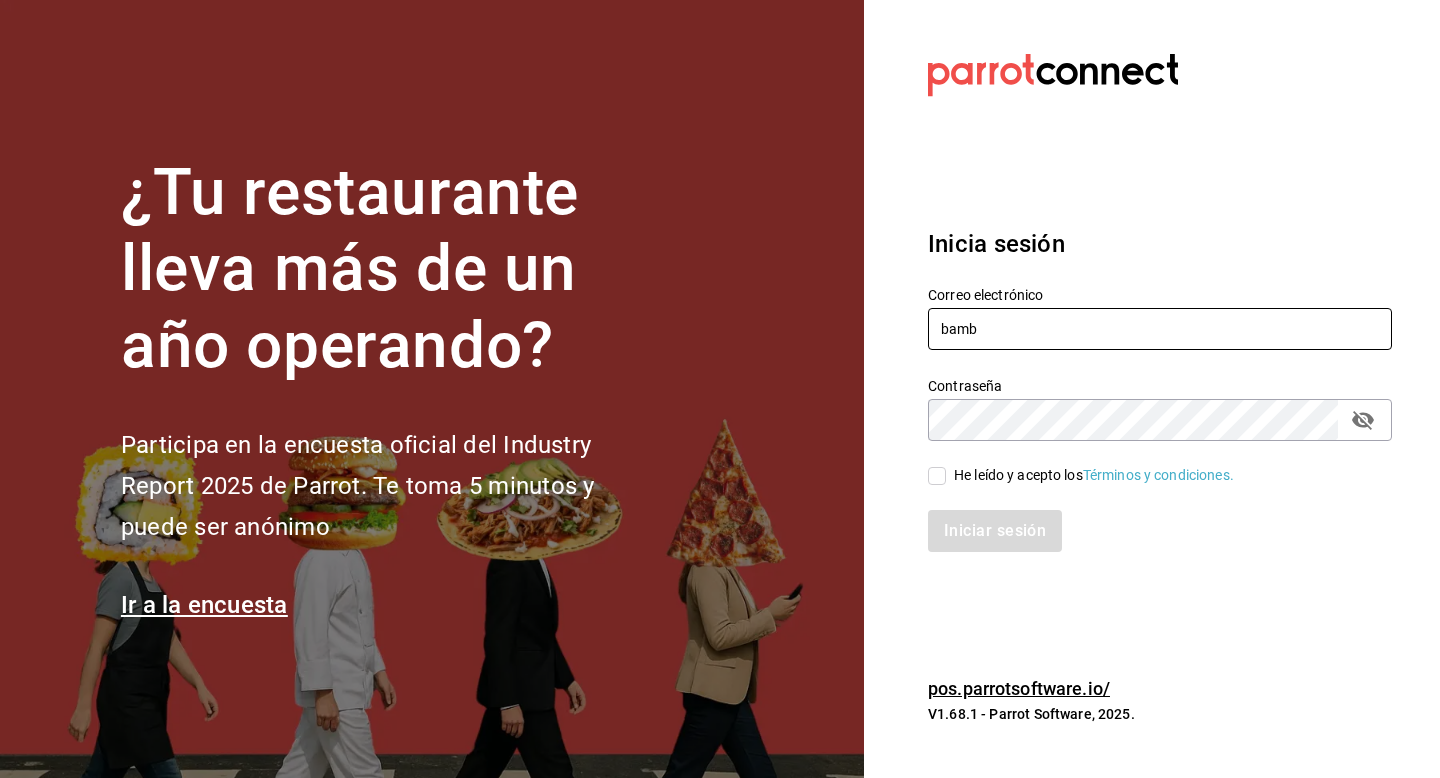 type on "bambiscafe@sanpedro.com" 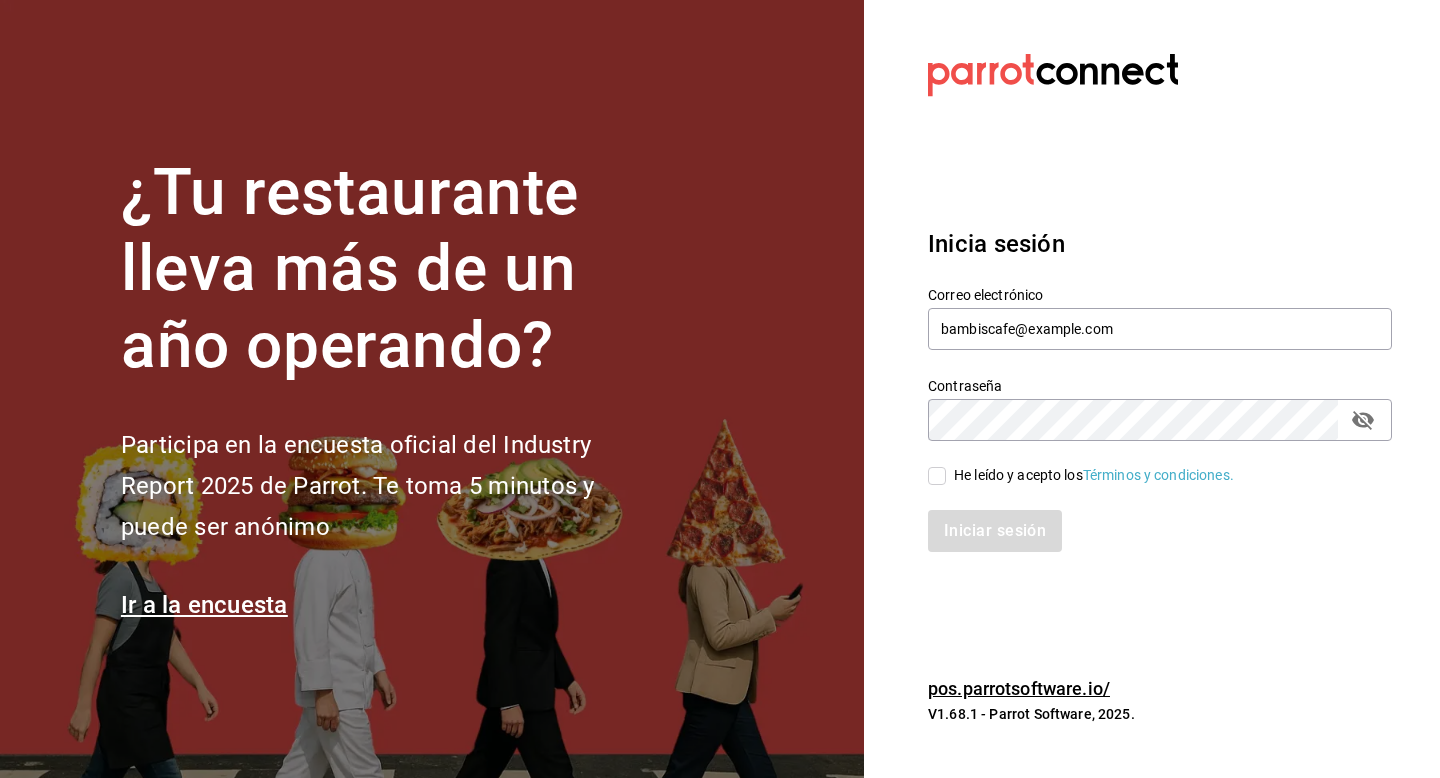 click on "He leído y acepto los  Términos y condiciones." at bounding box center (1094, 475) 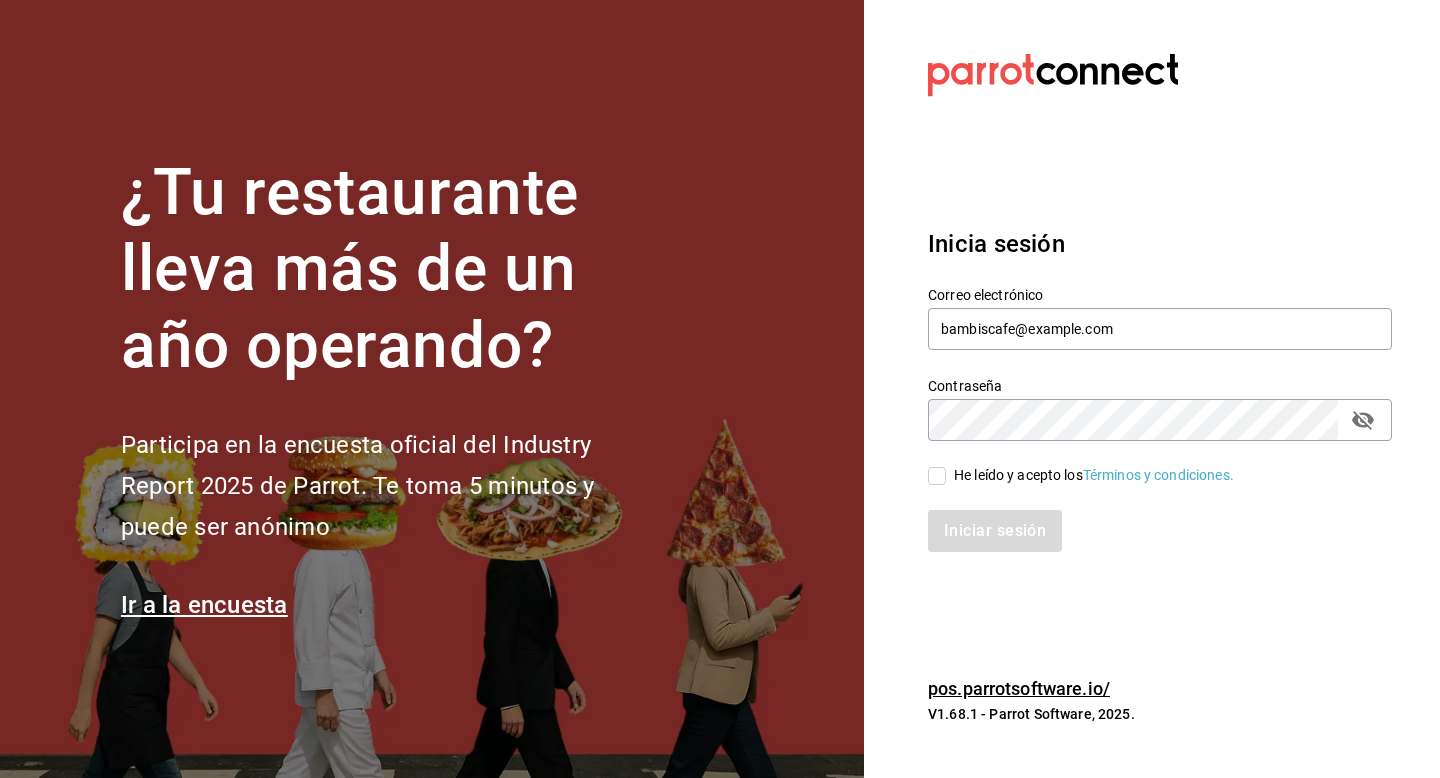 checkbox on "true" 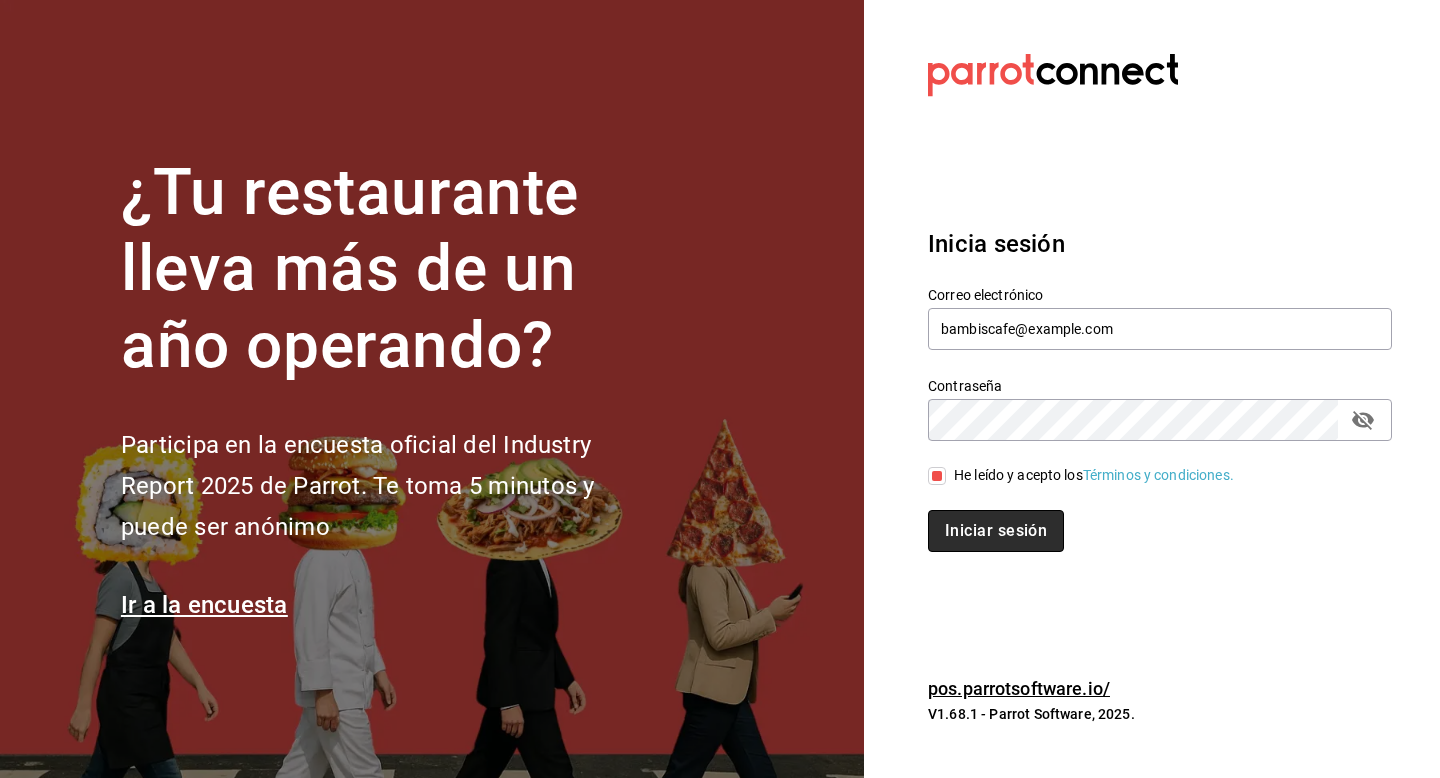 click on "Iniciar sesión" at bounding box center [996, 531] 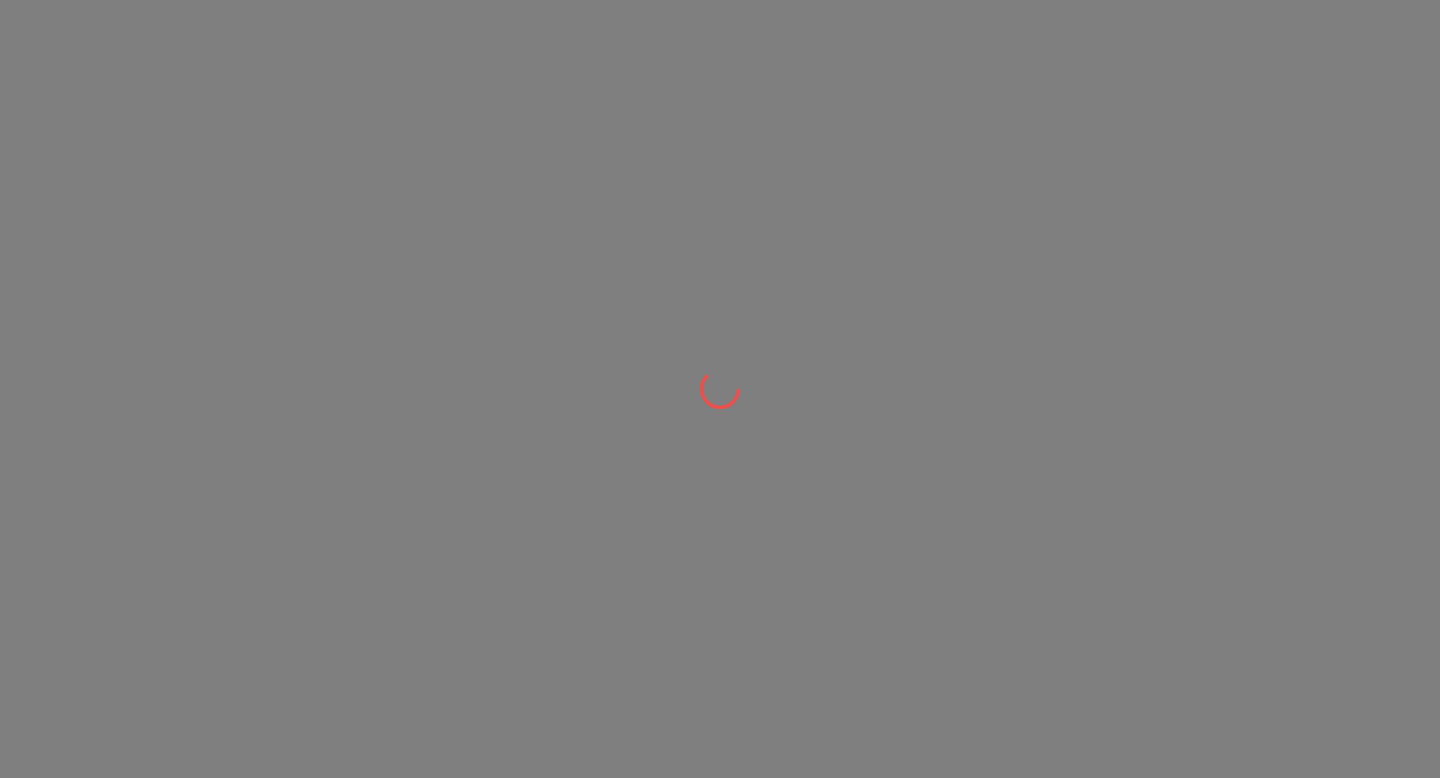 scroll, scrollTop: 0, scrollLeft: 0, axis: both 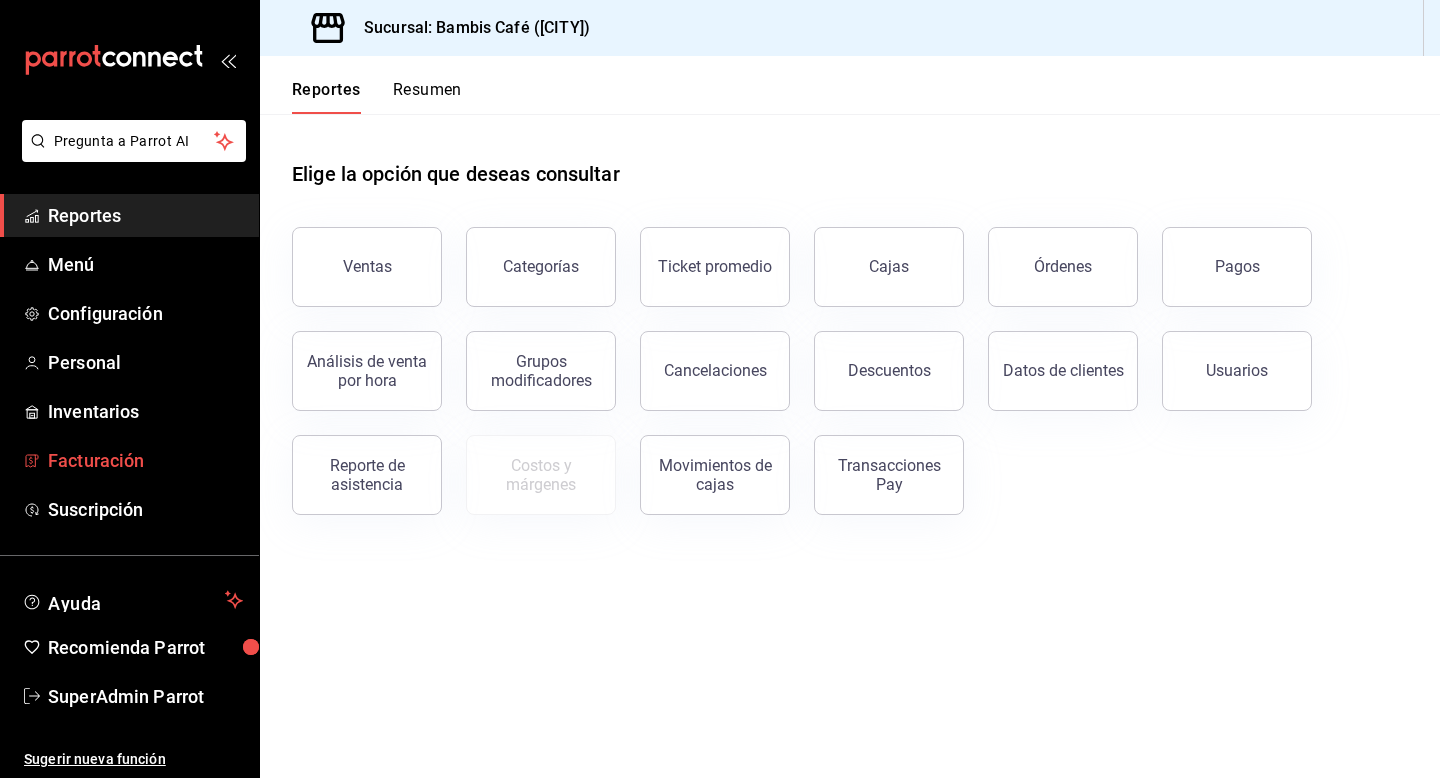 click on "Facturación" at bounding box center [145, 460] 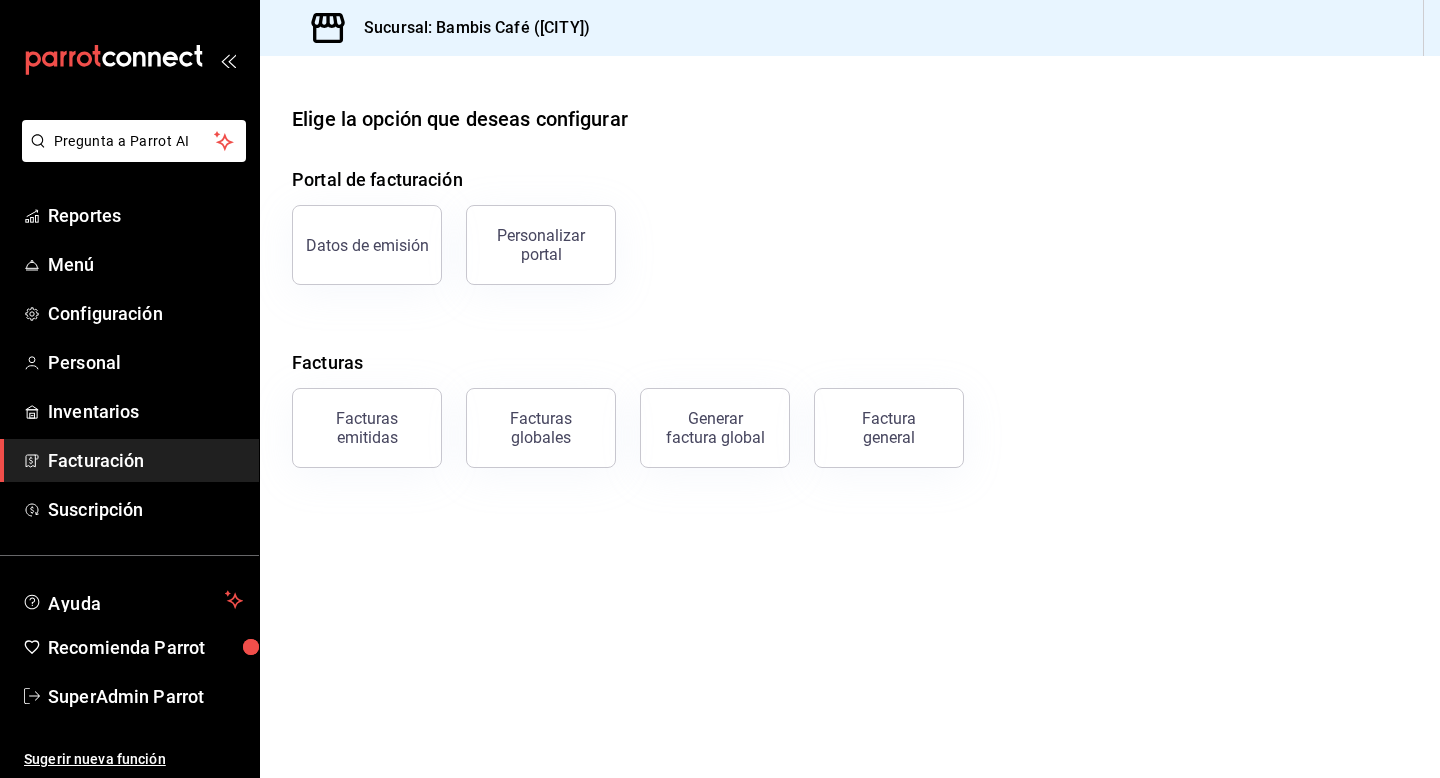 click on "Personalizar portal" at bounding box center [541, 245] 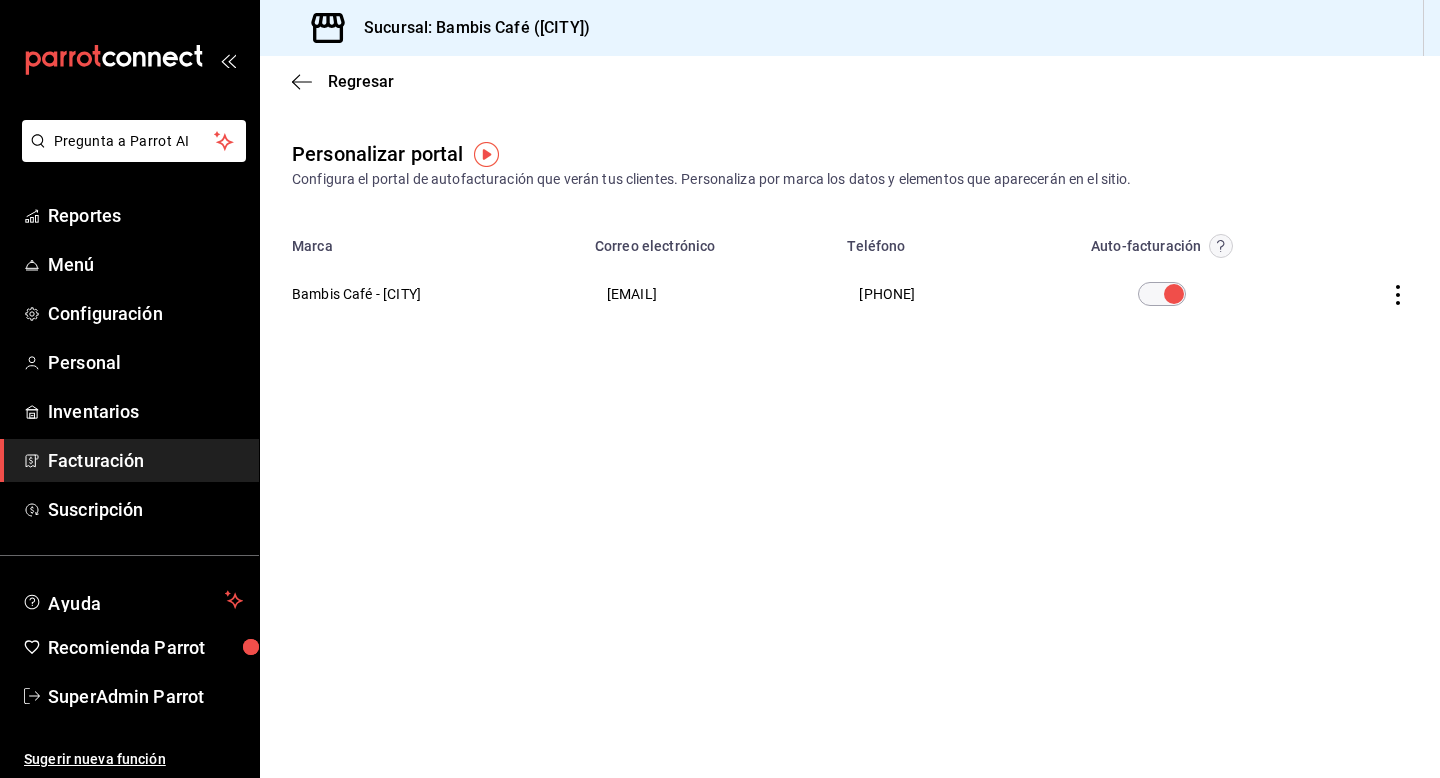 click on "Bambis Café - San Pedro" at bounding box center [421, 294] 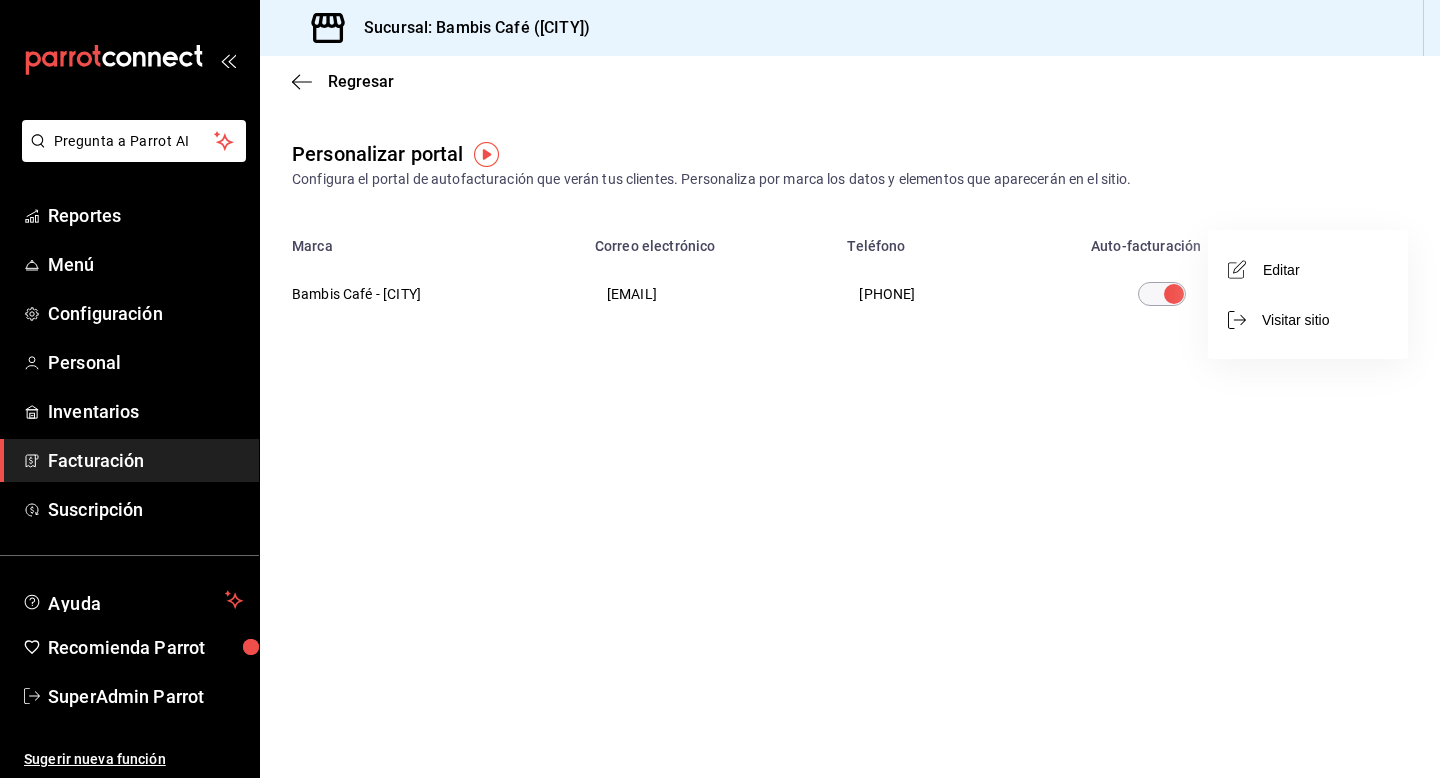 click on "Editar" at bounding box center (1308, 269) 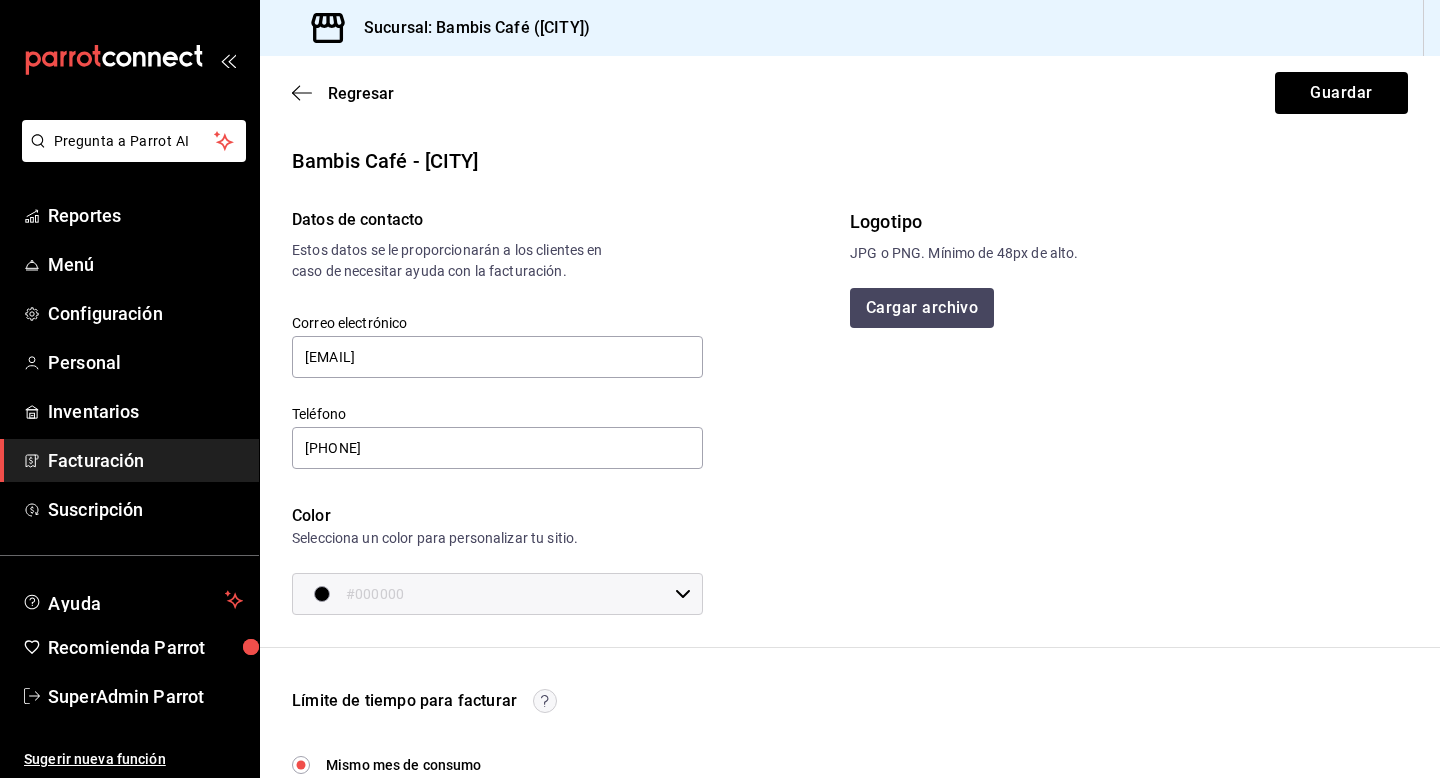 scroll, scrollTop: 379, scrollLeft: 0, axis: vertical 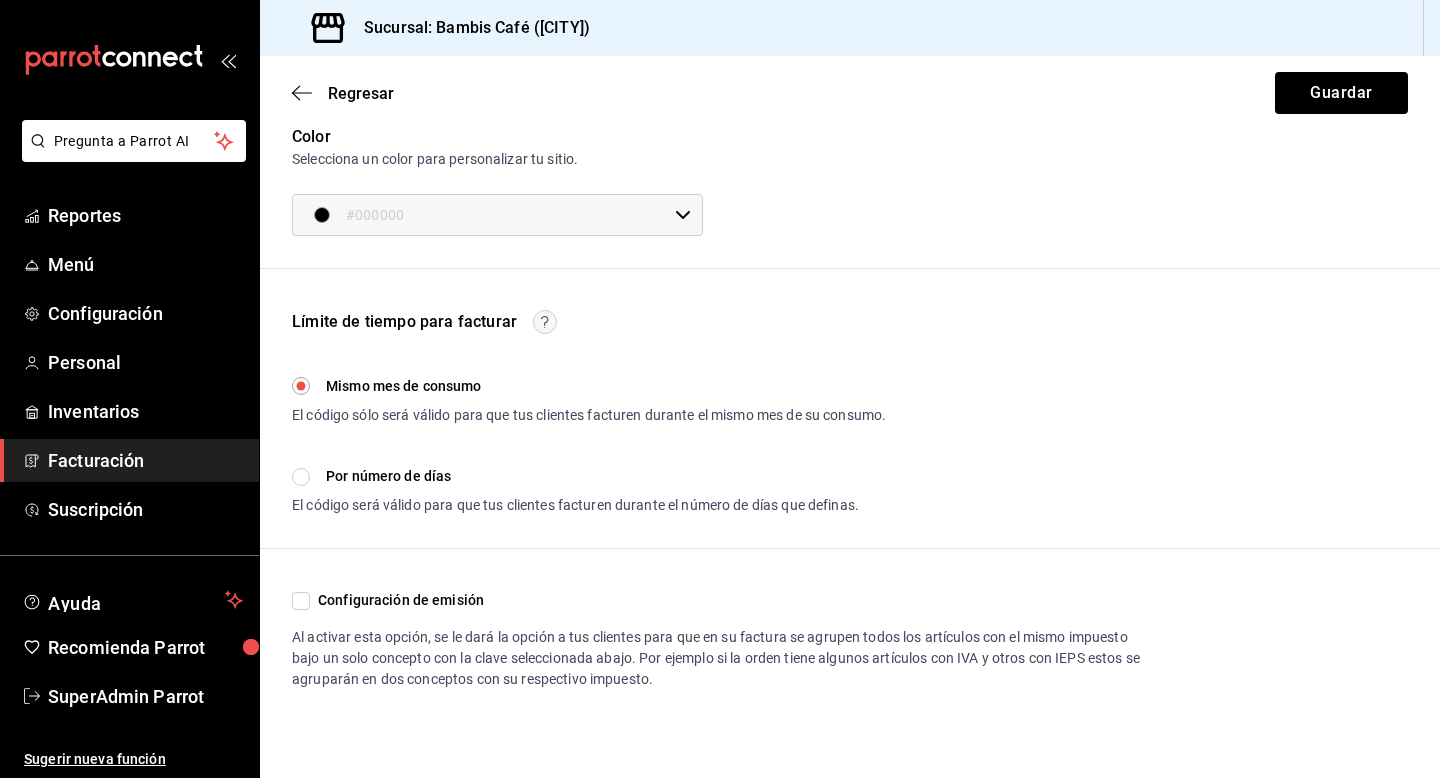 click on "Configuración de emisión" at bounding box center (301, 601) 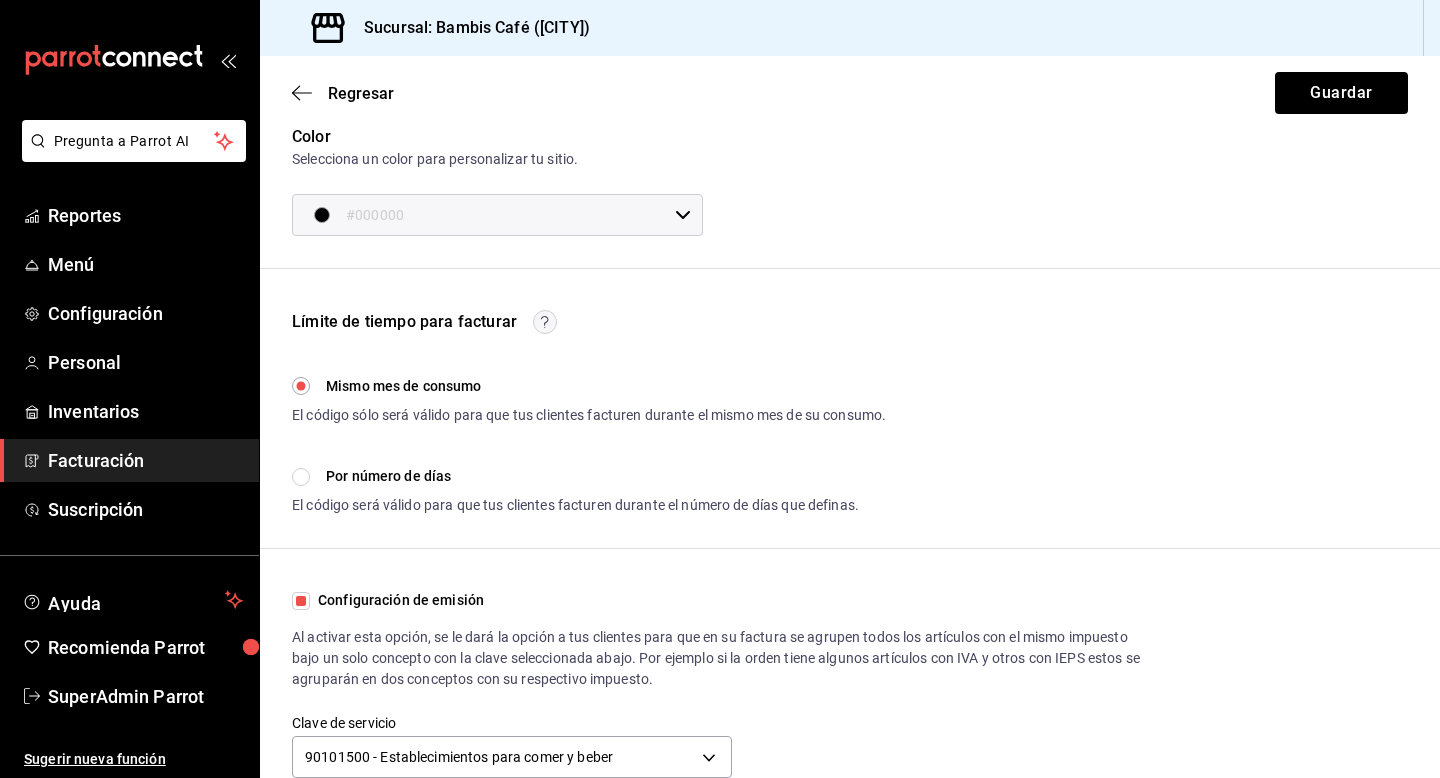 scroll, scrollTop: 449, scrollLeft: 0, axis: vertical 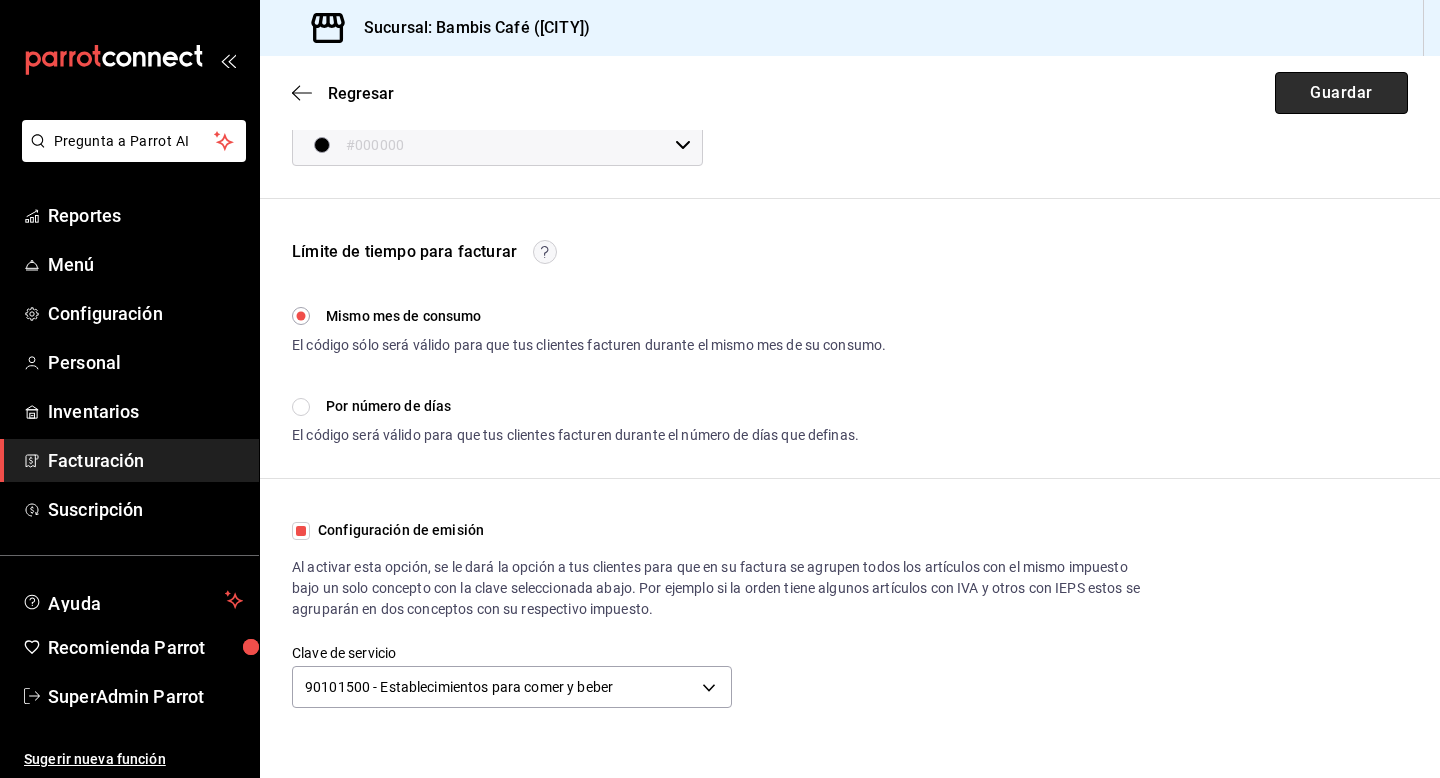 click on "Guardar" at bounding box center (1341, 93) 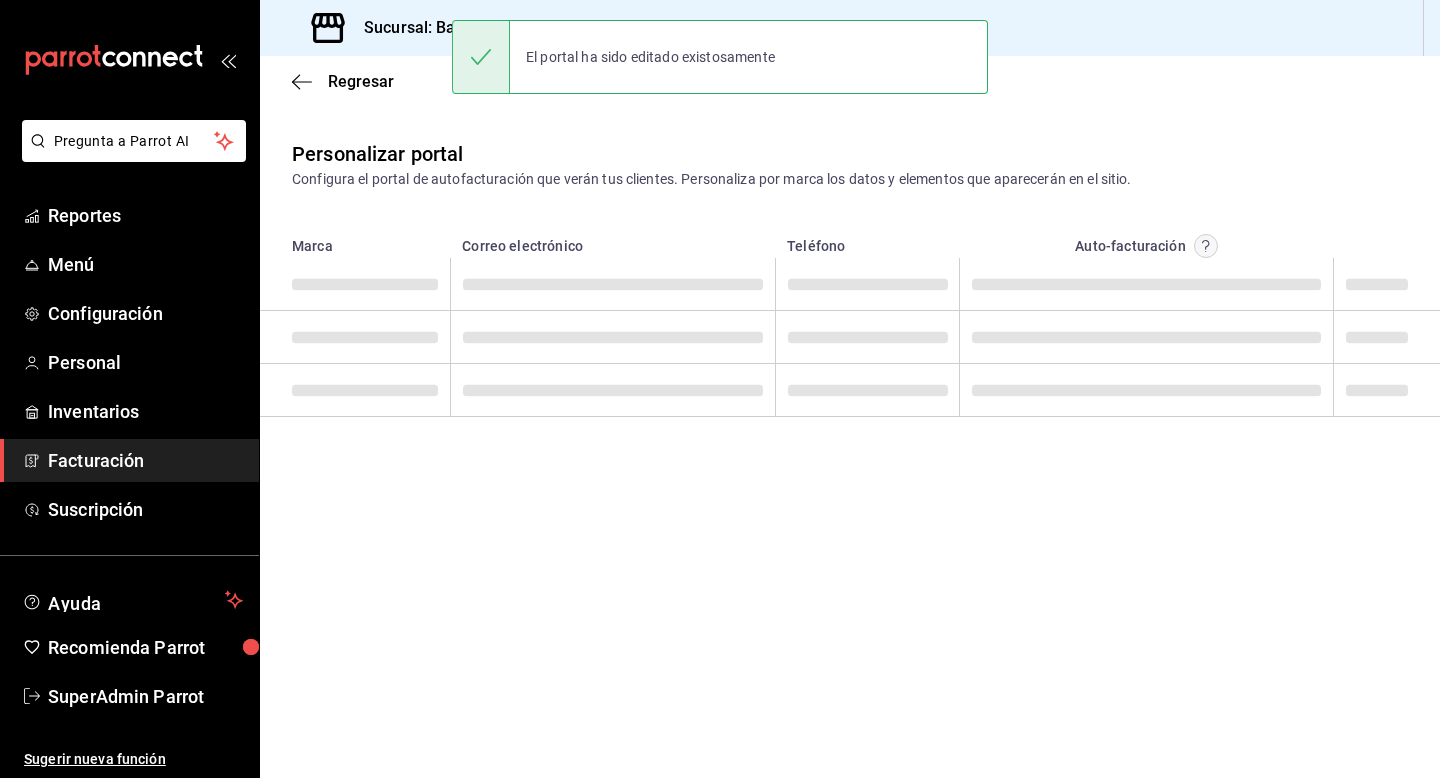 scroll, scrollTop: 0, scrollLeft: 0, axis: both 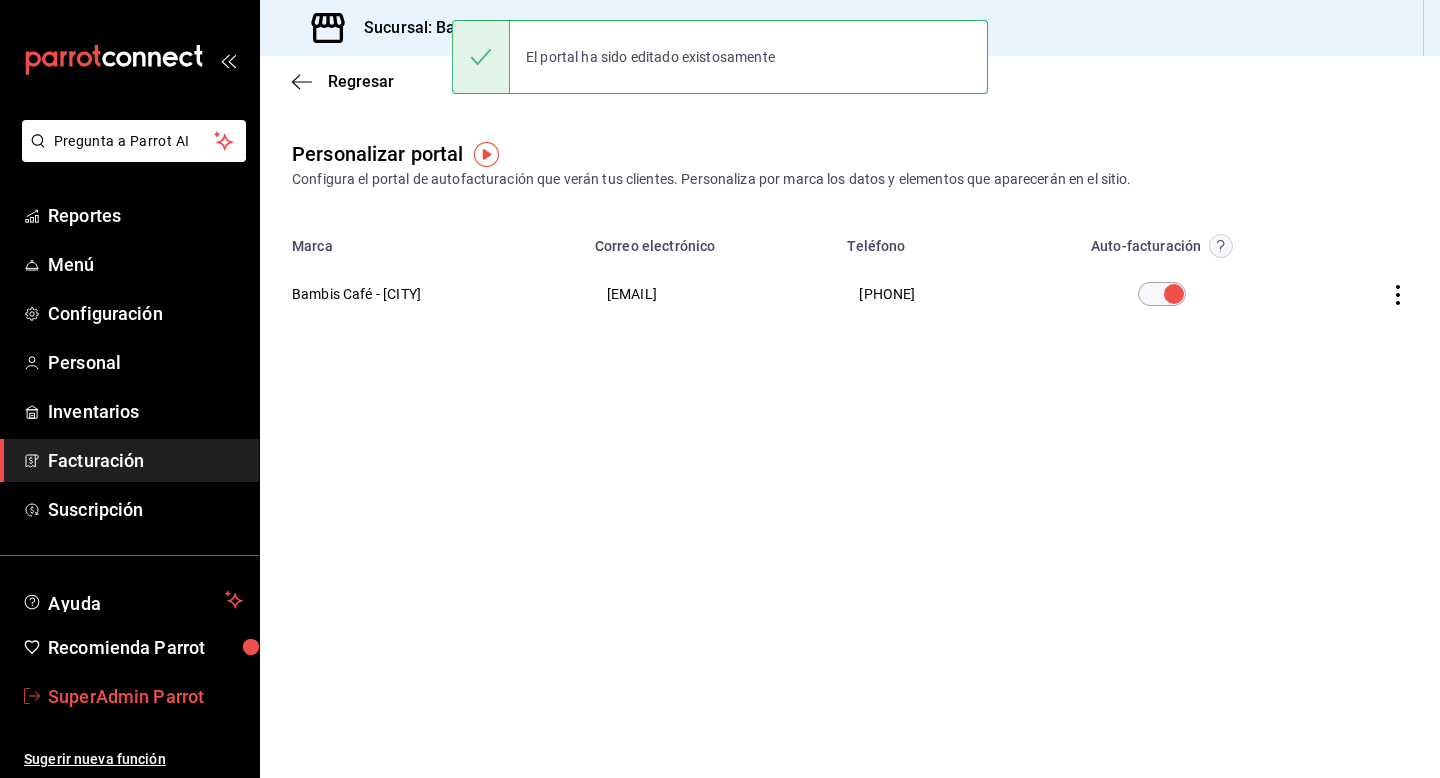 click on "SuperAdmin Parrot" at bounding box center (145, 696) 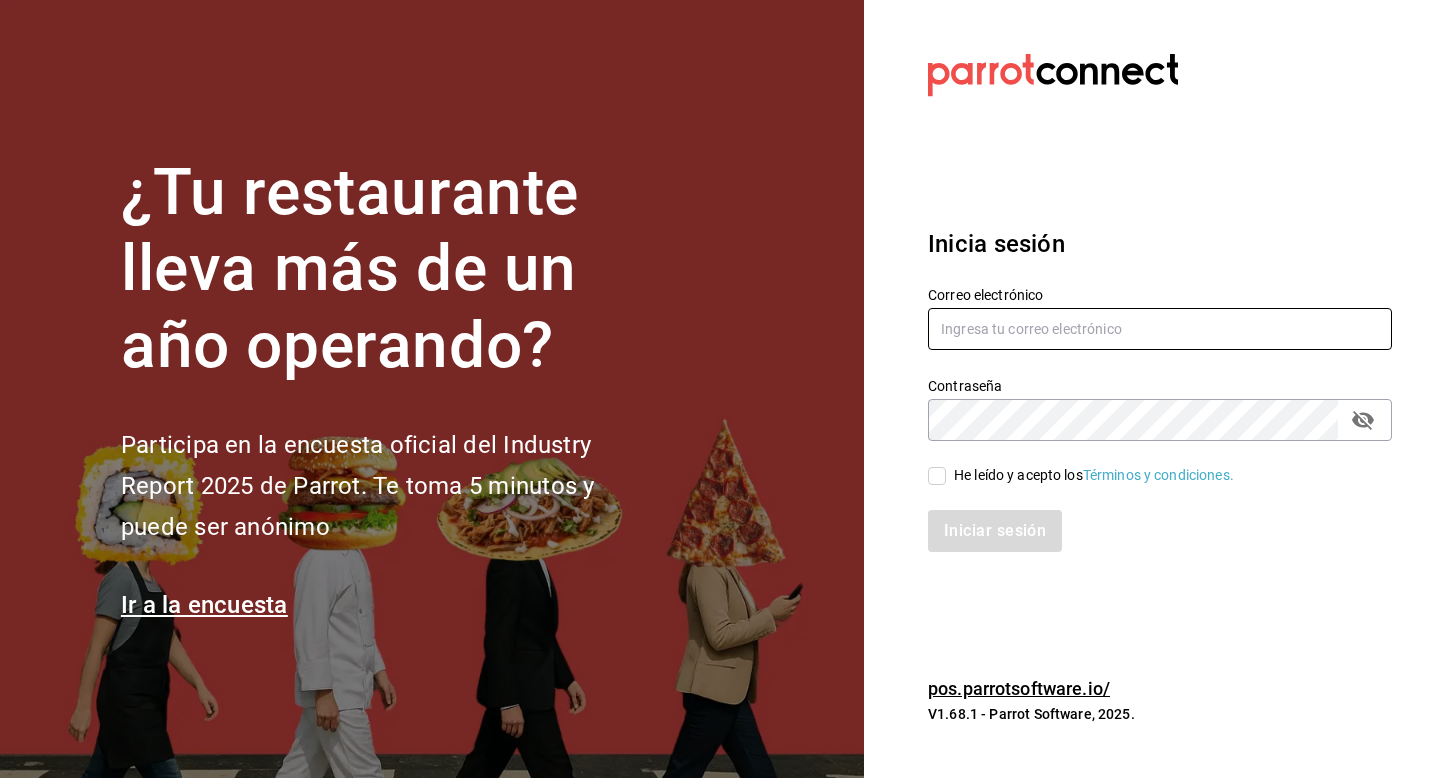 click at bounding box center [1160, 329] 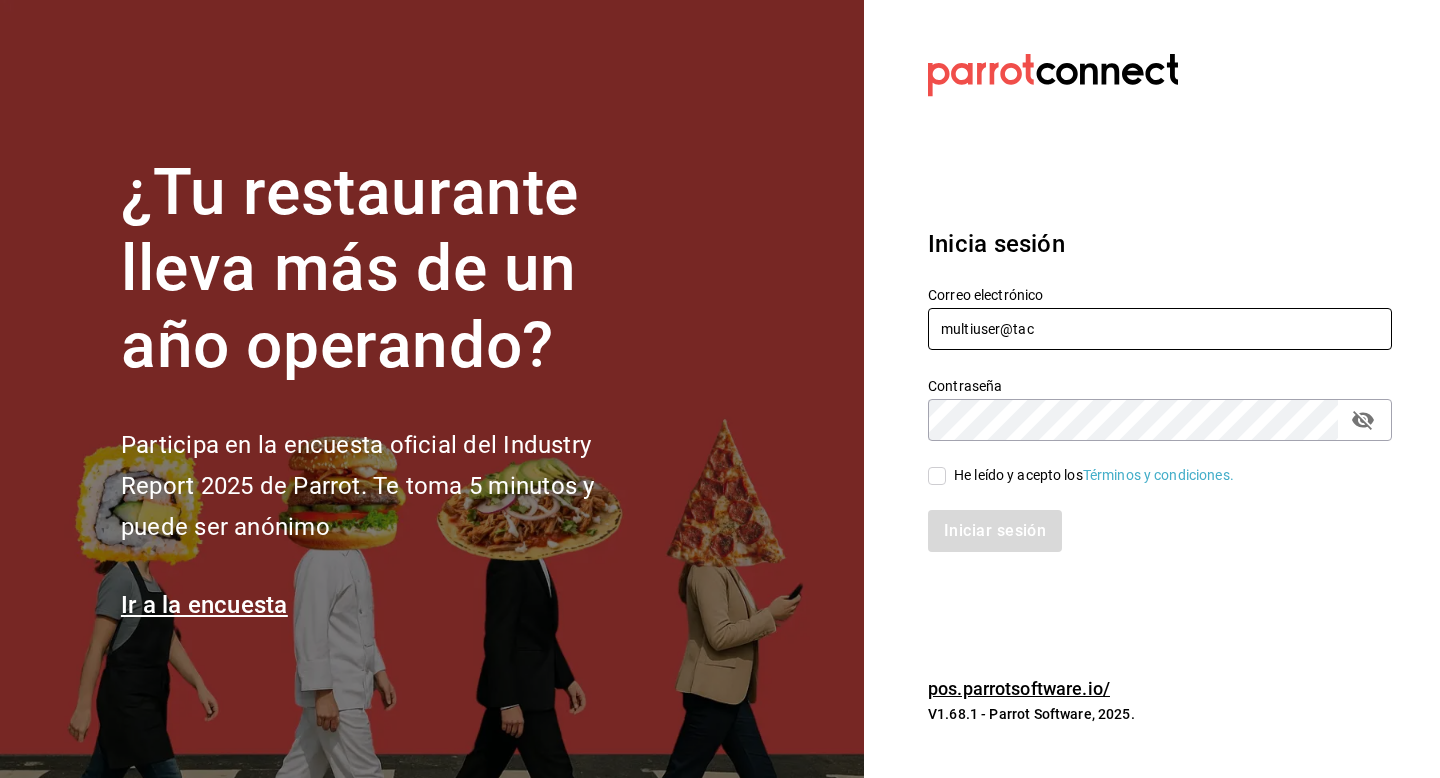 type on "multiuser@tacosdonpedro.com" 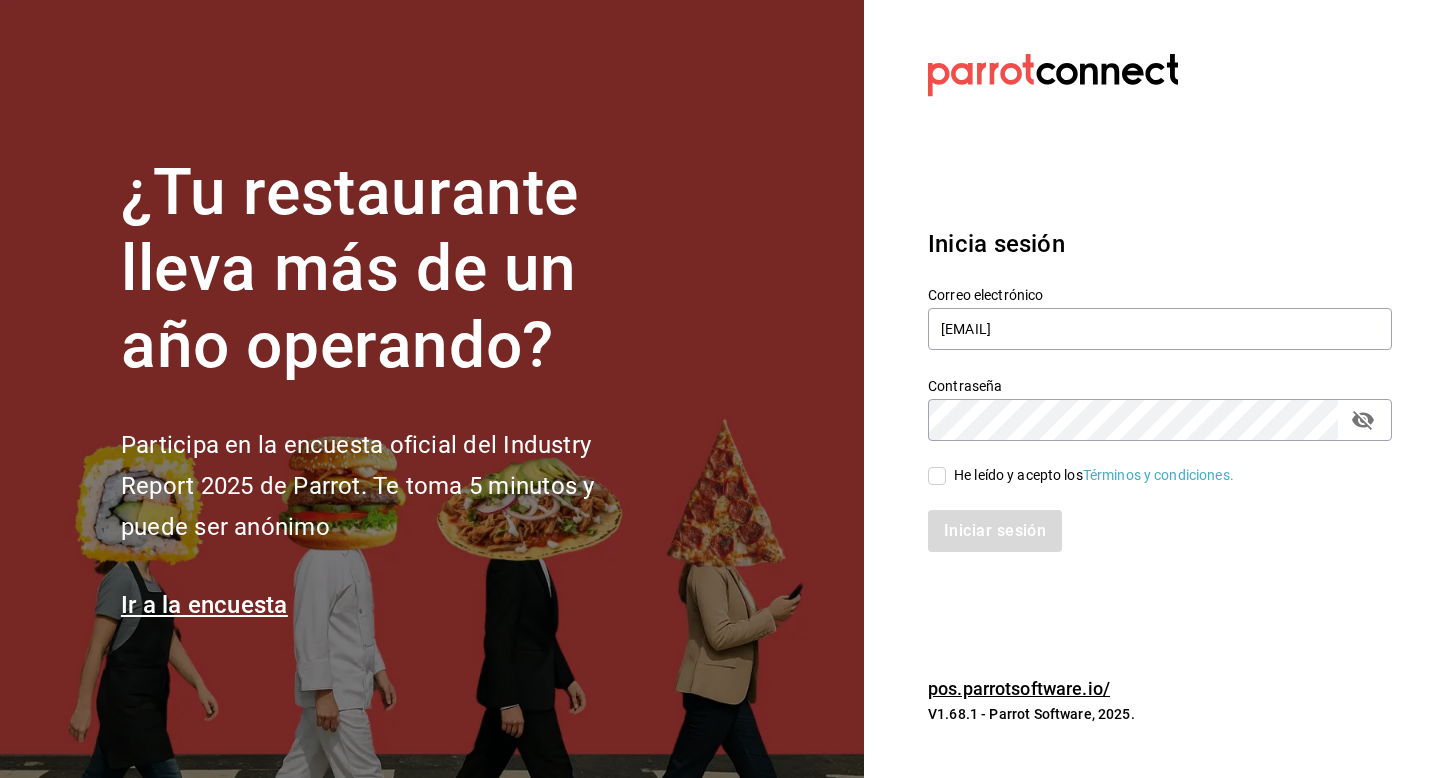 click on "He leído y acepto los  Términos y condiciones." at bounding box center (1090, 475) 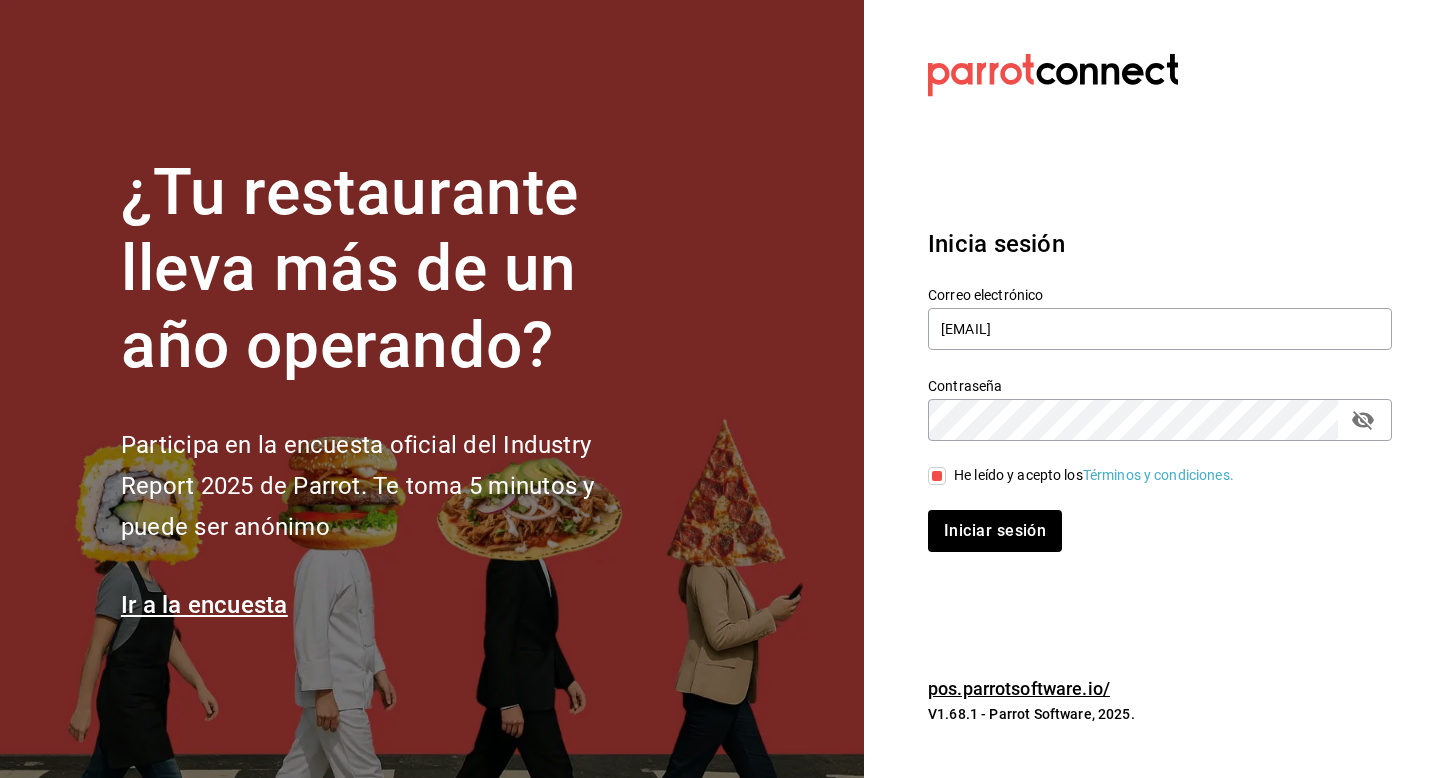 click on "Inicia sesión Correo electrónico multiuser@tacosdonpedro.com Contraseña Contraseña He leído y acepto los  Términos y condiciones. Iniciar sesión" at bounding box center [1160, 389] 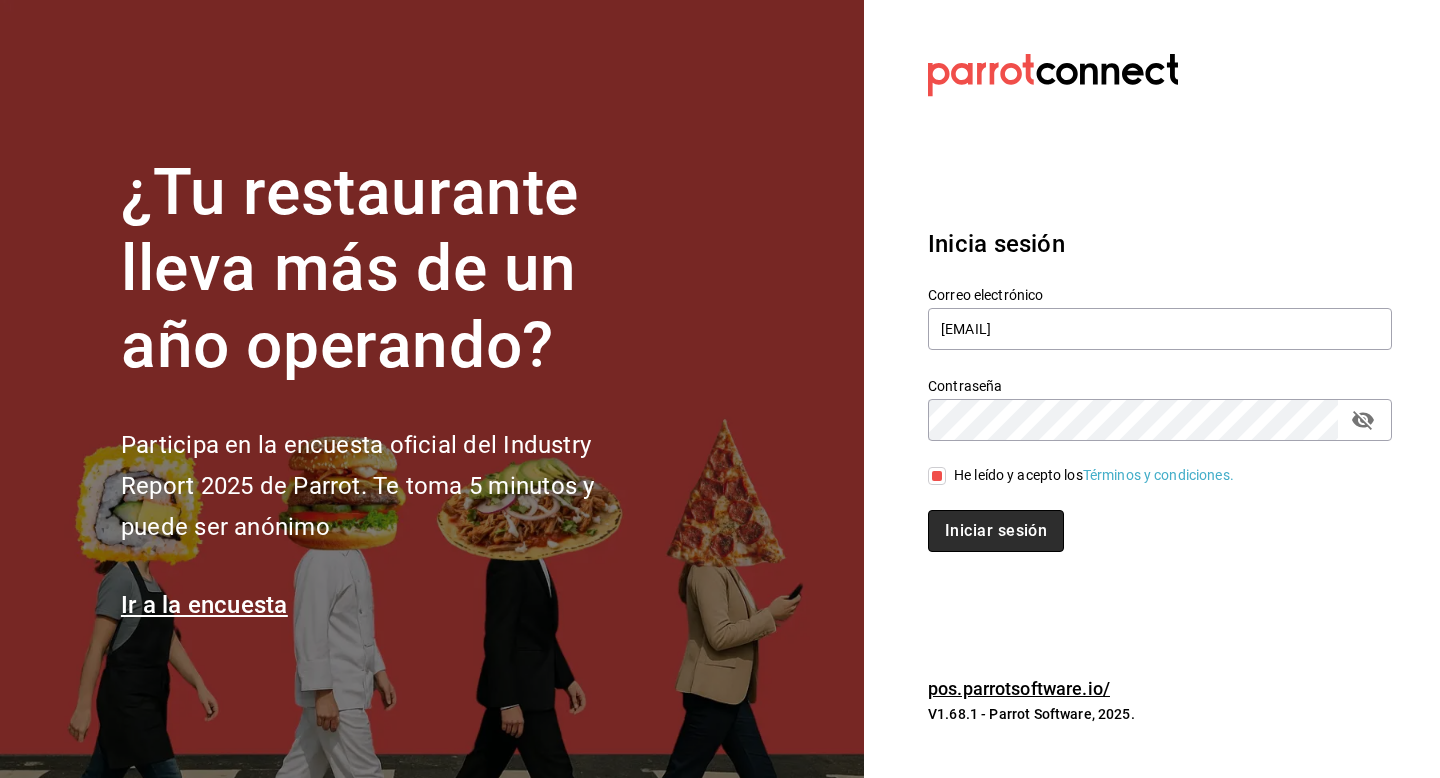 click on "Iniciar sesión" at bounding box center [996, 531] 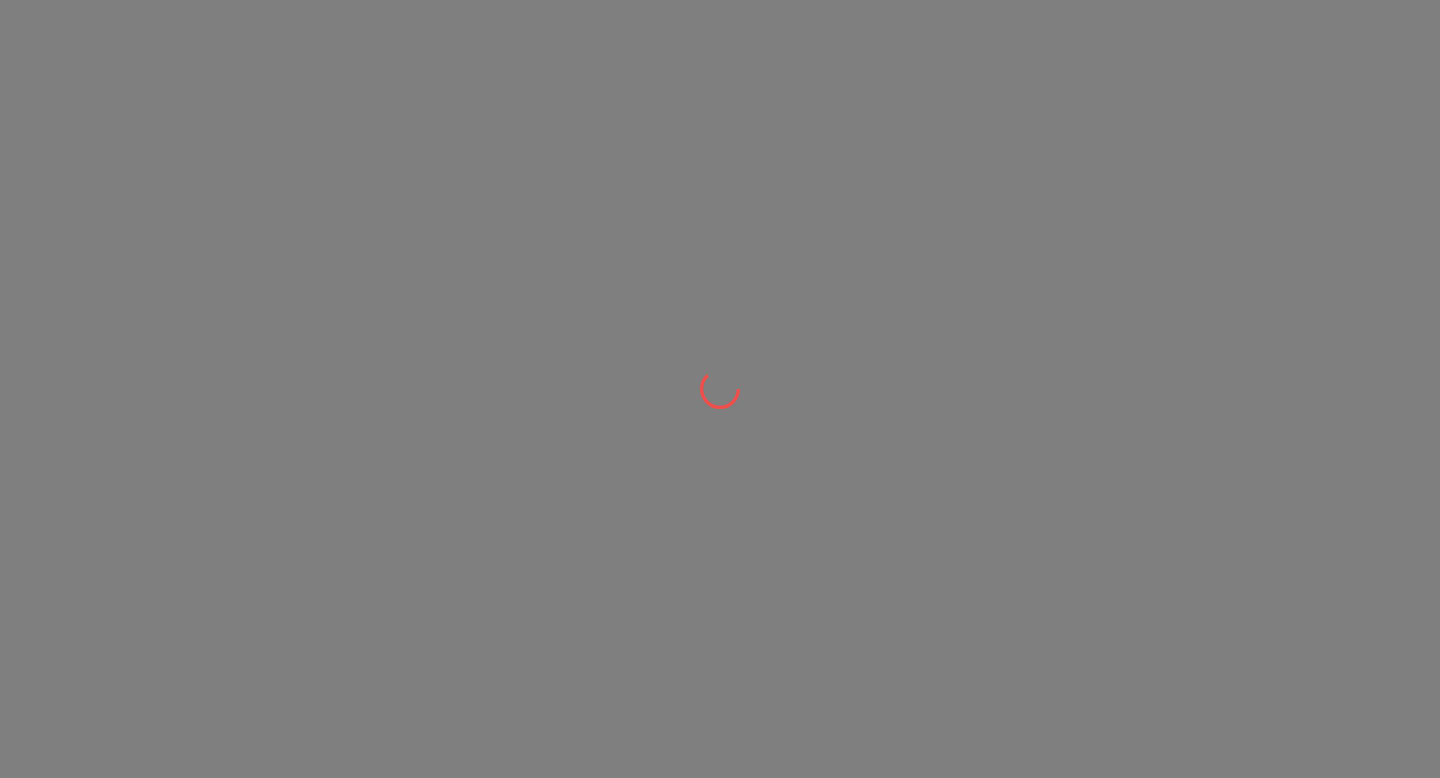 scroll, scrollTop: 0, scrollLeft: 0, axis: both 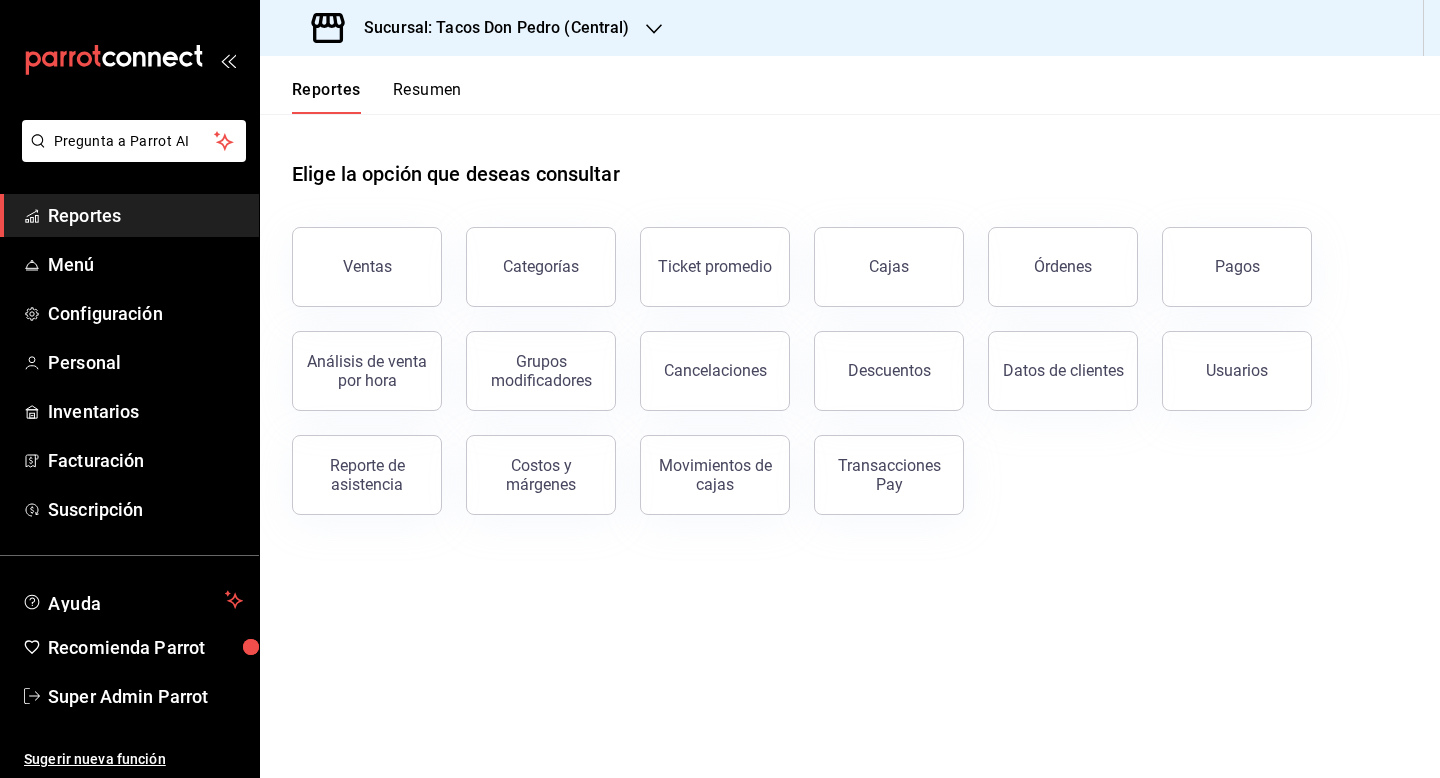 click on "Sucursal: Tacos Don Pedro (Central)" at bounding box center [489, 28] 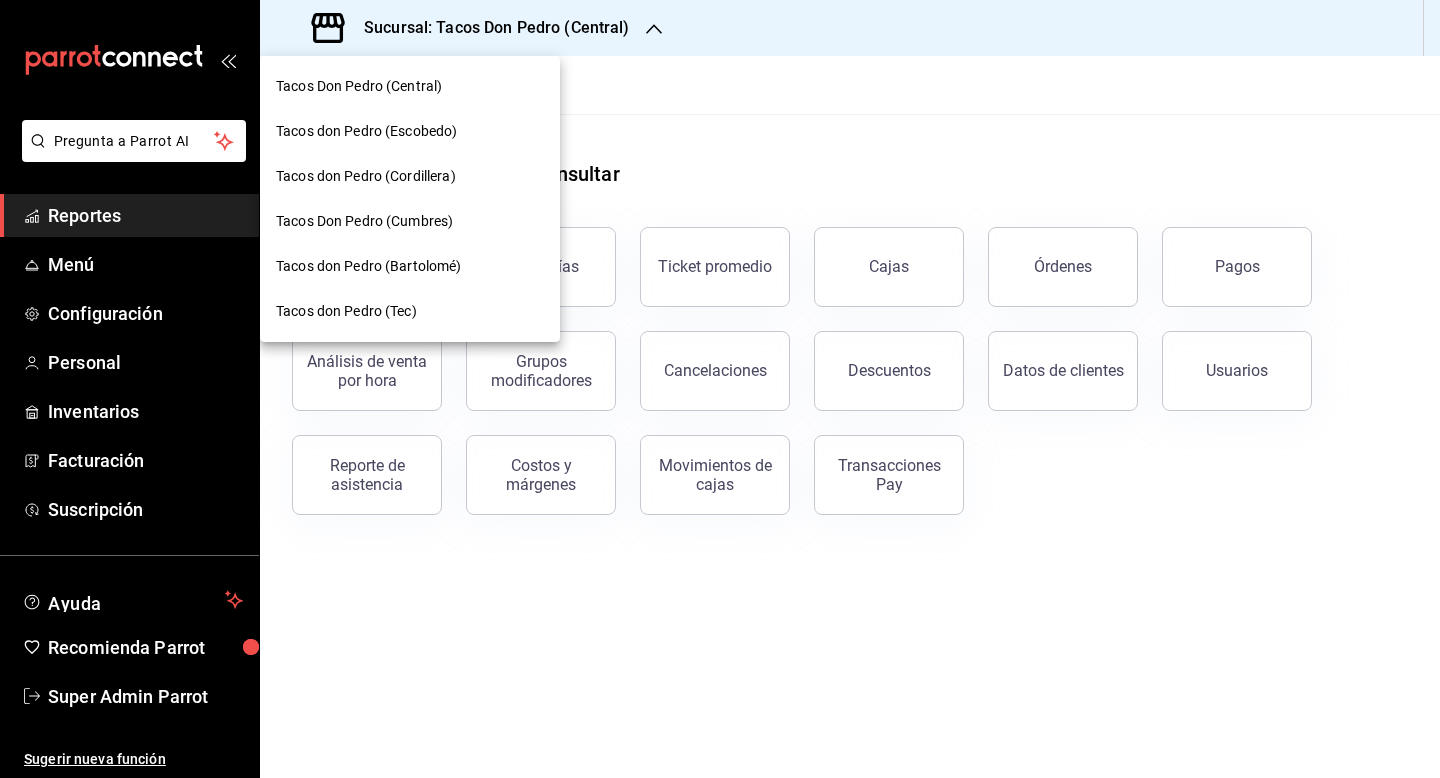 click on "Tacos don Pedro (Escobedo)" at bounding box center (366, 131) 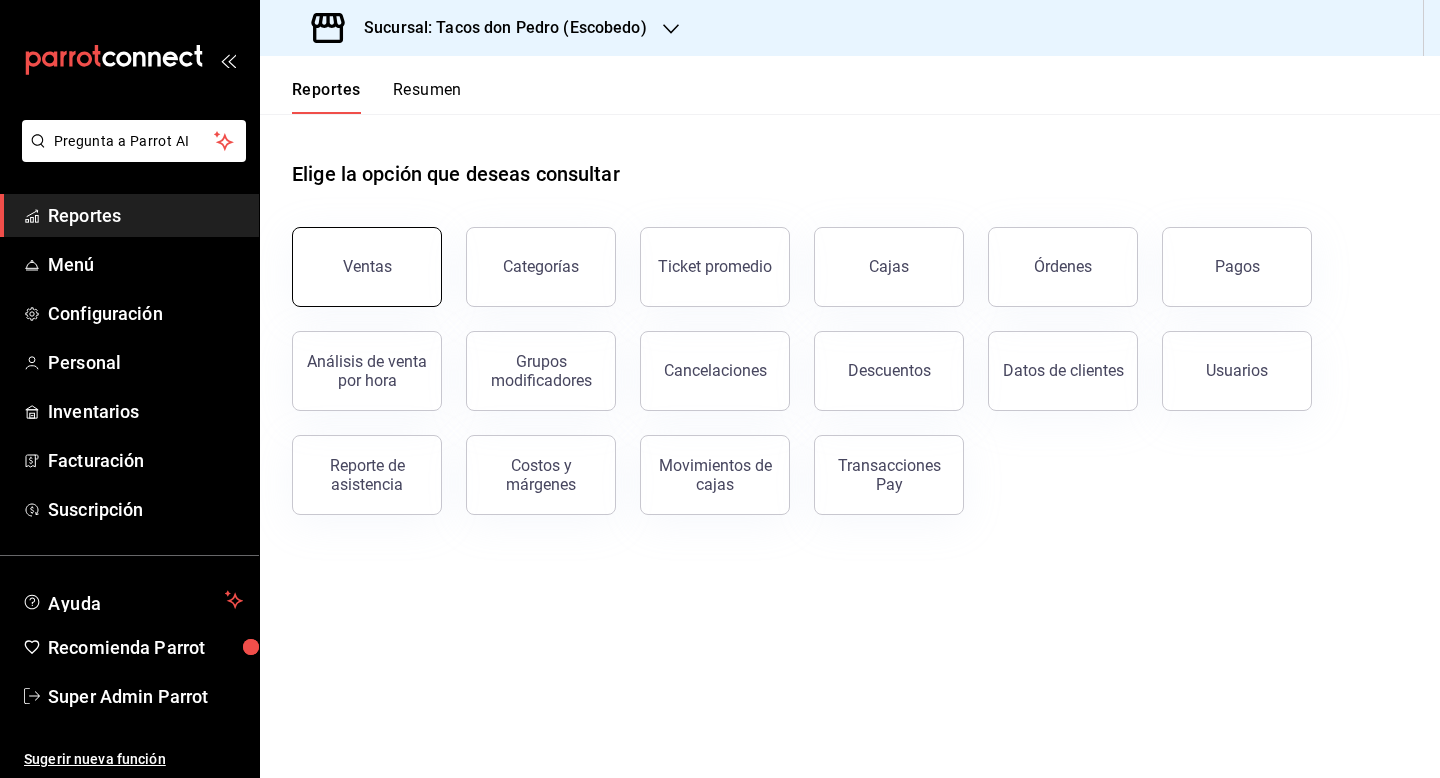 click on "Ventas" at bounding box center (367, 267) 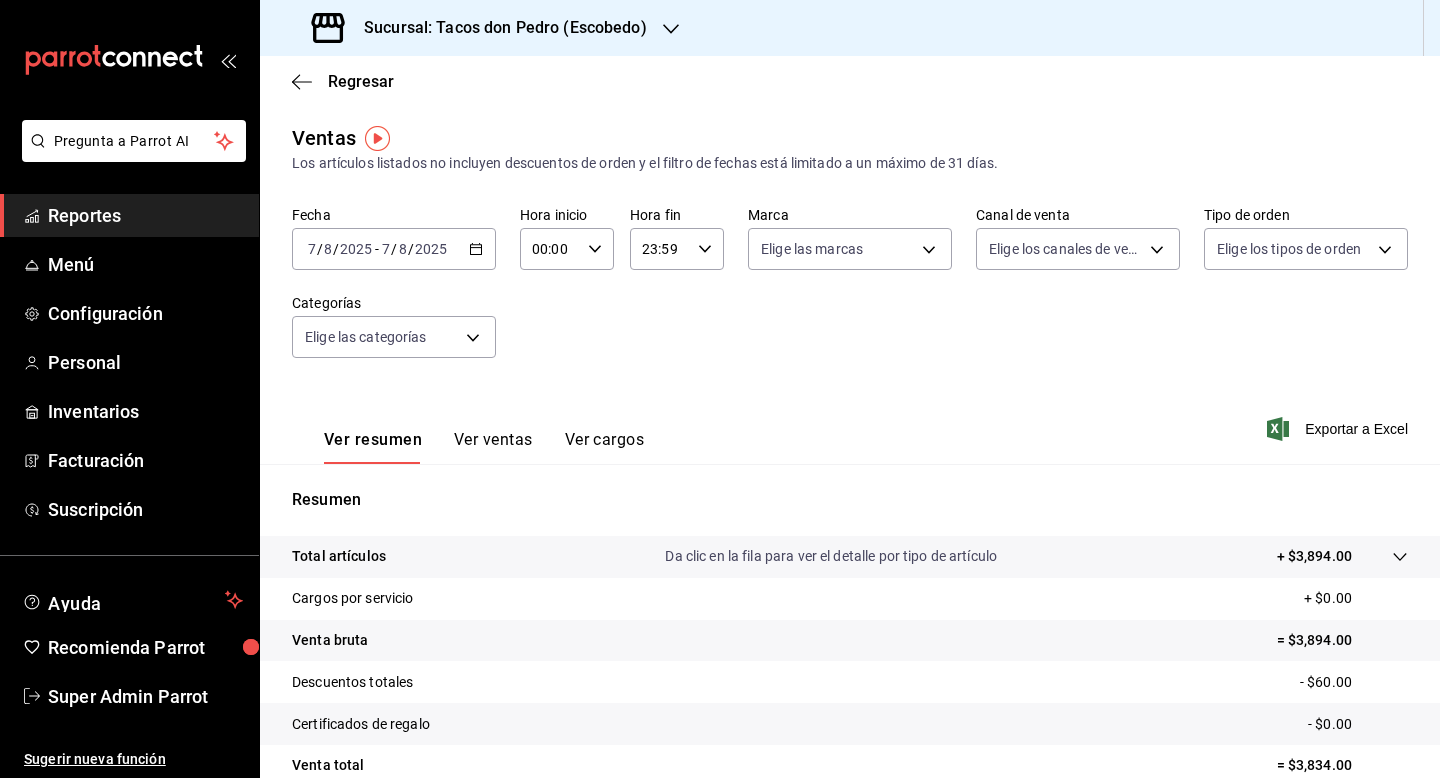 click 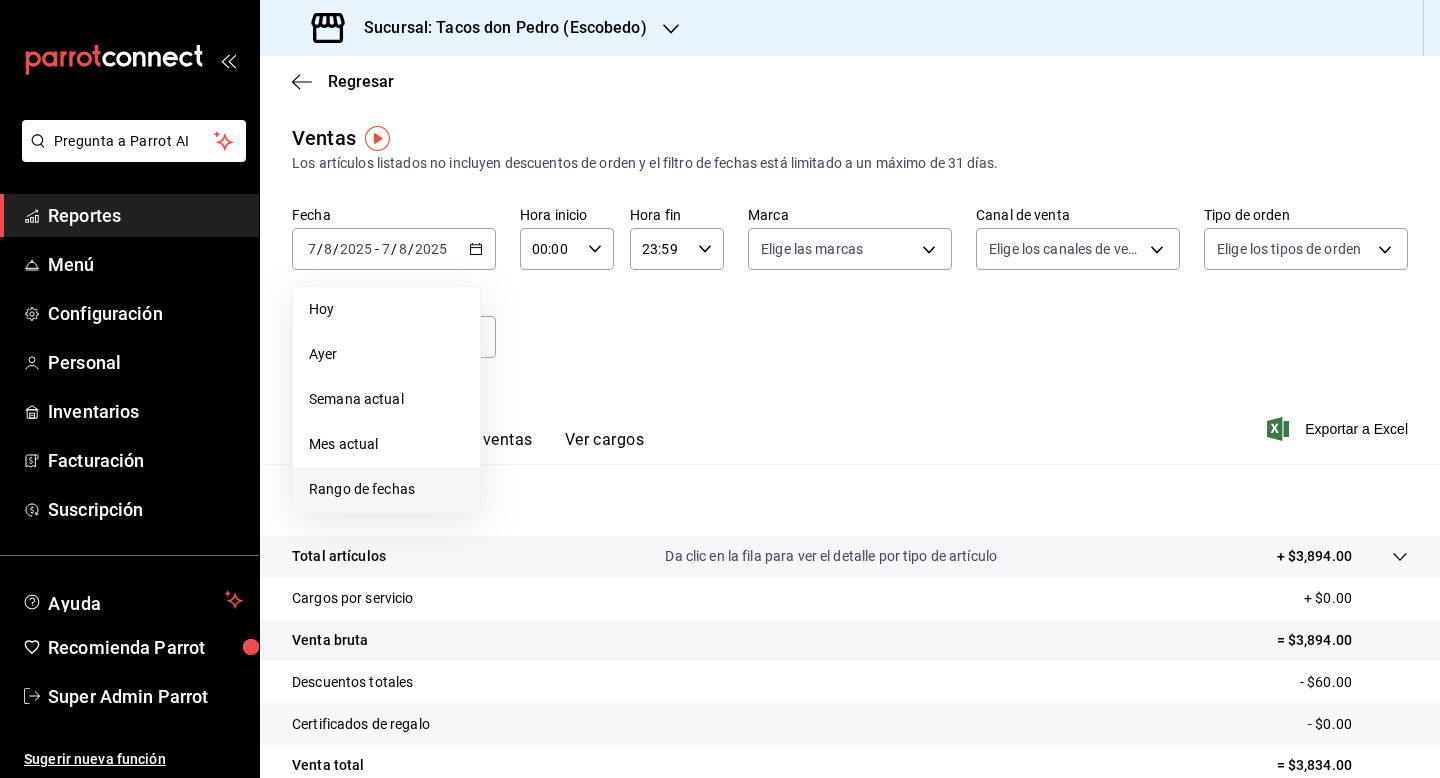 click on "Rango de fechas" at bounding box center [386, 489] 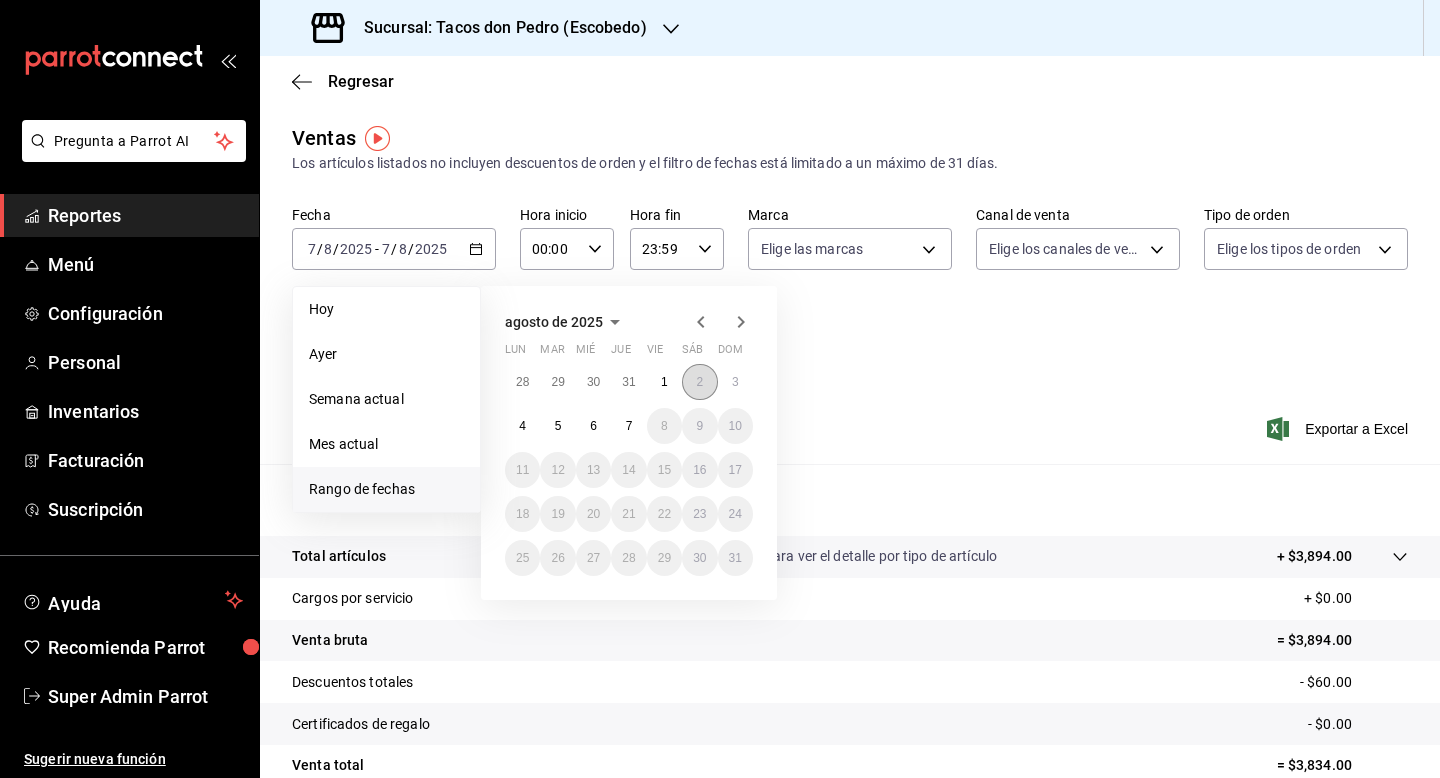 click on "2" at bounding box center [699, 382] 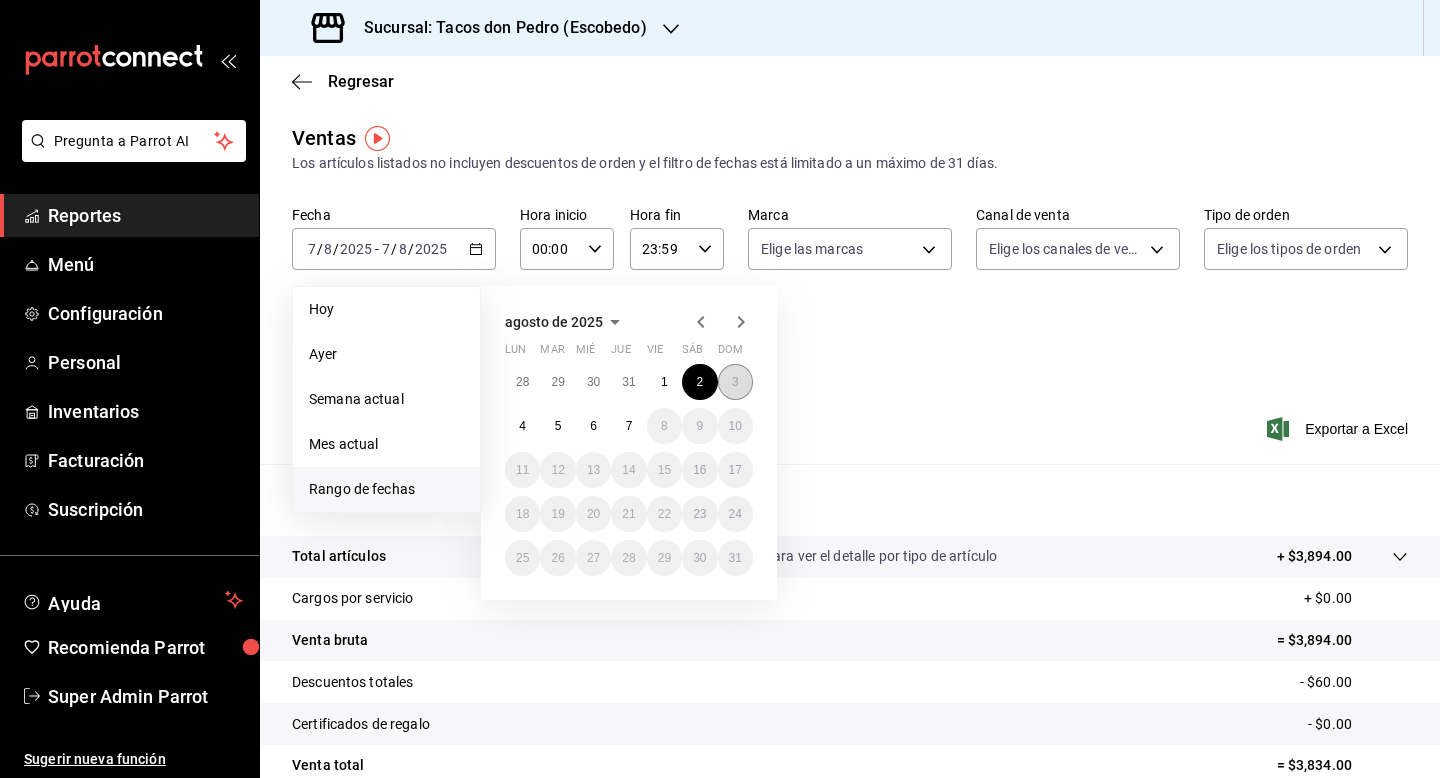 click on "3" at bounding box center [735, 382] 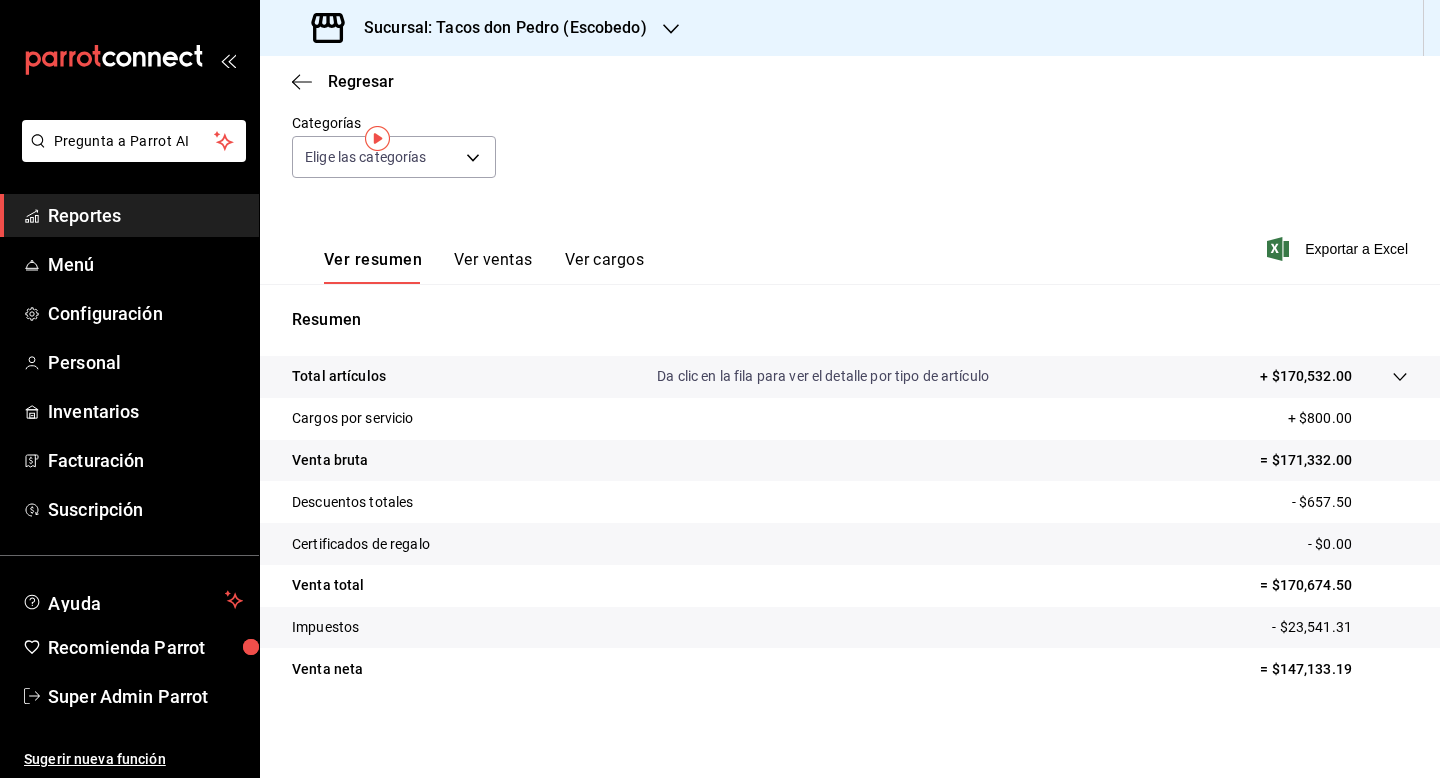 scroll, scrollTop: 0, scrollLeft: 0, axis: both 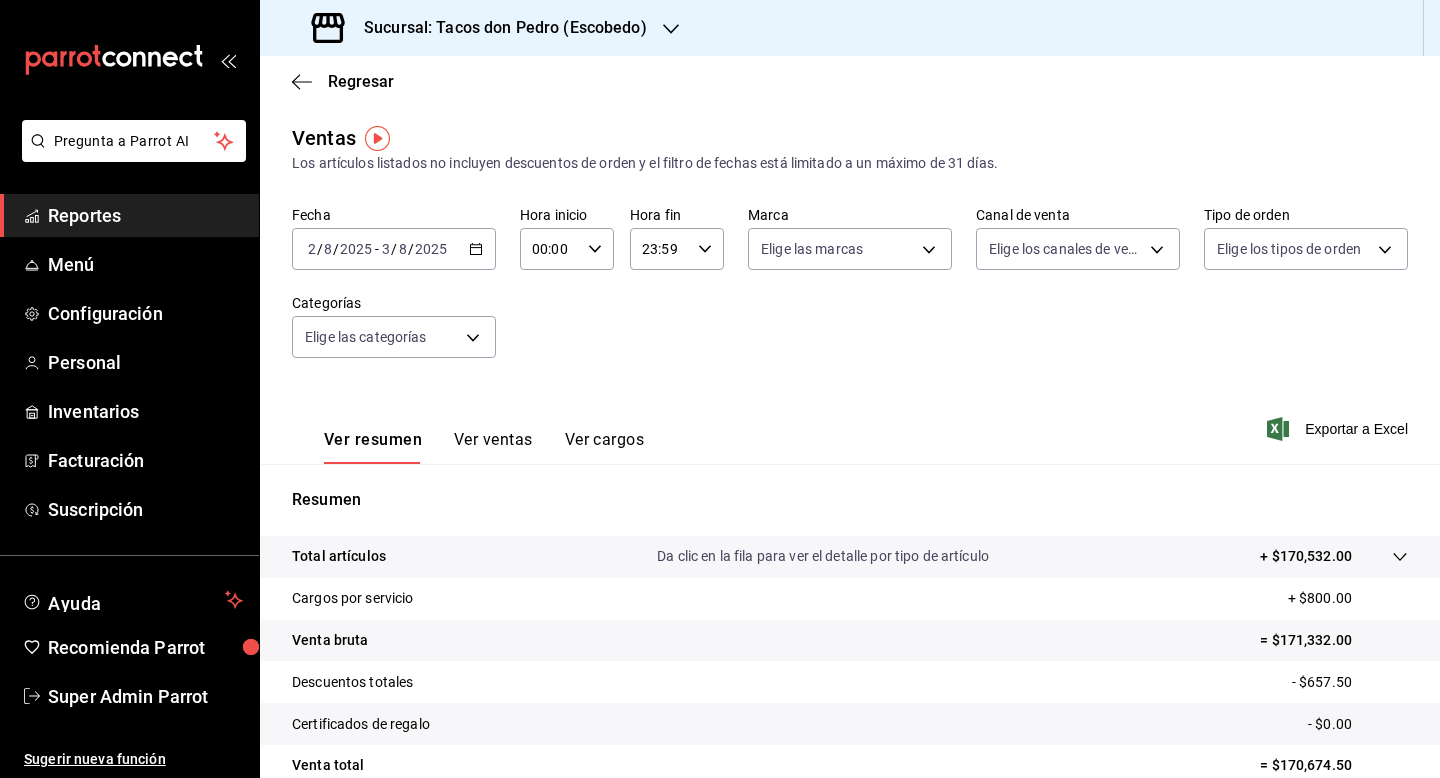 click on "2025-08-02 2 / 8 / 2025 - 2025-08-03 3 / 8 / 2025" at bounding box center [394, 249] 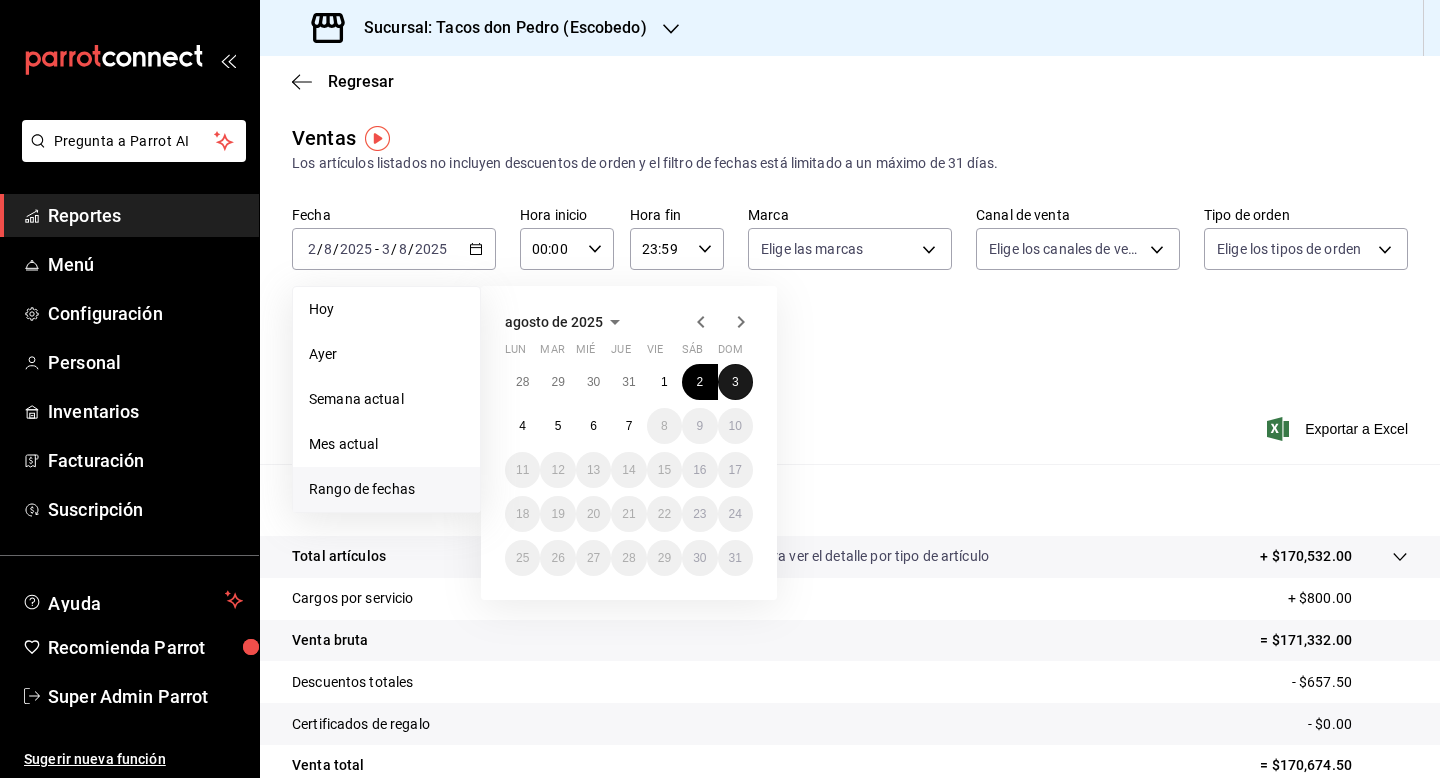 click on "3" at bounding box center [735, 382] 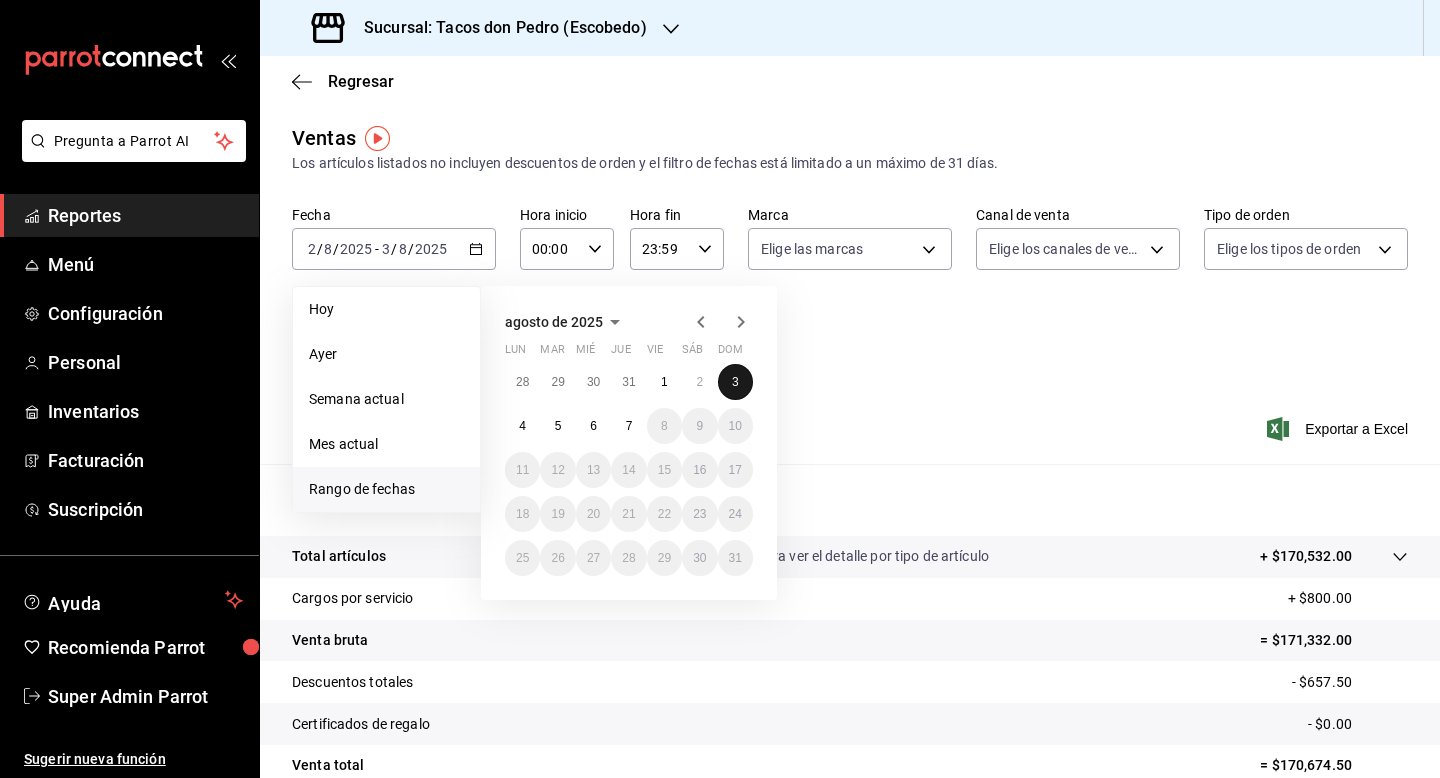 click on "3" at bounding box center [735, 382] 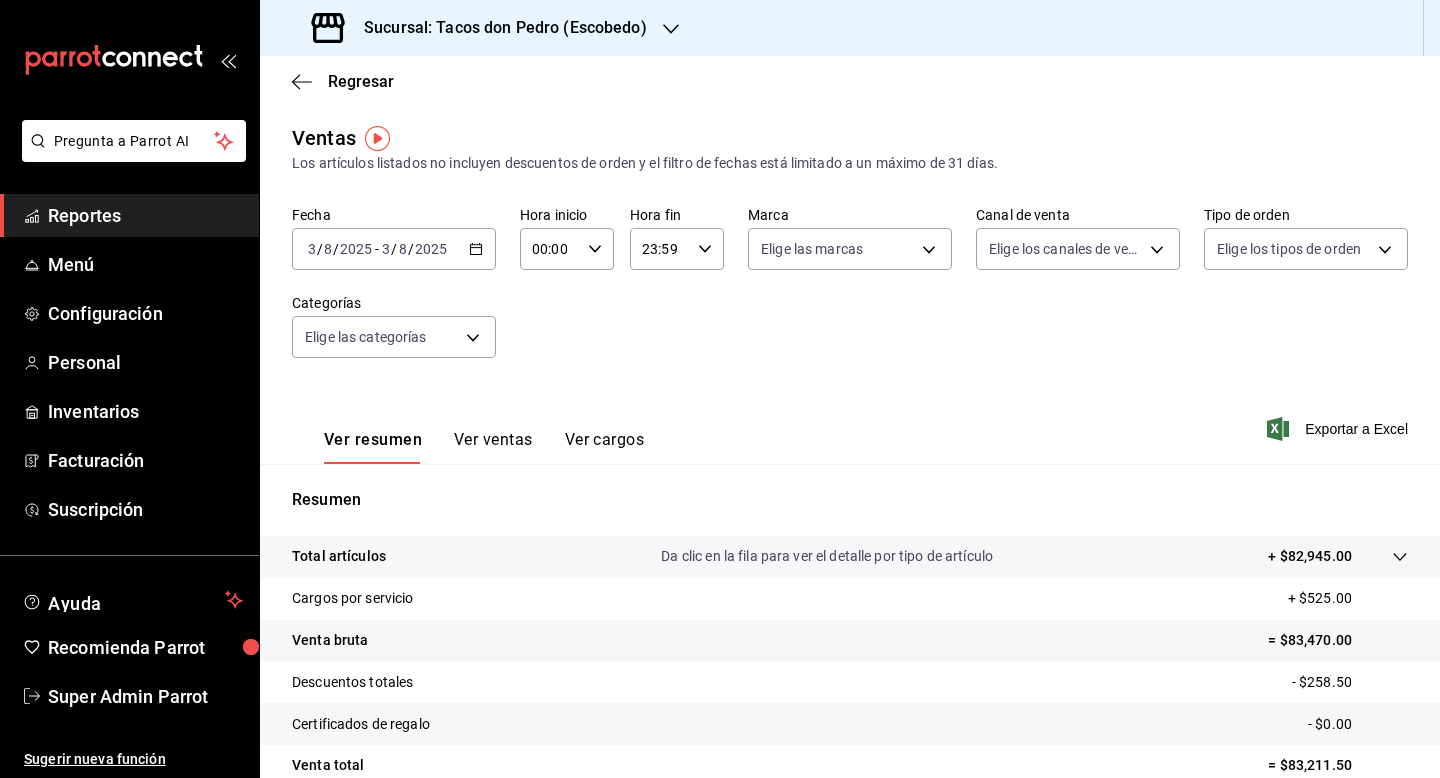 click 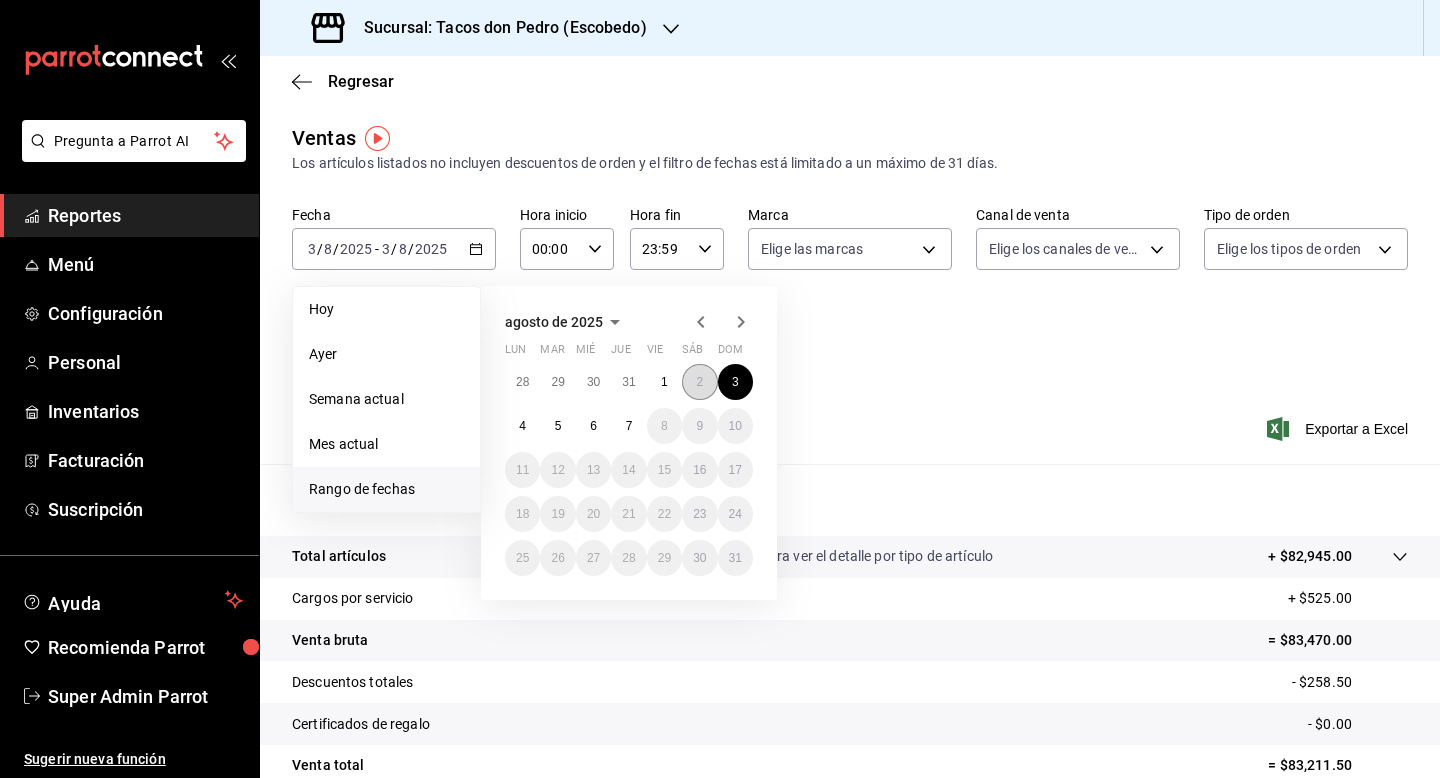 click on "2" at bounding box center [699, 382] 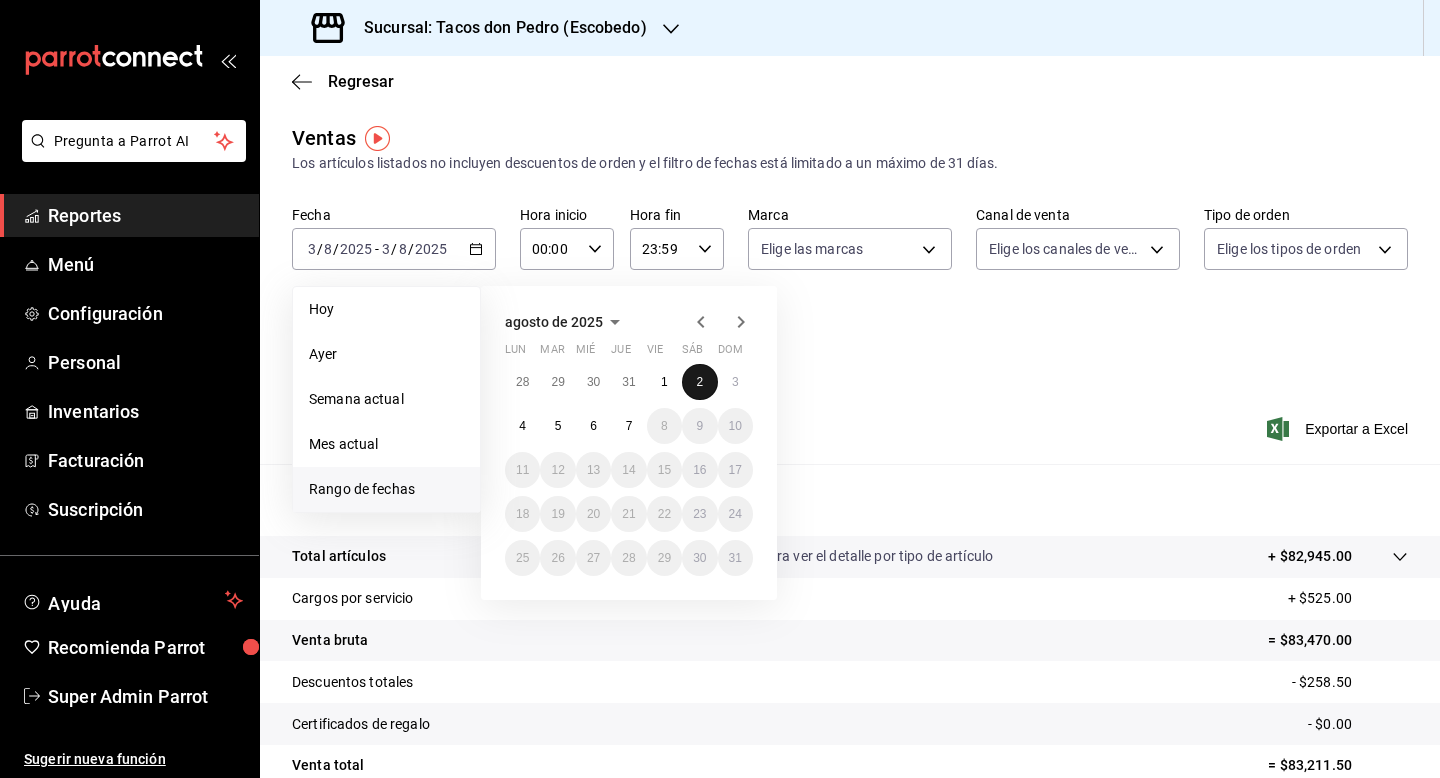 click on "2" at bounding box center [699, 382] 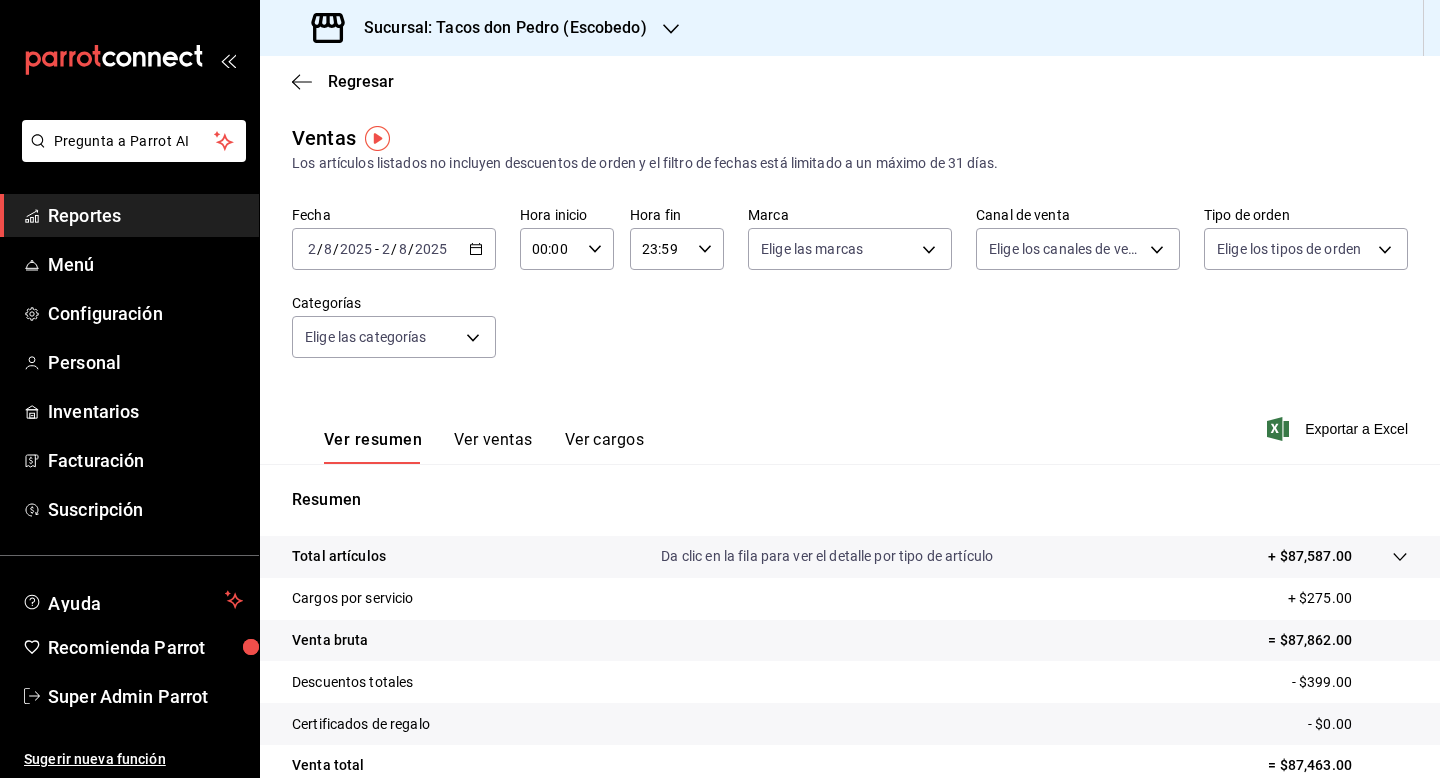 click on "Sucursal: Tacos don Pedro (Escobedo)" at bounding box center [497, 28] 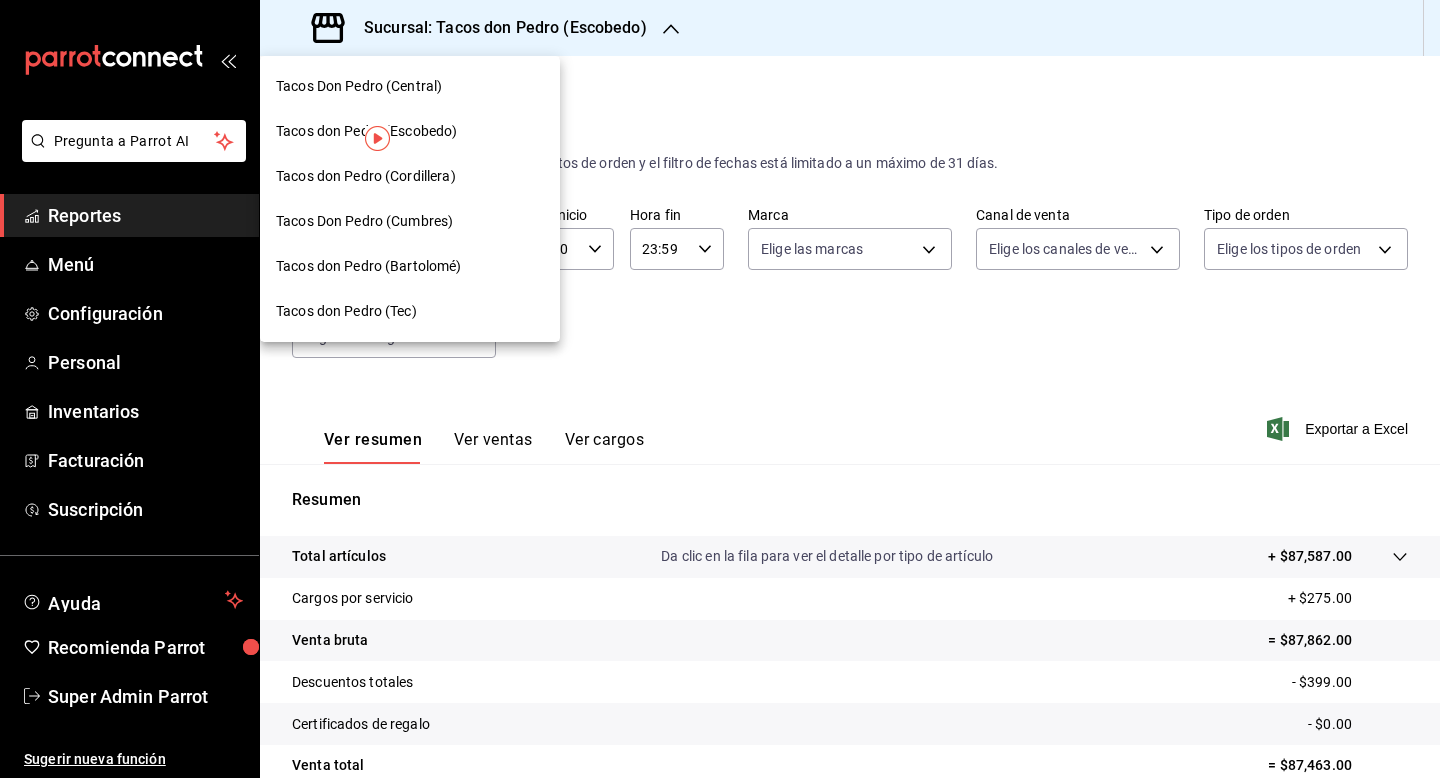 click on "Tacos Don Pedro (Cumbres)" at bounding box center [364, 221] 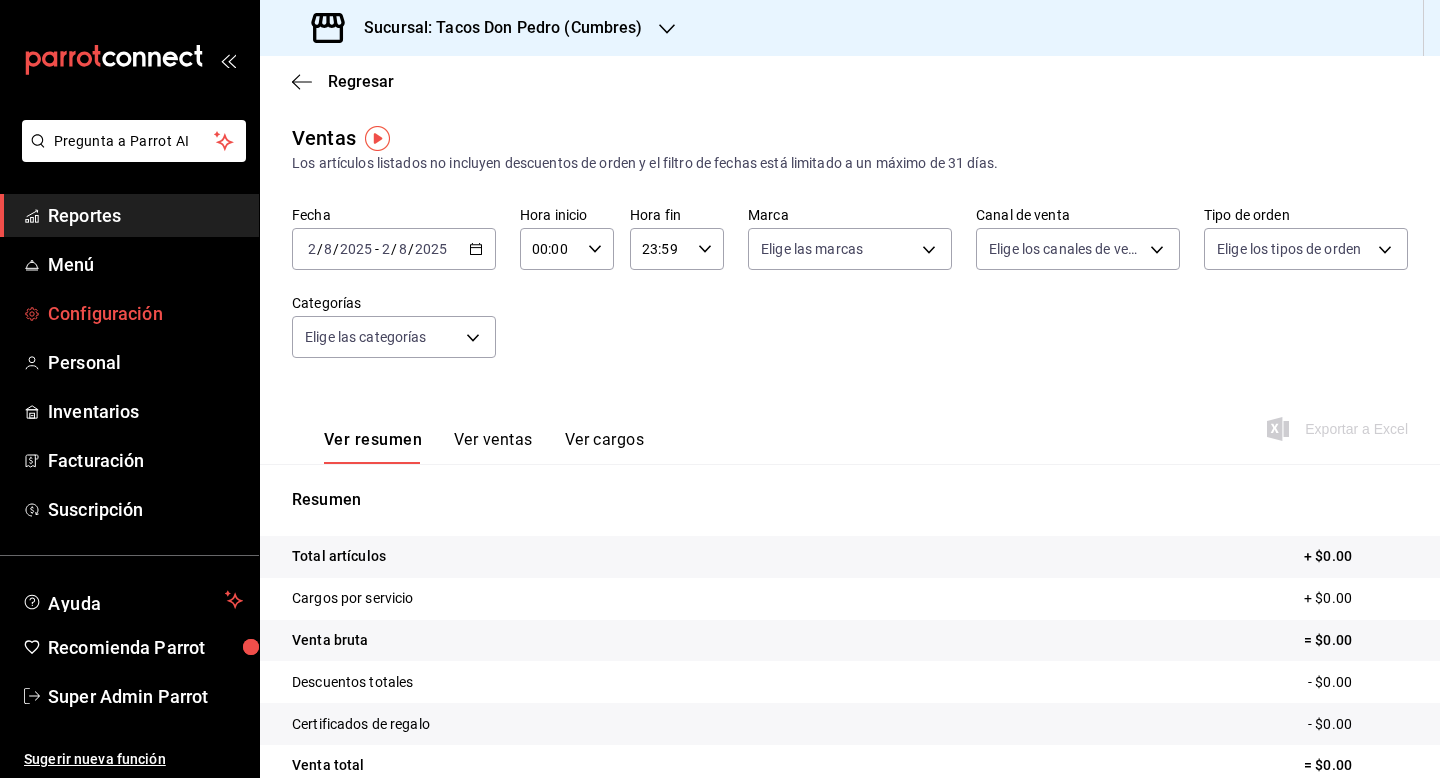click on "Configuración" at bounding box center [145, 313] 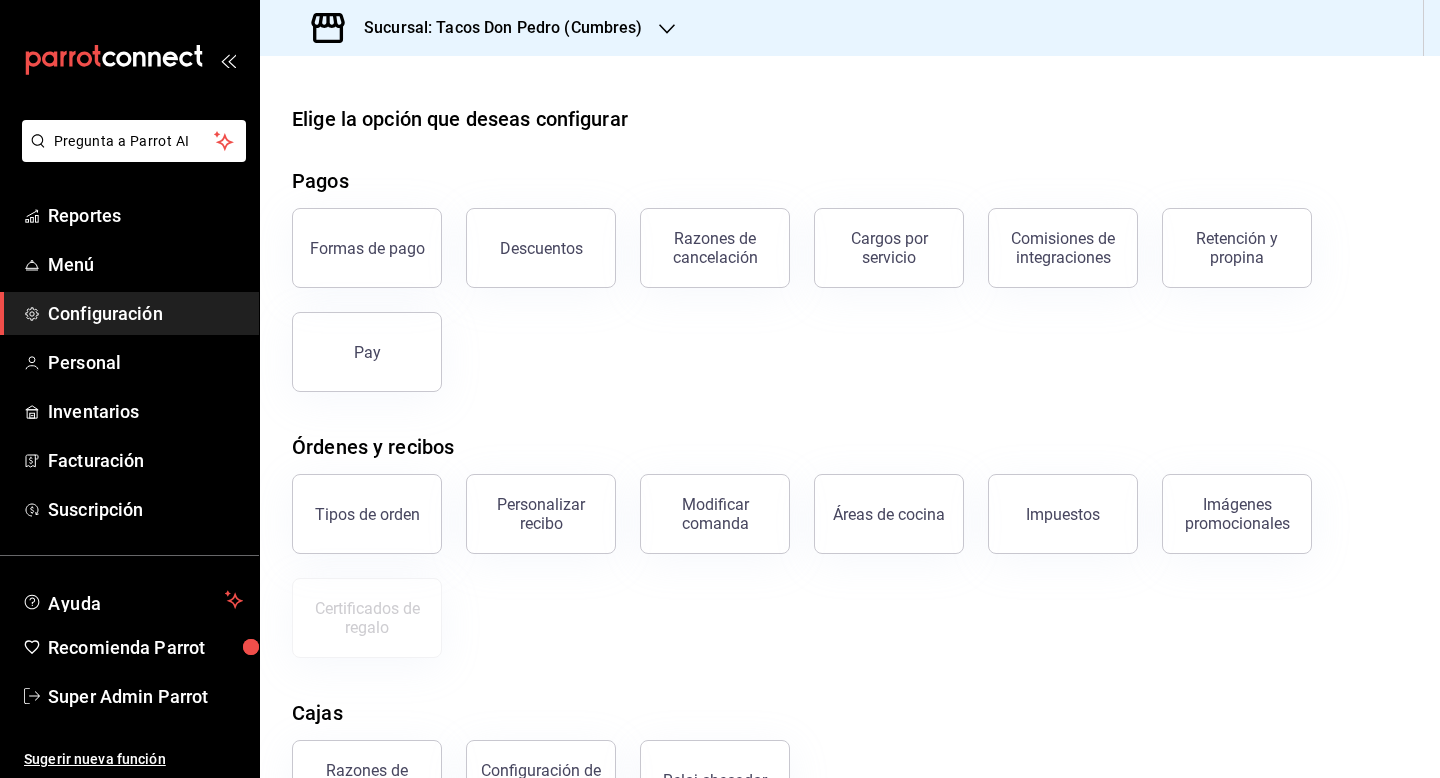 scroll, scrollTop: 236, scrollLeft: 0, axis: vertical 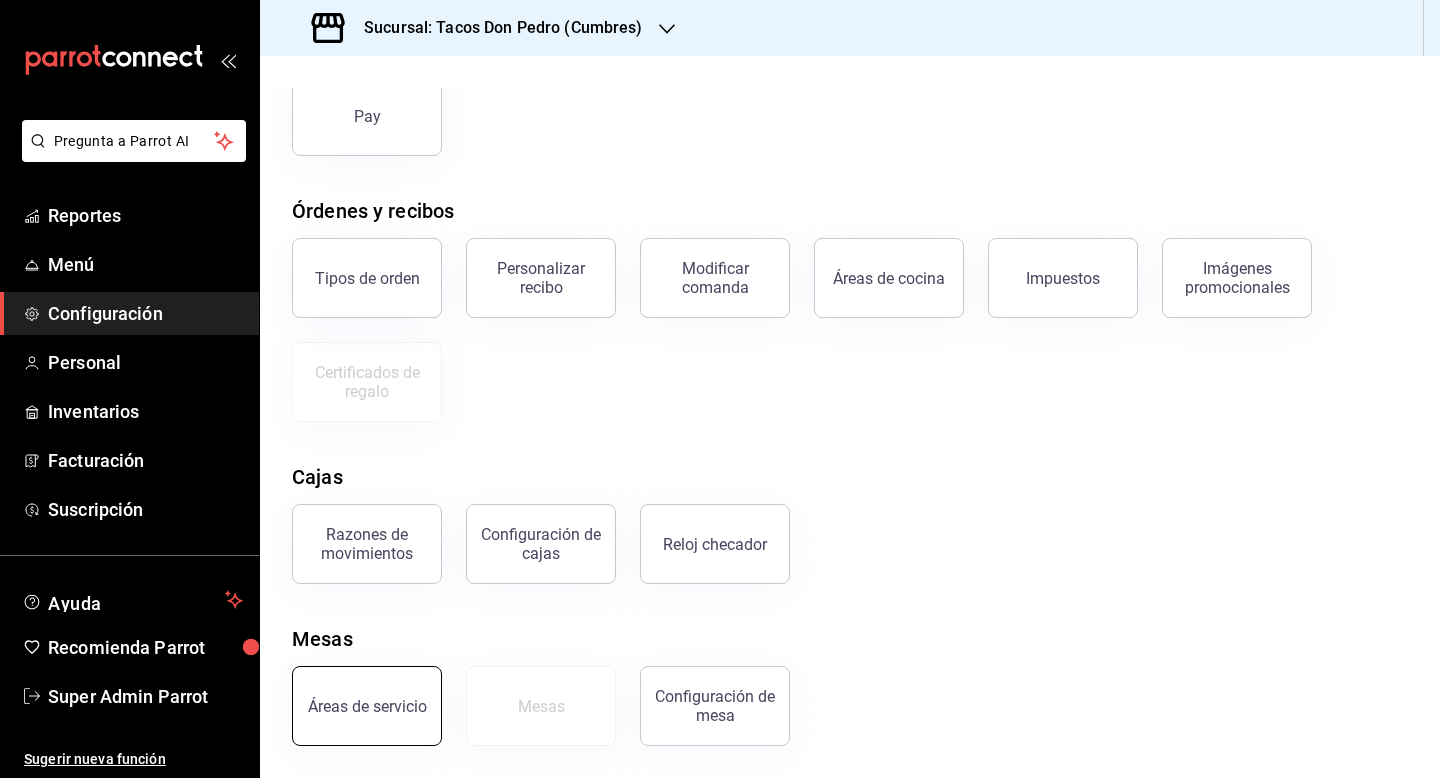 click on "Áreas de servicio" at bounding box center (367, 706) 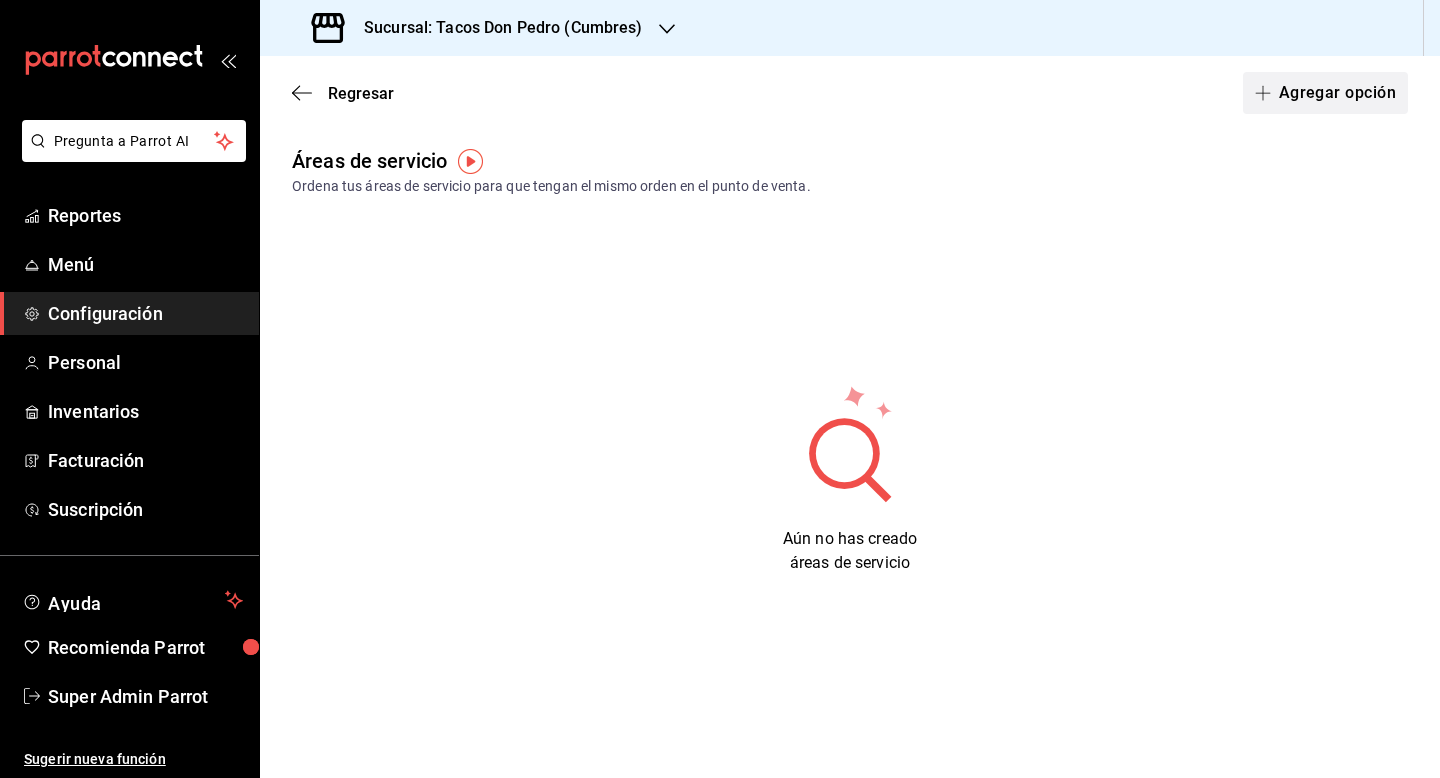 click on "Agregar opción" at bounding box center [1325, 93] 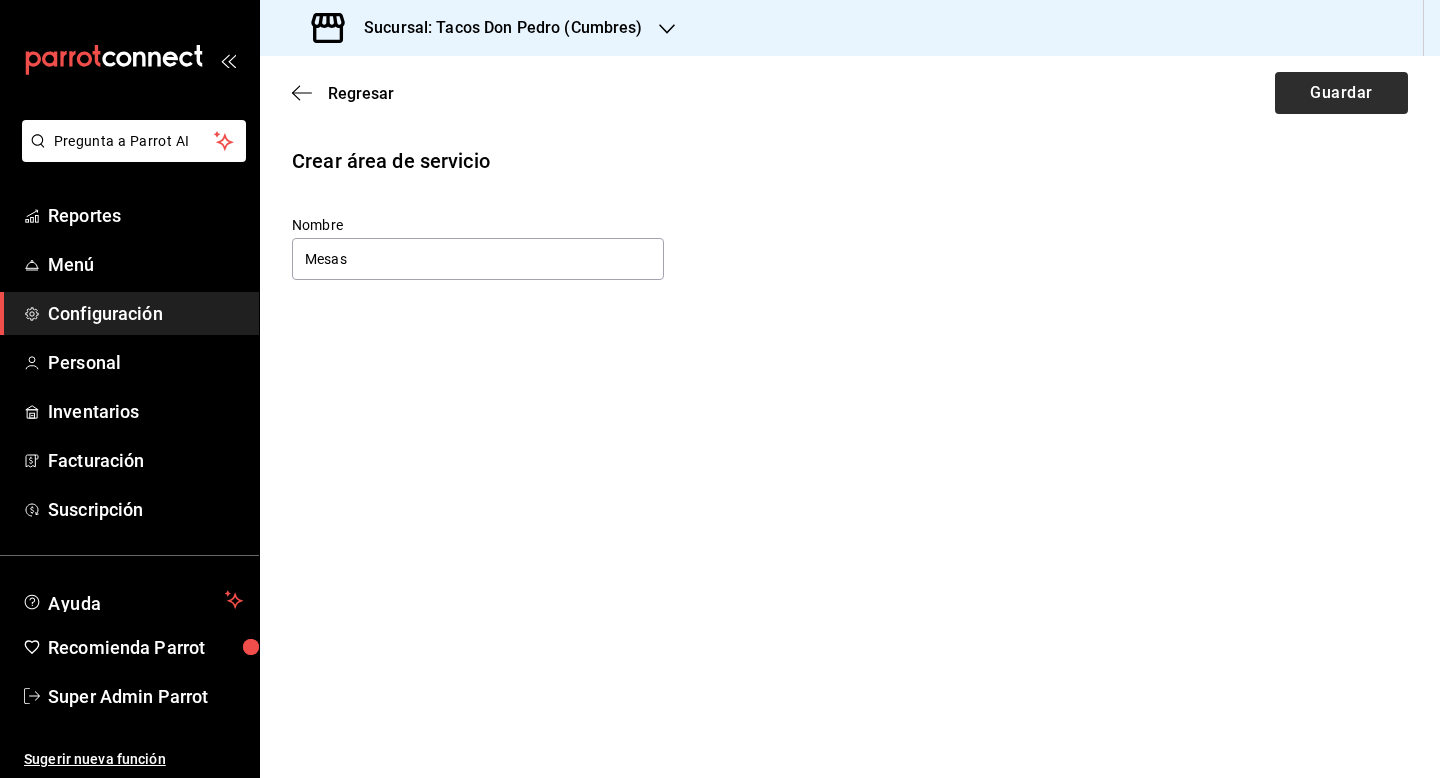 type on "Mesas" 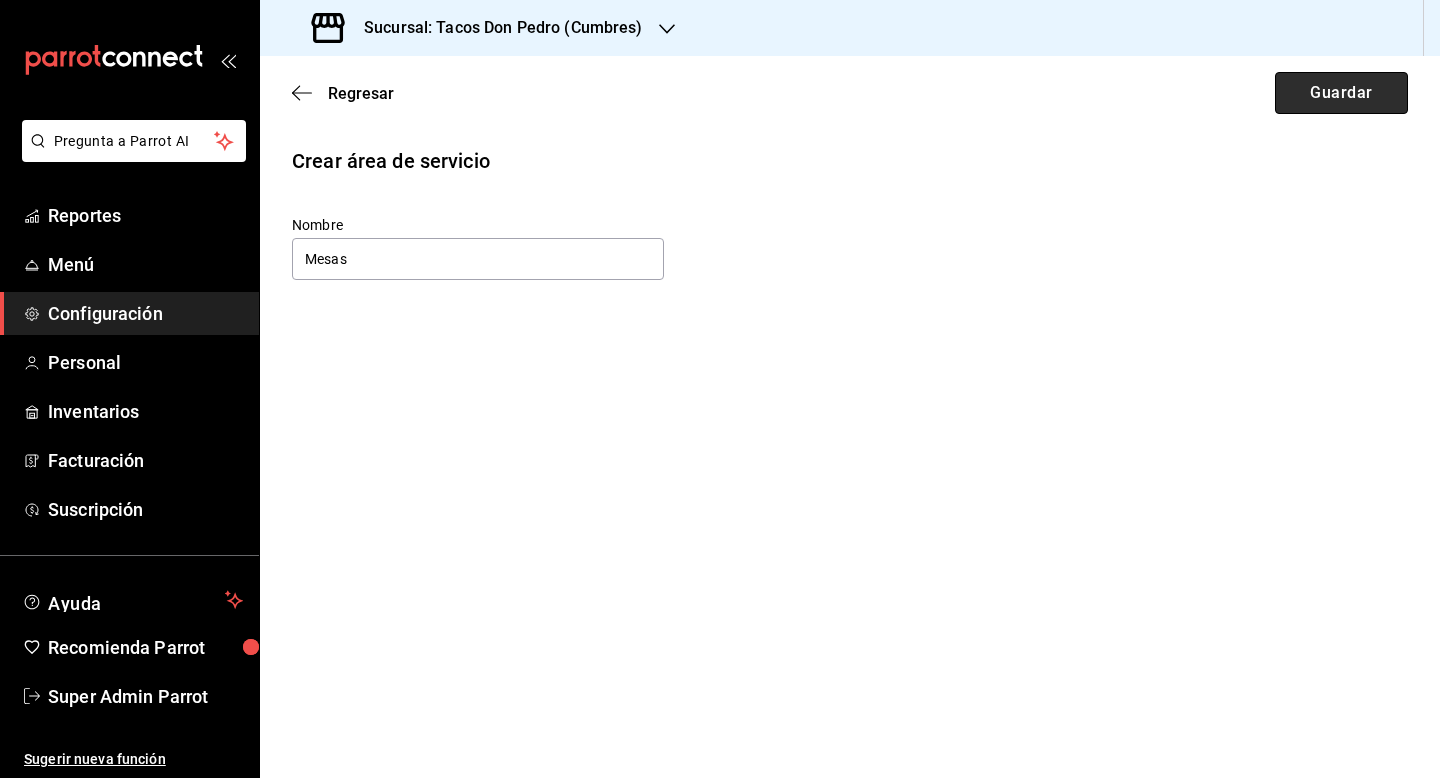 click on "Guardar" at bounding box center (1341, 93) 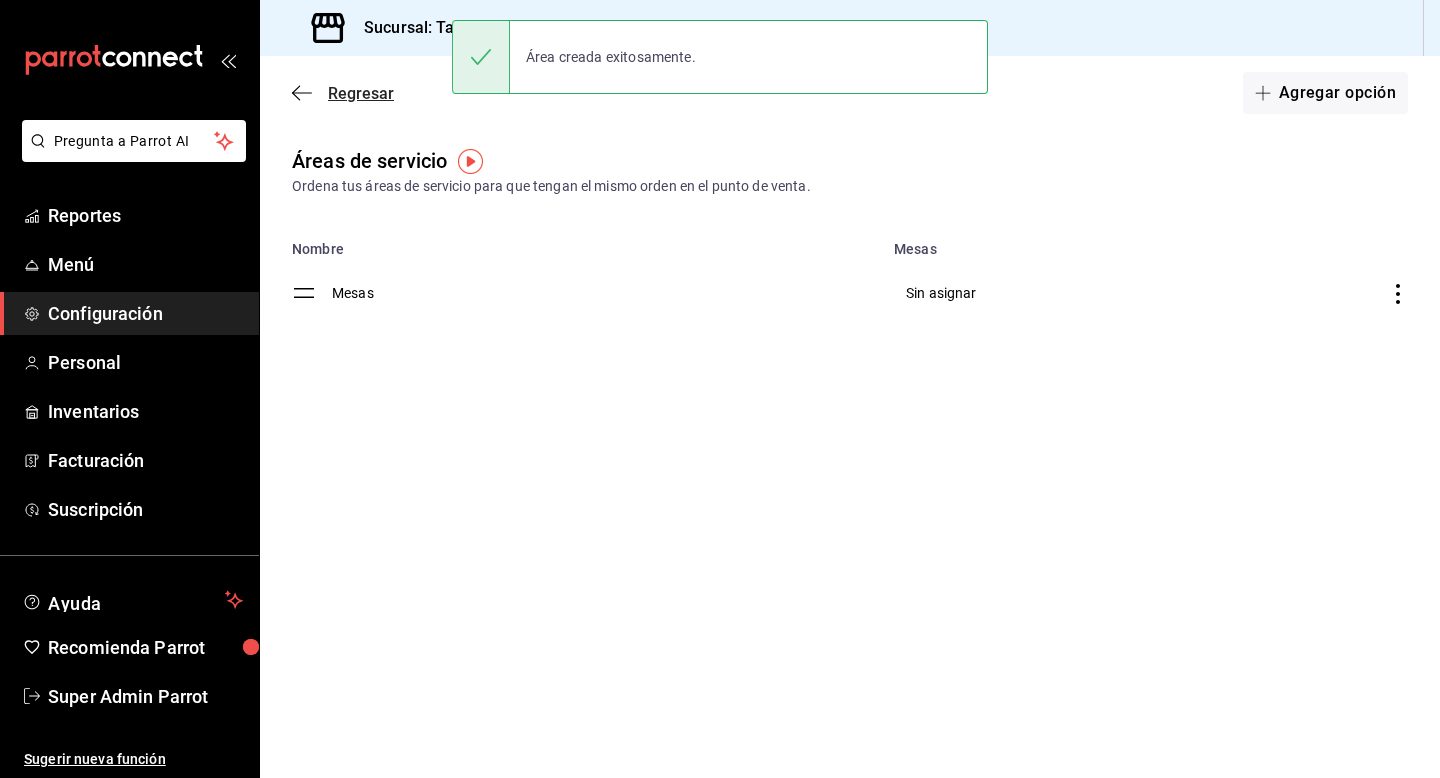 click on "Regresar" at bounding box center [361, 93] 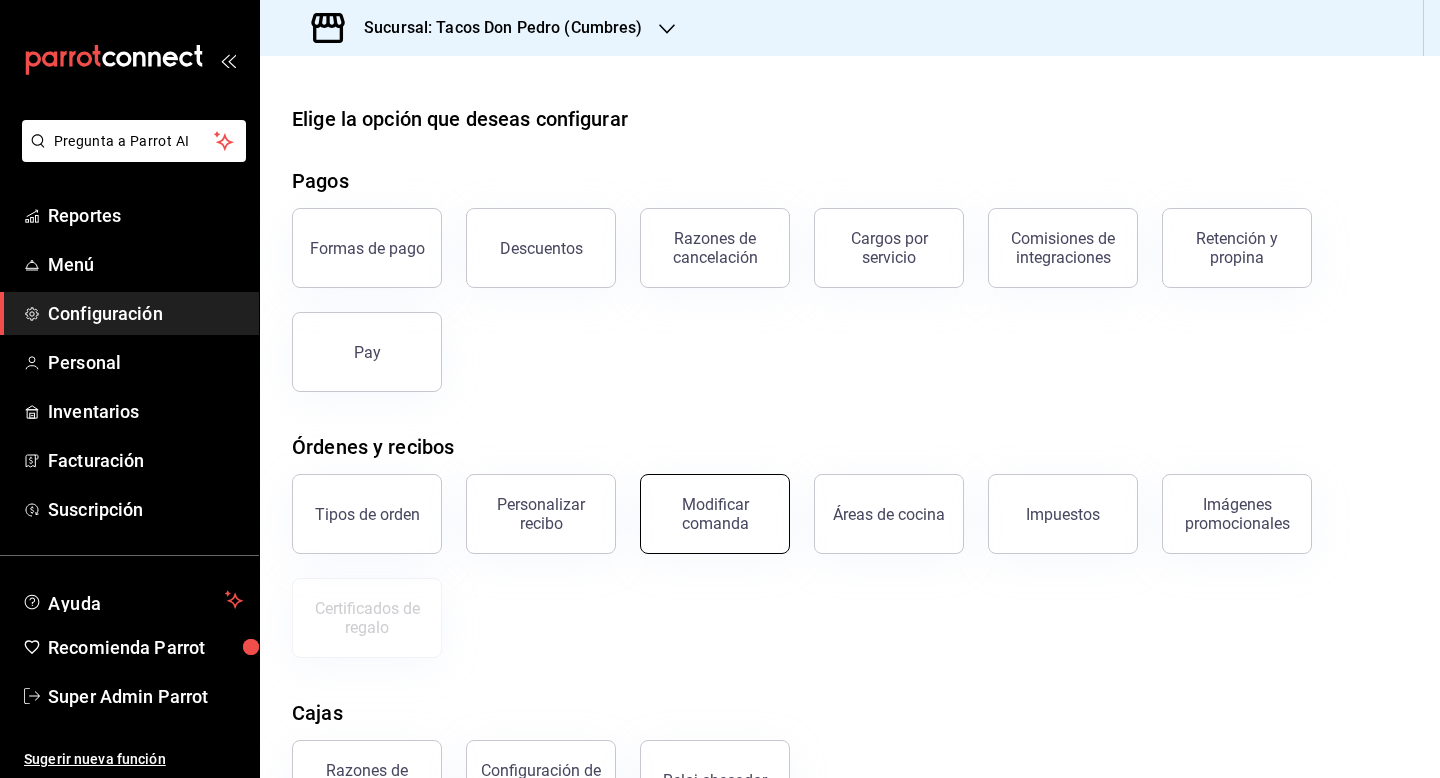 scroll, scrollTop: 236, scrollLeft: 0, axis: vertical 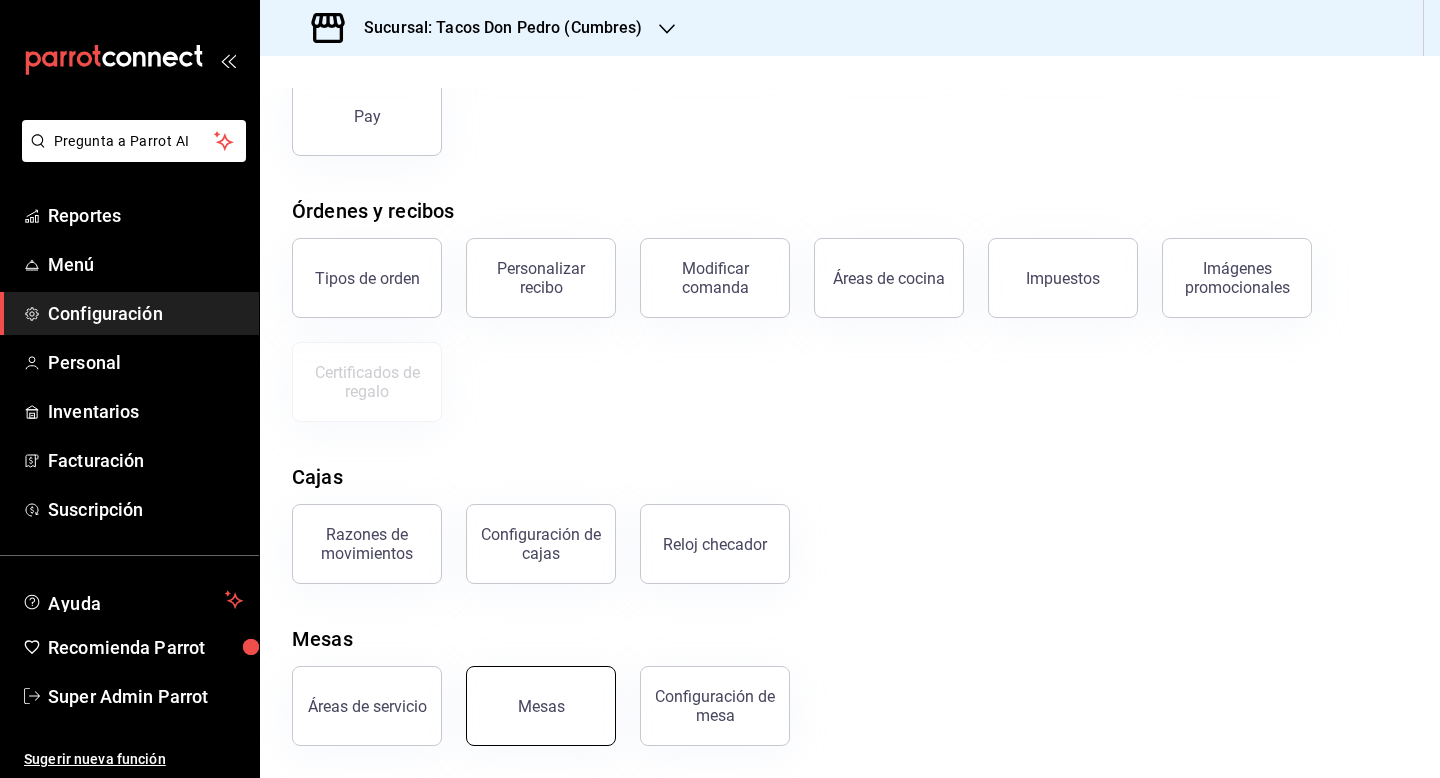 click on "Mesas" at bounding box center (541, 706) 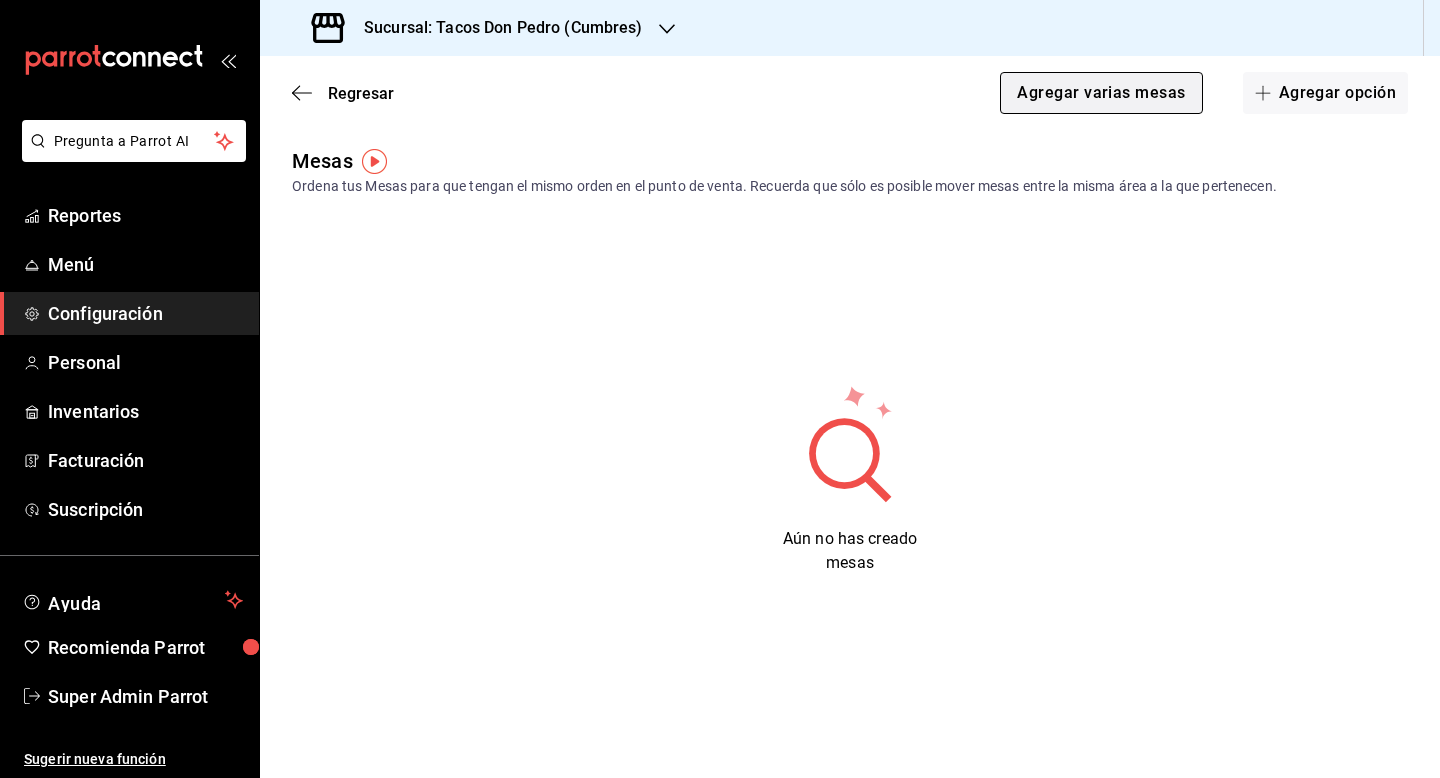 click on "Agregar varias mesas" at bounding box center (1101, 93) 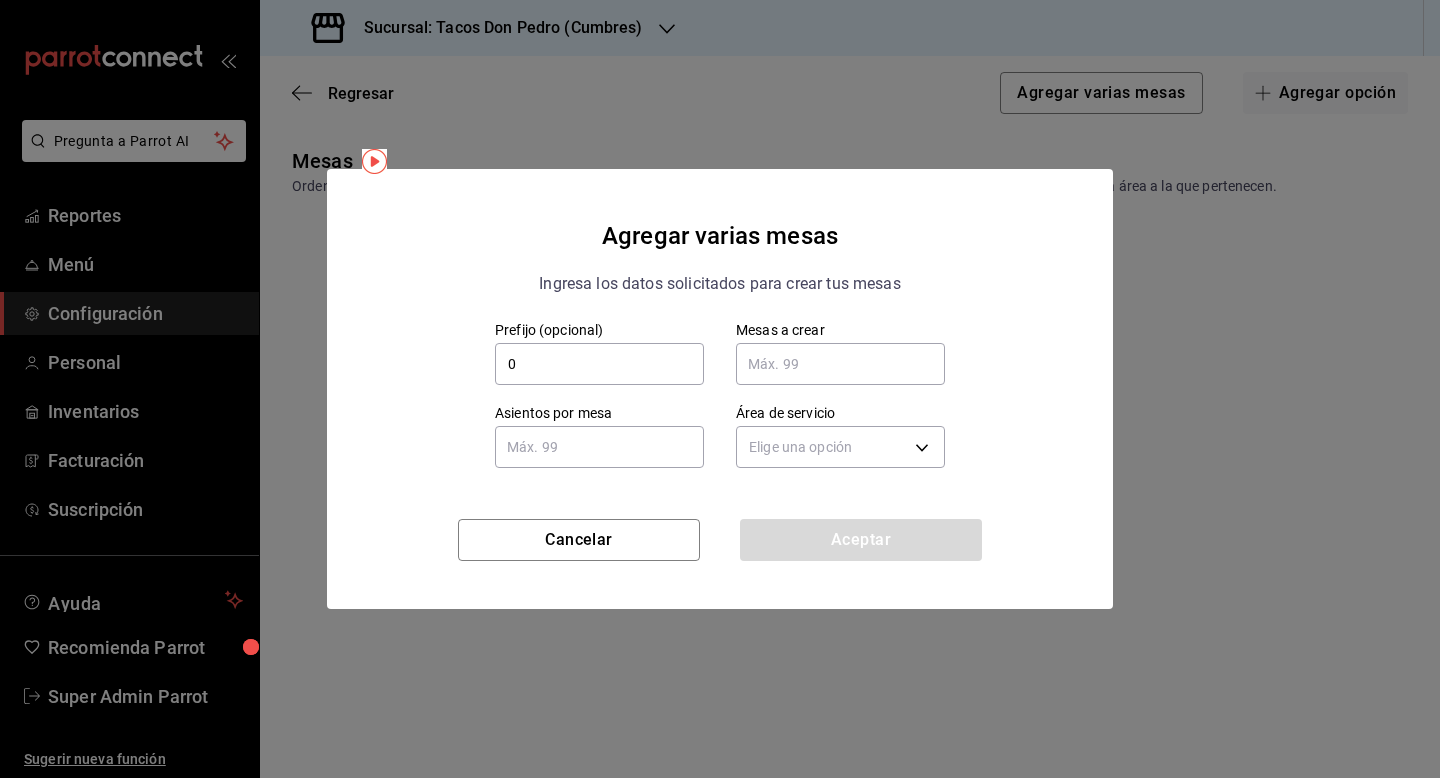 type on "0" 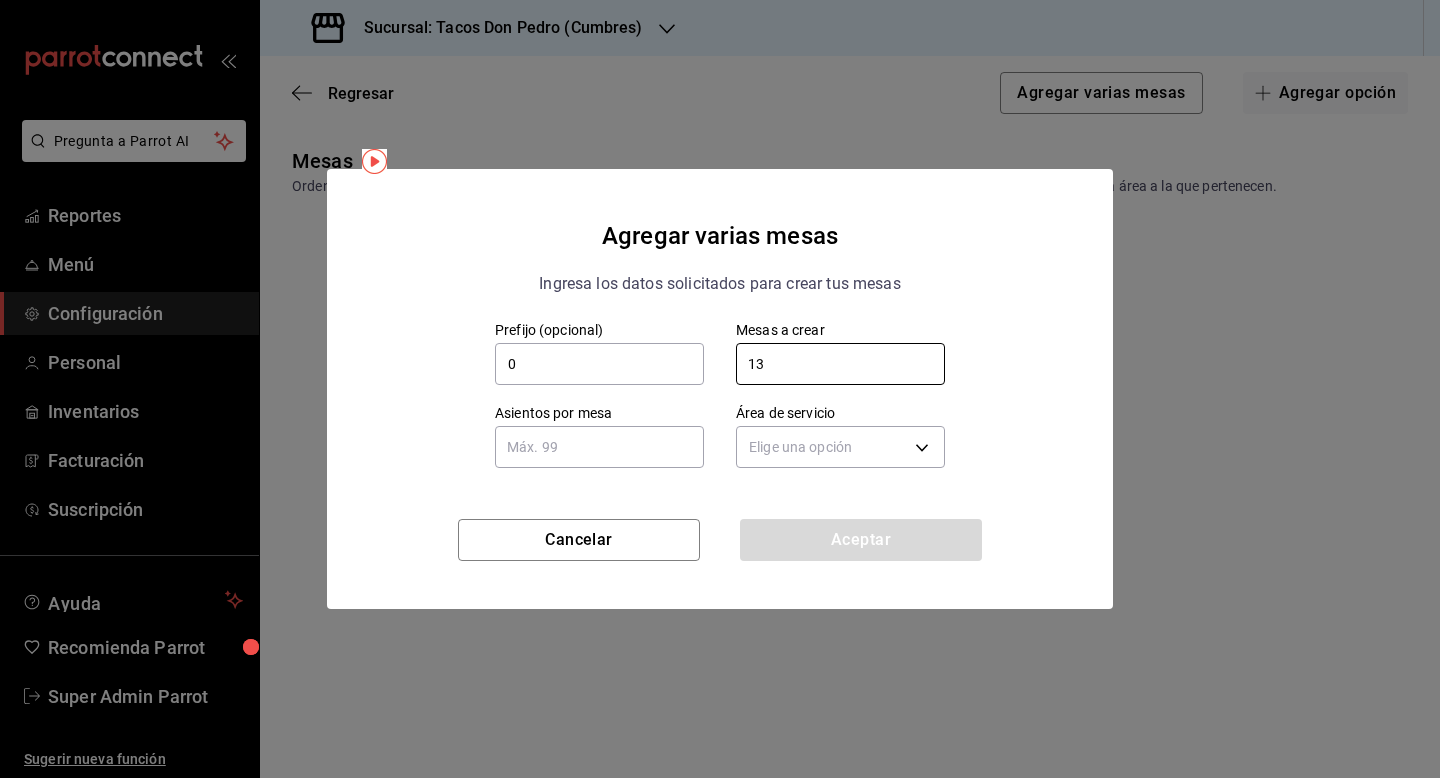 type on "13" 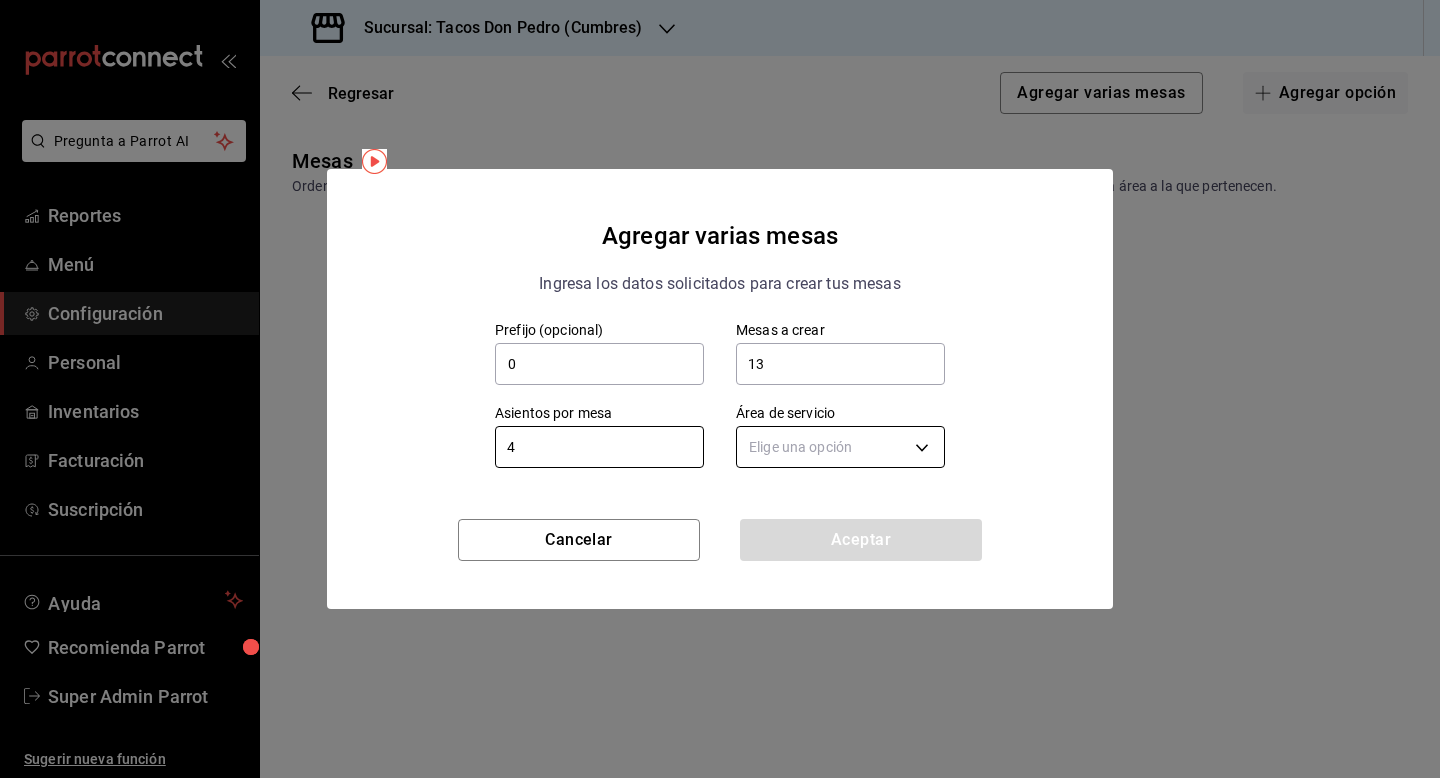 type on "4" 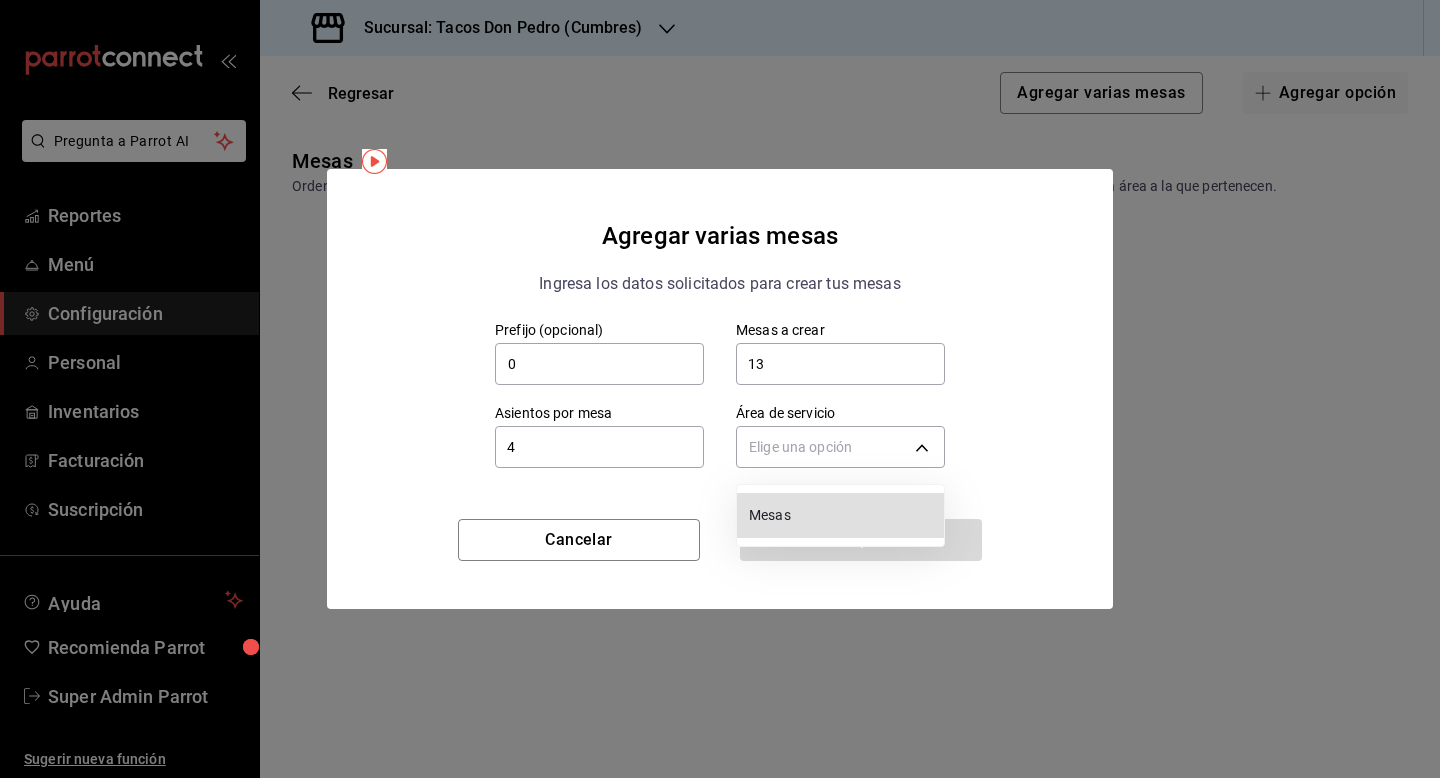 click on "Mesas" at bounding box center [842, 515] 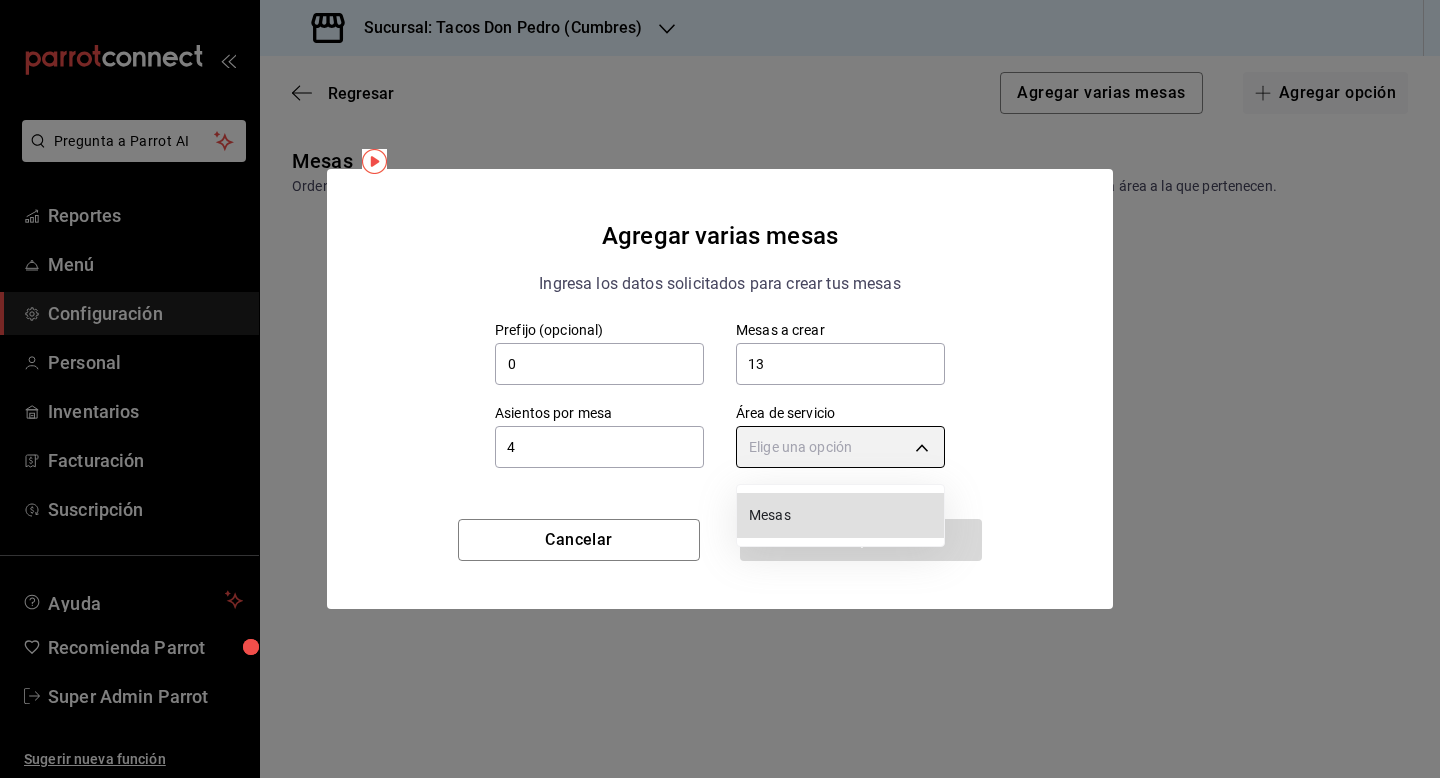 type on "100c076d-4f88-4d80-8024-a9124027e41c" 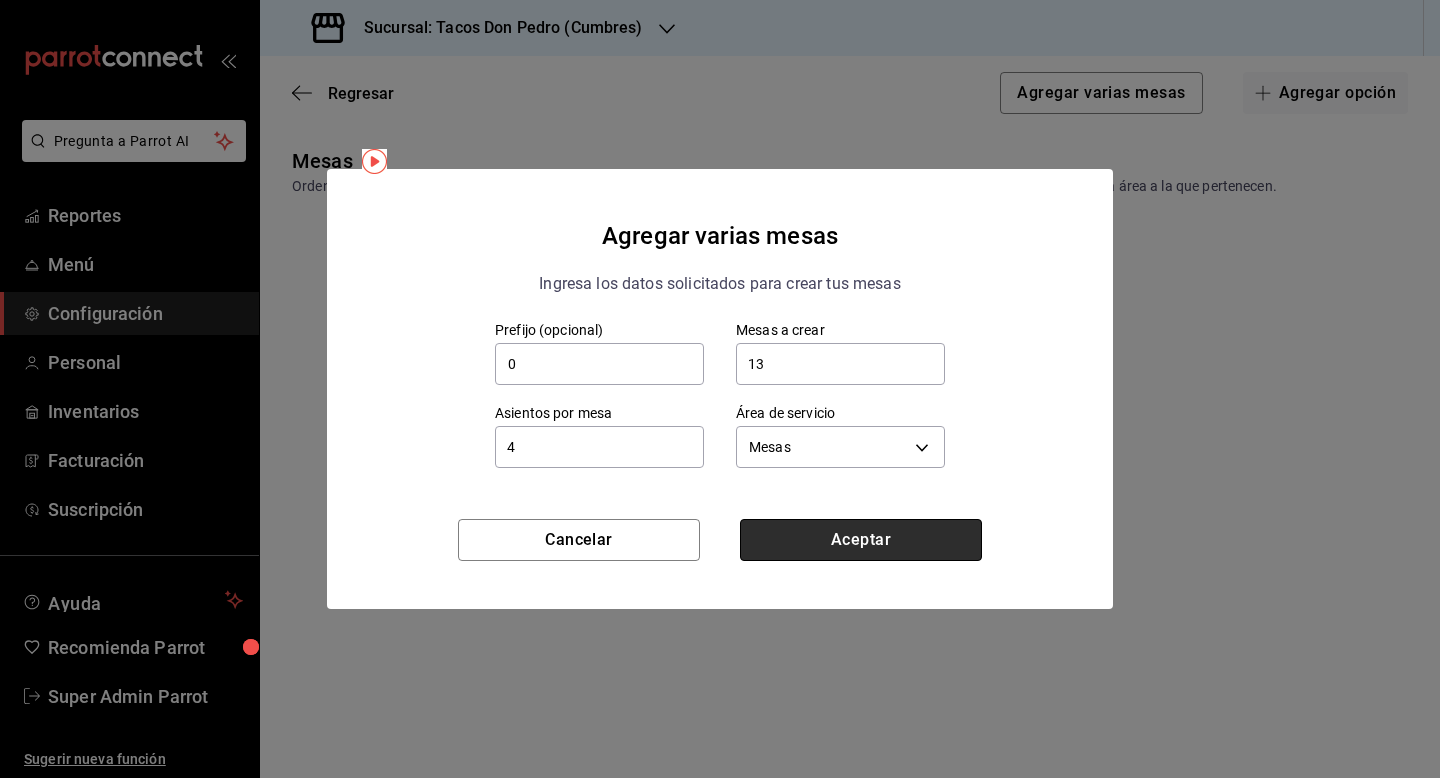 click on "Aceptar" at bounding box center (861, 540) 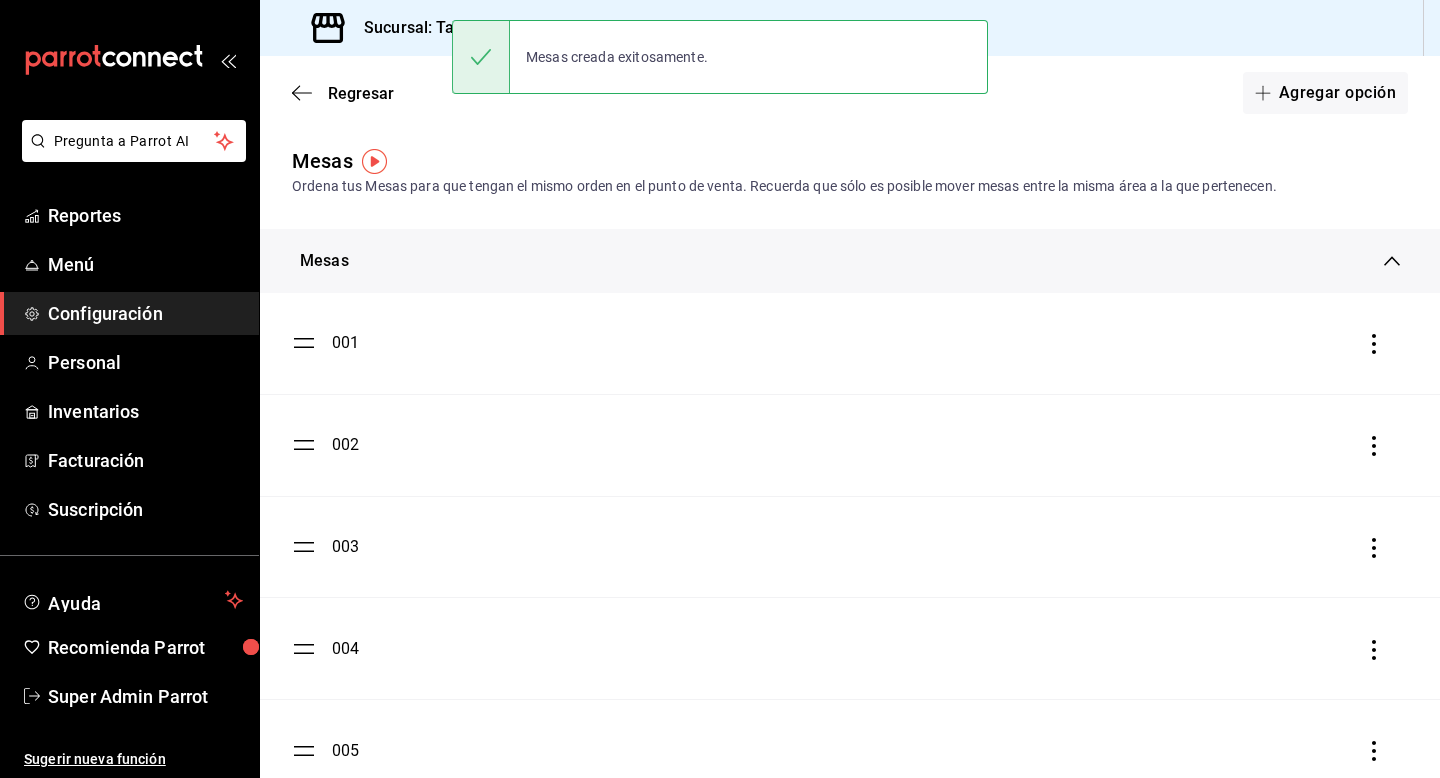 scroll, scrollTop: 869, scrollLeft: 0, axis: vertical 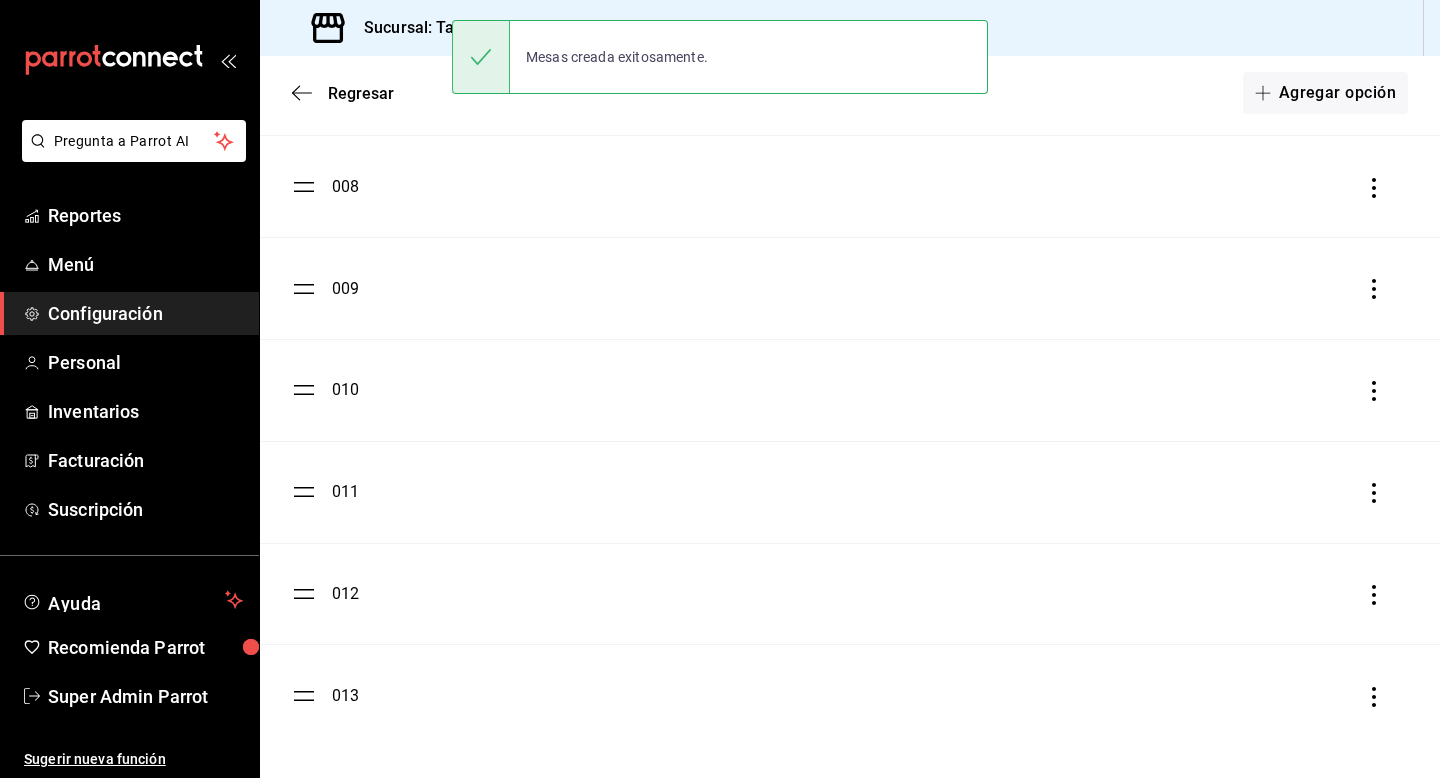 click on "Regresar Agregar opción" at bounding box center [850, 93] 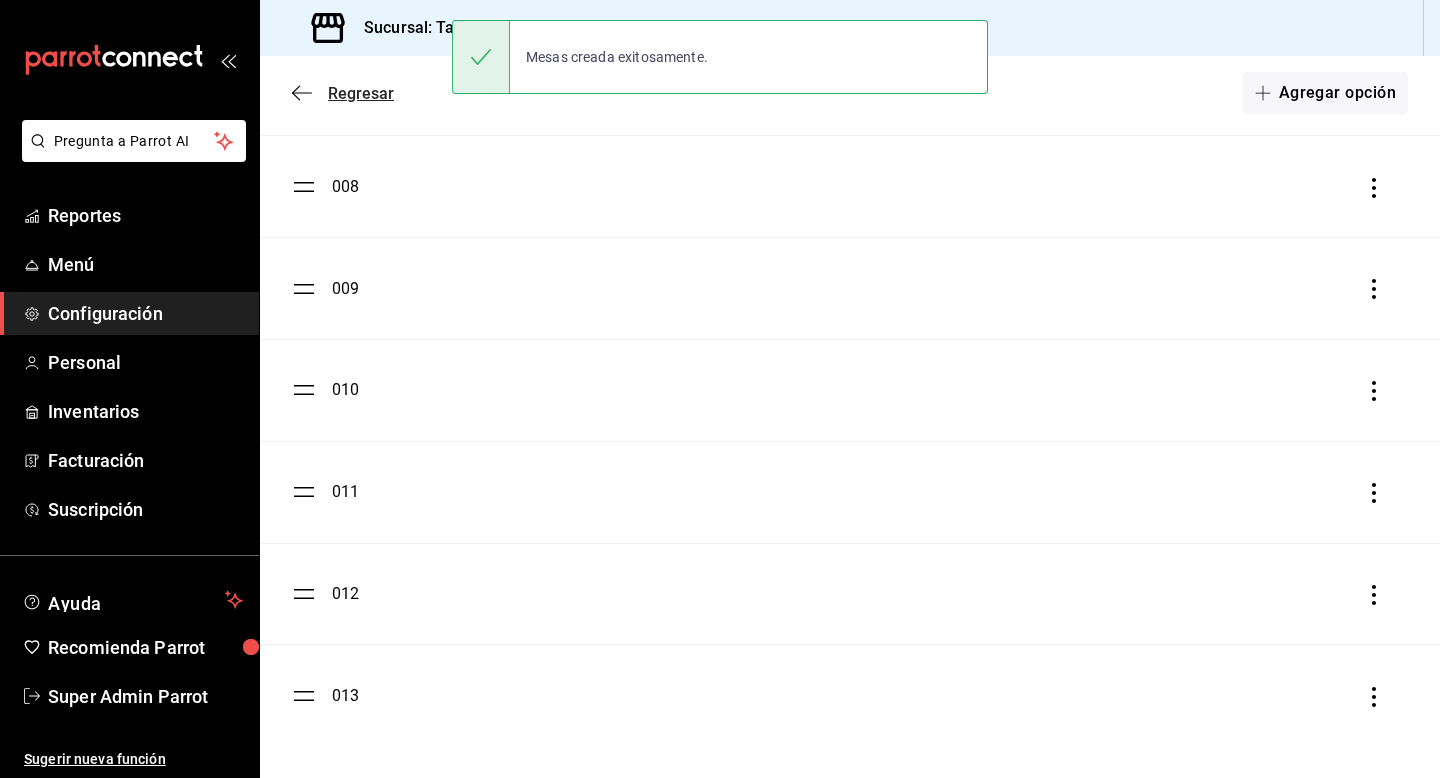 click on "Regresar" at bounding box center (361, 93) 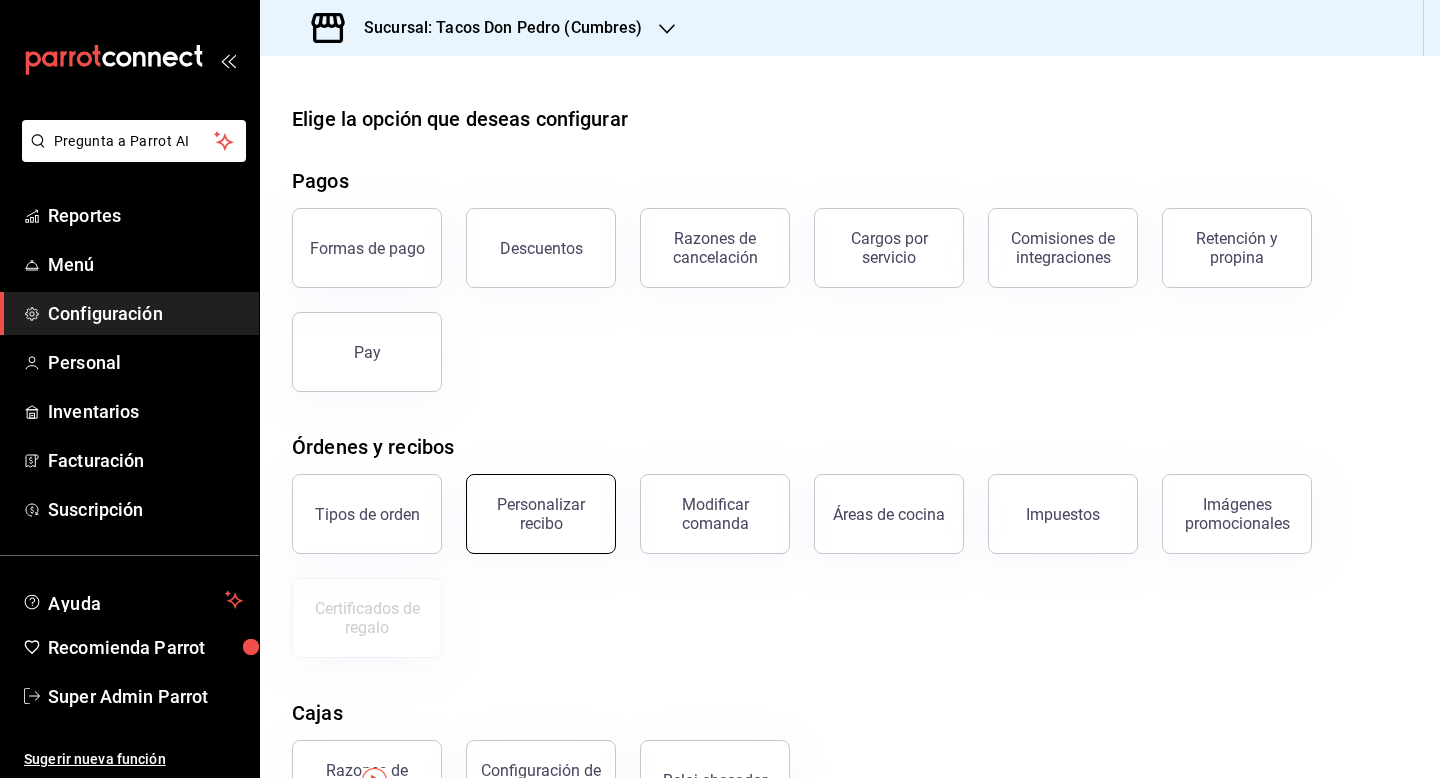 scroll, scrollTop: 236, scrollLeft: 0, axis: vertical 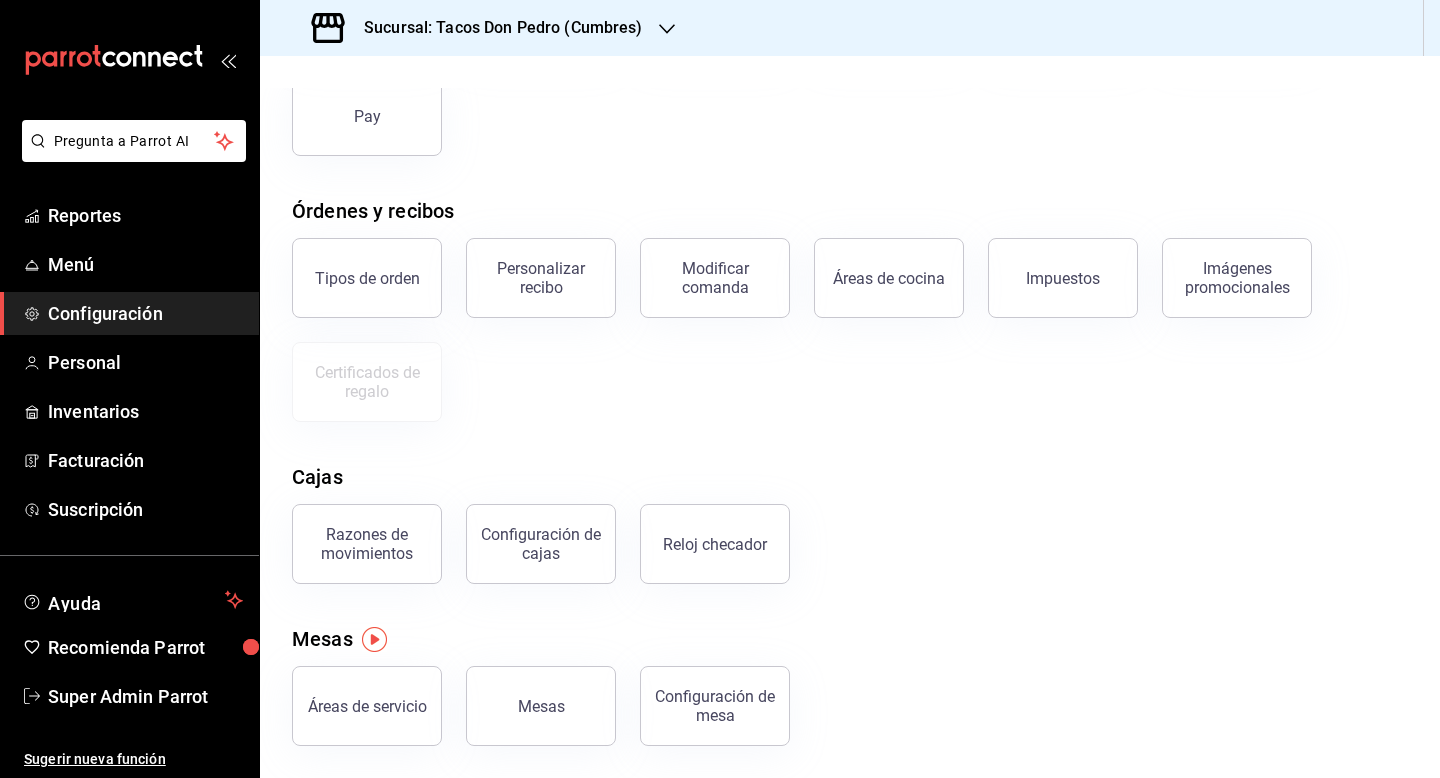 click on "Configuración de mesa" at bounding box center [715, 706] 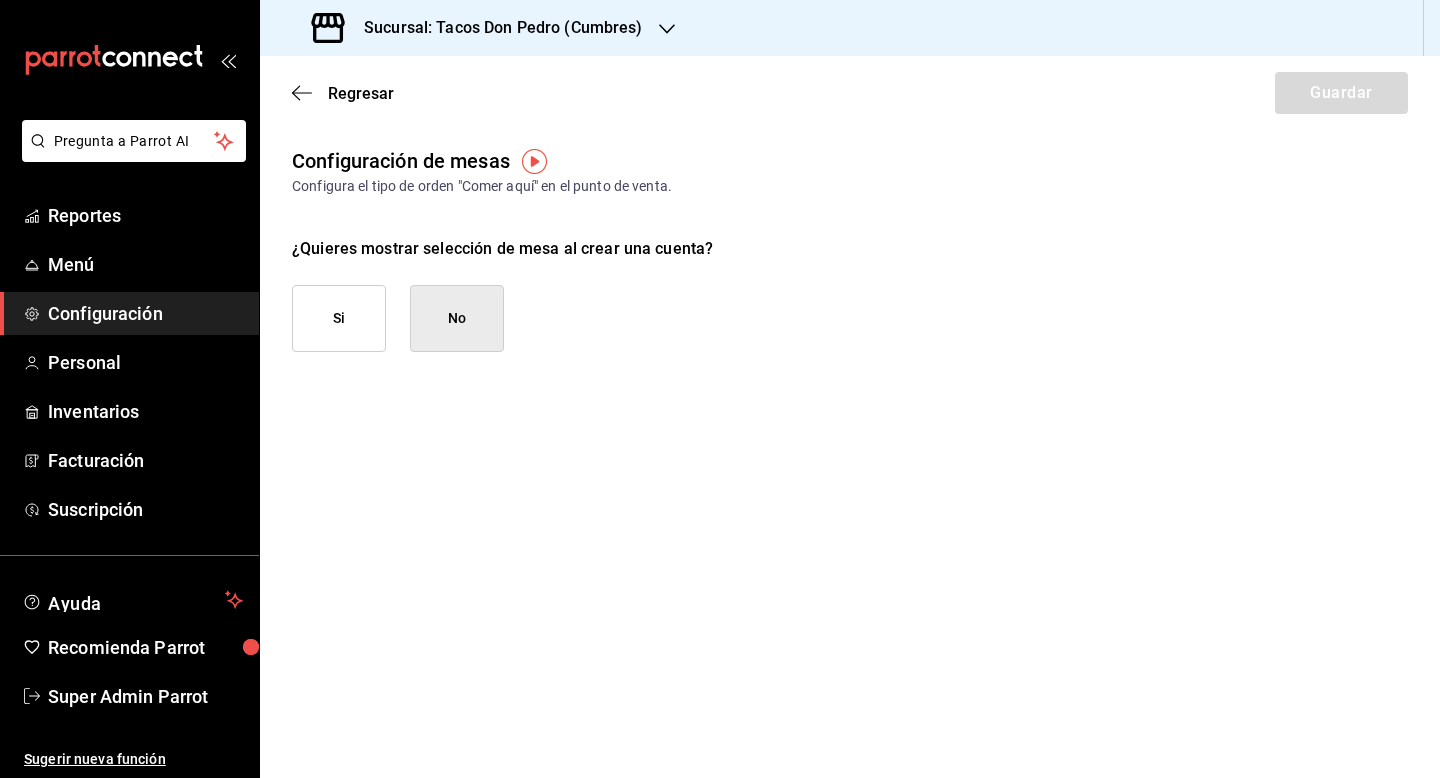 click on "Si" at bounding box center (339, 318) 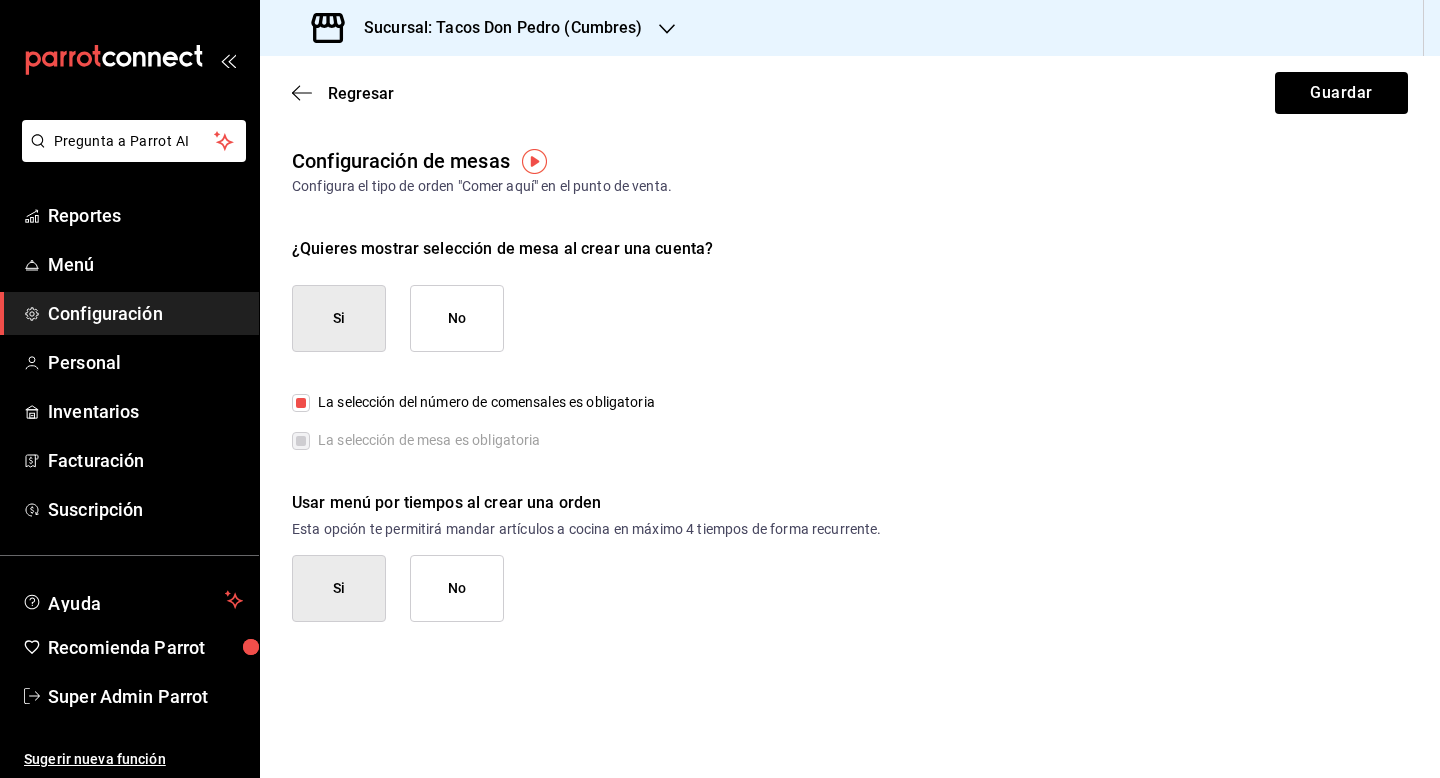 click on "No" at bounding box center [457, 588] 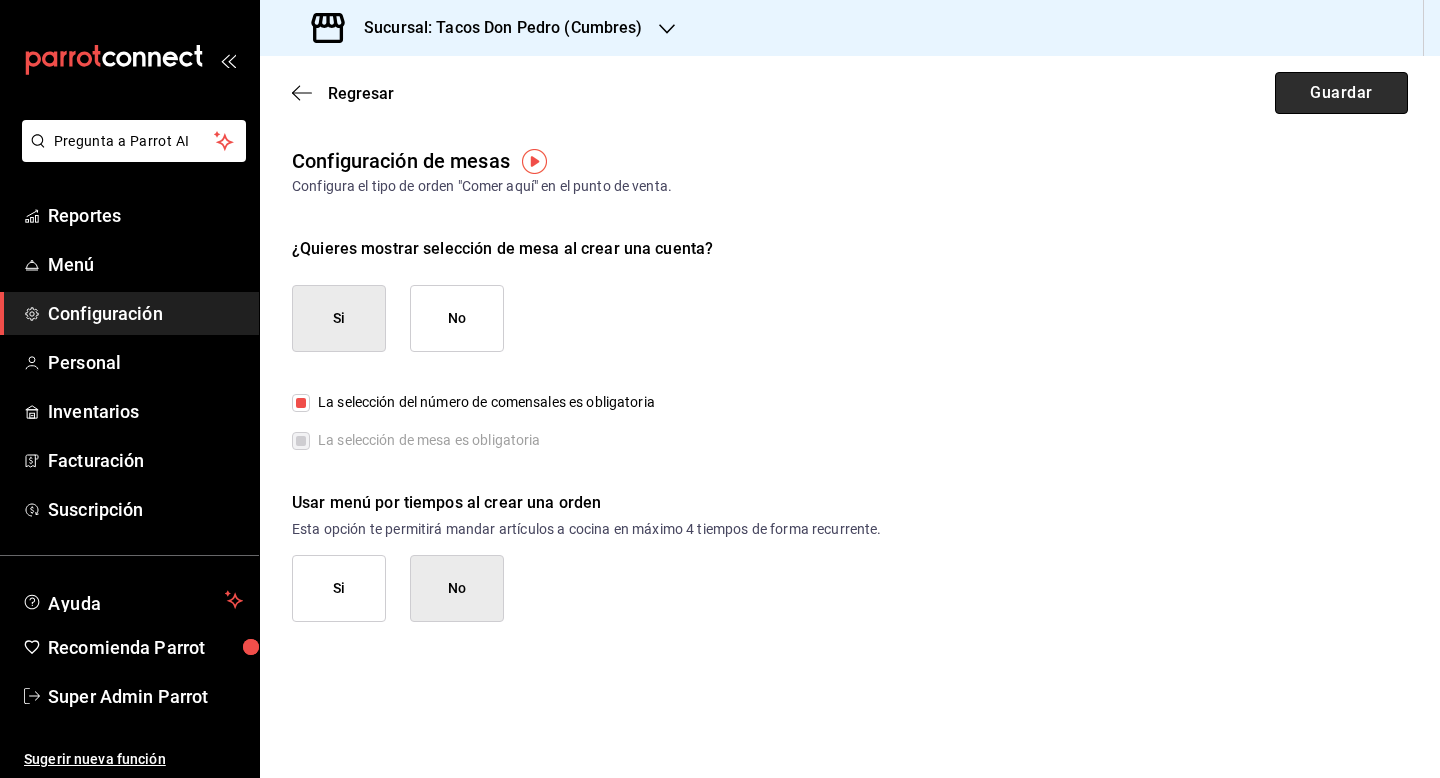 click on "Guardar" at bounding box center [1341, 93] 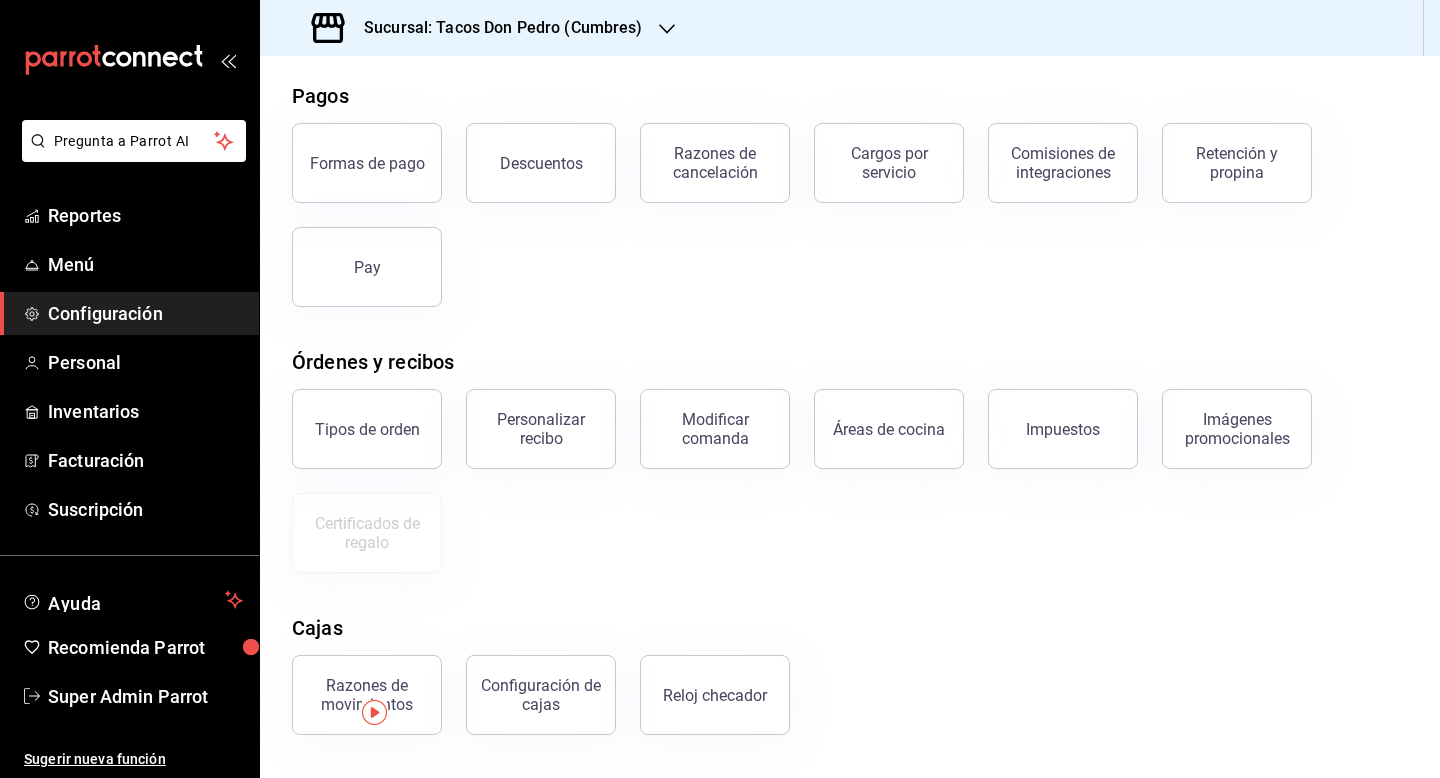 scroll, scrollTop: 38, scrollLeft: 0, axis: vertical 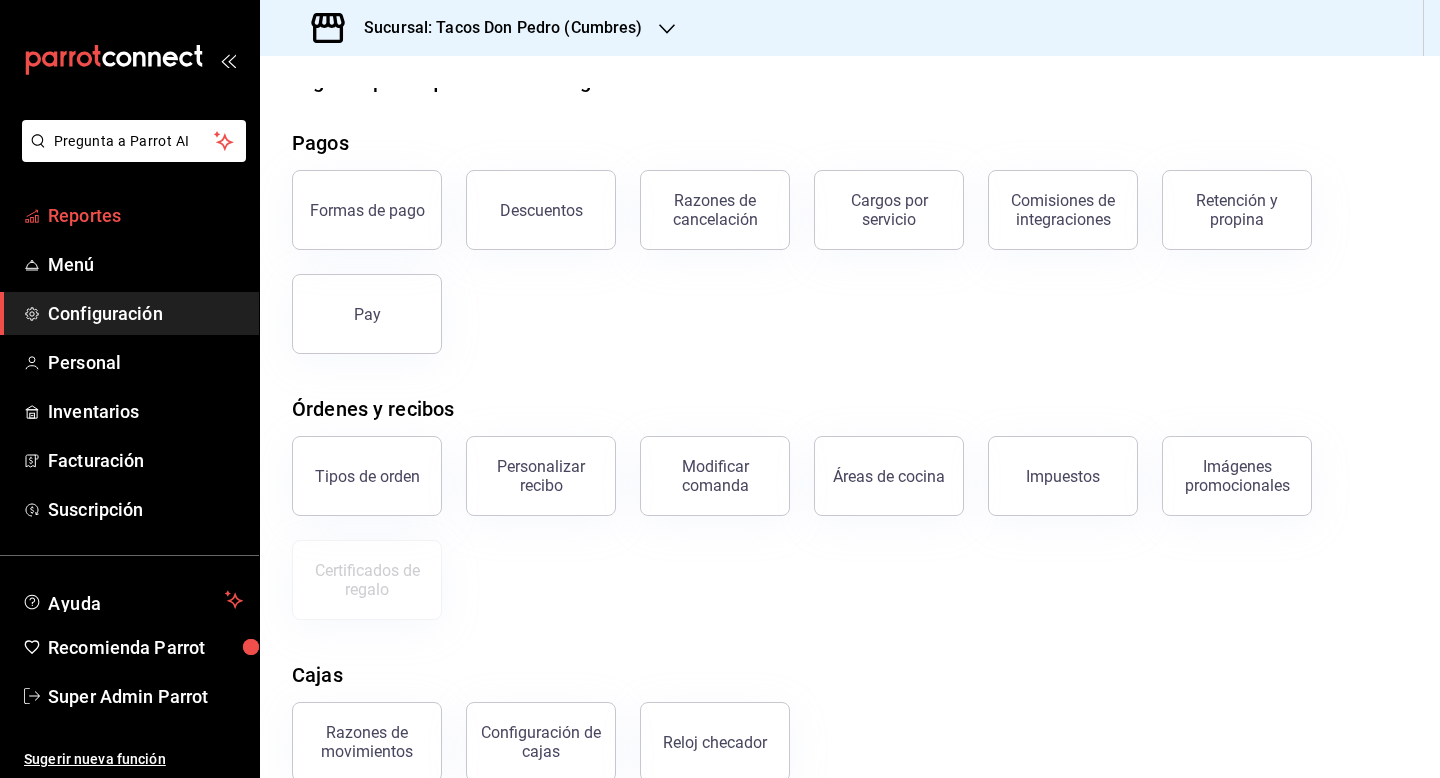 click on "Reportes" at bounding box center [145, 215] 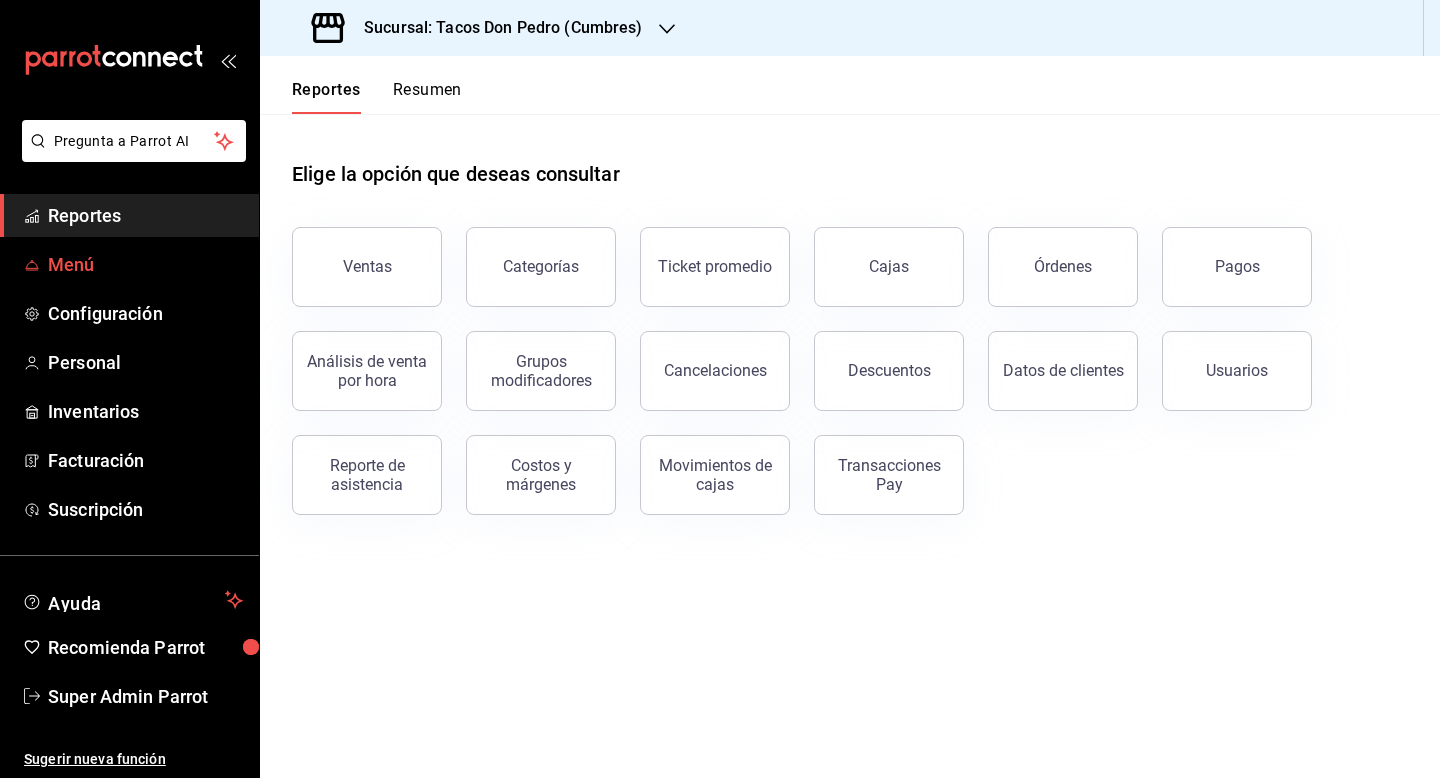 click on "Menú" at bounding box center [145, 264] 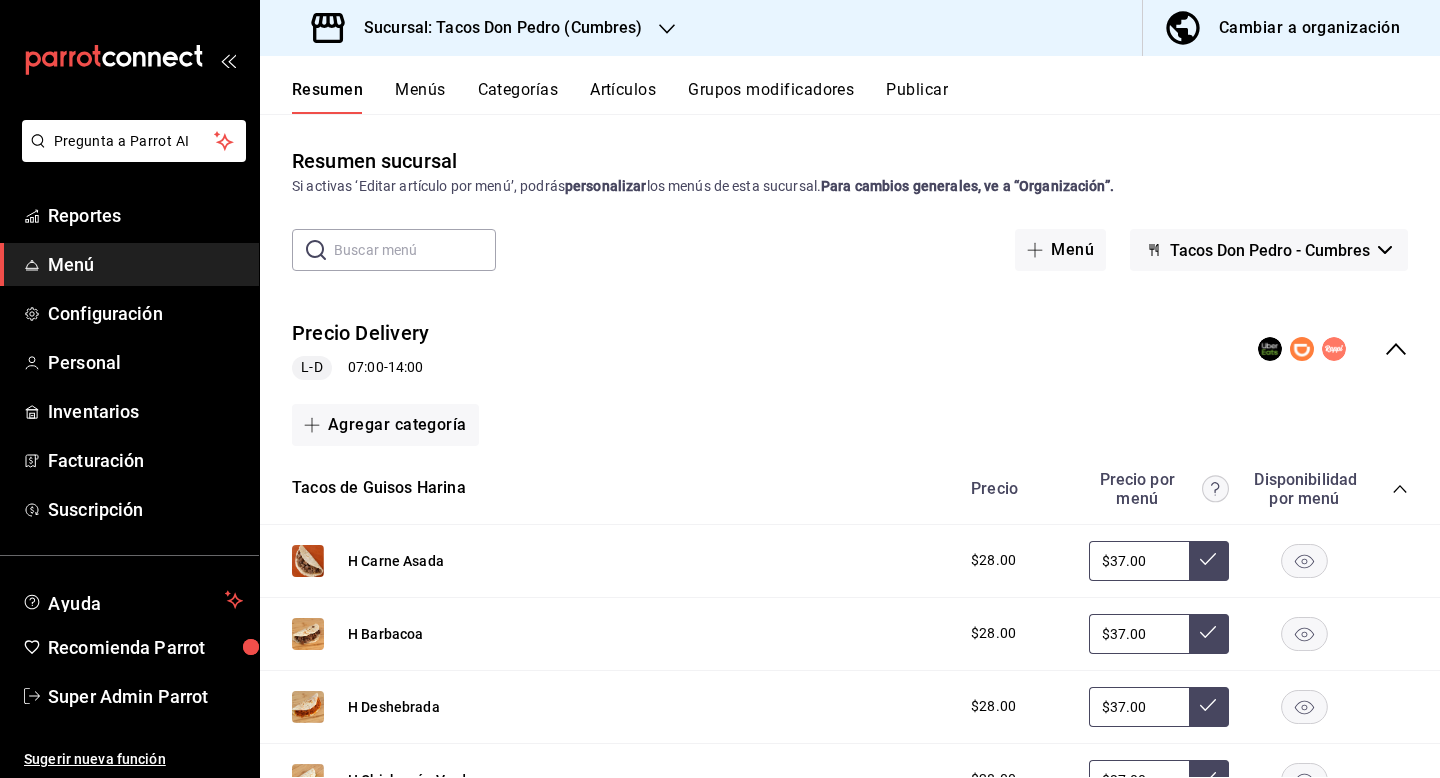 click on "Publicar" at bounding box center (917, 97) 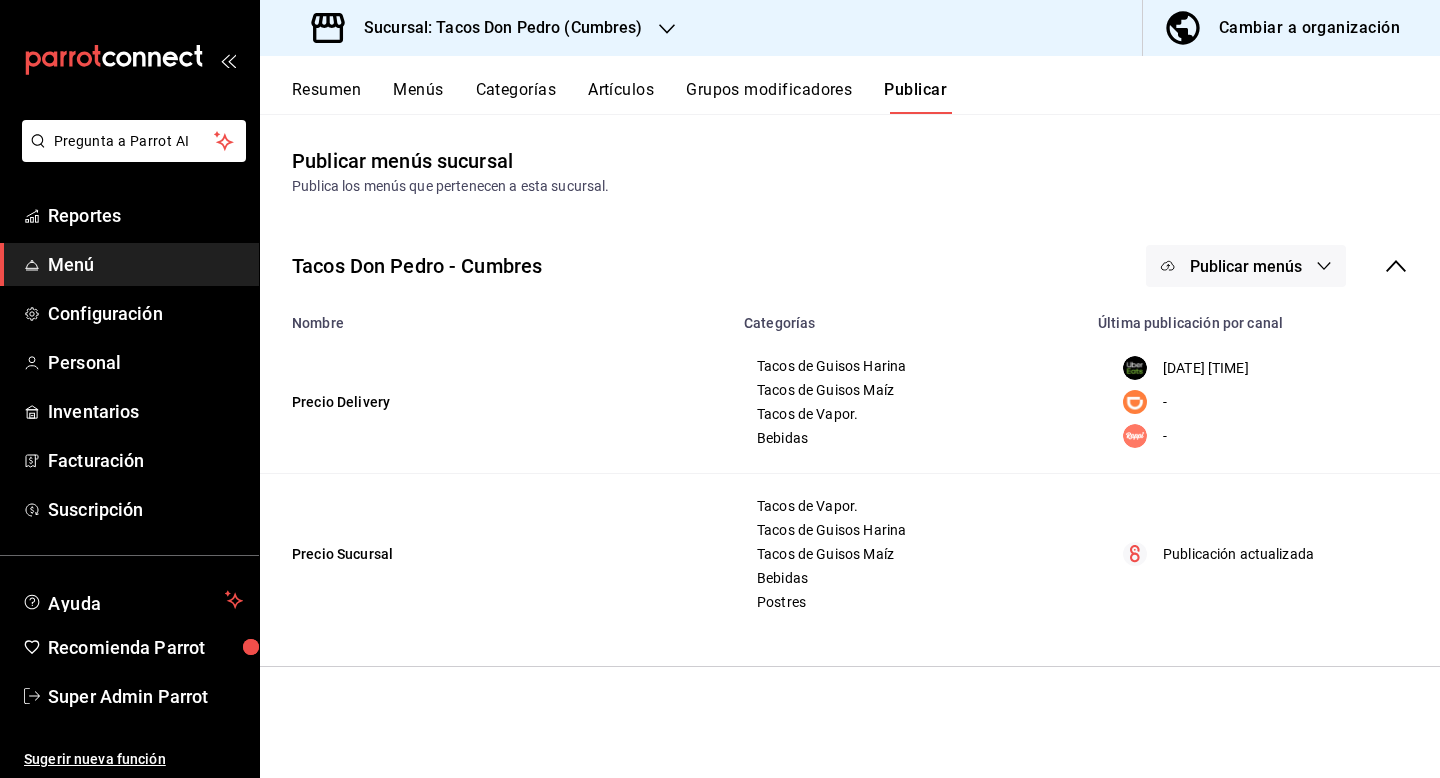 click on "Publicar menús" at bounding box center (1246, 266) 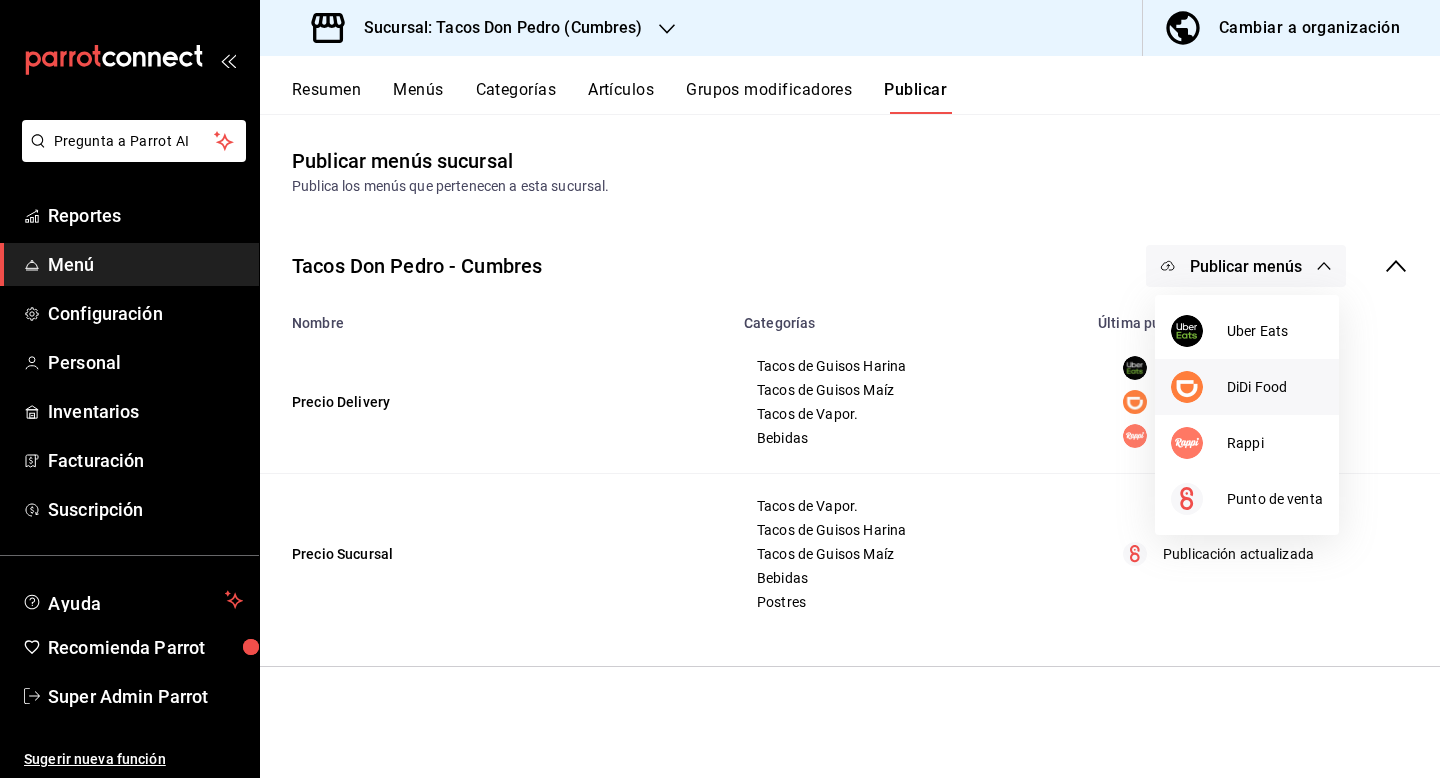 click on "DiDi Food" at bounding box center (1275, 387) 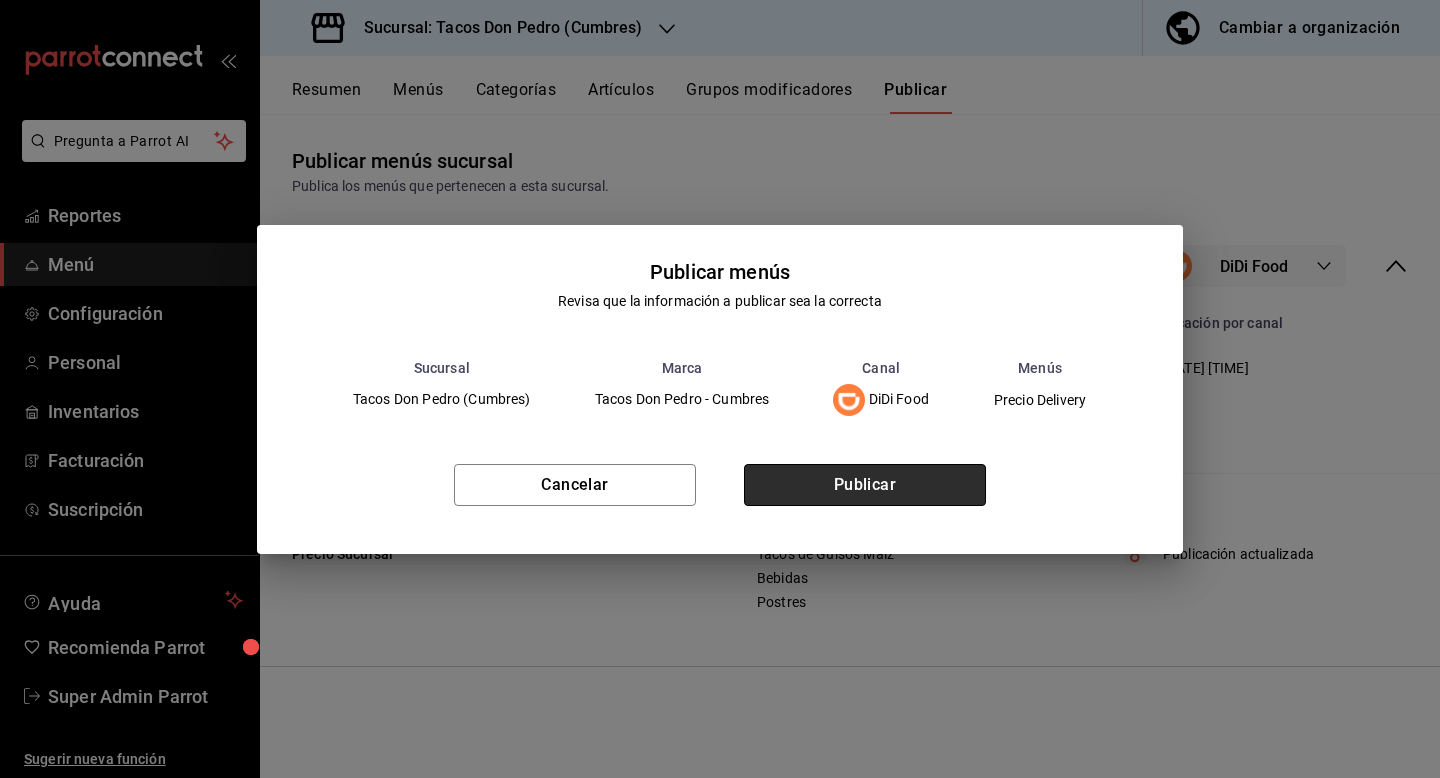 click on "Publicar" at bounding box center (865, 485) 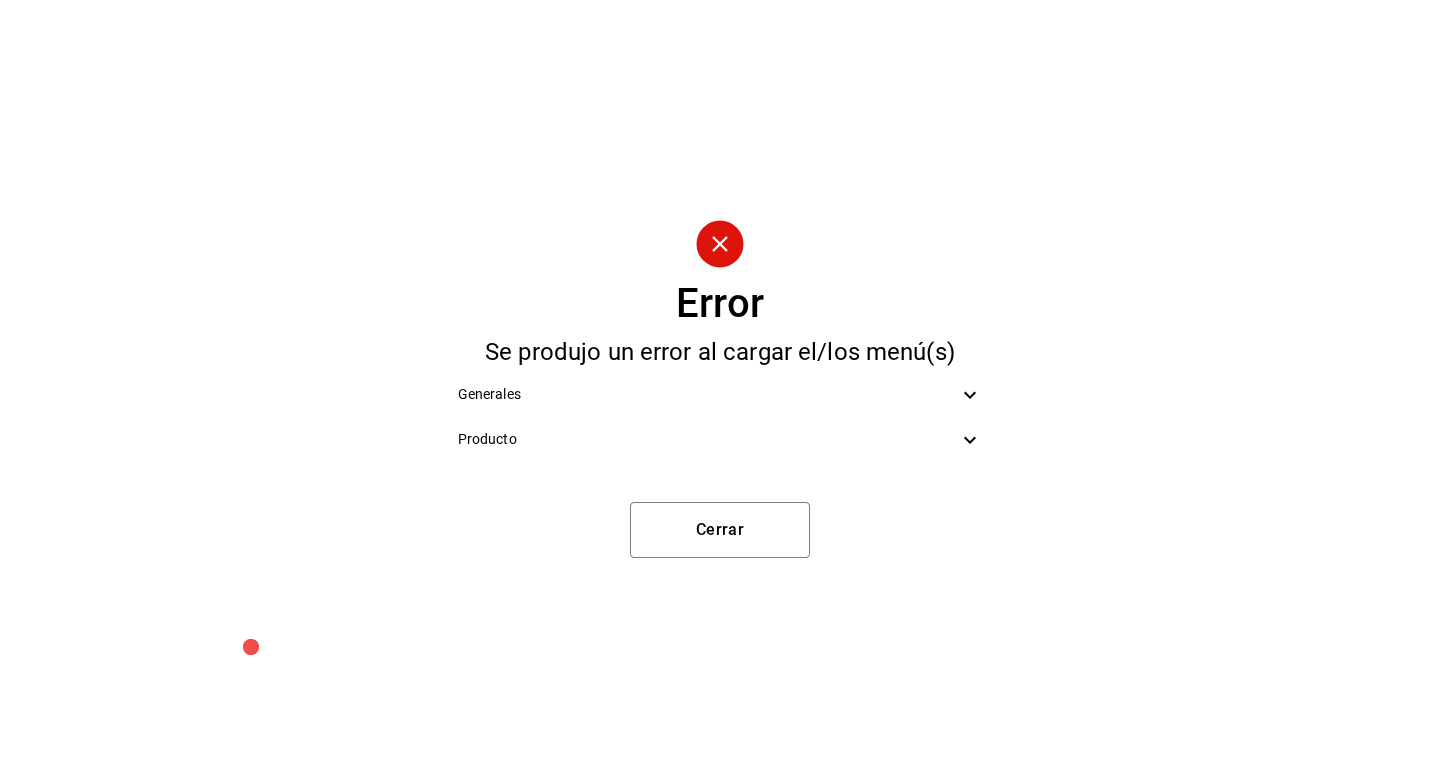 click on "Producto" at bounding box center [720, 439] 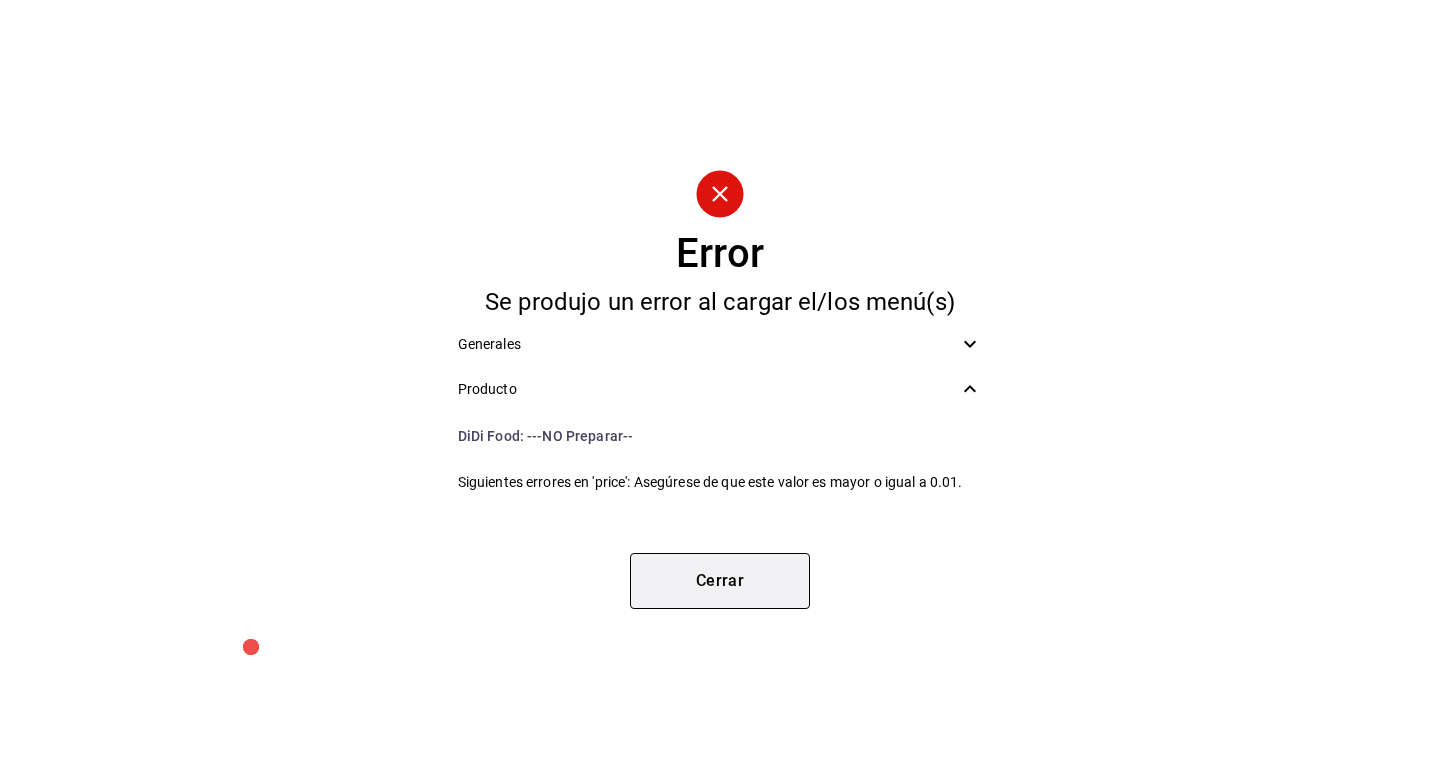 click on "Cerrar" at bounding box center (720, 581) 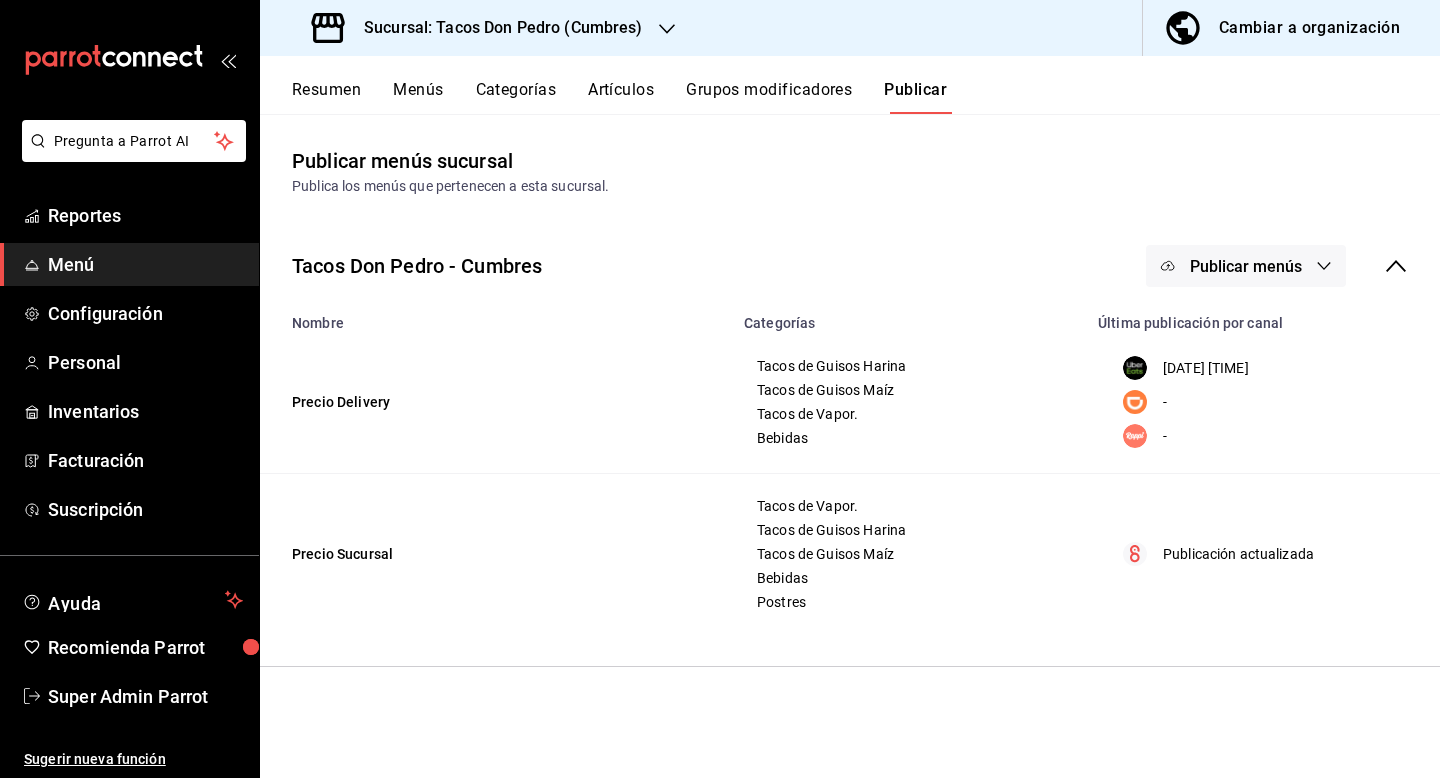 click on "Resumen" at bounding box center [326, 97] 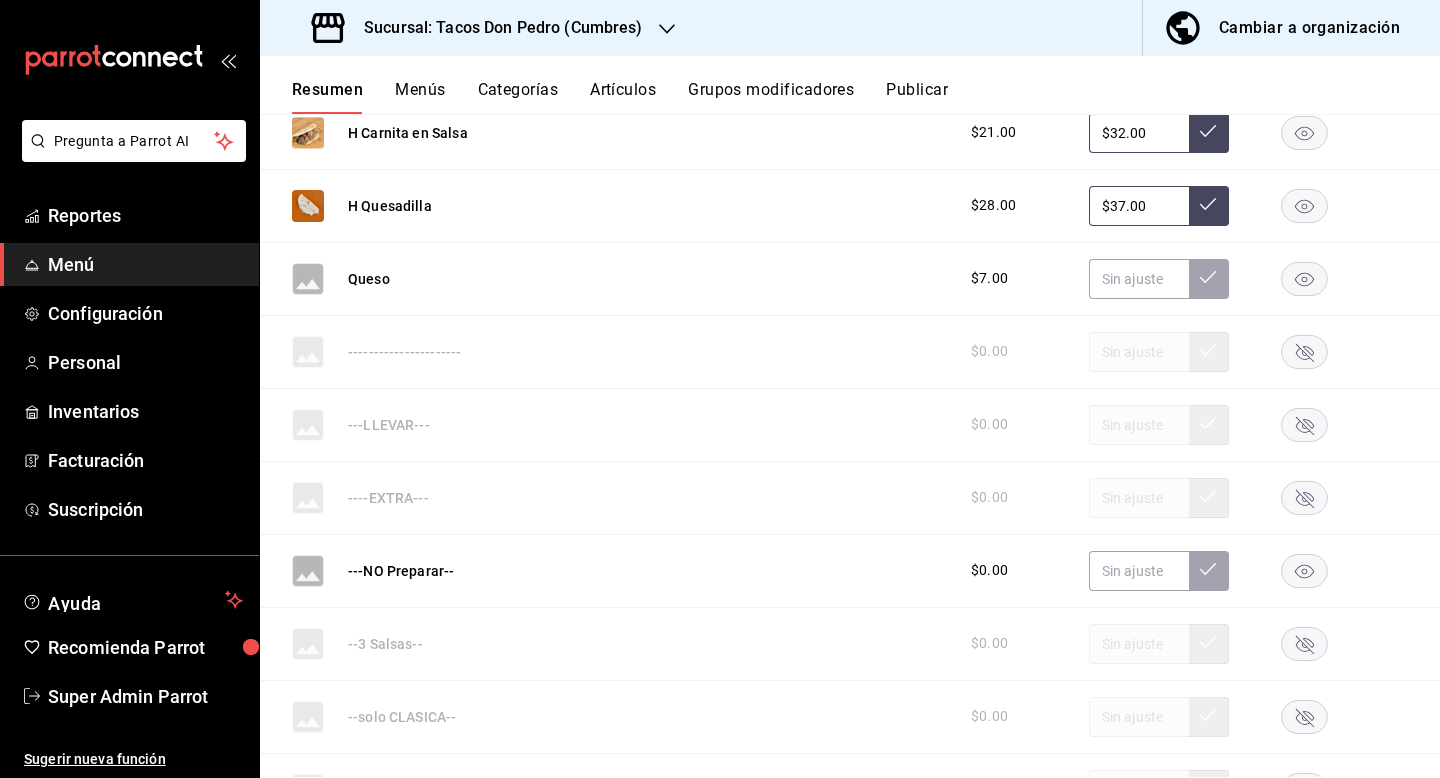 scroll, scrollTop: 1615, scrollLeft: 0, axis: vertical 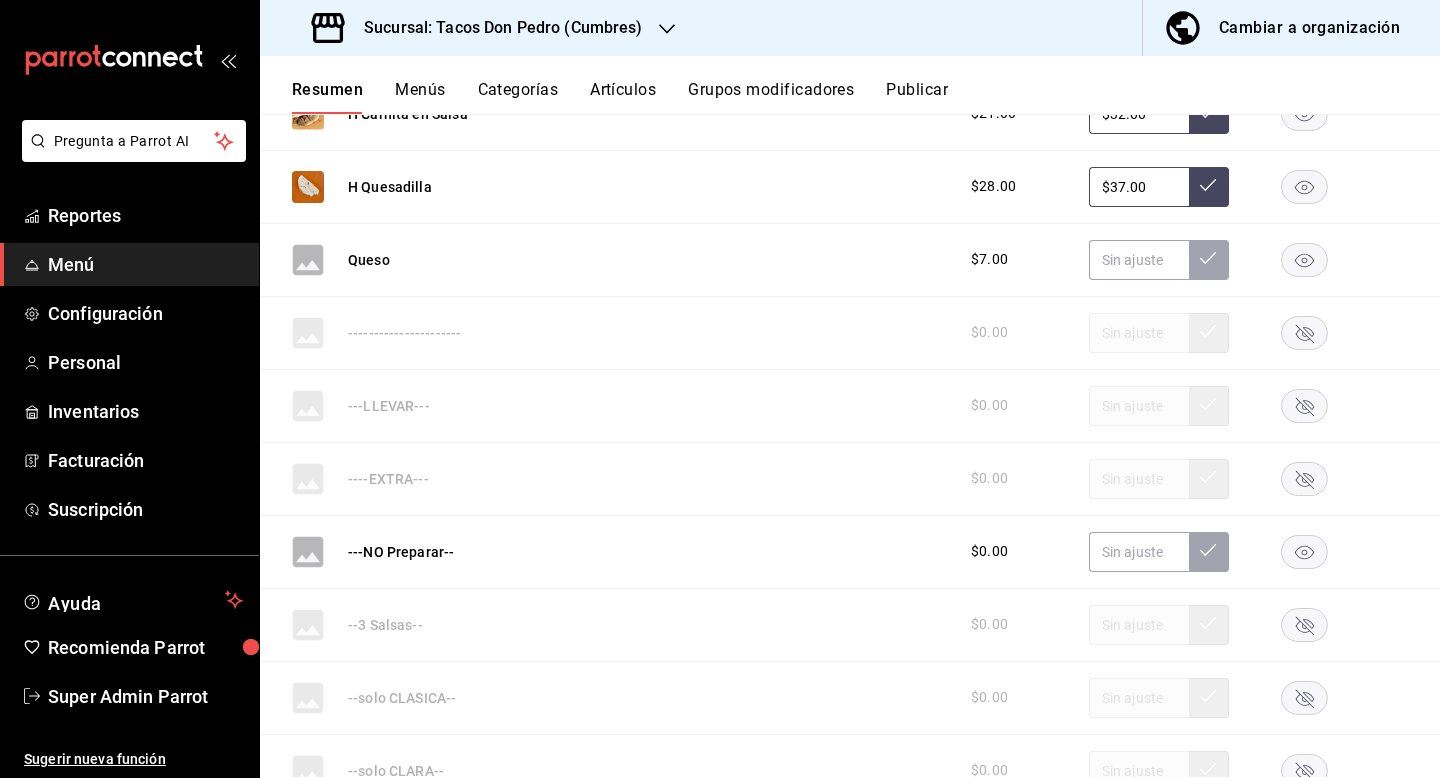 click 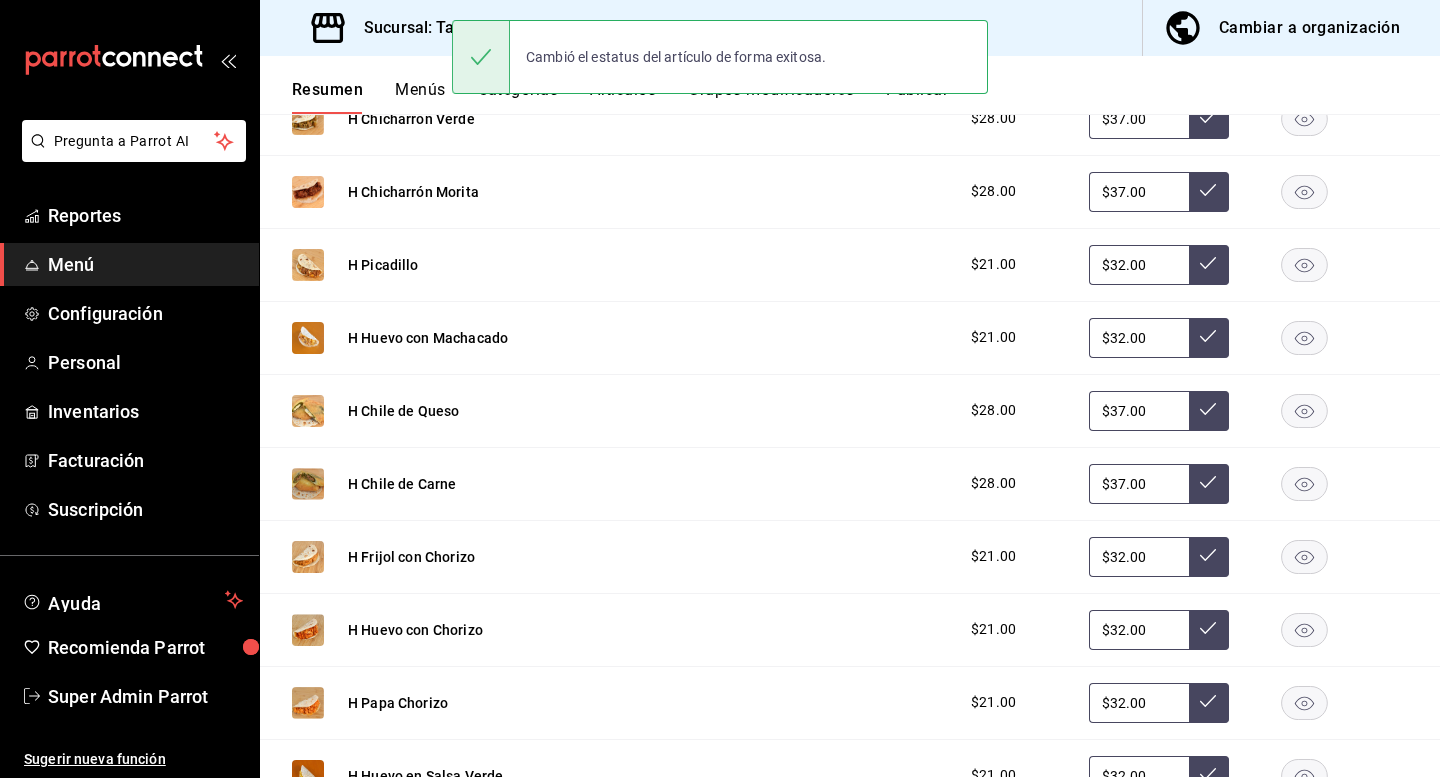 scroll, scrollTop: 0, scrollLeft: 0, axis: both 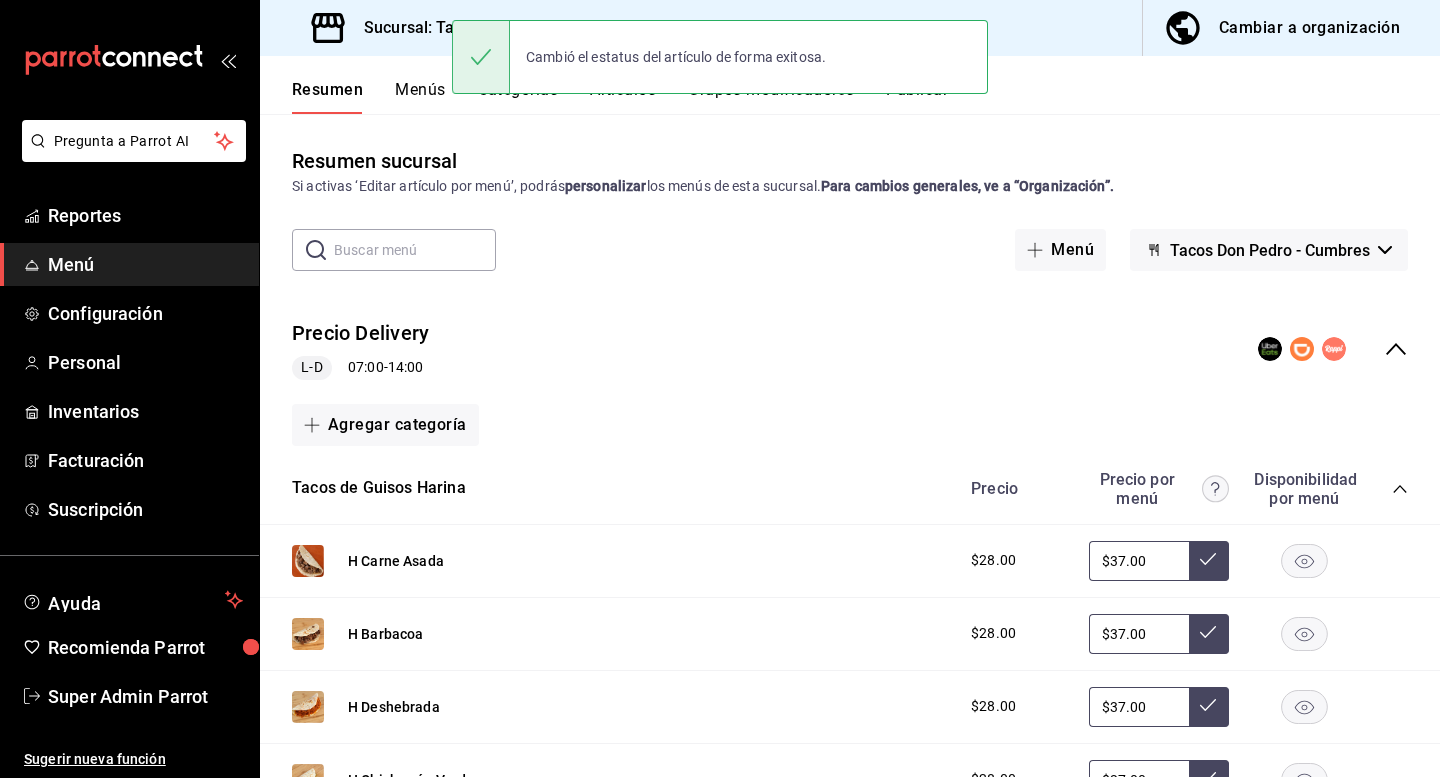 click on "Publicar" at bounding box center (917, 97) 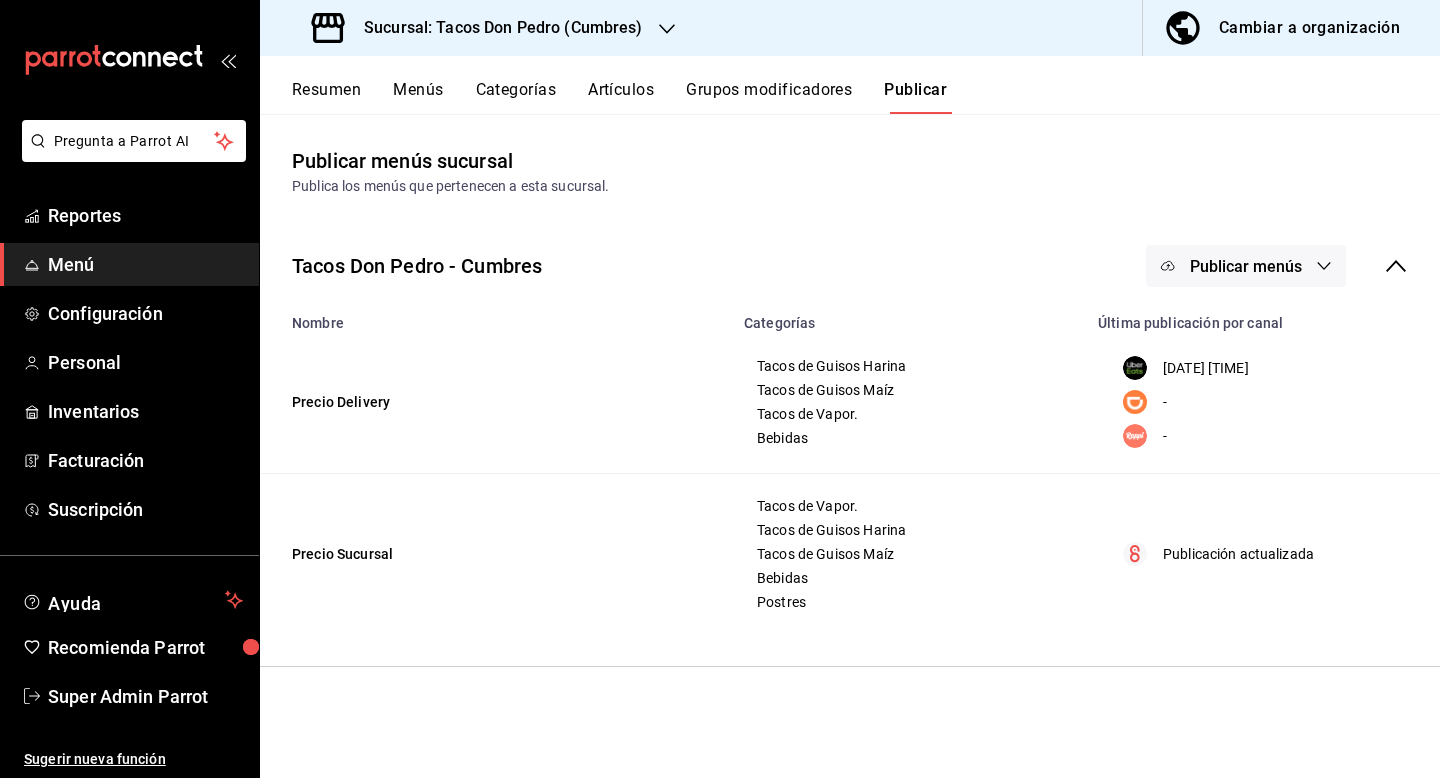 click on "Publicar menús" at bounding box center (1246, 266) 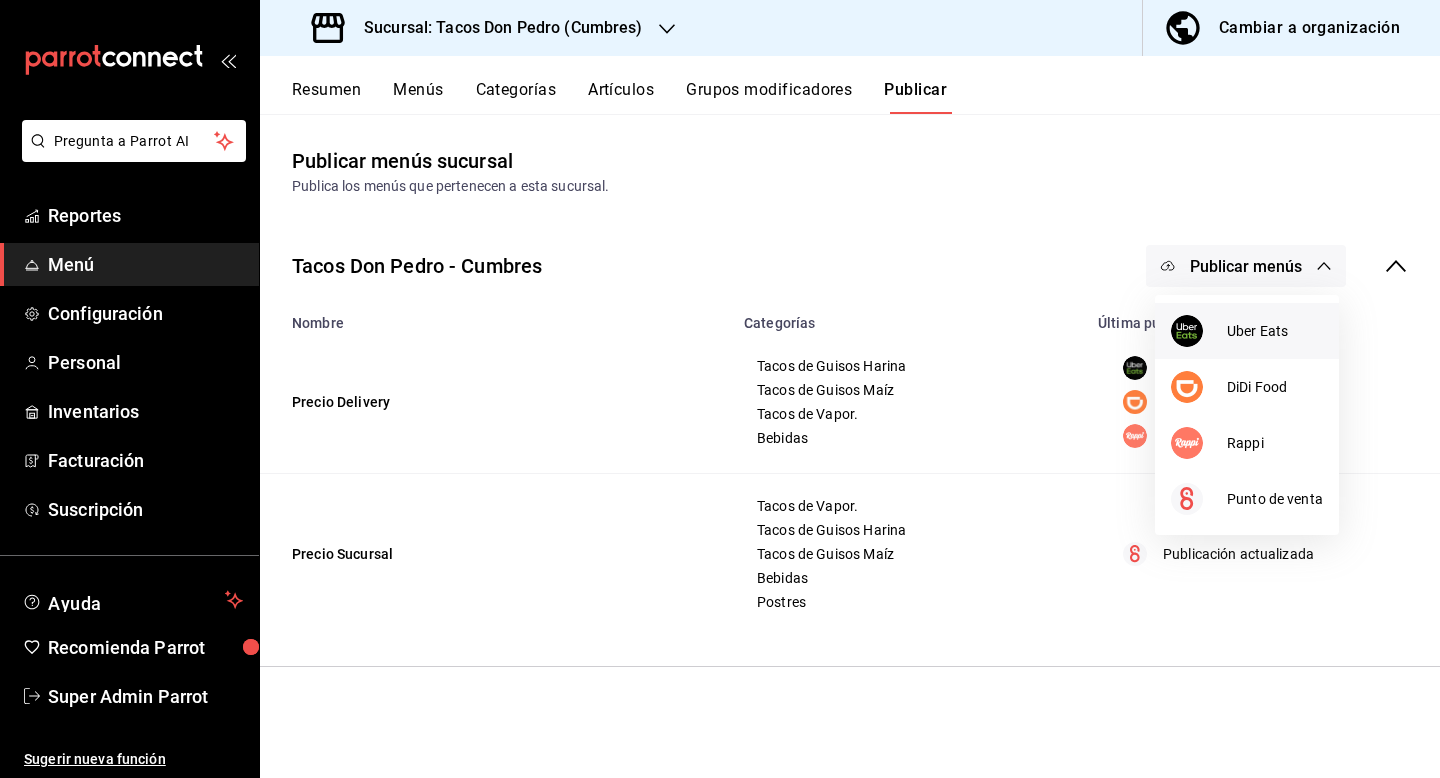 click on "Uber Eats" at bounding box center (1275, 331) 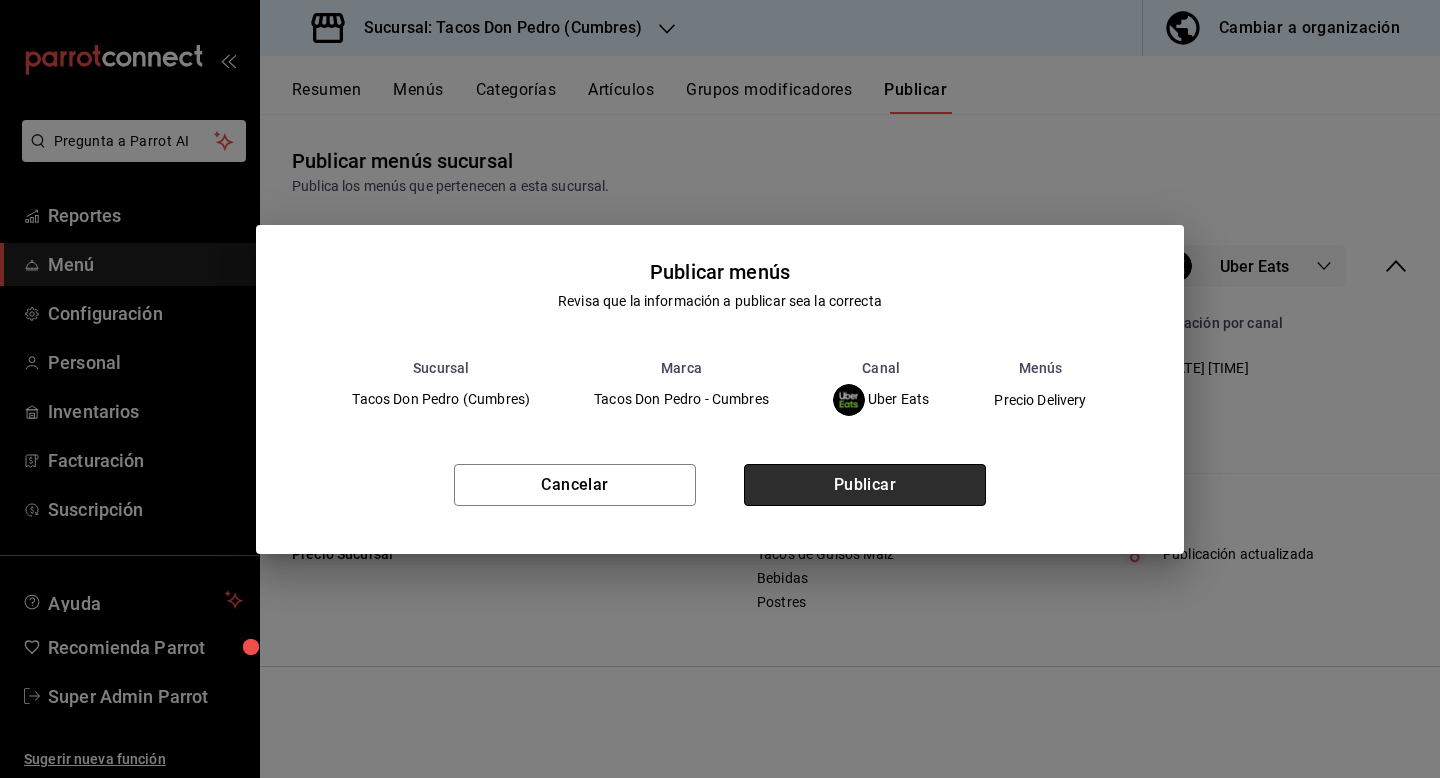 click on "Publicar" at bounding box center (865, 485) 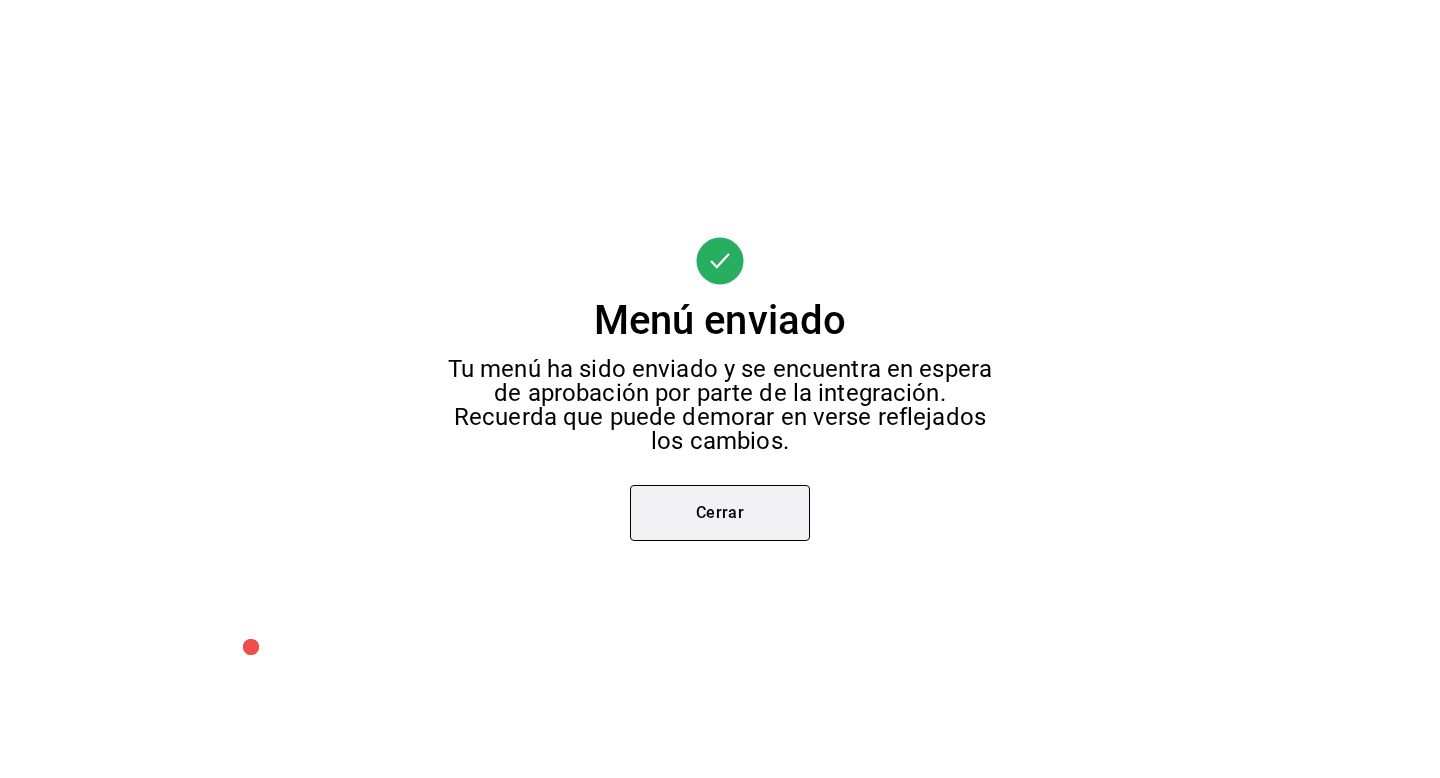 click on "Cerrar" at bounding box center (720, 513) 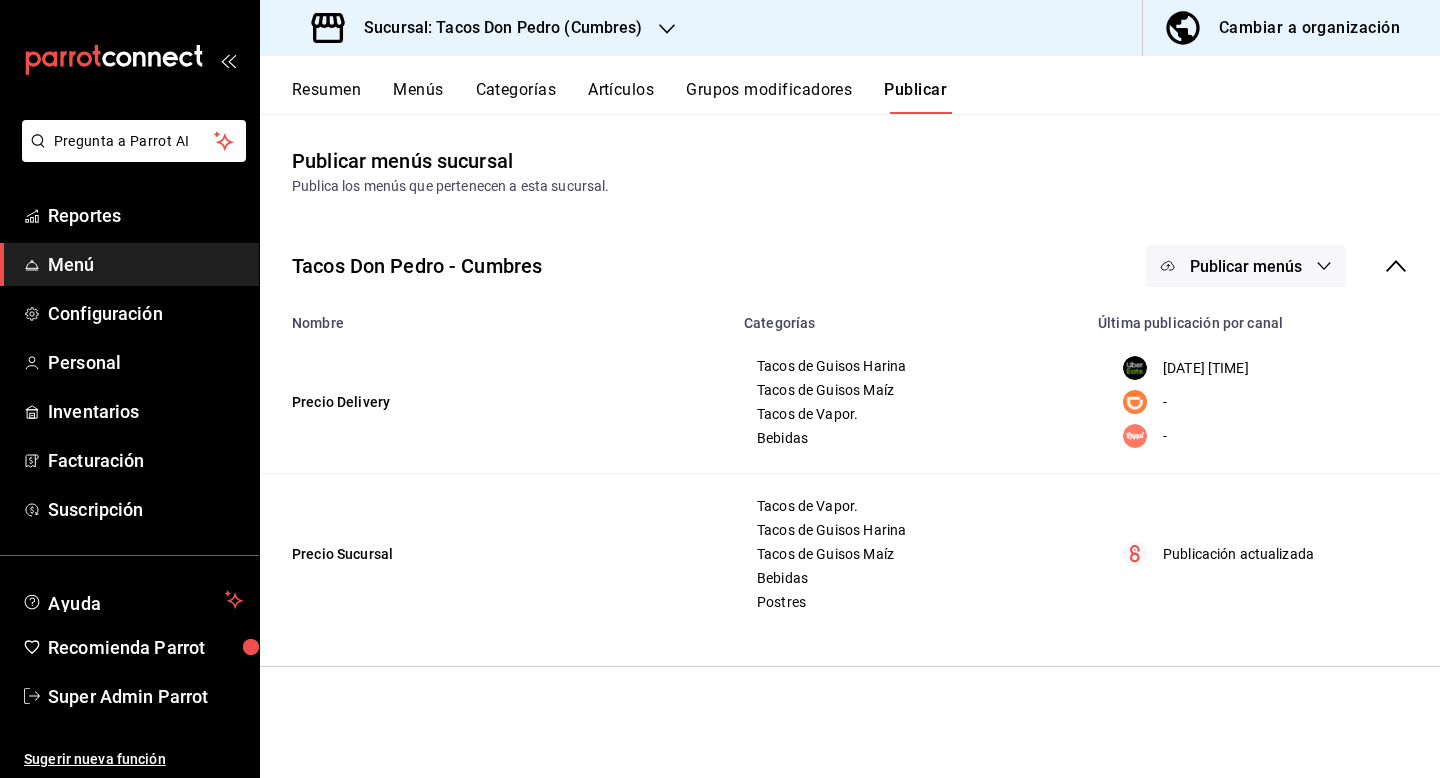 click on "Publicar menús" at bounding box center (1246, 266) 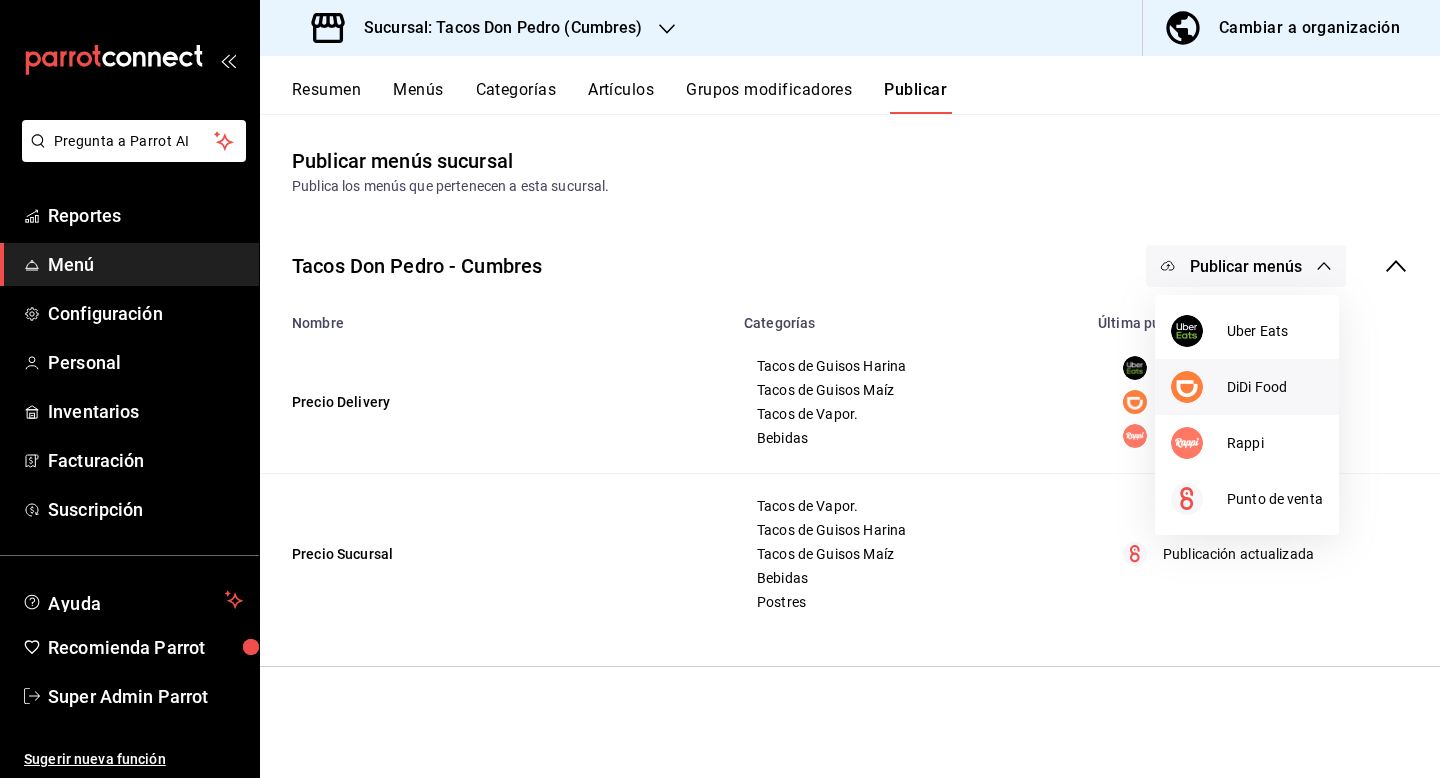 click at bounding box center [1187, 387] 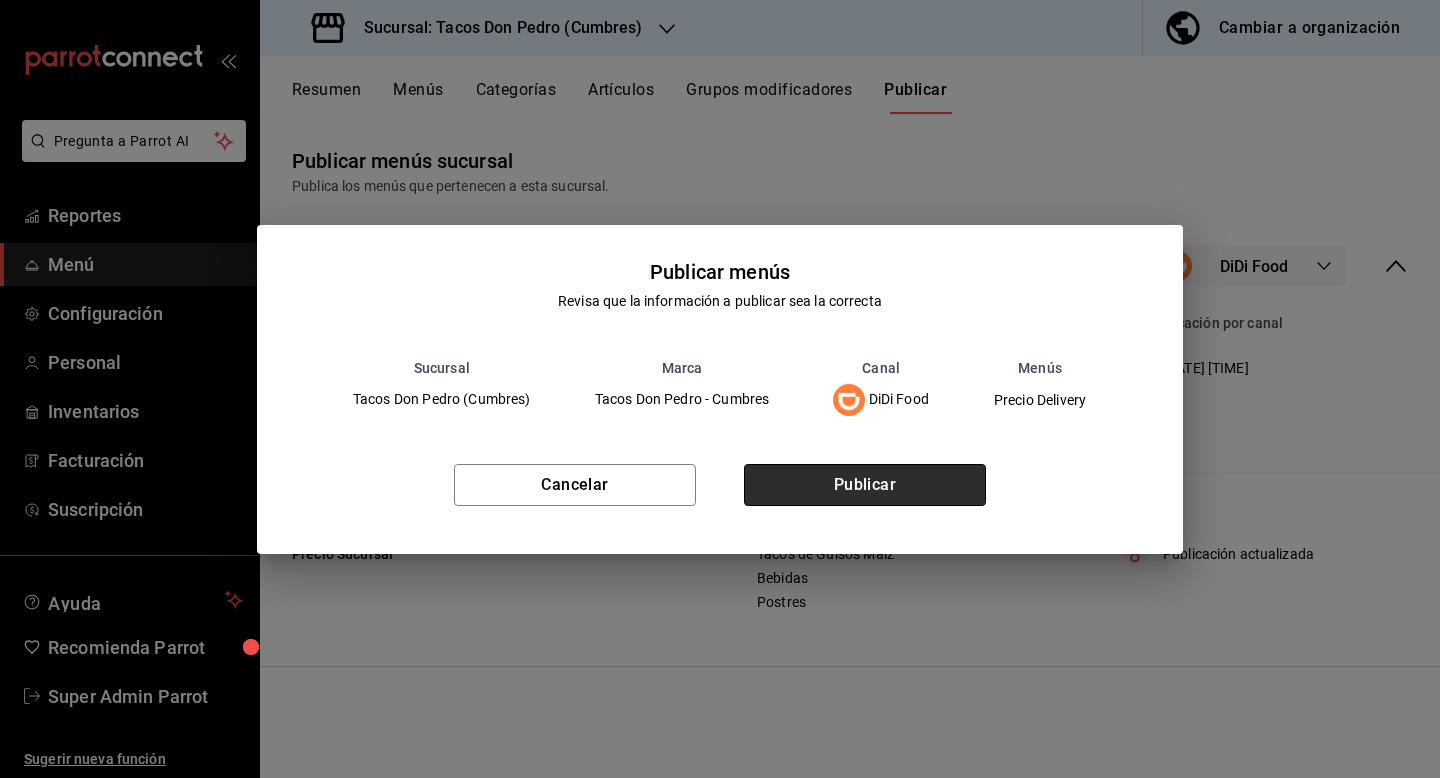 click on "Publicar" at bounding box center (865, 485) 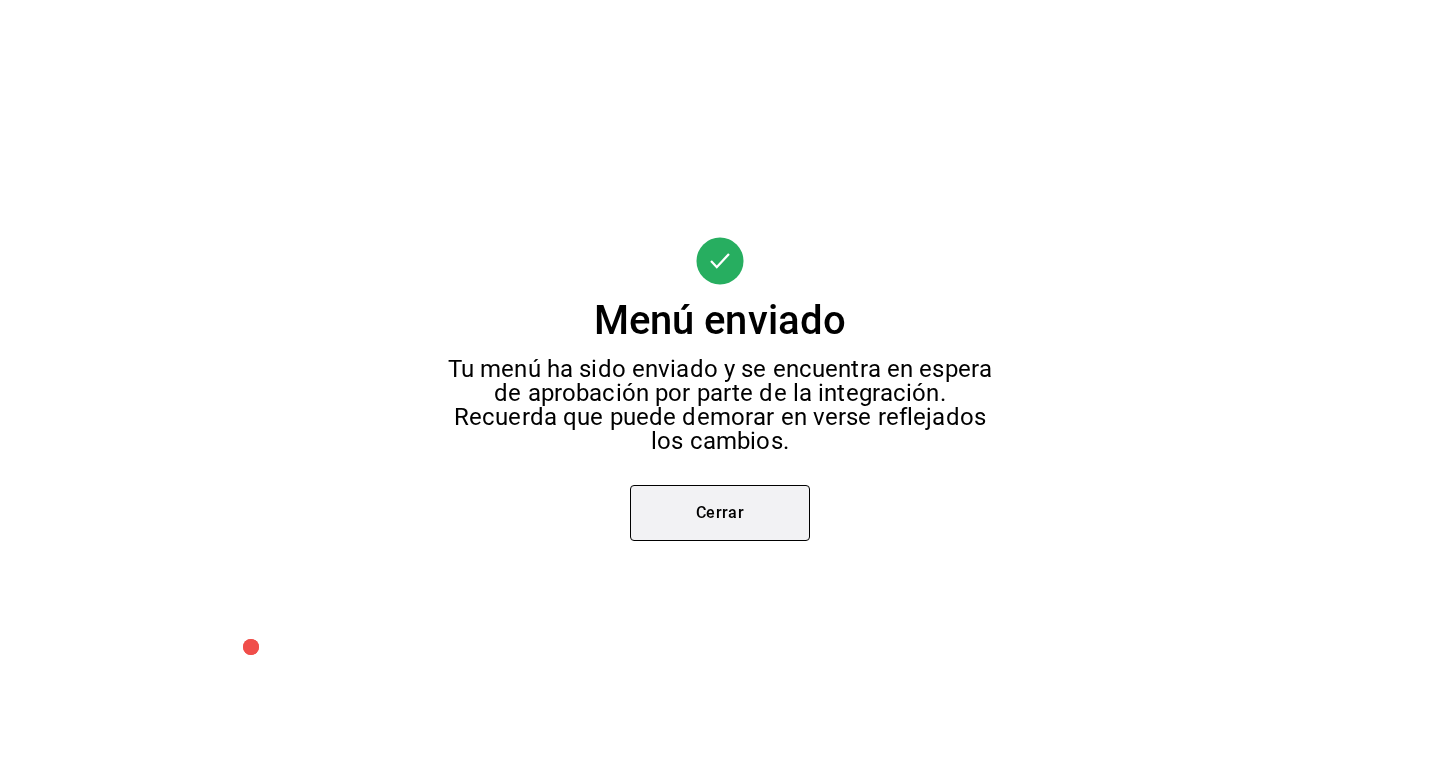 click on "Cerrar" at bounding box center [720, 513] 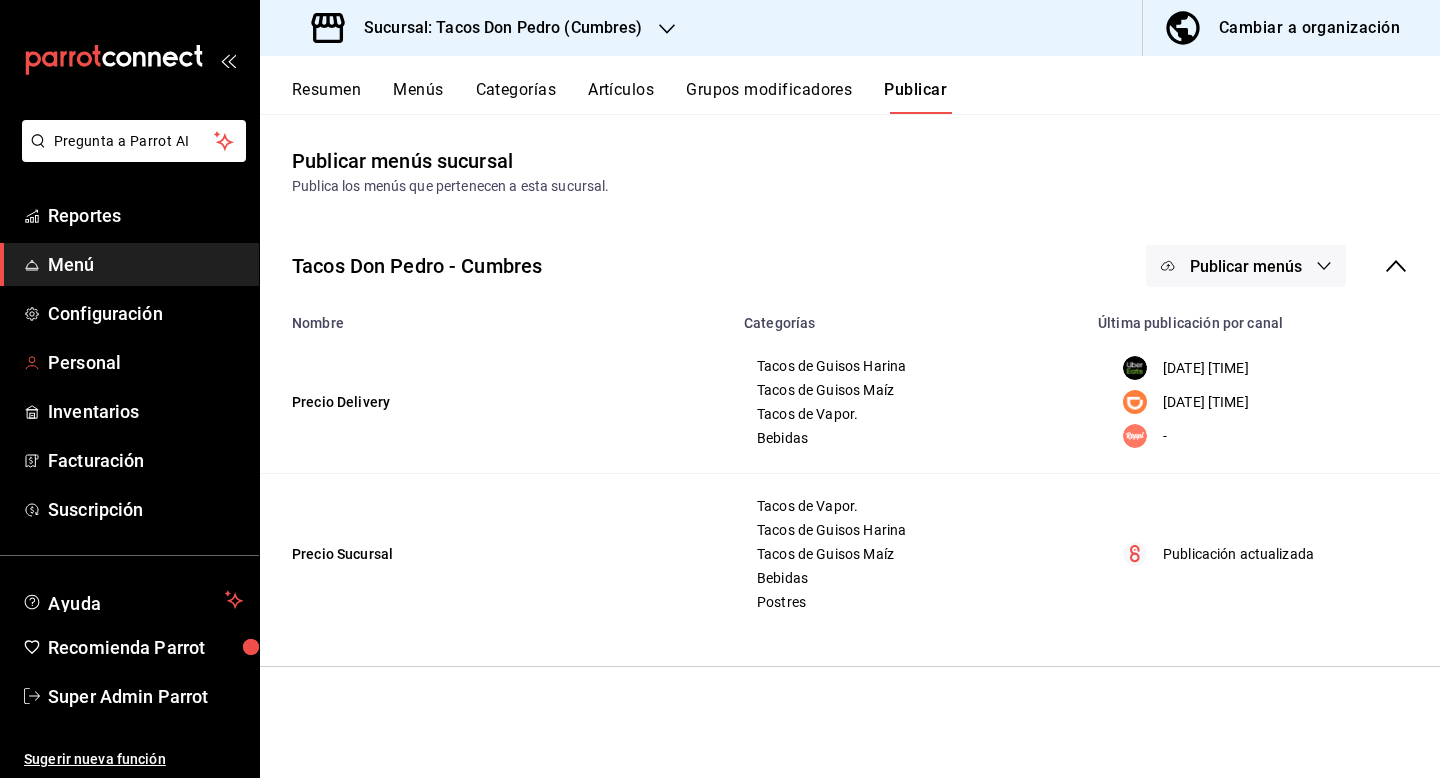 click on "Reportes   Menú   Configuración   Personal   Inventarios   Facturación   Suscripción" at bounding box center (129, 362) 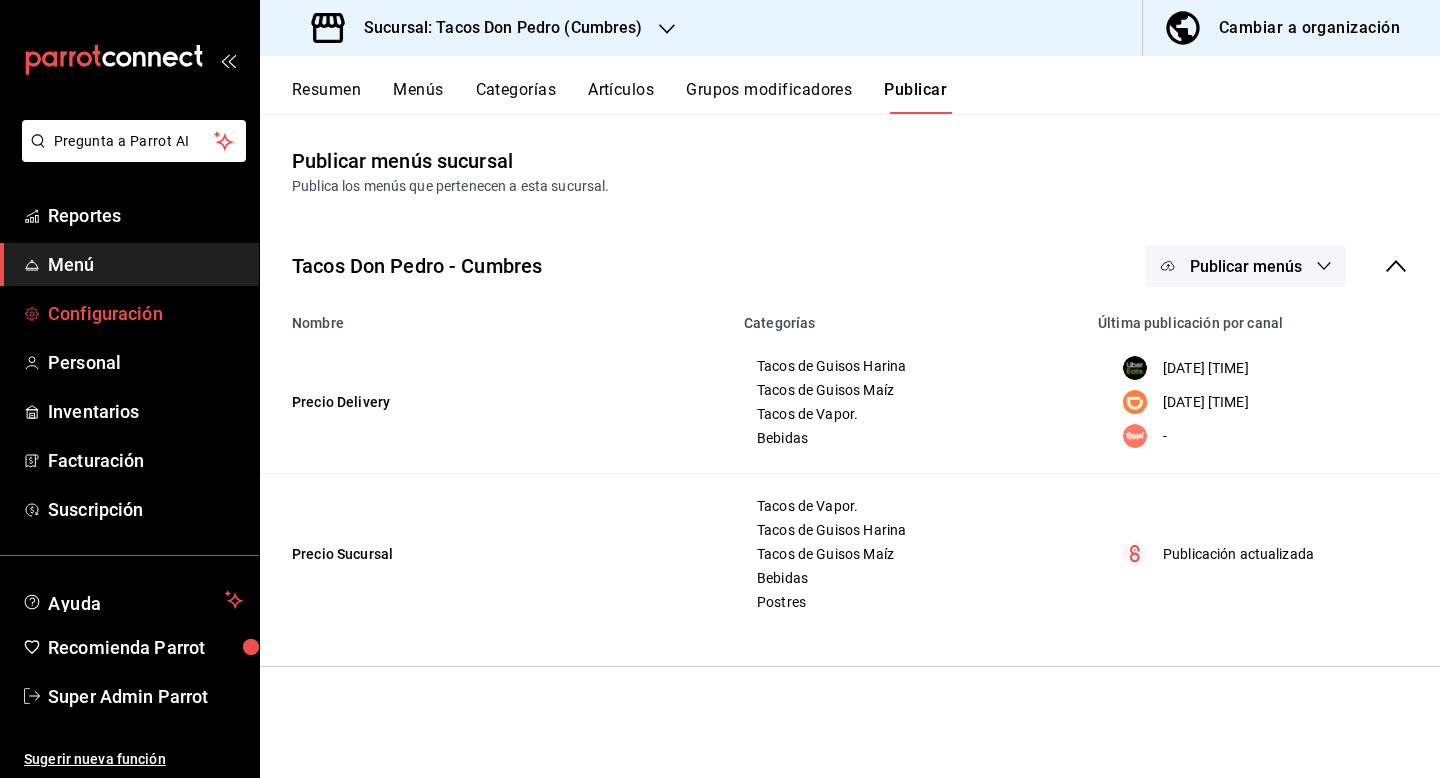 click on "Configuración" at bounding box center [145, 313] 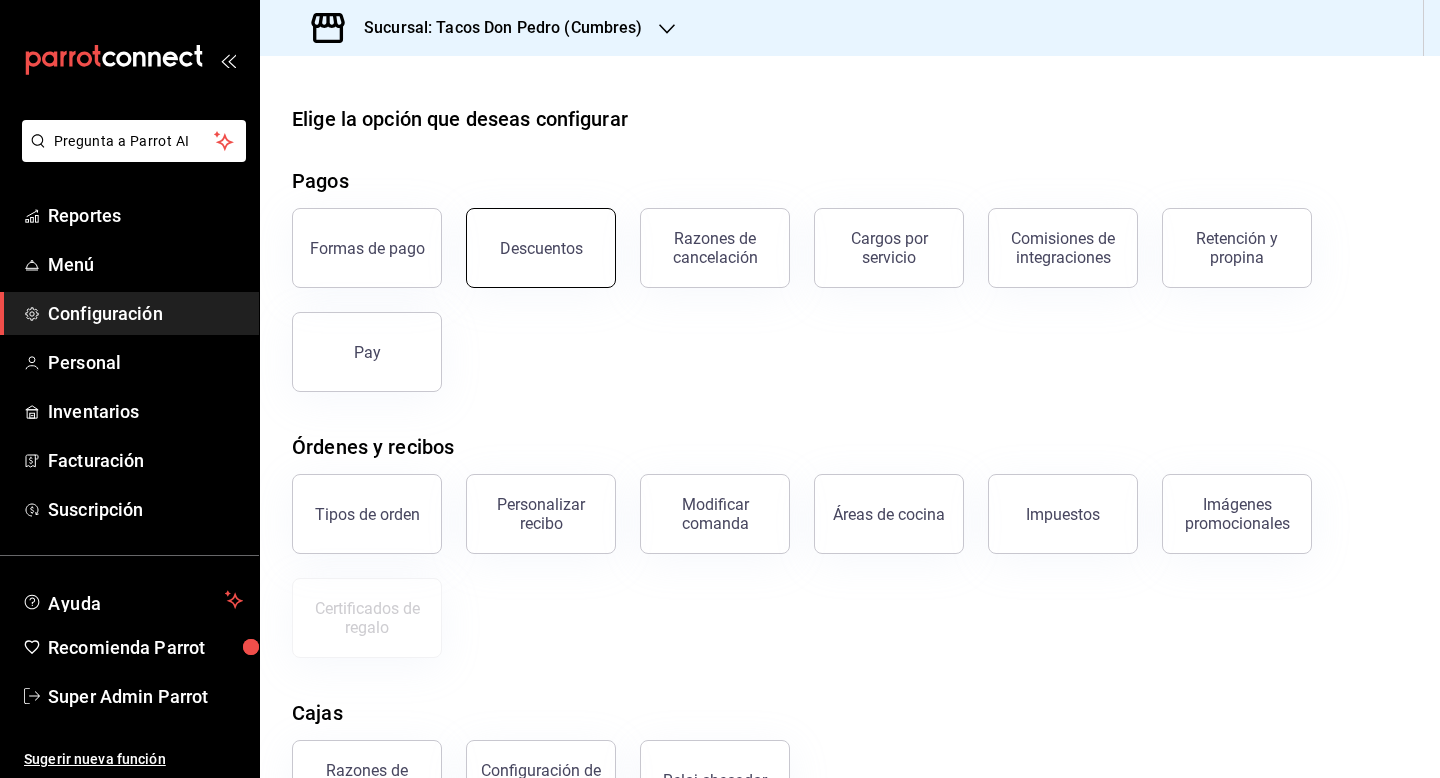 click on "Descuentos" at bounding box center (541, 248) 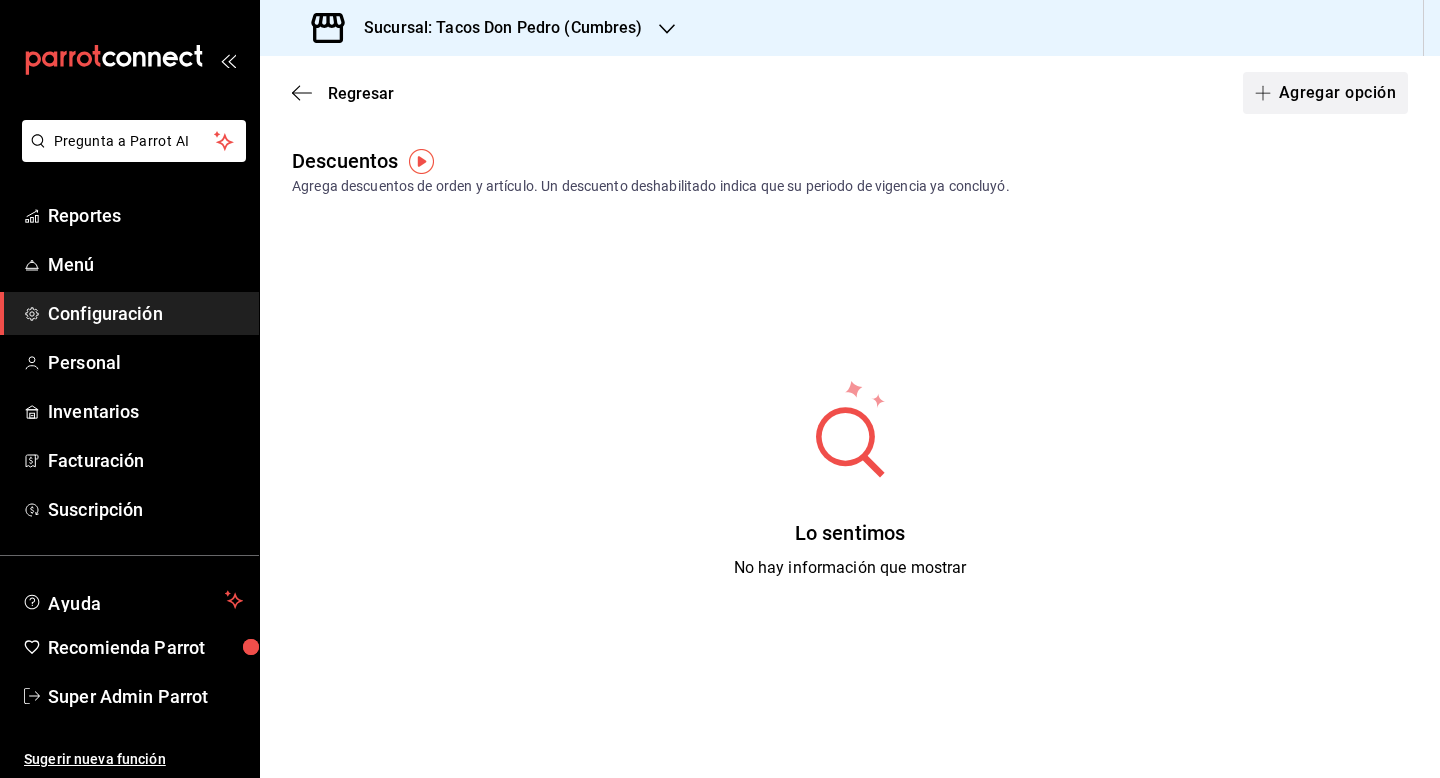 click on "Agregar opción" at bounding box center [1325, 93] 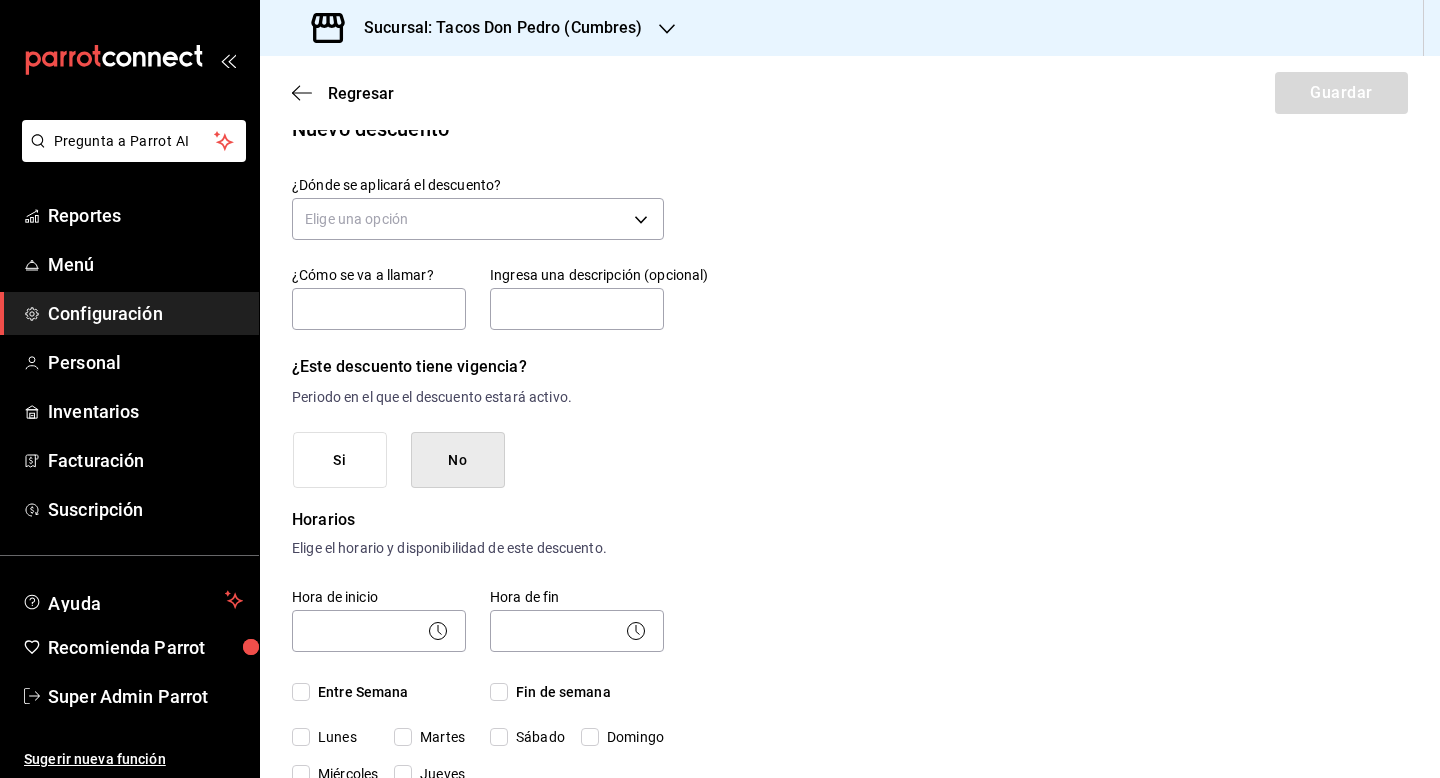 scroll, scrollTop: 0, scrollLeft: 0, axis: both 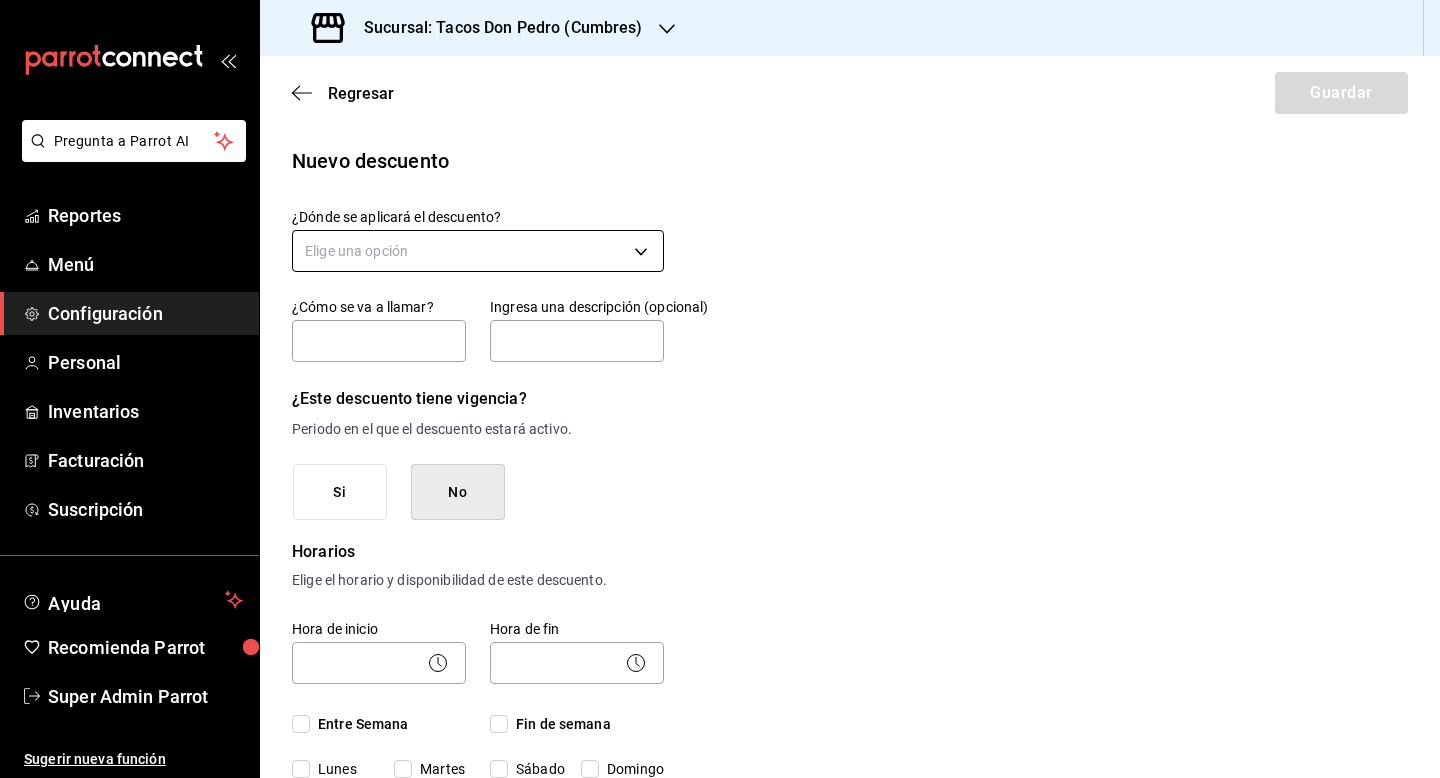 click on "Pregunta a Parrot AI Reportes   Menú   Configuración   Personal   Inventarios   Facturación   Suscripción   Ayuda Recomienda Parrot   Super Admin Parrot   Sugerir nueva función   Sucursal: Tacos Don Pedro (Cumbres) Regresar Guardar Nuevo descuento ¿Dónde se aplicará el descuento? Elige una opción ¿Cómo se va a llamar? Ingresa una descripción (opcional) ¿Este descuento tiene vigencia? Periodo en el que el descuento estará activo. Si No Horarios Elige el horario y disponibilidad de este descuento. Hora de inicio ​ Entre Semana Lunes Martes Miércoles Jueves Viernes Hora de fin ​ Fin de semana Sábado Domingo Agregar horario 1 de 5 horarios ¿Este descuento requiere un permiso especial para aplicarse? Solo los usuarios con el permiso de "Aplicar descuento" podrán usar este descuento en el Punto de Venta. Si No ¿Quieres que el usuario defina el valor del descuento en el Punto de Venta? Si No ¿Cómo se aplicará el descuento? Porcentaje Cantidad Porcentaje 0.00 % Porcentaje Ver video tutorial" at bounding box center (720, 389) 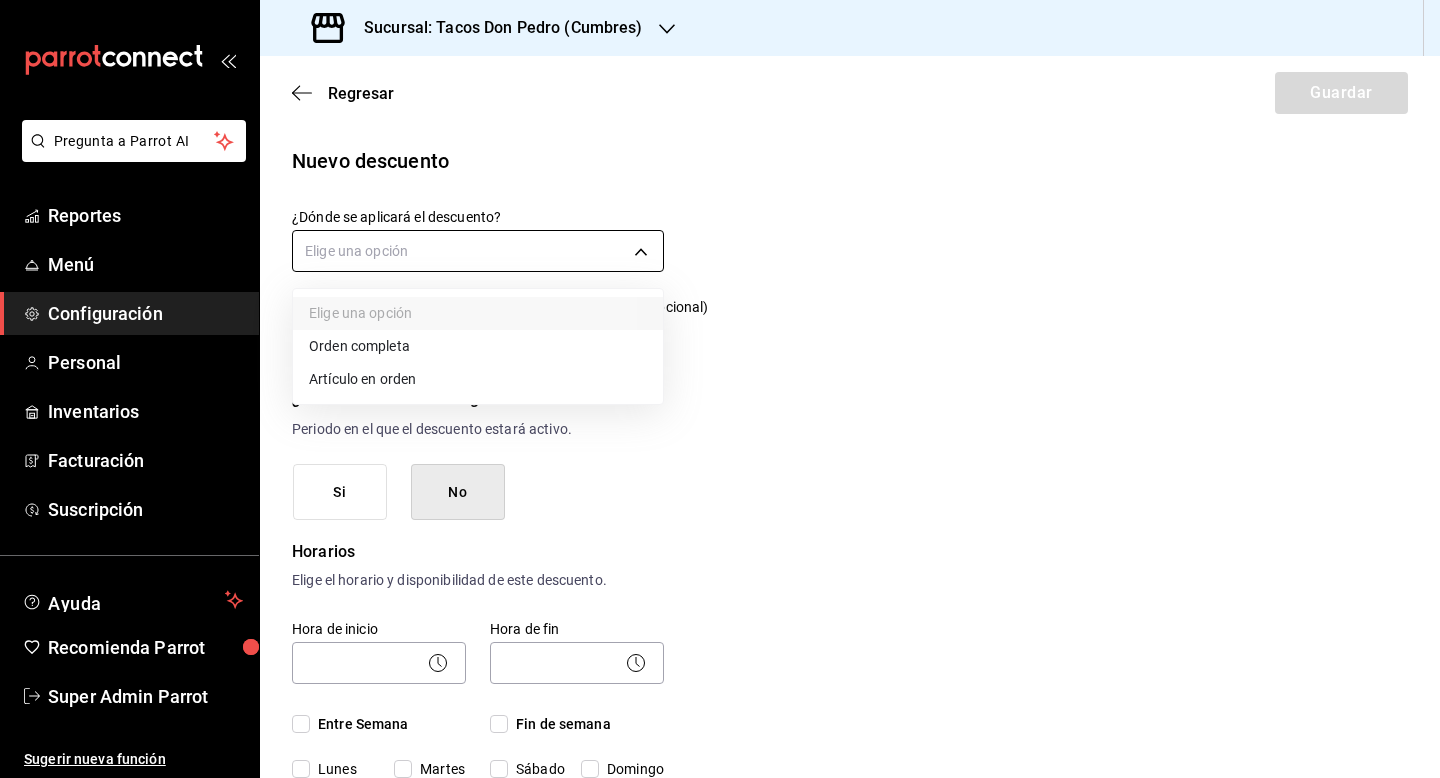 click at bounding box center [720, 389] 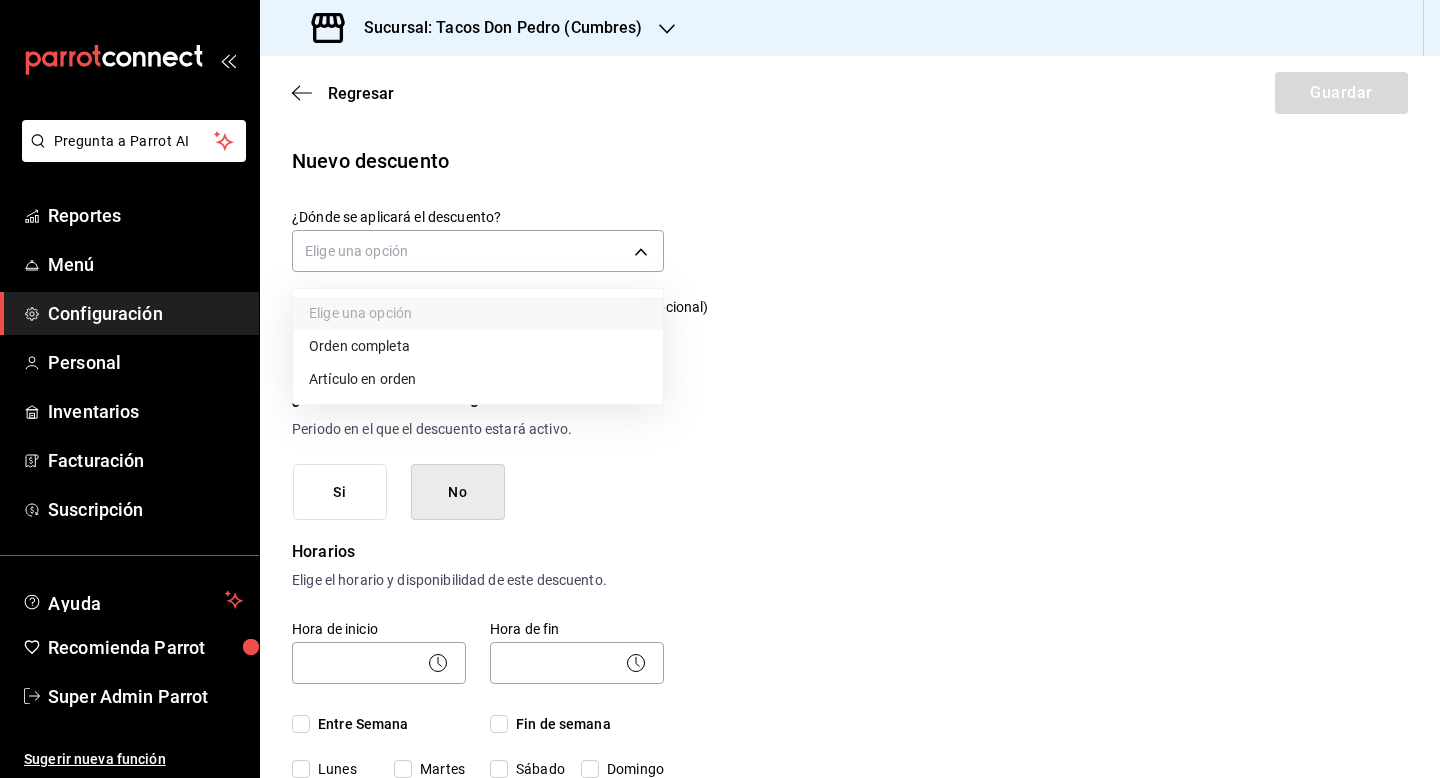 click on "Orden completa" at bounding box center (478, 346) 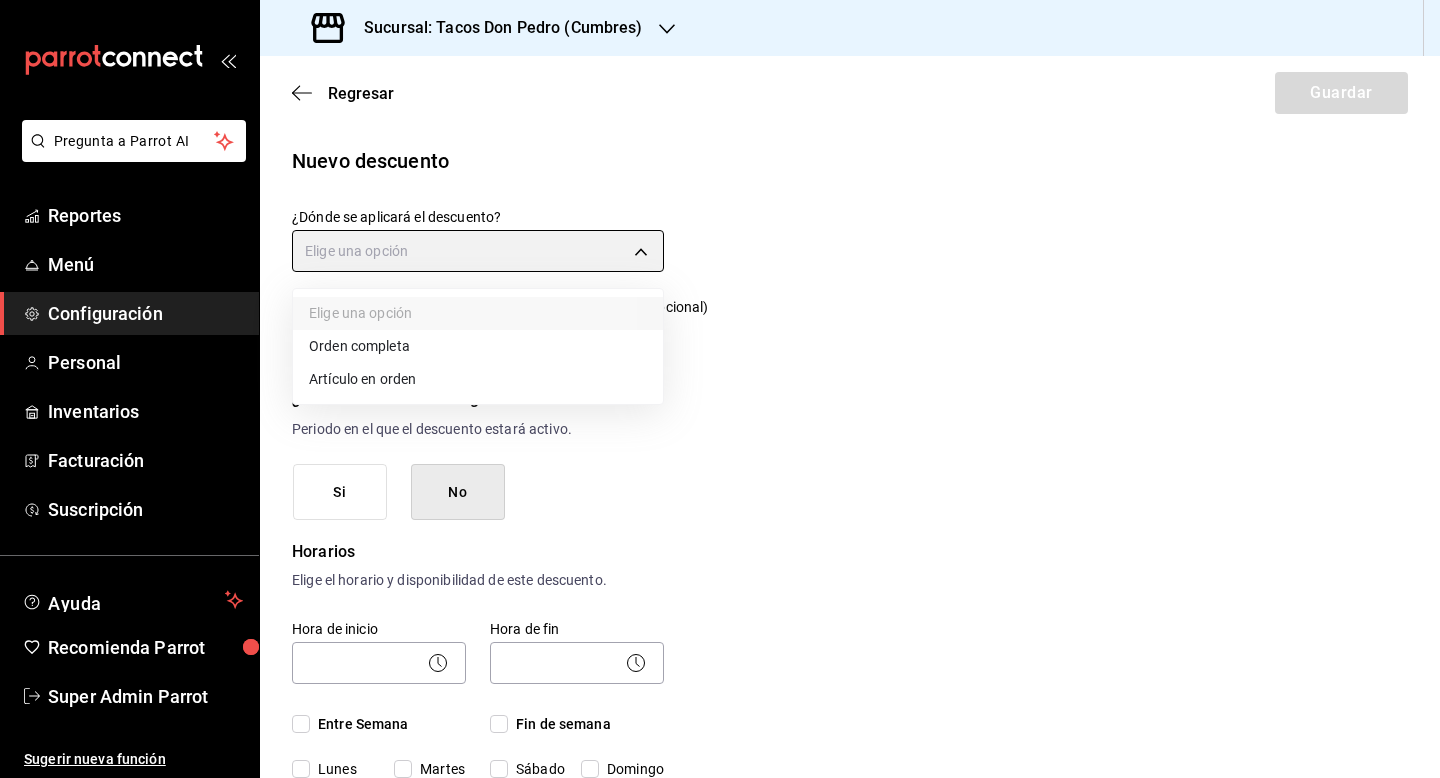 type on "ORDER" 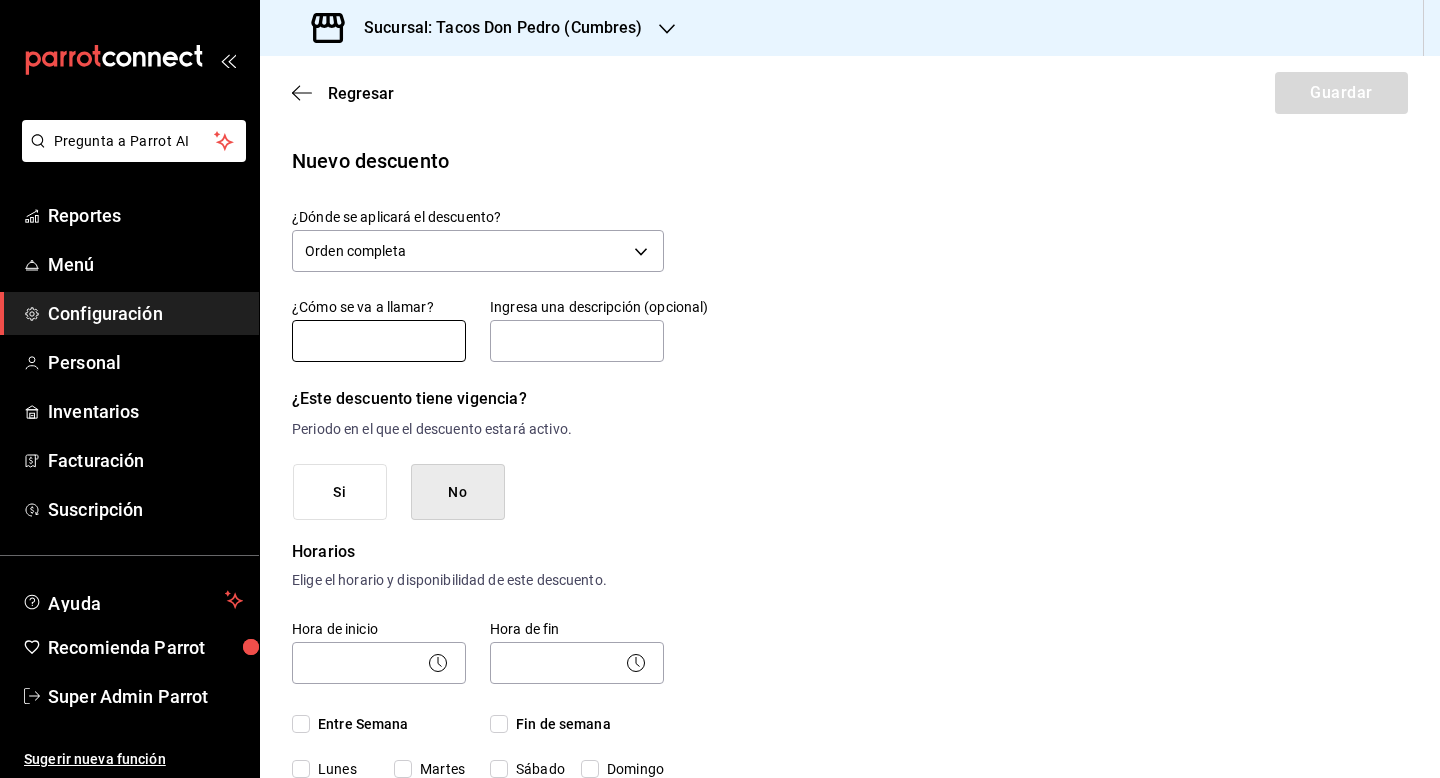 click at bounding box center [379, 341] 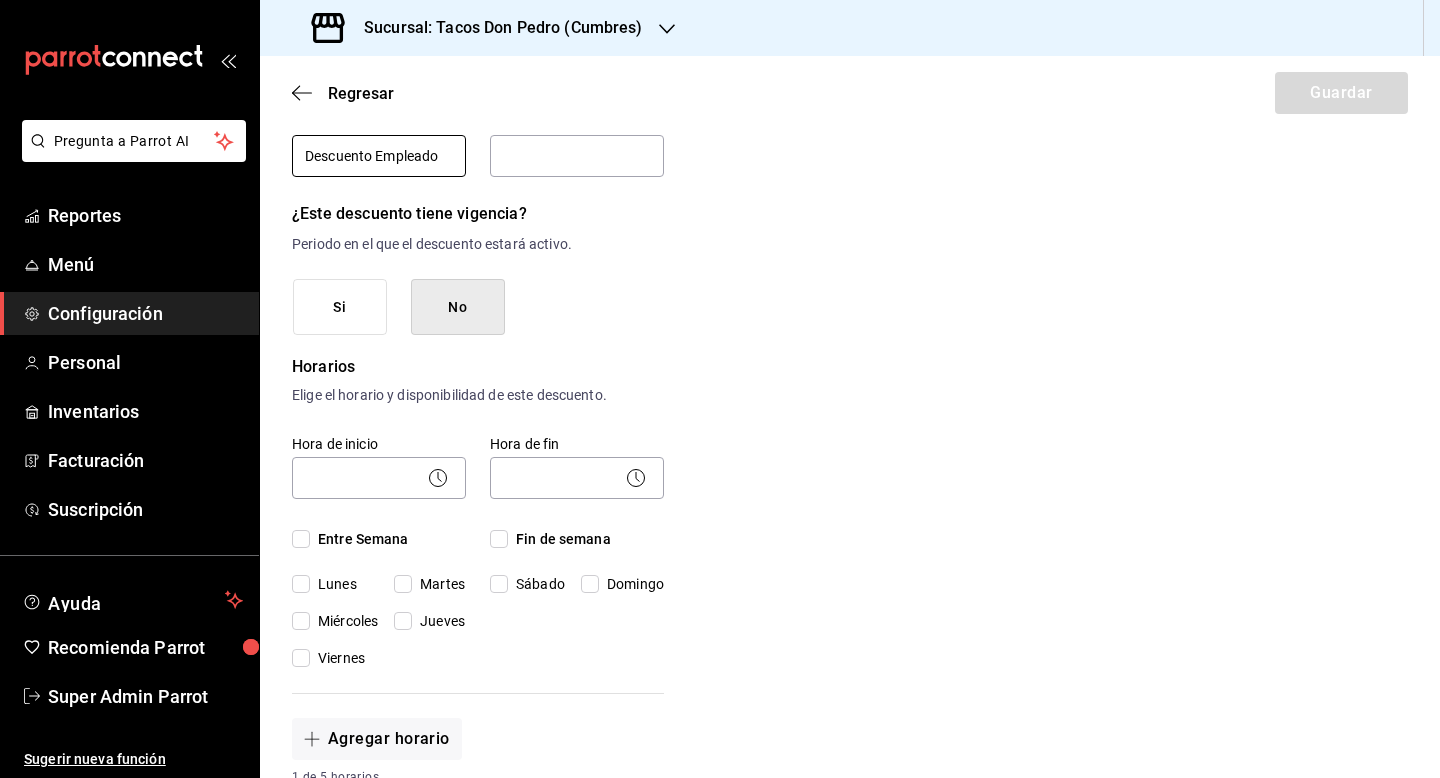 scroll, scrollTop: 187, scrollLeft: 0, axis: vertical 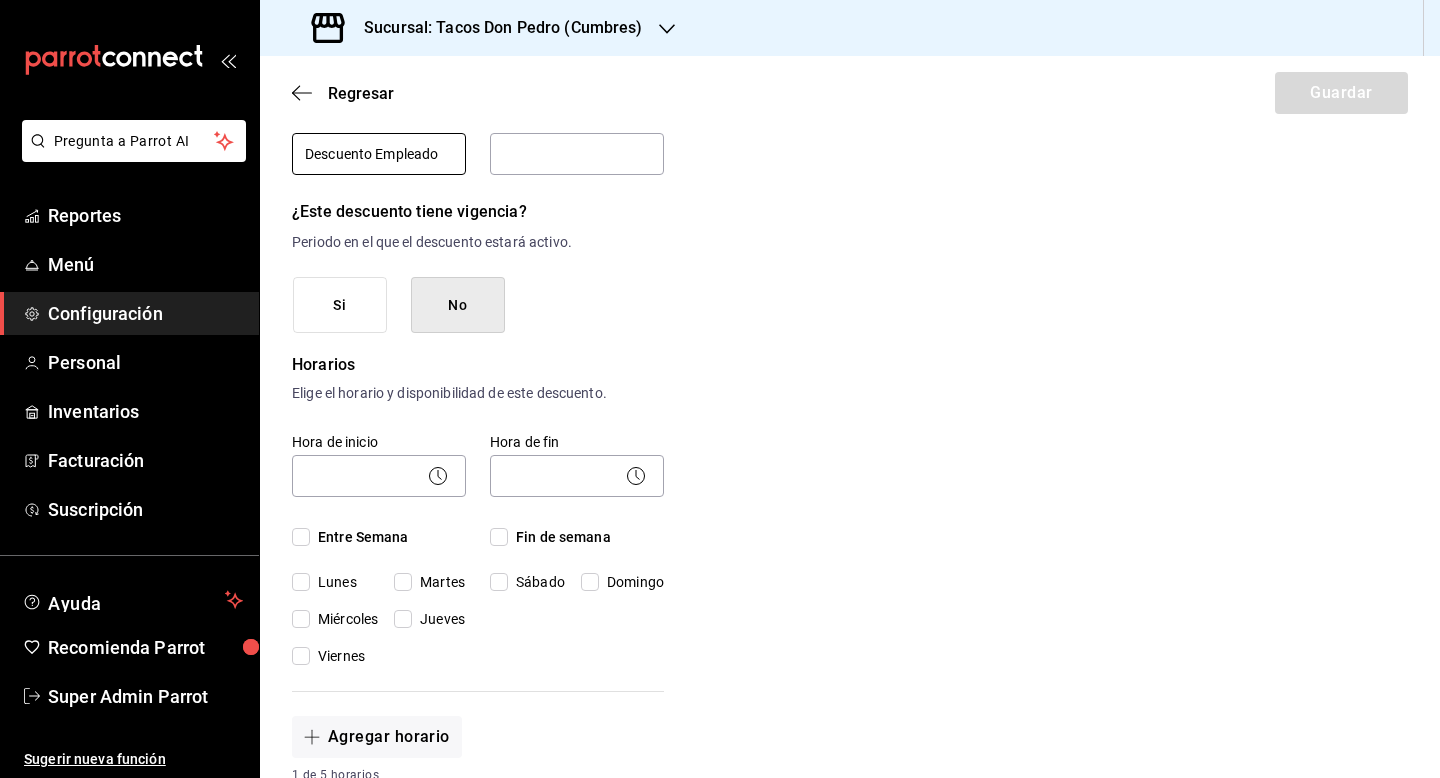 type on "Descuento Empleado" 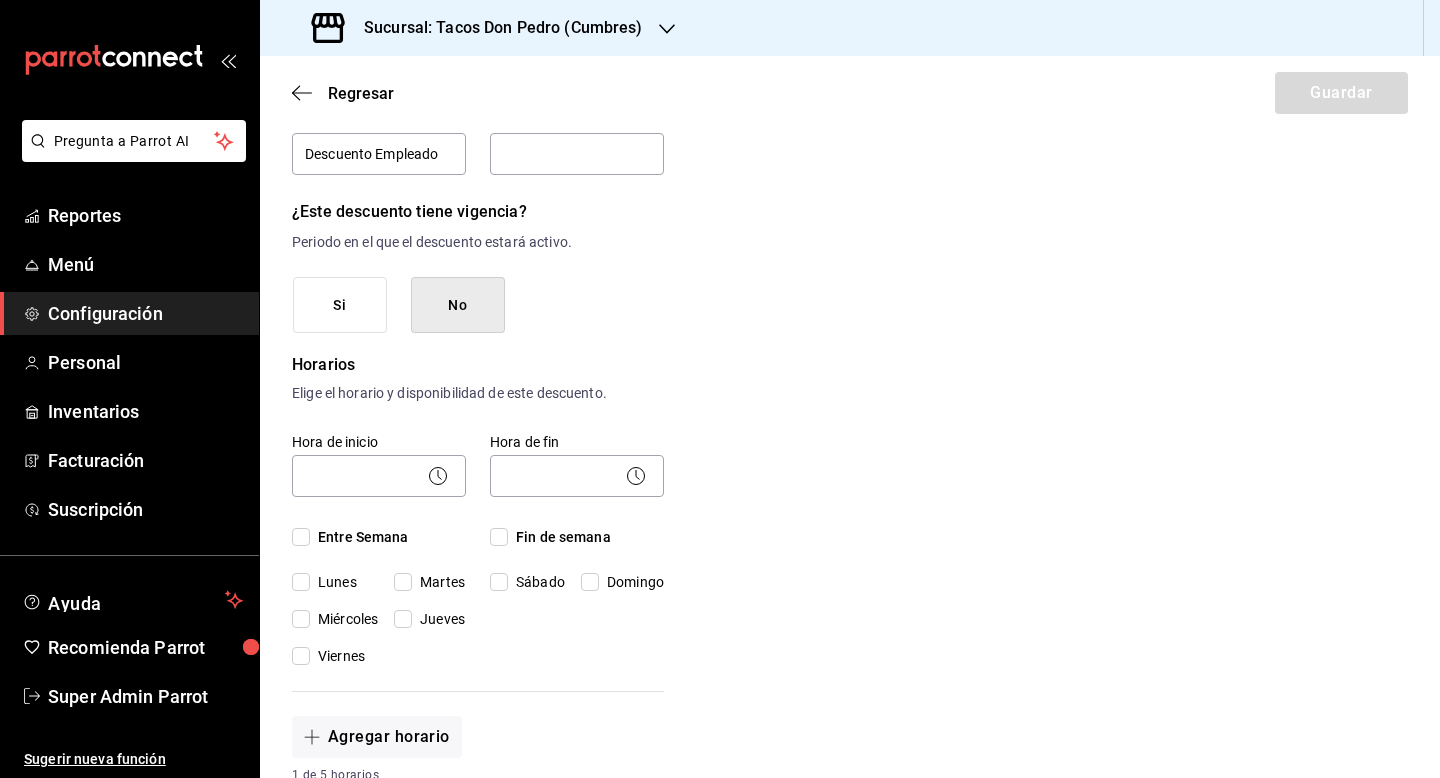 click 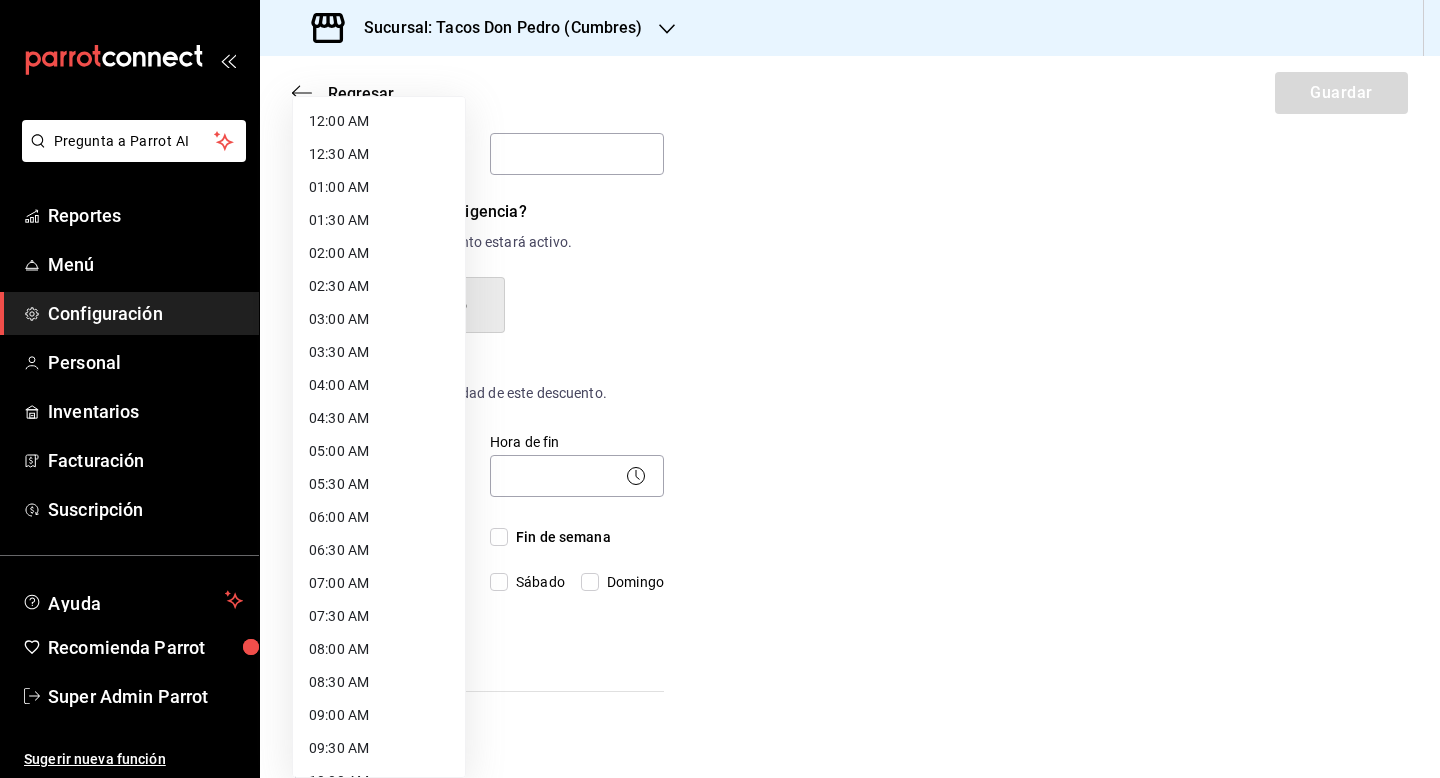 click on "Pregunta a Parrot AI Reportes   Menú   Configuración   Personal   Inventarios   Facturación   Suscripción   Ayuda Recomienda Parrot   Super Admin Parrot   Sugerir nueva función   Sucursal: Tacos Don Pedro (Cumbres) Regresar Guardar Nuevo descuento ¿Dónde se aplicará el descuento? Orden completa ORDER ¿Cómo se va a llamar? Descuento Empleado Ingresa una descripción (opcional) ¿Este descuento tiene vigencia? Periodo en el que el descuento estará activo. Si No Horarios Elige el horario y disponibilidad de este descuento. Hora de inicio ​ Entre Semana Lunes Martes Miércoles Jueves Viernes Hora de fin ​ Fin de semana Sábado Domingo Agregar horario 1 de 5 horarios ¿Este descuento requiere un permiso especial para aplicarse? Solo los usuarios con el permiso de "Aplicar descuento" podrán usar este descuento en el Punto de Venta. Si No ¿Quieres que el usuario defina el valor del descuento en el Punto de Venta? Si No ¿Cómo se aplicará el descuento? Porcentaje Cantidad Porcentaje 0.00 % Reportes" at bounding box center [720, 389] 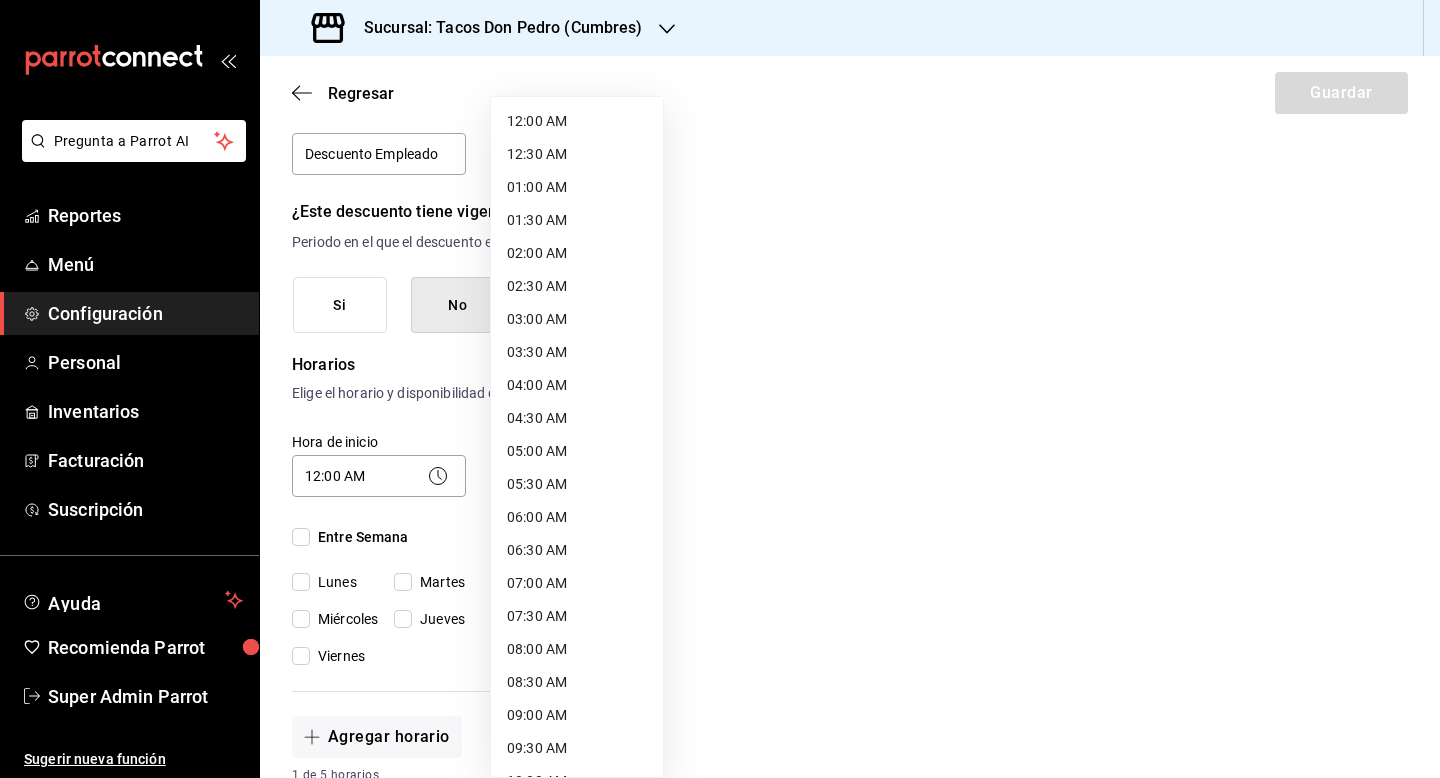 click on "Pregunta a Parrot AI Reportes   Menú   Configuración   Personal   Inventarios   Facturación   Suscripción   Ayuda Recomienda Parrot   Super Admin Parrot   Sugerir nueva función   Sucursal: Tacos Don Pedro (Cumbres) Regresar Guardar Nuevo descuento ¿Dónde se aplicará el descuento? Orden completa ORDER ¿Cómo se va a llamar? Descuento Empleado Ingresa una descripción (opcional) ¿Este descuento tiene vigencia? Periodo en el que el descuento estará activo. Si No Horarios Elige el horario y disponibilidad de este descuento. Hora de inicio 12:00 AM 00:00 Entre Semana Lunes Martes Miércoles Jueves Viernes Hora de fin ​ Fin de semana Sábado Domingo Agregar horario 1 de 5 horarios ¿Este descuento requiere un permiso especial para aplicarse? Solo los usuarios con el permiso de "Aplicar descuento" podrán usar este descuento en el Punto de Venta. Si No ¿Quieres que el usuario defina el valor del descuento en el Punto de Venta? Si No ¿Cómo se aplicará el descuento? Porcentaje Cantidad Porcentaje 0.00" at bounding box center (720, 389) 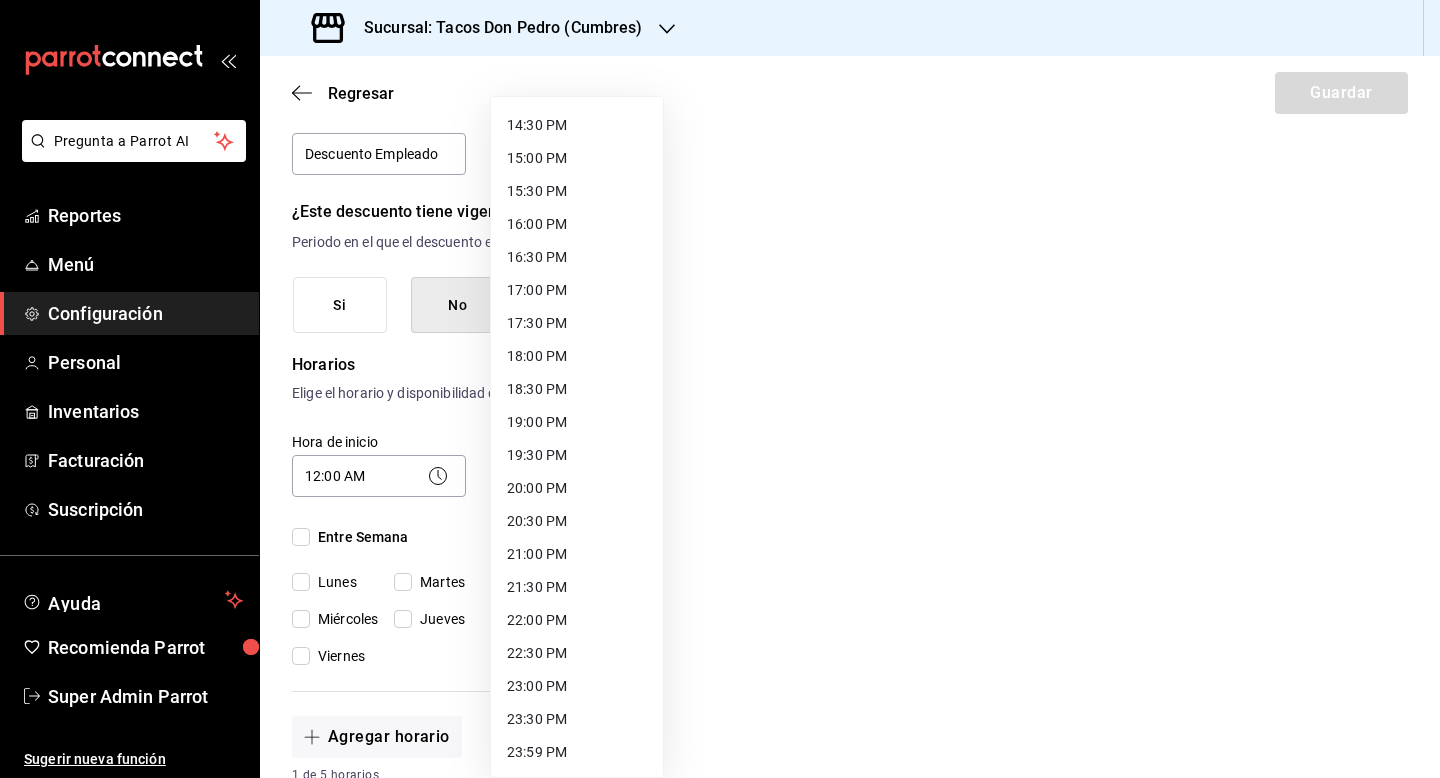 click on "23:59 PM" at bounding box center (577, 752) 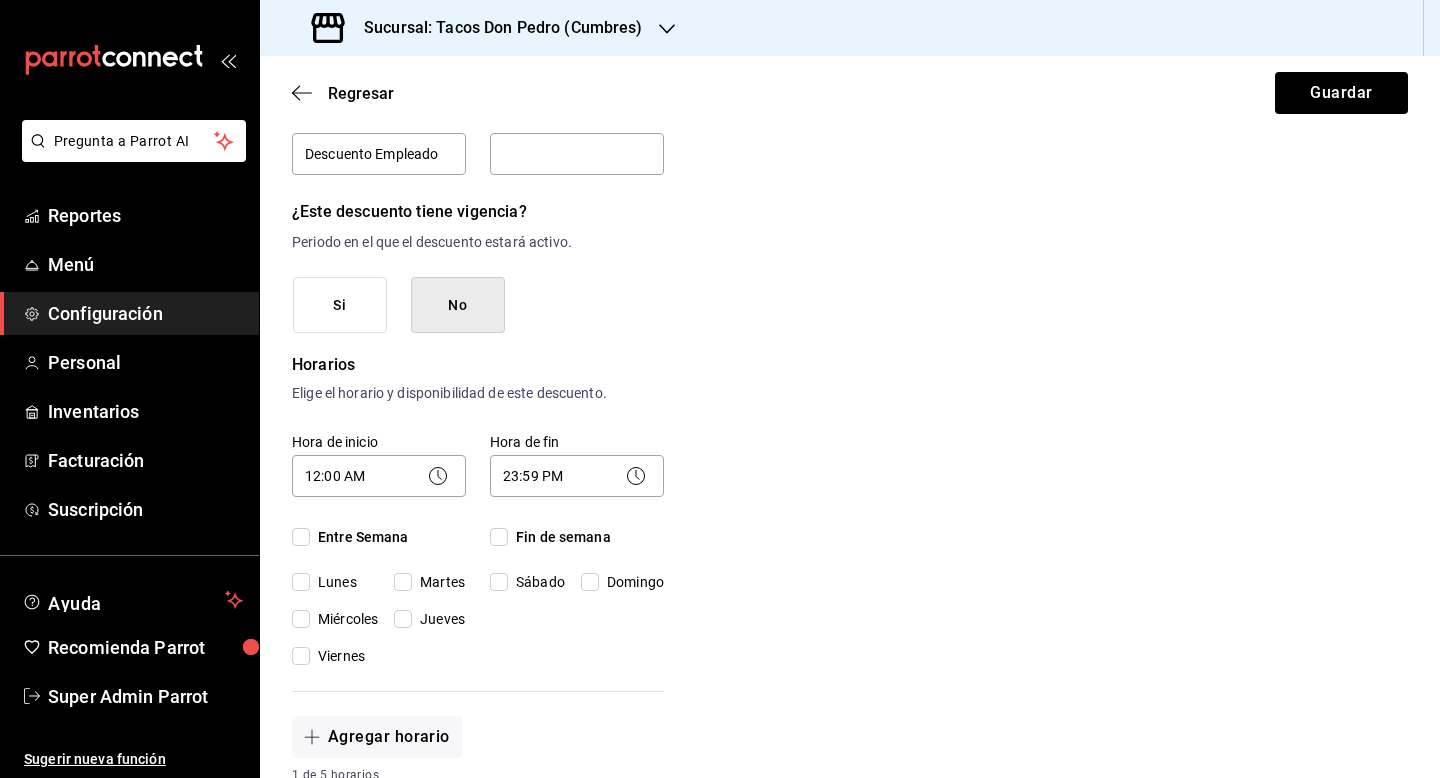 click on "Entre Semana" at bounding box center (301, 537) 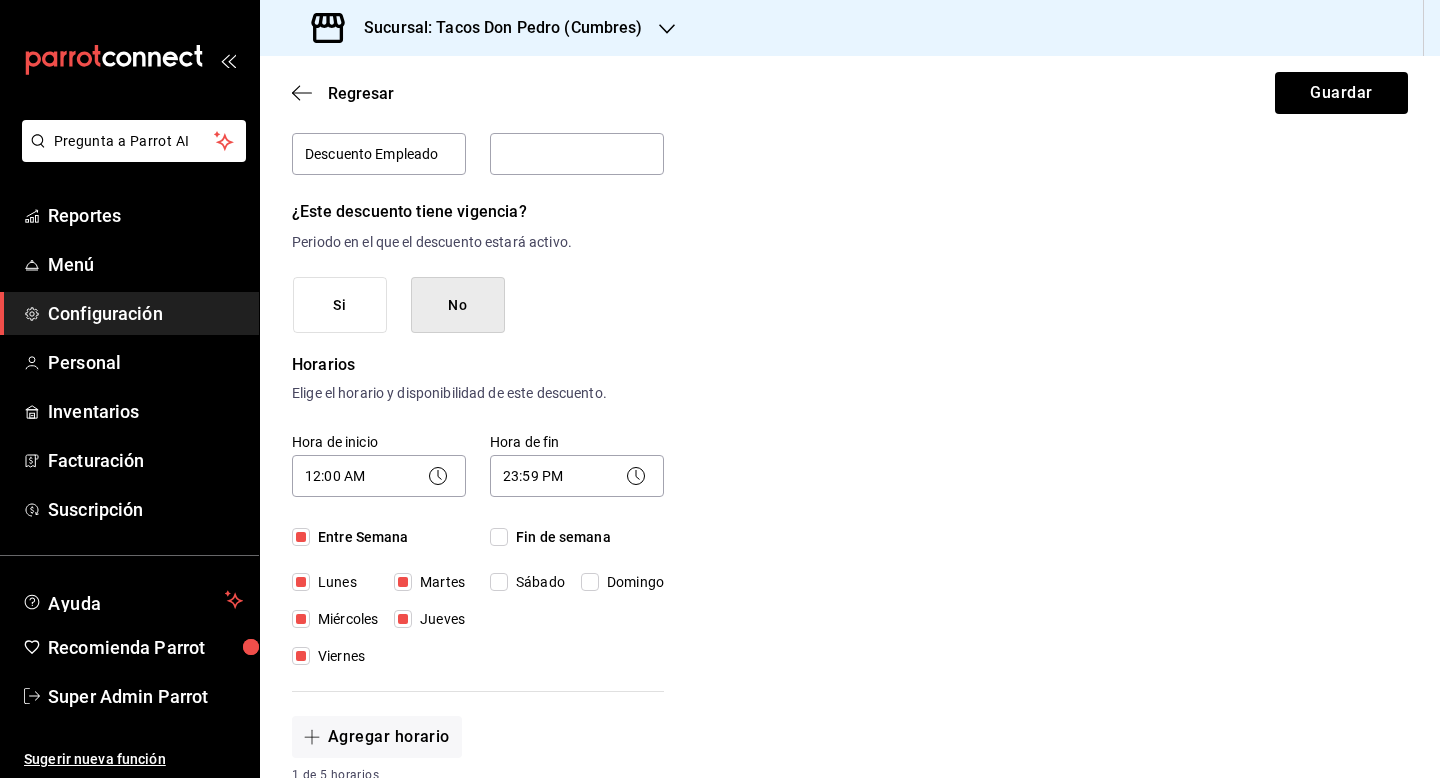 click on "Fin de semana" at bounding box center (499, 537) 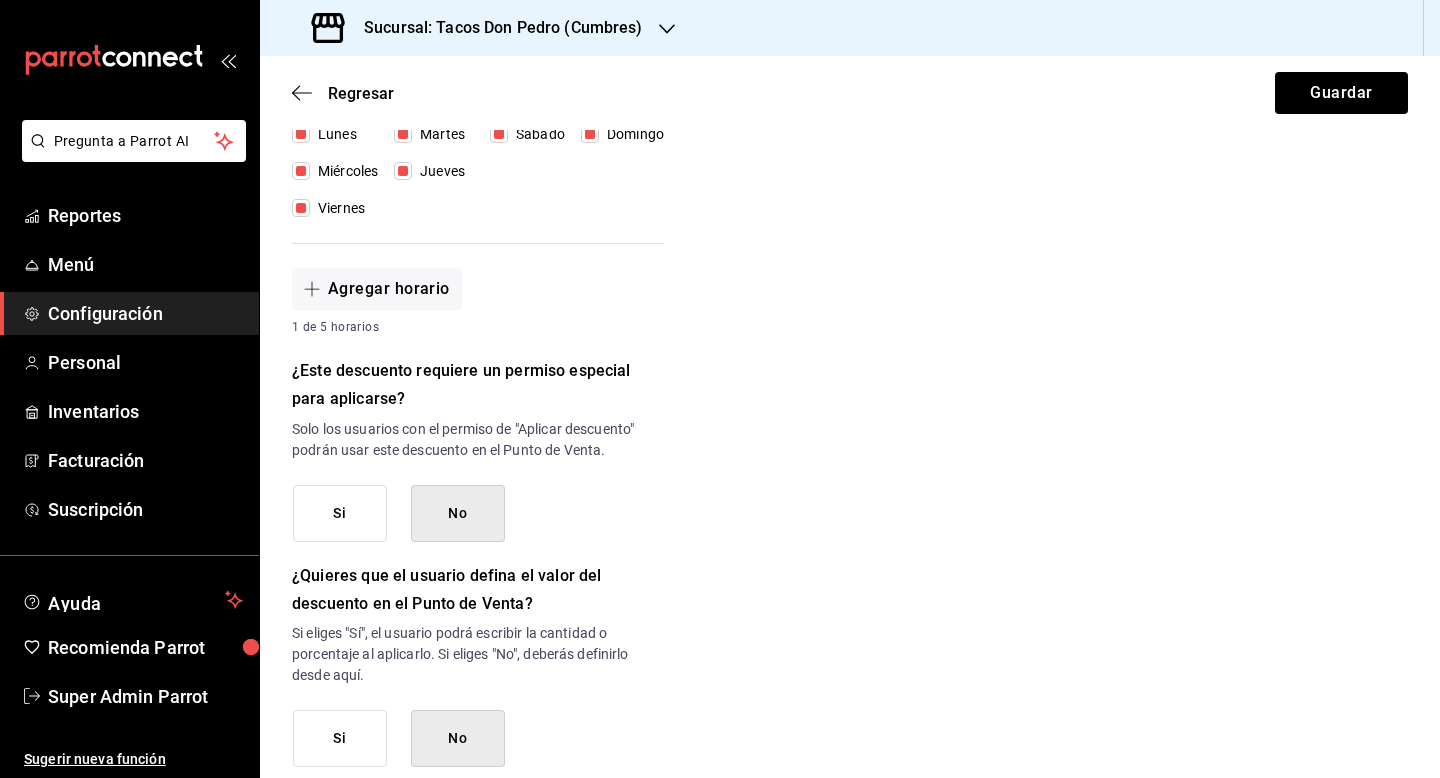 scroll, scrollTop: 647, scrollLeft: 0, axis: vertical 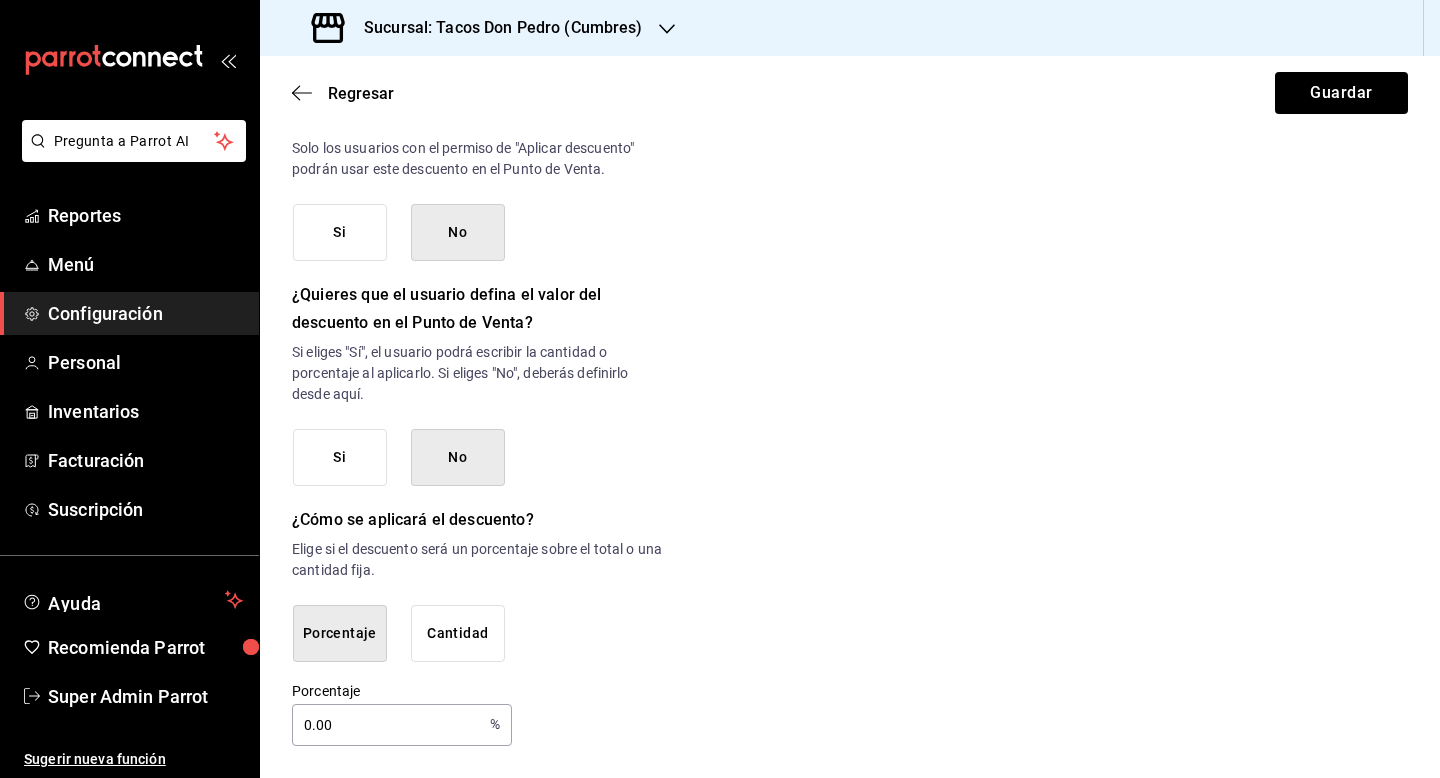 click on "Si" at bounding box center (340, 457) 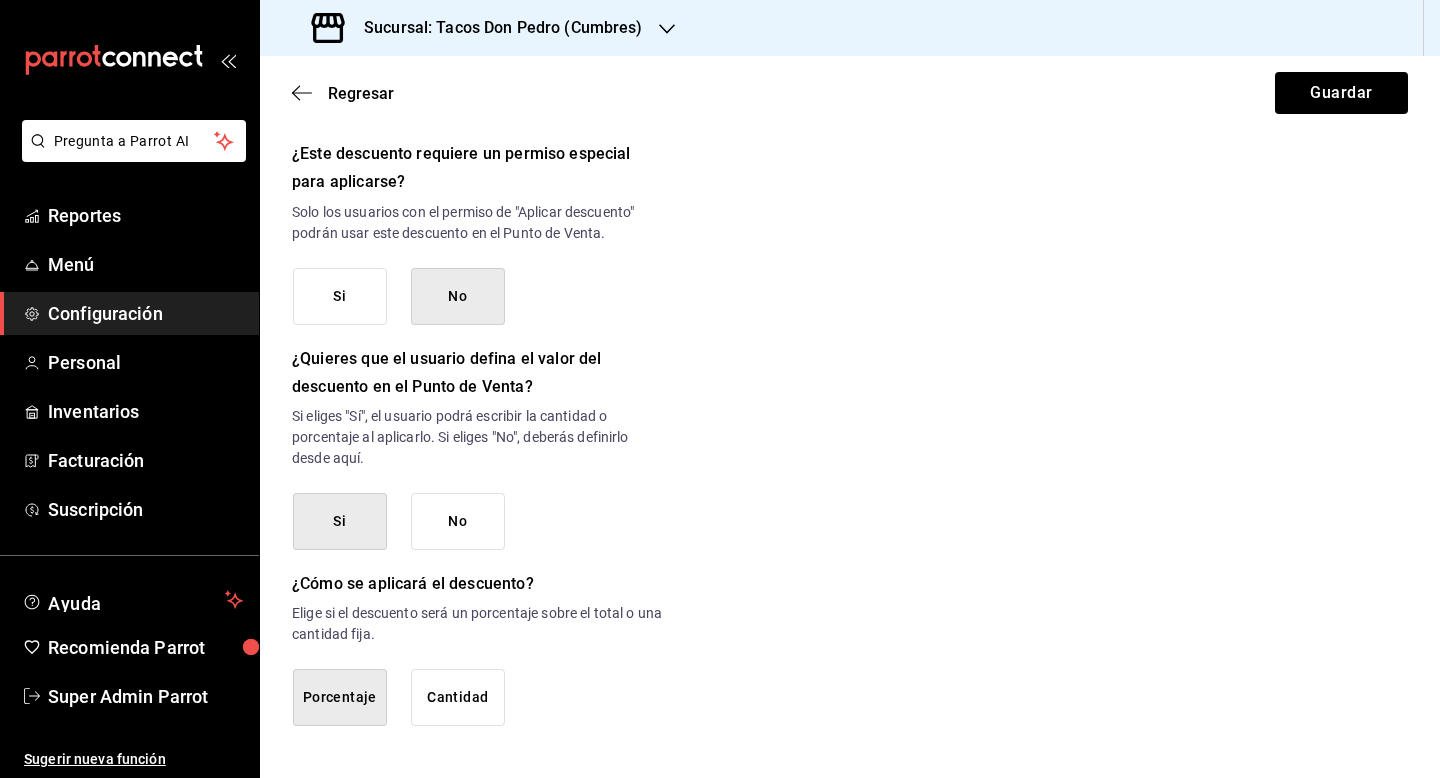 click on "No" at bounding box center (458, 521) 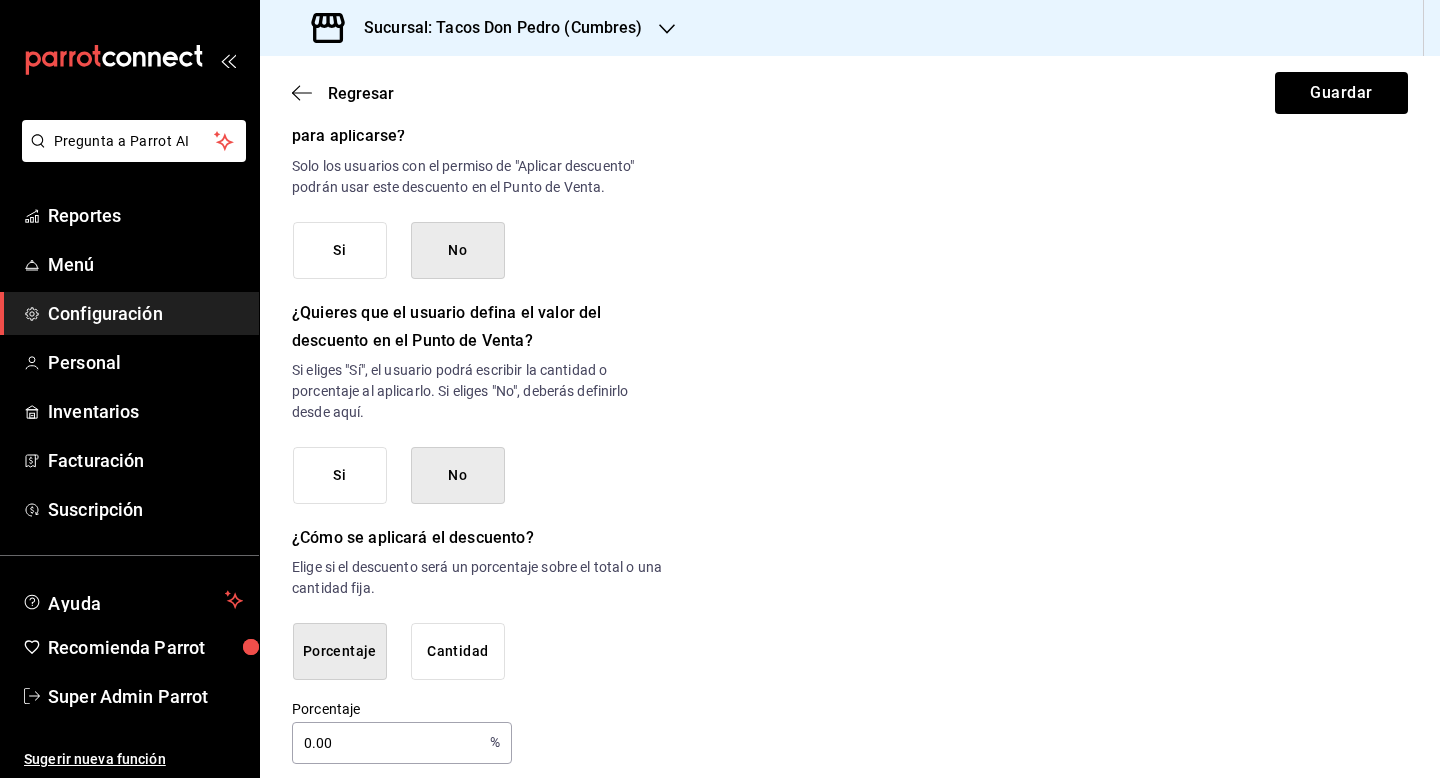 scroll, scrollTop: 916, scrollLeft: 0, axis: vertical 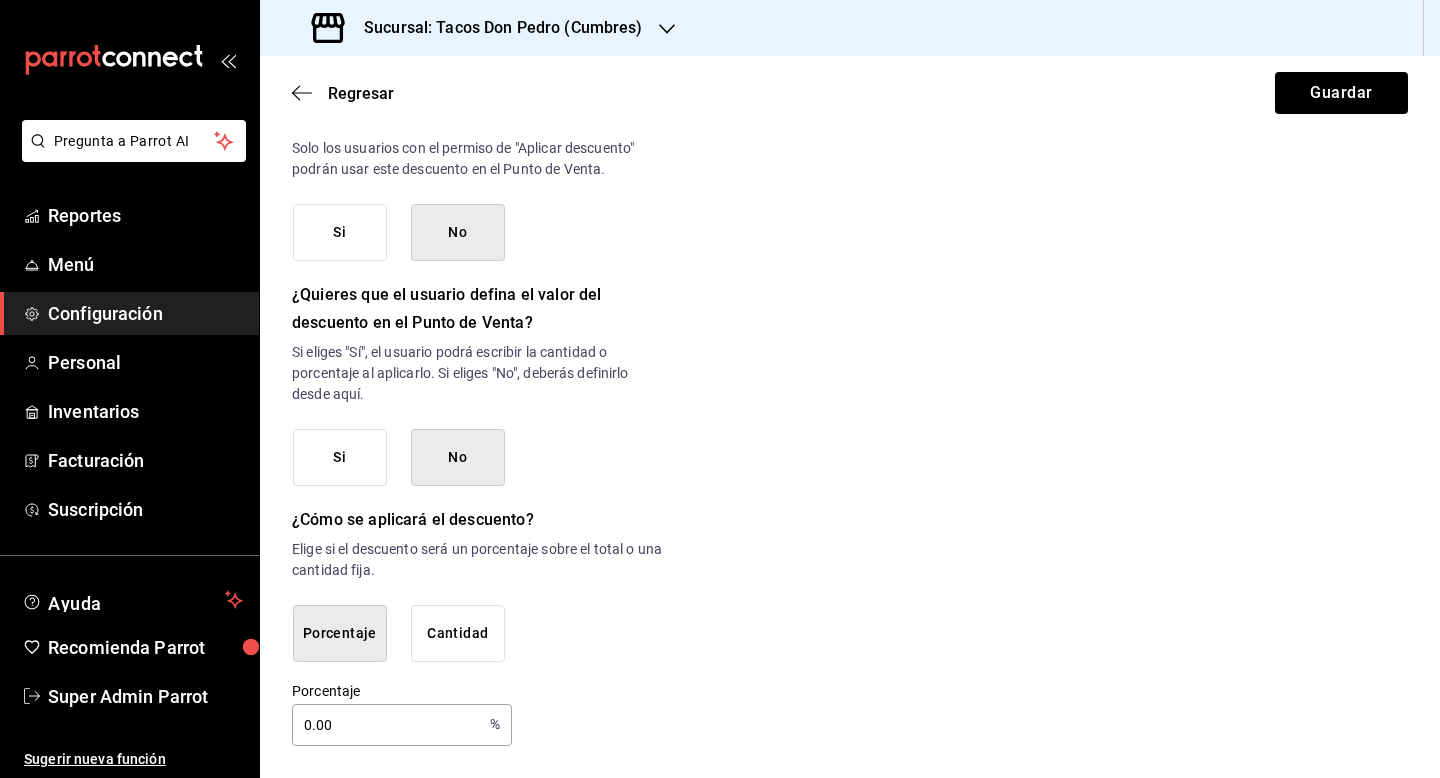 click on "0.00" at bounding box center (387, 725) 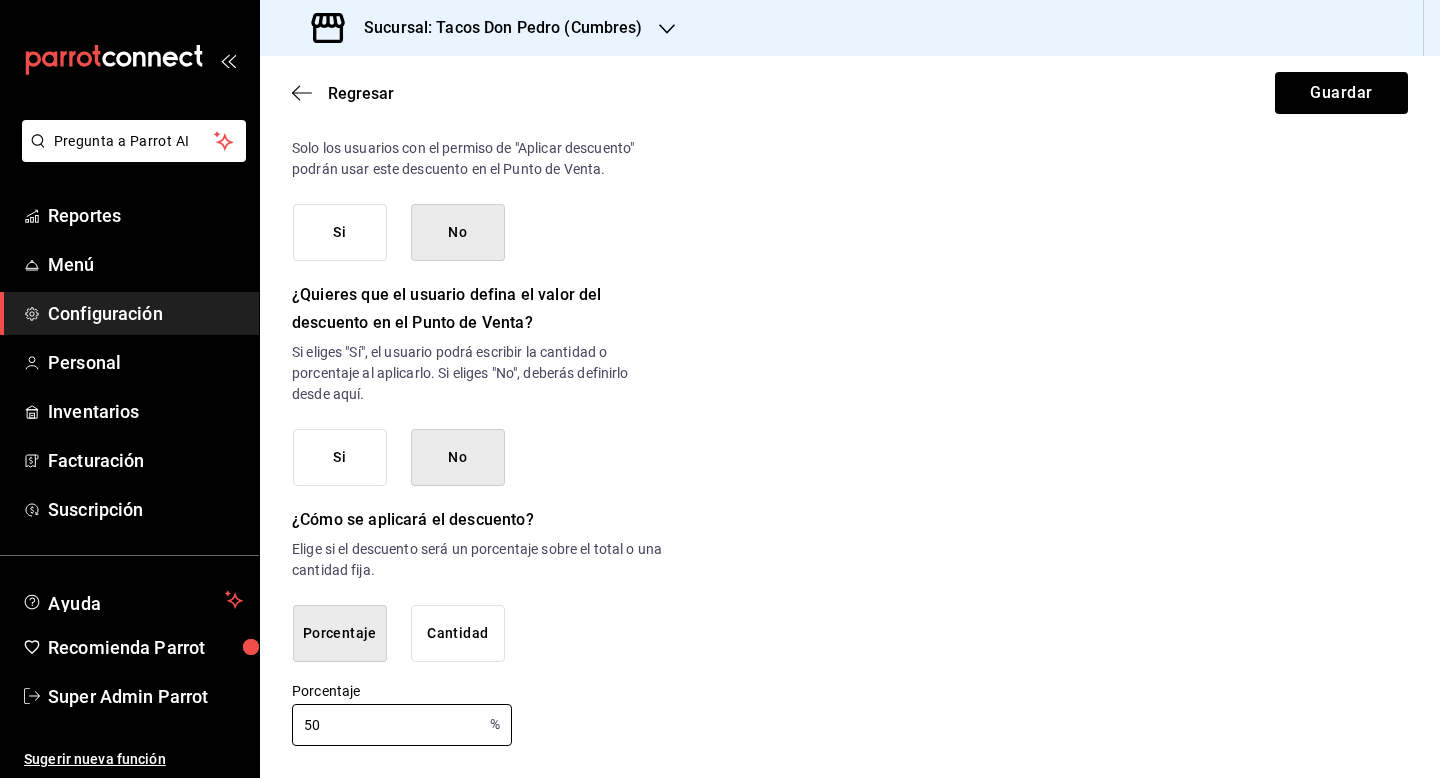type on "50" 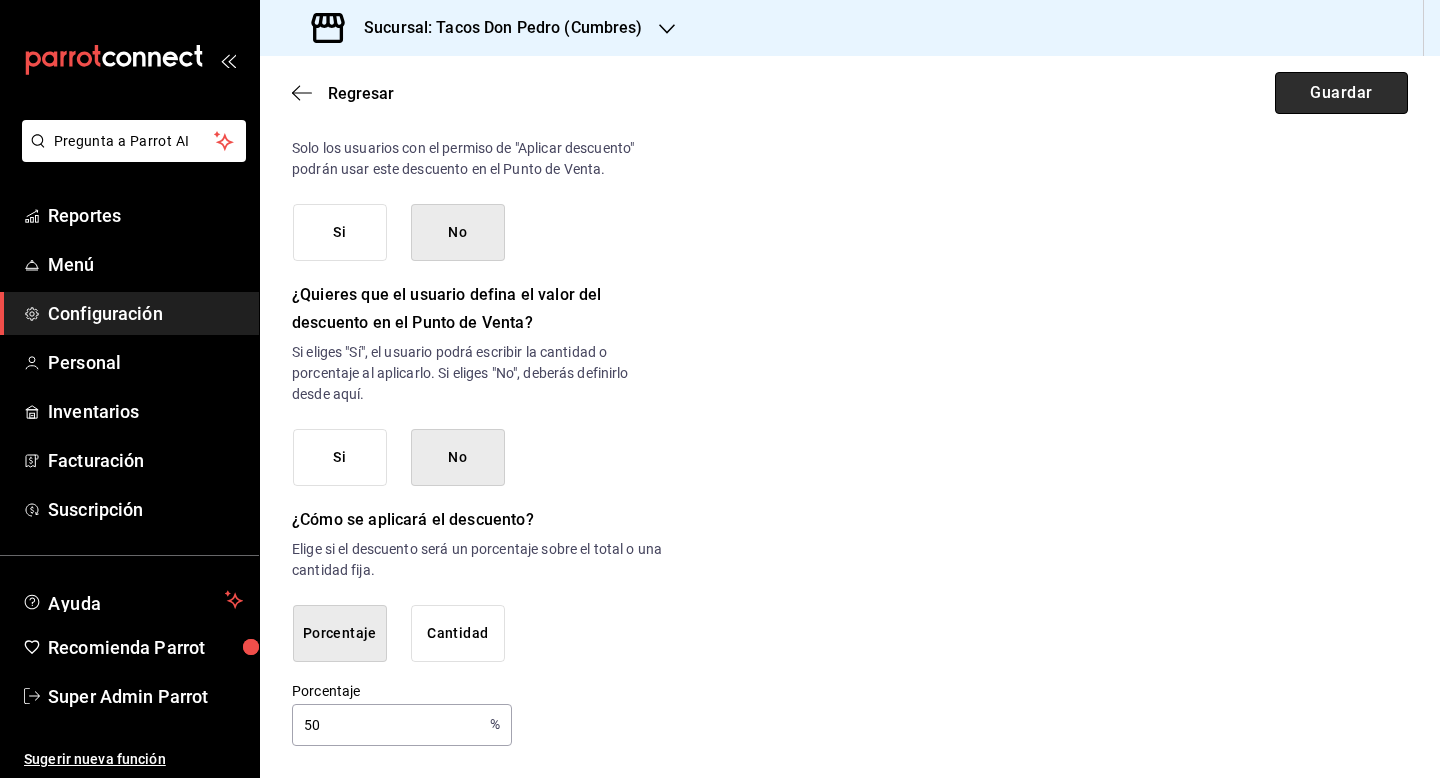 click on "Guardar" at bounding box center (1341, 93) 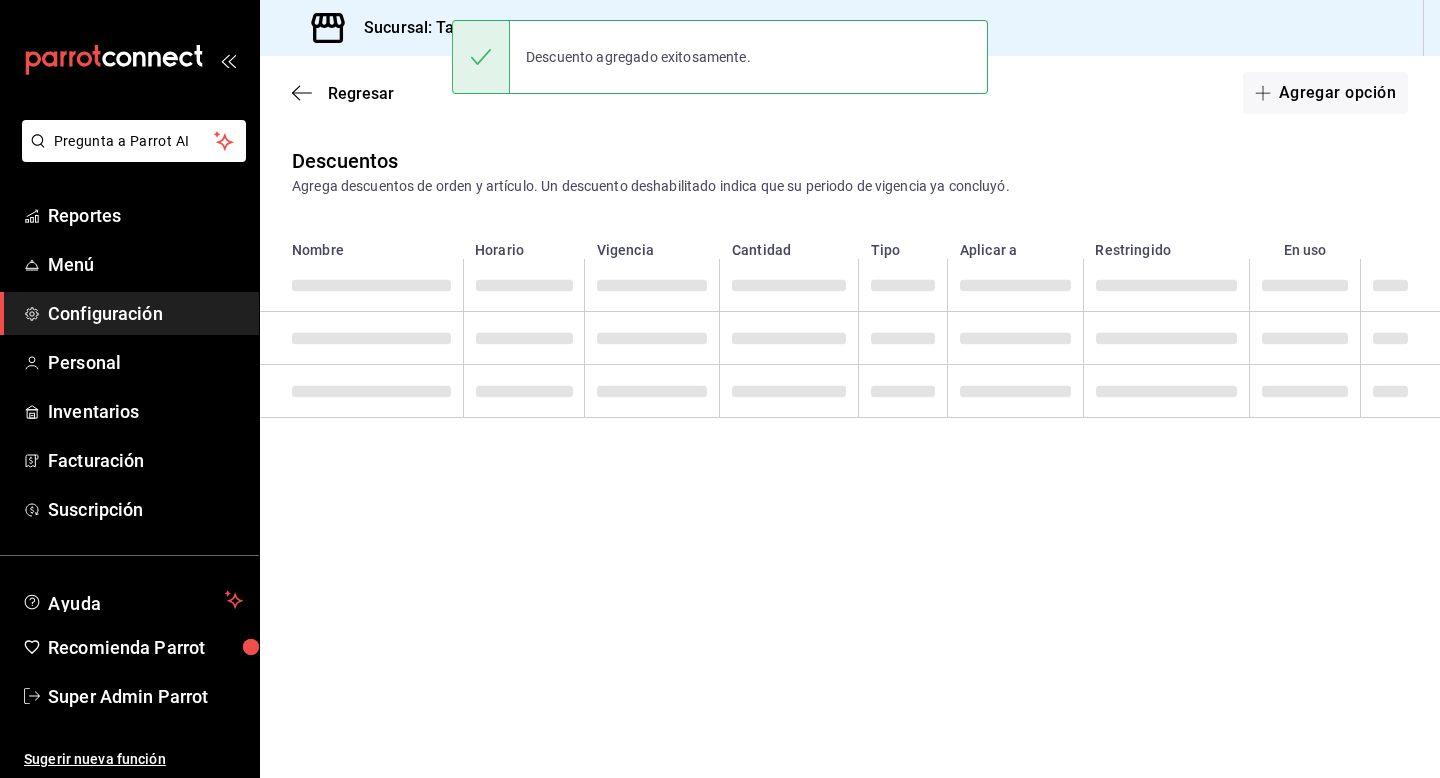scroll, scrollTop: 0, scrollLeft: 0, axis: both 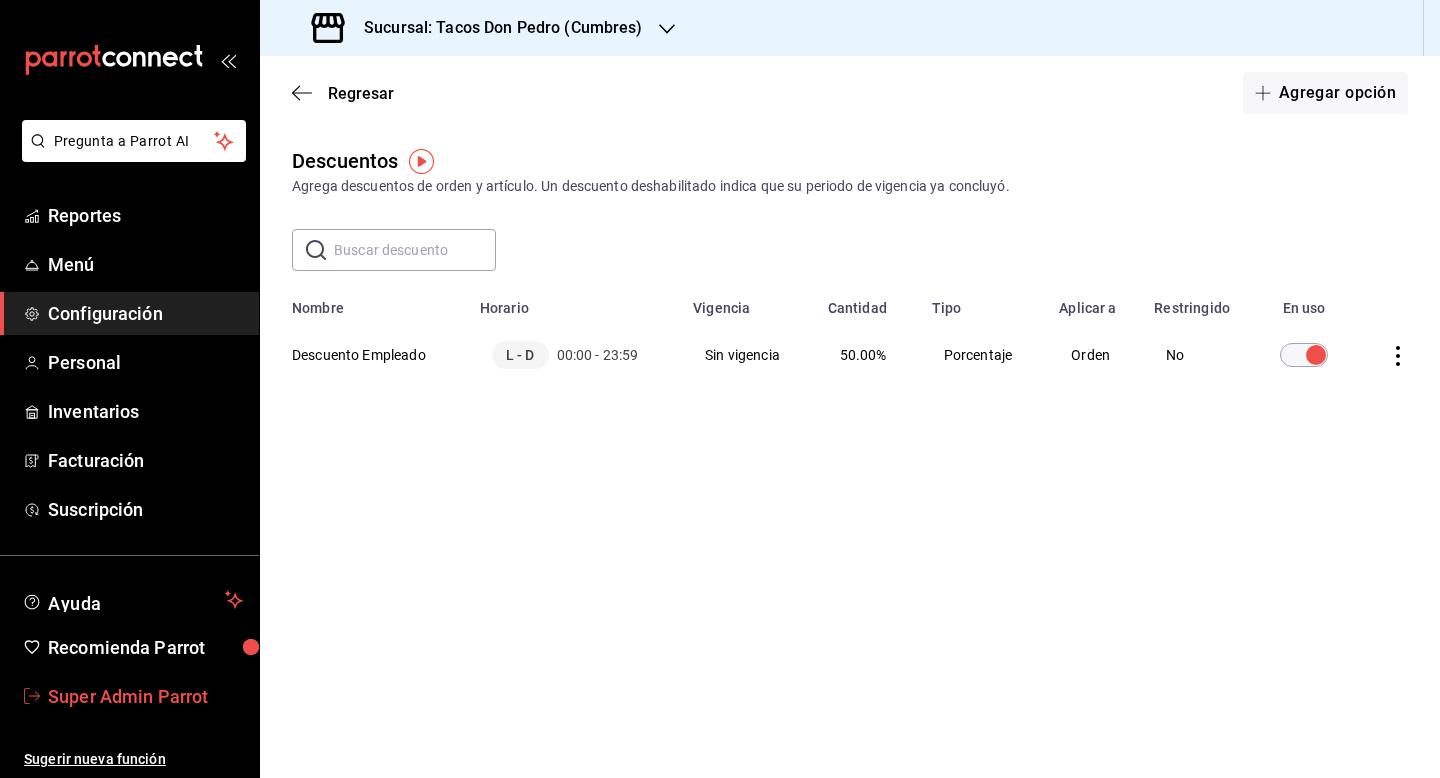 click on "Super Admin Parrot" at bounding box center [145, 696] 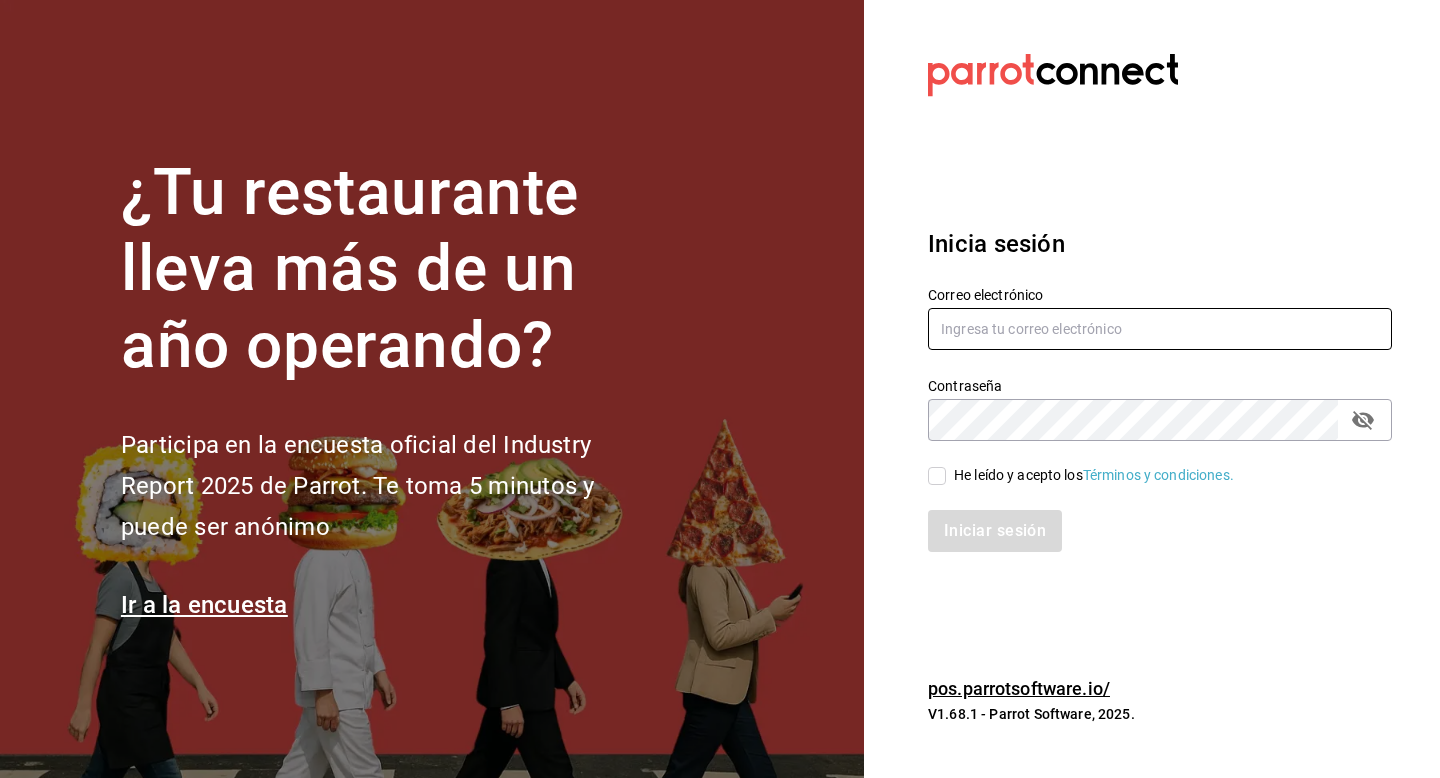click at bounding box center (1160, 329) 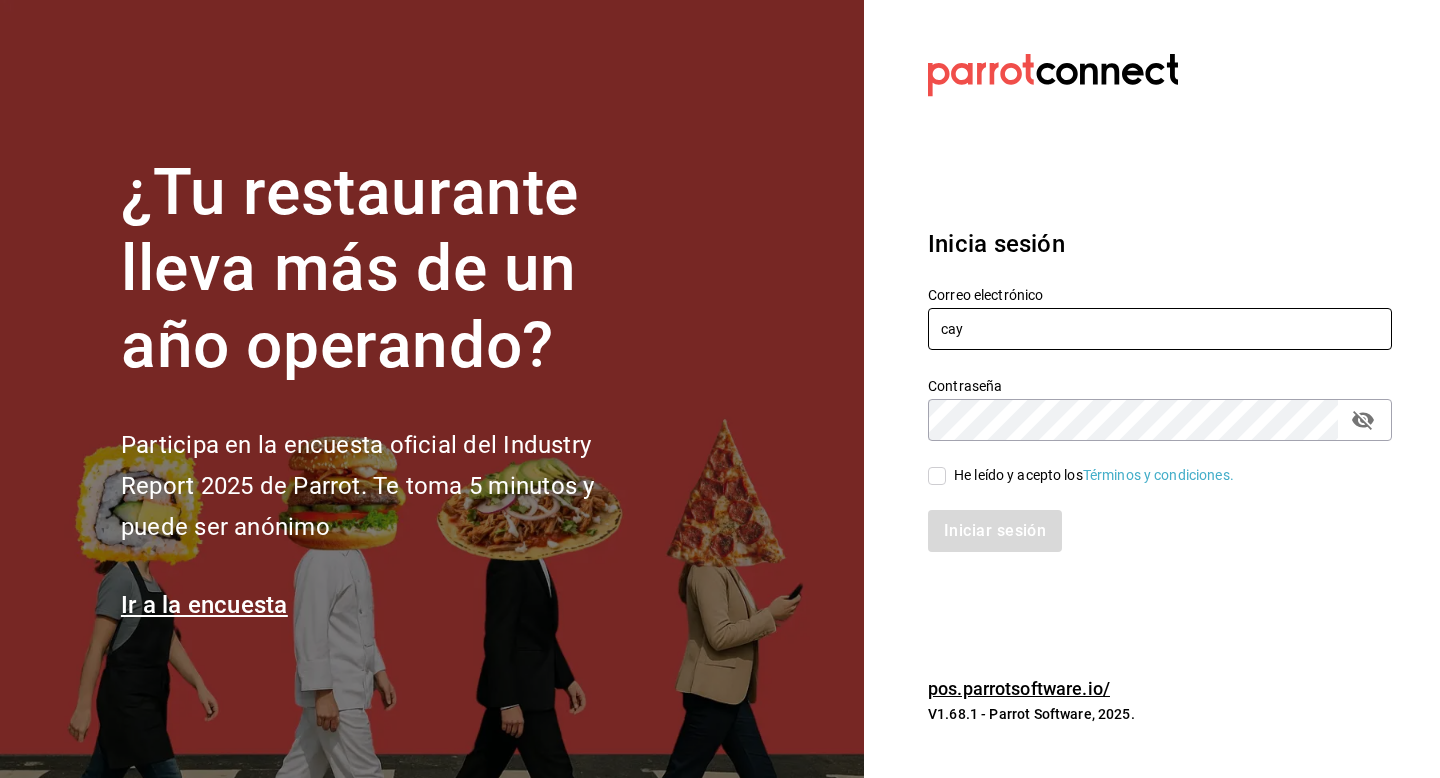 type on "cayetana@qro.com" 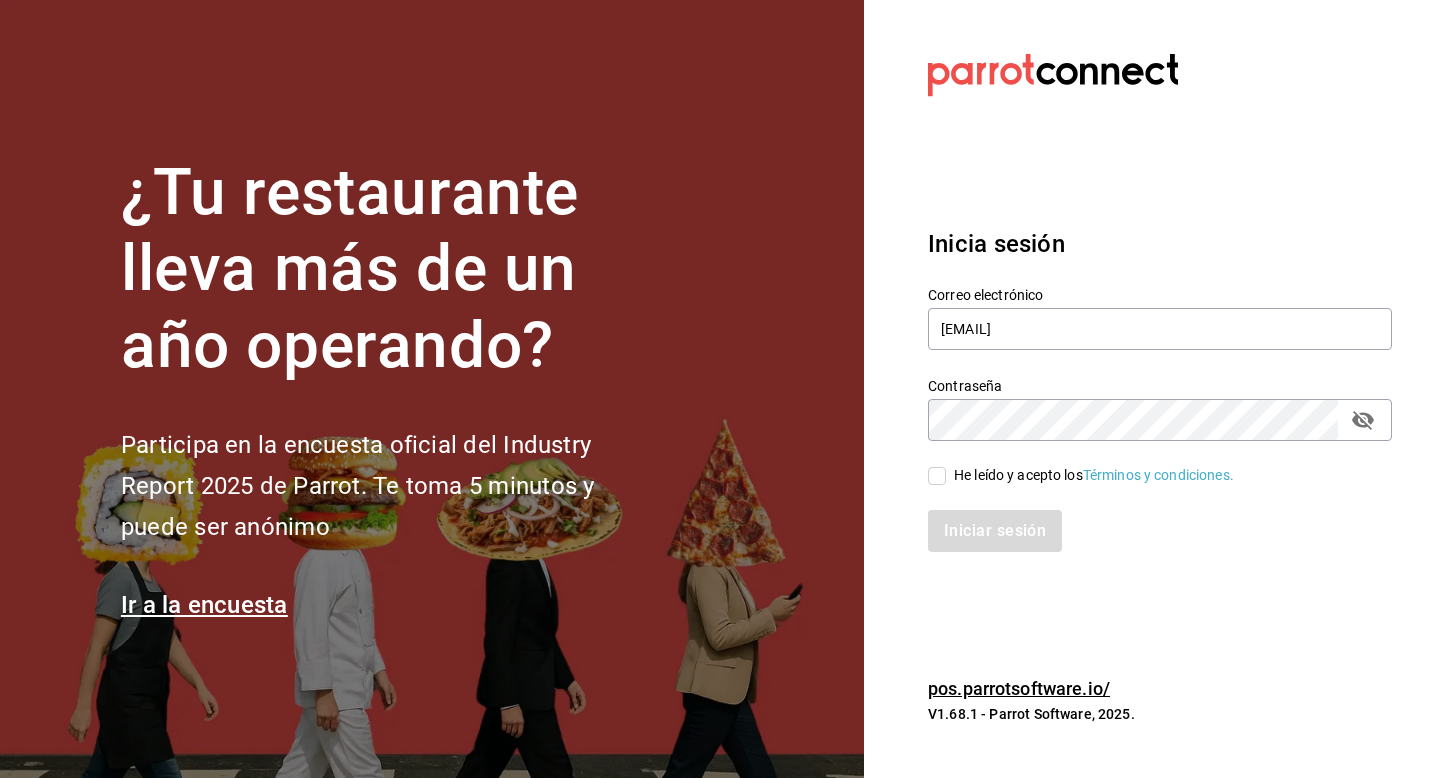 click on "Iniciar sesión" at bounding box center (1148, 519) 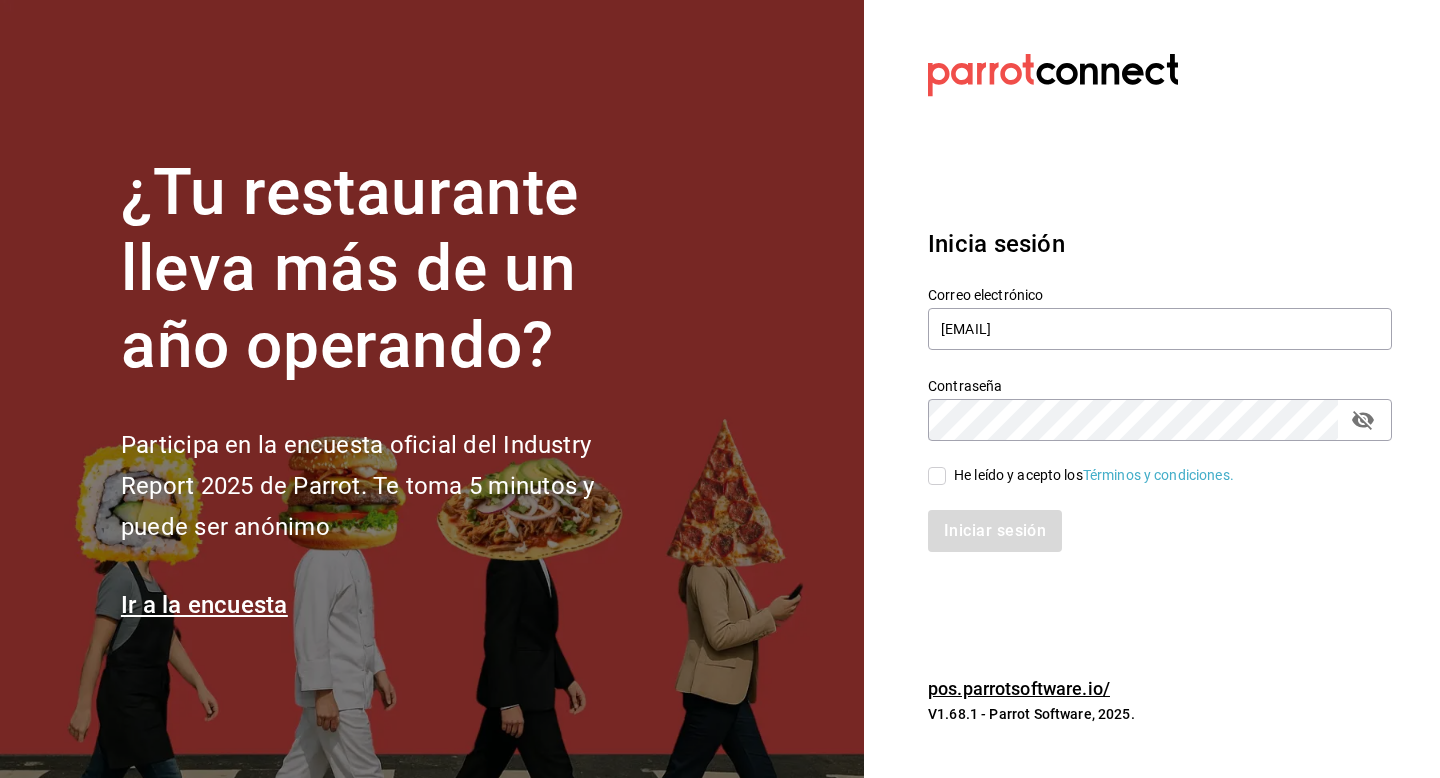 checkbox on "true" 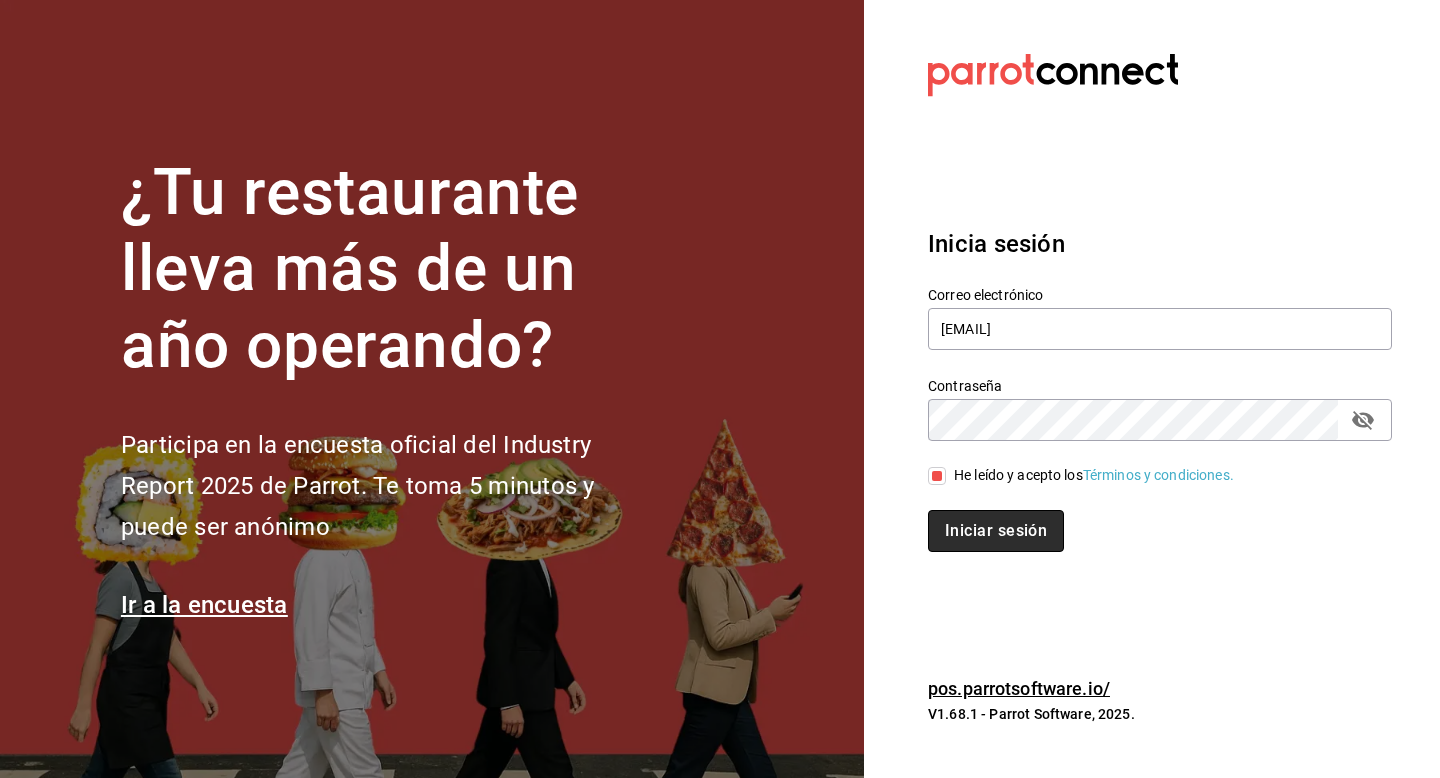 click on "Iniciar sesión" at bounding box center [996, 531] 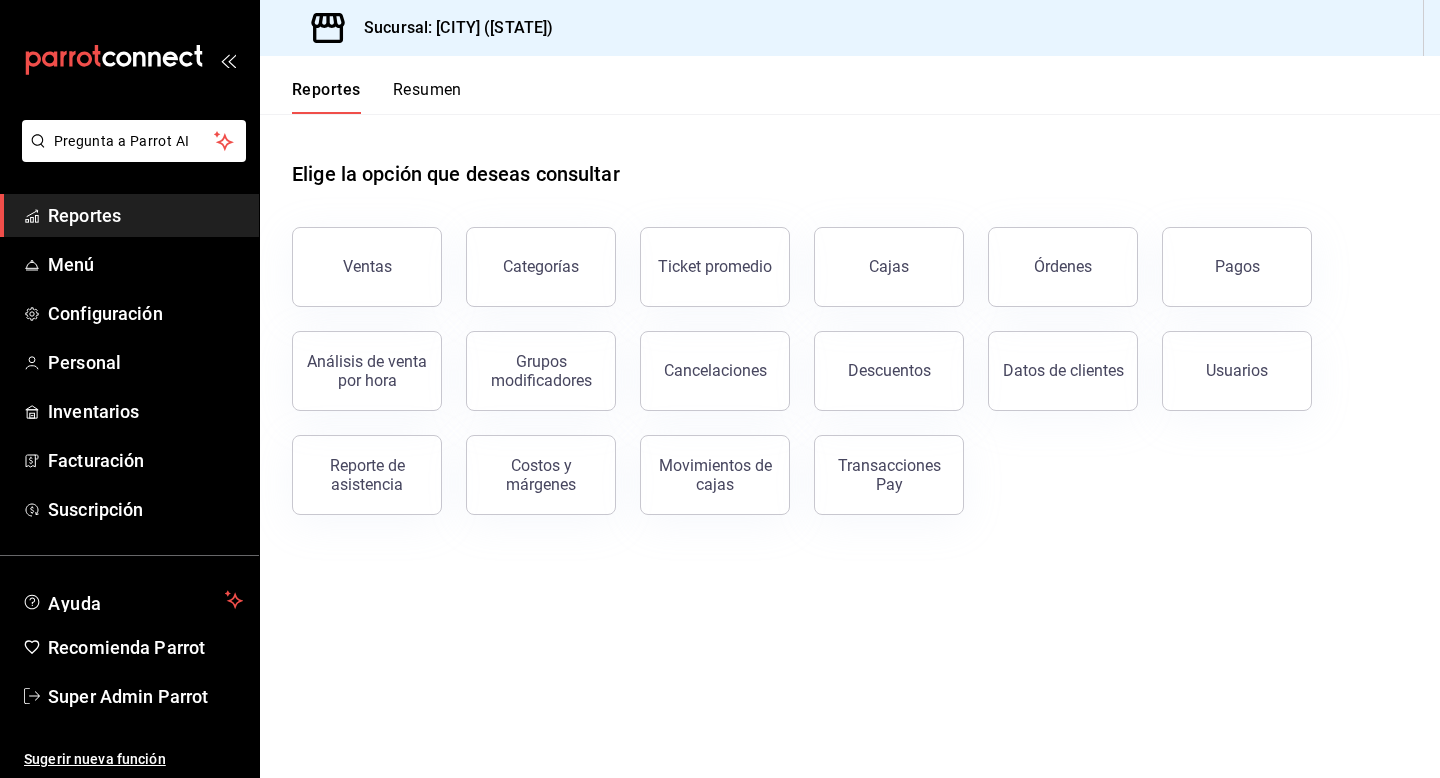 scroll, scrollTop: 0, scrollLeft: 0, axis: both 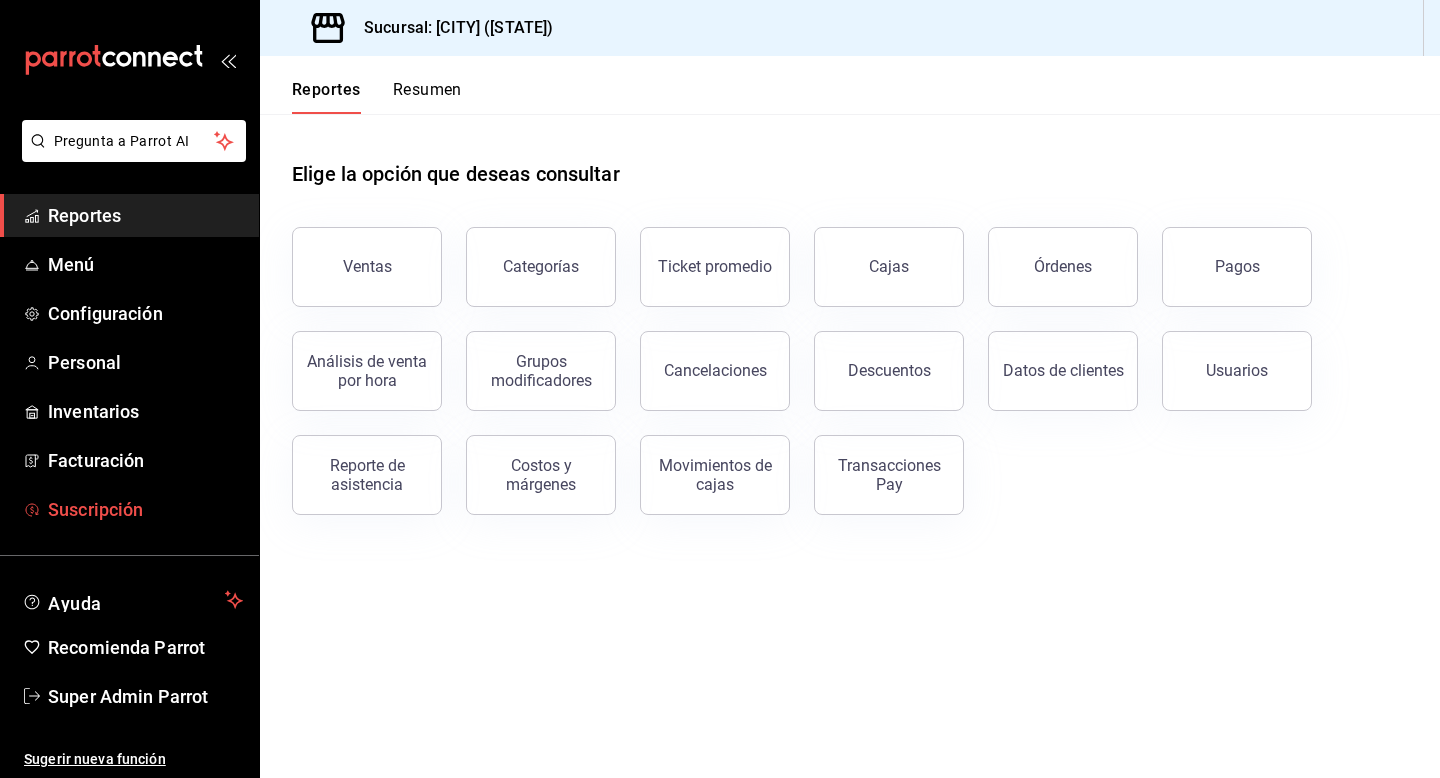 click on "Suscripción" at bounding box center (129, 509) 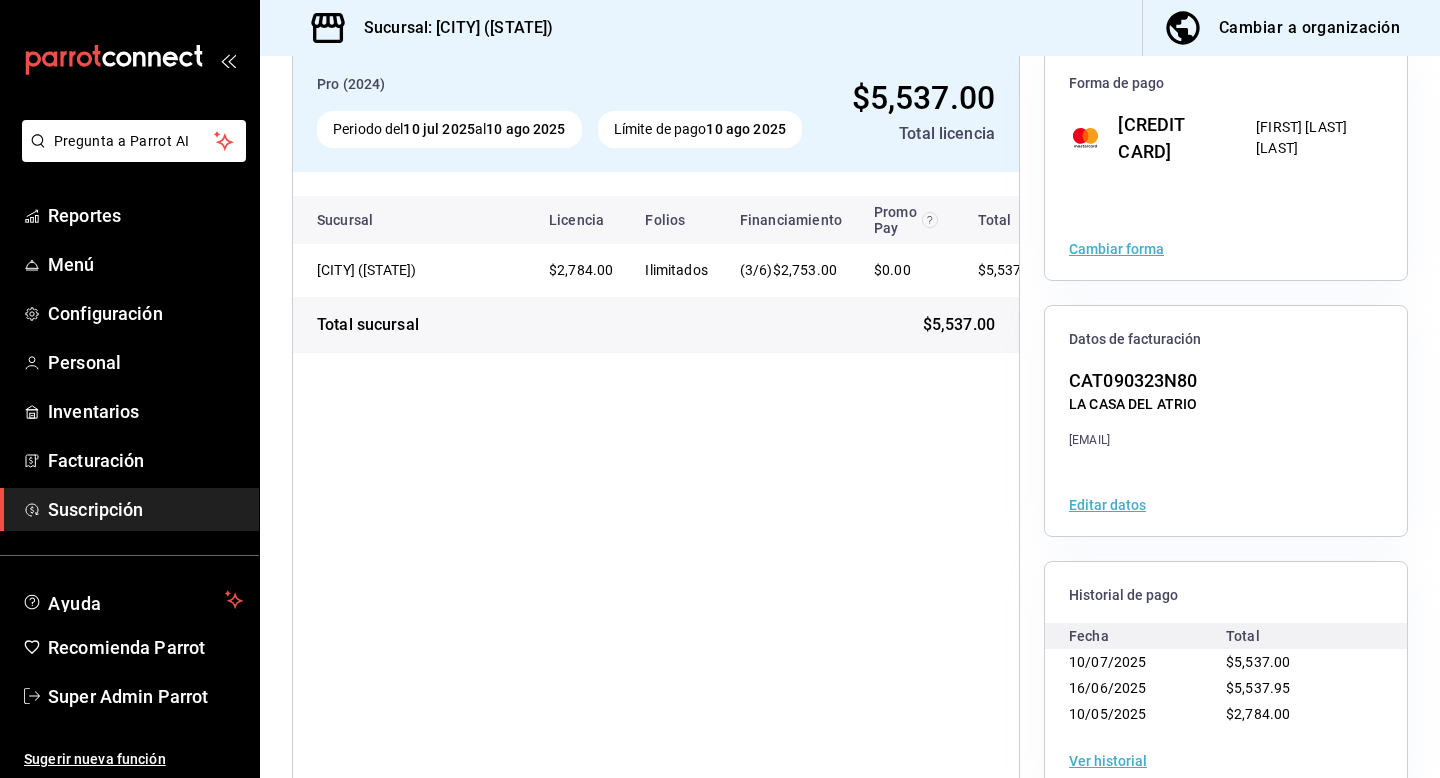 scroll, scrollTop: 169, scrollLeft: 0, axis: vertical 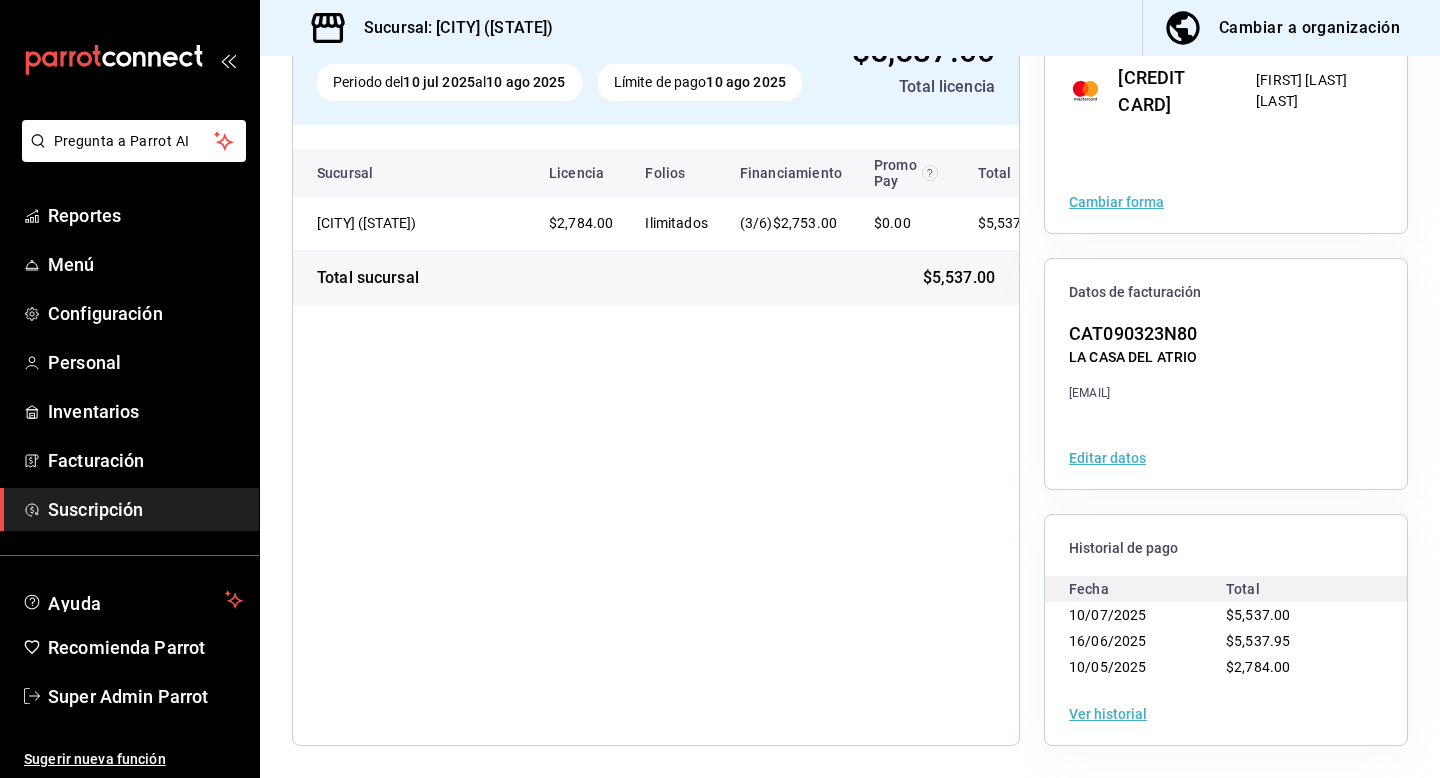 click on "Ver historial" at bounding box center (1108, 714) 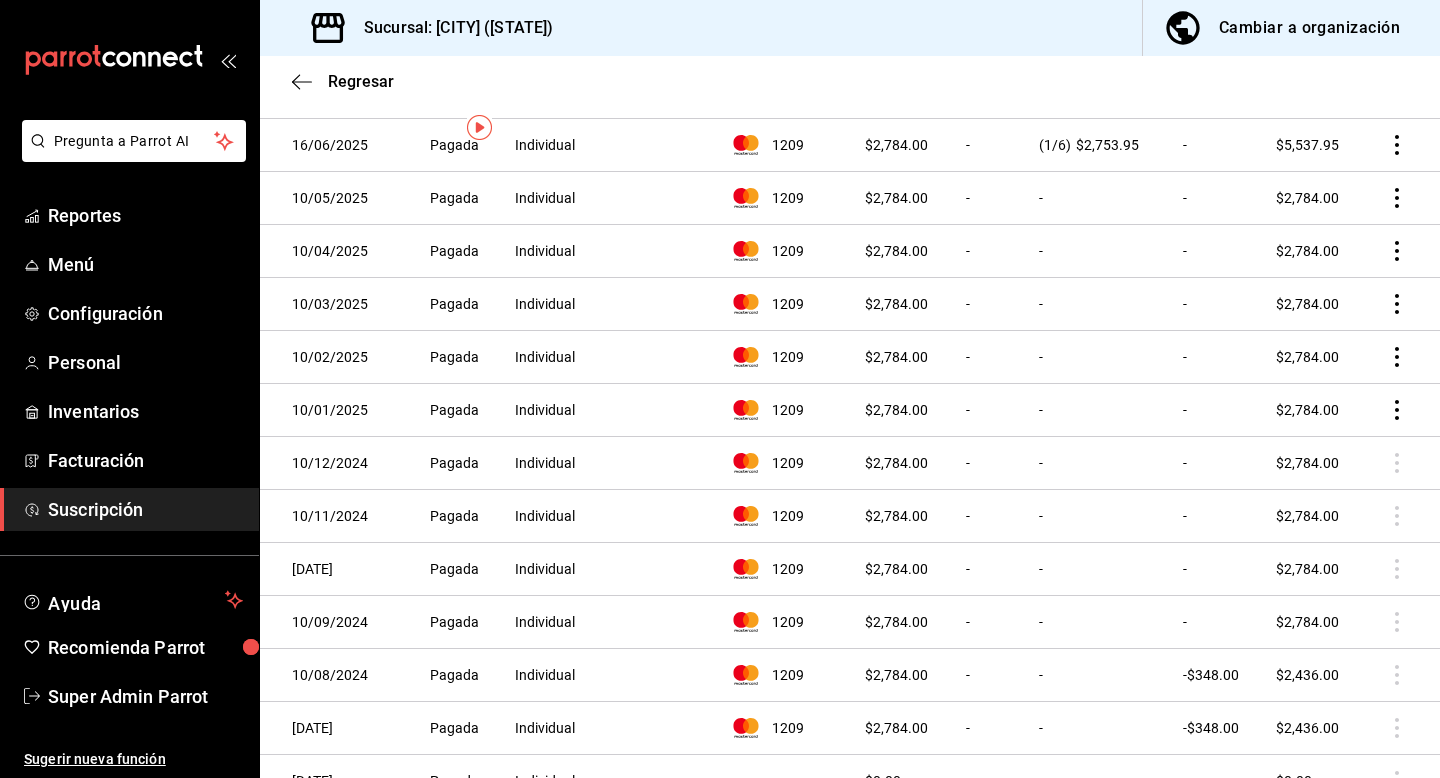 scroll, scrollTop: 0, scrollLeft: 0, axis: both 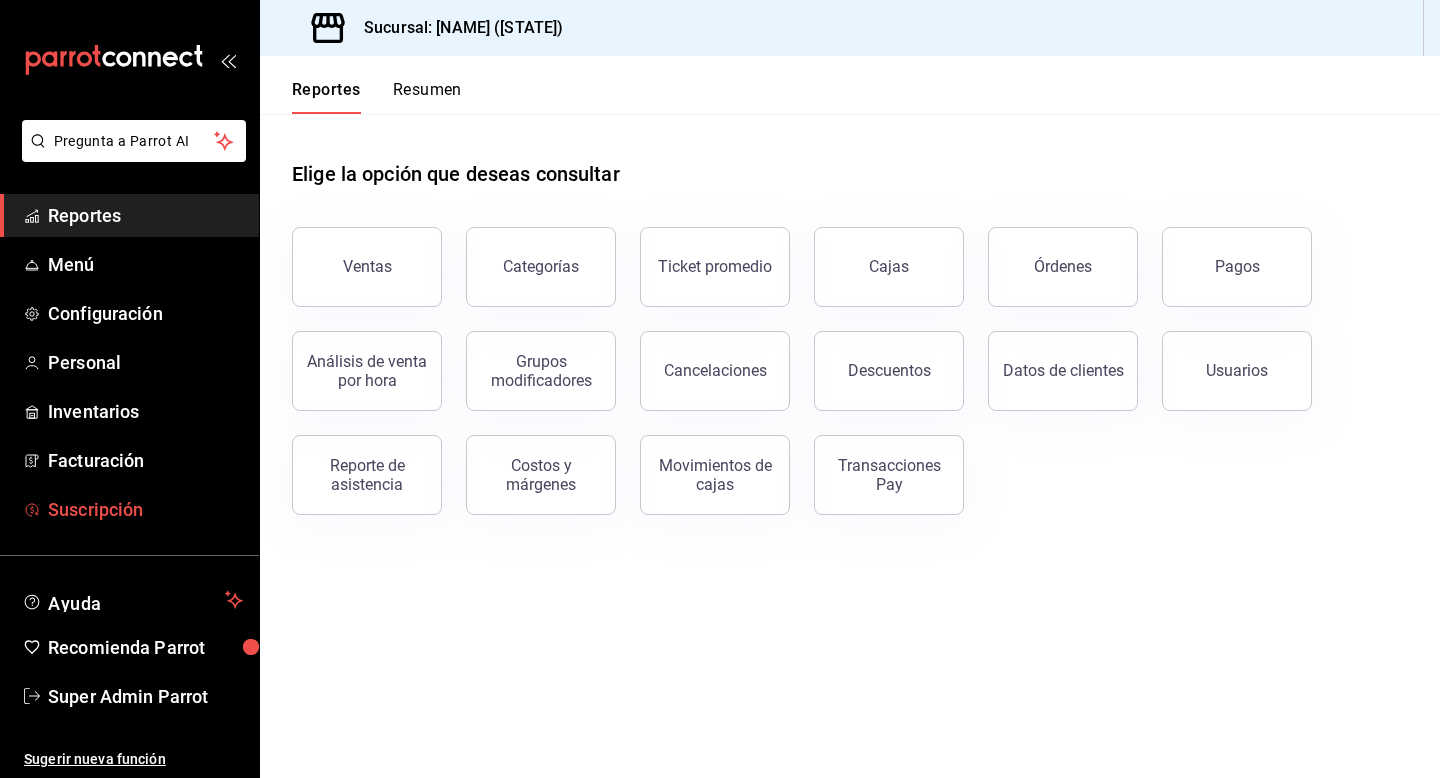 click on "Suscripción" at bounding box center [145, 509] 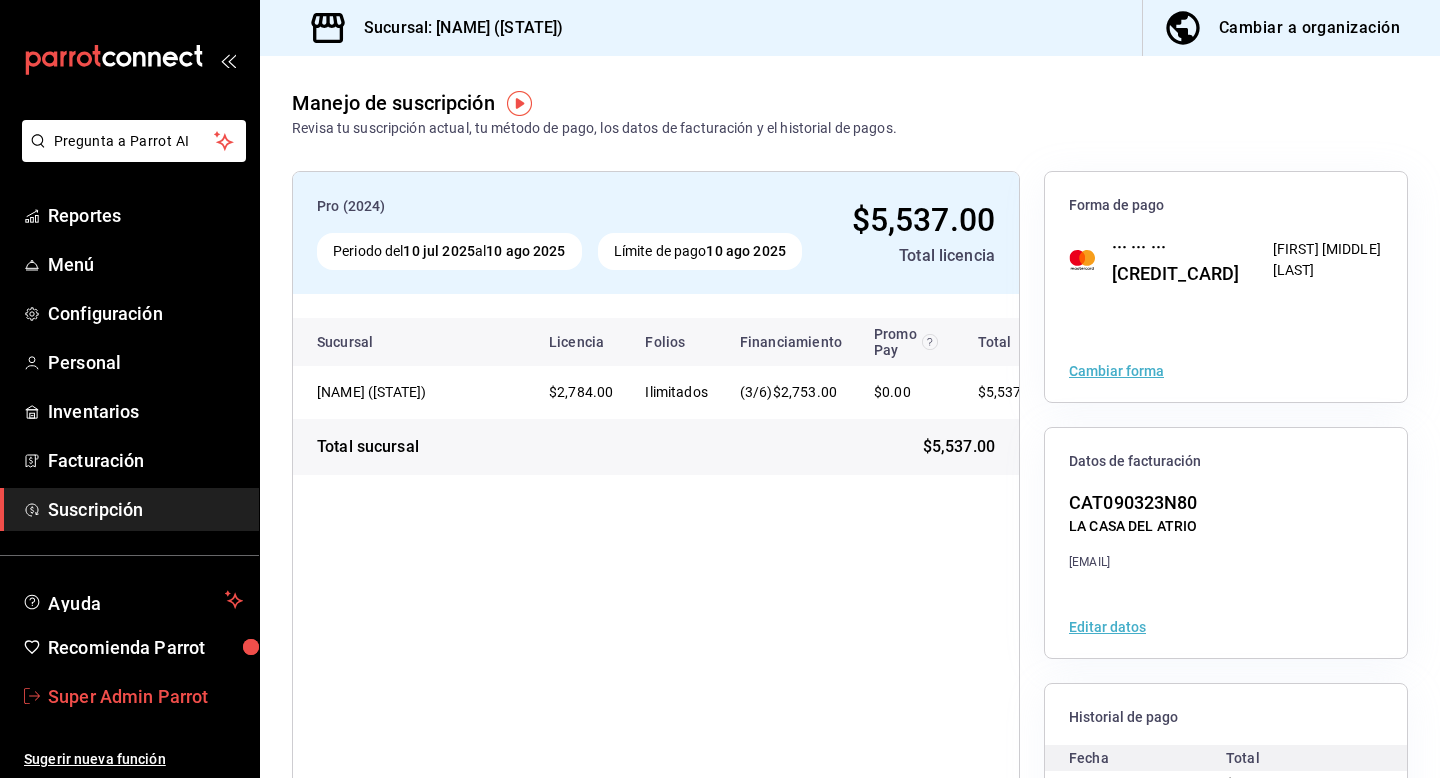 click on "Super Admin Parrot" at bounding box center (129, 696) 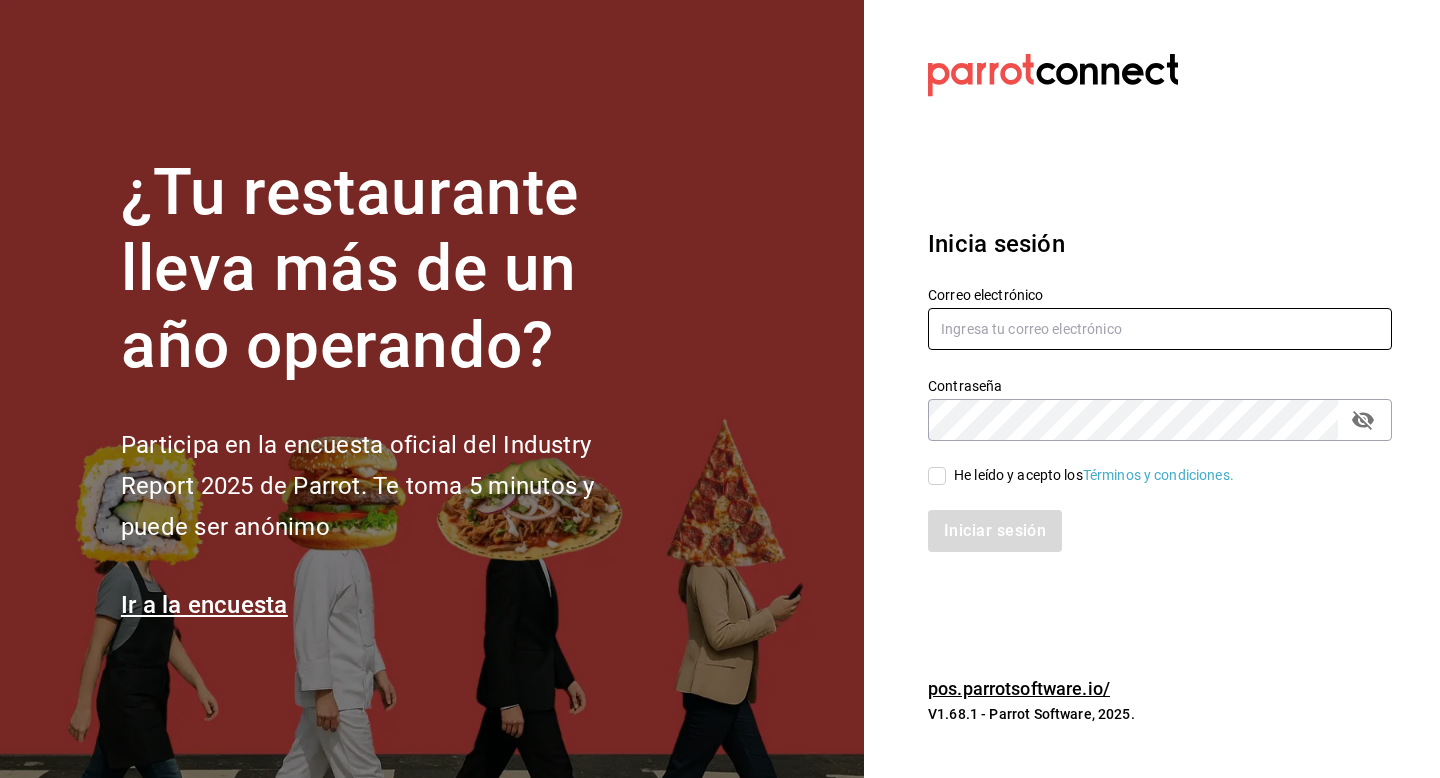 click at bounding box center [1160, 329] 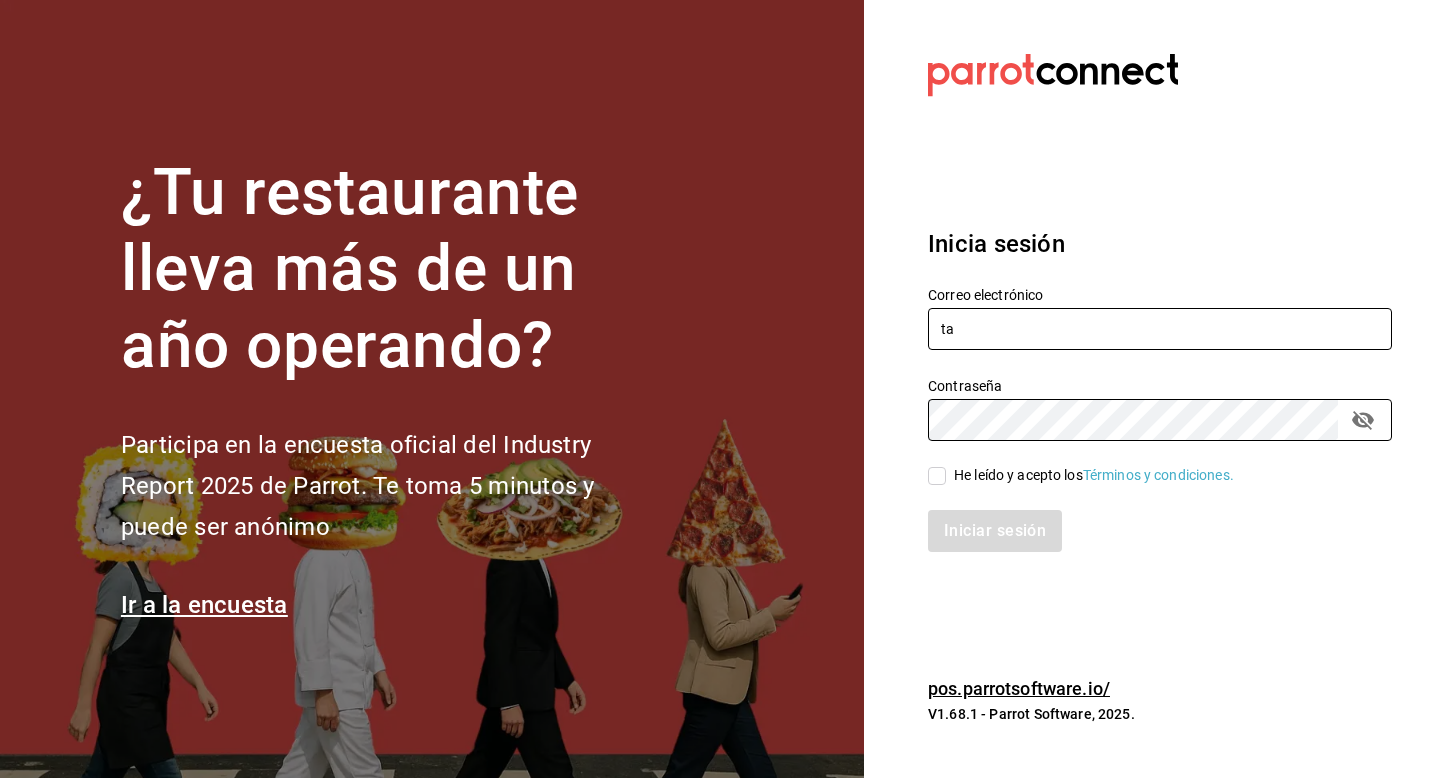 click on "ta" at bounding box center [1160, 329] 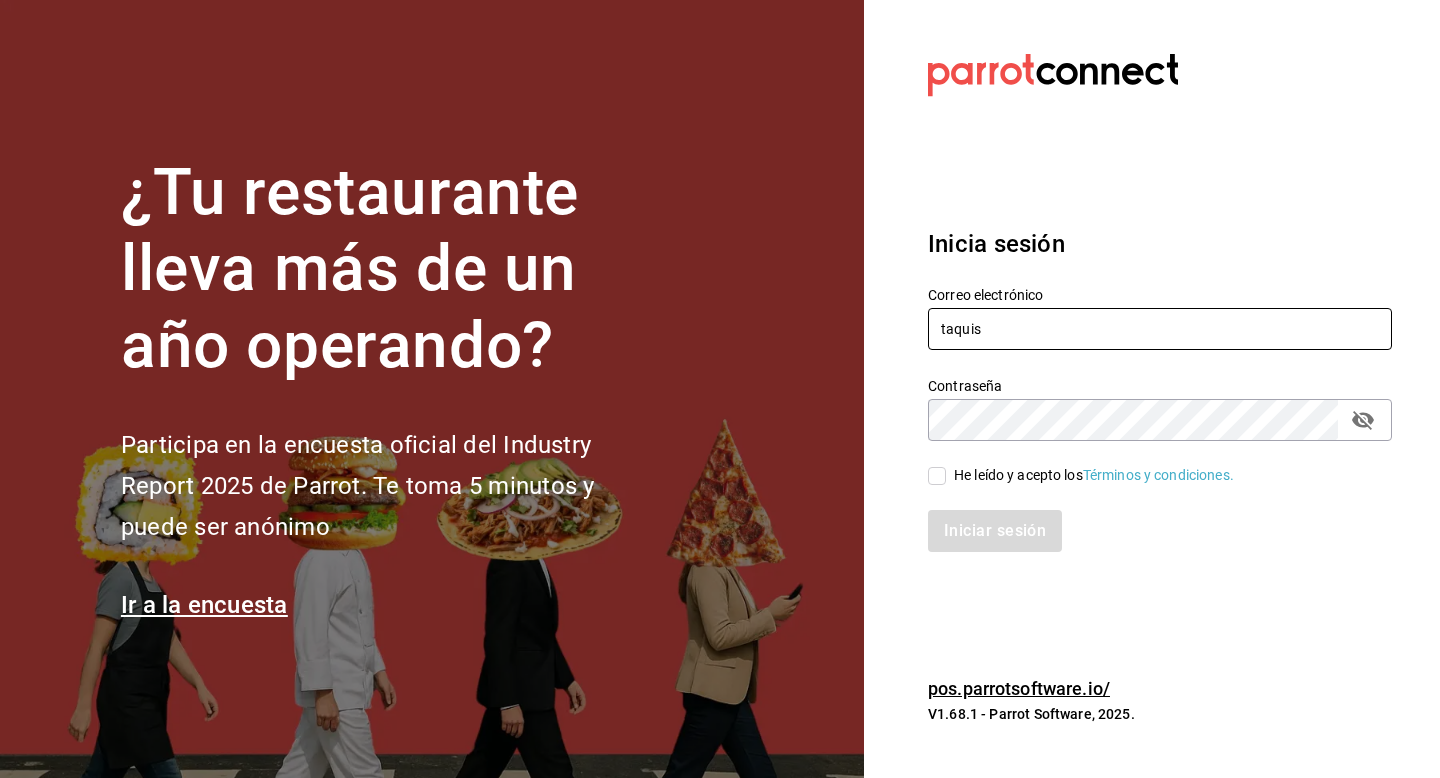 type on "[EMAIL]" 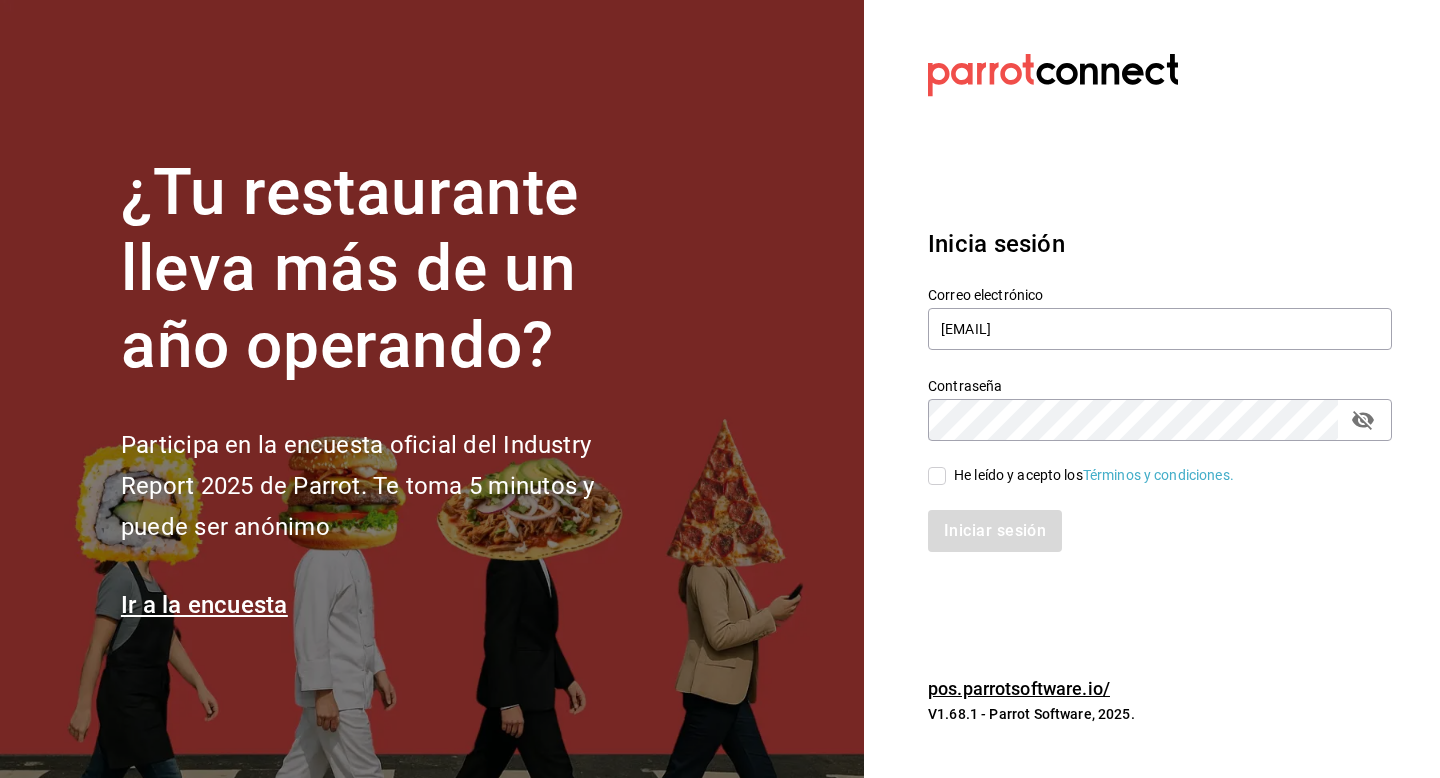 click on "He leído y acepto los  Términos y condiciones." at bounding box center (1094, 475) 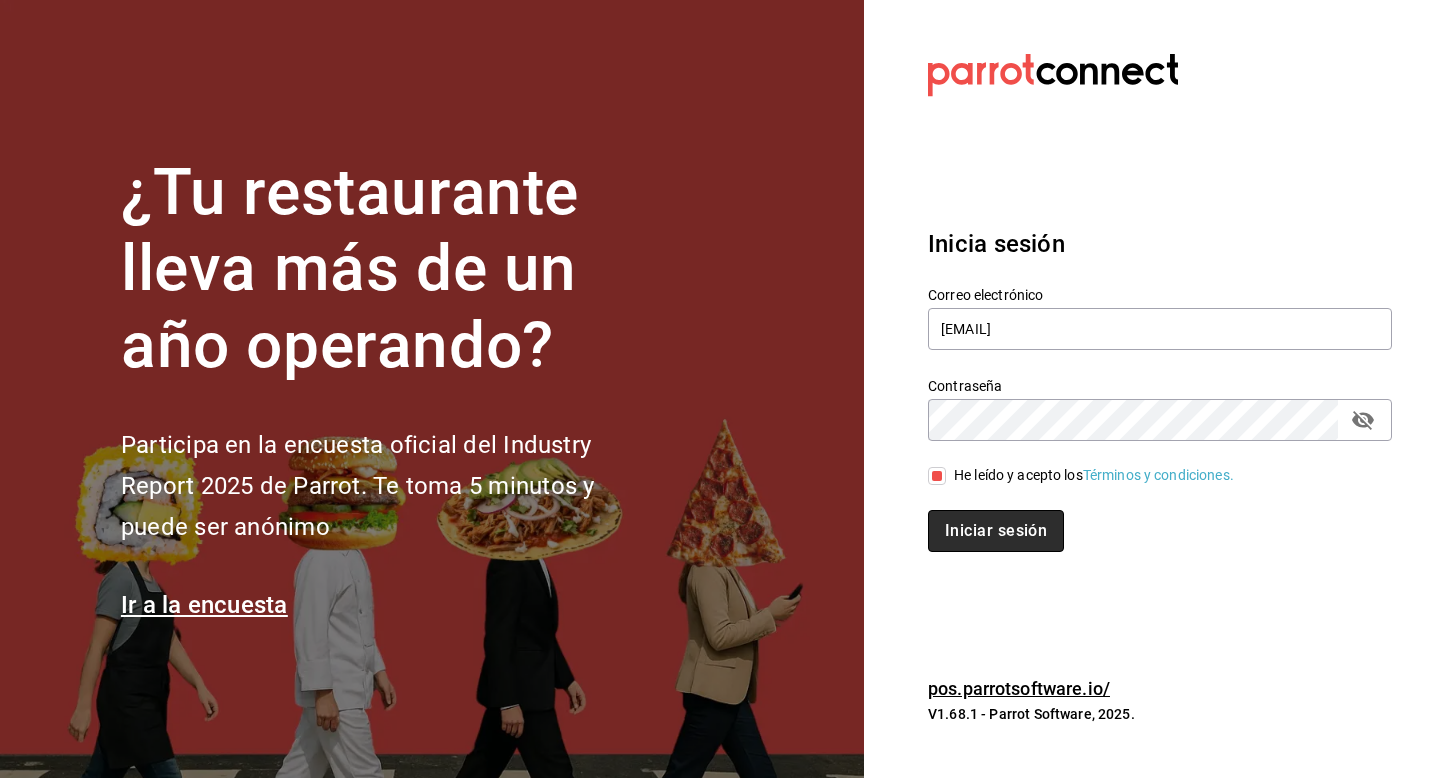 click on "Iniciar sesión" at bounding box center [996, 531] 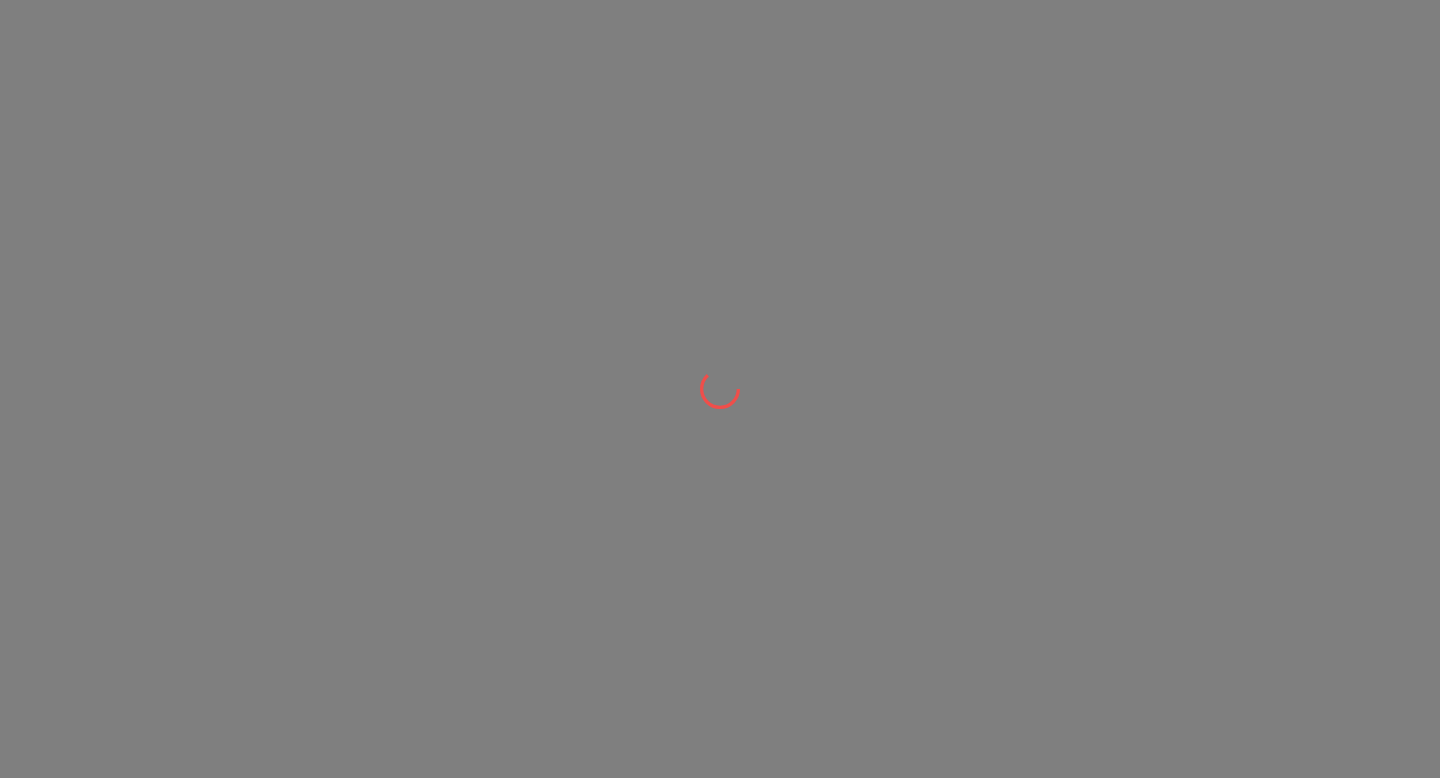 scroll, scrollTop: 0, scrollLeft: 0, axis: both 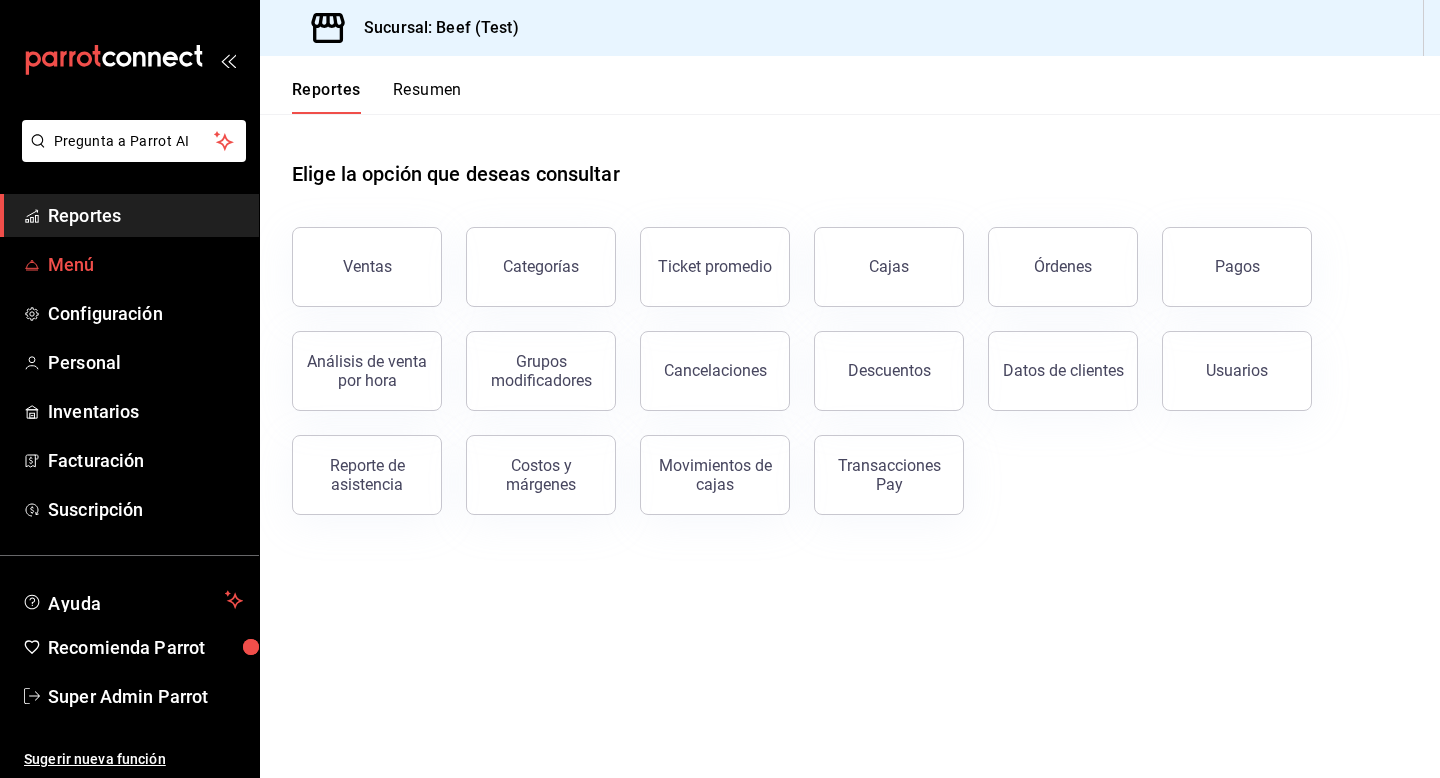 click on "Menú" at bounding box center [145, 264] 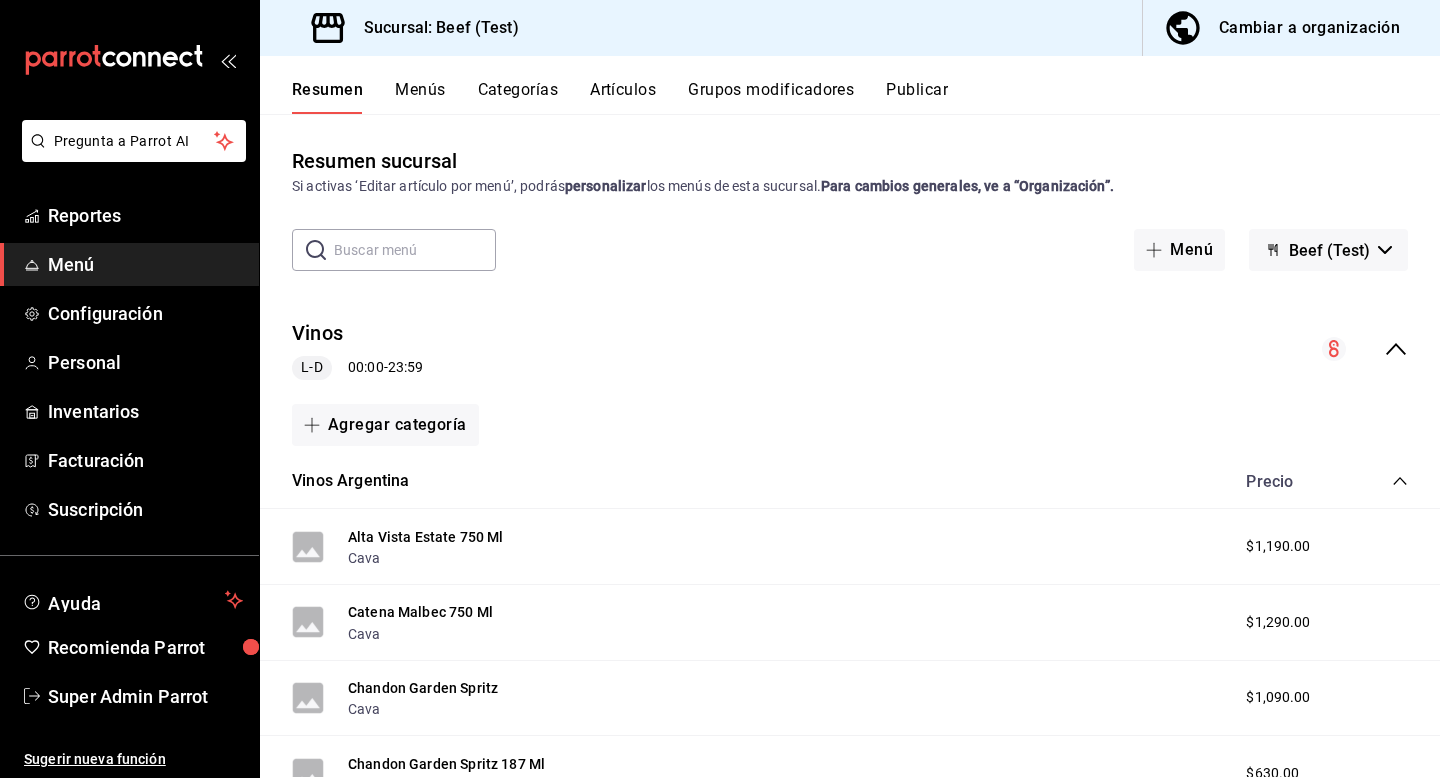 click on "Categorías" at bounding box center [518, 97] 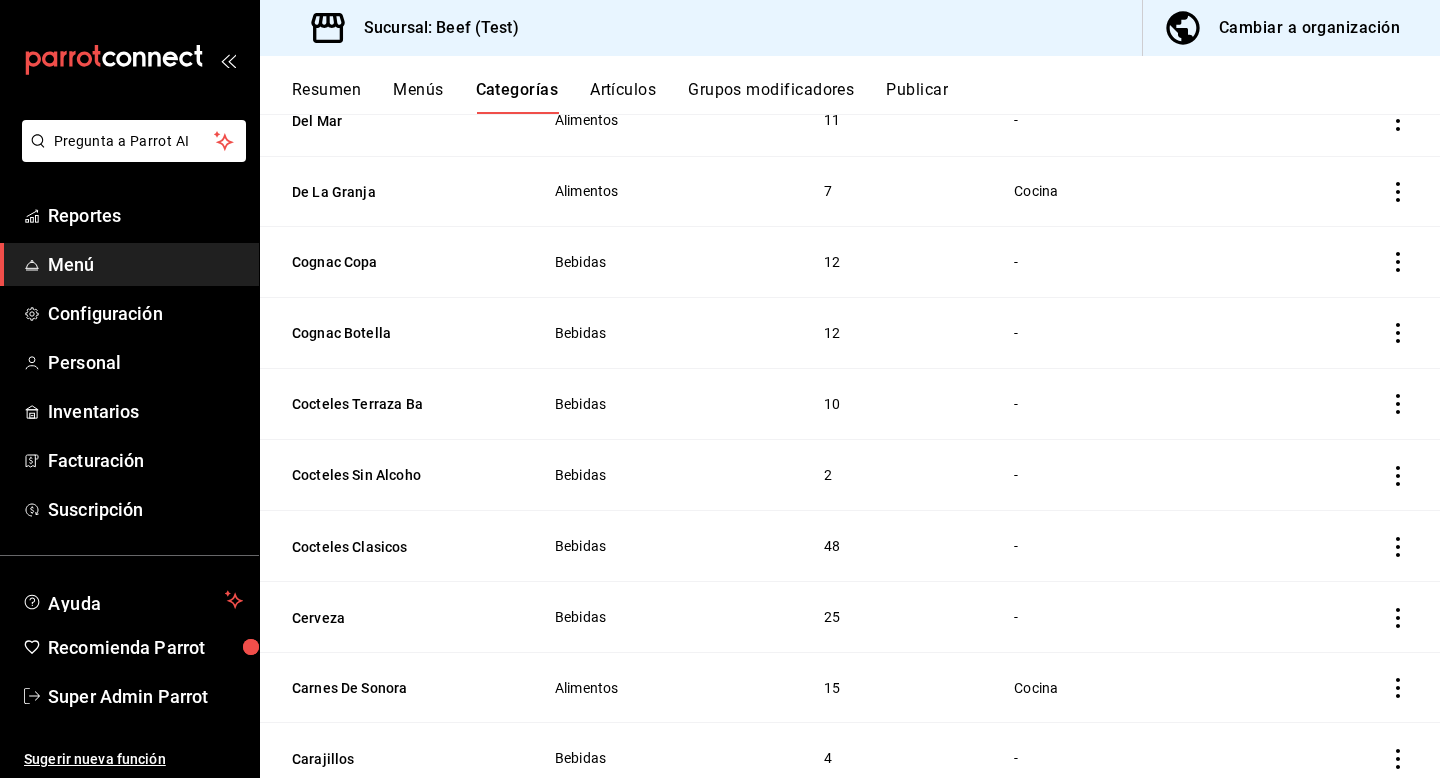 scroll, scrollTop: 2435, scrollLeft: 0, axis: vertical 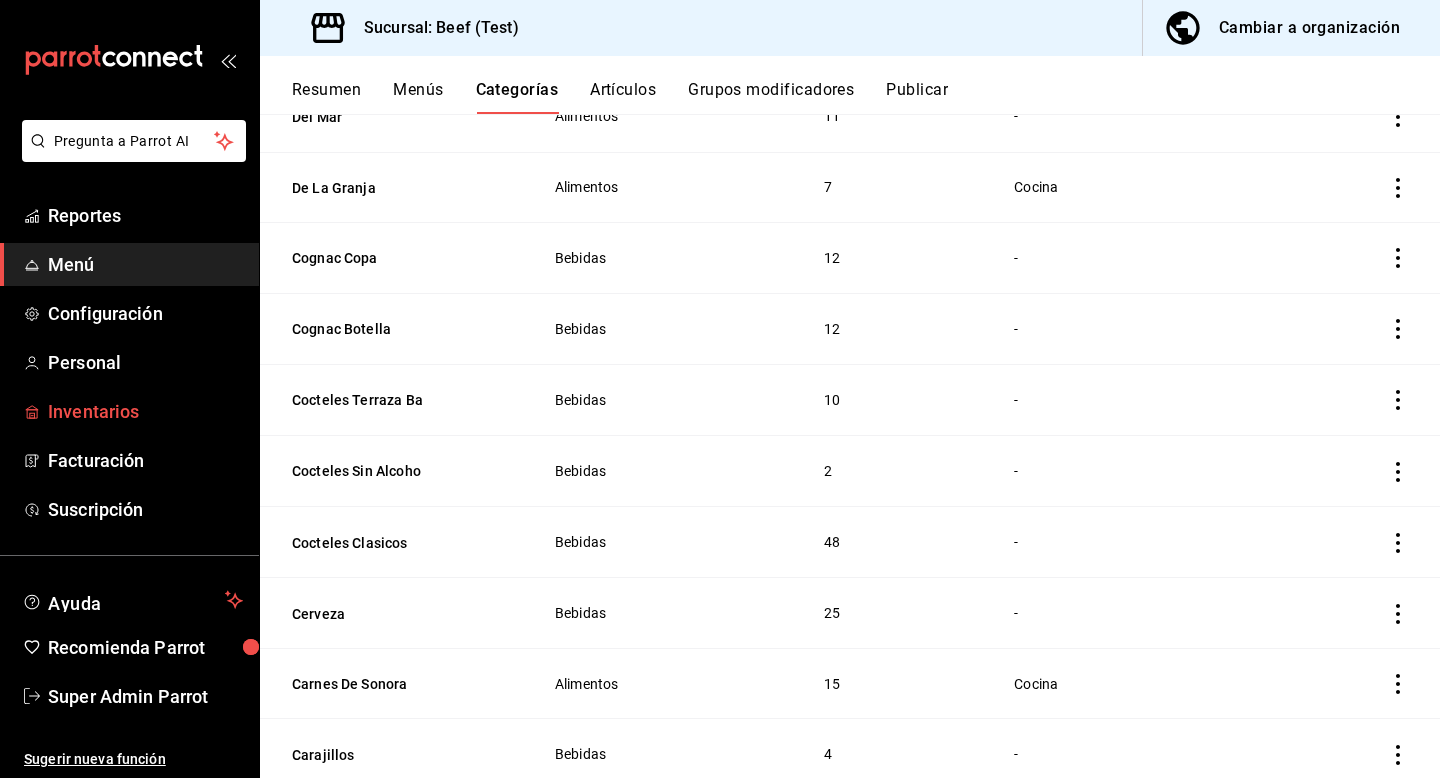 click on "Inventarios" at bounding box center [145, 411] 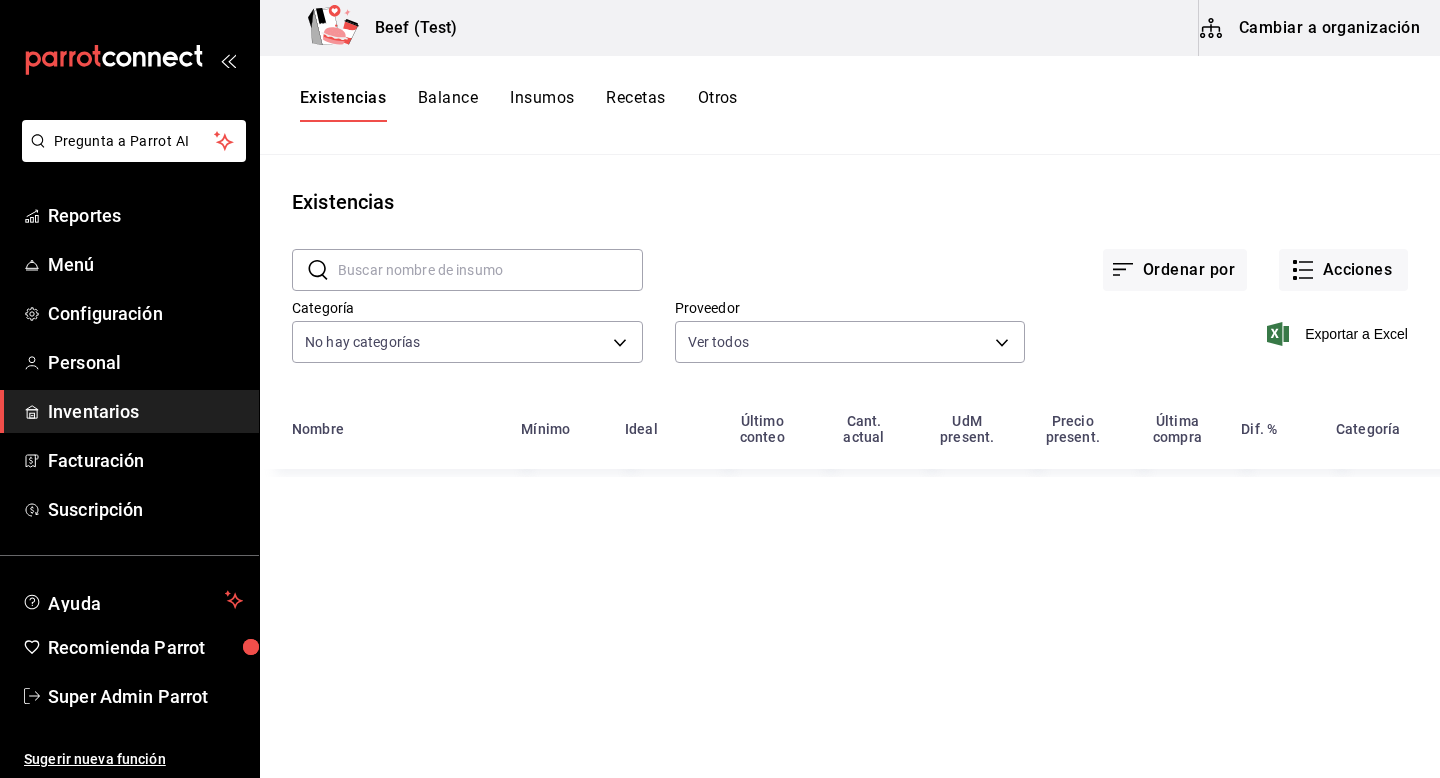 click on "Cambiar a organización" at bounding box center (1311, 28) 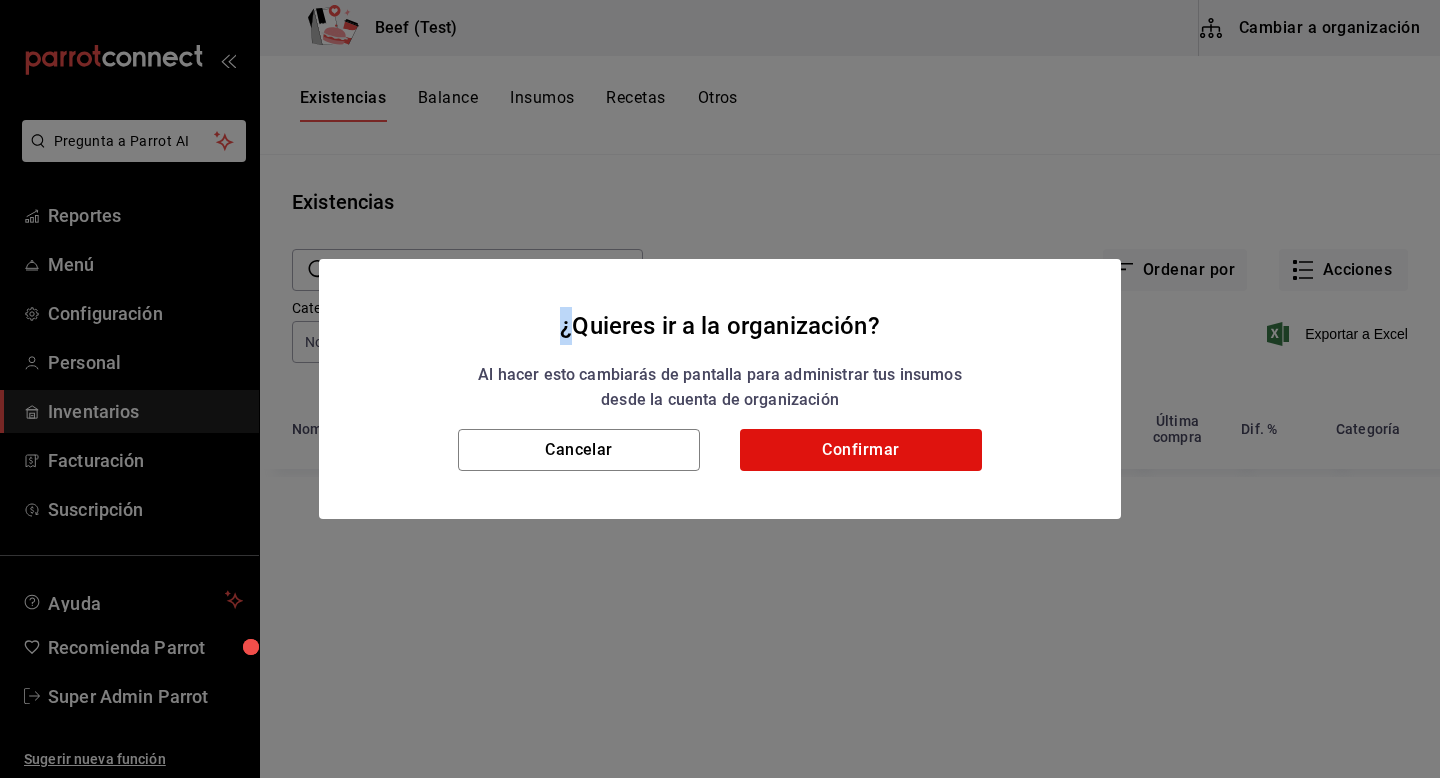 click on "¿Quieres ir a la organización? Al hacer esto cambiarás de pantalla para administrar tus insumos desde la cuenta de organización Cancelar Confirmar" at bounding box center (720, 389) 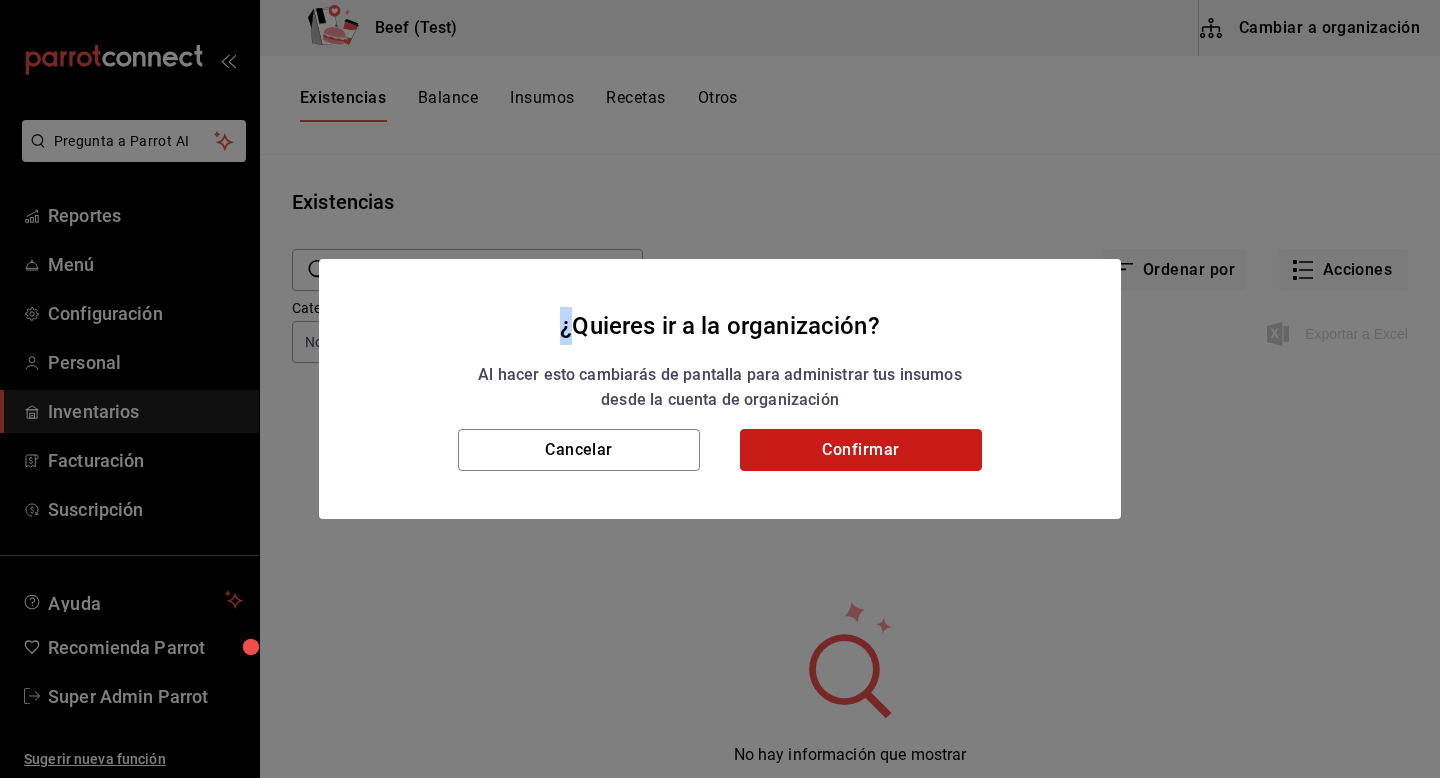 click on "Confirmar" at bounding box center [861, 450] 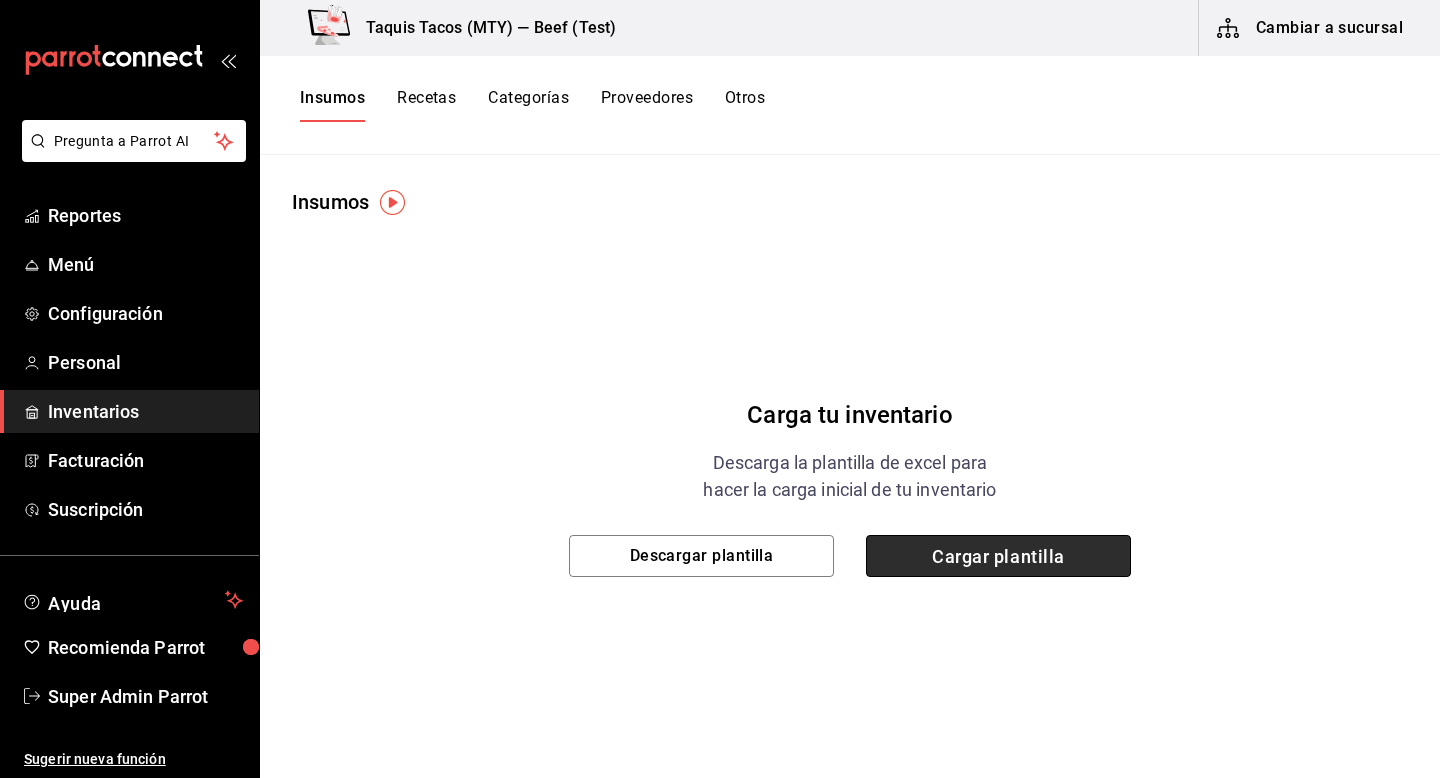 click on "Cargar plantilla" at bounding box center [998, 556] 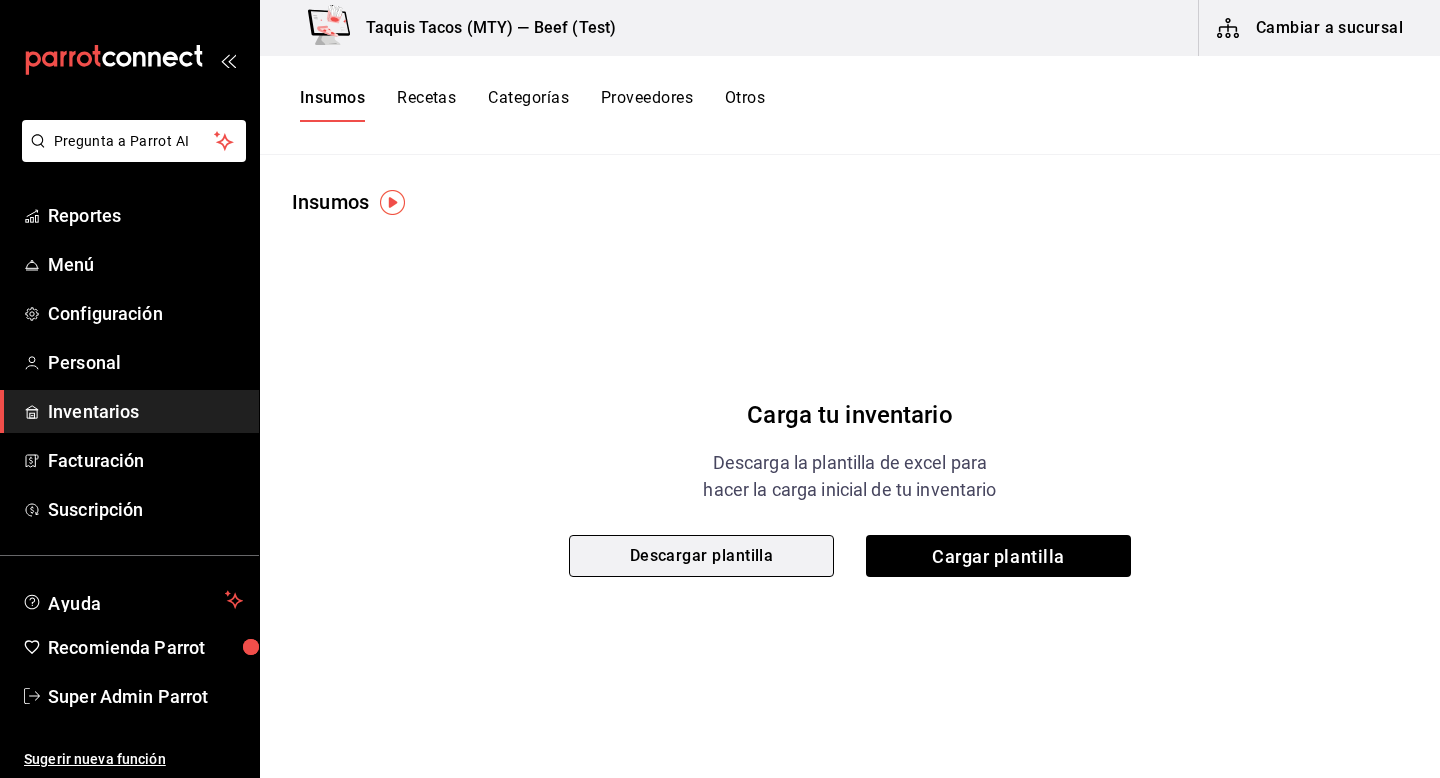 click on "Descargar plantilla" at bounding box center (701, 556) 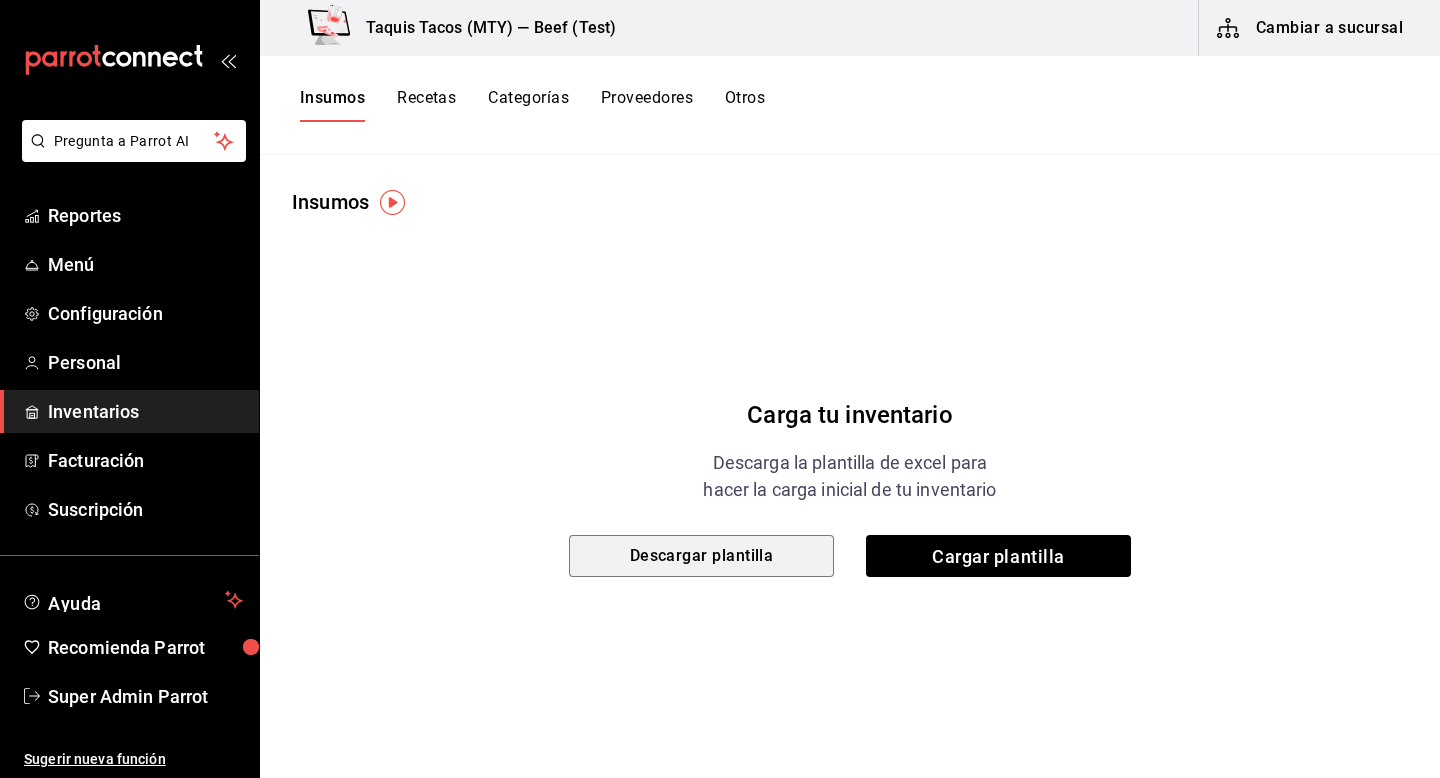 type 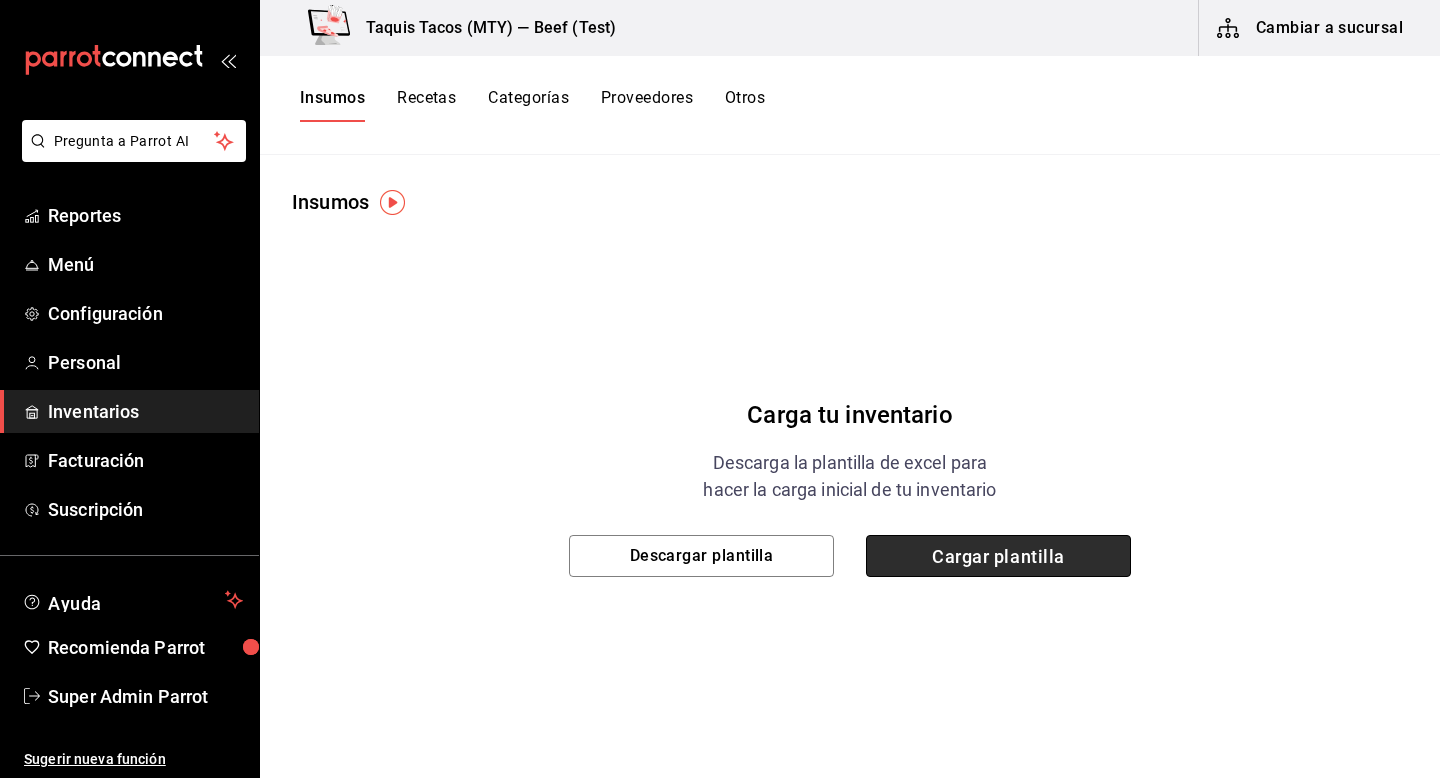 click on "Cargar plantilla" at bounding box center [998, 556] 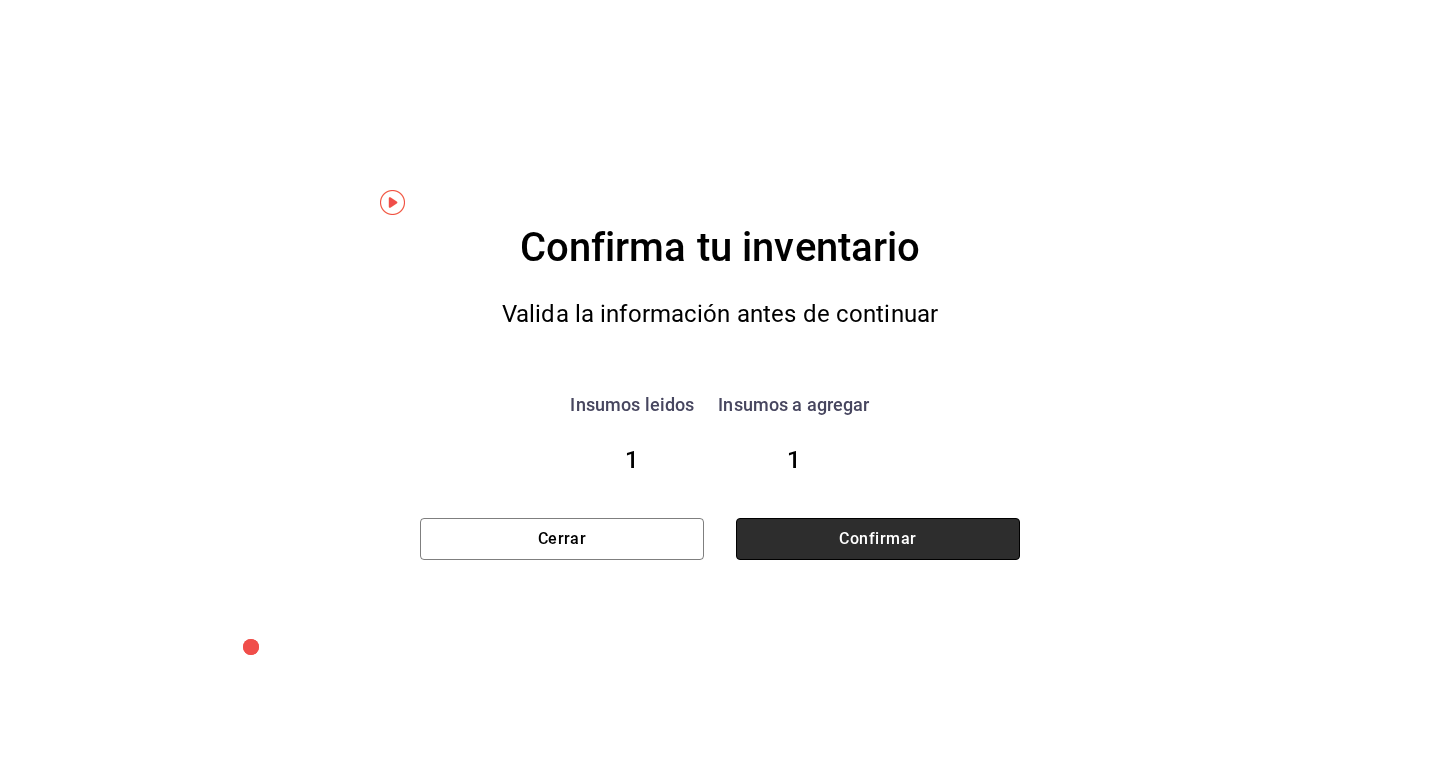 click on "Confirmar" at bounding box center [878, 539] 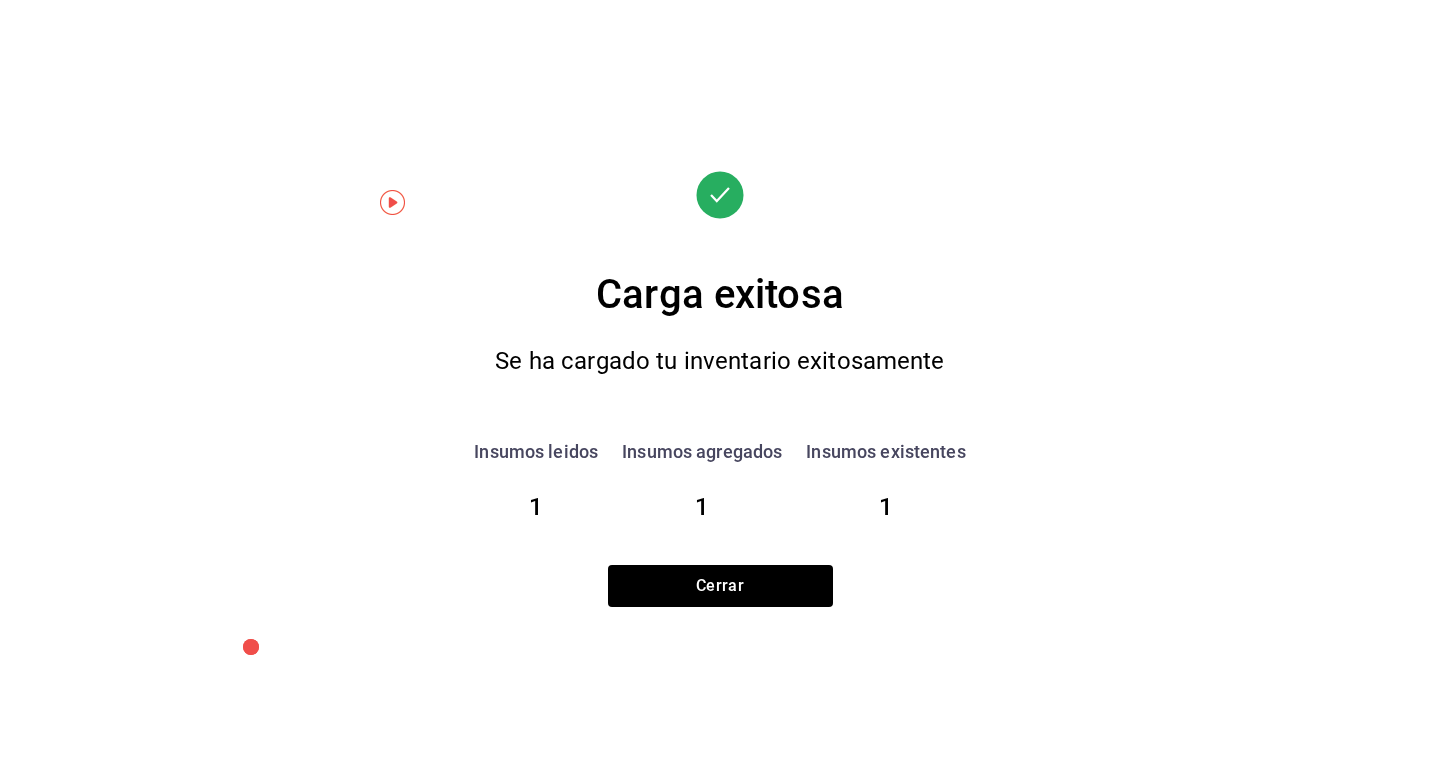 click on "Carga exitosa Se ha cargado tu inventario exitosamente Insumos leidos 1 Insumos agregados 1 Insumos existentes 1 Cerrar" at bounding box center (720, 389) 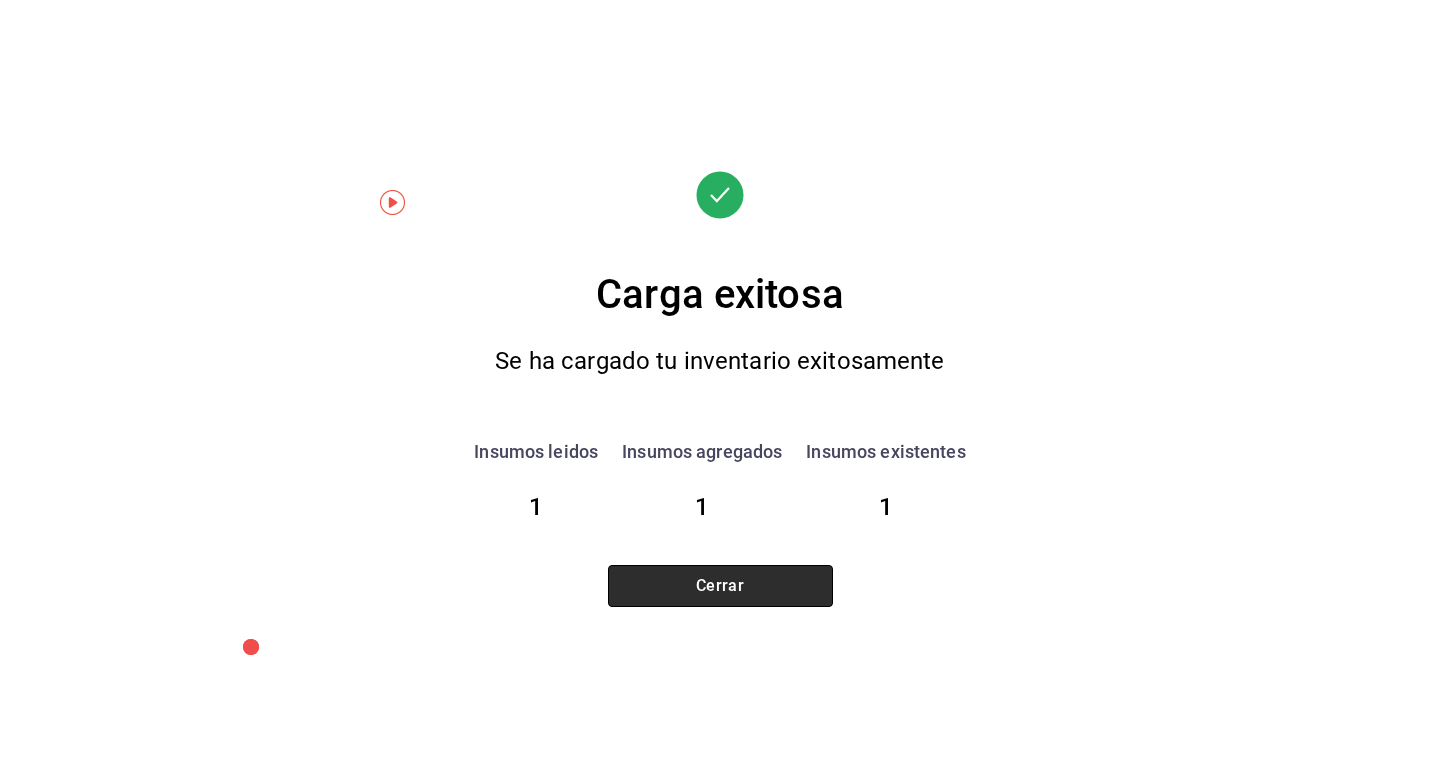 click on "Cerrar" at bounding box center (720, 586) 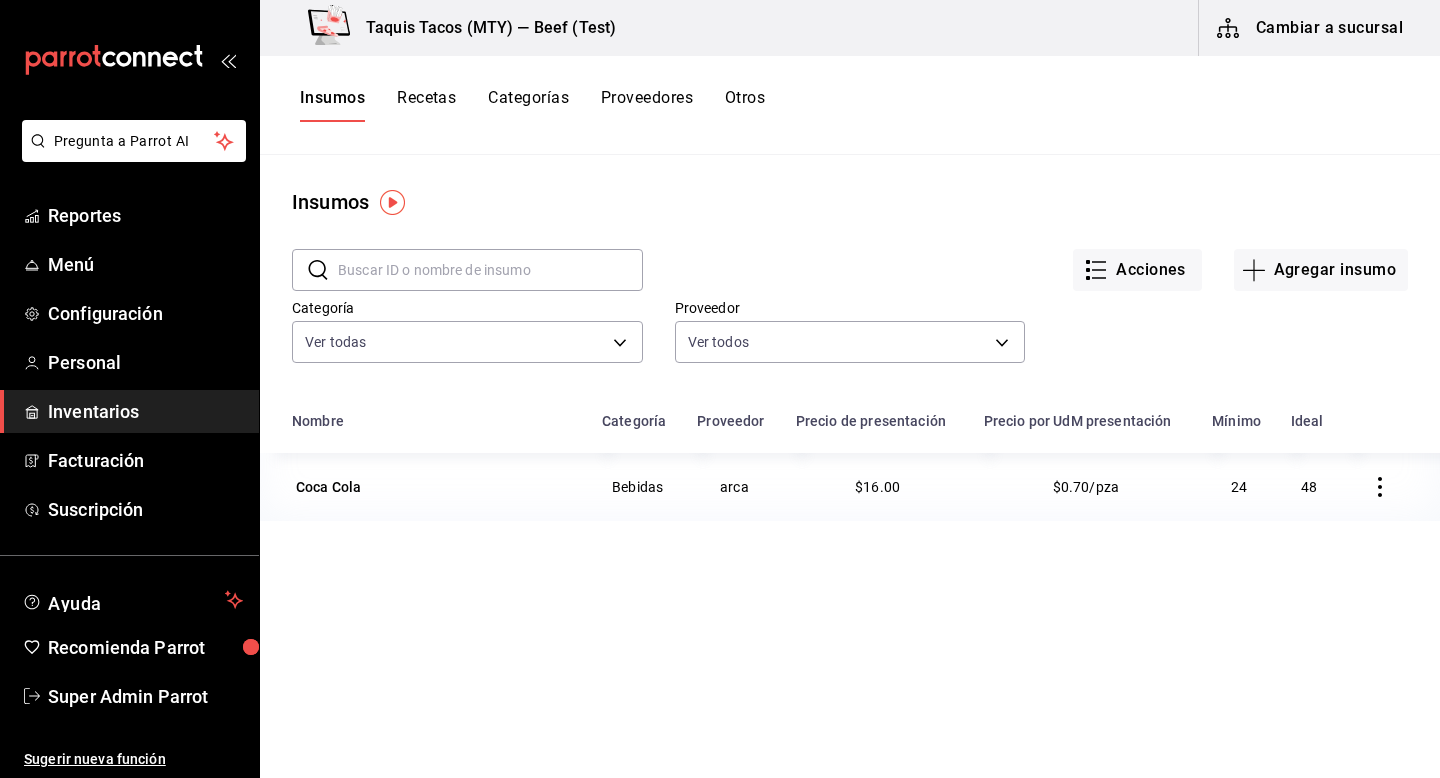 click on "Otros" at bounding box center [745, 105] 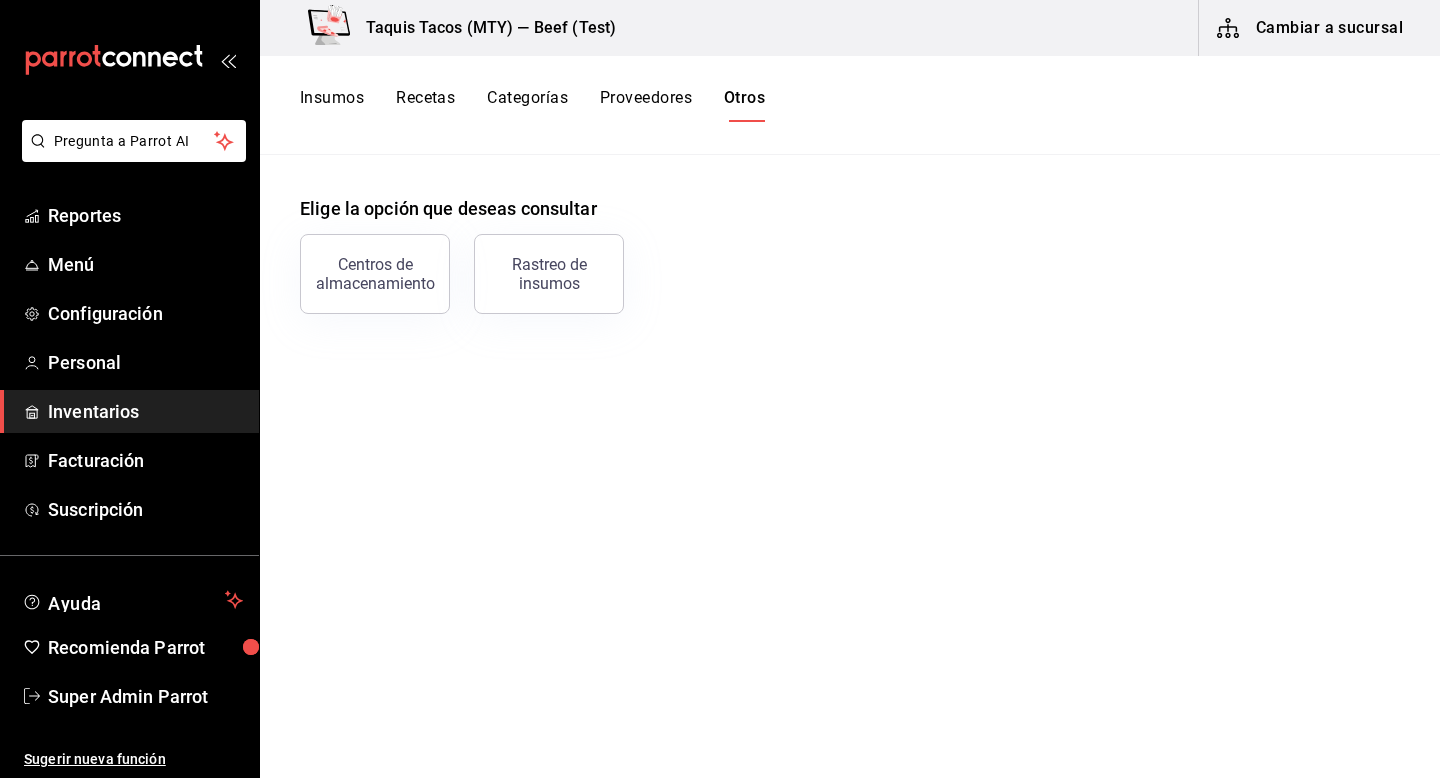 click on "Insumos" at bounding box center (332, 105) 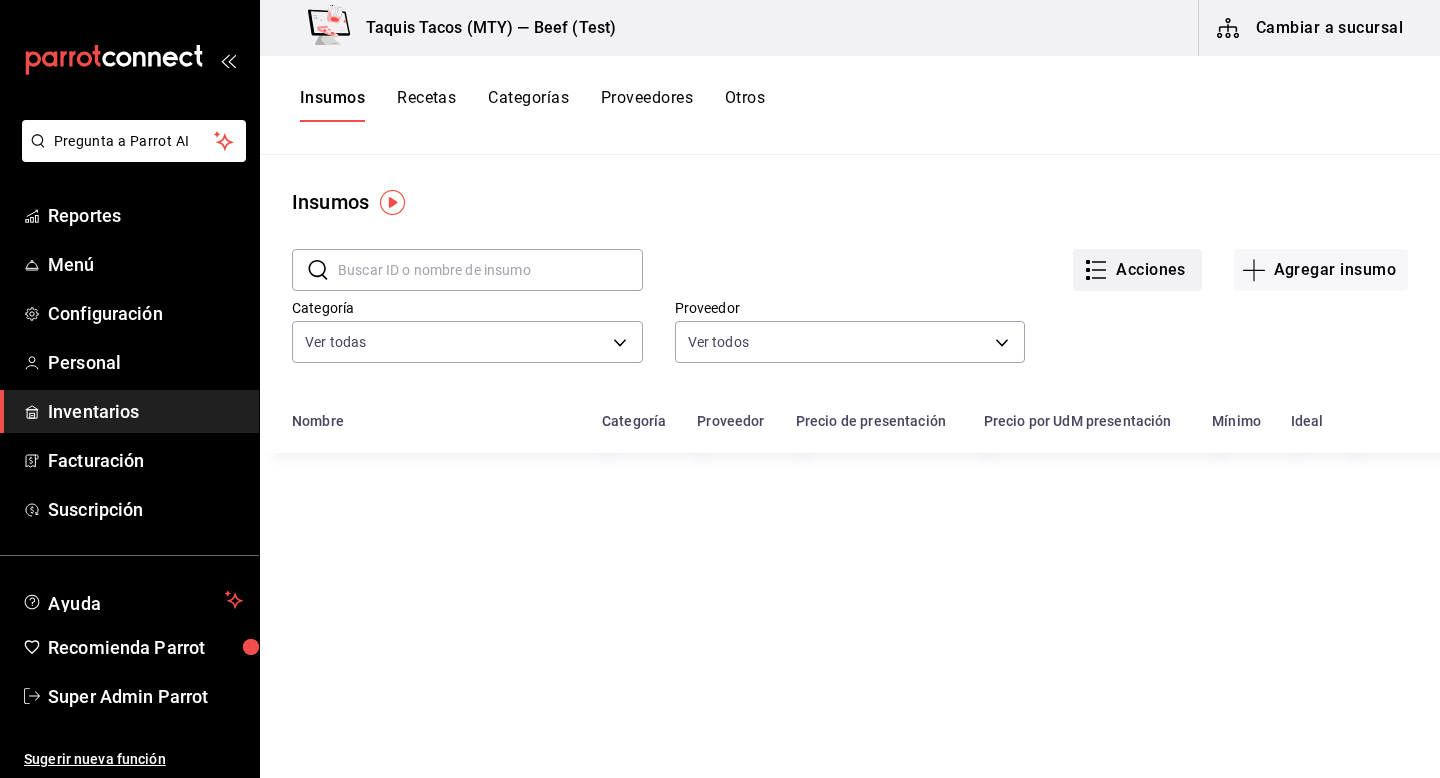 click on "Acciones" at bounding box center [1137, 270] 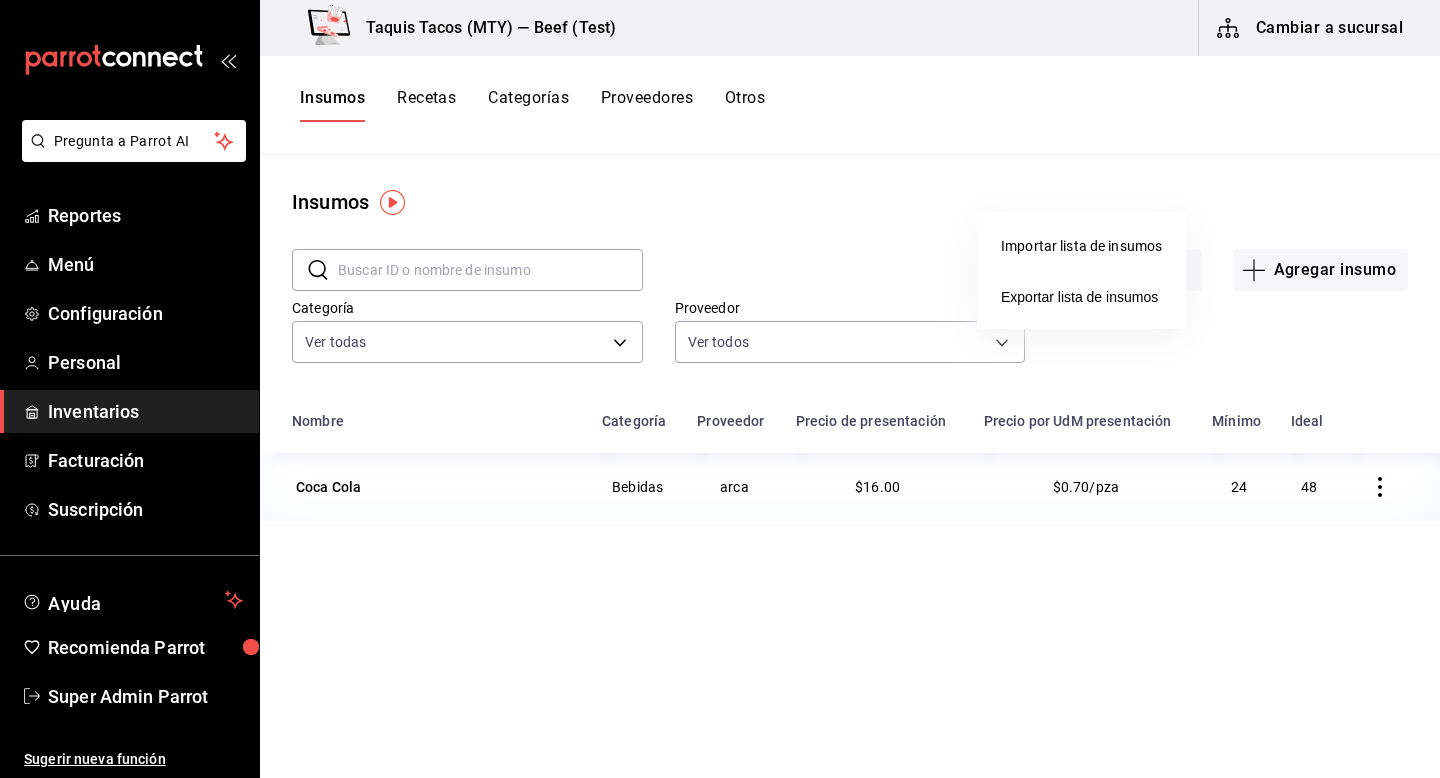 click at bounding box center [720, 389] 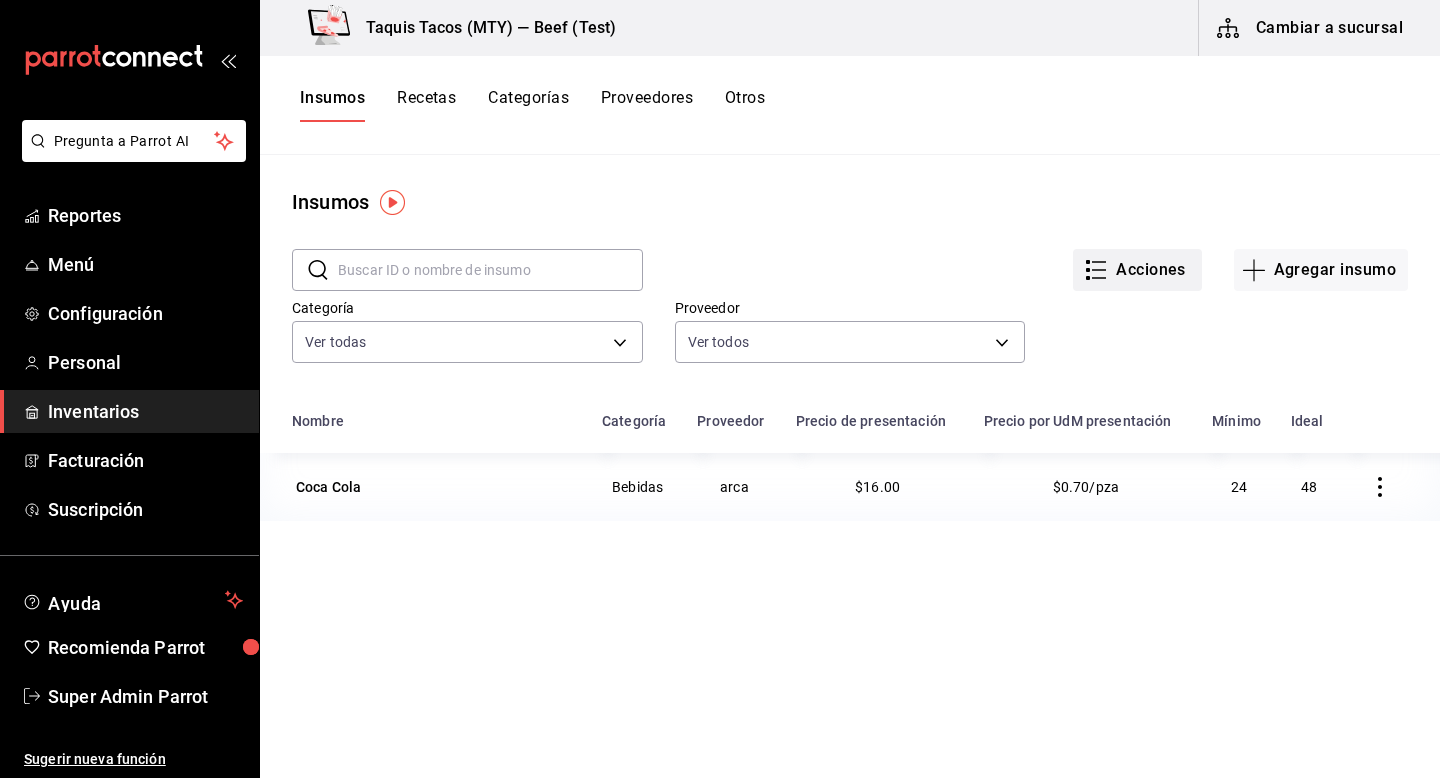 click on "Acciones" at bounding box center (1137, 270) 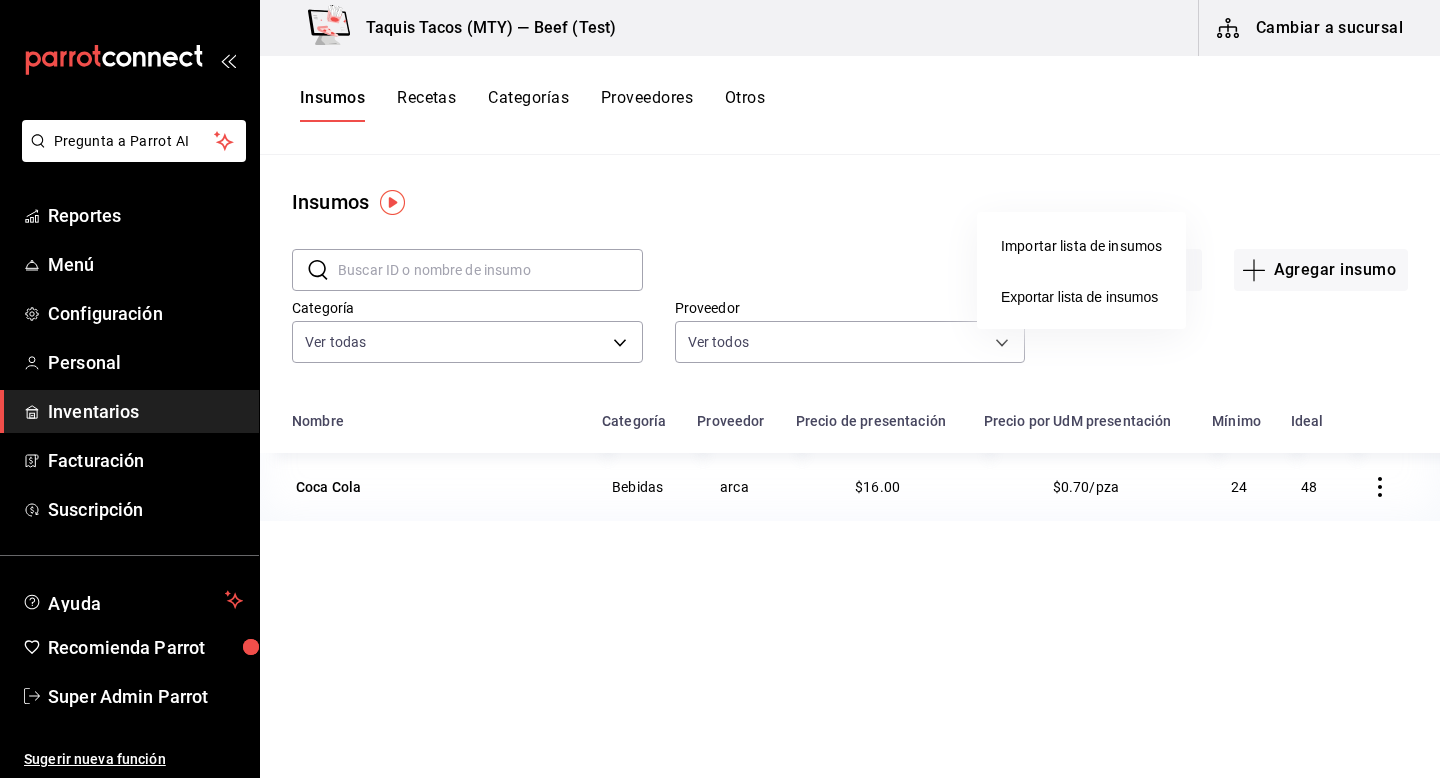 click at bounding box center (720, 389) 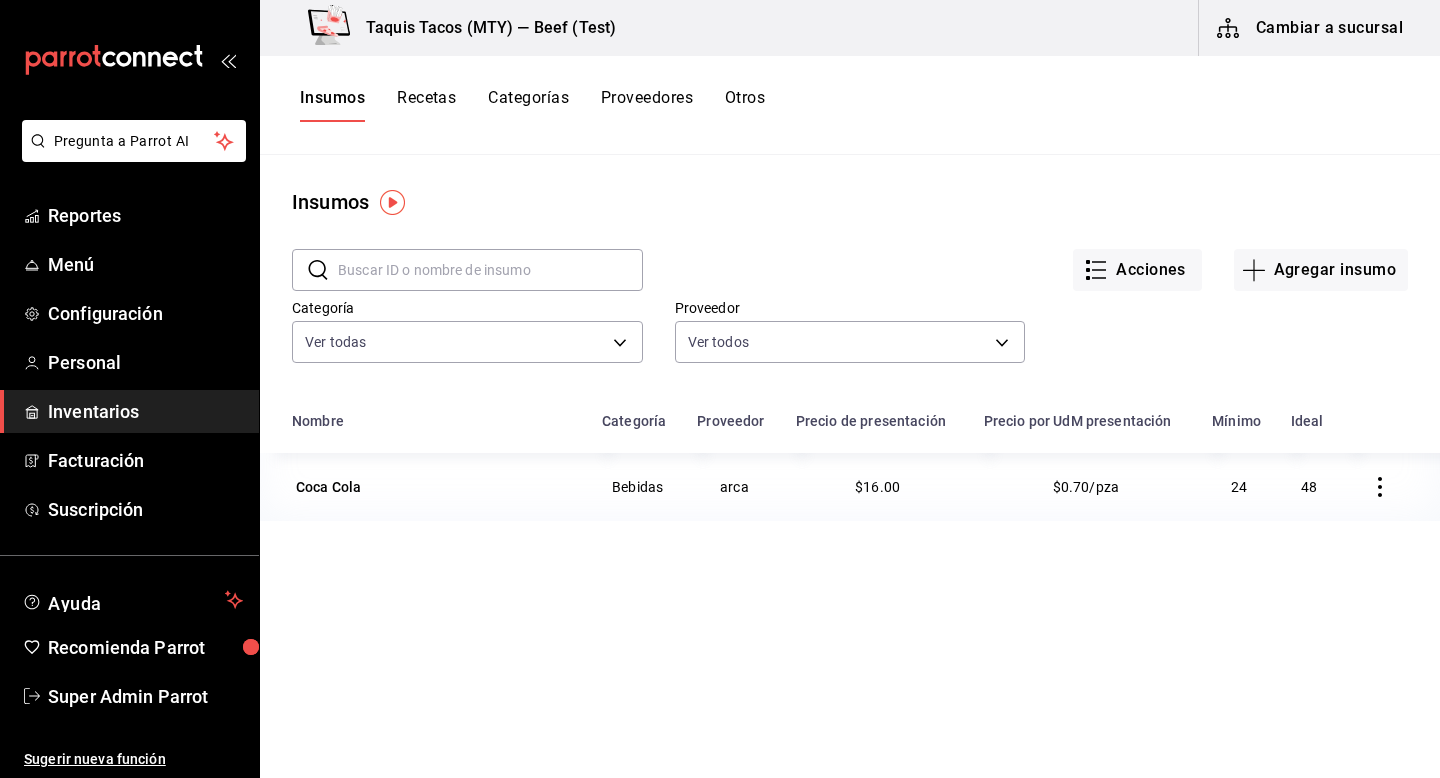 click on "Recetas" at bounding box center [426, 105] 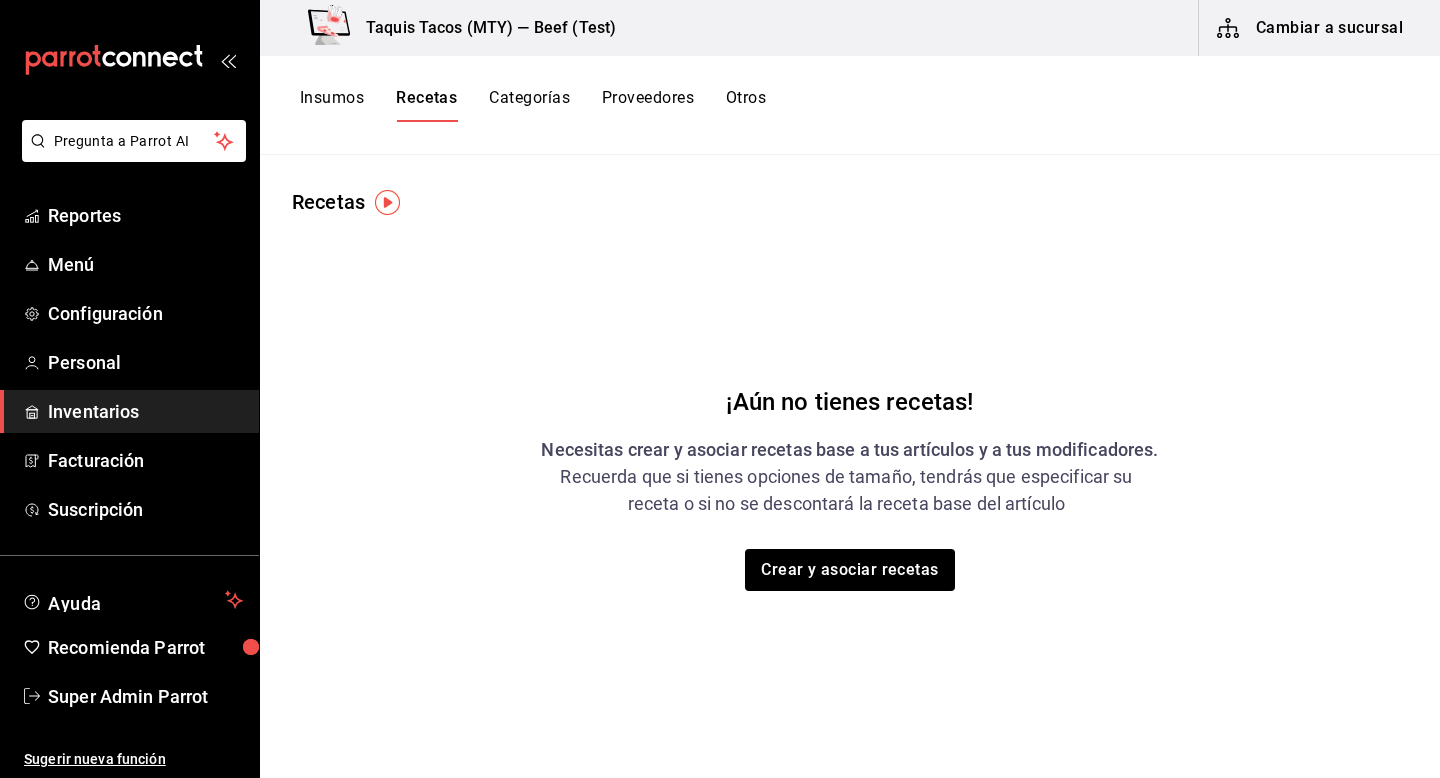 click on "Categorías" at bounding box center [529, 105] 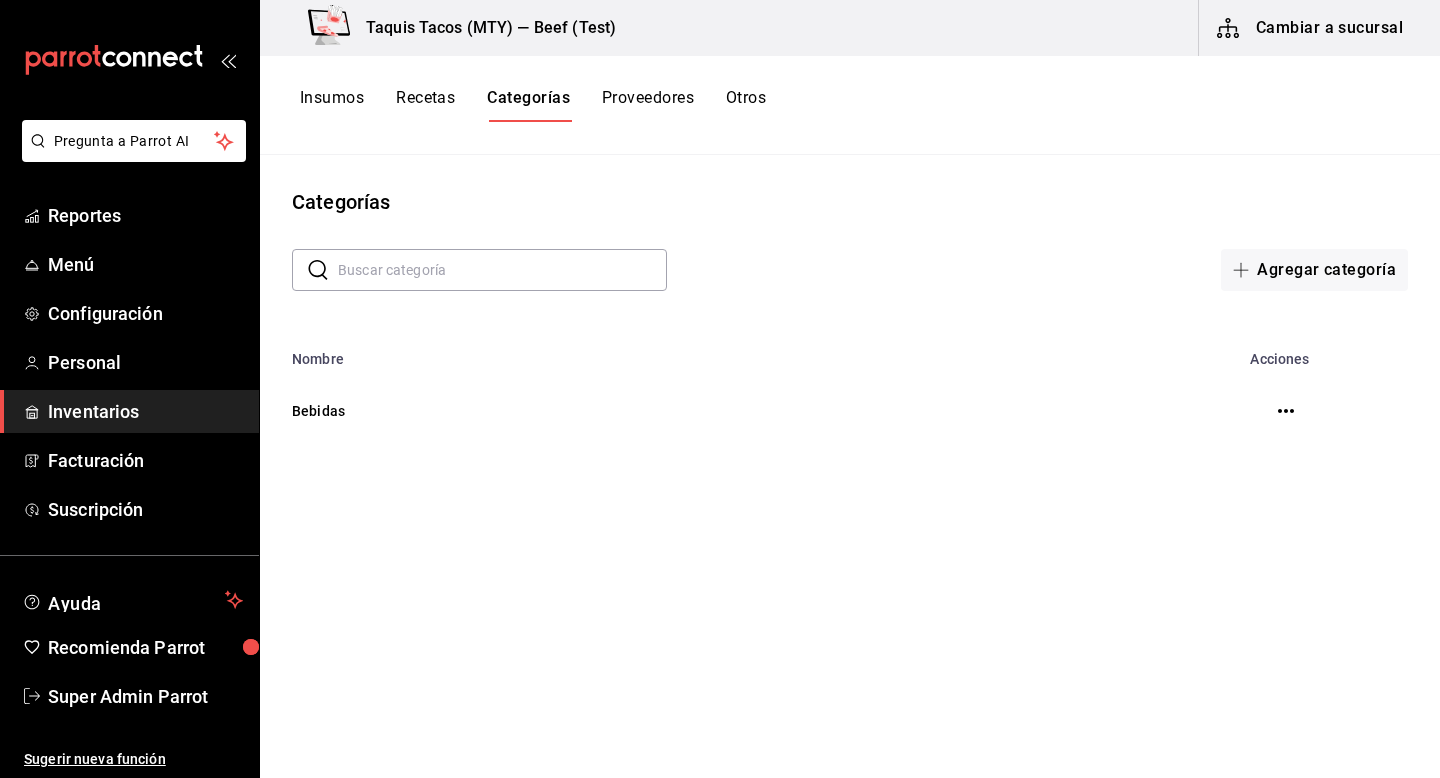 click on "Proveedores" at bounding box center (648, 105) 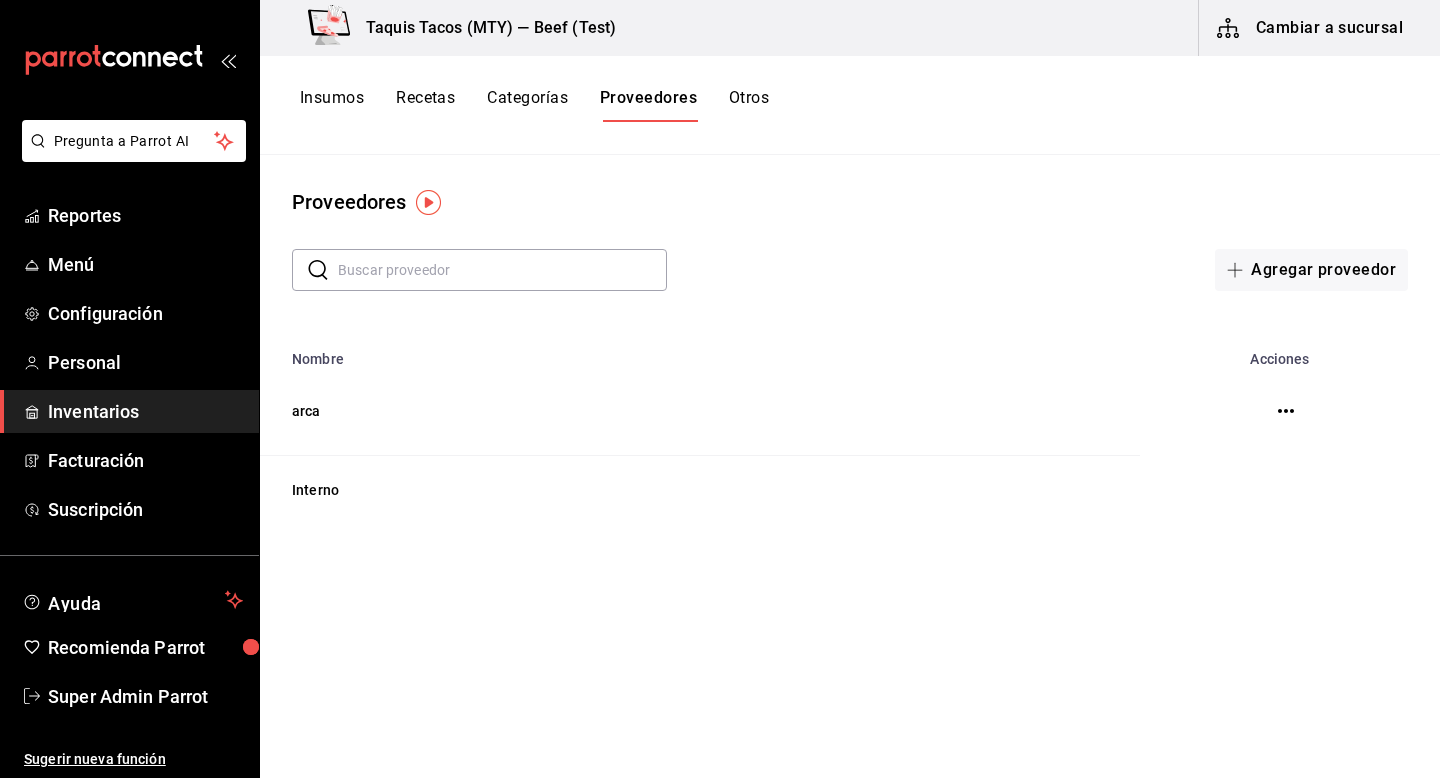 click on "Otros" at bounding box center (749, 105) 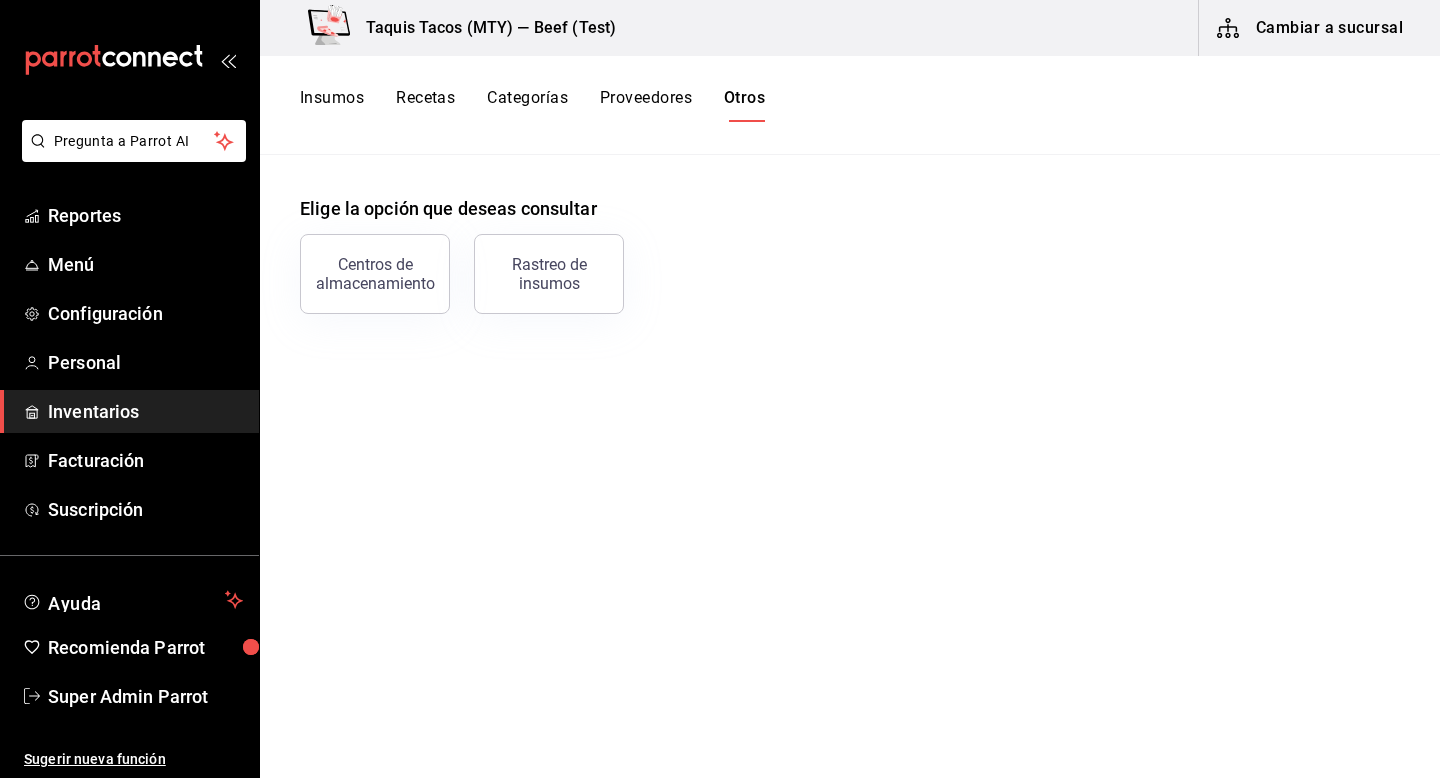 click on "Insumos Recetas Categorías Proveedores Otros" at bounding box center [532, 105] 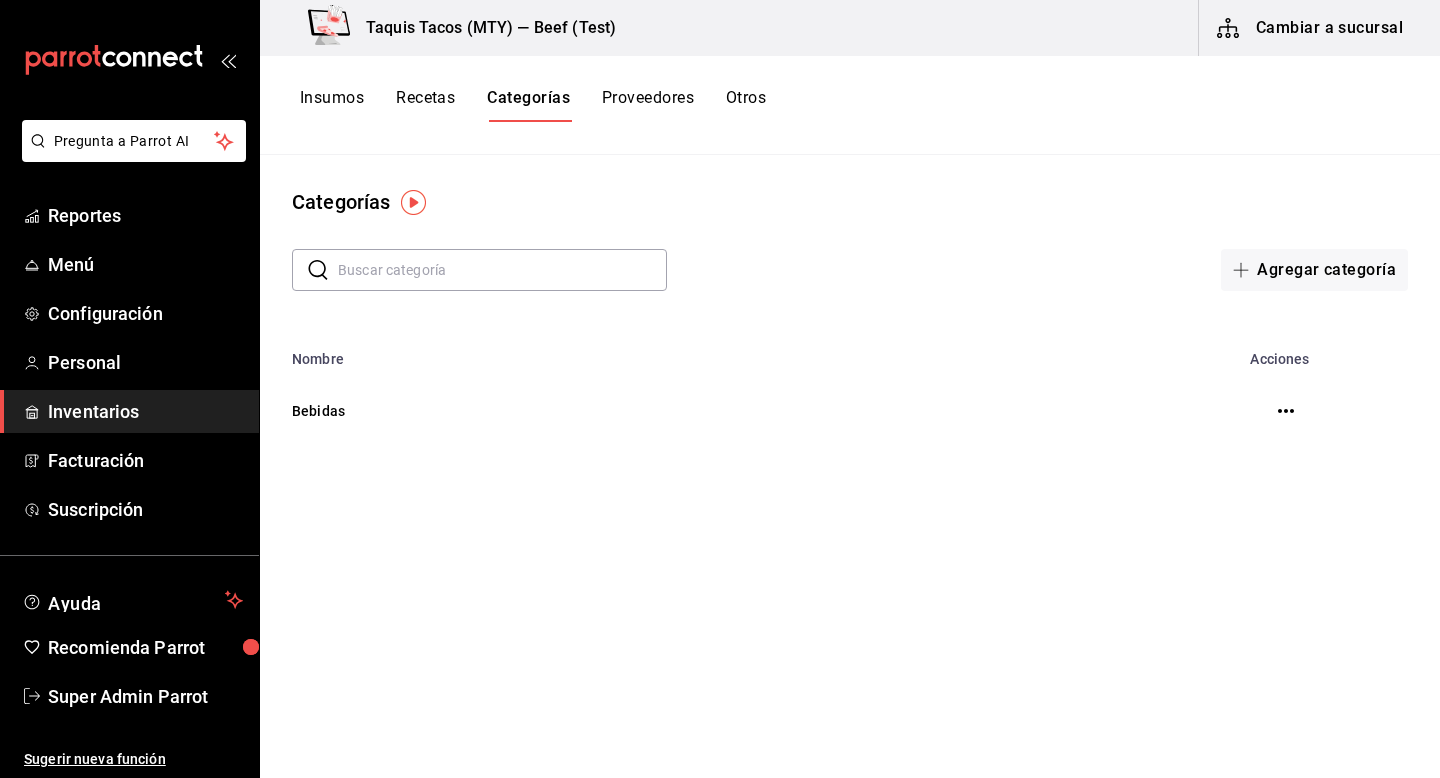 click on "Recetas" at bounding box center [425, 105] 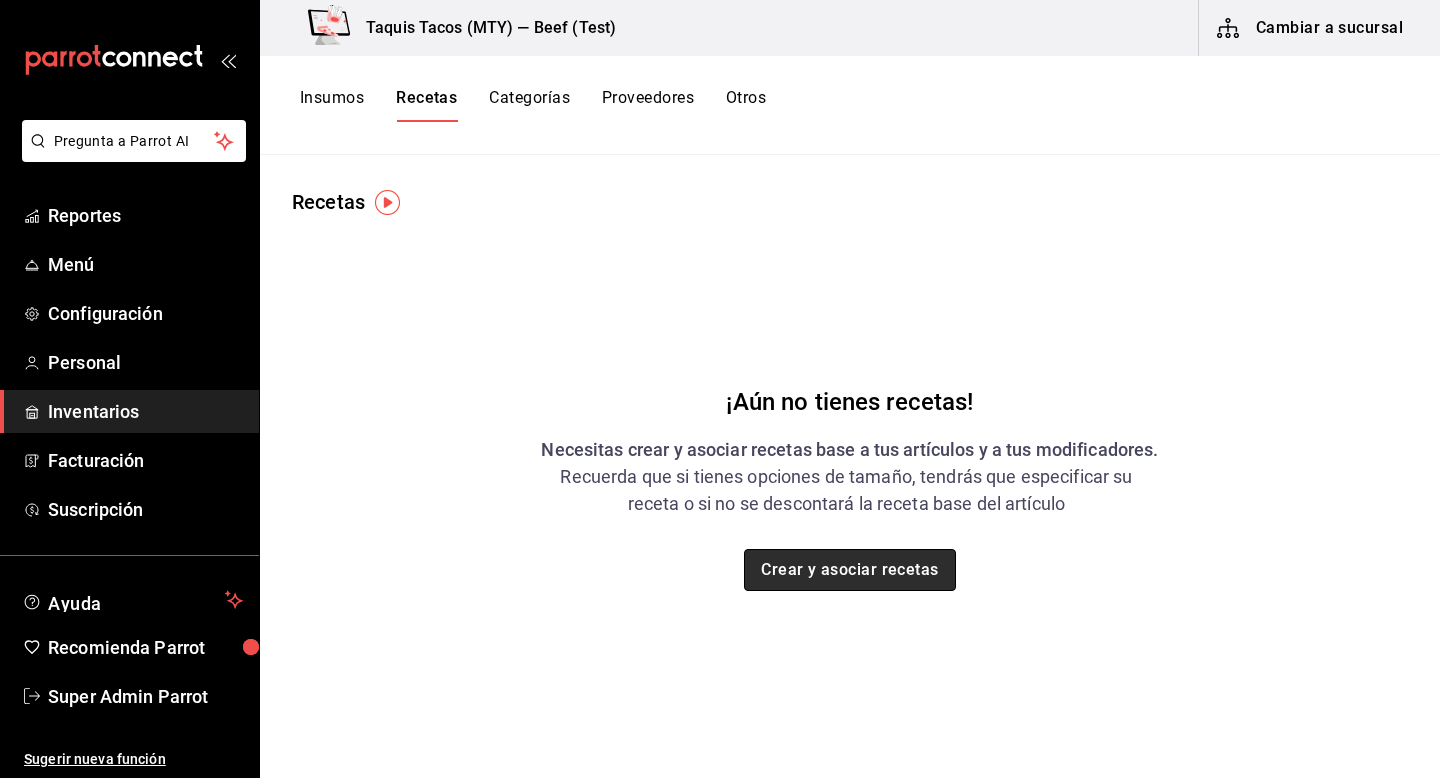 click on "Crear y asociar recetas" at bounding box center [850, 570] 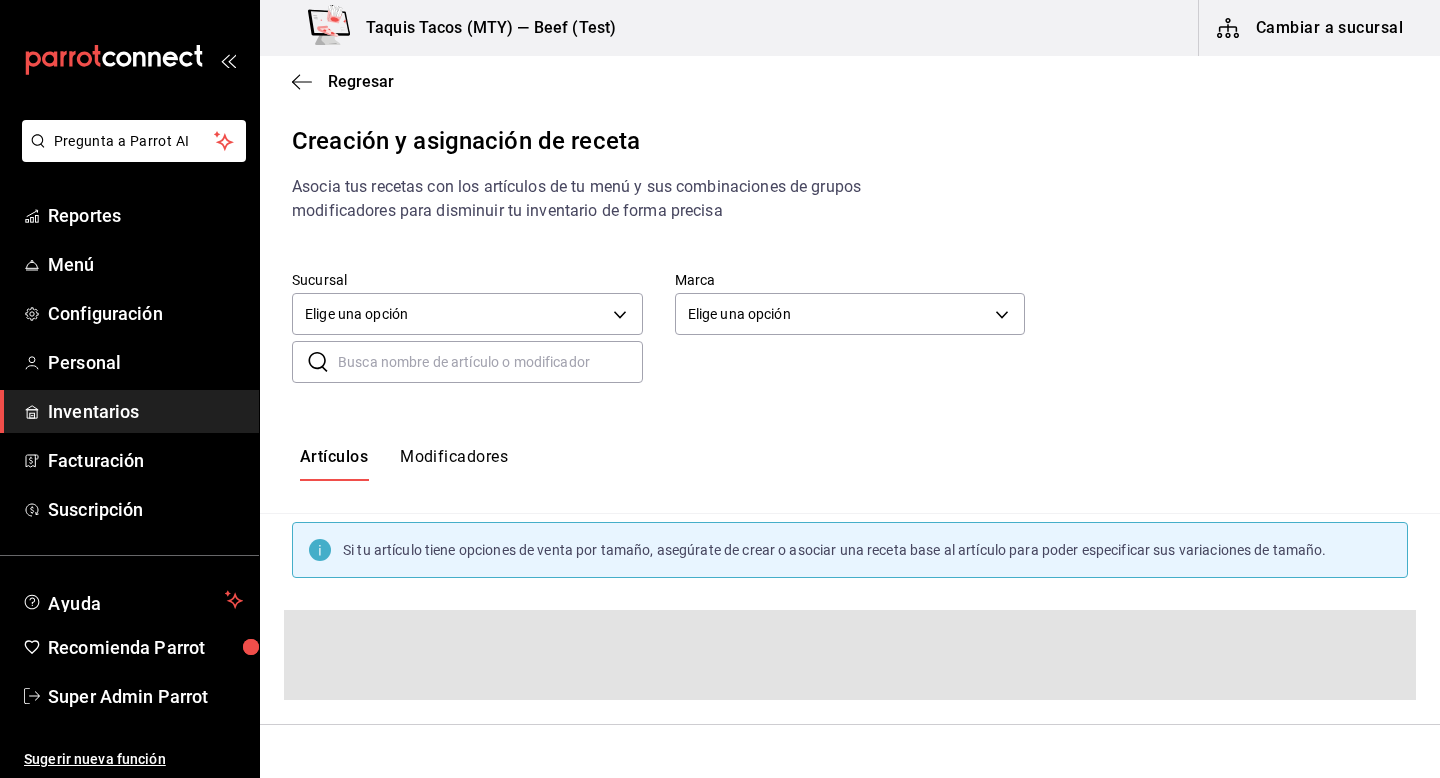 click at bounding box center [490, 362] 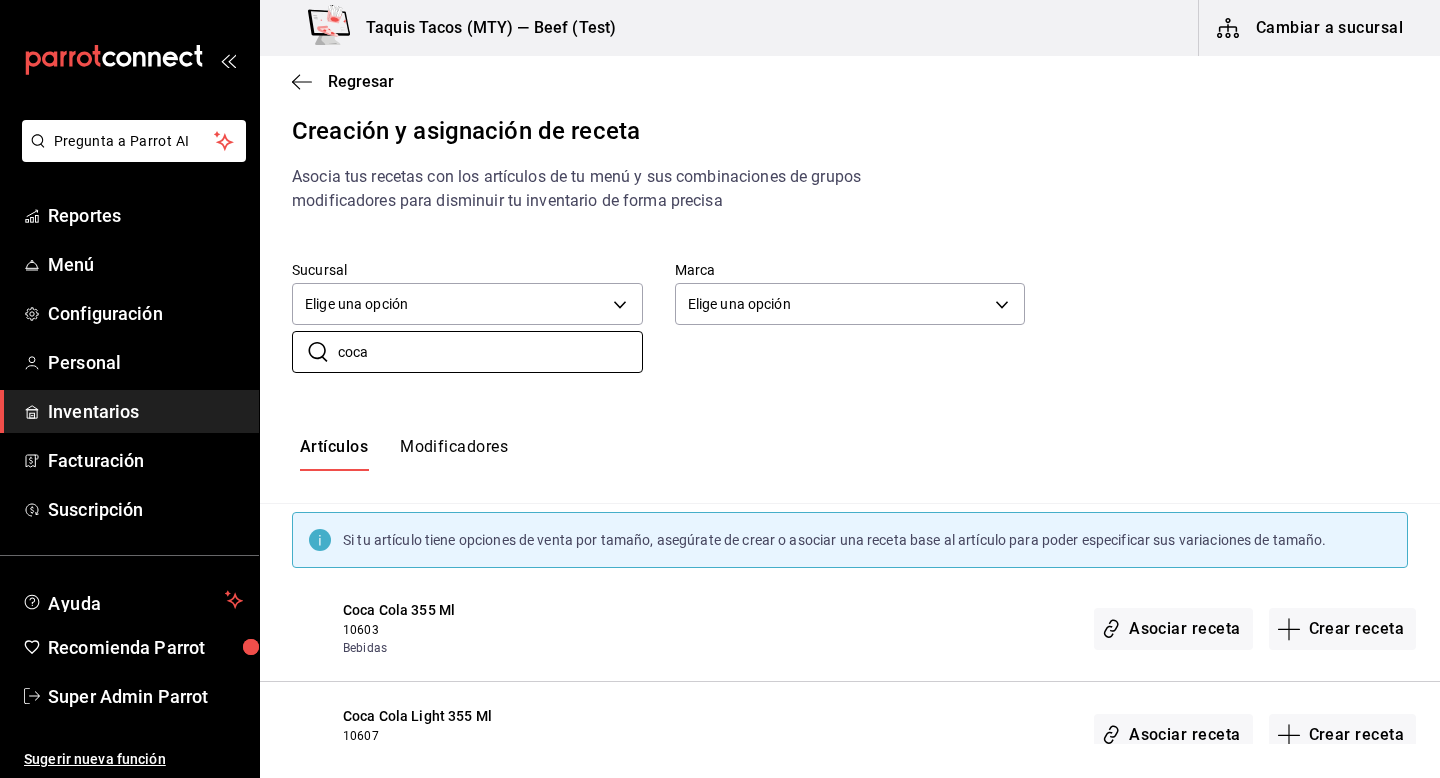 scroll, scrollTop: 11, scrollLeft: 0, axis: vertical 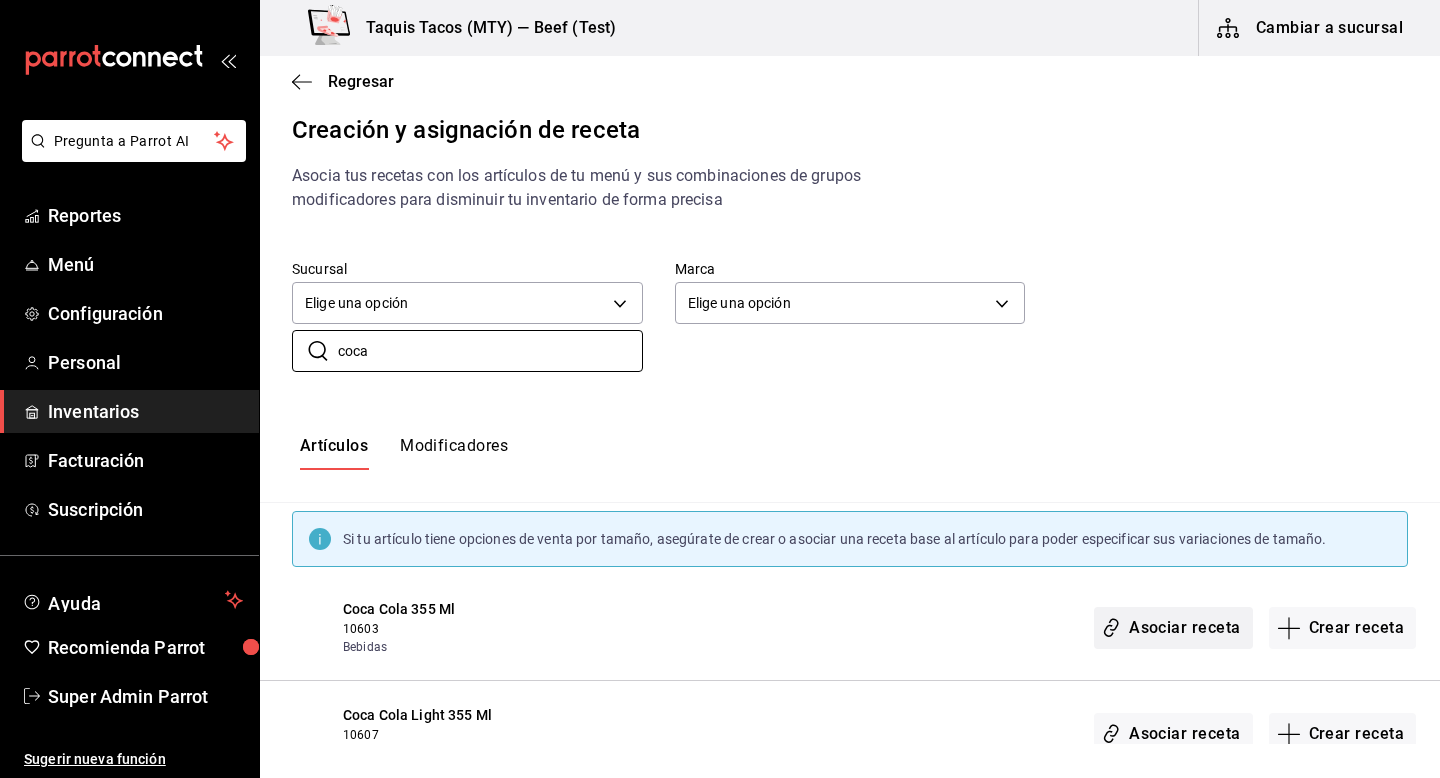 type on "coca" 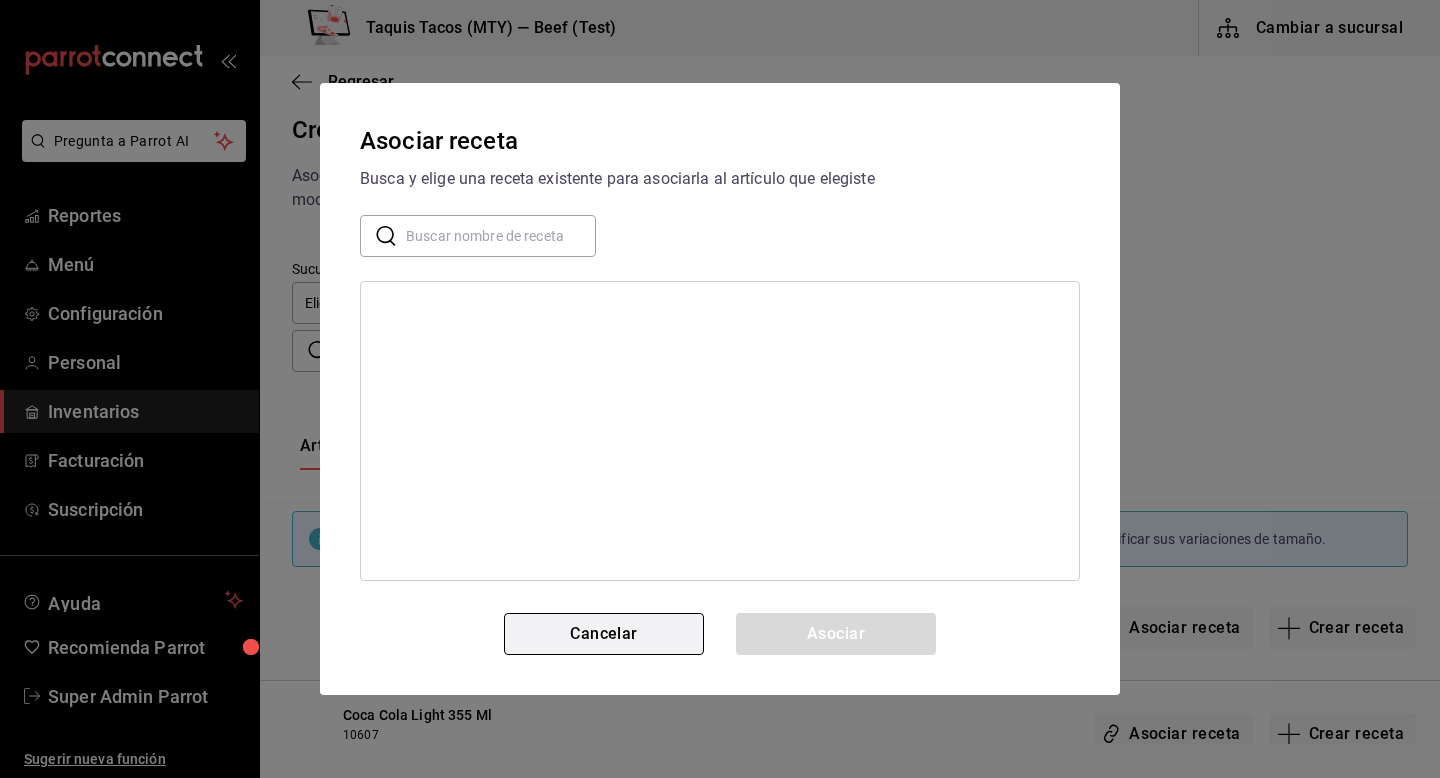 click on "Cancelar" at bounding box center [604, 634] 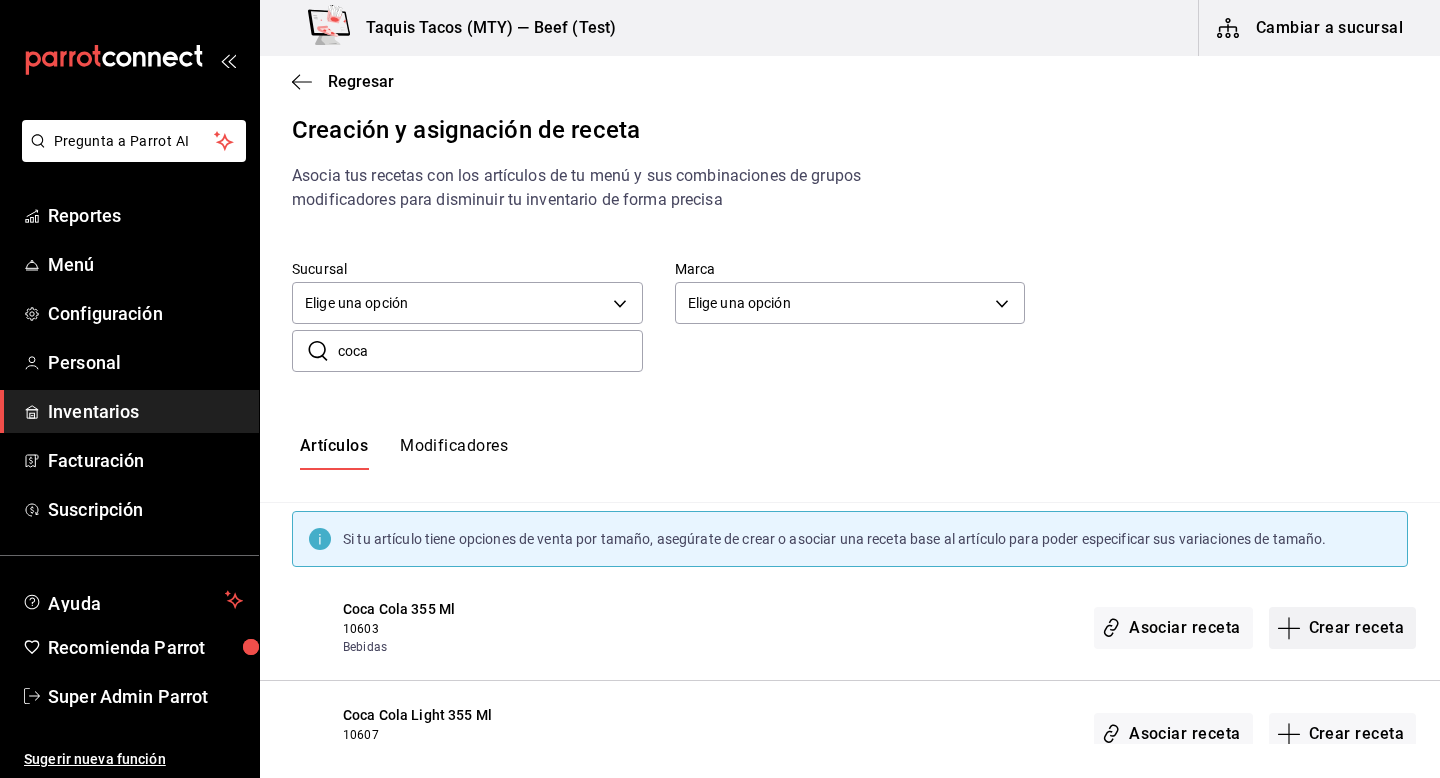 click on "Crear receta" at bounding box center (1343, 628) 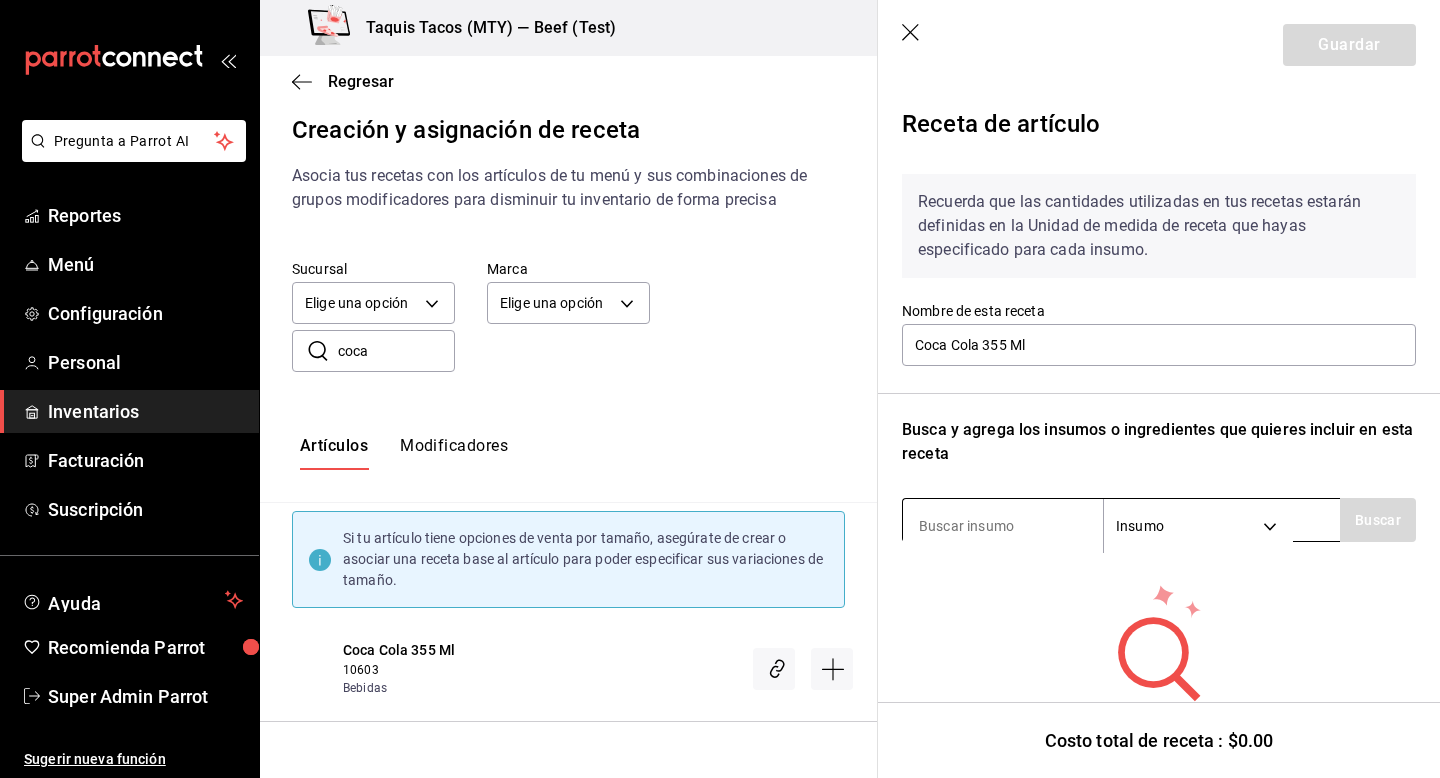 click at bounding box center (1003, 526) 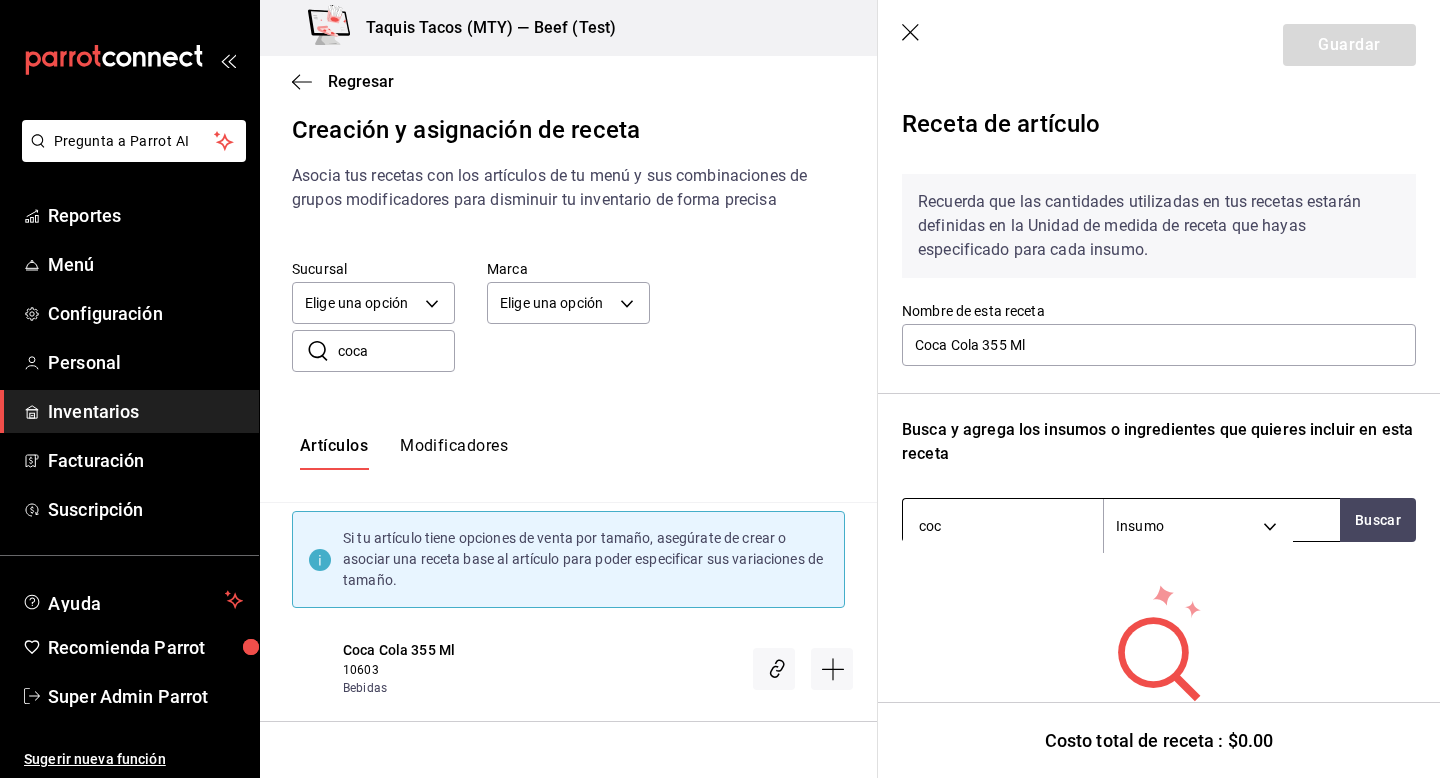 type on "coca" 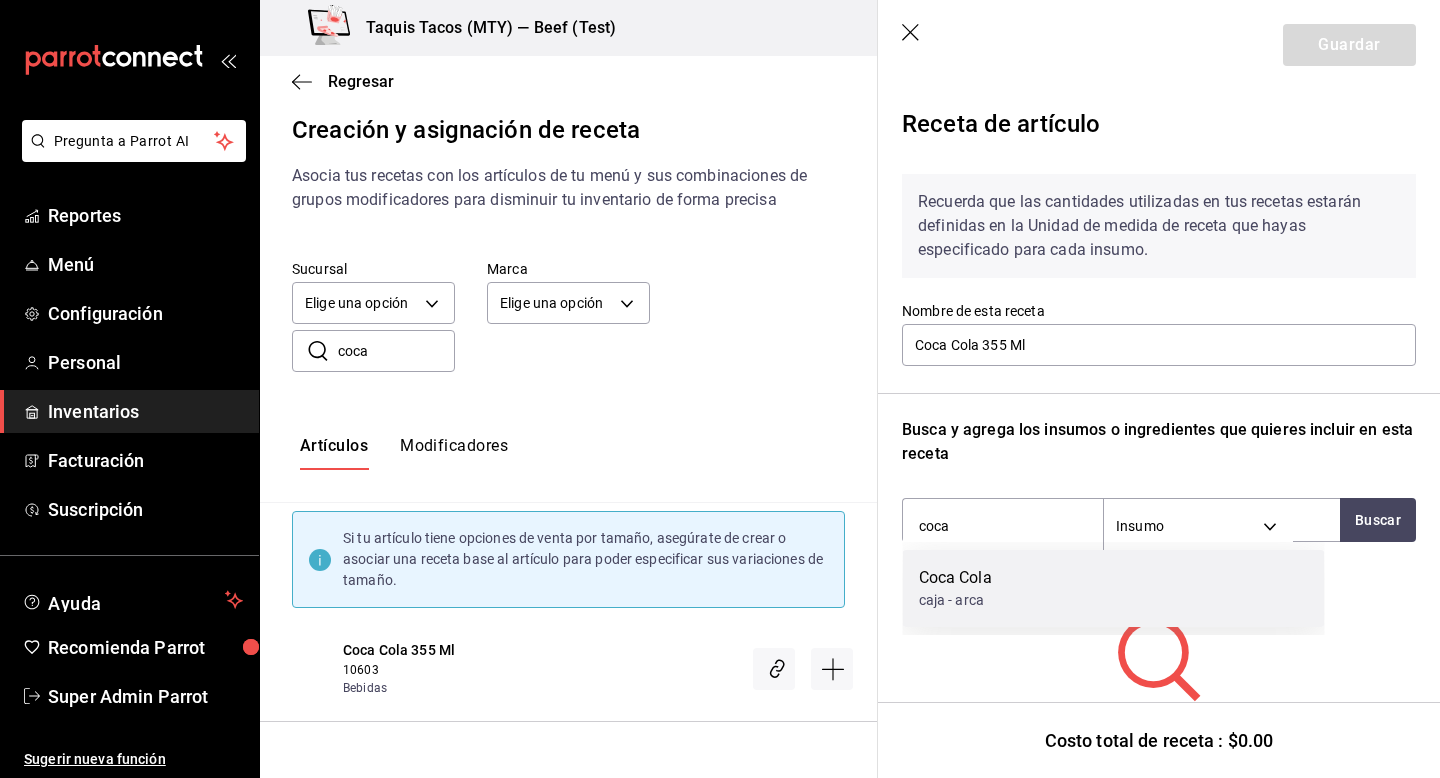 click on "Coca Cola caja - arca" at bounding box center (1114, 588) 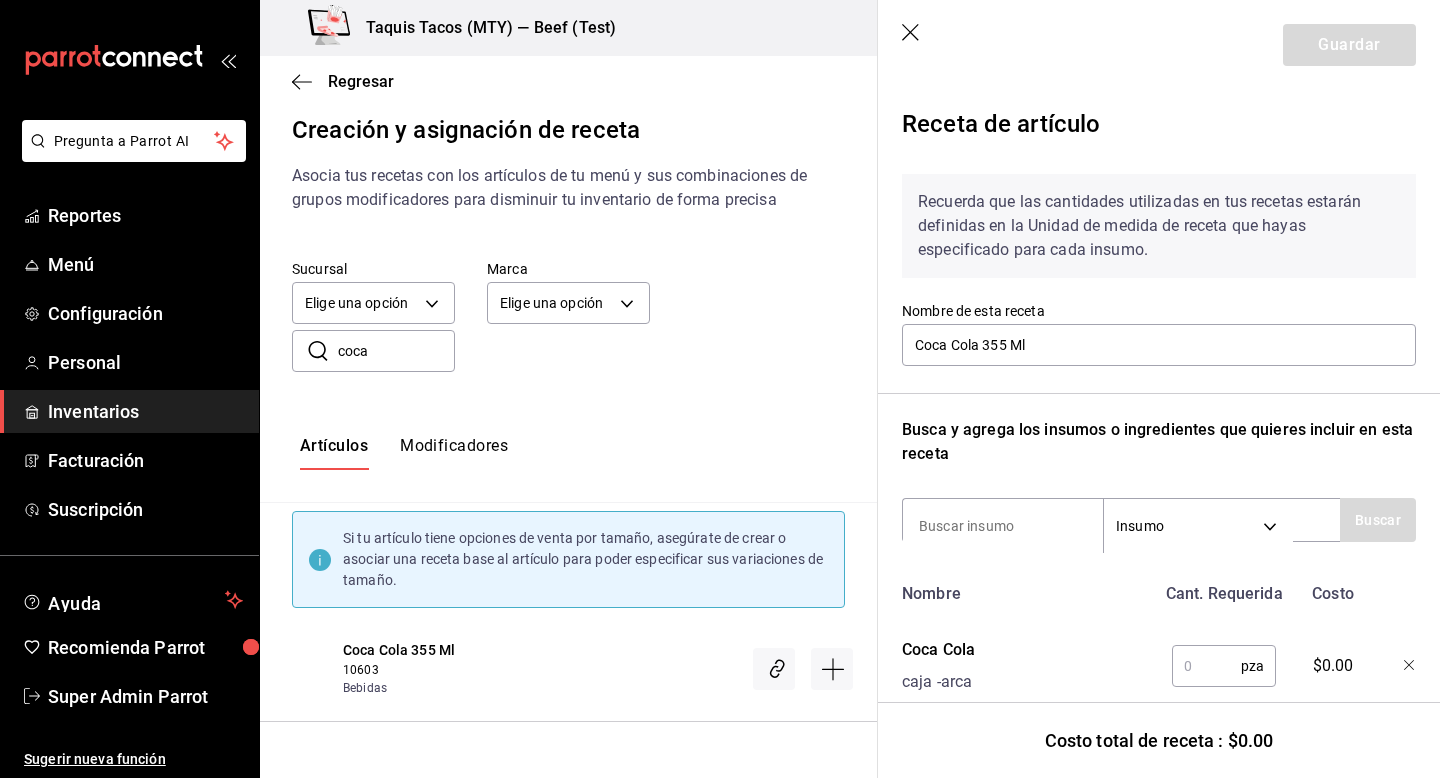 click at bounding box center [1206, 666] 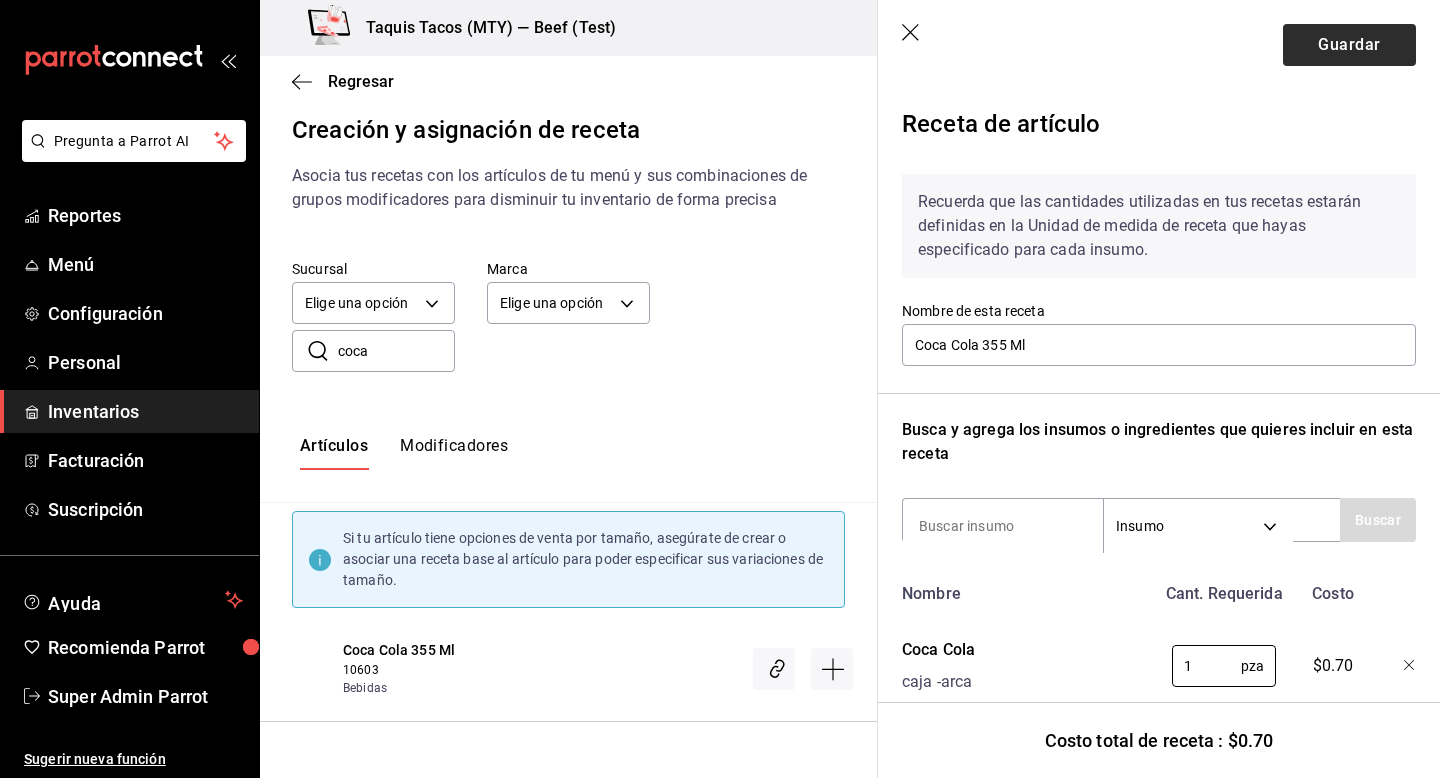 type on "1" 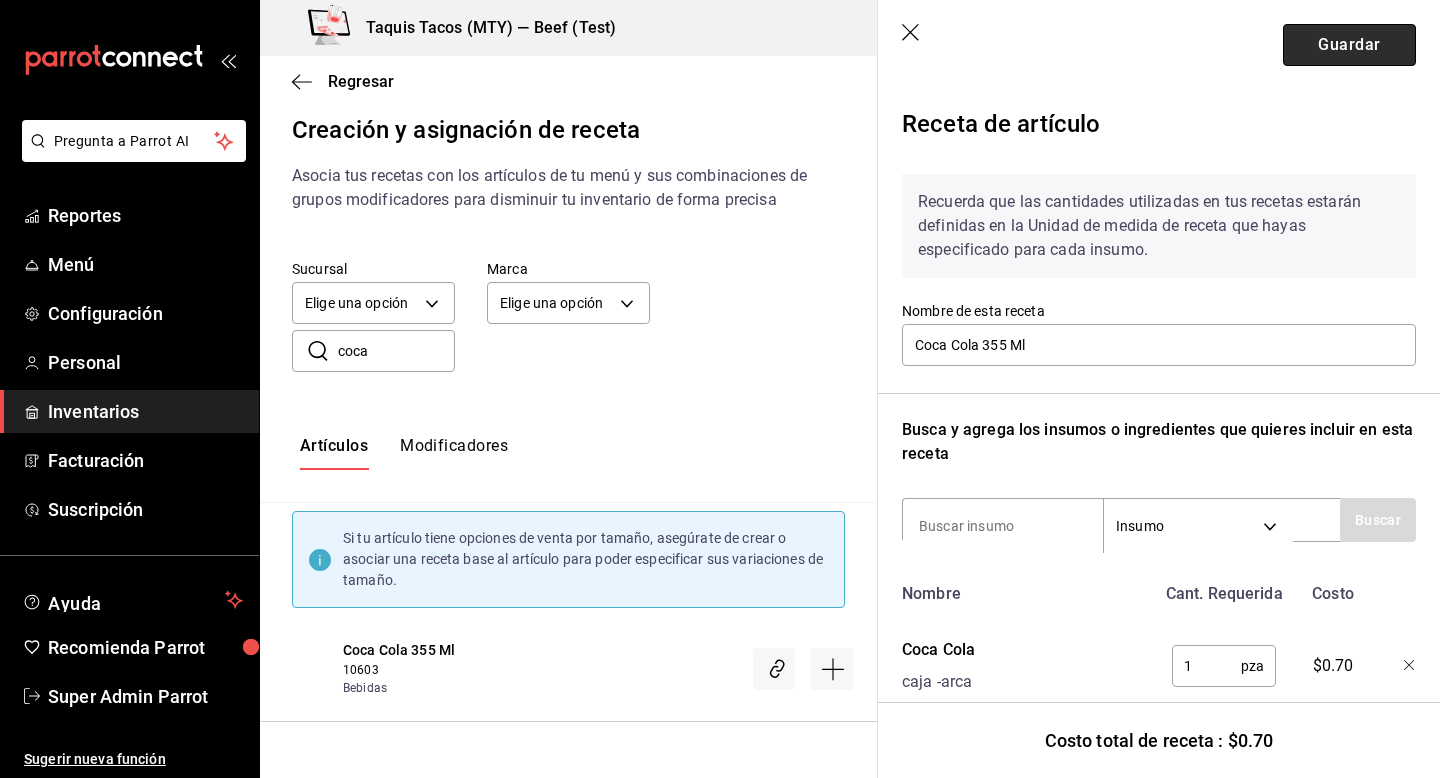 click on "Guardar" at bounding box center (1349, 45) 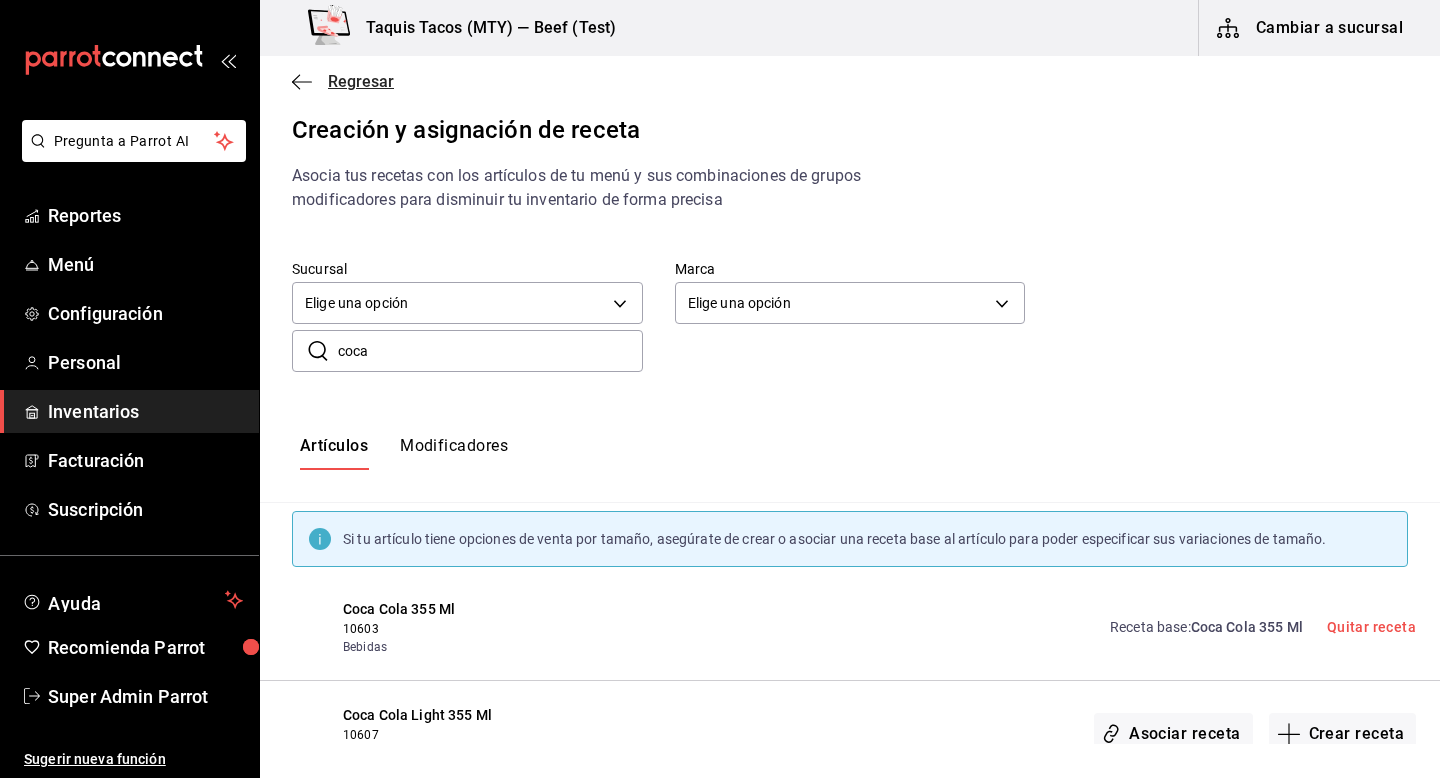 click on "Regresar" at bounding box center [361, 81] 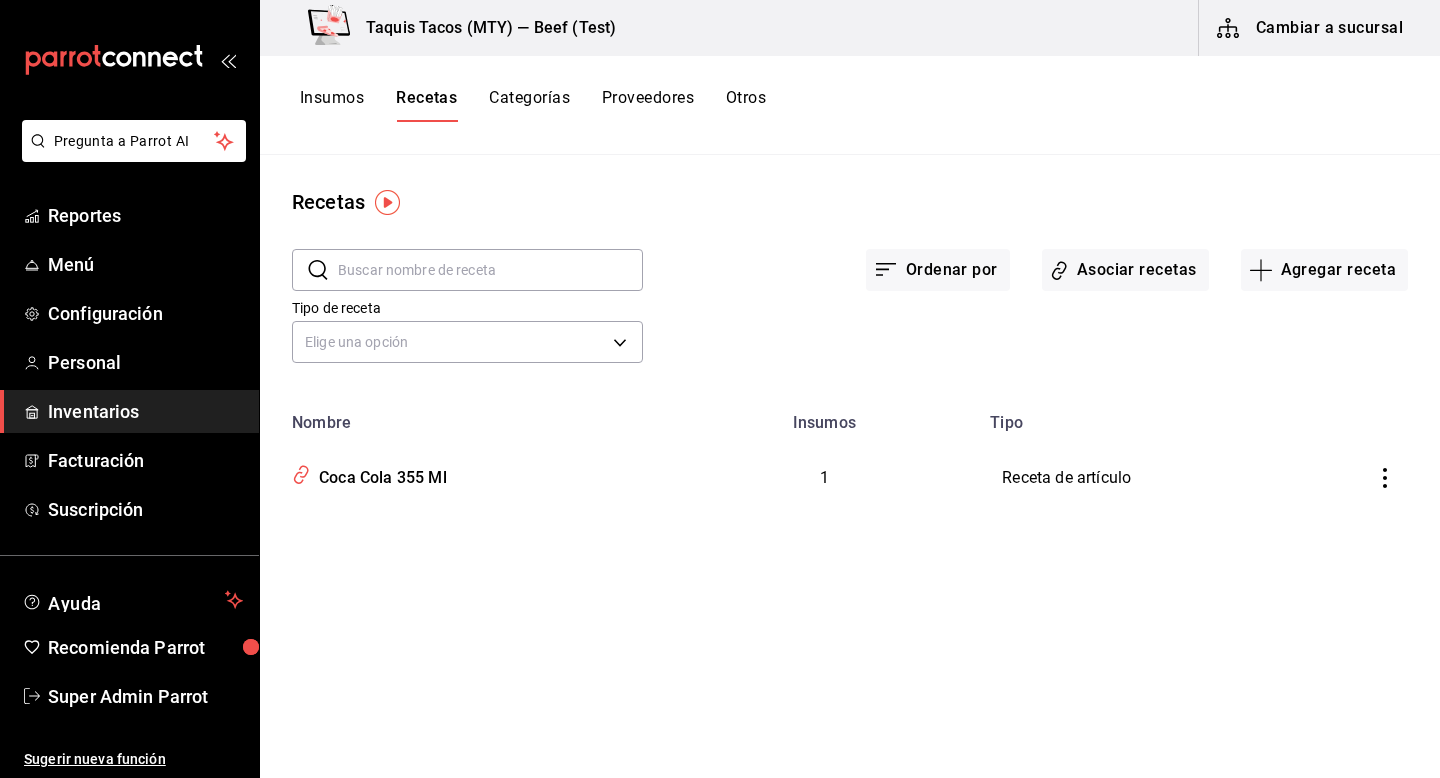 click on "Insumos" at bounding box center (332, 105) 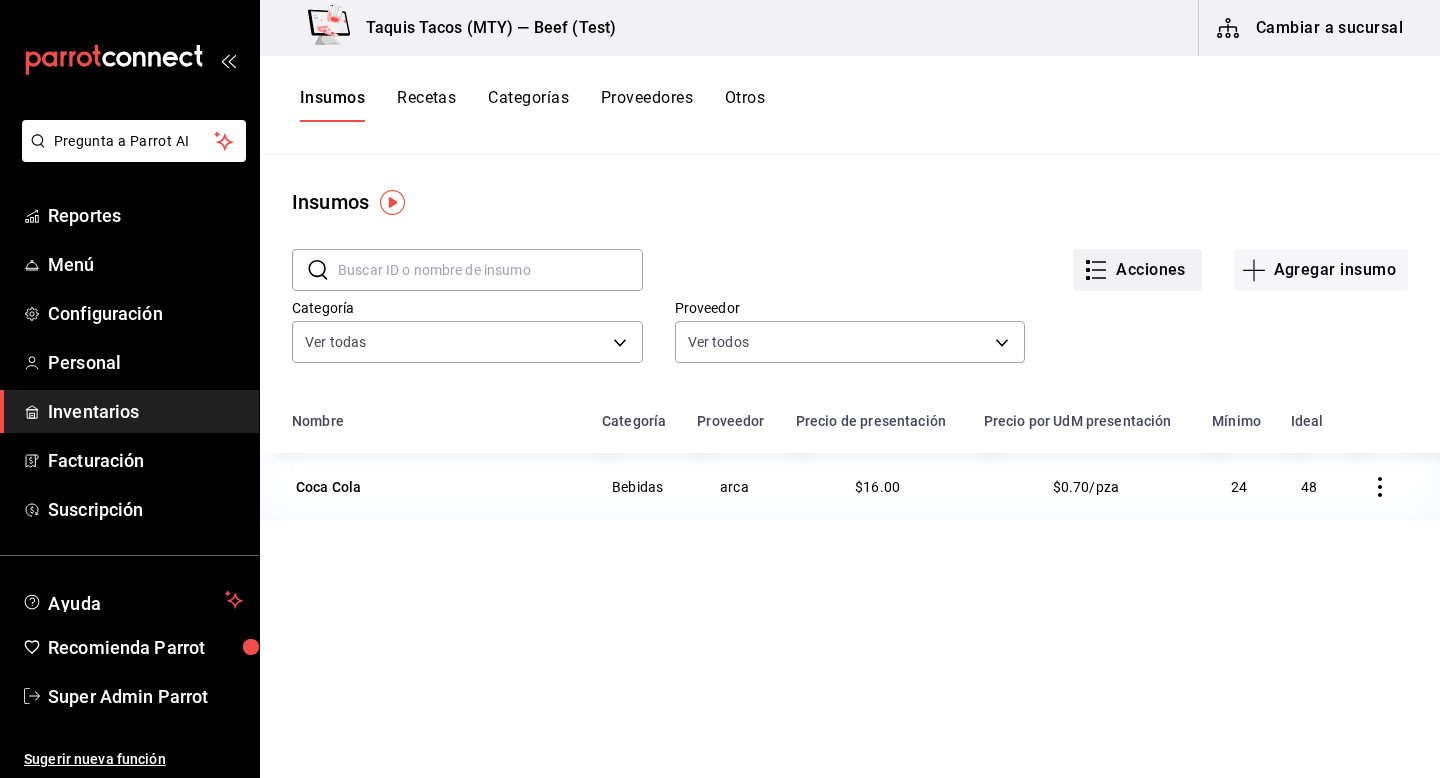 click on "Acciones" at bounding box center (1137, 270) 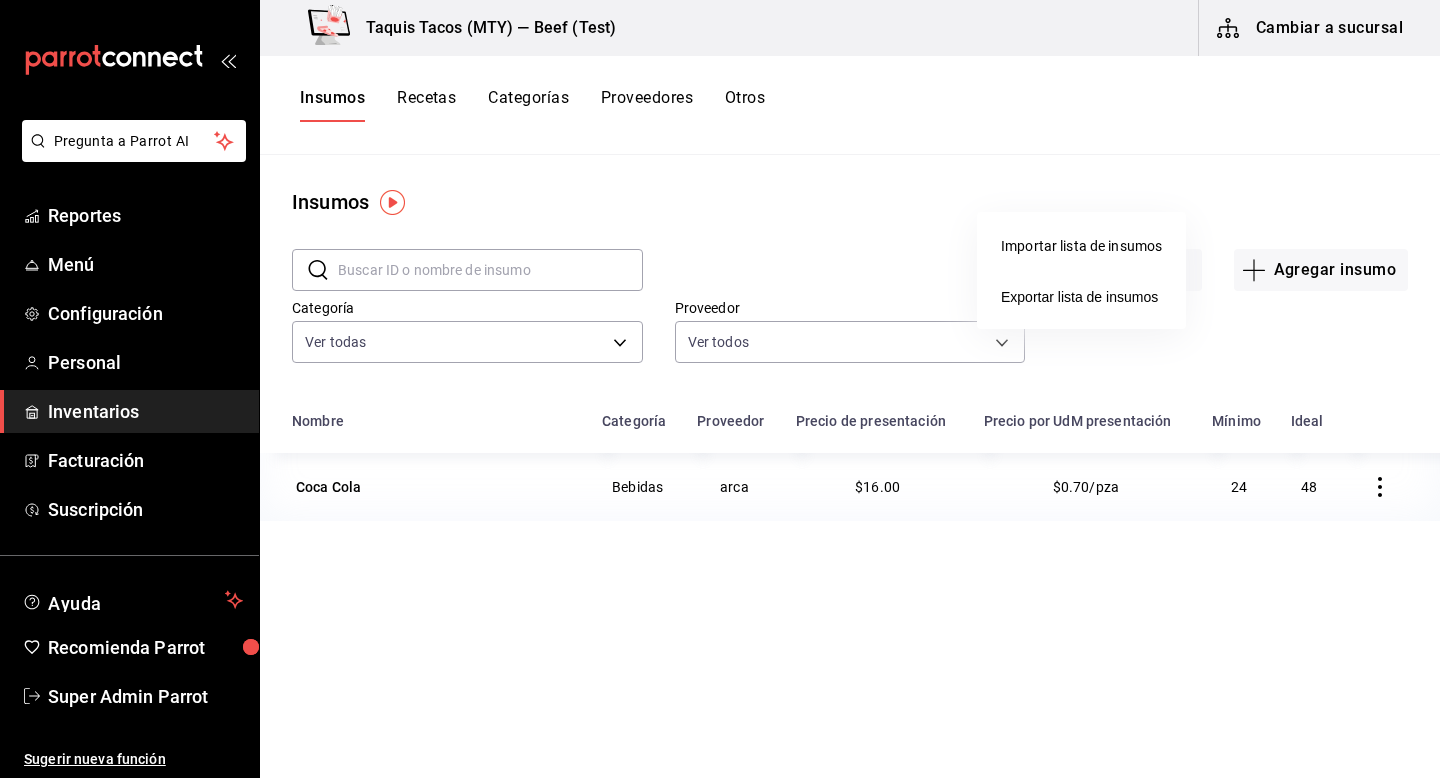 click at bounding box center (720, 389) 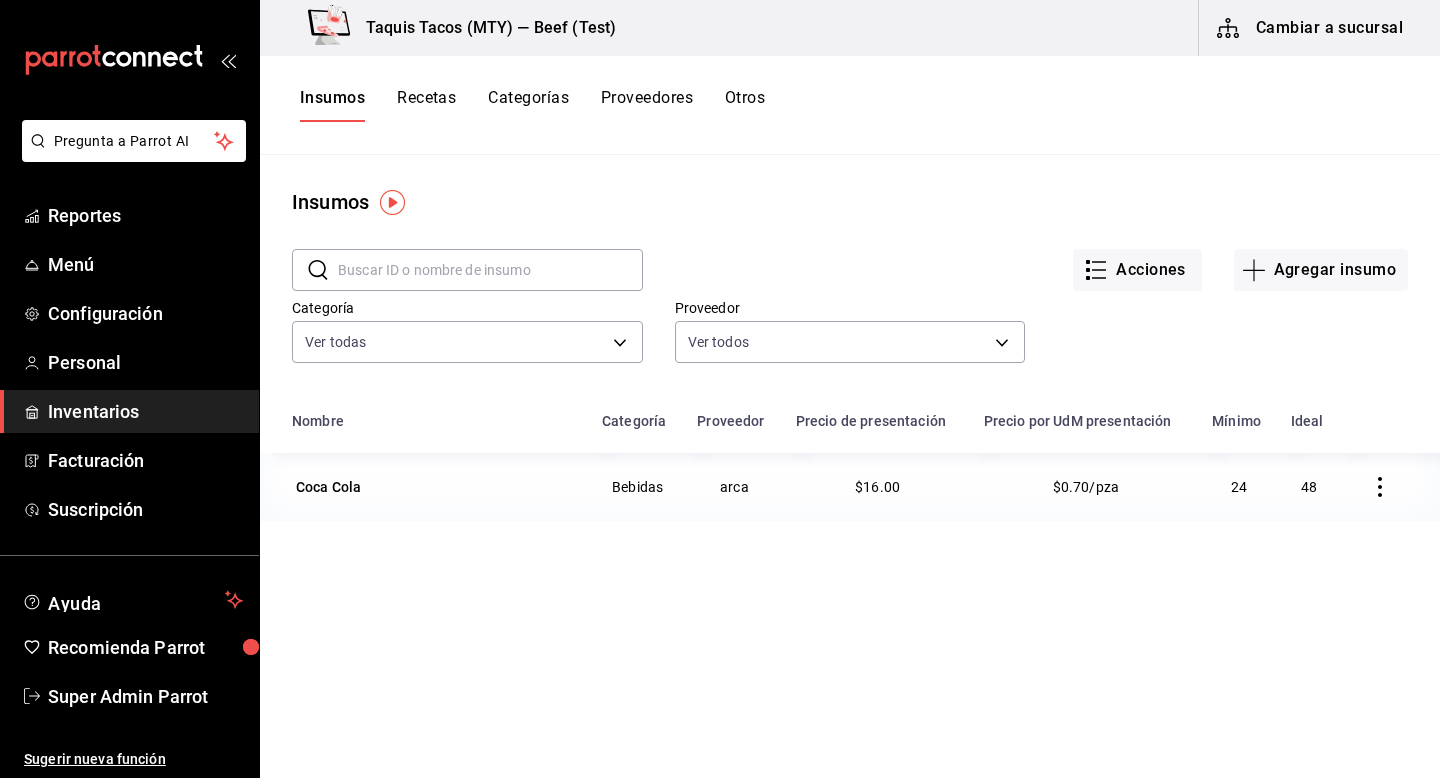 click on "Otros" at bounding box center [745, 105] 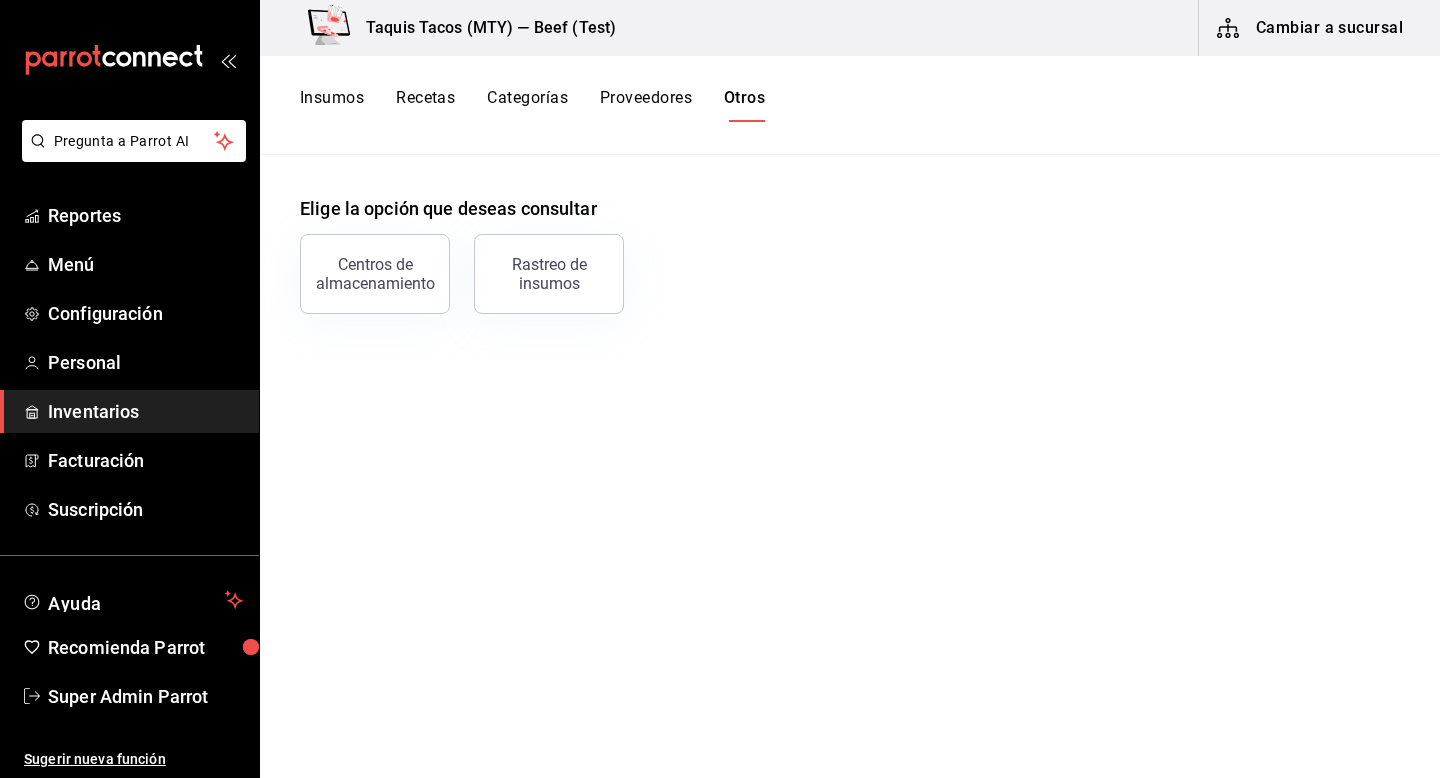 click on "Proveedores" at bounding box center [646, 105] 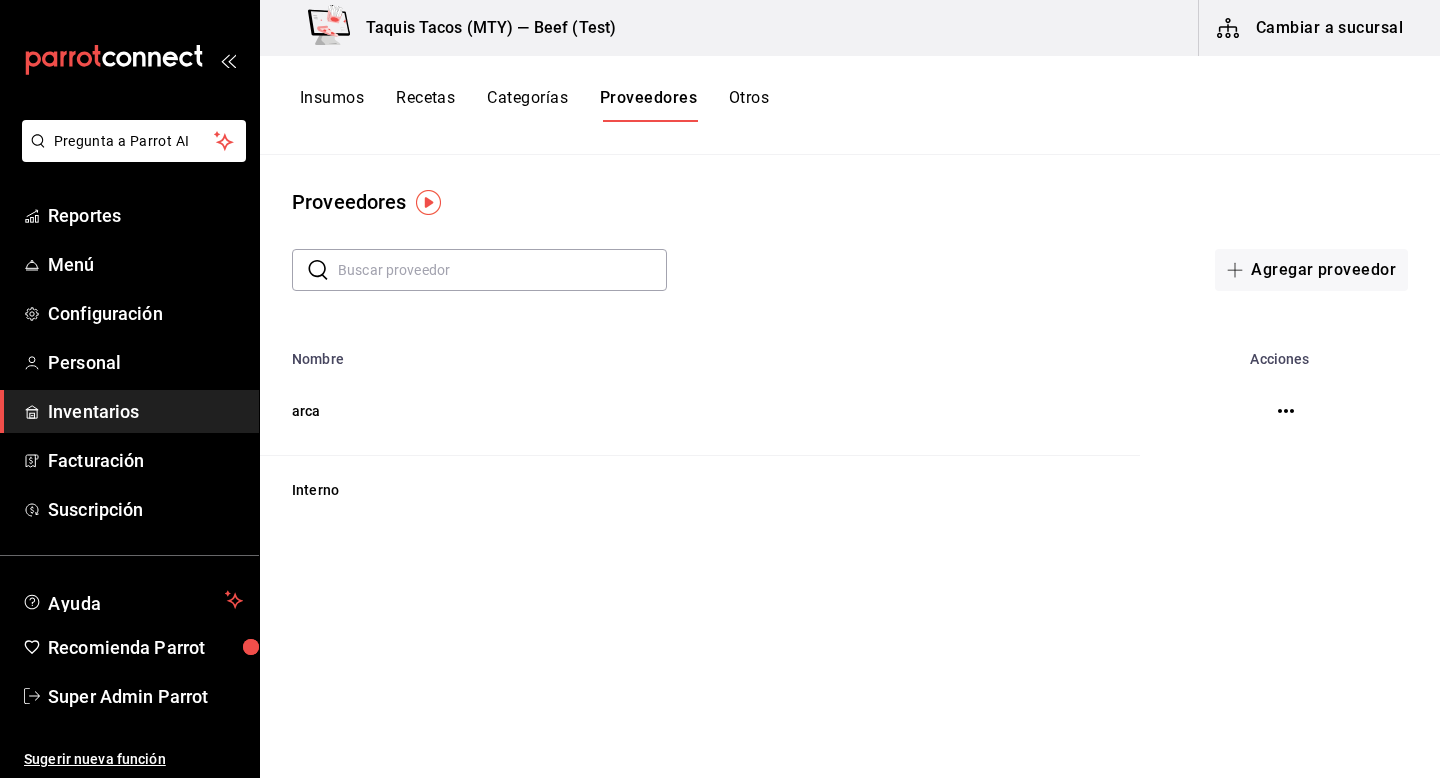 click on "Categorías" at bounding box center [527, 105] 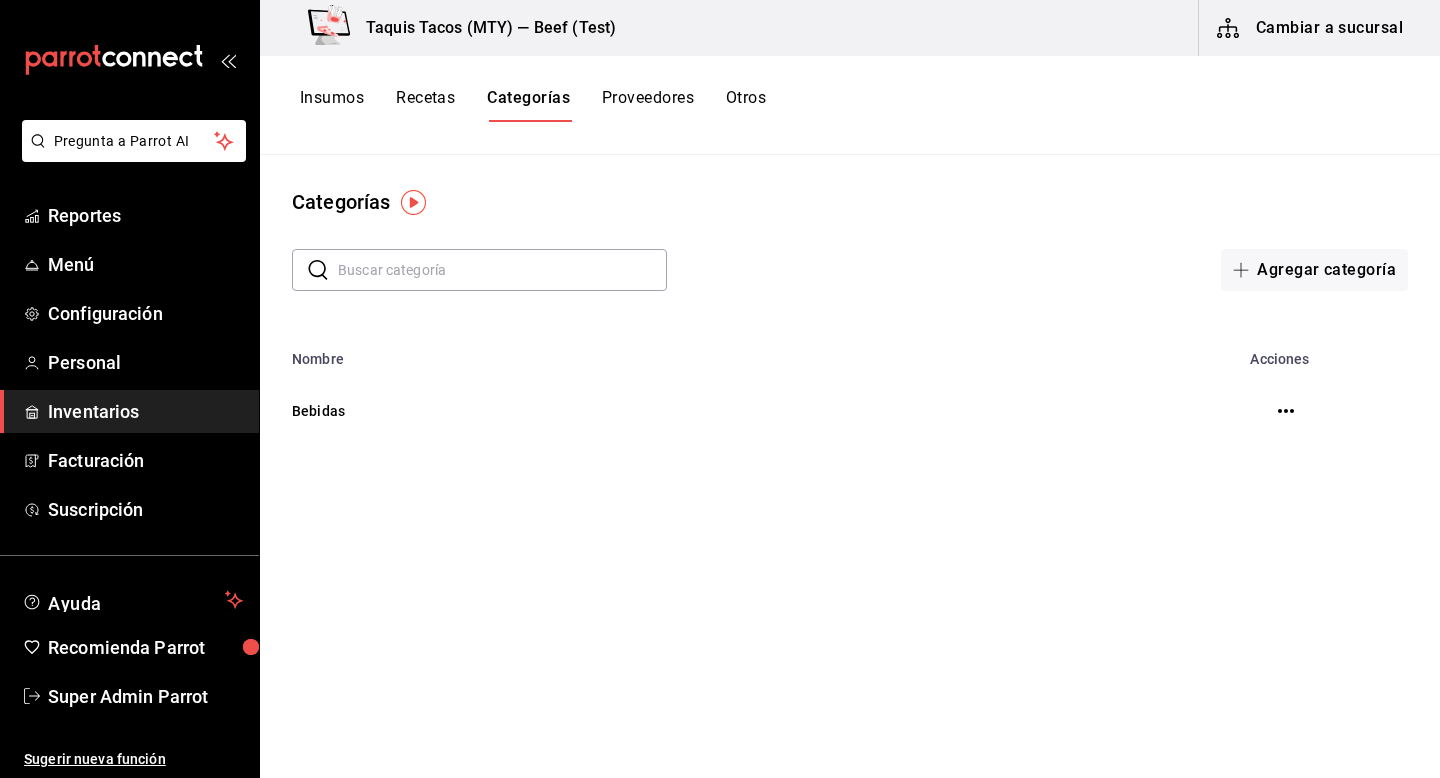 click on "Recetas" at bounding box center [425, 105] 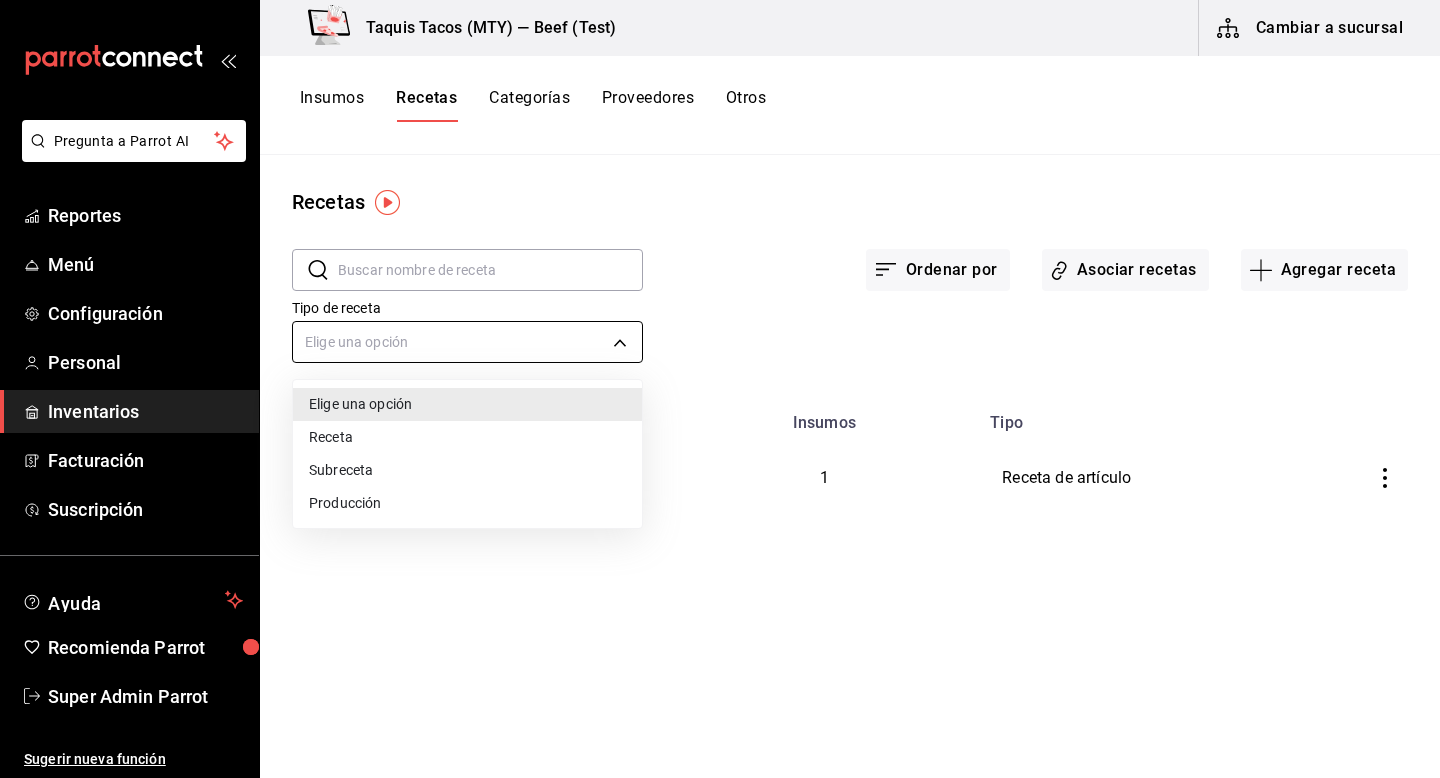click on "Pregunta a Parrot AI Reportes   Menú   Configuración   Personal   Inventarios   Facturación   Suscripción   Ayuda Recomienda Parrot   Super Admin Parrot   Sugerir nueva función   Taquis Tacos (MTY) — Beef (Test) Cambiar a sucursal Insumos Recetas Categorías Proveedores Otros Recetas ​ ​ Ordenar por Asociar recetas Agregar receta Tipo de receta Elige una opción default Nombre Insumos Tipo Coca Cola 355 Ml 1 Receta de artículo Guardar GANA 1 MES GRATIS EN TU SUSCRIPCIÓN AQUÍ ¿Recuerdas cómo empezó tu restaurante?
Hoy puedes ayudar a un colega a tener el mismo cambio que tú viviste.
Recomienda Parrot directamente desde tu Portal Administrador.
Es fácil y rápido.
🎁 Por cada restaurante que se una, ganas 1 mes gratis. Ver video tutorial Ir a video Pregunta a Parrot AI Reportes   Menú   Configuración   Personal   Inventarios   Facturación   Suscripción   Ayuda Recomienda Parrot   Super Admin Parrot   Sugerir nueva función   Duplicar Eliminar Visitar centro de ayuda (81) 2046 6363" at bounding box center (720, 382) 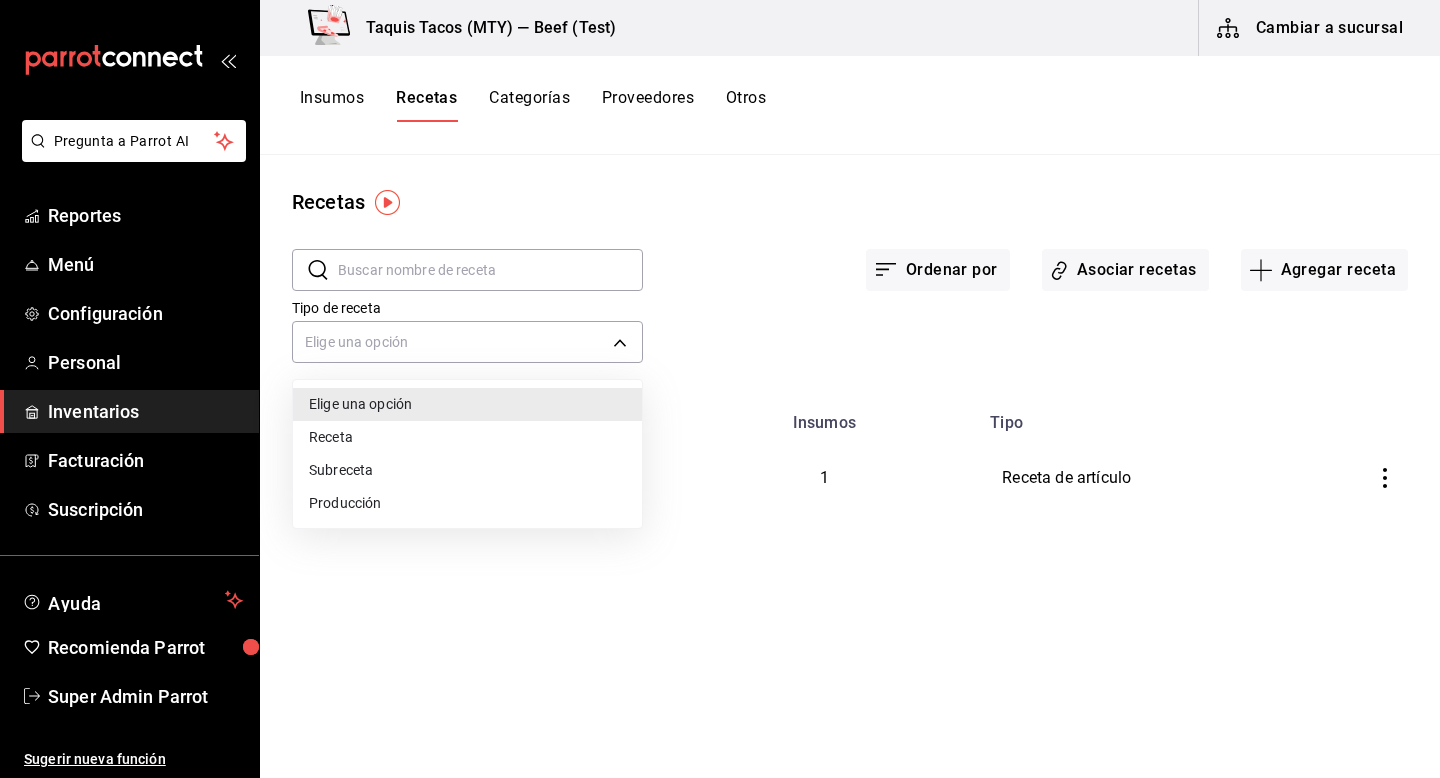 click at bounding box center (720, 389) 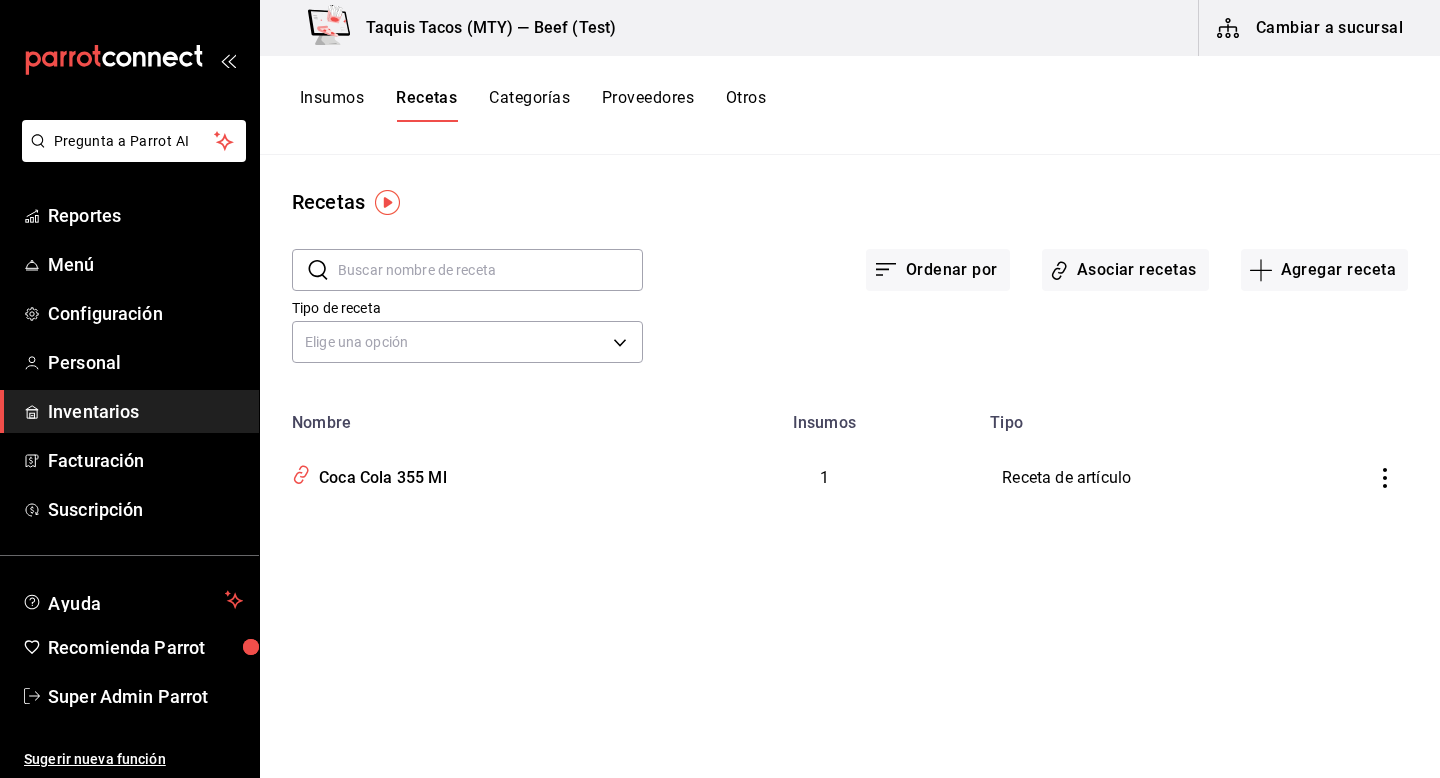 click on "Cambiar a sucursal" at bounding box center (1311, 28) 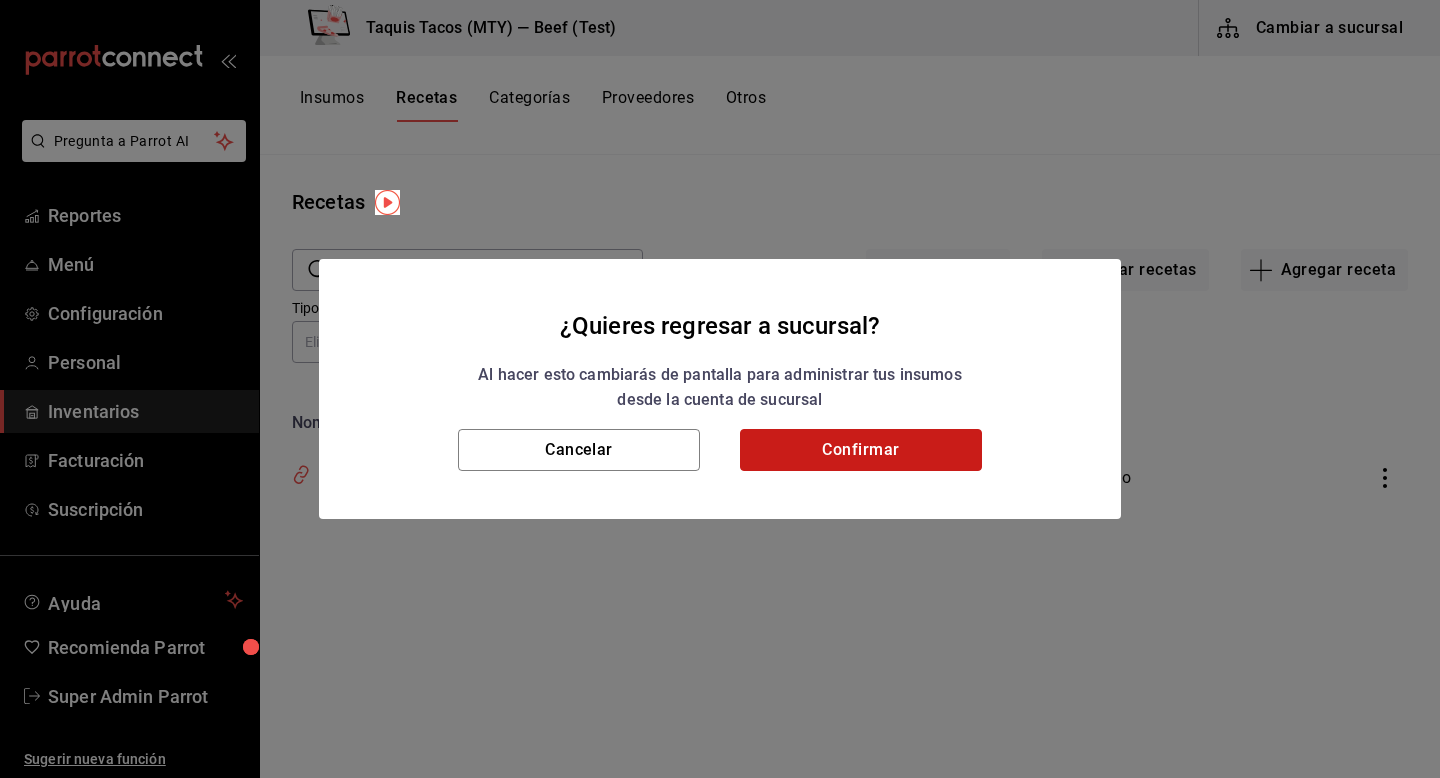 click on "Confirmar" at bounding box center (861, 450) 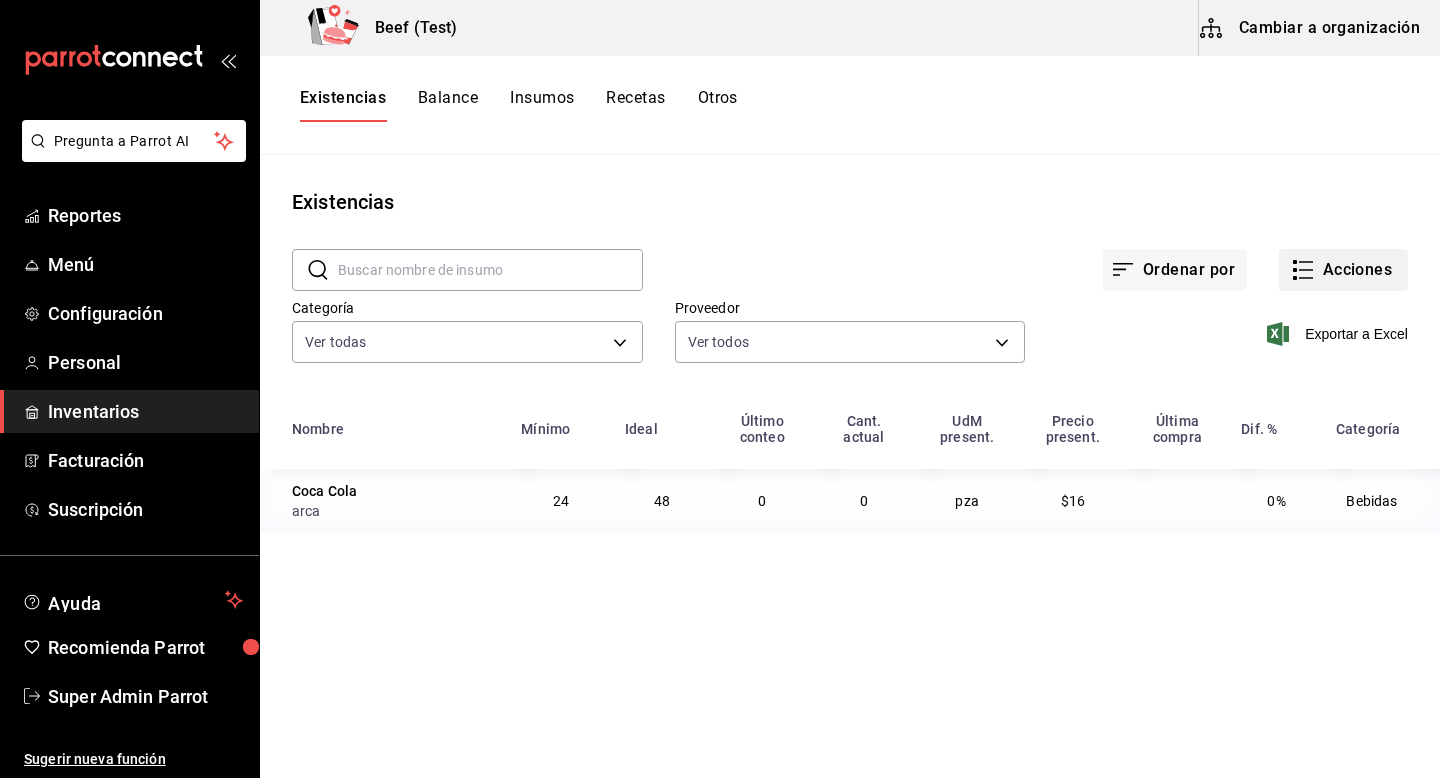 click on "Acciones" at bounding box center [1343, 270] 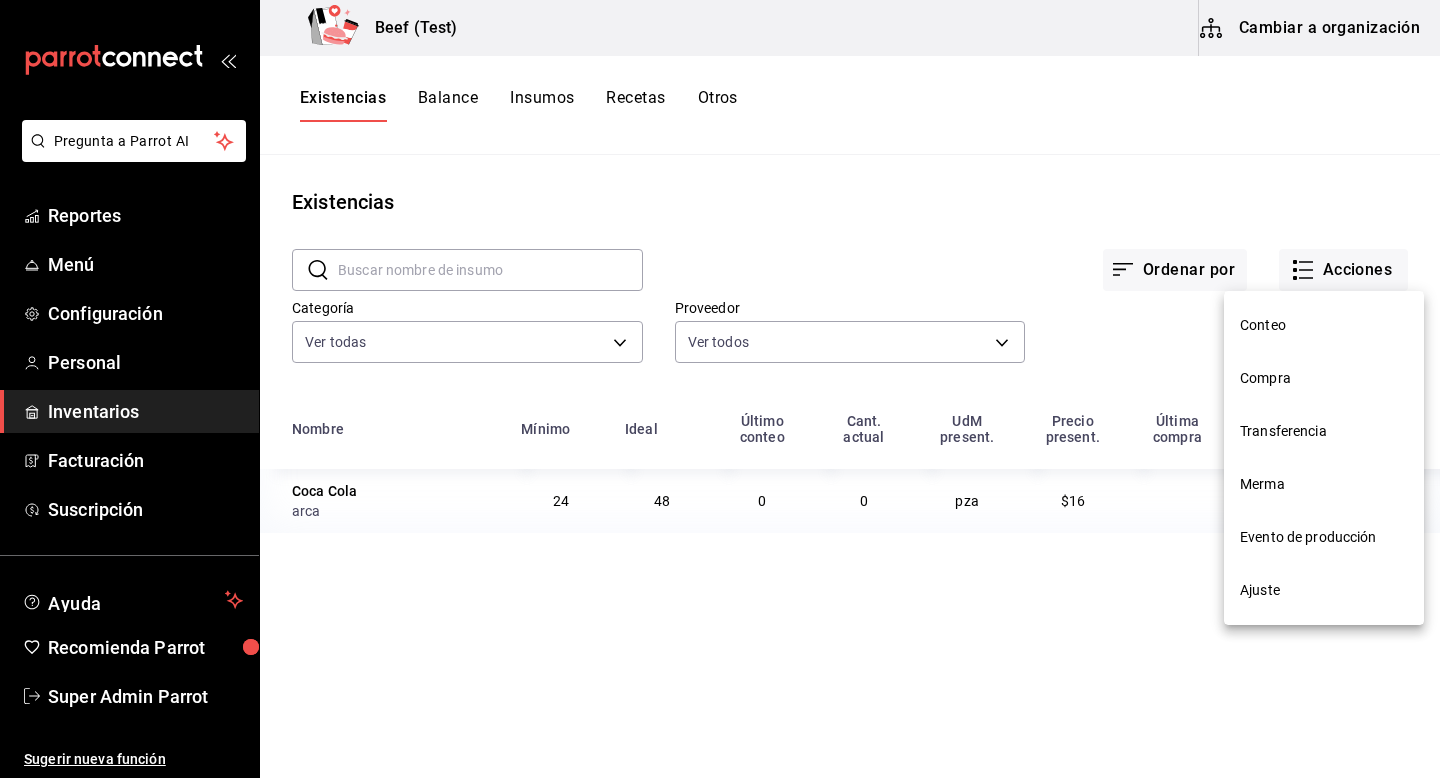 click on "Transferencia" at bounding box center [1324, 431] 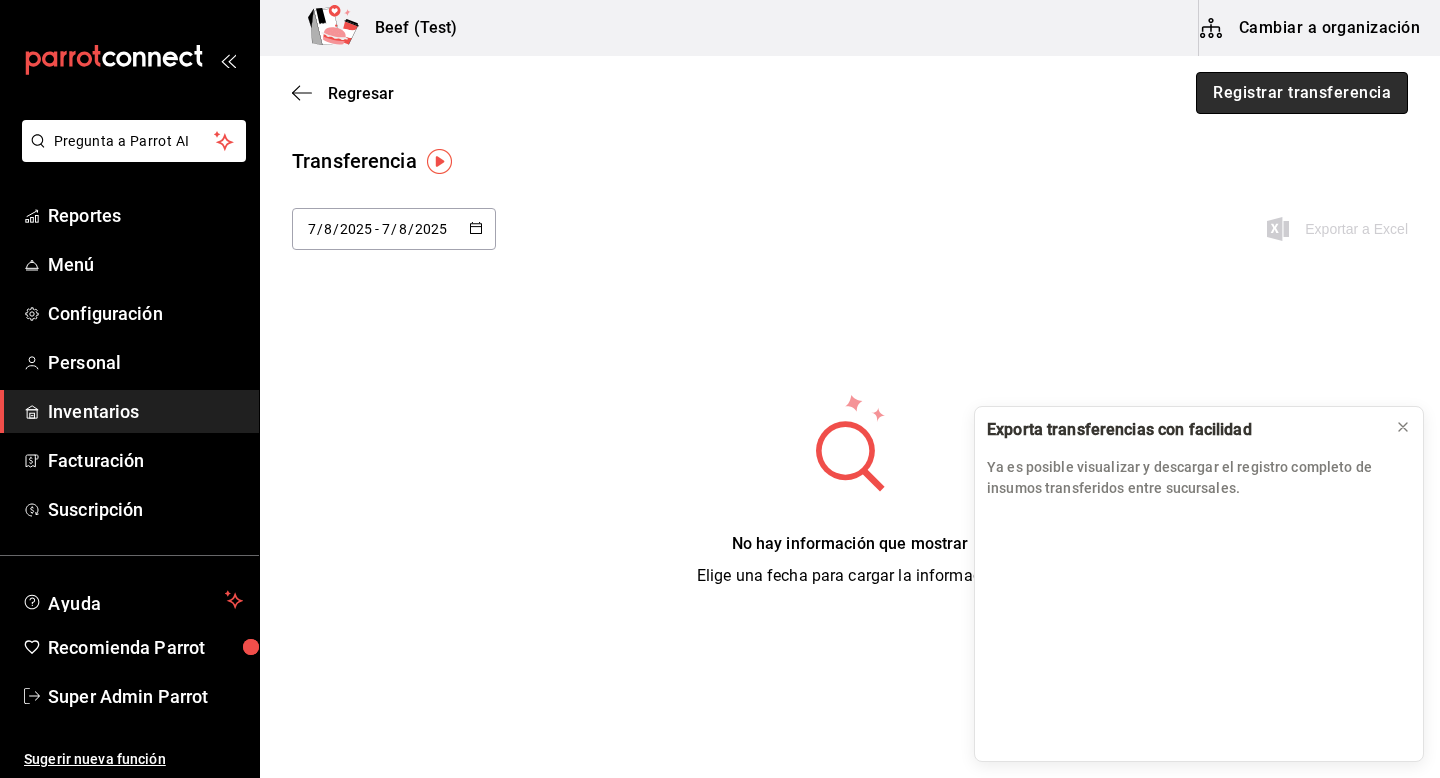 click on "Registrar transferencia" at bounding box center [1302, 93] 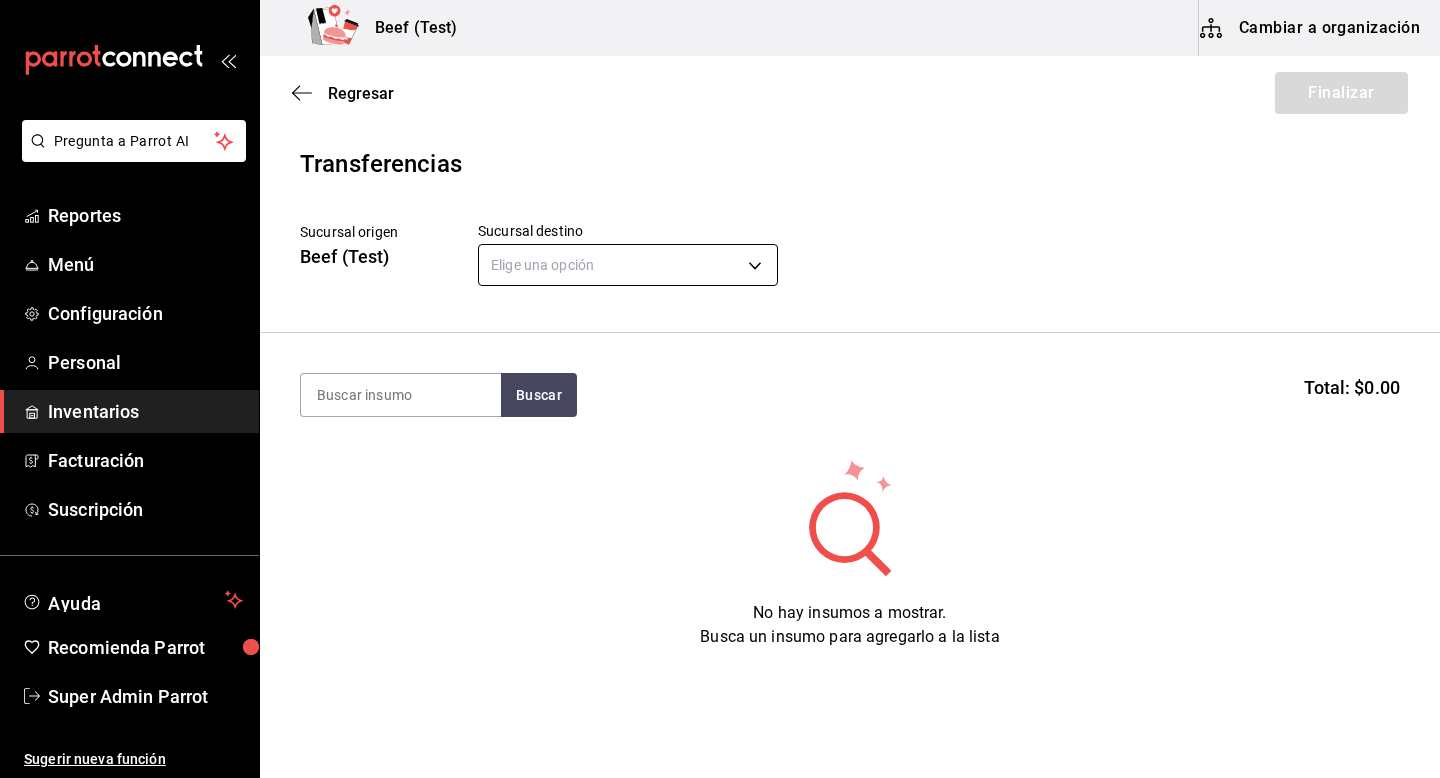 click on "Pregunta a Parrot AI Reportes   Menú   Configuración   Personal   Inventarios   Facturación   Suscripción   Ayuda Recomienda Parrot   Super Admin Parrot   Sugerir nueva función   Beef (Test) Cambiar a organización Regresar Finalizar Transferencias Sucursal origen Beef (Test) Sucursal destino Elige una opción default Buscar Total: $0.00 No hay insumos a mostrar. Busca un insumo para agregarlo a la lista GANA 1 MES GRATIS EN TU SUSCRIPCIÓN AQUÍ ¿Recuerdas cómo empezó tu restaurante?
Hoy puedes ayudar a un colega a tener el mismo cambio que tú viviste.
Recomienda Parrot directamente desde tu Portal Administrador.
Es fácil y rápido.
🎁 Por cada restaurante que se una, ganas 1 mes gratis. Pregunta a Parrot AI Reportes   Menú   Configuración   Personal   Inventarios   Facturación   Suscripción   Ayuda Recomienda Parrot   Super Admin Parrot   Sugerir nueva función   Editar Eliminar Visitar centro de ayuda (81) 2046 6363 soporte@parrotsoftware.io Visitar centro de ayuda (81) 2046 6363" at bounding box center [720, 332] 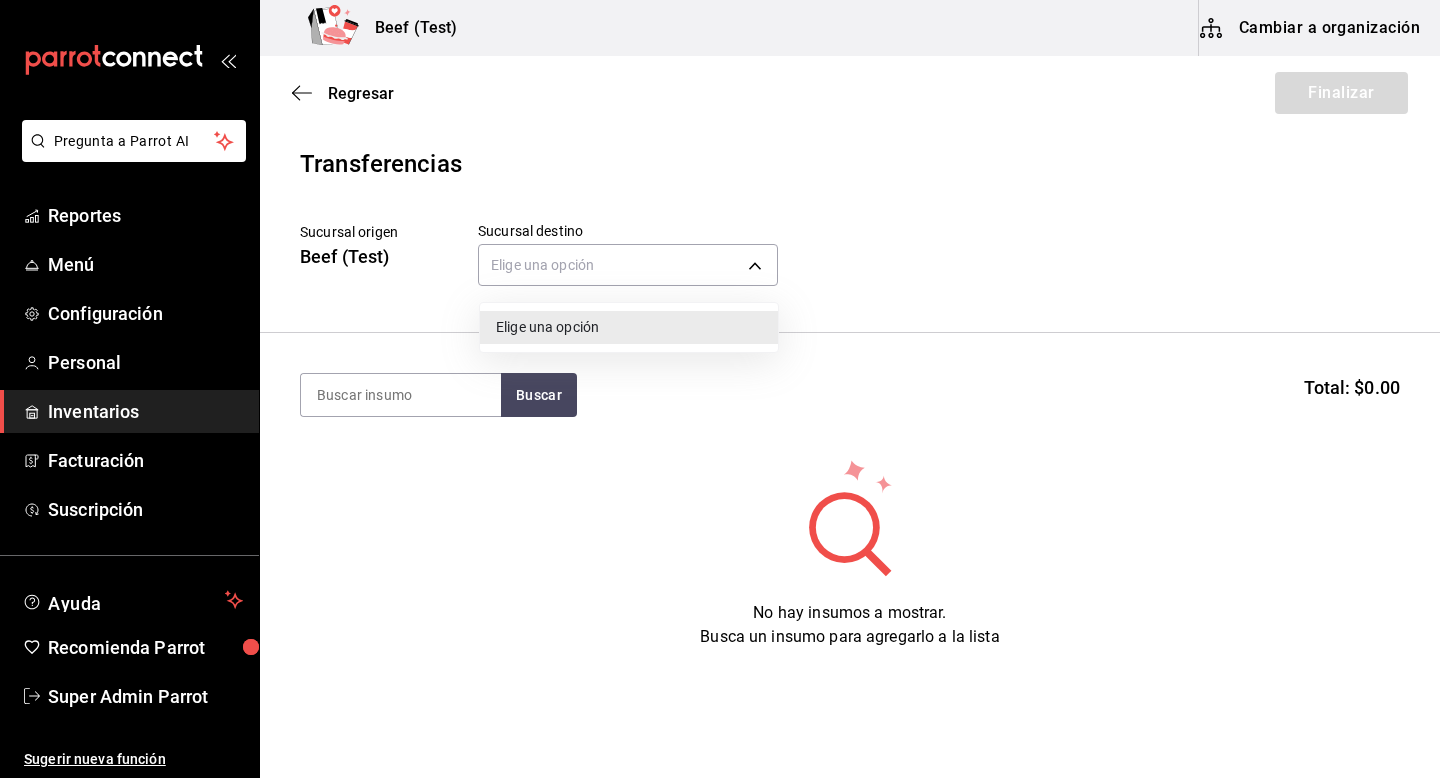 click at bounding box center [720, 389] 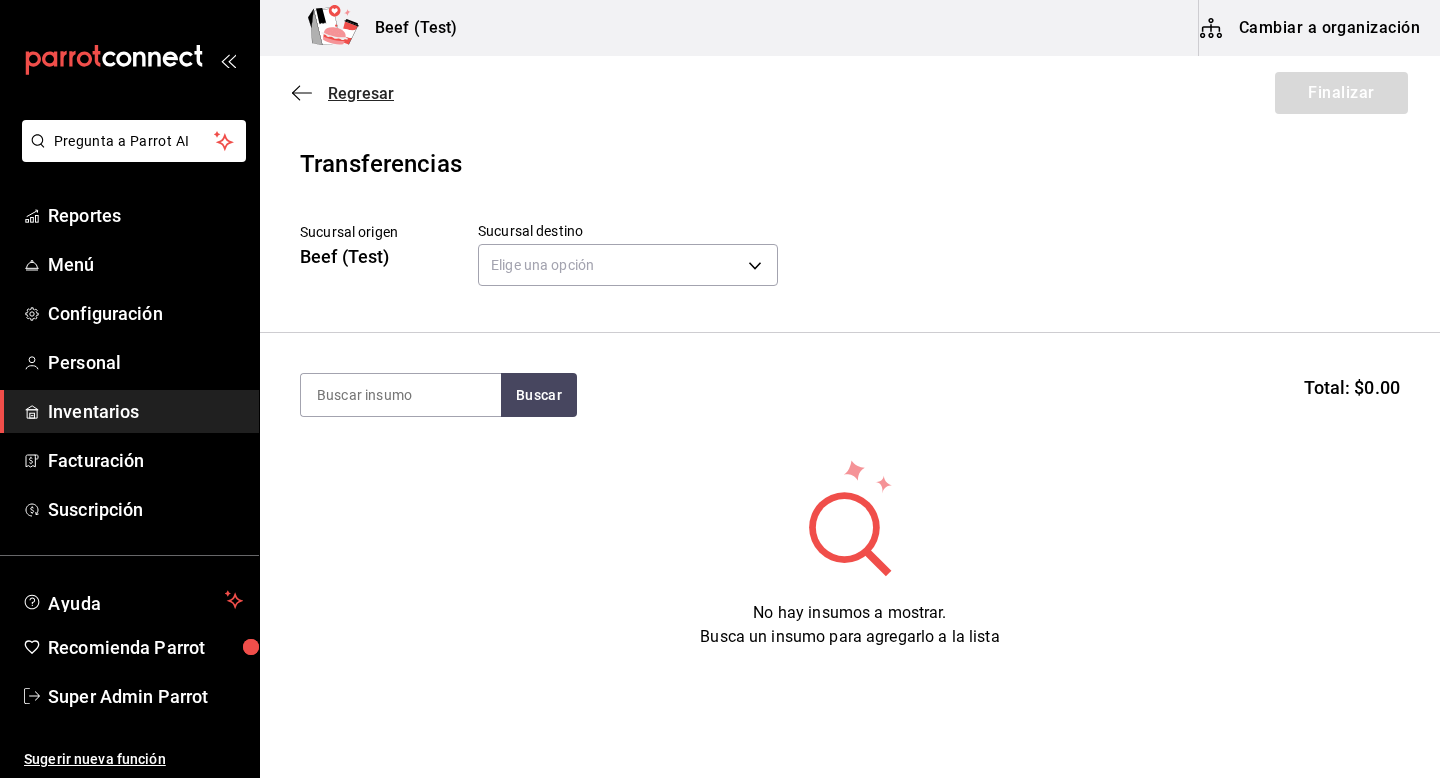click on "Regresar" at bounding box center [361, 93] 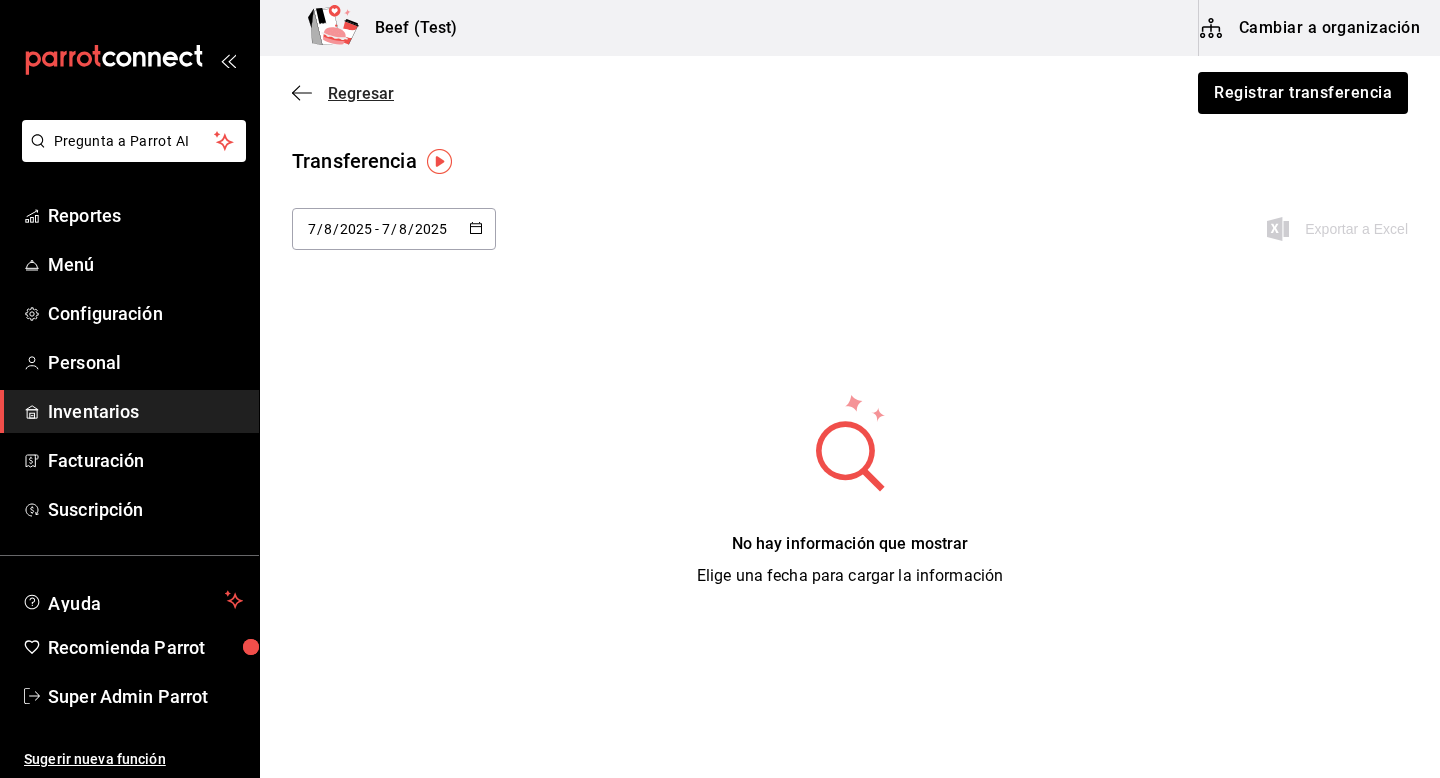 click on "Regresar" at bounding box center (361, 93) 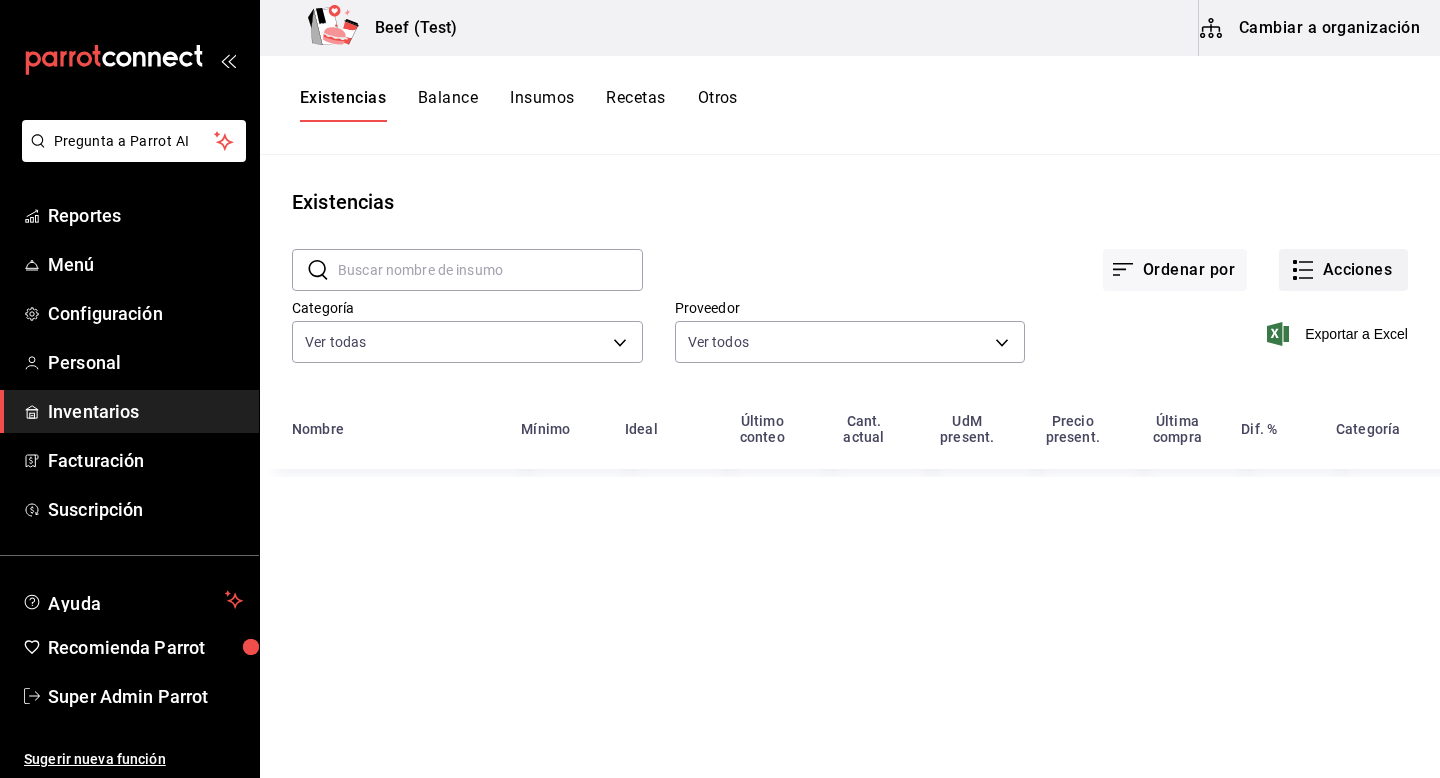 click on "Acciones" at bounding box center (1343, 270) 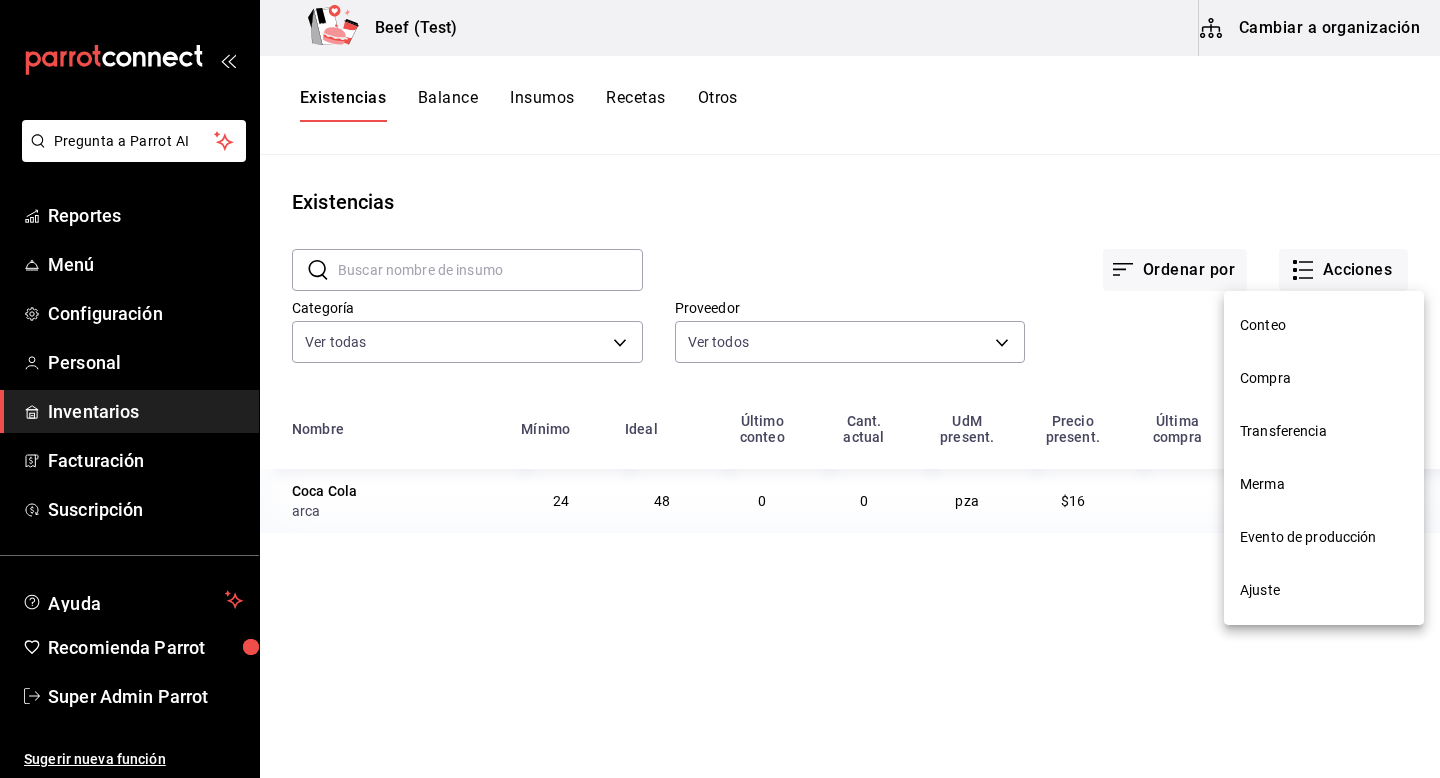 click on "Evento de producción" at bounding box center [1324, 537] 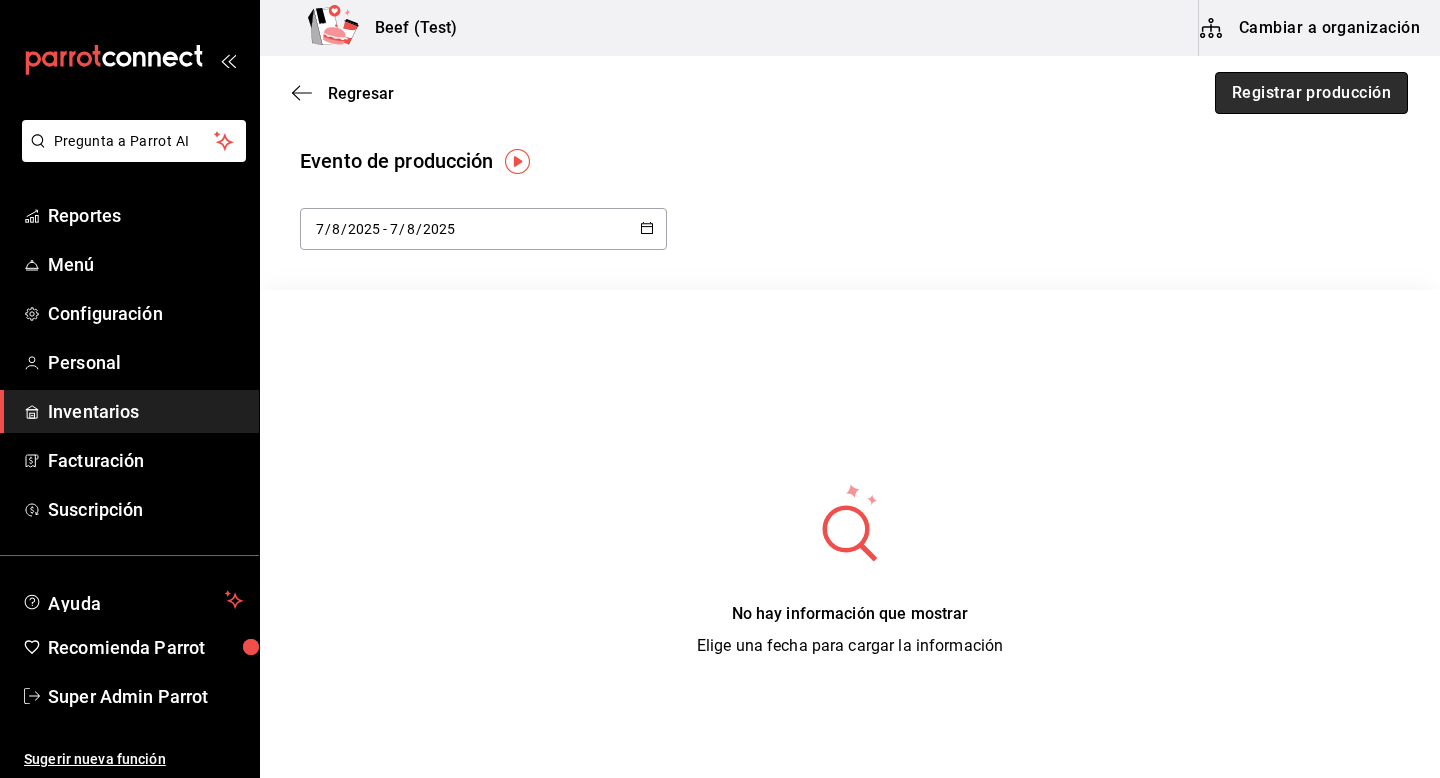 click on "Registrar producción" at bounding box center [1311, 93] 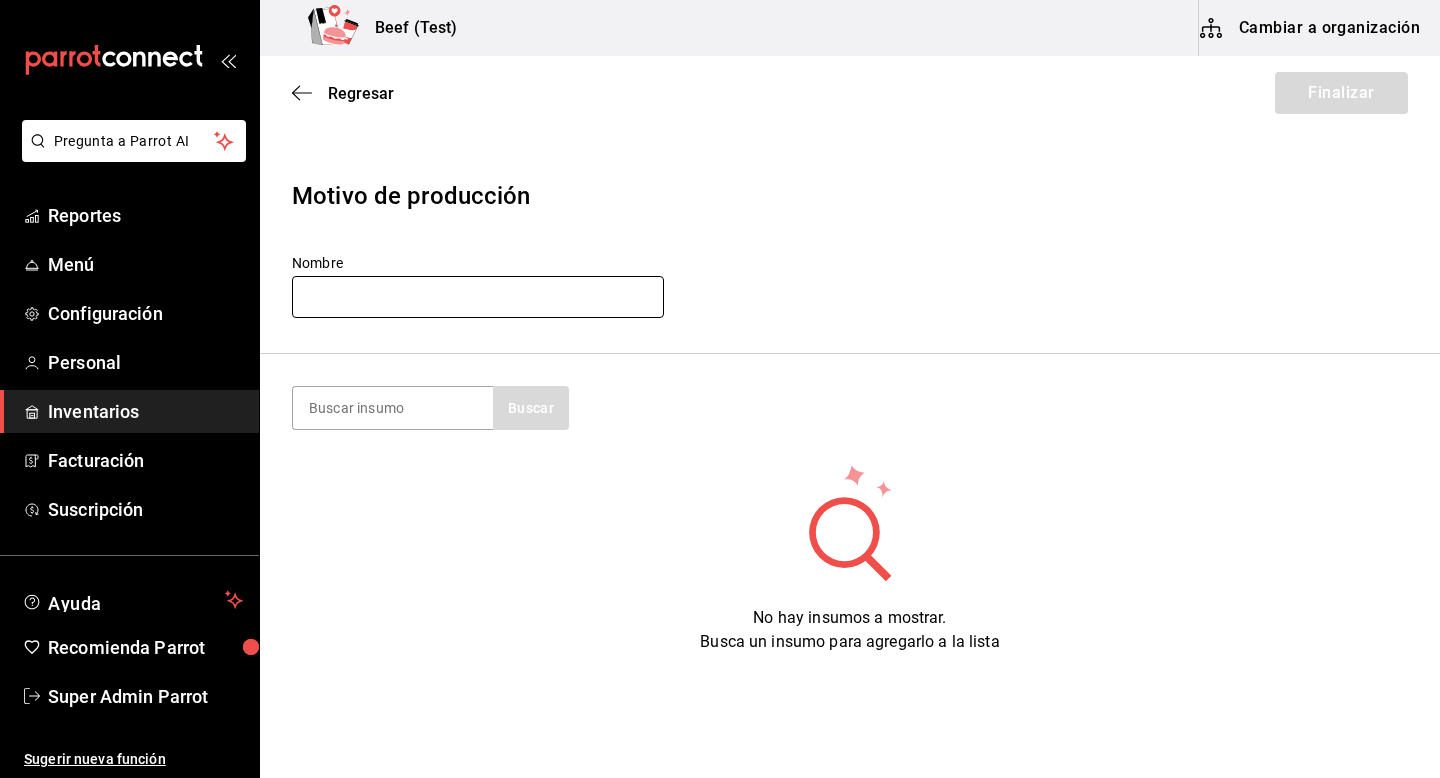 click at bounding box center (478, 297) 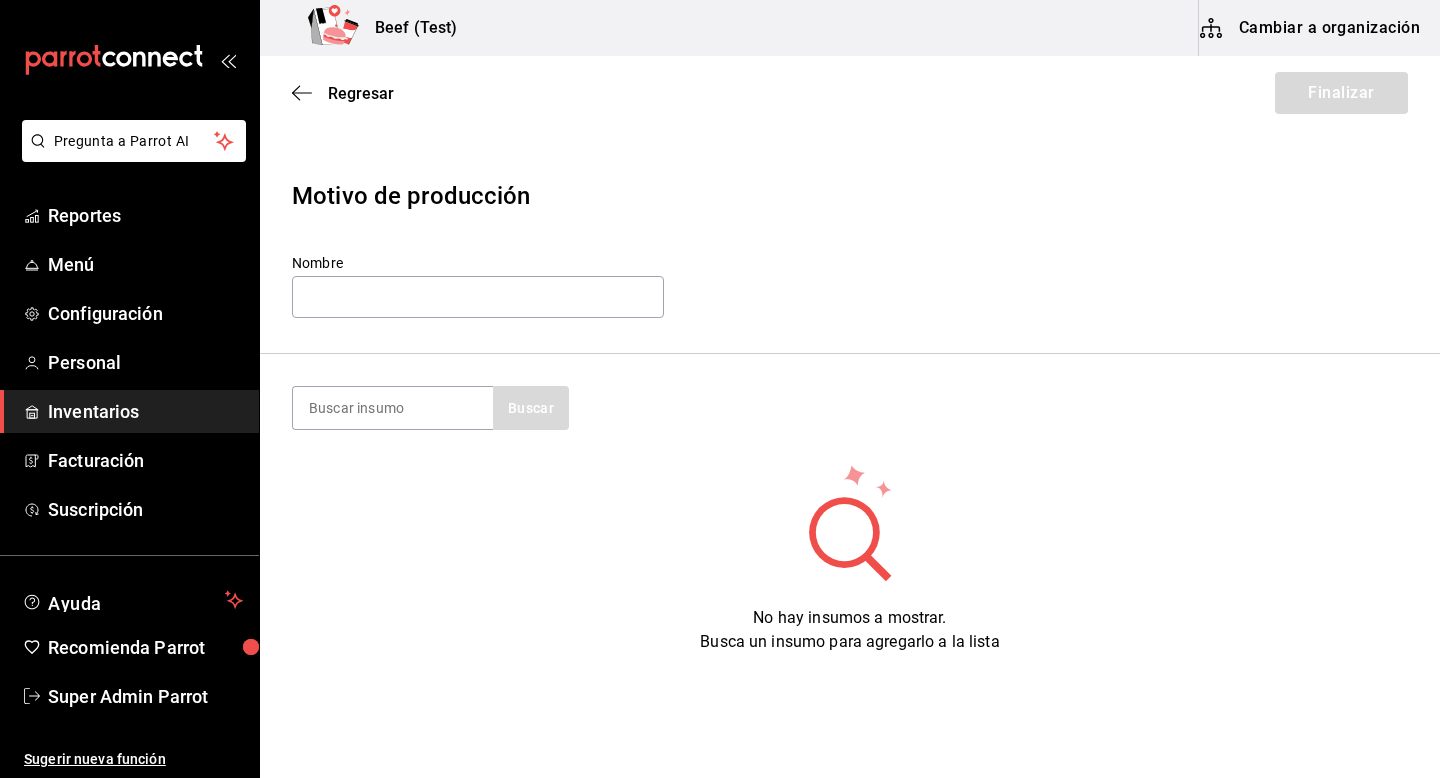 click on "Buscar" at bounding box center [850, 408] 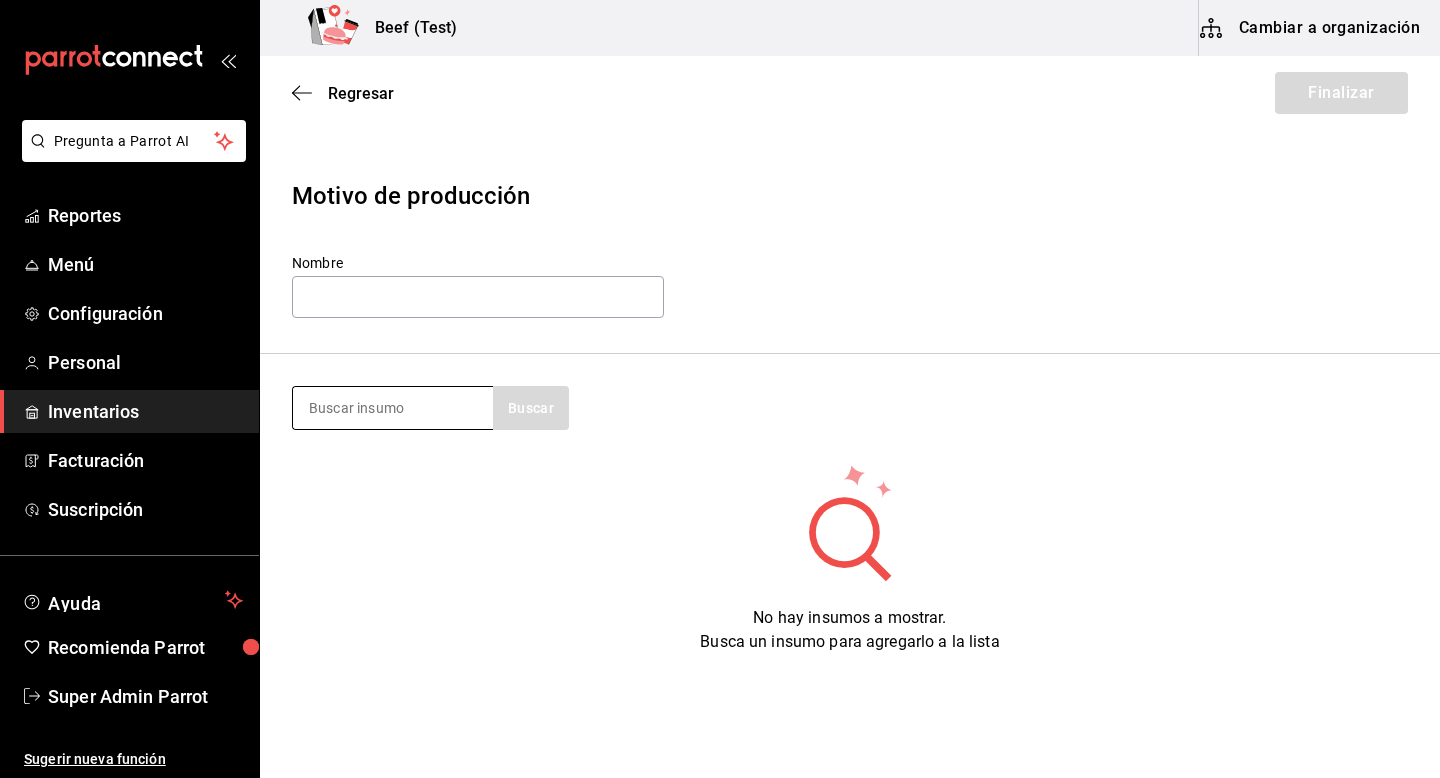 click at bounding box center (393, 408) 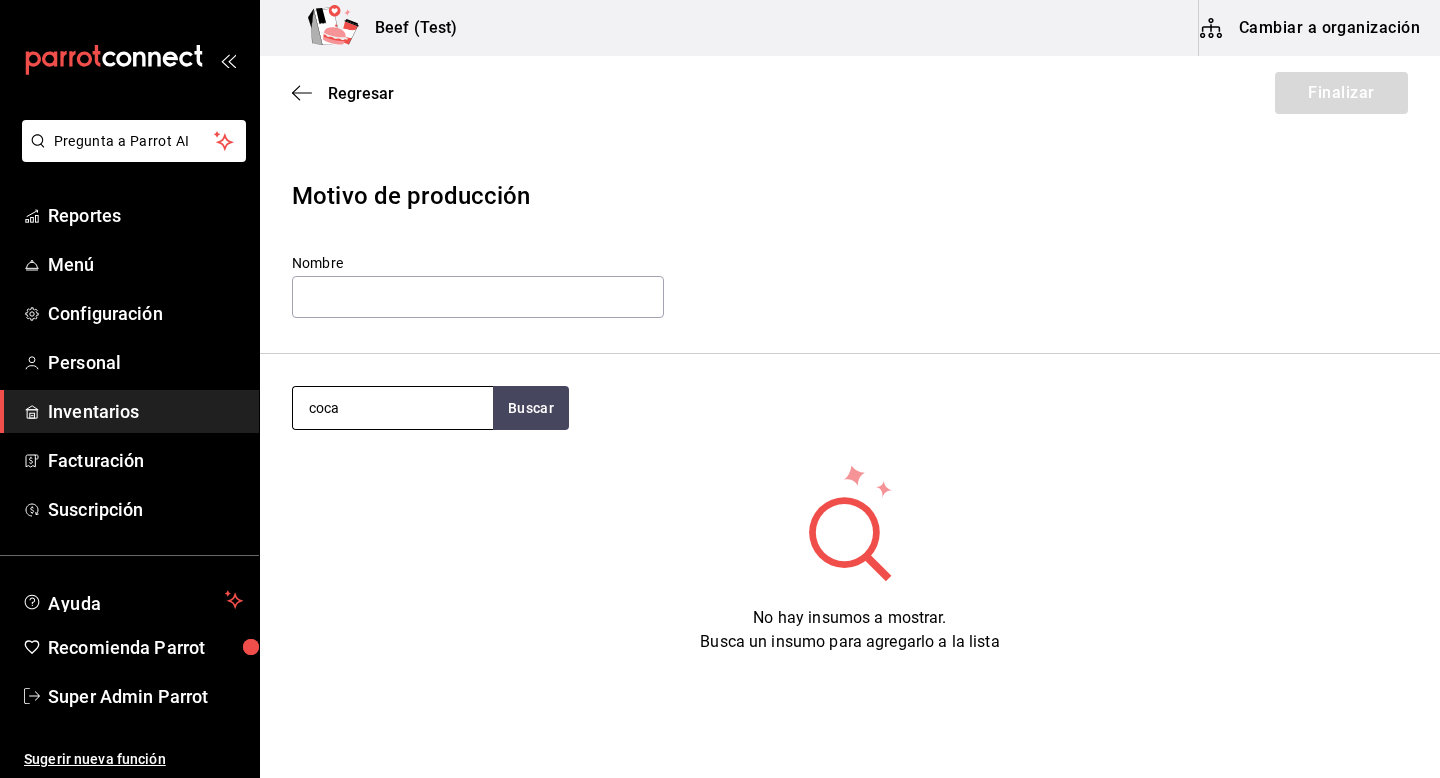 type on "coca" 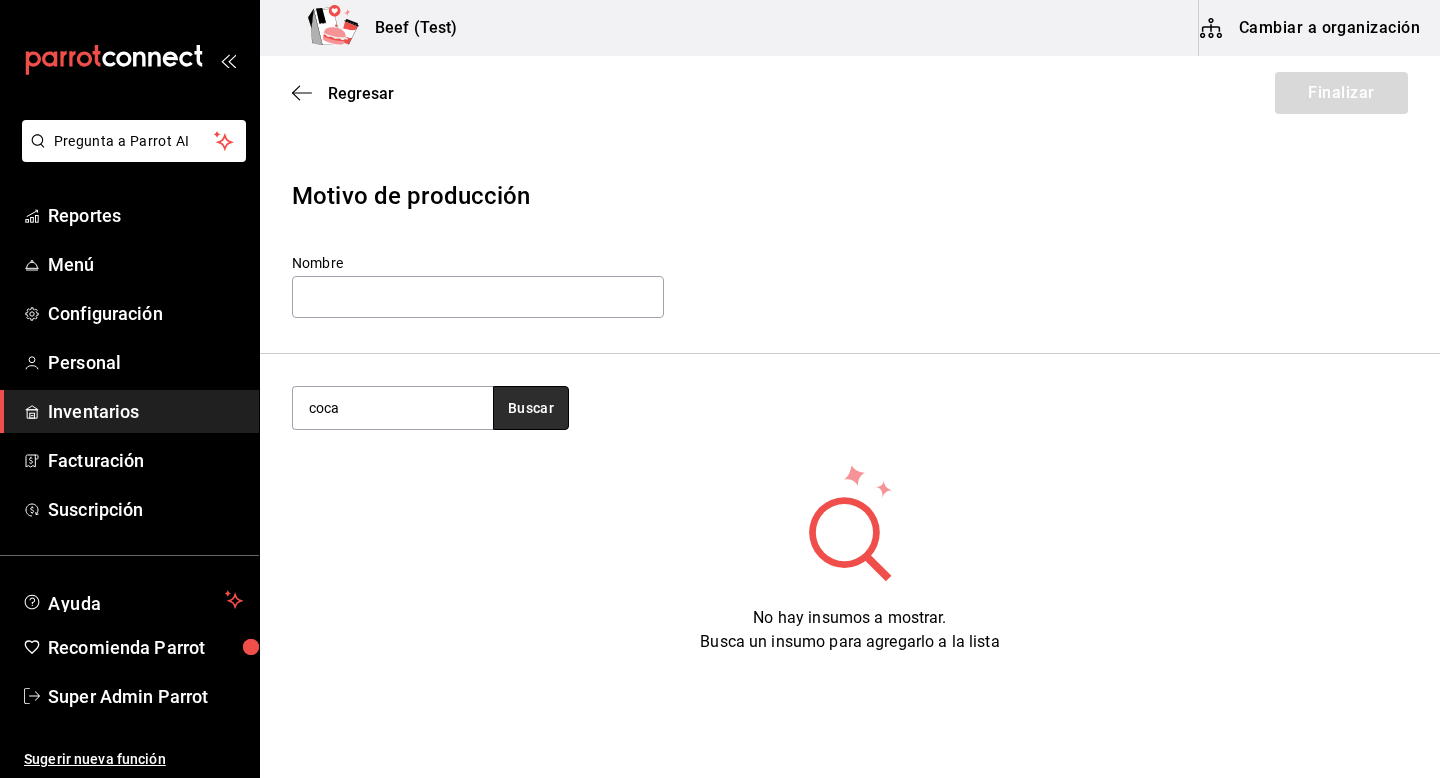click on "Buscar" at bounding box center [531, 408] 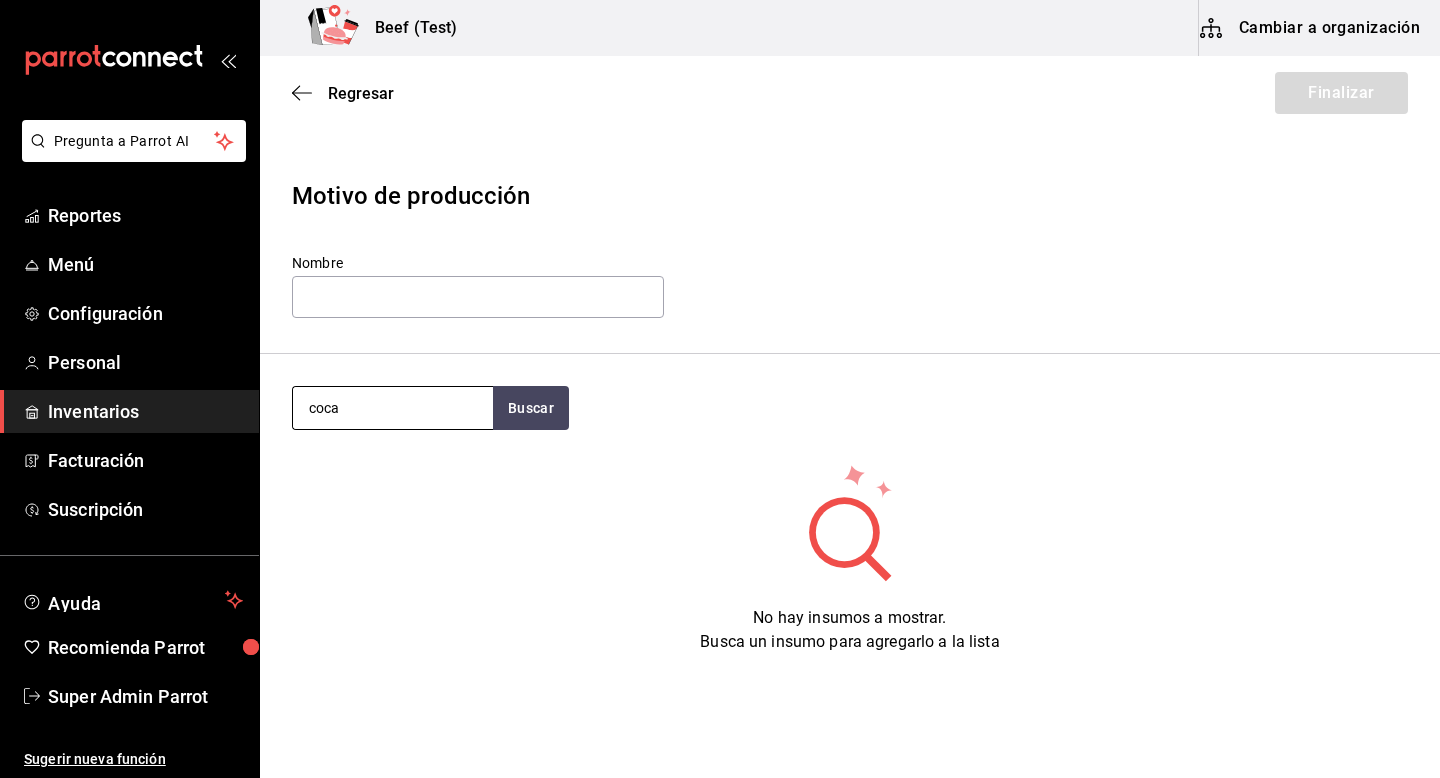 click on "coca" at bounding box center [393, 408] 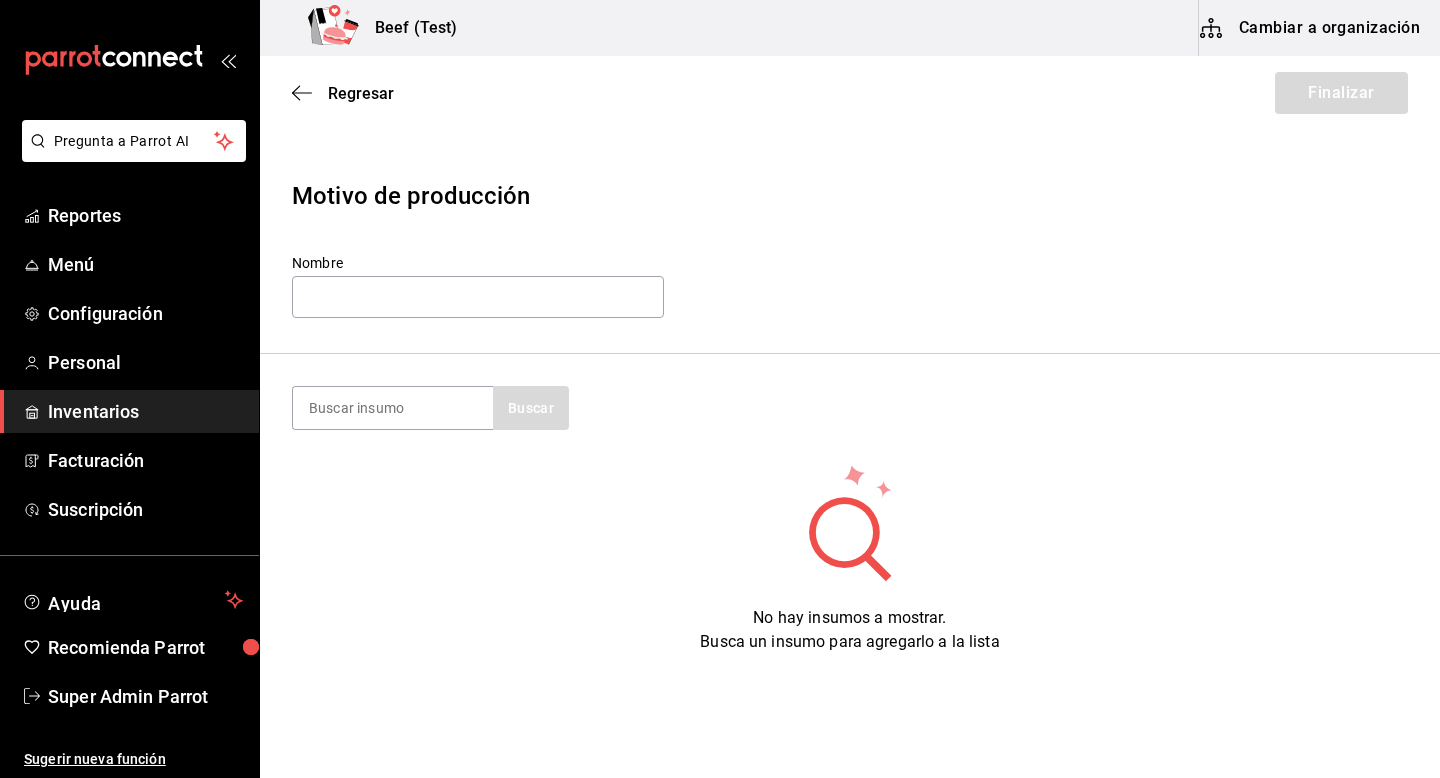 click on "No hay insumos a mostrar.
Busca un insumo para agregarlo a la lista" at bounding box center [850, 558] 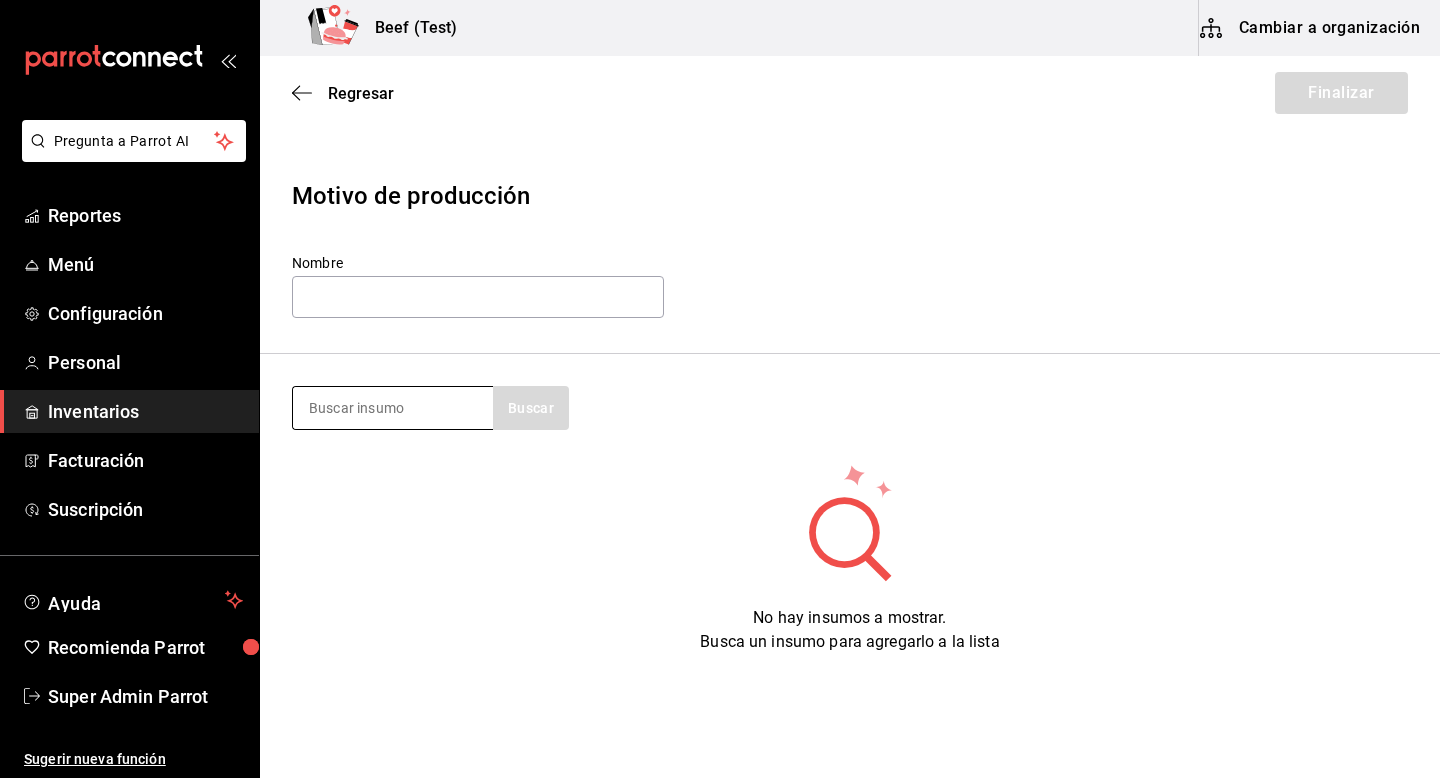 click at bounding box center (393, 408) 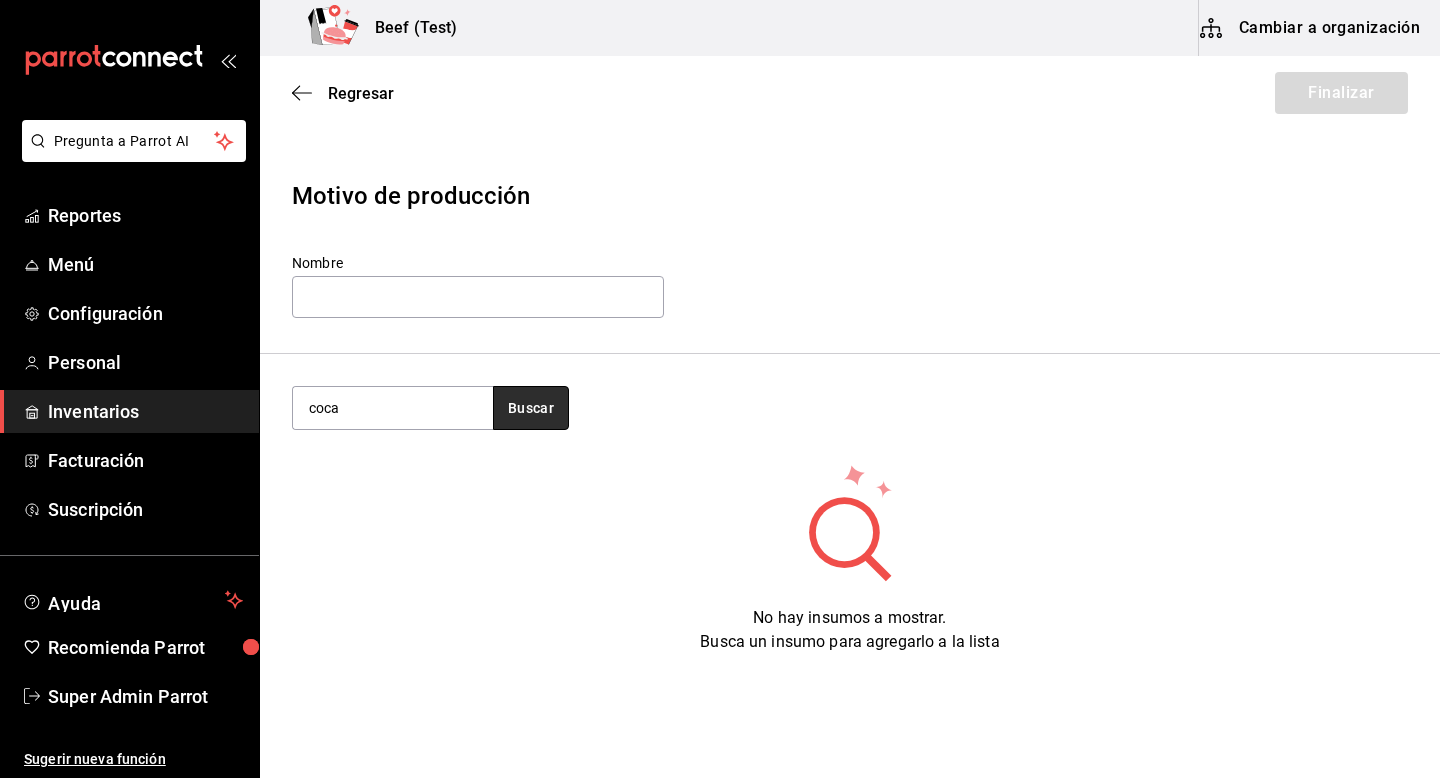 click on "Buscar" at bounding box center (531, 408) 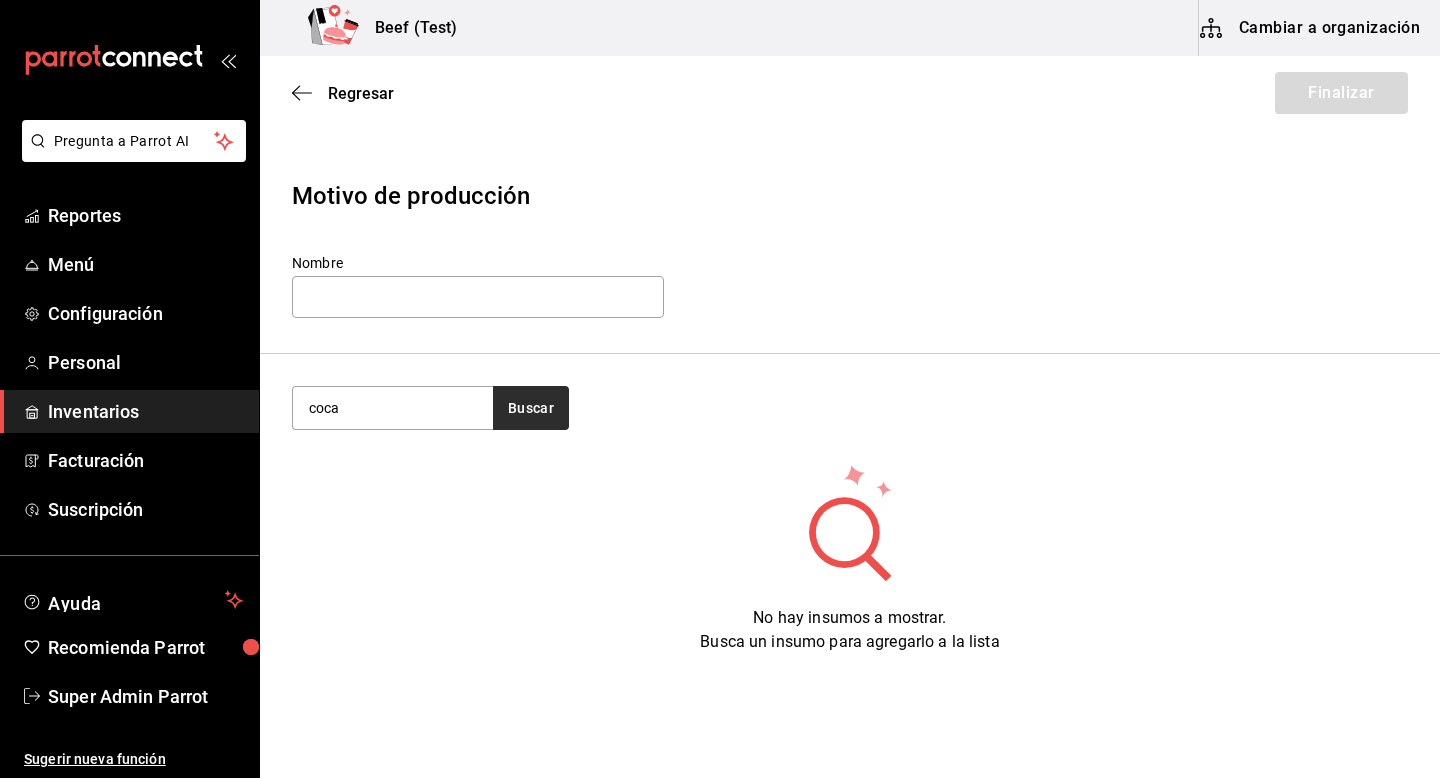 type on "coca" 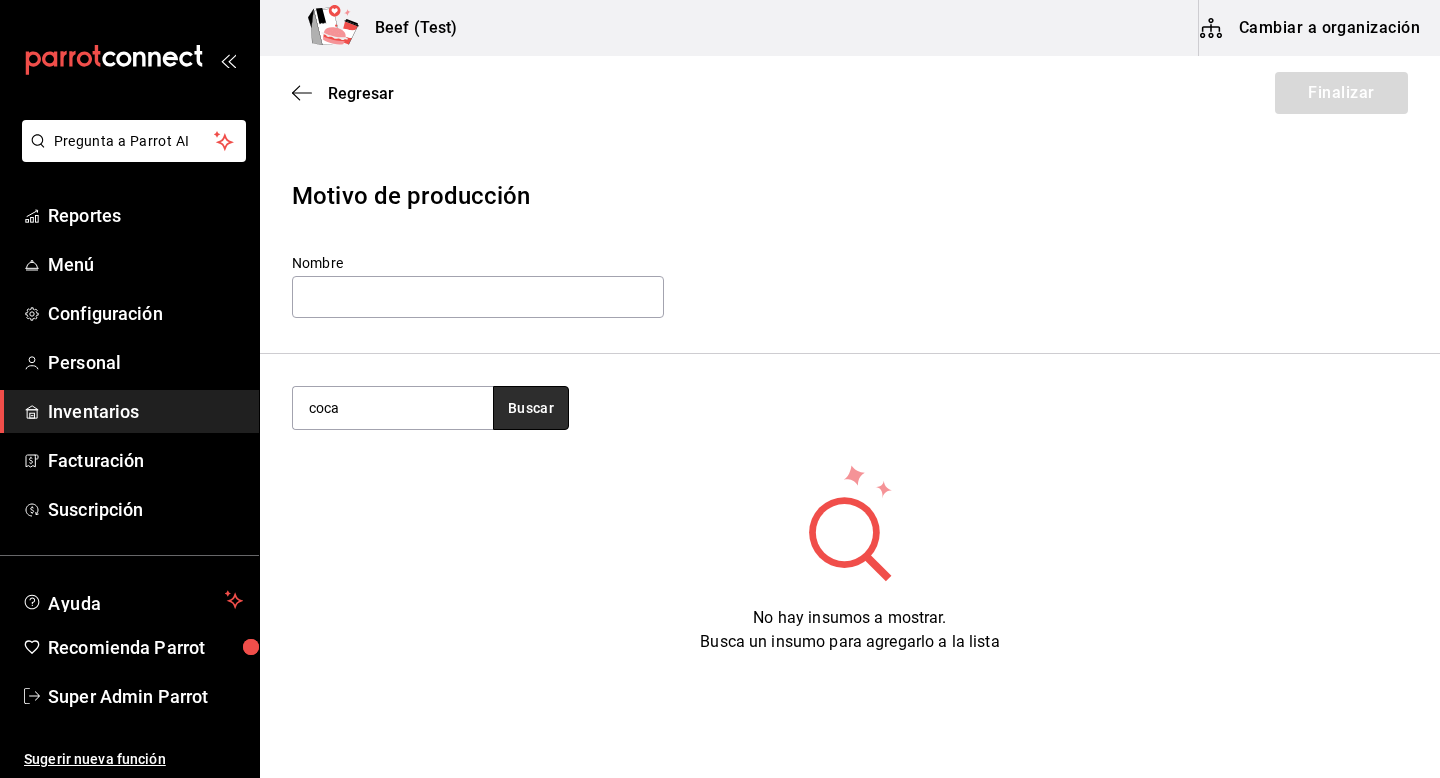click on "Buscar" at bounding box center [531, 408] 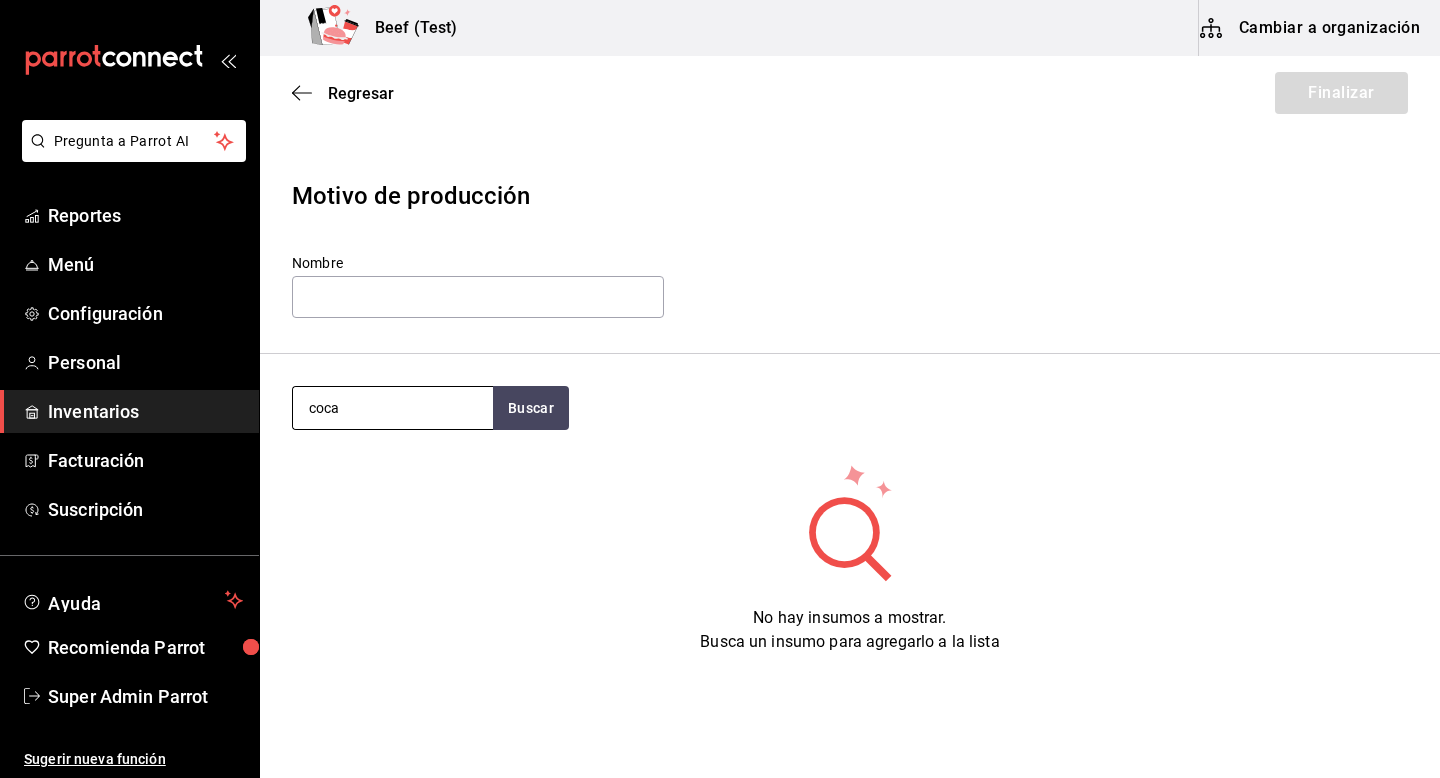 click on "coca" at bounding box center [393, 408] 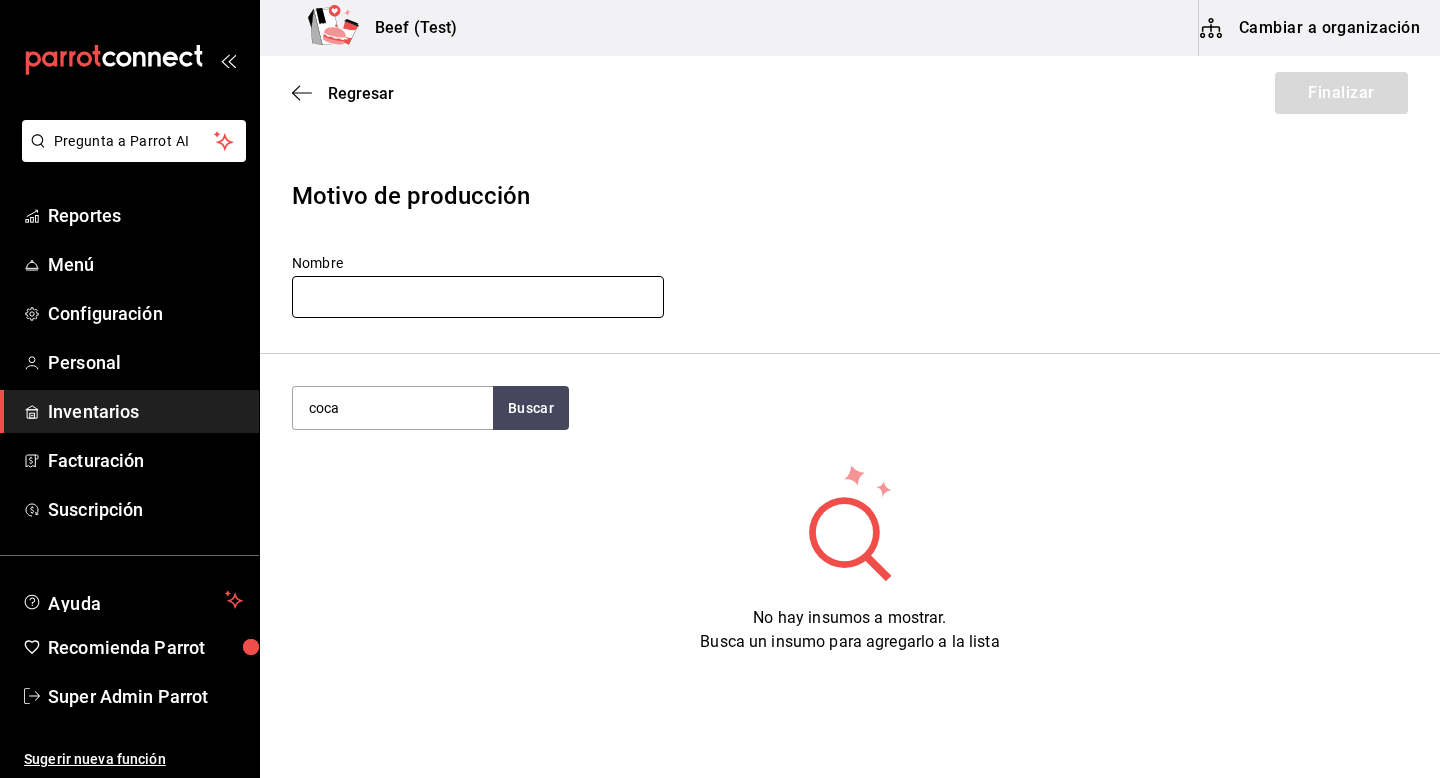 click at bounding box center [478, 297] 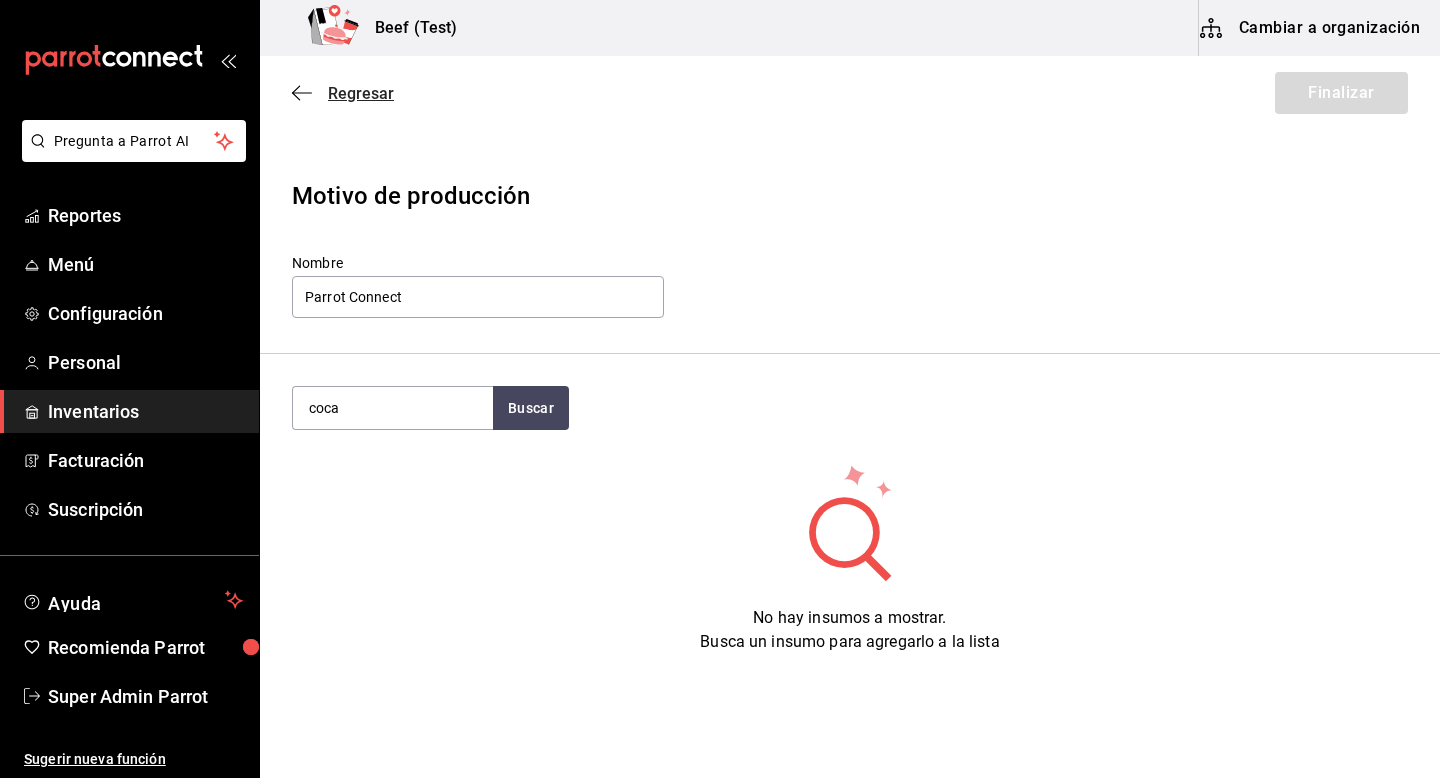 click on "Regresar" at bounding box center [361, 93] 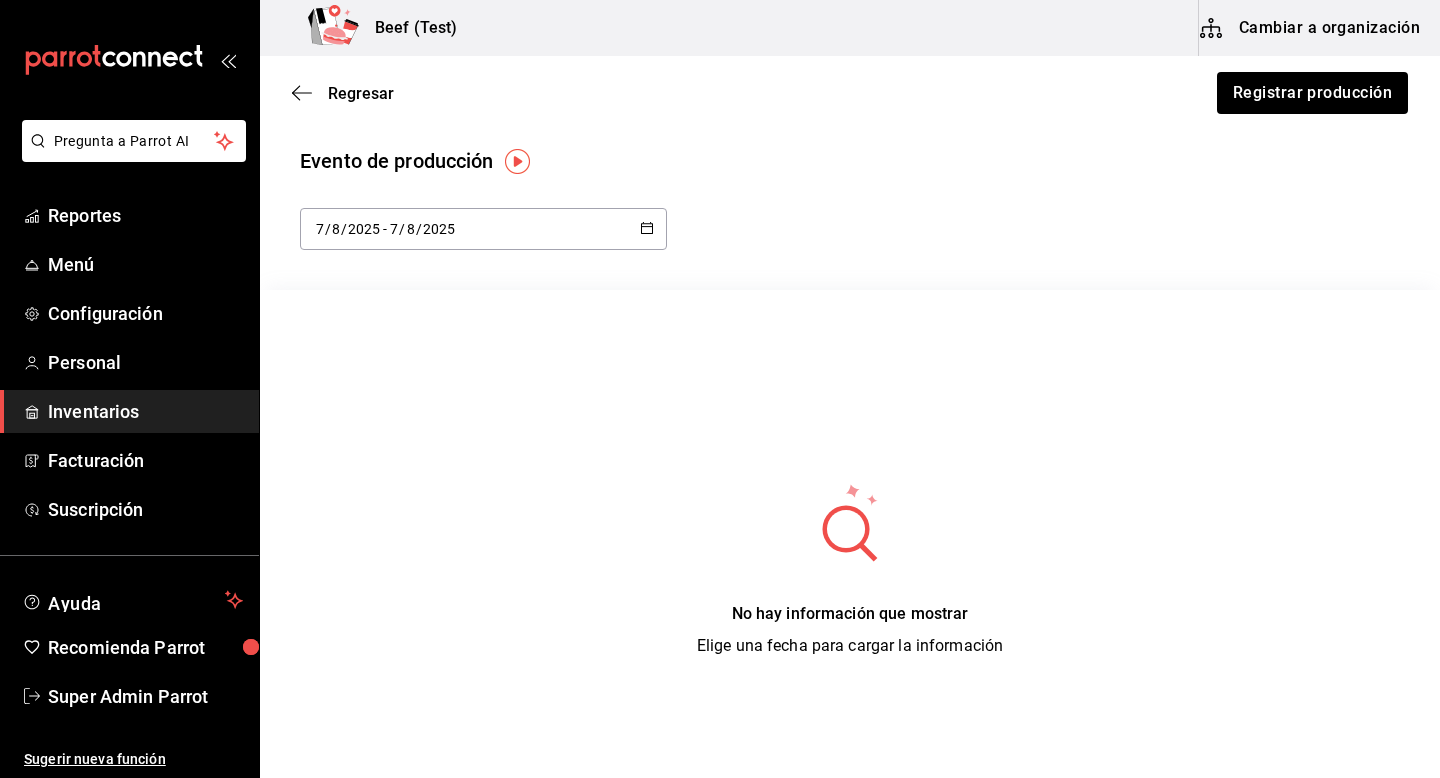 click on "Regresar Registrar producción" at bounding box center [850, 93] 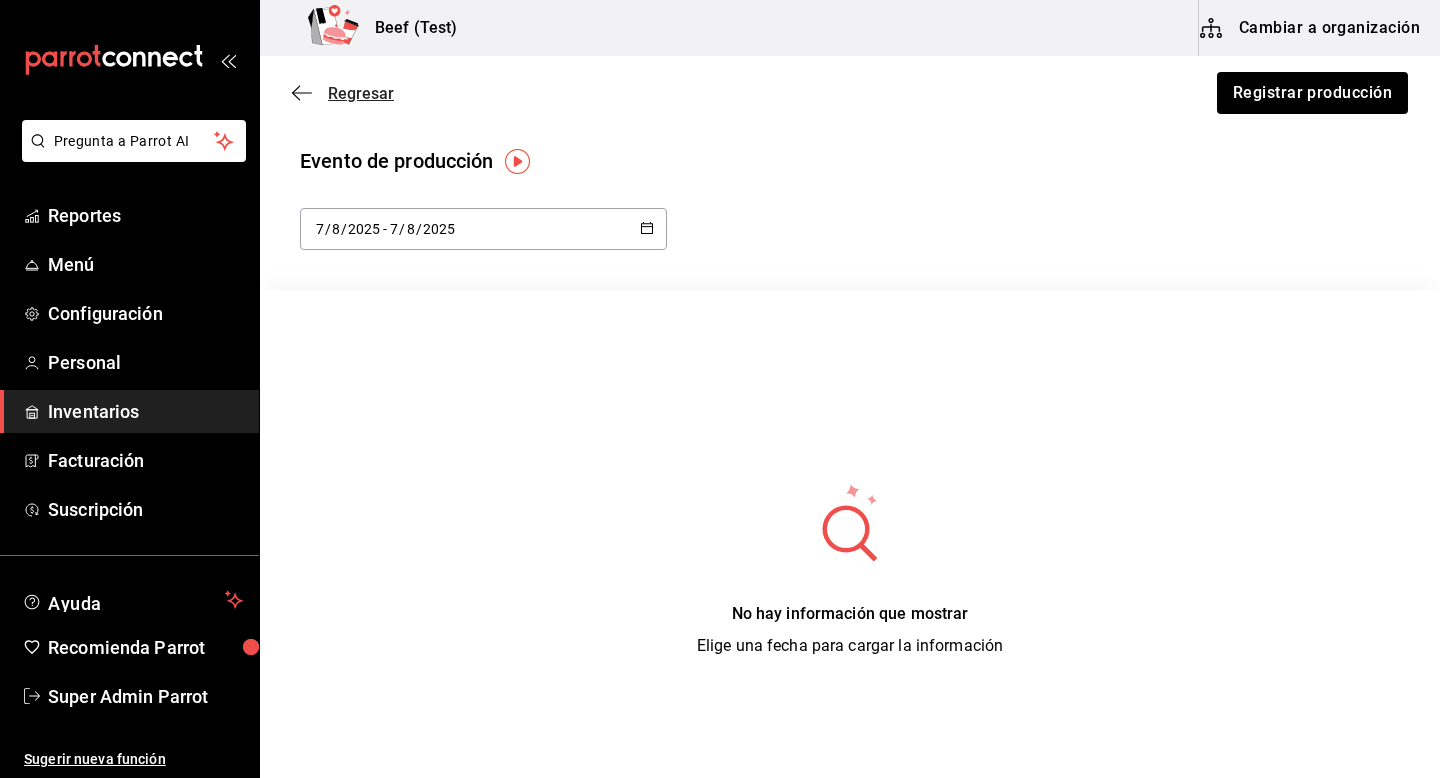 click on "Regresar" at bounding box center (361, 93) 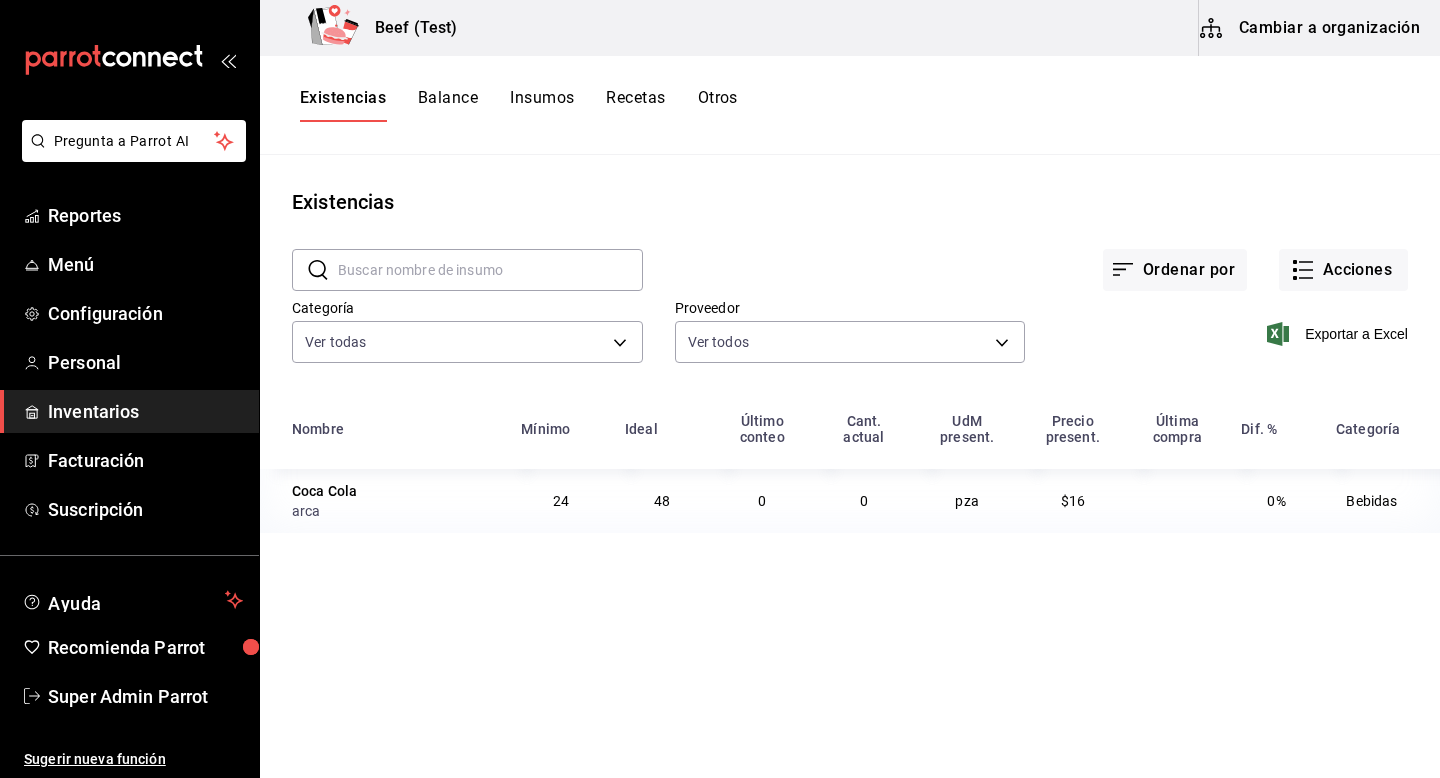 click on "Recetas" at bounding box center (635, 105) 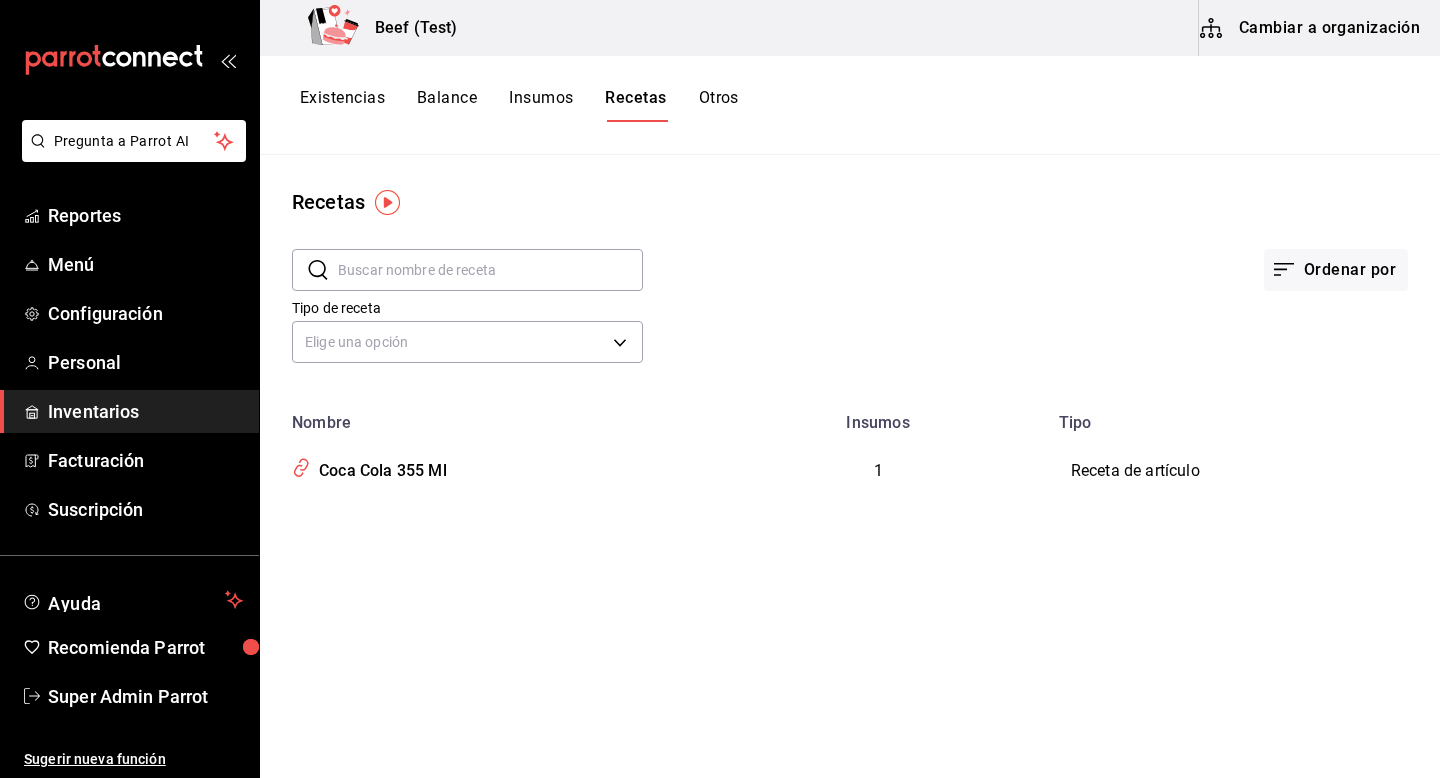 click on "Cambiar a organización" at bounding box center [1311, 28] 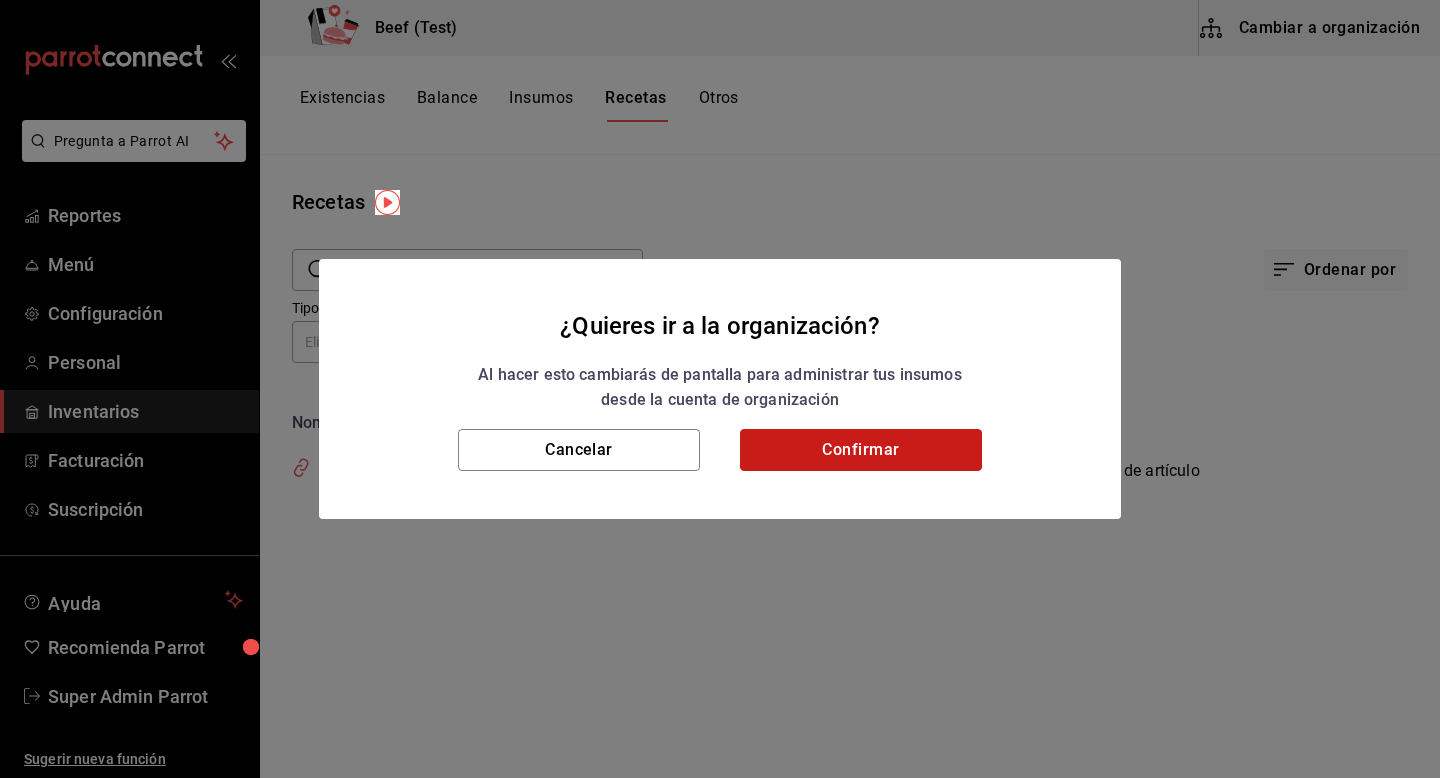 click on "Confirmar" at bounding box center (861, 450) 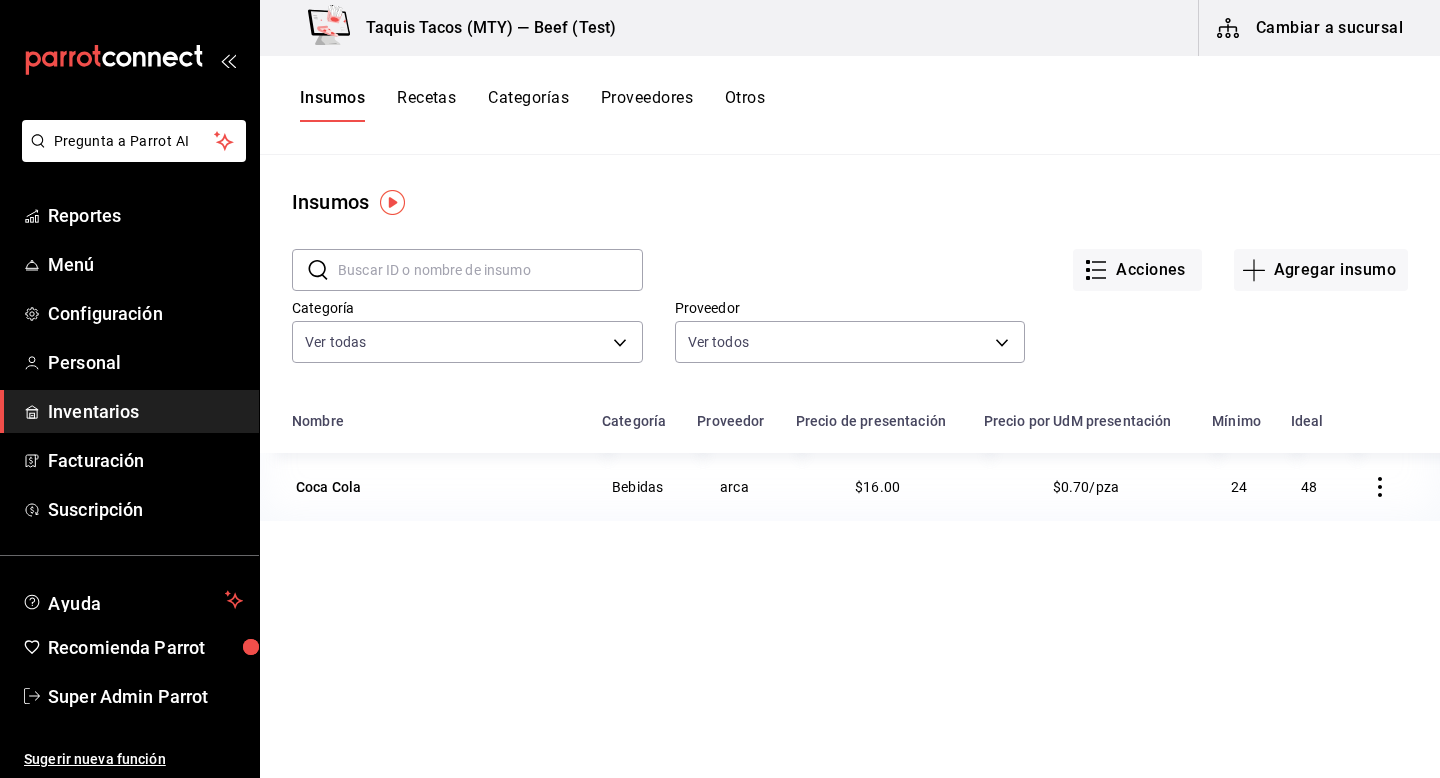 drag, startPoint x: 403, startPoint y: 106, endPoint x: 446, endPoint y: 112, distance: 43.416588 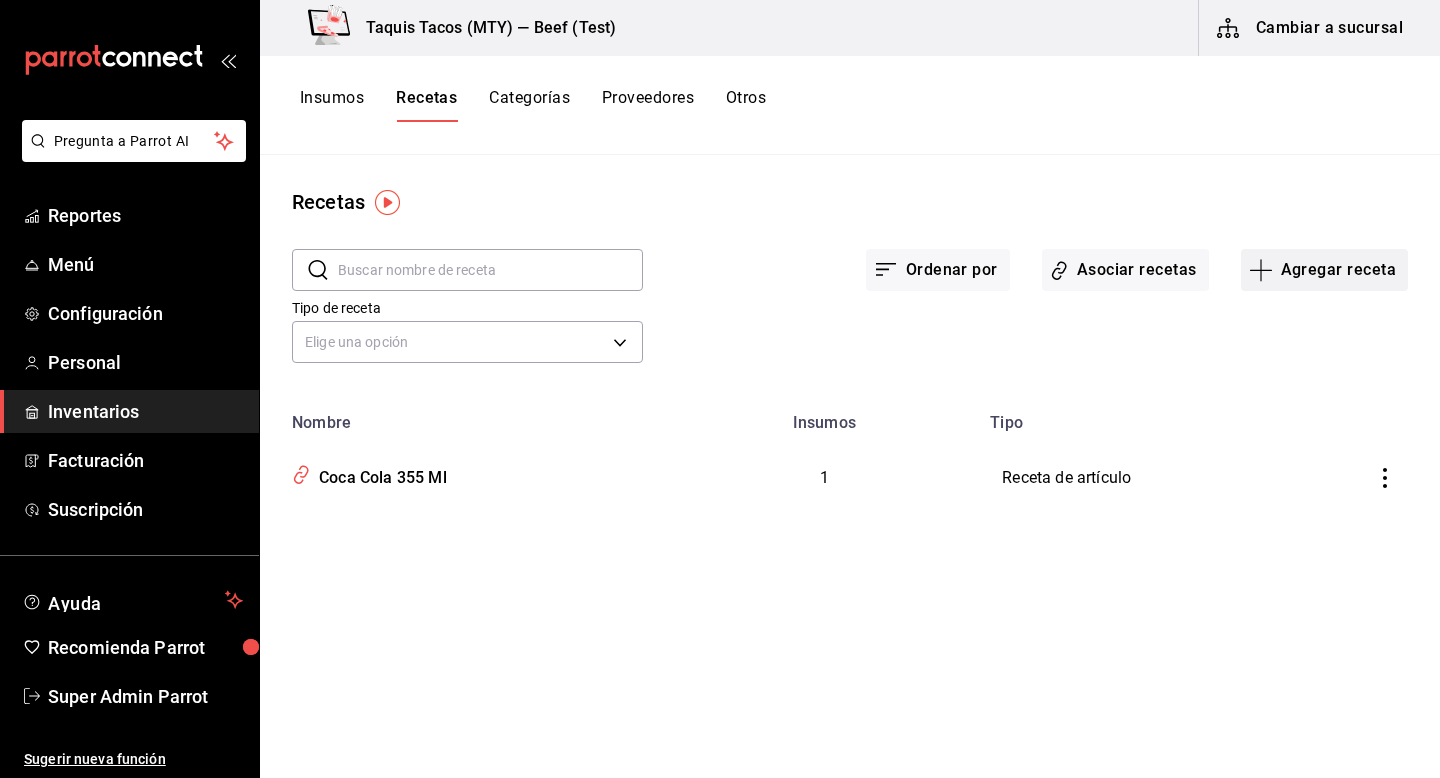 click on "Agregar receta" at bounding box center [1324, 270] 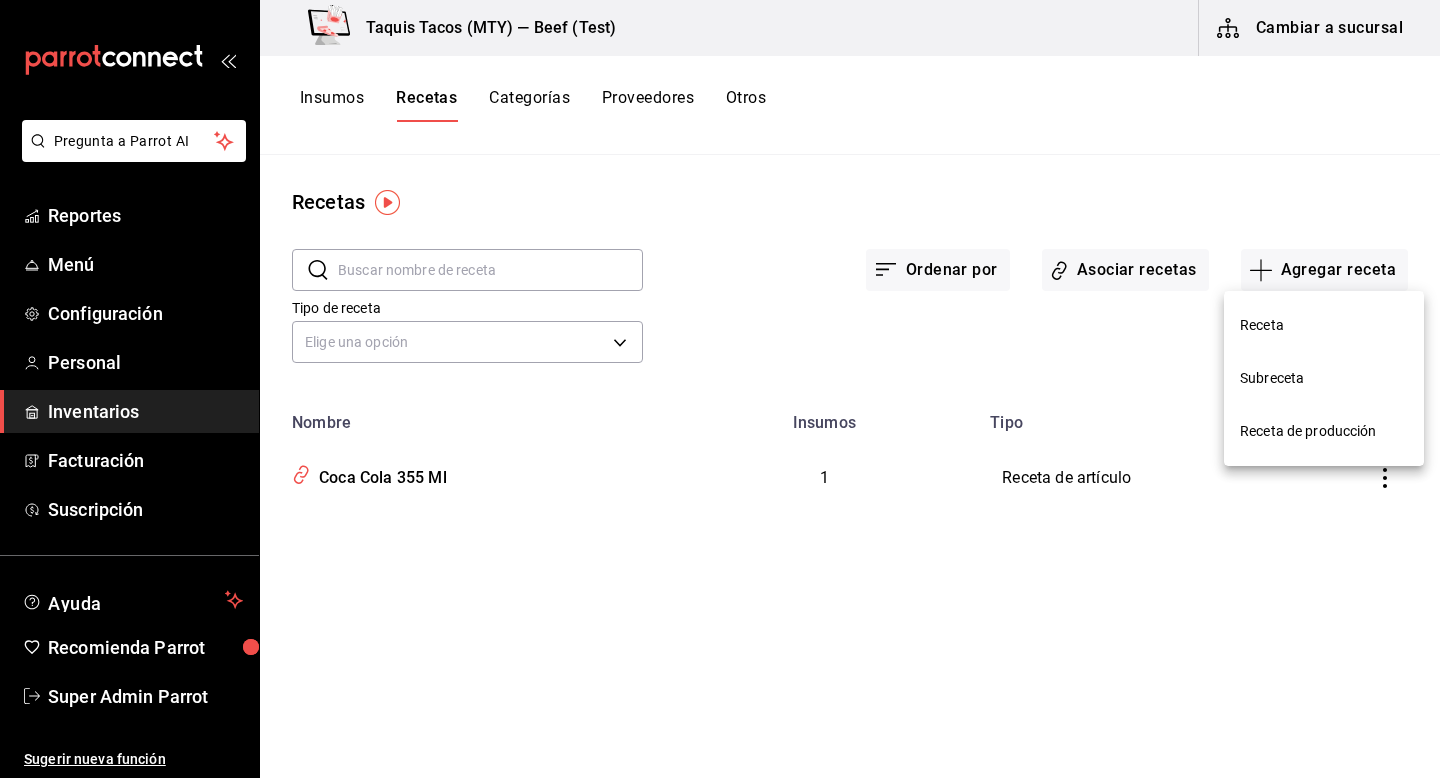 click on "Receta de producción" at bounding box center (1324, 431) 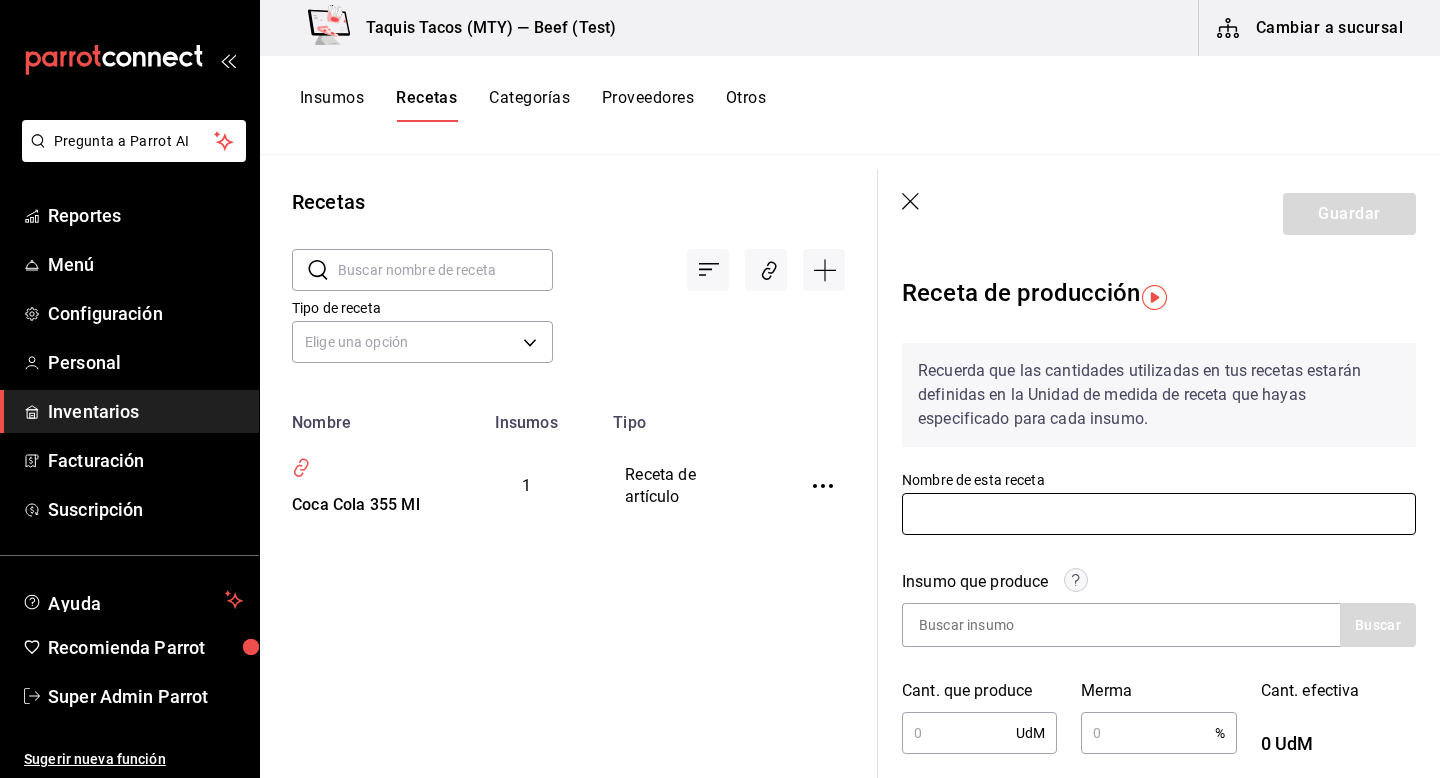 click at bounding box center [1159, 514] 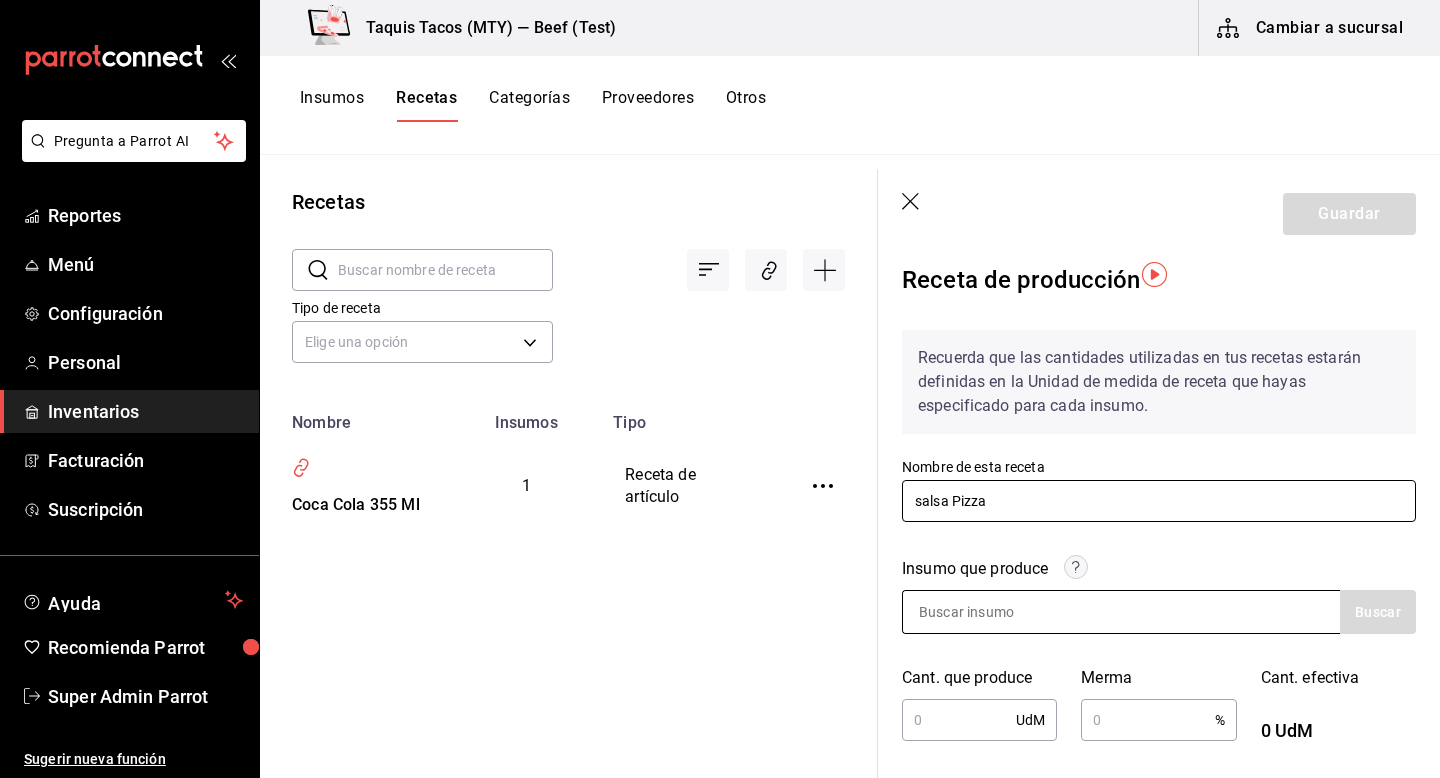 type on "salsa Pizza" 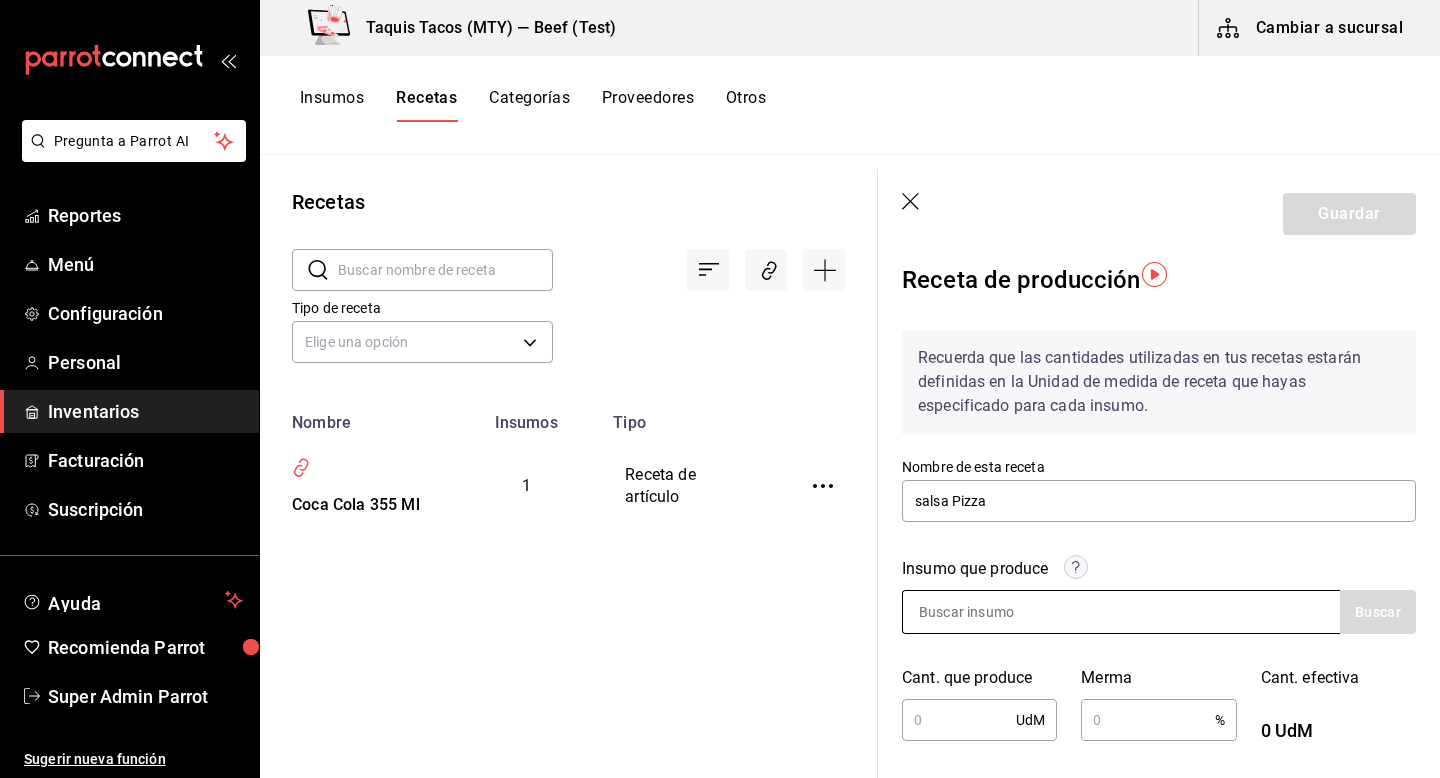 scroll, scrollTop: 34, scrollLeft: 0, axis: vertical 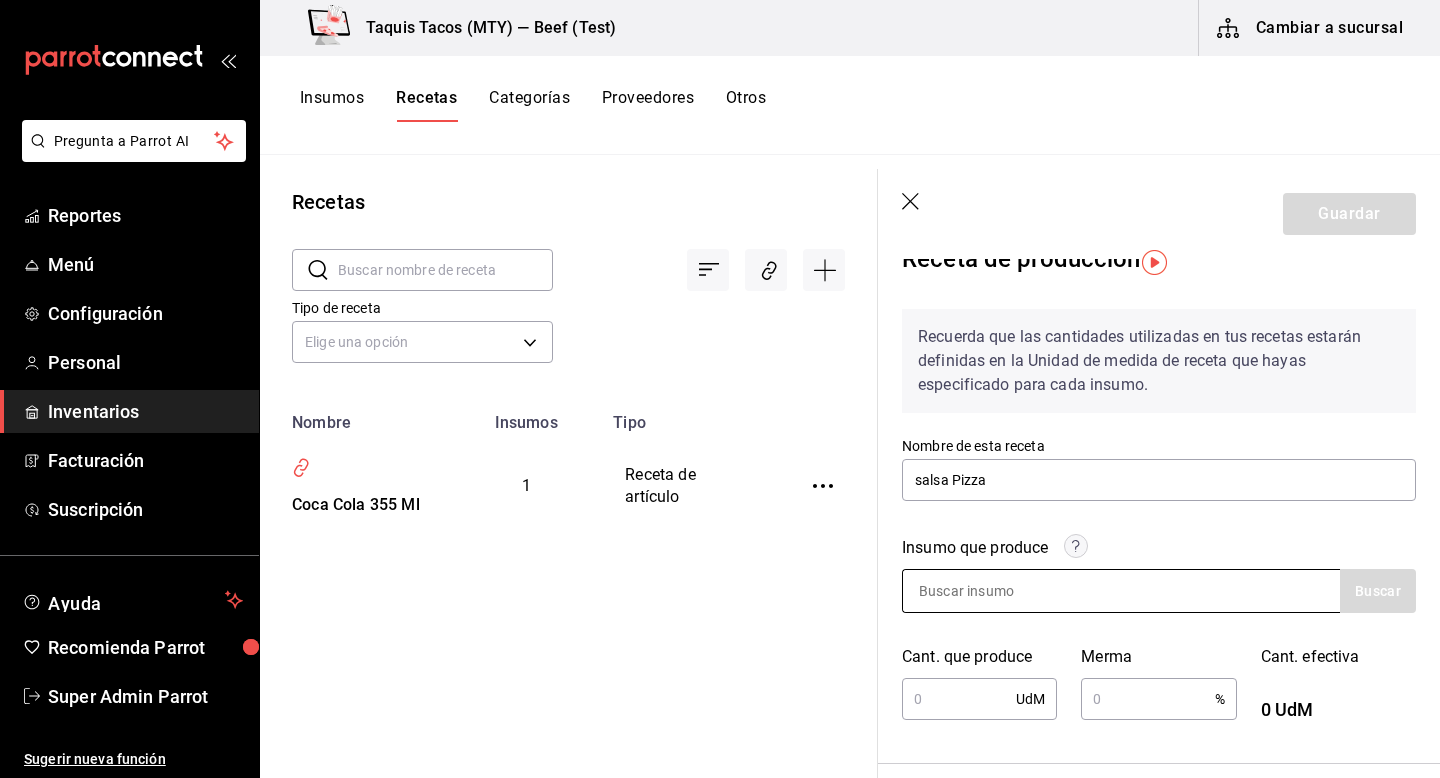 click at bounding box center [1003, 591] 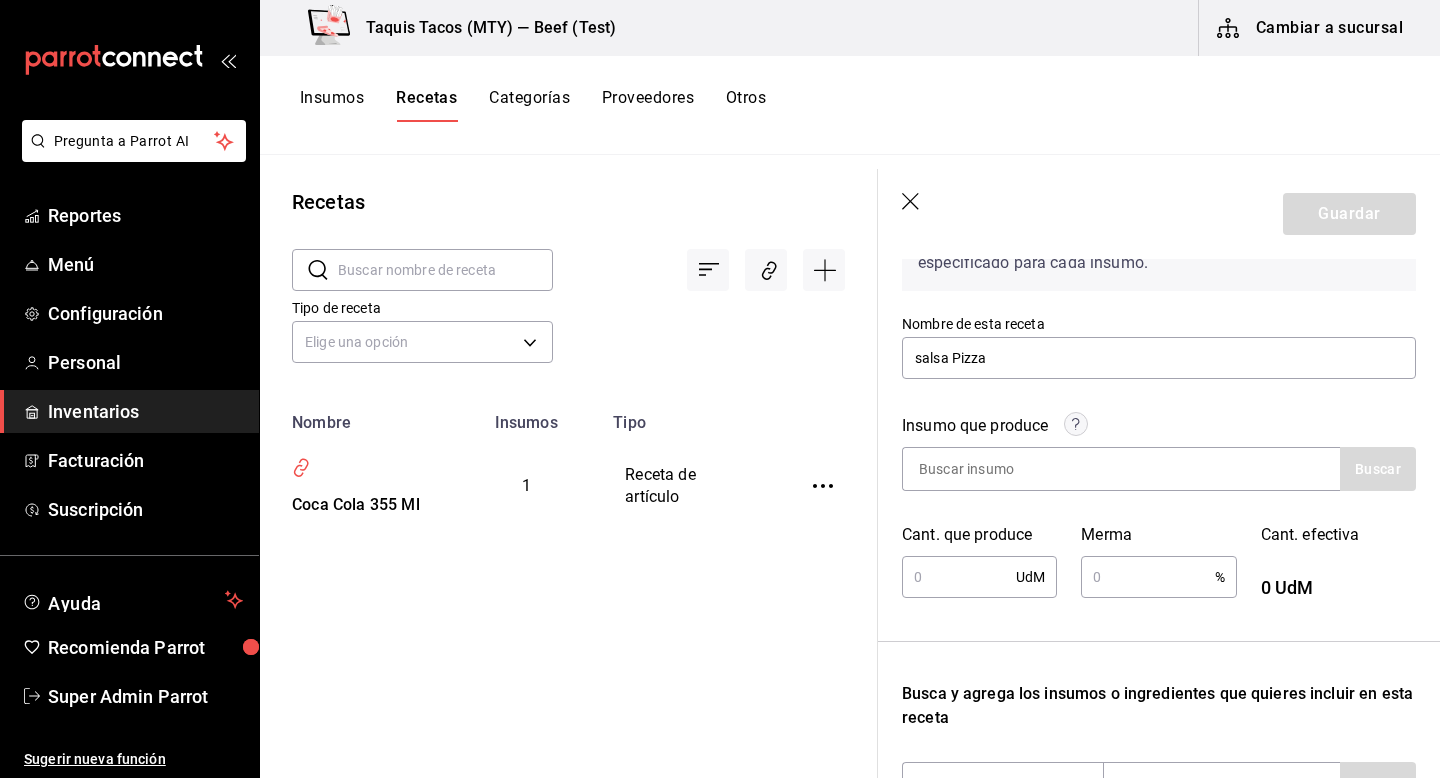 scroll, scrollTop: 152, scrollLeft: 0, axis: vertical 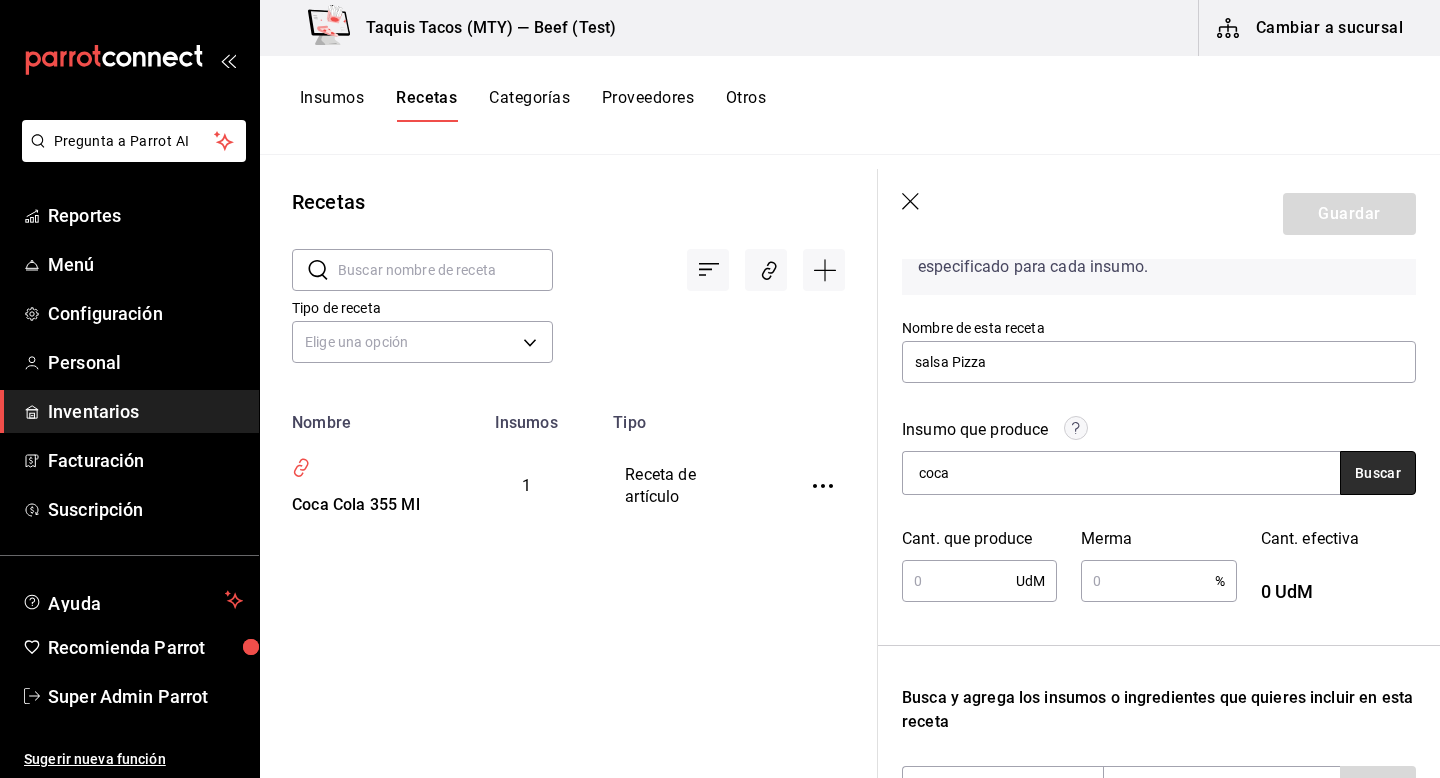 click on "Buscar" at bounding box center (1378, 473) 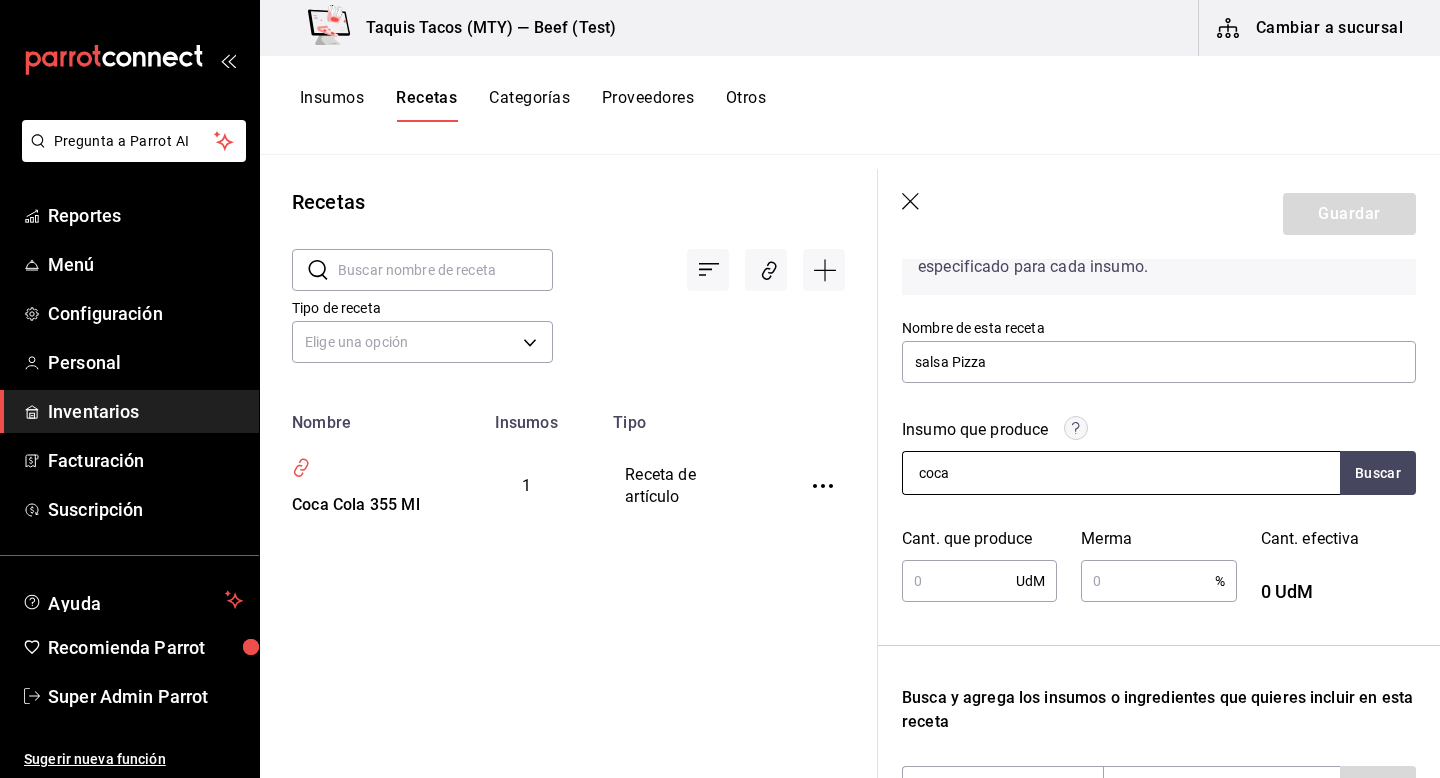 click on "coca" at bounding box center [1121, 473] 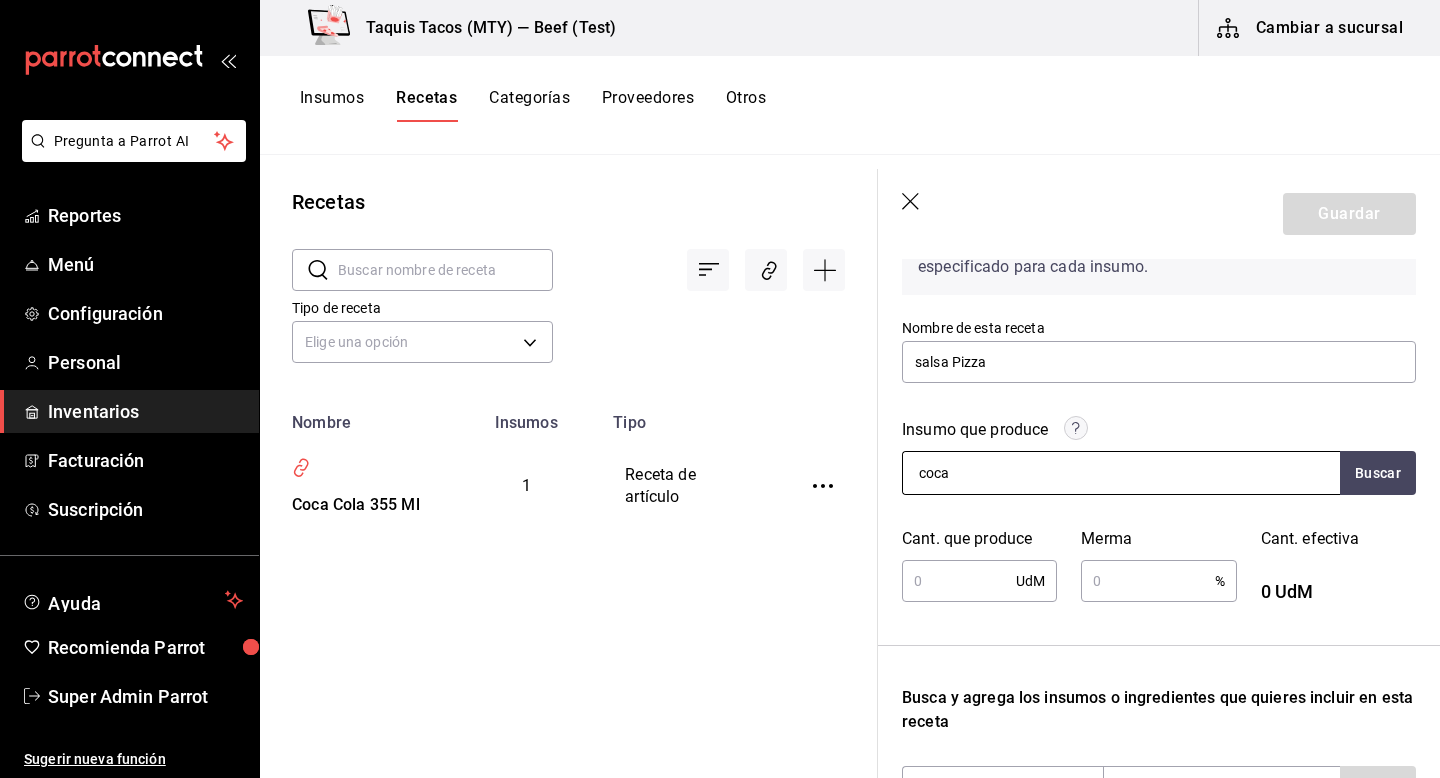 click on "coca" at bounding box center (1121, 473) 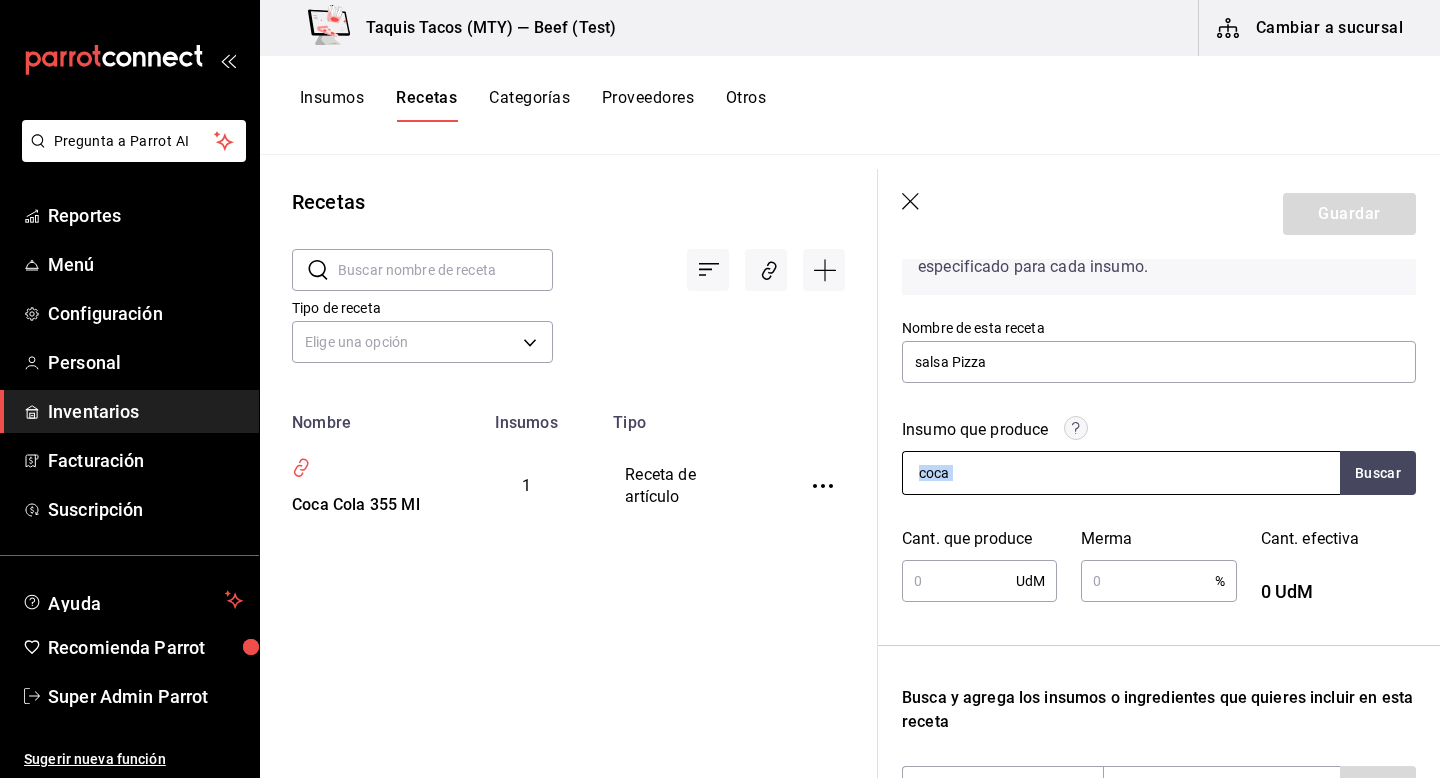 click on "coca" at bounding box center (1121, 473) 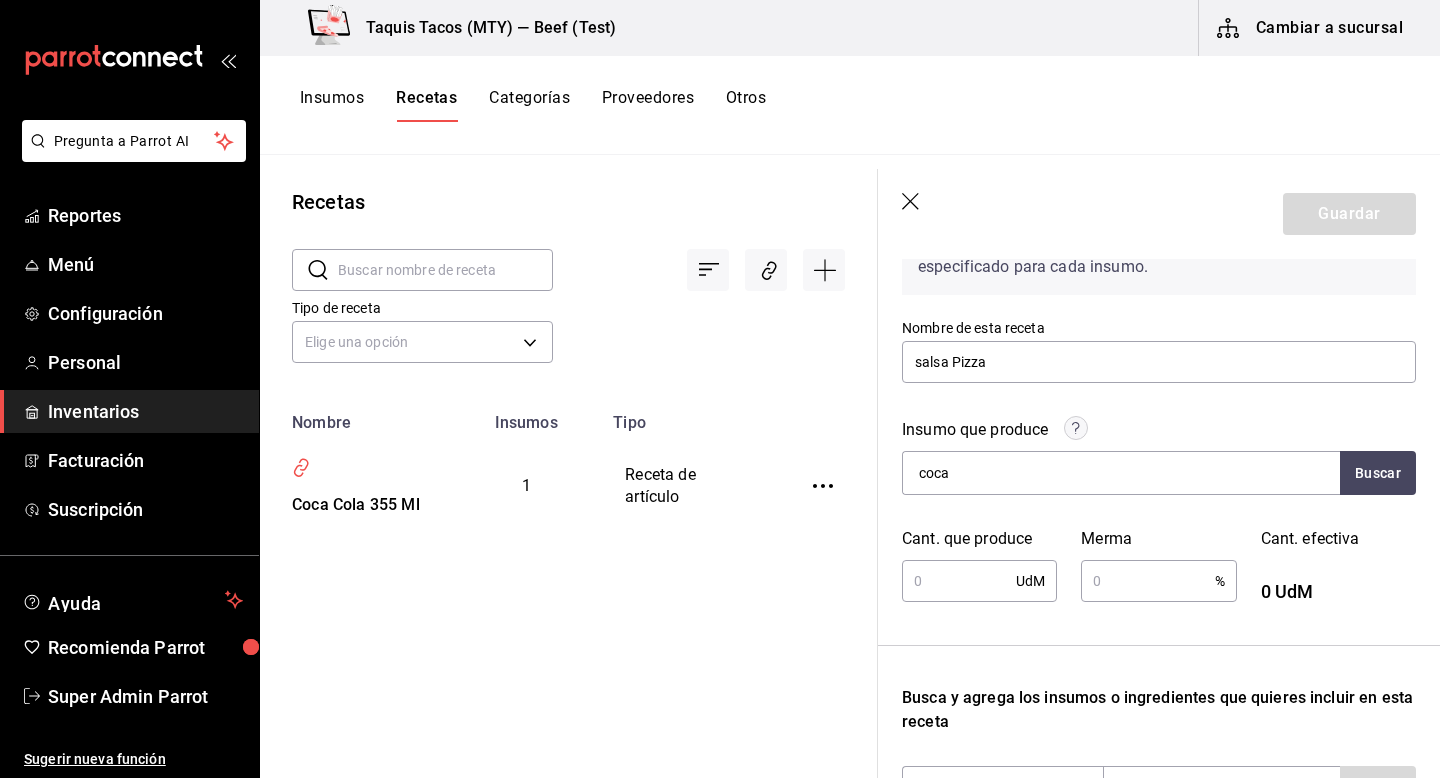 click on "Insumo que produce coca Buscar Cant. que produce UdM ​ Merma % ​ Cant. efectiva 0 UdM" at bounding box center (1147, 499) 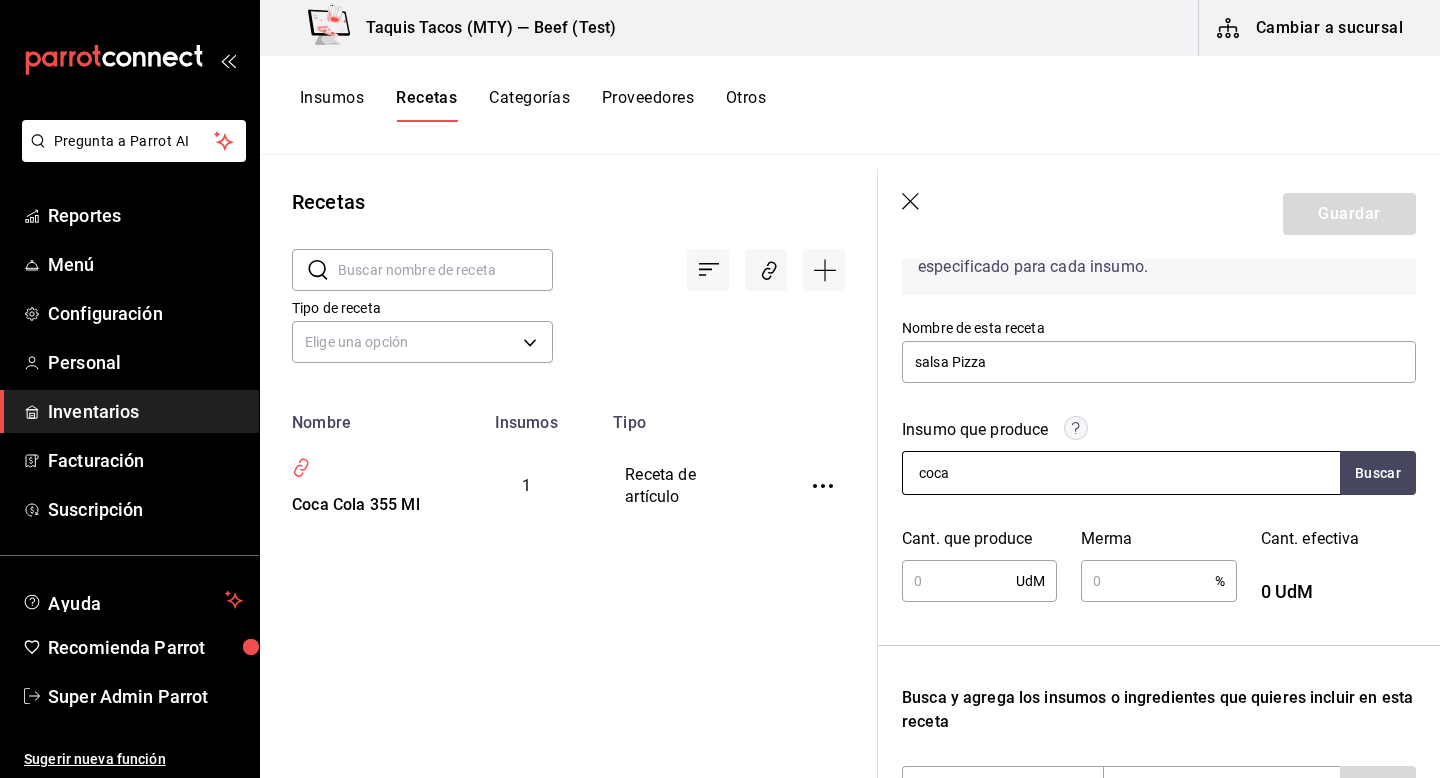 click on "coca" at bounding box center (1003, 473) 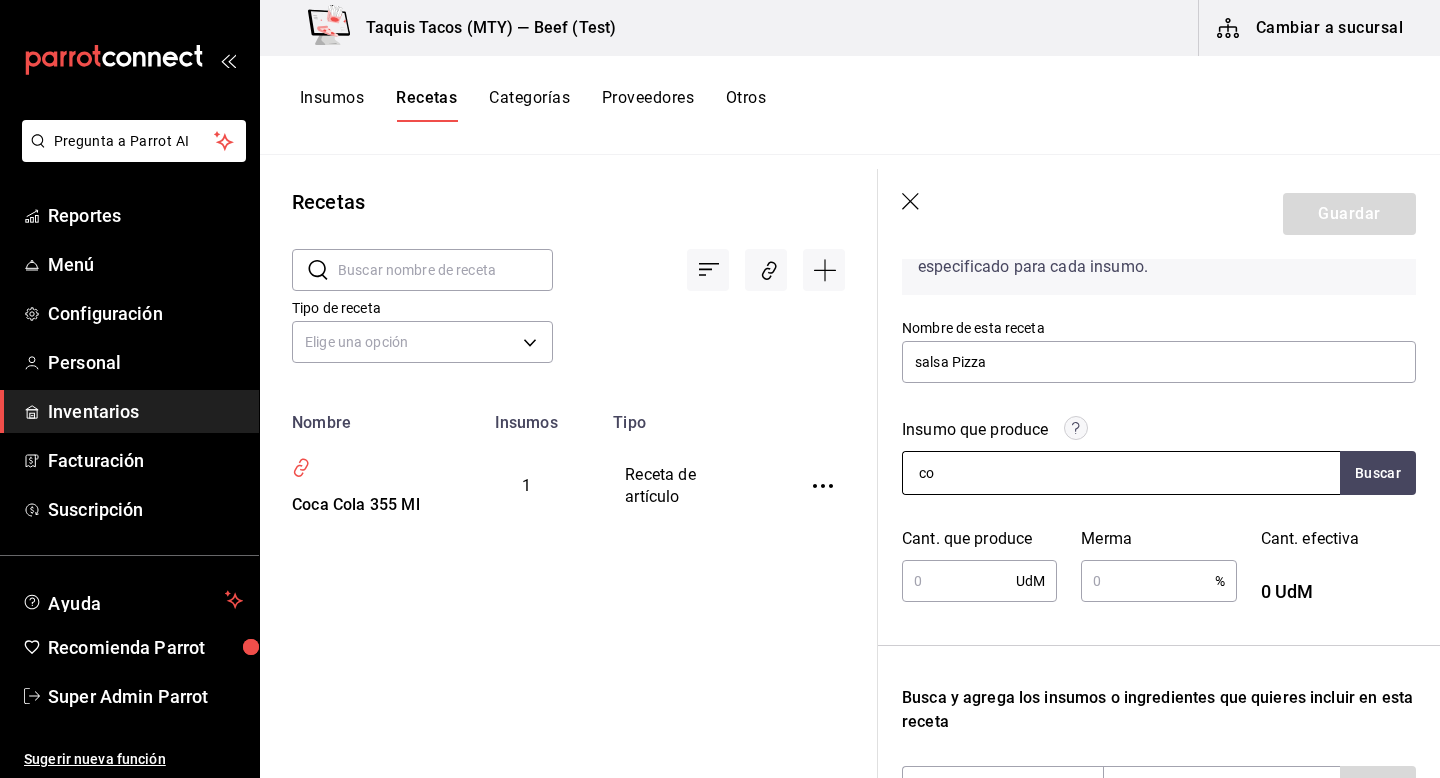 type on "c" 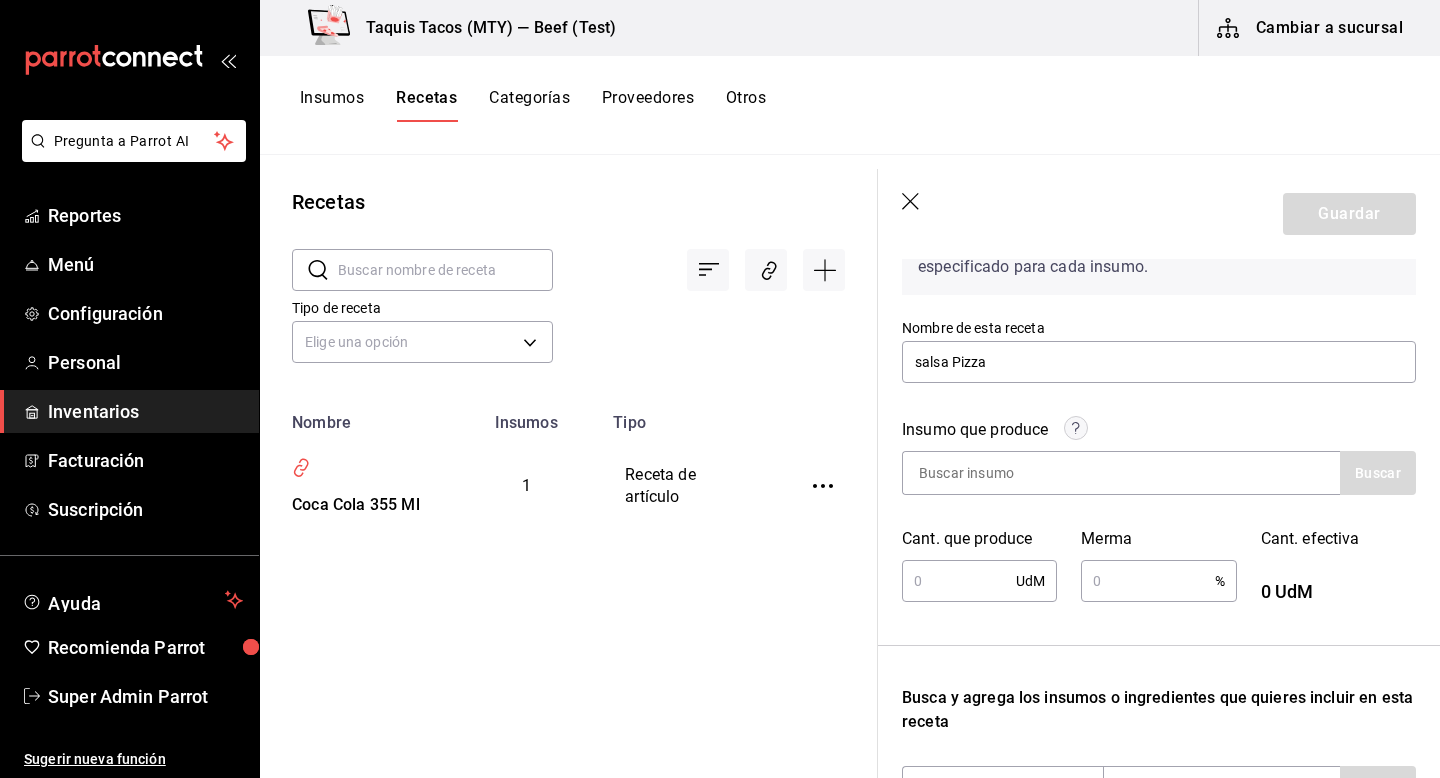 type 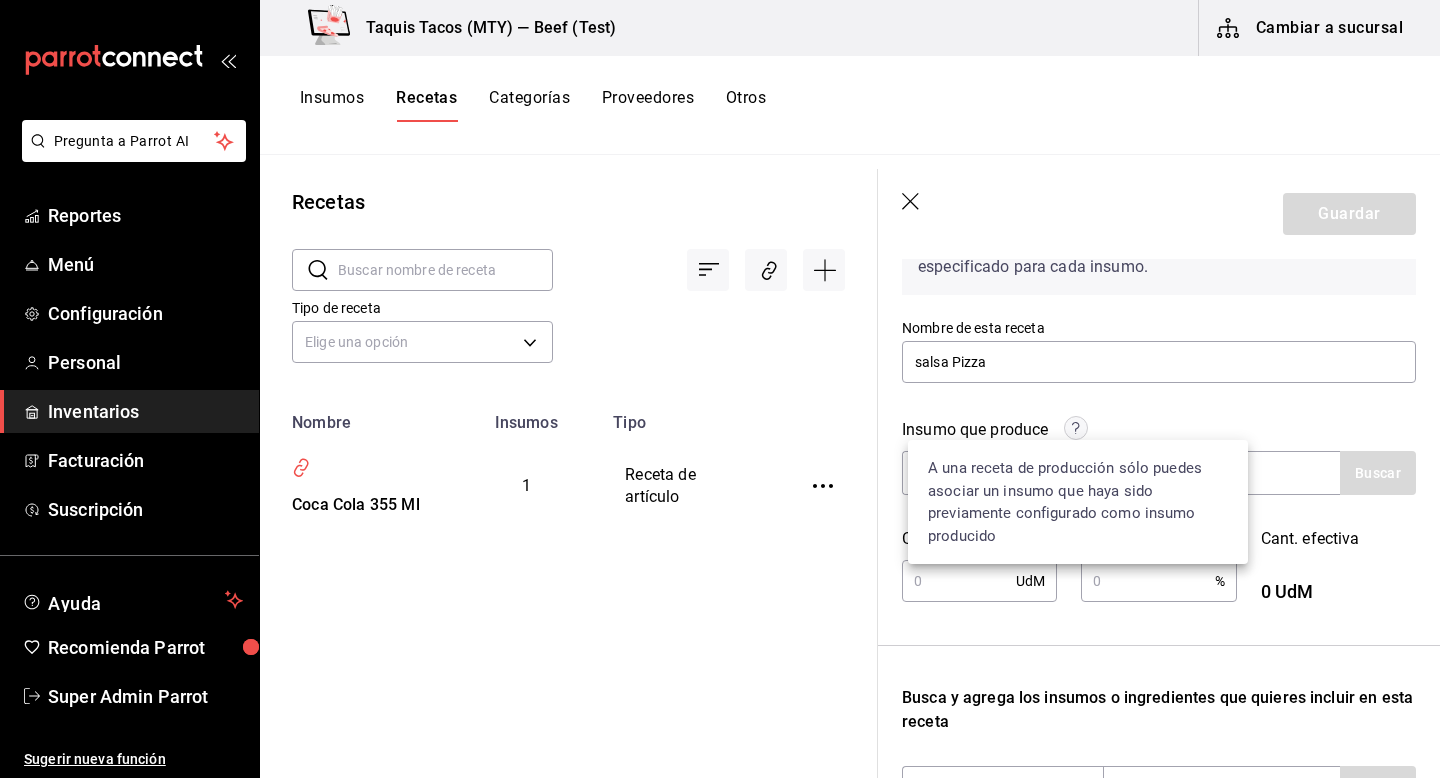click 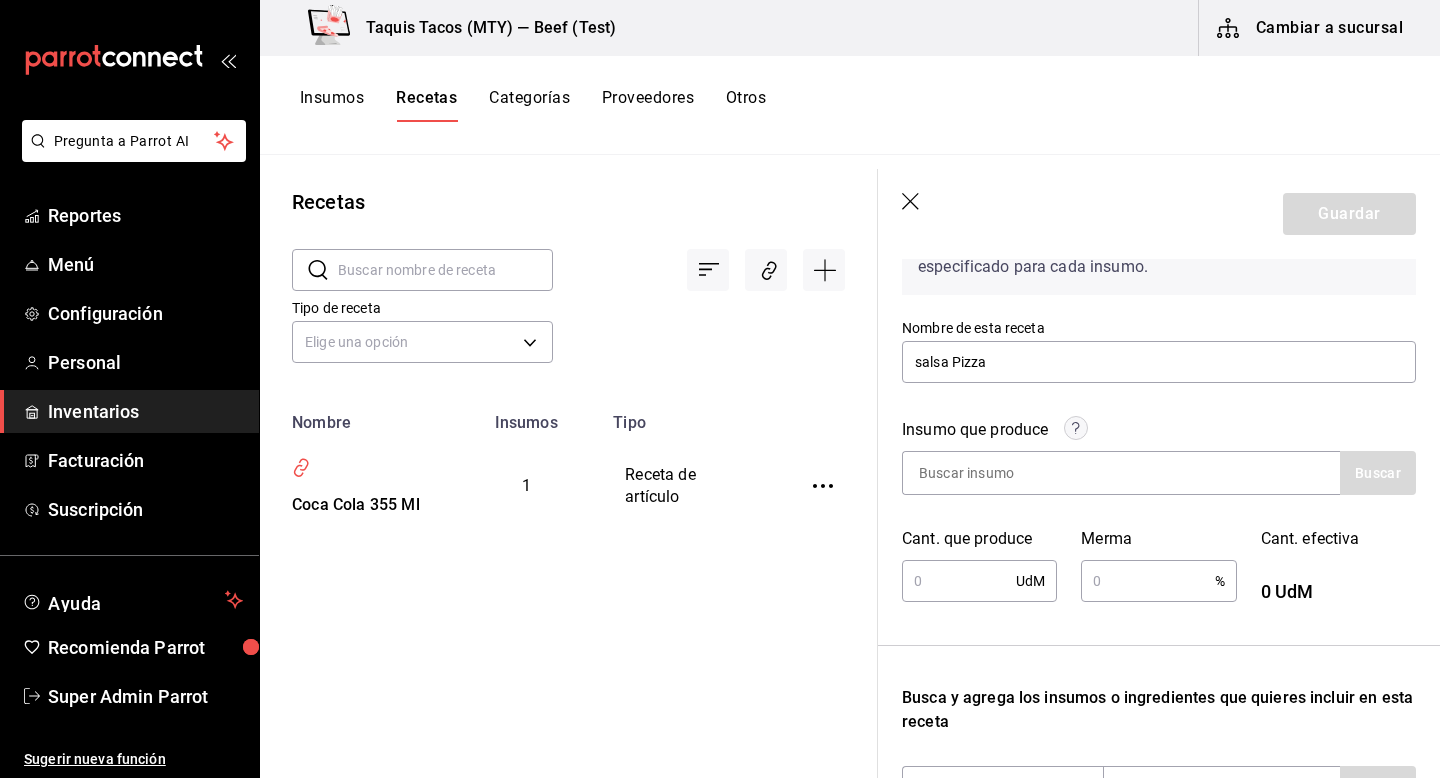 click 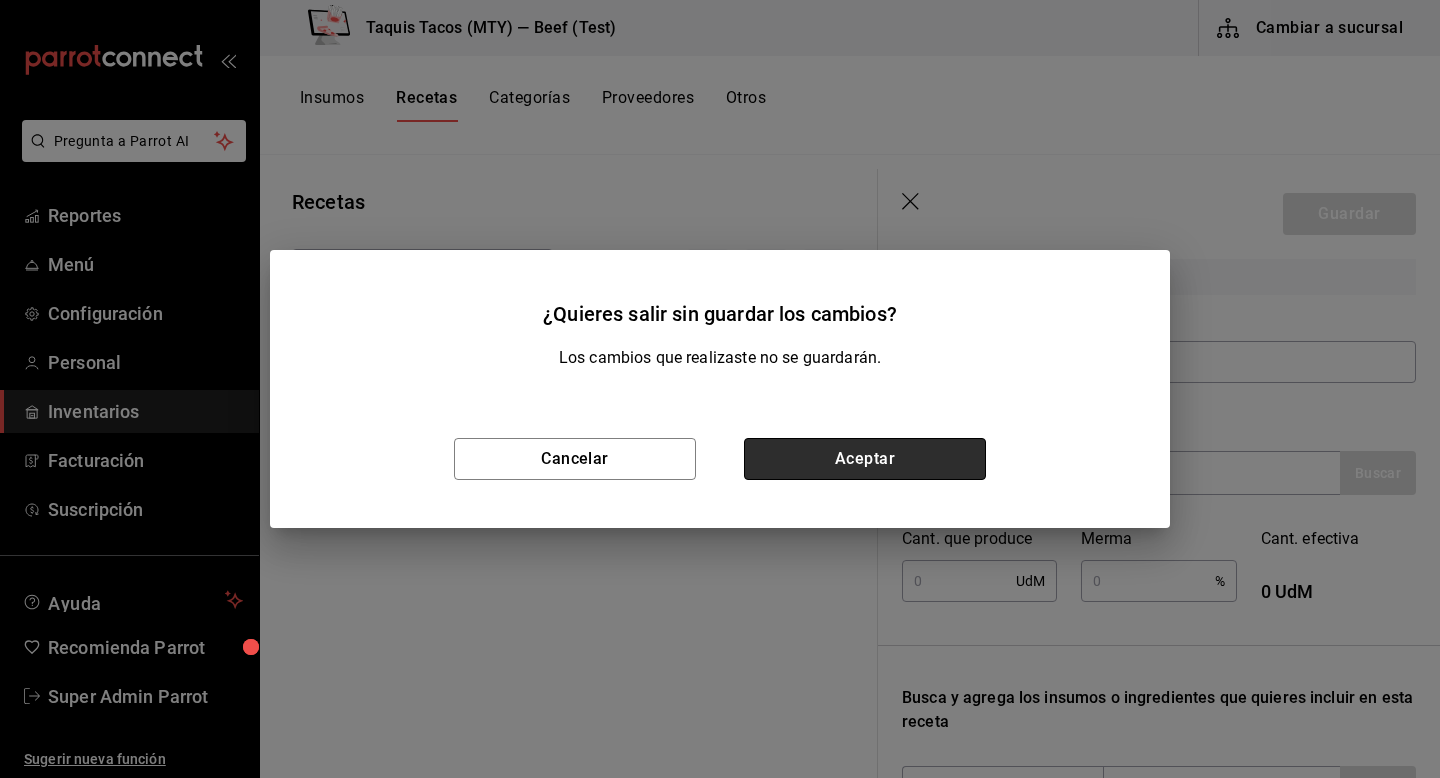 click on "Aceptar" at bounding box center (865, 459) 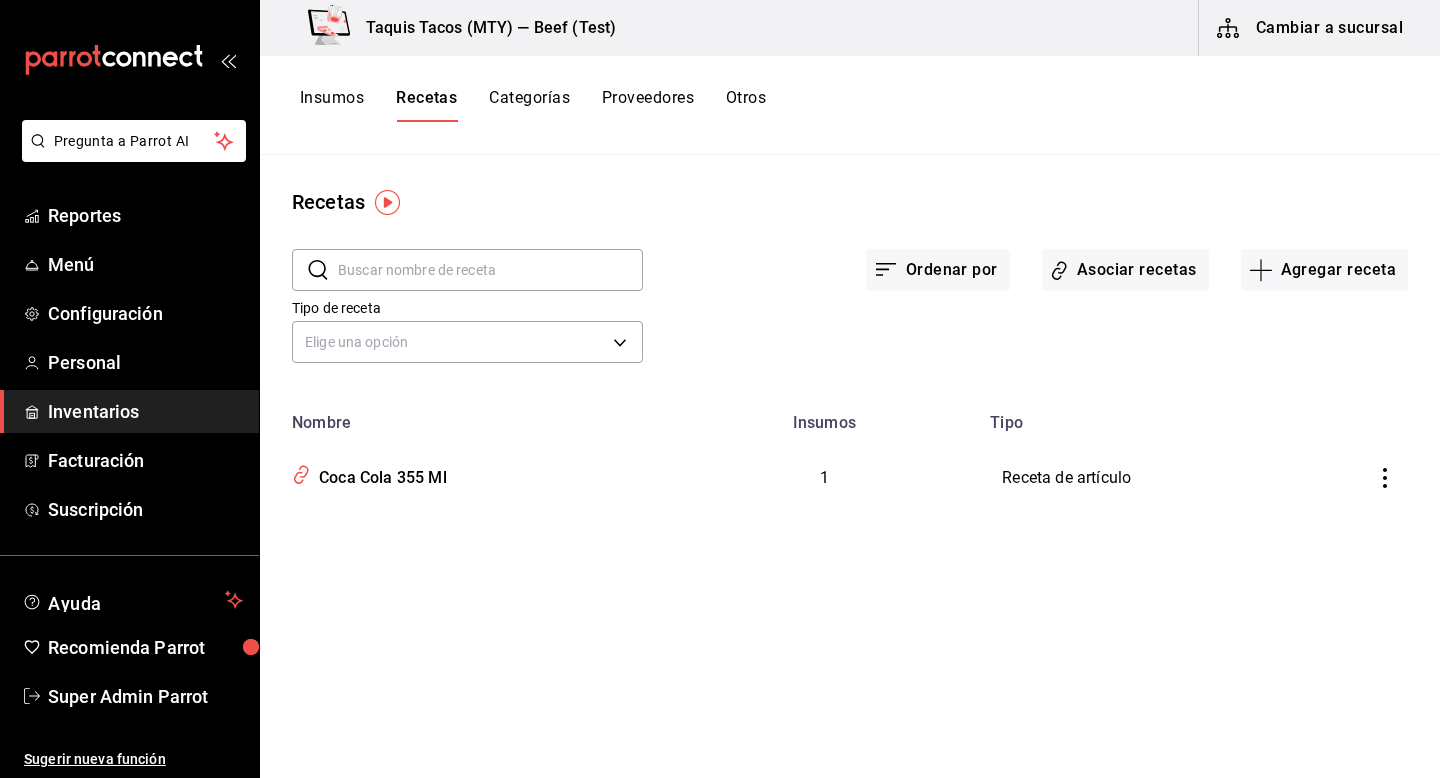 scroll, scrollTop: 0, scrollLeft: 0, axis: both 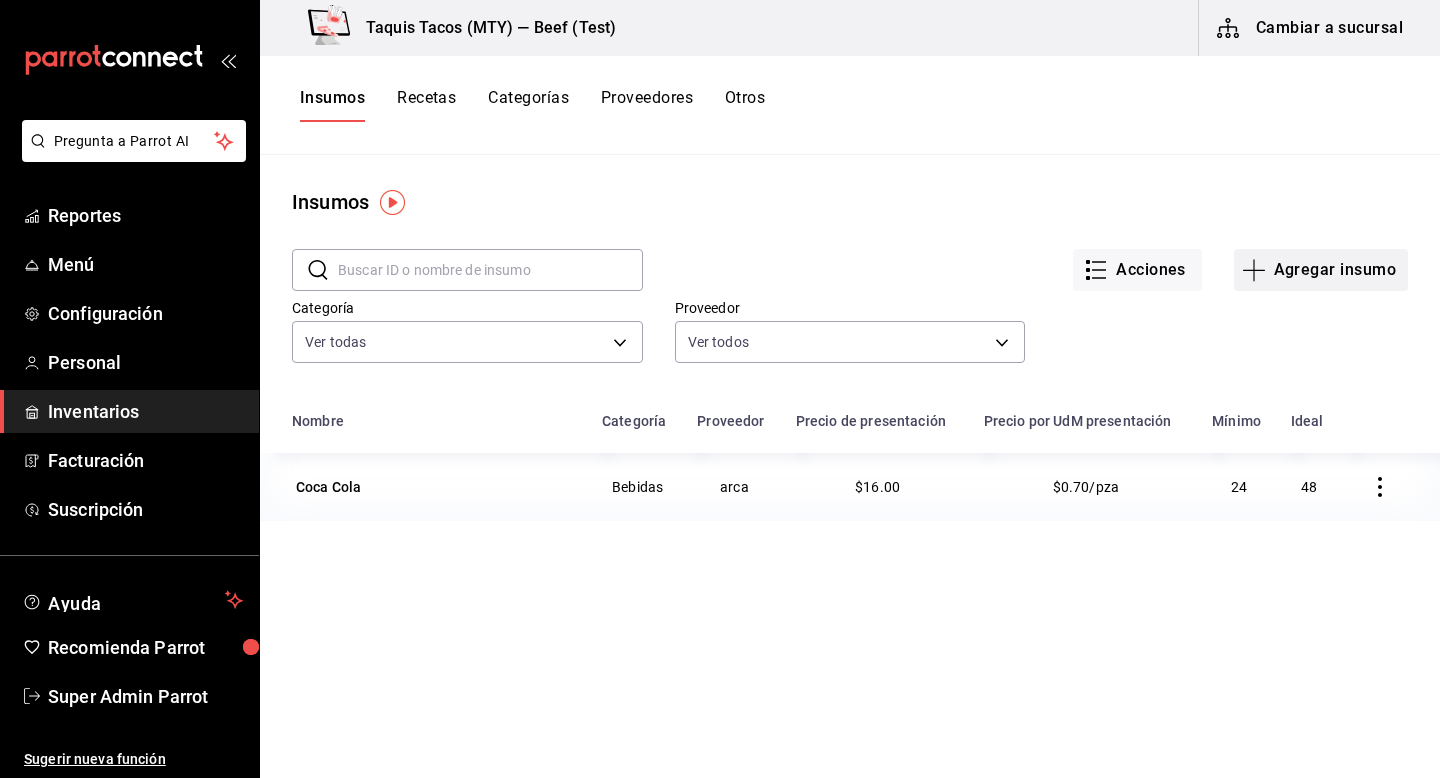 click on "Agregar insumo" at bounding box center [1321, 270] 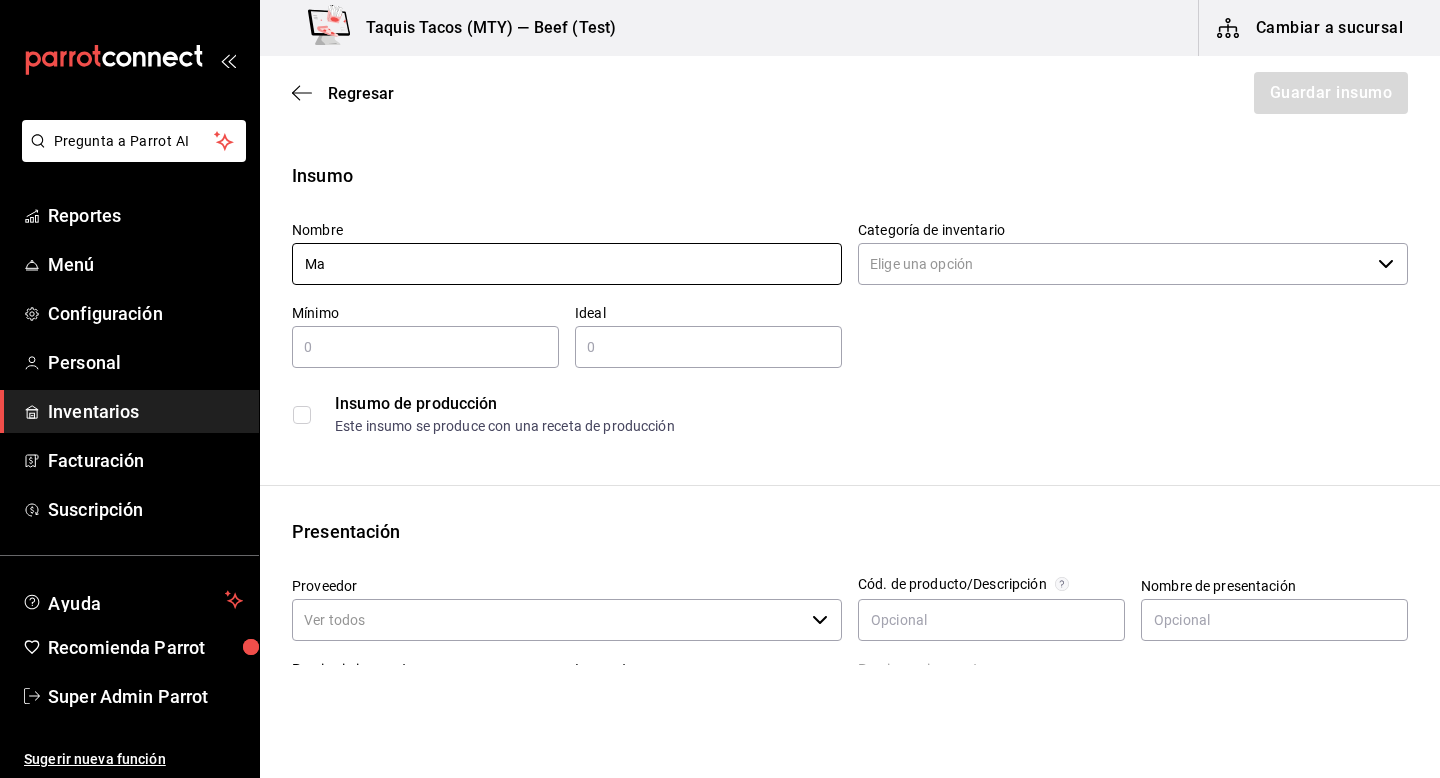 type on "M" 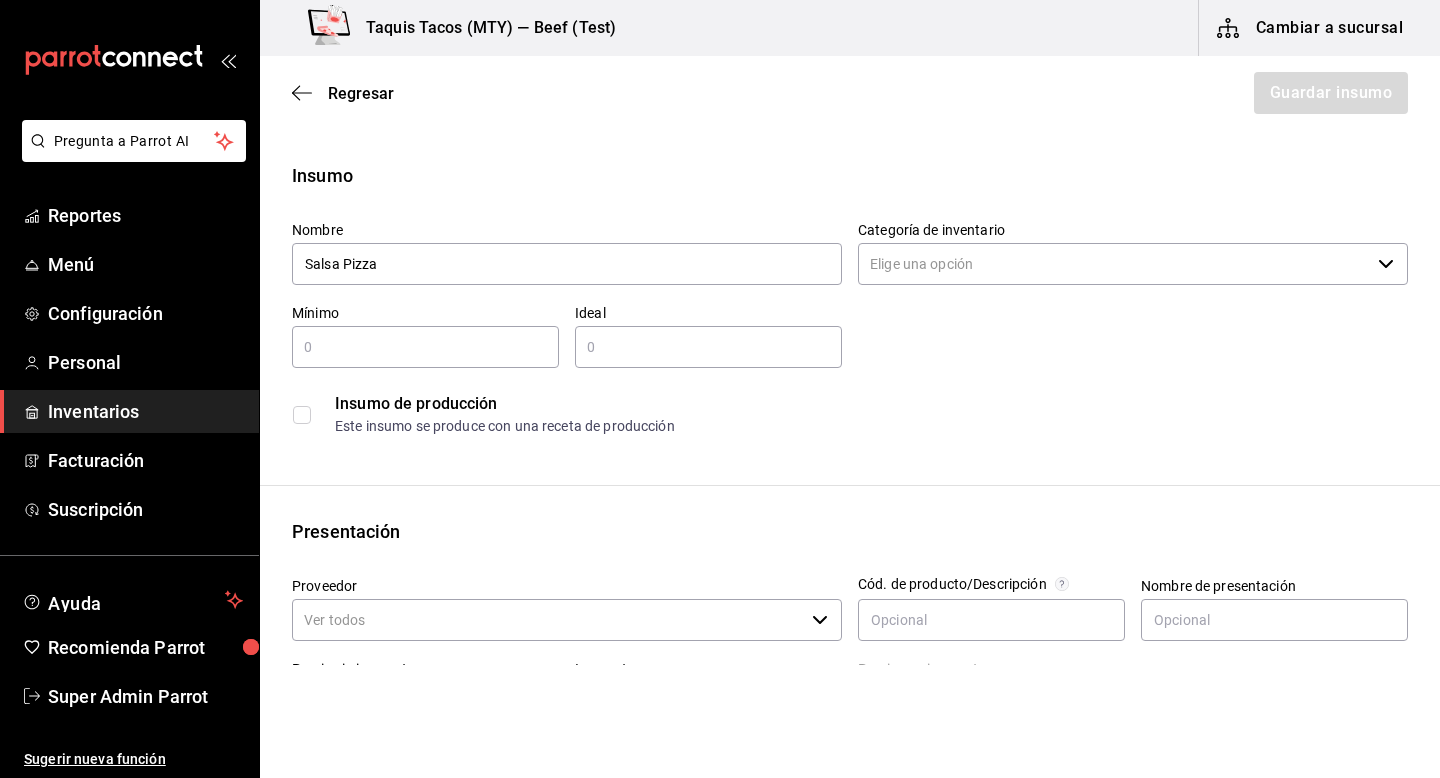 type on "Salsa Pizza" 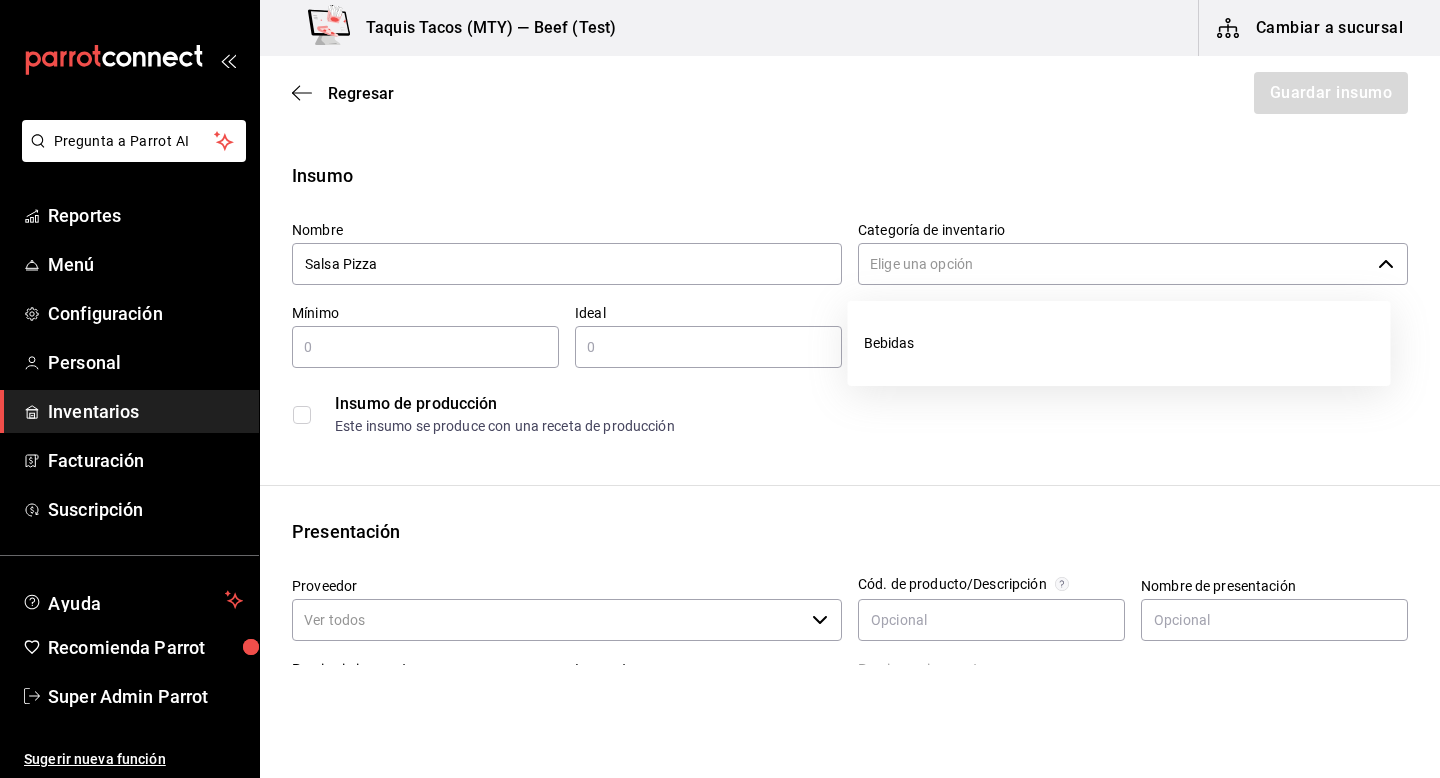 click on "Categoría de inventario" at bounding box center [1114, 264] 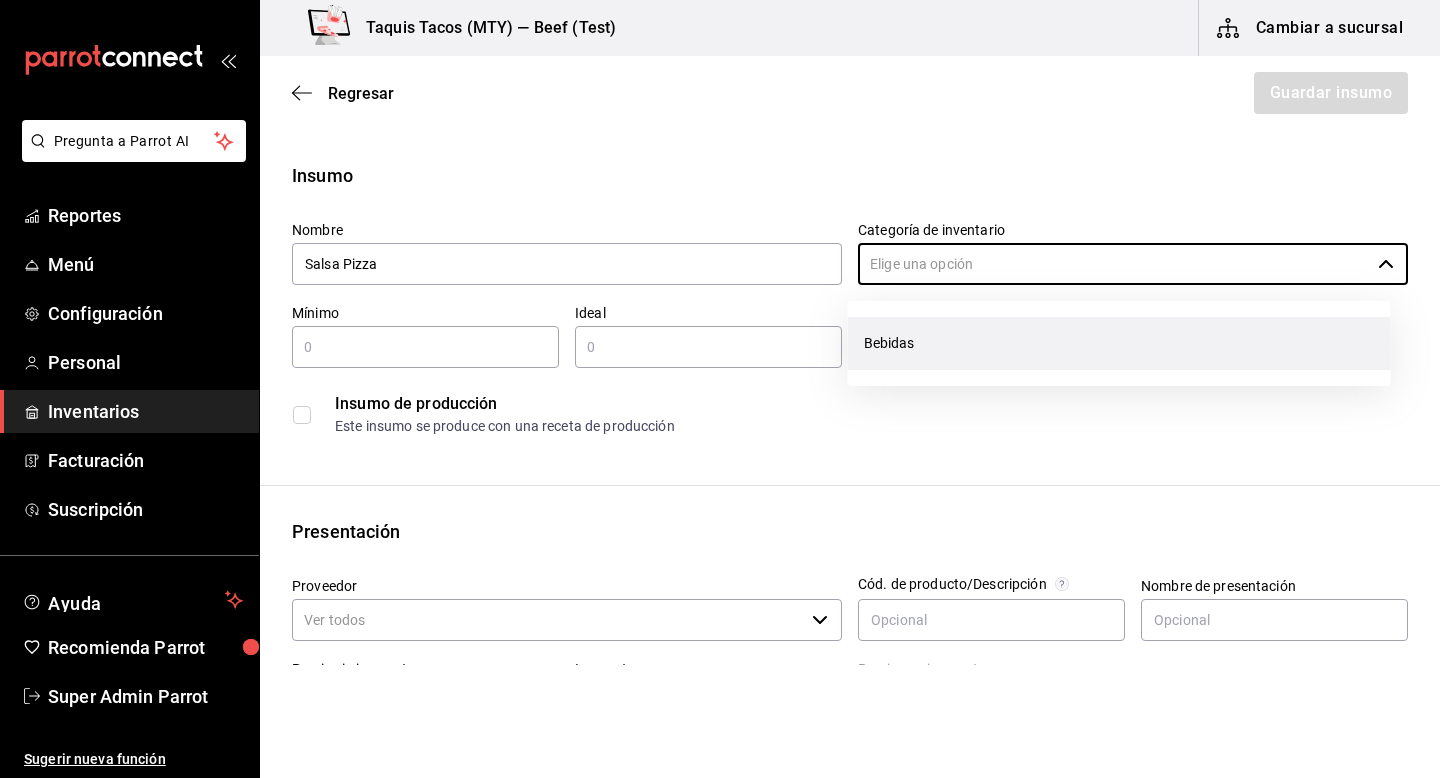 click on "Bebidas" at bounding box center [1119, 343] 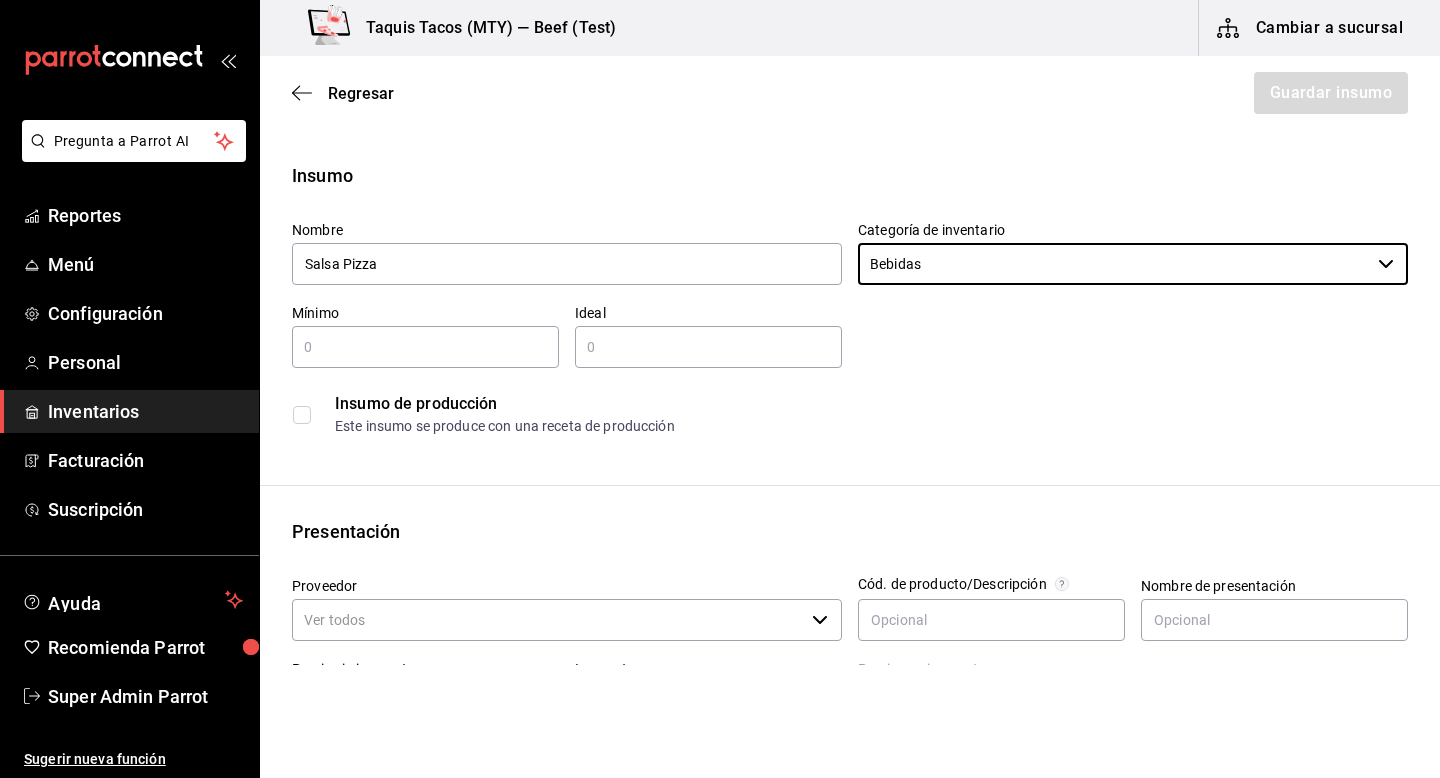 click at bounding box center [425, 347] 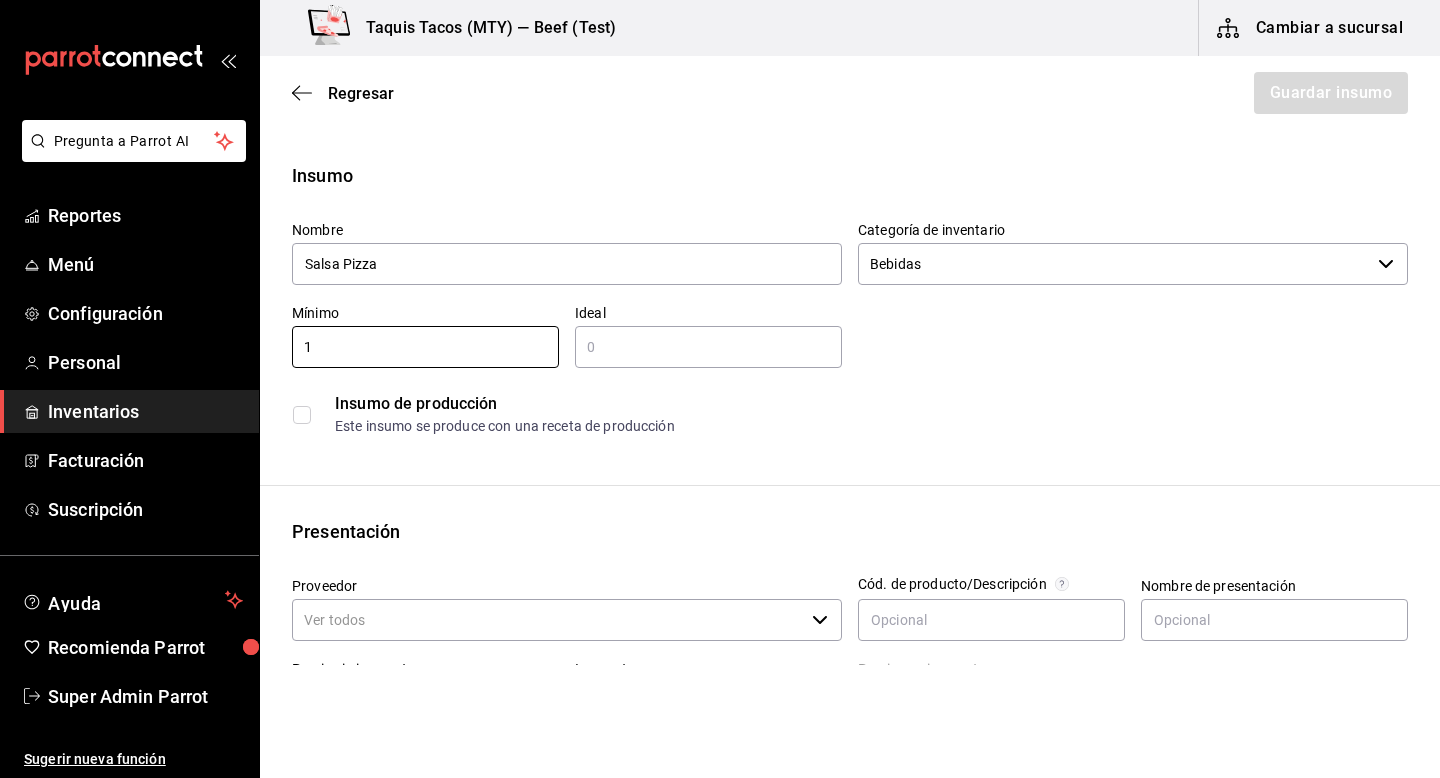 type on "1" 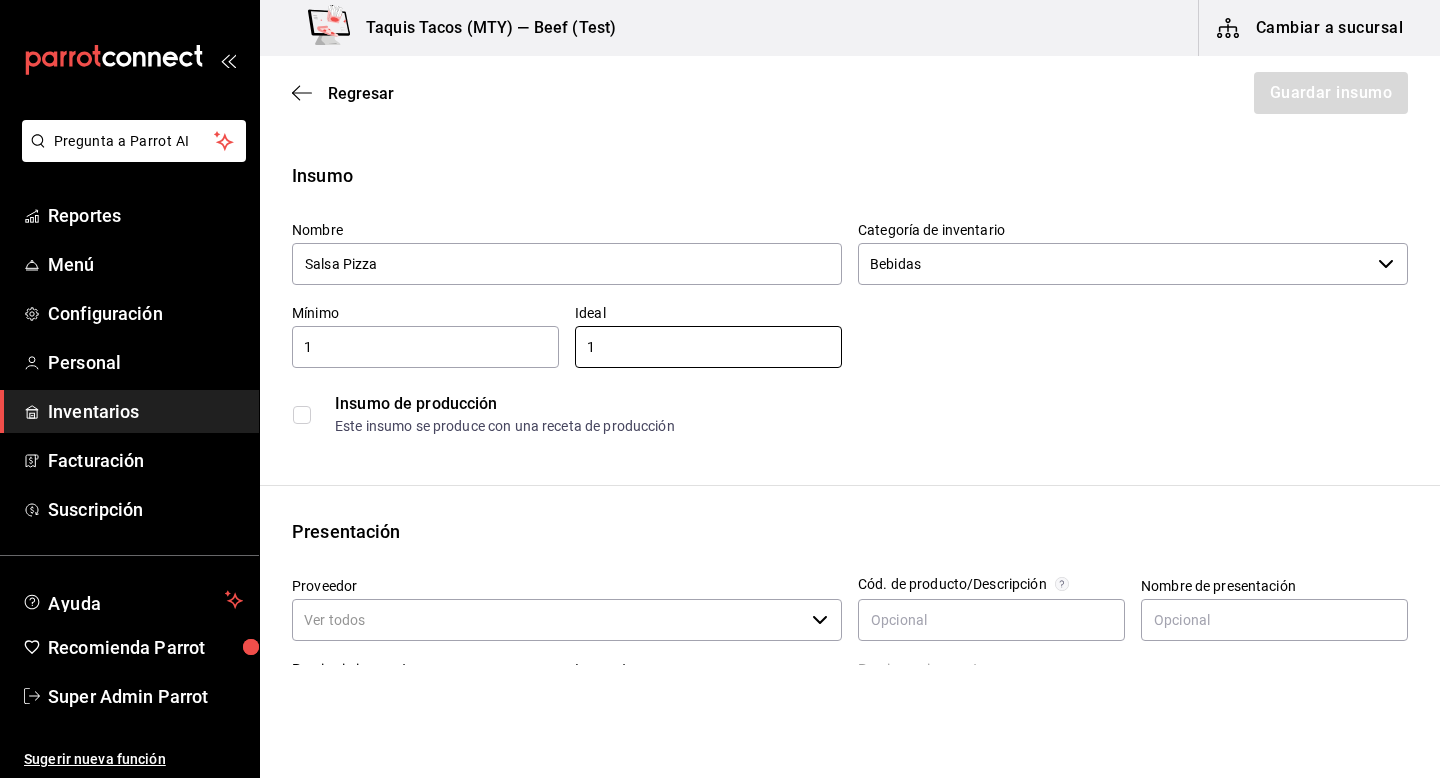 type on "1" 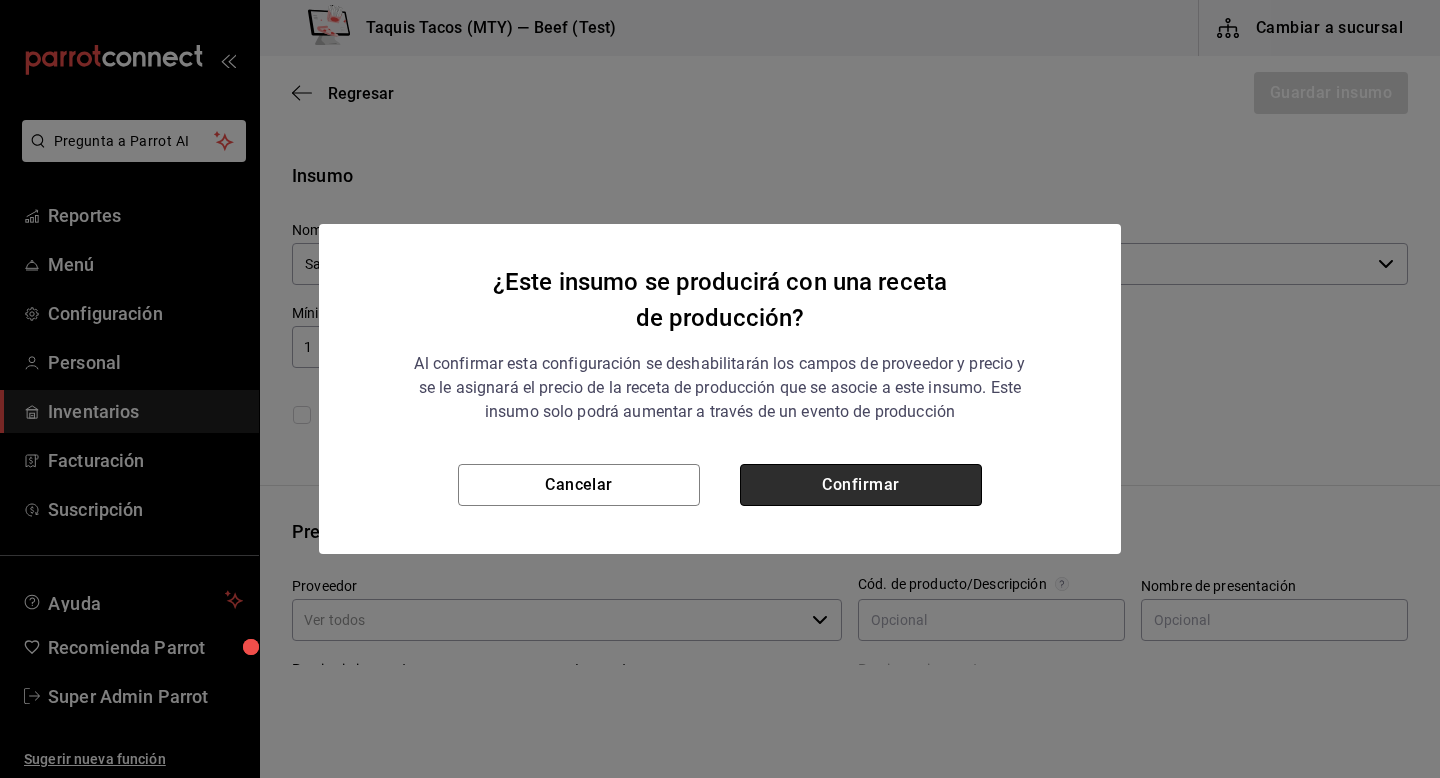 click on "Confirmar" at bounding box center [861, 485] 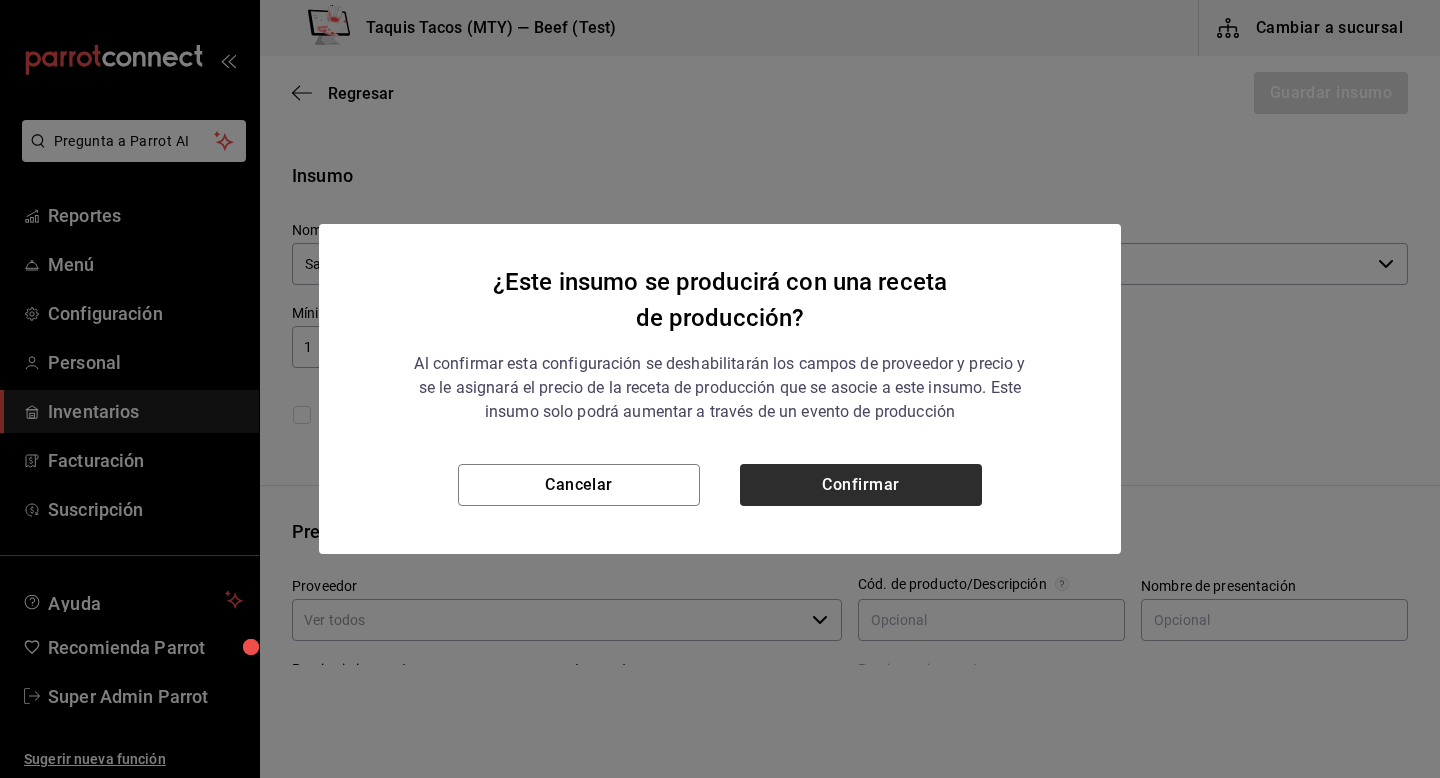 checkbox on "true" 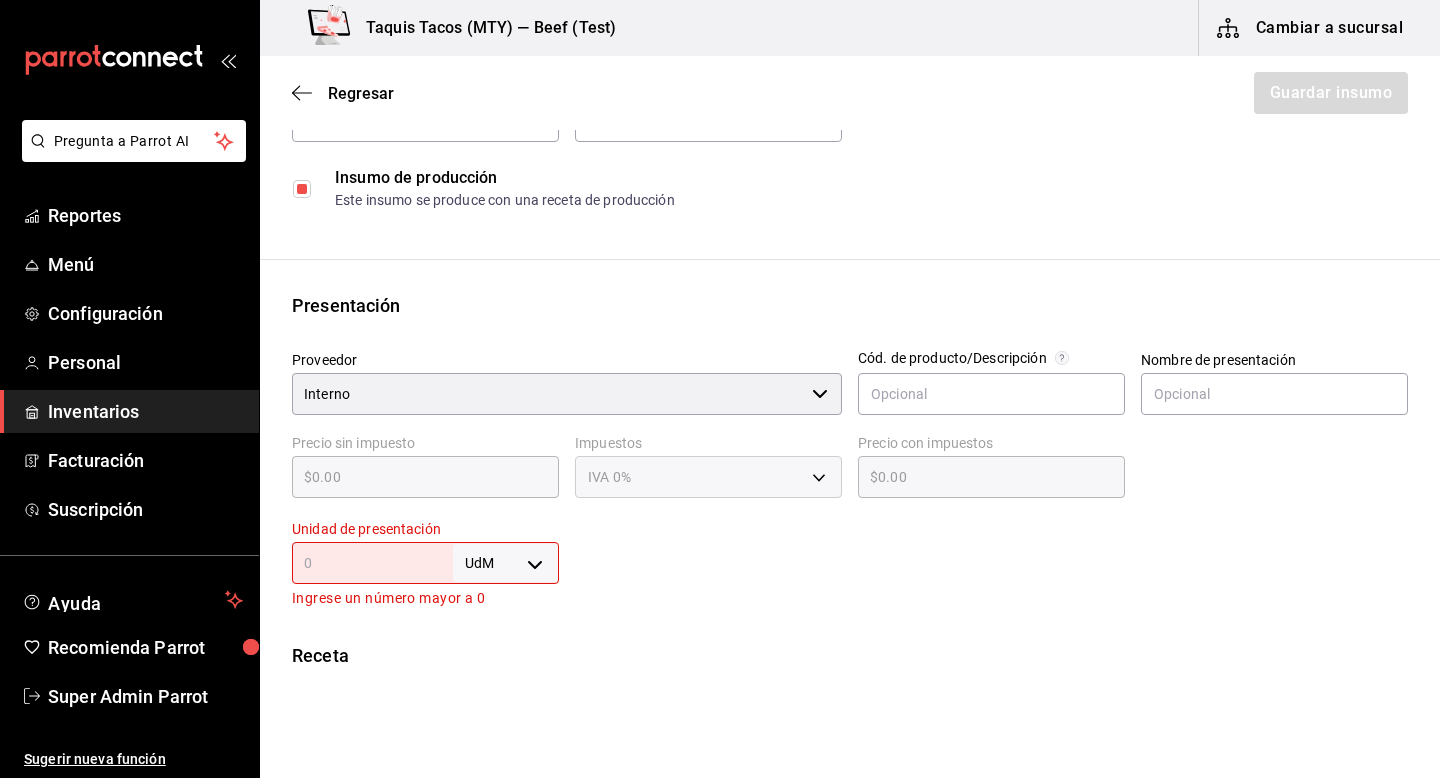 scroll, scrollTop: 365, scrollLeft: 0, axis: vertical 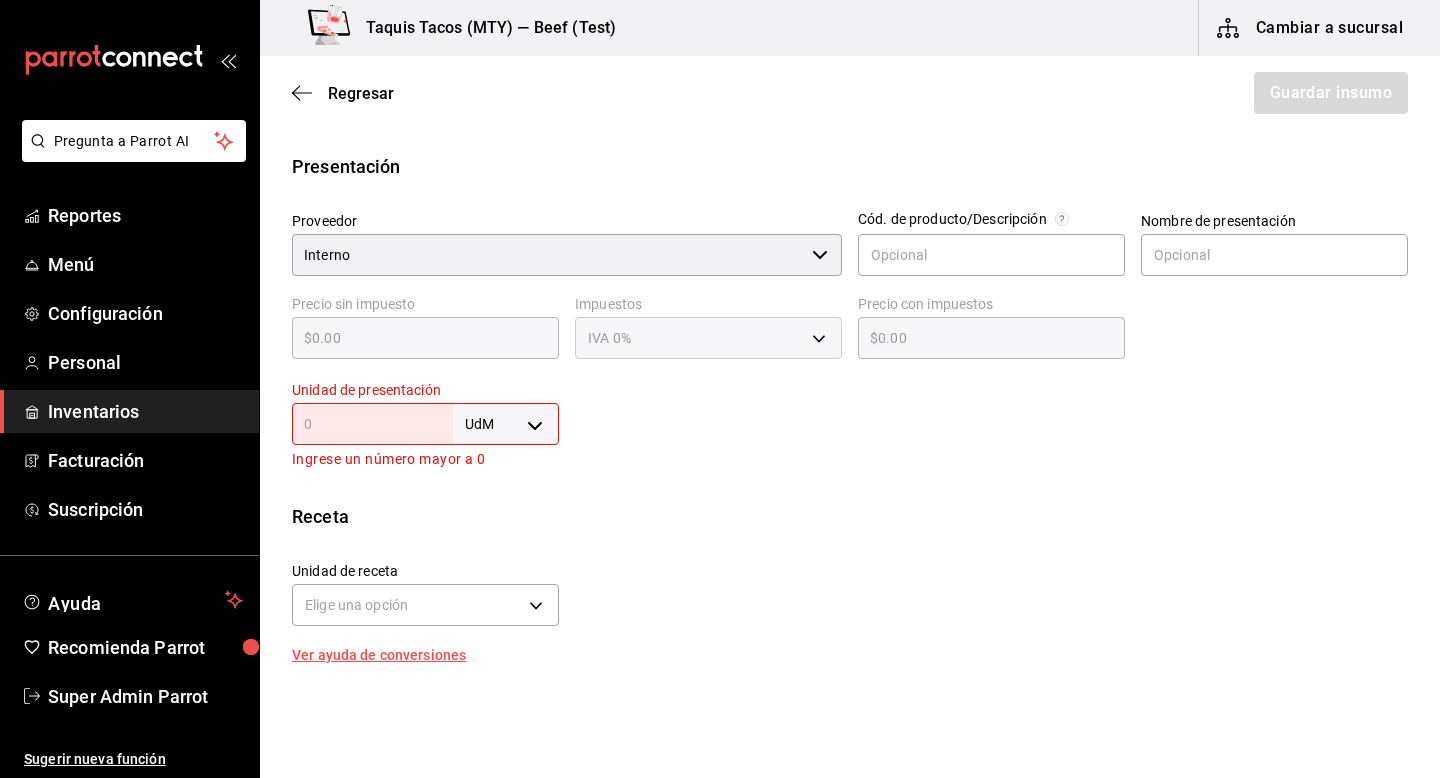 click at bounding box center [372, 424] 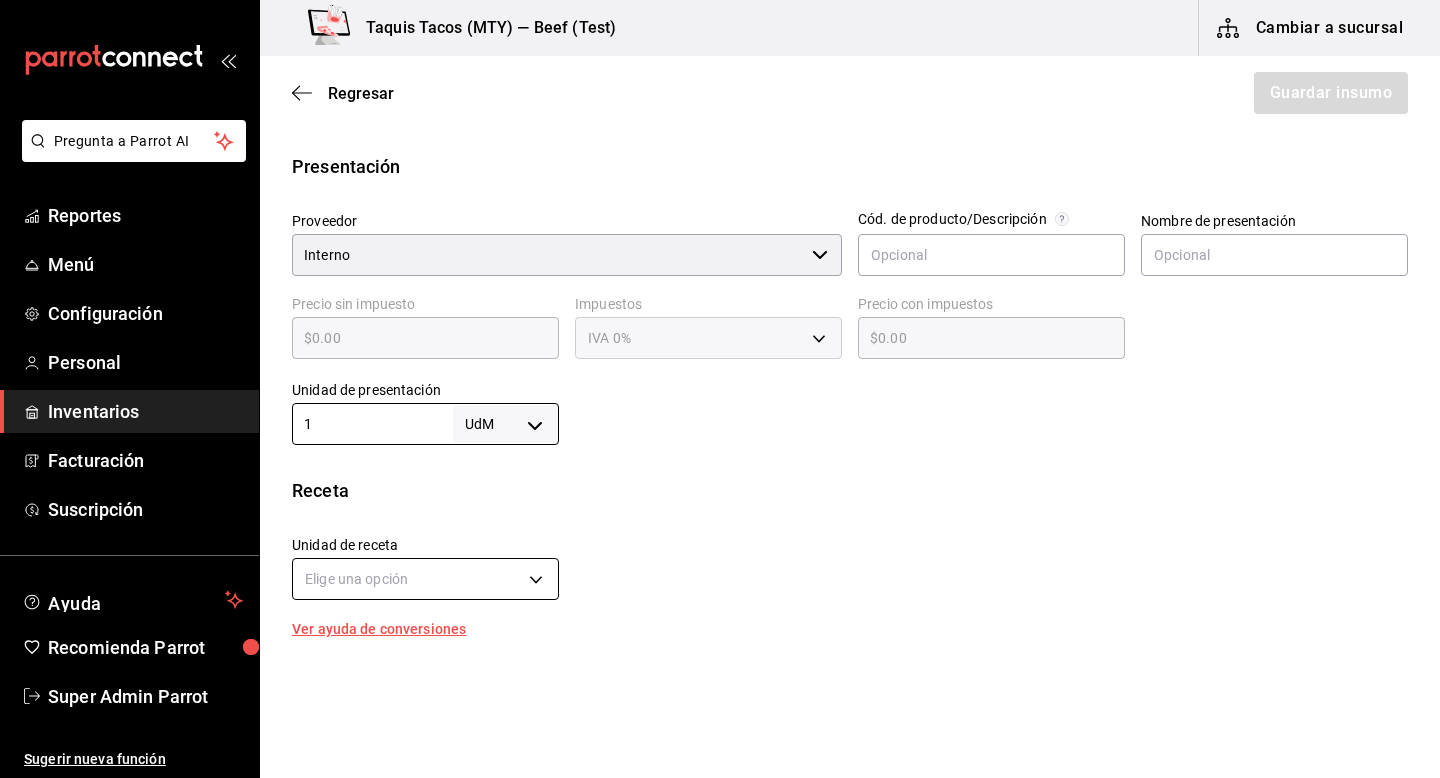 type on "1" 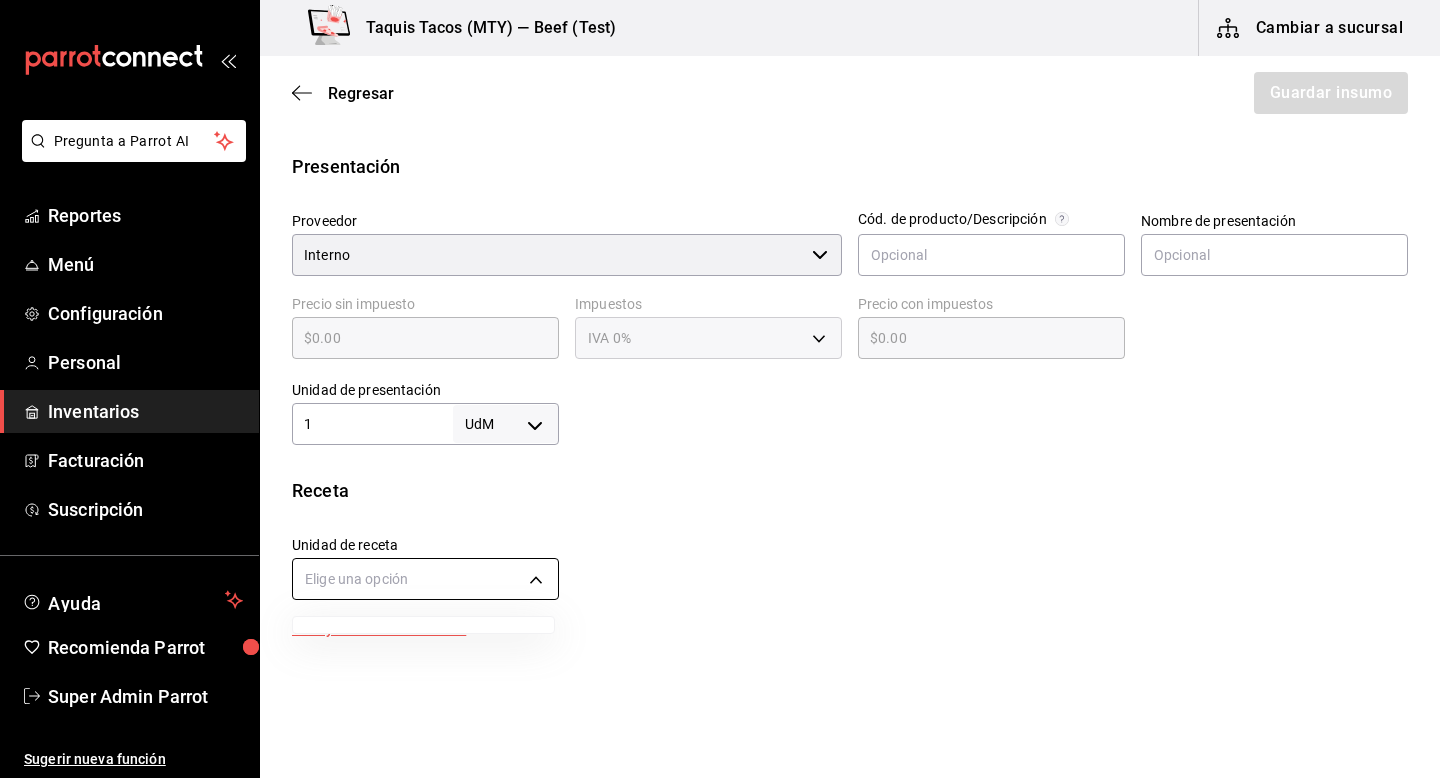 click on "Pregunta a Parrot AI Reportes   Menú   Configuración   Personal   Inventarios   Facturación   Suscripción   Ayuda Recomienda Parrot   Super Admin Parrot   Sugerir nueva función   Taquis Tacos (MTY) — Beef (Test) Cambiar a sucursal Regresar Guardar insumo Insumo Nombre Salsa Pizza Categoría de inventario Bebidas ​ Mínimo 1 ​ Ideal 1 ​ Insumo de producción Este insumo se produce con una receta de producción Presentación Proveedor Interno ​ Cód. de producto/Descripción Nombre de presentación Precio sin impuesto $0.00 ​ Impuestos IVA 0% Precio con impuestos $0.00 ​ Unidad de presentación 1 UdM ​ Receta Unidad de receta Elige una opción Factor de conversión ​ Ver ayuda de conversiones Unidades de conteo GANA 1 MES GRATIS EN TU SUSCRIPCIÓN AQUÍ Pregunta a Parrot AI Reportes   Menú   Configuración   Personal   Inventarios   Facturación   Suscripción   Ayuda Recomienda Parrot   Super Admin Parrot   Sugerir nueva función   Visitar centro de ayuda (81) 2046 6363 (81) 2046 6363" at bounding box center [720, 332] 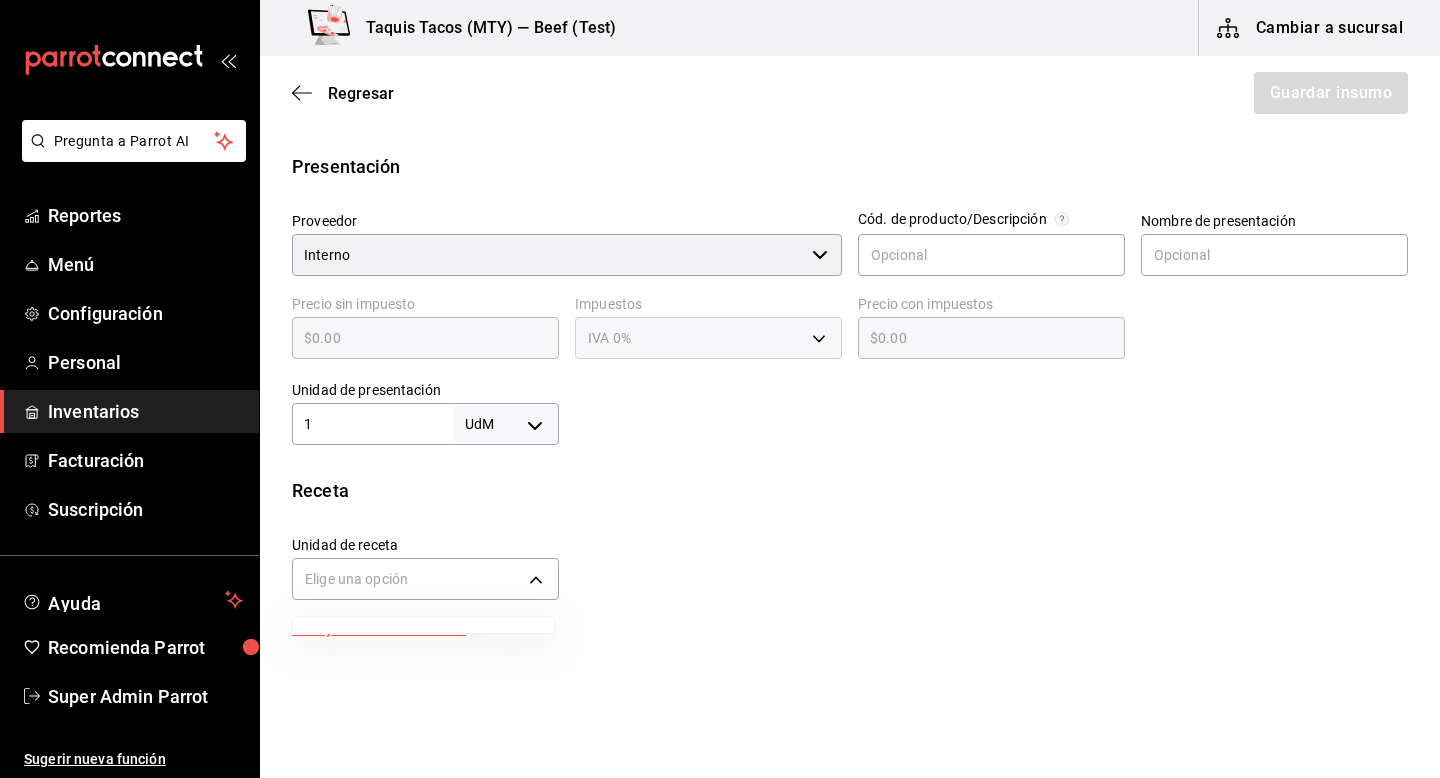 click at bounding box center [720, 389] 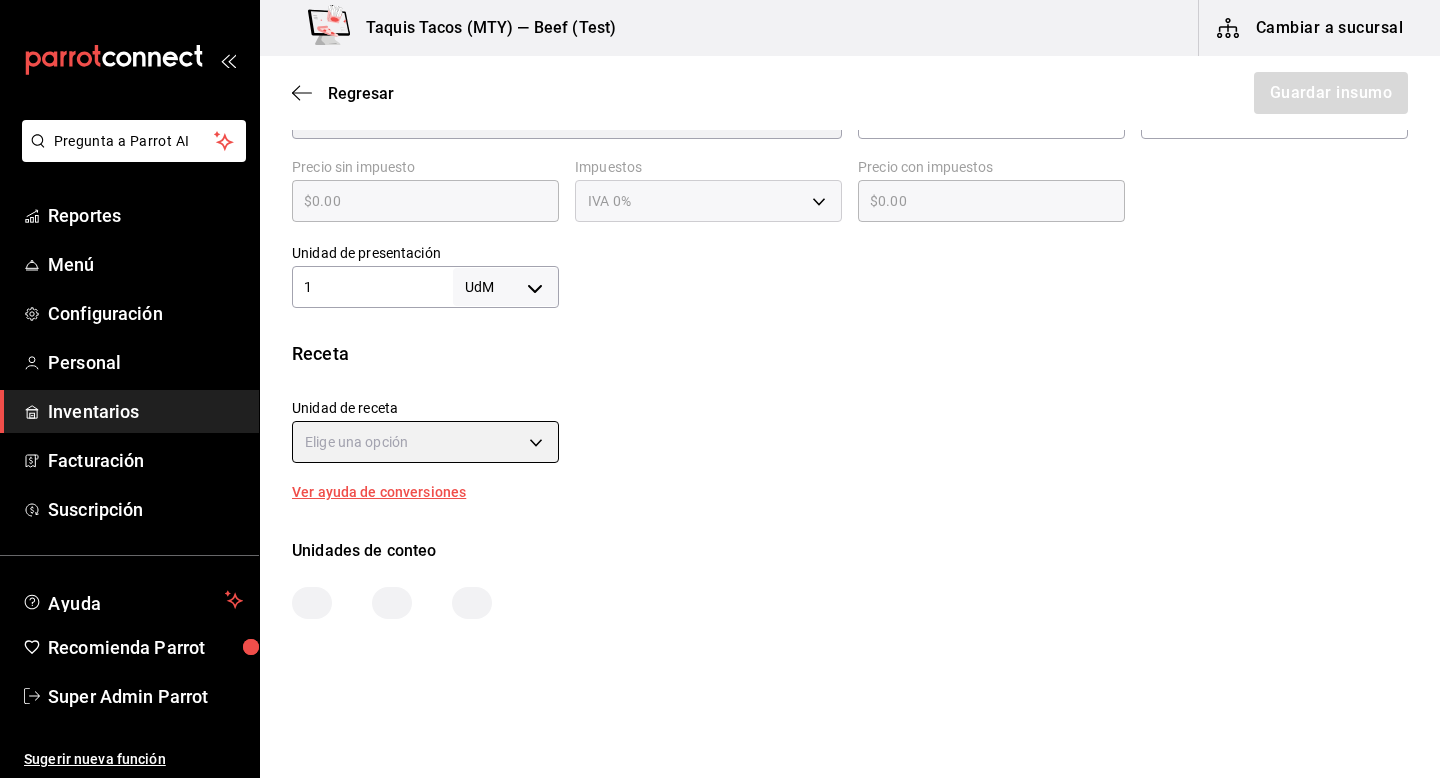 scroll, scrollTop: 552, scrollLeft: 0, axis: vertical 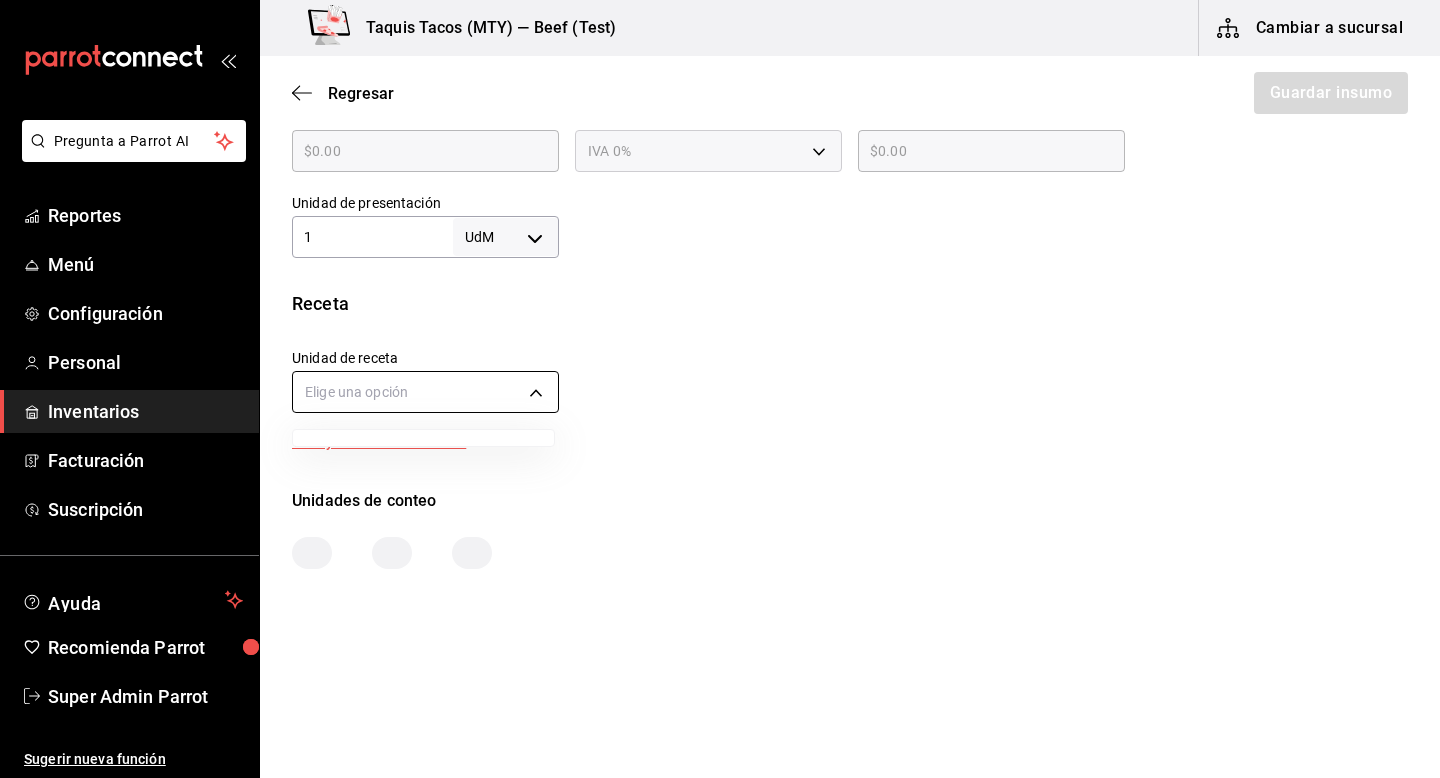 click on "Pregunta a Parrot AI Reportes   Menú   Configuración   Personal   Inventarios   Facturación   Suscripción   Ayuda Recomienda Parrot   Super Admin Parrot   Sugerir nueva función   Taquis Tacos (MTY) — Beef (Test) Cambiar a sucursal Regresar Guardar insumo Insumo Nombre Salsa Pizza Categoría de inventario Bebidas ​ Mínimo 1 ​ Ideal 1 ​ Insumo de producción Este insumo se produce con una receta de producción Presentación Proveedor Interno ​ Cód. de producto/Descripción Nombre de presentación Precio sin impuesto $0.00 ​ Impuestos IVA 0% Precio con impuestos $0.00 ​ Unidad de presentación 1 UdM ​ Receta Unidad de receta Elige una opción Factor de conversión ​ Ver ayuda de conversiones Unidades de conteo GANA 1 MES GRATIS EN TU SUSCRIPCIÓN AQUÍ Pregunta a Parrot AI Reportes   Menú   Configuración   Personal   Inventarios   Facturación   Suscripción   Ayuda Recomienda Parrot   Super Admin Parrot   Sugerir nueva función   Visitar centro de ayuda (81) 2046 6363 (81) 2046 6363" at bounding box center [720, 332] 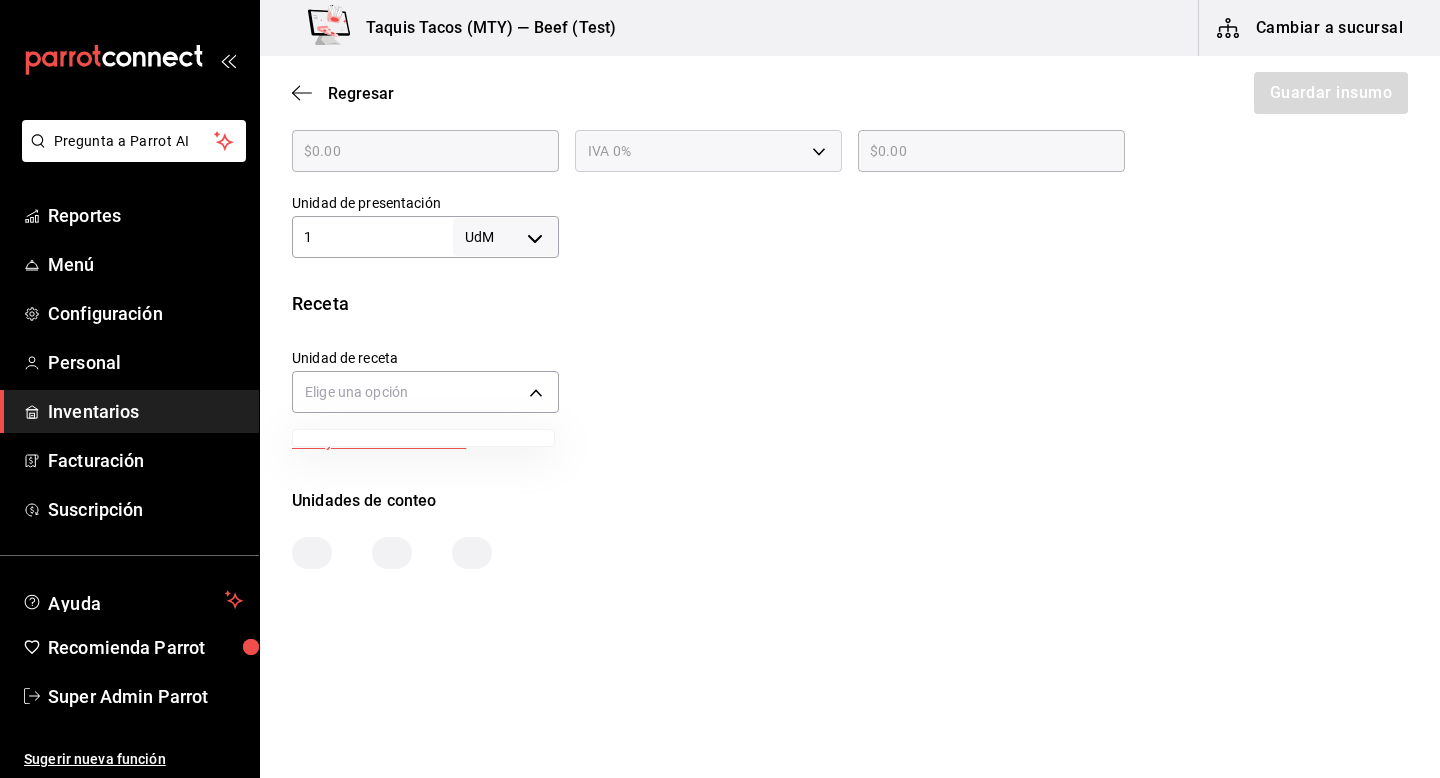 click at bounding box center [720, 389] 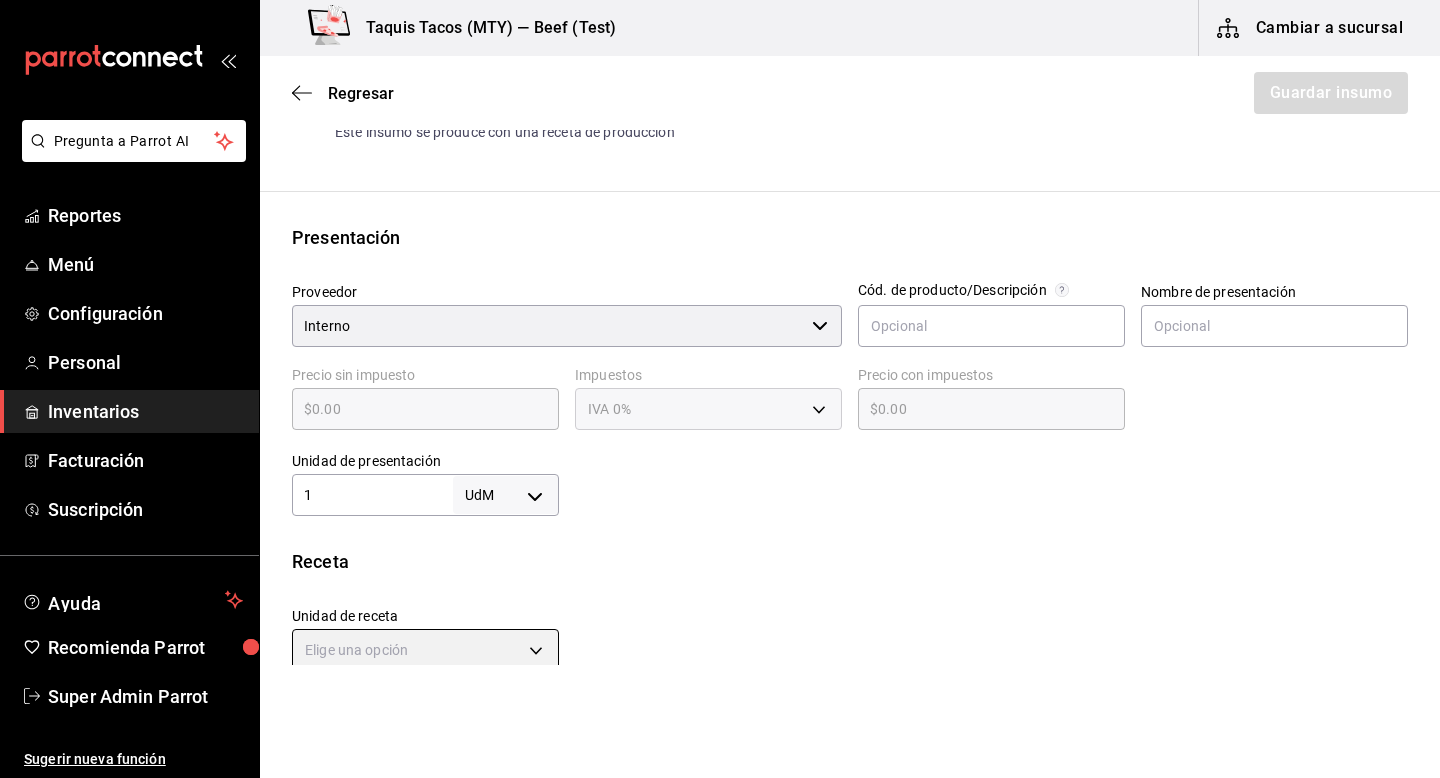 scroll, scrollTop: 289, scrollLeft: 0, axis: vertical 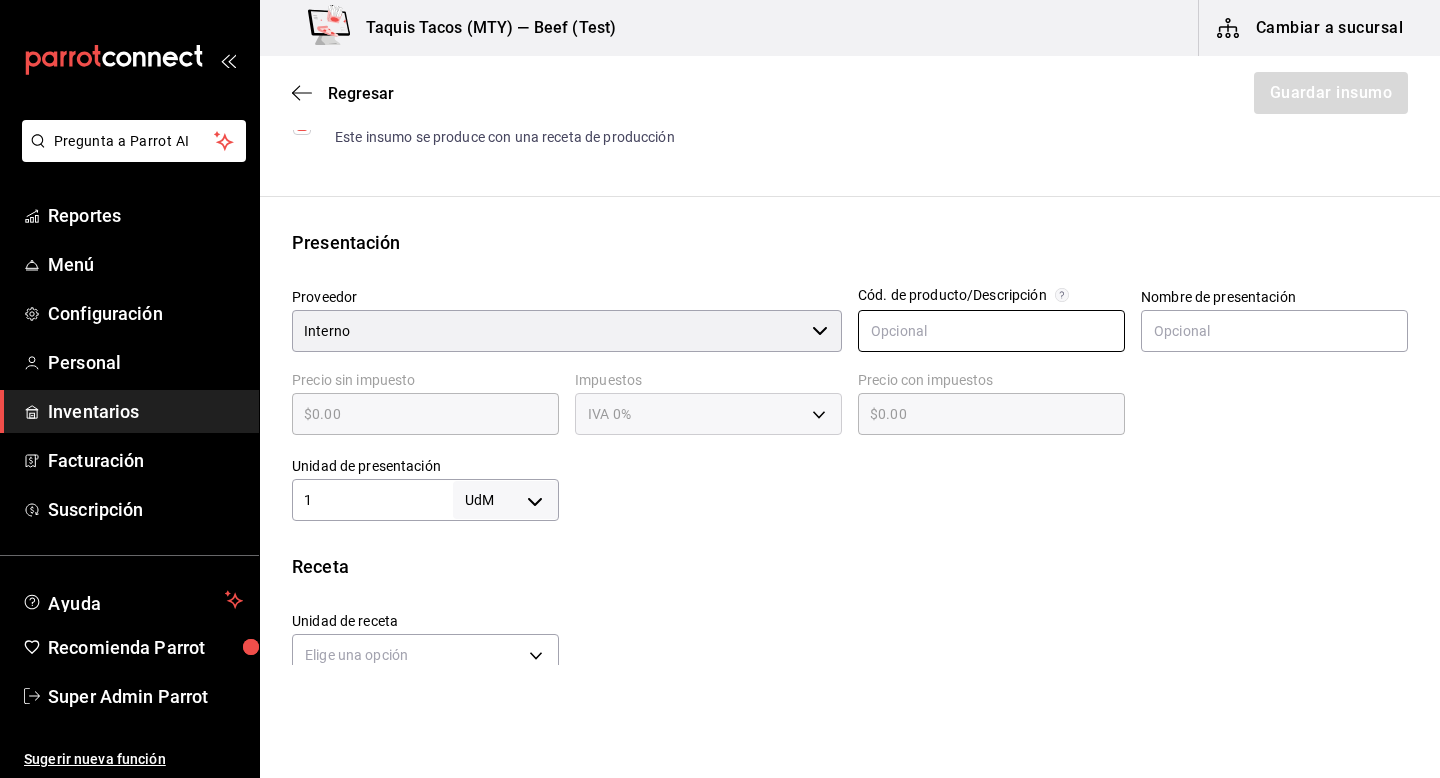 click at bounding box center (991, 331) 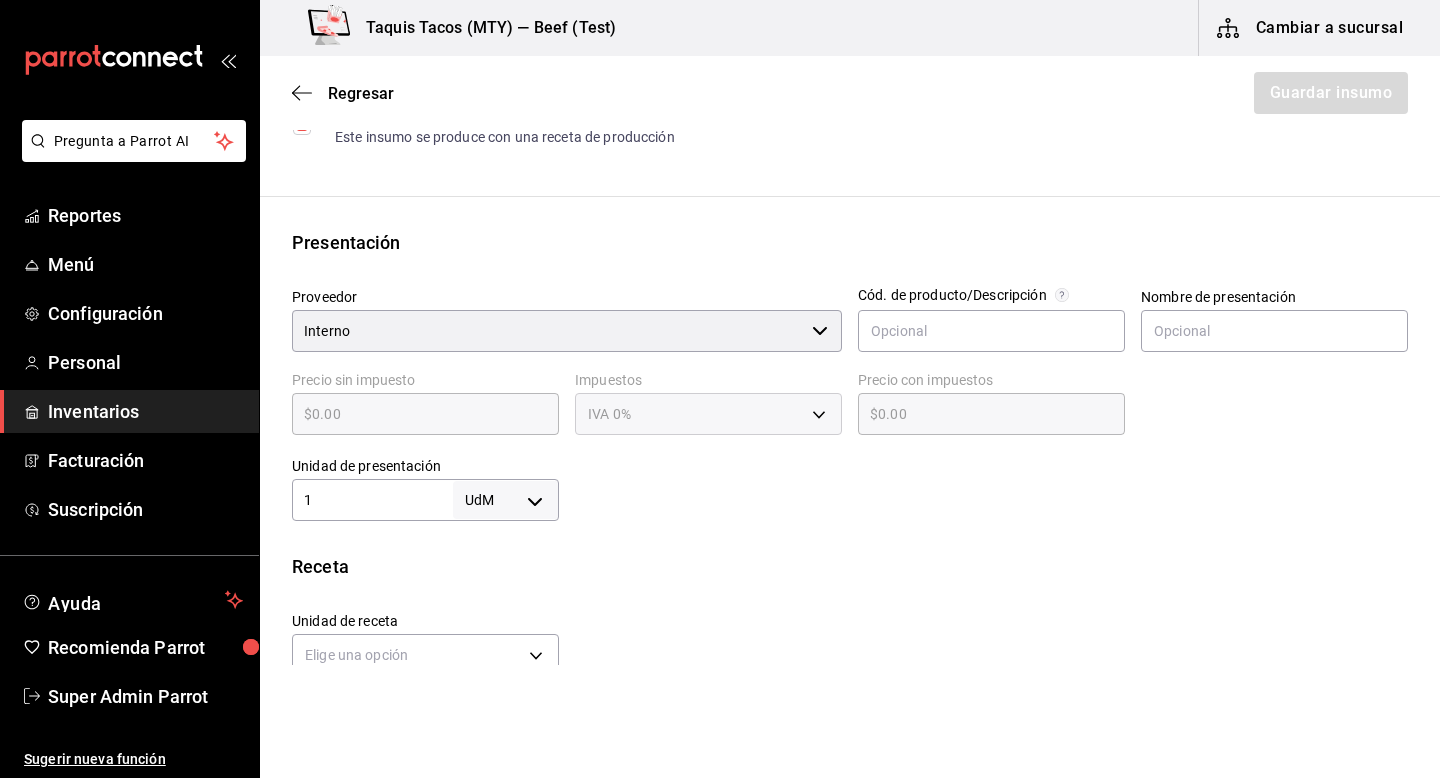 click on "Presentación" at bounding box center (850, 242) 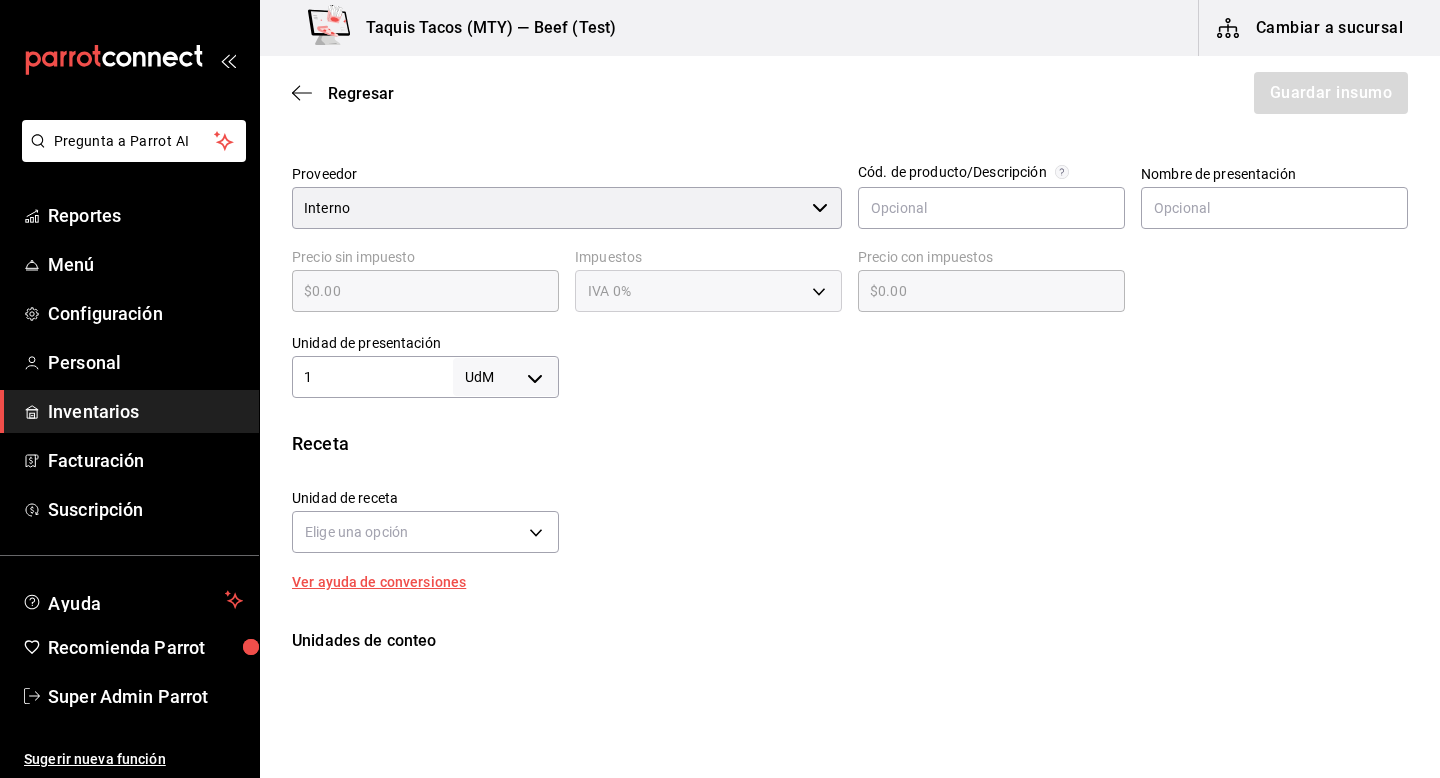 scroll, scrollTop: 552, scrollLeft: 0, axis: vertical 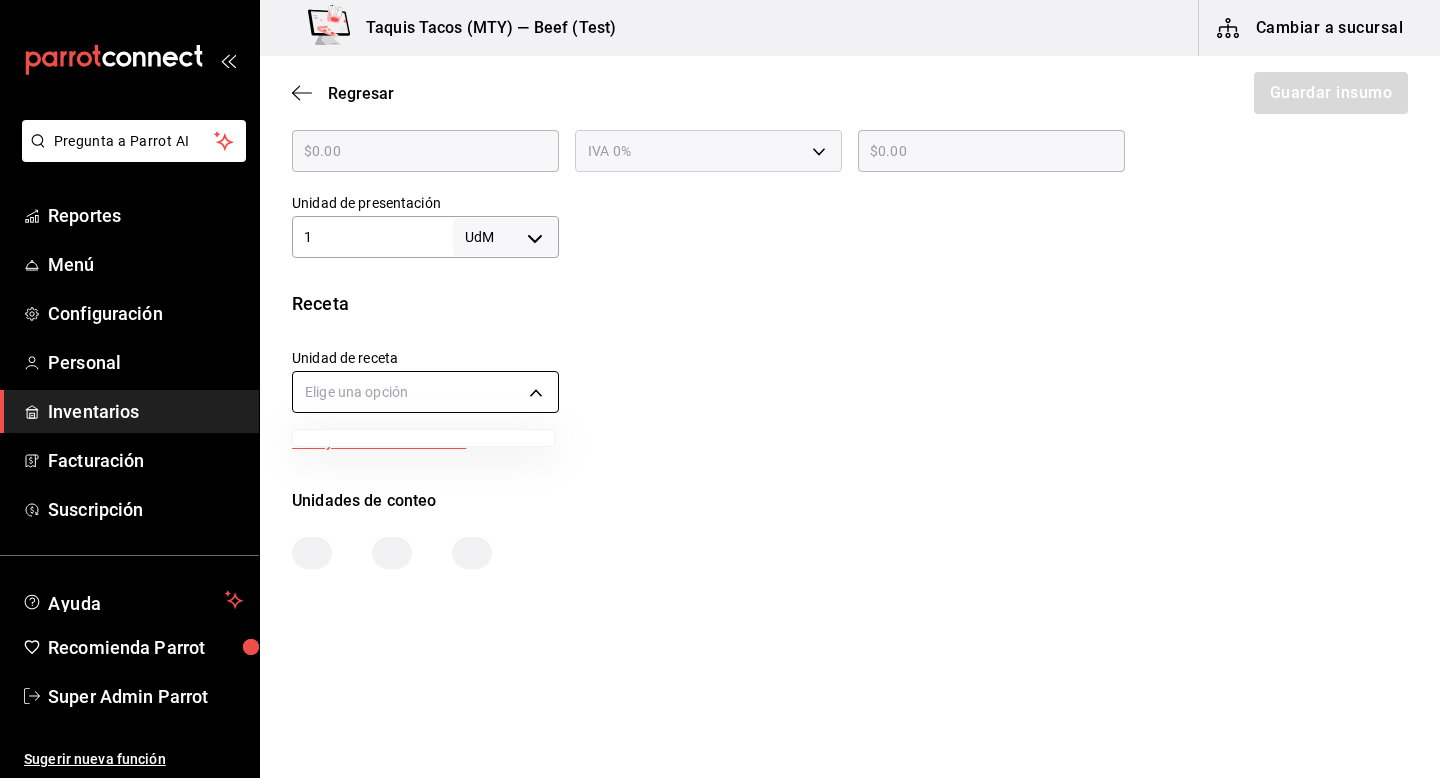 click on "Pregunta a Parrot AI Reportes   Menú   Configuración   Personal   Inventarios   Facturación   Suscripción   Ayuda Recomienda Parrot   Super Admin Parrot   Sugerir nueva función   Taquis Tacos (MTY) — Beef (Test) Cambiar a sucursal Regresar Guardar insumo Insumo Nombre Salsa Pizza Categoría de inventario Bebidas ​ Mínimo 1 ​ Ideal 1 ​ Insumo de producción Este insumo se produce con una receta de producción Presentación Proveedor Interno ​ Cód. de producto/Descripción Nombre de presentación Precio sin impuesto $0.00 ​ Impuestos IVA 0% Precio con impuestos $0.00 ​ Unidad de presentación 1 UdM ​ Receta Unidad de receta Elige una opción Factor de conversión ​ Ver ayuda de conversiones Unidades de conteo GANA 1 MES GRATIS EN TU SUSCRIPCIÓN AQUÍ Pregunta a Parrot AI Reportes   Menú   Configuración   Personal   Inventarios   Facturación   Suscripción   Ayuda Recomienda Parrot   Super Admin Parrot   Sugerir nueva función   Visitar centro de ayuda (81) 2046 6363 (81) 2046 6363" at bounding box center [720, 332] 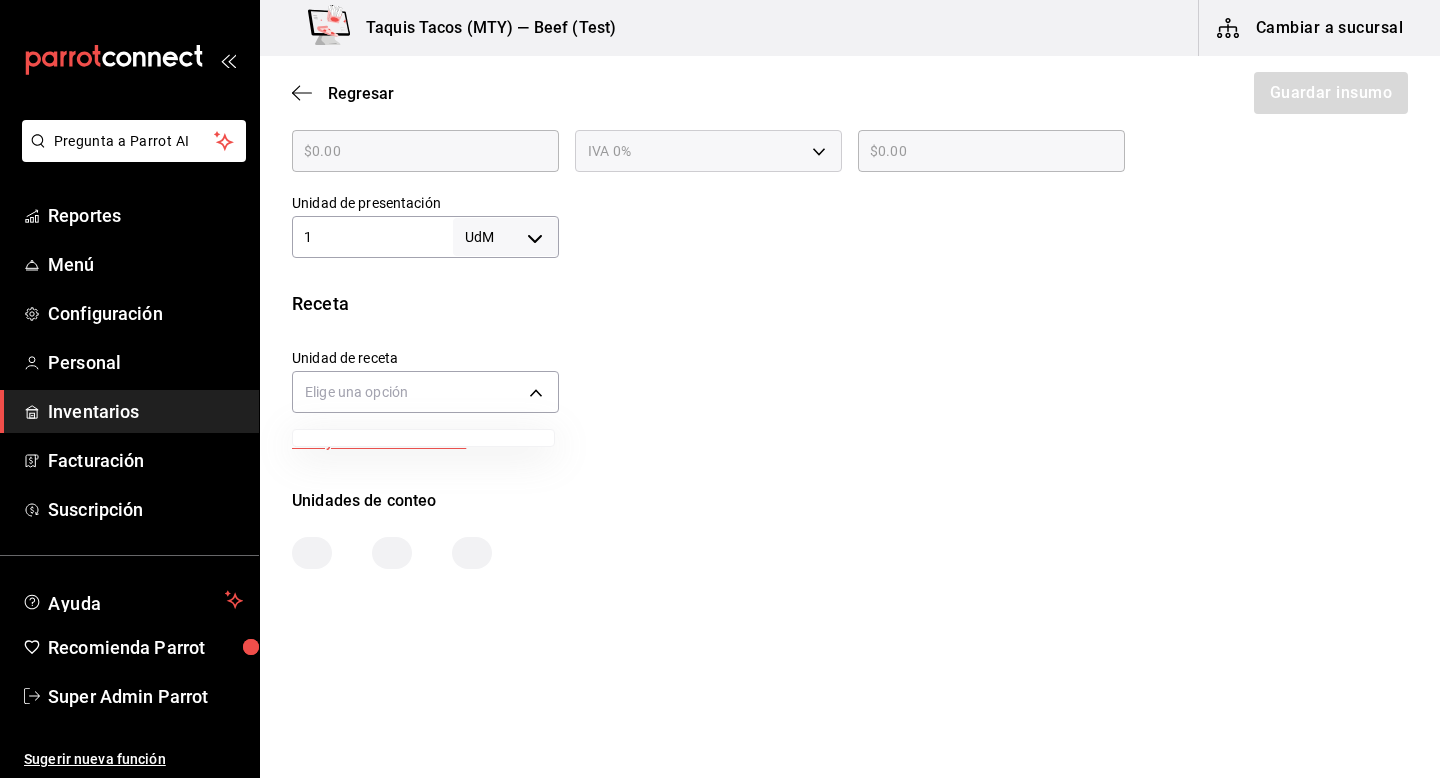 click at bounding box center (720, 389) 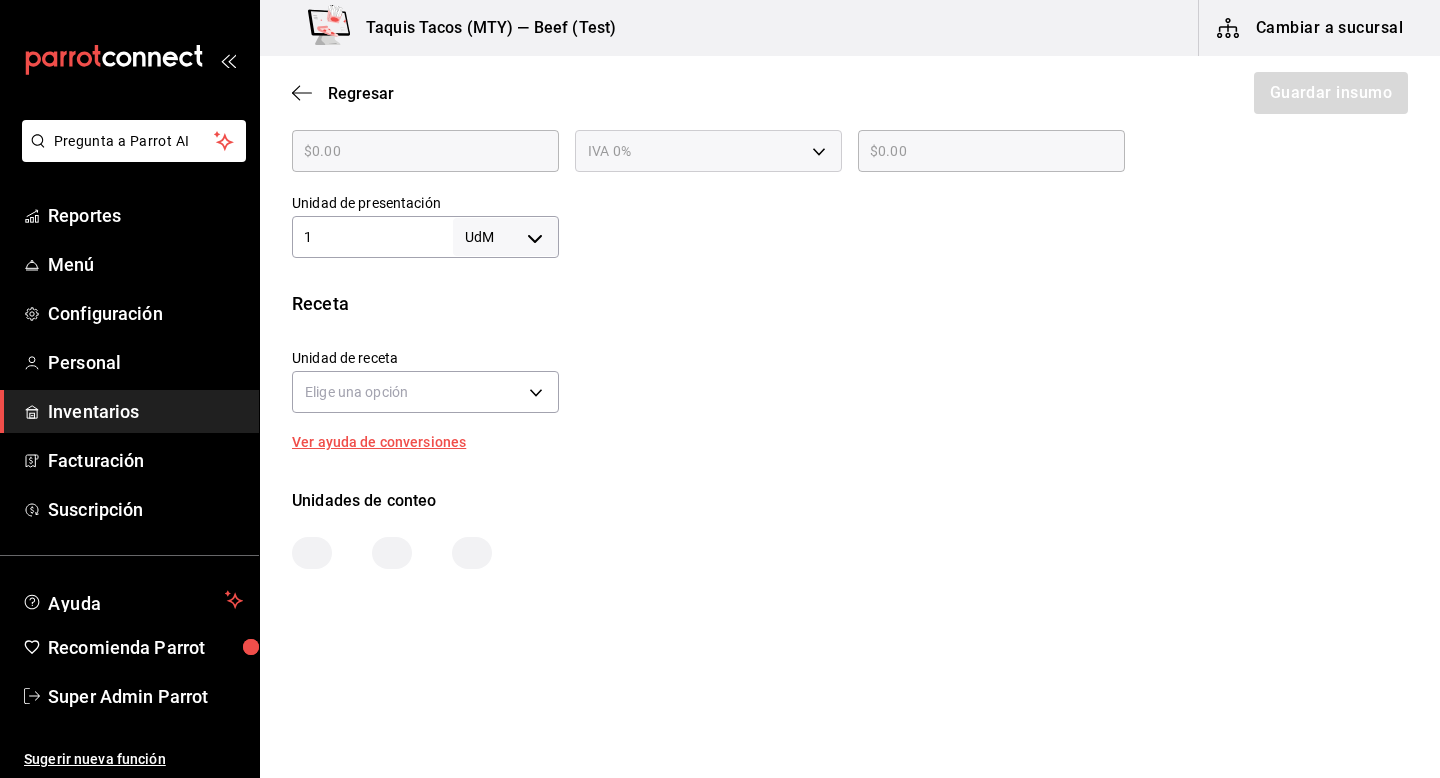 click on "Ver ayuda de conversiones" at bounding box center [391, 442] 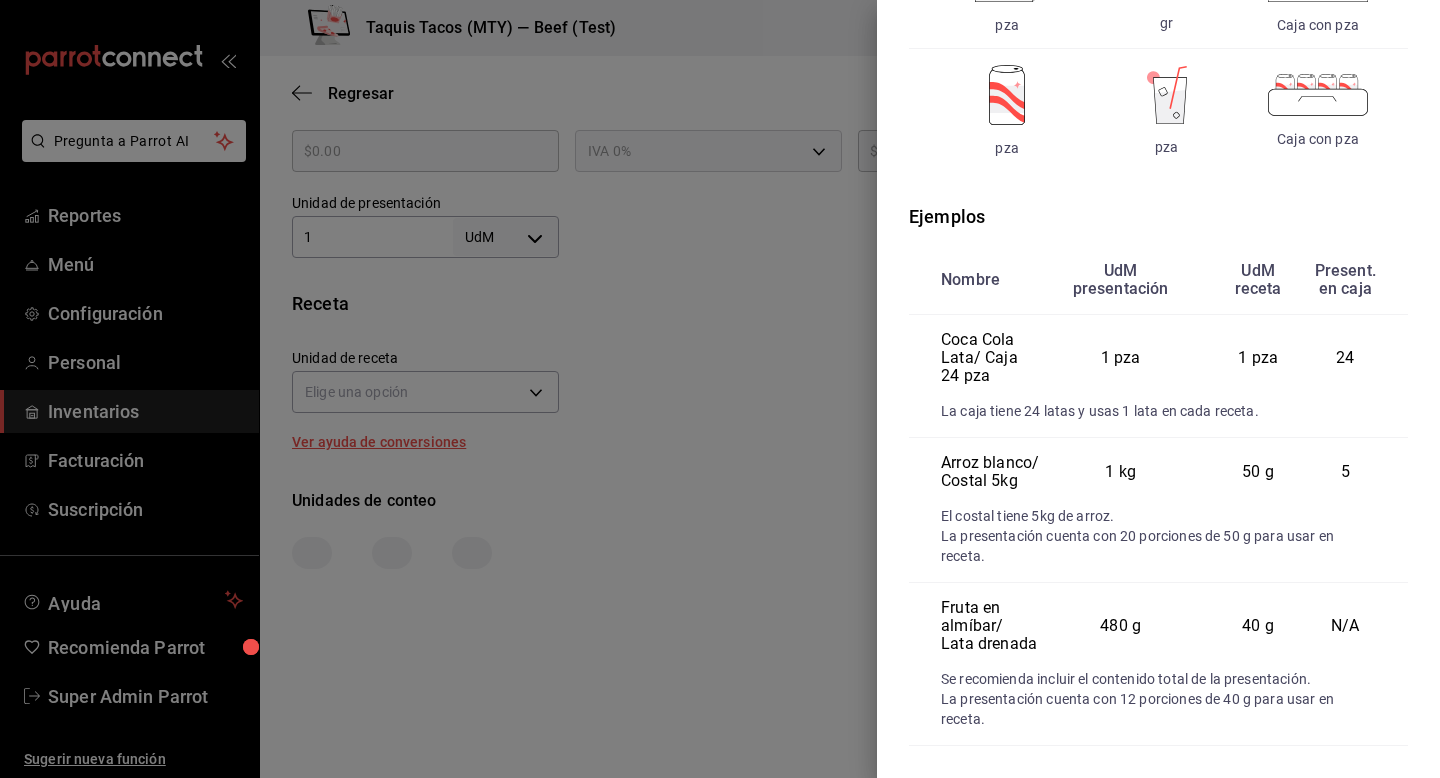 scroll, scrollTop: 0, scrollLeft: 0, axis: both 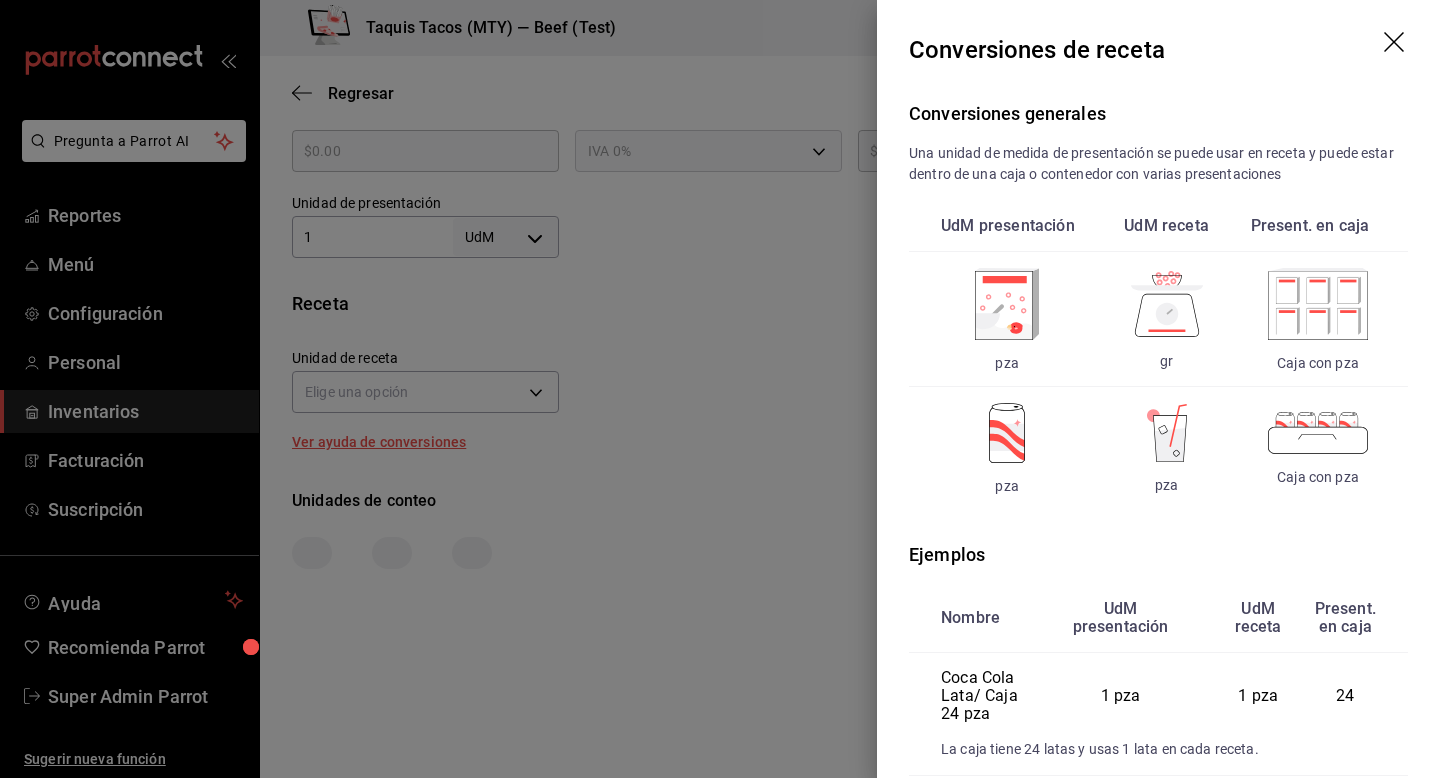 click 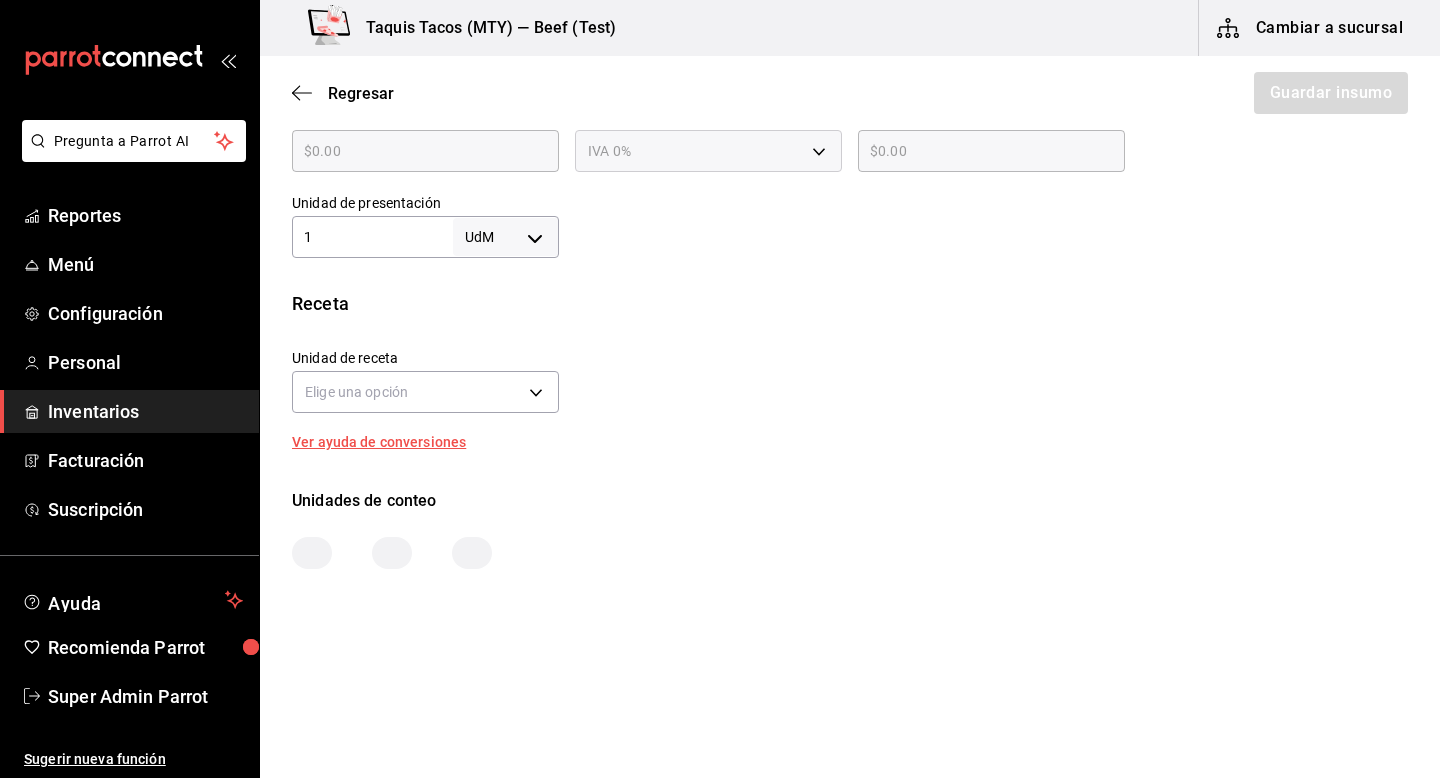 click at bounding box center (392, 553) 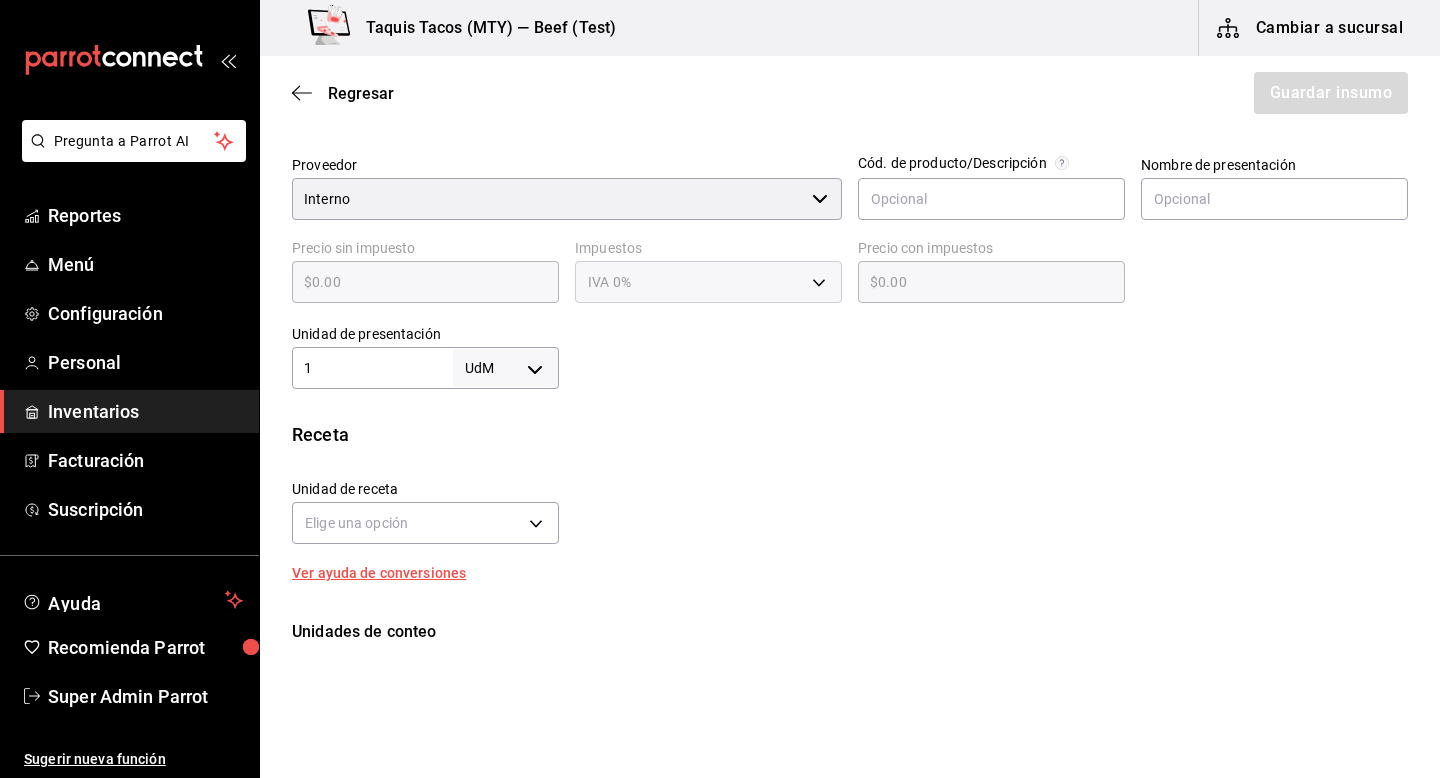 scroll, scrollTop: 428, scrollLeft: 0, axis: vertical 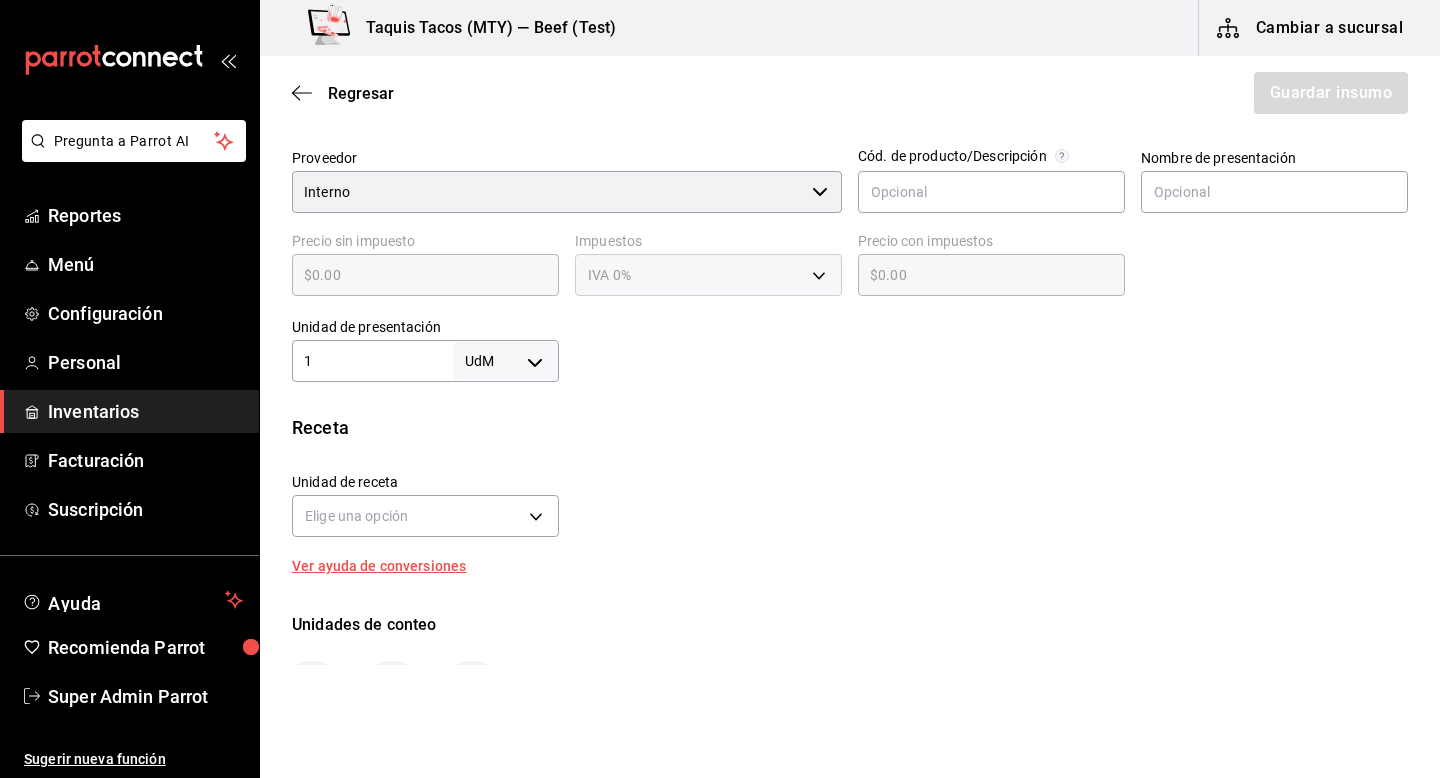 click on "Interno" at bounding box center (548, 192) 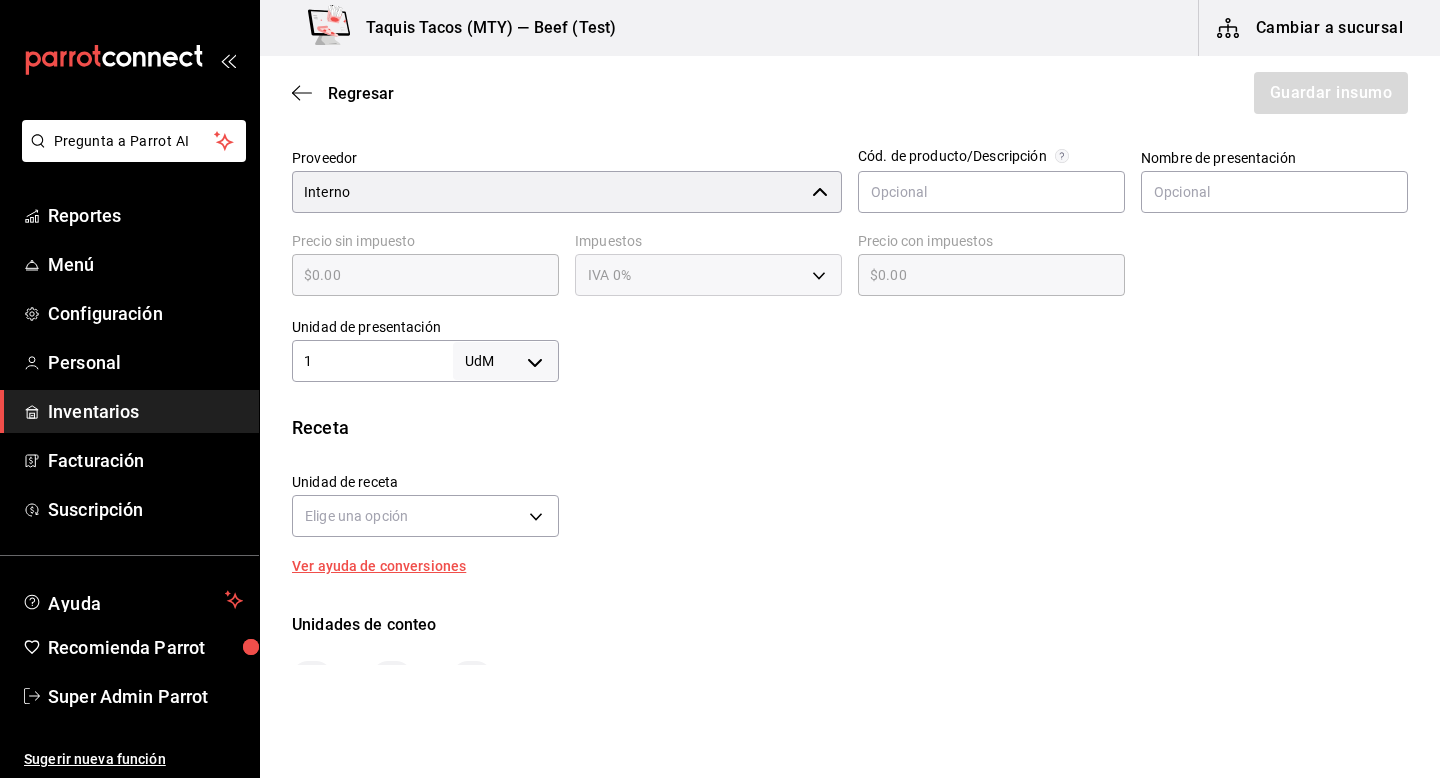 click on "Interno ​" at bounding box center [567, 192] 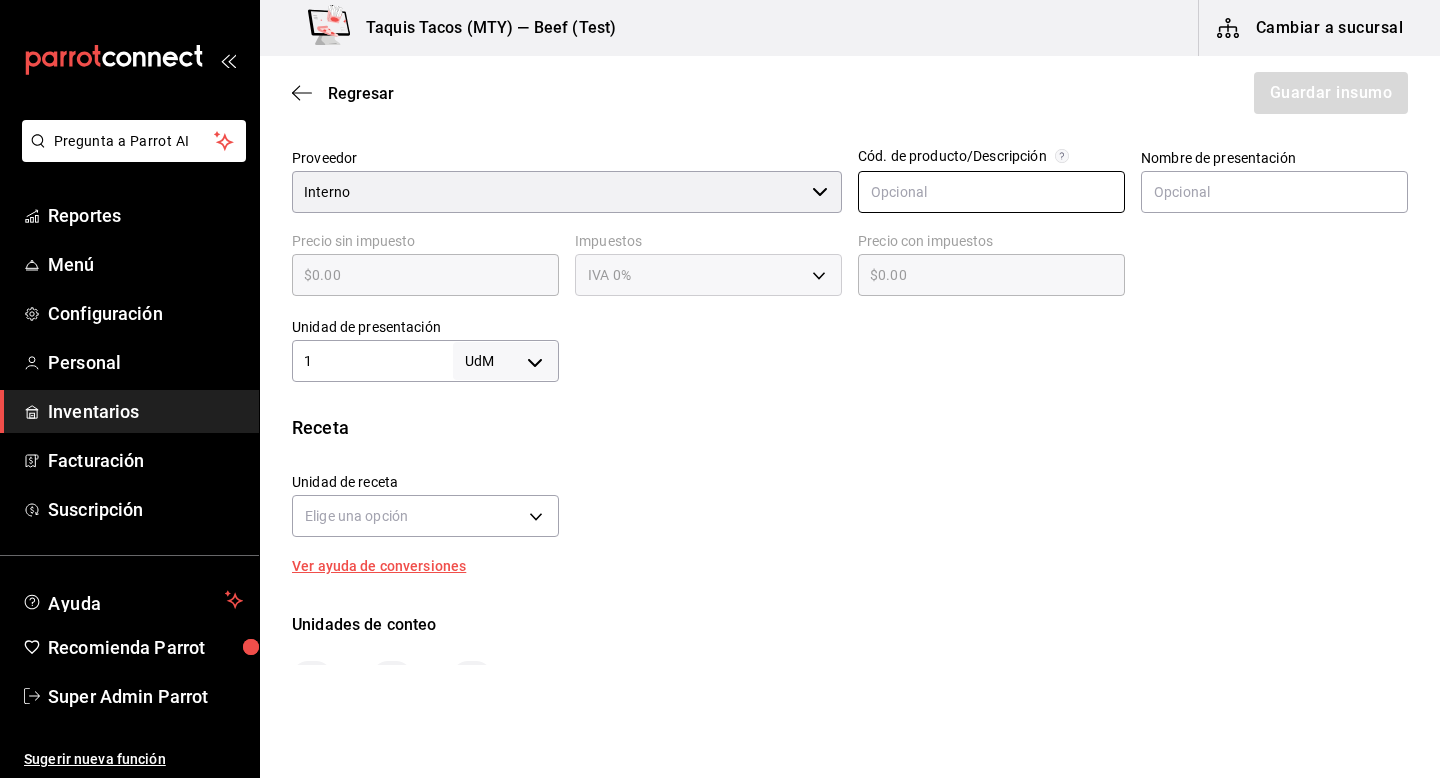 click at bounding box center [991, 192] 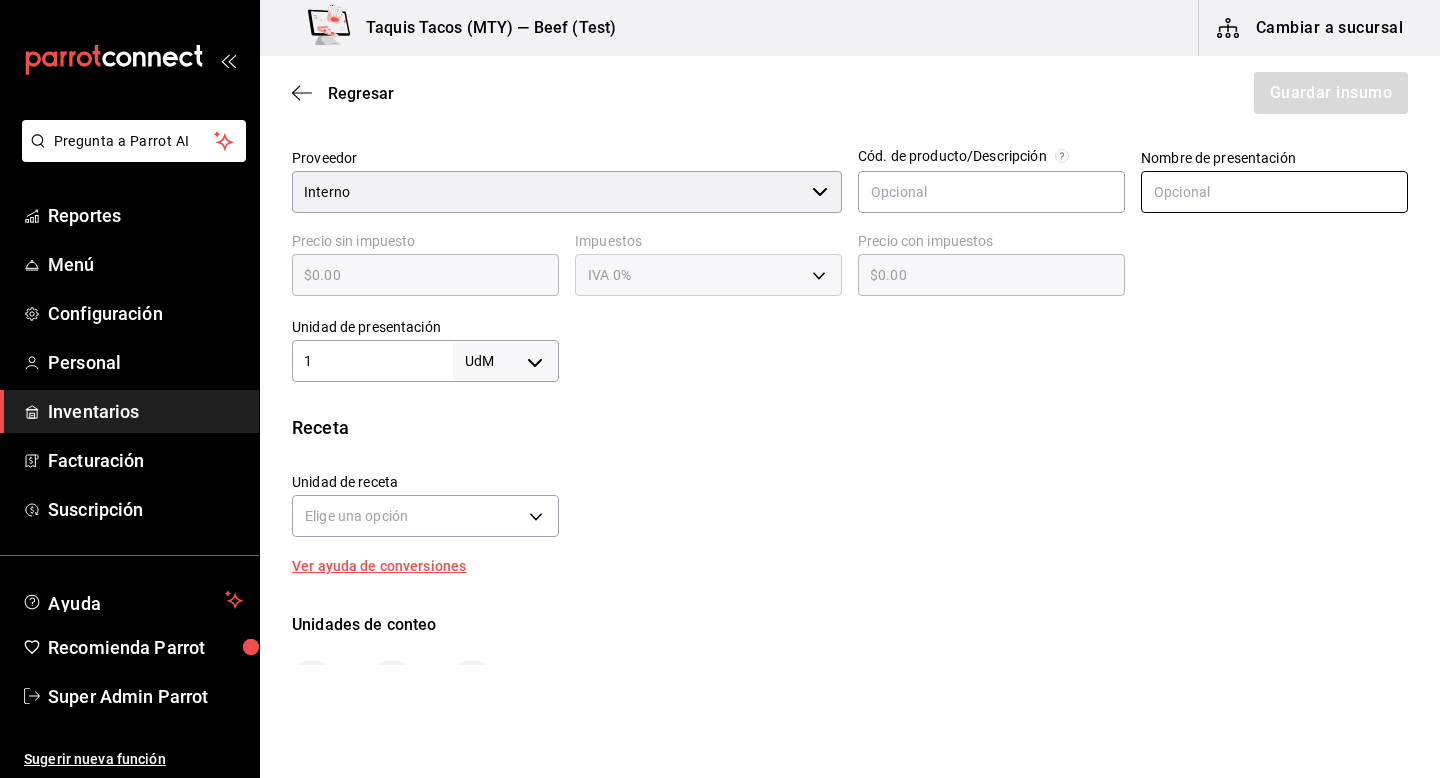 click at bounding box center (1274, 192) 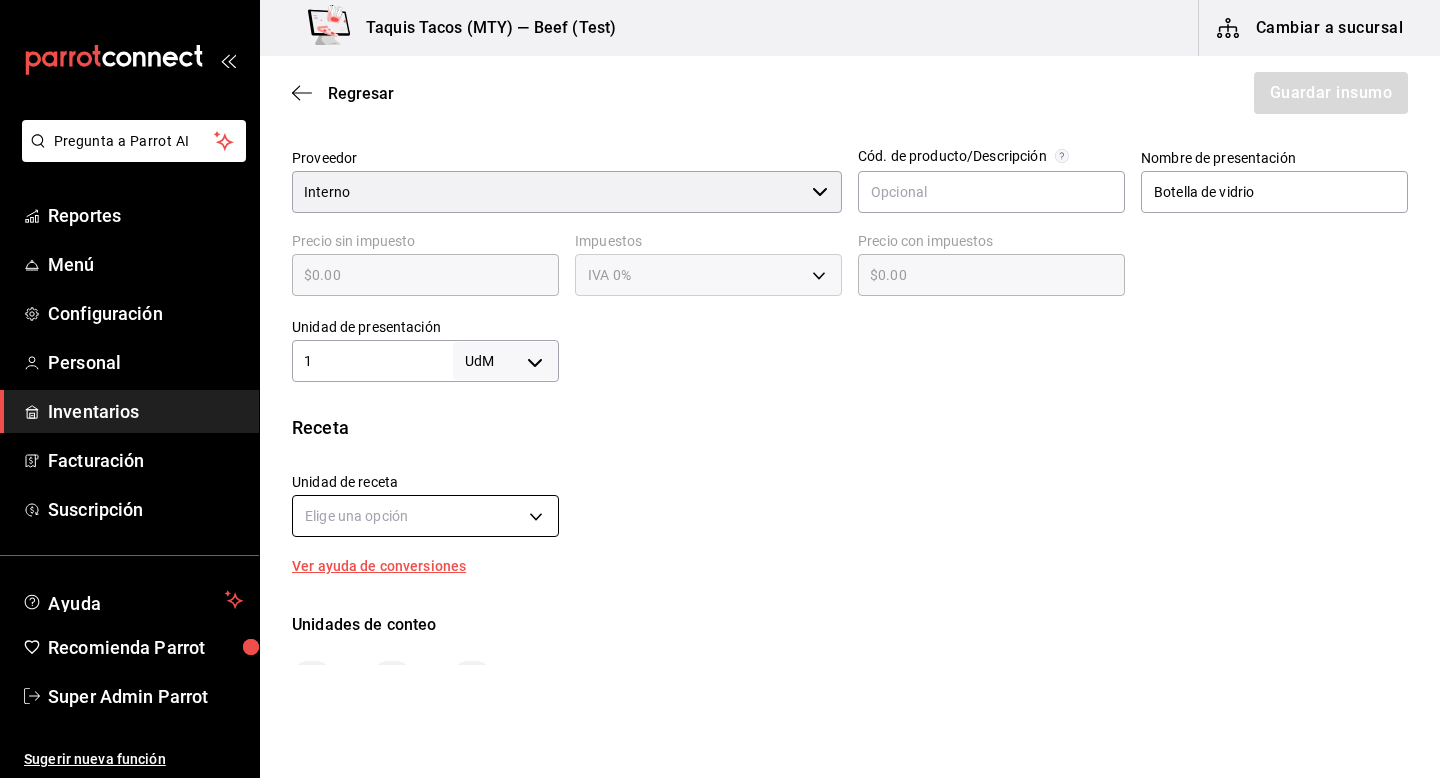 click on "Pregunta a Parrot AI Reportes   Menú   Configuración   Personal   Inventarios   Facturación   Suscripción   Ayuda Recomienda Parrot   Super Admin Parrot   Sugerir nueva función   Taquis Tacos (MTY) — Beef (Test) Cambiar a sucursal Regresar Guardar insumo Insumo Nombre Salsa Pizza Categoría de inventario Bebidas ​ Mínimo 1 ​ Ideal 1 ​ Insumo de producción Este insumo se produce con una receta de producción Presentación Proveedor Interno ​ Cód. de producto/Descripción Nombre de presentación Botella de vidrio Precio sin impuesto $0.00 ​ Impuestos IVA 0% Precio con impuestos $0.00 ​ Unidad de presentación 1 UdM ​ Receta Unidad de receta Elige una opción Factor de conversión ​ Ver ayuda de conversiones Unidades de conteo GANA 1 MES GRATIS EN TU SUSCRIPCIÓN AQUÍ Pregunta a Parrot AI Reportes   Menú   Configuración   Personal   Inventarios   Facturación   Suscripción   Ayuda Recomienda Parrot   Super Admin Parrot   Sugerir nueva función   Visitar centro de ayuda" at bounding box center [720, 332] 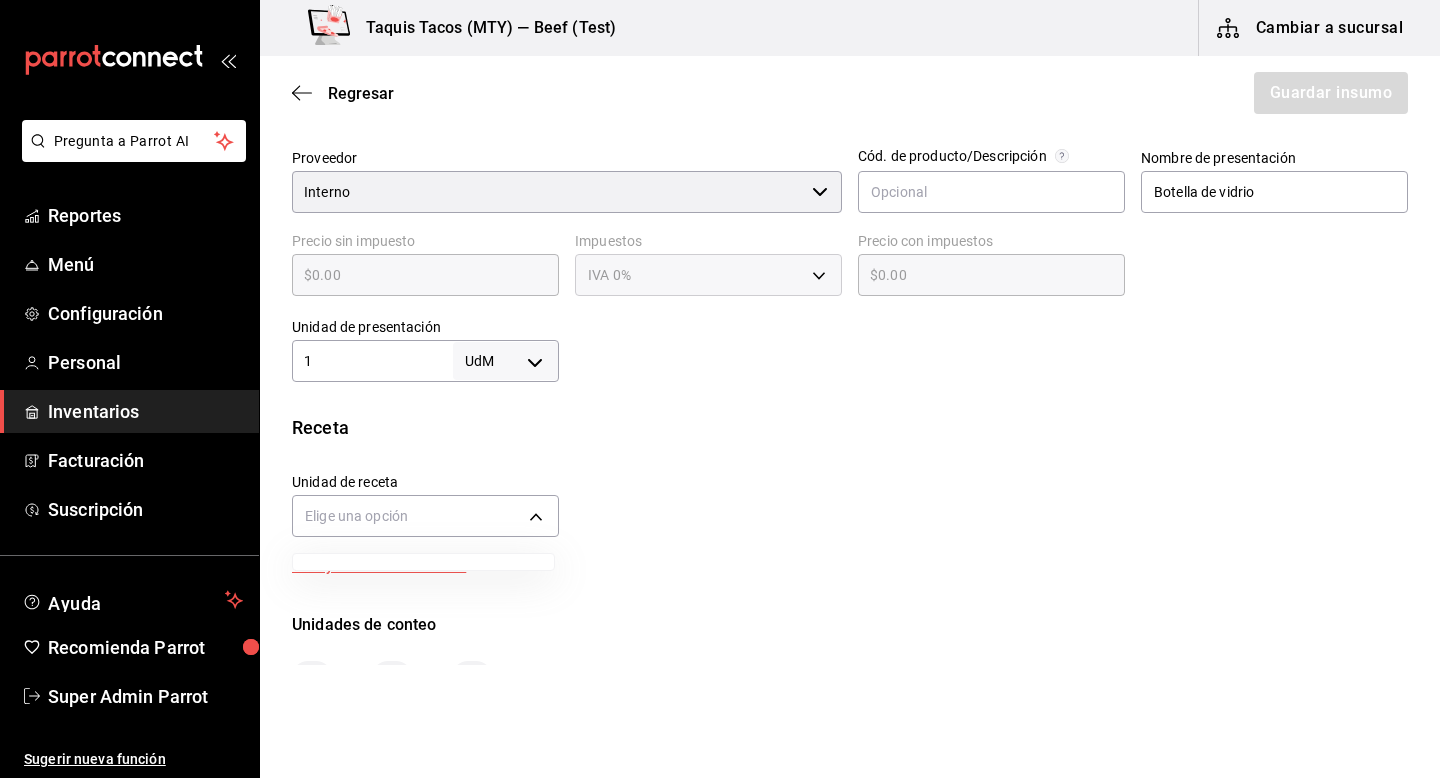 click at bounding box center (720, 389) 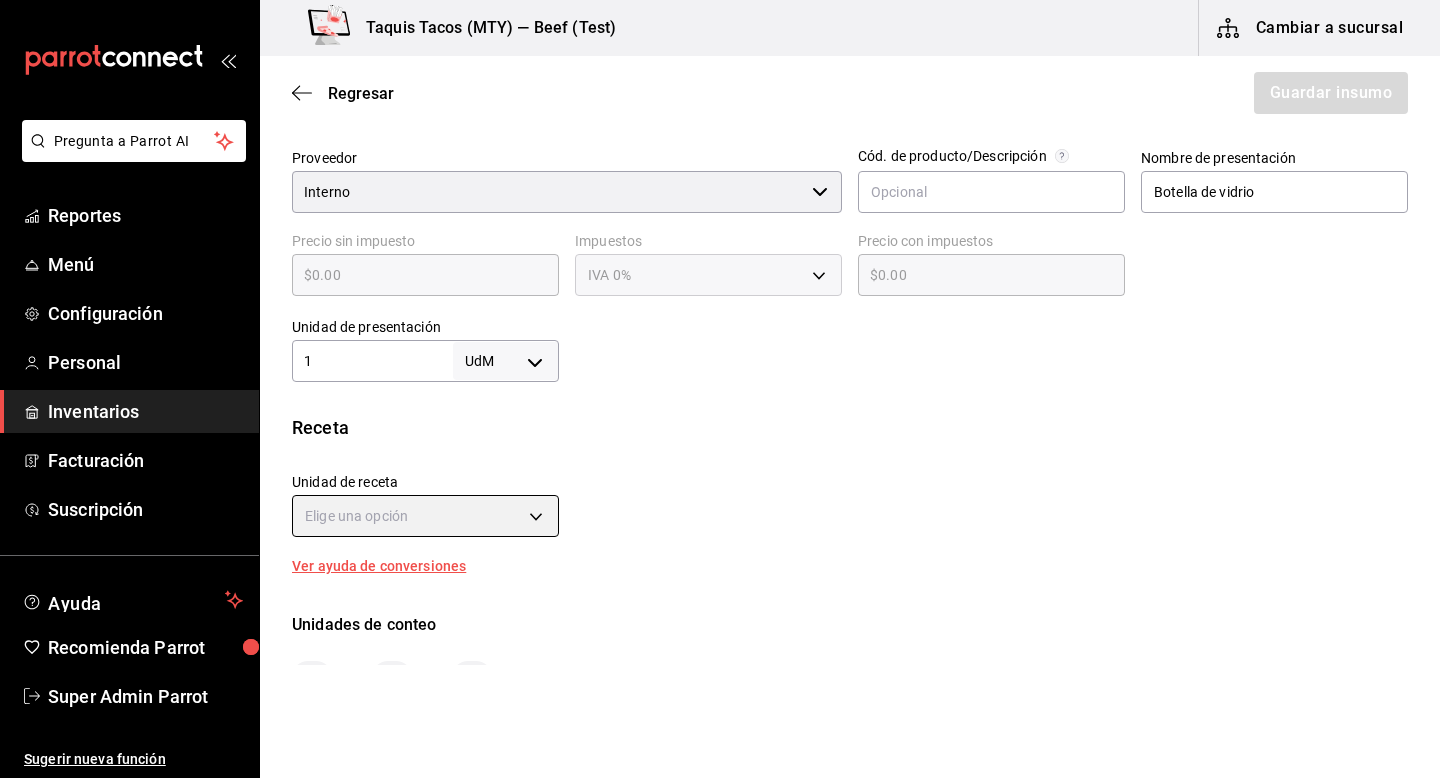 scroll, scrollTop: 552, scrollLeft: 0, axis: vertical 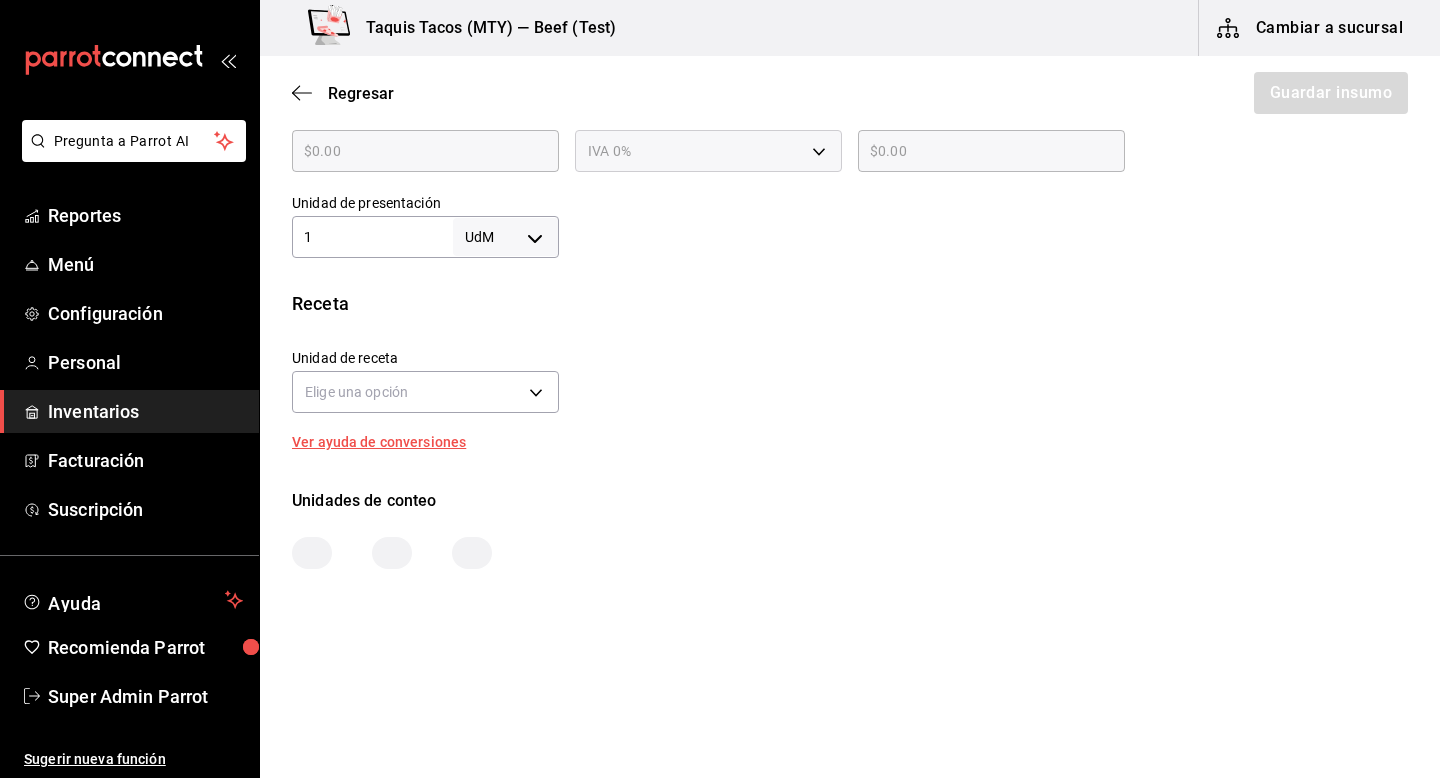click on "Pregunta a Parrot AI Reportes   Menú   Configuración   Personal   Inventarios   Facturación   Suscripción   Ayuda Recomienda Parrot   Super Admin Parrot   Sugerir nueva función   Taquis Tacos (MTY) — Beef (Test) Cambiar a sucursal Regresar Guardar insumo Insumo Nombre Salsa Pizza Categoría de inventario Bebidas ​ Mínimo 1 ​ Ideal 1 ​ Insumo de producción Este insumo se produce con una receta de producción Presentación Proveedor Interno ​ Cód. de producto/Descripción Nombre de presentación Botella de vidrio Precio sin impuesto $0.00 ​ Impuestos IVA 0% Precio con impuestos $0.00 ​ Unidad de presentación 1 UdM ​ Receta Unidad de receta Elige una opción Factor de conversión ​ Ver ayuda de conversiones Unidades de conteo GANA 1 MES GRATIS EN TU SUSCRIPCIÓN AQUÍ Pregunta a Parrot AI Reportes   Menú   Configuración   Personal   Inventarios   Facturación   Suscripción   Ayuda Recomienda Parrot   Super Admin Parrot   Sugerir nueva función   Visitar centro de ayuda" at bounding box center [720, 332] 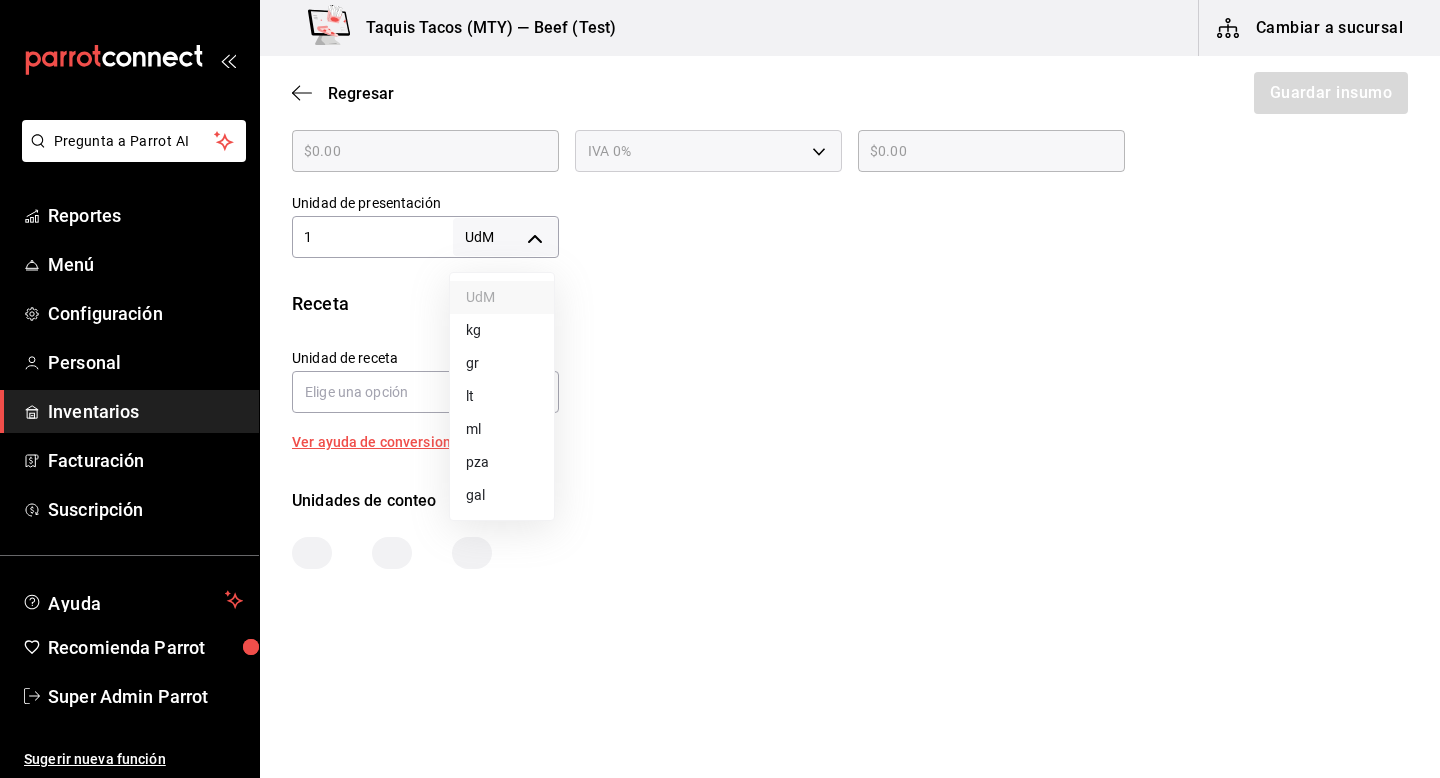 click on "pza" at bounding box center (502, 462) 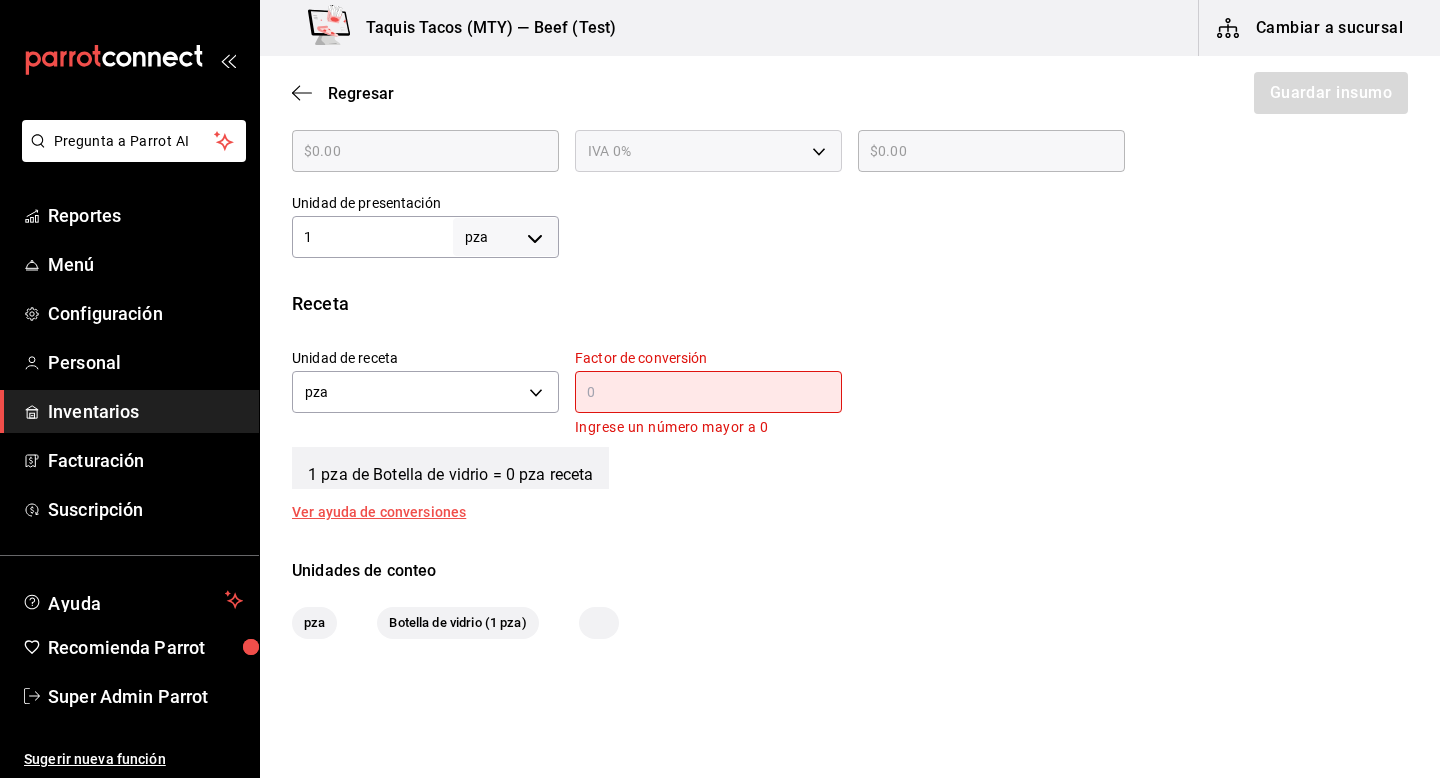 click at bounding box center (708, 392) 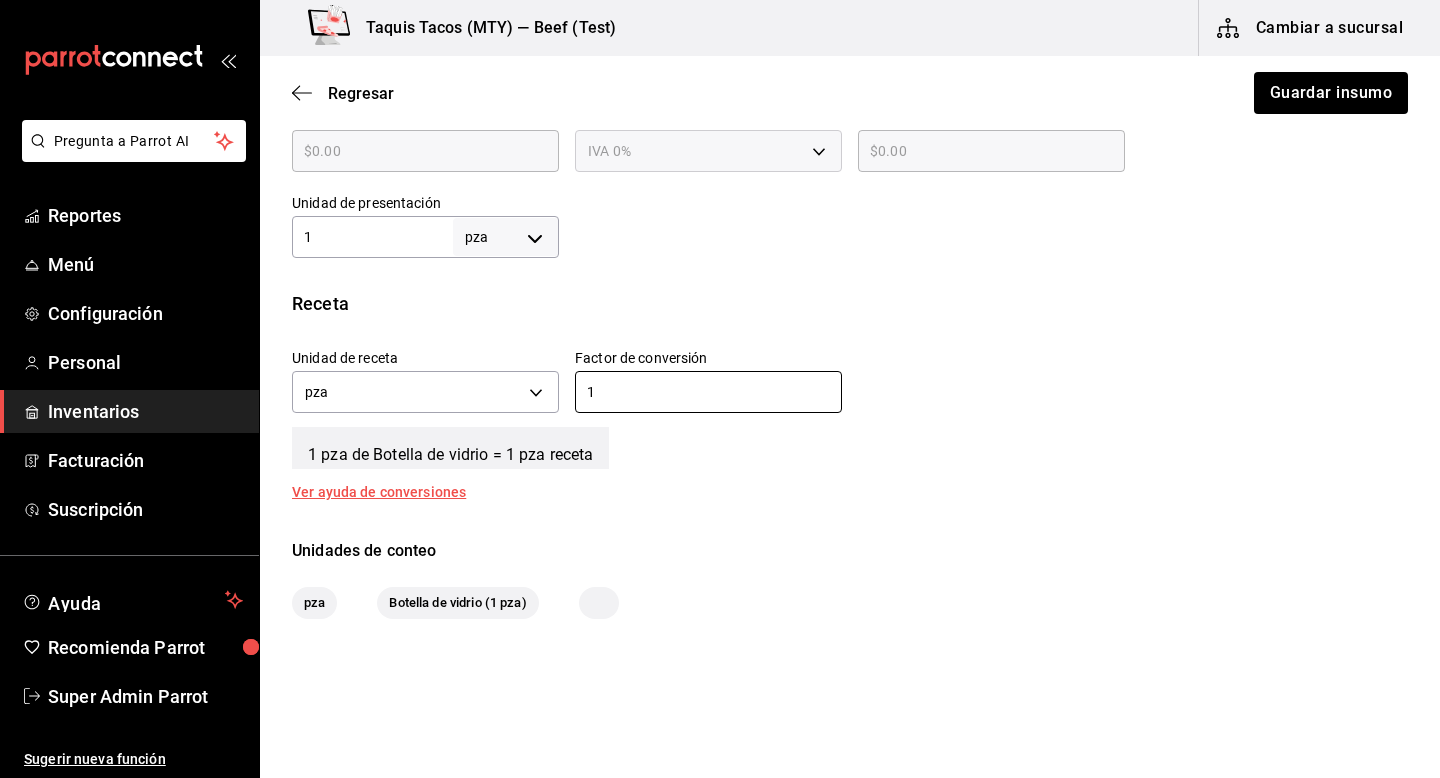 type on "1" 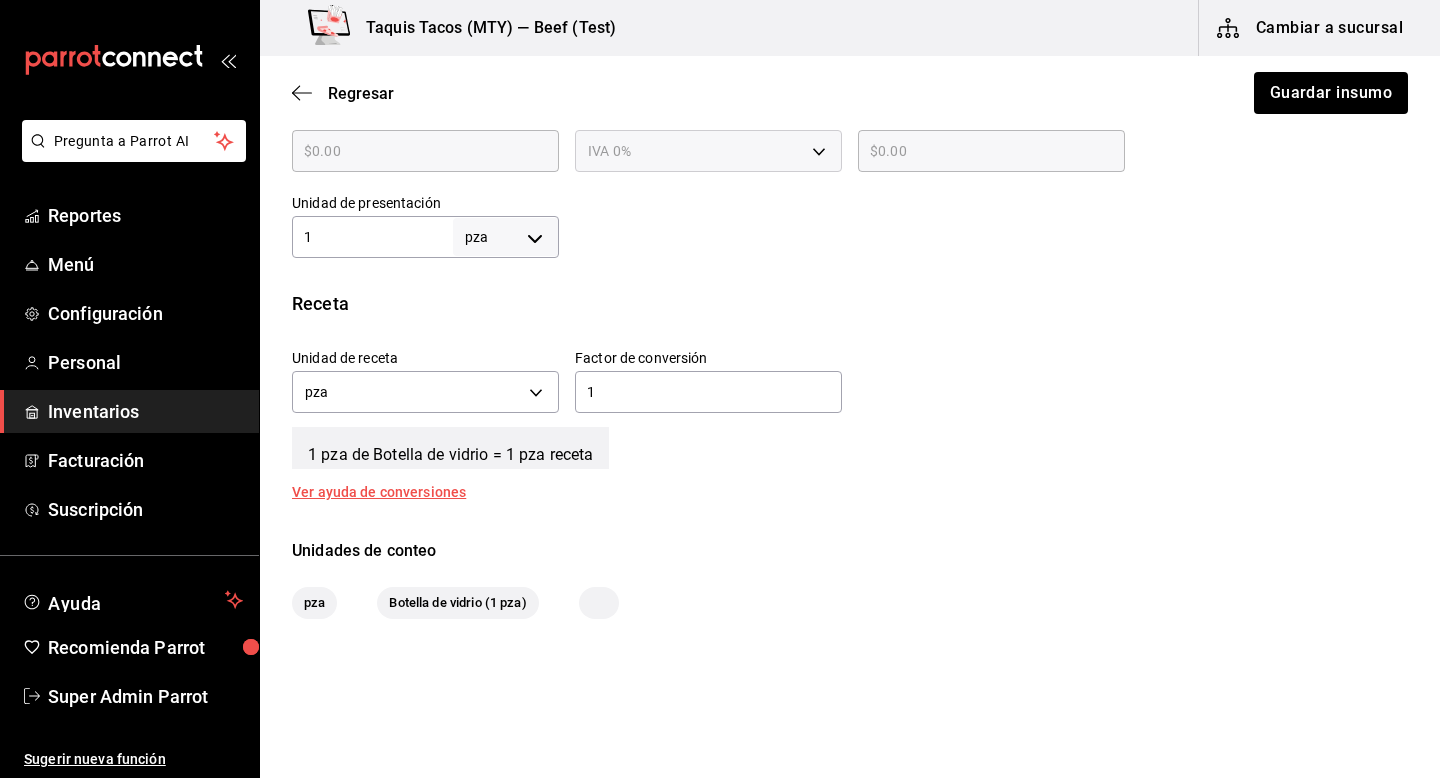 click on "1 pza de Botella de vidrio = 1 pza receta" at bounding box center (450, 448) 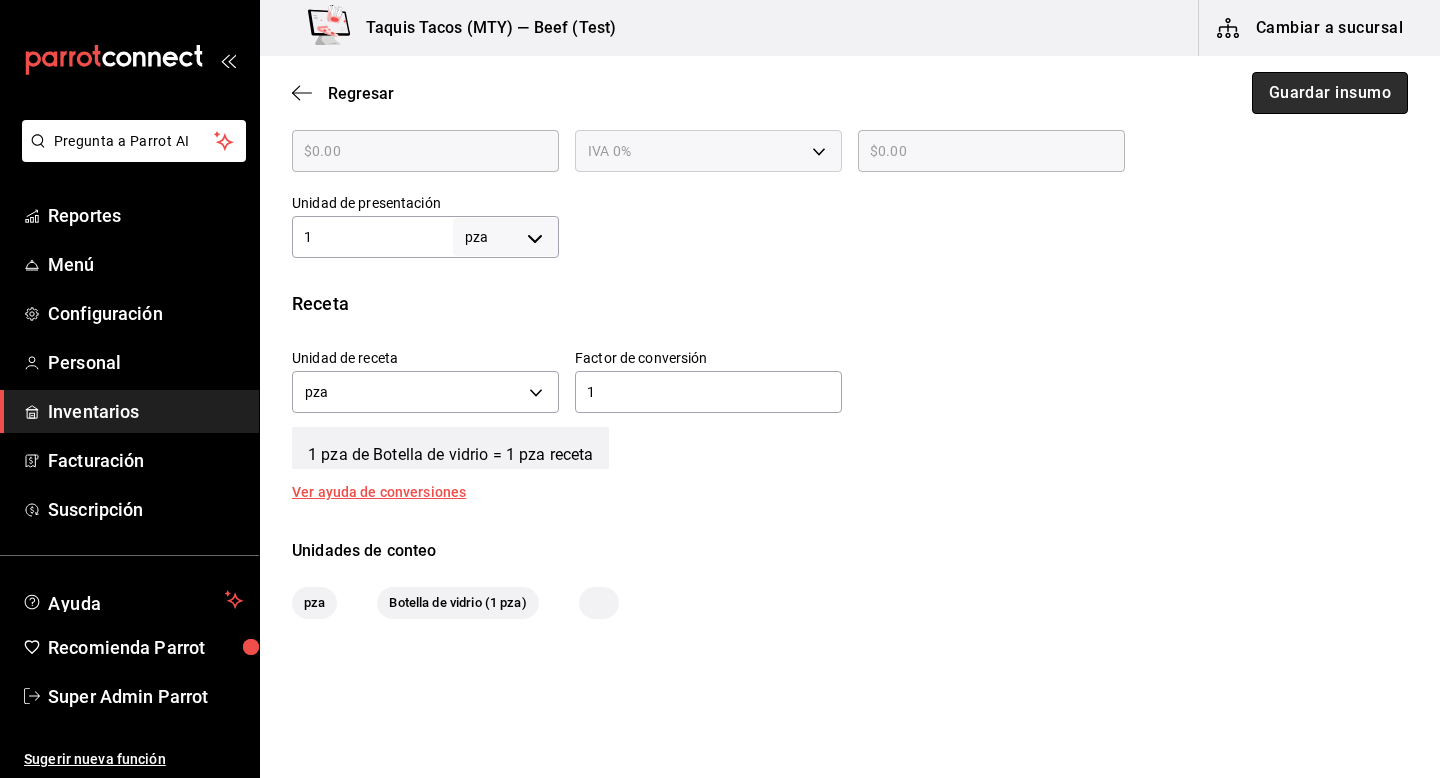 click on "Guardar insumo" at bounding box center [1330, 93] 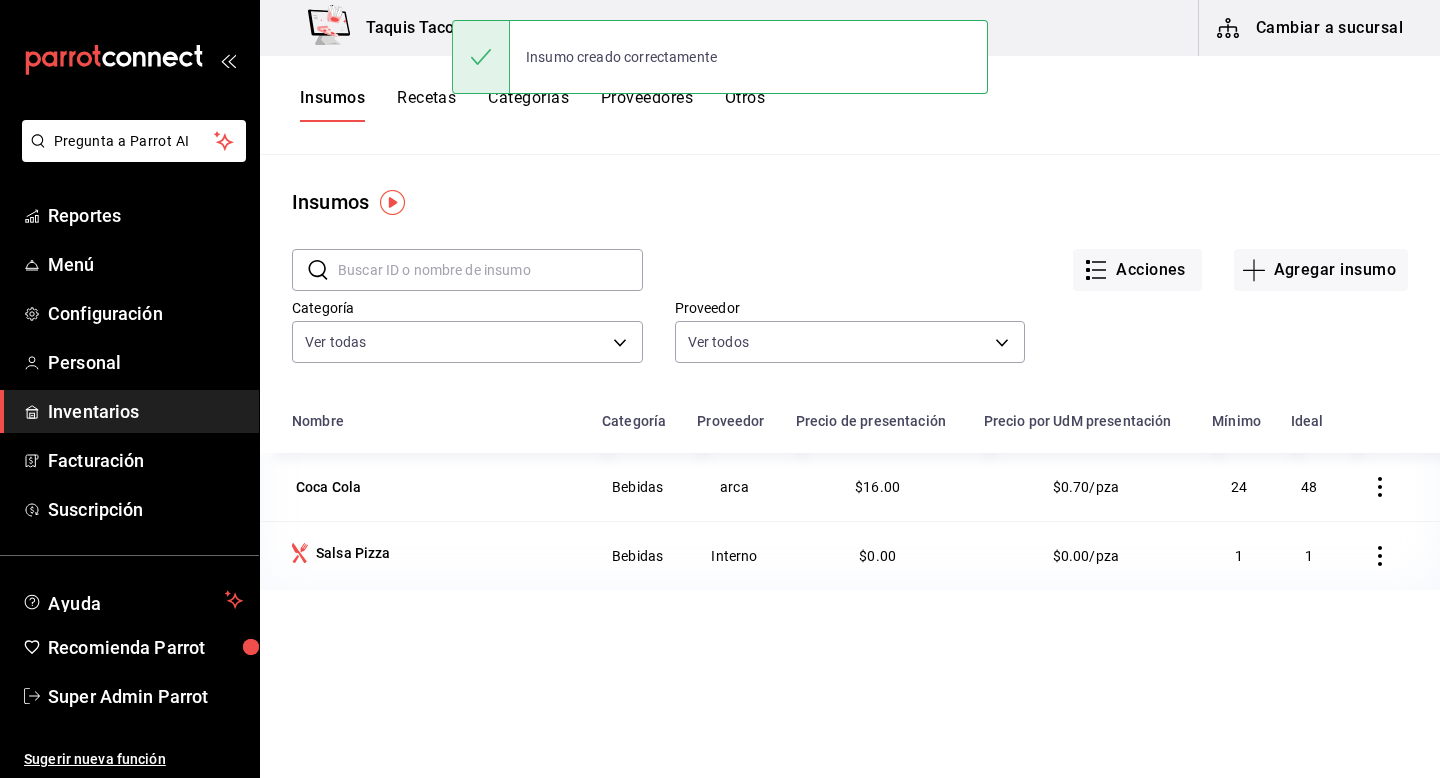 click on "Otros" at bounding box center (745, 105) 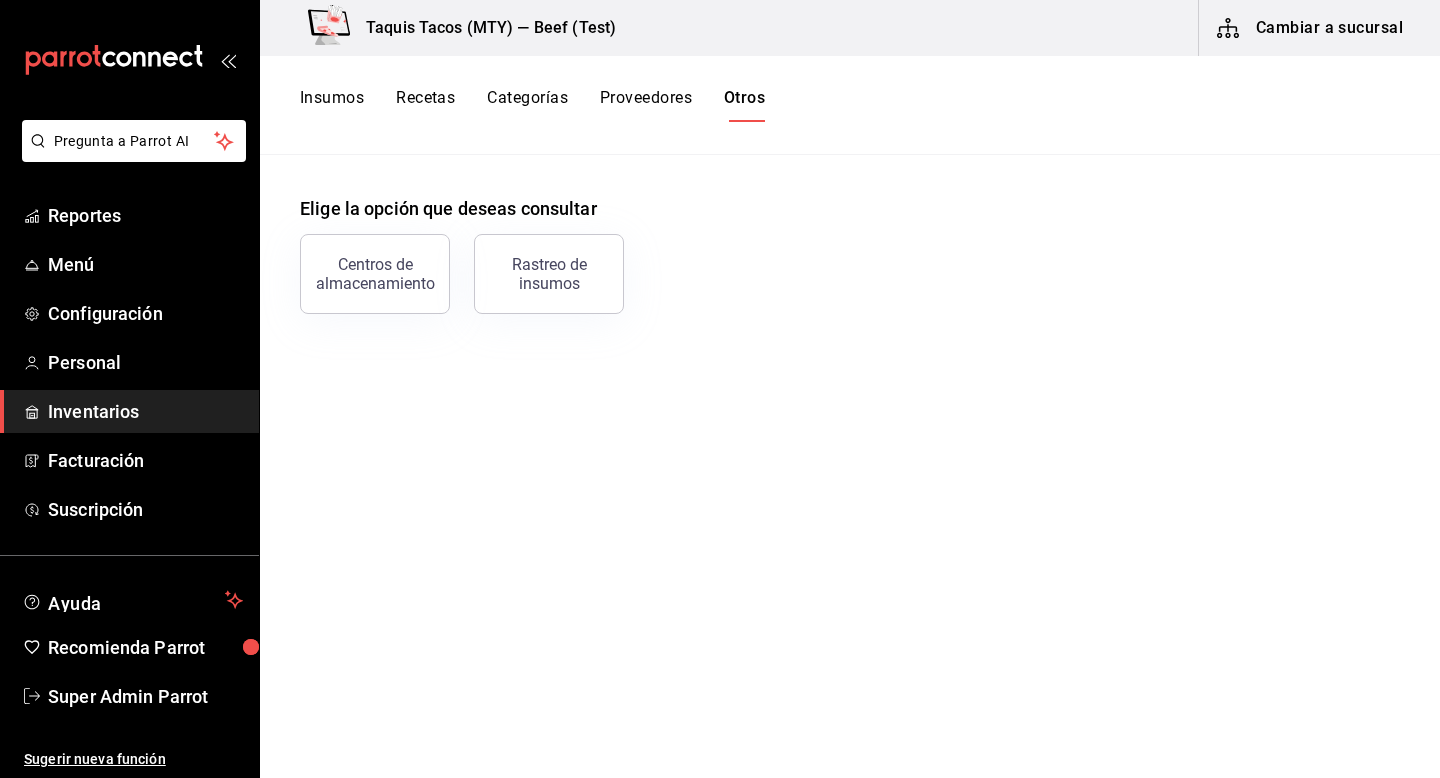 click on "Cambiar a sucursal" at bounding box center [1311, 28] 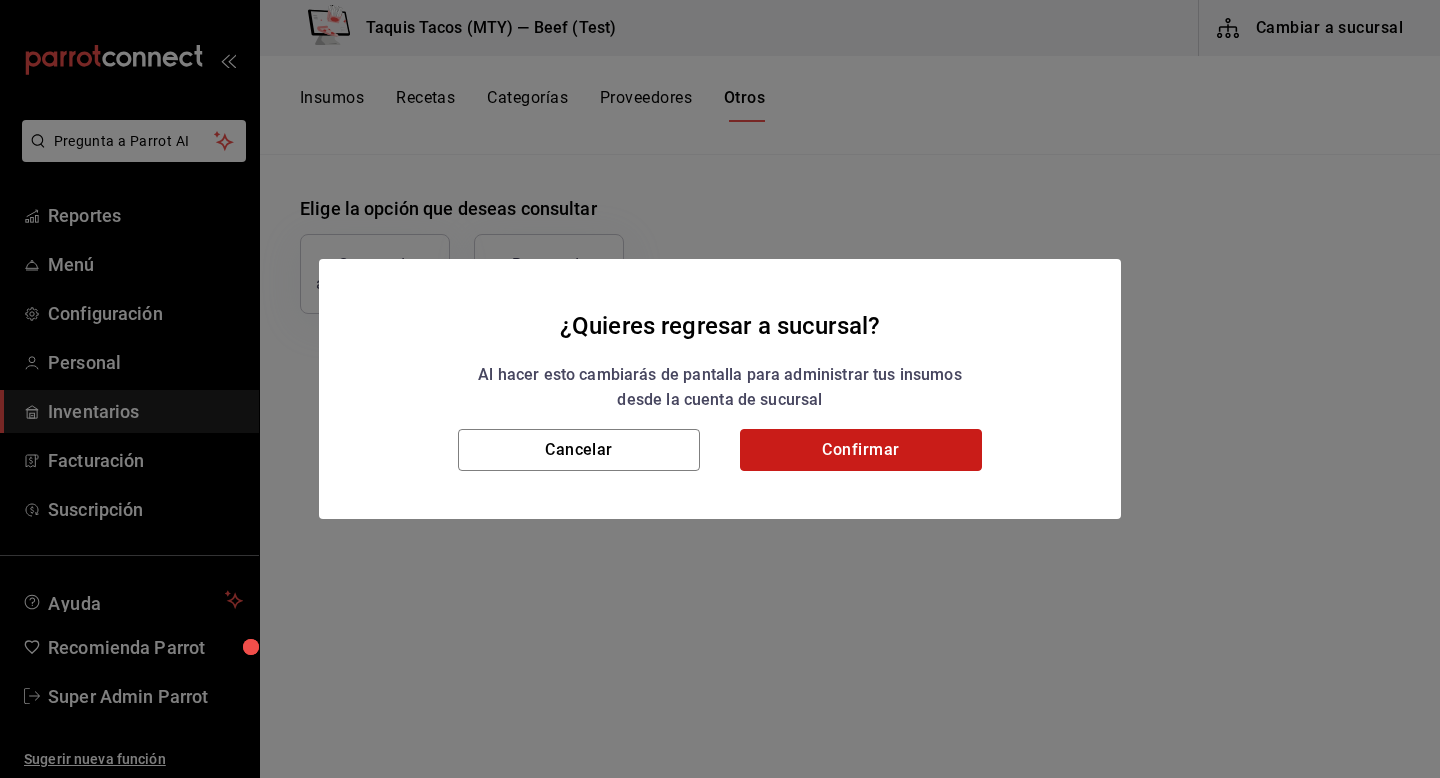 click on "Confirmar" at bounding box center [861, 450] 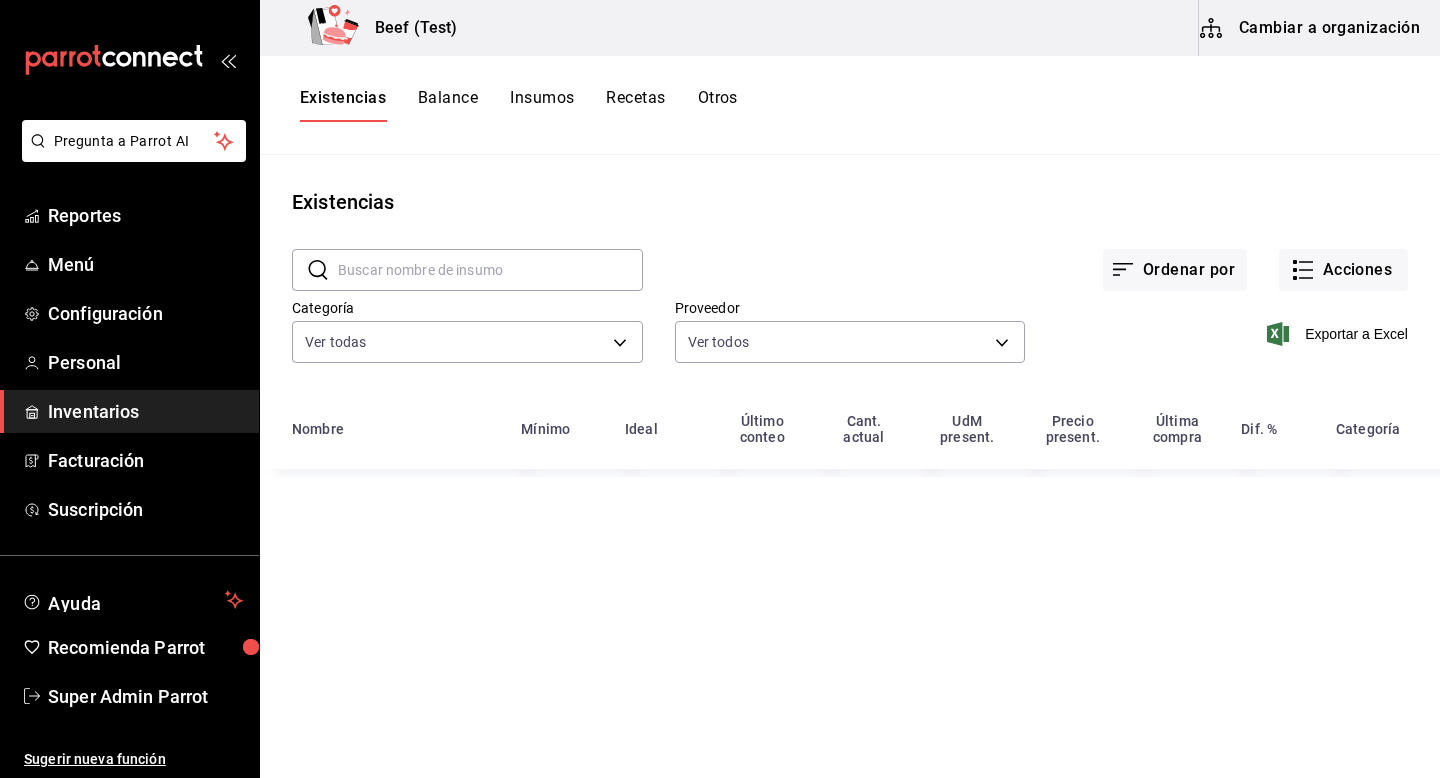 click on "Otros" at bounding box center [718, 105] 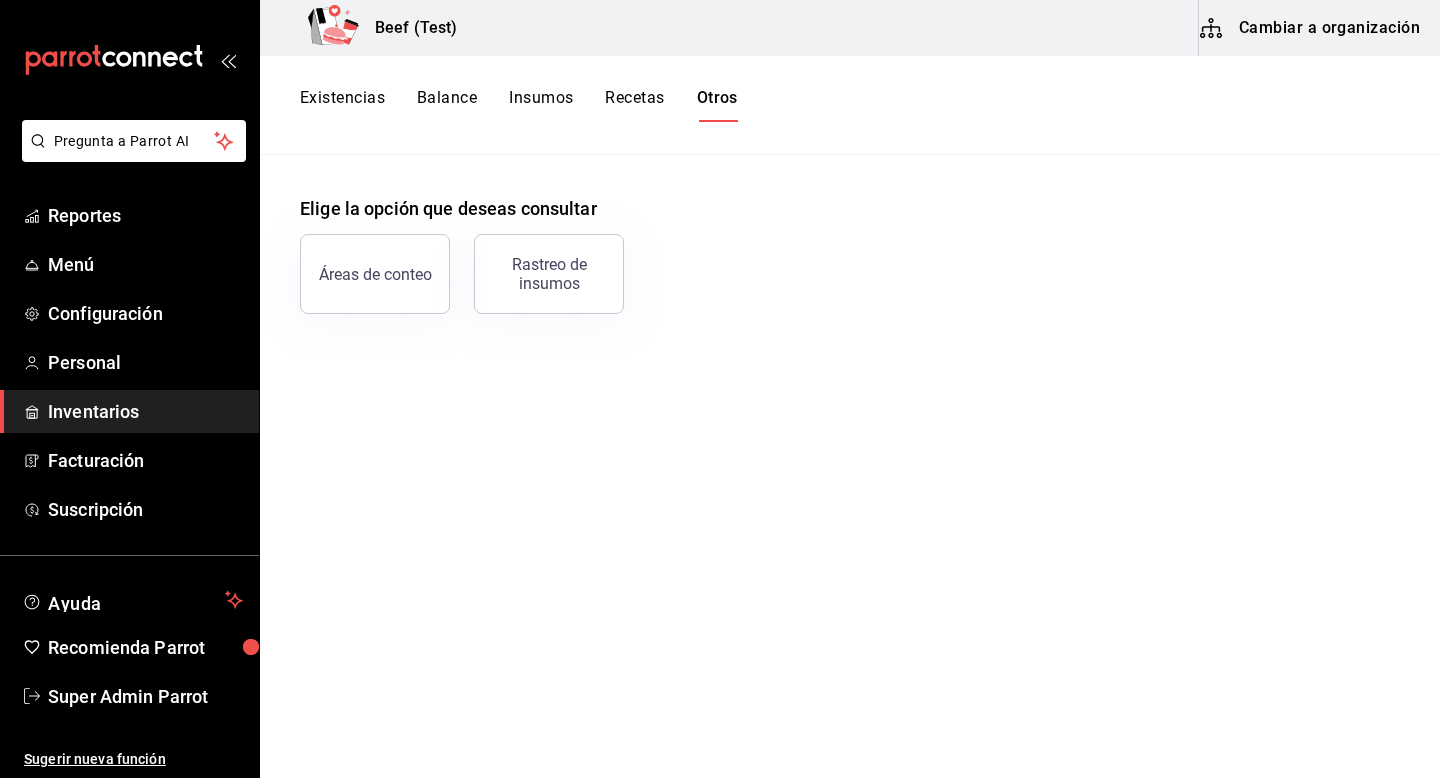 drag, startPoint x: 349, startPoint y: 114, endPoint x: 360, endPoint y: 113, distance: 11.045361 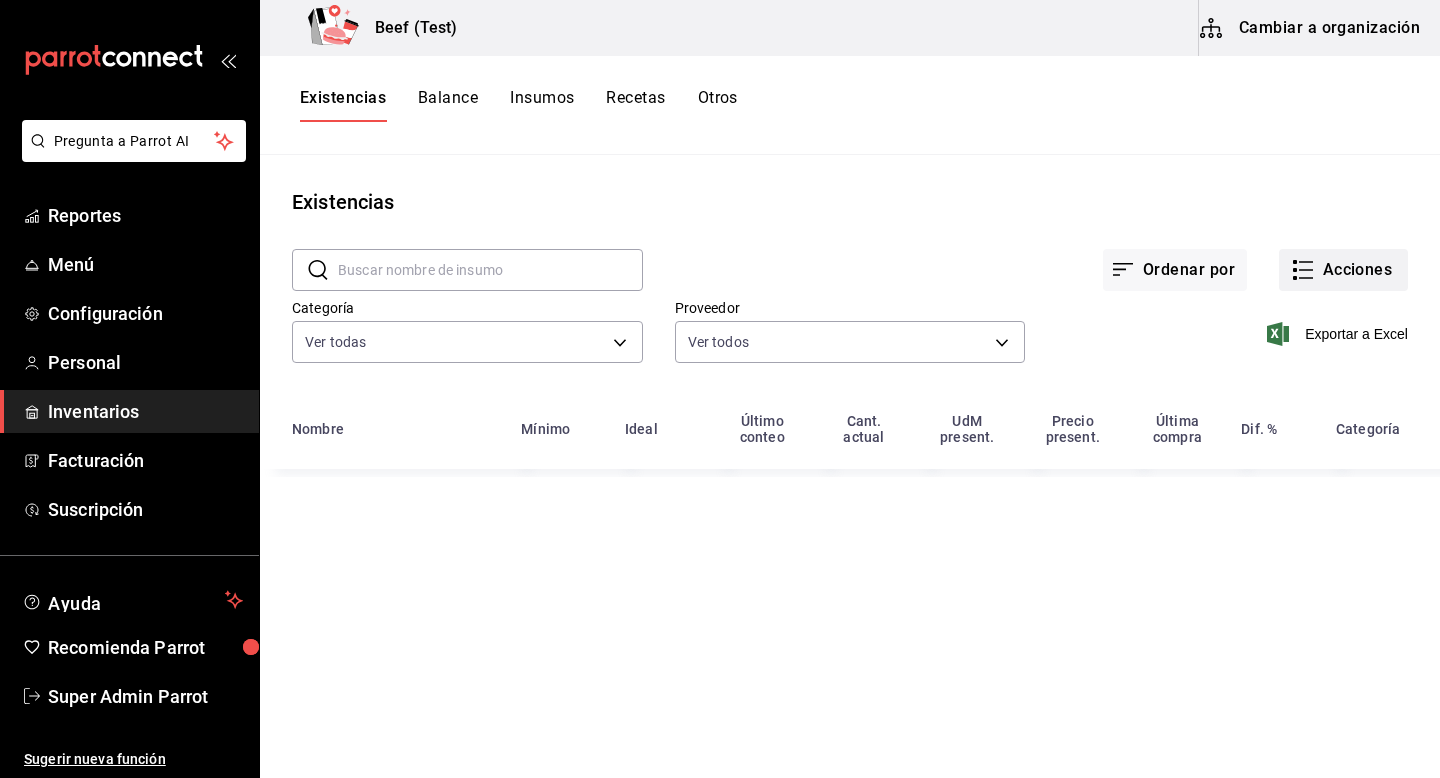 click on "Acciones" at bounding box center (1343, 270) 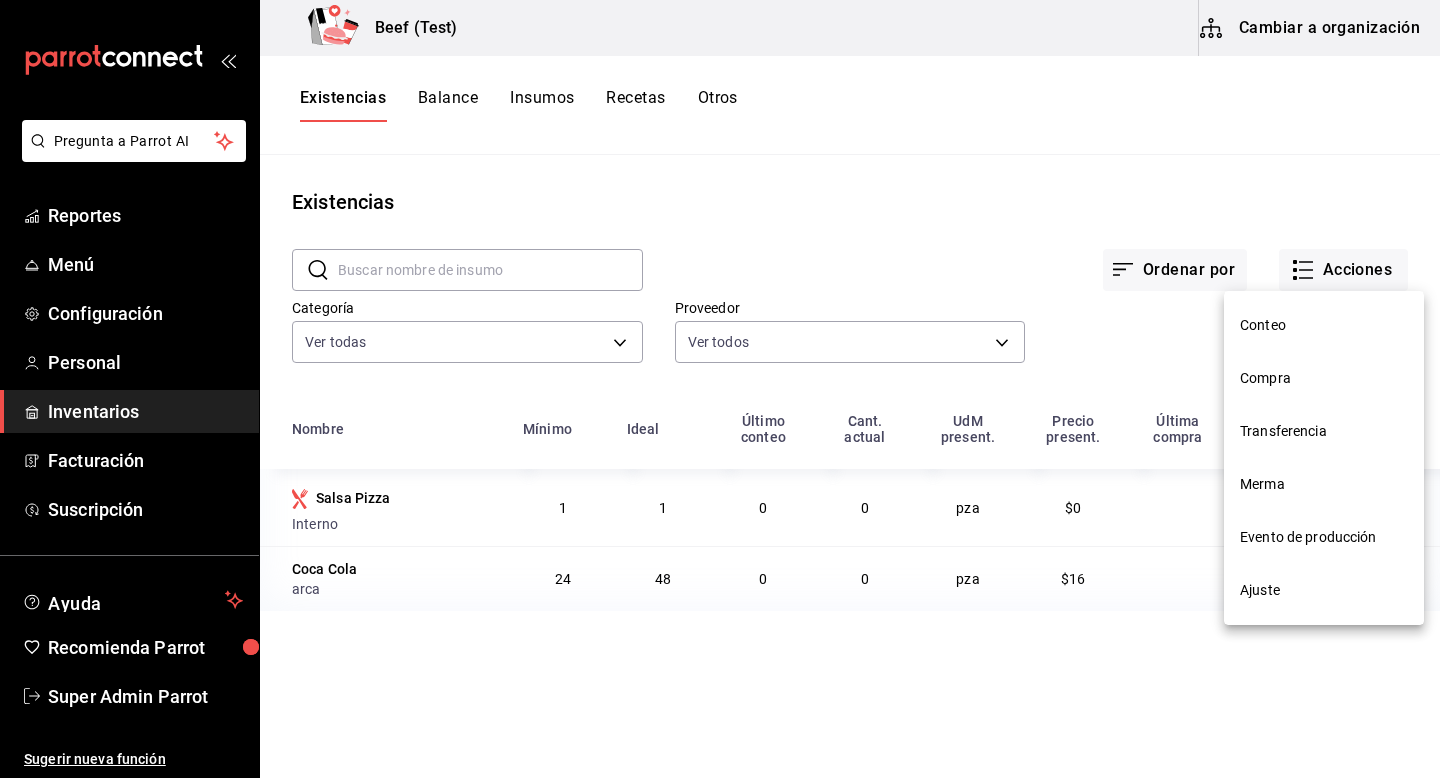 click on "Evento de producción" at bounding box center (1324, 537) 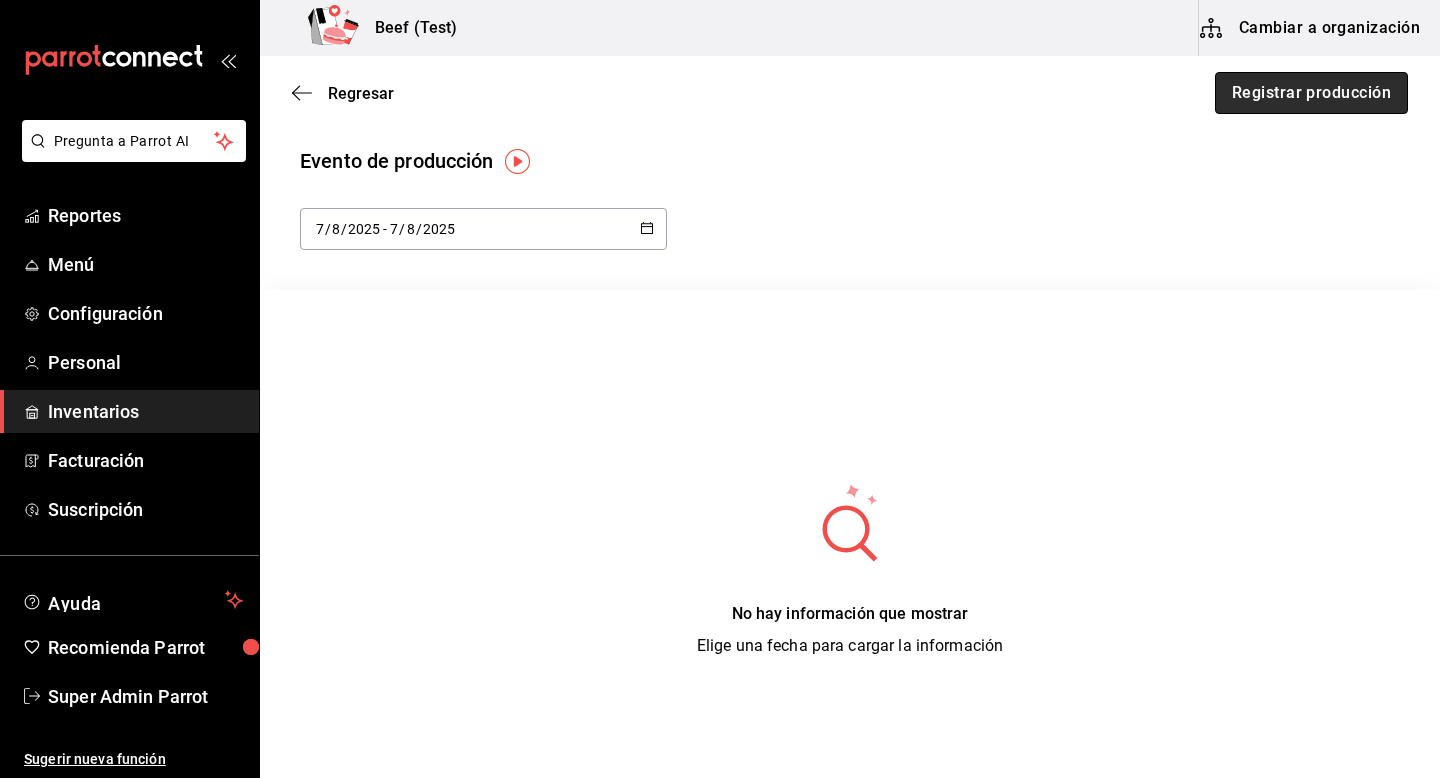 click on "Registrar producción" at bounding box center [1311, 93] 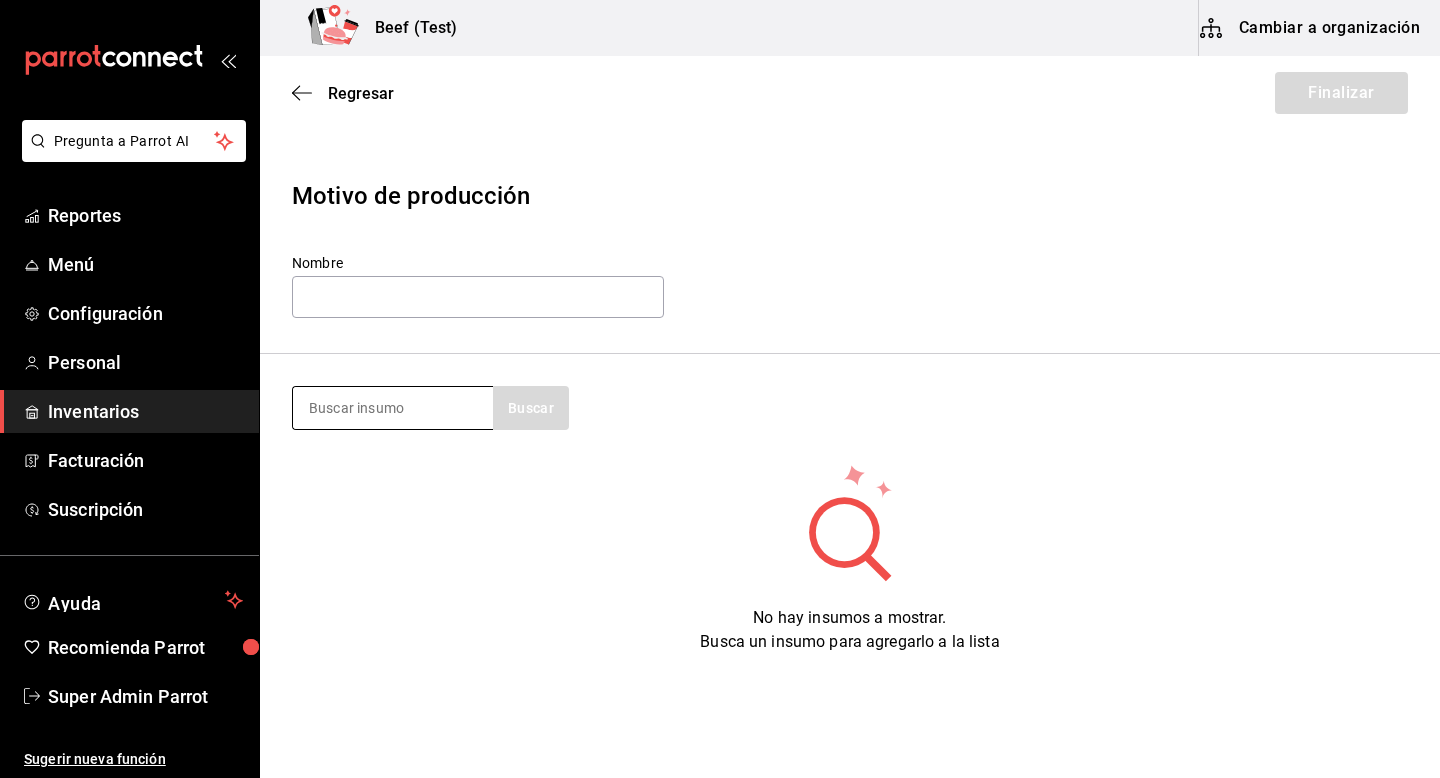 click at bounding box center (393, 408) 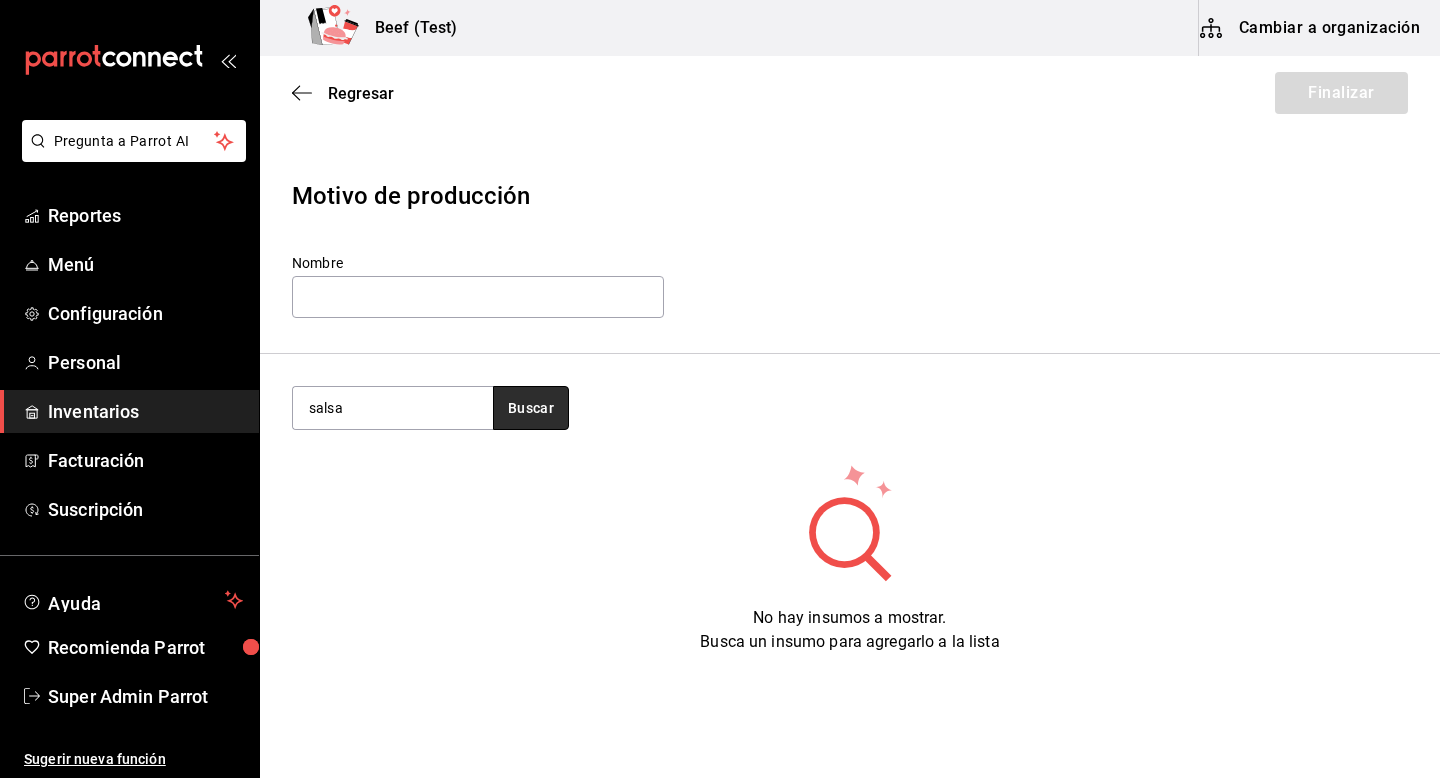 click on "Buscar" at bounding box center (531, 408) 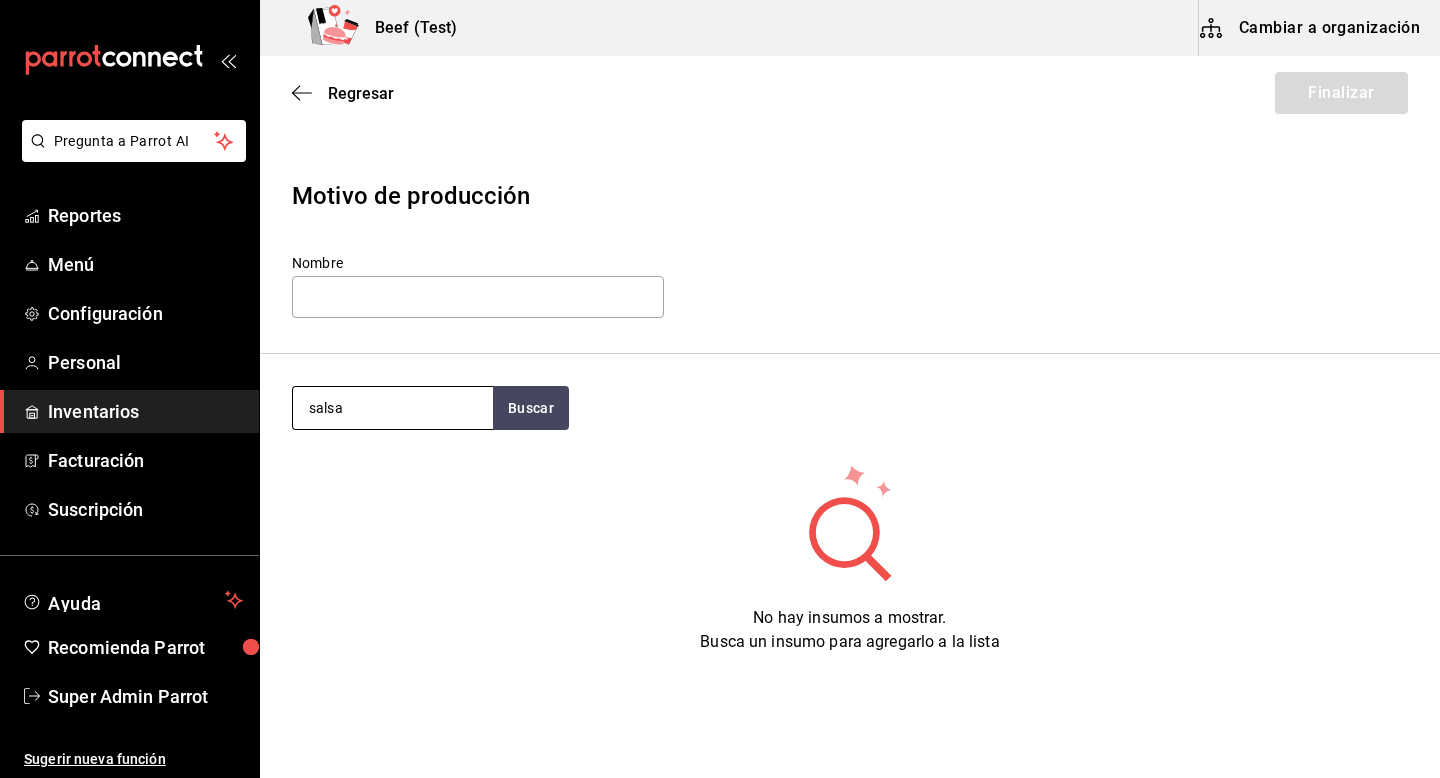 click on "salsa" at bounding box center [393, 408] 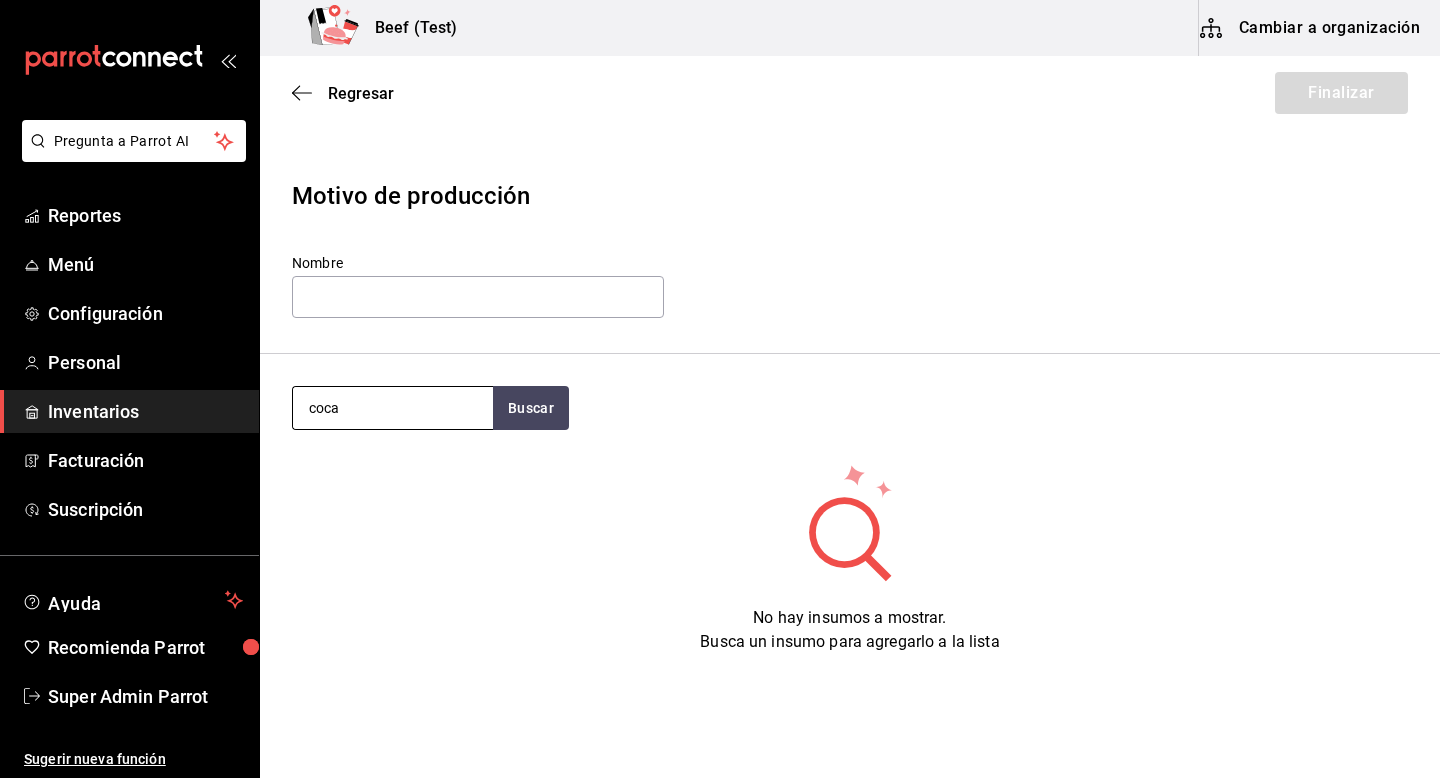 type on "coca" 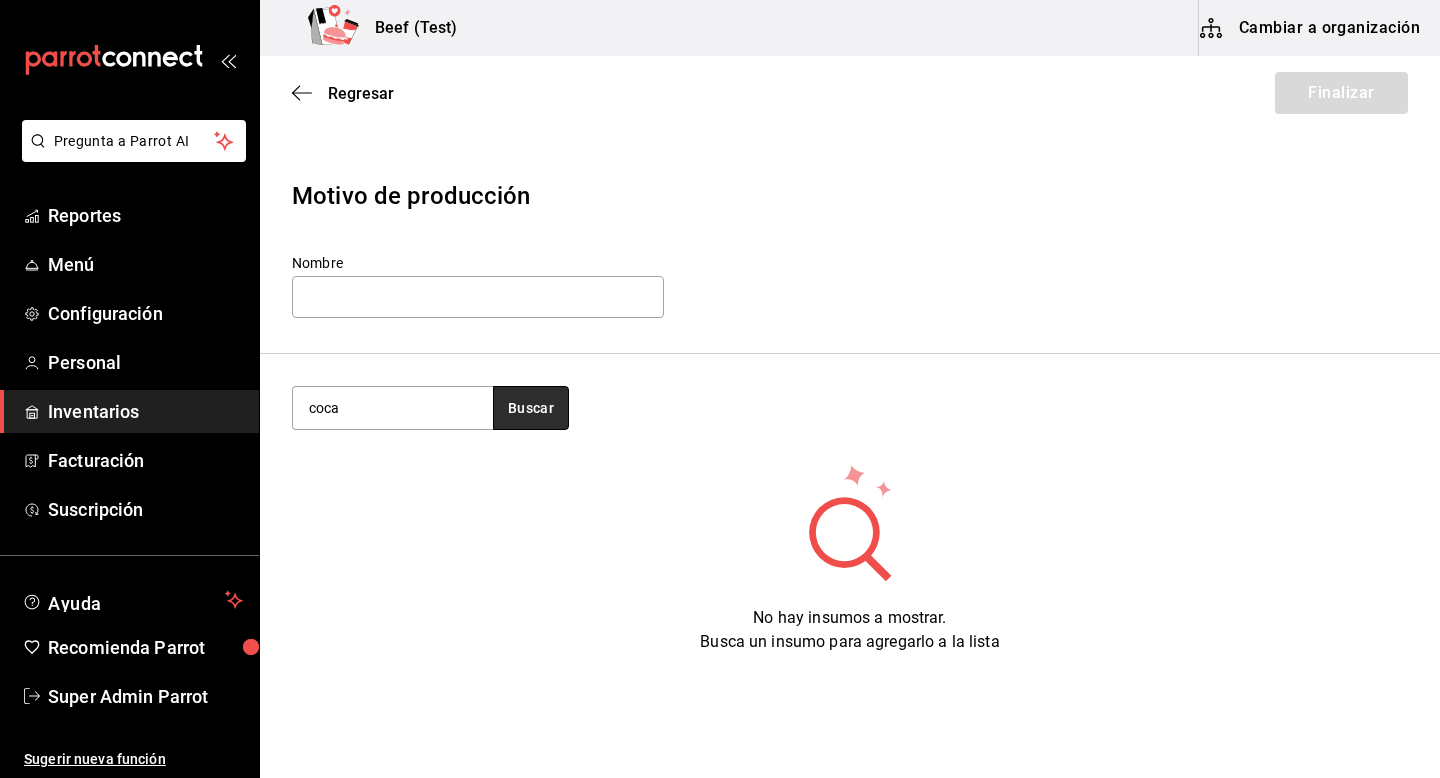 click on "Buscar" at bounding box center [531, 408] 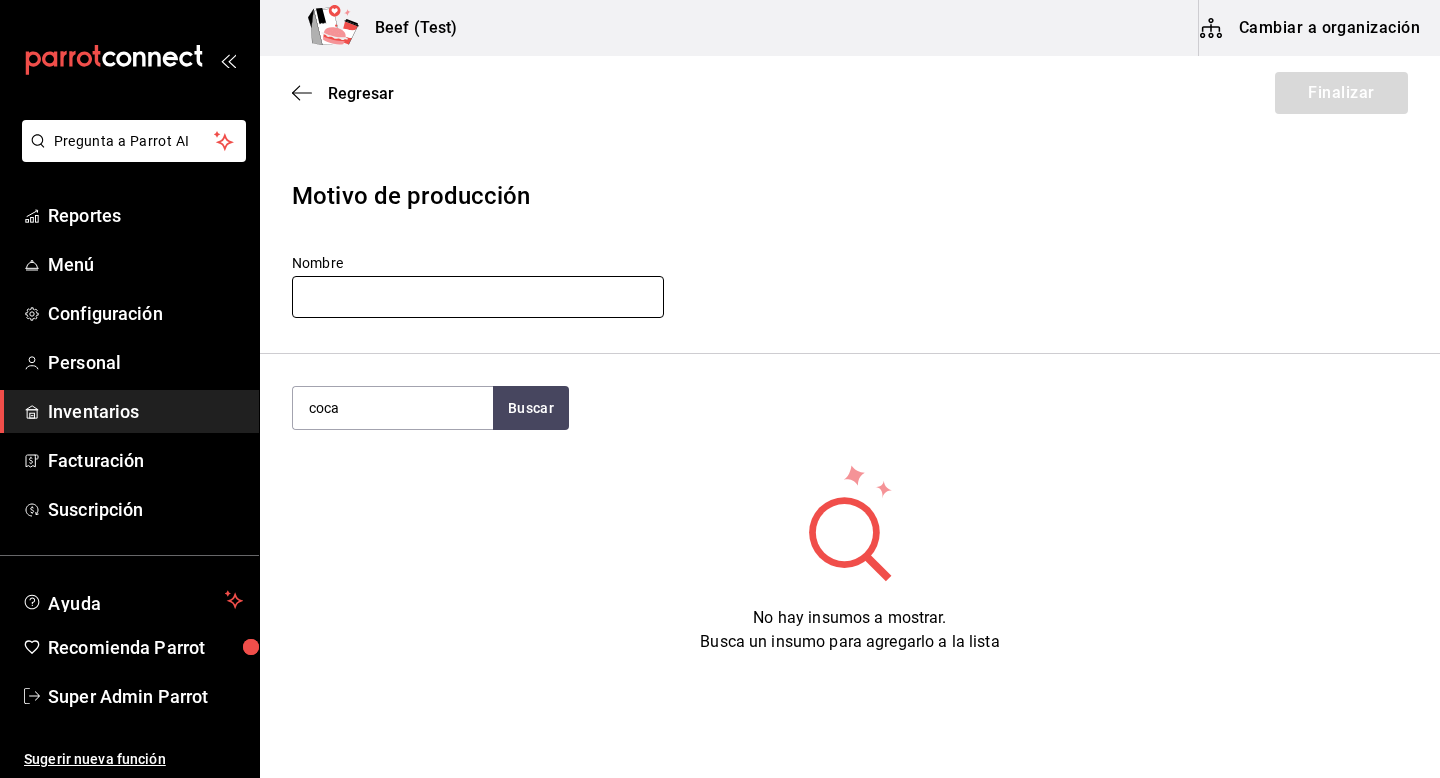 click at bounding box center (478, 297) 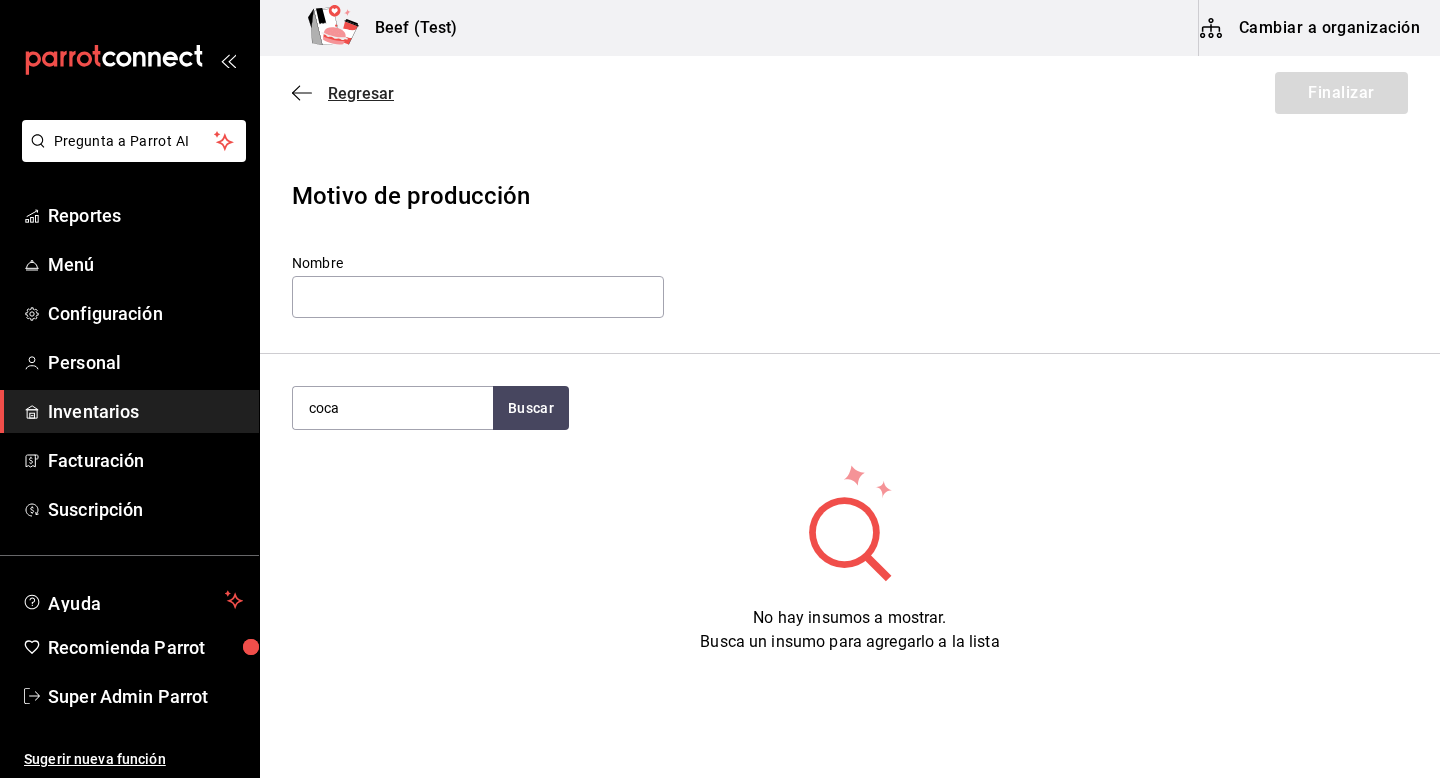 click on "Regresar" at bounding box center (361, 93) 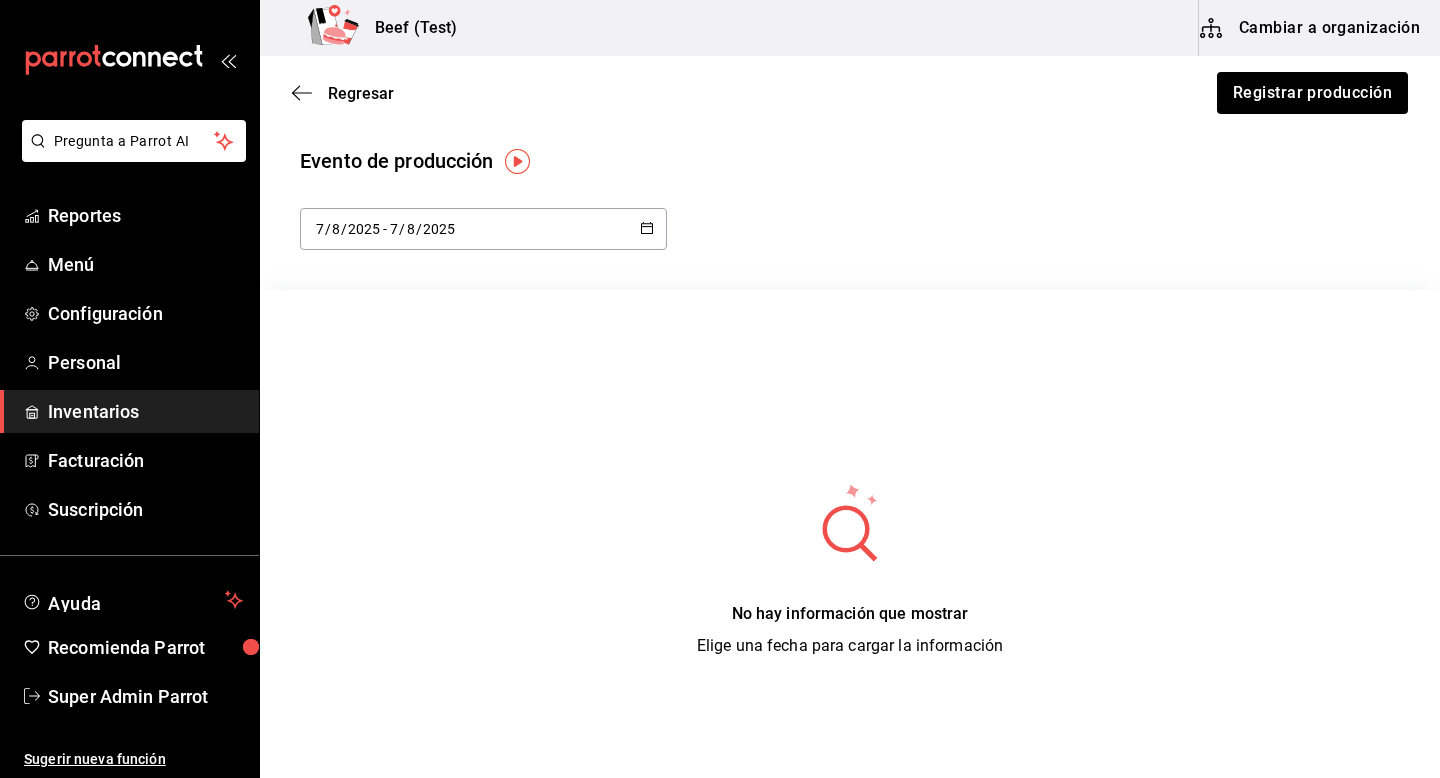 click on "Regresar" at bounding box center [361, 93] 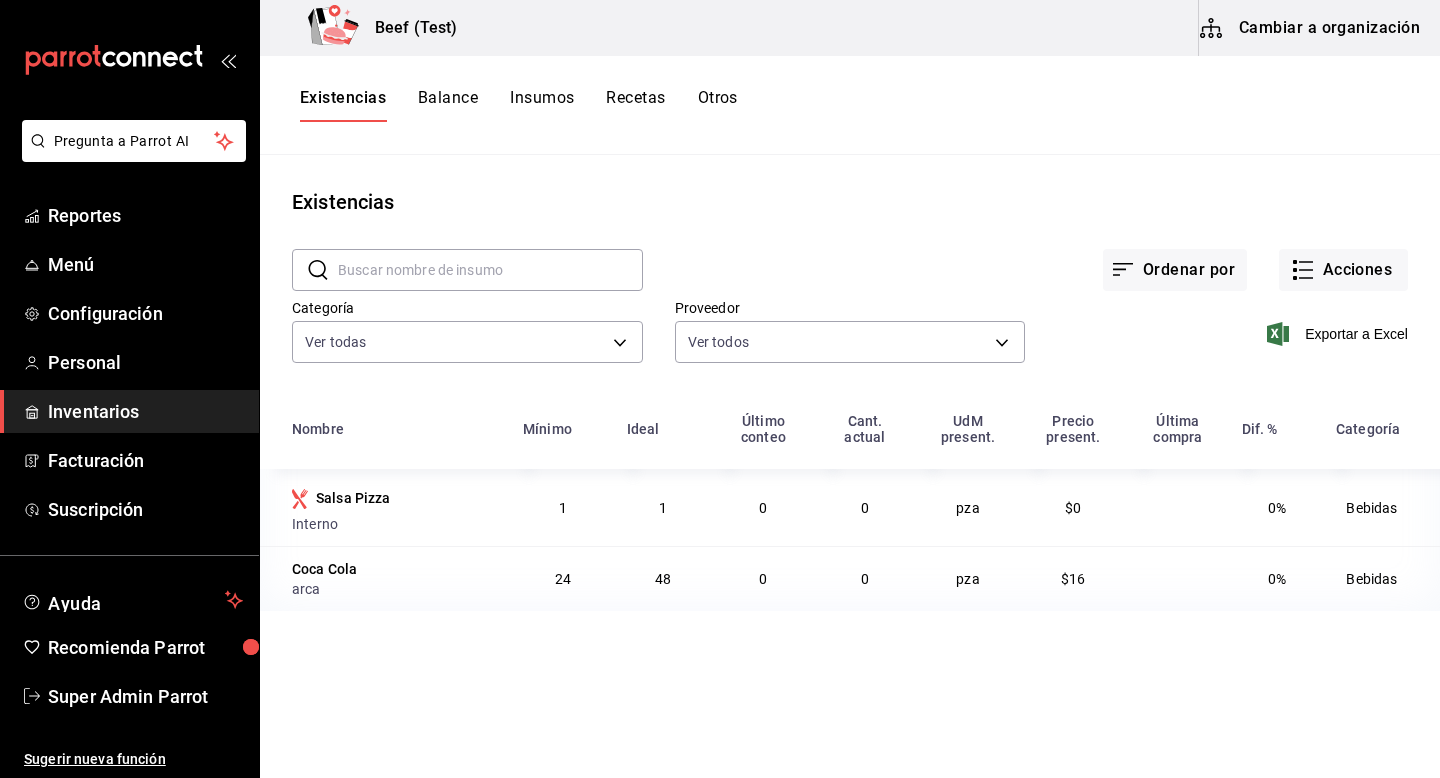 click on "Recetas" at bounding box center (635, 105) 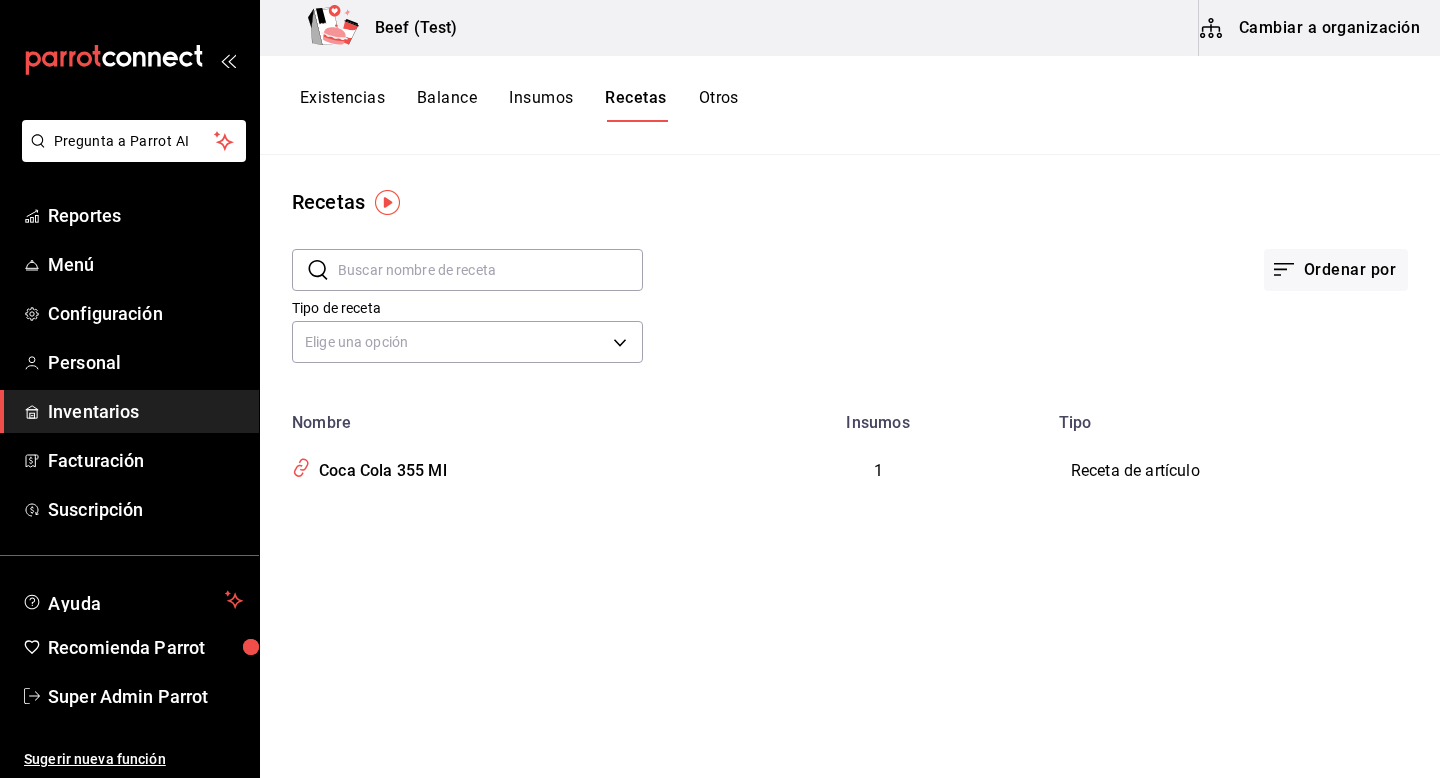 click on "Cambiar a organización" at bounding box center (1311, 28) 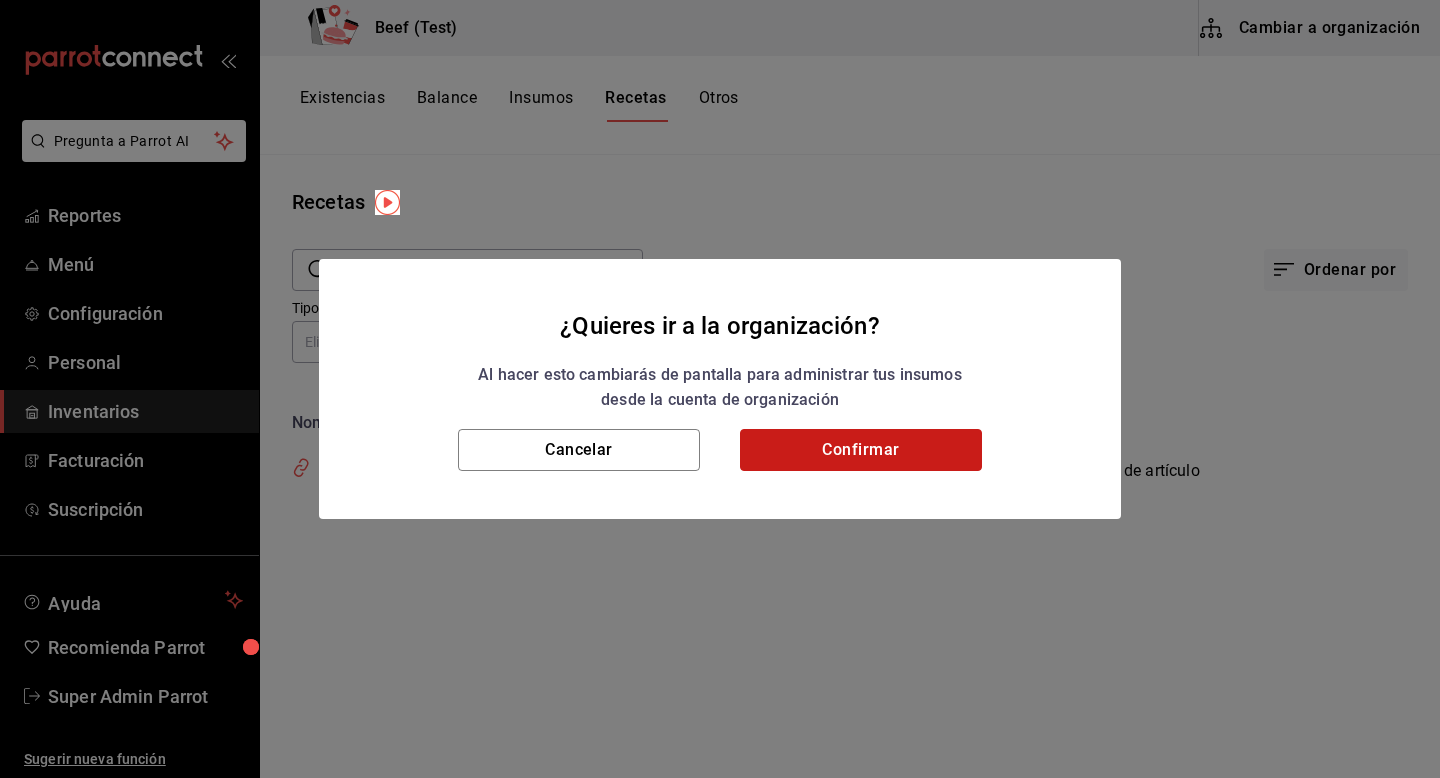 click on "Confirmar" at bounding box center [861, 450] 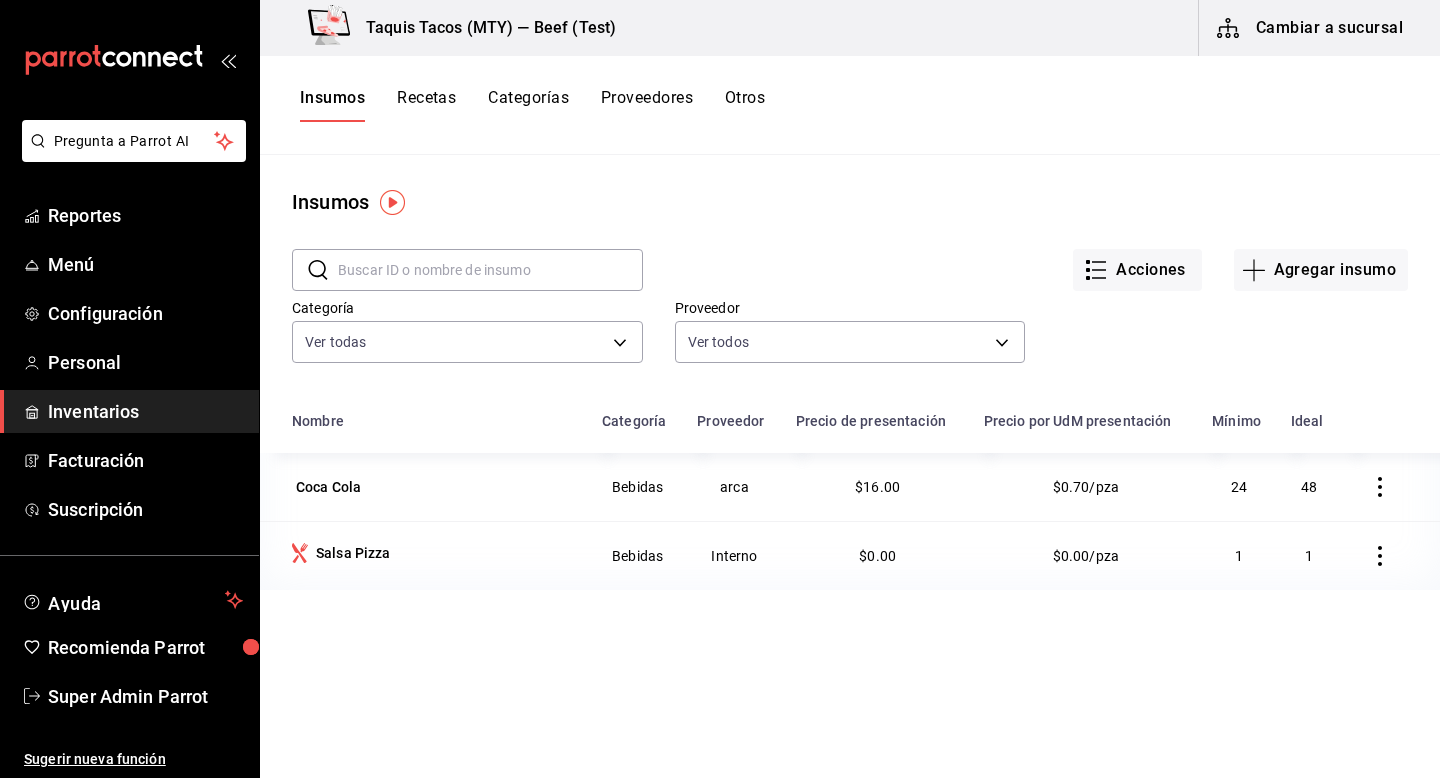 click on "Recetas" at bounding box center [426, 105] 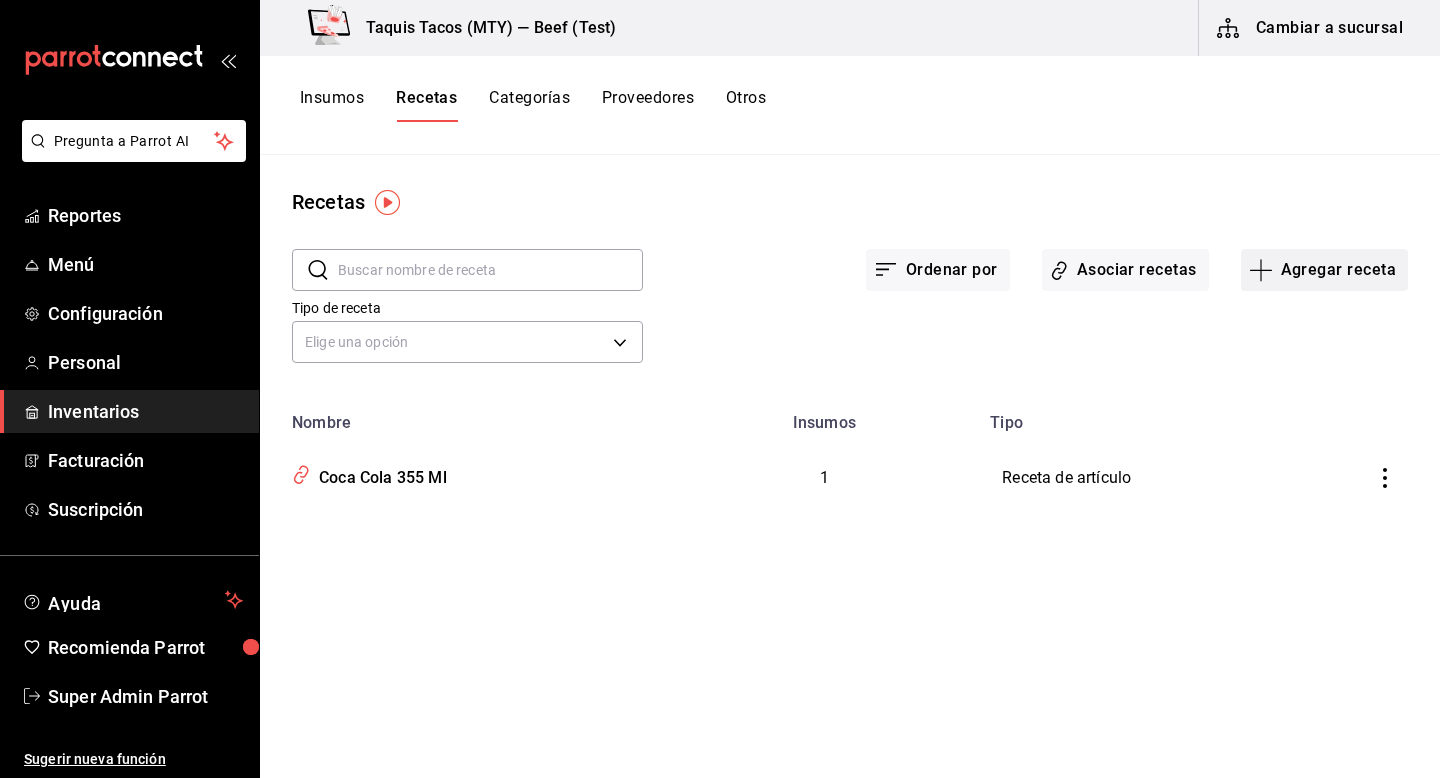 click on "Agregar receta" at bounding box center [1324, 270] 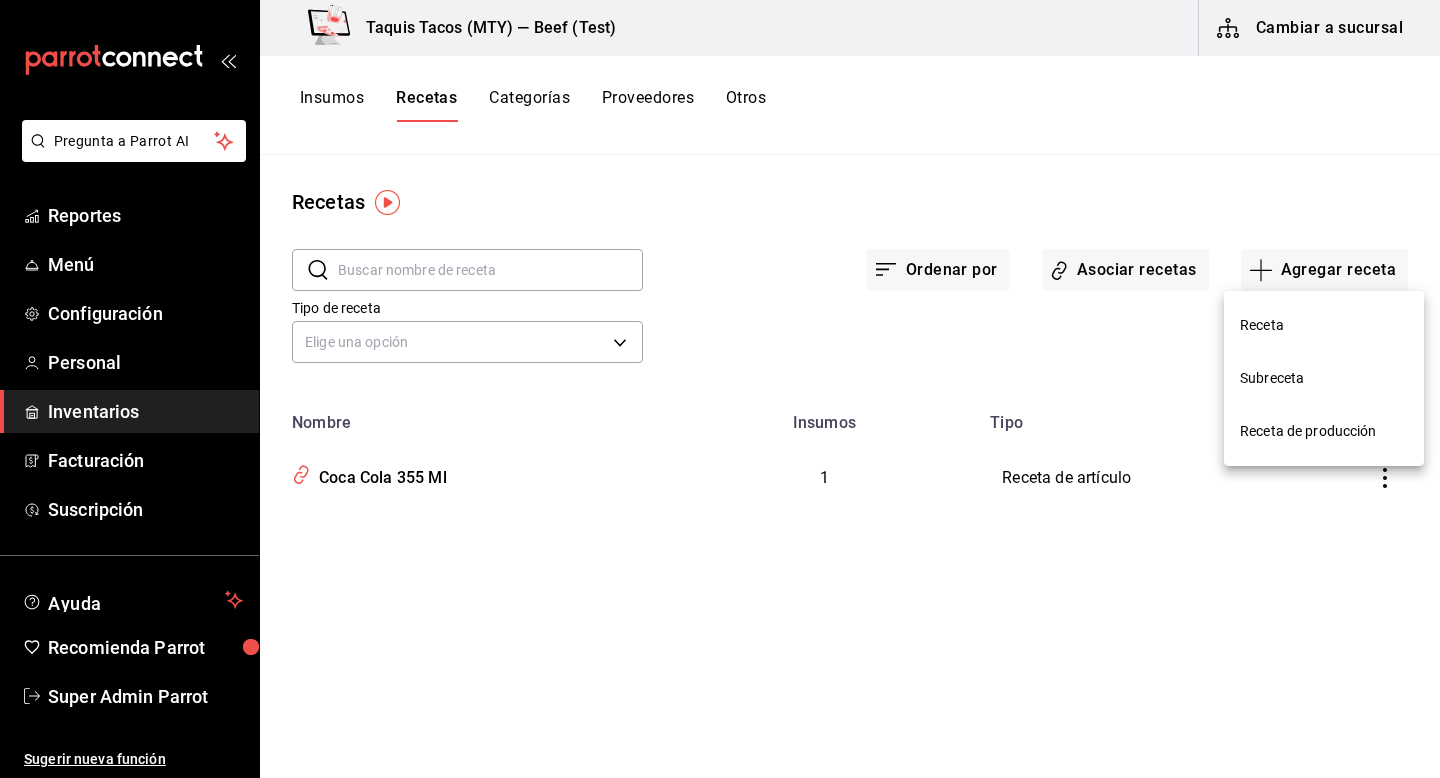 click on "Receta de producción" at bounding box center [1324, 431] 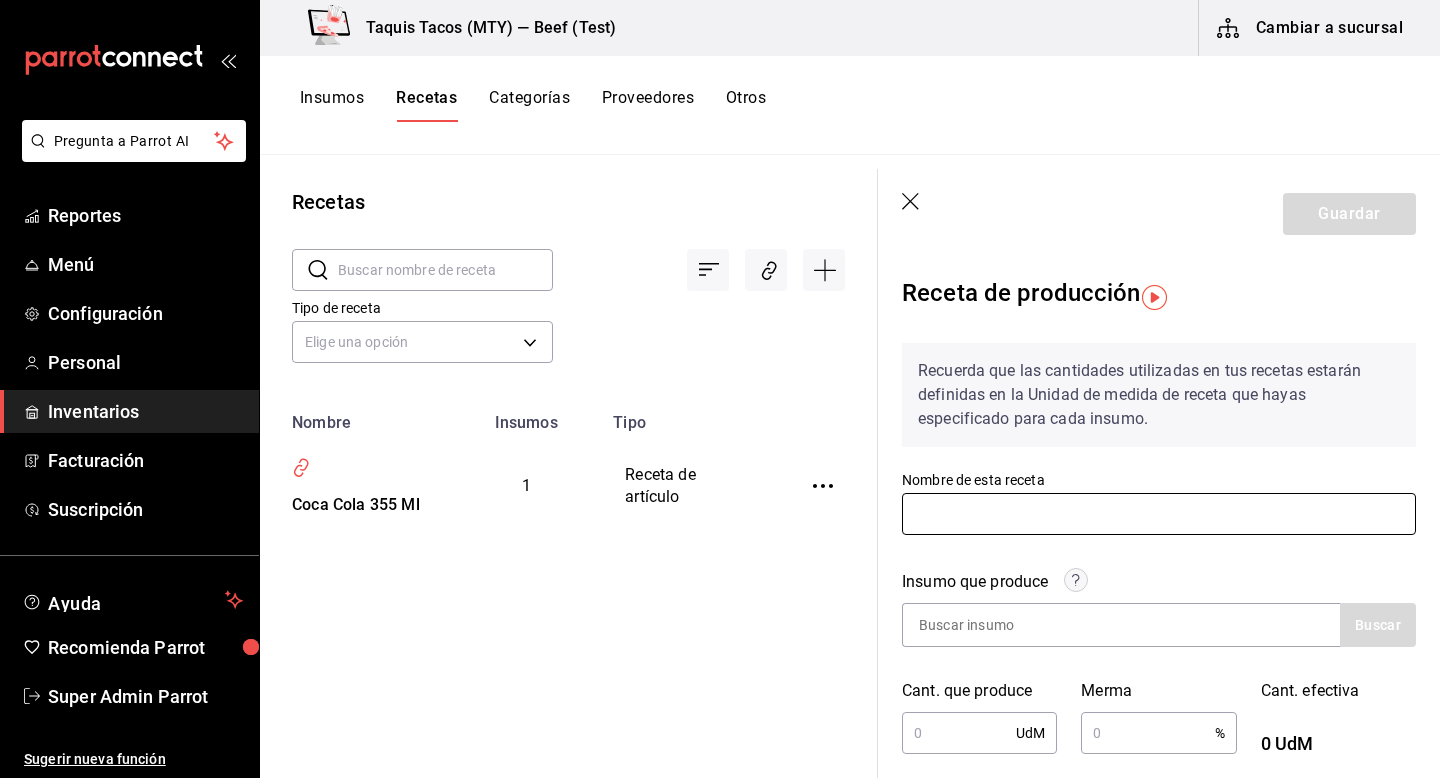 click at bounding box center [1159, 514] 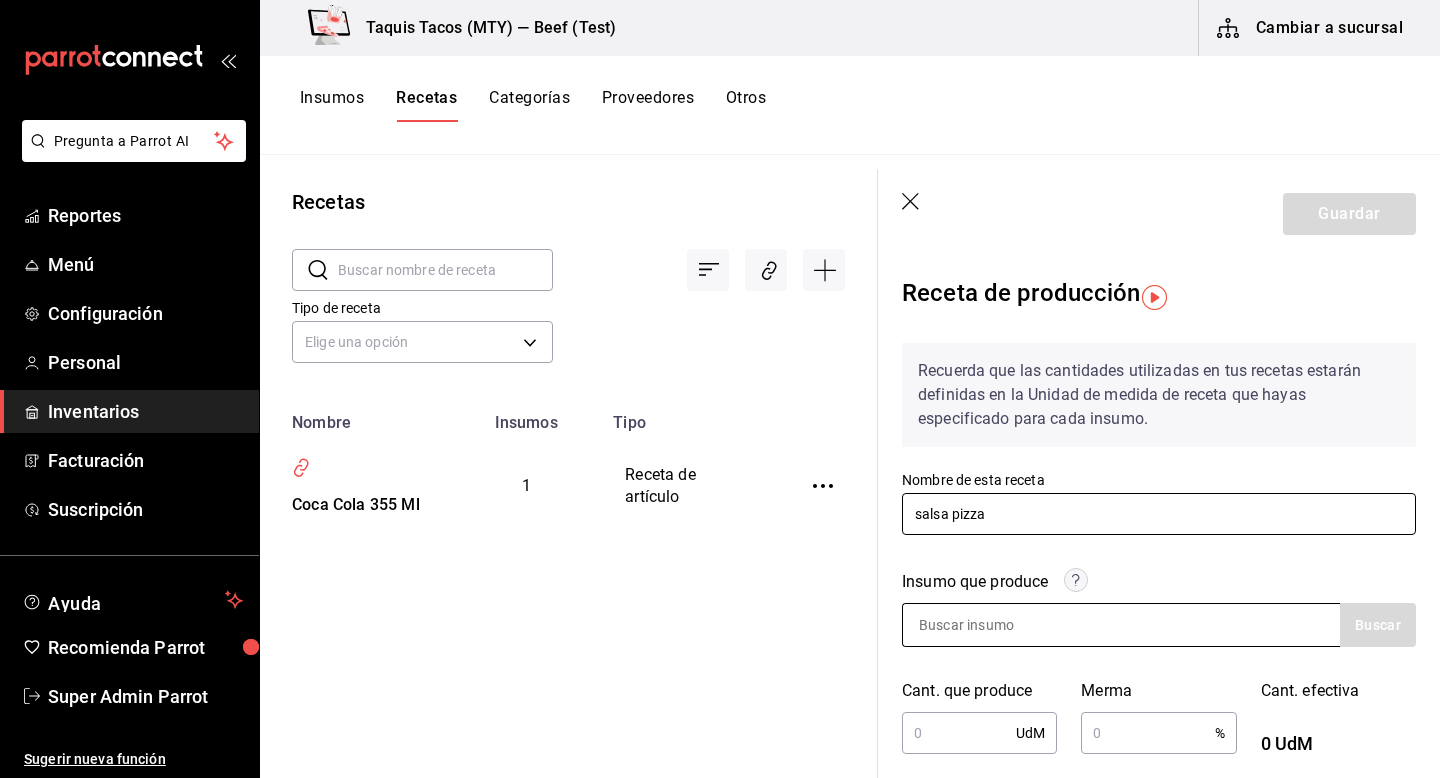 type on "salsa pizza" 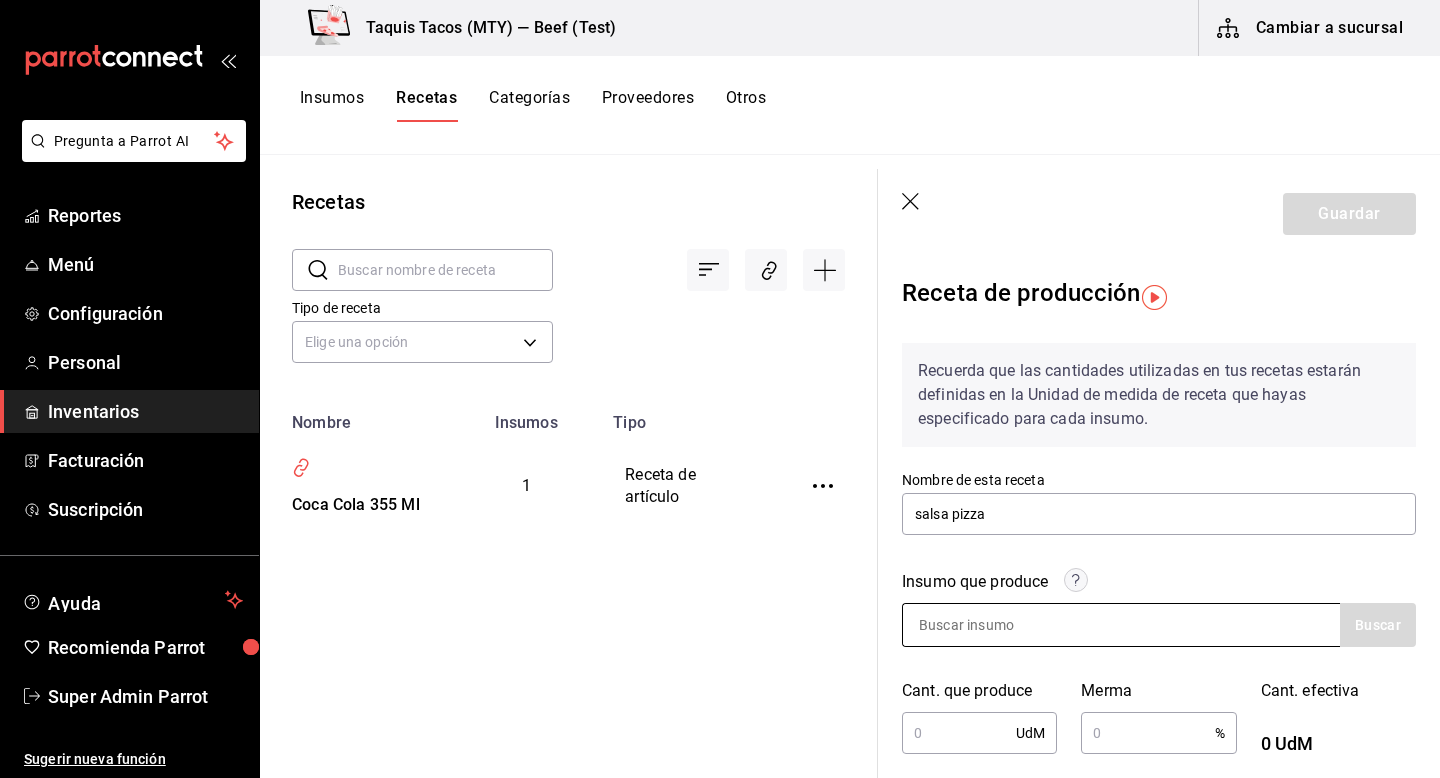 click at bounding box center (1003, 625) 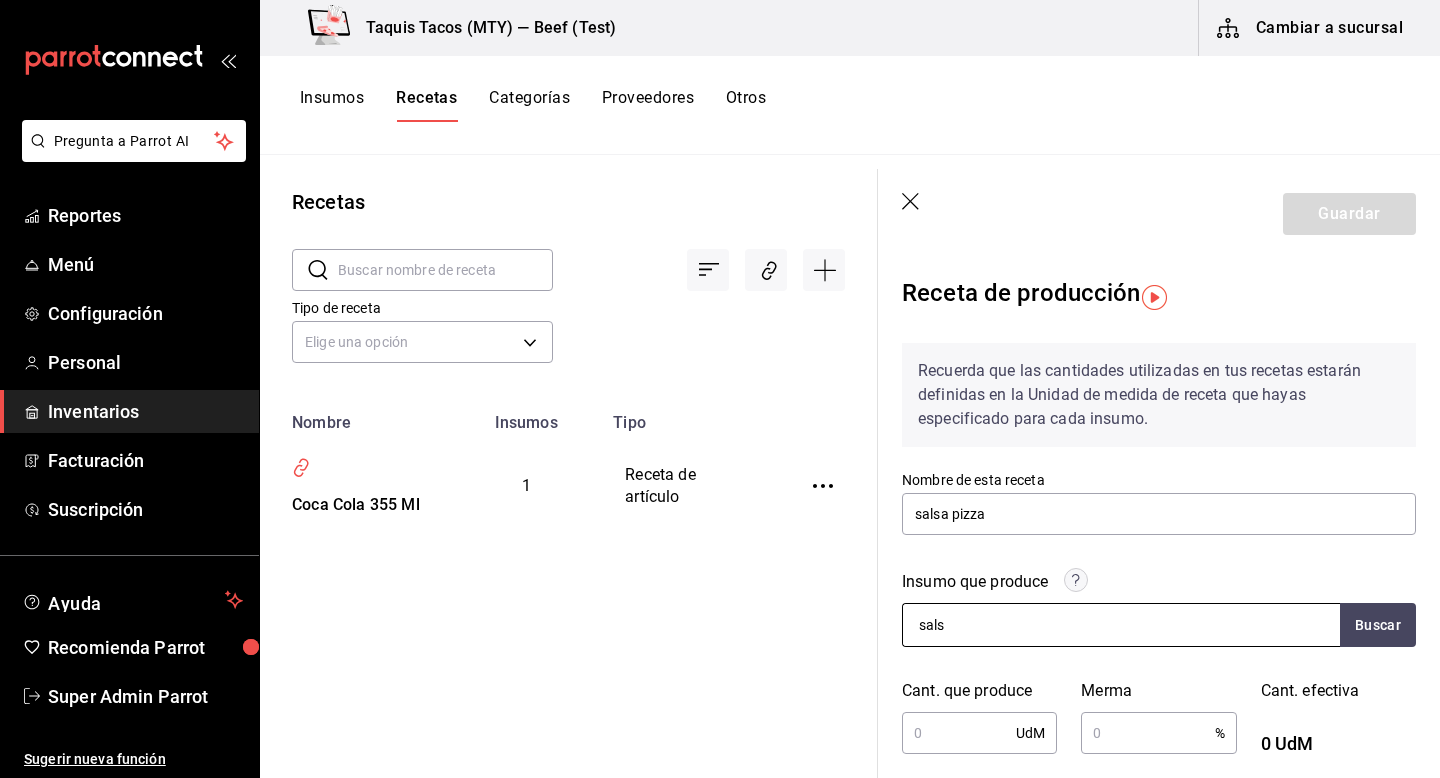 type on "salsa" 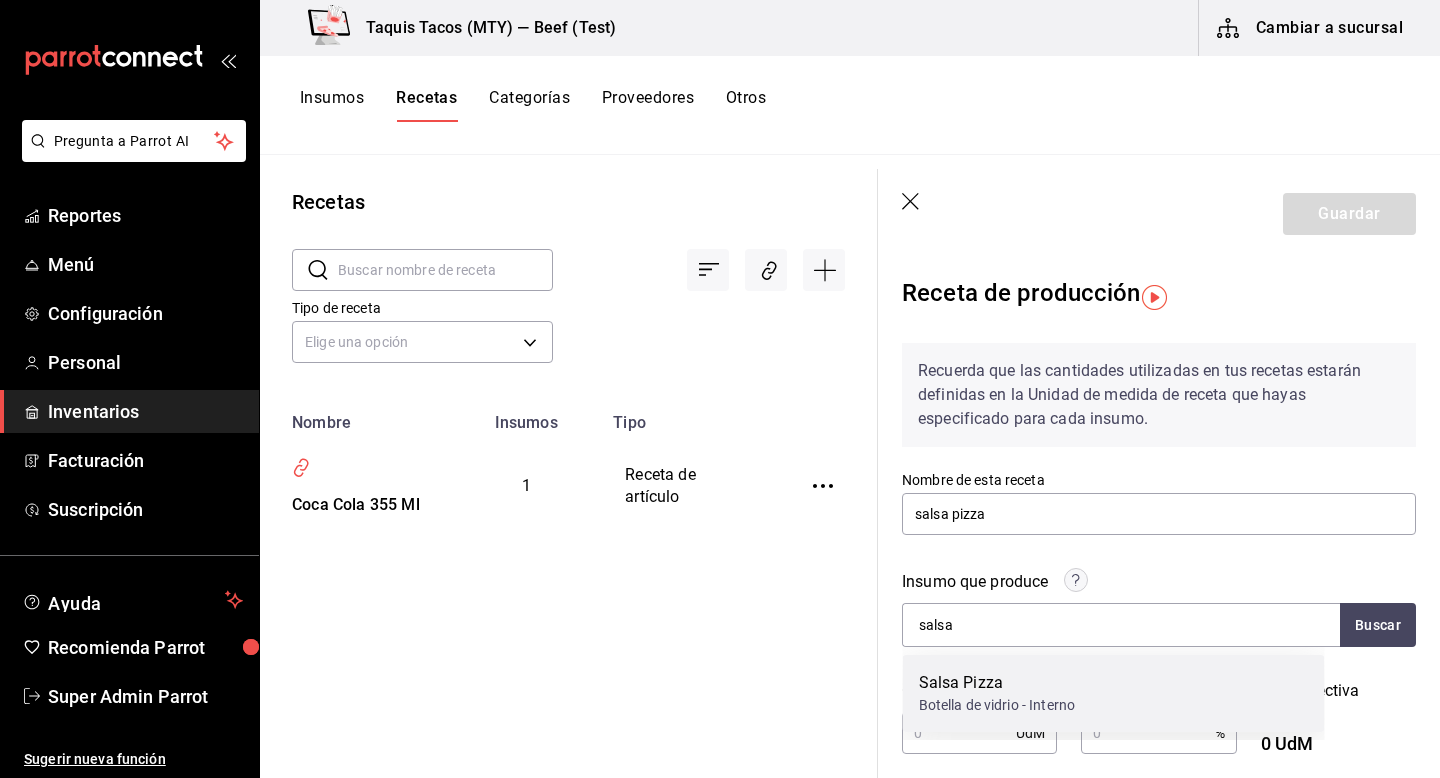 click on "Botella de vidrio - Interno" at bounding box center [997, 705] 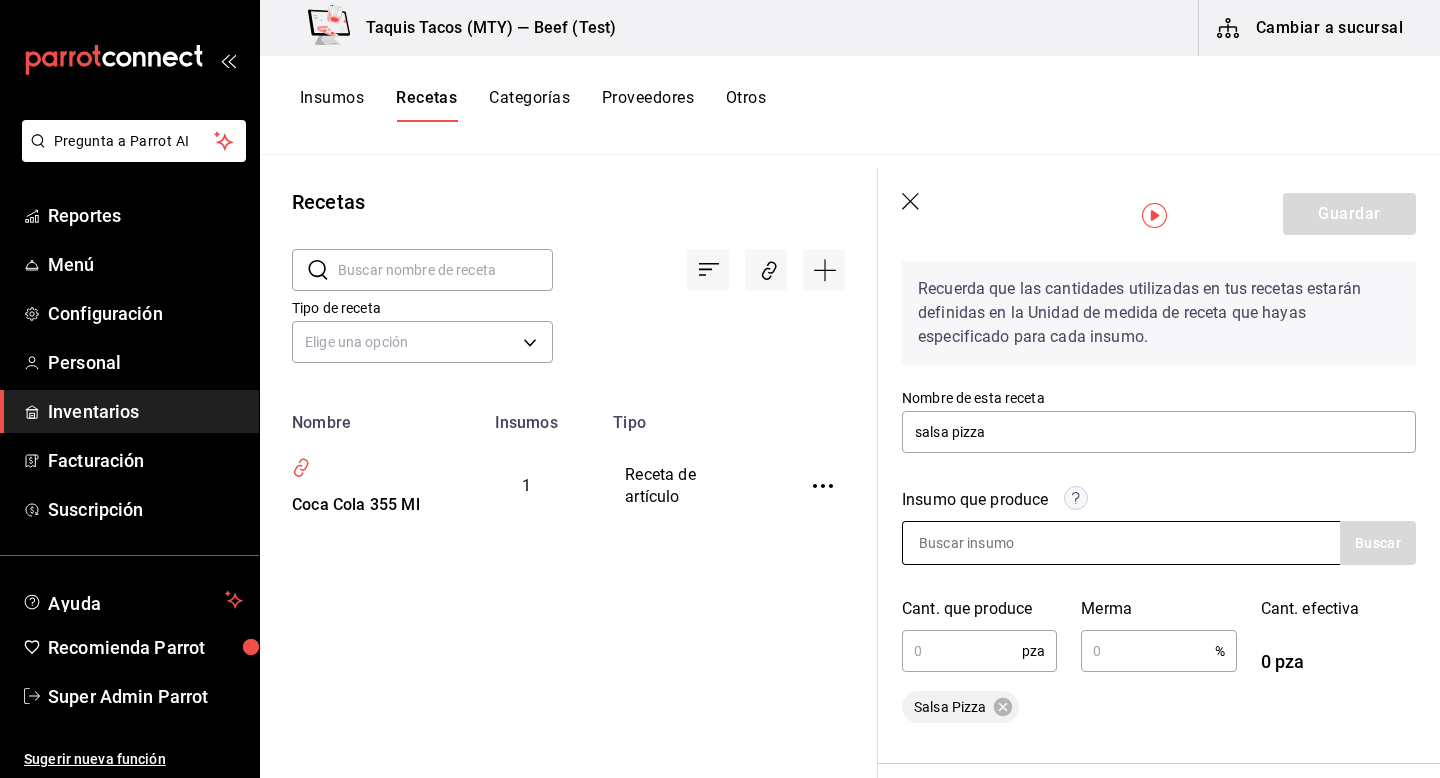 scroll, scrollTop: 216, scrollLeft: 0, axis: vertical 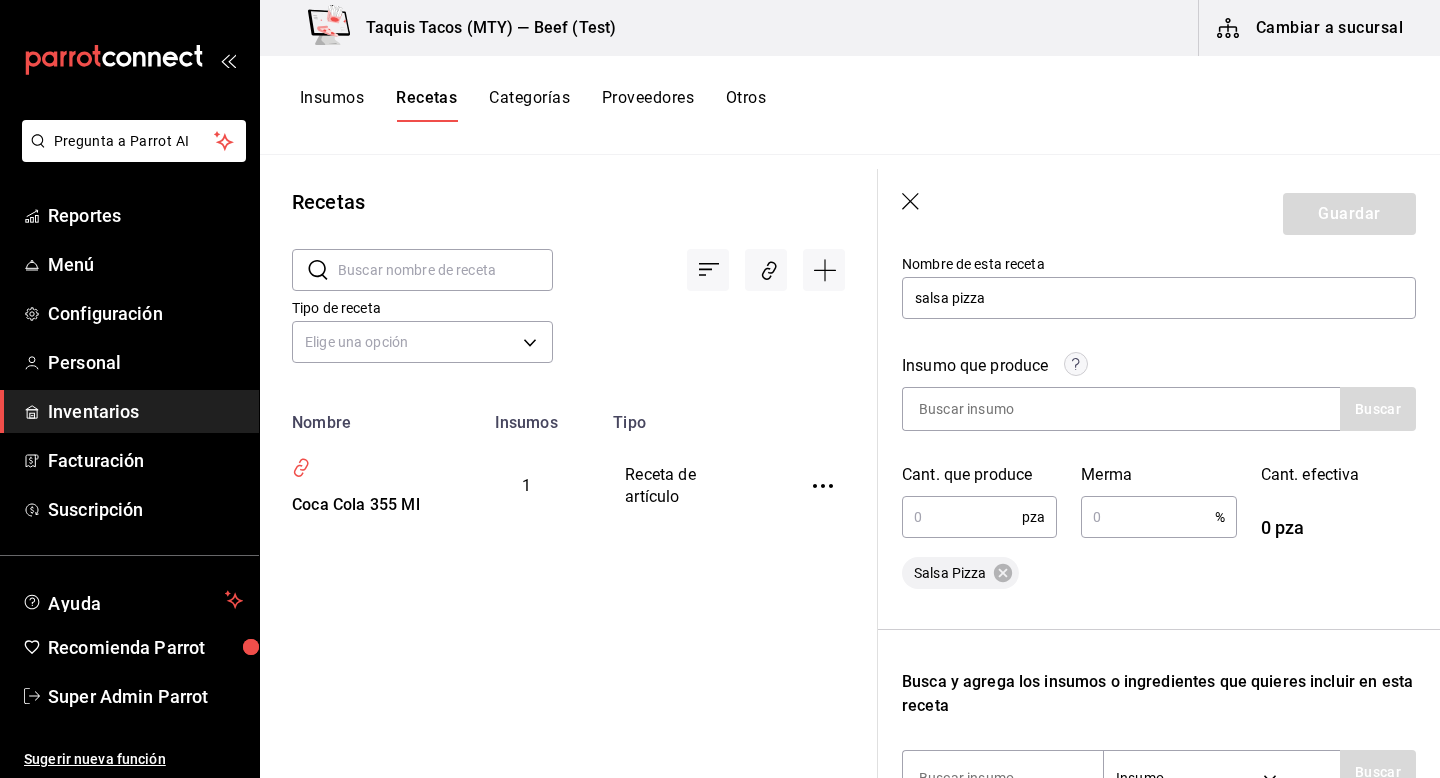 click at bounding box center (962, 517) 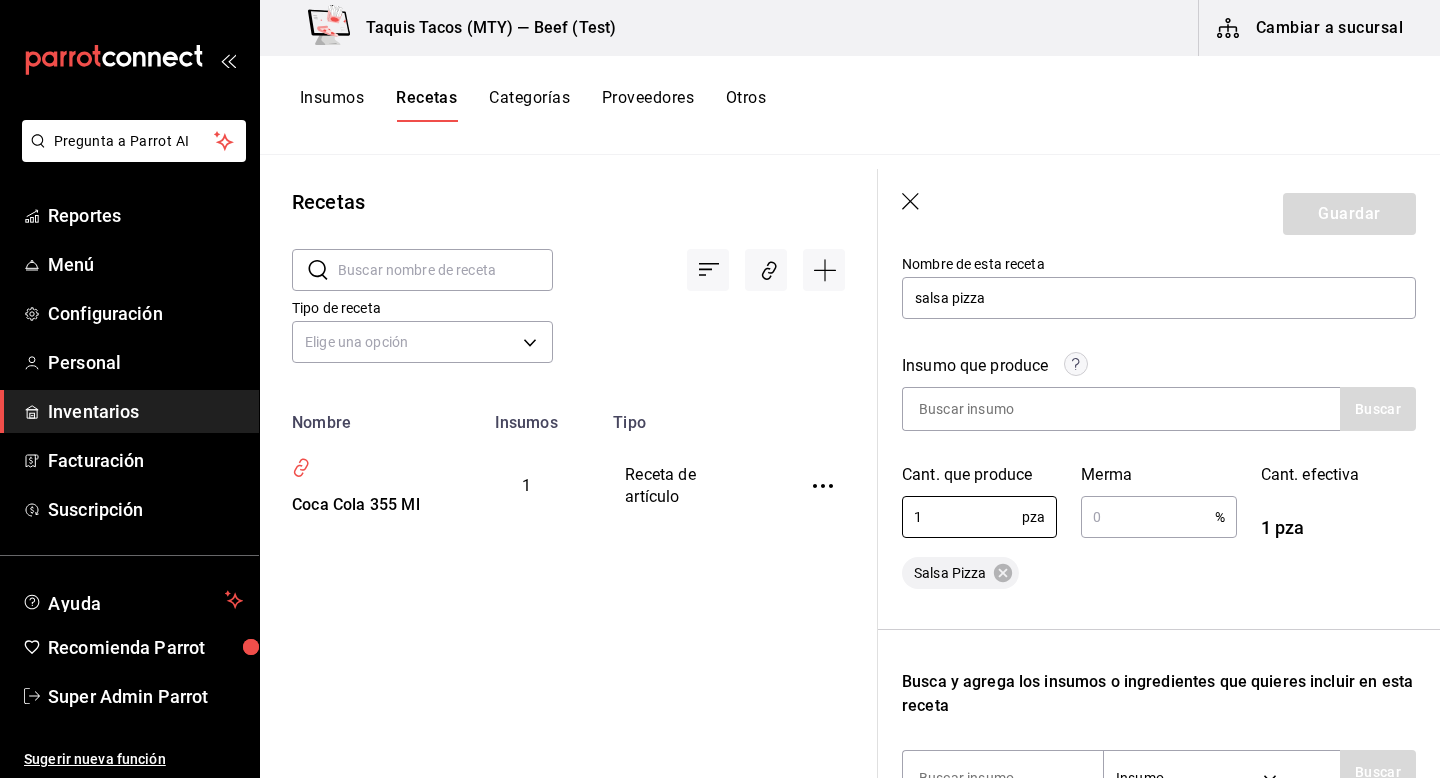 type on "1" 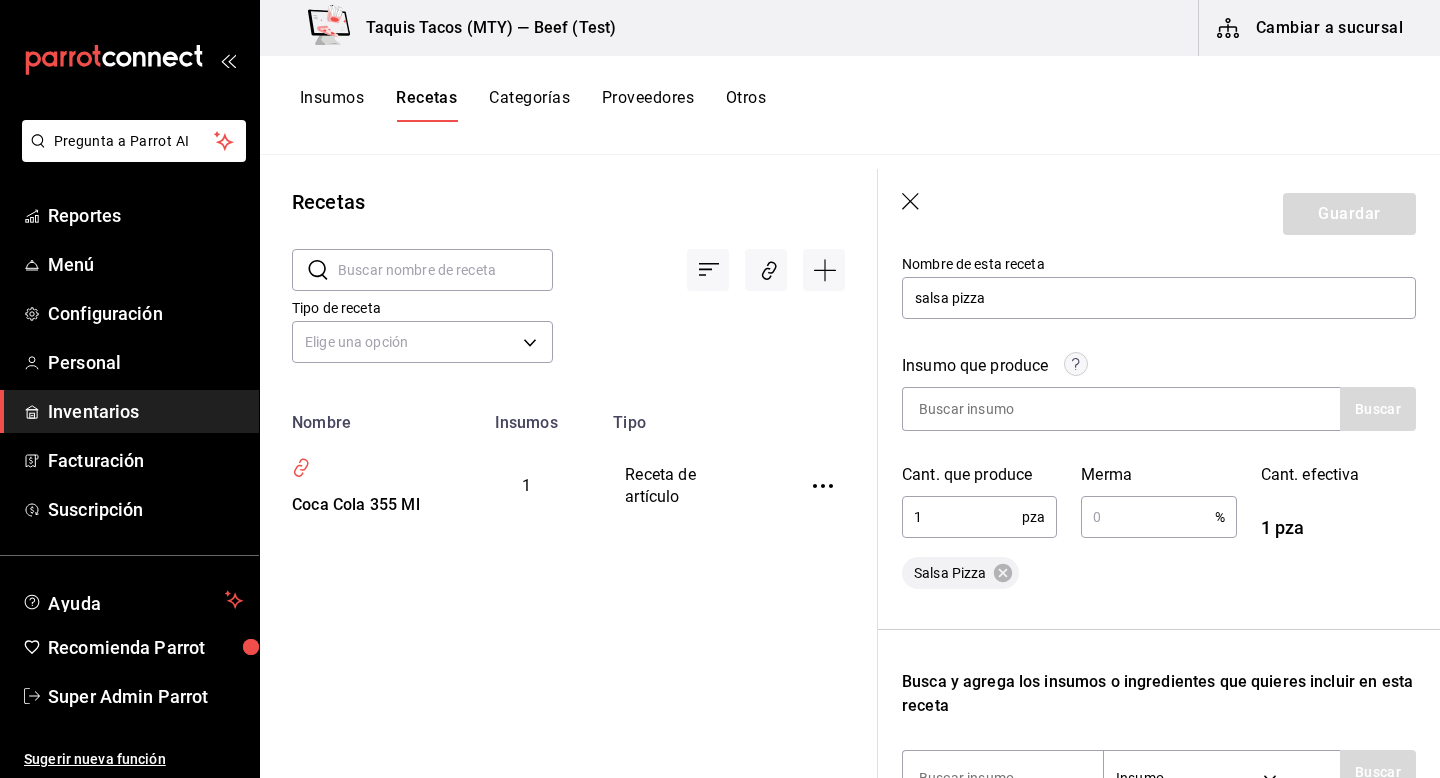 click at bounding box center (1147, 517) 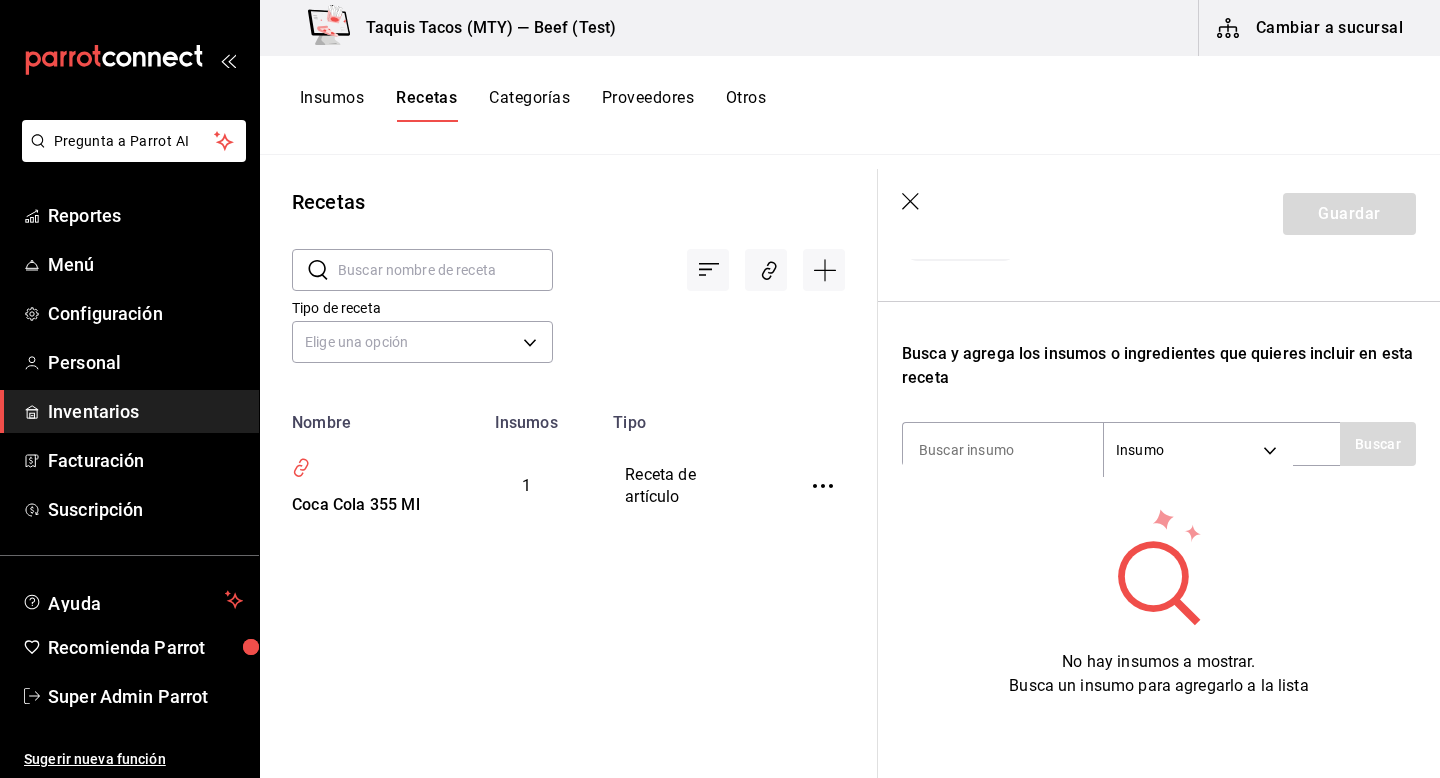 scroll, scrollTop: 559, scrollLeft: 0, axis: vertical 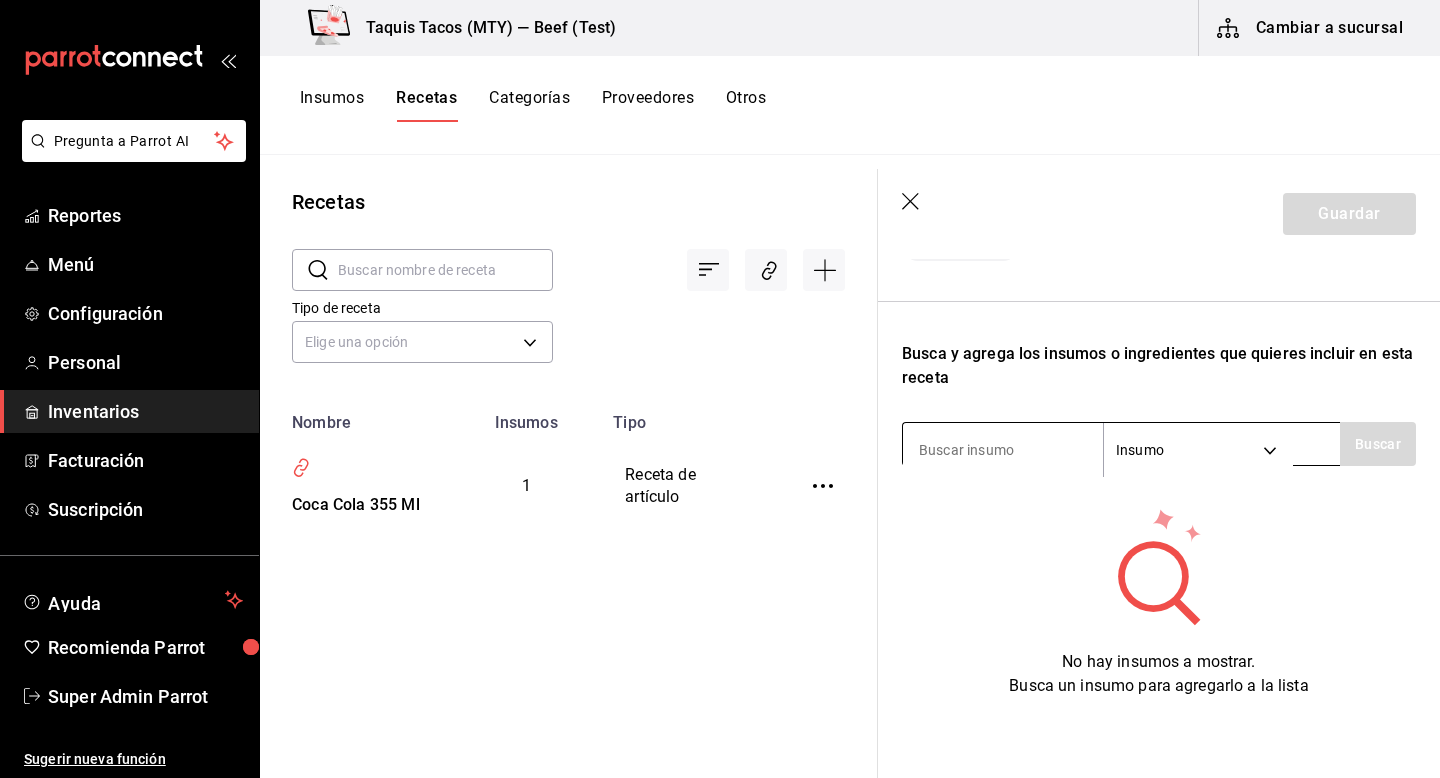 type on "30" 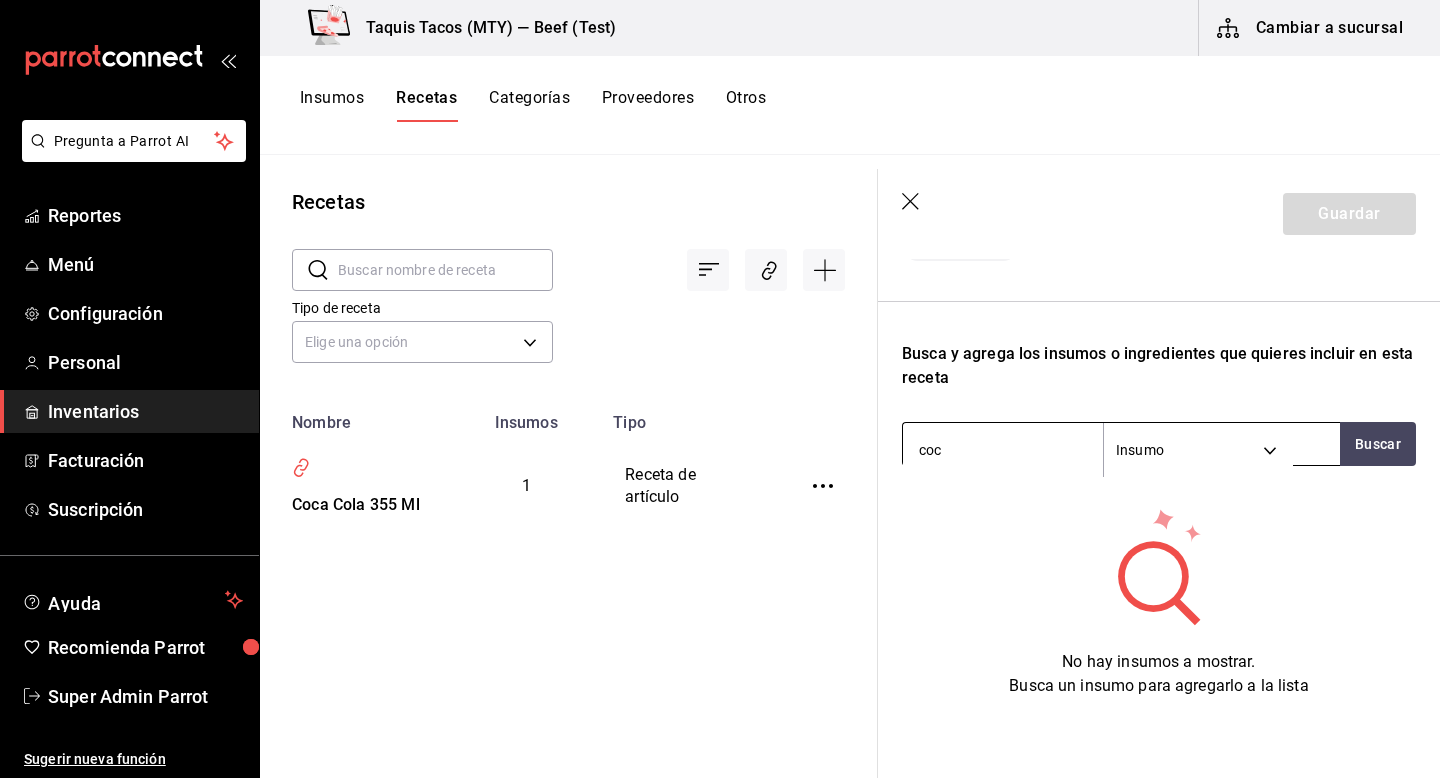 type on "coca" 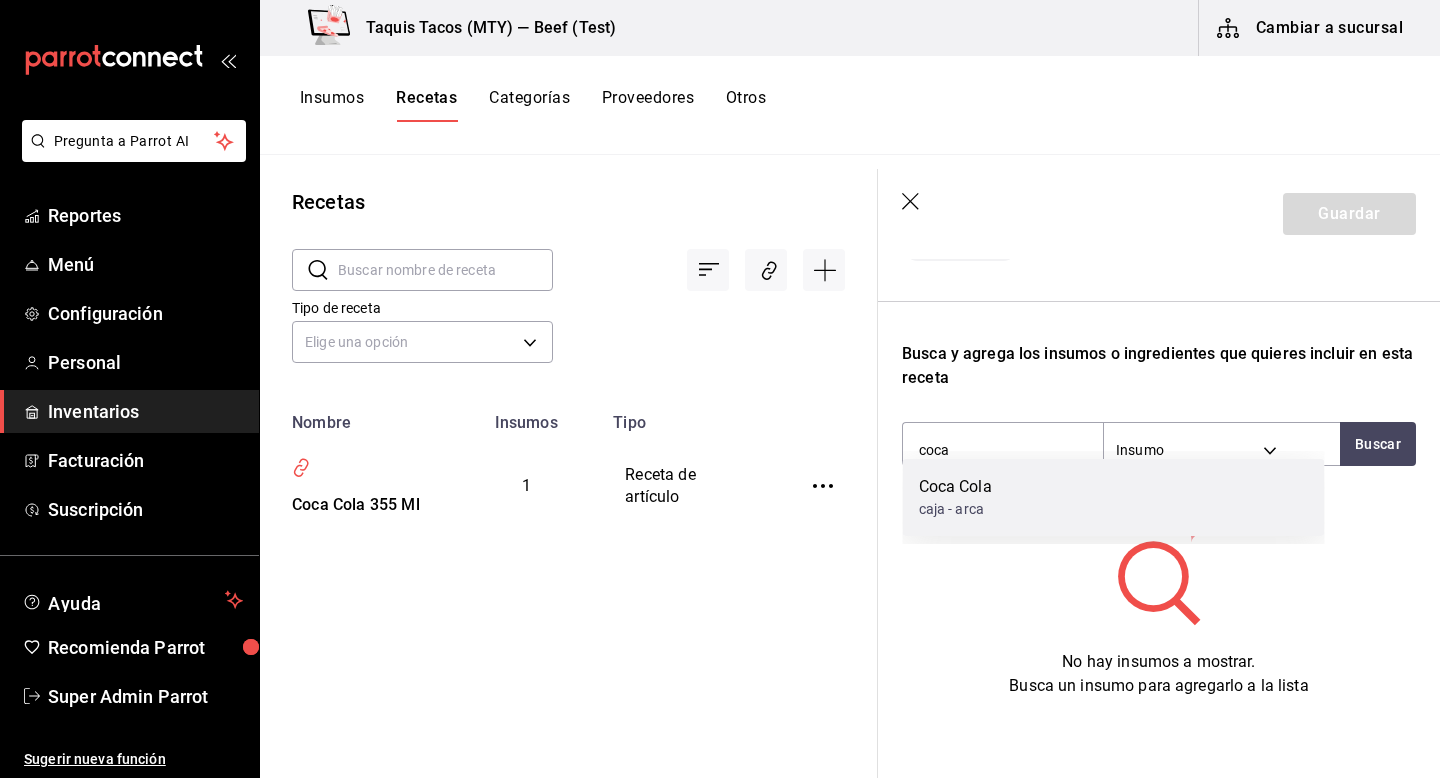 click on "Coca Cola caja - arca" at bounding box center [1114, 497] 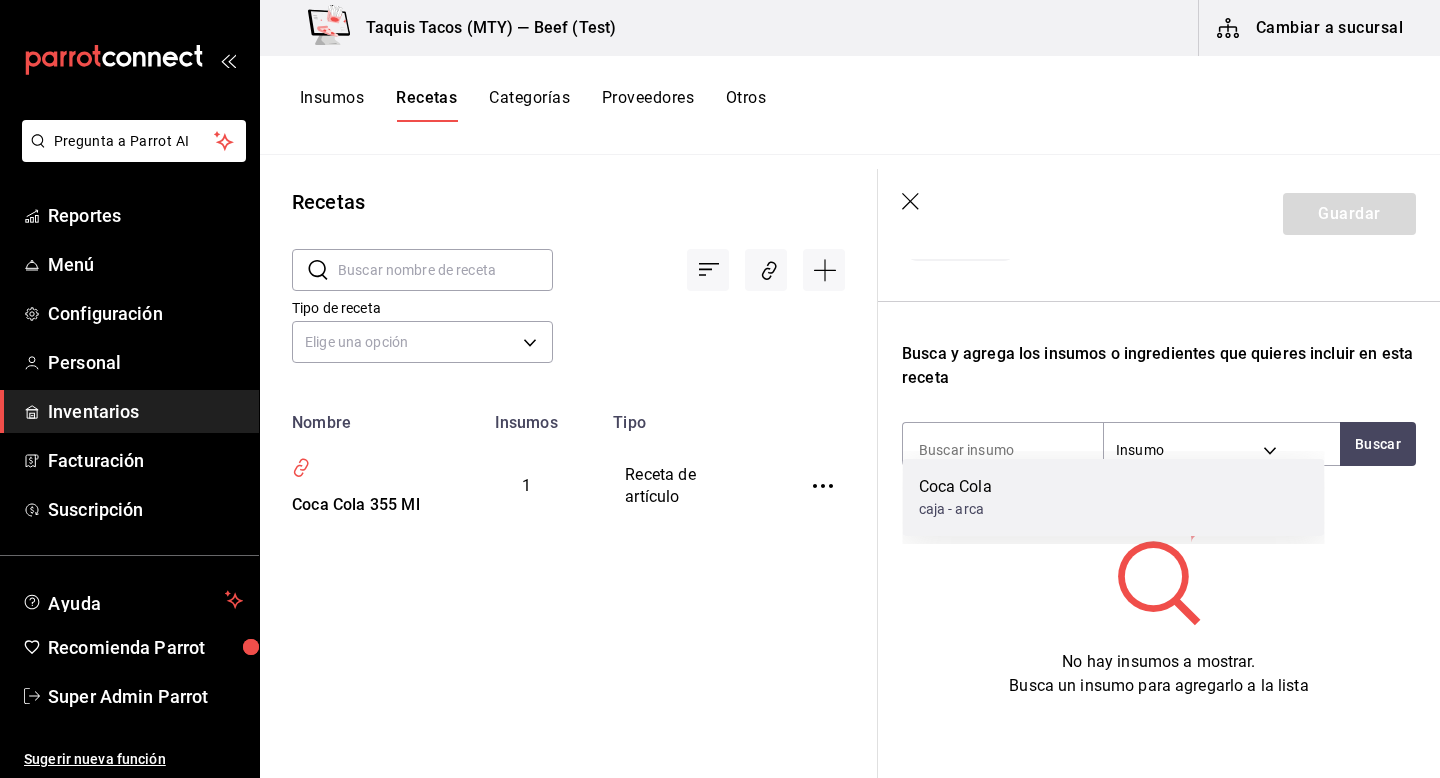 scroll, scrollTop: 528, scrollLeft: 0, axis: vertical 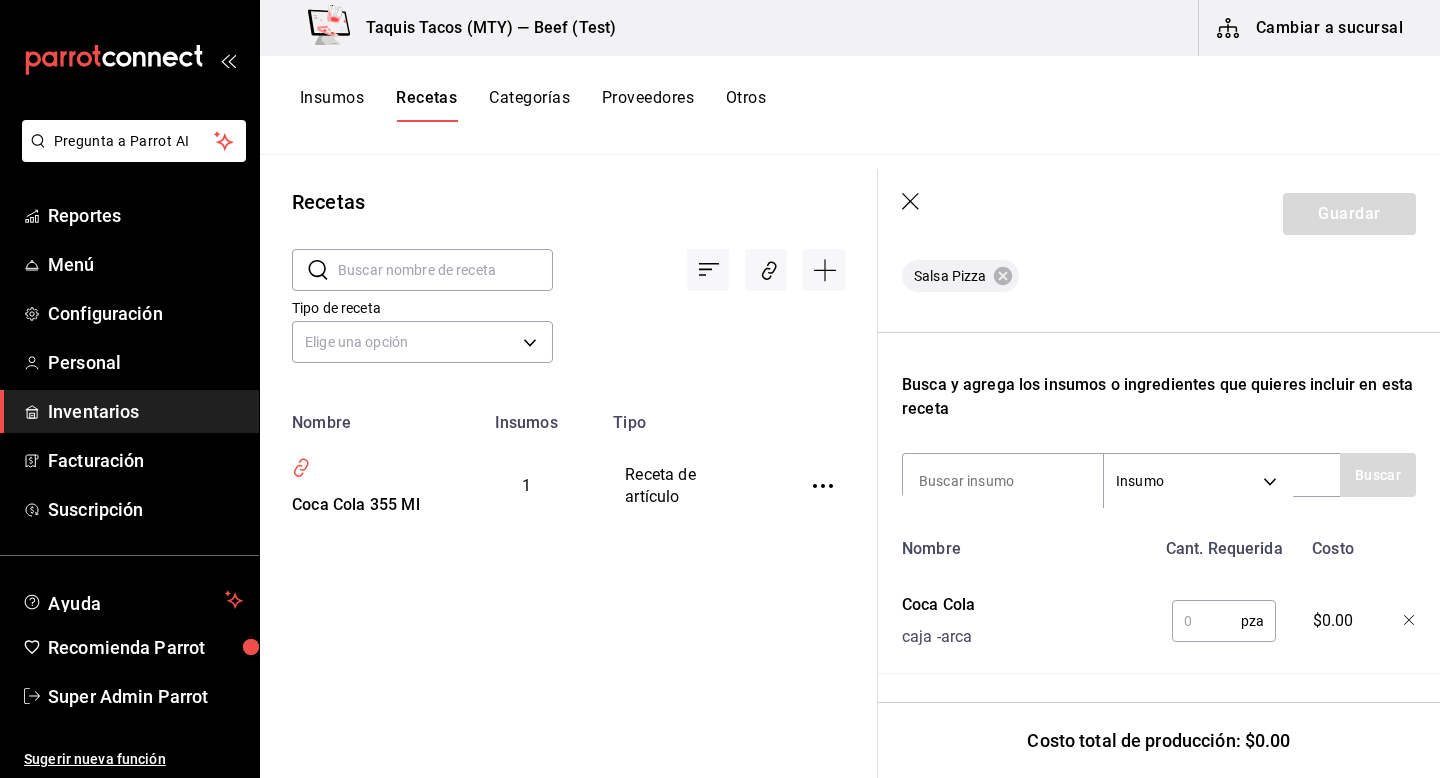 click at bounding box center [1206, 621] 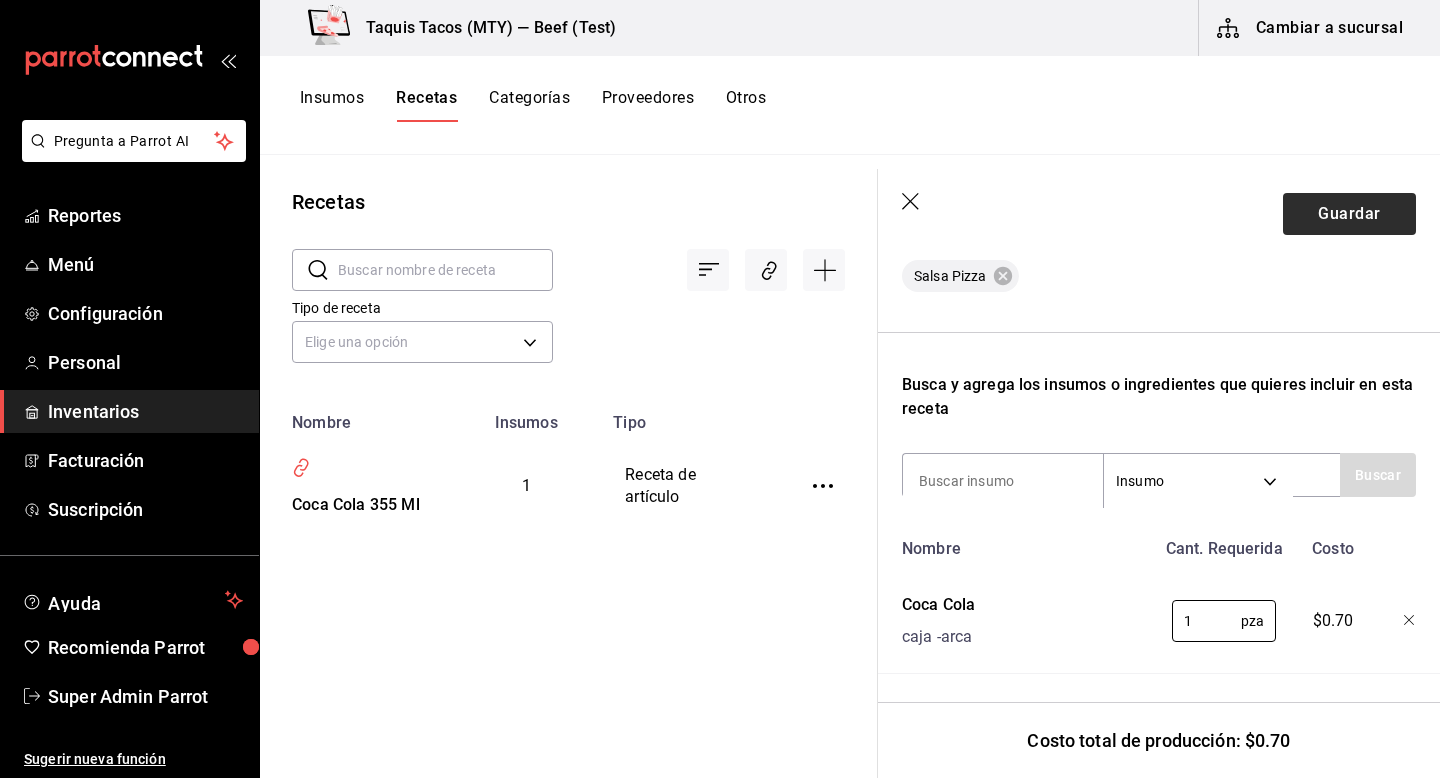 type on "1" 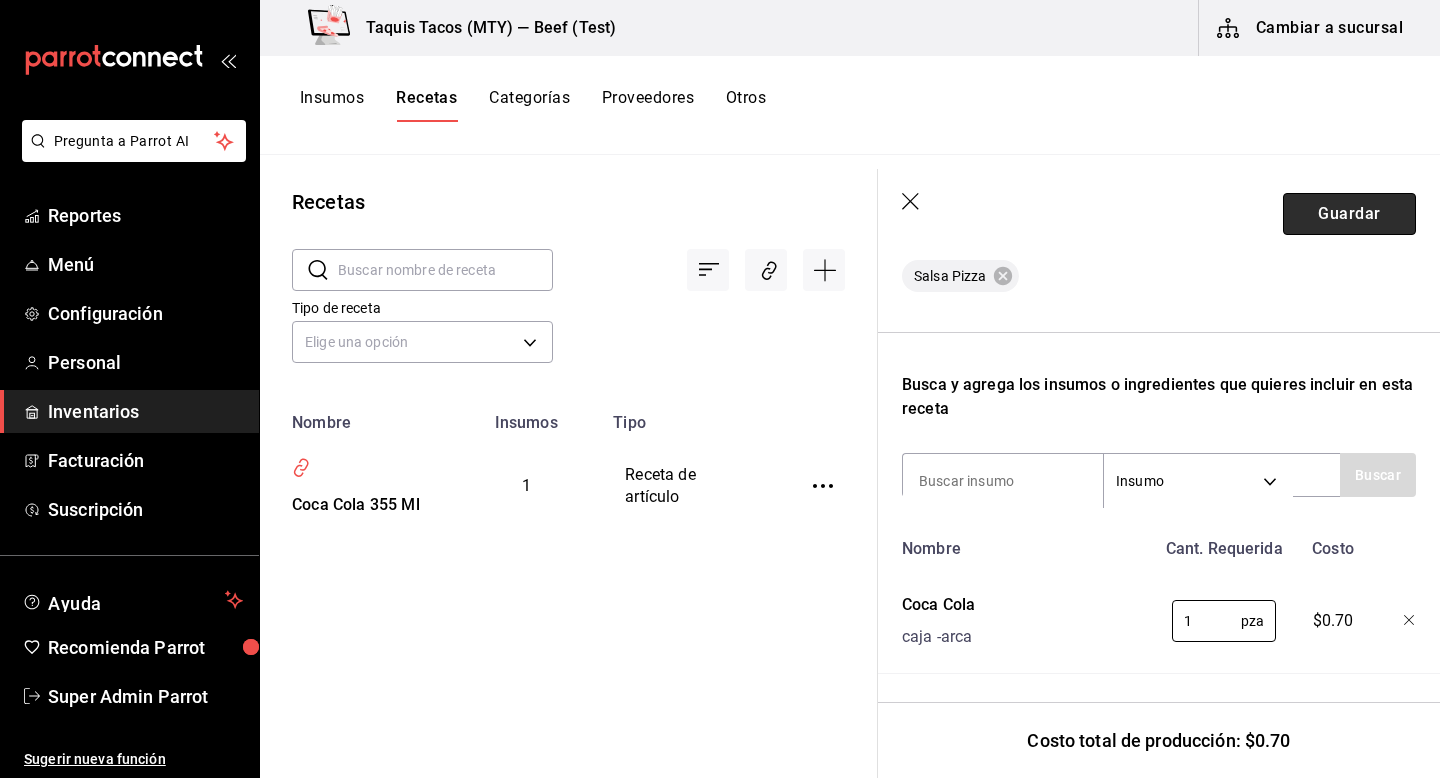 click on "Guardar" at bounding box center (1349, 214) 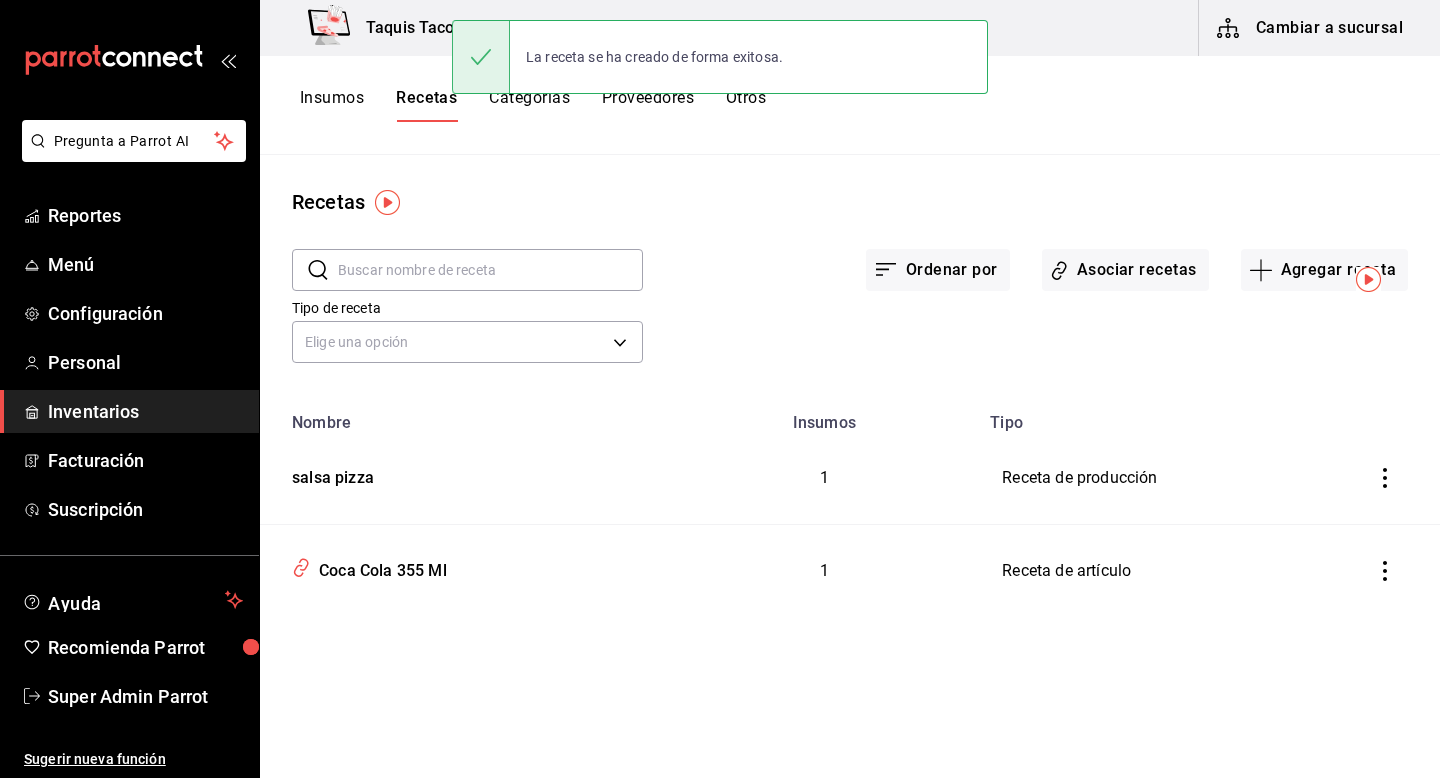scroll, scrollTop: 0, scrollLeft: 0, axis: both 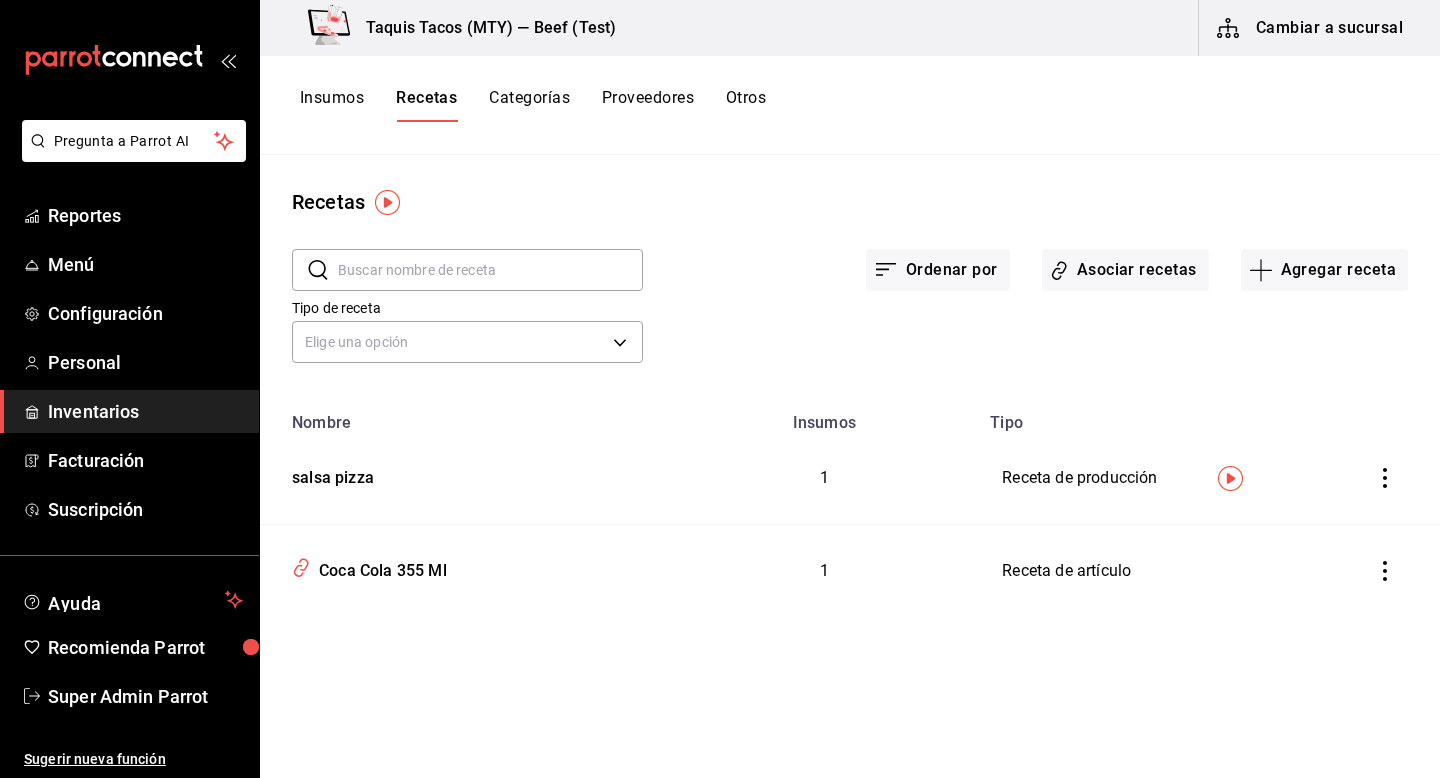 click on "Cambiar a sucursal" at bounding box center [1311, 28] 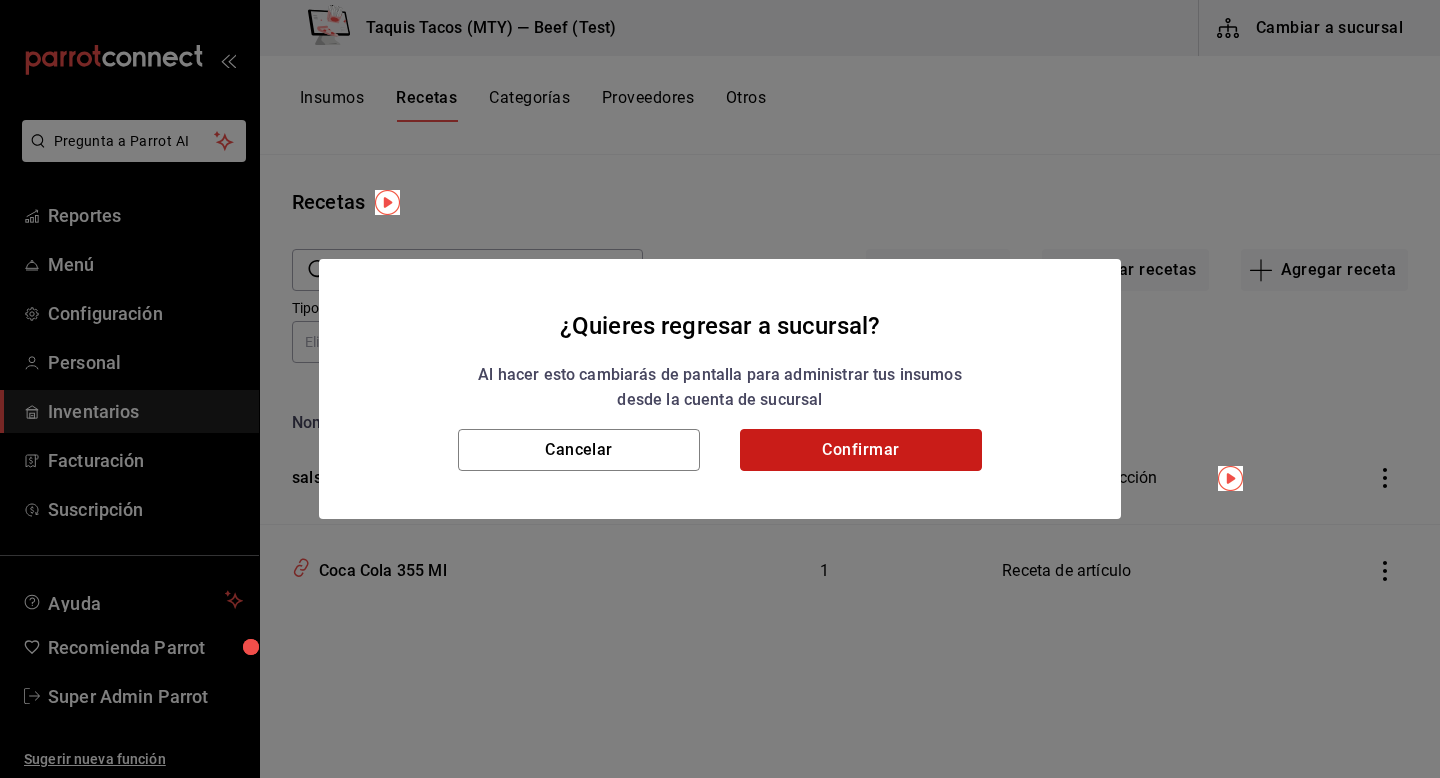 click on "Confirmar" at bounding box center (861, 450) 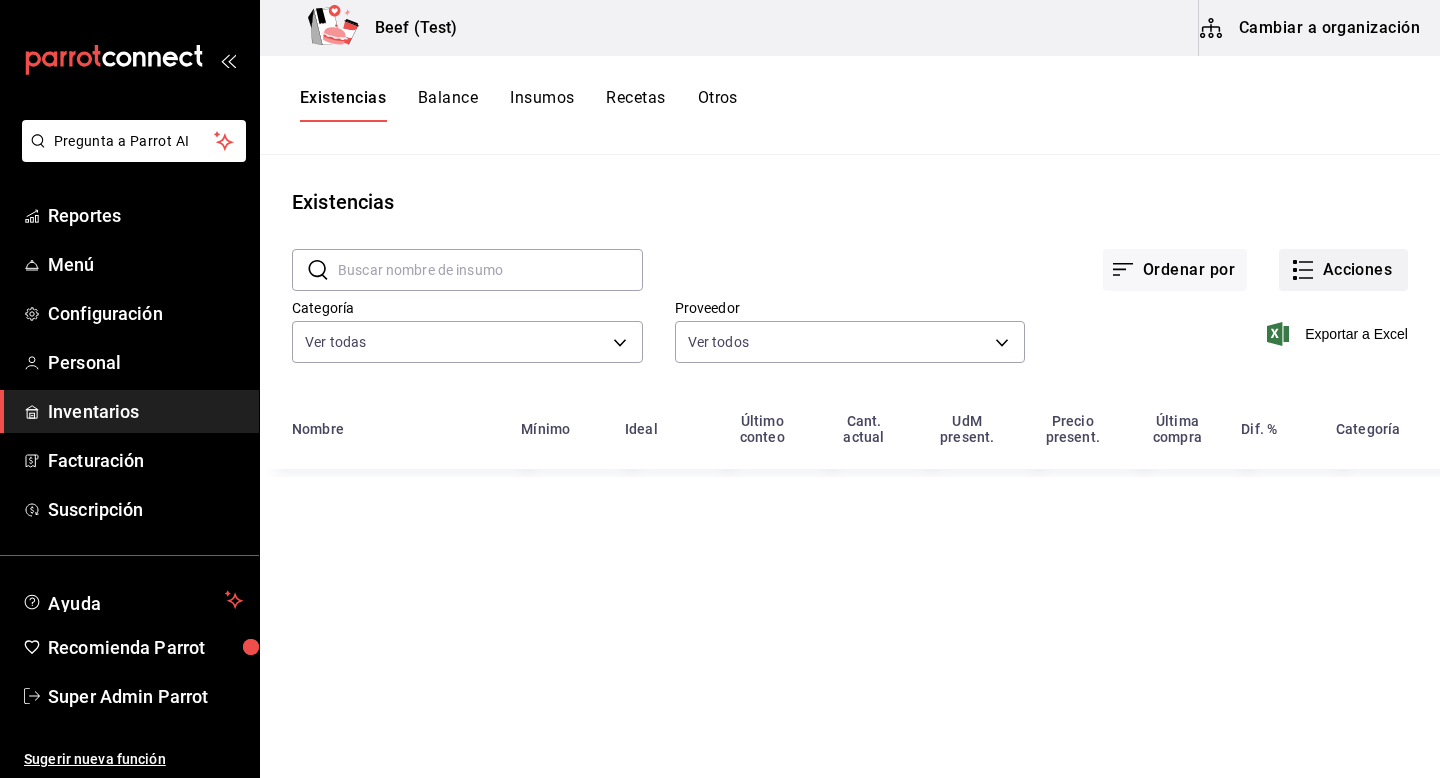click on "Acciones" at bounding box center [1343, 270] 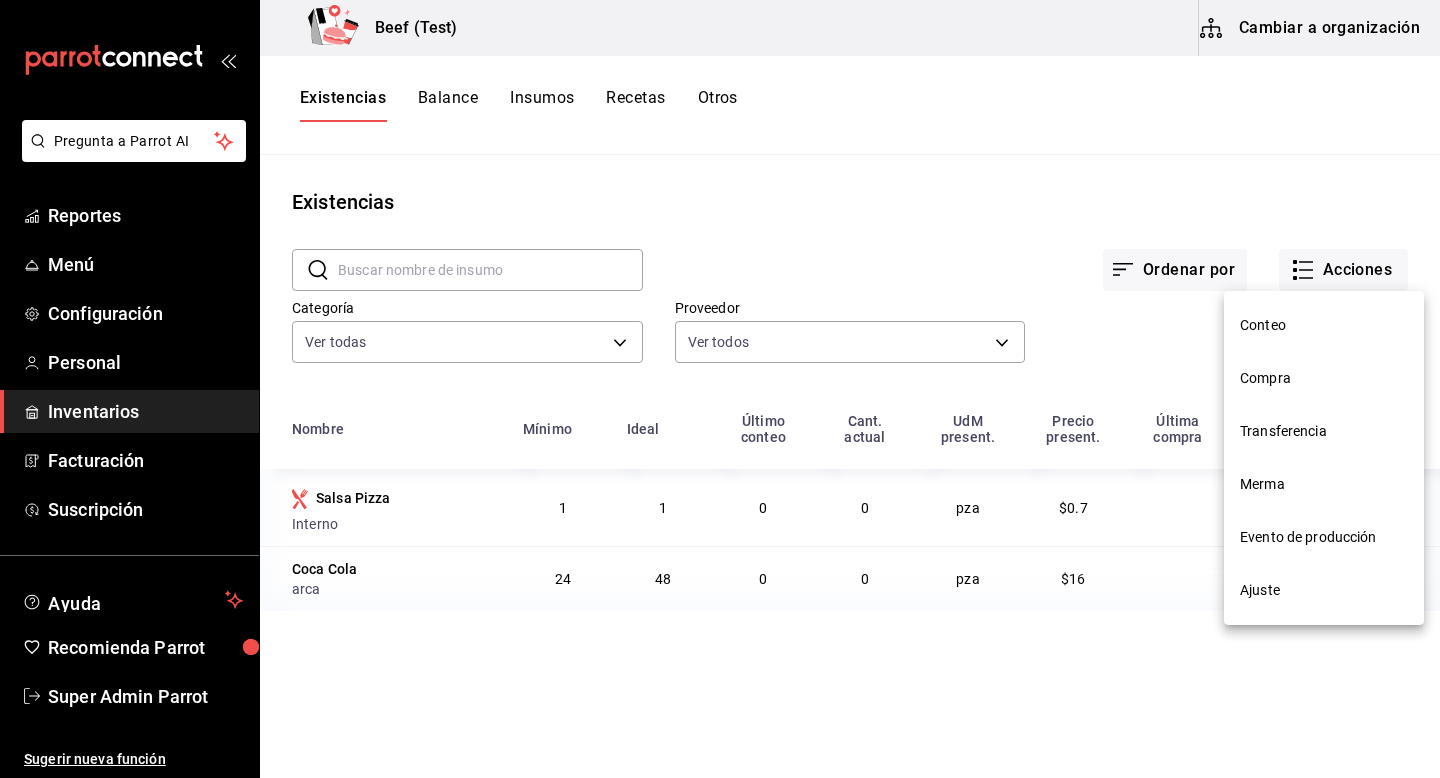 click on "Evento de producción" at bounding box center [1324, 537] 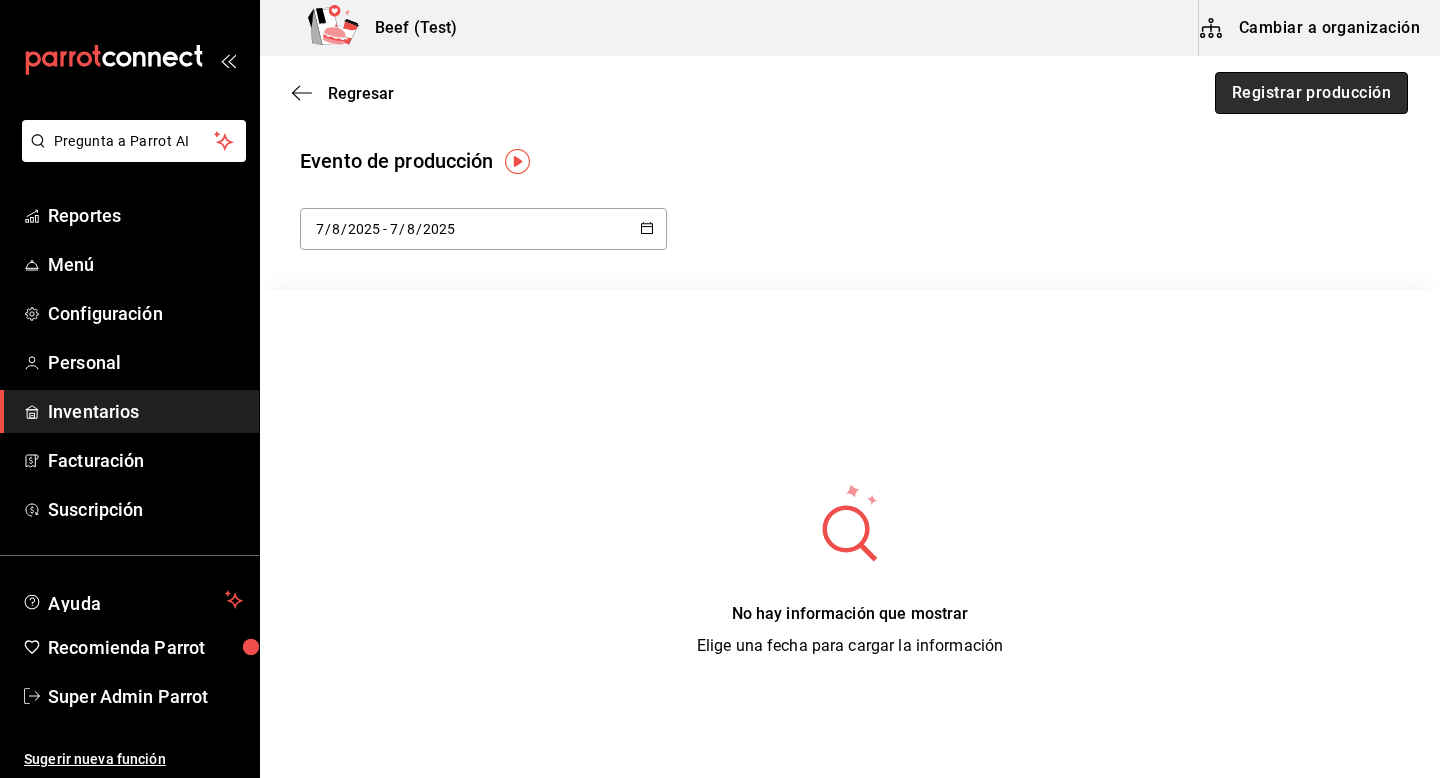 click on "Registrar producción" at bounding box center [1311, 93] 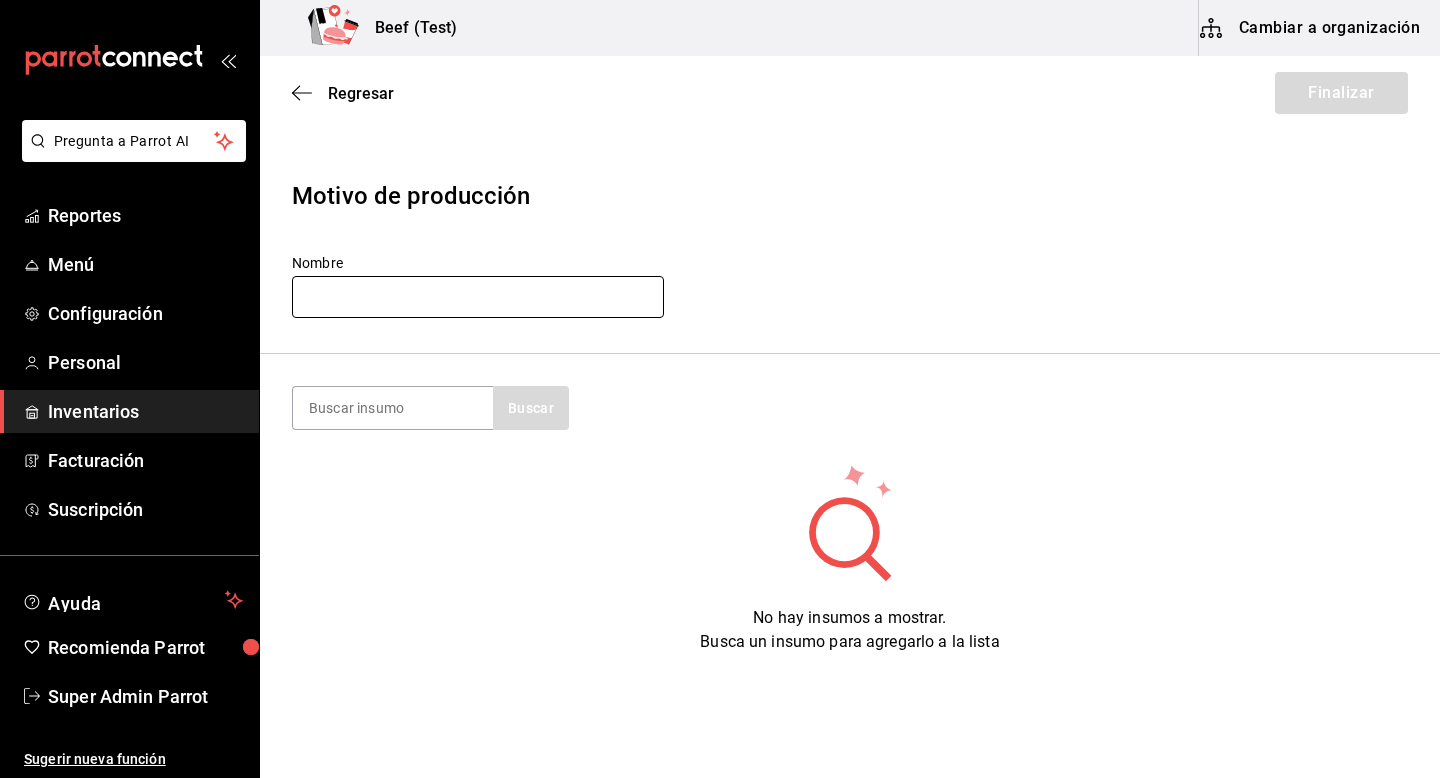 click at bounding box center [478, 297] 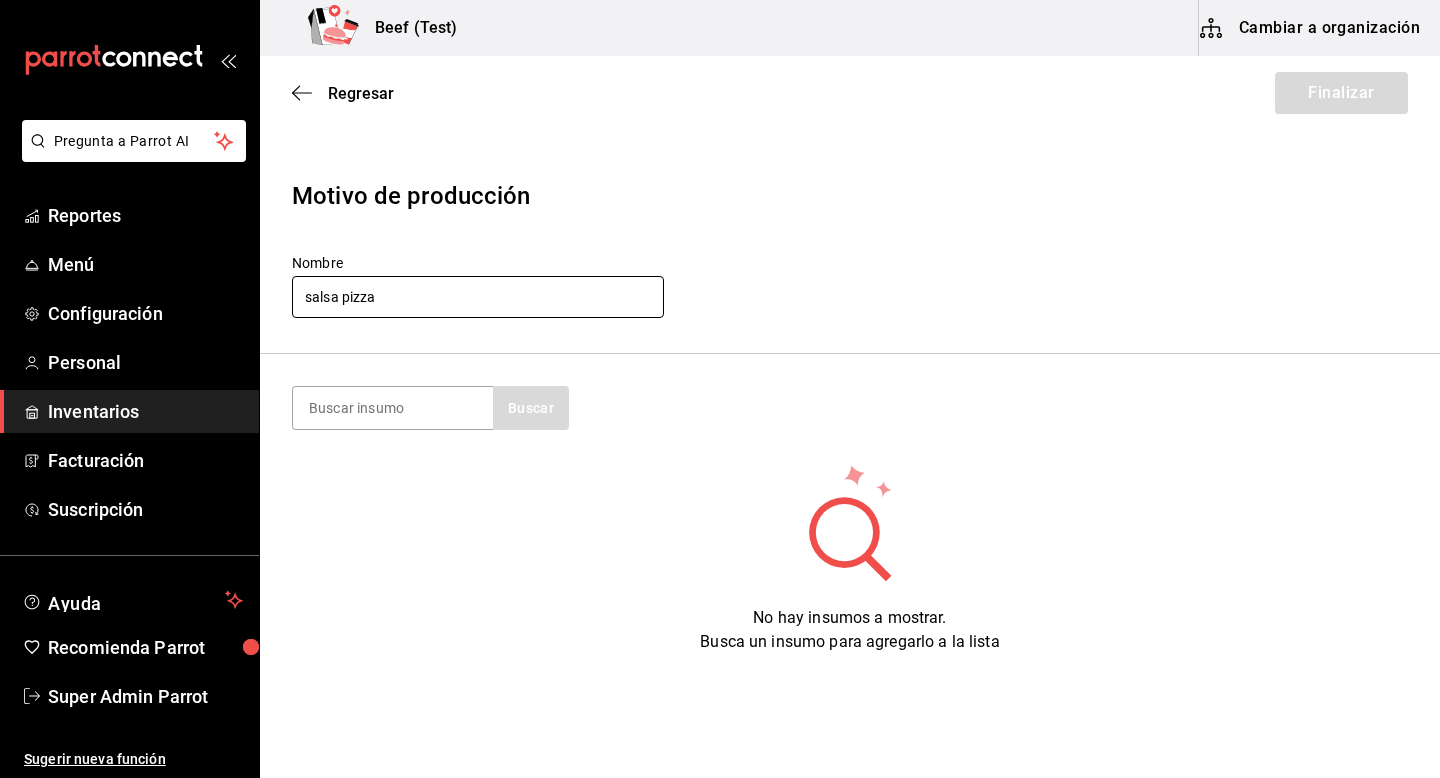 type on "salsa pizza" 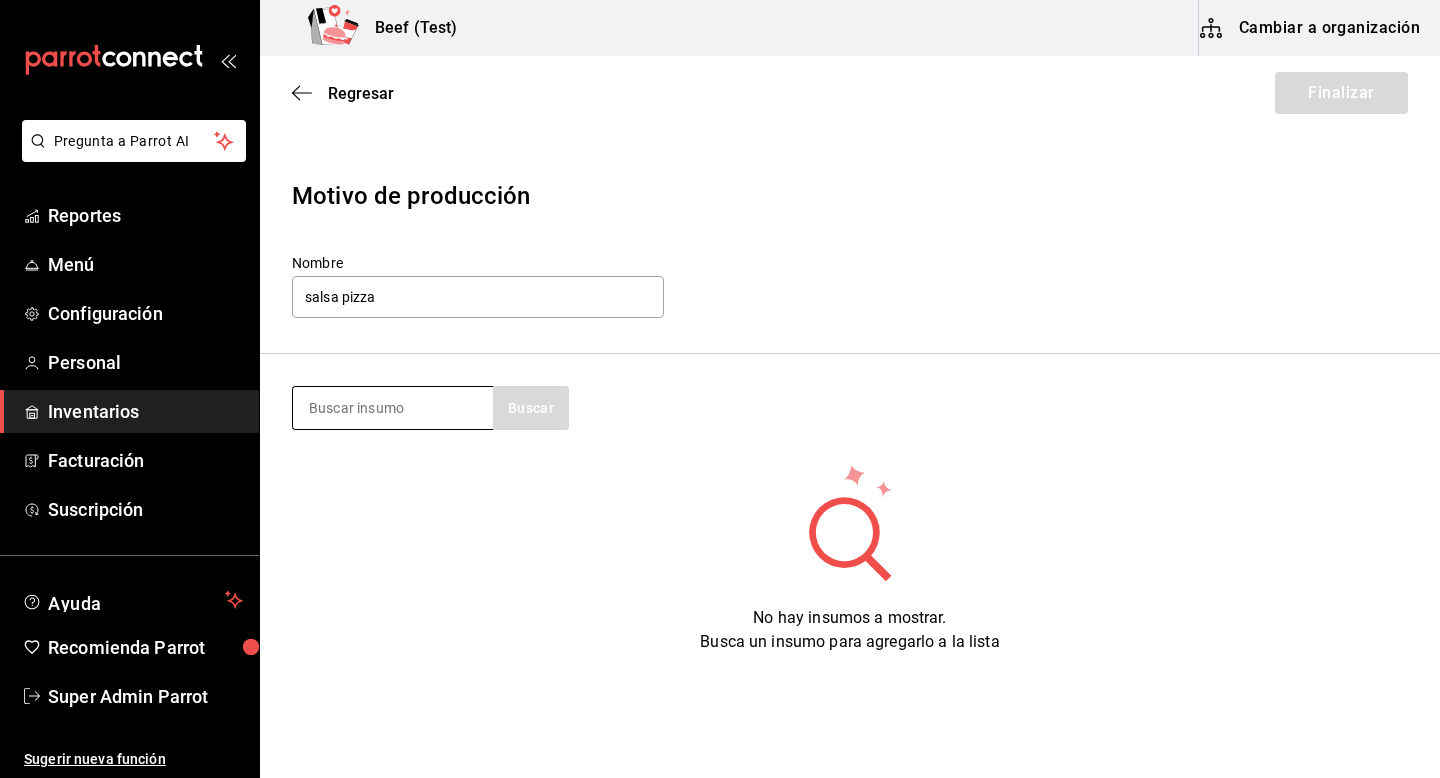 click at bounding box center [393, 408] 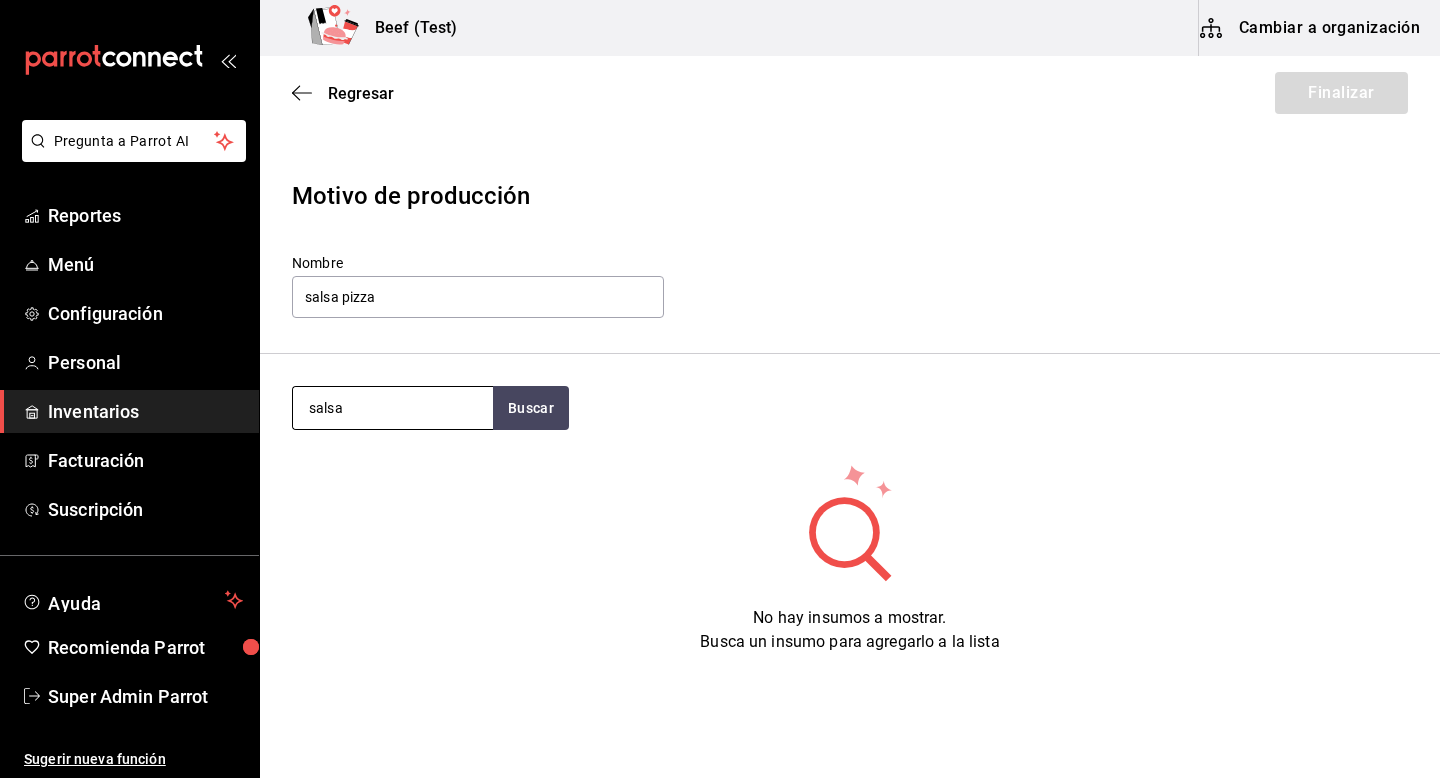 type on "salsa" 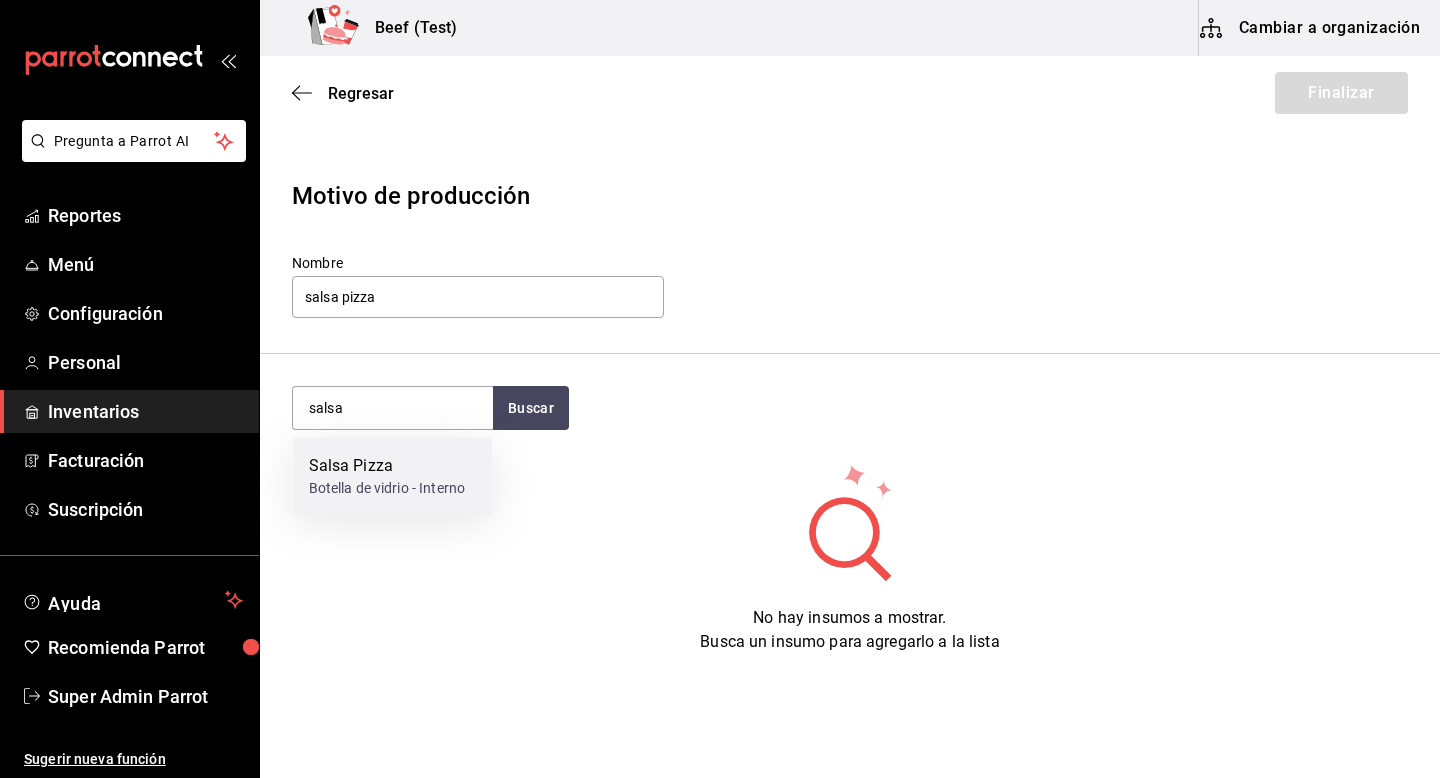 click on "Botella de vidrio - Interno" at bounding box center [387, 488] 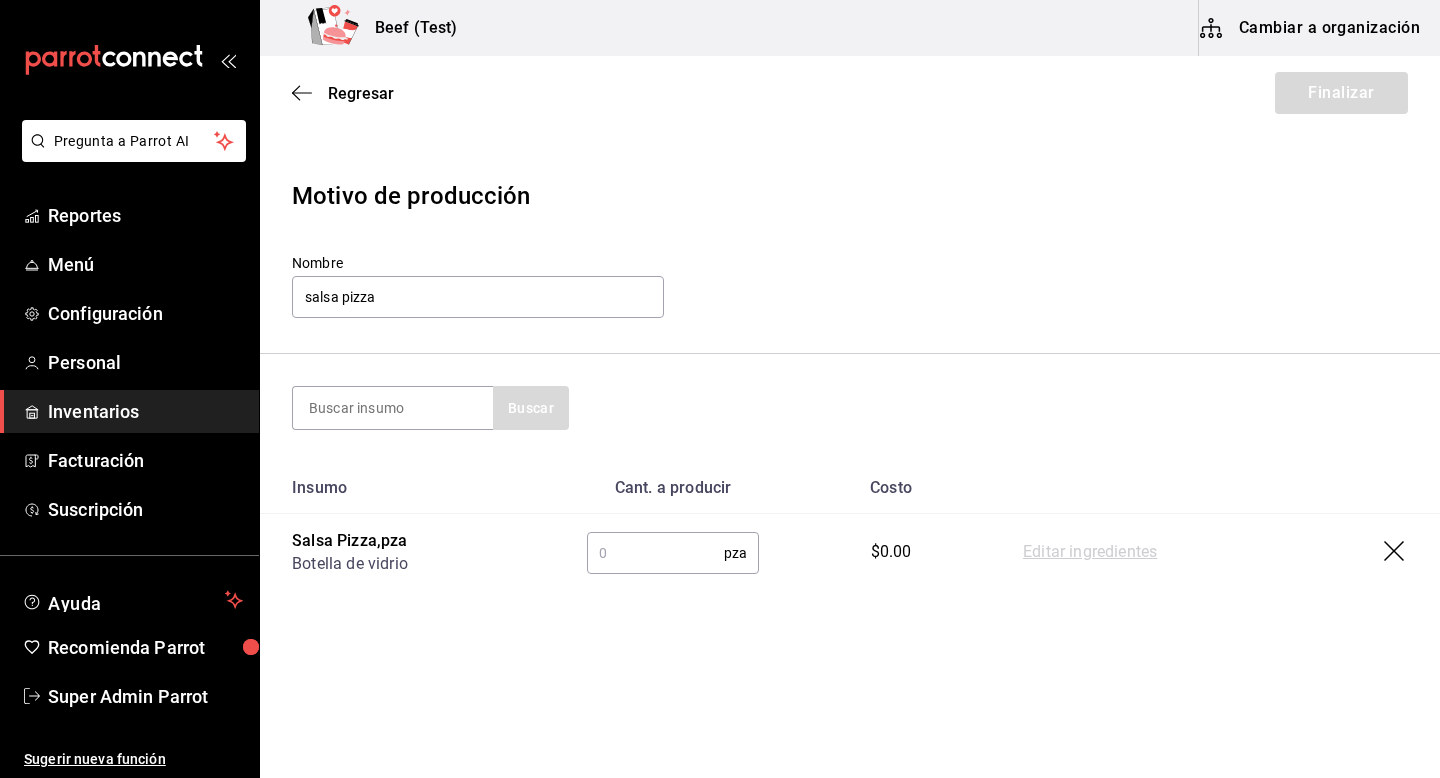 click at bounding box center (655, 553) 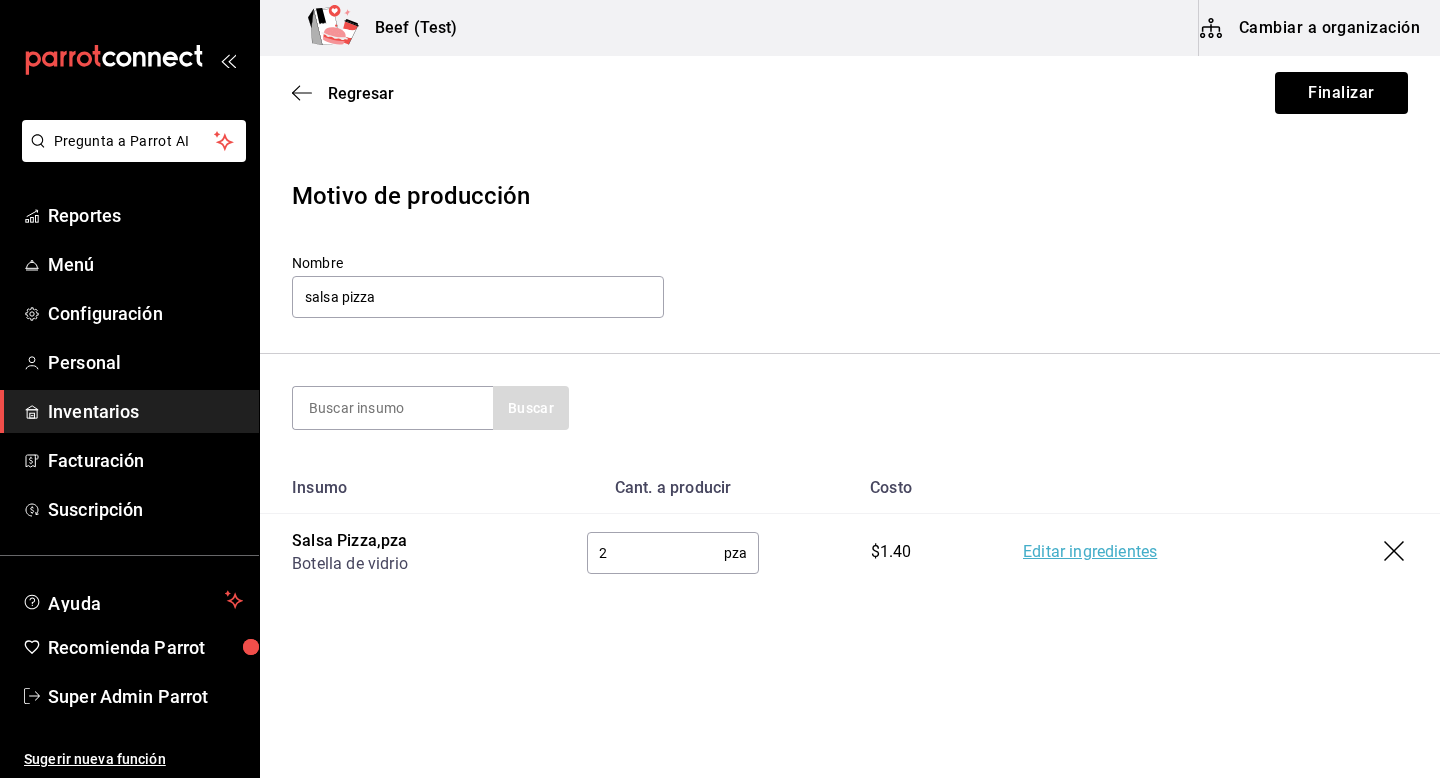 type 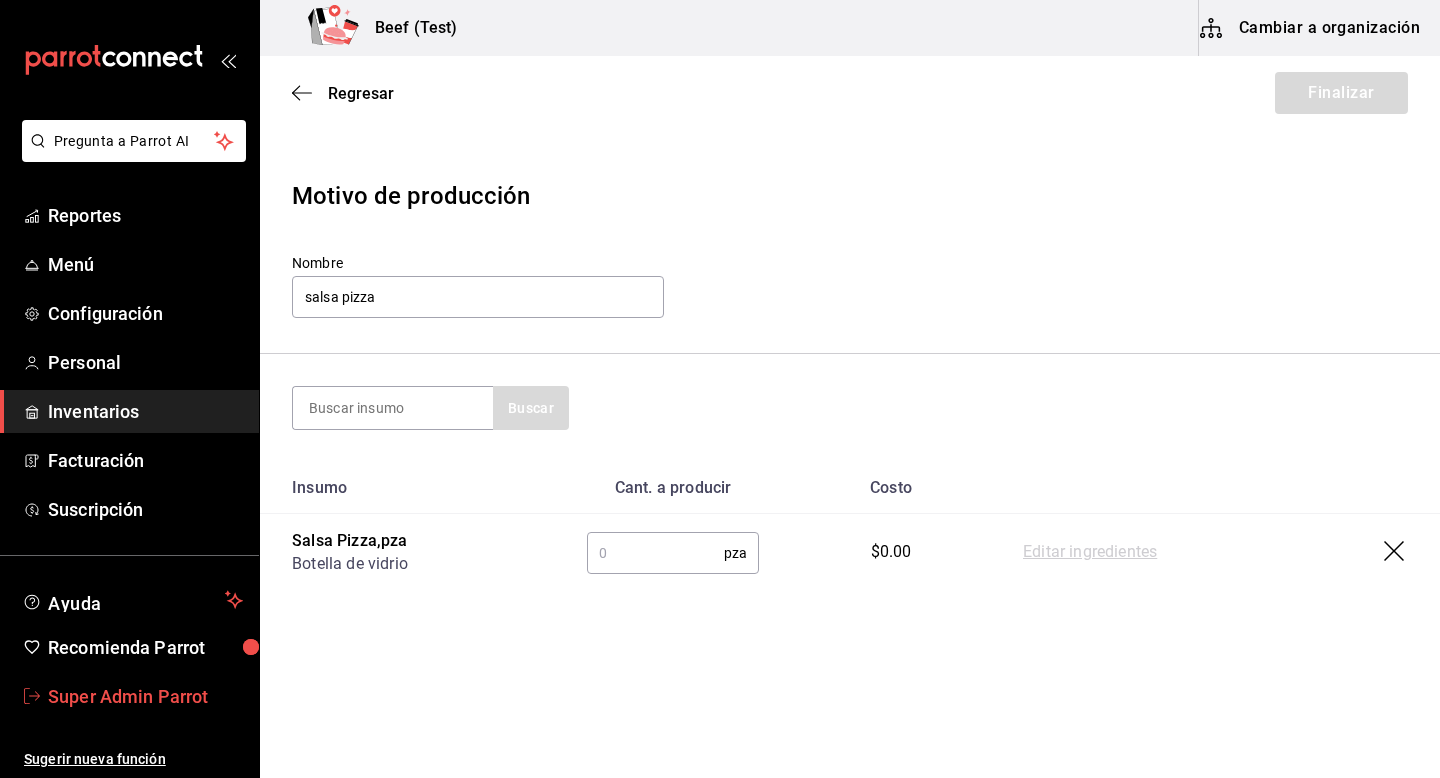 click on "Super Admin Parrot" at bounding box center [145, 696] 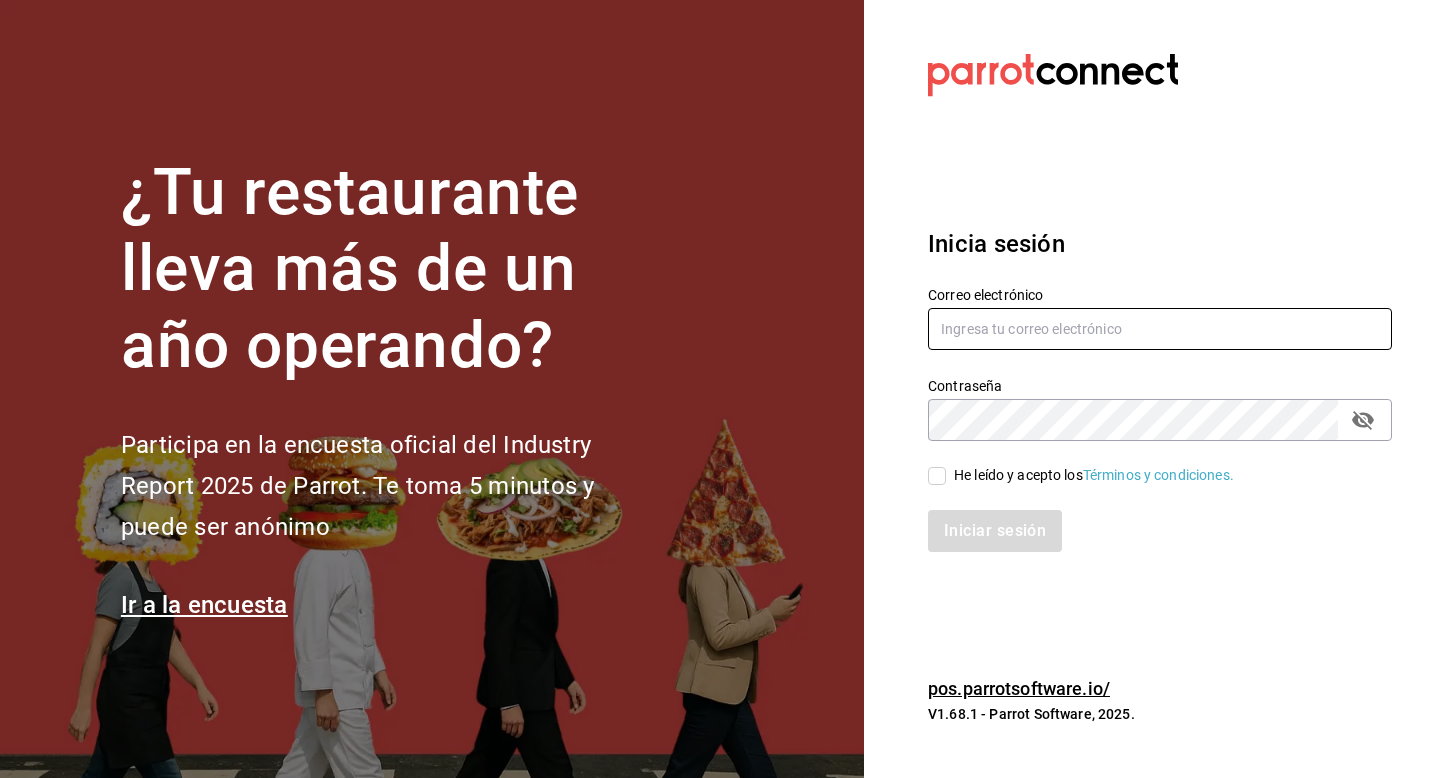click at bounding box center [1160, 329] 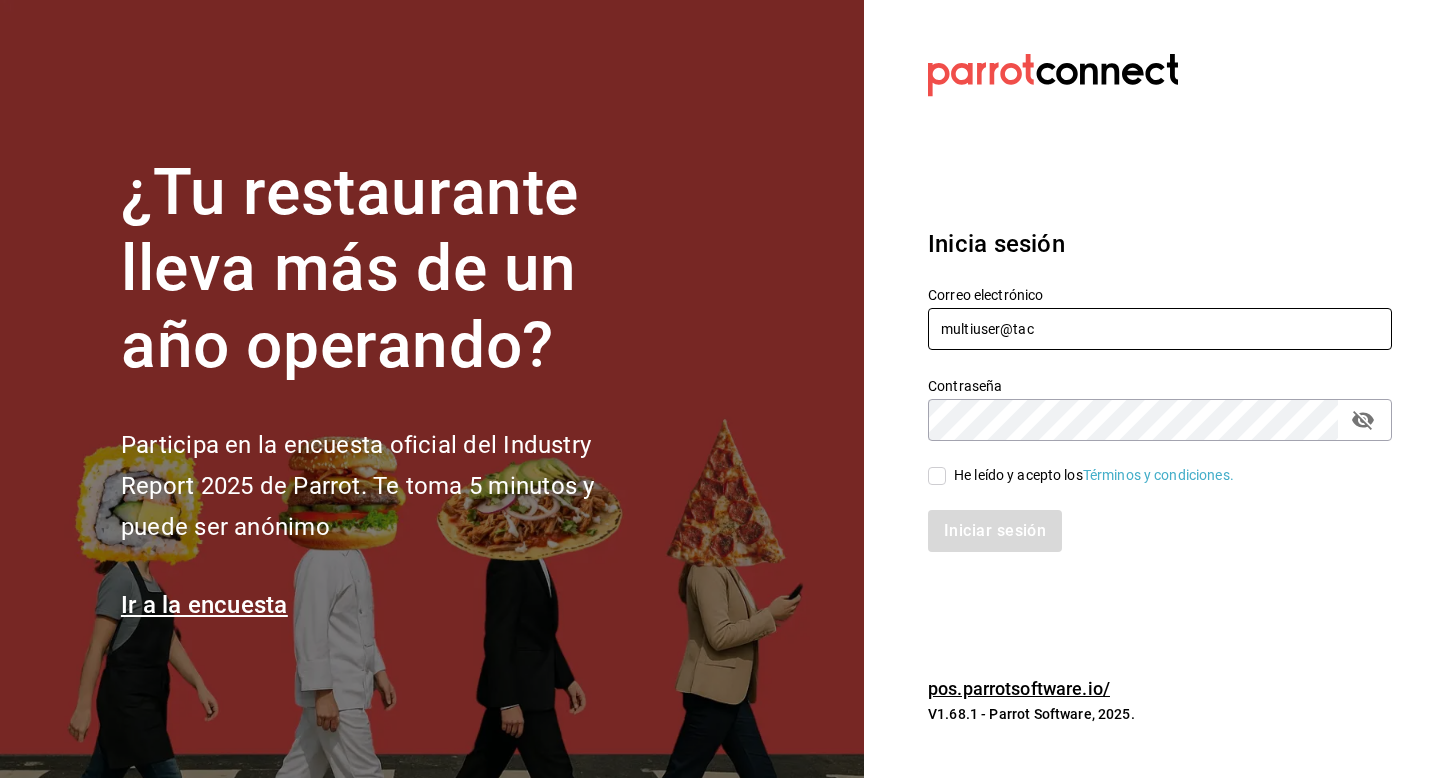 type on "multiuser@tacosdonpedro.com" 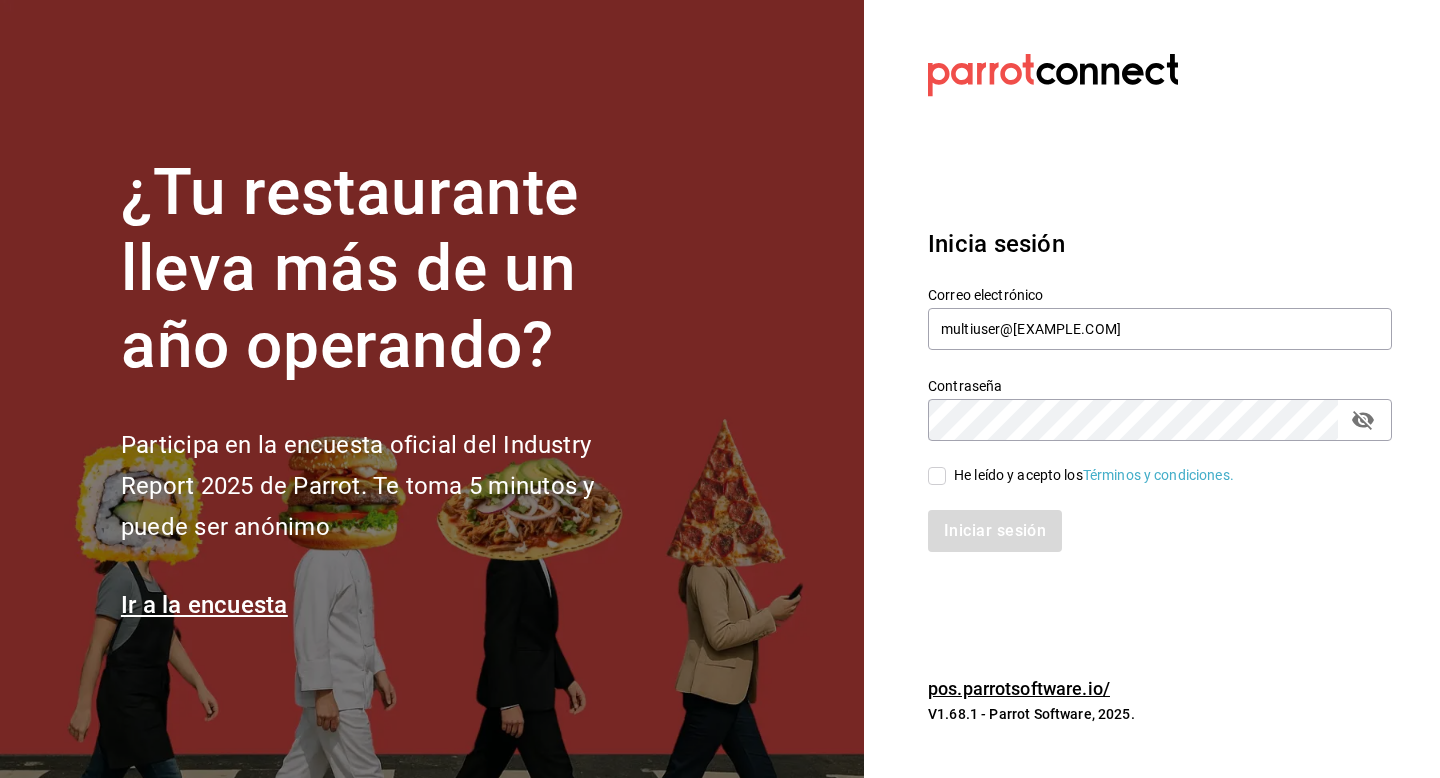 click on "He leído y acepto los  Términos y condiciones." at bounding box center (937, 476) 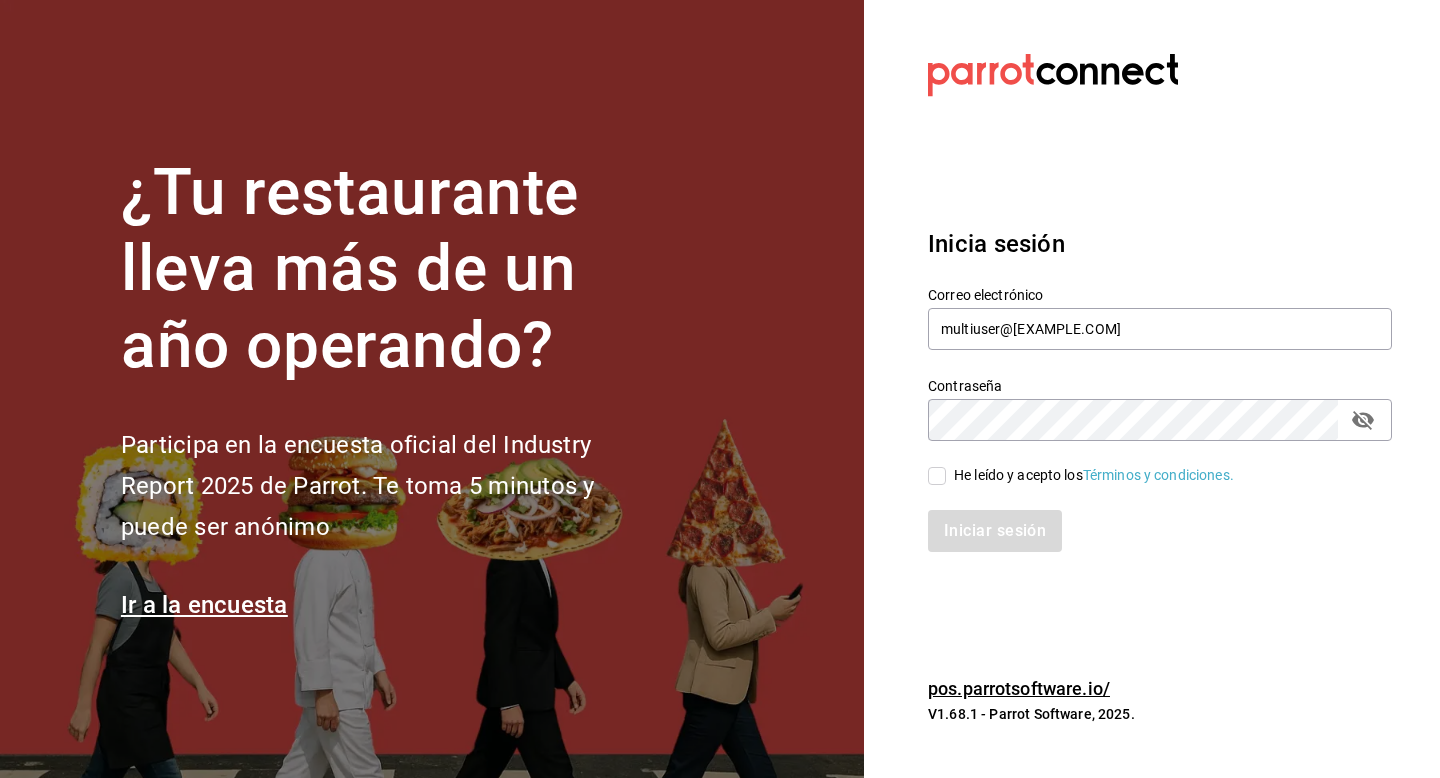 checkbox on "true" 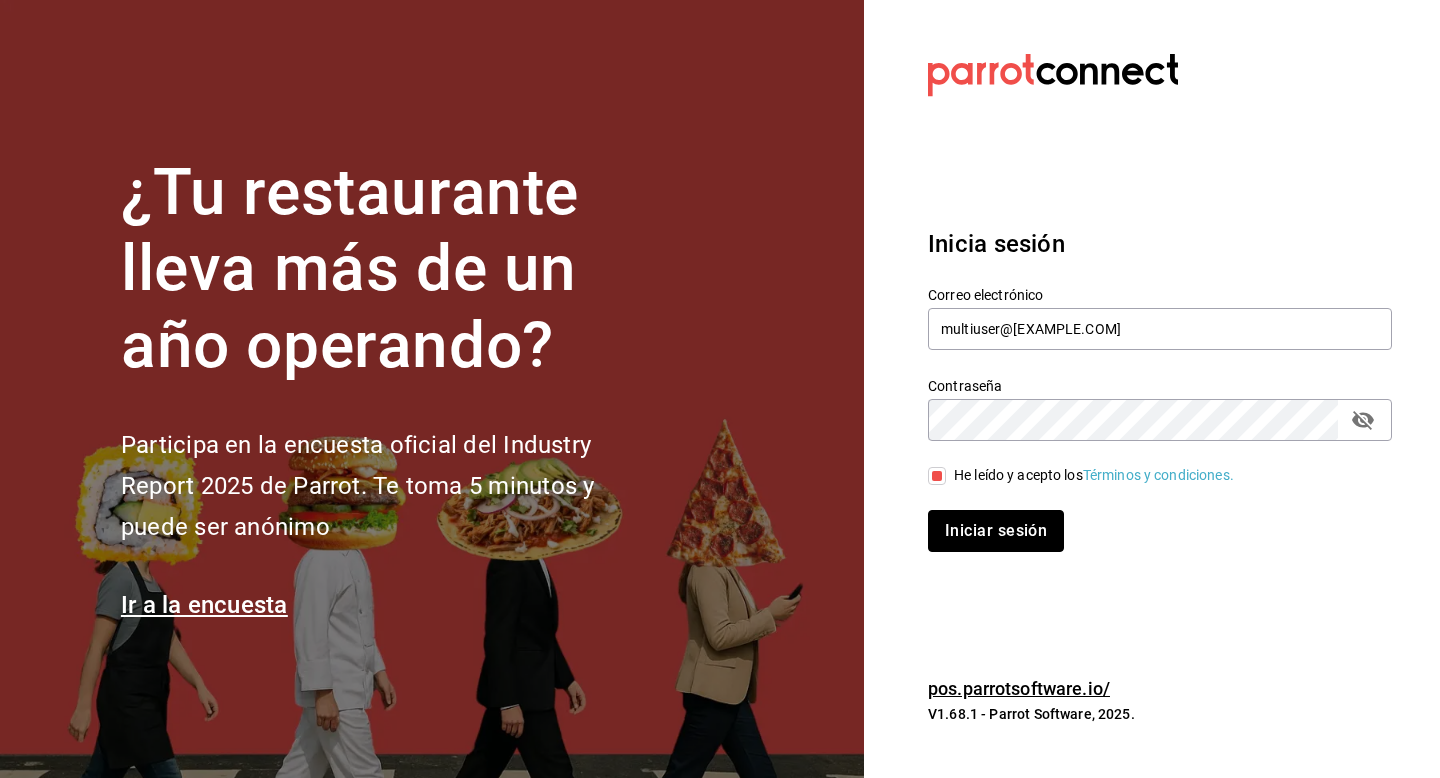 click on "Iniciar sesión" at bounding box center [996, 531] 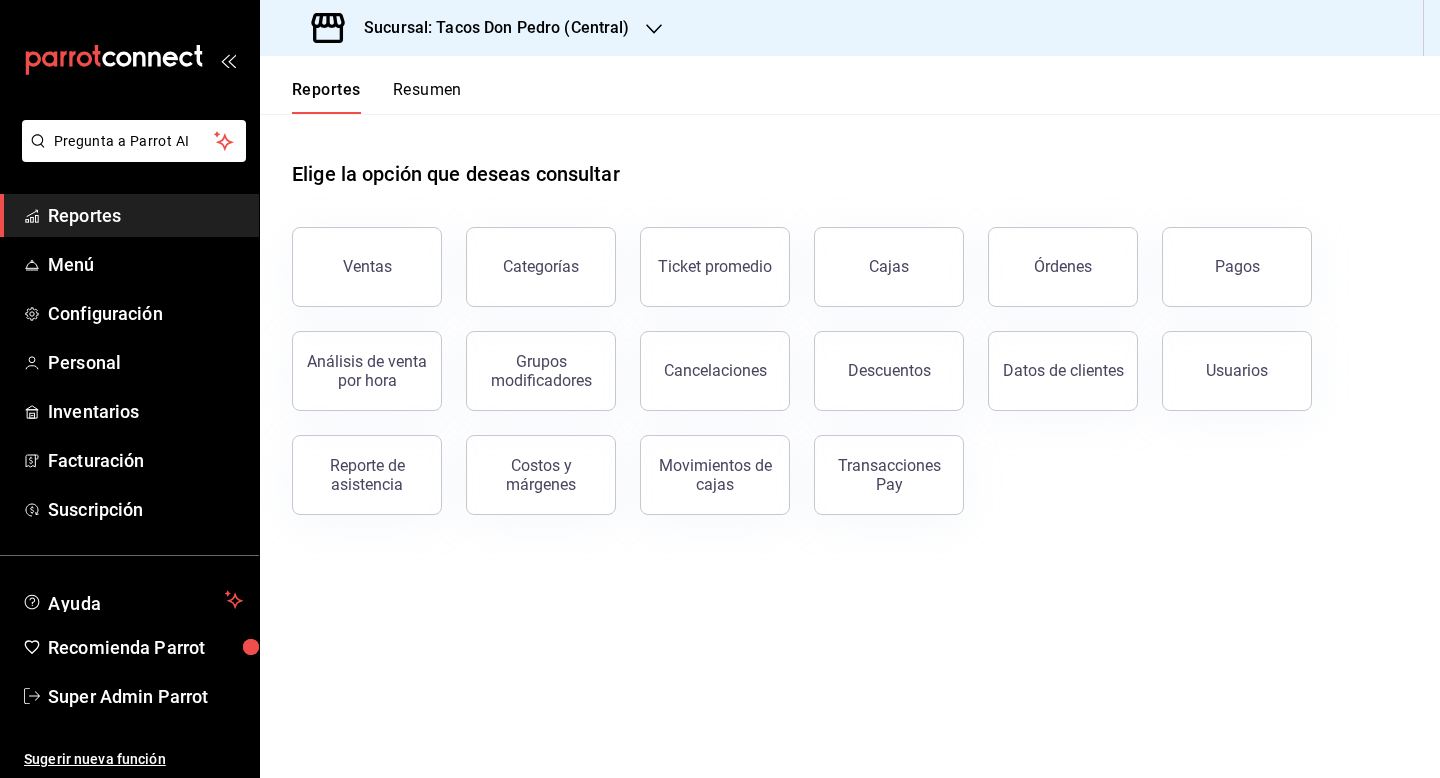 scroll, scrollTop: 0, scrollLeft: 0, axis: both 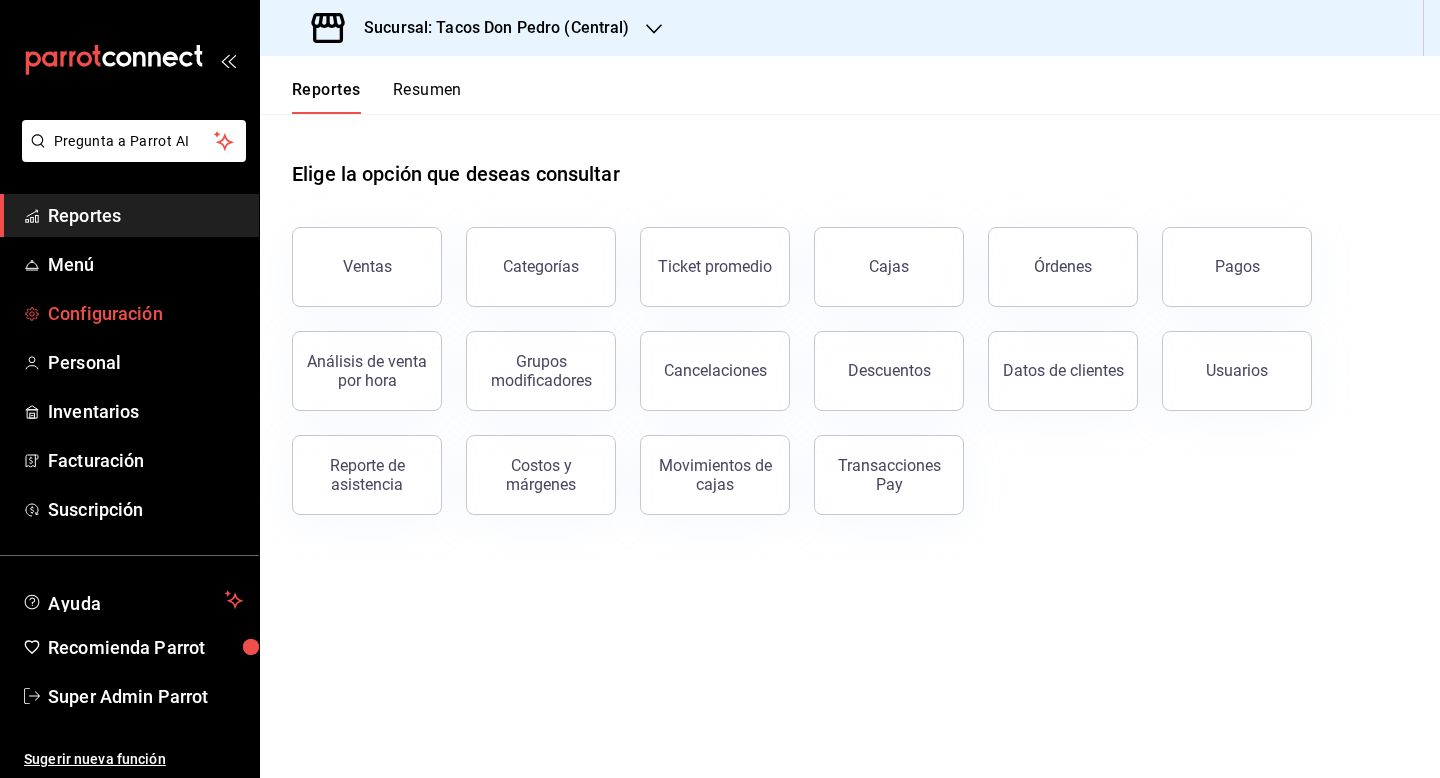 click on "Configuración" at bounding box center [145, 313] 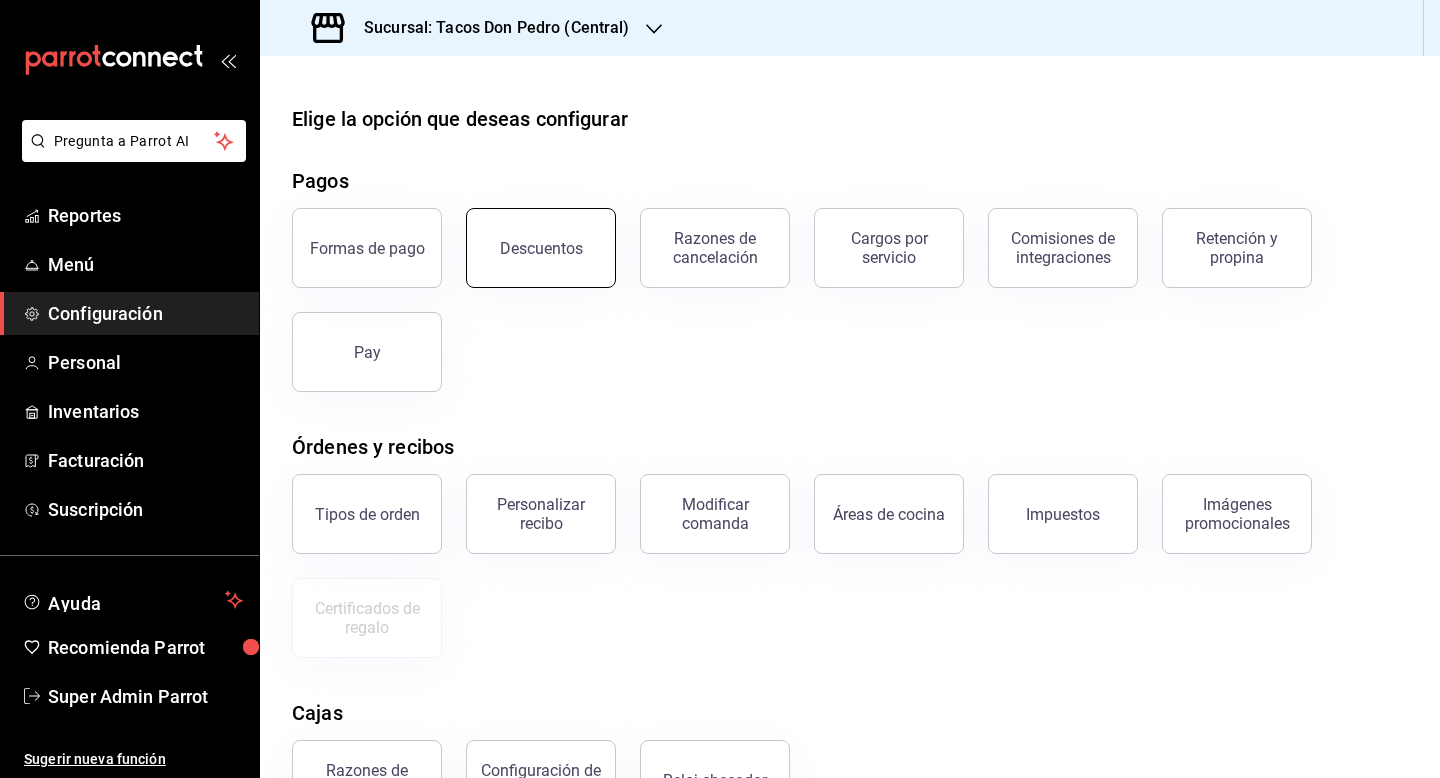 click on "Descuentos" at bounding box center (541, 248) 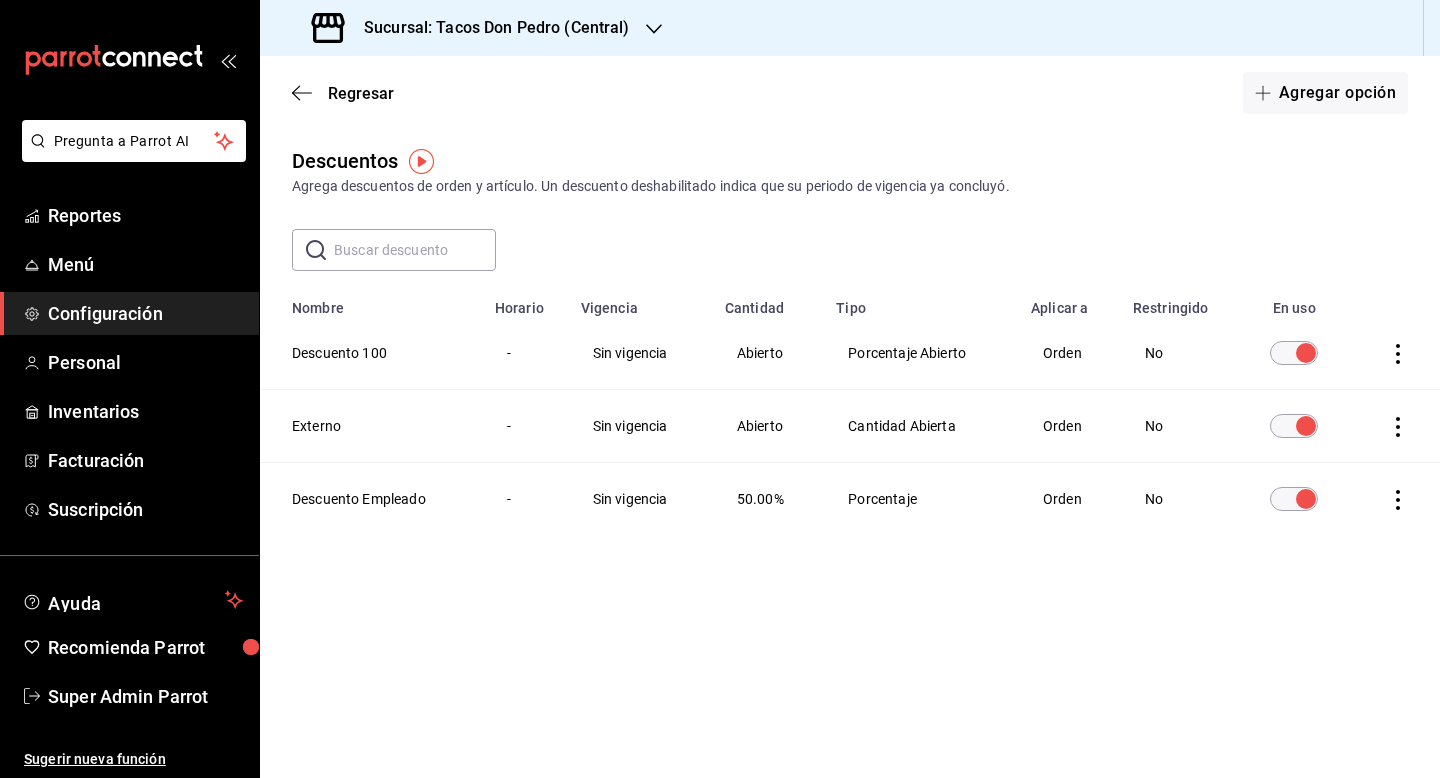 click on "Sucursal: Tacos Don Pedro (Central)" at bounding box center [489, 28] 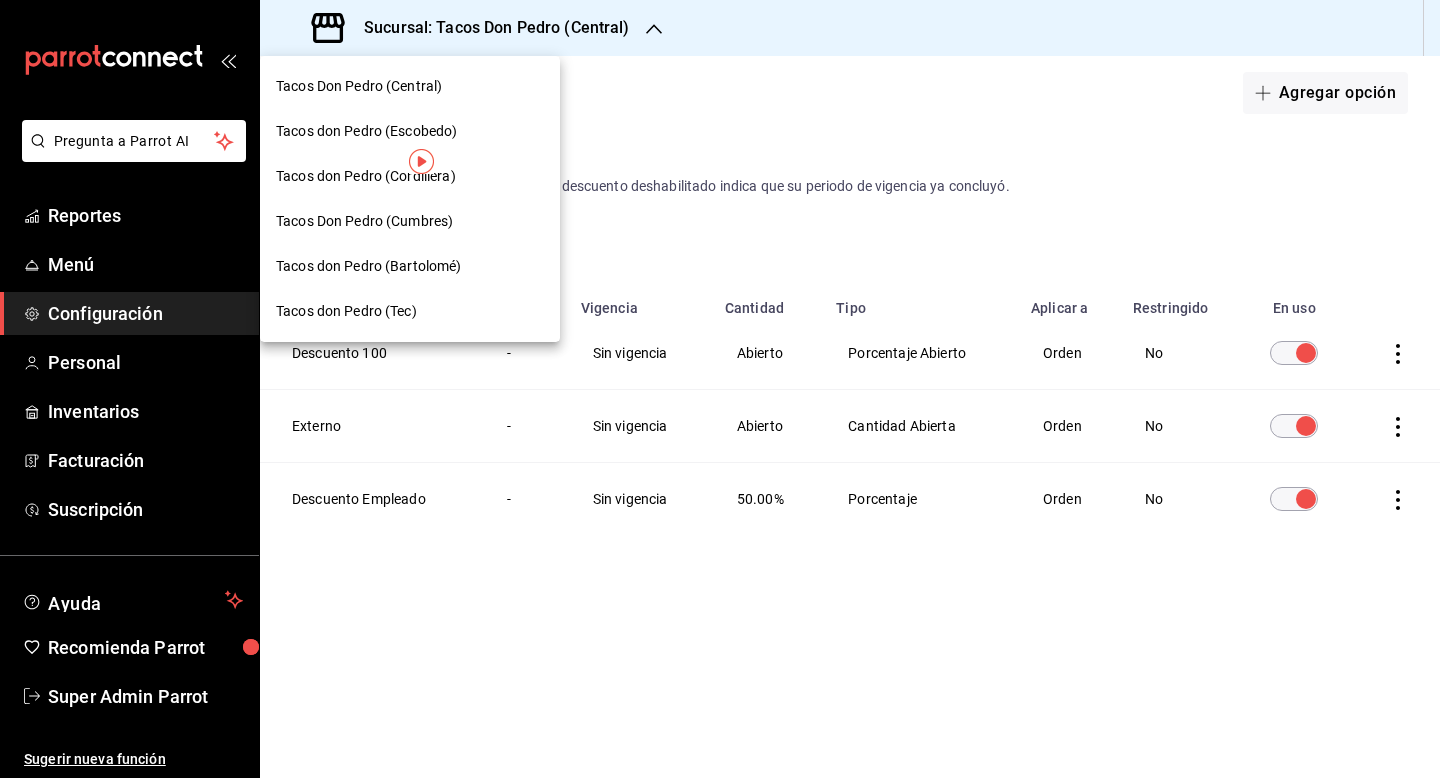 click on "Tacos Don Pedro (Cumbres)" at bounding box center [410, 221] 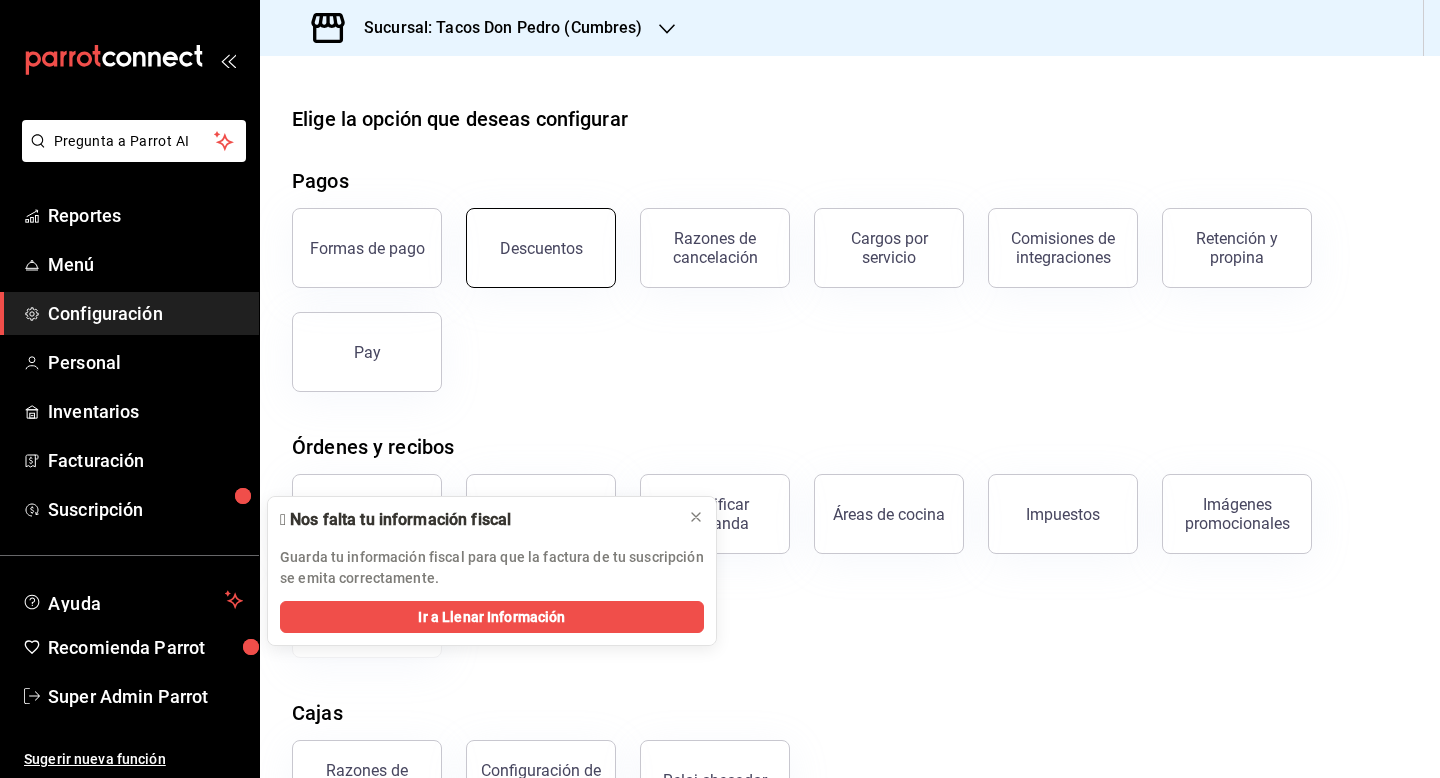 click on "Descuentos" at bounding box center (541, 248) 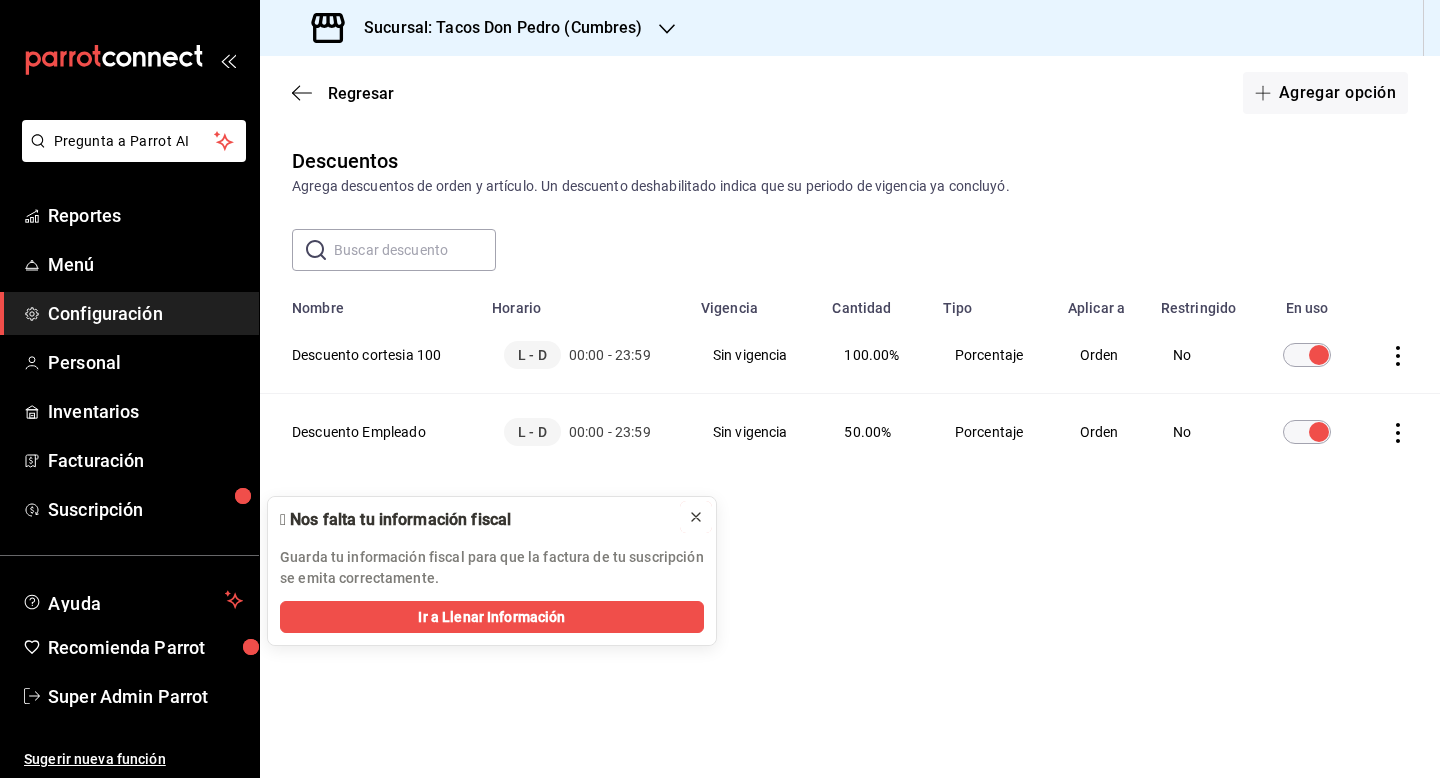 click at bounding box center [696, 517] 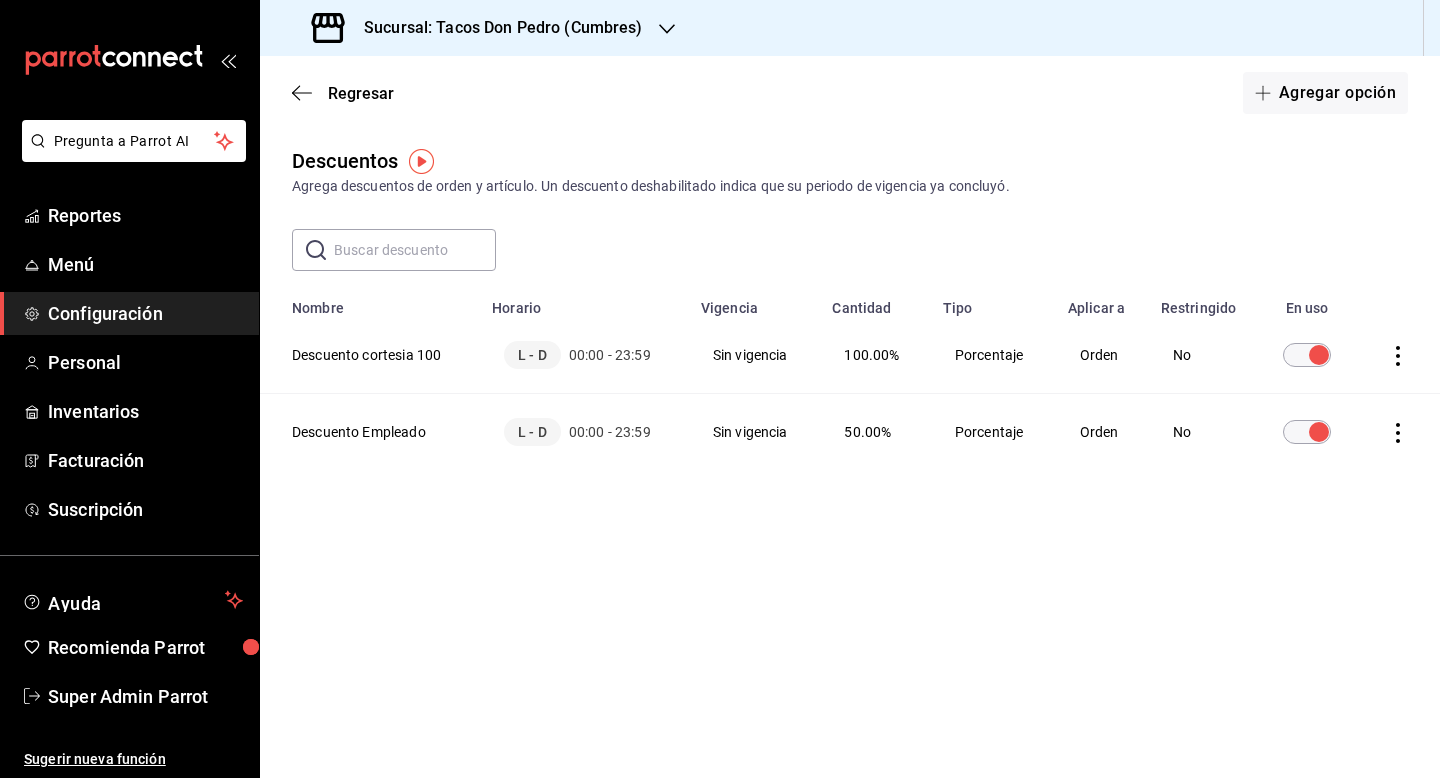 click on "Orden" at bounding box center [1102, 432] 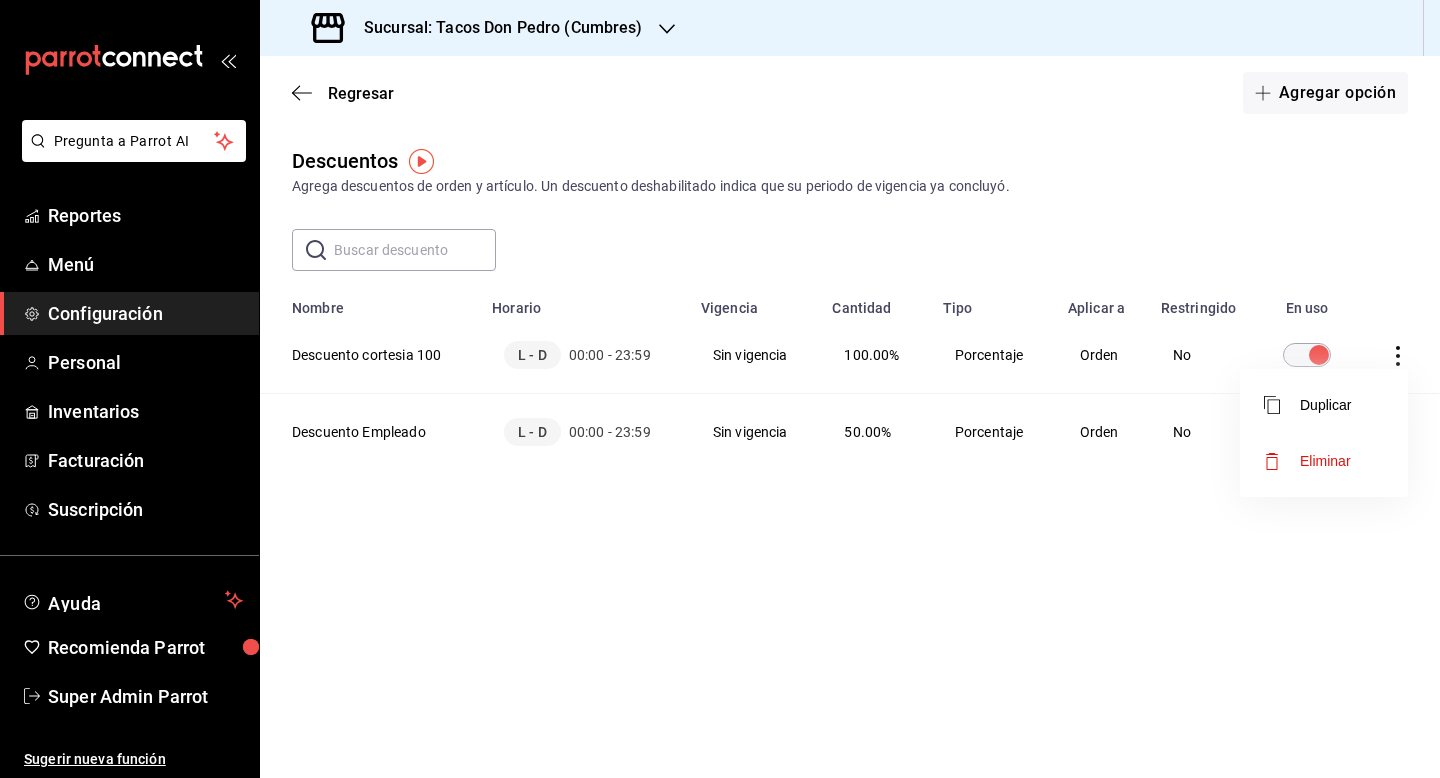 click at bounding box center [720, 389] 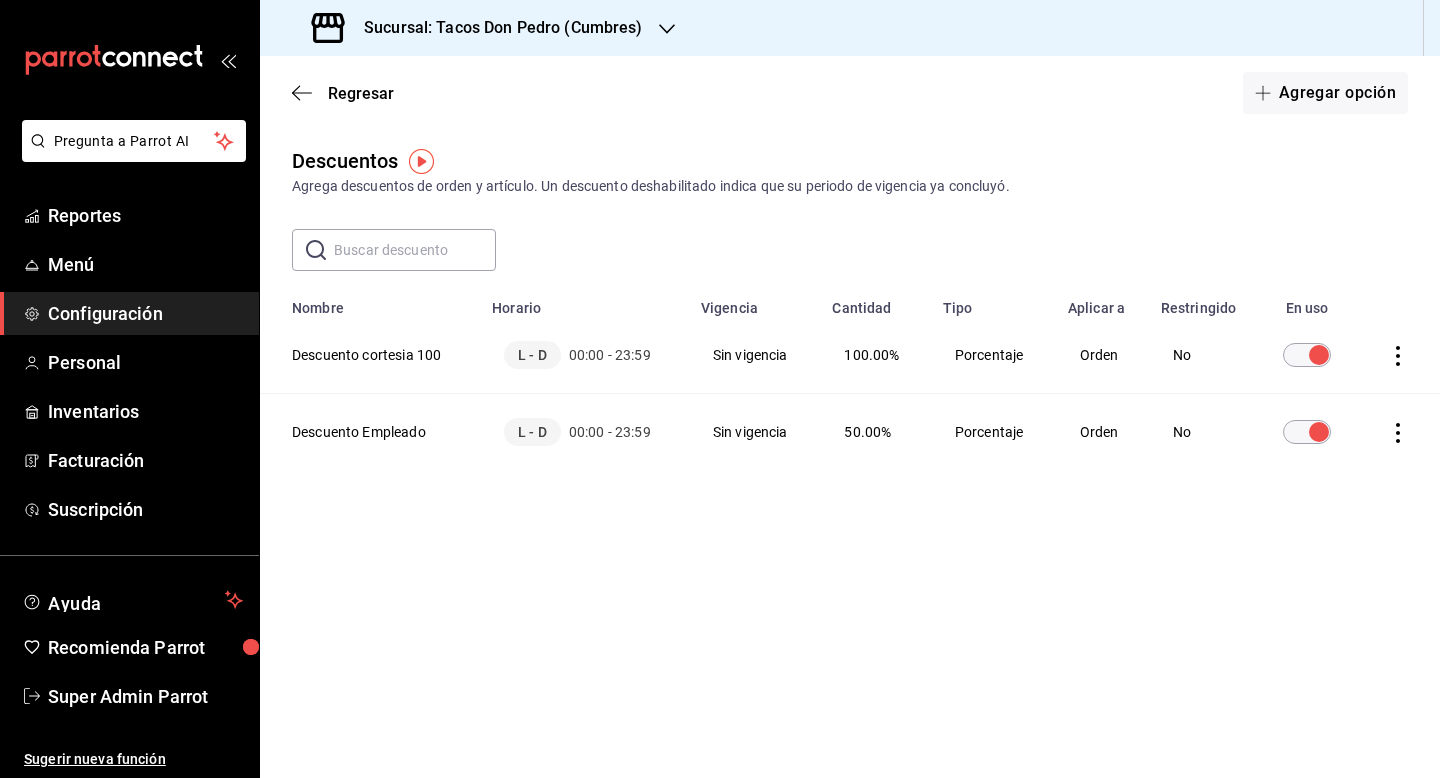 click on "Agregar opción" at bounding box center [1325, 93] 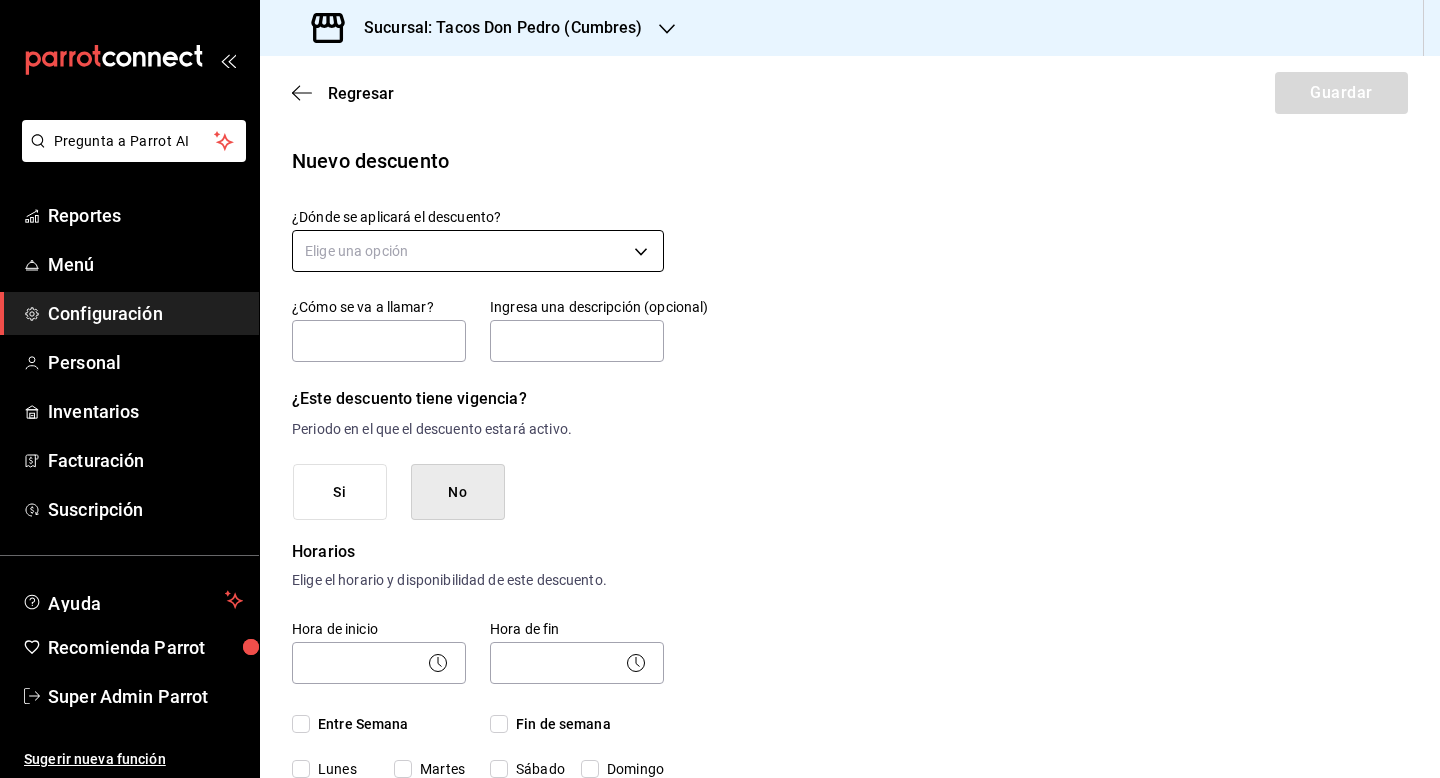 click on "Pregunta a Parrot AI Reportes   Menú   Configuración   Personal   Inventarios   Facturación   Suscripción   Ayuda Recomienda Parrot   Super Admin Parrot   Sugerir nueva función   Sucursal: Tacos Don Pedro (Cumbres) Regresar Guardar Nuevo descuento ¿Dónde se aplicará el descuento? Elige una opción ¿Cómo se va a llamar? Ingresa una descripción (opcional) ¿Este descuento tiene vigencia? Periodo en el que el descuento estará activo. Si No Horarios Elige el horario y disponibilidad de este descuento. Hora de inicio ​ Entre Semana Lunes Martes Miércoles Jueves Viernes Hora de fin ​ Fin de semana Sábado Domingo Agregar horario 1 de 5 horarios ¿Este descuento requiere un permiso especial para aplicarse? Solo los usuarios con el permiso de "Aplicar descuento" podrán usar este descuento en el Punto de Venta. Si No ¿Quieres que el usuario defina el valor del descuento en el Punto de Venta? Si No ¿Cómo se aplicará el descuento? Porcentaje Cantidad Porcentaje 0.00 % Porcentaje Ver video tutorial" at bounding box center (720, 389) 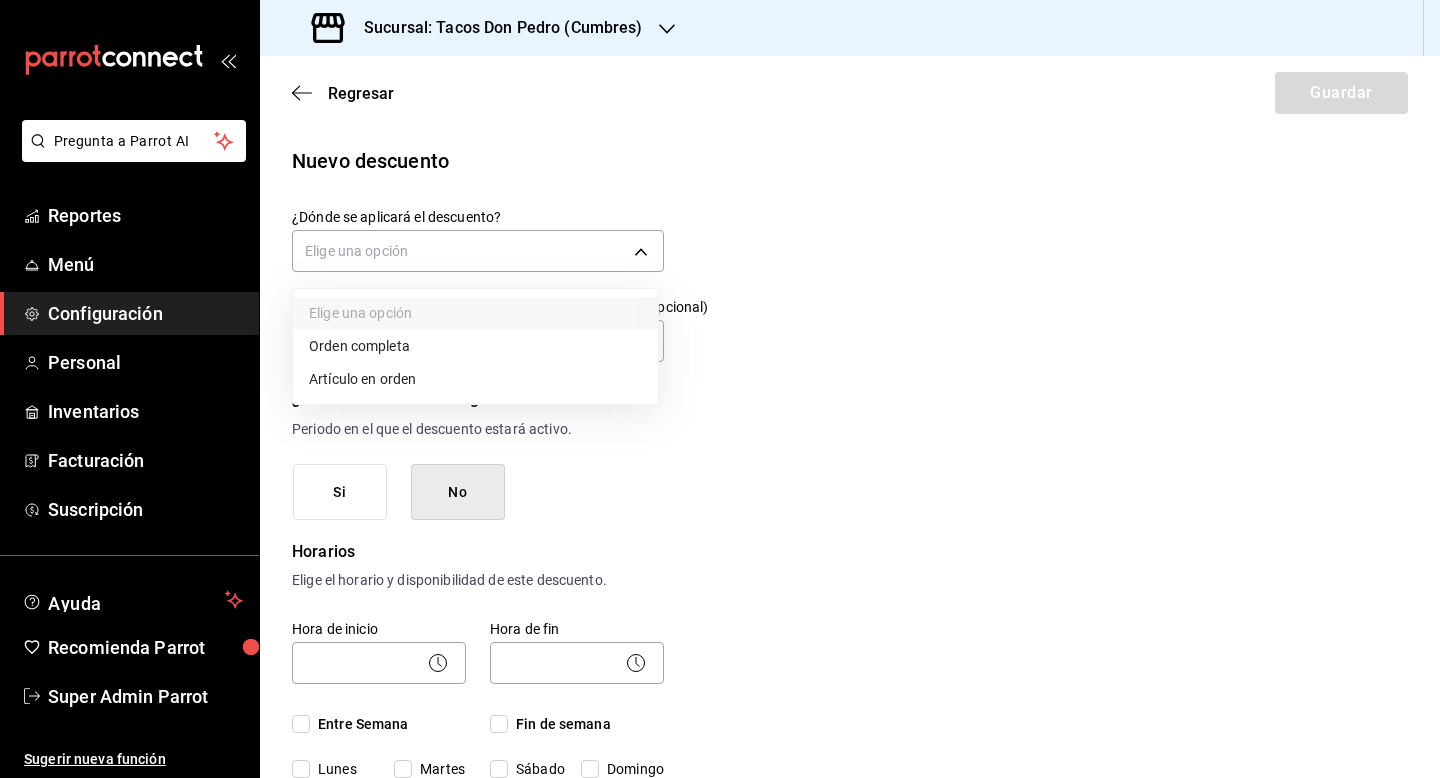 click on "Artículo en orden" at bounding box center (475, 379) 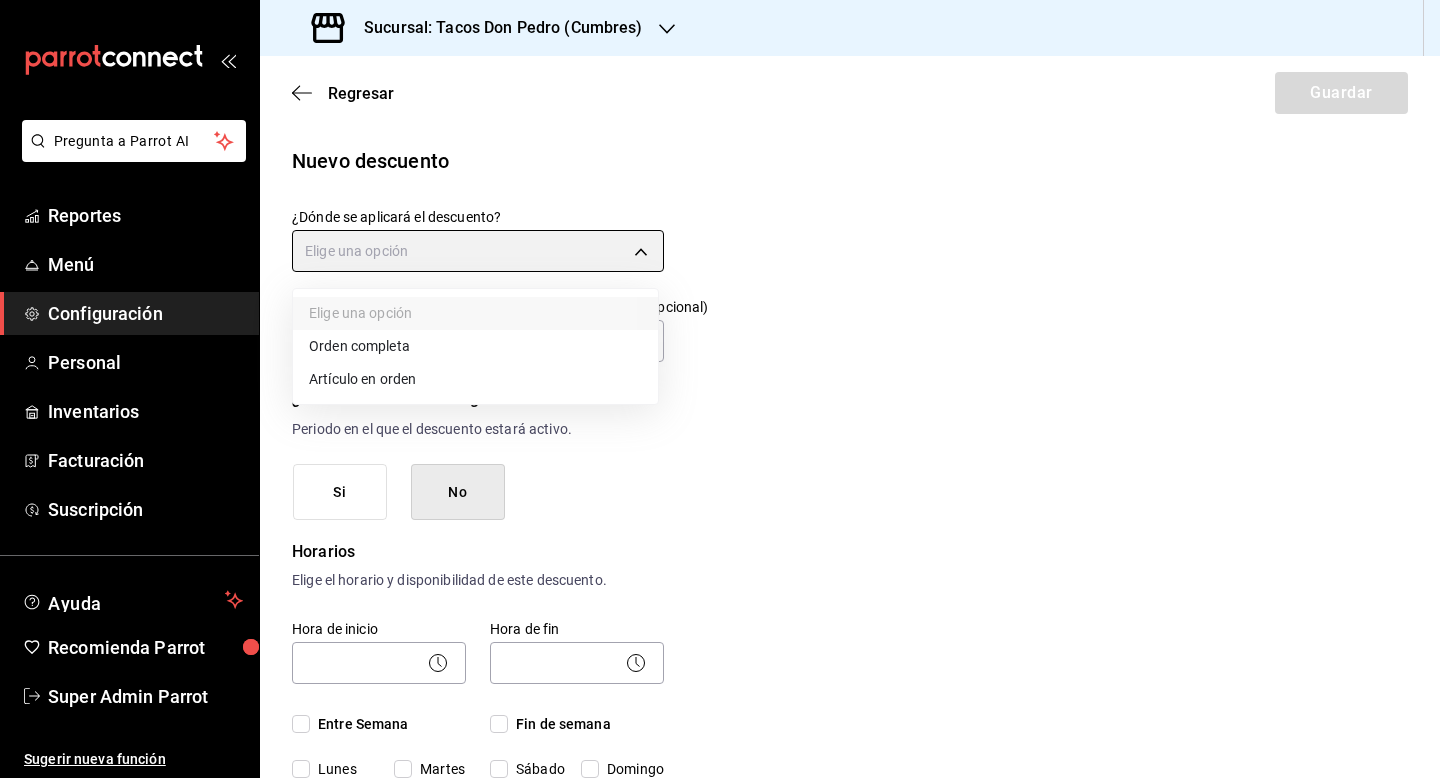 type on "ORDER_ITEM" 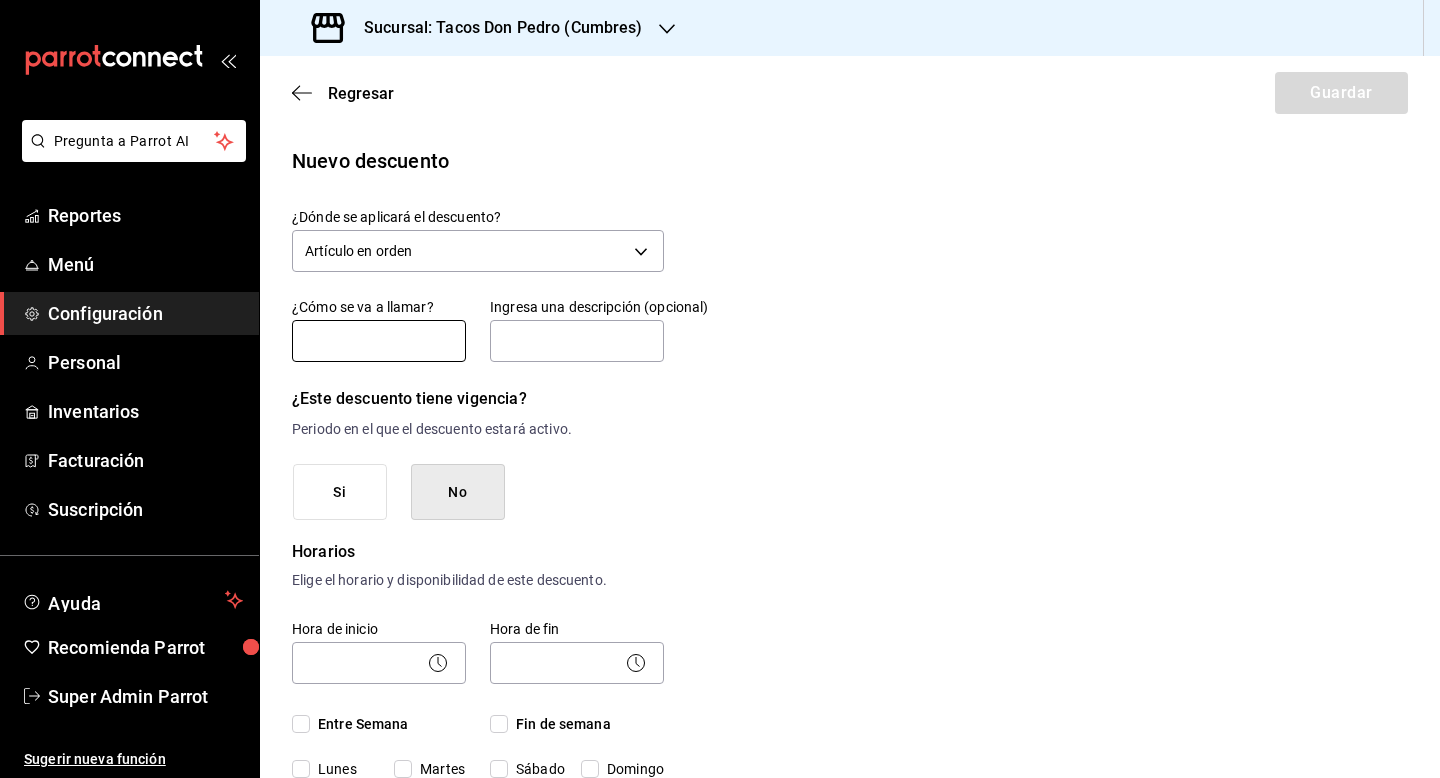 click at bounding box center [379, 341] 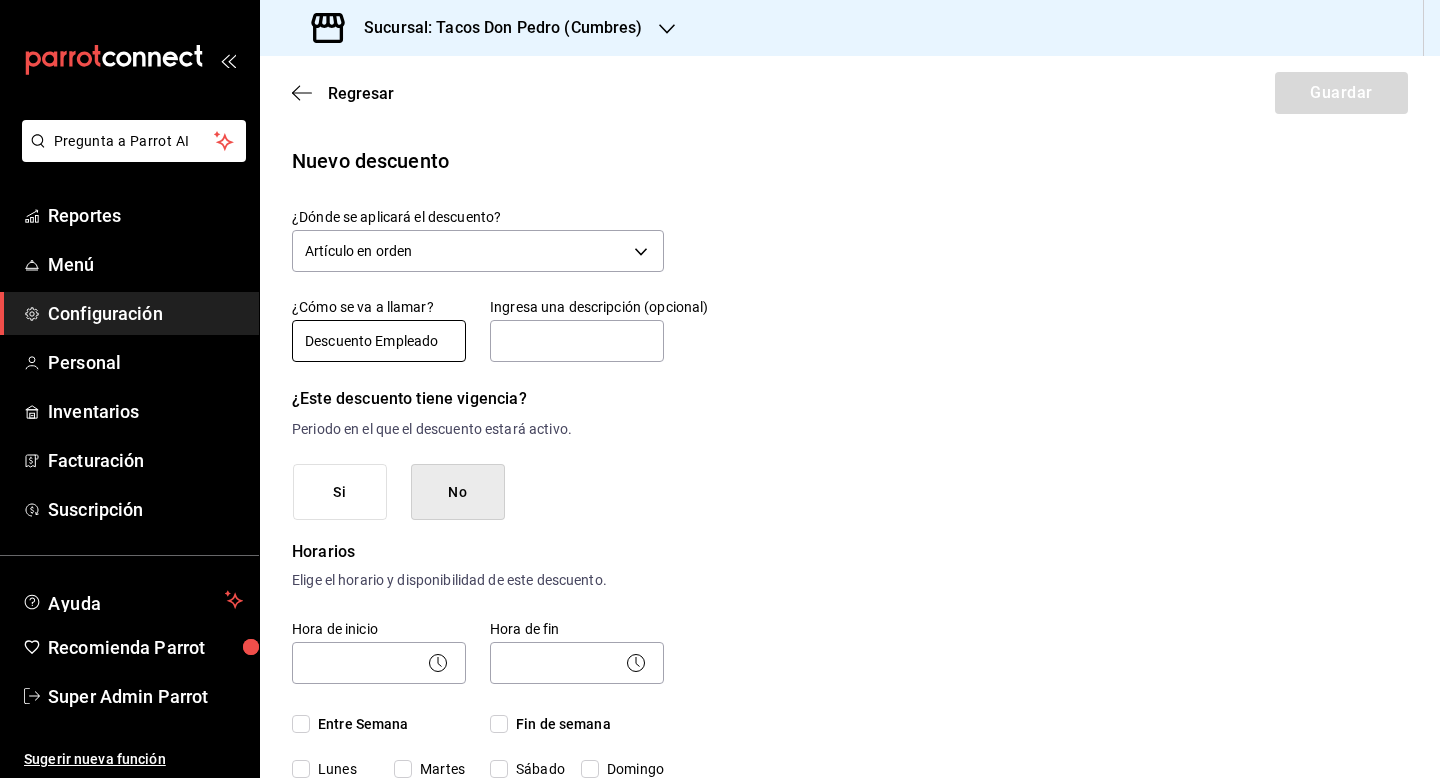 type on "Descuento Empleado" 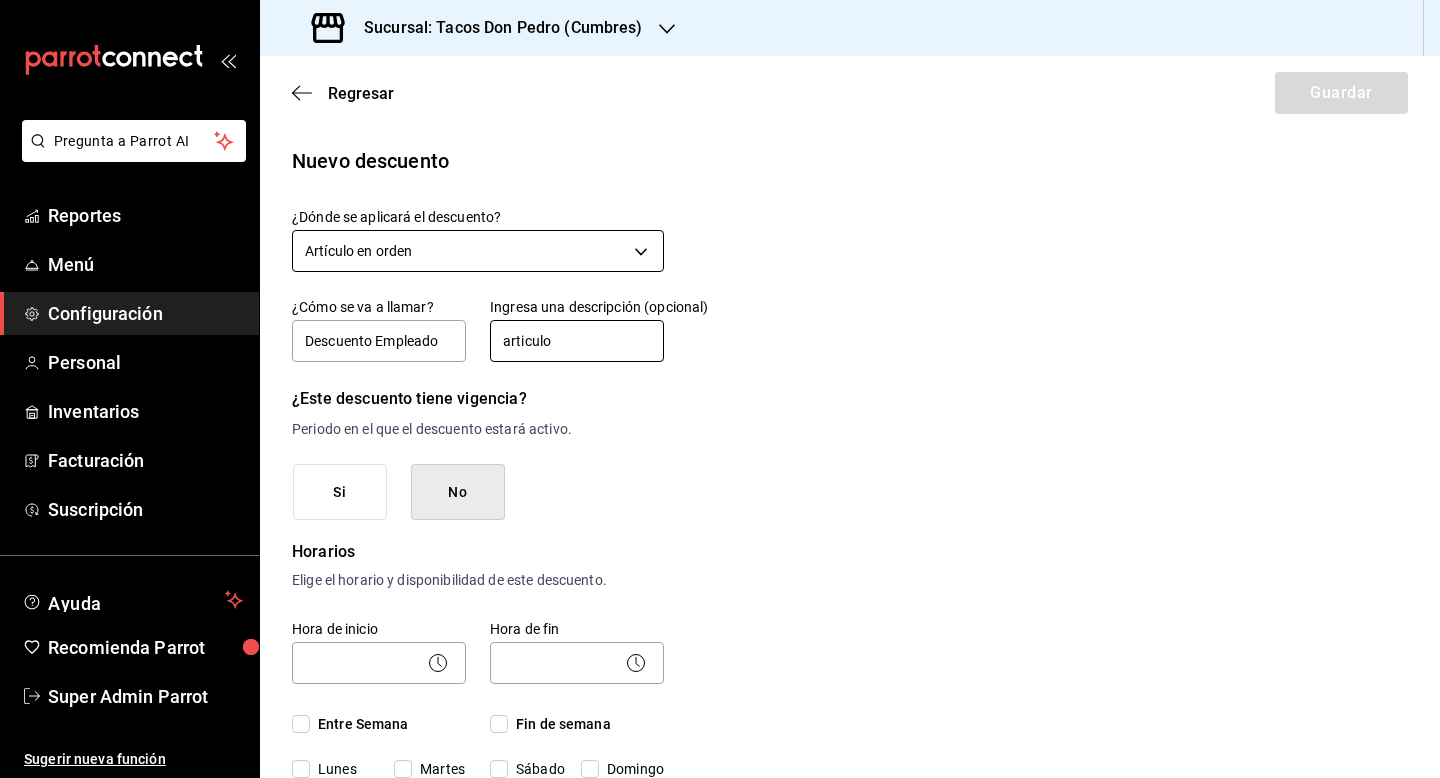 type on "articulo" 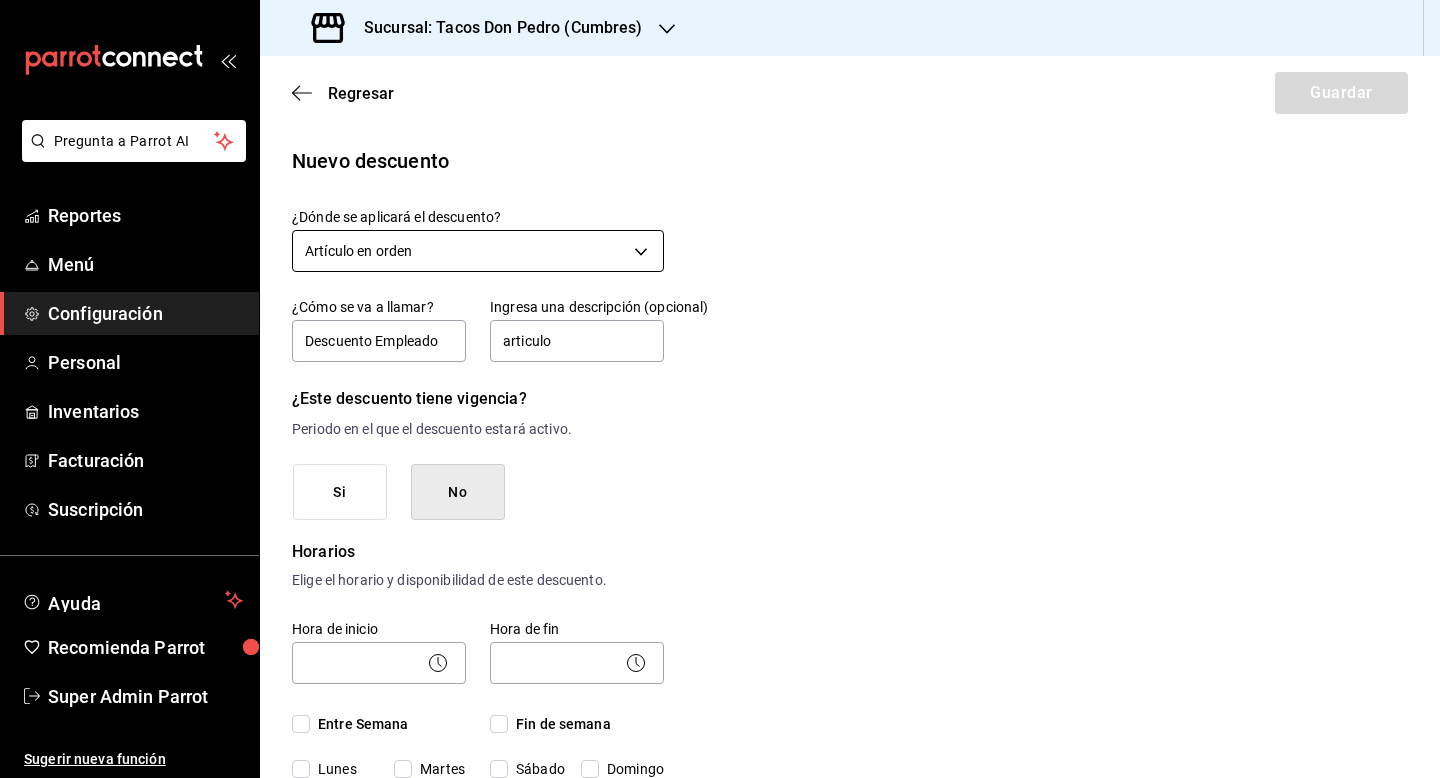 click on "Pregunta a Parrot AI Reportes   Menú   Configuración   Personal   Inventarios   Facturación   Suscripción   Ayuda Recomienda Parrot   Super Admin Parrot   Sugerir nueva función   Sucursal: Tacos Don Pedro (Cumbres) Regresar Guardar Nuevo descuento ¿Dónde se aplicará el descuento? Artículo en orden ORDER_ITEM ¿Cómo se va a llamar? Descuento Empleado Ingresa una descripción (opcional) articulo ¿Este descuento tiene vigencia? Periodo en el que el descuento estará activo. Si No Horarios Elige el horario y disponibilidad de este descuento. Hora de inicio ​ Entre Semana Lunes Martes Miércoles Jueves Viernes Hora de fin ​ Fin de semana Sábado Domingo Agregar horario 1 de 5 horarios ¿Este descuento requiere un permiso especial para aplicarse? Solo los usuarios con el permiso de "Aplicar descuento" podrán usar este descuento en el Punto de Venta. Si No ¿Quieres que el usuario defina el valor del descuento en el Punto de Venta? Si No ¿Cómo se aplicará el descuento? Porcentaje Cantidad 0.00 %" at bounding box center (720, 389) 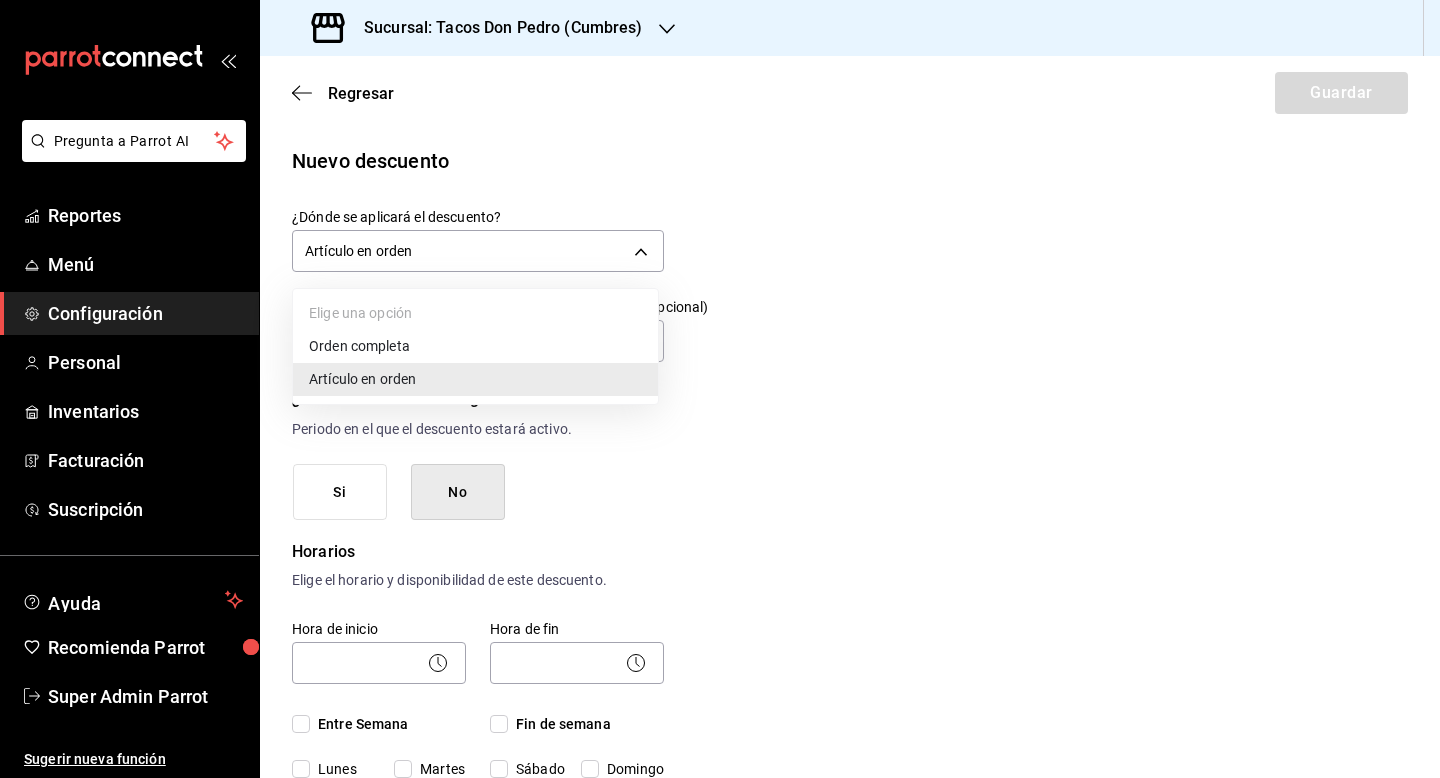 click on "Artículo en orden" at bounding box center [475, 379] 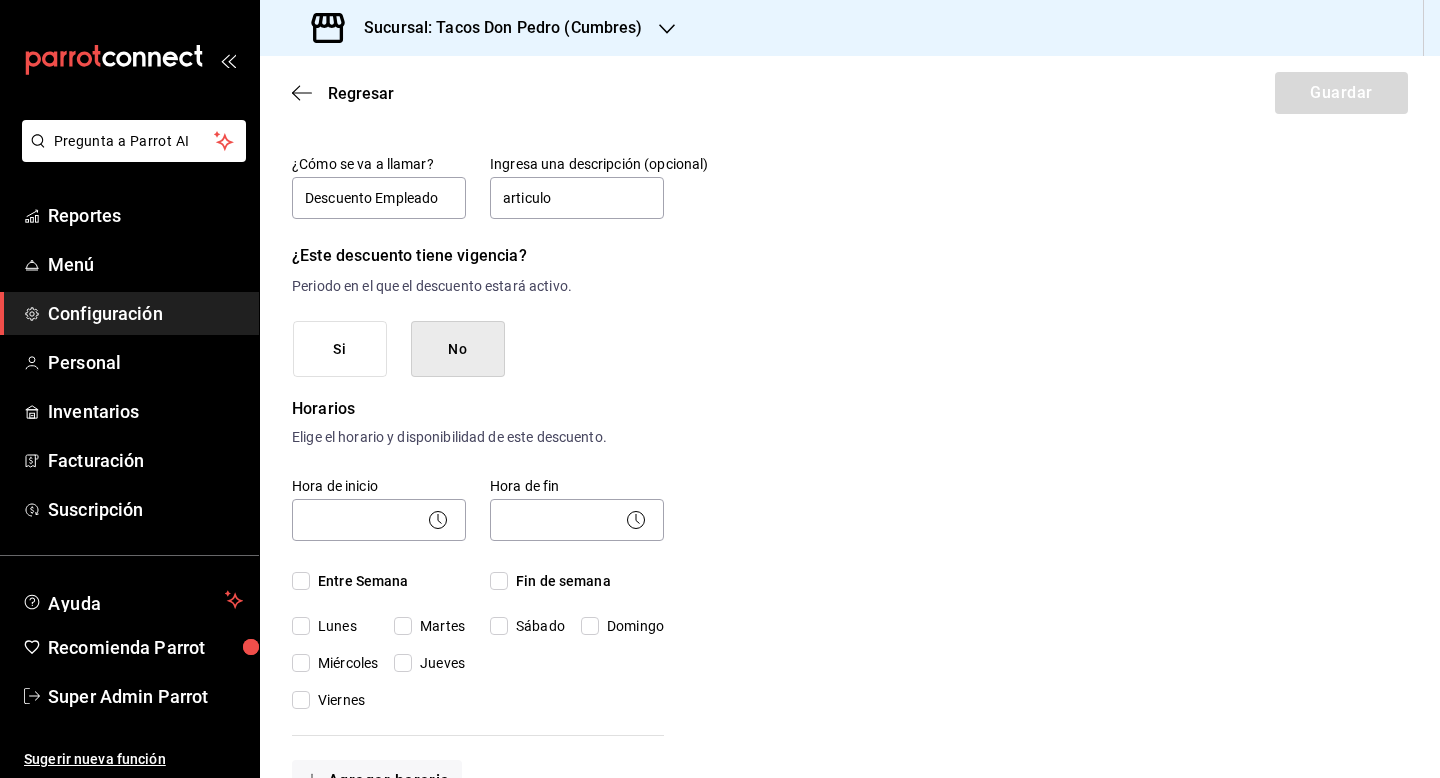 scroll, scrollTop: 306, scrollLeft: 0, axis: vertical 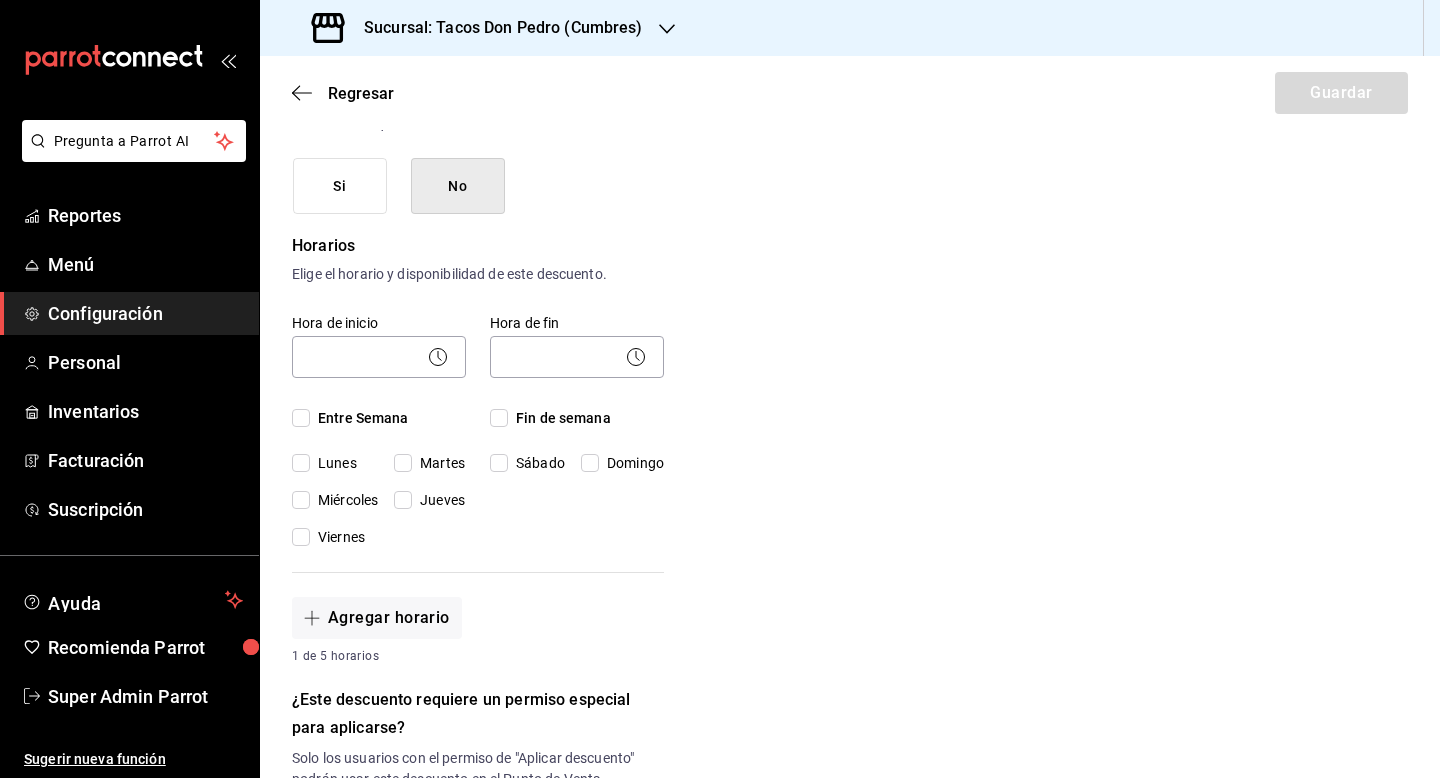 click 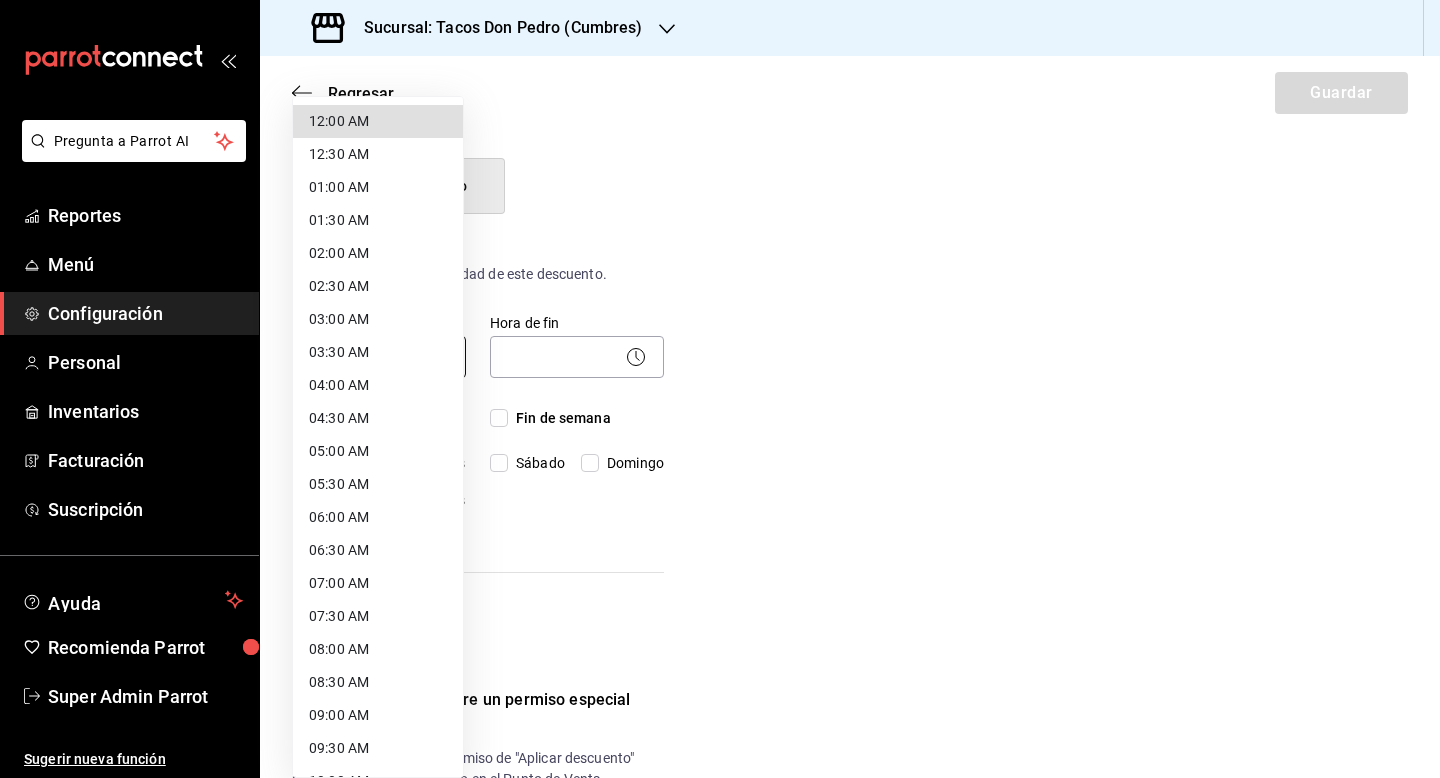 click on "Pregunta a Parrot AI Reportes   Menú   Configuración   Personal   Inventarios   Facturación   Suscripción   Ayuda Recomienda Parrot   Super Admin Parrot   Sugerir nueva función   Sucursal: Tacos Don Pedro (Cumbres) Regresar Guardar Nuevo descuento ¿Dónde se aplicará el descuento? Artículo en orden ORDER_ITEM ¿Cómo se va a llamar? Descuento Empleado Ingresa una descripción (opcional) articulo ¿Este descuento tiene vigencia? Periodo en el que el descuento estará activo. Si No Horarios Elige el horario y disponibilidad de este descuento. Hora de inicio ​ Entre Semana Lunes Martes Miércoles Jueves Viernes Hora de fin ​ Fin de semana Sábado Domingo Agregar horario 1 de 5 horarios ¿Este descuento requiere un permiso especial para aplicarse? Solo los usuarios con el permiso de "Aplicar descuento" podrán usar este descuento en el Punto de Venta. Si No ¿Quieres que el usuario defina el valor del descuento en el Punto de Venta? Si No ¿Cómo se aplicará el descuento? Porcentaje Cantidad 0.00 %" at bounding box center (720, 389) 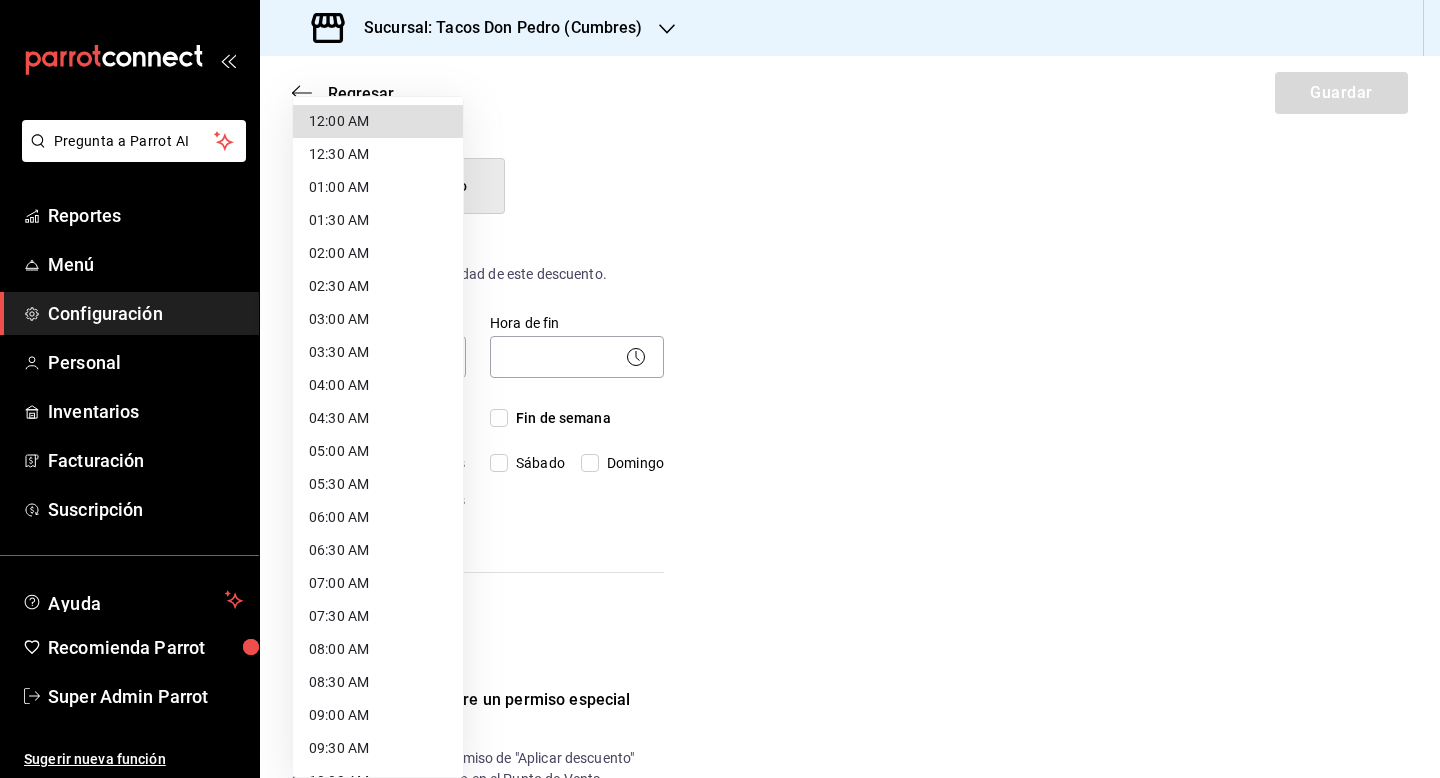 click on "12:00 AM" at bounding box center [378, 121] 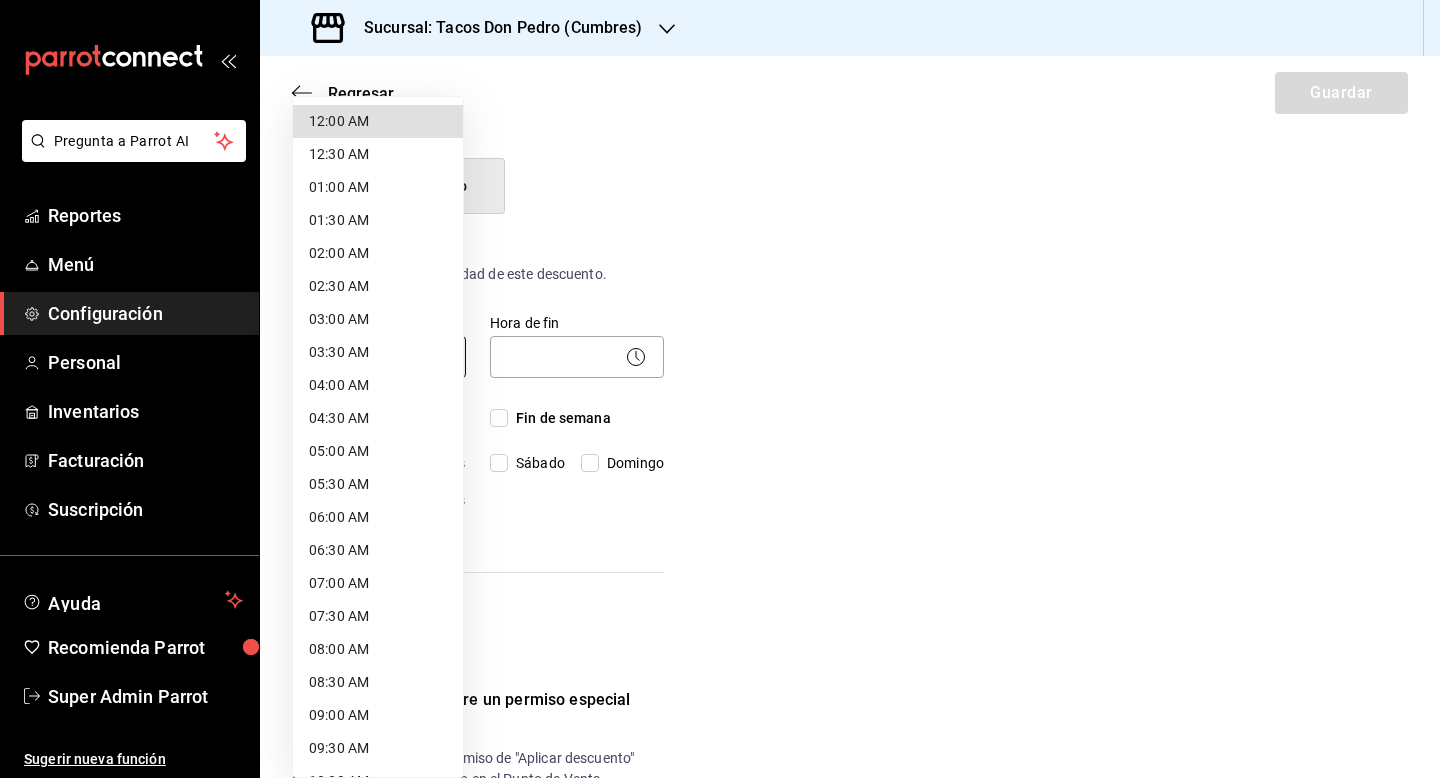 type on "00:00" 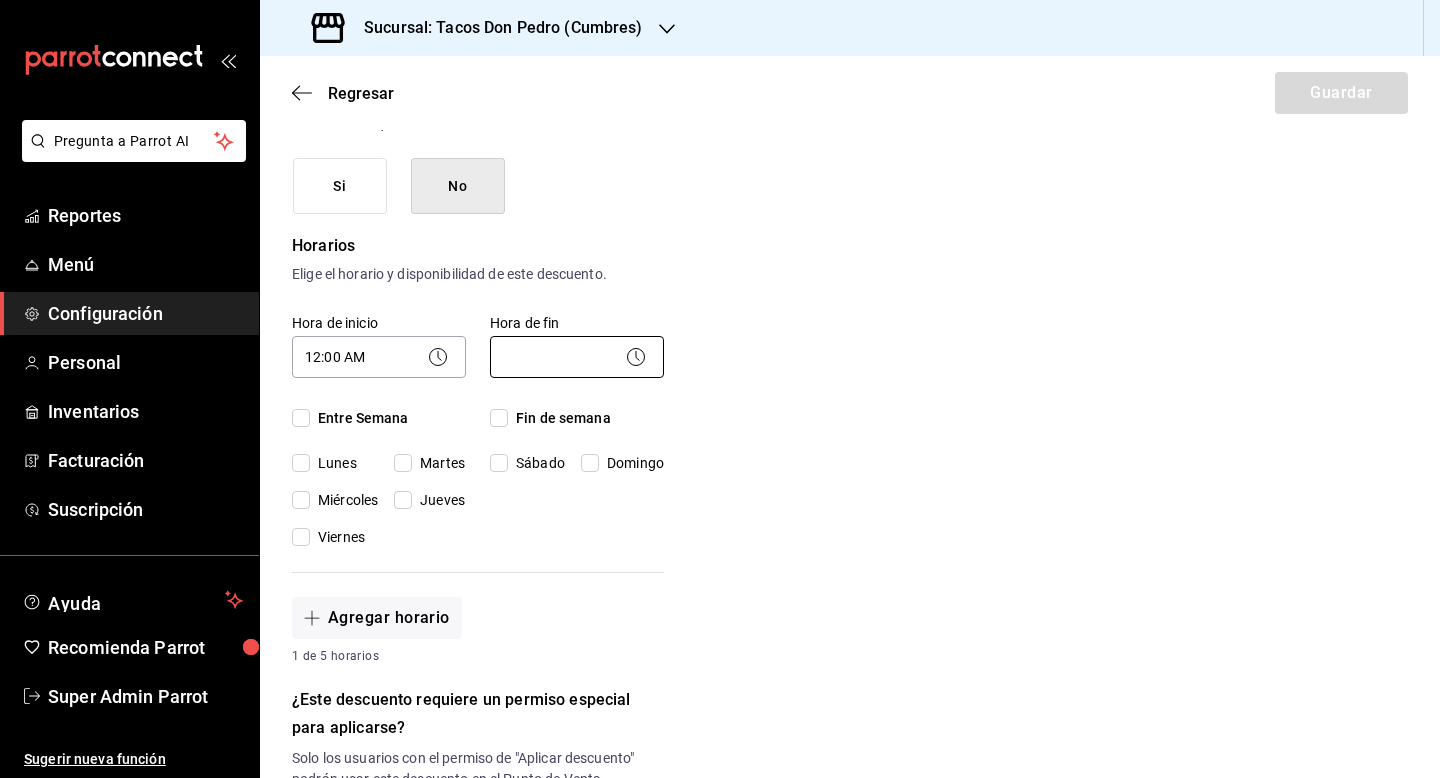 click on "Pregunta a Parrot AI Reportes   Menú   Configuración   Personal   Inventarios   Facturación   Suscripción   Ayuda Recomienda Parrot   Super Admin Parrot   Sugerir nueva función   Sucursal: Tacos Don Pedro (Cumbres) Regresar Guardar Nuevo descuento ¿Dónde se aplicará el descuento? Artículo en orden ORDER_ITEM ¿Cómo se va a llamar? Descuento Empleado Ingresa una descripción (opcional) articulo ¿Este descuento tiene vigencia? Periodo en el que el descuento estará activo. Si No Horarios Elige el horario y disponibilidad de este descuento. Hora de inicio 12:00 AM 00:00 Entre Semana Lunes Martes Miércoles Jueves Viernes Hora de fin ​ Fin de semana Sábado Domingo Agregar horario 1 de 5 horarios ¿Este descuento requiere un permiso especial para aplicarse? Solo los usuarios con el permiso de "Aplicar descuento" podrán usar este descuento en el Punto de Venta. Si No ¿Quieres que el usuario defina el valor del descuento en el Punto de Venta? Si No ¿Cómo se aplicará el descuento? Porcentaje 0.00 %" at bounding box center (720, 389) 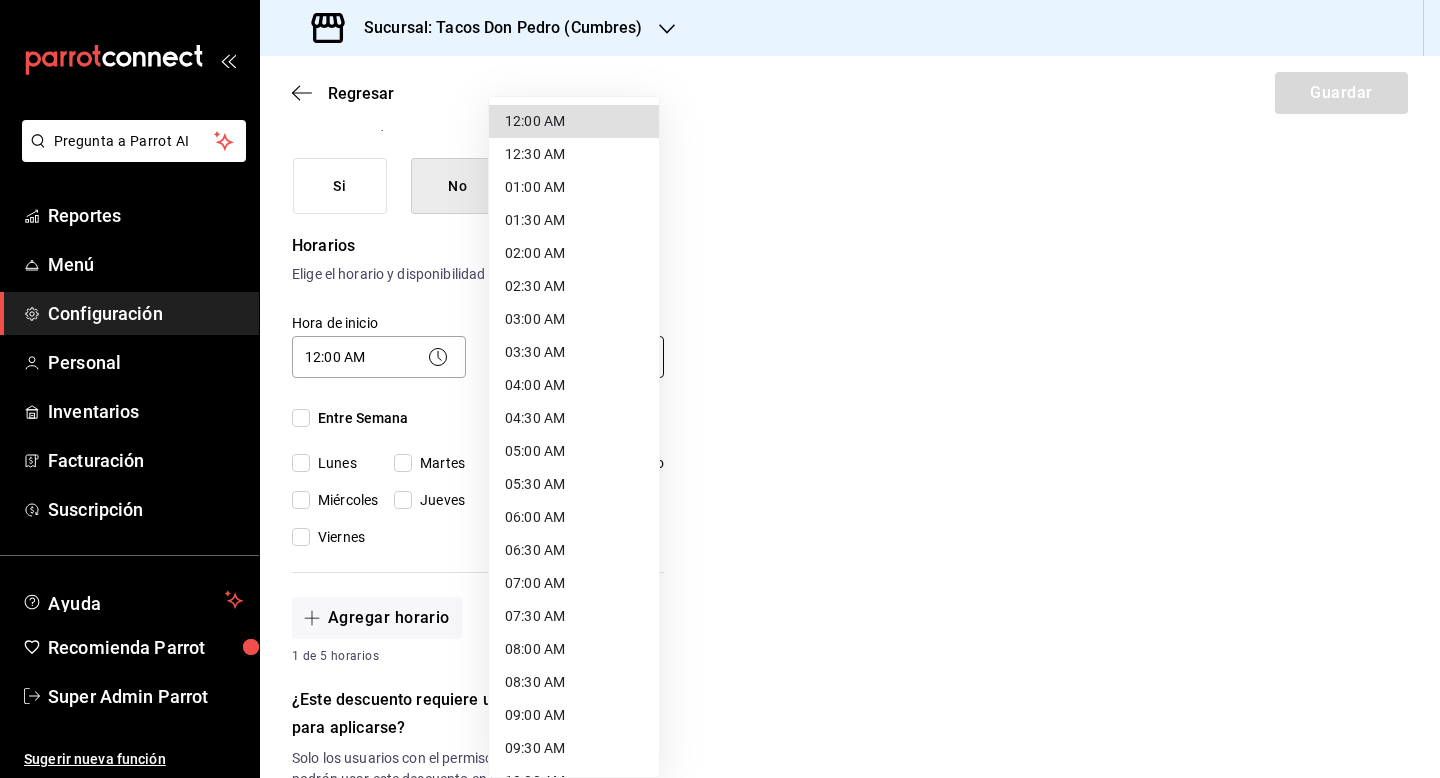 scroll, scrollTop: 953, scrollLeft: 0, axis: vertical 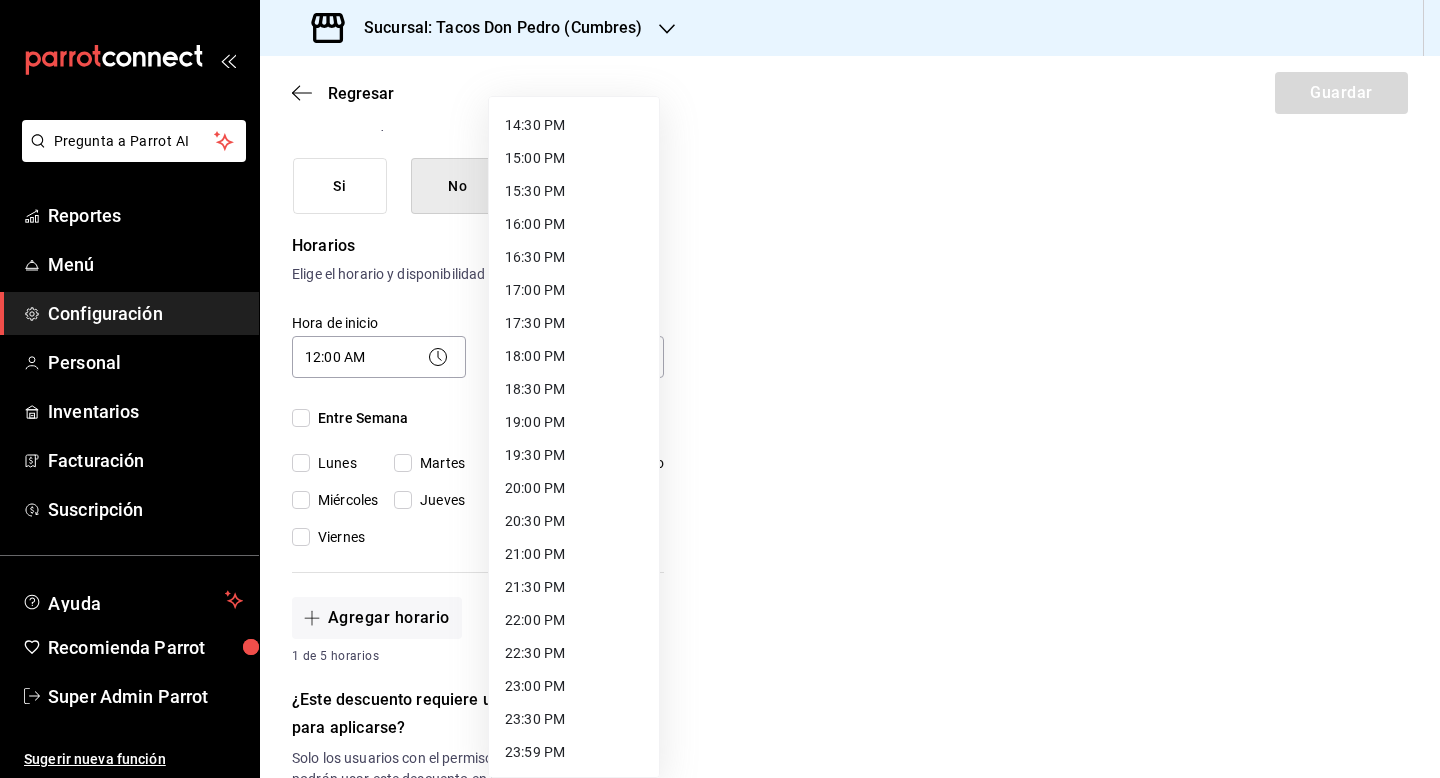 click on "23:59 PM" at bounding box center [574, 752] 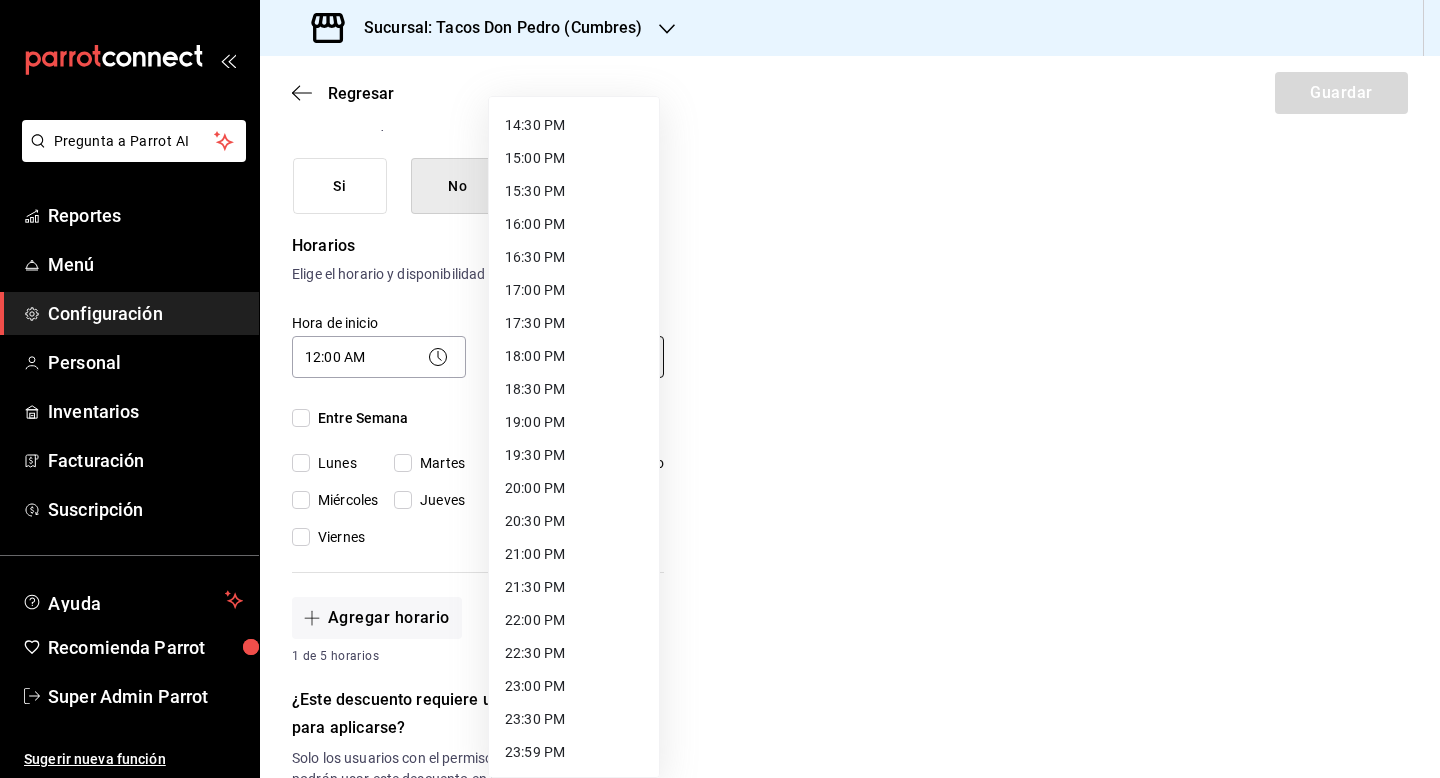 type on "23:59" 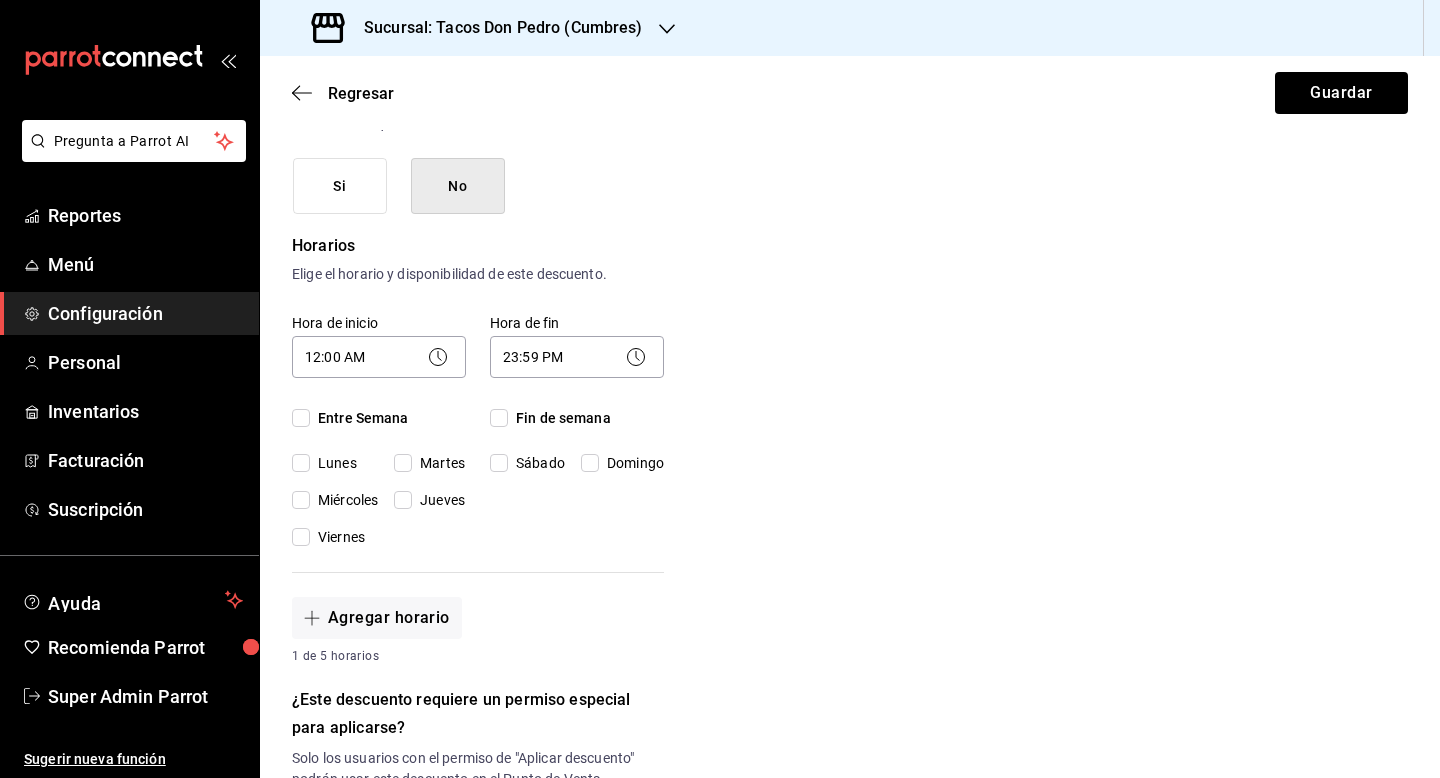 click on "Entre Semana" at bounding box center (301, 418) 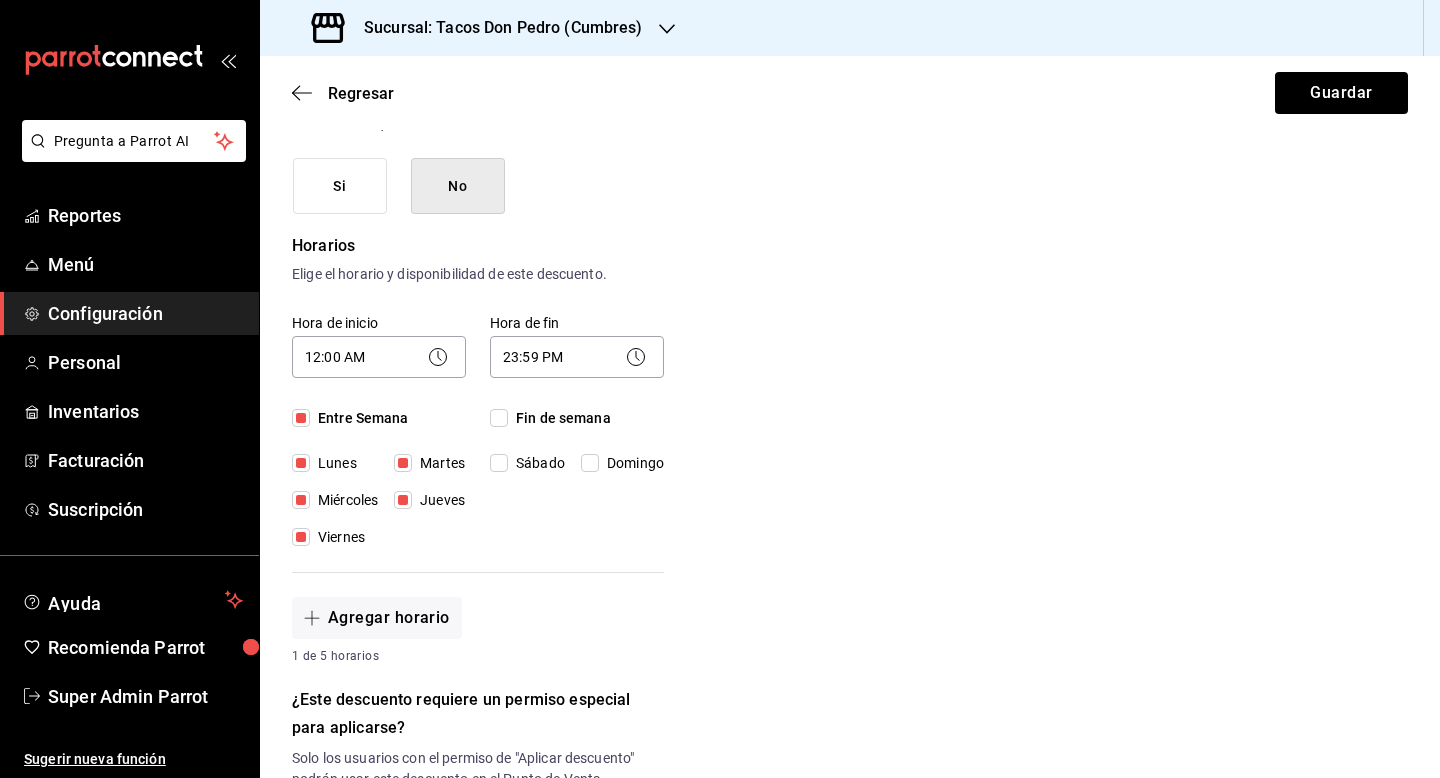 click on "Fin de semana" at bounding box center [499, 418] 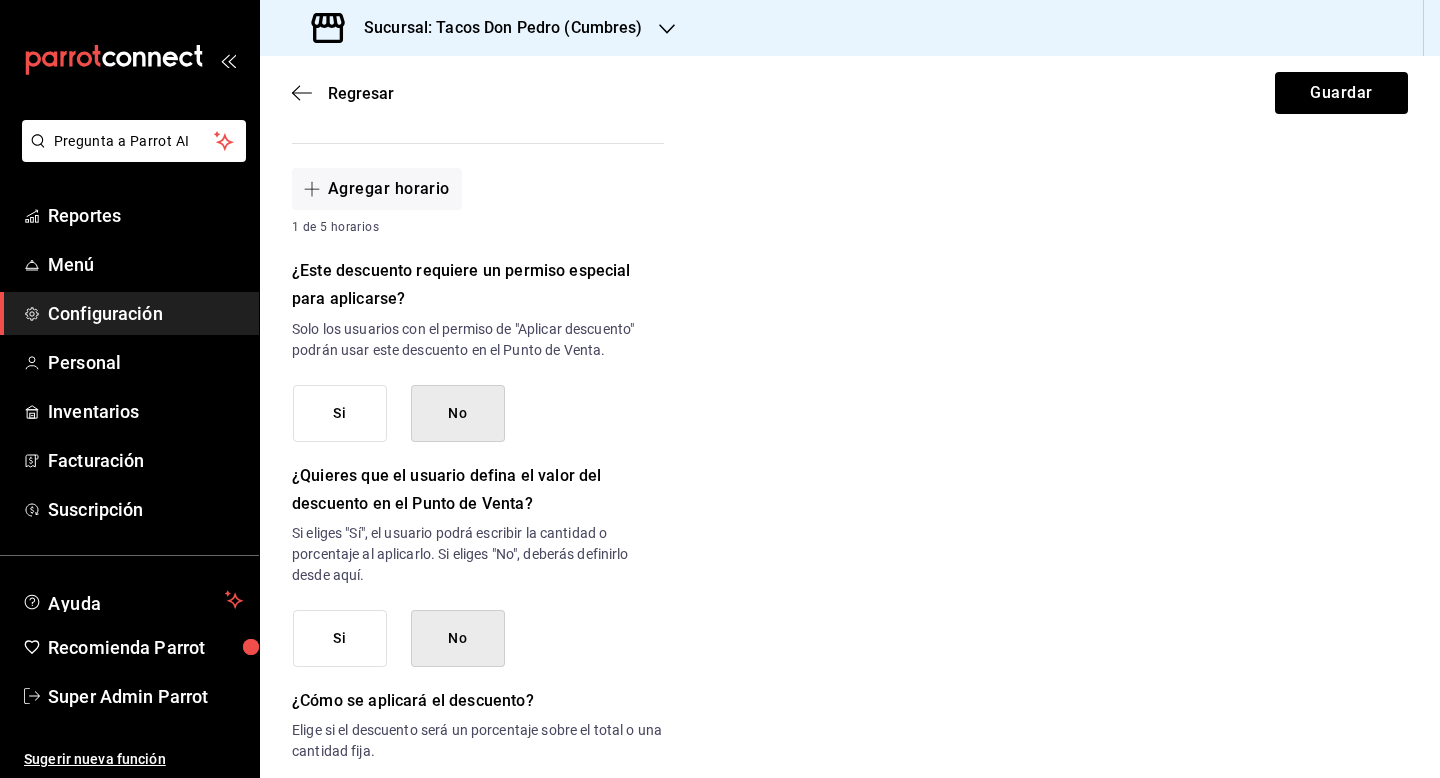 scroll, scrollTop: 916, scrollLeft: 0, axis: vertical 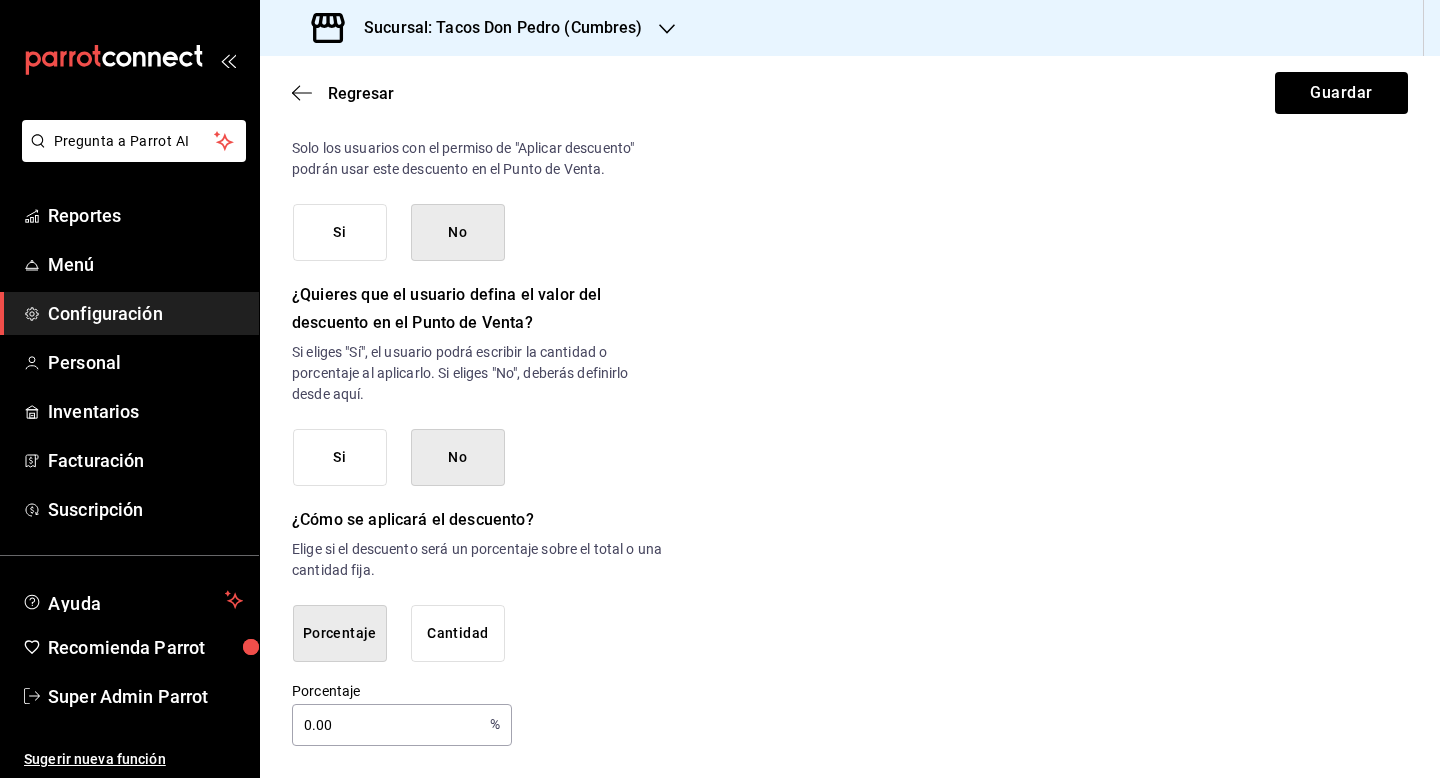 click on "0.00" at bounding box center [387, 725] 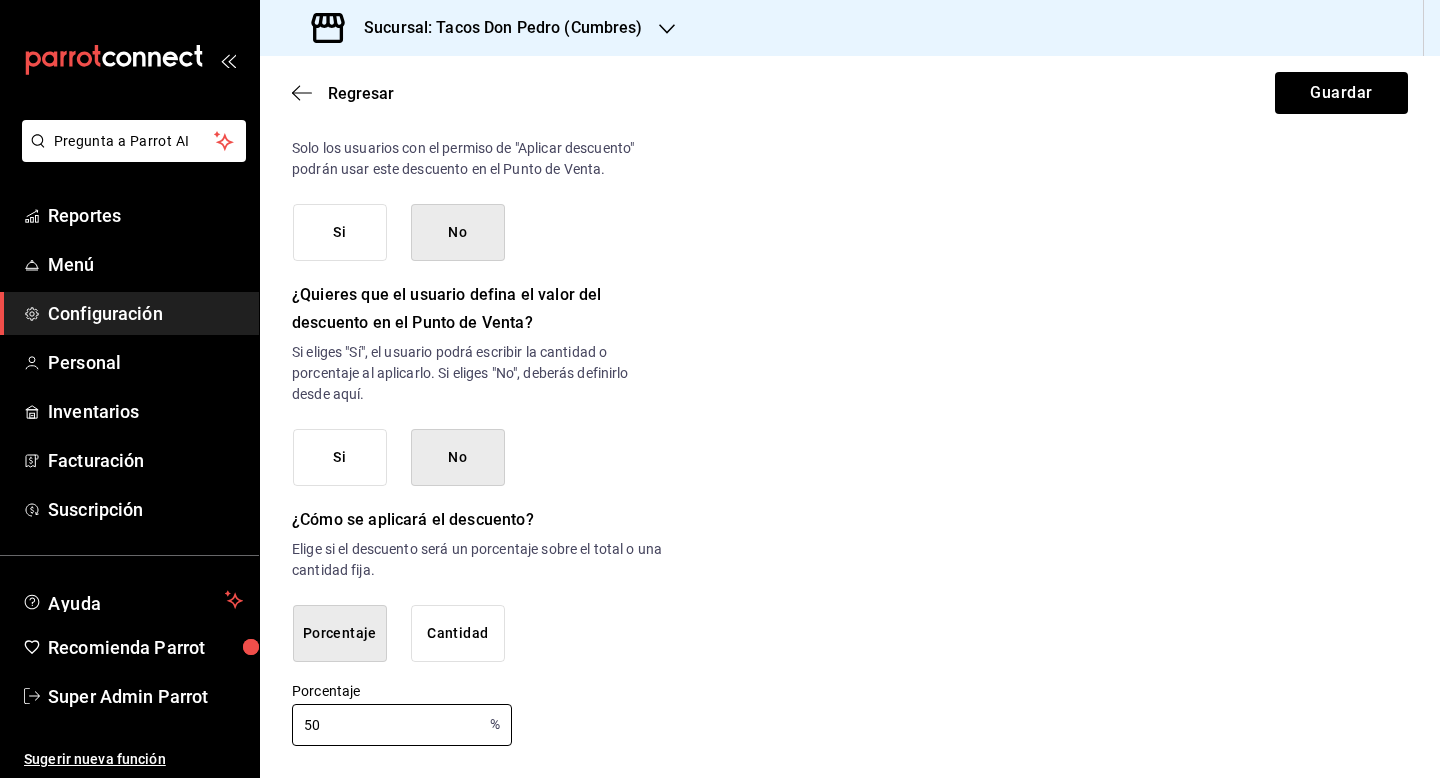 type on "50" 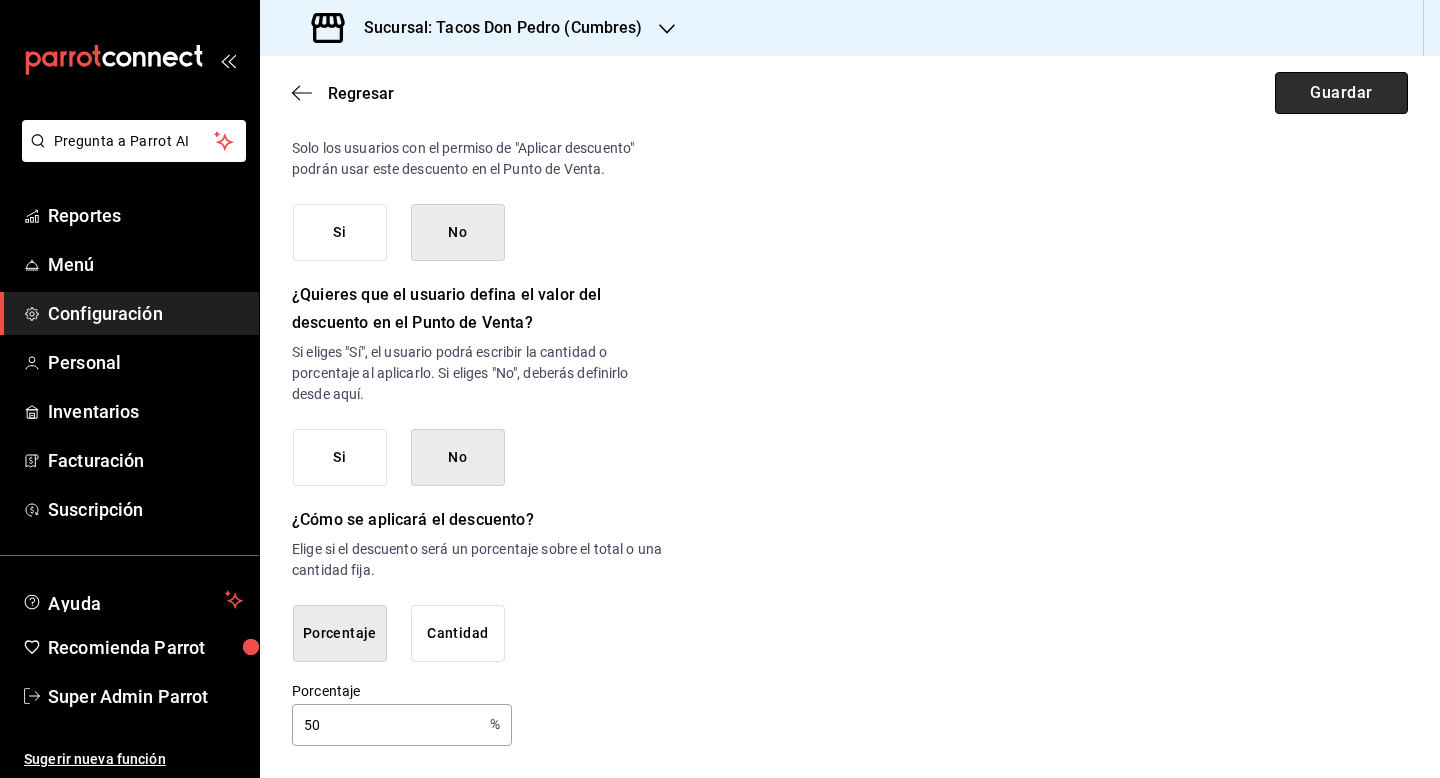 click on "Guardar" at bounding box center (1341, 93) 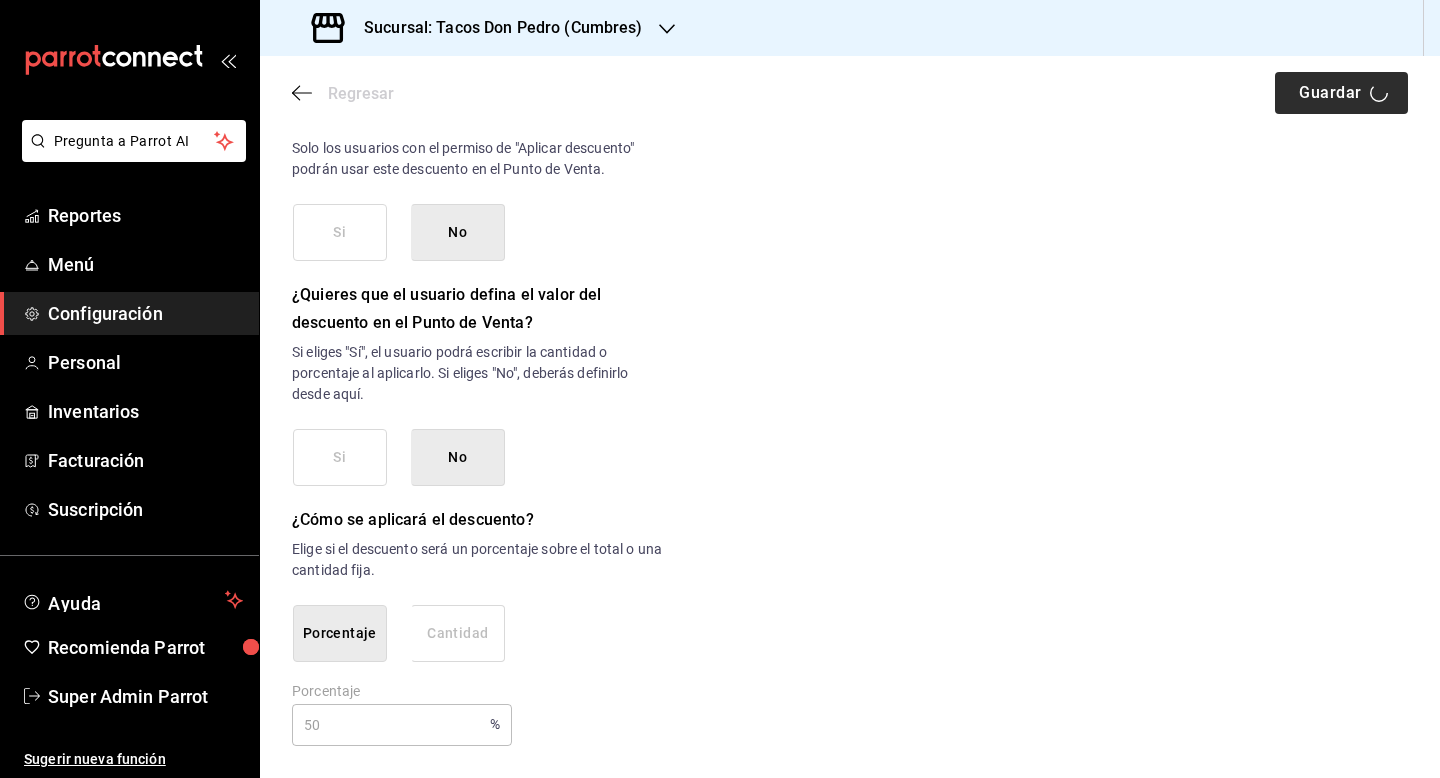 scroll, scrollTop: 0, scrollLeft: 0, axis: both 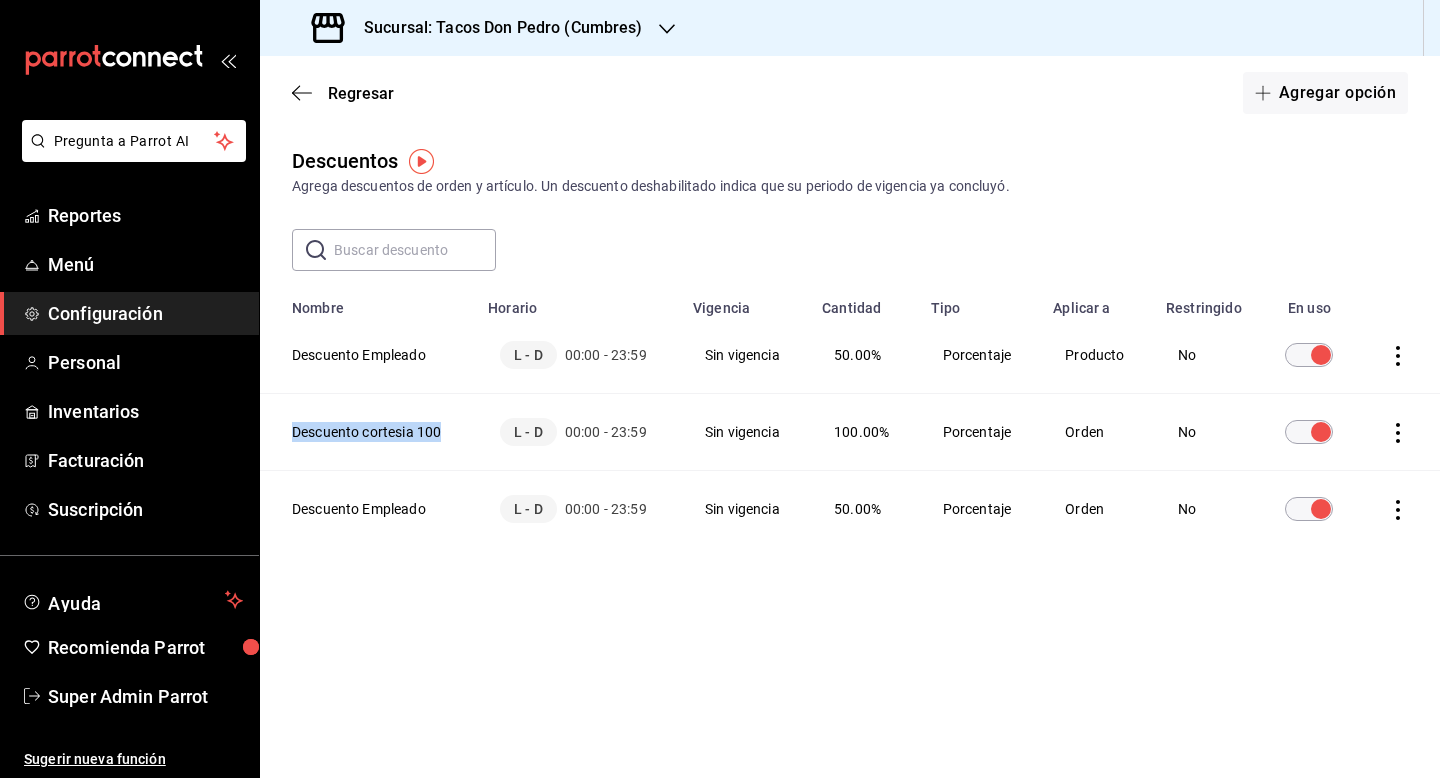 drag, startPoint x: 268, startPoint y: 439, endPoint x: 470, endPoint y: 440, distance: 202.00247 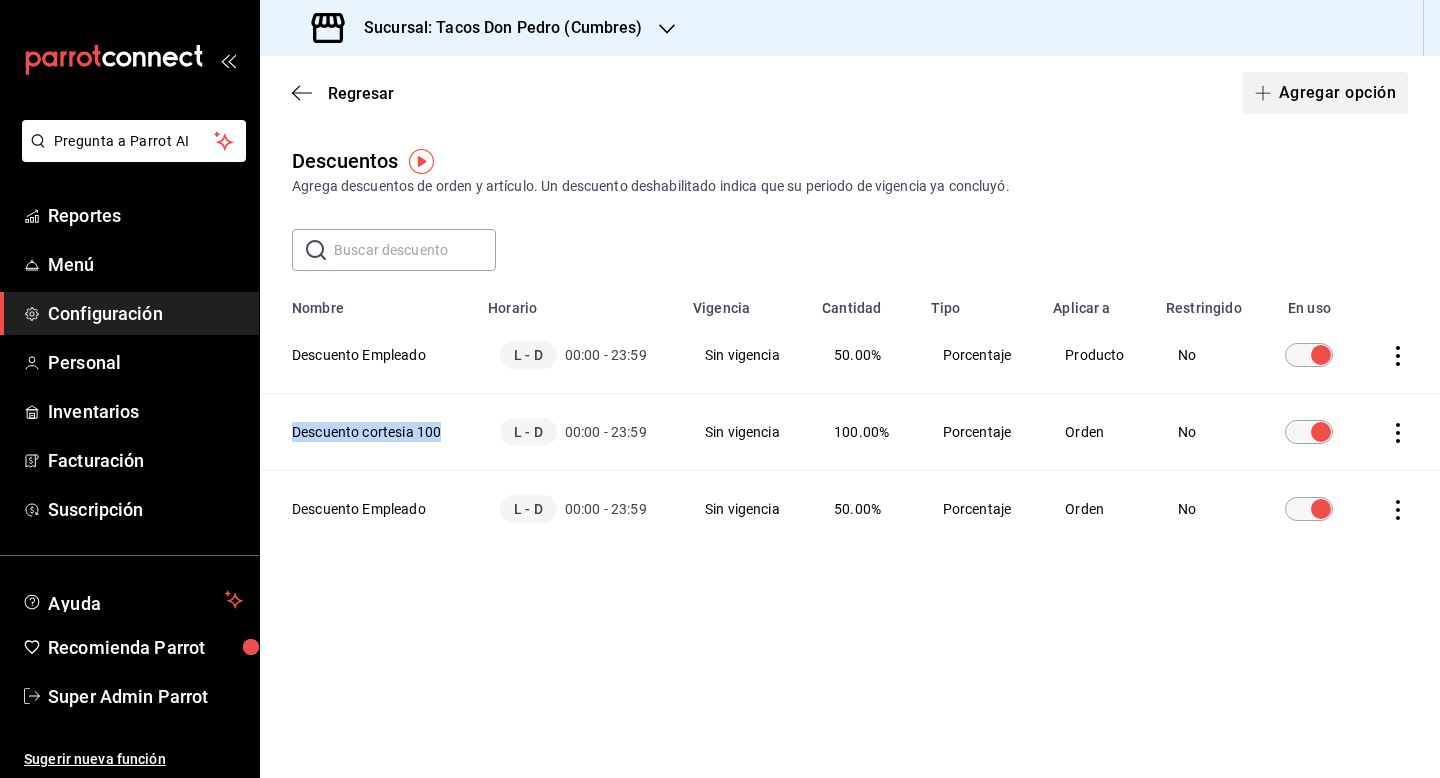 click on "Agregar opción" at bounding box center [1325, 93] 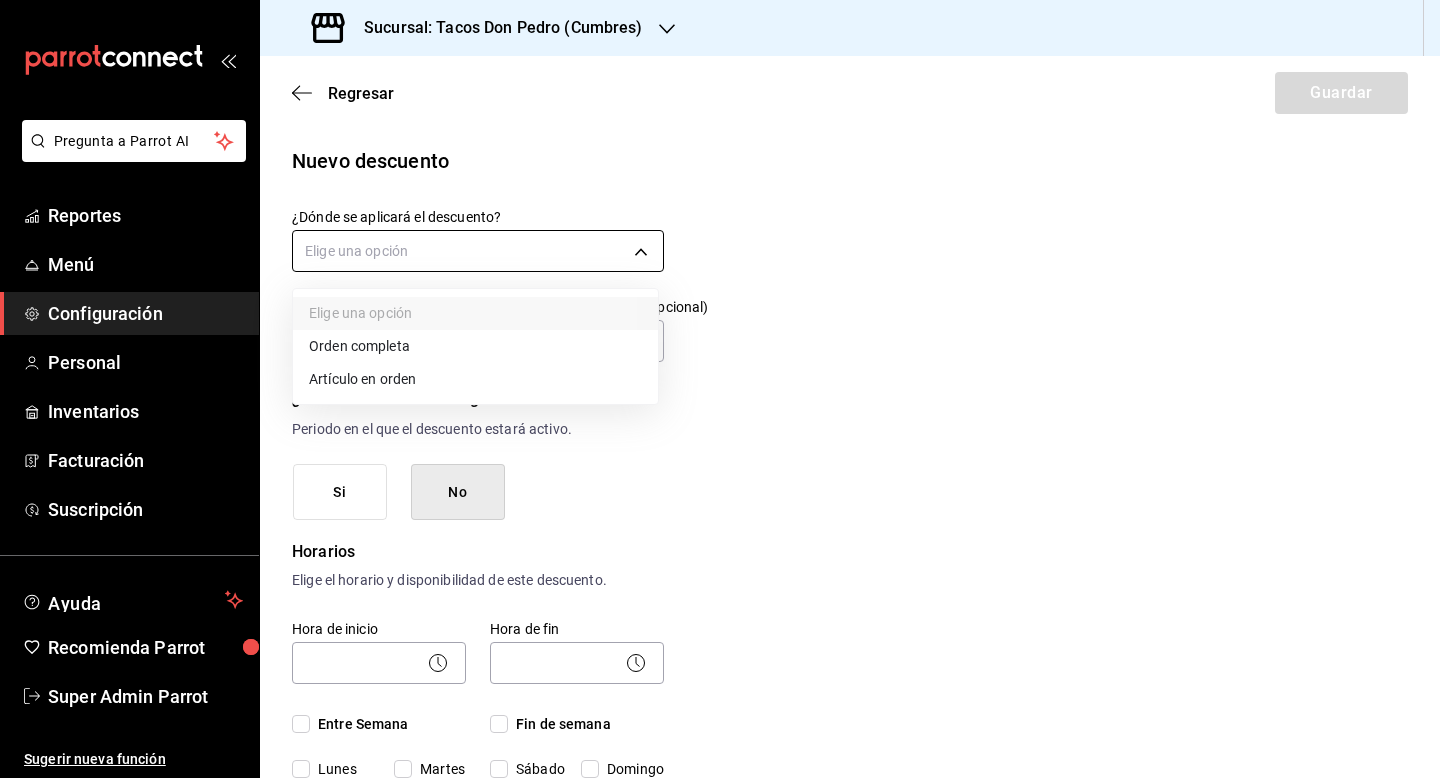 click on "Pregunta a Parrot AI Reportes   Menú   Configuración   Personal   Inventarios   Facturación   Suscripción   Ayuda Recomienda Parrot   Super Admin Parrot   Sugerir nueva función   Sucursal: Tacos Don Pedro (Cumbres) Regresar Guardar Nuevo descuento ¿Dónde se aplicará el descuento? Elige una opción ¿Cómo se va a llamar? Ingresa una descripción (opcional) ¿Este descuento tiene vigencia? Periodo en el que el descuento estará activo. Si No Horarios Elige el horario y disponibilidad de este descuento. Hora de inicio ​ Entre Semana Lunes Martes Miércoles Jueves Viernes Hora de fin ​ Fin de semana Sábado Domingo Agregar horario 1 de 5 horarios ¿Este descuento requiere un permiso especial para aplicarse? Solo los usuarios con el permiso de "Aplicar descuento" podrán usar este descuento en el Punto de Venta. Si No ¿Quieres que el usuario defina el valor del descuento en el Punto de Venta? Si No ¿Cómo se aplicará el descuento? Porcentaje Cantidad Porcentaje 0.00 % Porcentaje Ver video tutorial" at bounding box center [720, 389] 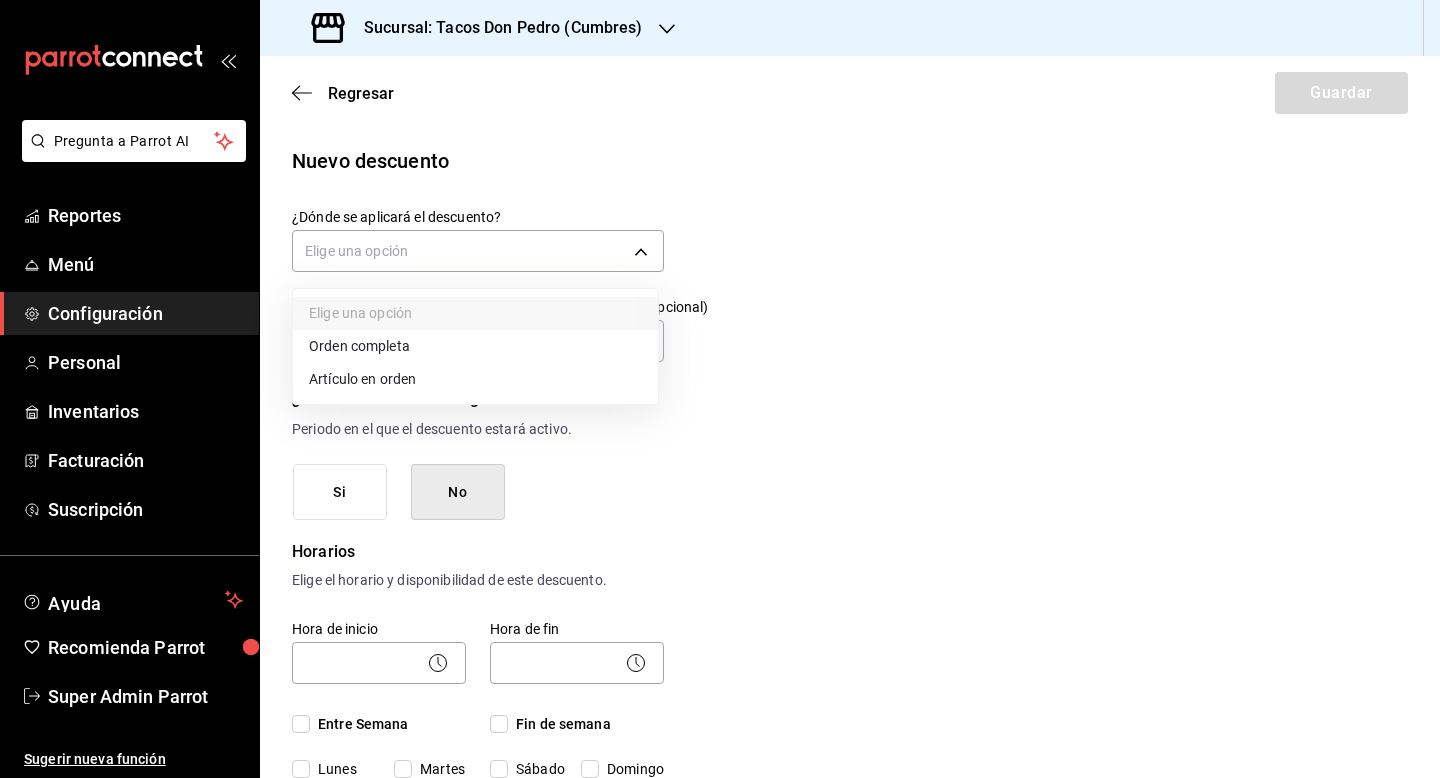 click on "Artículo en orden" at bounding box center (475, 379) 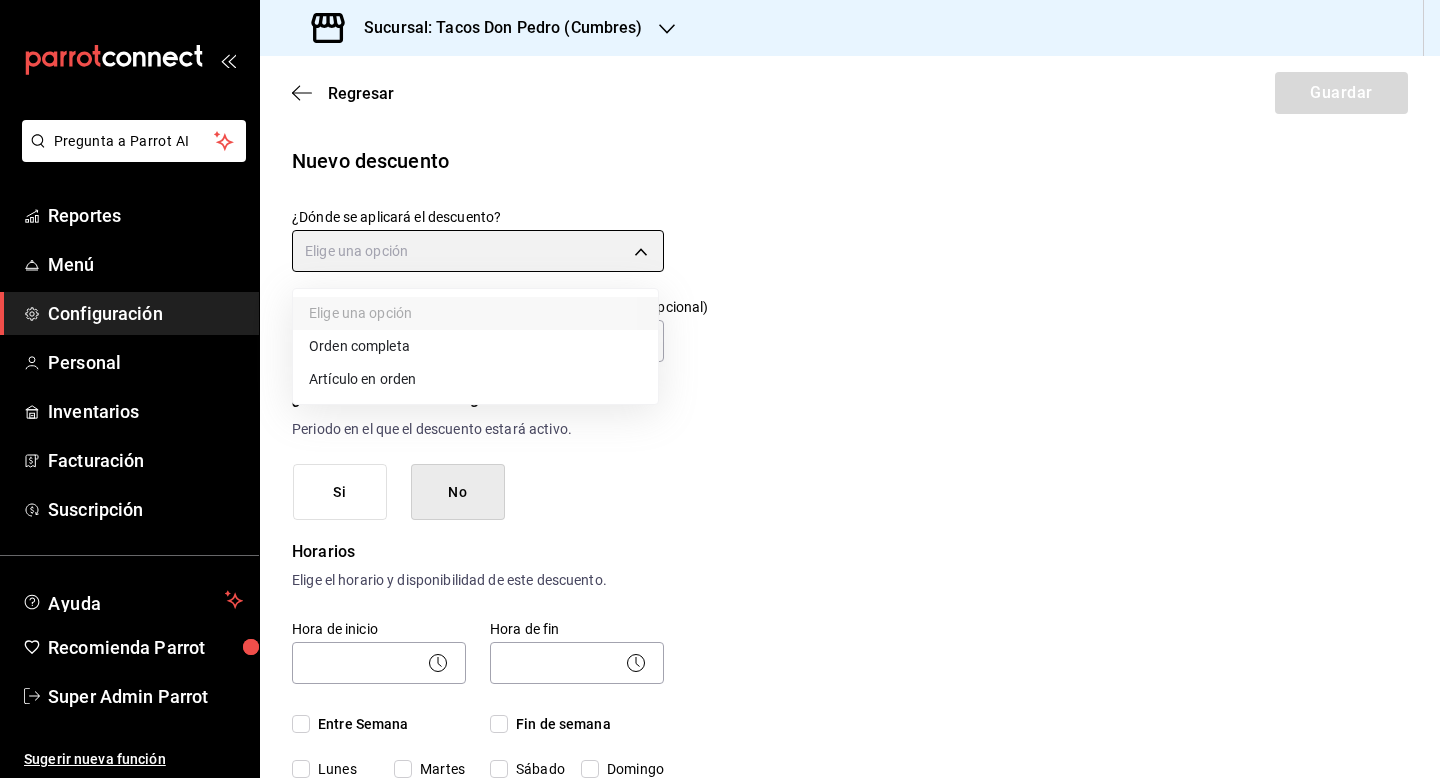 type on "ORDER_ITEM" 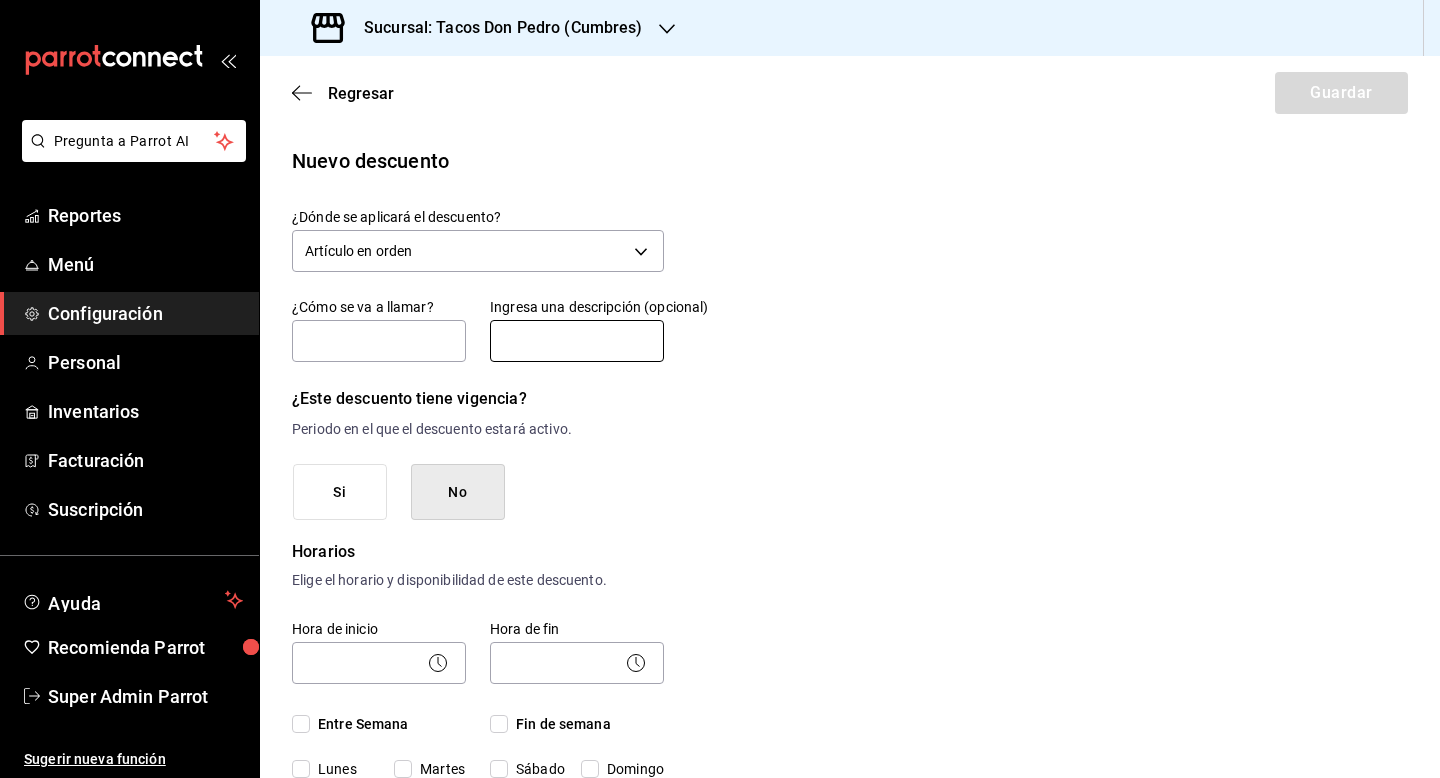 click at bounding box center (577, 341) 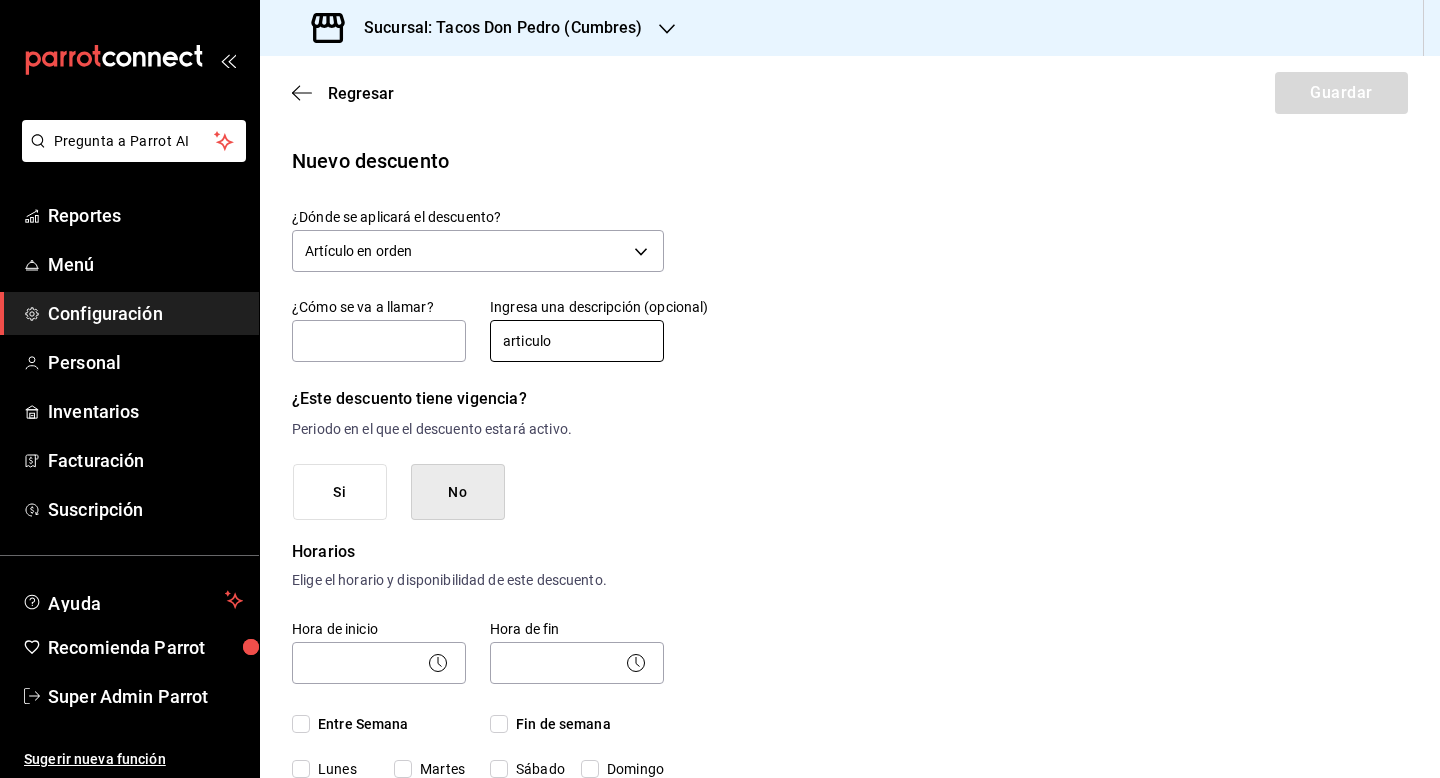 type on "articulo" 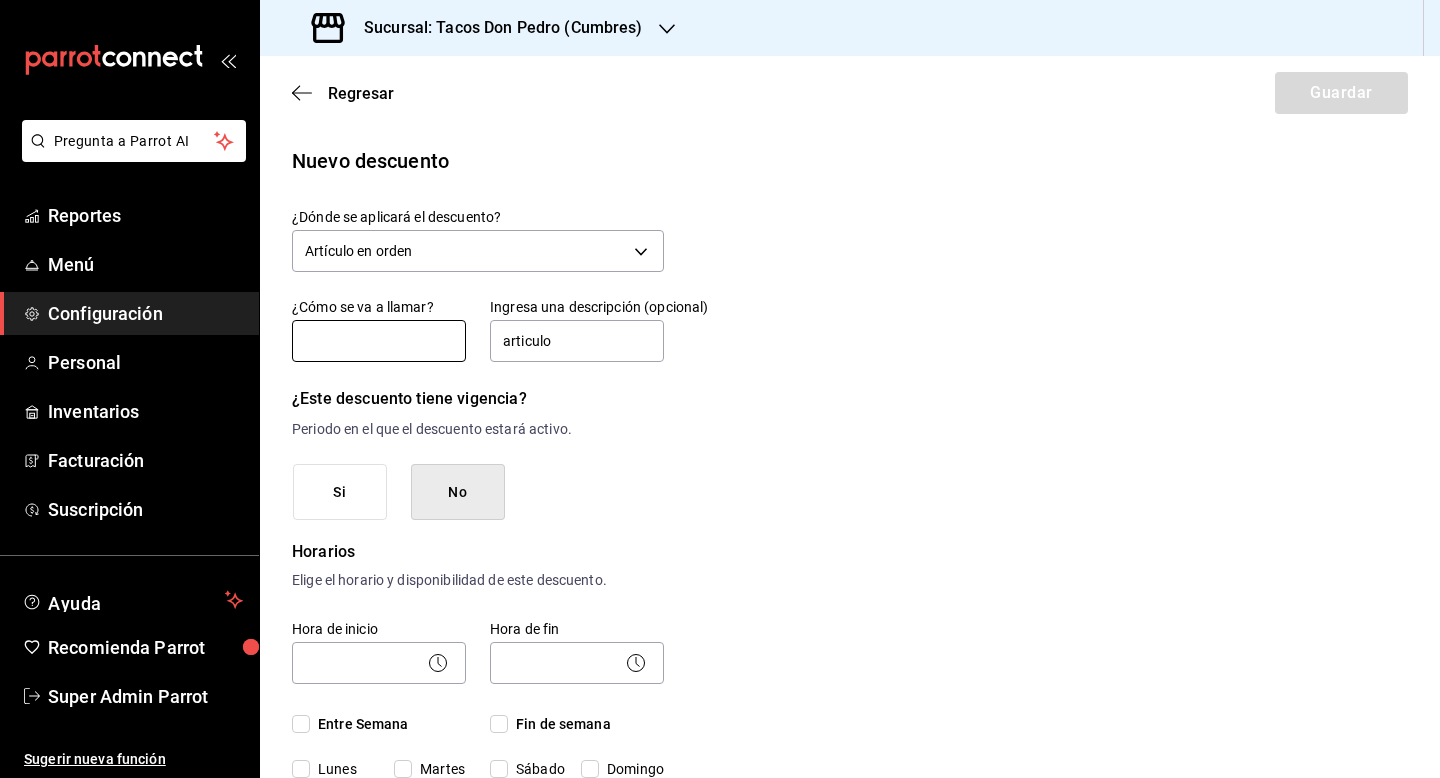 click at bounding box center [379, 341] 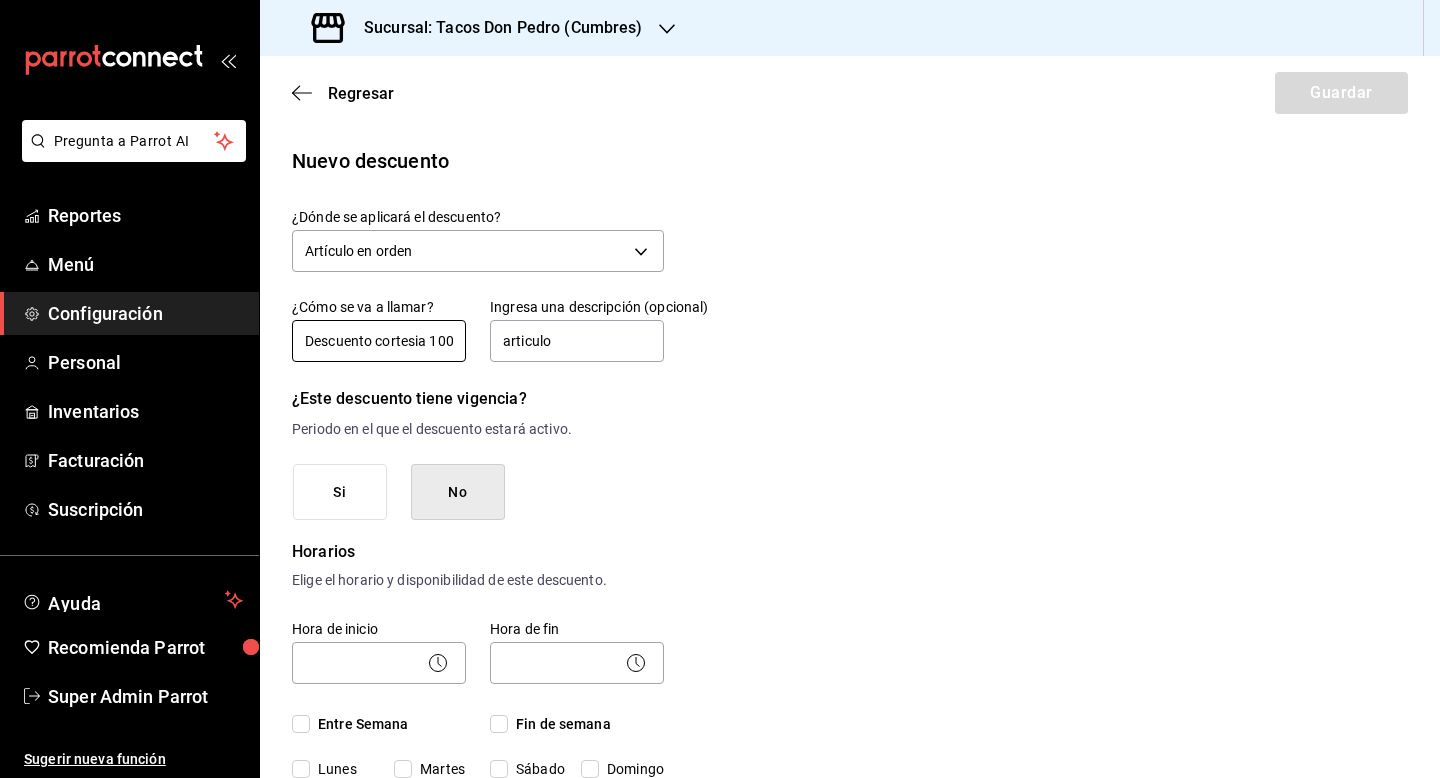 scroll, scrollTop: 0, scrollLeft: 4, axis: horizontal 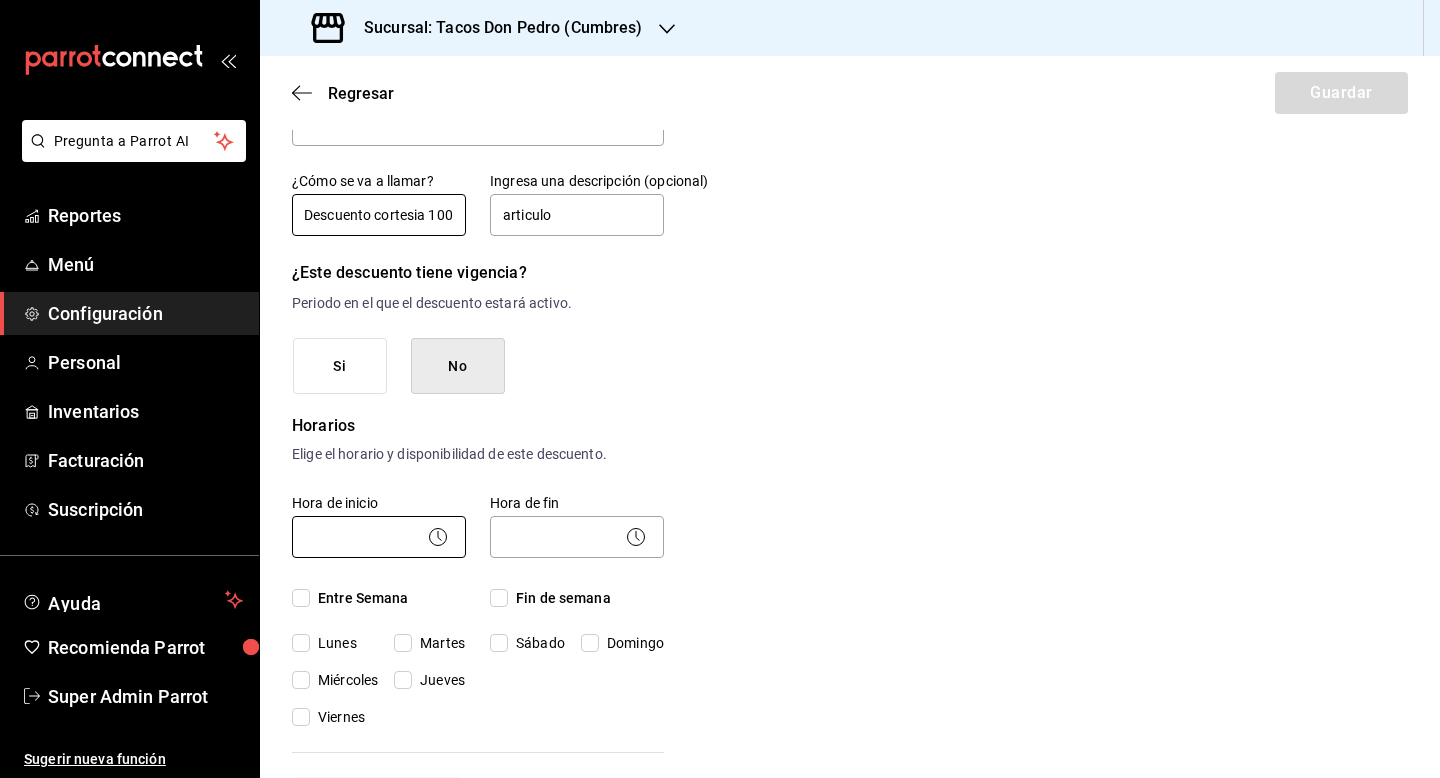 type on "Descuento cortesia 100" 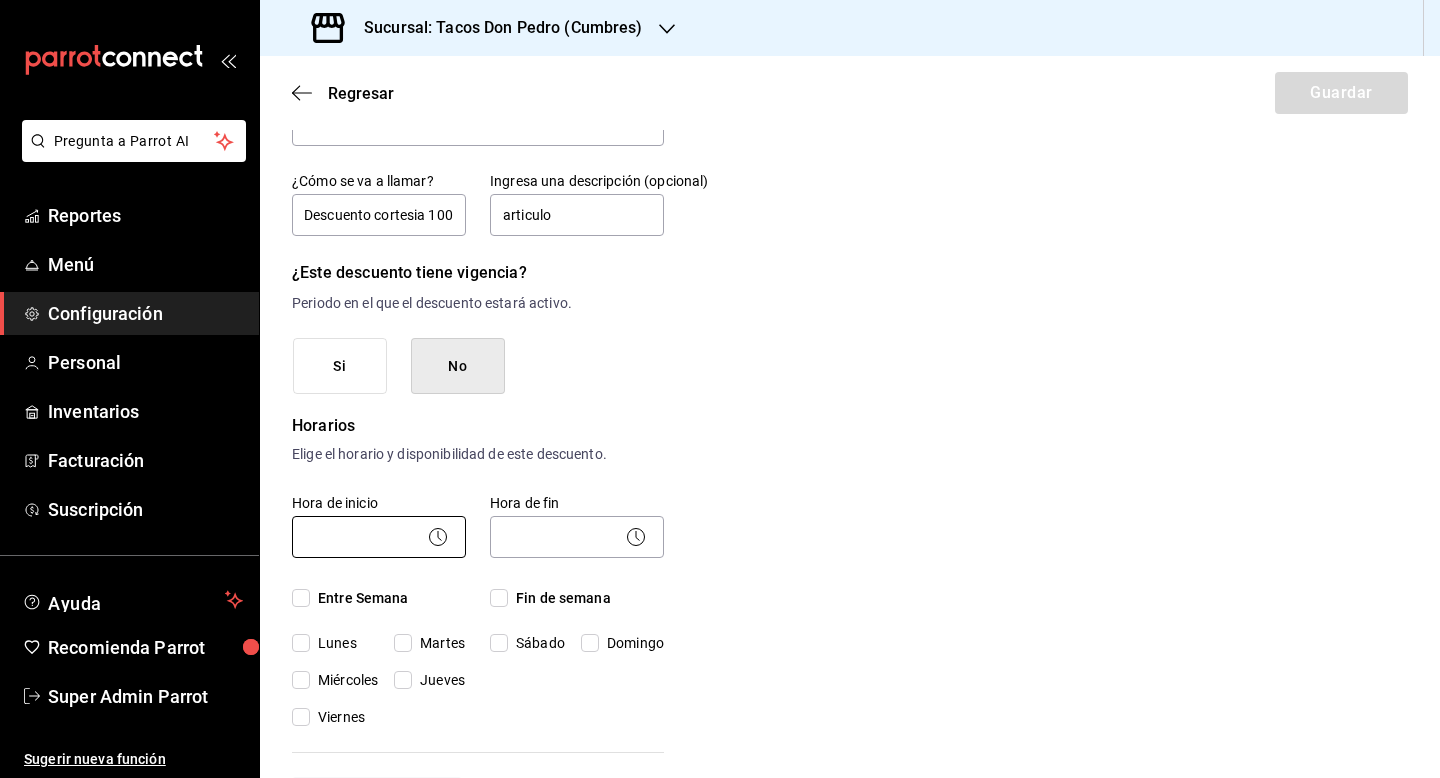 click on "Pregunta a Parrot AI Reportes   Menú   Configuración   Personal   Inventarios   Facturación   Suscripción   Ayuda Recomienda Parrot   Super Admin Parrot   Sugerir nueva función   Sucursal: Tacos Don Pedro (Cumbres) Regresar Guardar Nuevo descuento ¿Dónde se aplicará el descuento? Artículo en orden ORDER_ITEM ¿Cómo se va a llamar? Descuento cortesia 100 Ingresa una descripción (opcional) articulo ¿Este descuento tiene vigencia? Periodo en el que el descuento estará activo. Si No Horarios Elige el horario y disponibilidad de este descuento. Hora de inicio ​ Entre Semana Lunes Martes Miércoles Jueves Viernes Hora de fin ​ Fin de semana Sábado Domingo Agregar horario 1 de 5 horarios ¿Este descuento requiere un permiso especial para aplicarse? Solo los usuarios con el permiso de "Aplicar descuento" podrán usar este descuento en el Punto de Venta. Si No ¿Quieres que el usuario defina el valor del descuento en el Punto de Venta? Si No ¿Cómo se aplicará el descuento? Porcentaje Cantidad 0.00" at bounding box center [720, 389] 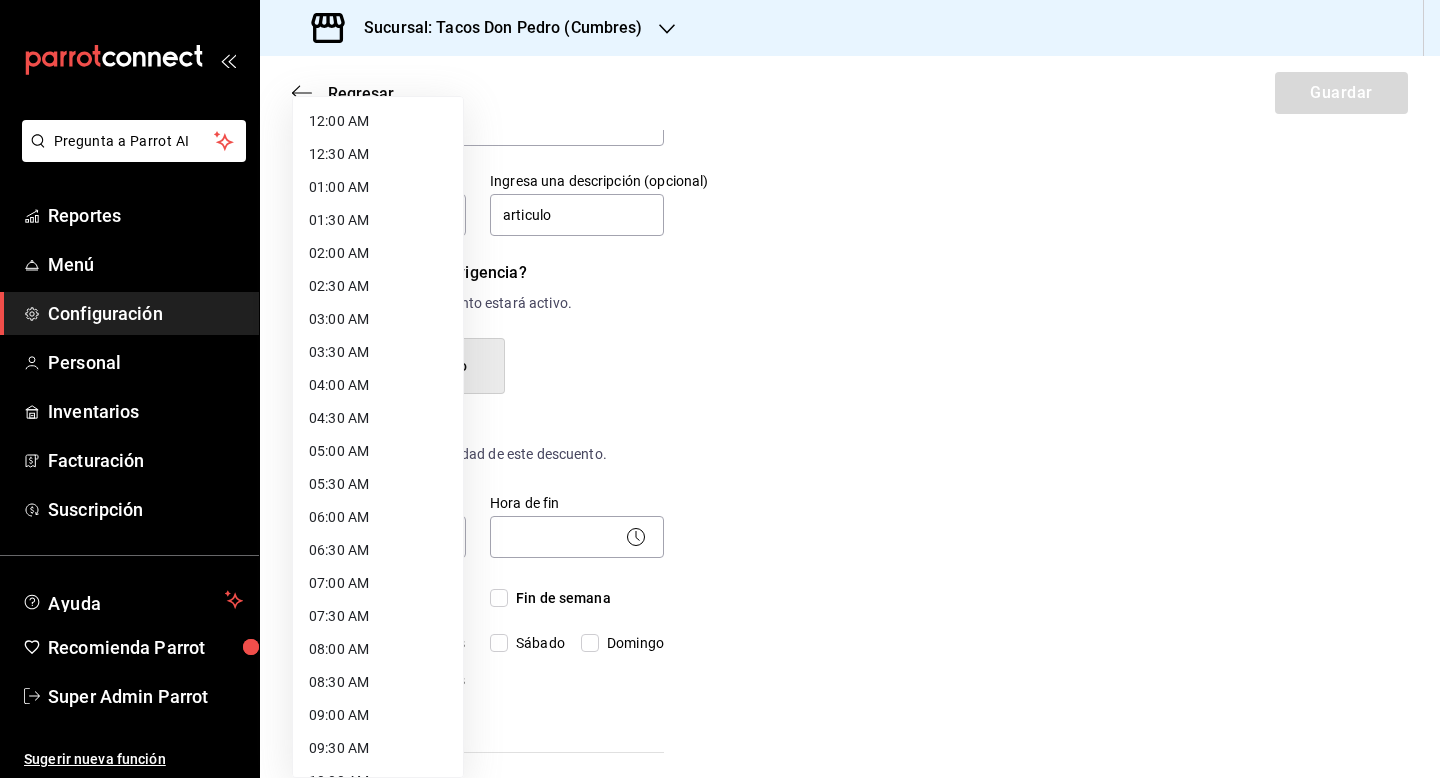 click on "12:00 AM" at bounding box center (378, 121) 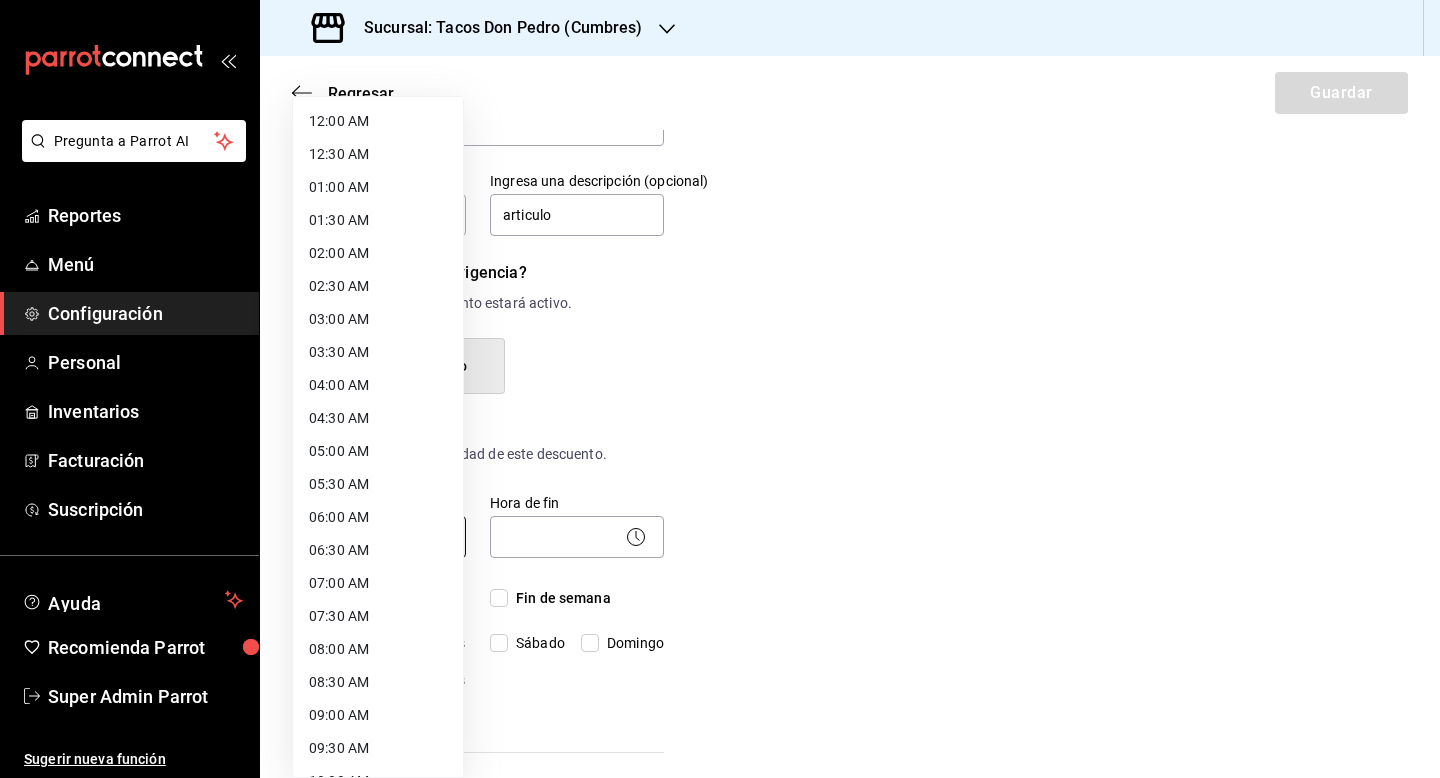 type on "00:00" 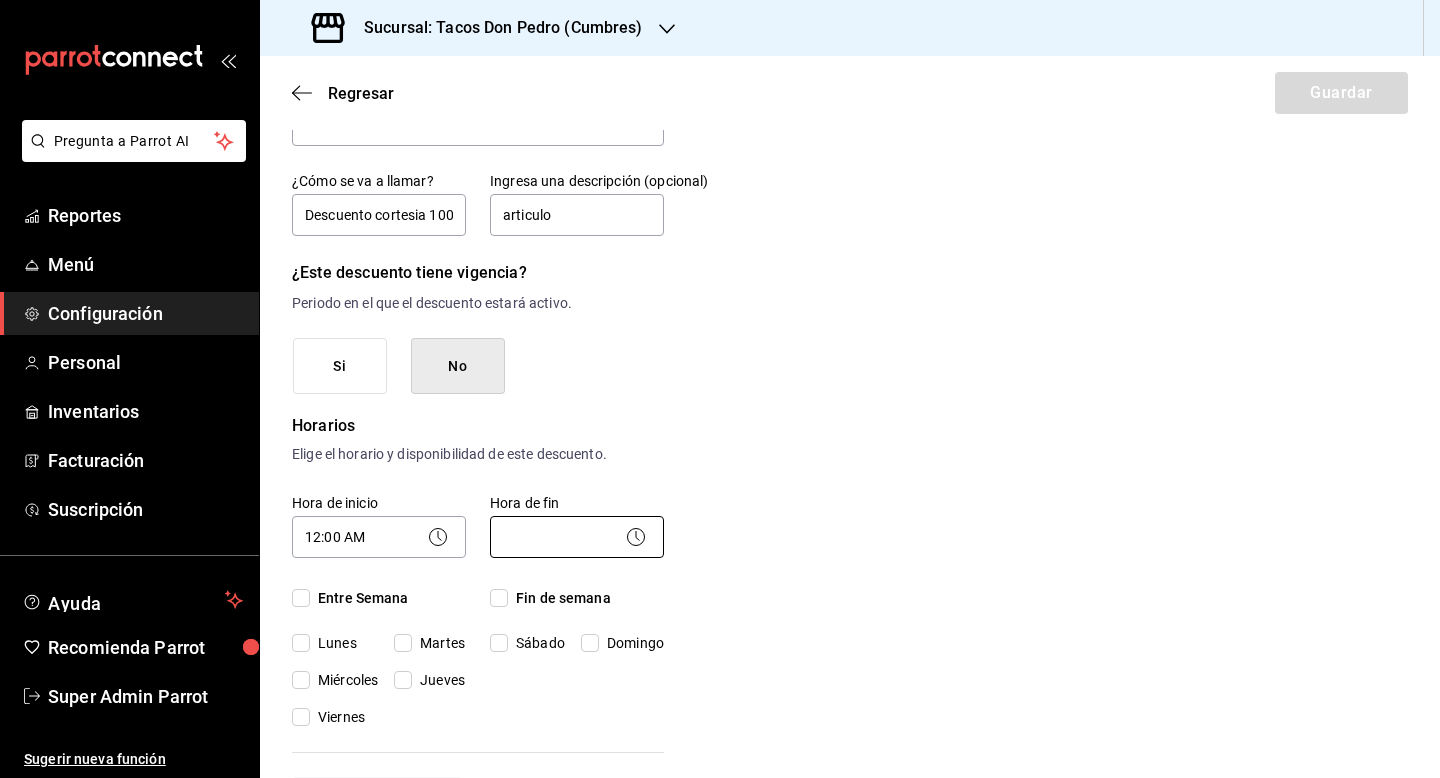click on "Pregunta a Parrot AI Reportes   Menú   Configuración   Personal   Inventarios   Facturación   Suscripción   Ayuda Recomienda Parrot   Super Admin Parrot   Sugerir nueva función   Sucursal: Tacos Don Pedro (Cumbres) Regresar Guardar Nuevo descuento ¿Dónde se aplicará el descuento? Artículo en orden ORDER_ITEM ¿Cómo se va a llamar? Descuento cortesia 100 Ingresa una descripción (opcional) articulo ¿Este descuento tiene vigencia? Periodo en el que el descuento estará activo. Si No Horarios Elige el horario y disponibilidad de este descuento. Hora de inicio 12:00 AM 00:00 Entre Semana Lunes Martes Miércoles Jueves Viernes Hora de fin ​ Fin de semana Sábado Domingo Agregar horario 1 de 5 horarios ¿Este descuento requiere un permiso especial para aplicarse? Solo los usuarios con el permiso de "Aplicar descuento" podrán usar este descuento en el Punto de Venta. Si No ¿Quieres que el usuario defina el valor del descuento en el Punto de Venta? Si No ¿Cómo se aplicará el descuento? Porcentaje %" at bounding box center (720, 389) 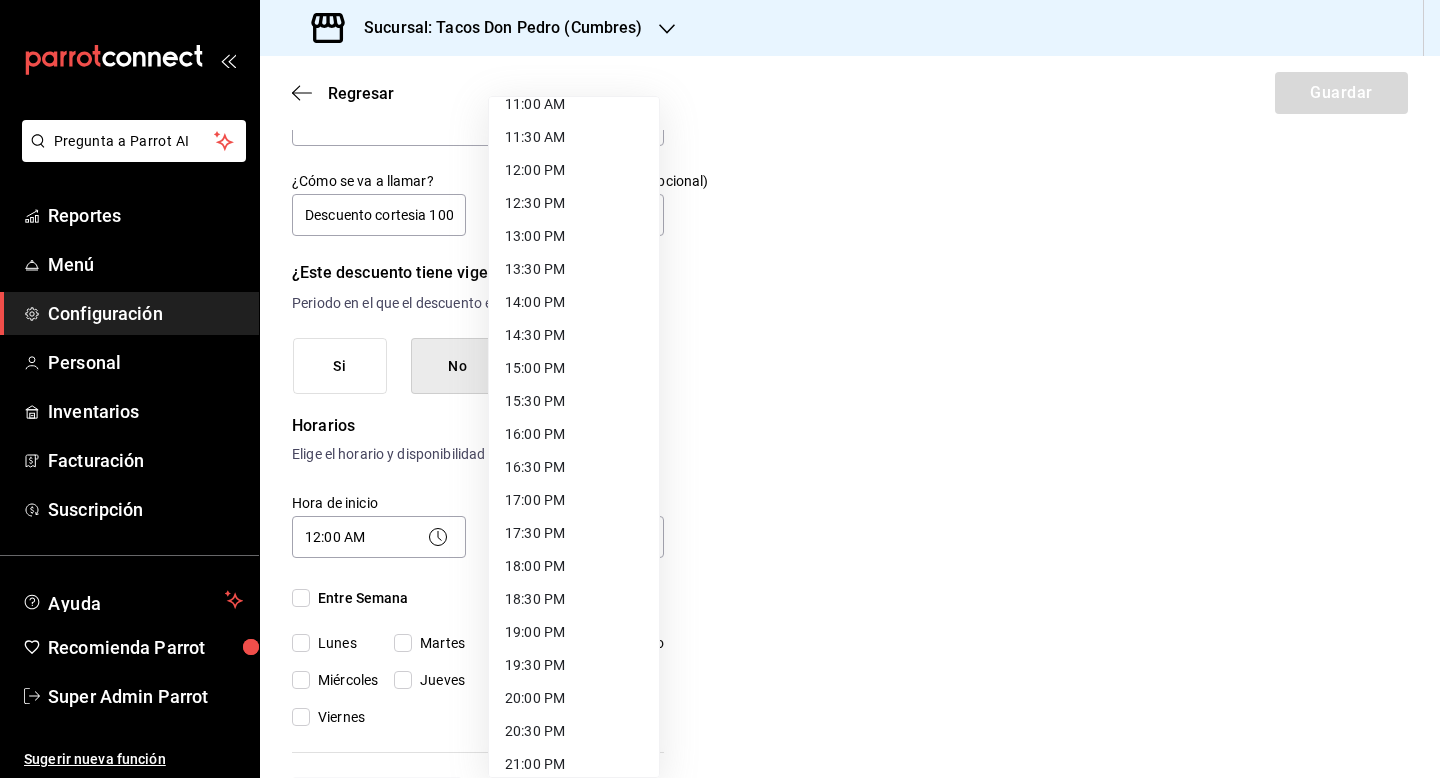 scroll, scrollTop: 953, scrollLeft: 0, axis: vertical 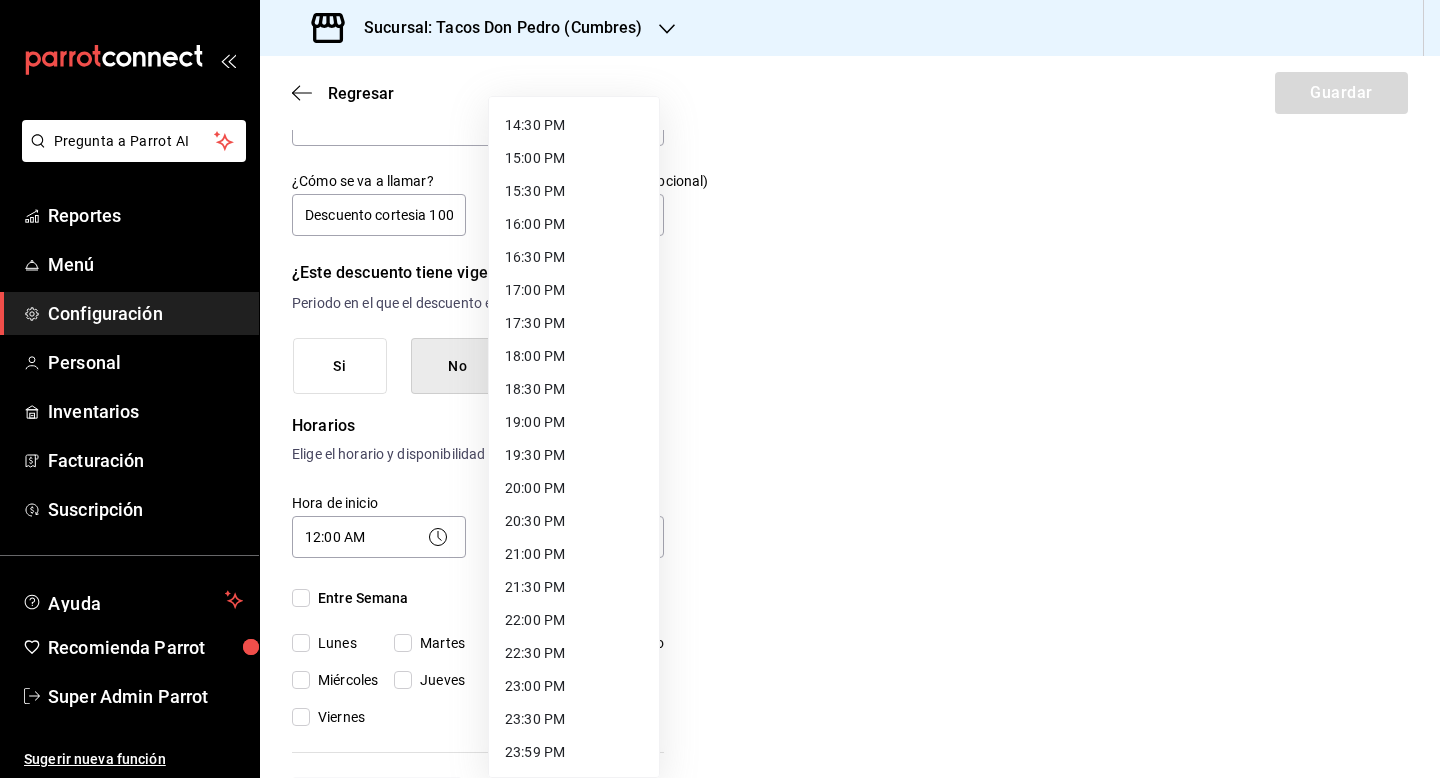 click on "23:59 PM" at bounding box center [574, 752] 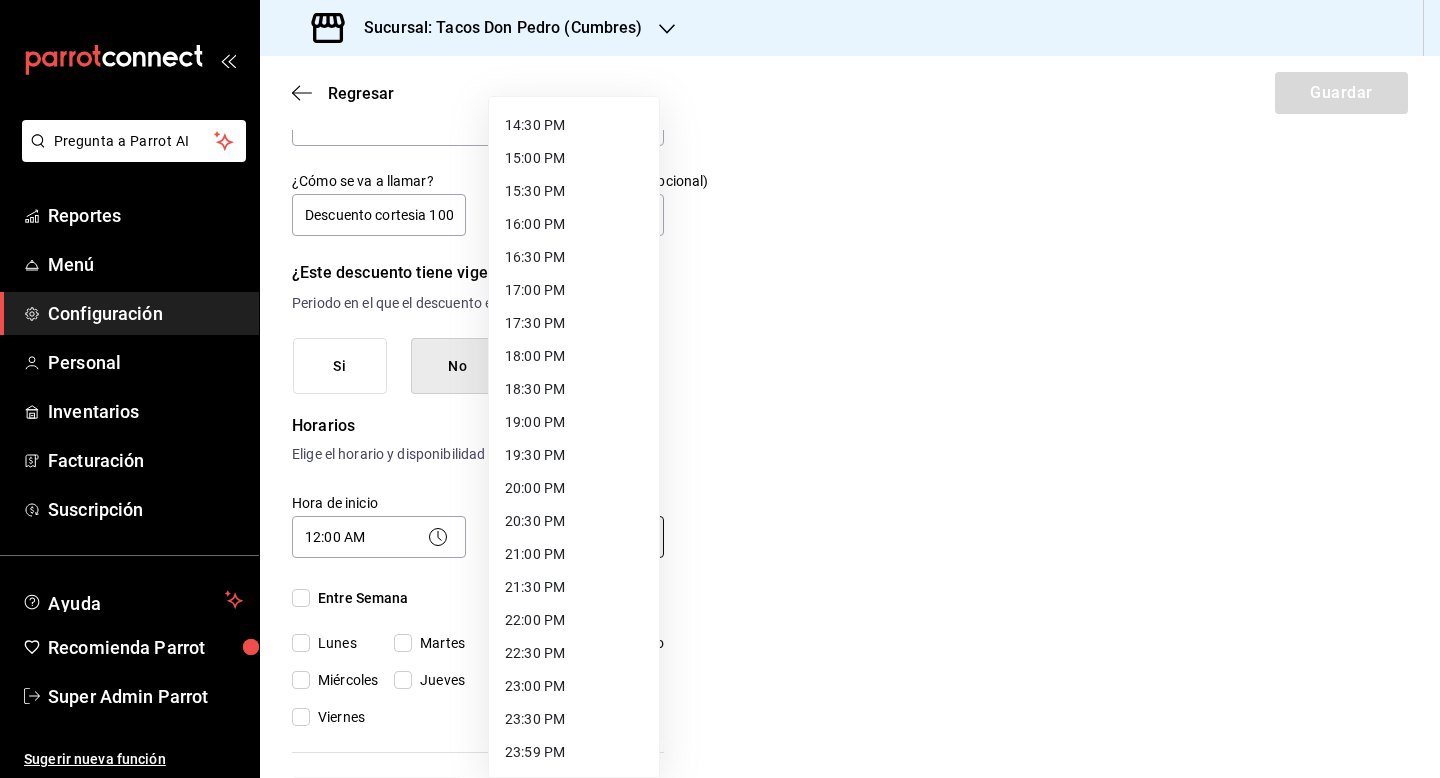 type on "23:59" 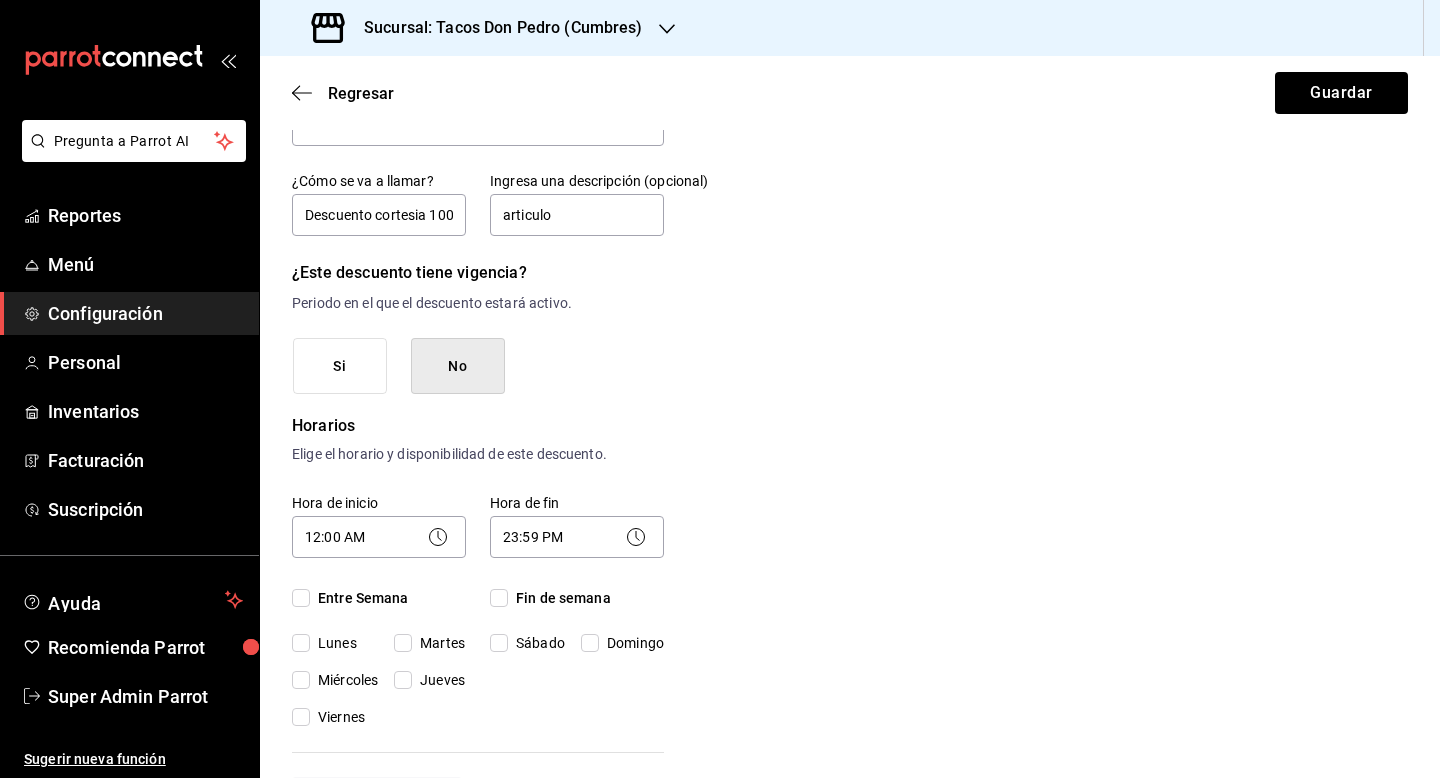 click on "Si" at bounding box center [340, 366] 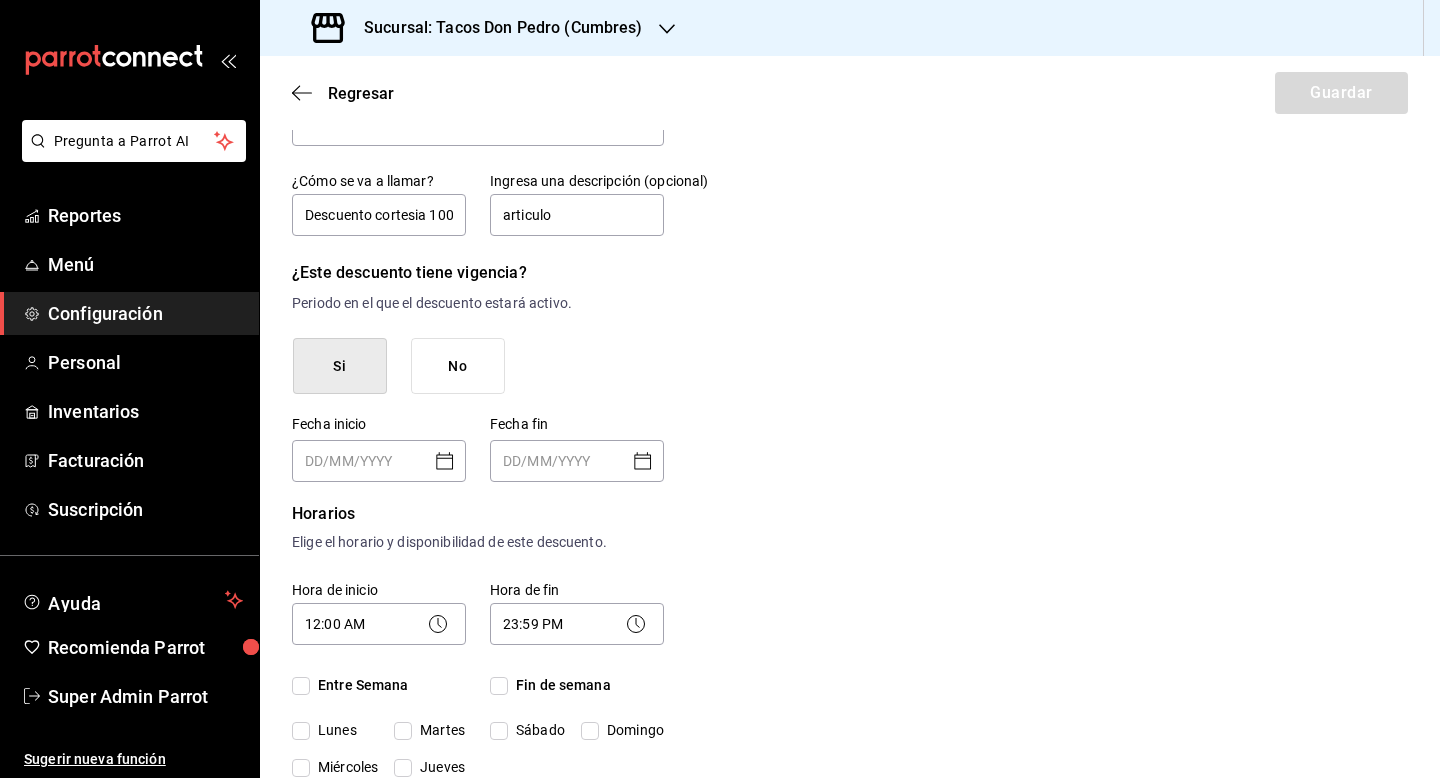 click on "No" at bounding box center (458, 366) 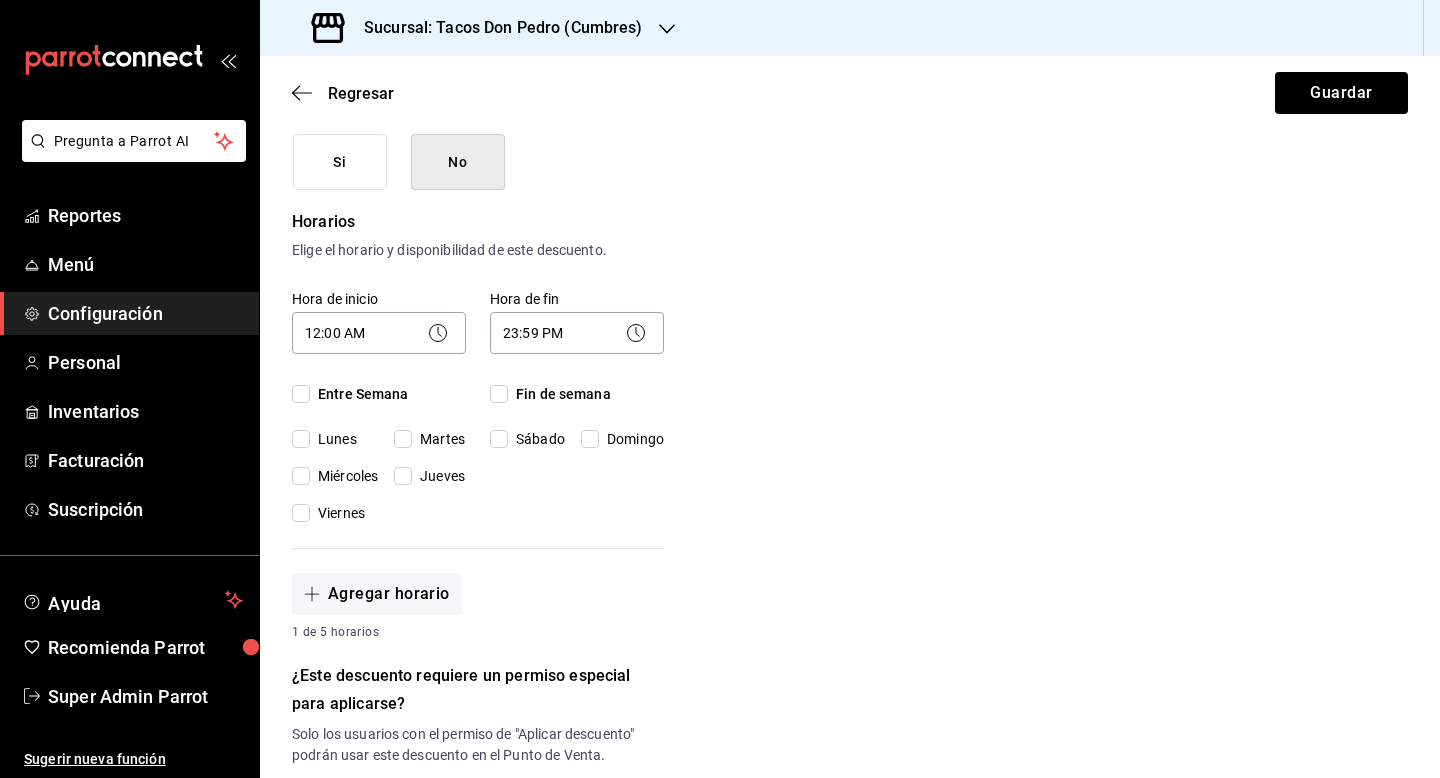 scroll, scrollTop: 388, scrollLeft: 0, axis: vertical 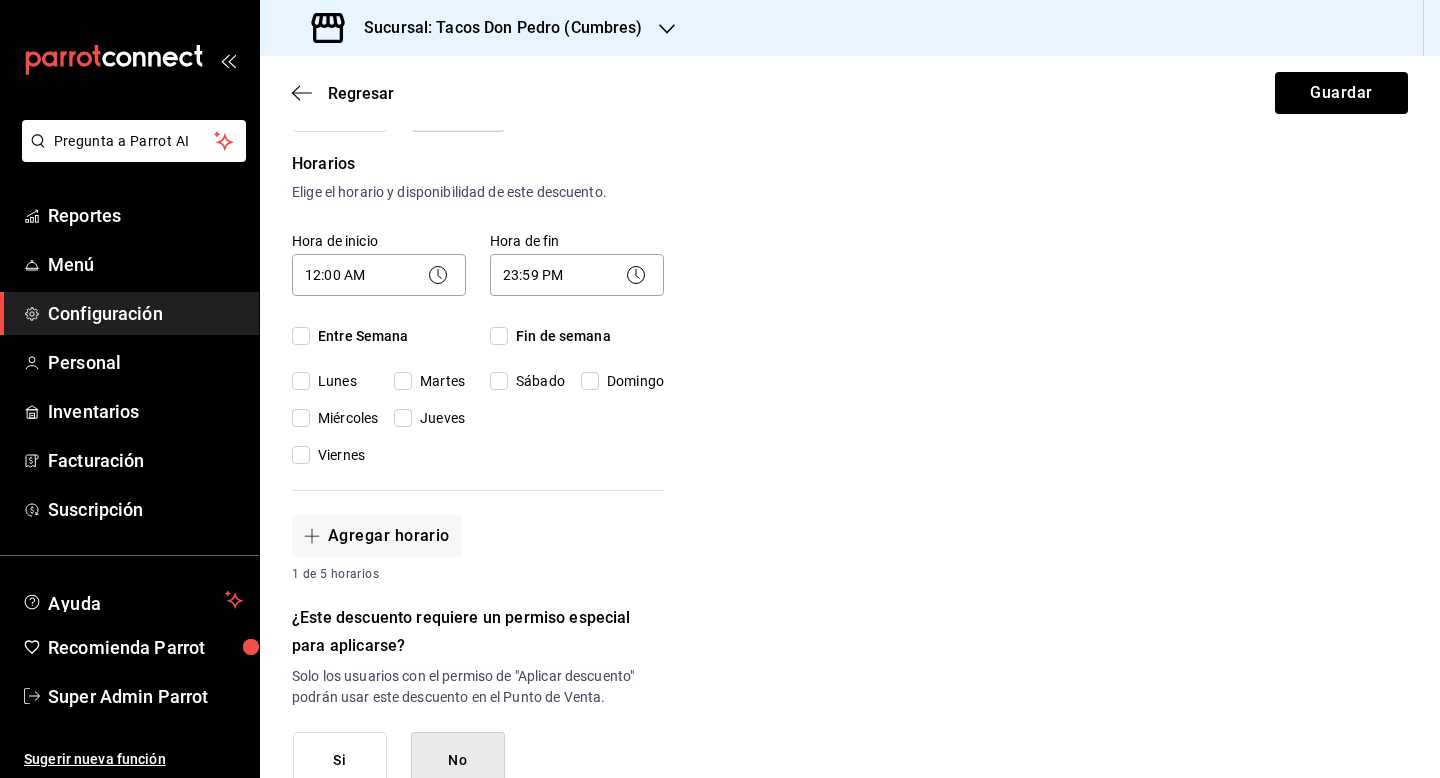 click on "Entre Semana" at bounding box center (301, 336) 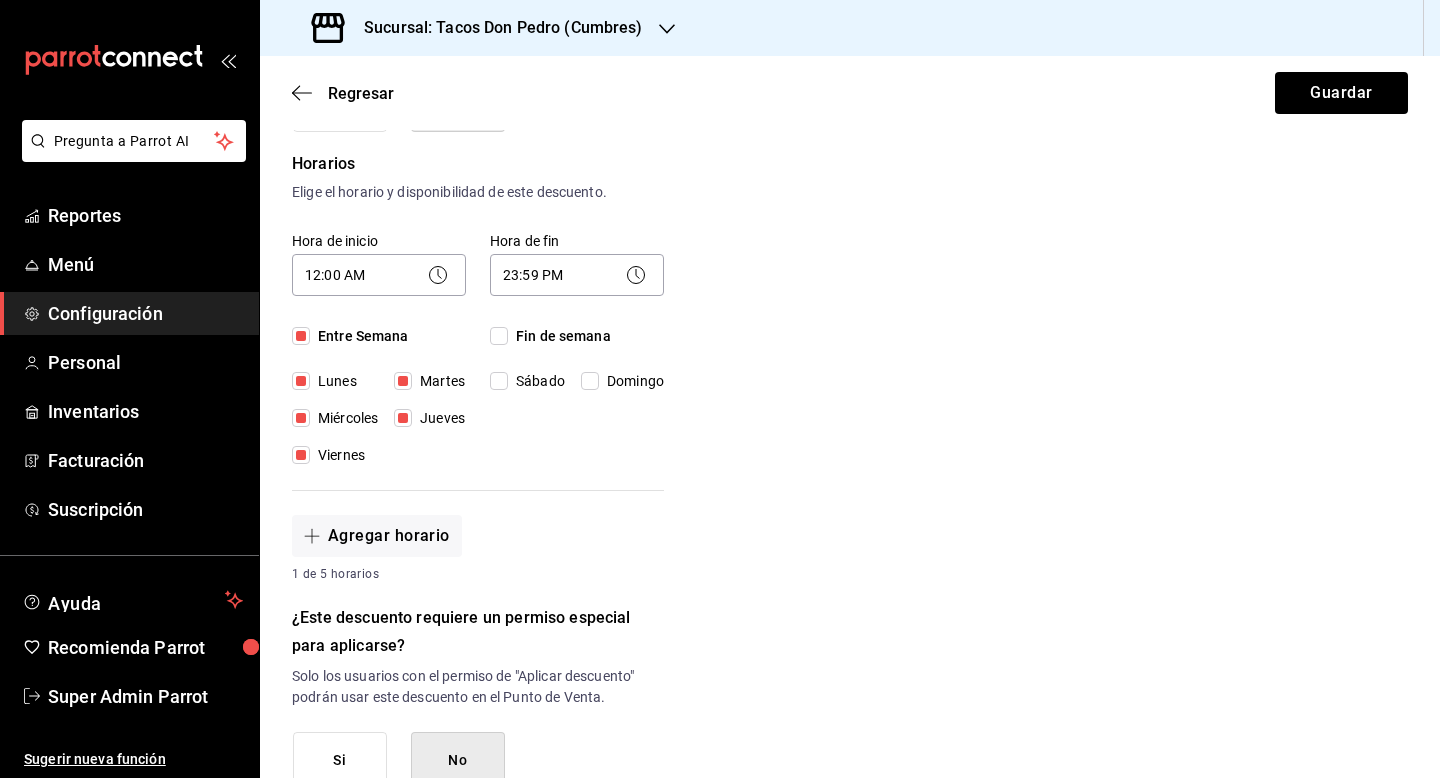 click on "Fin de semana" at bounding box center [499, 336] 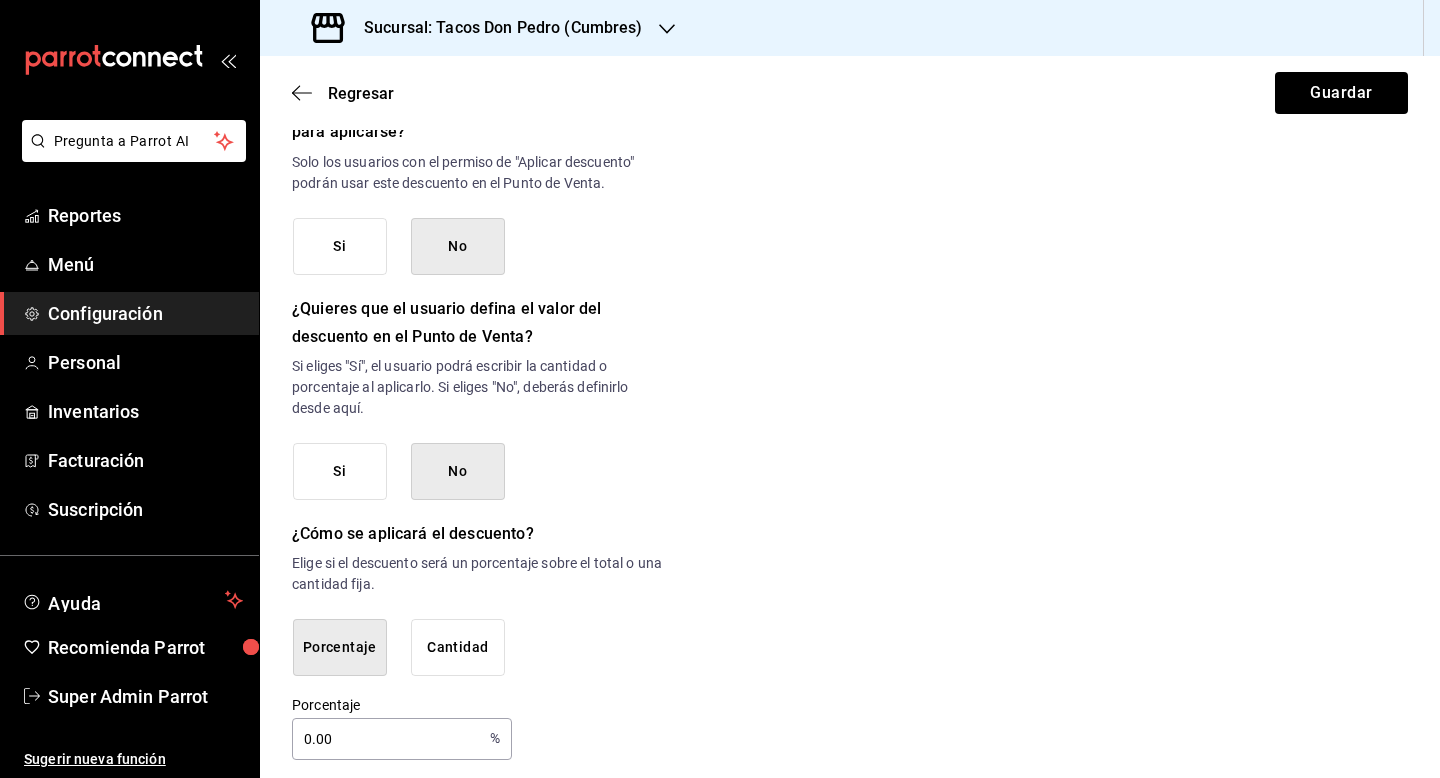 scroll, scrollTop: 912, scrollLeft: 0, axis: vertical 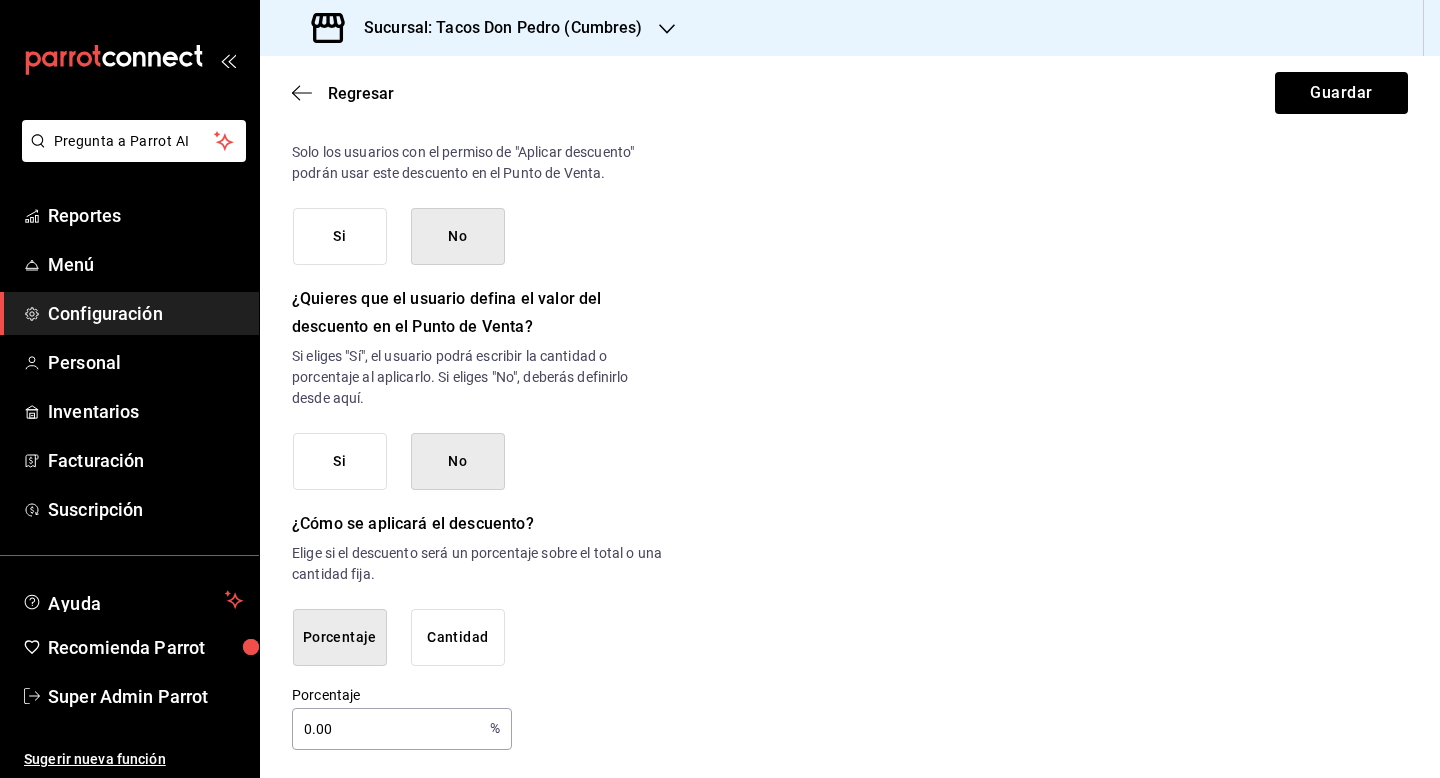 click on "0.00" at bounding box center [387, 729] 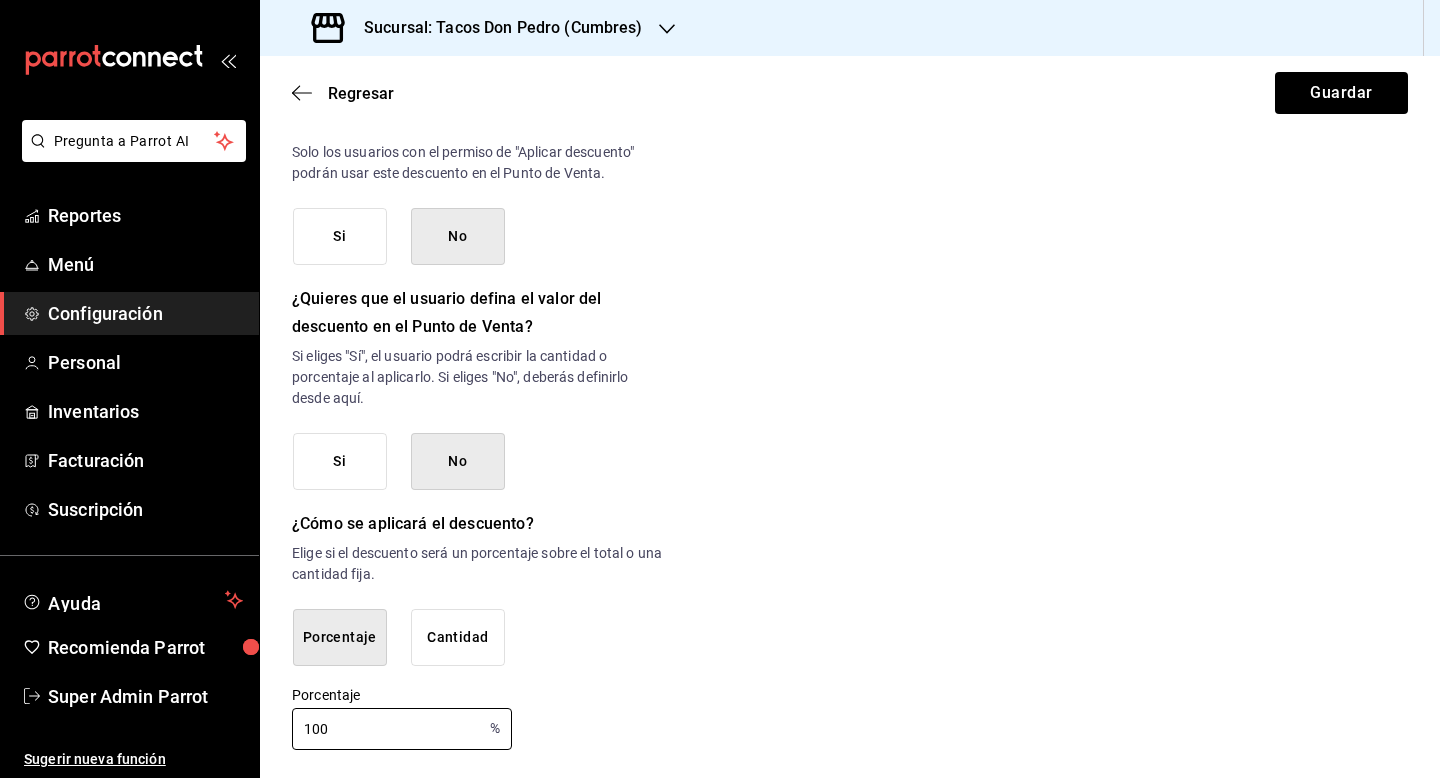 type on "100" 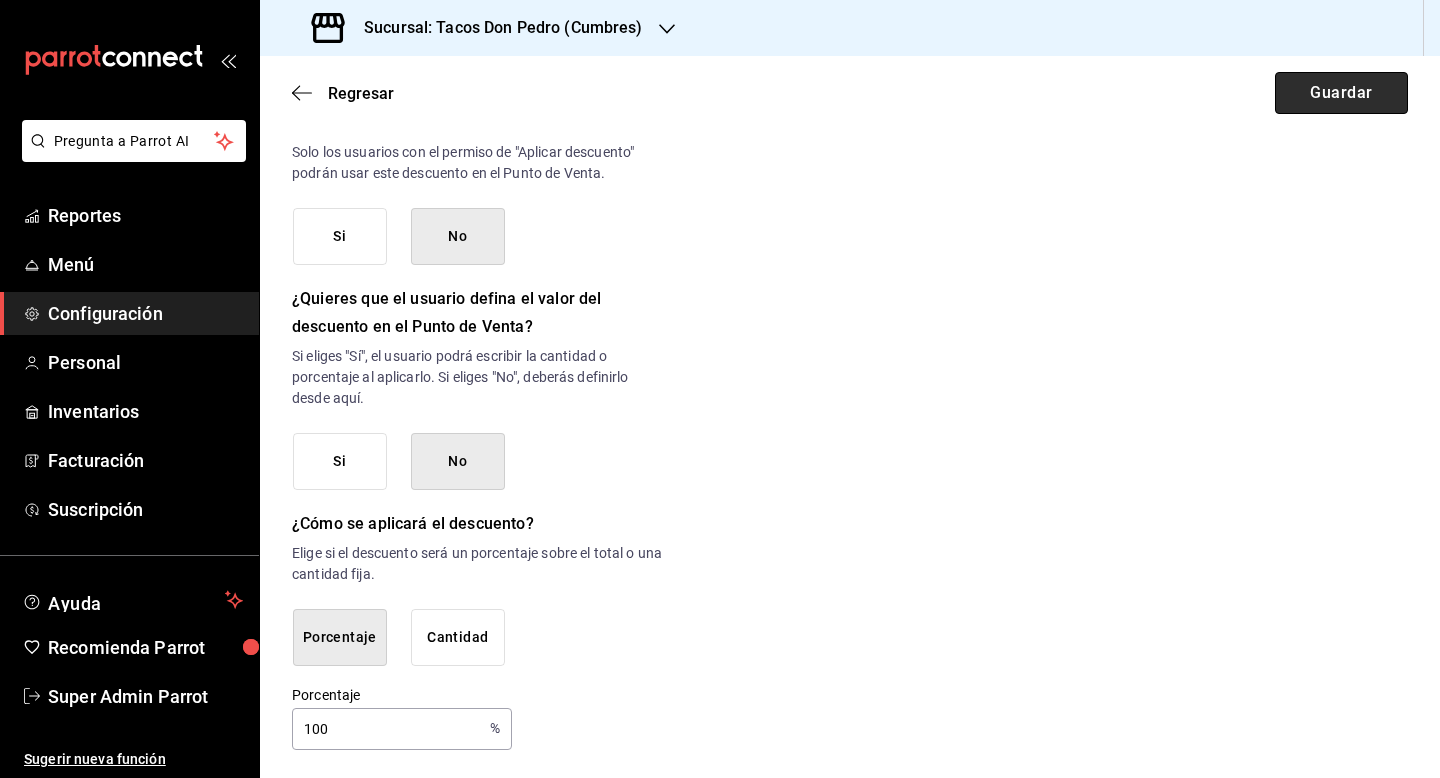 click on "Guardar" at bounding box center [1341, 93] 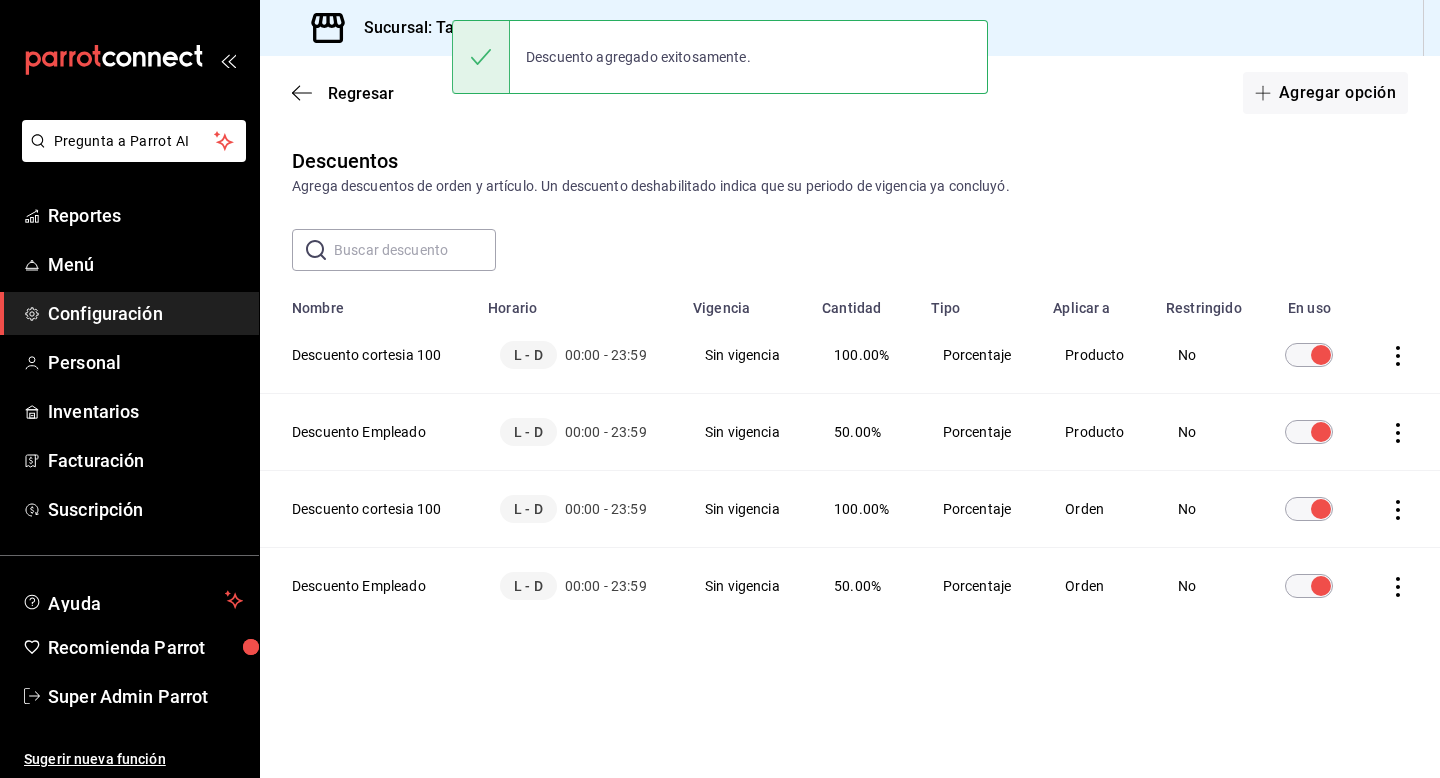 scroll, scrollTop: 0, scrollLeft: 0, axis: both 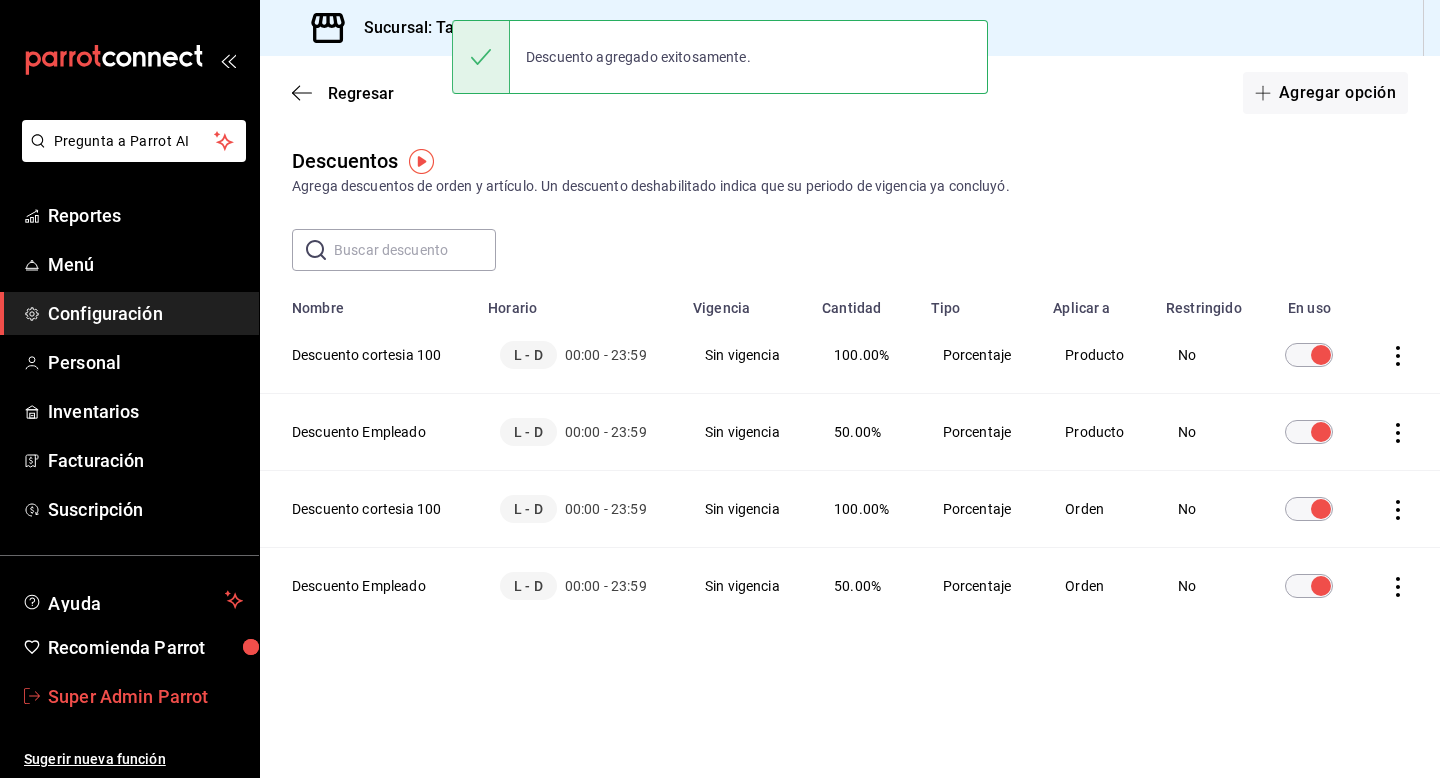 click on "Super Admin Parrot" at bounding box center [145, 696] 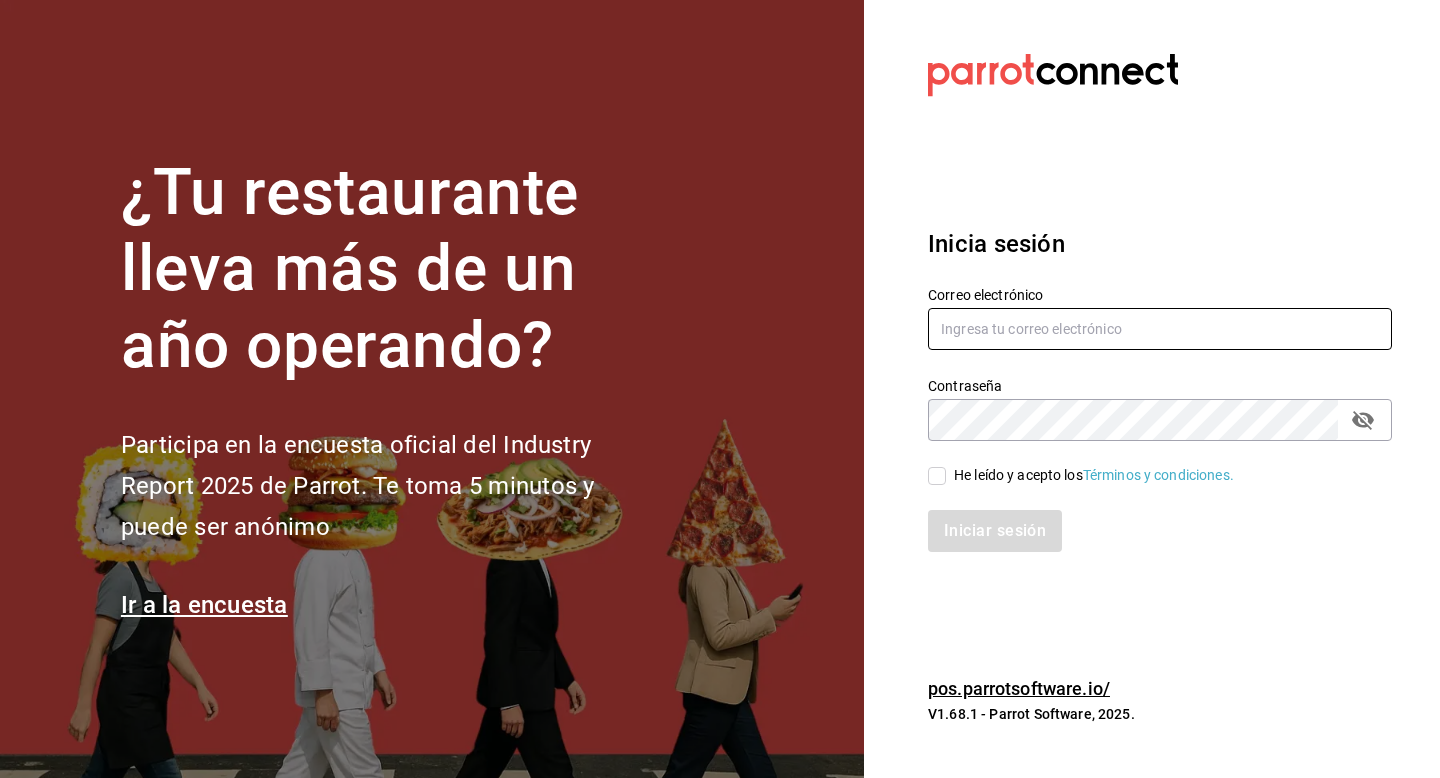 click at bounding box center (1160, 329) 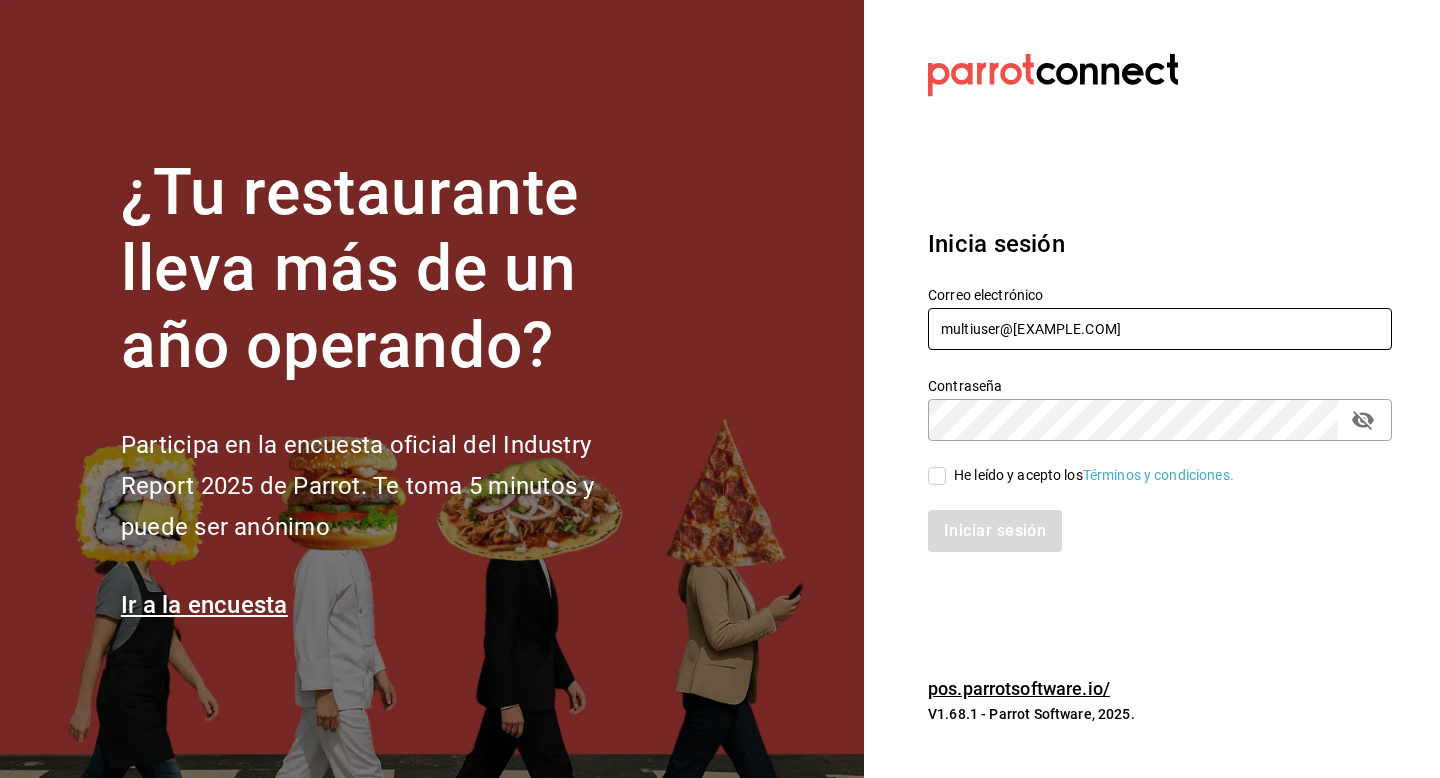 type on "multiuser@tlaxcalli.com" 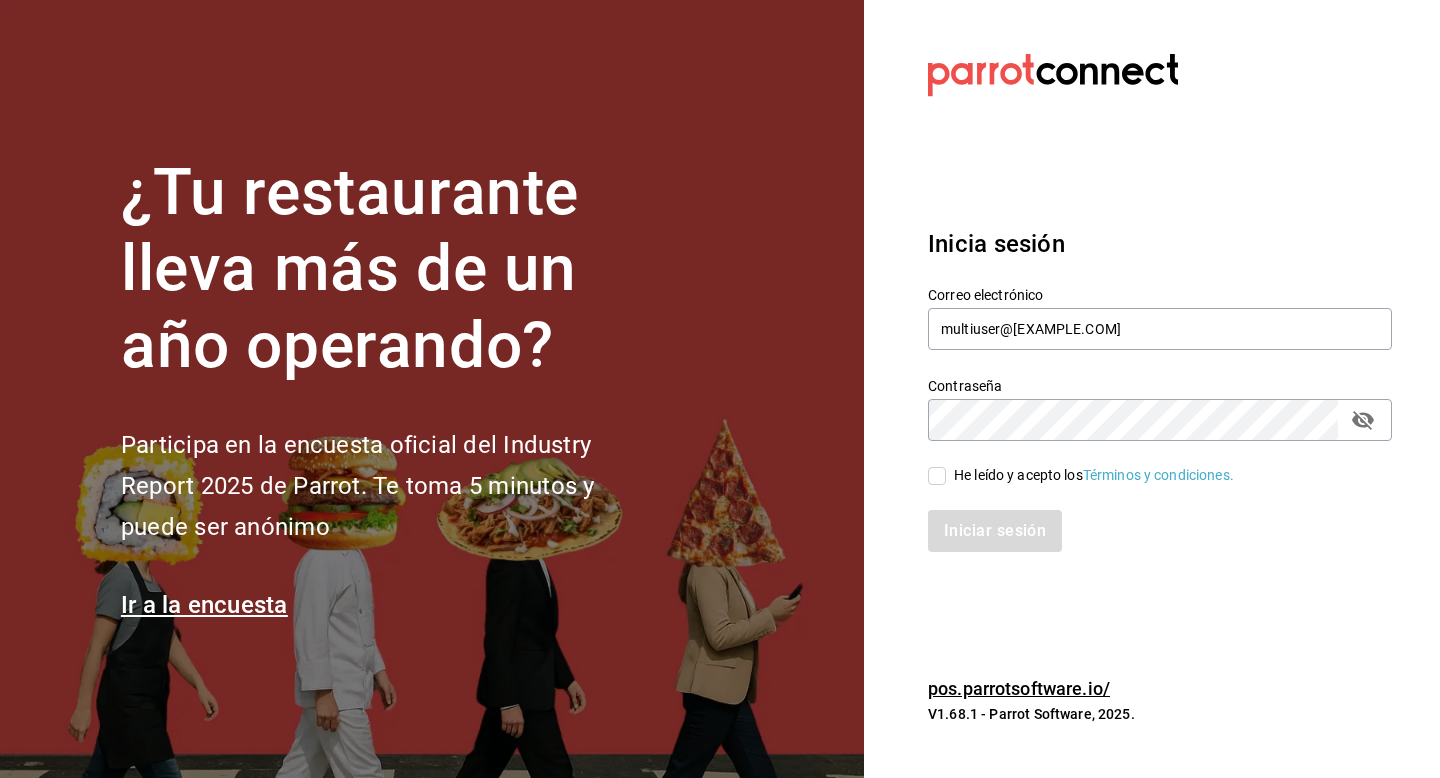 click on "He leído y acepto los  Términos y condiciones." at bounding box center (1090, 475) 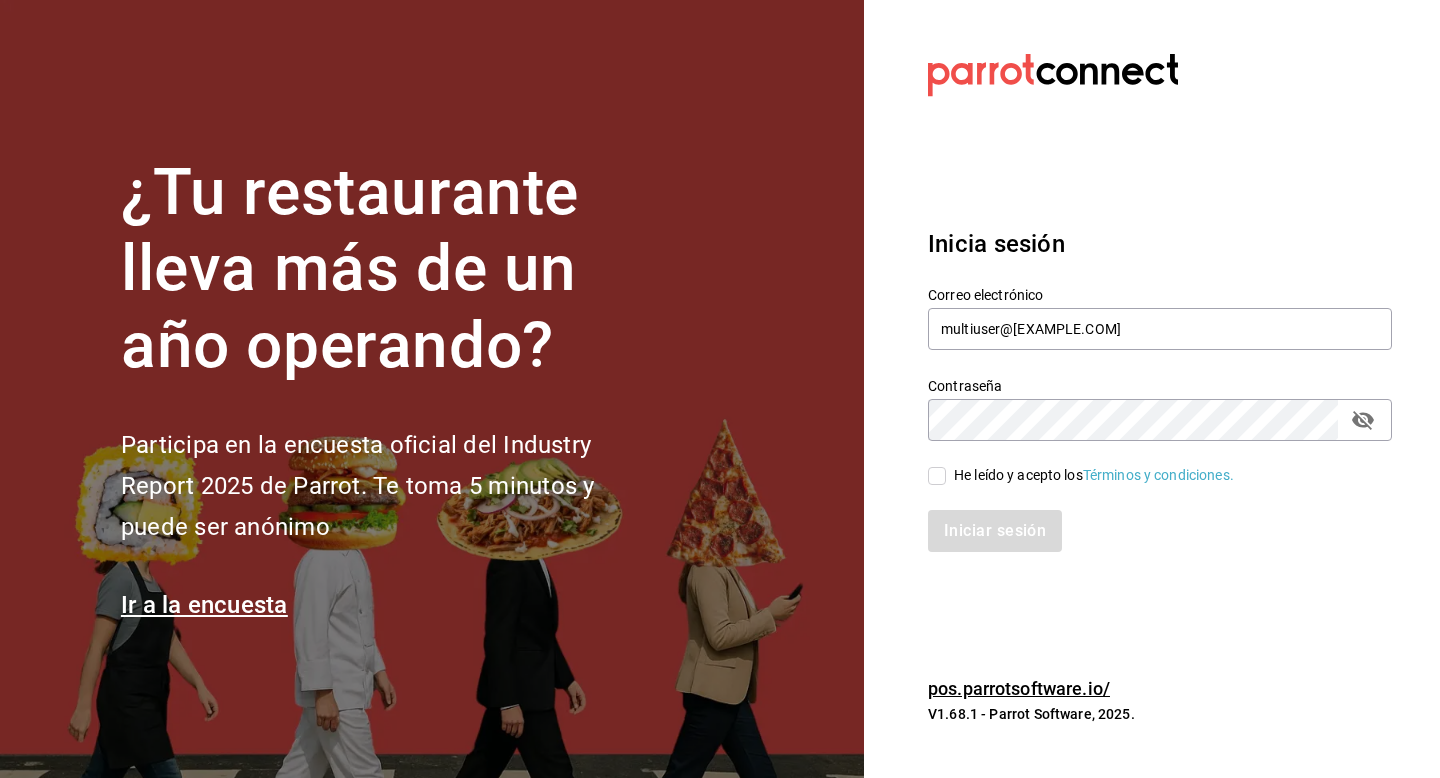 checkbox on "true" 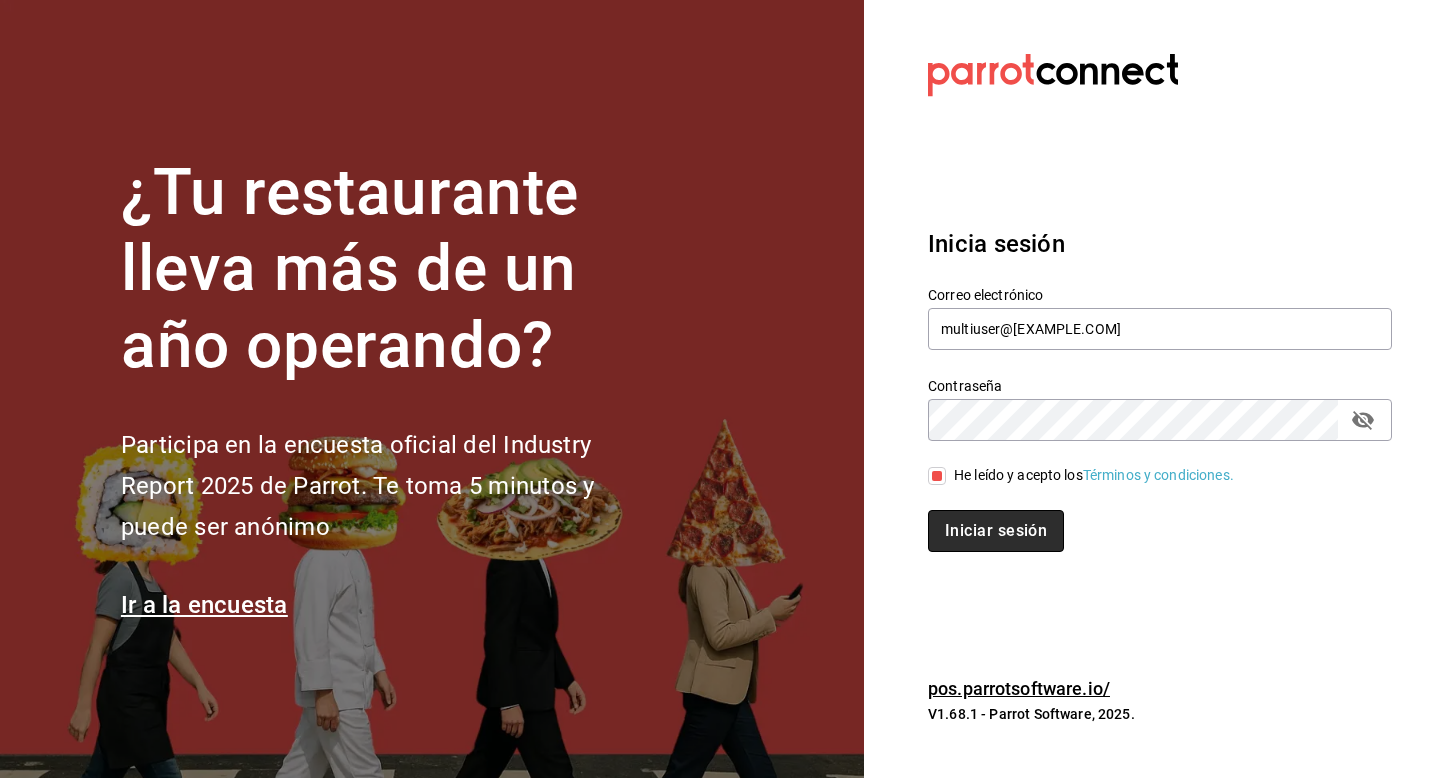 click on "Iniciar sesión" at bounding box center (996, 531) 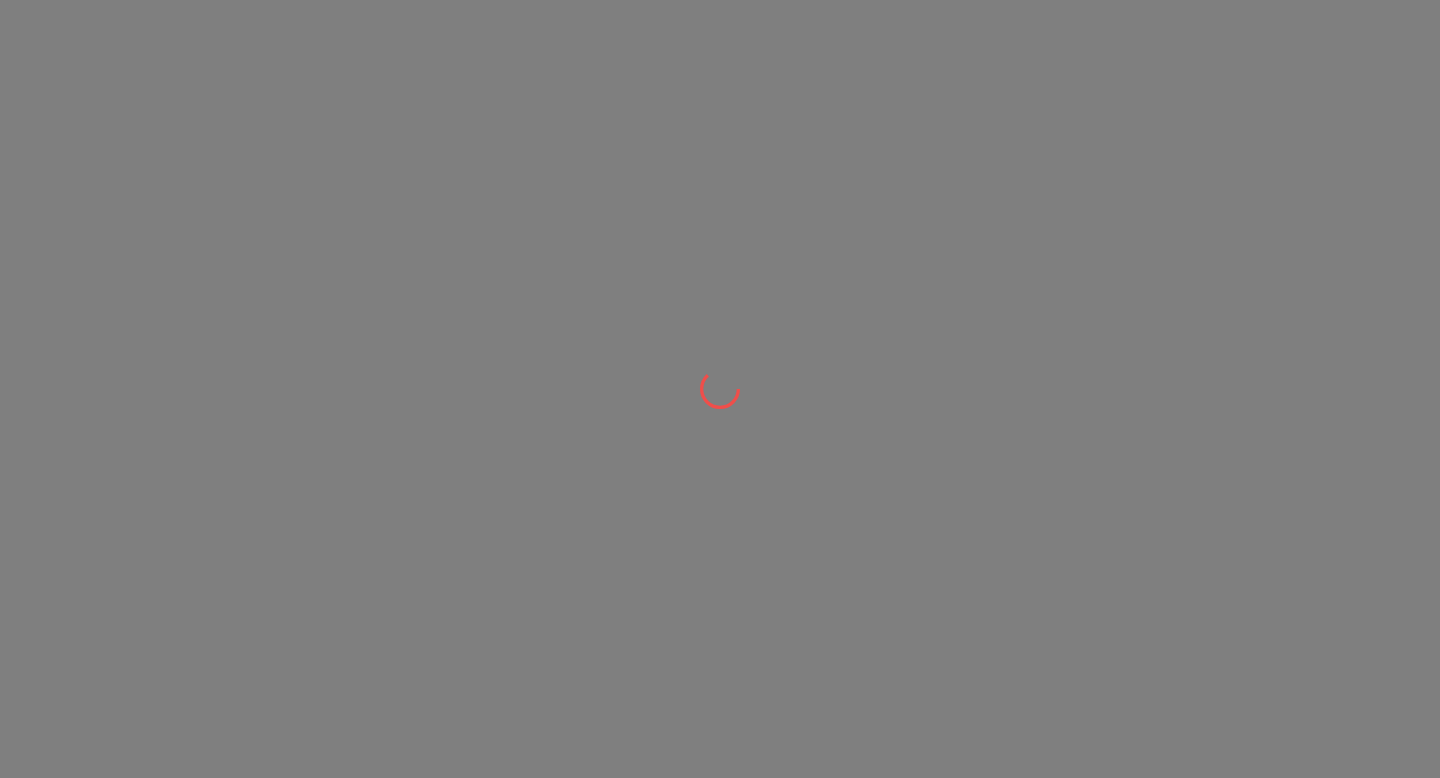 scroll, scrollTop: 0, scrollLeft: 0, axis: both 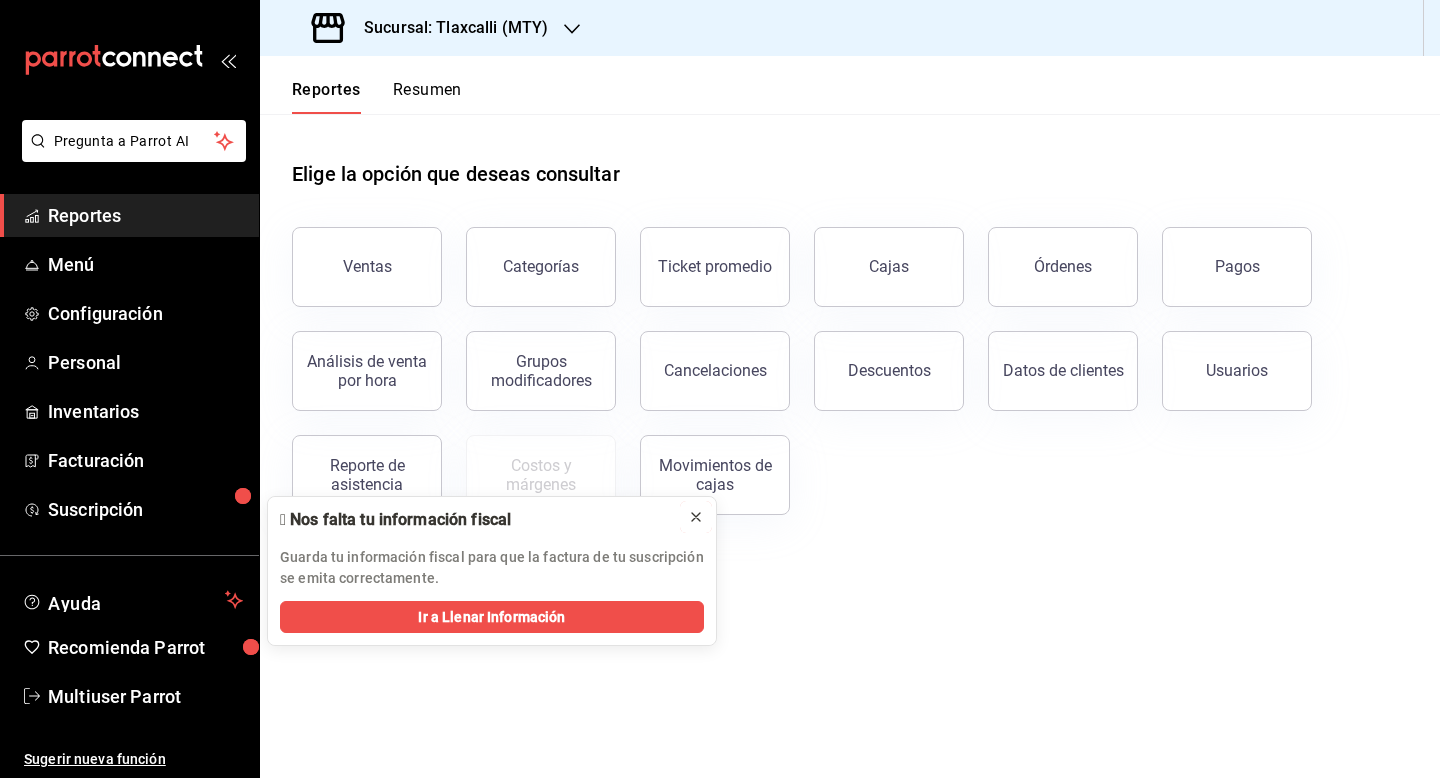 click 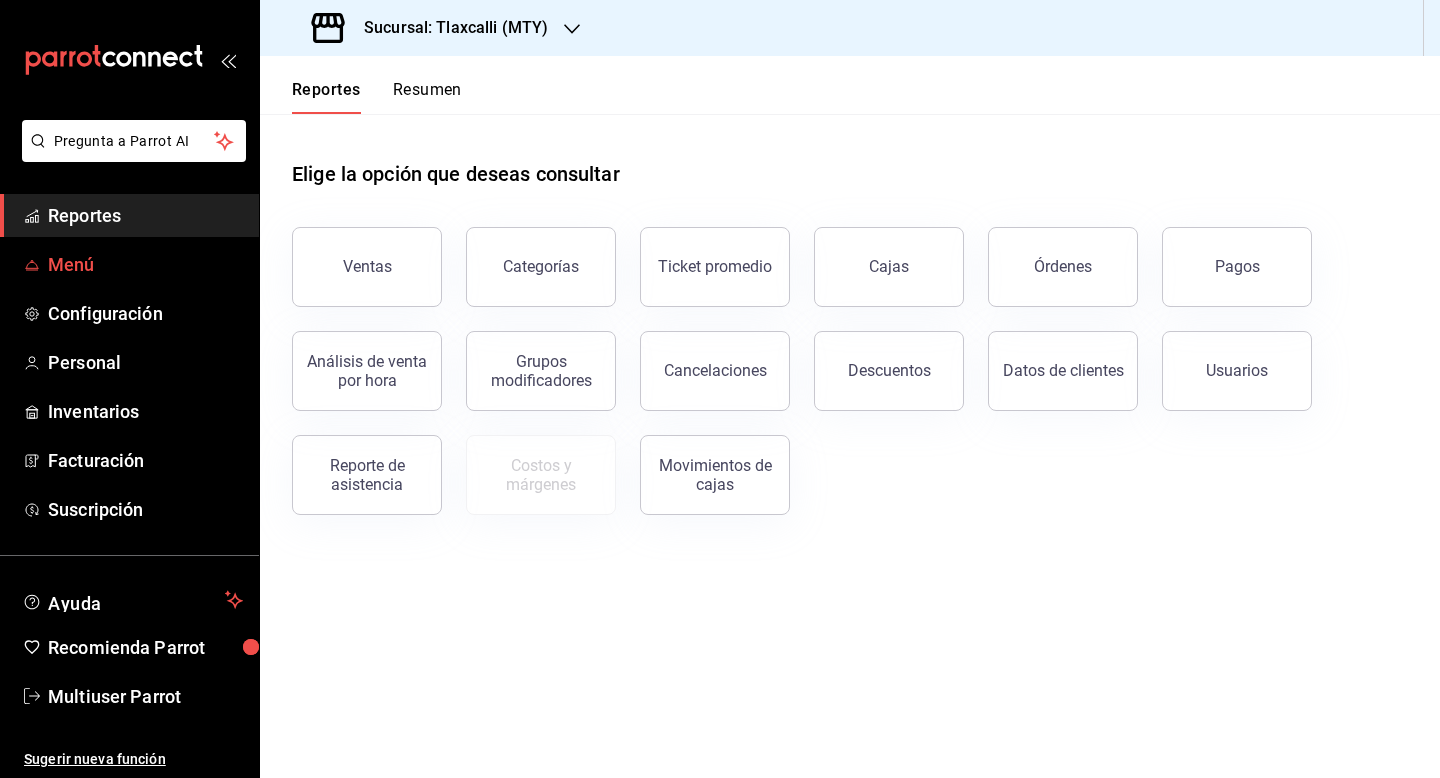 click on "Menú" at bounding box center (129, 264) 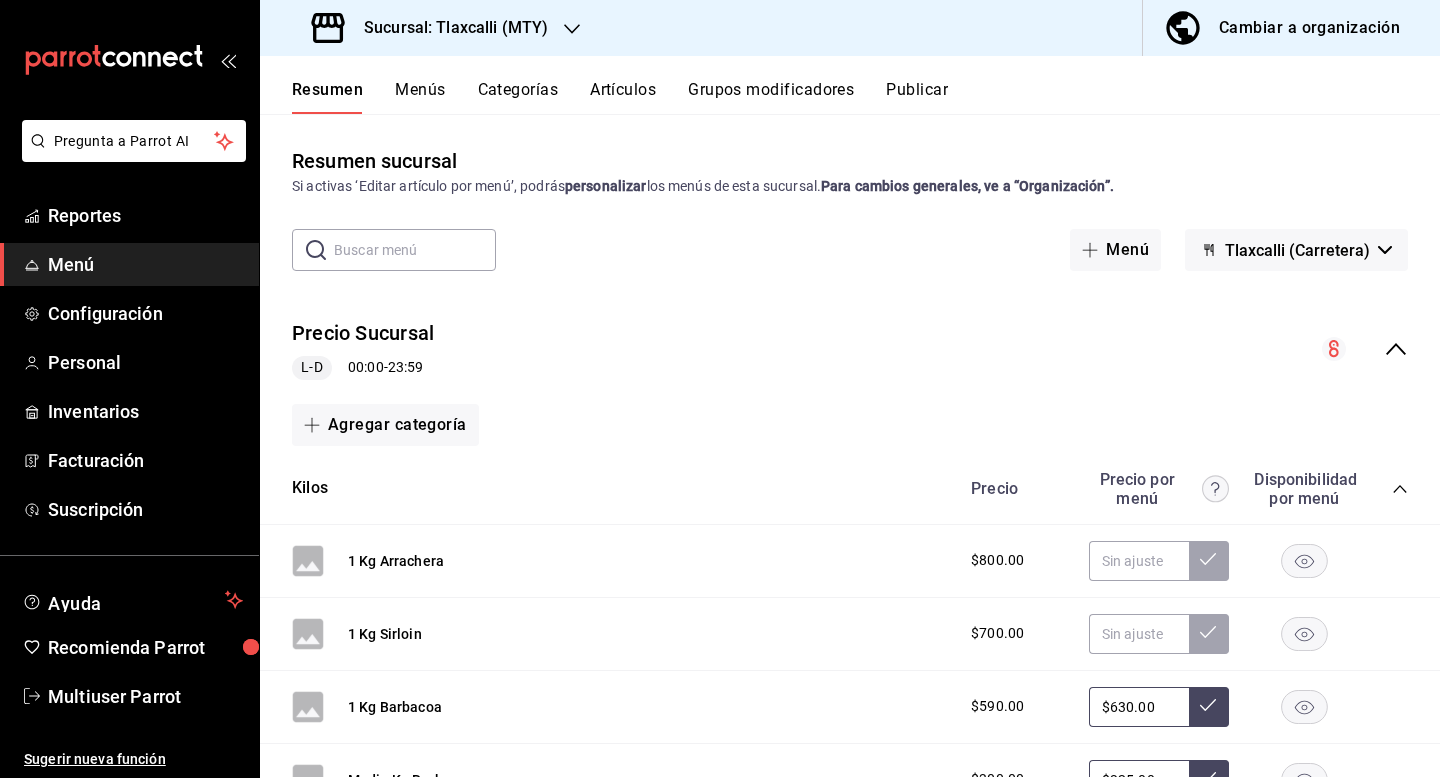 click on "Categorías" at bounding box center [518, 97] 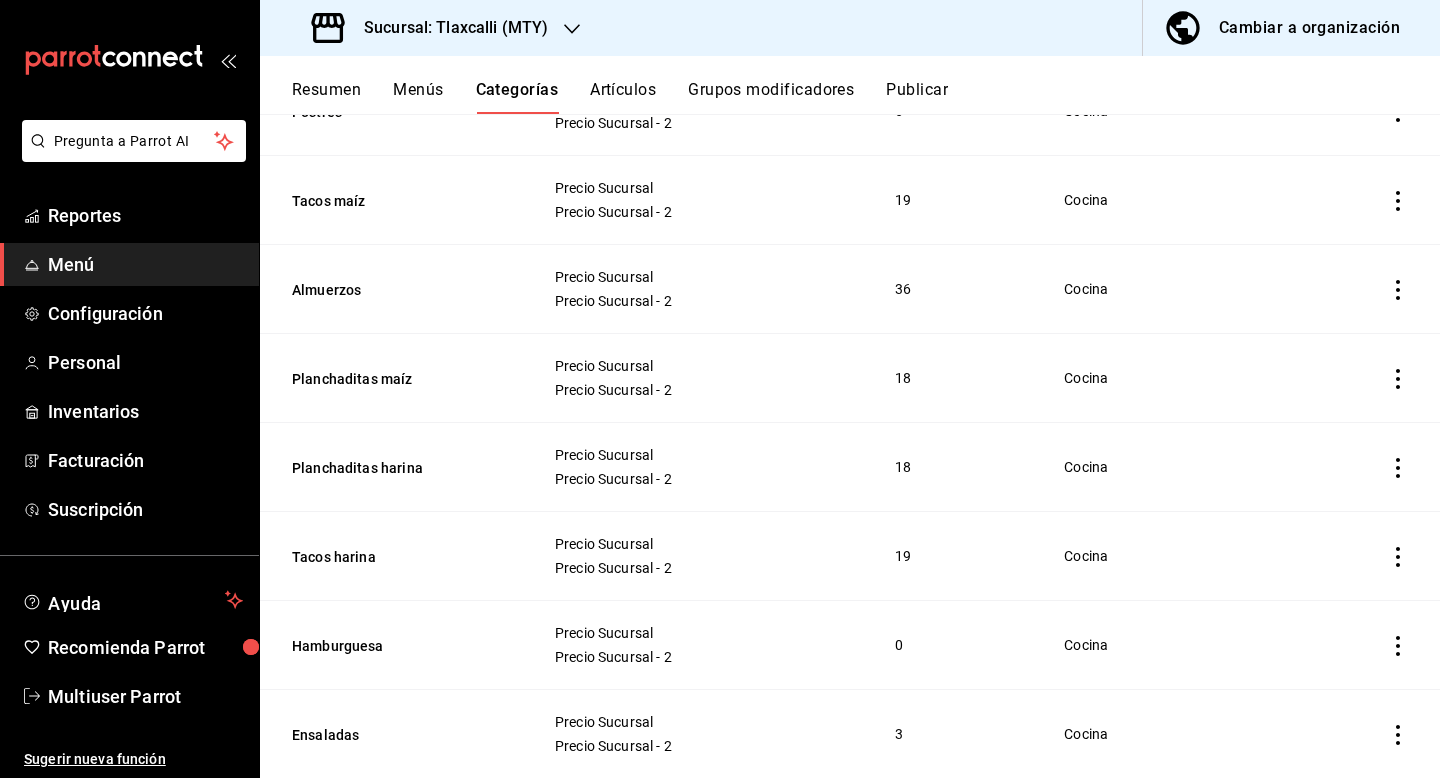 scroll, scrollTop: 1098, scrollLeft: 0, axis: vertical 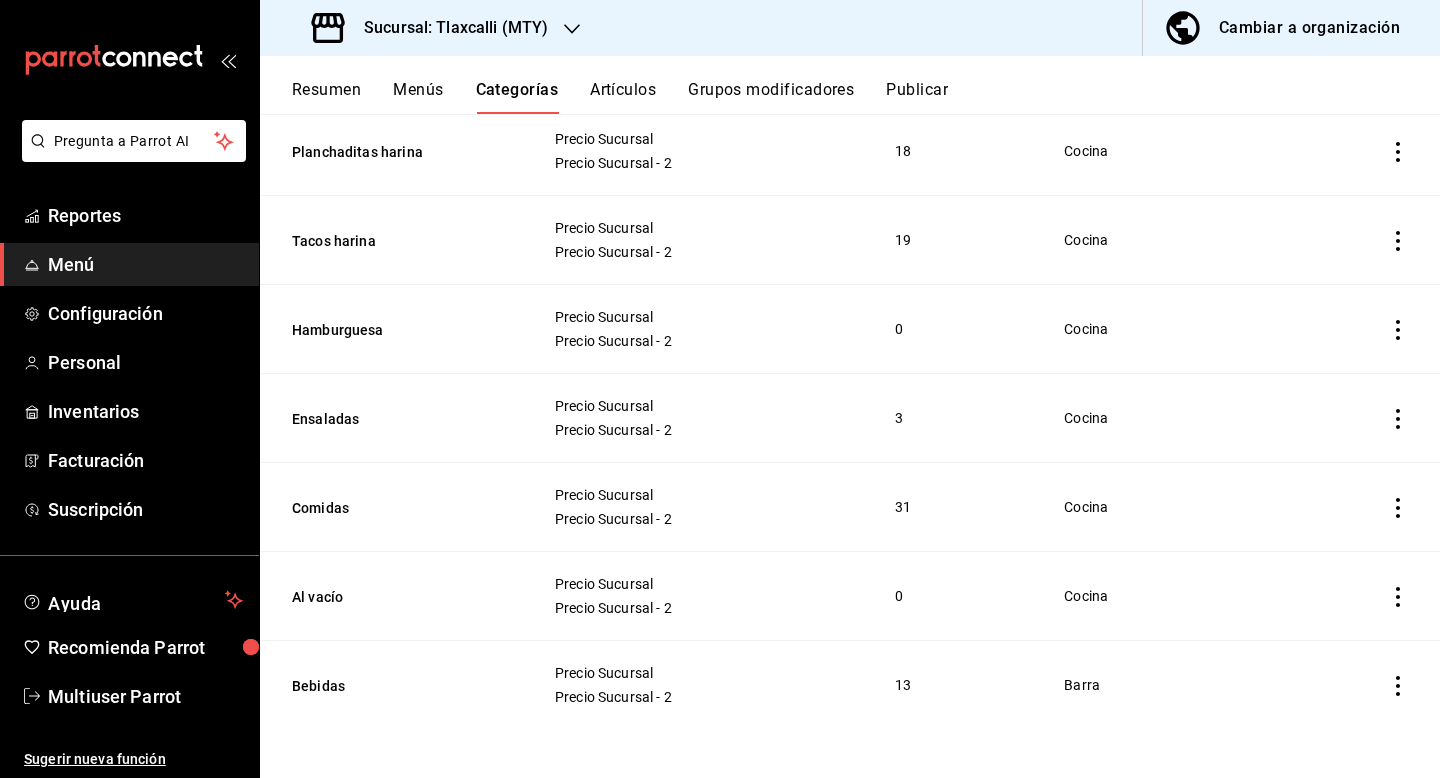 click on "Bebidas" at bounding box center [395, 685] 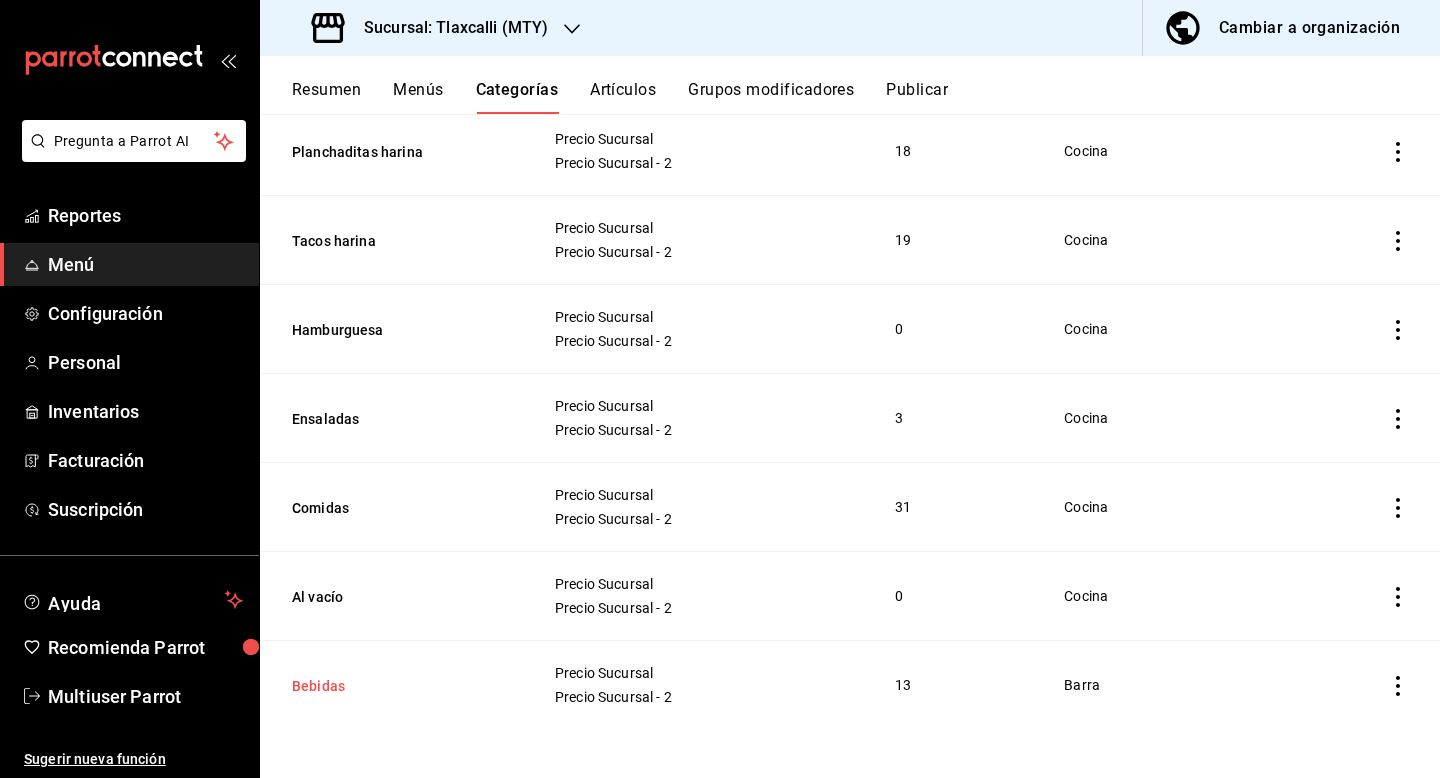 click on "Bebidas" at bounding box center (392, 686) 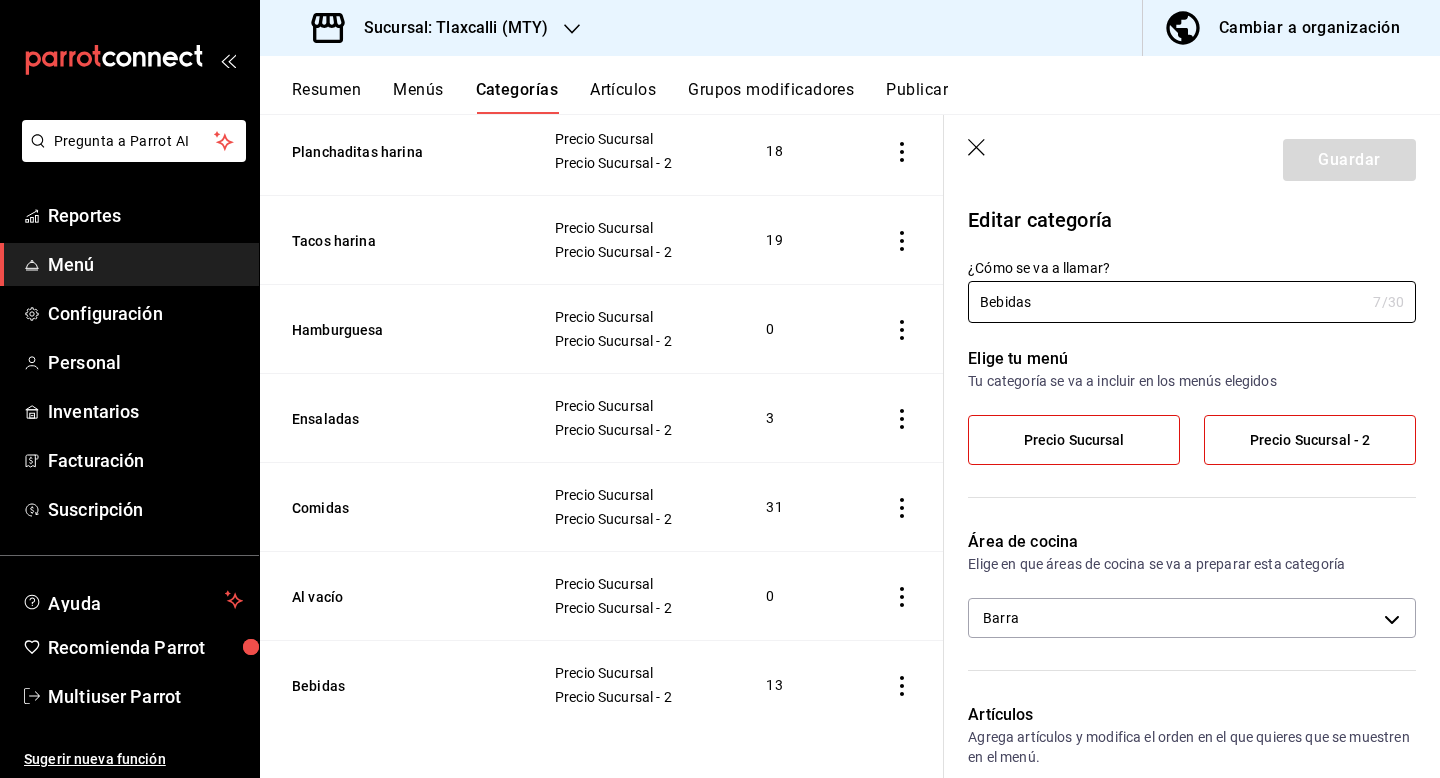 scroll, scrollTop: 294, scrollLeft: 0, axis: vertical 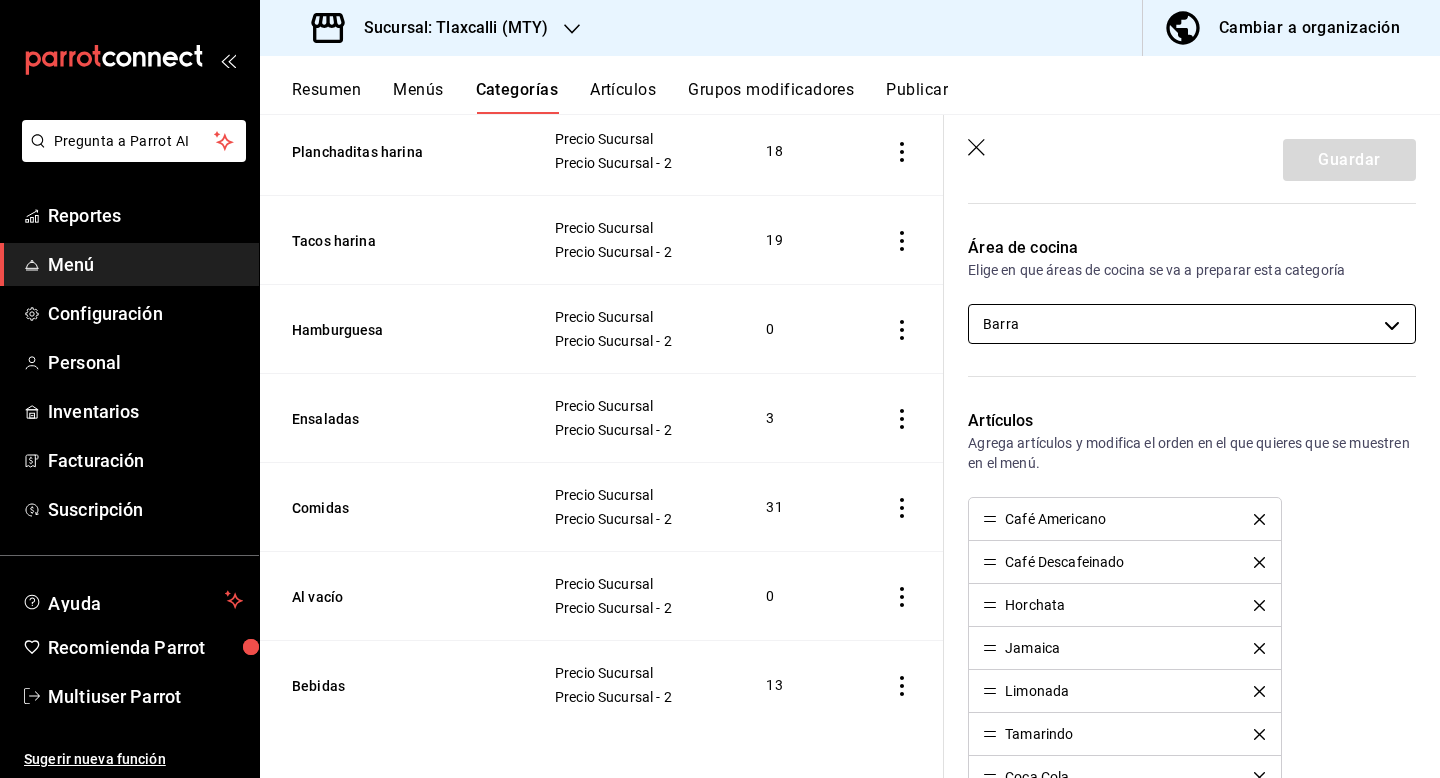 click on "Pregunta a Parrot AI Reportes   Menú   Configuración   Personal   Inventarios   Facturación   Suscripción   Ayuda Recomienda Parrot   Multiuser Parrot   Sugerir nueva función   Sucursal: Tlaxcalli ([CITY]) Cambiar a organización Resumen Menús Categorías Artículos Grupos modificadores Publicar Categoría sucursal Asigna o edita el área de cocina  de esta sucursal.  Para cambios generales, ve a “Organización”. ​ ​ Tlaxcalli (Carretera) Nombre Menús Artículos Separador Precio Sucursal Precio Sucursal - 2 1 Malteadas Precio Sucursal Precio Sucursal - 2 4 Litros Precio Sucursal Precio Sucursal - 2 33 Medios litros Precio Sucursal Precio Sucursal - 2 30 Kilos Precio Sucursal Precio Sucursal - 2 7 Extras Precio Sucursal Precio Sucursal - 2 13 Postres Precio Sucursal Precio Sucursal - 2 6 Tacos maíz Precio Sucursal Precio Sucursal - 2 19 Almuerzos Precio Sucursal Precio Sucursal - 2 36 Planchaditas maíz Precio Sucursal Precio Sucursal - 2 18 Planchaditas harina Precio Sucursal Precio Sucursal - 2" at bounding box center (720, 389) 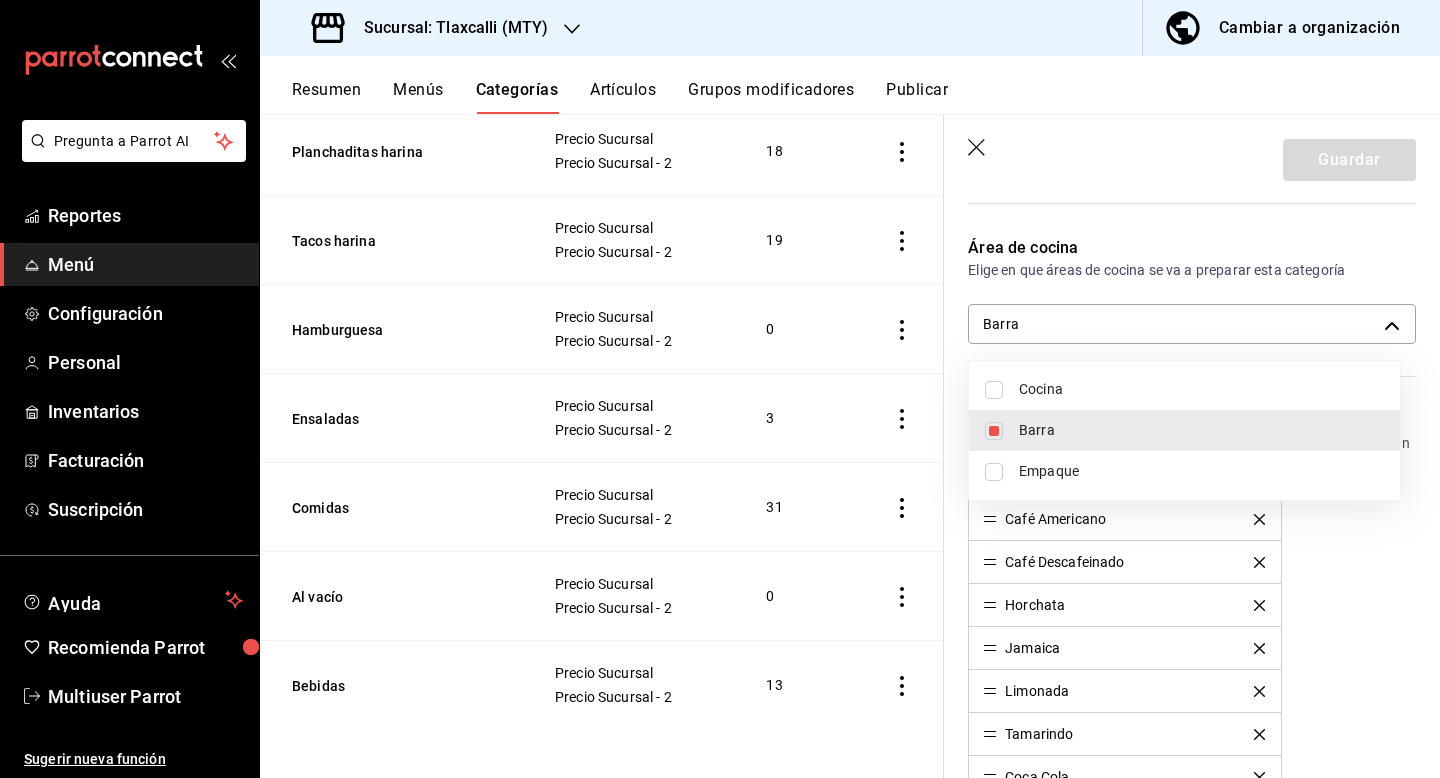 click at bounding box center [994, 472] 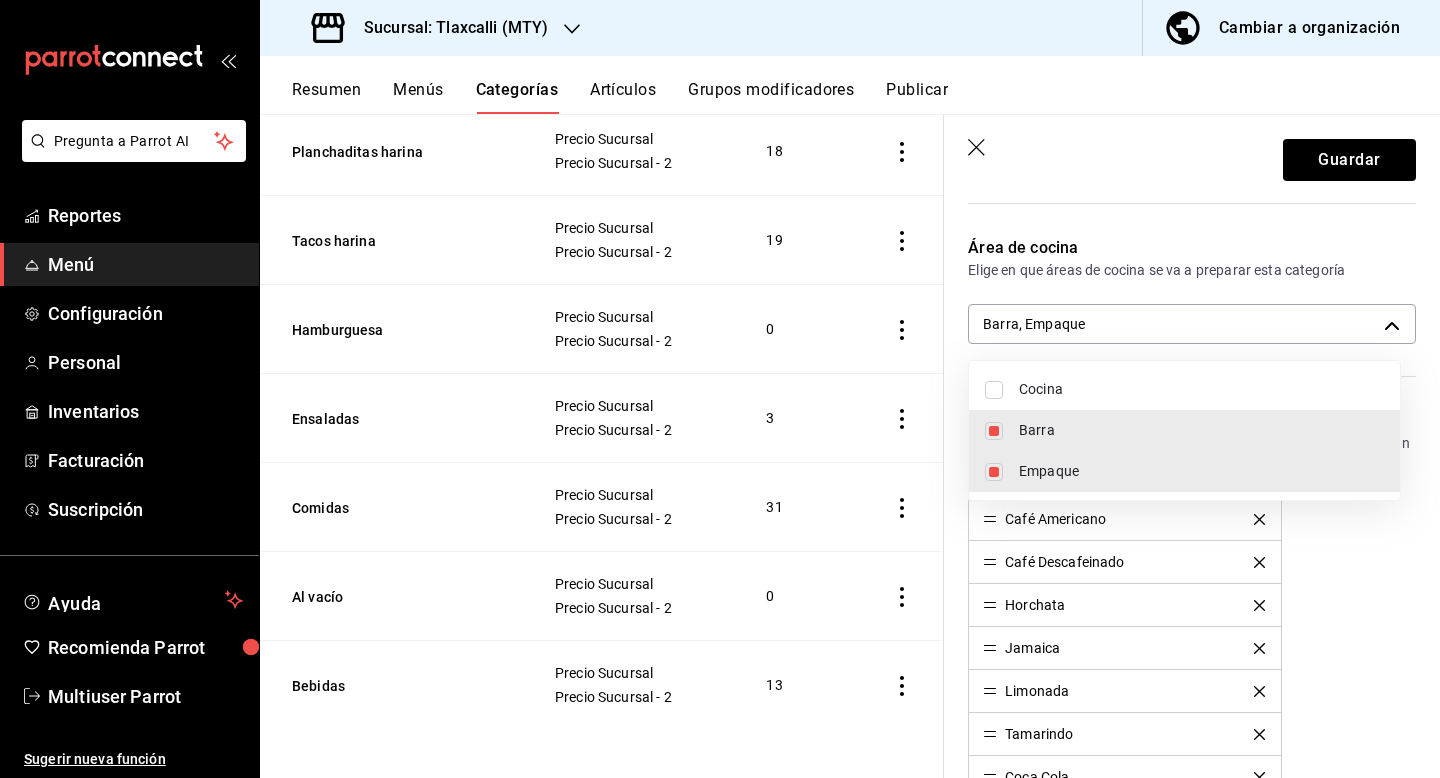 click at bounding box center [720, 389] 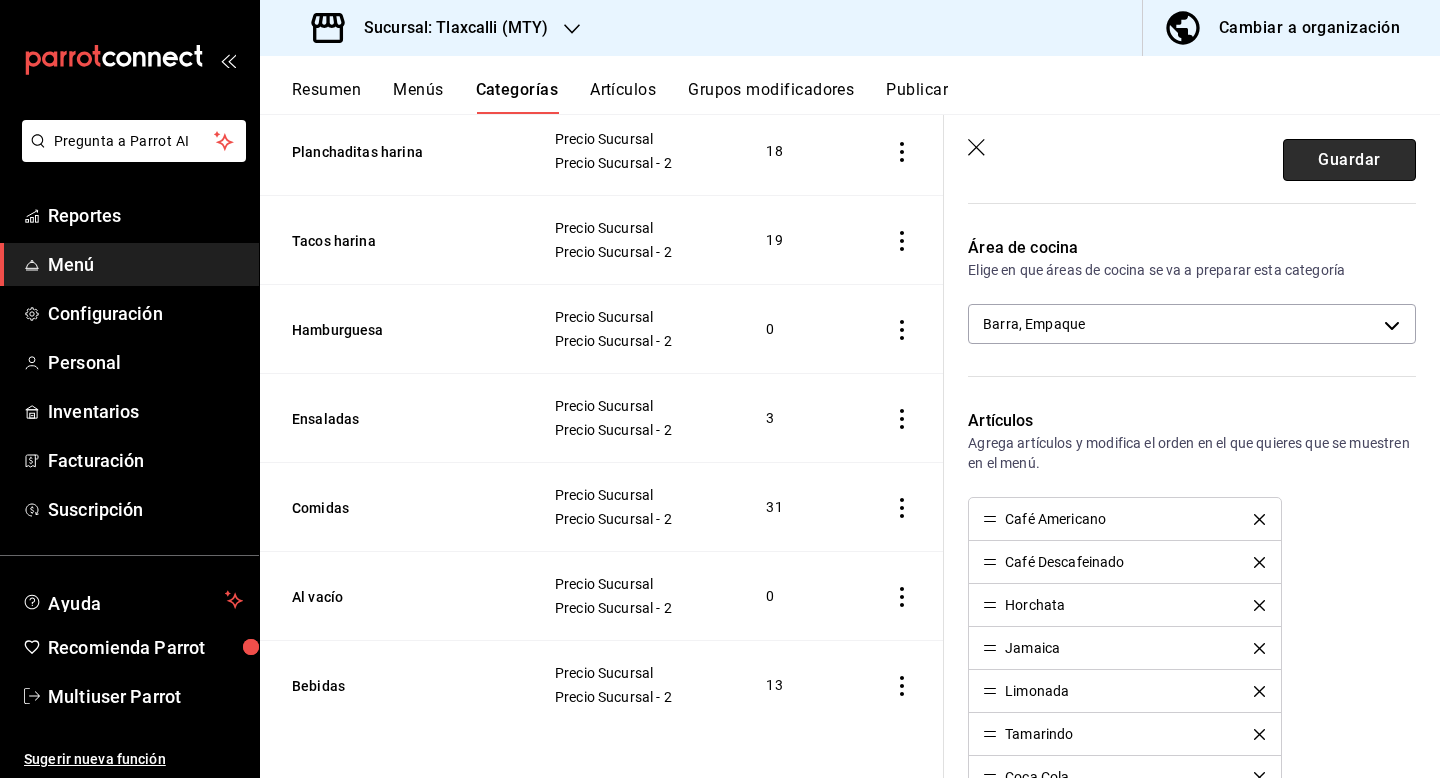 click on "Guardar" at bounding box center (1349, 160) 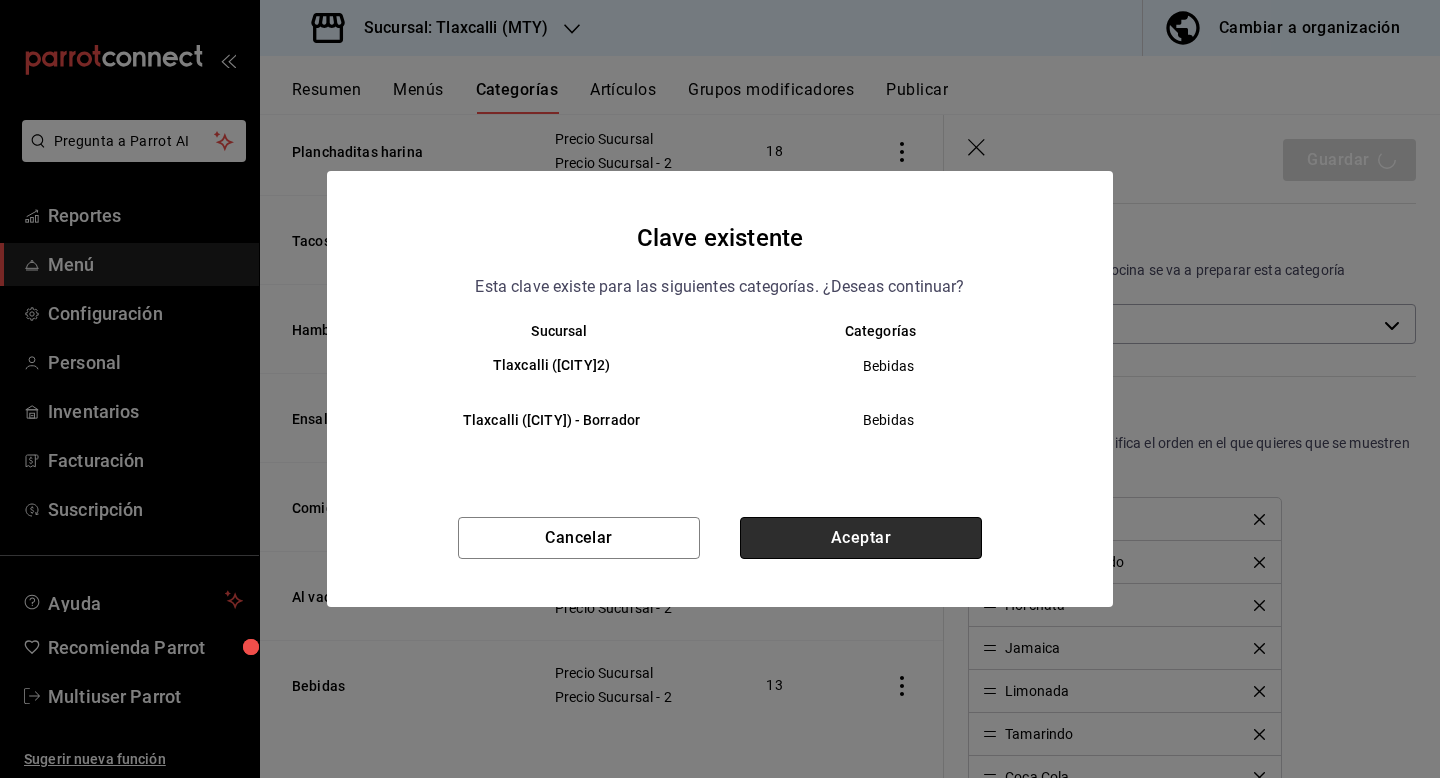 click on "Aceptar" at bounding box center [861, 538] 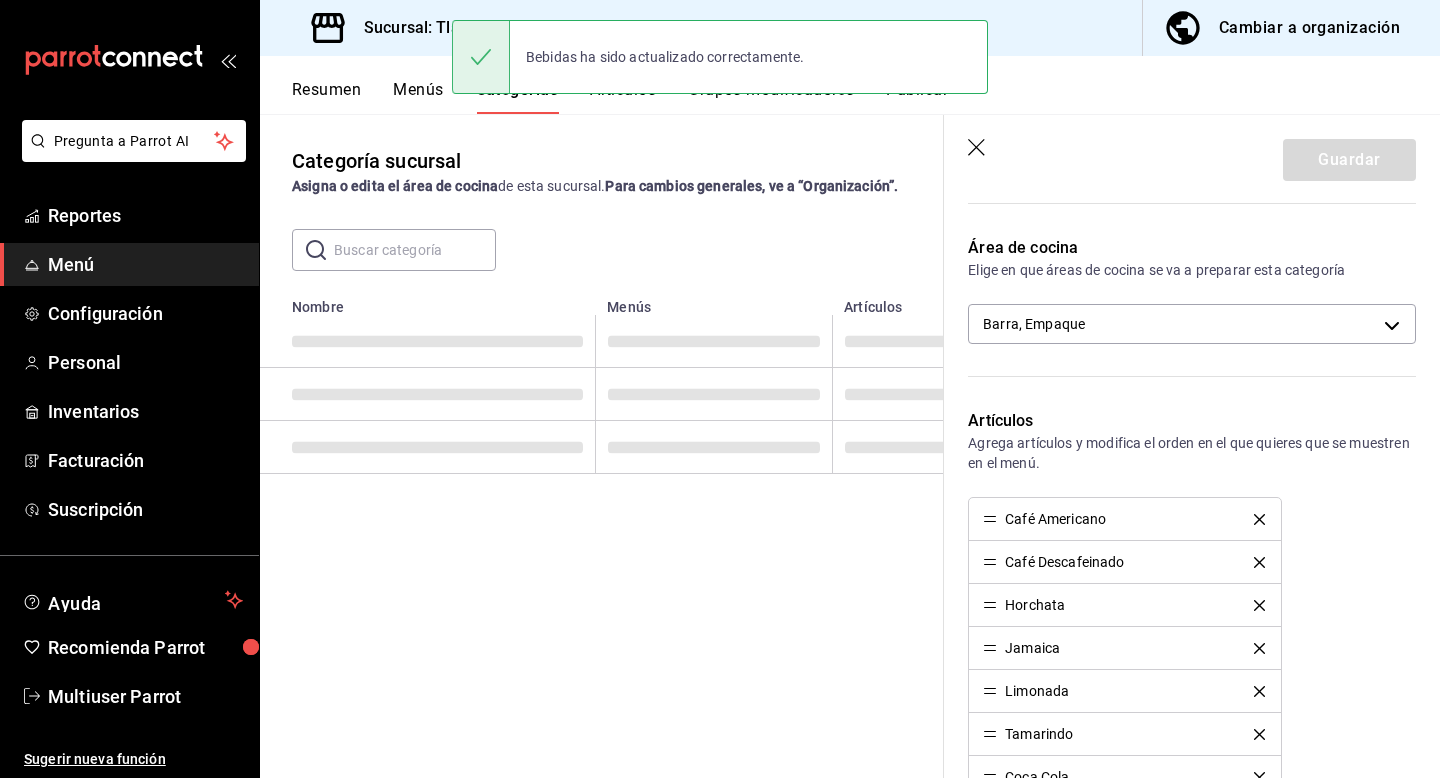 scroll, scrollTop: 0, scrollLeft: 0, axis: both 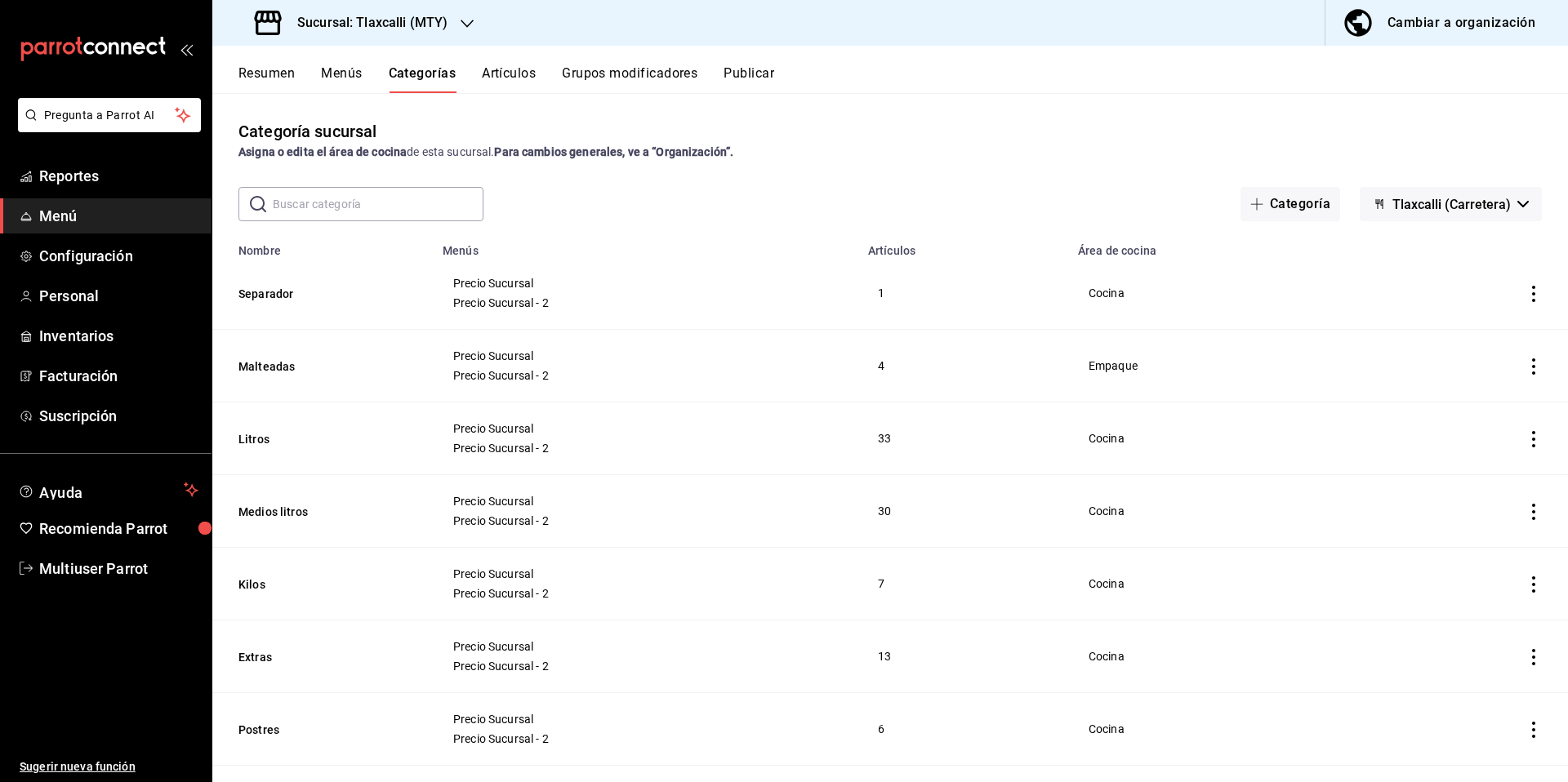 click on "Sugerir nueva función" at bounding box center [105, 684] 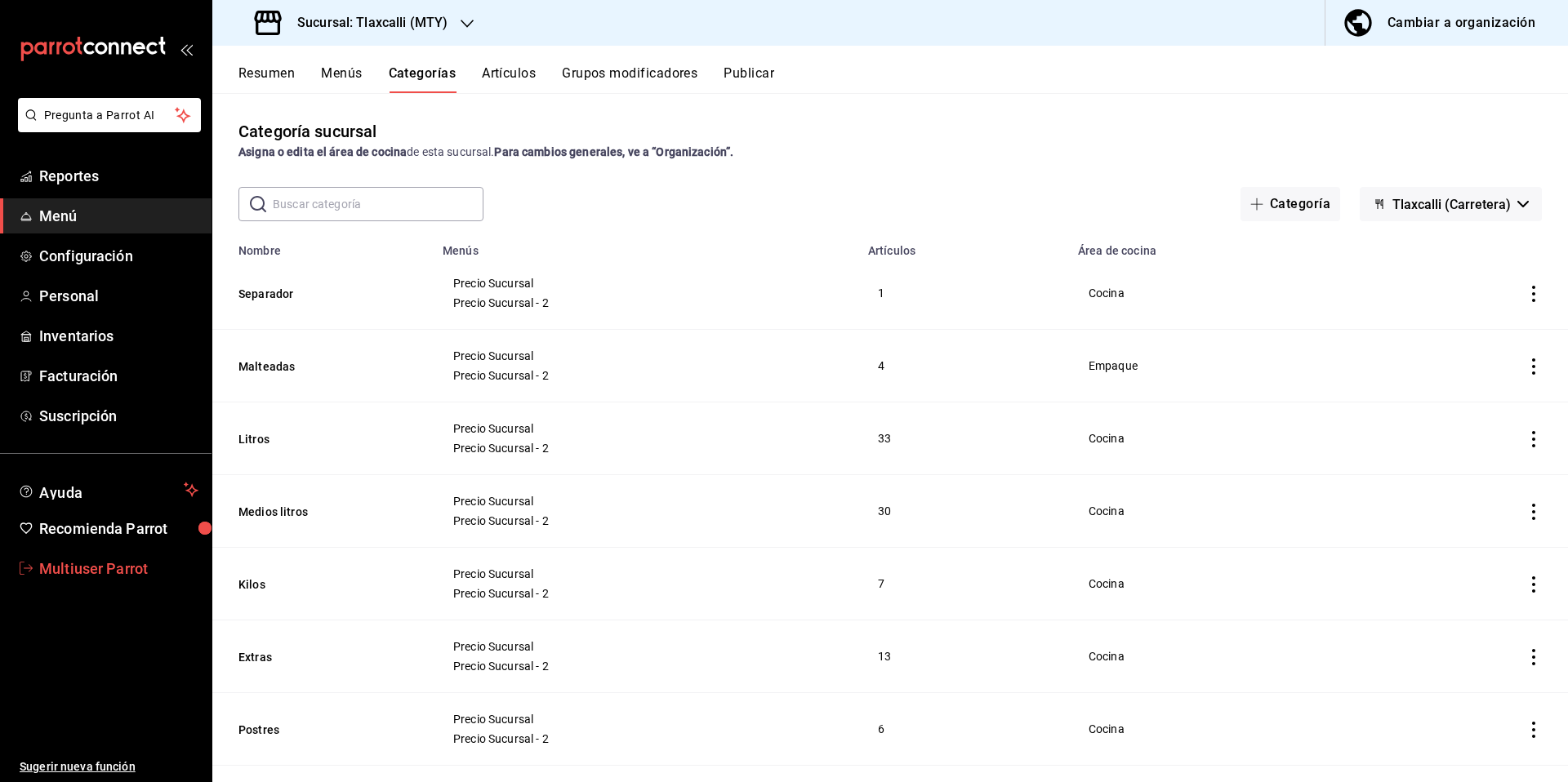 click on "Multiuser Parrot" at bounding box center (118, 568) 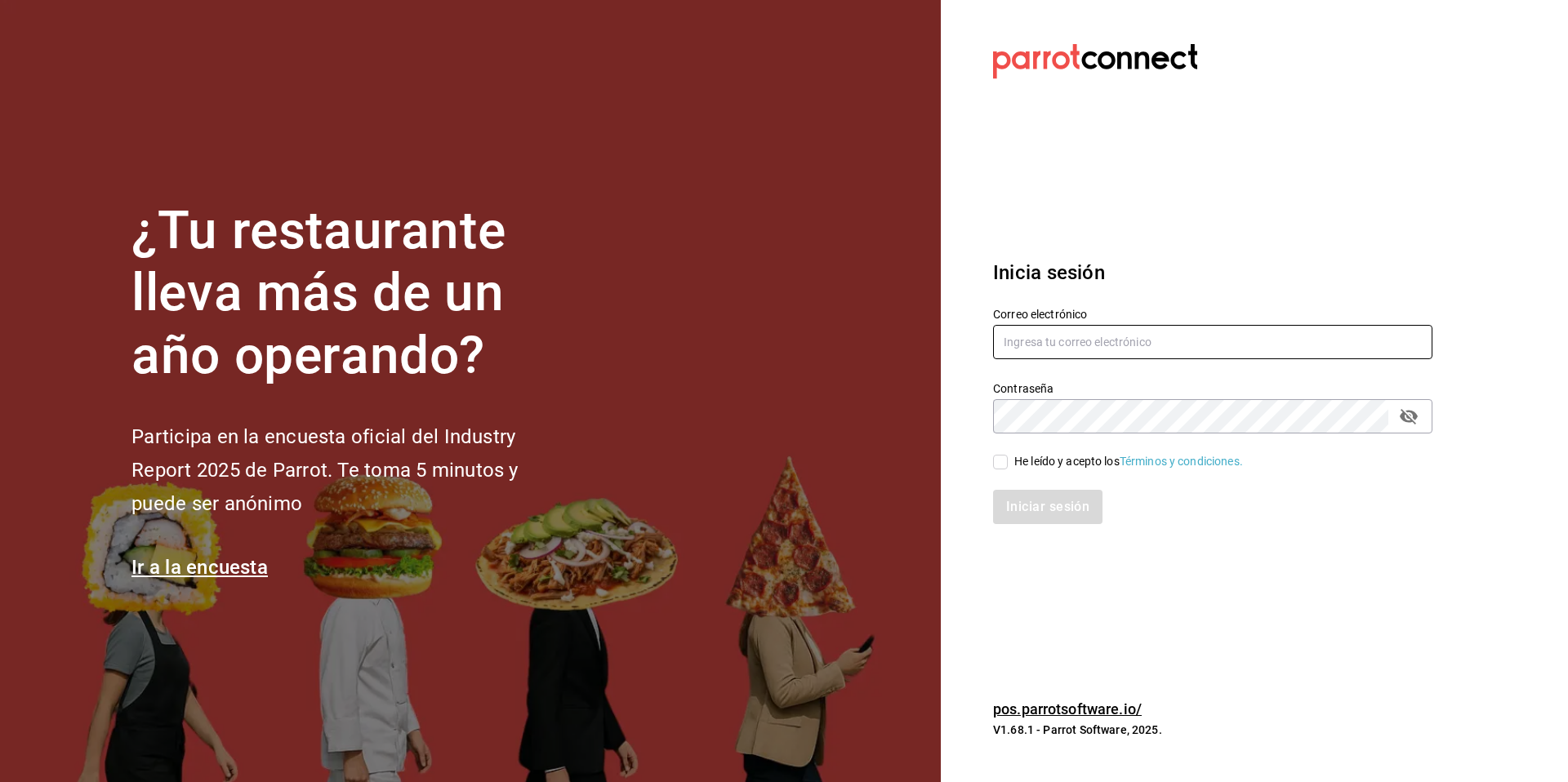 click at bounding box center [1213, 342] 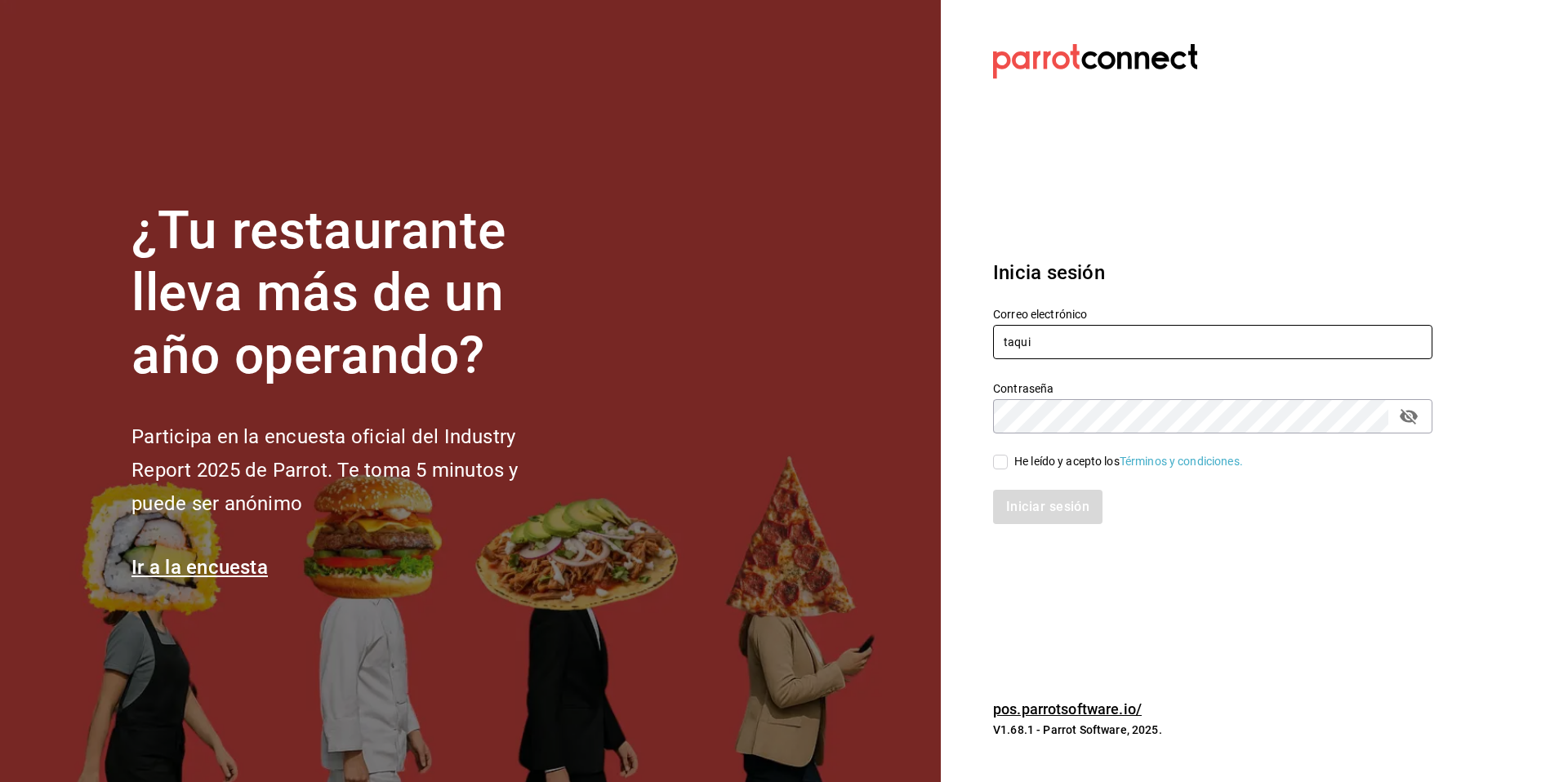 type on "[USERNAME]@[DOMAIN]" 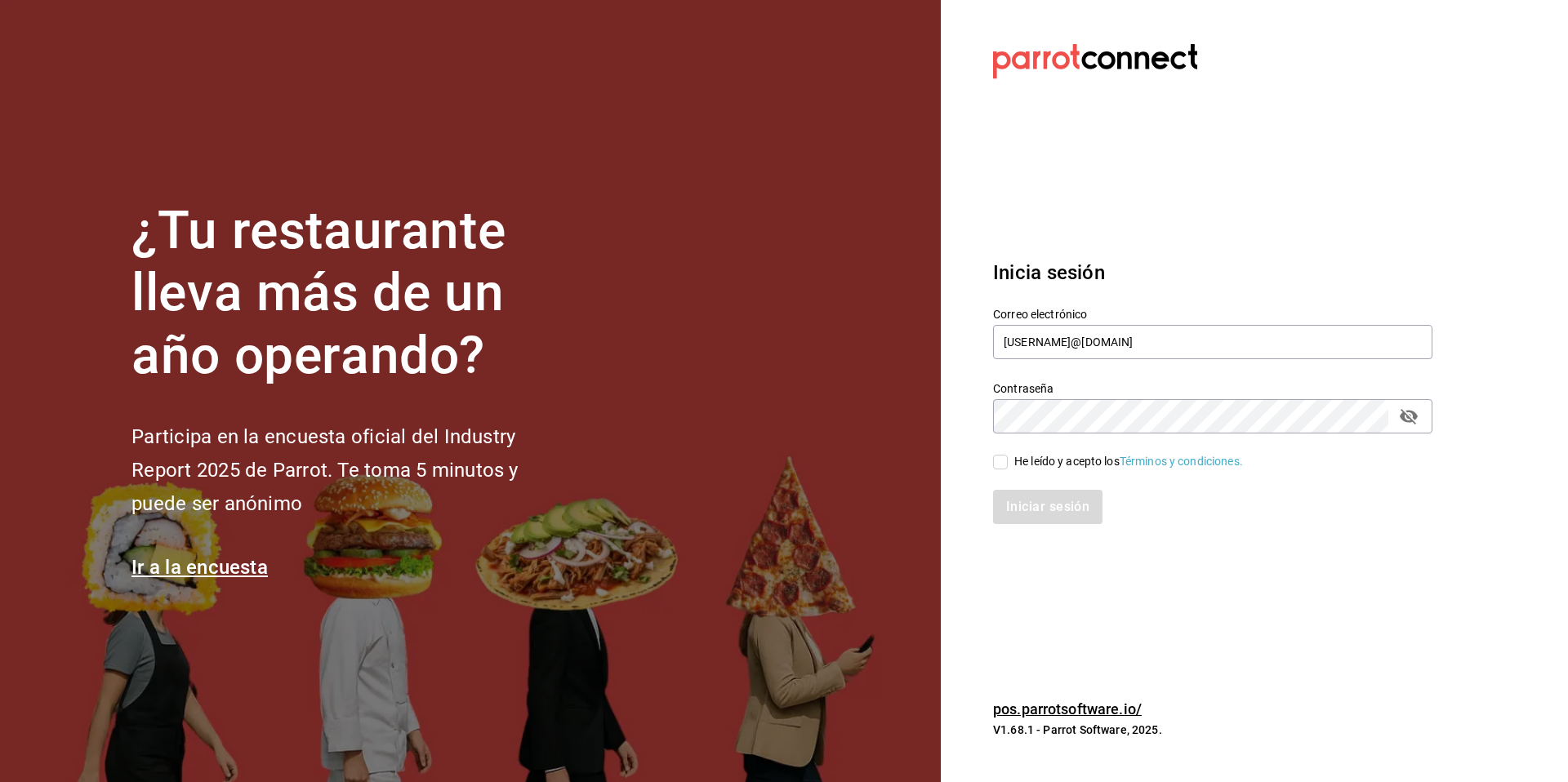 drag, startPoint x: 1014, startPoint y: 459, endPoint x: 1013, endPoint y: 473, distance: 14.035669 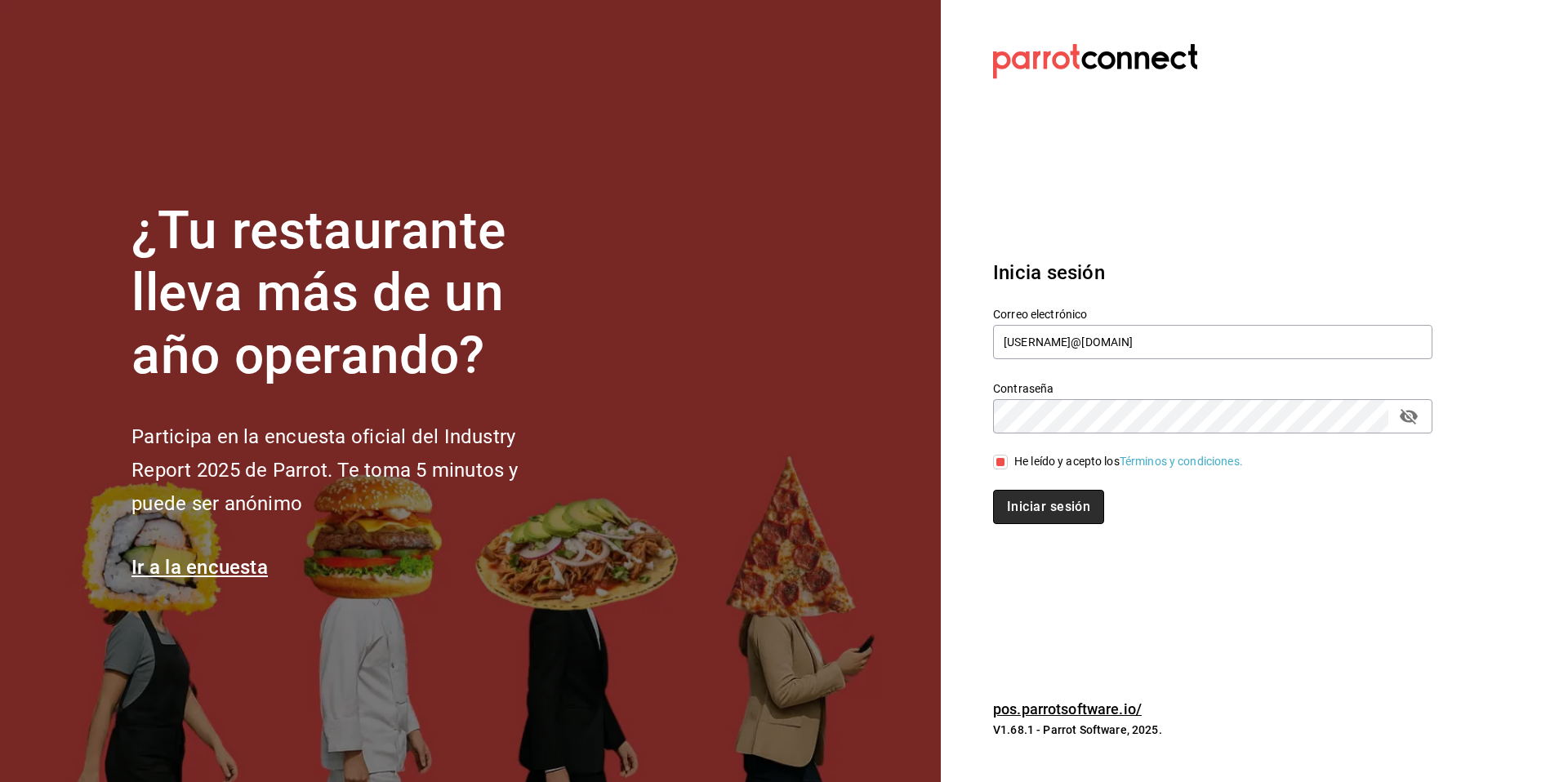 click on "Iniciar sesión" at bounding box center (1049, 507) 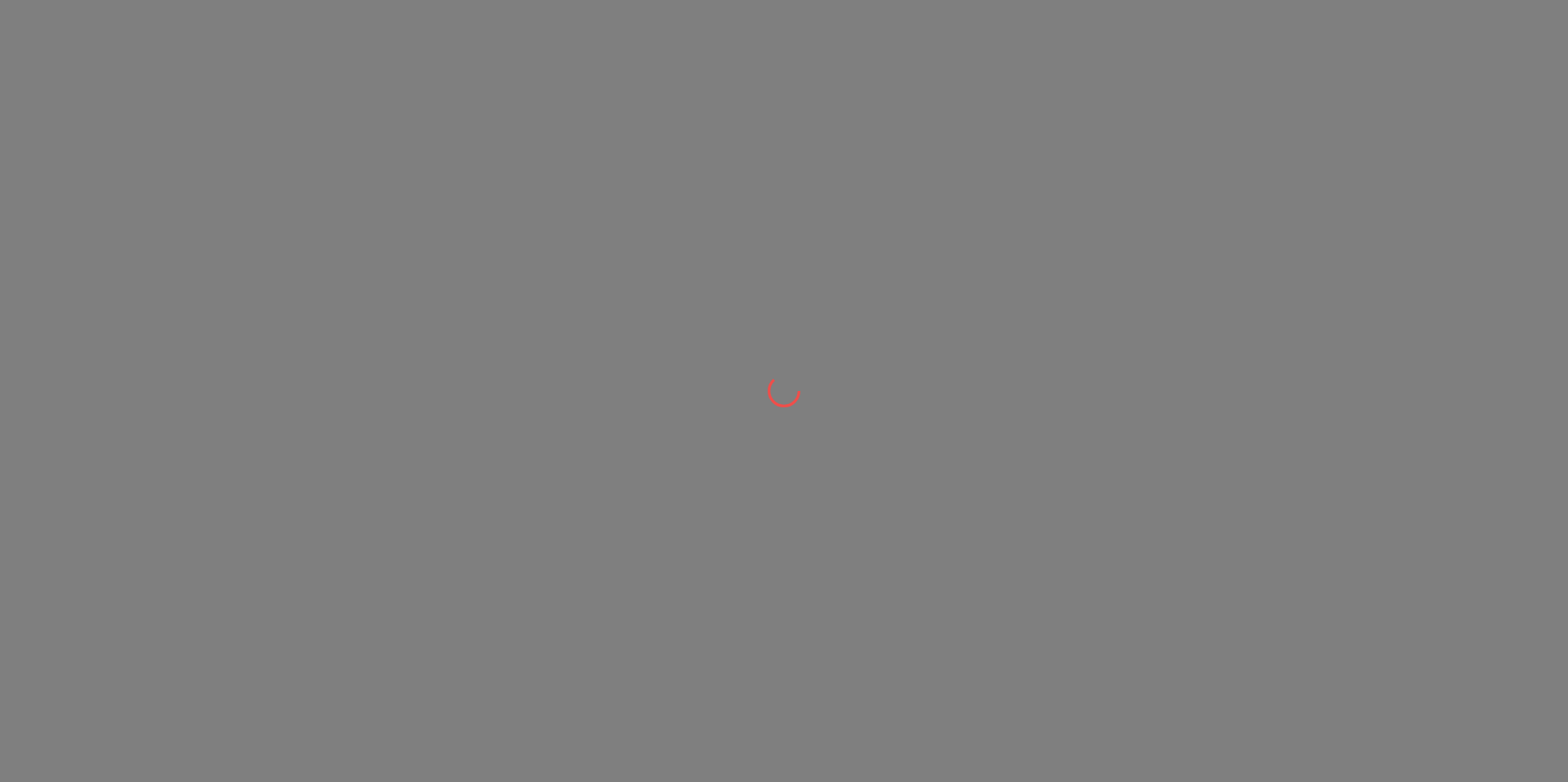 scroll, scrollTop: 0, scrollLeft: 0, axis: both 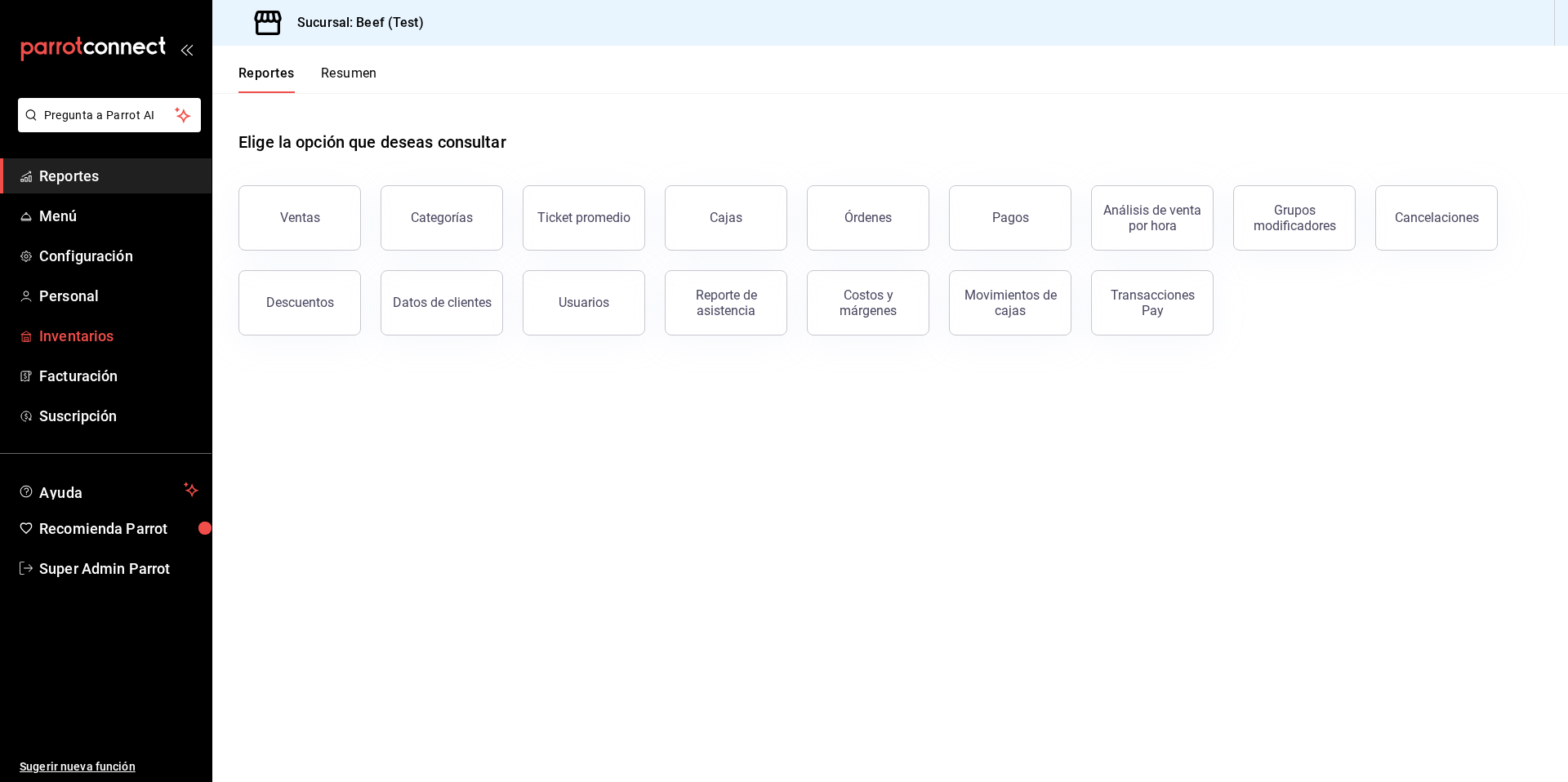 click on "Inventarios" at bounding box center [118, 335] 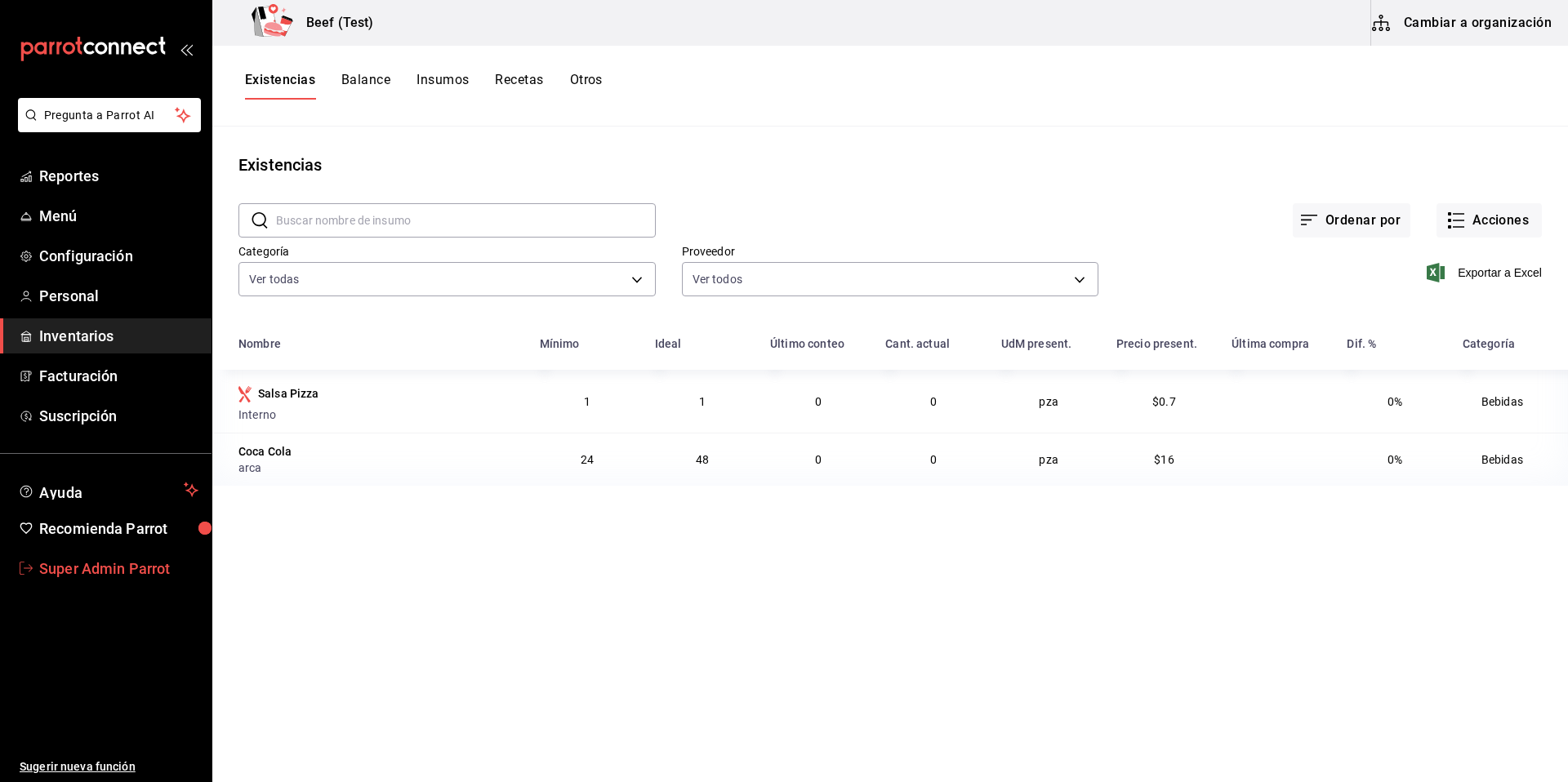 click on "Super Admin Parrot" at bounding box center [118, 568] 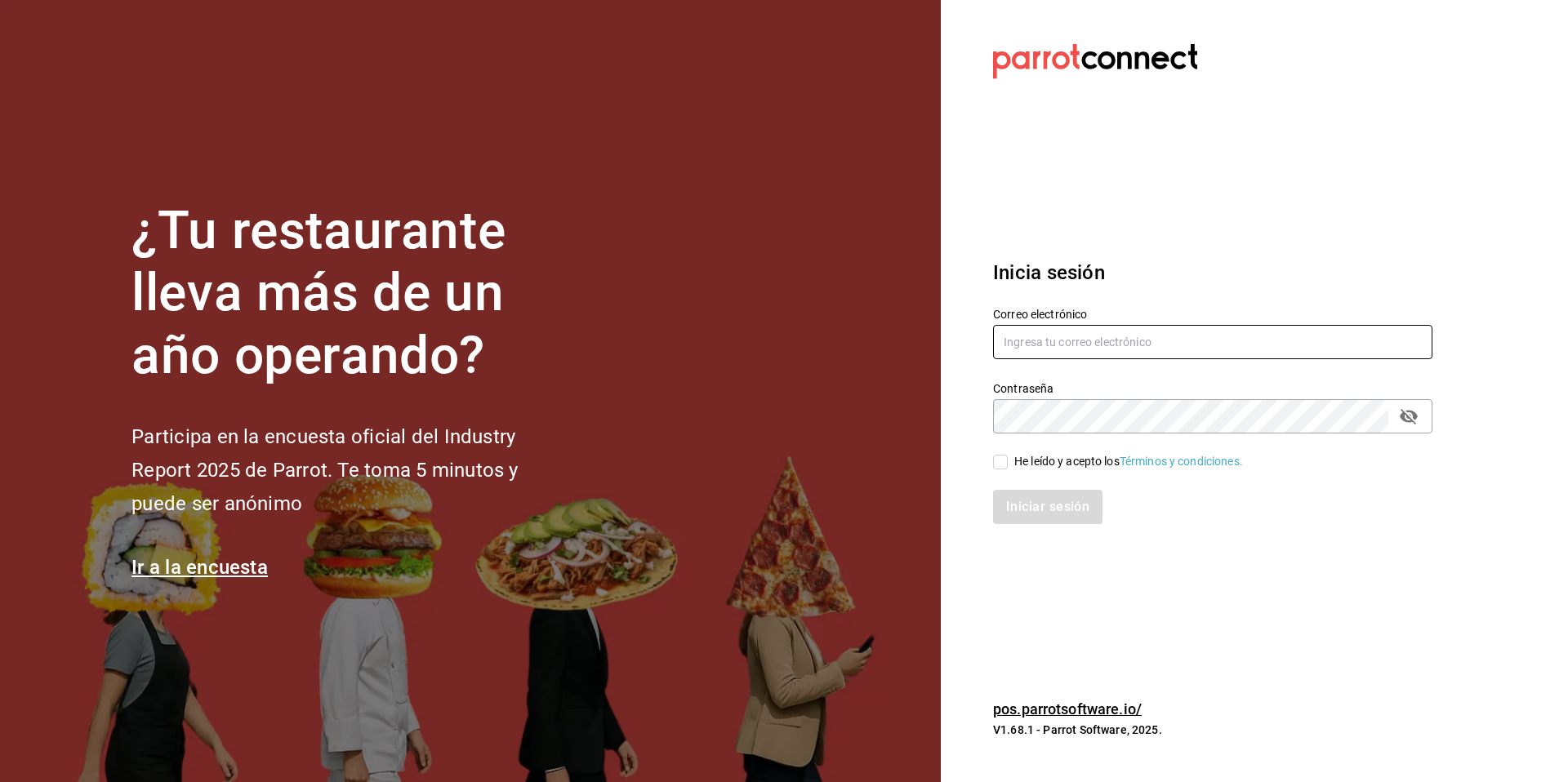 click at bounding box center [1213, 342] 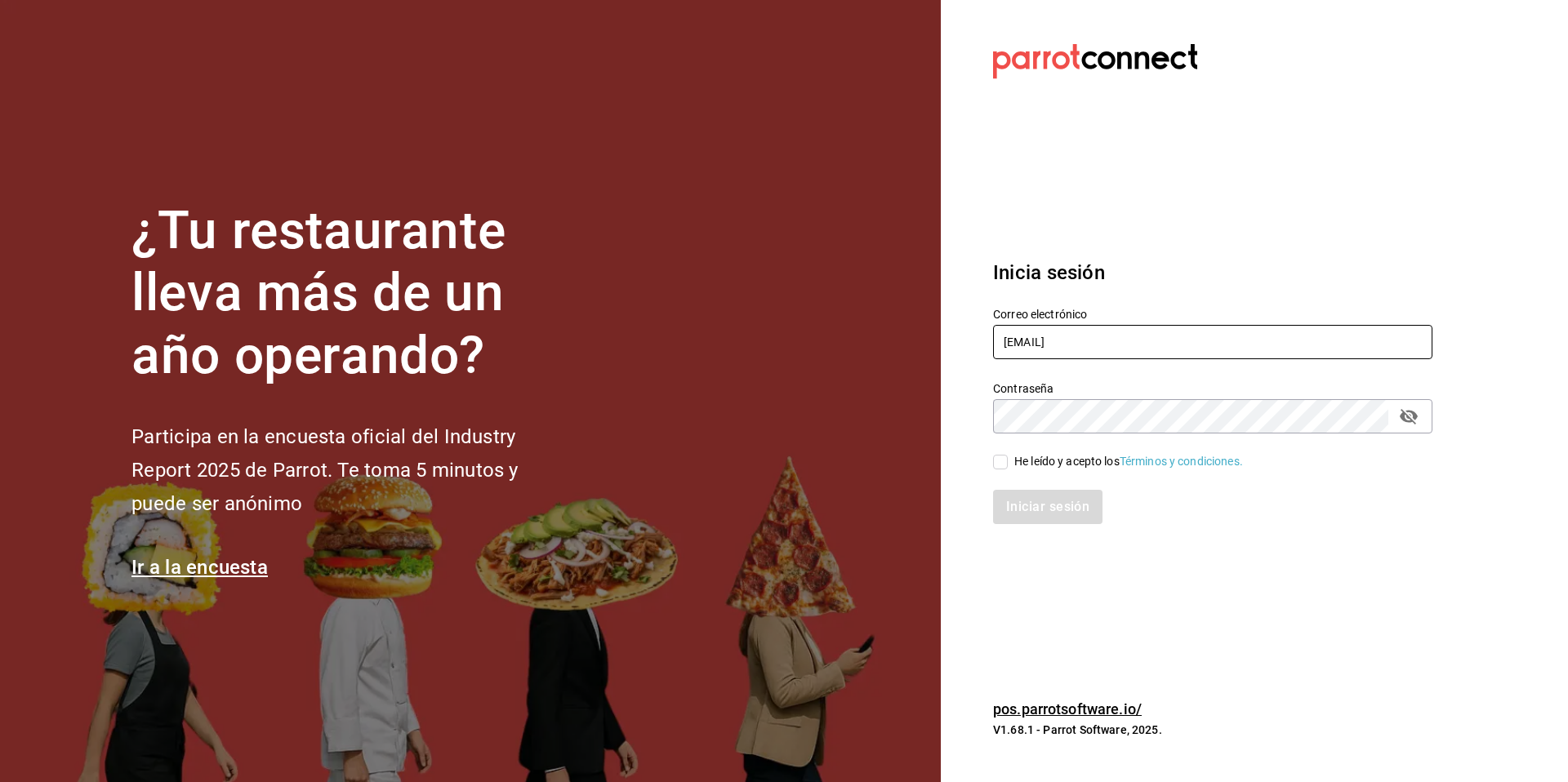 type on "[EMAIL]" 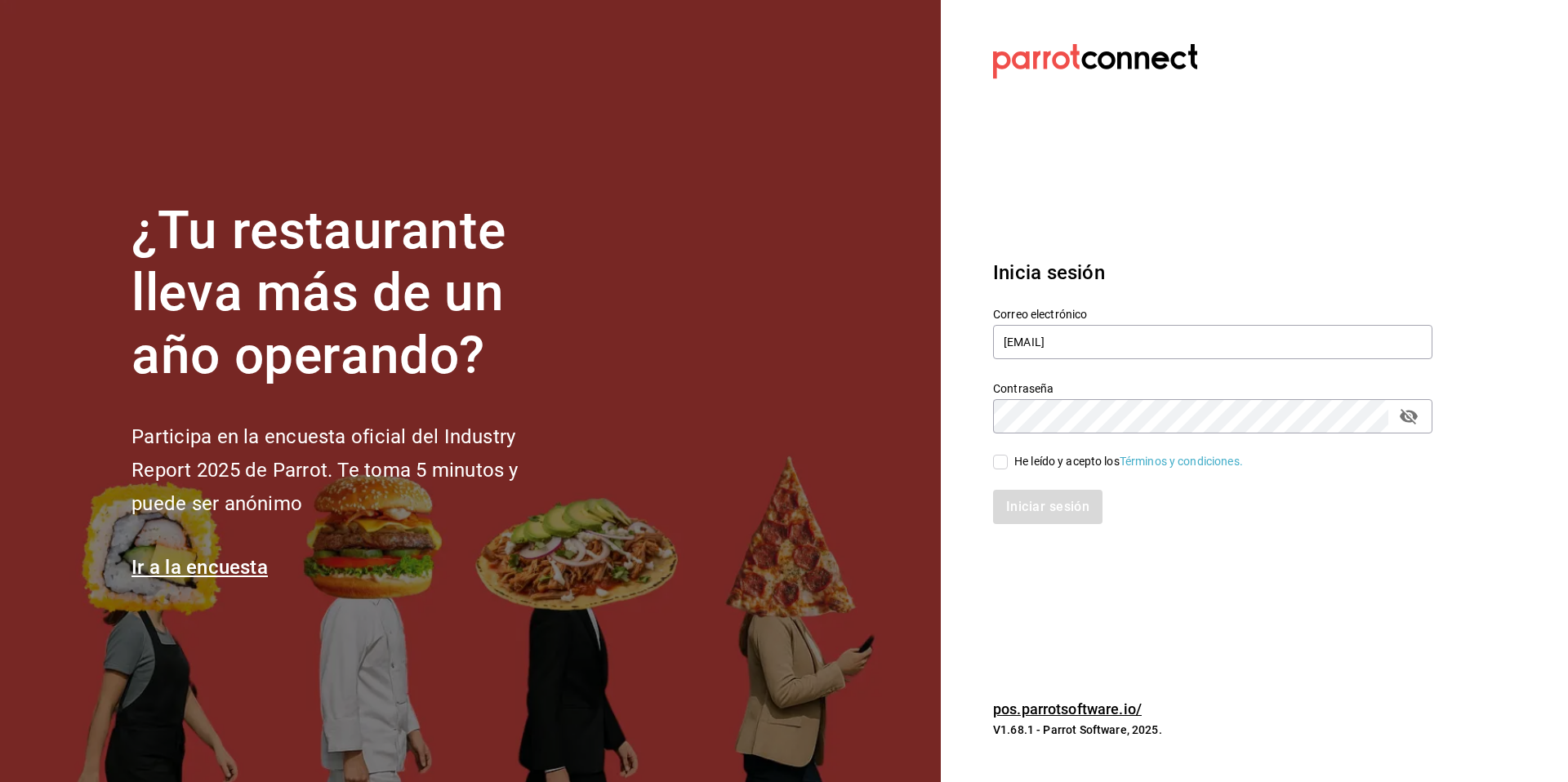 click on "He leído y acepto los  Términos y condiciones." at bounding box center (1129, 461) 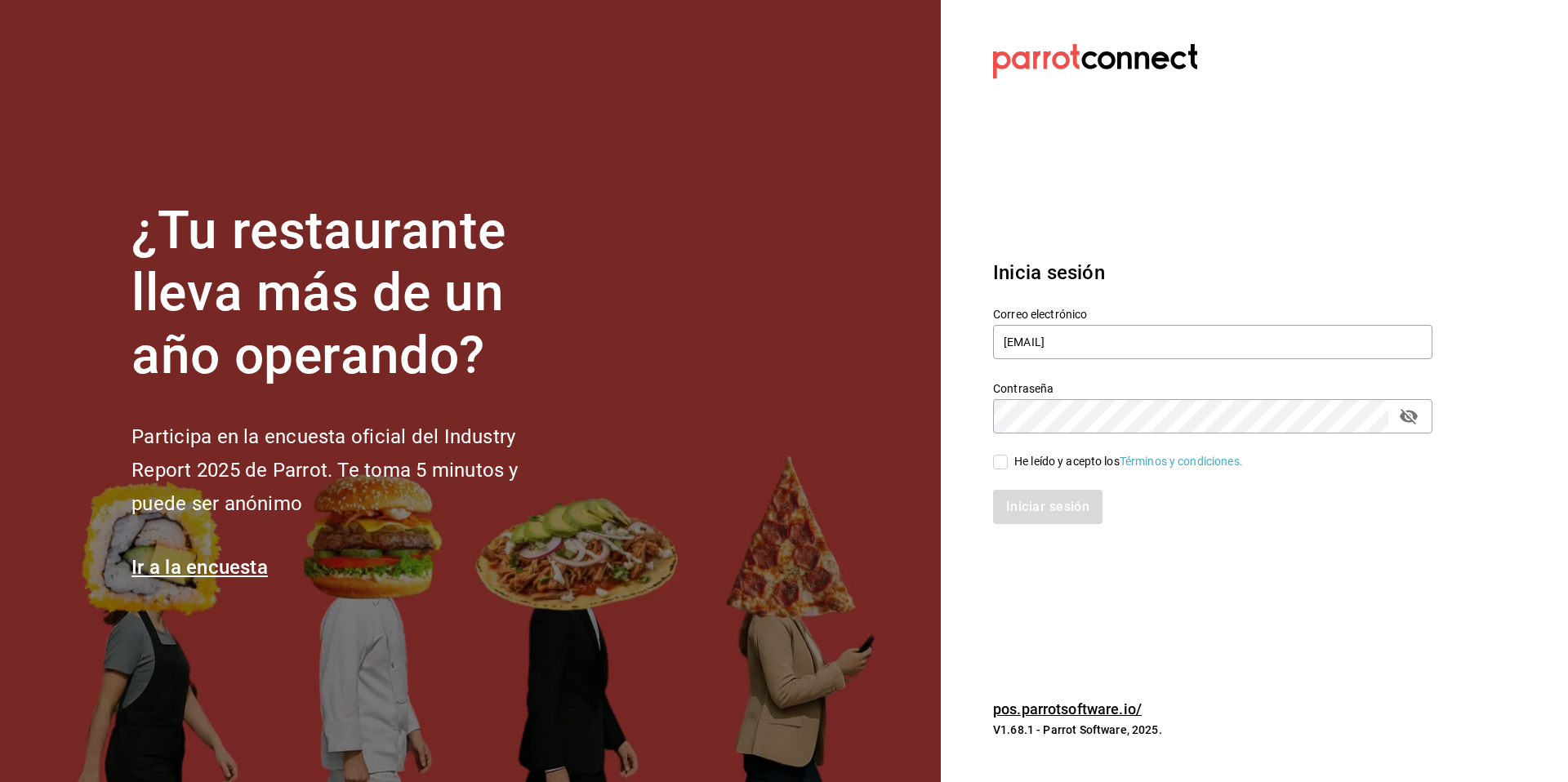 checkbox on "true" 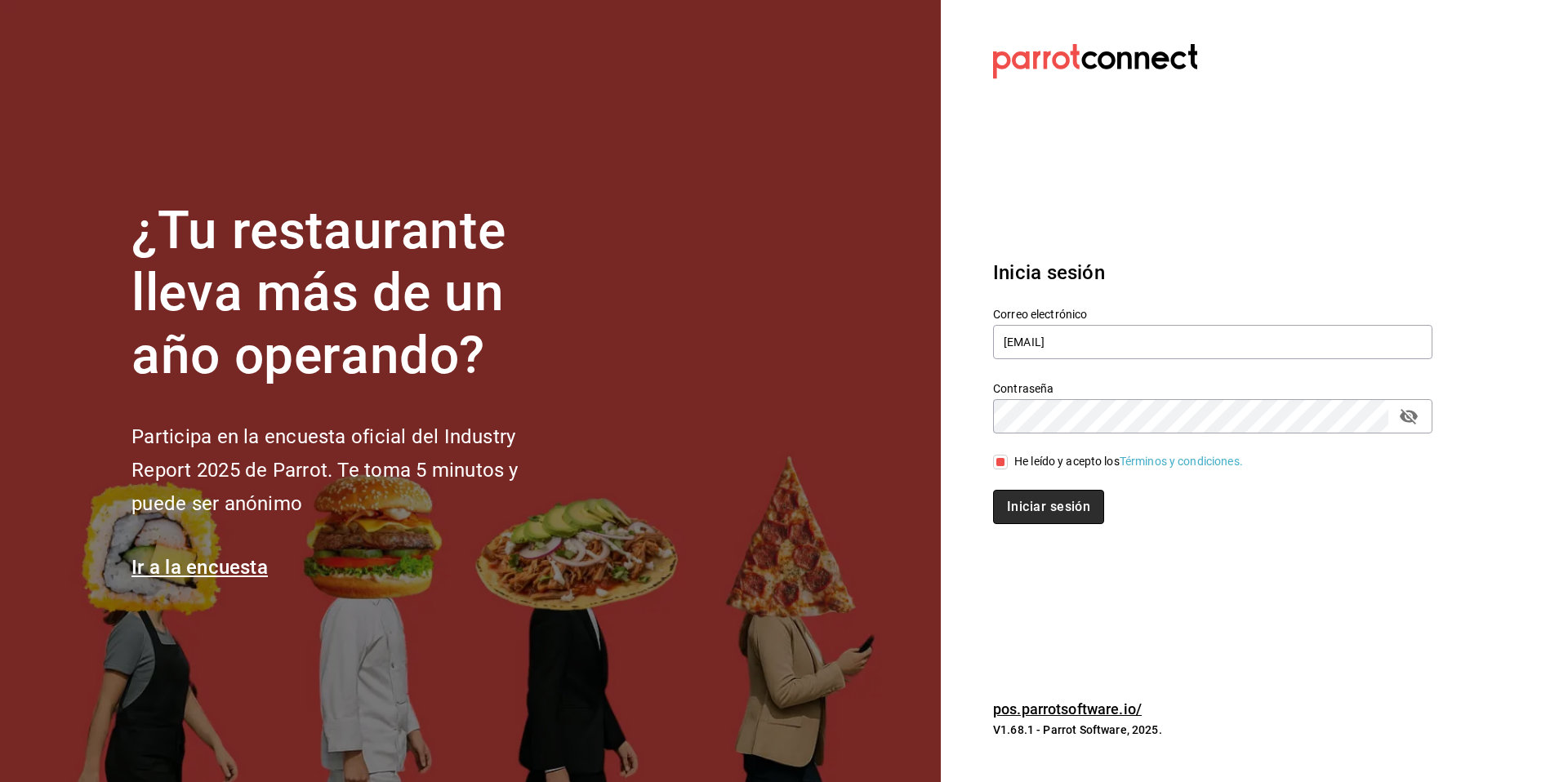 click on "Iniciar sesión" at bounding box center [1049, 507] 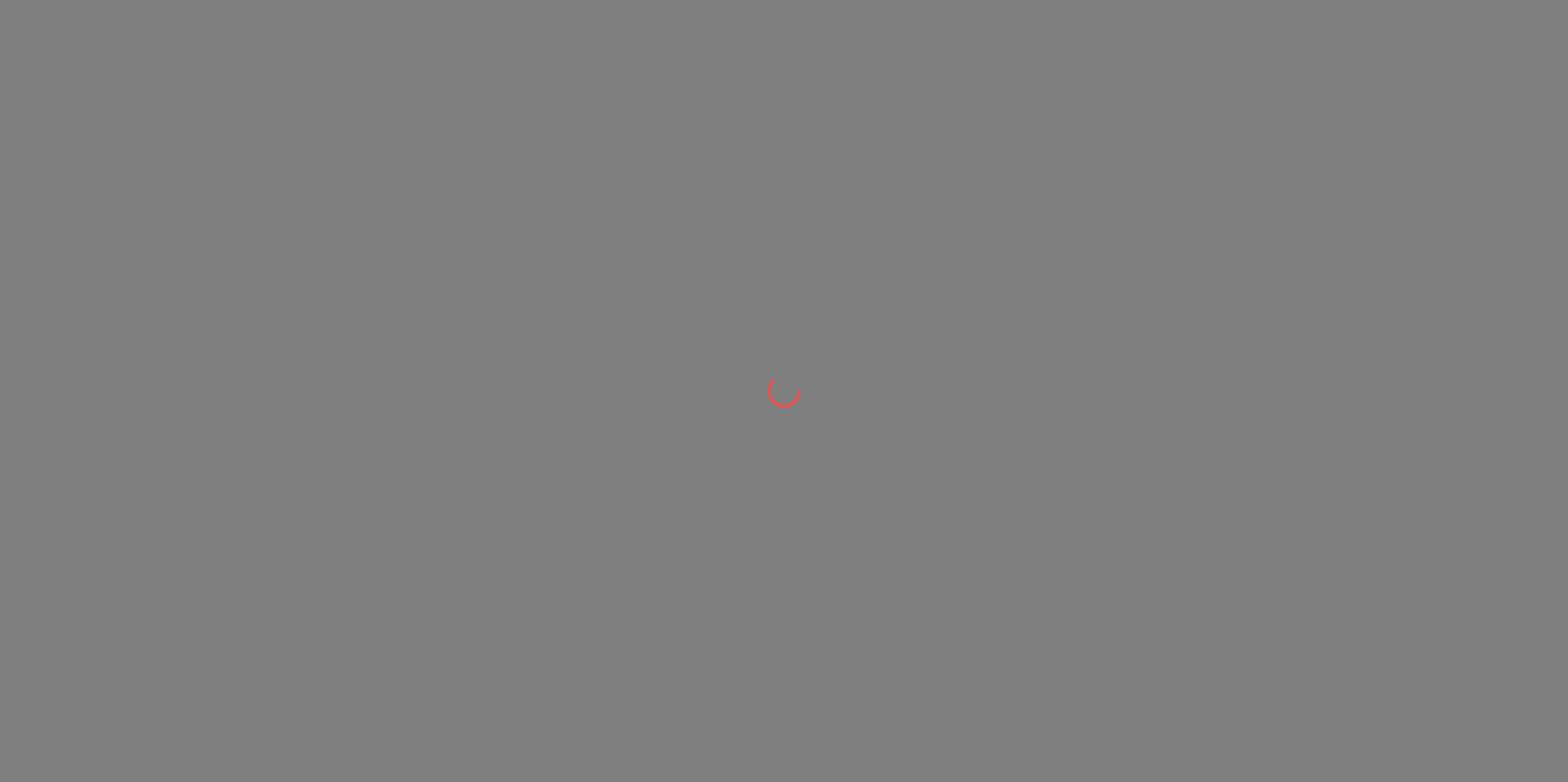 scroll, scrollTop: 0, scrollLeft: 0, axis: both 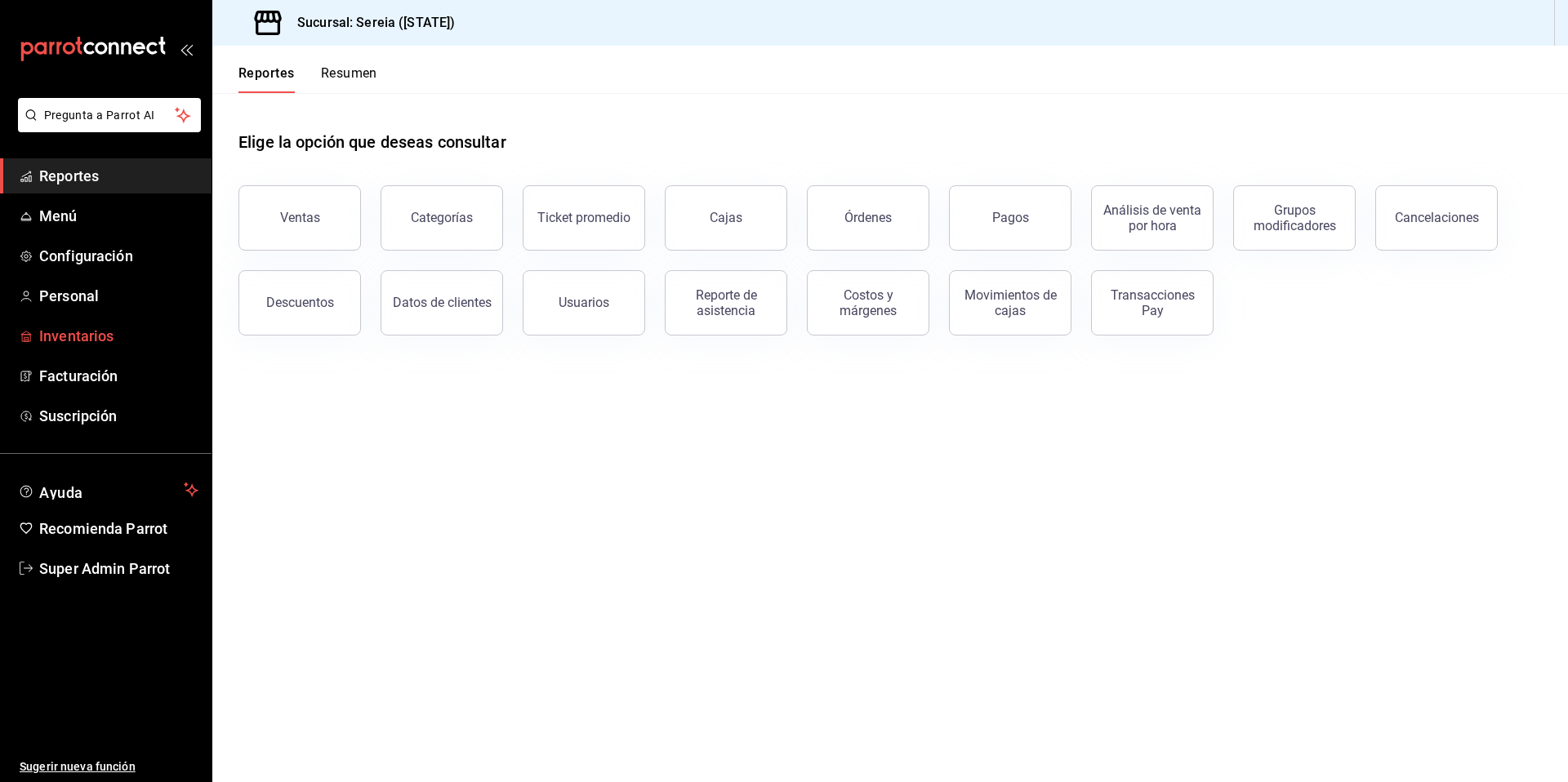 click on "Inventarios" at bounding box center (105, 335) 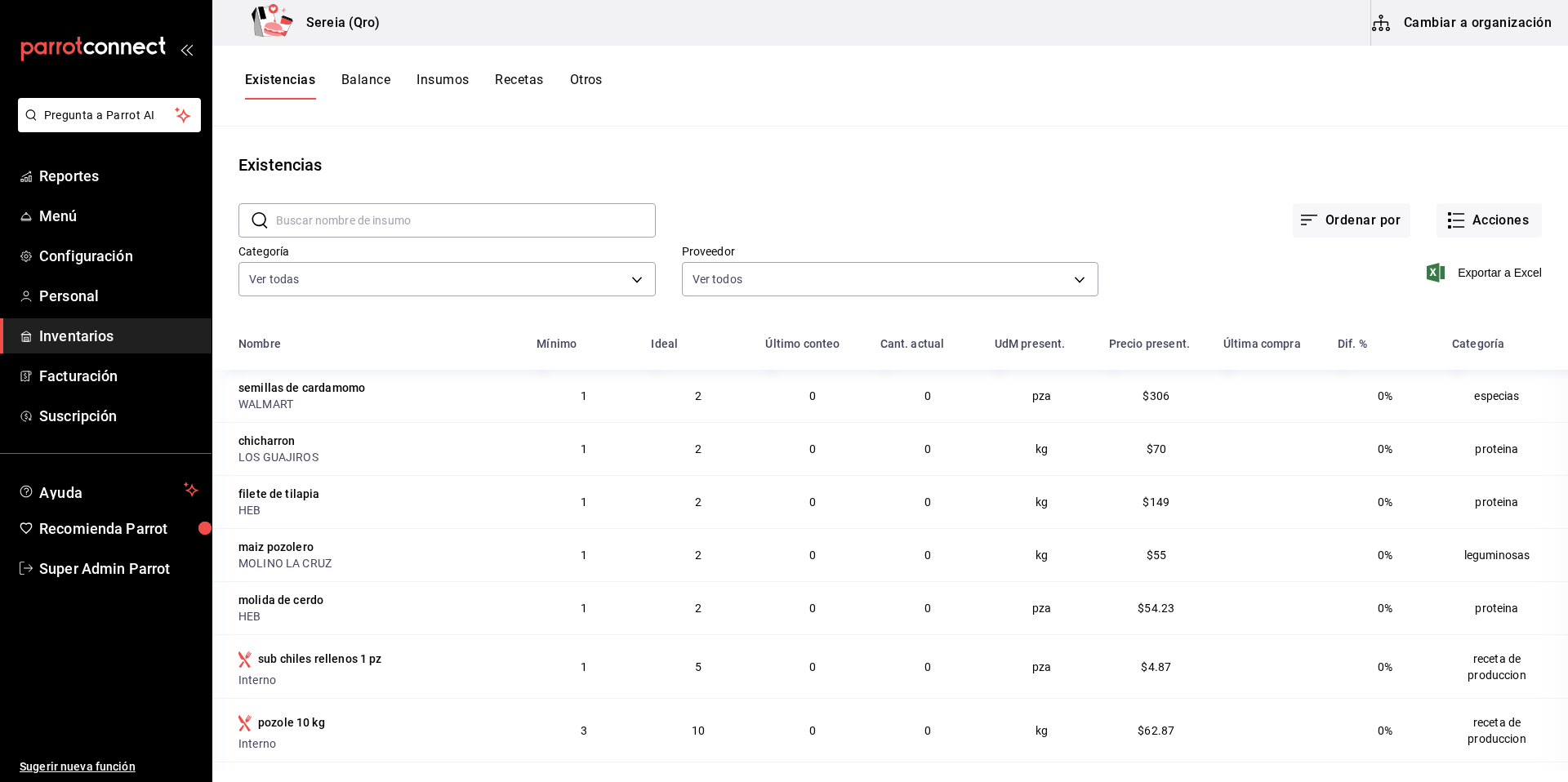 click on "Recetas" at bounding box center [519, 86] 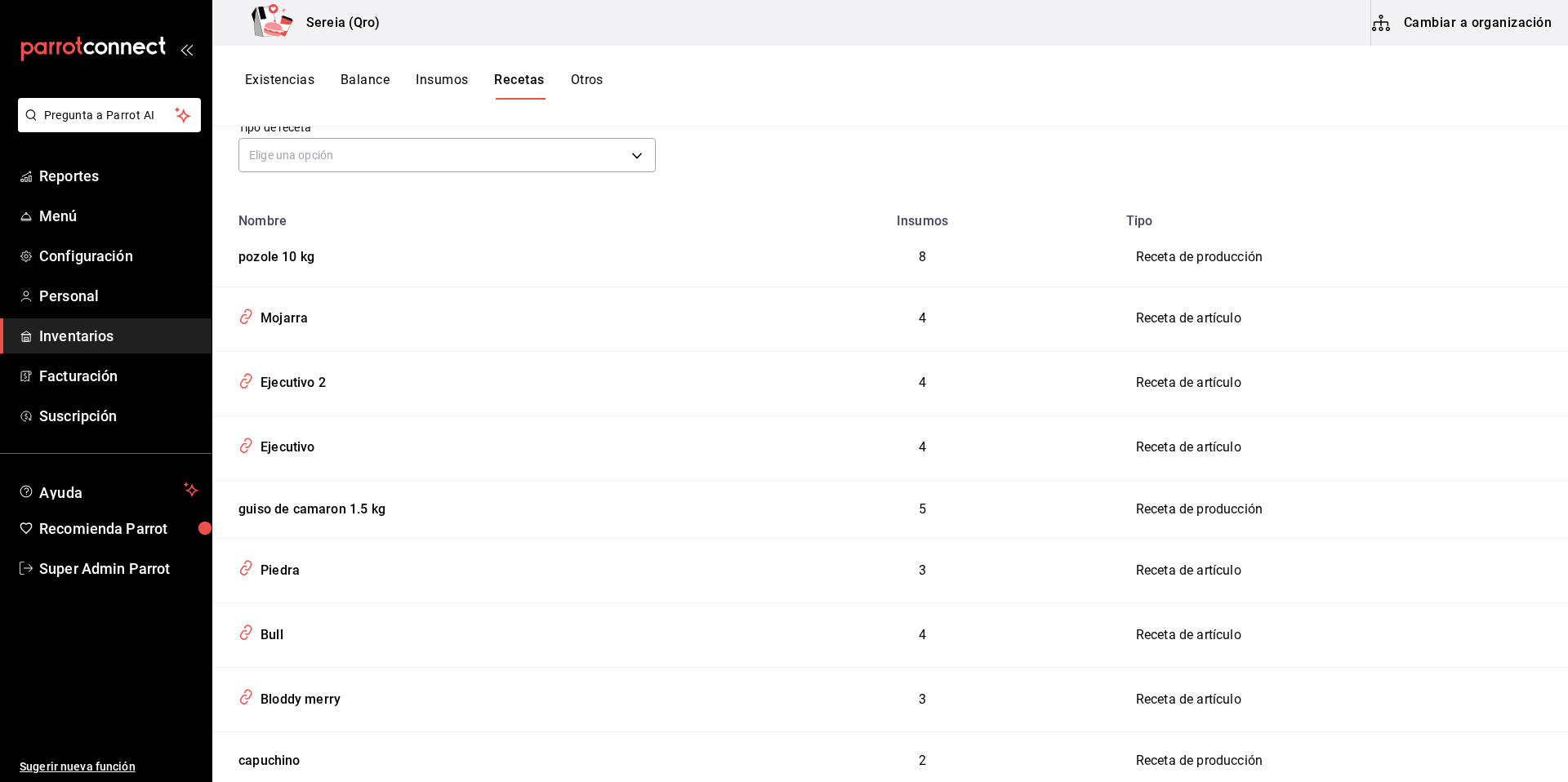 scroll, scrollTop: 0, scrollLeft: 0, axis: both 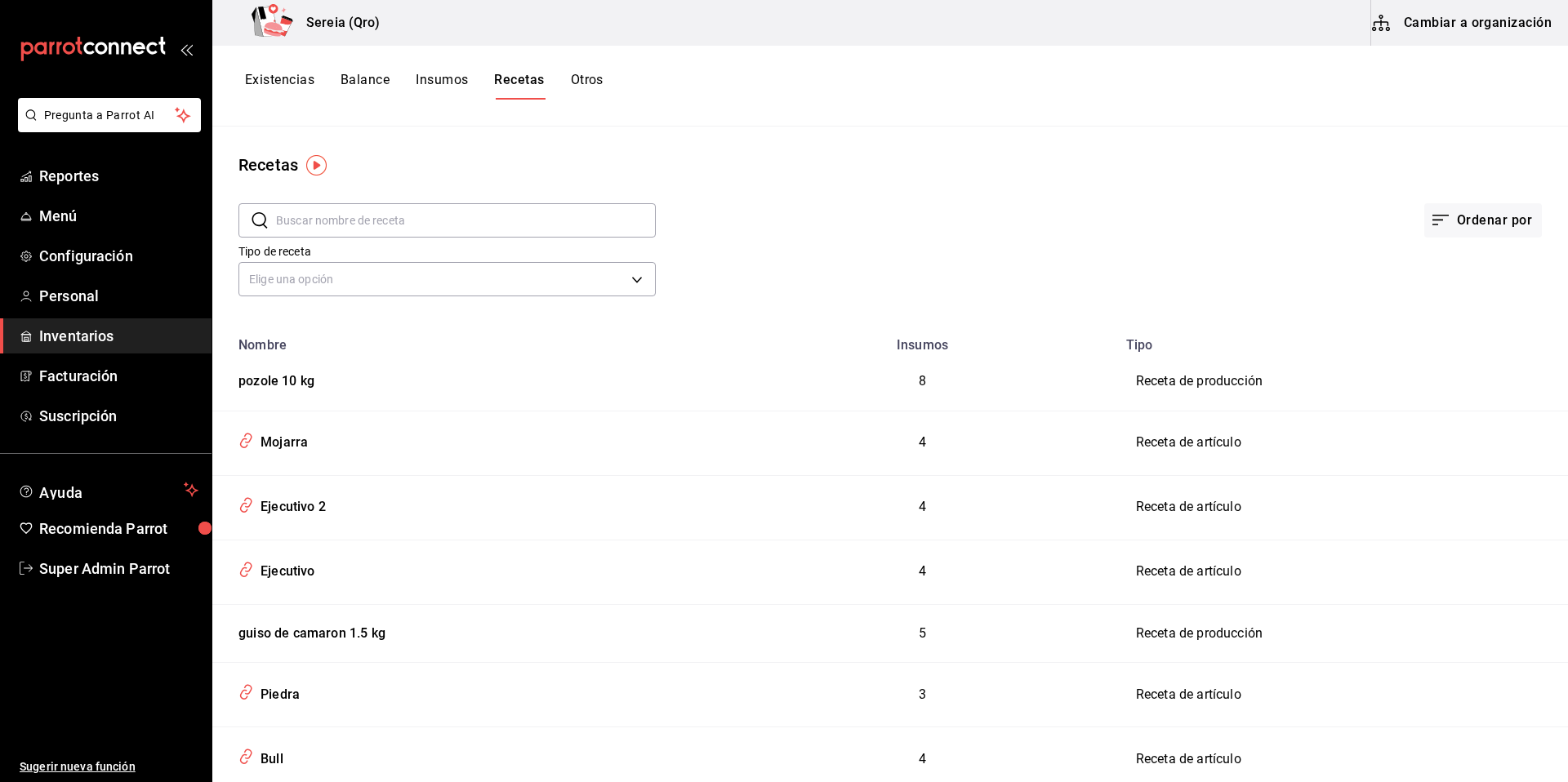 click on "Cambiar a organización" at bounding box center (1463, 23) 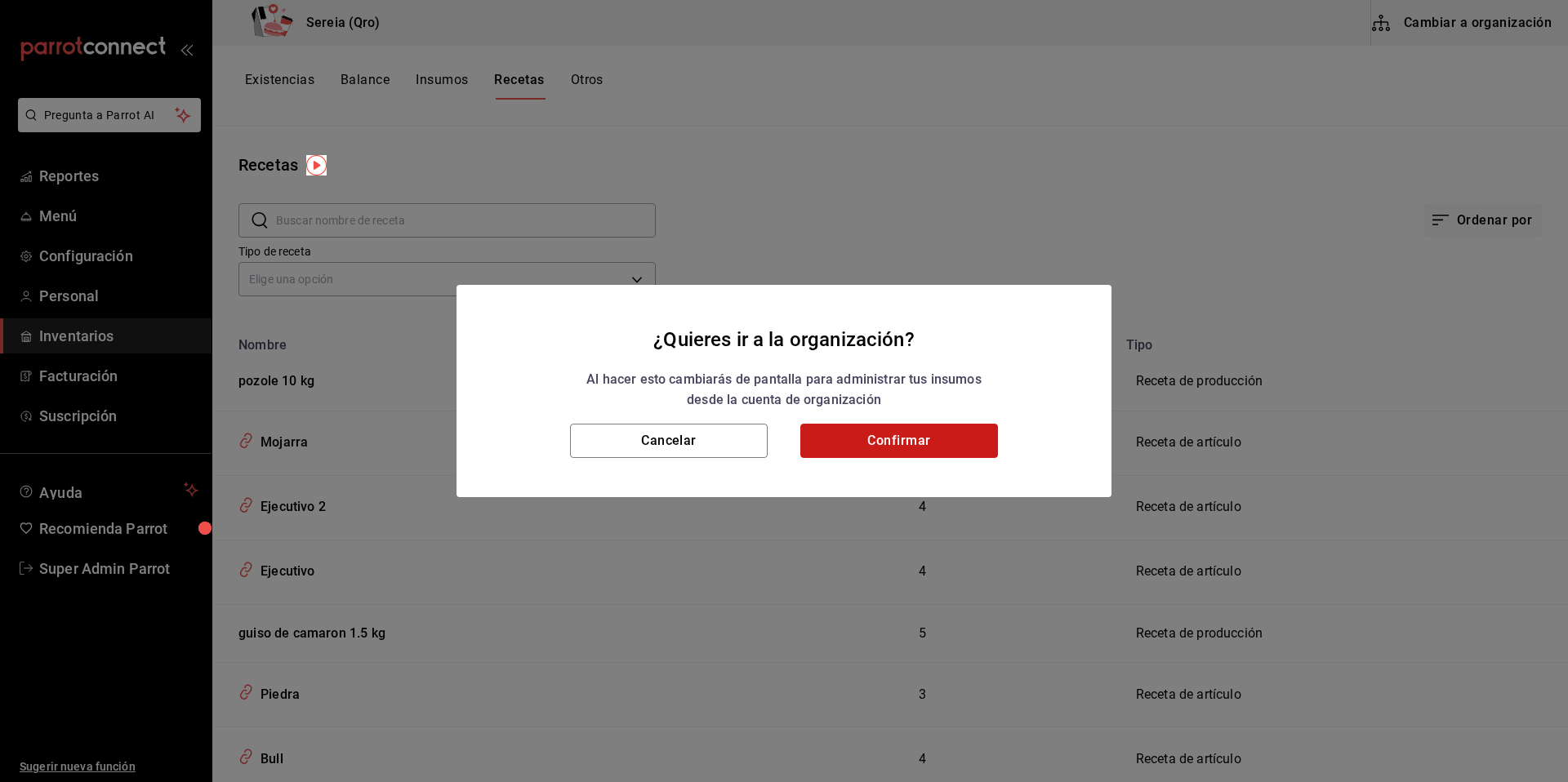 click on "Confirmar" at bounding box center [899, 441] 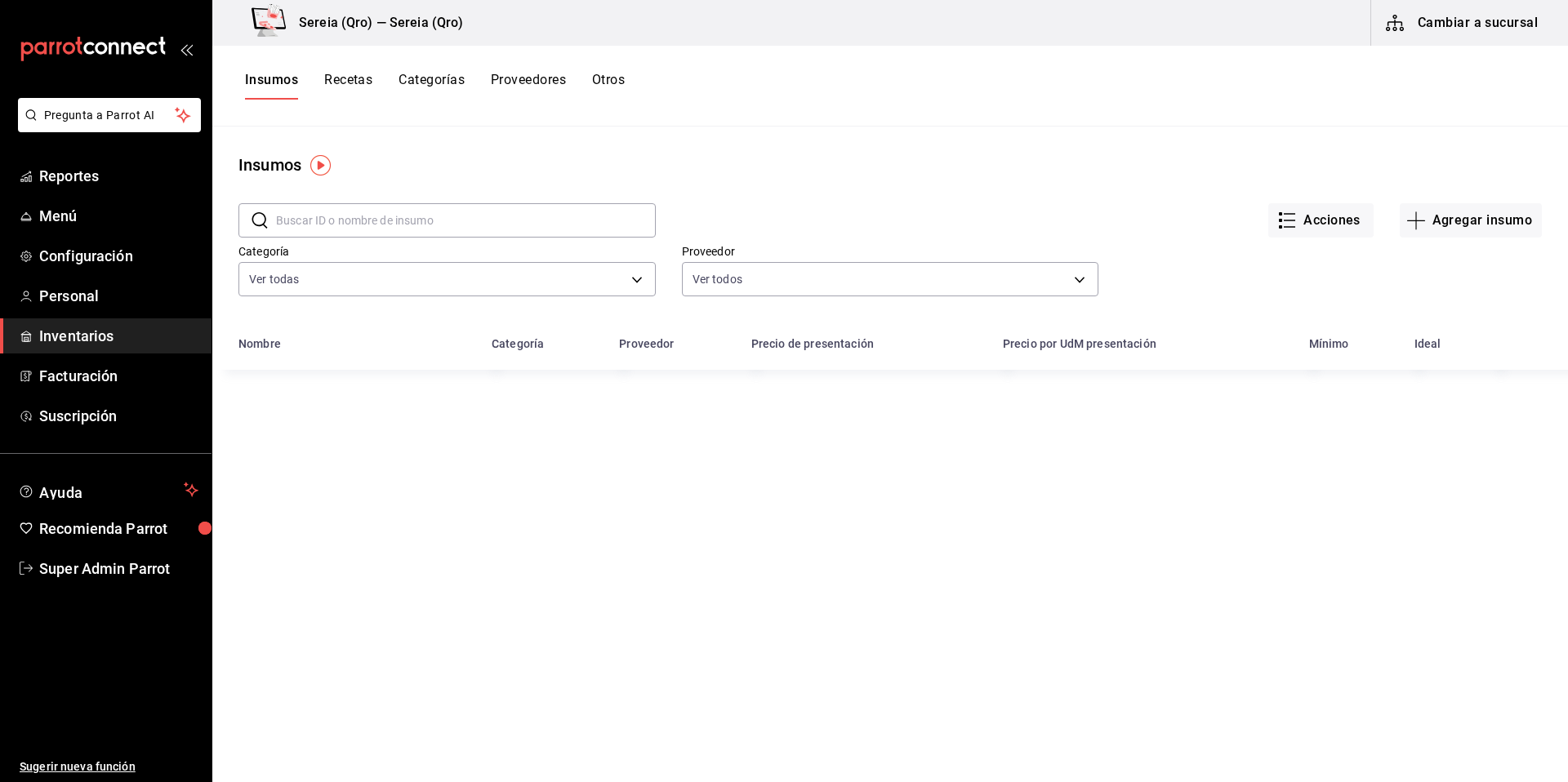 click on "Recetas" at bounding box center (348, 86) 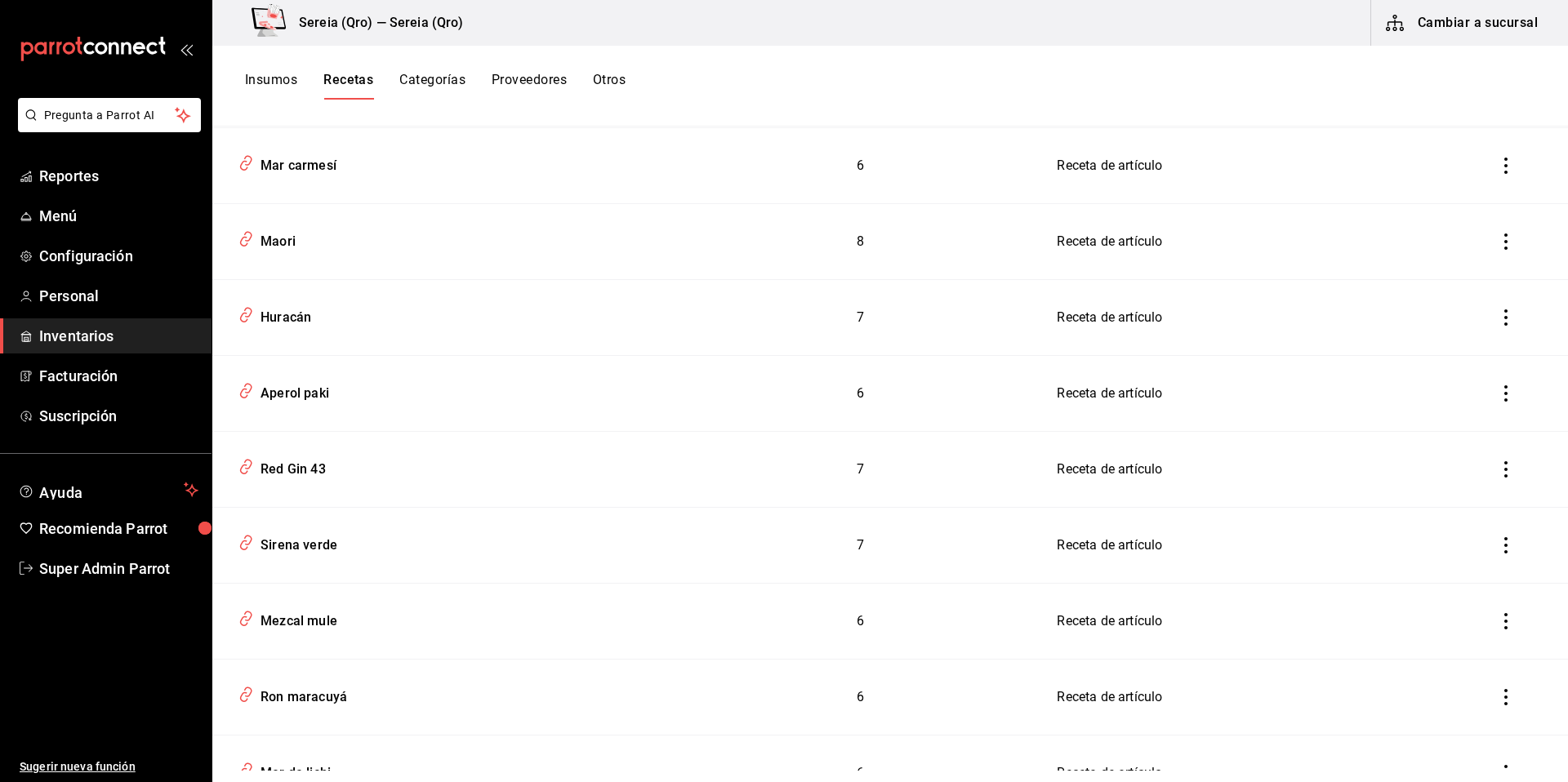 scroll, scrollTop: 7205, scrollLeft: 0, axis: vertical 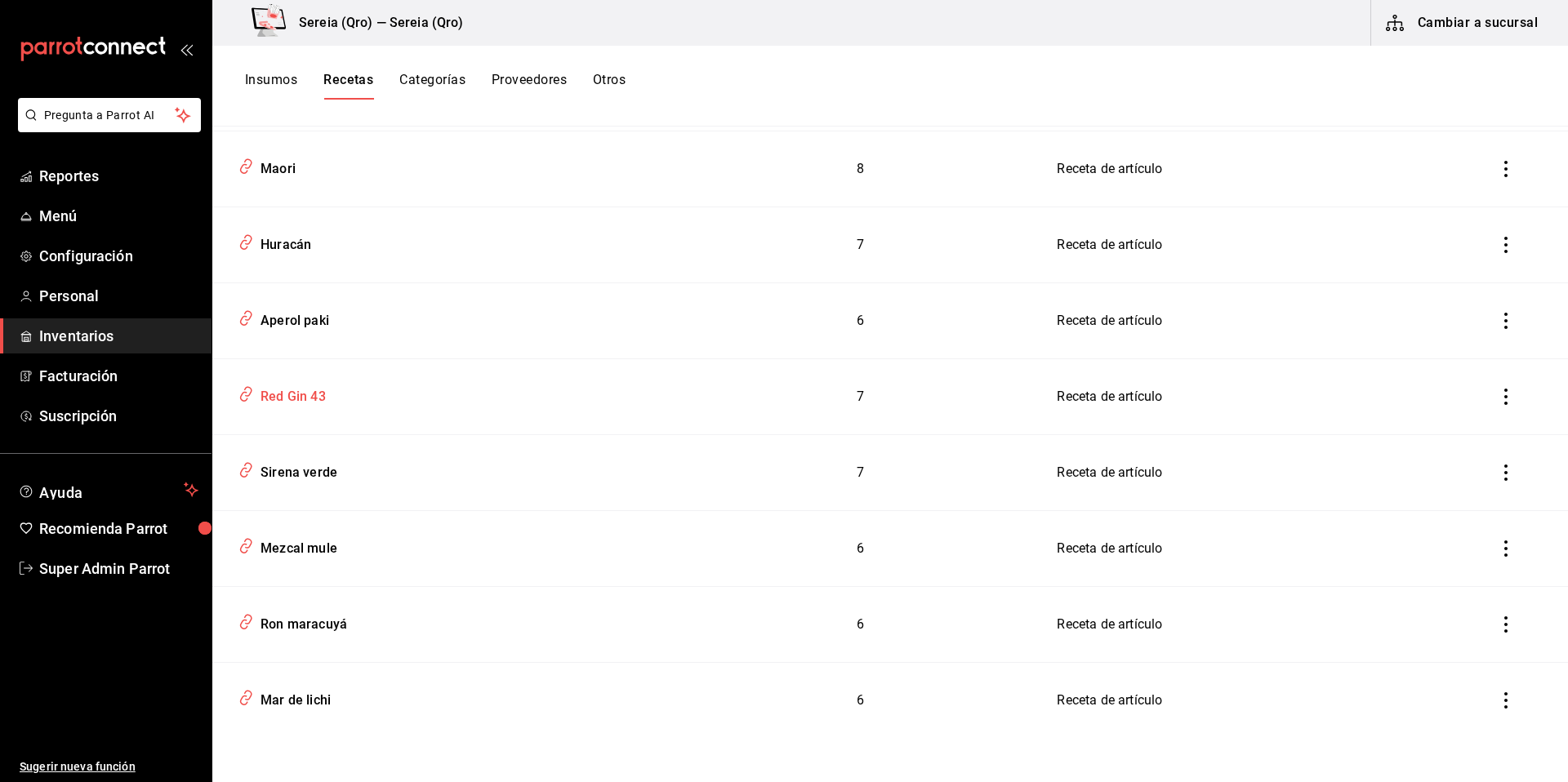 click on "Red Gin 43" at bounding box center [290, 393] 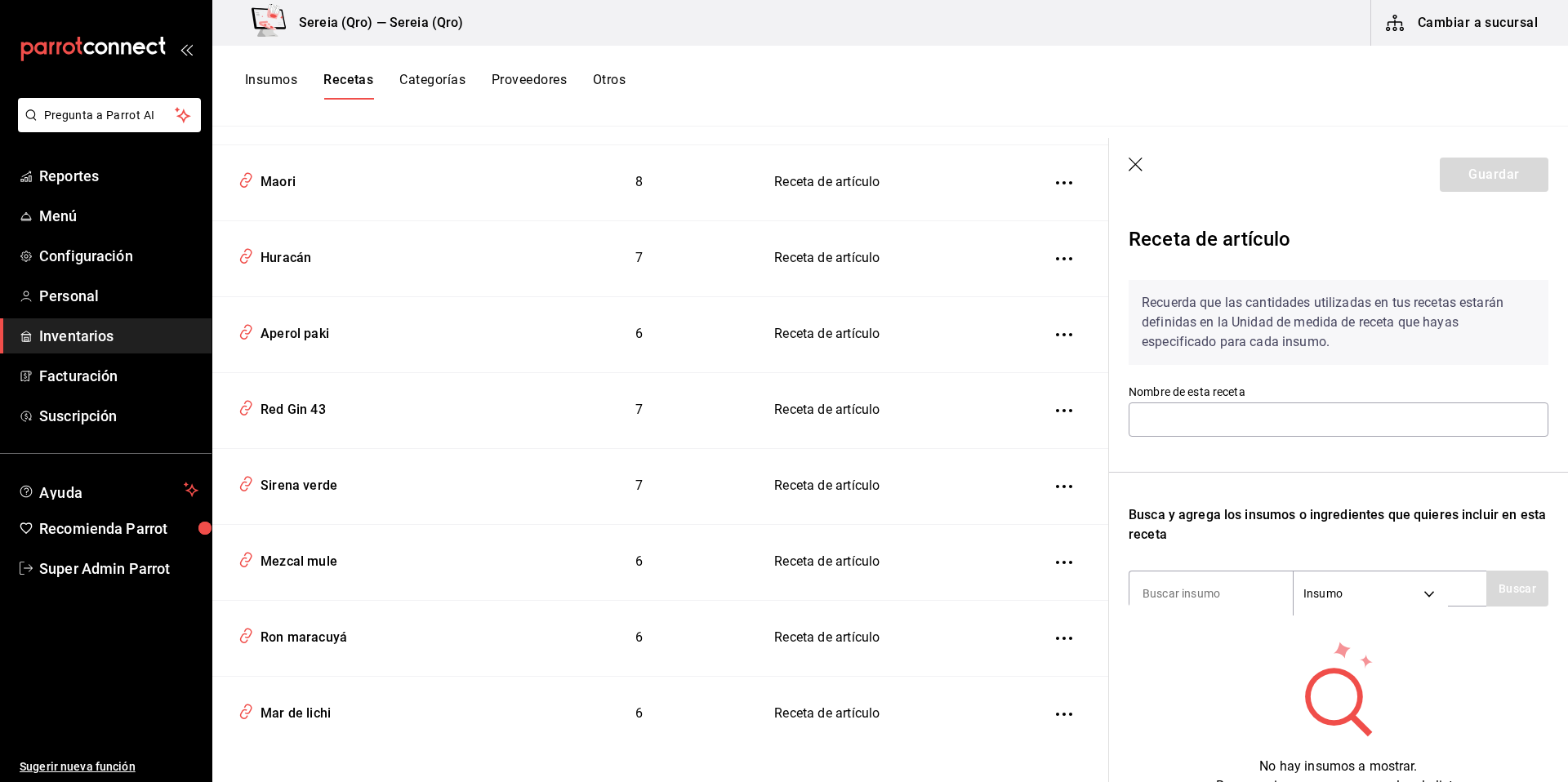 type on "Red Gin 43" 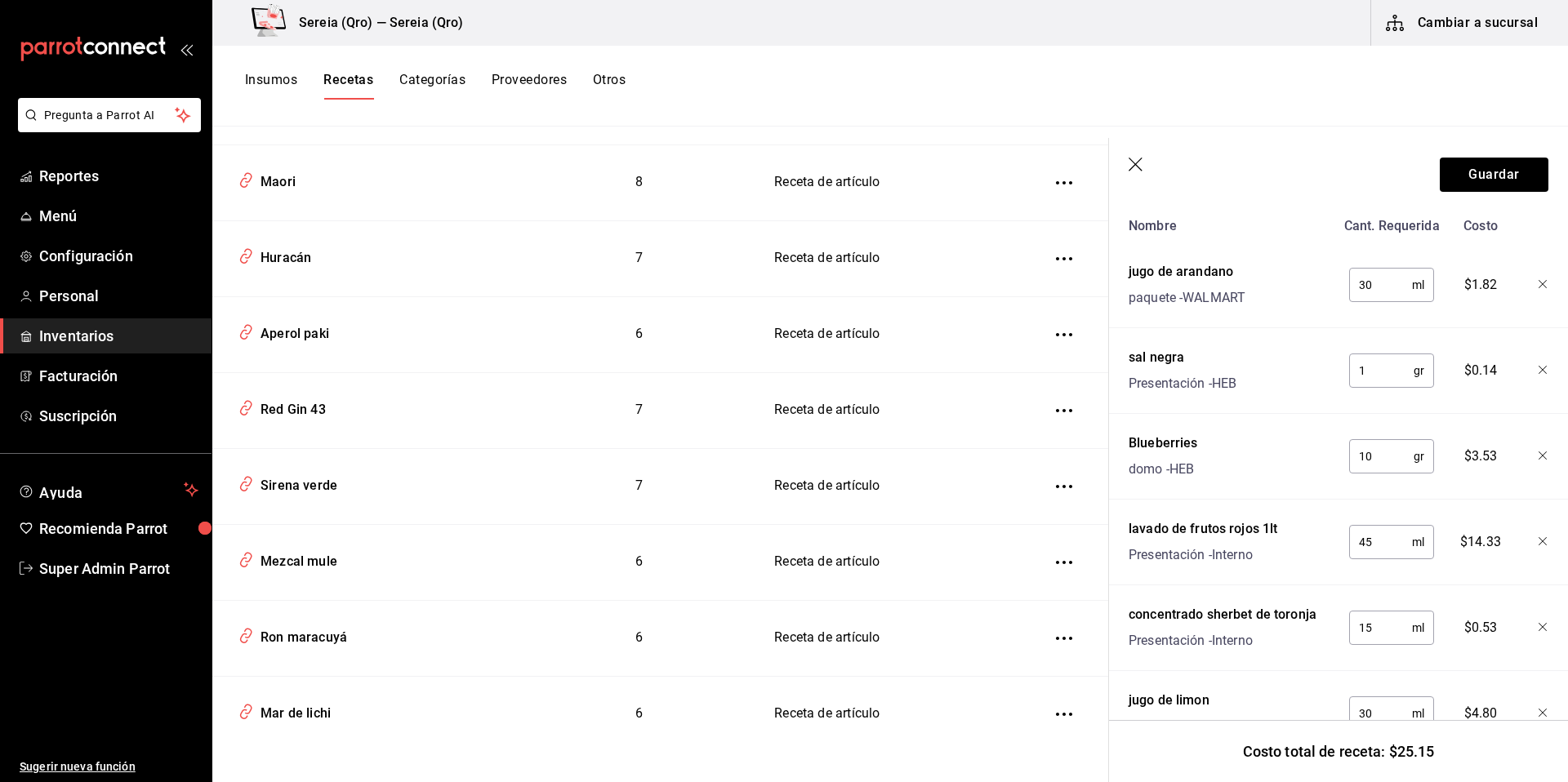 scroll, scrollTop: 427, scrollLeft: 0, axis: vertical 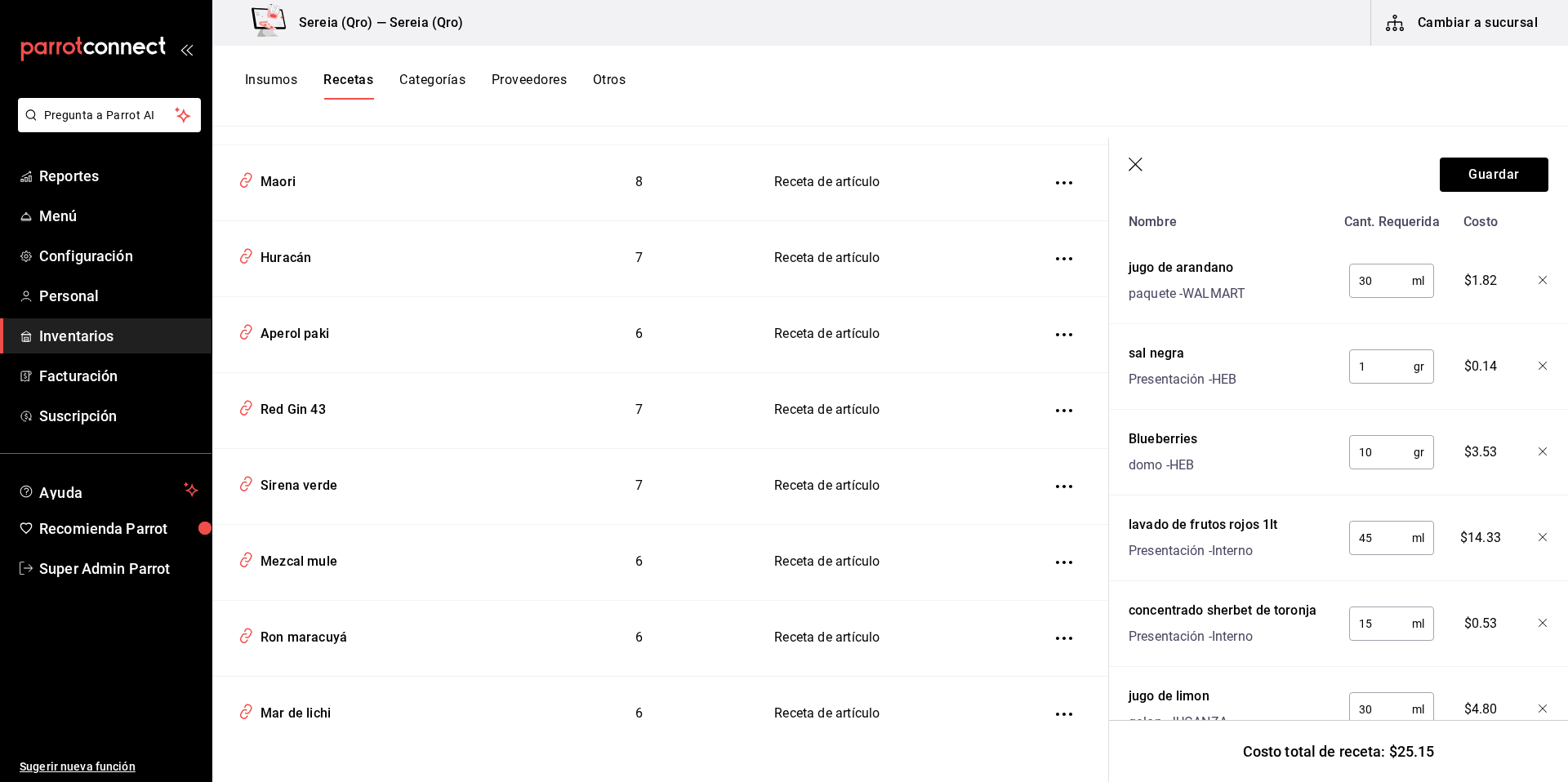 click 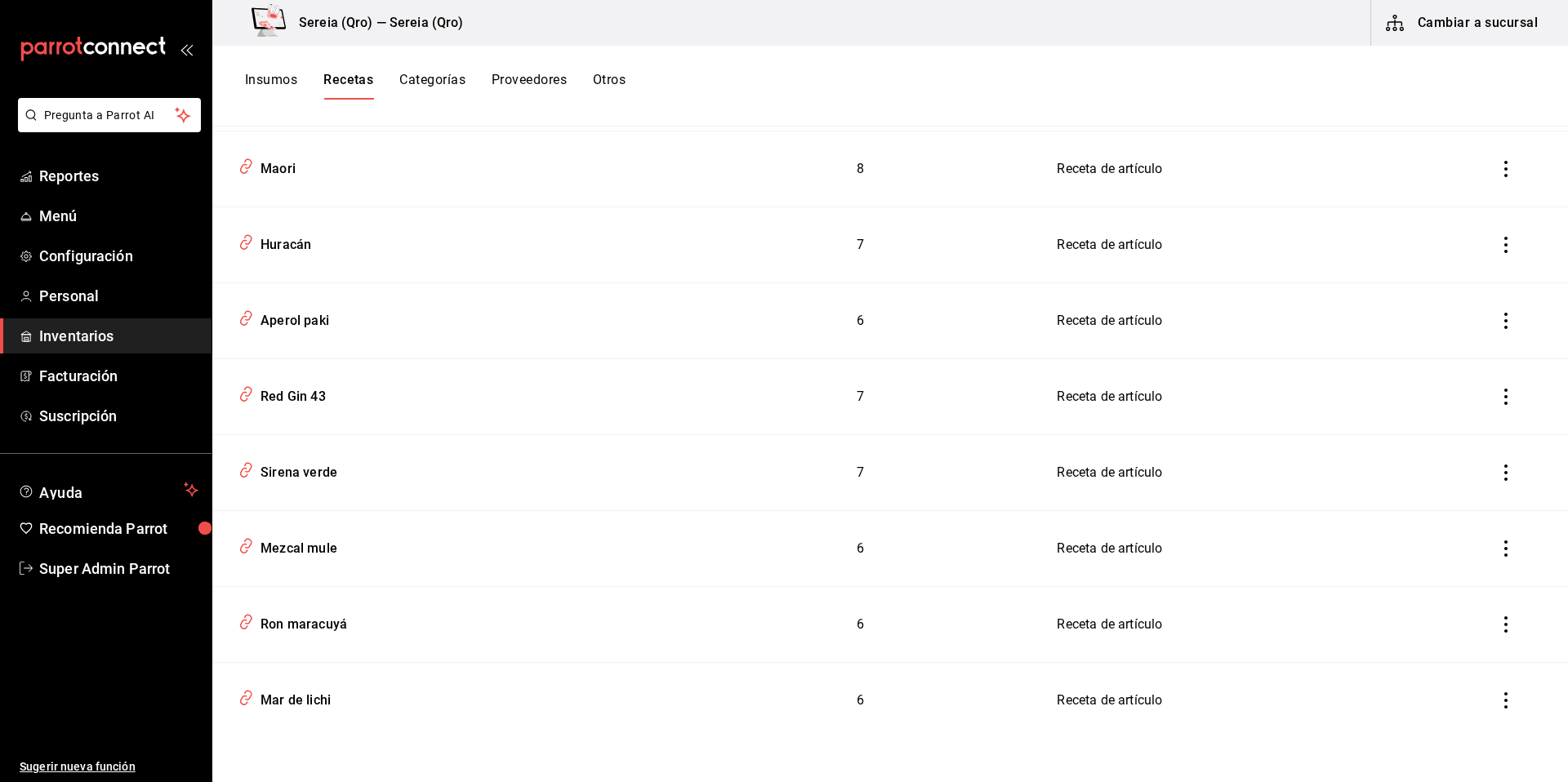 scroll, scrollTop: 0, scrollLeft: 0, axis: both 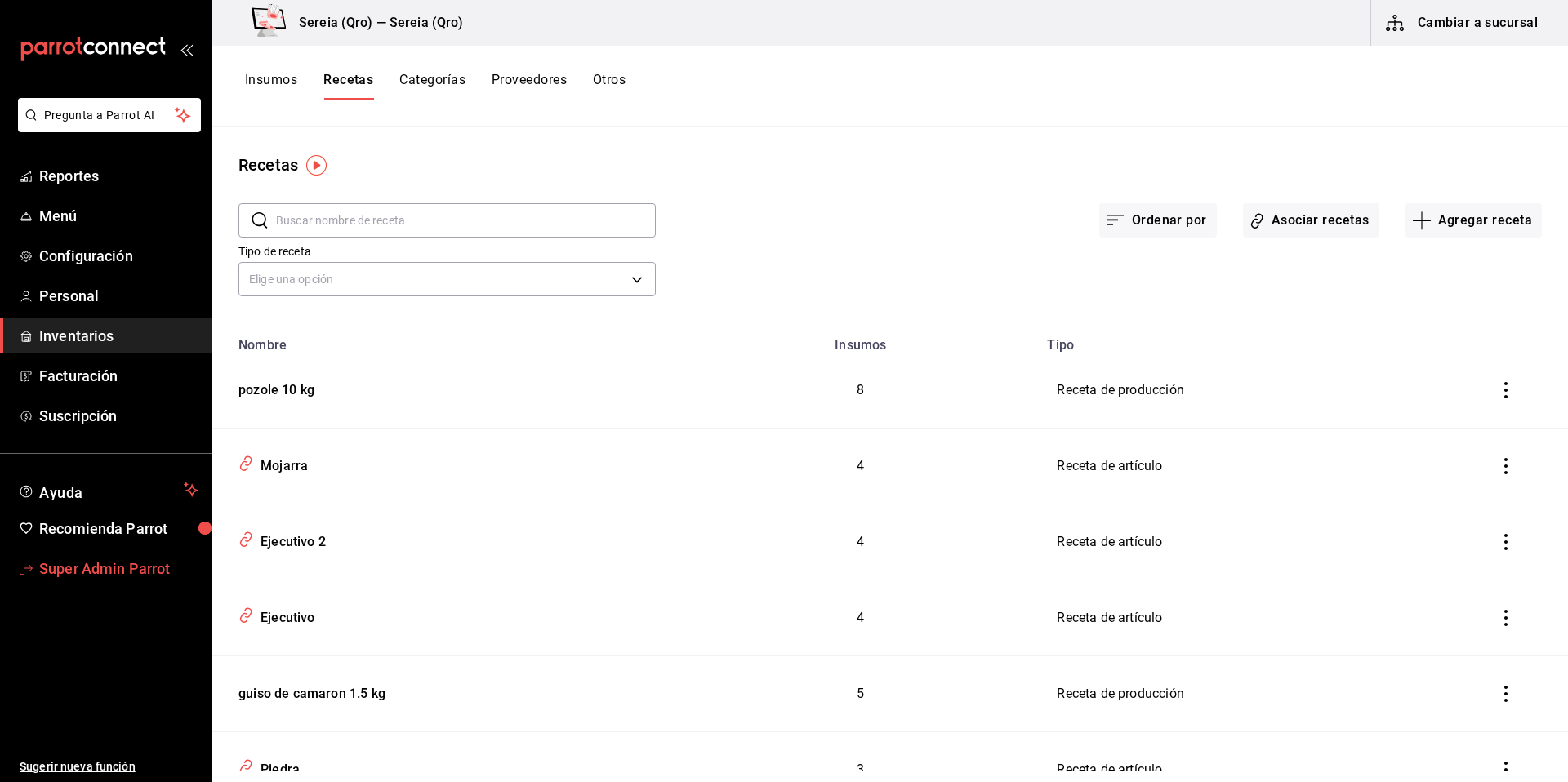 click on "Super Admin Parrot" at bounding box center [118, 568] 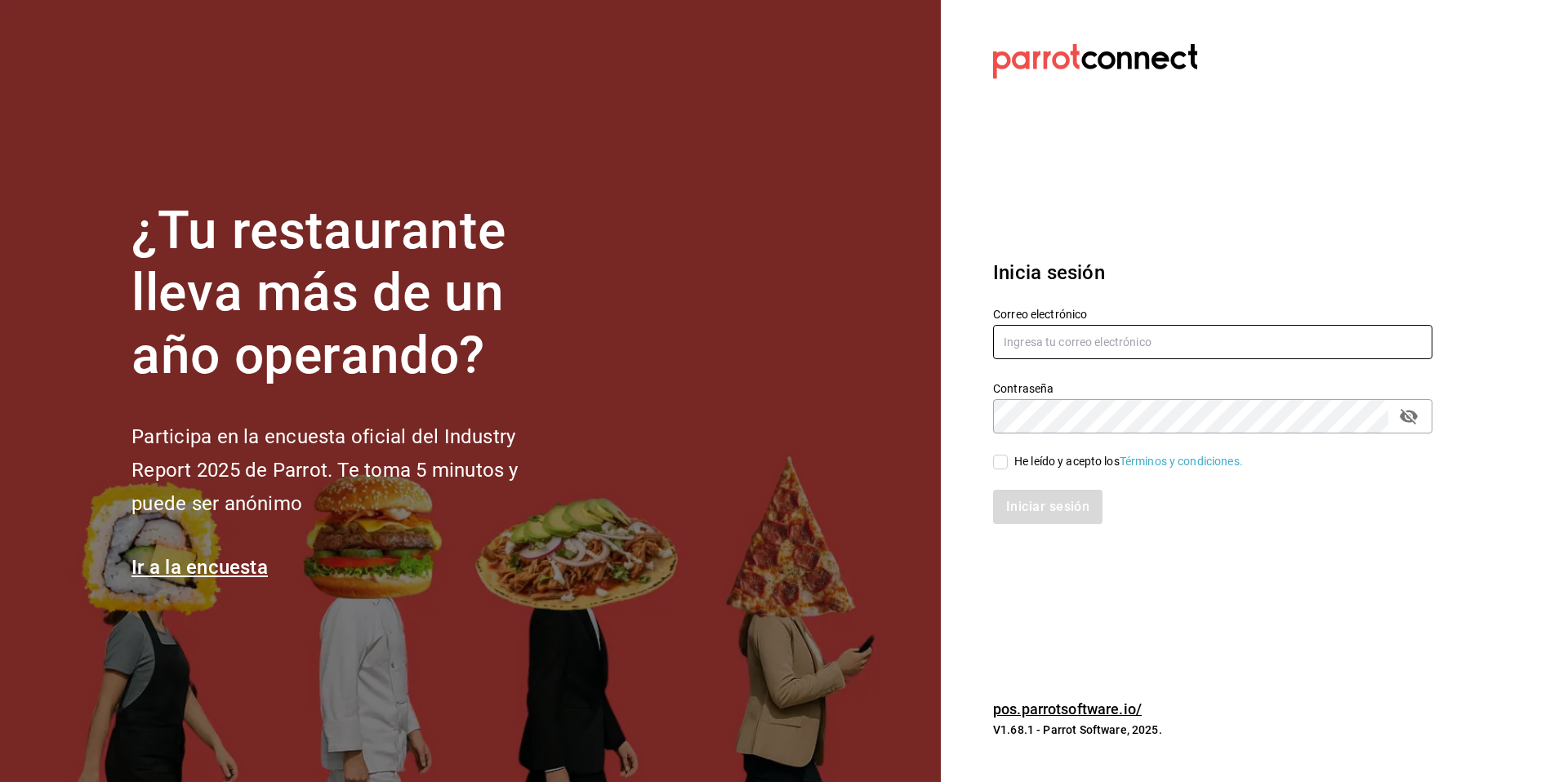 click at bounding box center [1213, 342] 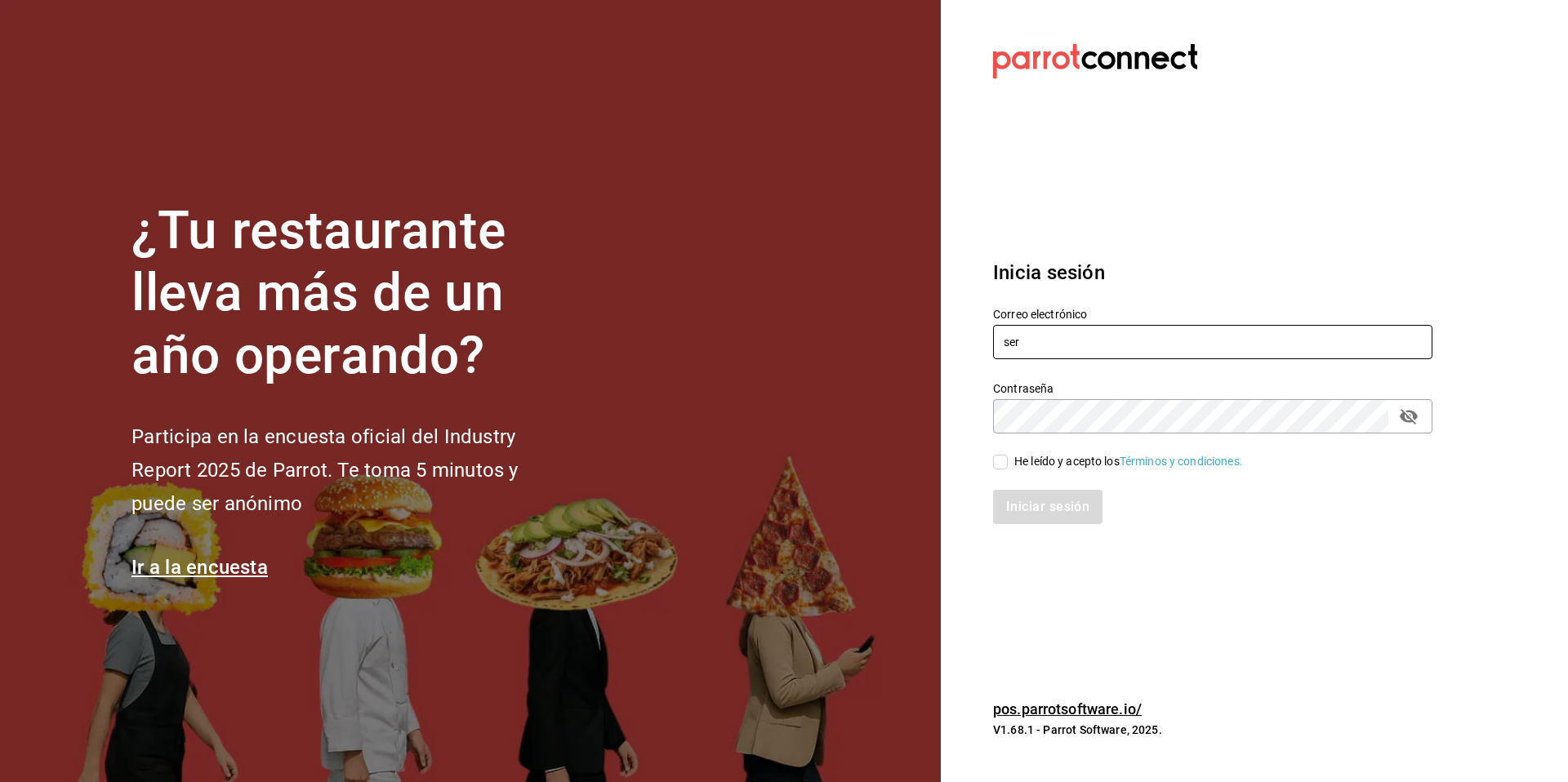 type on "sereia@qro.com" 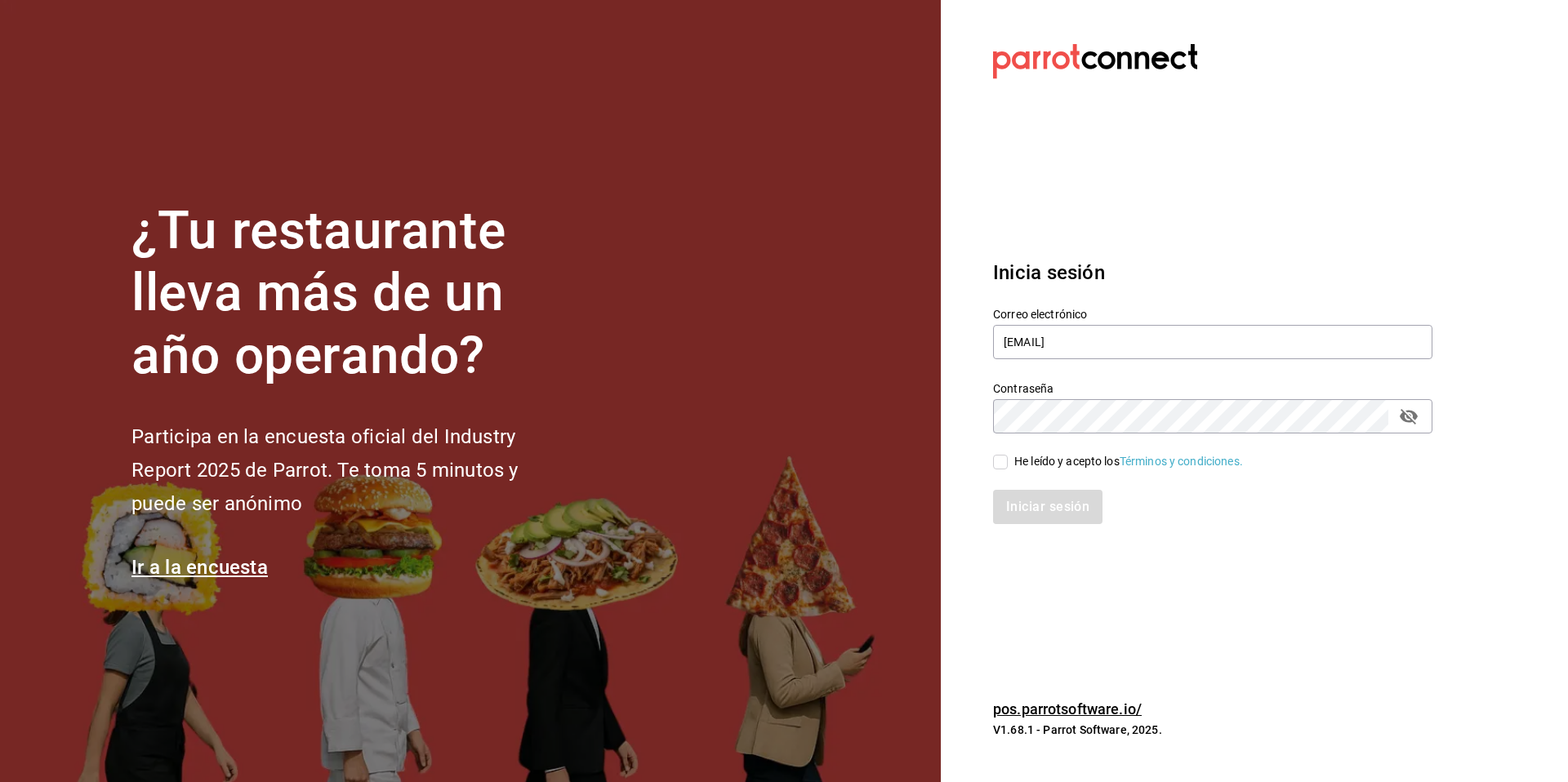 click on "He leído y acepto los  Términos y condiciones." at bounding box center (1125, 461) 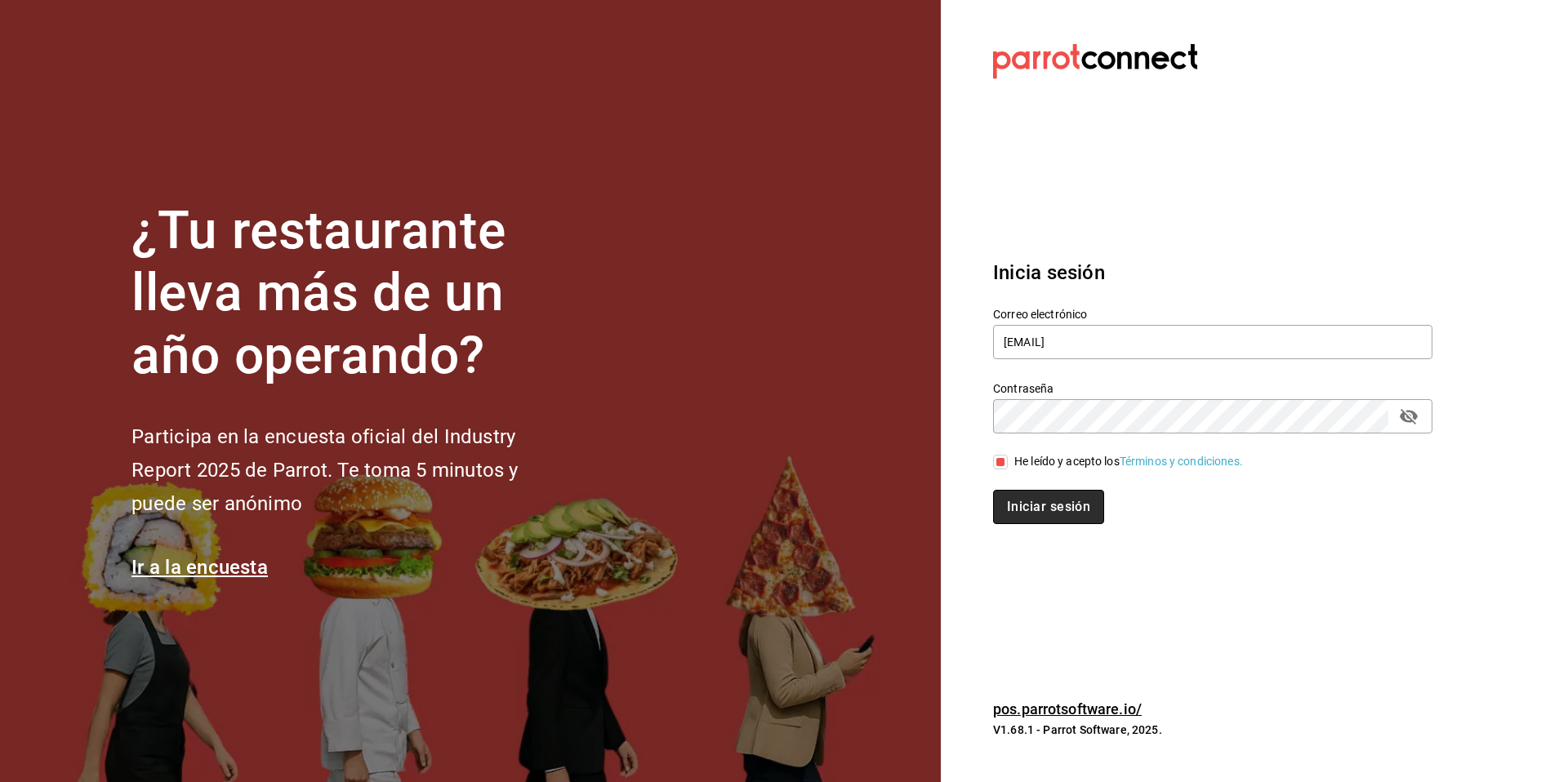 click on "Iniciar sesión" at bounding box center (1049, 507) 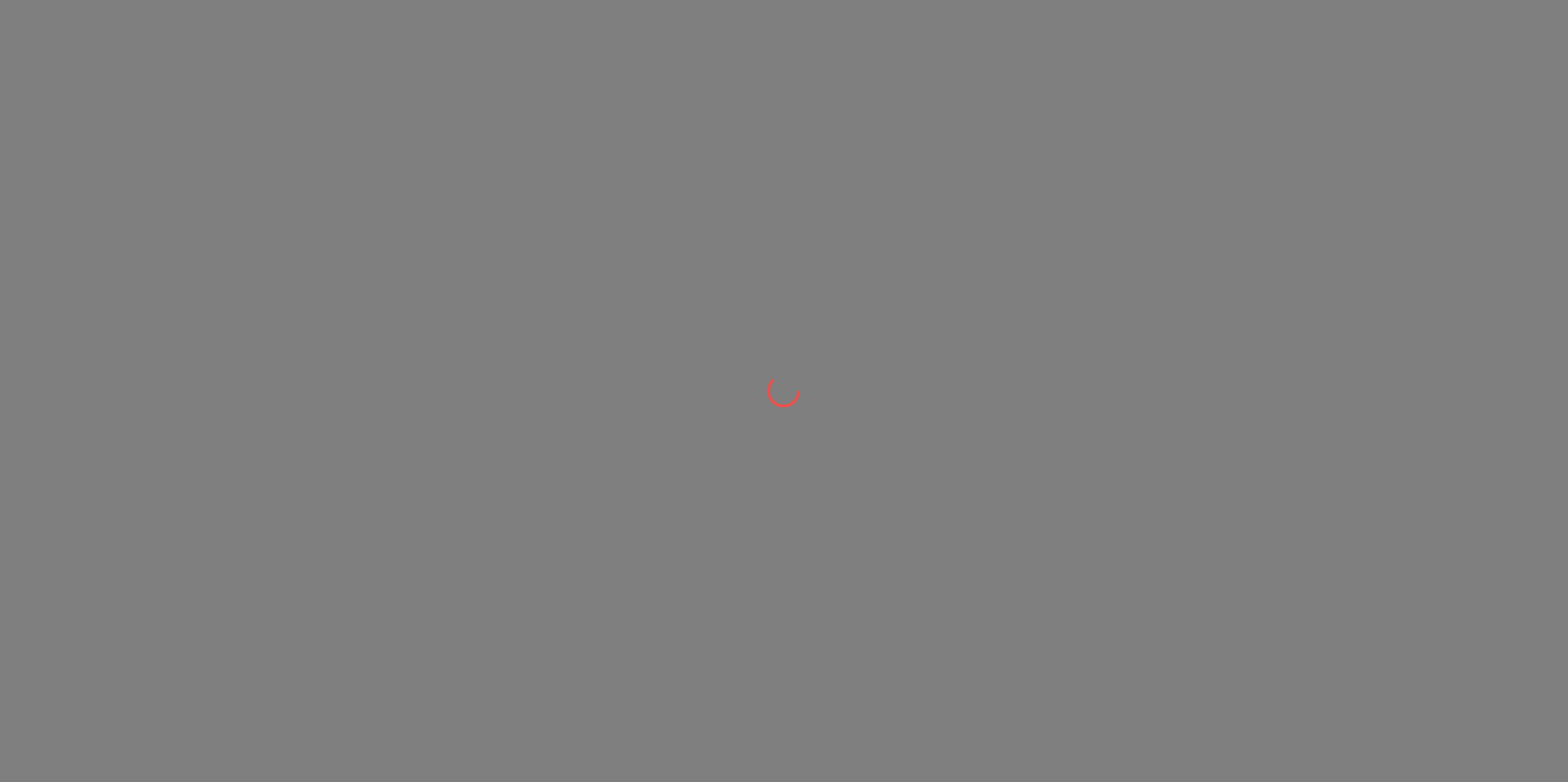 scroll, scrollTop: 0, scrollLeft: 0, axis: both 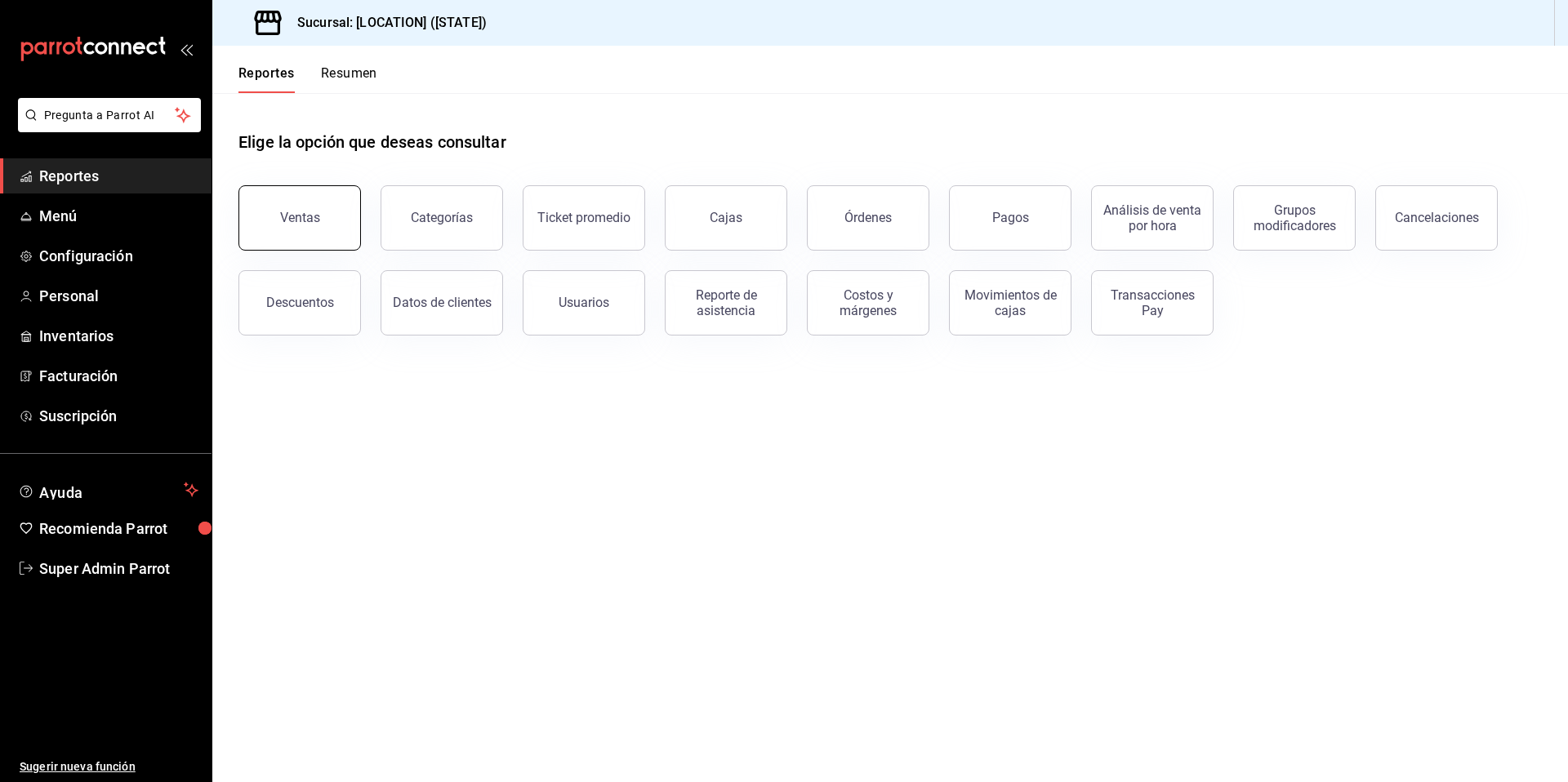 click on "Ventas" at bounding box center (300, 217) 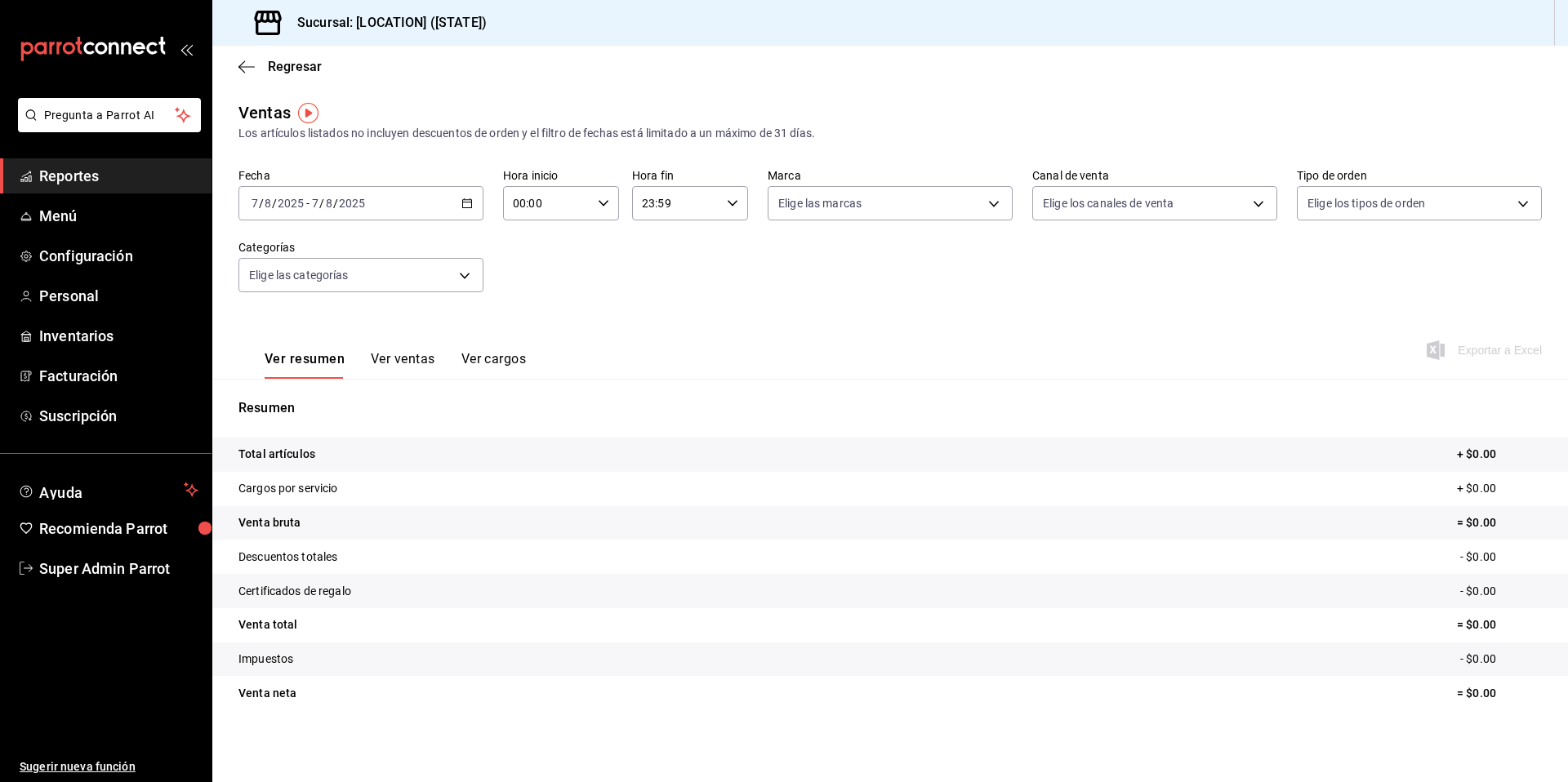 click on "2025-08-07 7 / 8 / 2025 - 2025-08-07 7 / 8 / 2025" at bounding box center (361, 203) 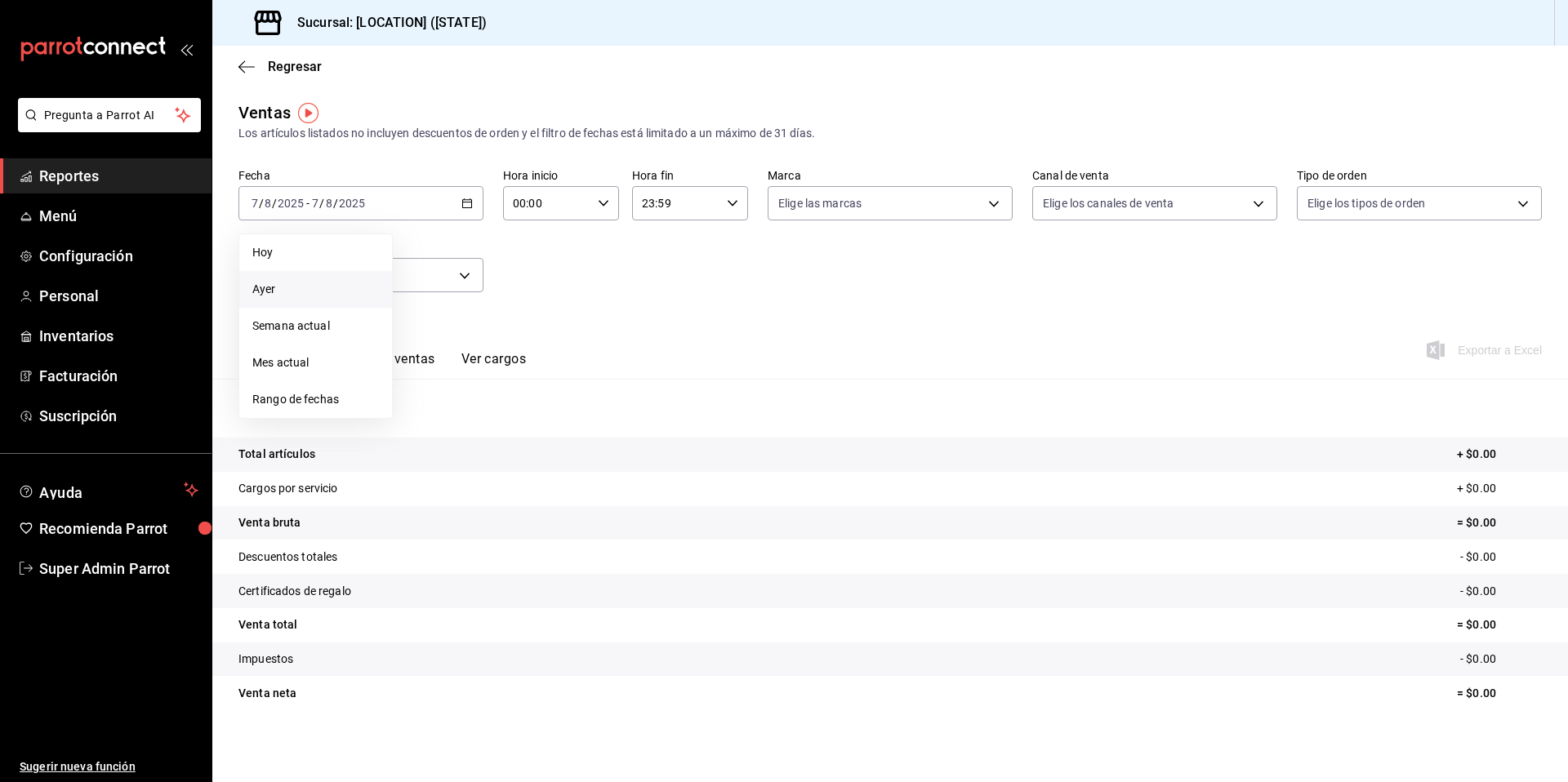 click on "Ayer" at bounding box center [315, 289] 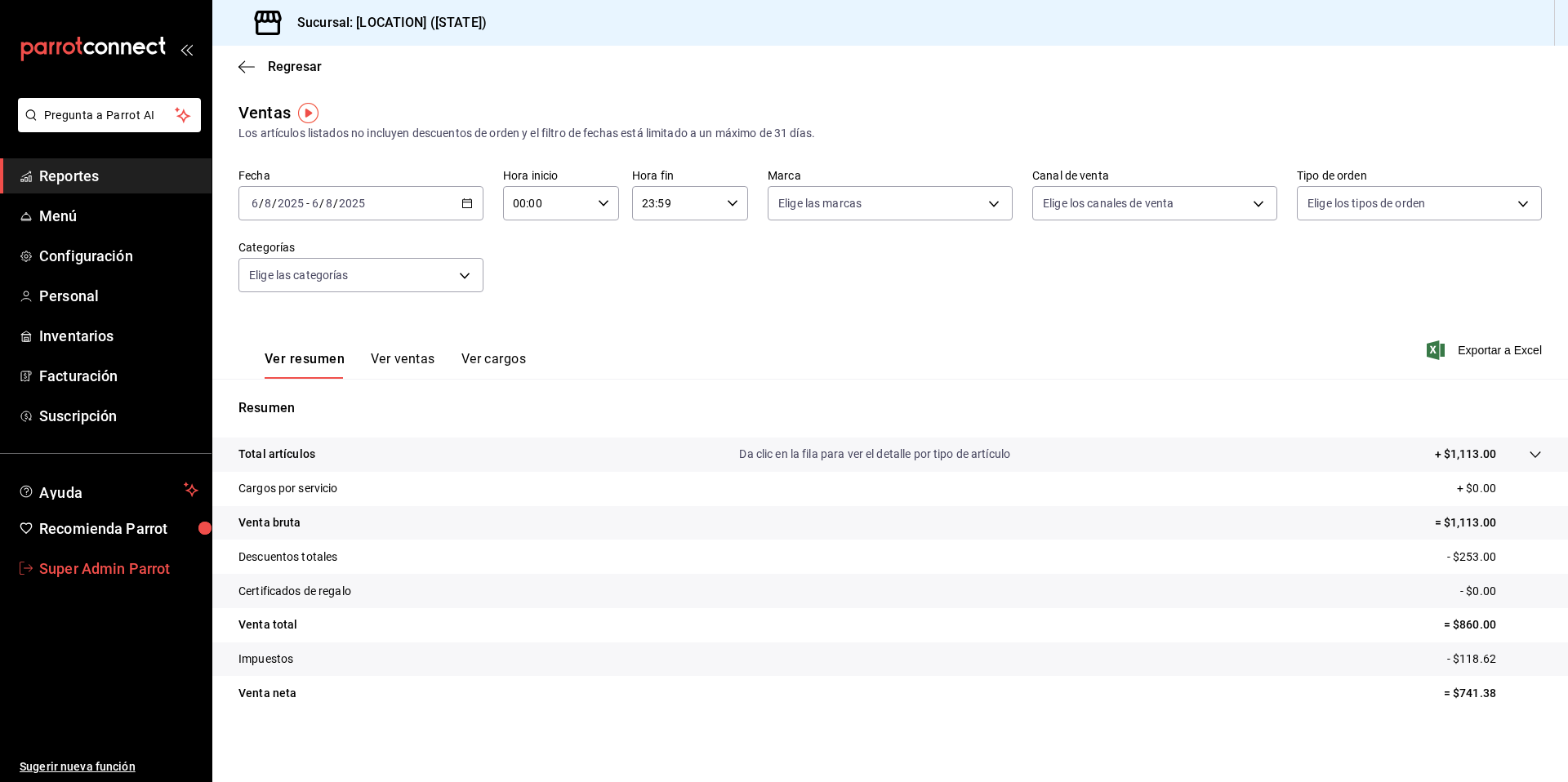 drag, startPoint x: 141, startPoint y: 571, endPoint x: 149, endPoint y: 564, distance: 10.630146 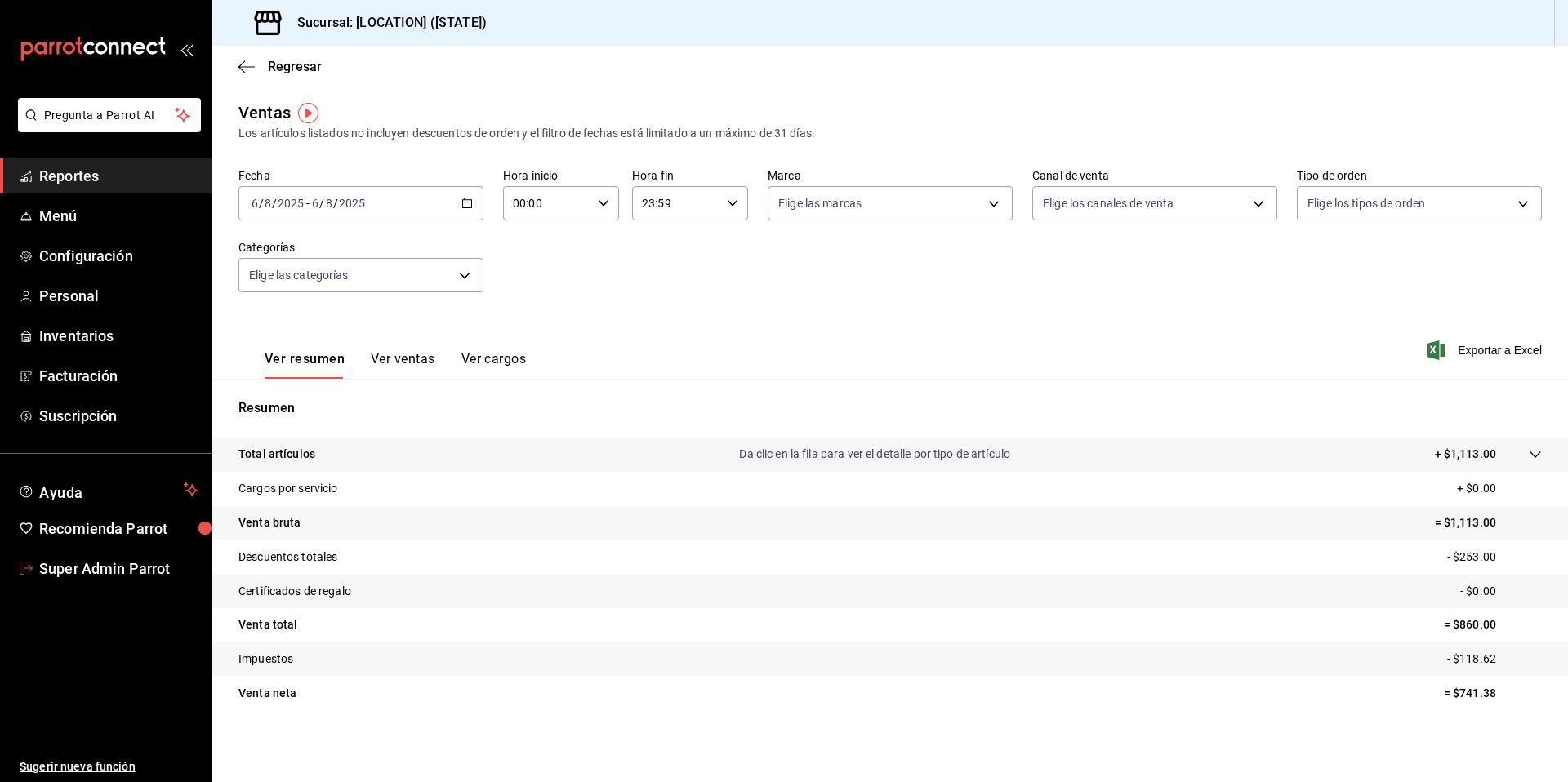 click on "Super Admin Parrot" at bounding box center [118, 568] 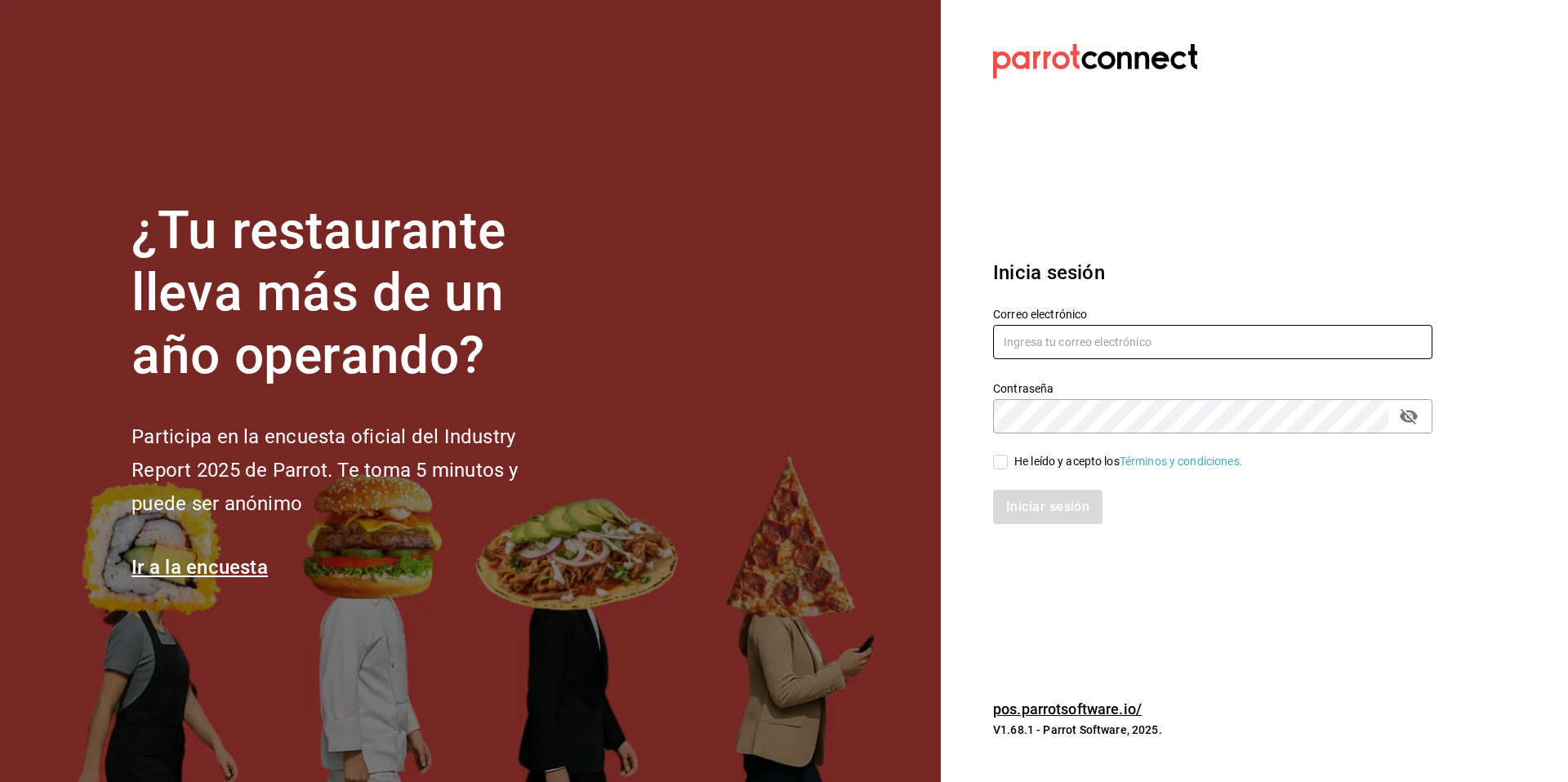 click at bounding box center (1213, 342) 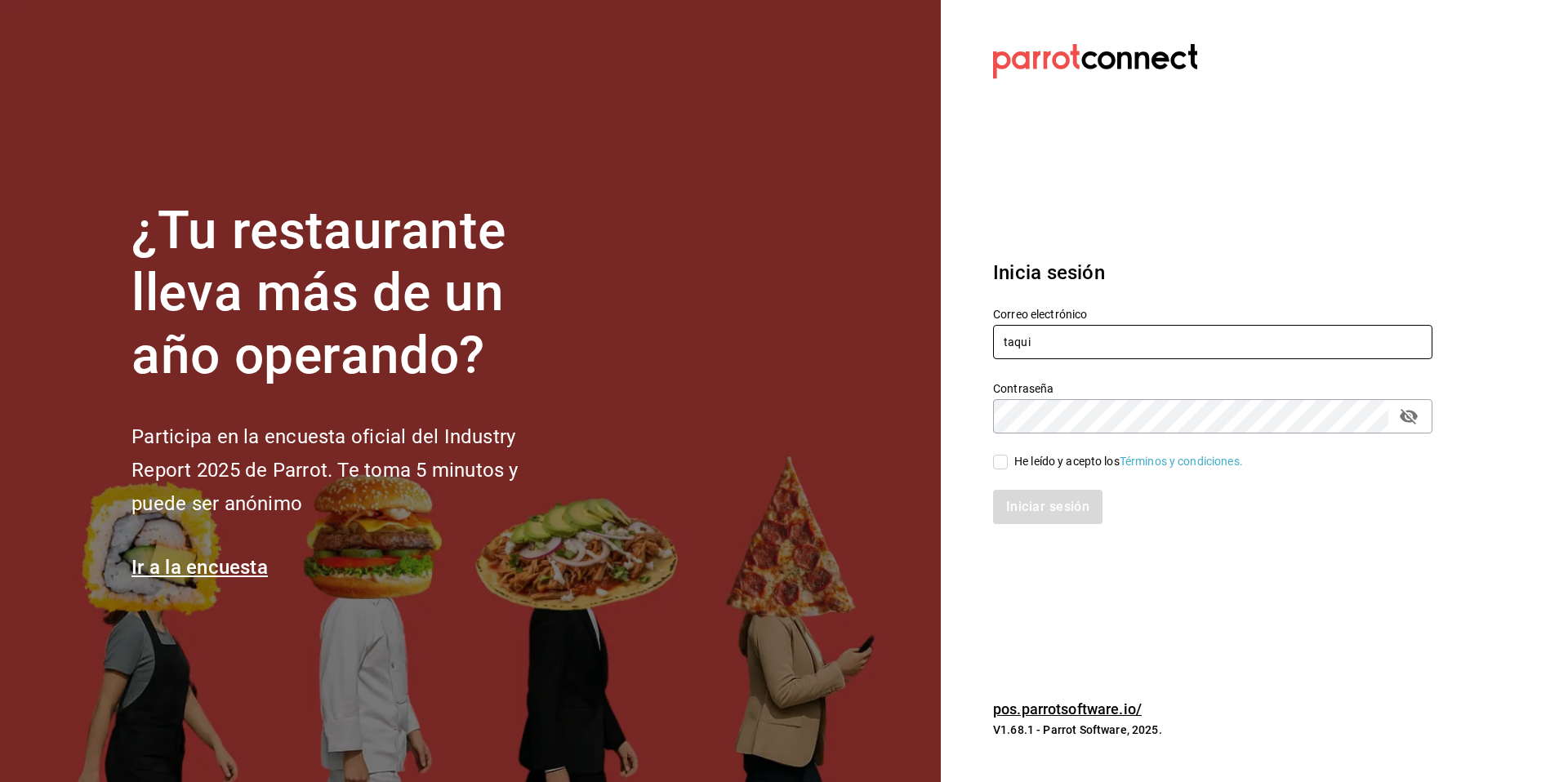 type on "[USERNAME]@example.com" 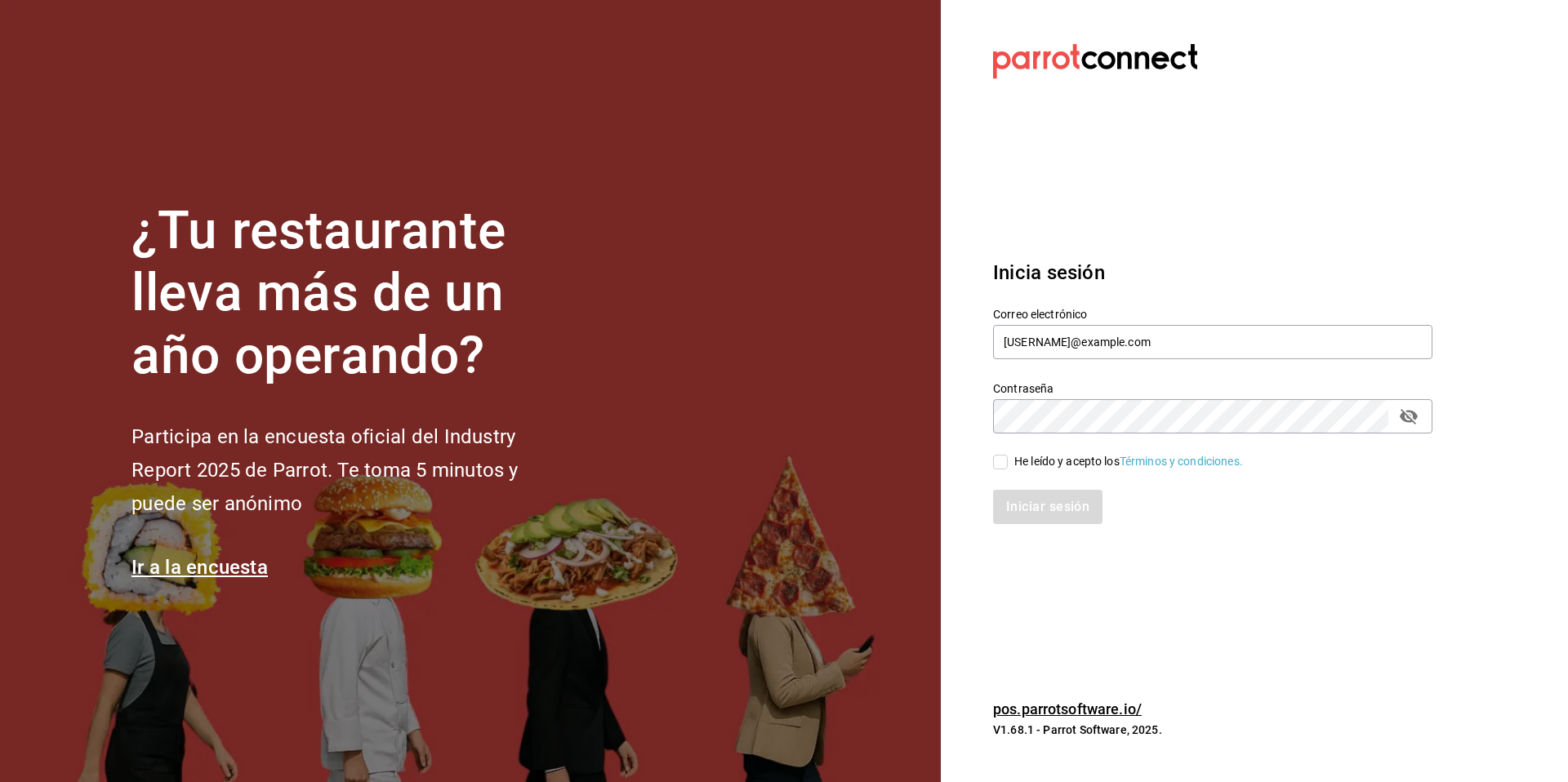 click on "He leído y acepto los  Términos y condiciones." at bounding box center (1000, 462) 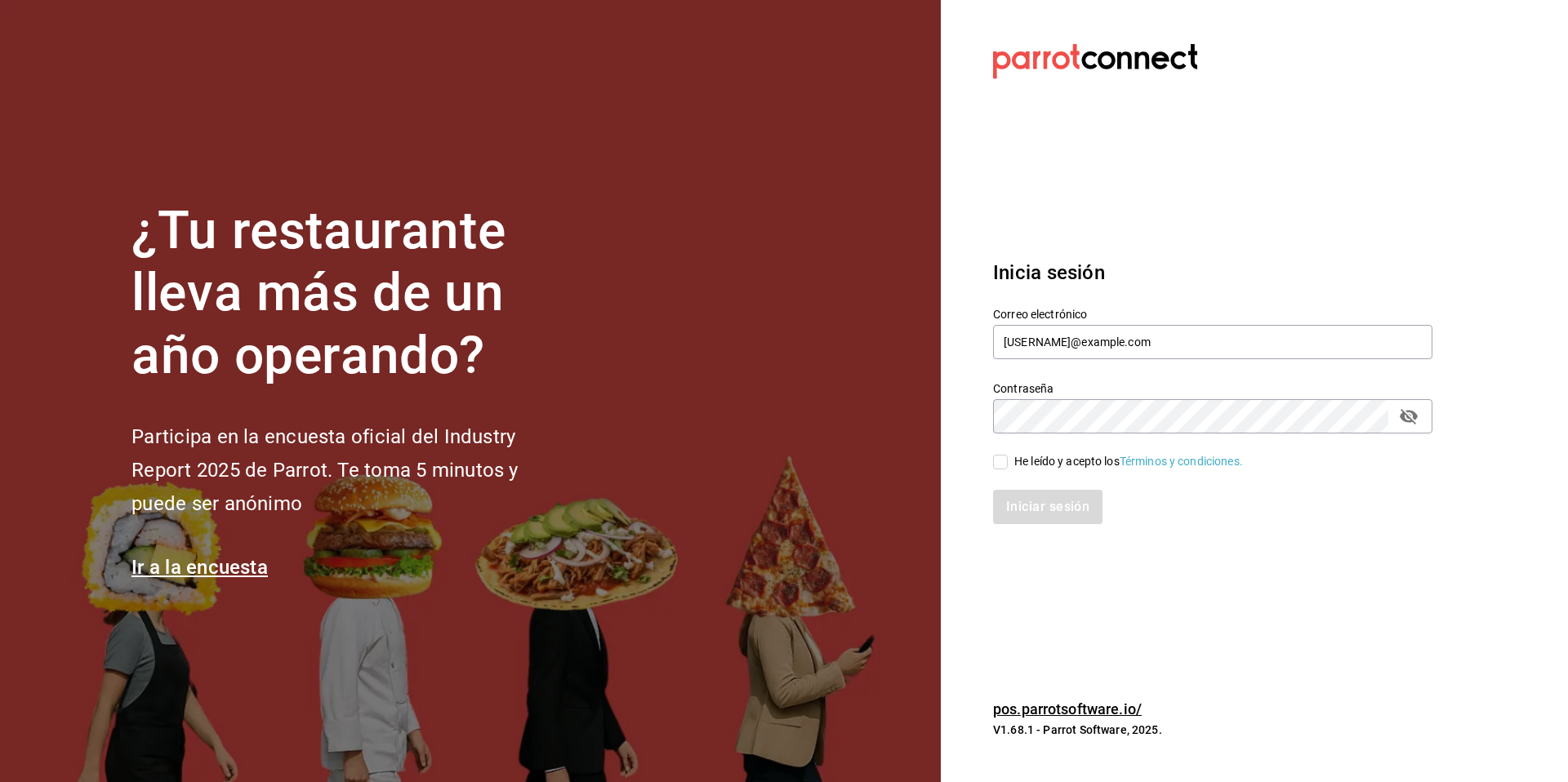 checkbox on "true" 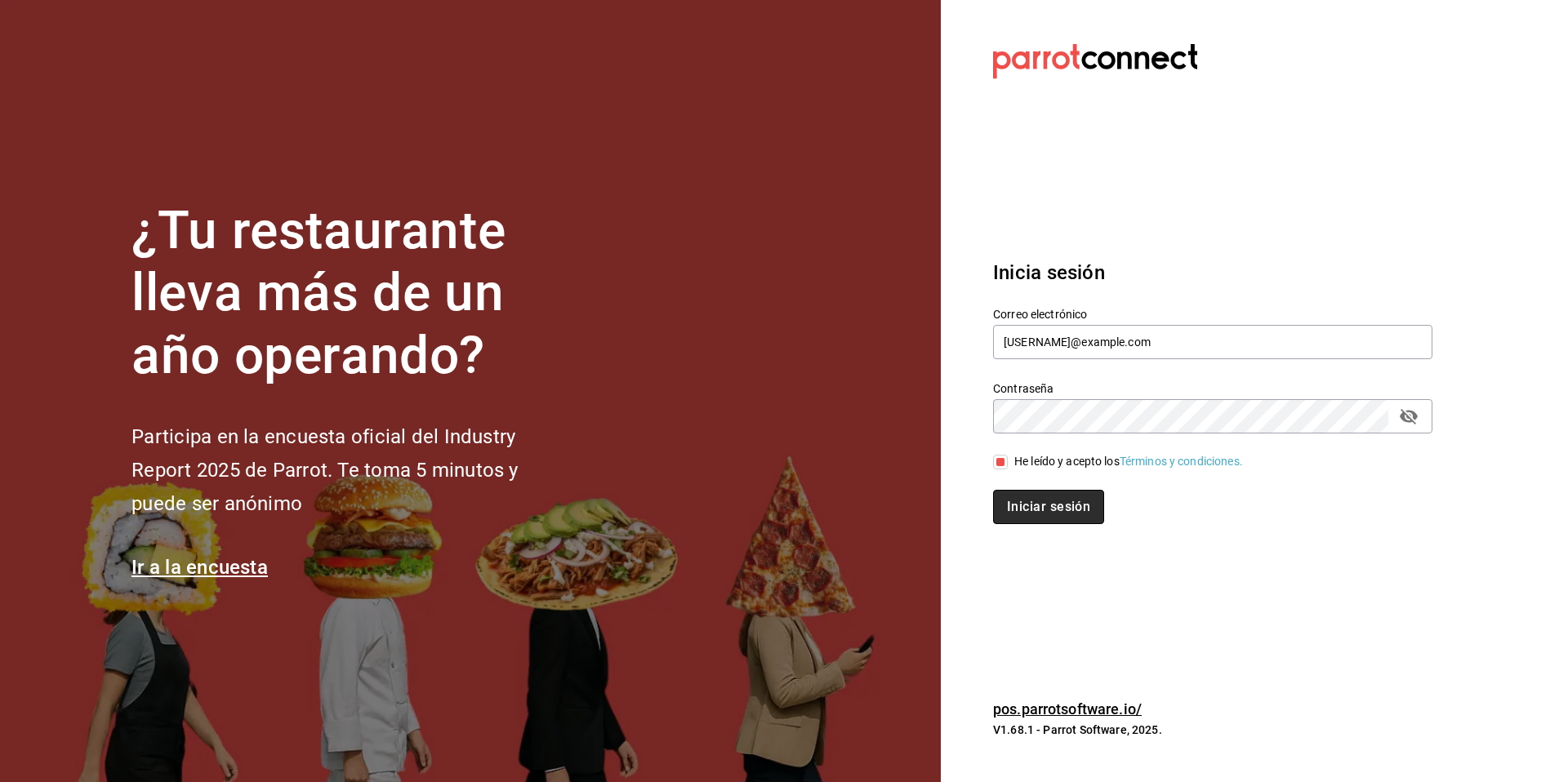 click on "Iniciar sesión" at bounding box center (1049, 507) 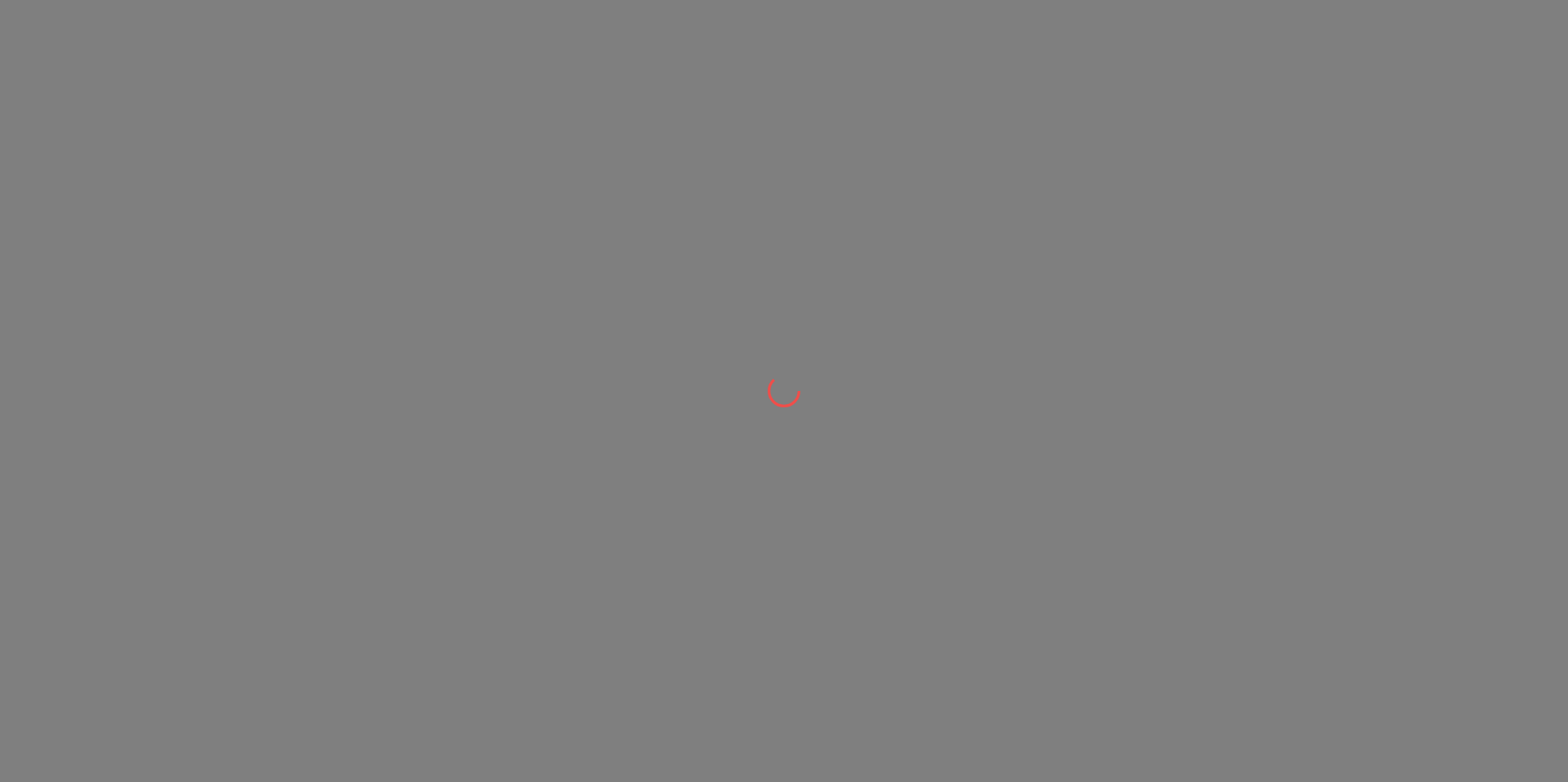 scroll, scrollTop: 0, scrollLeft: 0, axis: both 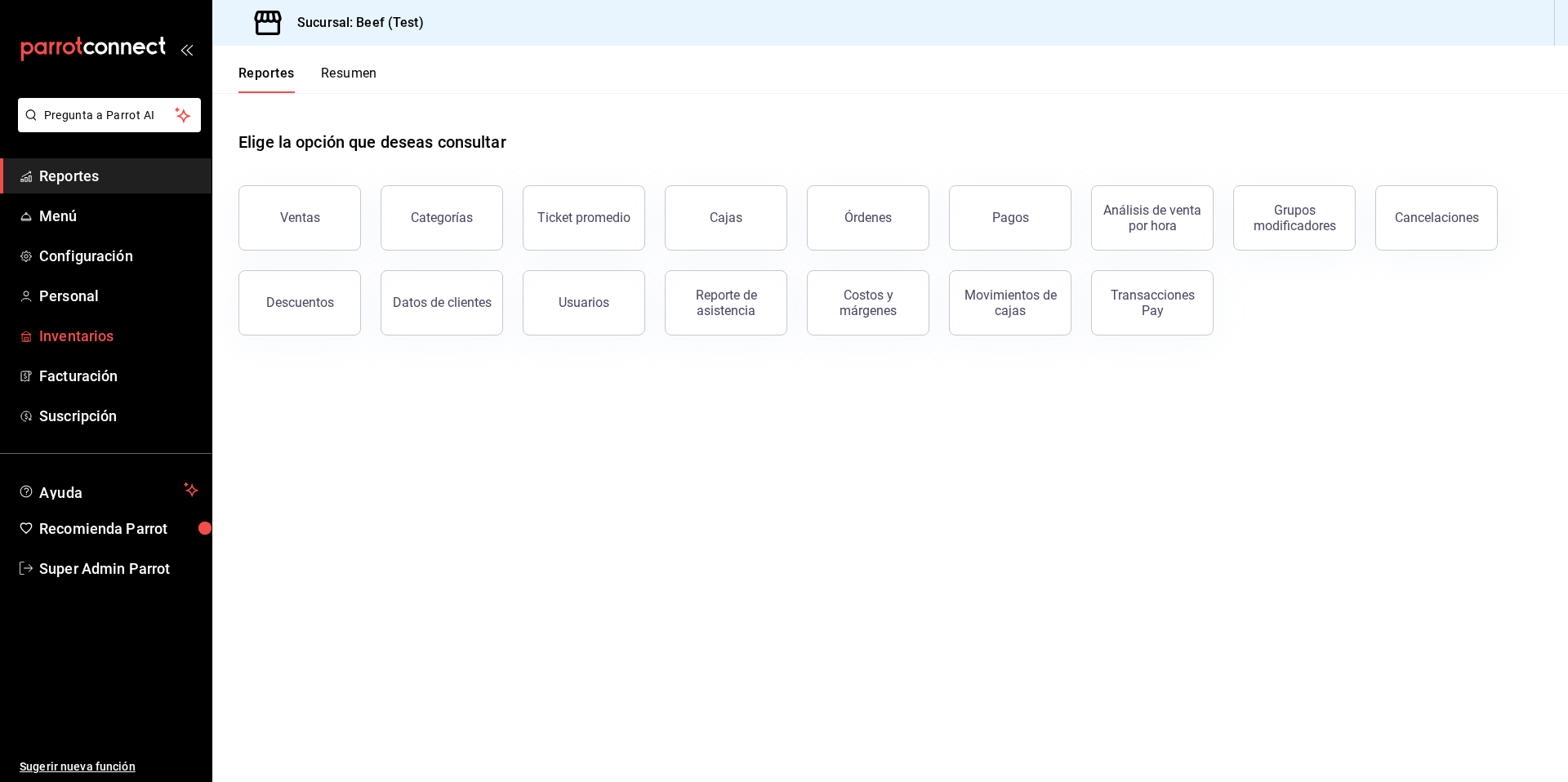 click on "Inventarios" at bounding box center (118, 335) 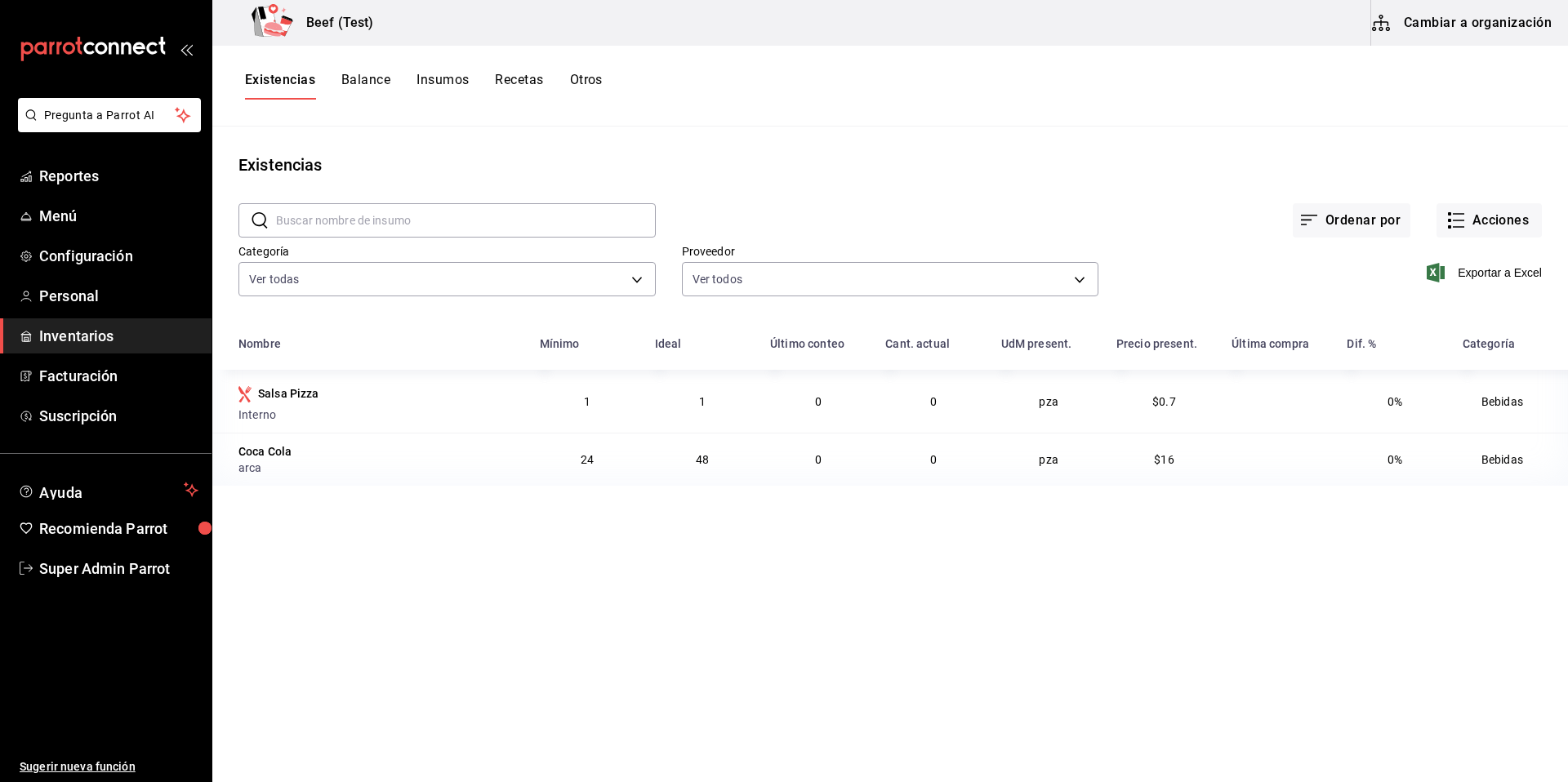 click on "Recetas" at bounding box center [519, 86] 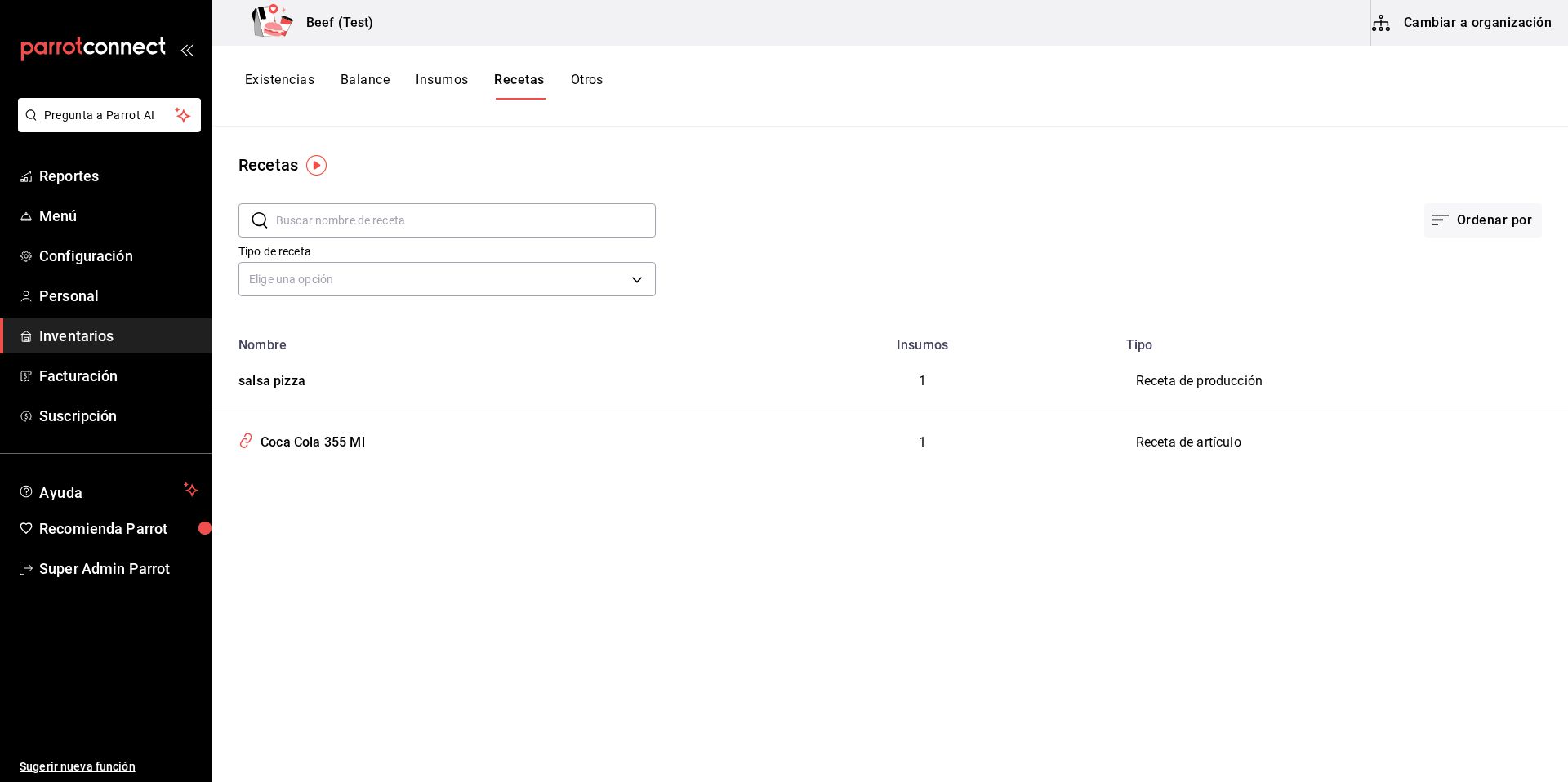 click on "Existencias" at bounding box center [279, 86] 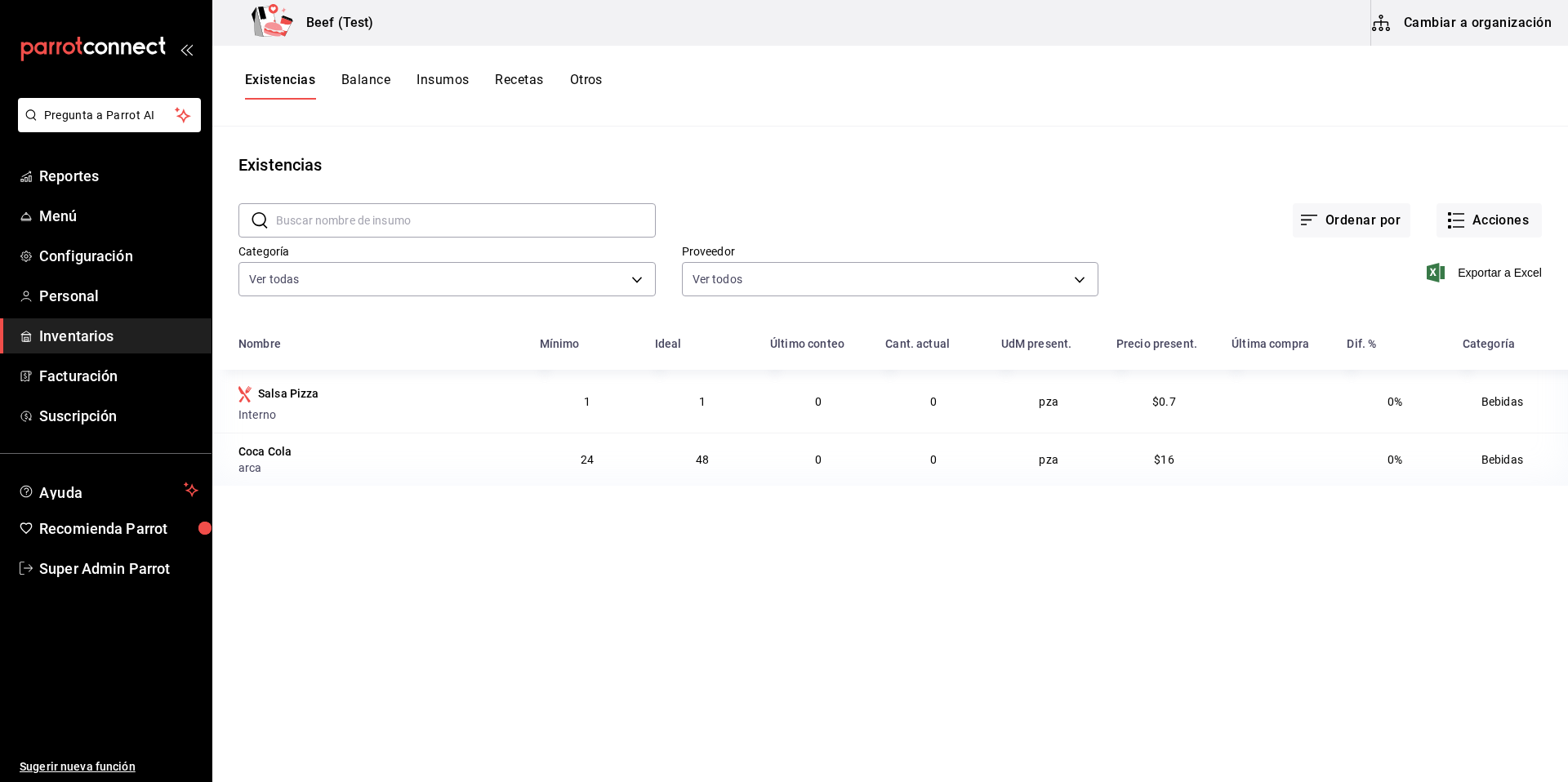 click on "Recetas" at bounding box center (519, 86) 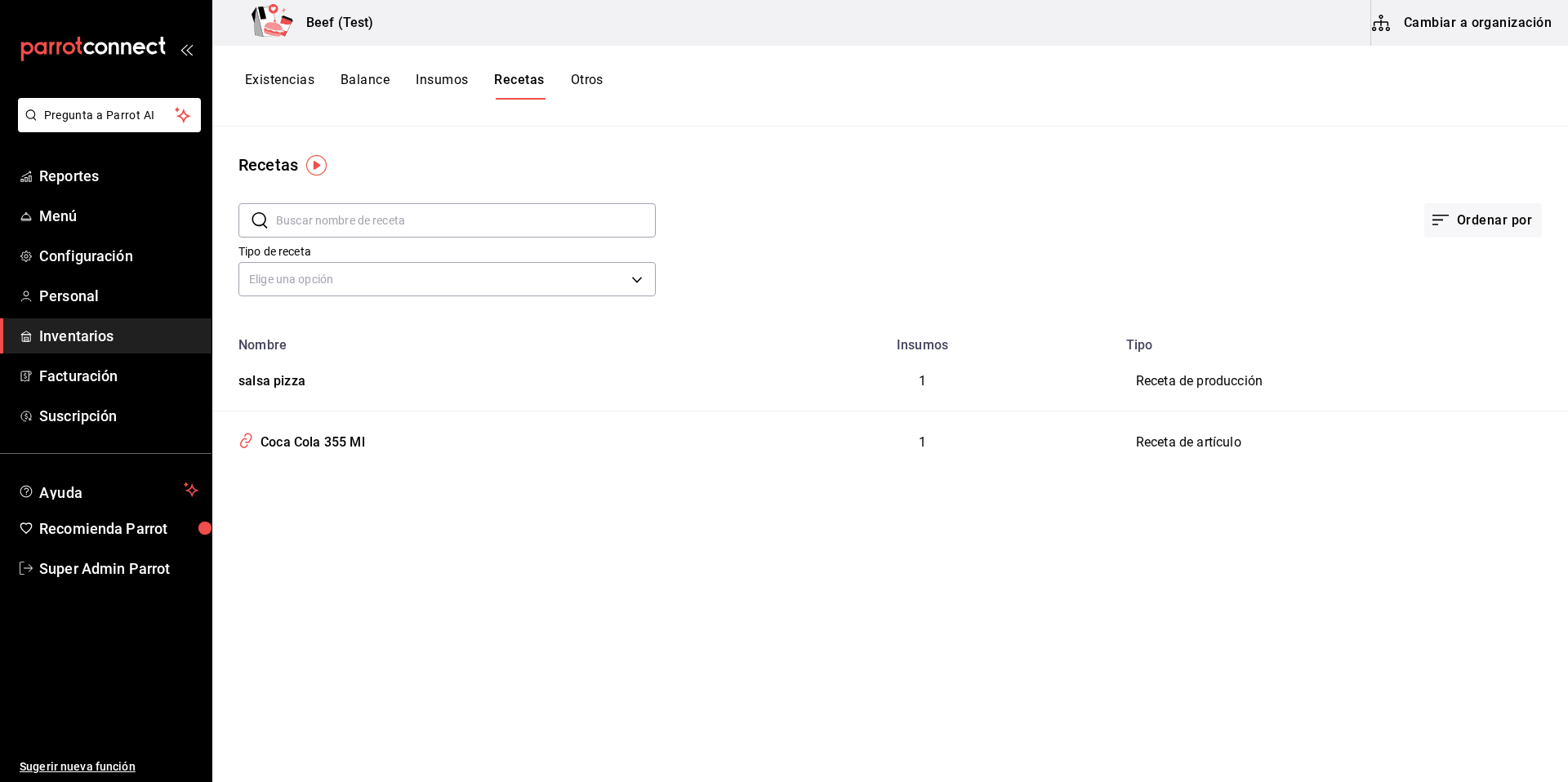 click on "Insumos" at bounding box center [442, 86] 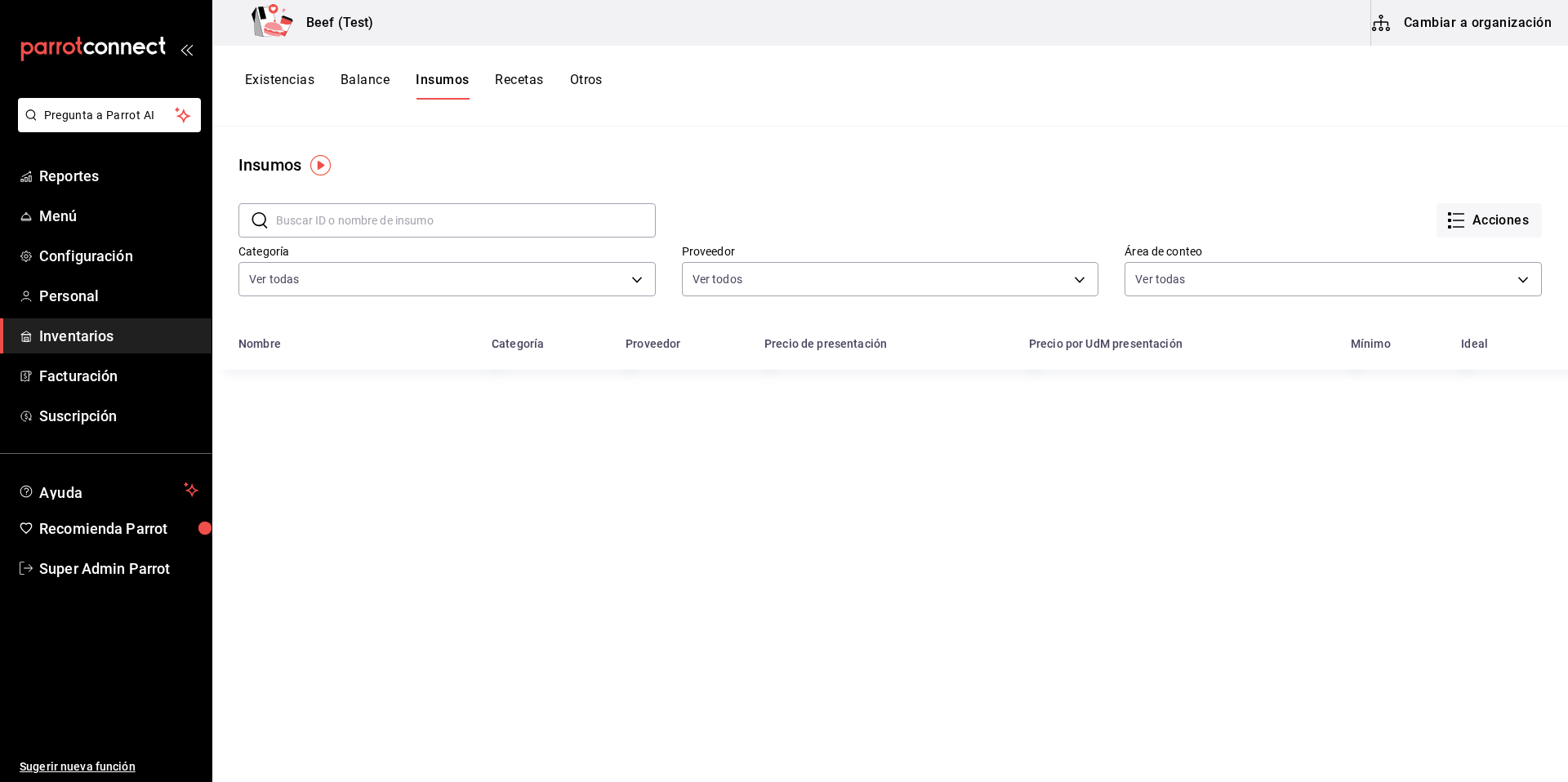 click on "Existencias" at bounding box center (279, 86) 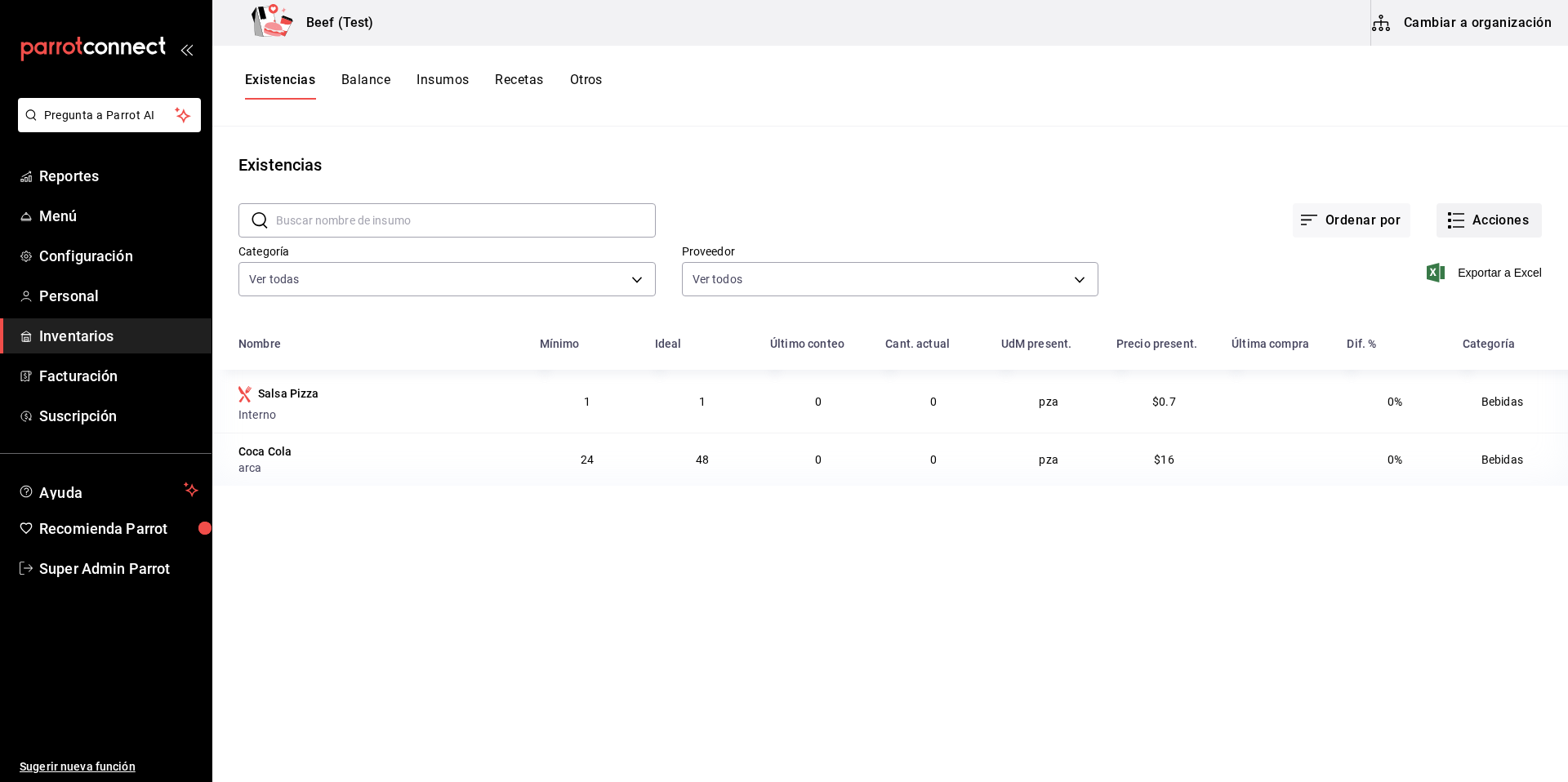 click on "Acciones" at bounding box center [1489, 220] 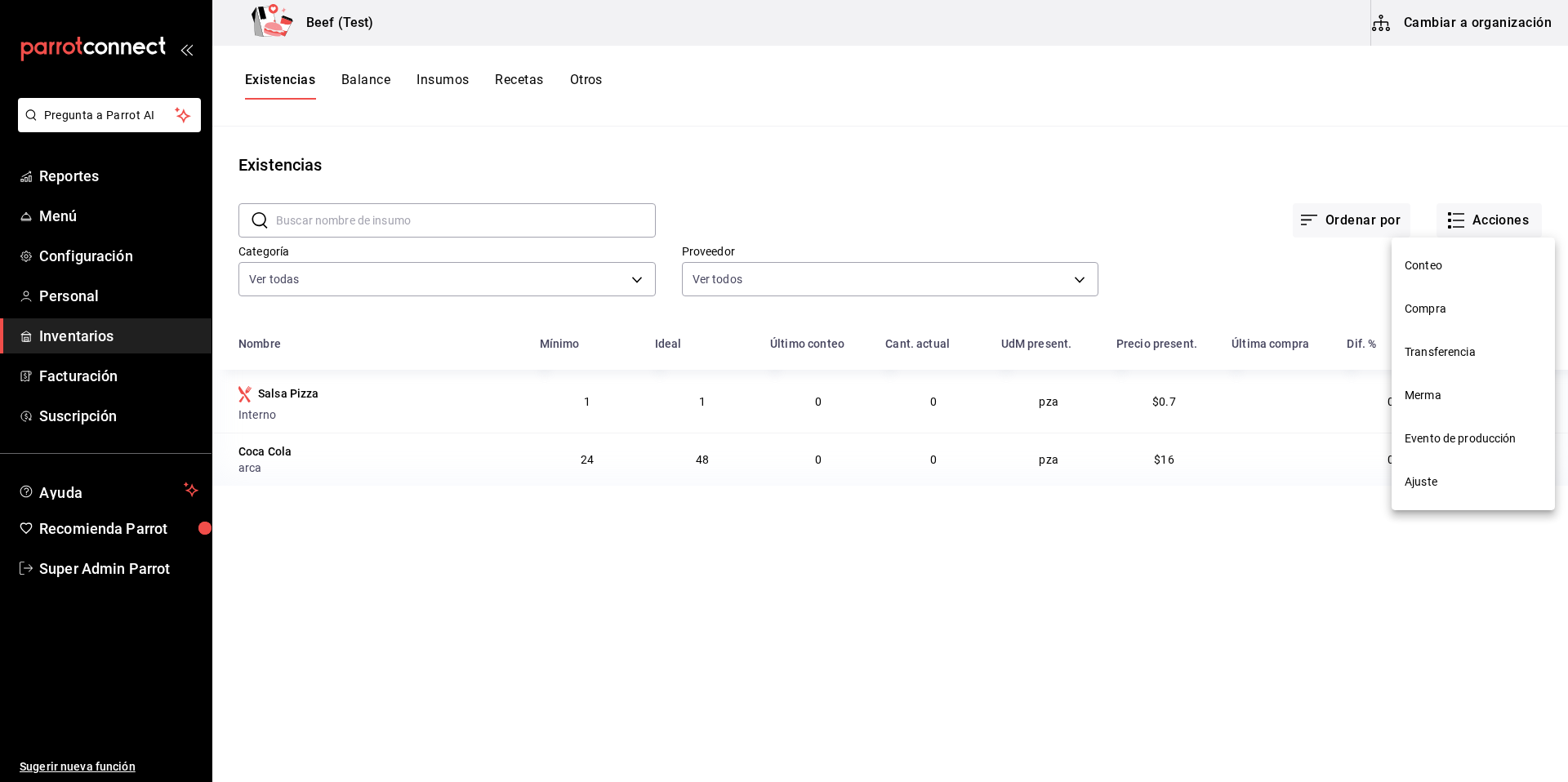 click at bounding box center (784, 391) 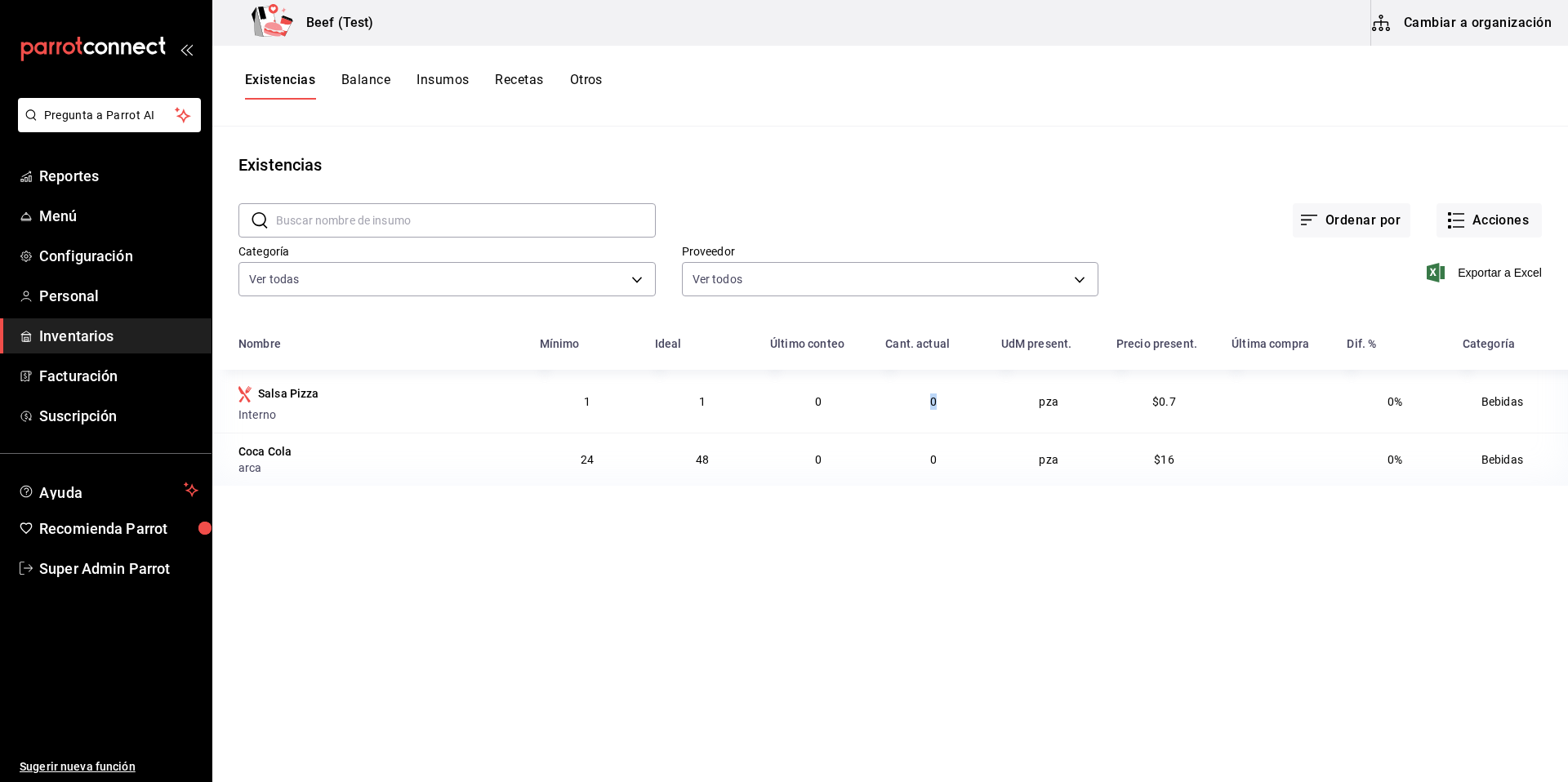 drag, startPoint x: 878, startPoint y: 404, endPoint x: 969, endPoint y: 401, distance: 91.04944 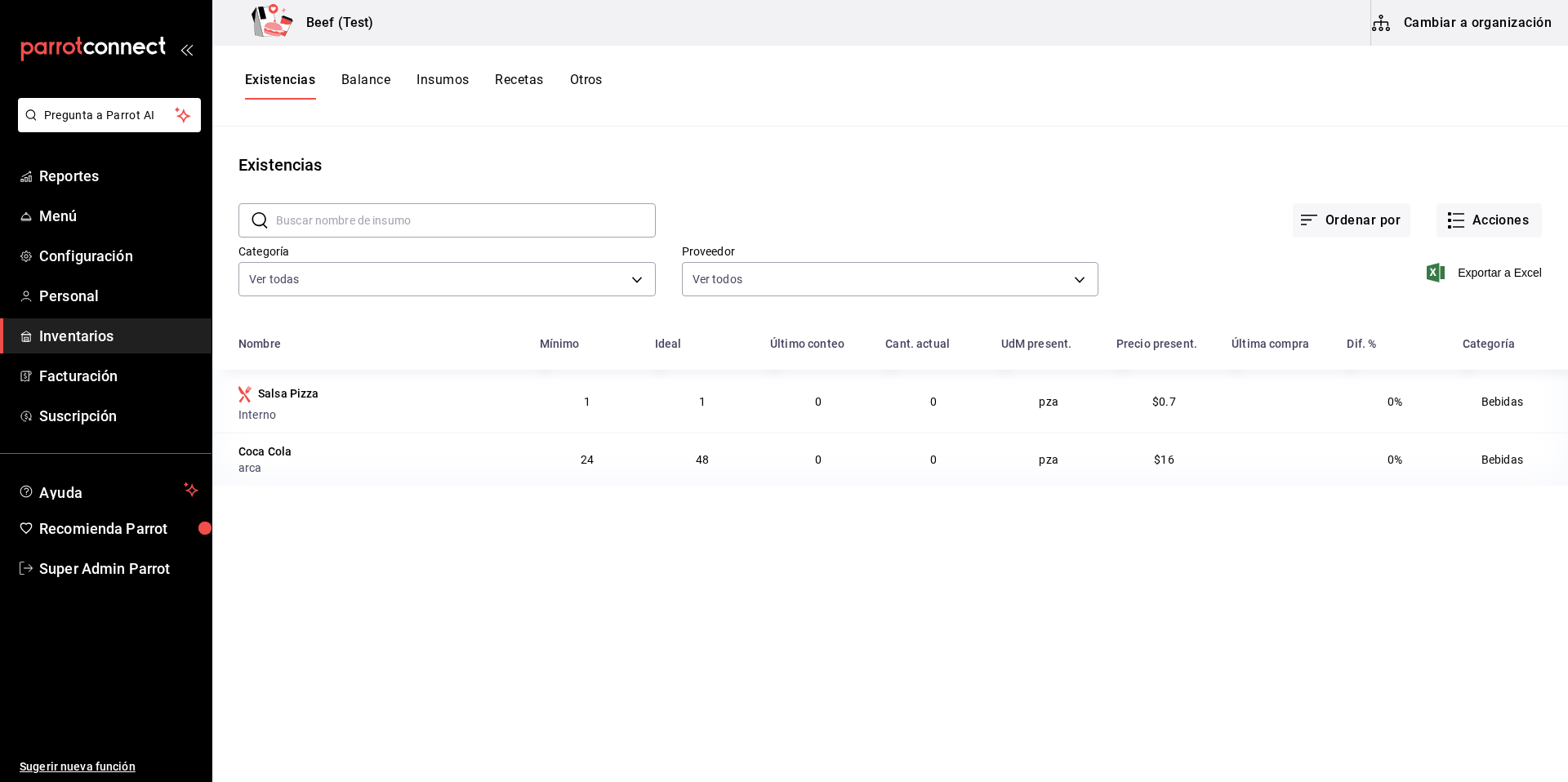 click on "pza" at bounding box center [1049, 401] 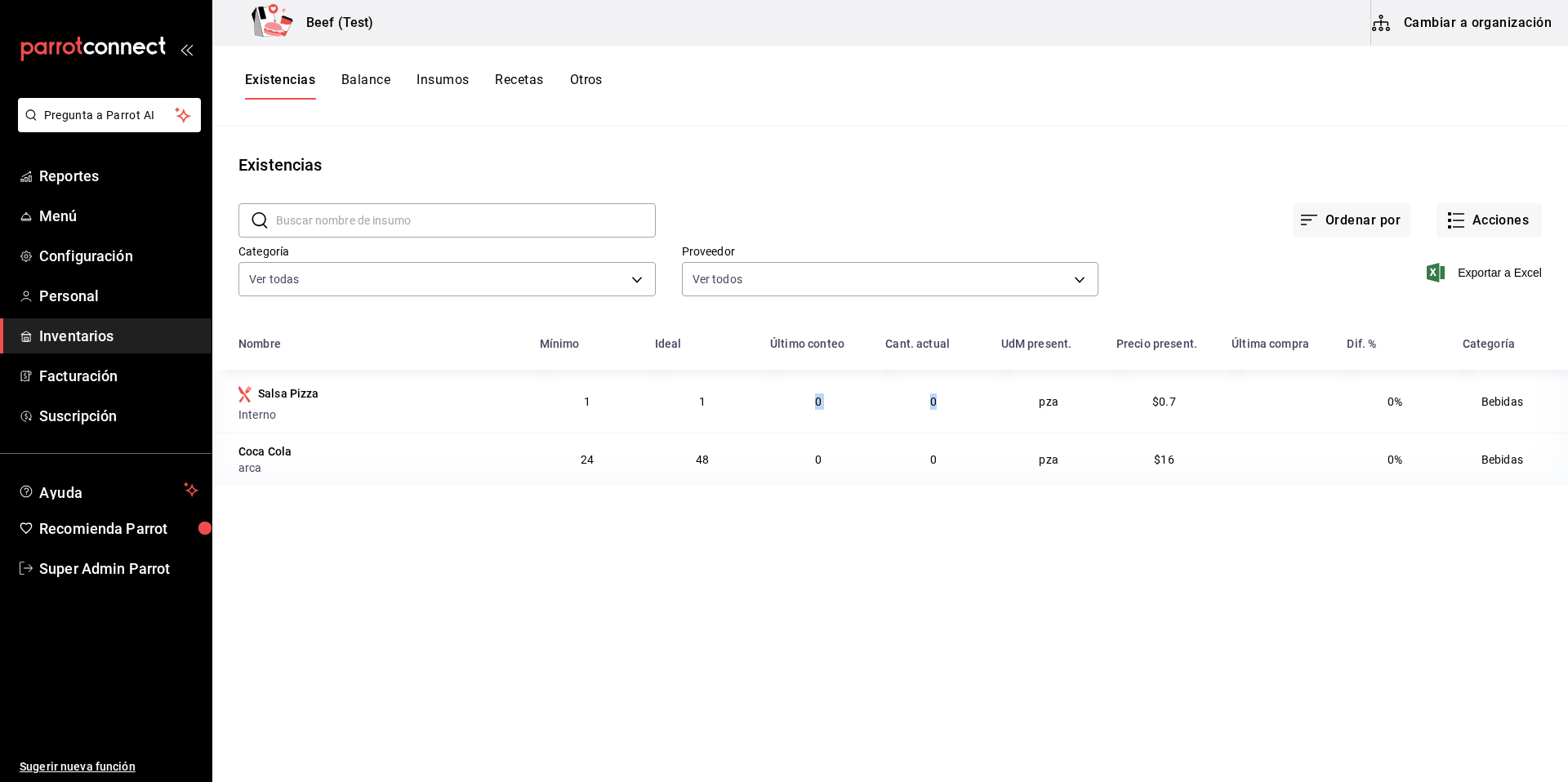 drag, startPoint x: 804, startPoint y: 402, endPoint x: 960, endPoint y: 407, distance: 156.08011 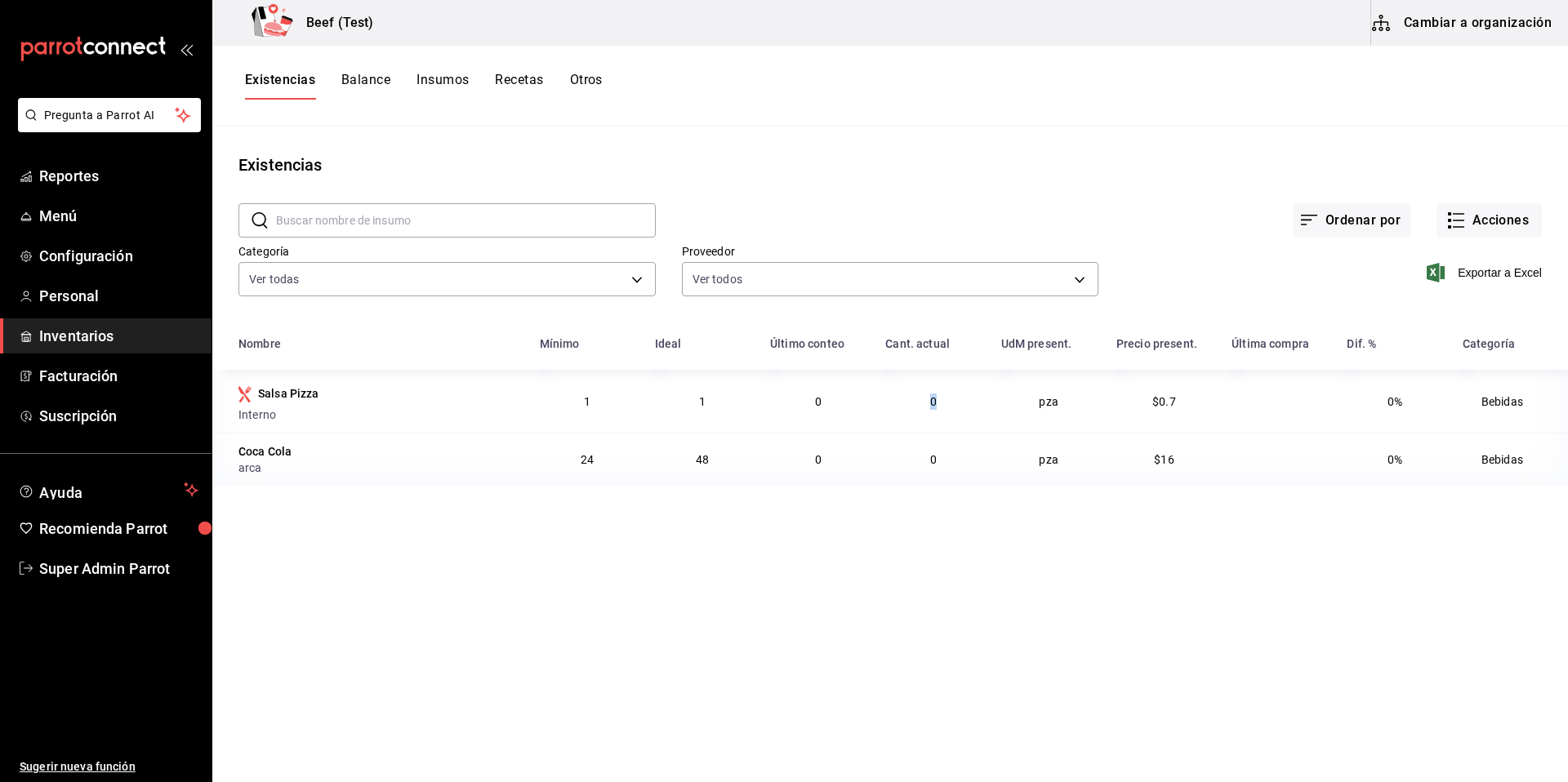 drag, startPoint x: 914, startPoint y: 403, endPoint x: 964, endPoint y: 407, distance: 50.159745 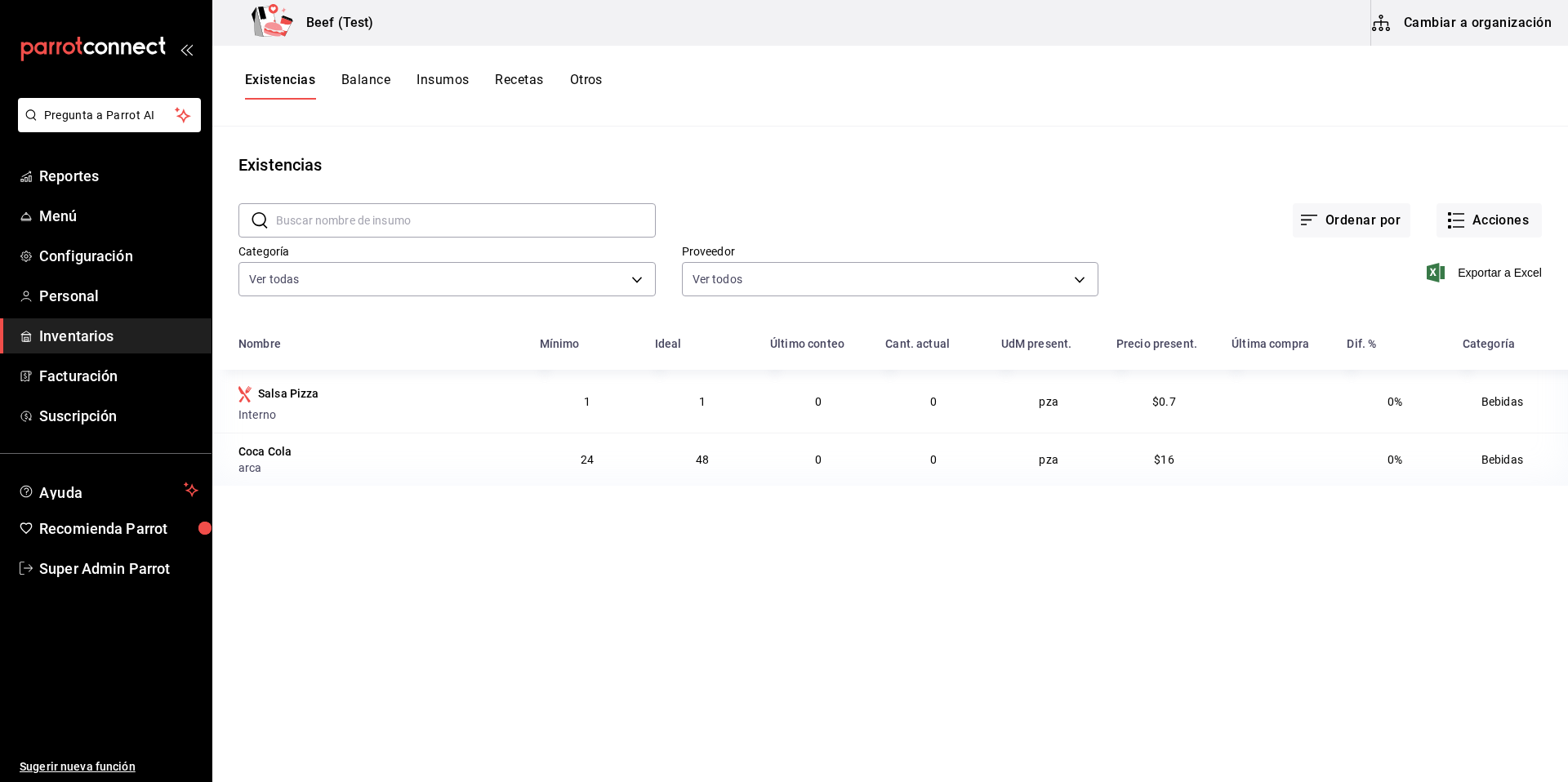 drag, startPoint x: 918, startPoint y: 470, endPoint x: 933, endPoint y: 470, distance: 15 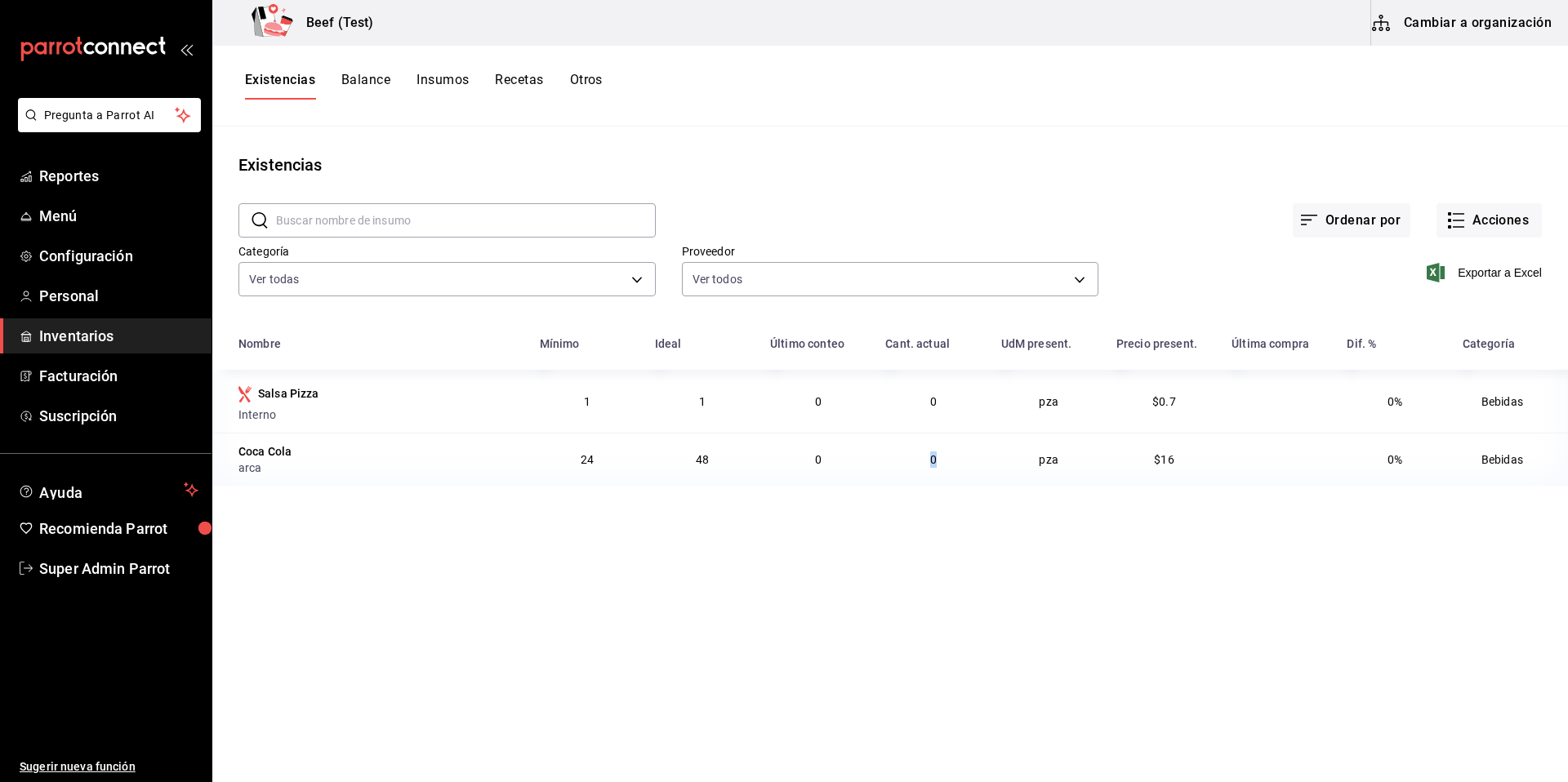 drag, startPoint x: 932, startPoint y: 464, endPoint x: 954, endPoint y: 464, distance: 22 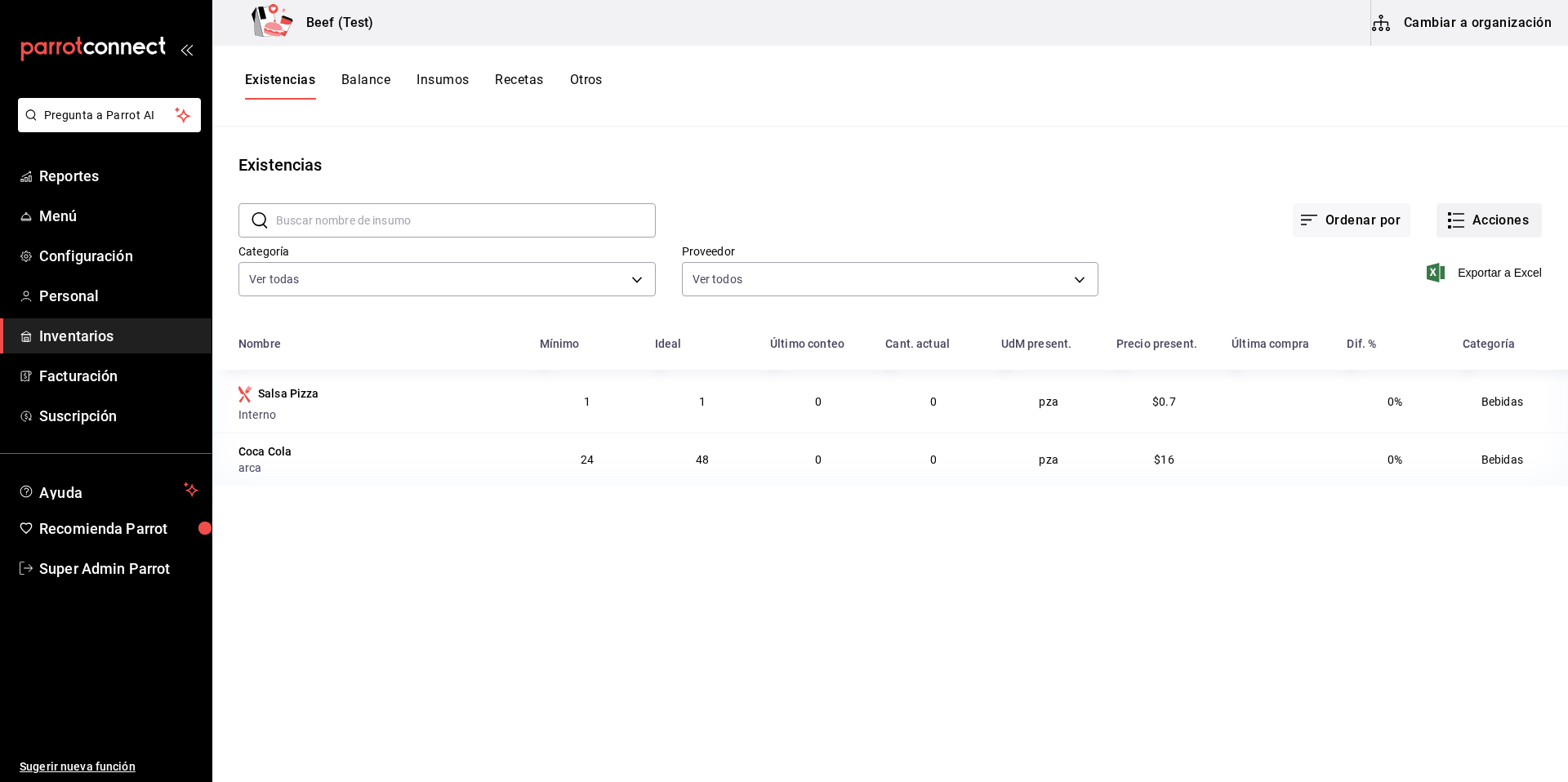click on "Acciones" at bounding box center [1489, 220] 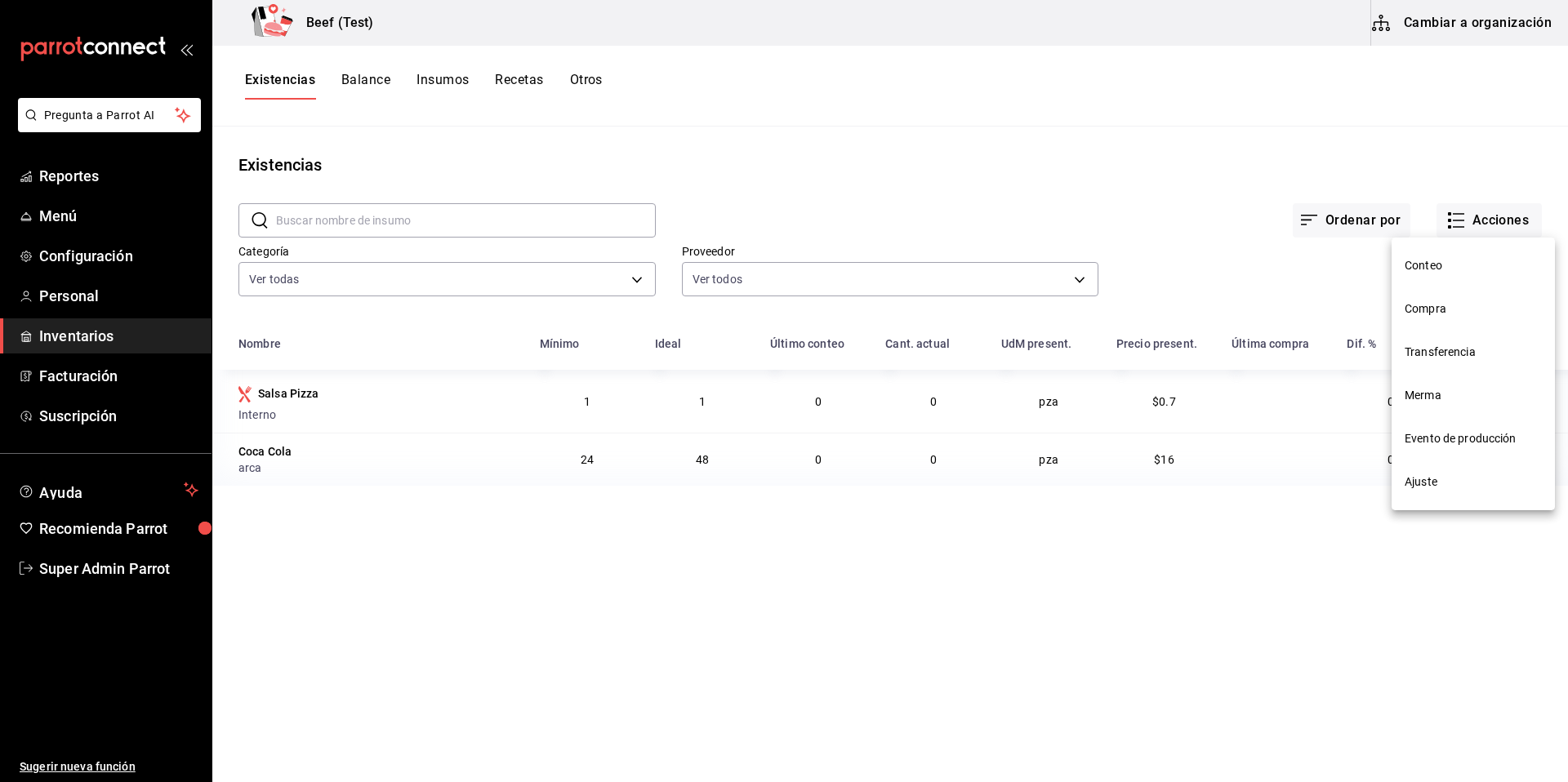 click on "Conteo" at bounding box center (1473, 265) 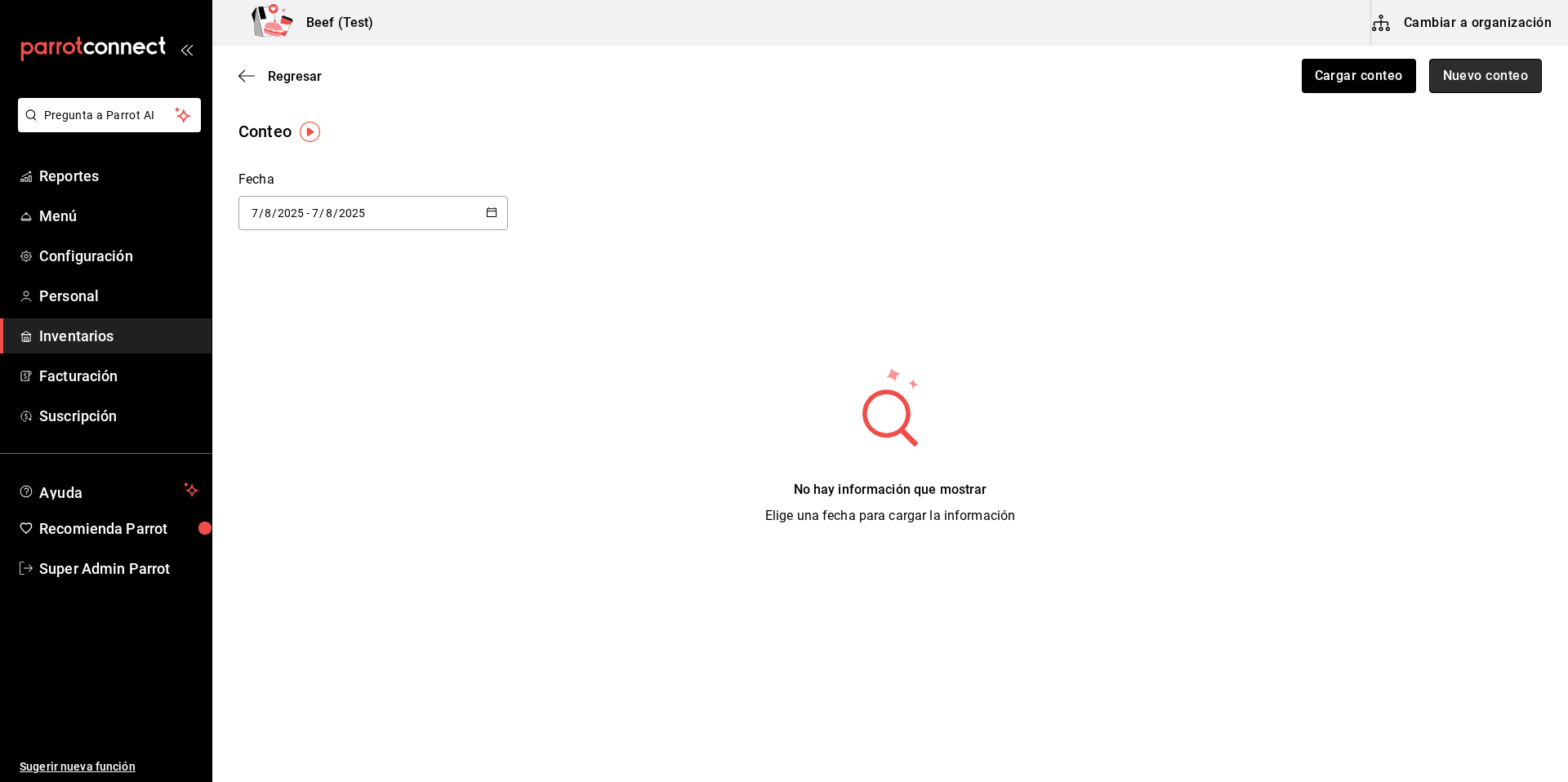 click on "Nuevo conteo" at bounding box center [1486, 76] 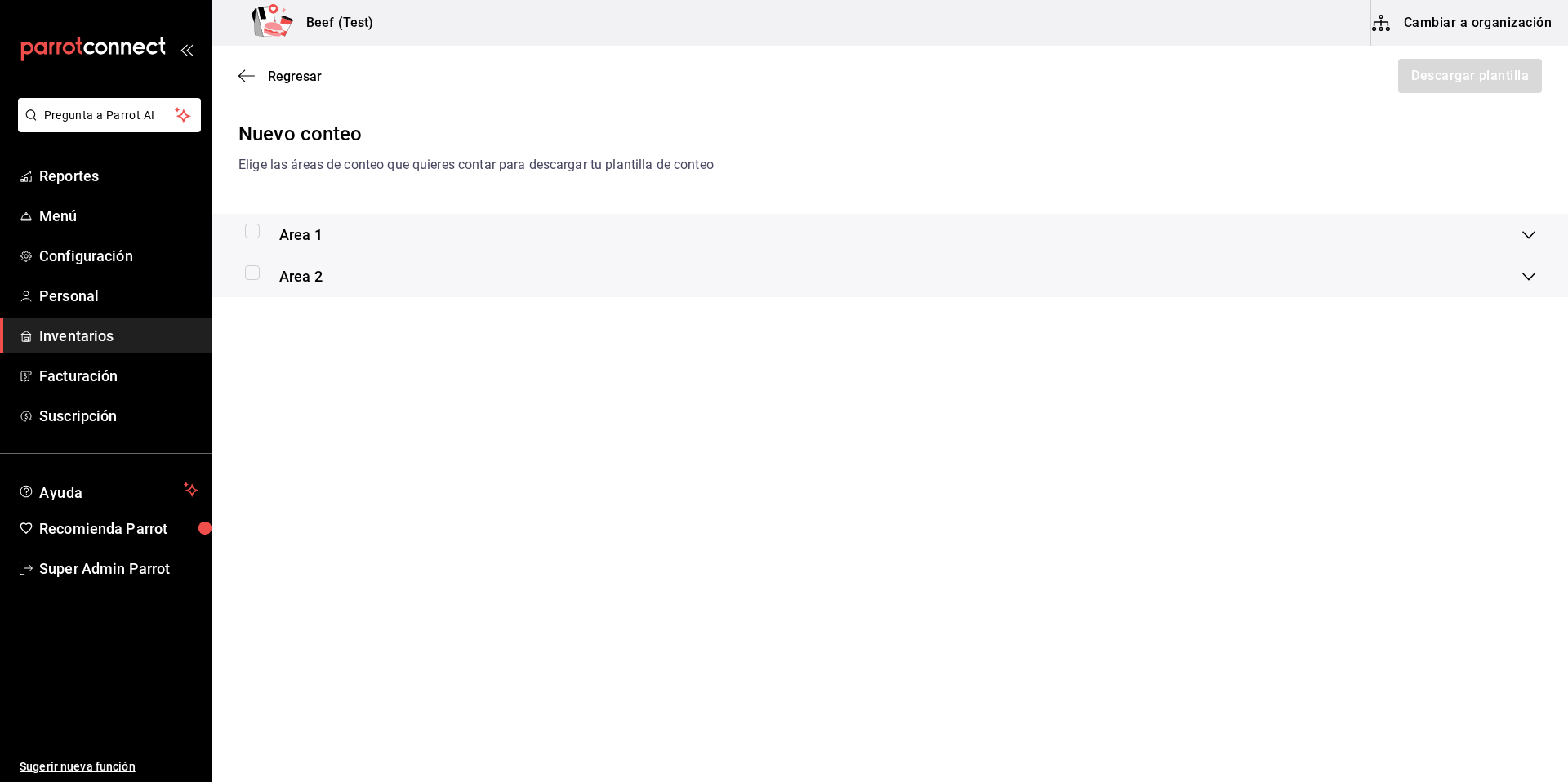 click on "Area 1" at bounding box center [884, 234] 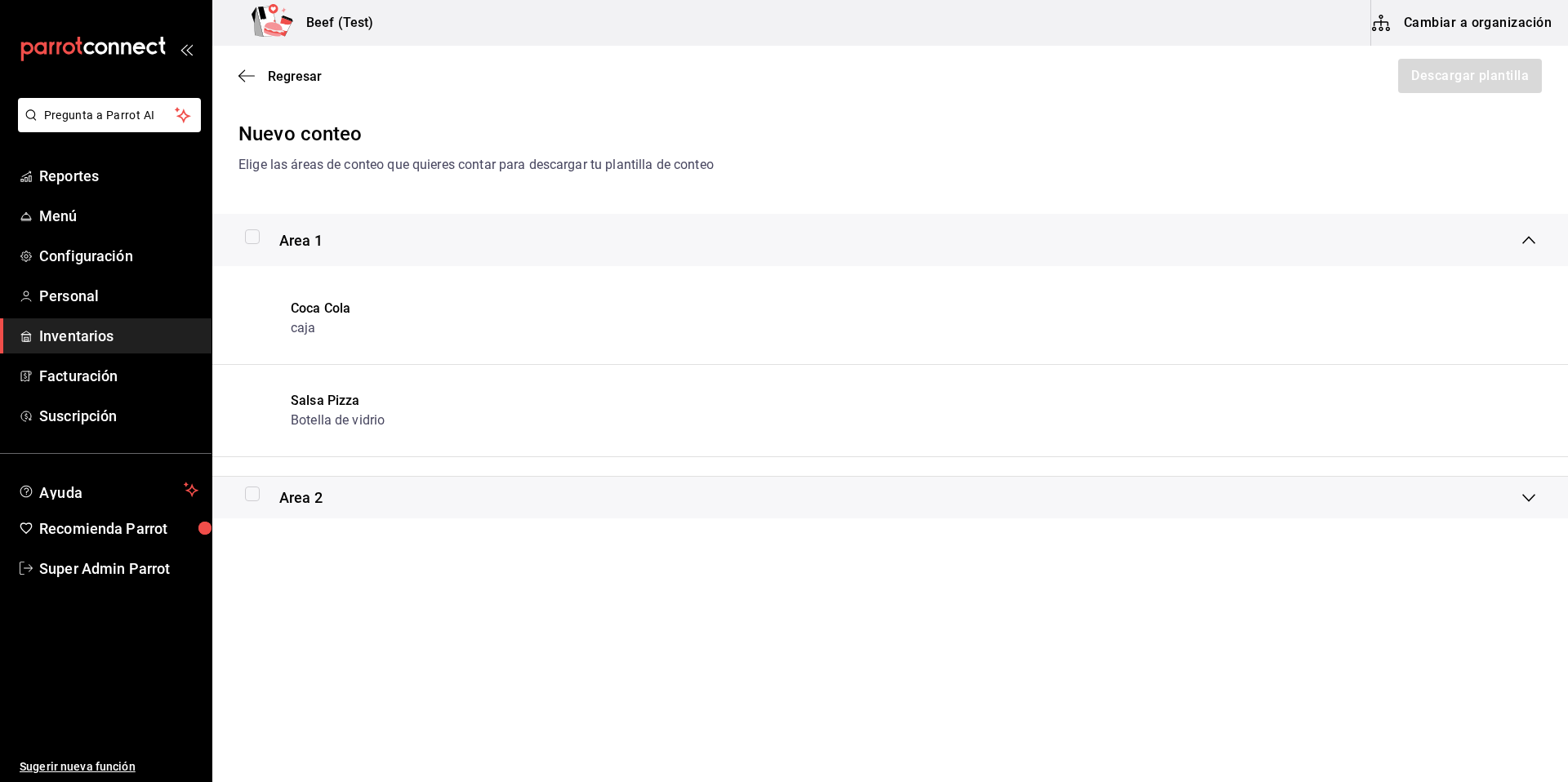 click on "Area 2" at bounding box center (884, 497) 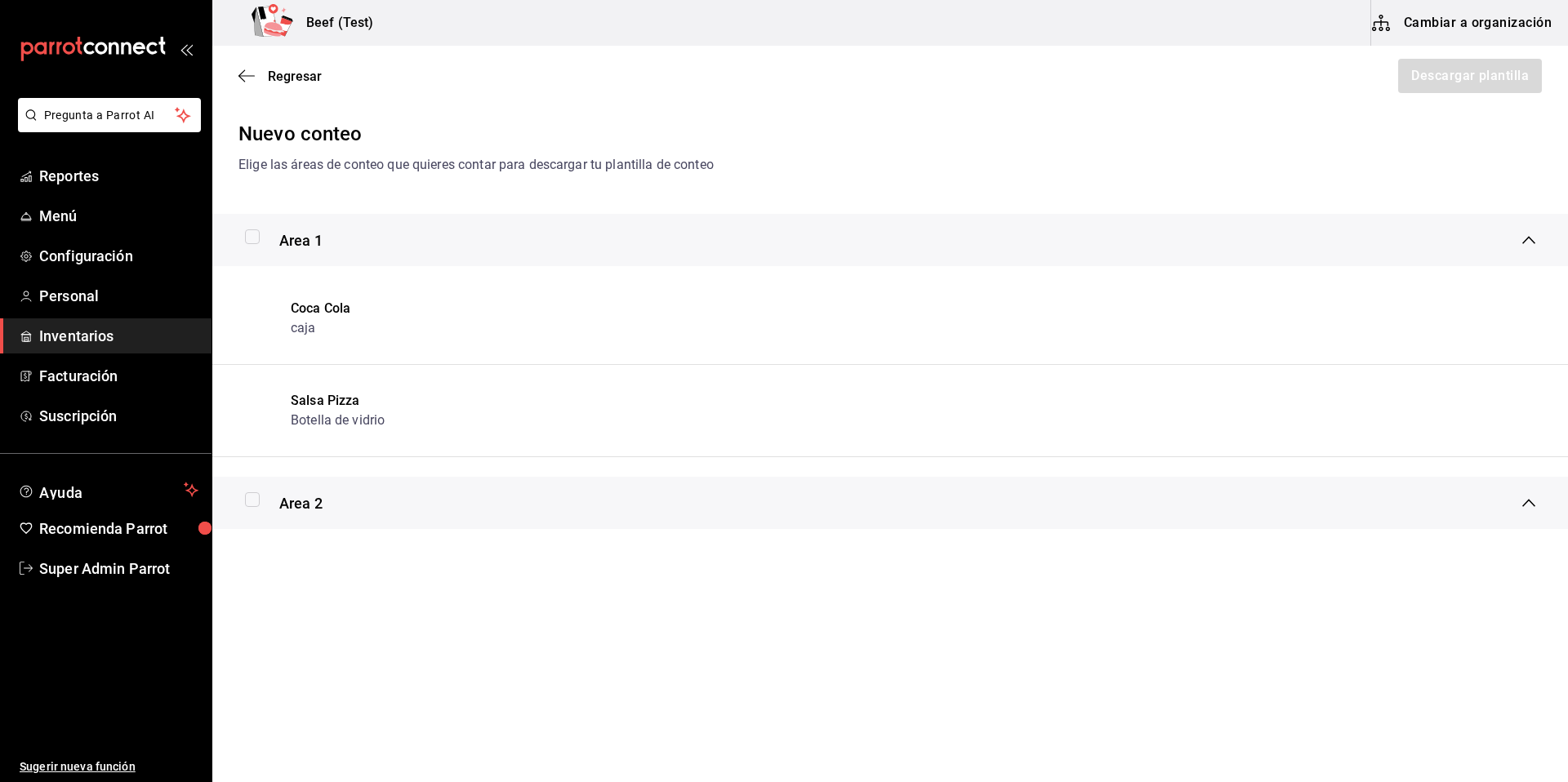 click at bounding box center [252, 237] 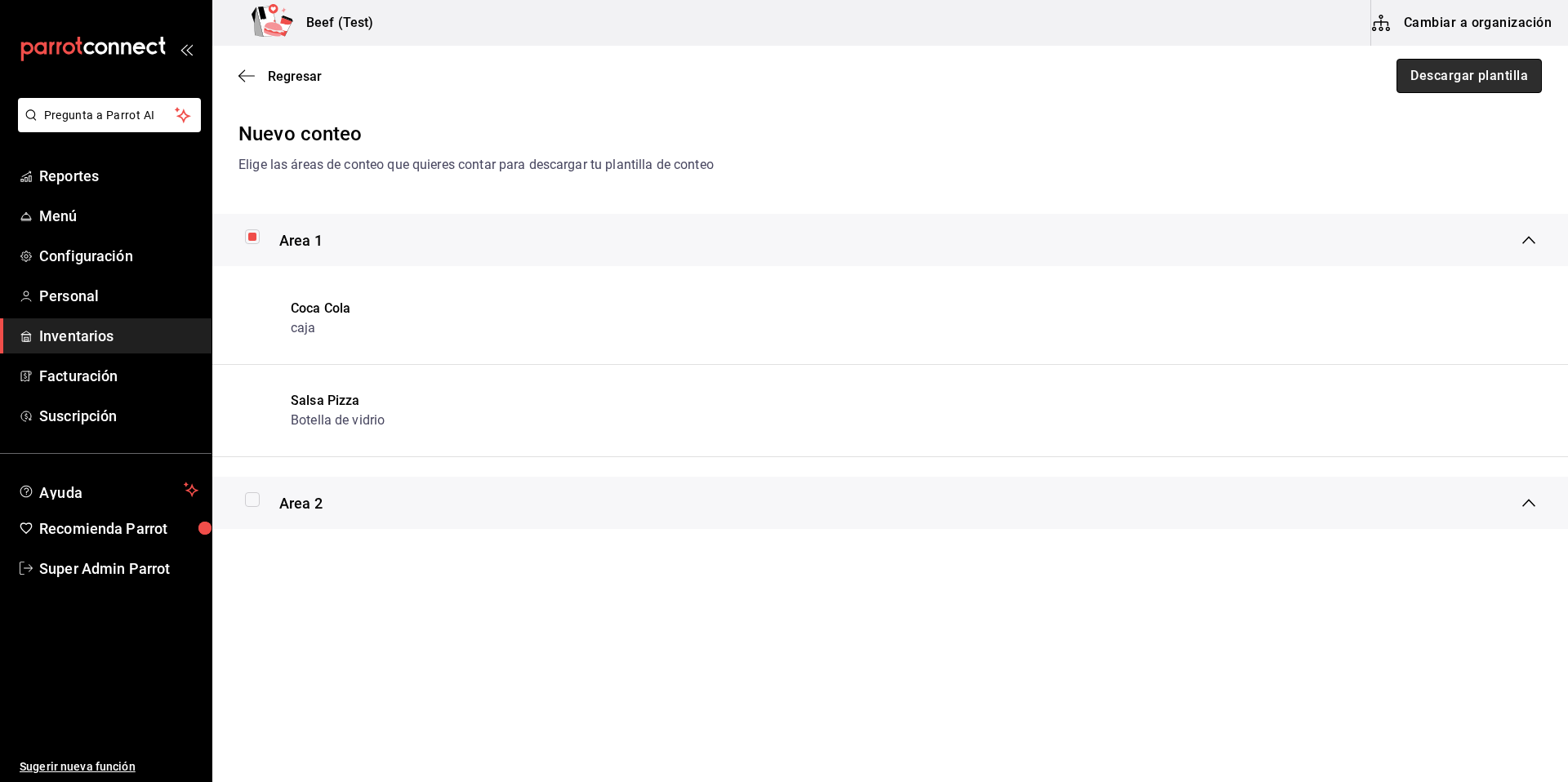 click on "Descargar plantilla" at bounding box center [1469, 76] 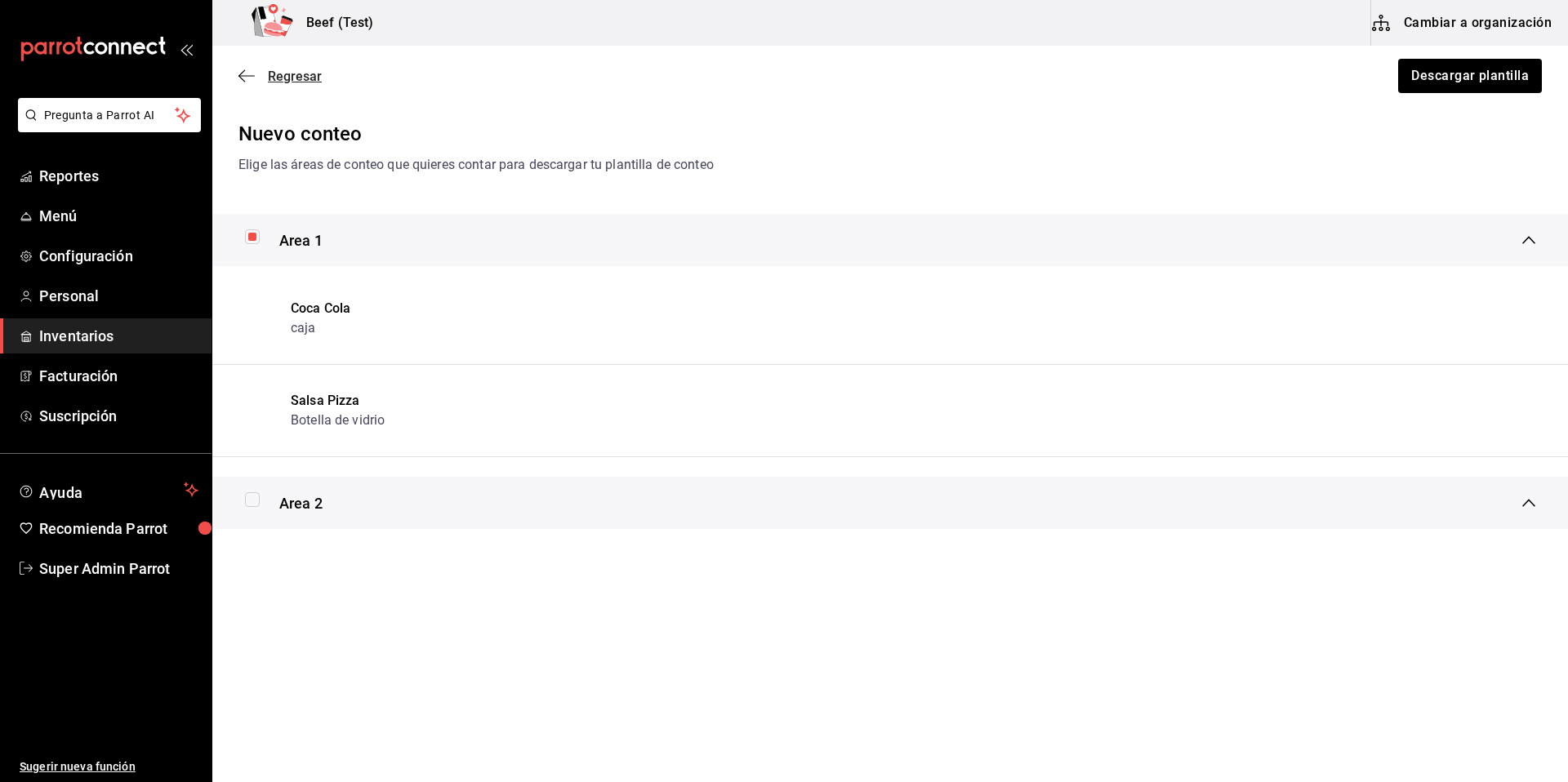 click on "Regresar" at bounding box center [295, 76] 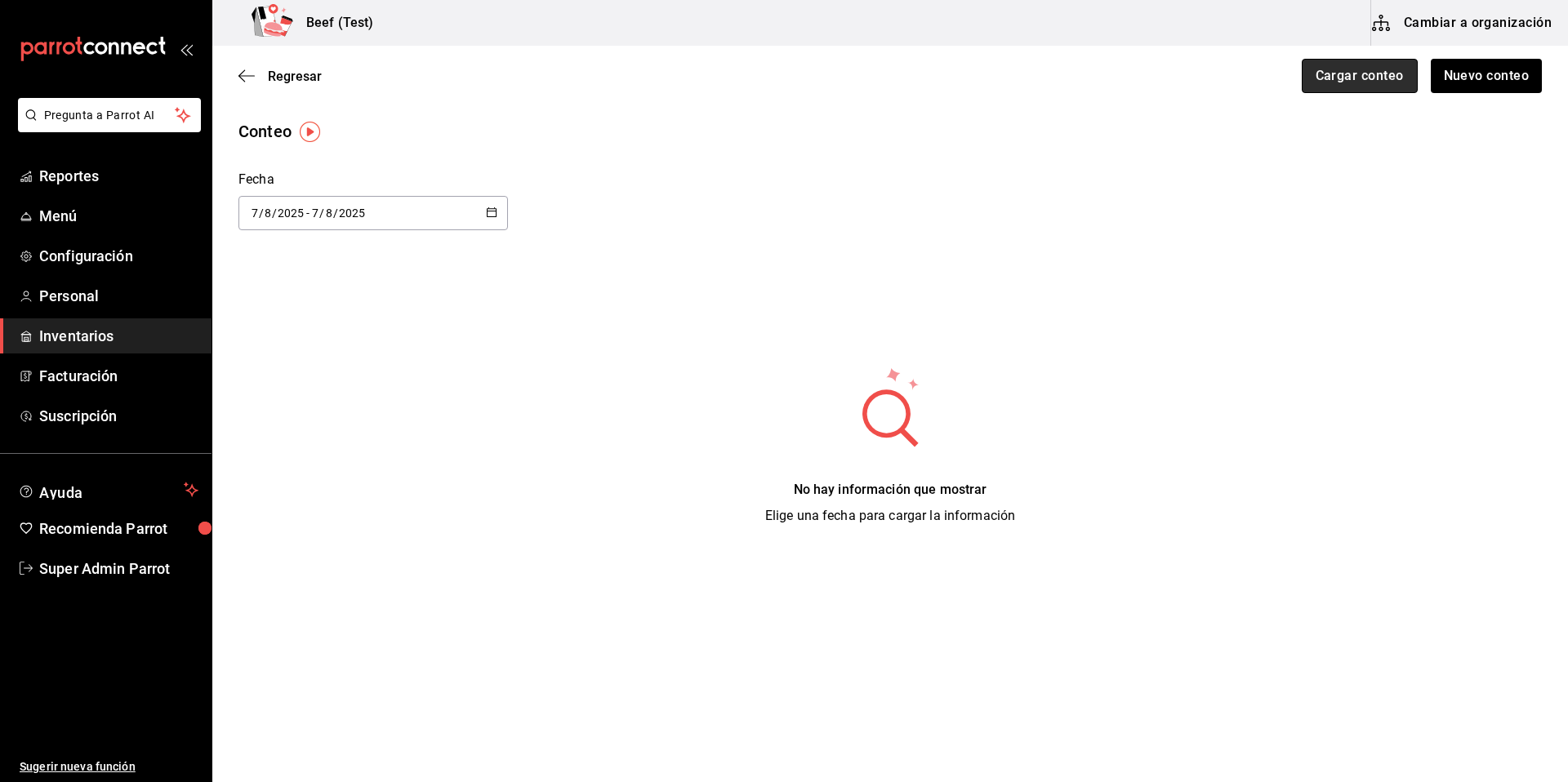 click on "Cargar conteo" at bounding box center (1360, 76) 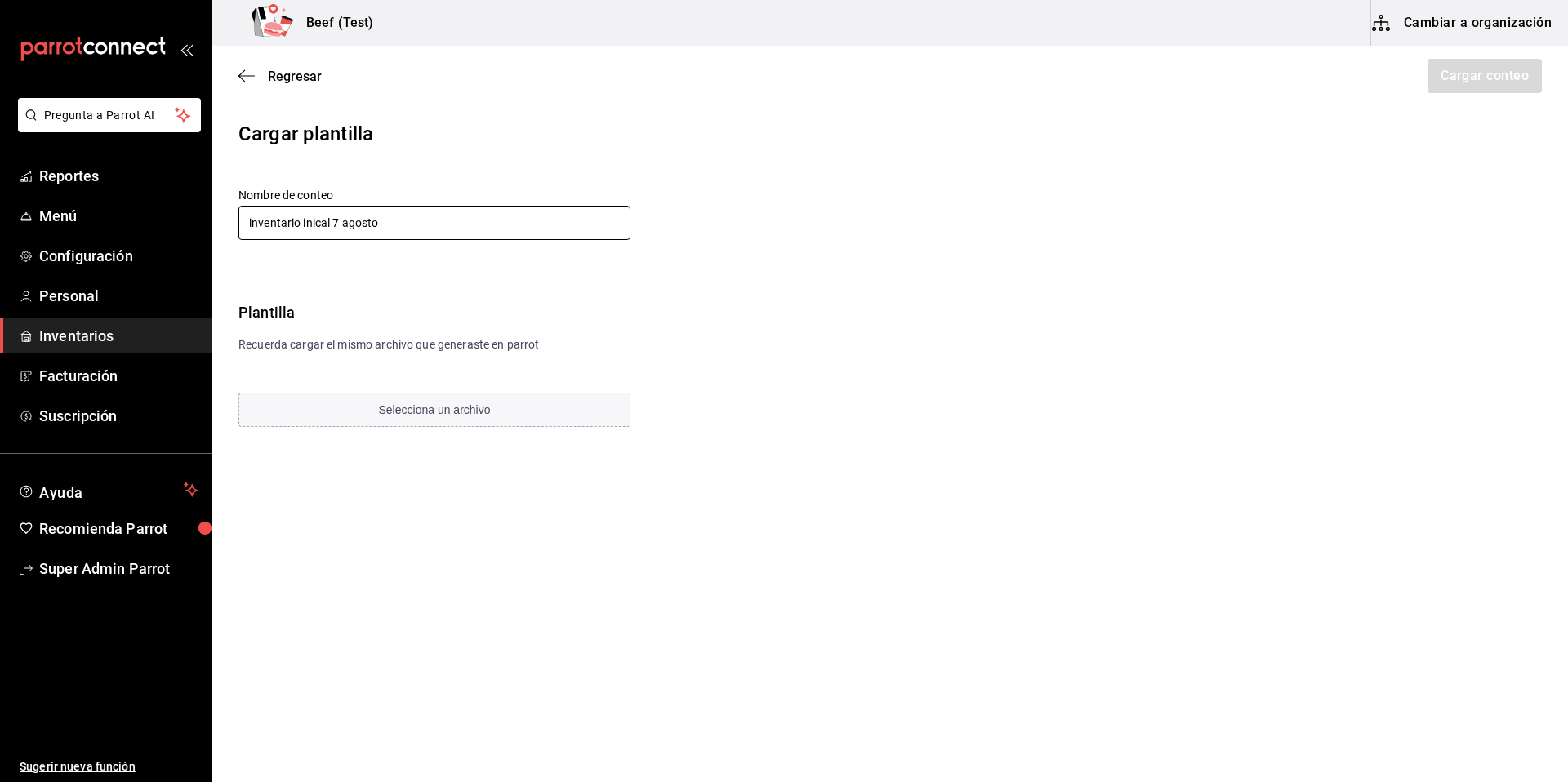 click on "inventario inical 7 agosto" at bounding box center [434, 223] 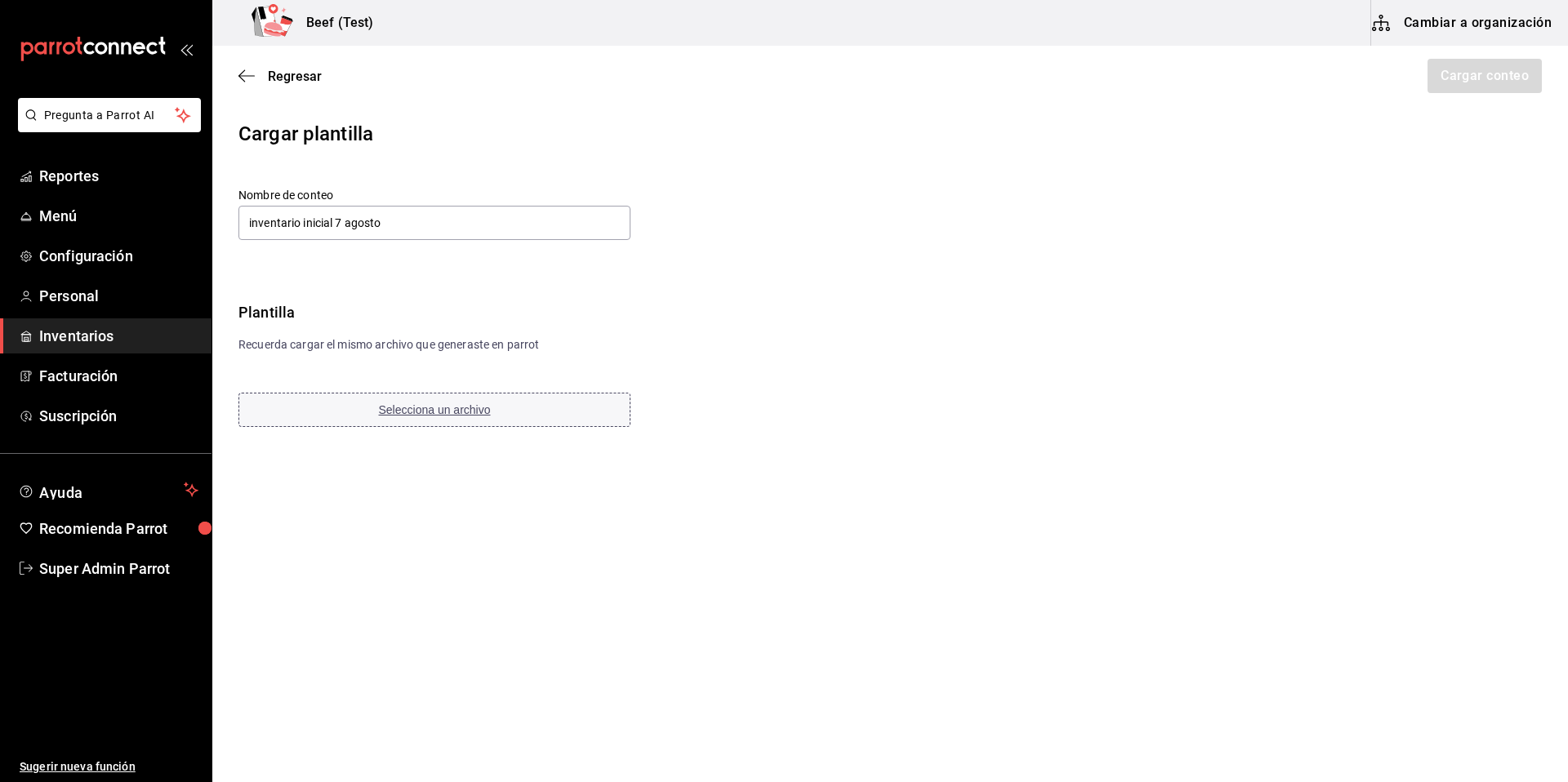 type on "inventario inicial 7 agosto" 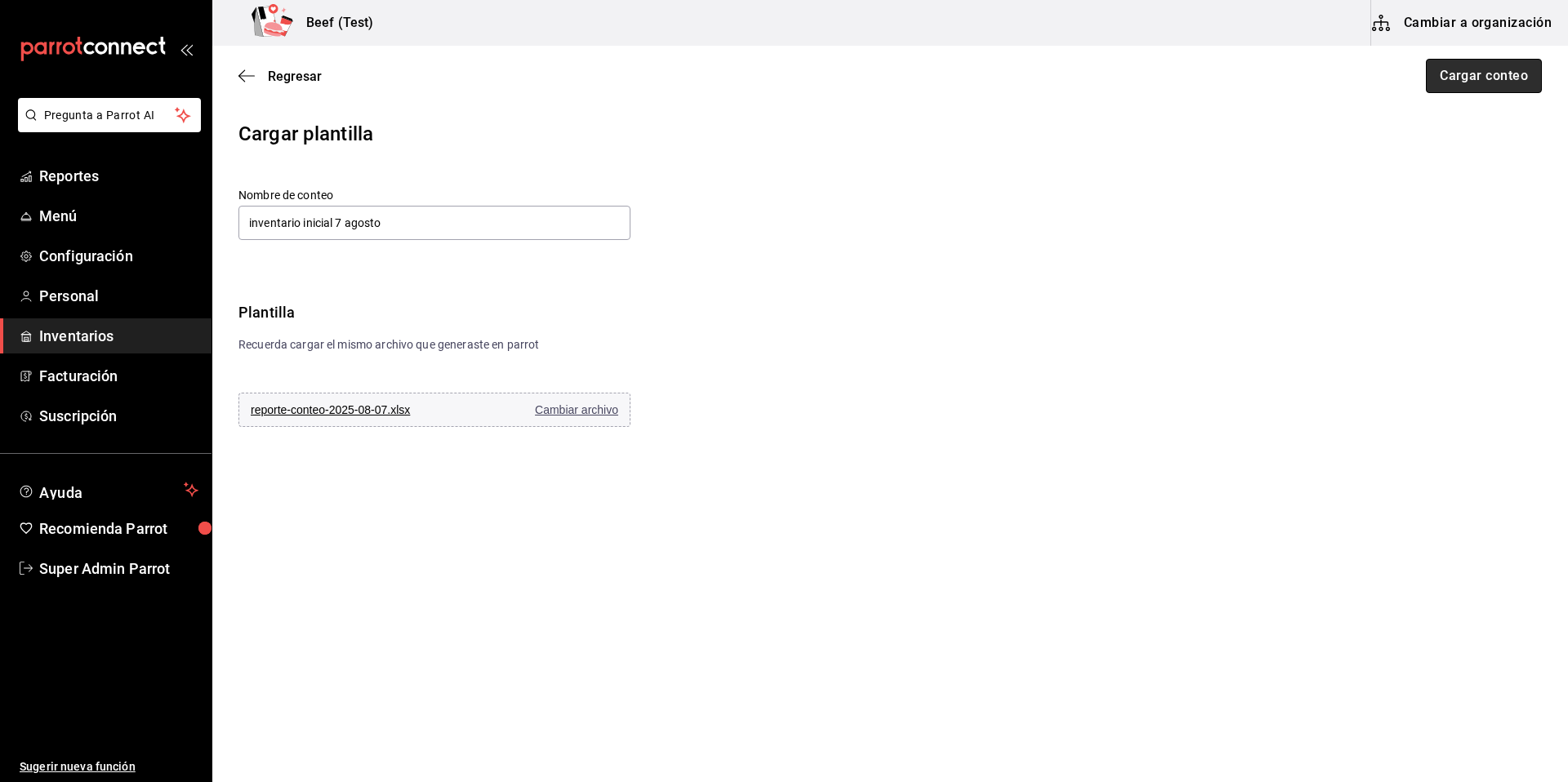 click on "Cargar conteo" at bounding box center (1484, 76) 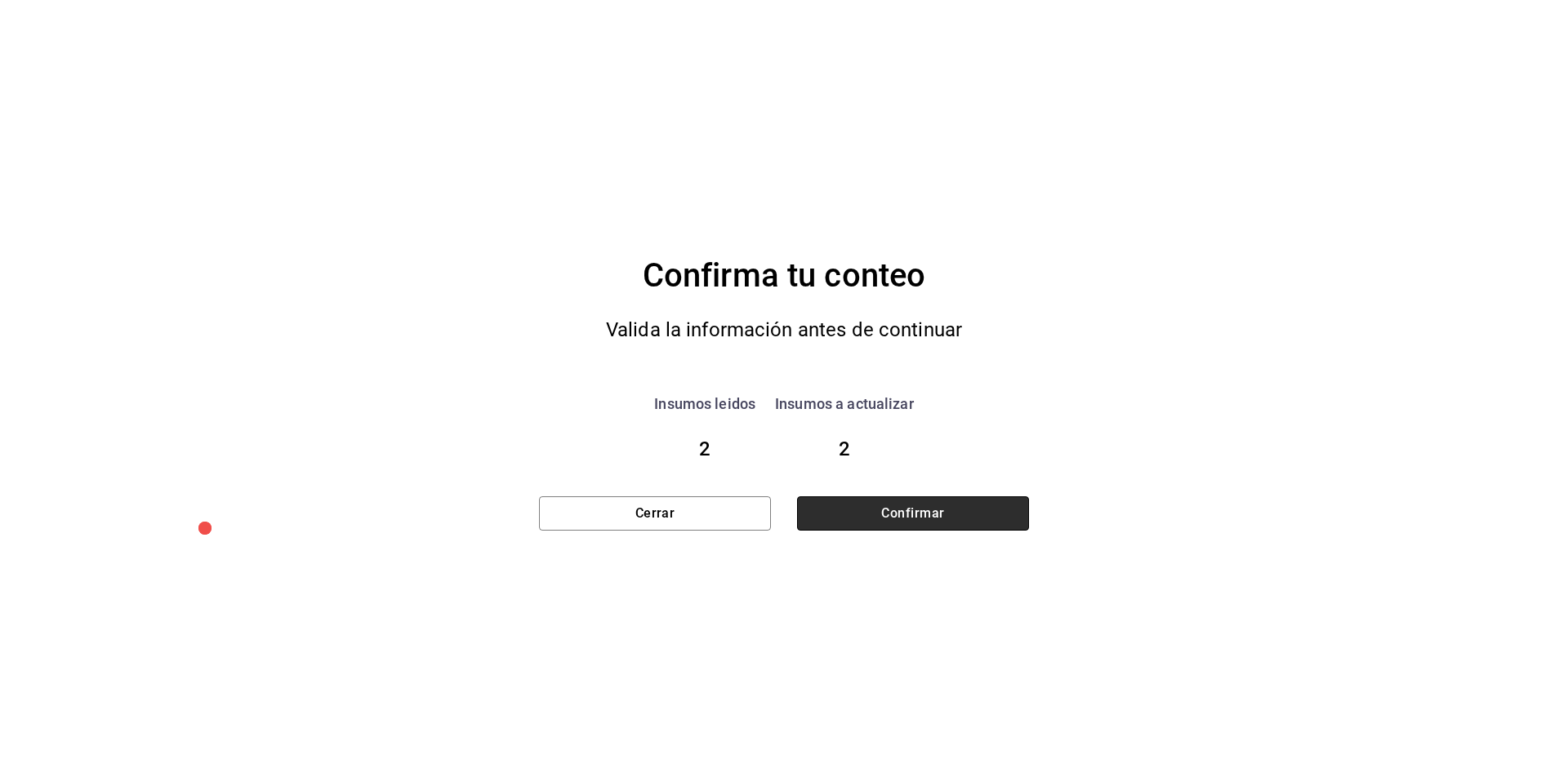 click on "Confirmar" at bounding box center (913, 513) 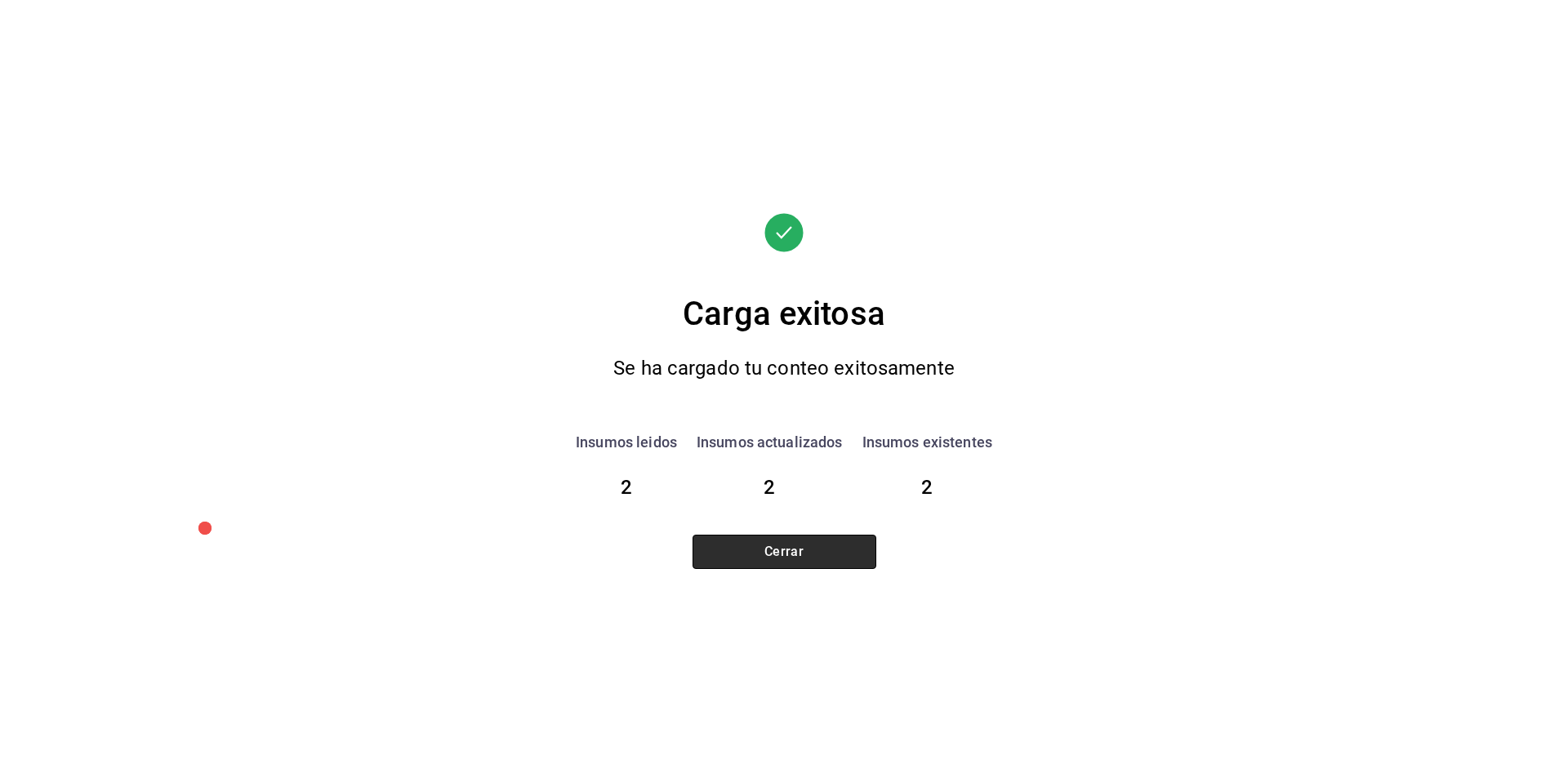 click on "Cerrar" at bounding box center (784, 552) 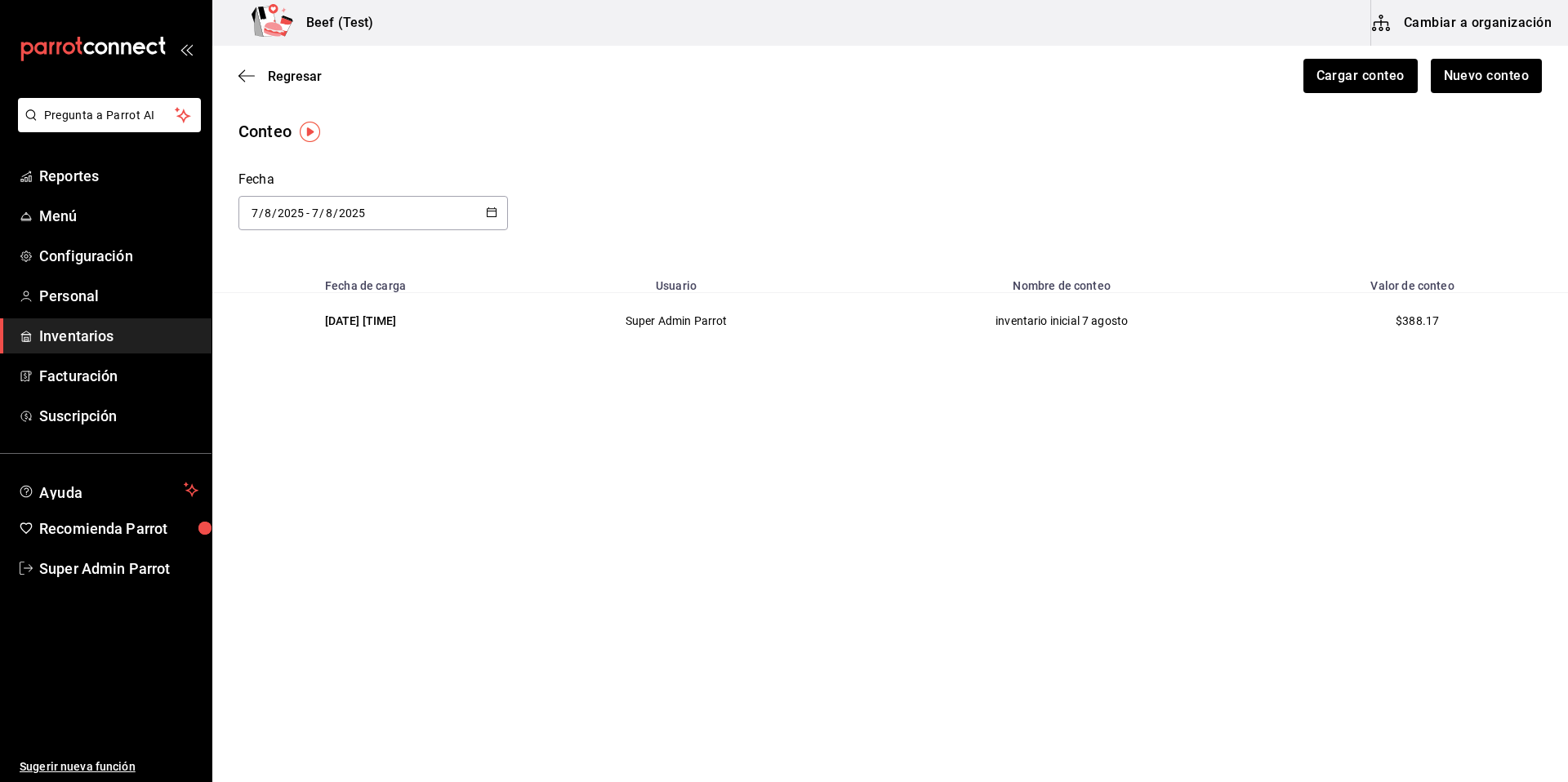 drag, startPoint x: 352, startPoint y: 325, endPoint x: 434, endPoint y: 321, distance: 82.0975 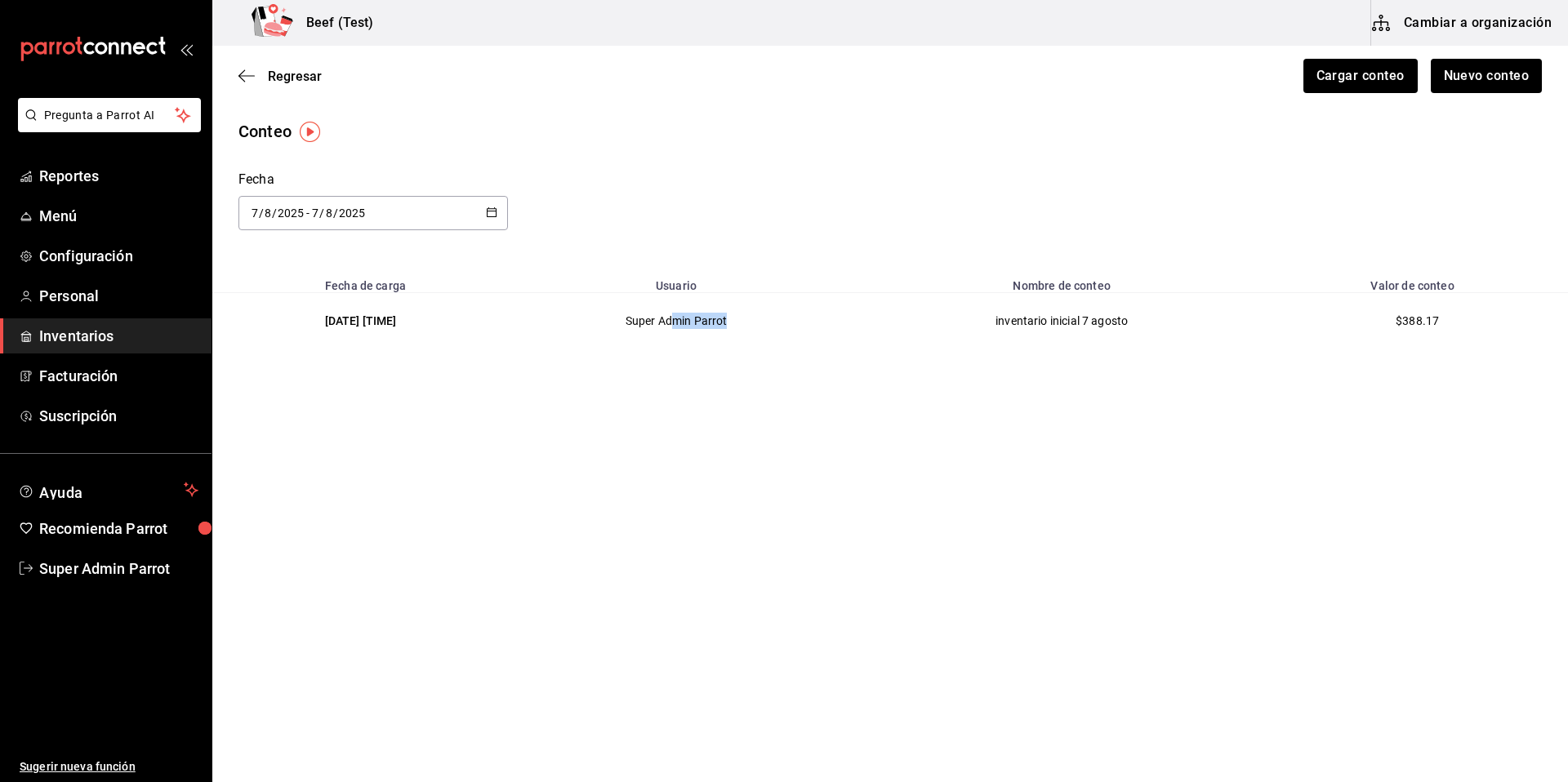 drag, startPoint x: 727, startPoint y: 316, endPoint x: 835, endPoint y: 321, distance: 108.11568 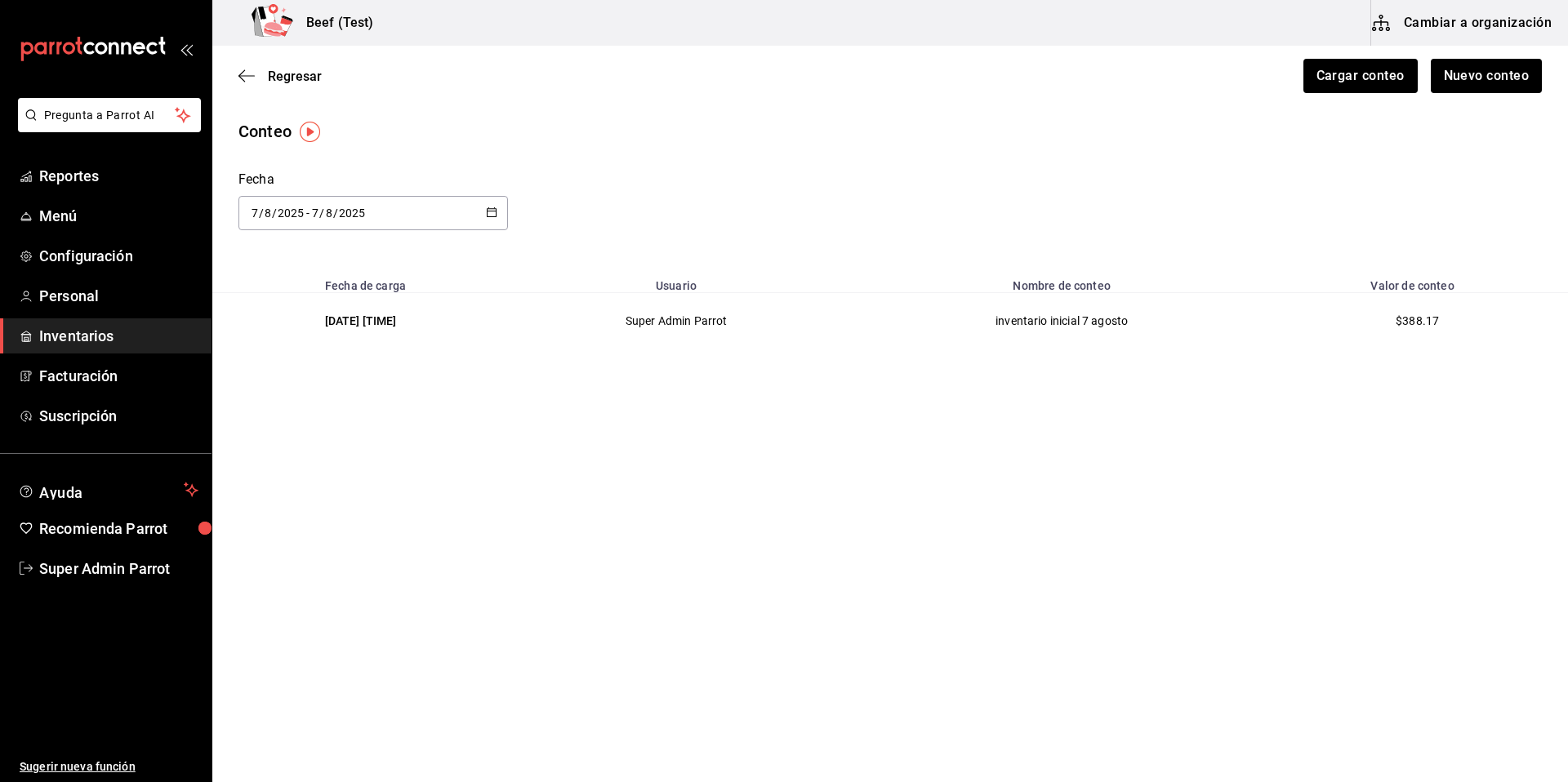 click on "inventario inicial 7 agosto" at bounding box center [1062, 321] 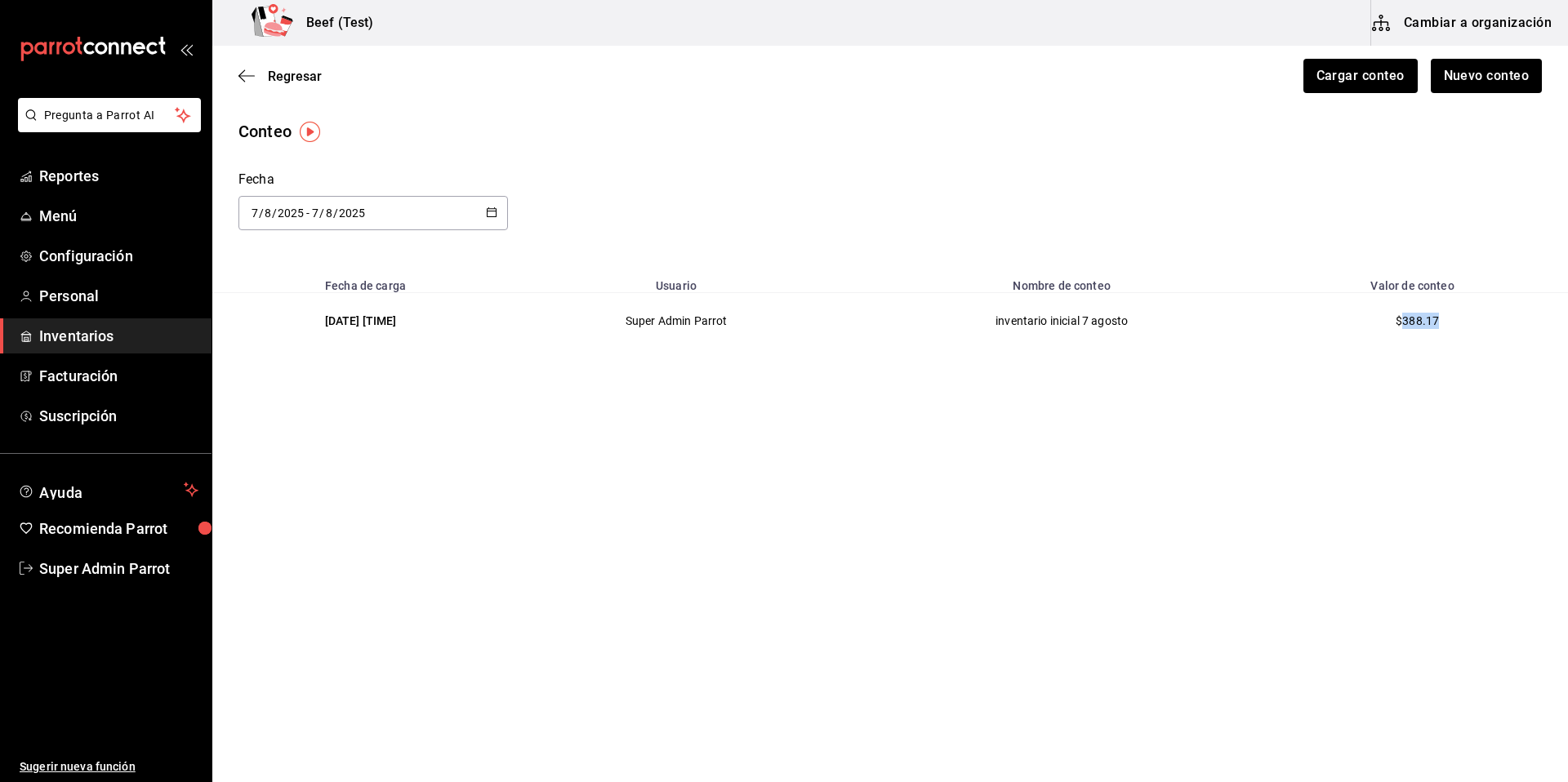 drag, startPoint x: 1410, startPoint y: 323, endPoint x: 1469, endPoint y: 323, distance: 59 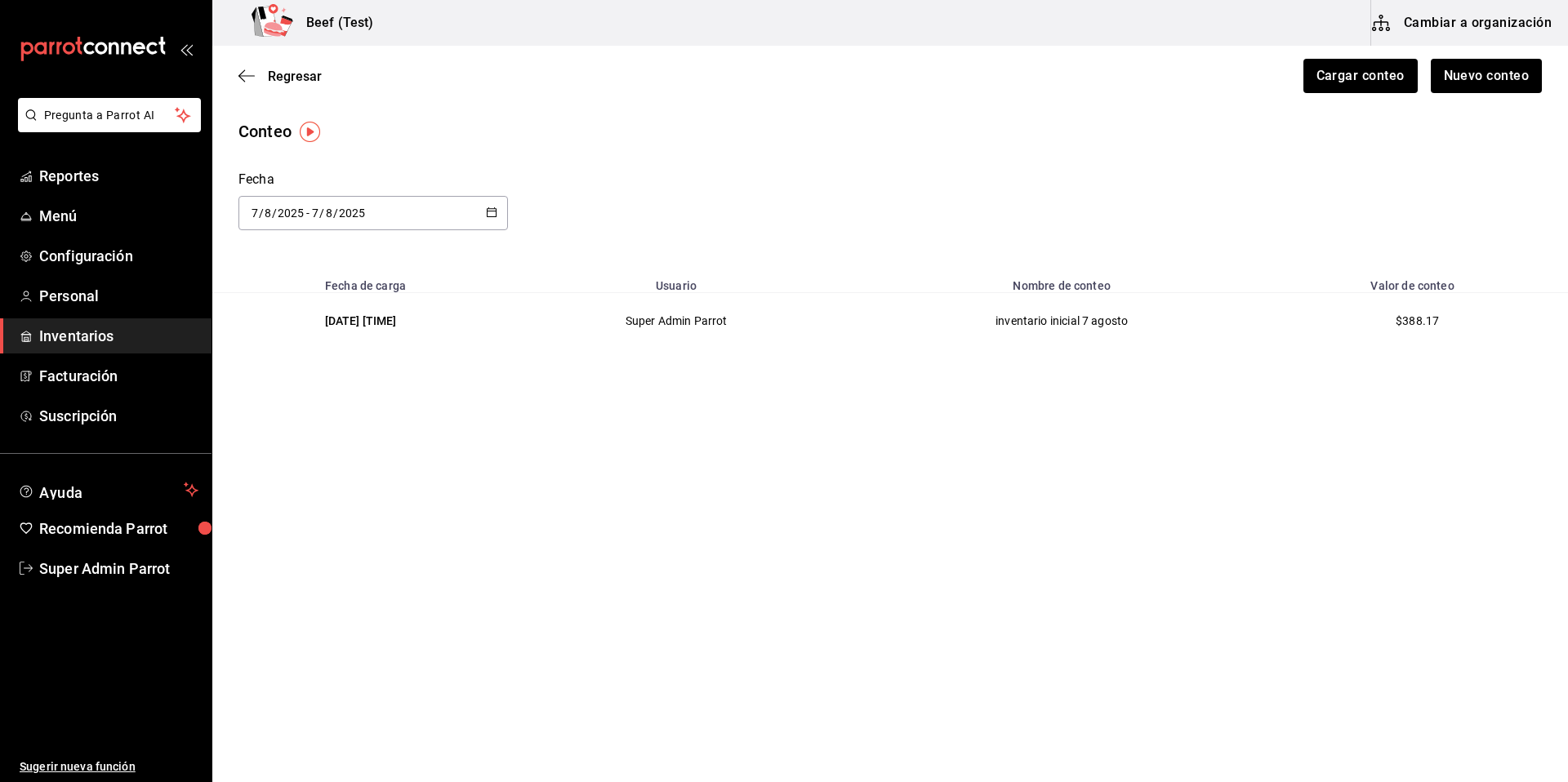 click on "Regresar Cargar conteo Nuevo conteo Conteo Fecha 2025-08-07 7 / 8 / 2025 - 2025-08-07 7 / 8 / 2025 Fecha de carga Usuario Nombre de conteo Valor de conteo 7/08/2025 11:38 AM Super Admin Parrot inventario inicial 7 agosto $388.17" at bounding box center (890, 367) 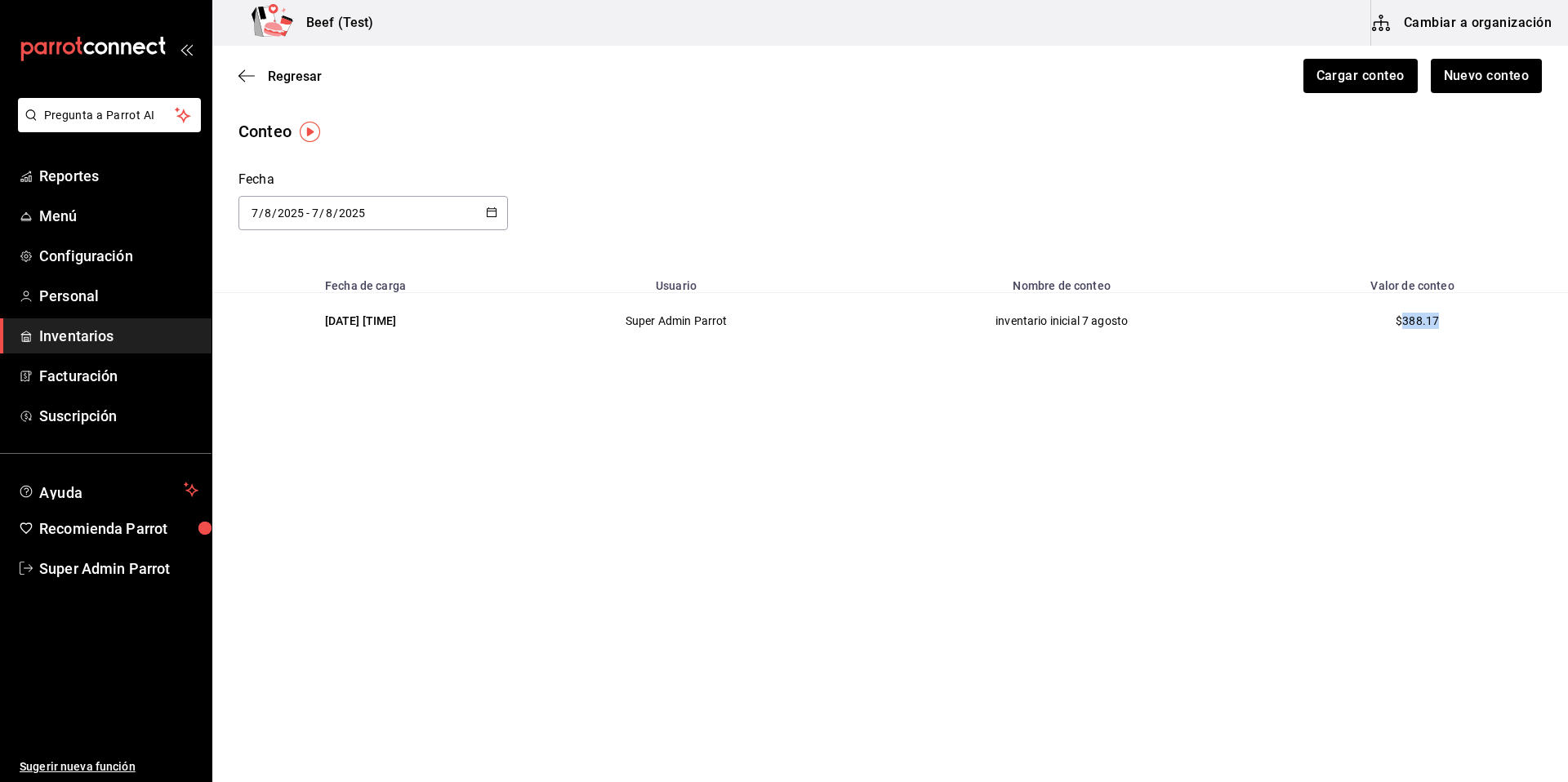 drag, startPoint x: 1410, startPoint y: 321, endPoint x: 1479, endPoint y: 319, distance: 69.029 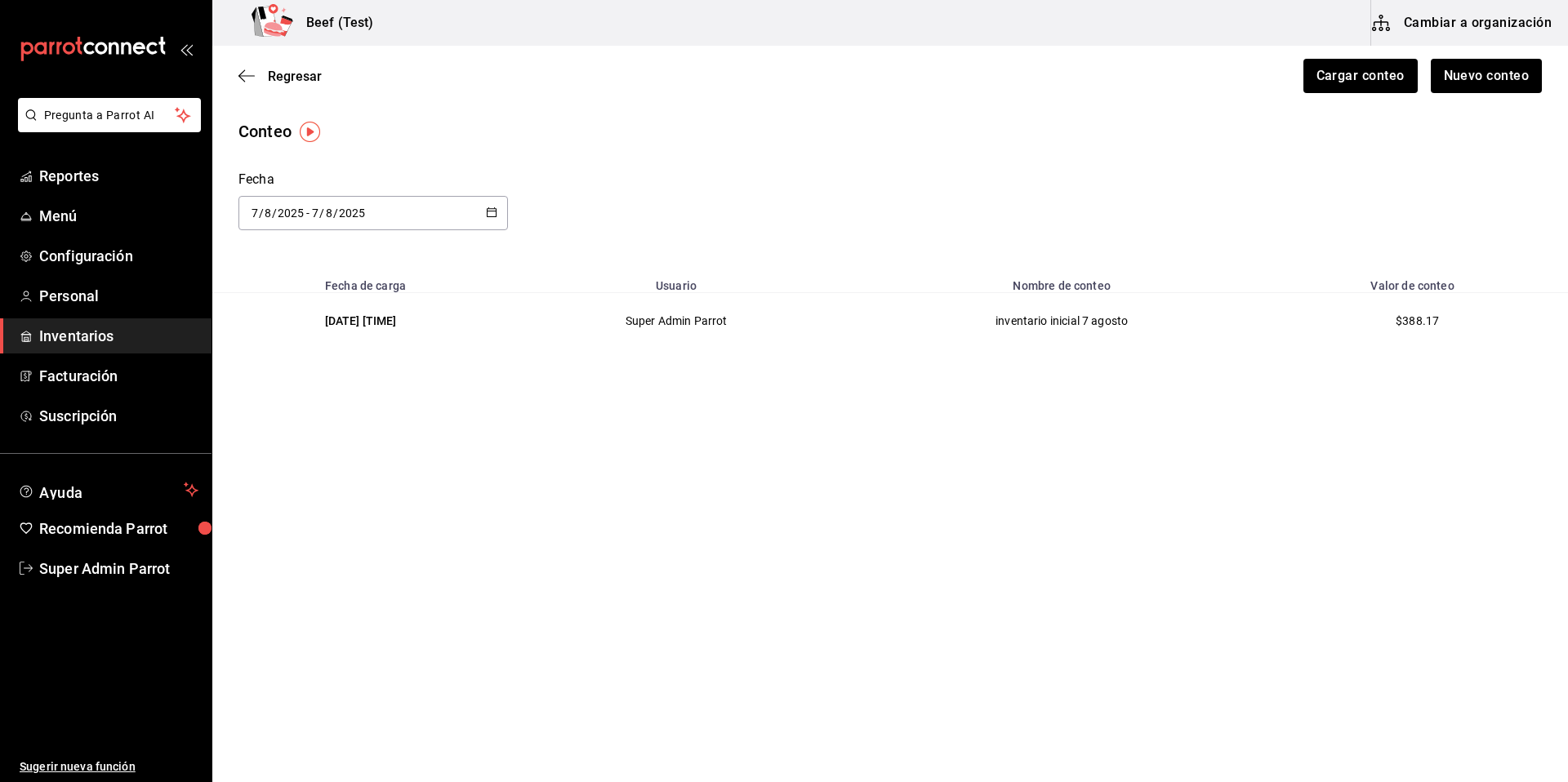 click on "Regresar Cargar conteo Nuevo conteo Conteo Fecha 2025-08-07 7 / 8 / 2025 - 2025-08-07 7 / 8 / 2025 Fecha de carga Usuario Nombre de conteo Valor de conteo 7/08/2025 11:38 AM Super Admin Parrot inventario inicial 7 agosto $388.17" at bounding box center [890, 367] 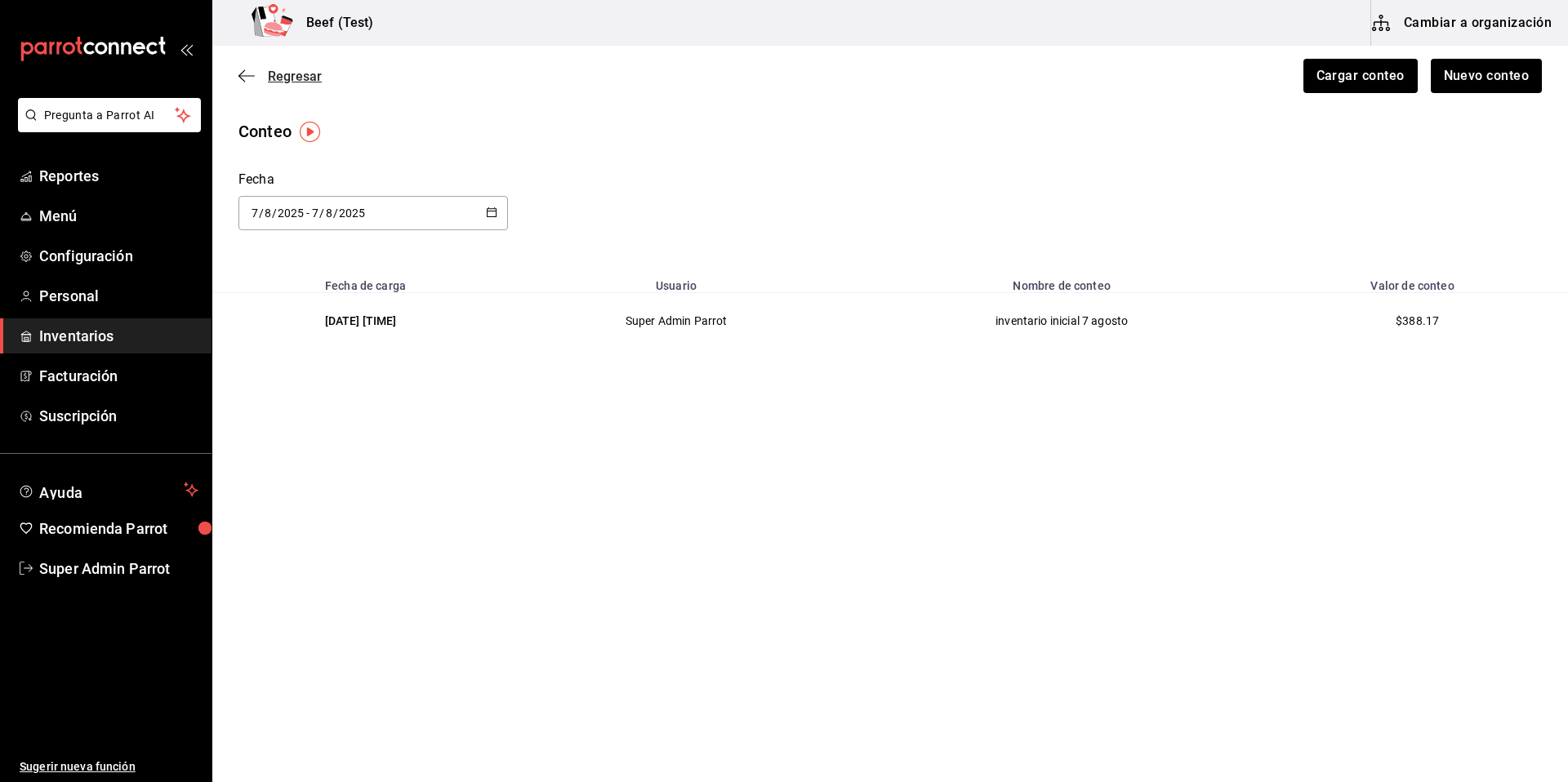click on "Regresar" at bounding box center [295, 76] 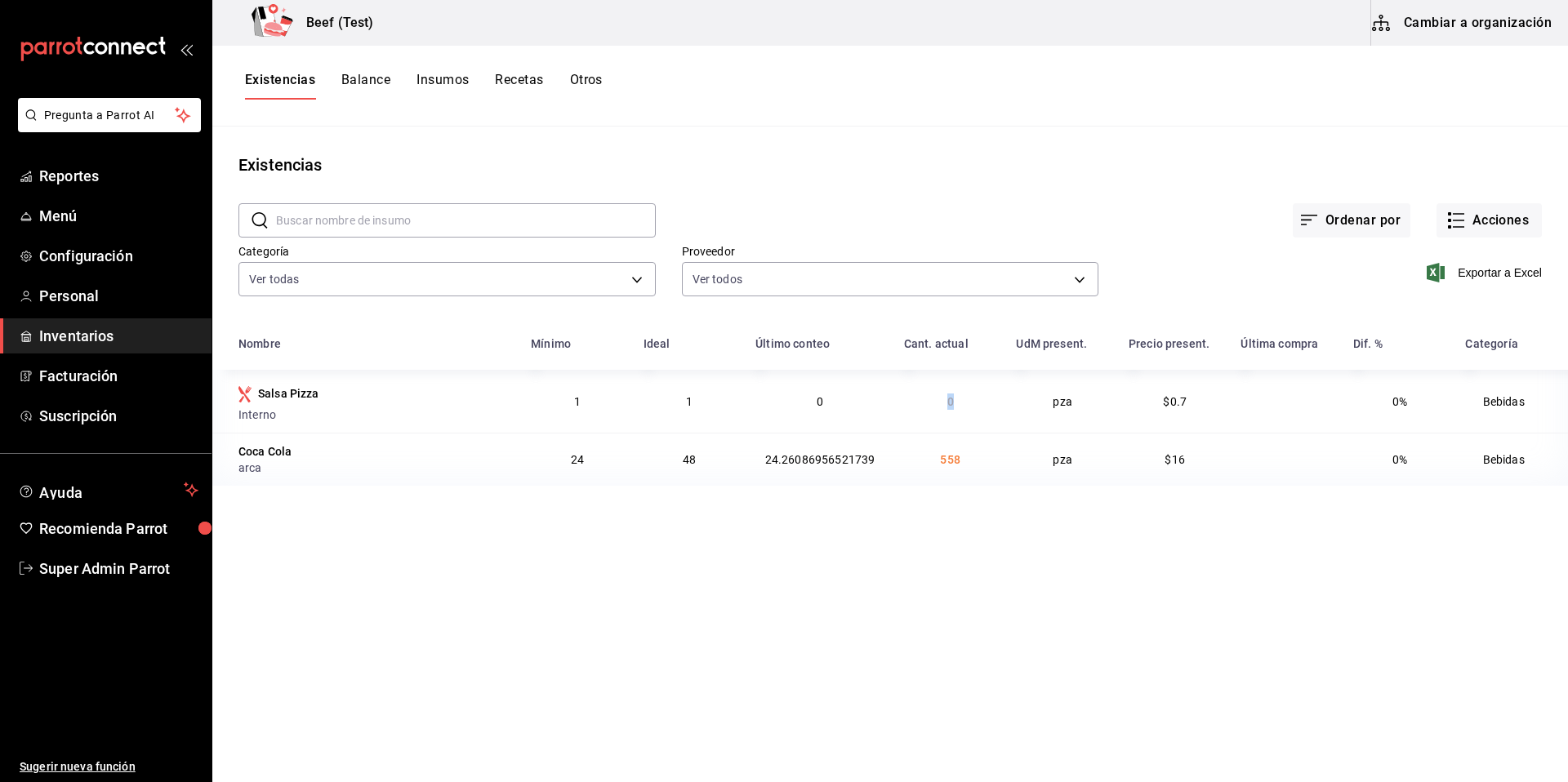 drag, startPoint x: 912, startPoint y: 397, endPoint x: 994, endPoint y: 397, distance: 82 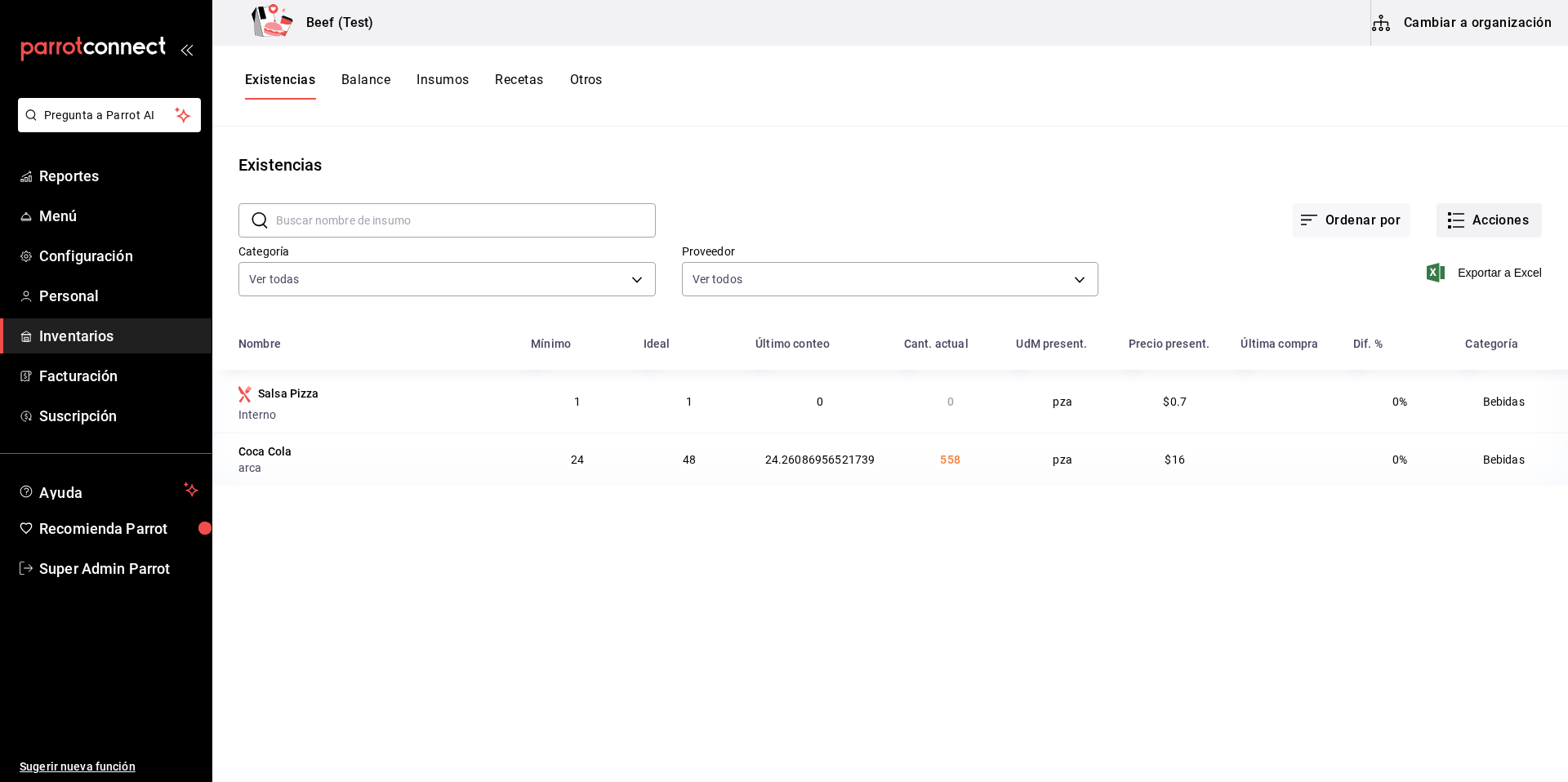click on "Acciones" at bounding box center [1489, 220] 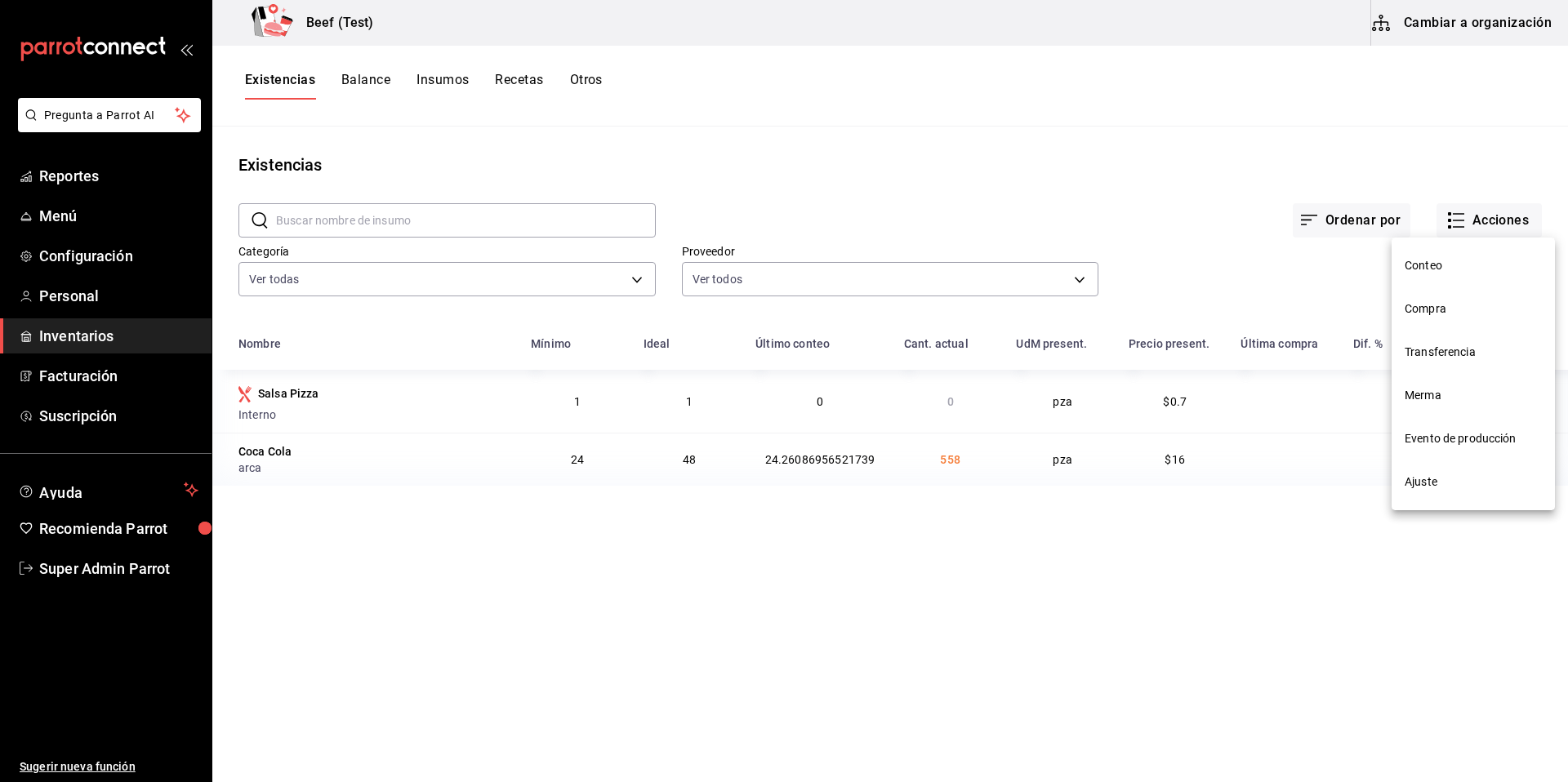 click on "Compra" at bounding box center (1473, 309) 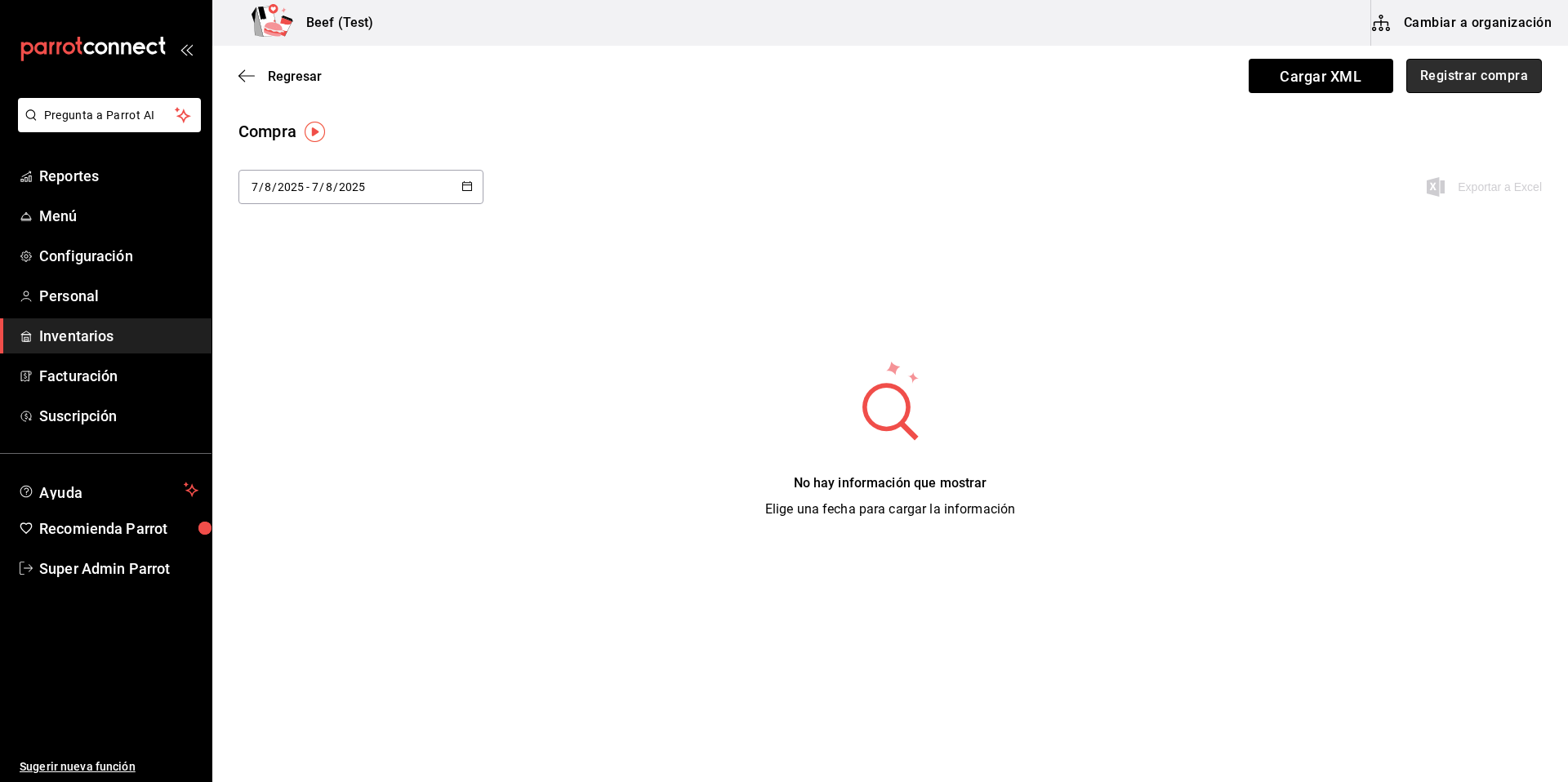 click on "Registrar compra" at bounding box center (1474, 76) 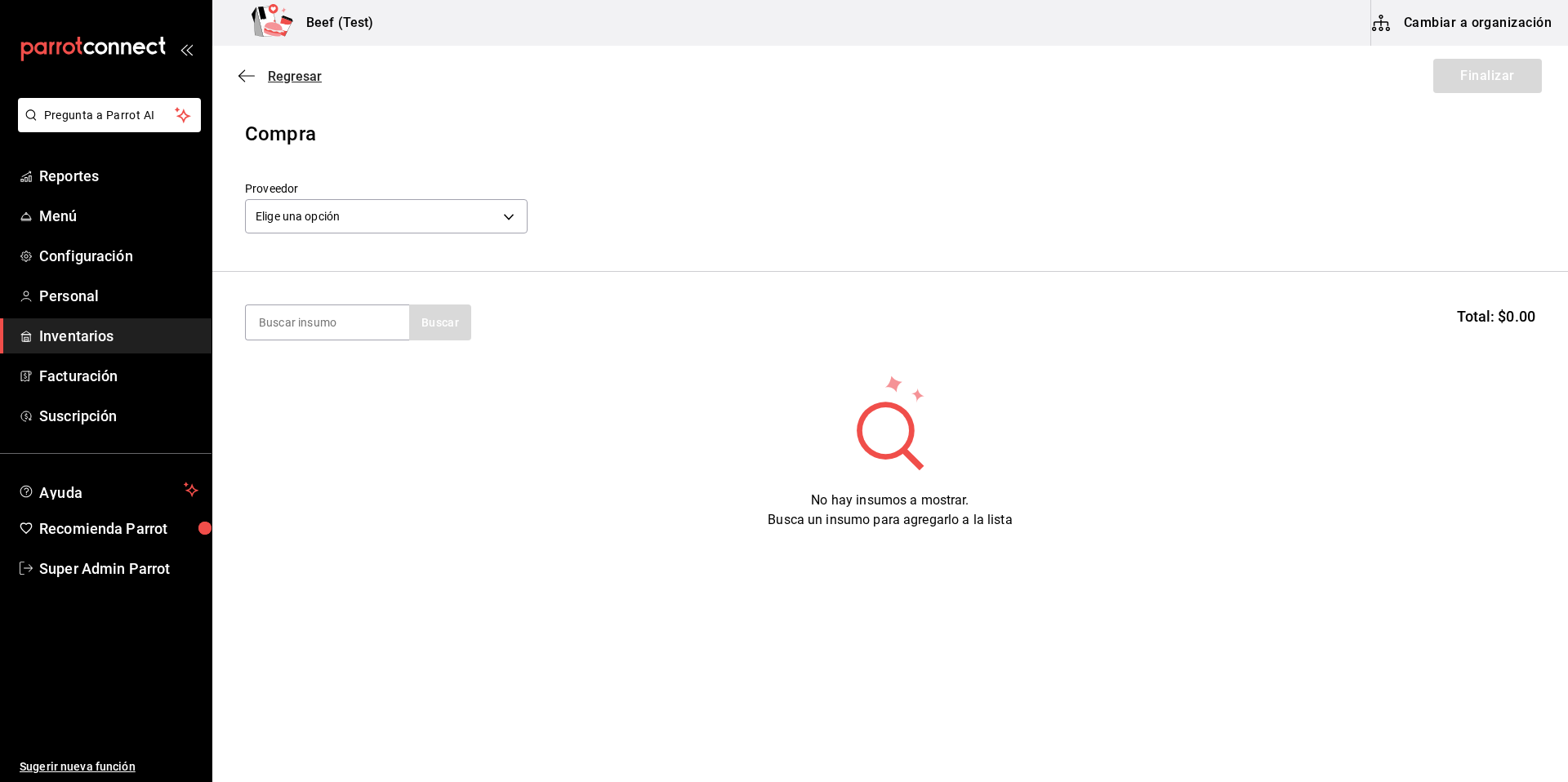 click on "Regresar" at bounding box center [295, 76] 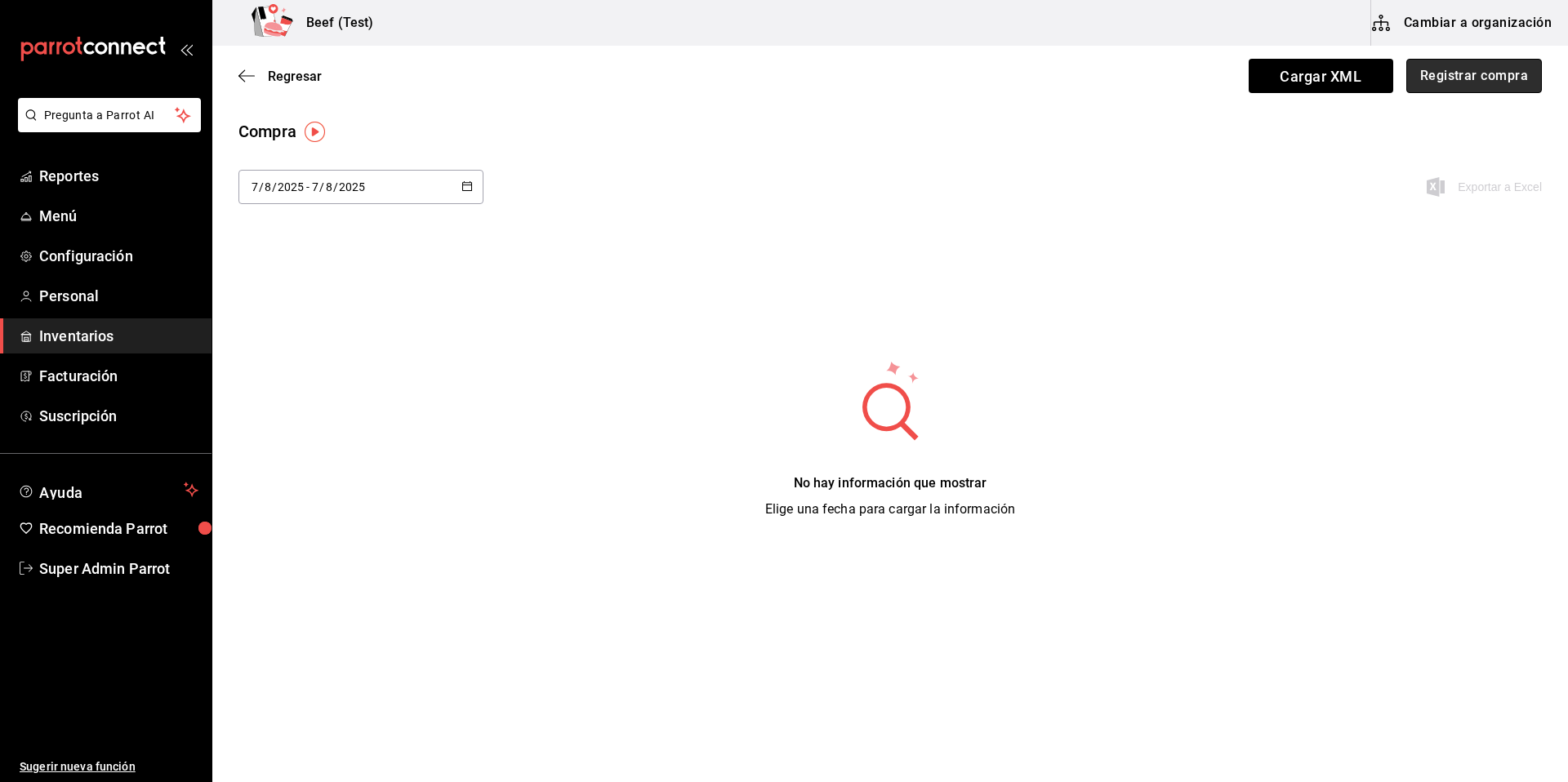 click on "Registrar compra" at bounding box center (1474, 76) 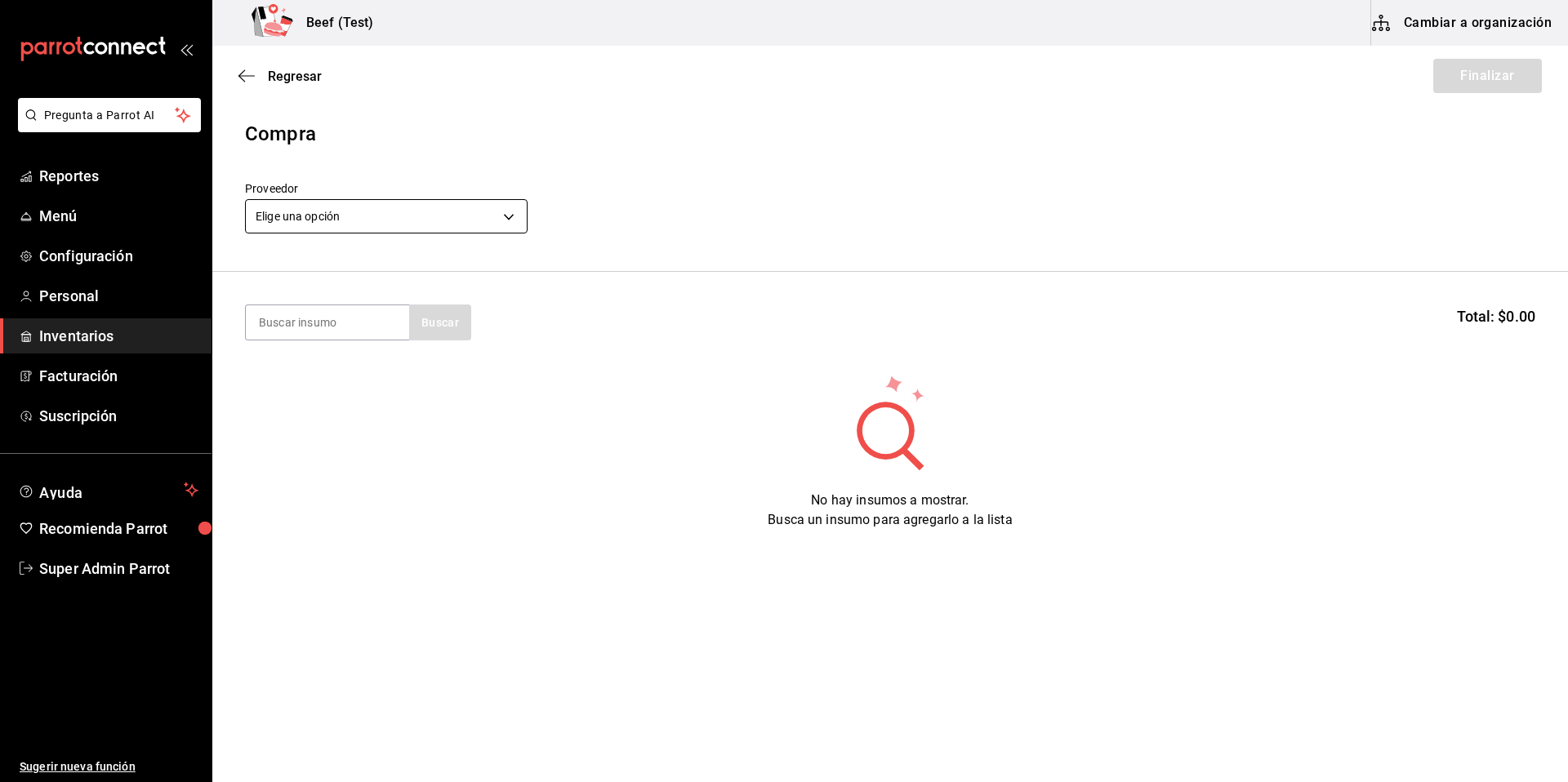 click on "Pregunta a Parrot AI Reportes   Menú   Configuración   Personal   Inventarios   Facturación   Suscripción   Ayuda Recomienda Parrot   Super Admin Parrot   Sugerir nueva función   Beef (Test) Cambiar a organización Regresar Finalizar Compra Proveedor Elige una opción default Buscar Total: $0.00 No hay insumos a mostrar. Busca un insumo para agregarlo a la lista GANA 1 MES GRATIS EN TU SUSCRIPCIÓN AQUÍ ¿Recuerdas cómo empezó tu restaurante?
Hoy puedes ayudar a un colega a tener el mismo cambio que tú viviste.
Recomienda Parrot directamente desde tu Portal Administrador.
Es fácil y rápido.
🎁 Por cada restaurante que se una, ganas 1 mes gratis. Ver video tutorial Ir a video Pregunta a Parrot AI Reportes   Menú   Configuración   Personal   Inventarios   Facturación   Suscripción   Ayuda Recomienda Parrot   Super Admin Parrot   Sugerir nueva función   Editar Eliminar Visitar centro de ayuda (81) 2046 6363 soporte@parrotsoftware.io Visitar centro de ayuda (81) 2046 6363" at bounding box center (784, 344) 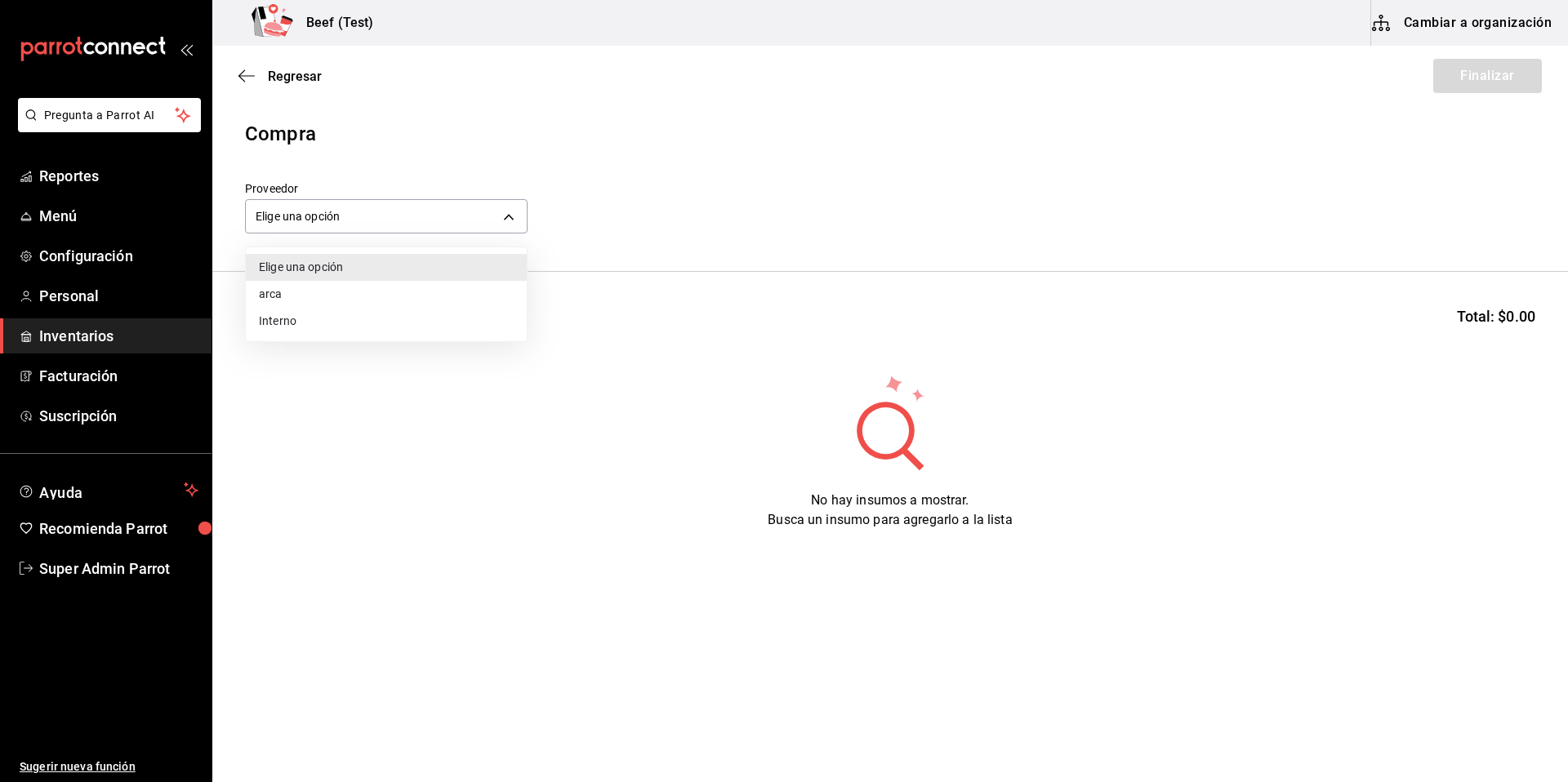 click on "arca" at bounding box center [386, 294] 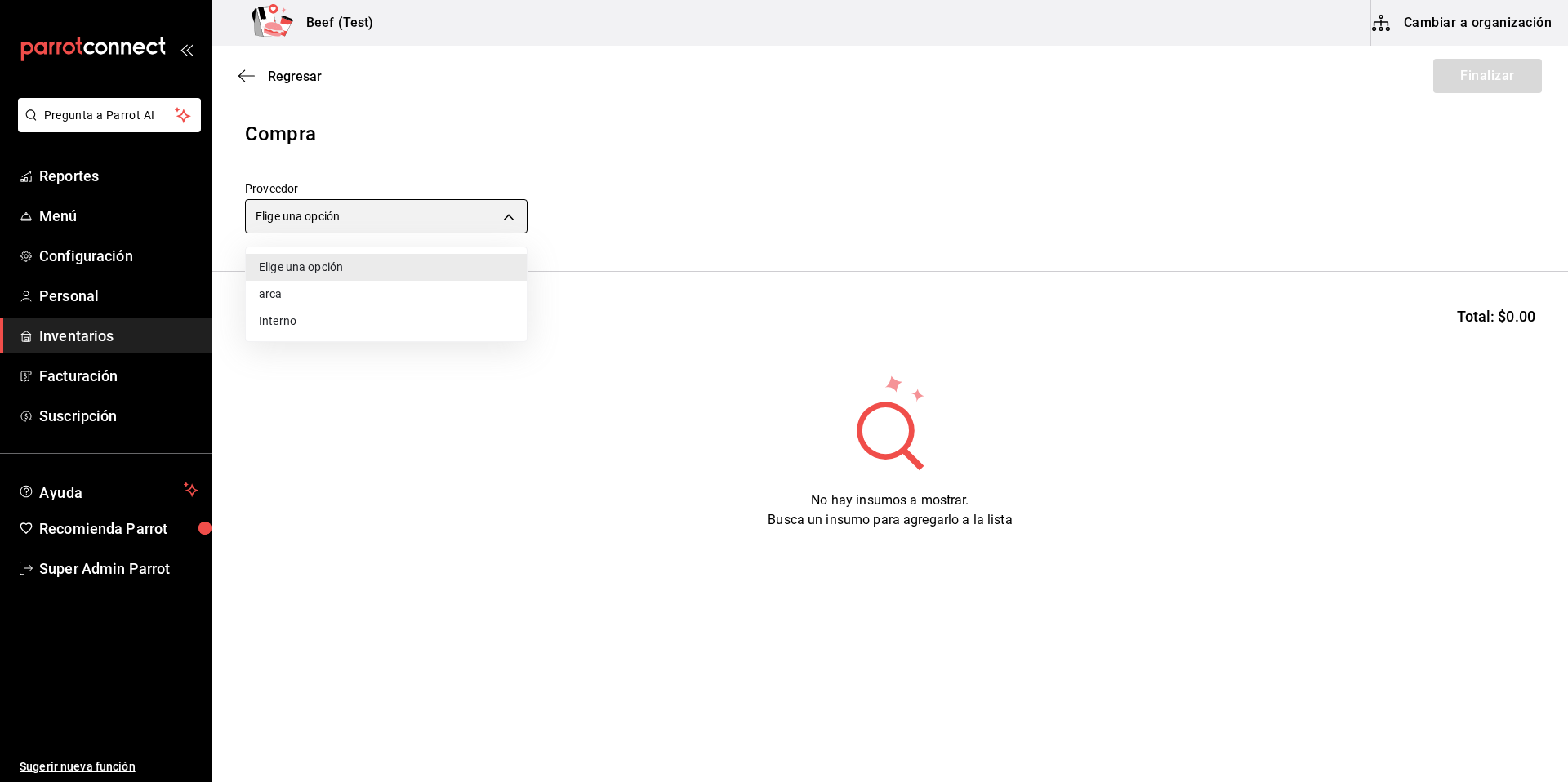 type on "5fe848cd-2ff3-4c3a-ab6c-1a308d49fcf3" 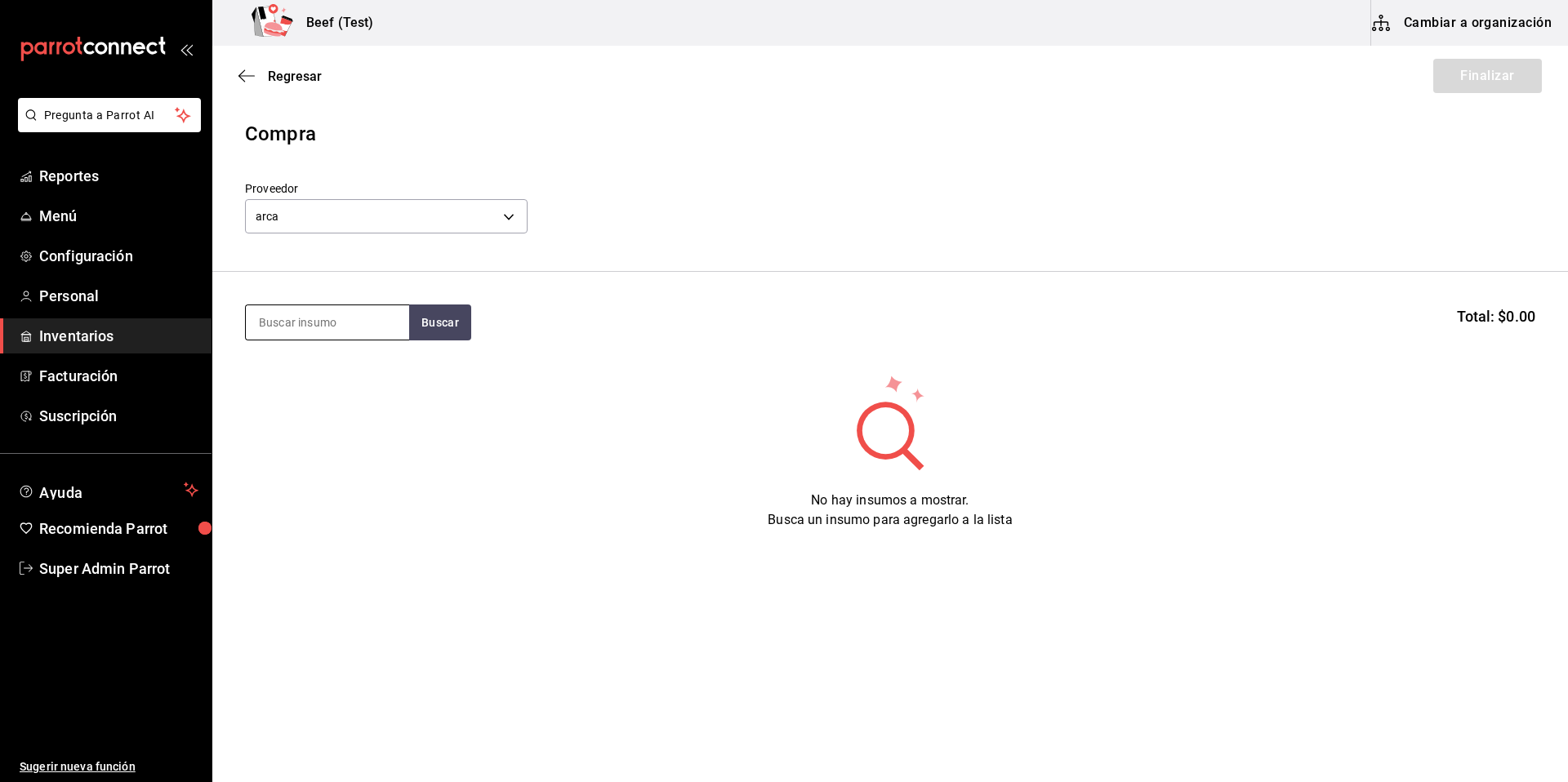 click at bounding box center [327, 322] 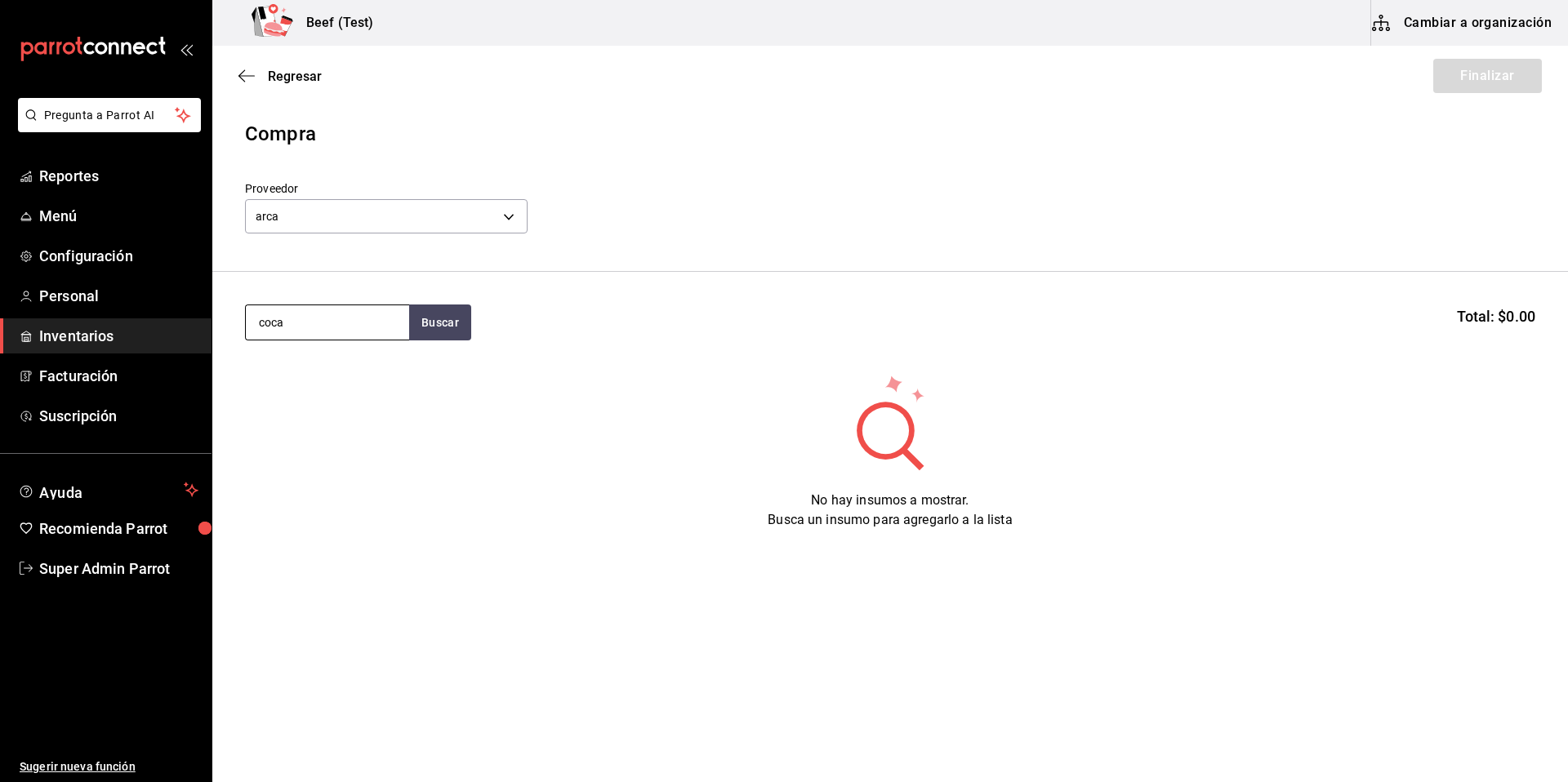 type on "coca" 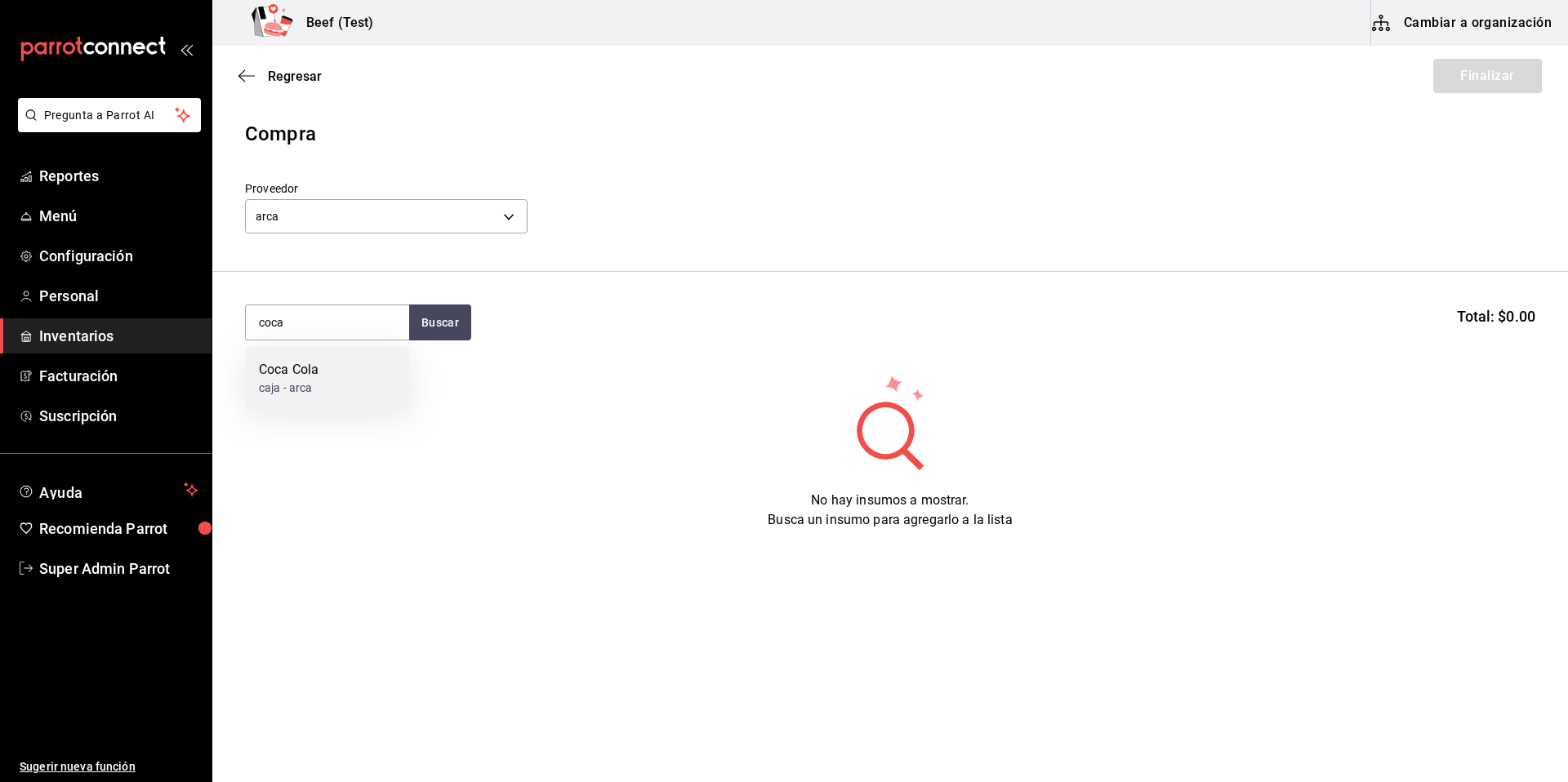 click on "Coca Cola caja - arca" at bounding box center (327, 378) 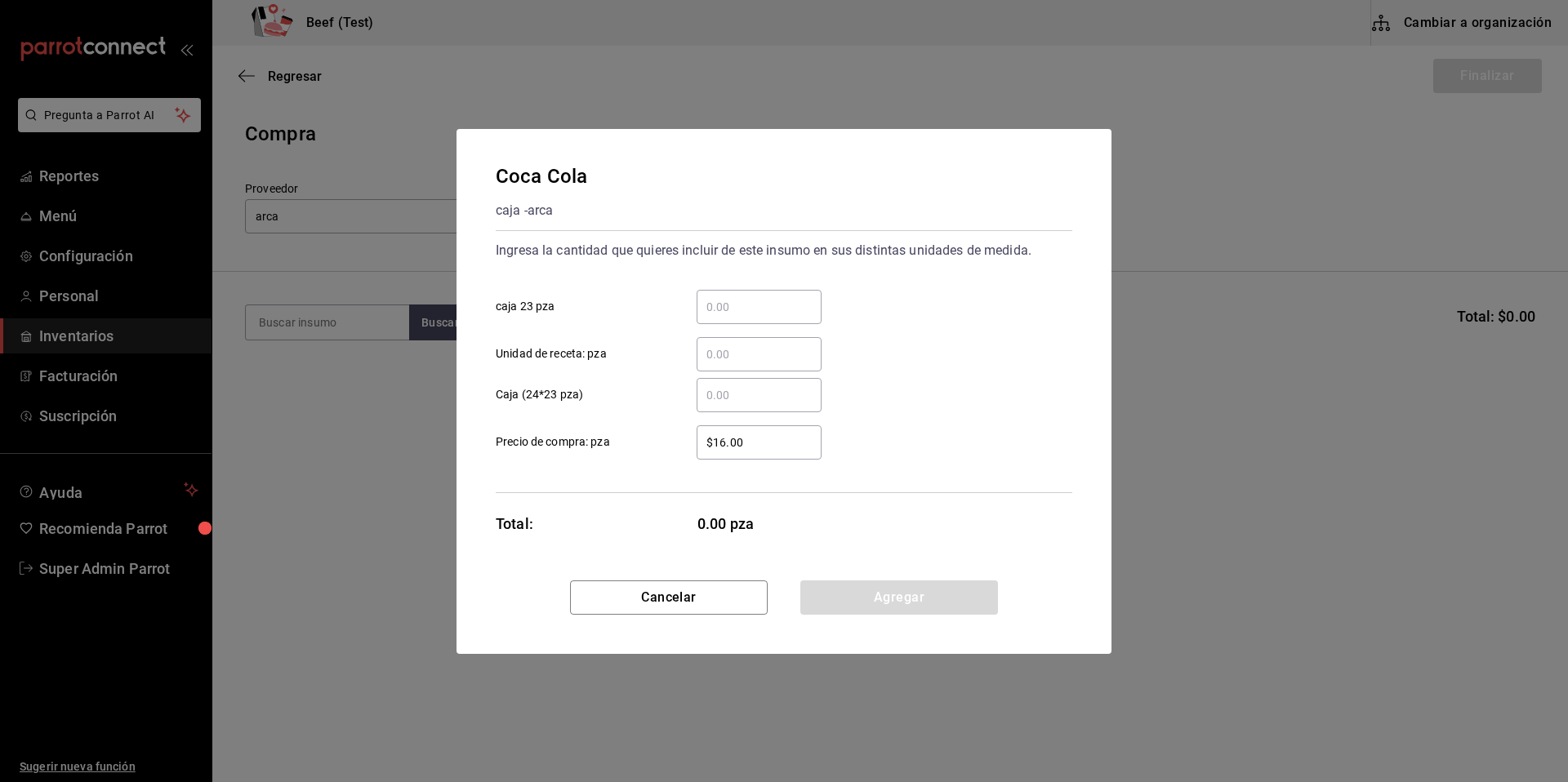 click on "​ caja 23 pza" at bounding box center [759, 307] 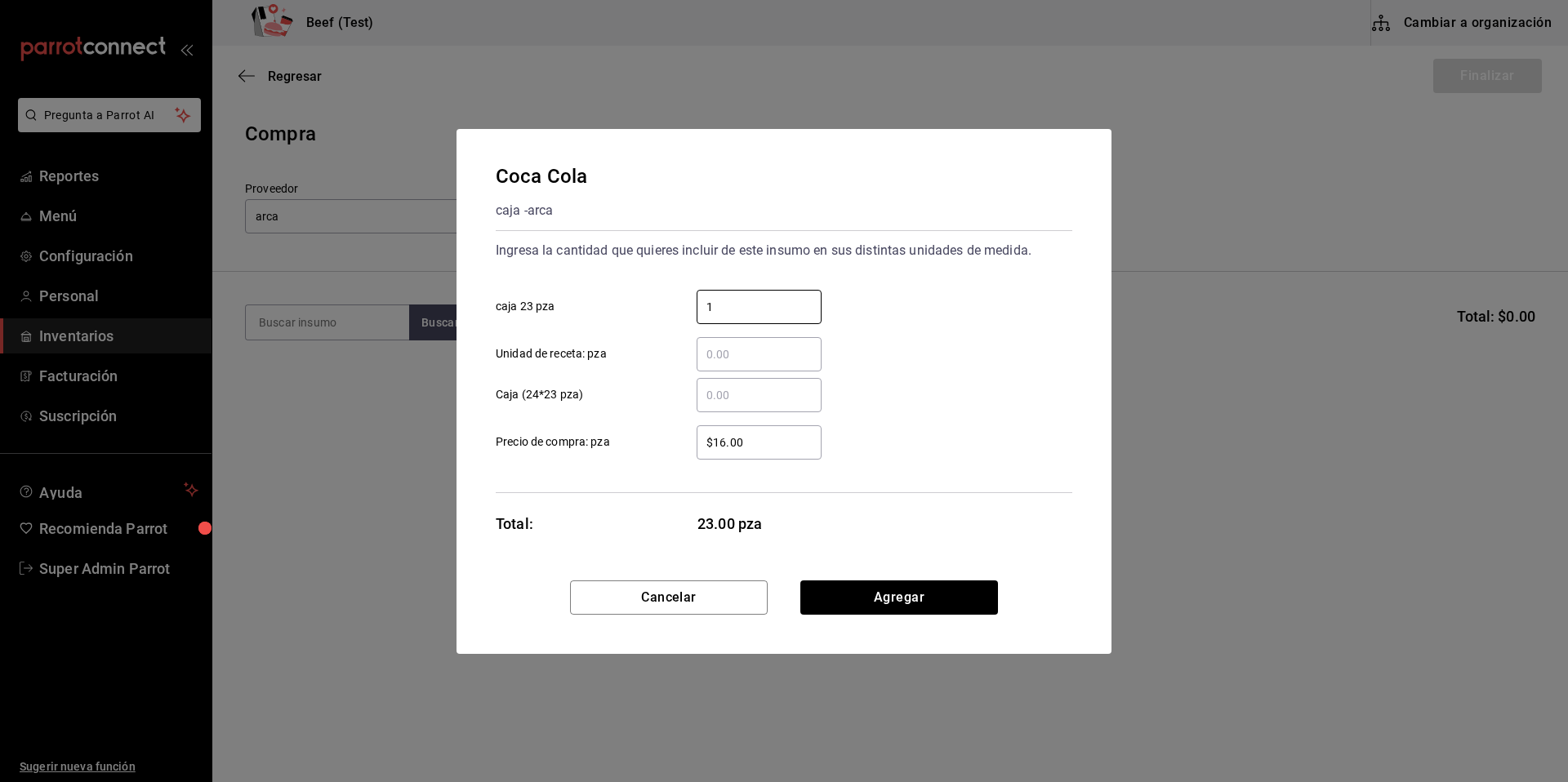 type on "1" 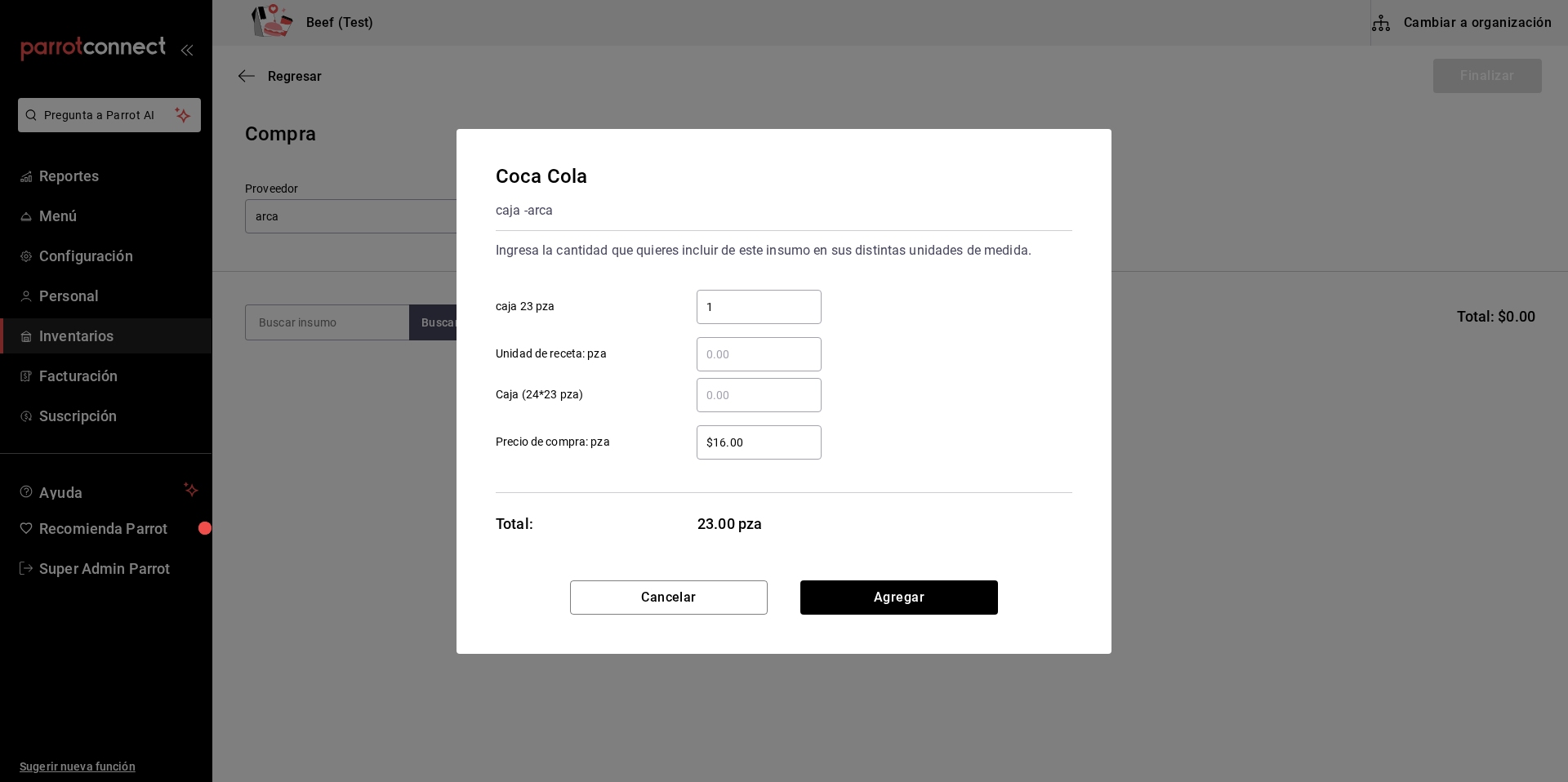 click on "​ Unidad de receta: pza" at bounding box center [759, 354] 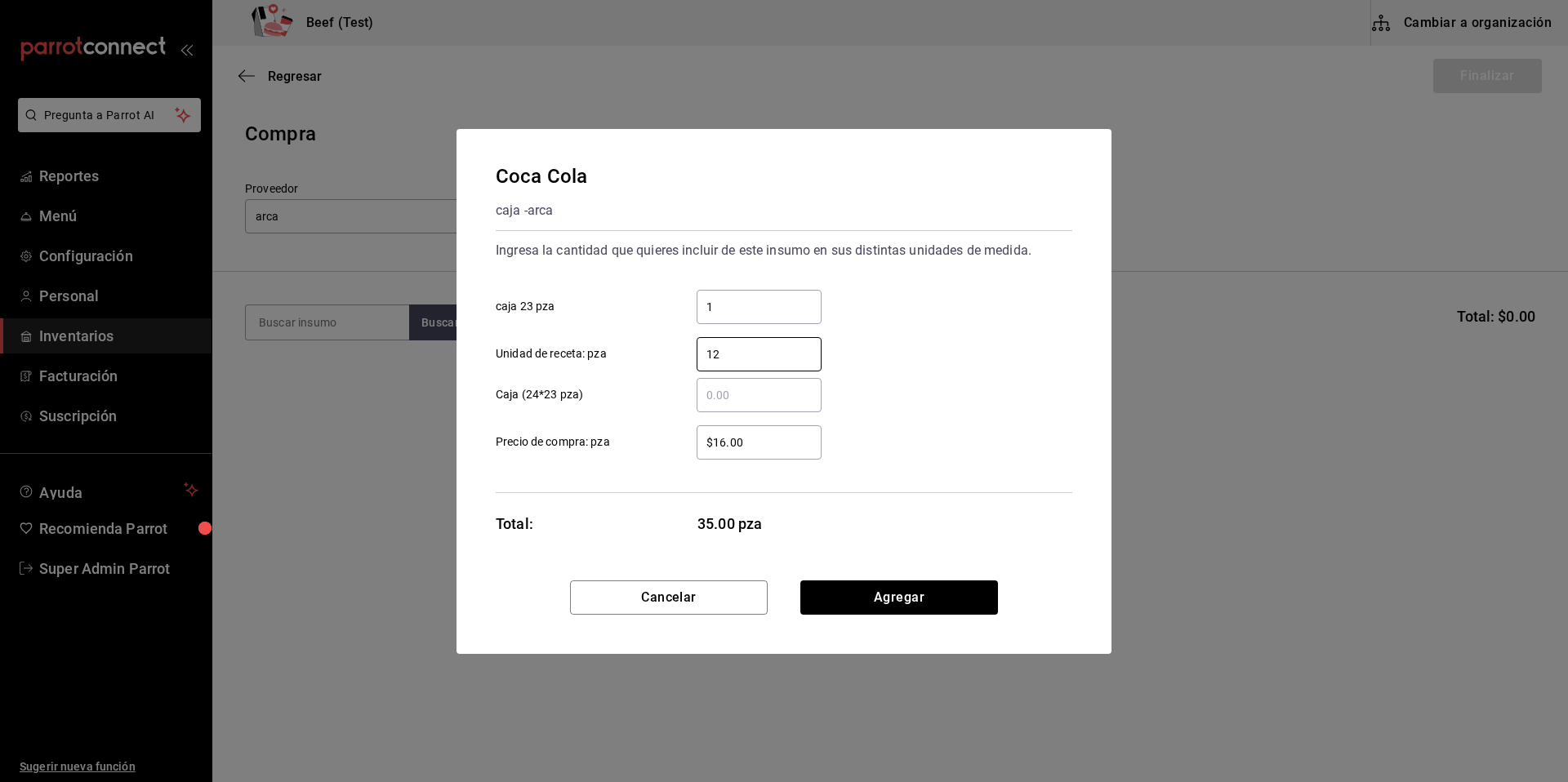 type on "12" 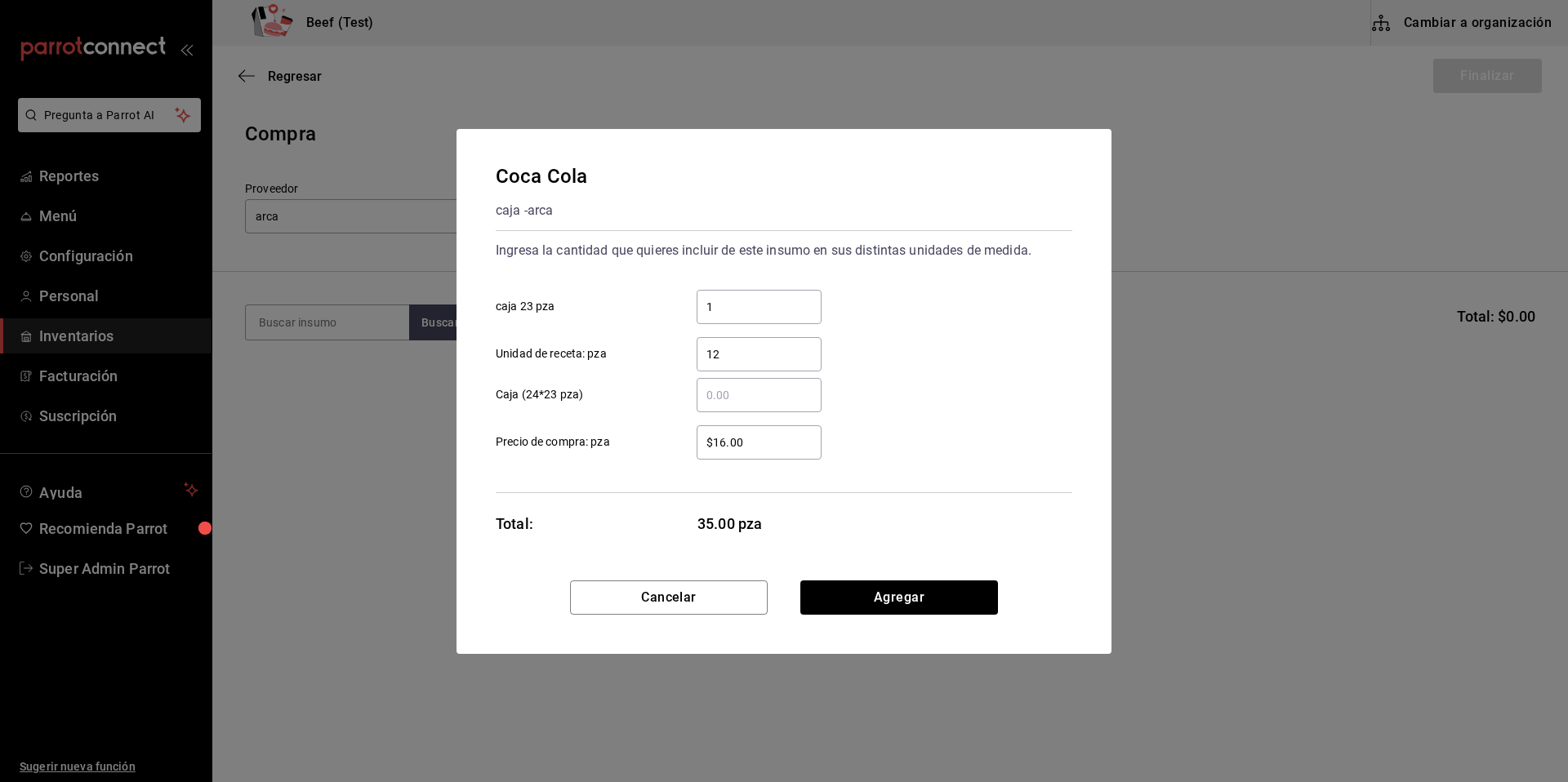 click on "​ Caja (24*23 pza)" at bounding box center (777, 389) 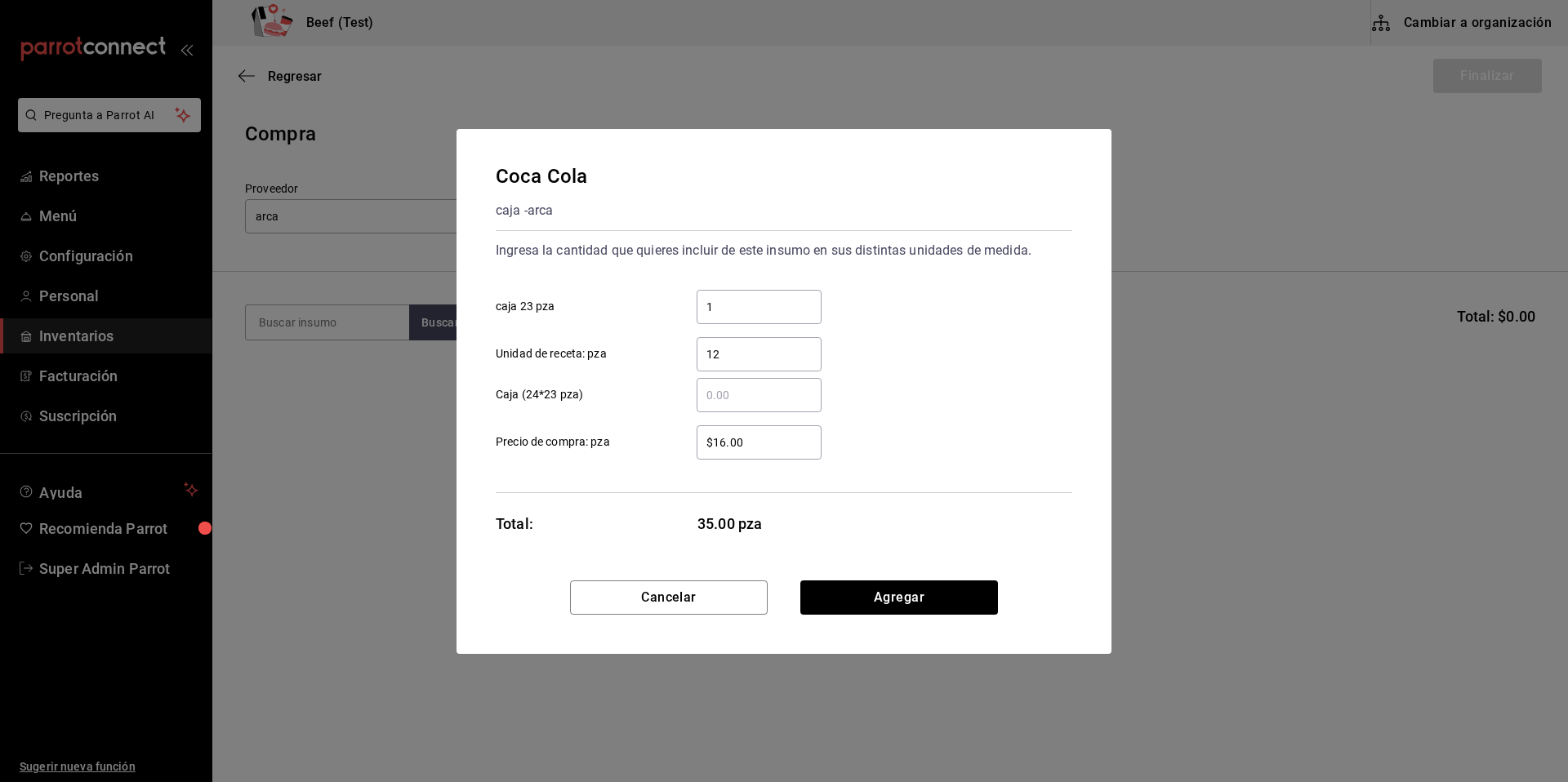 click on "1" at bounding box center (759, 307) 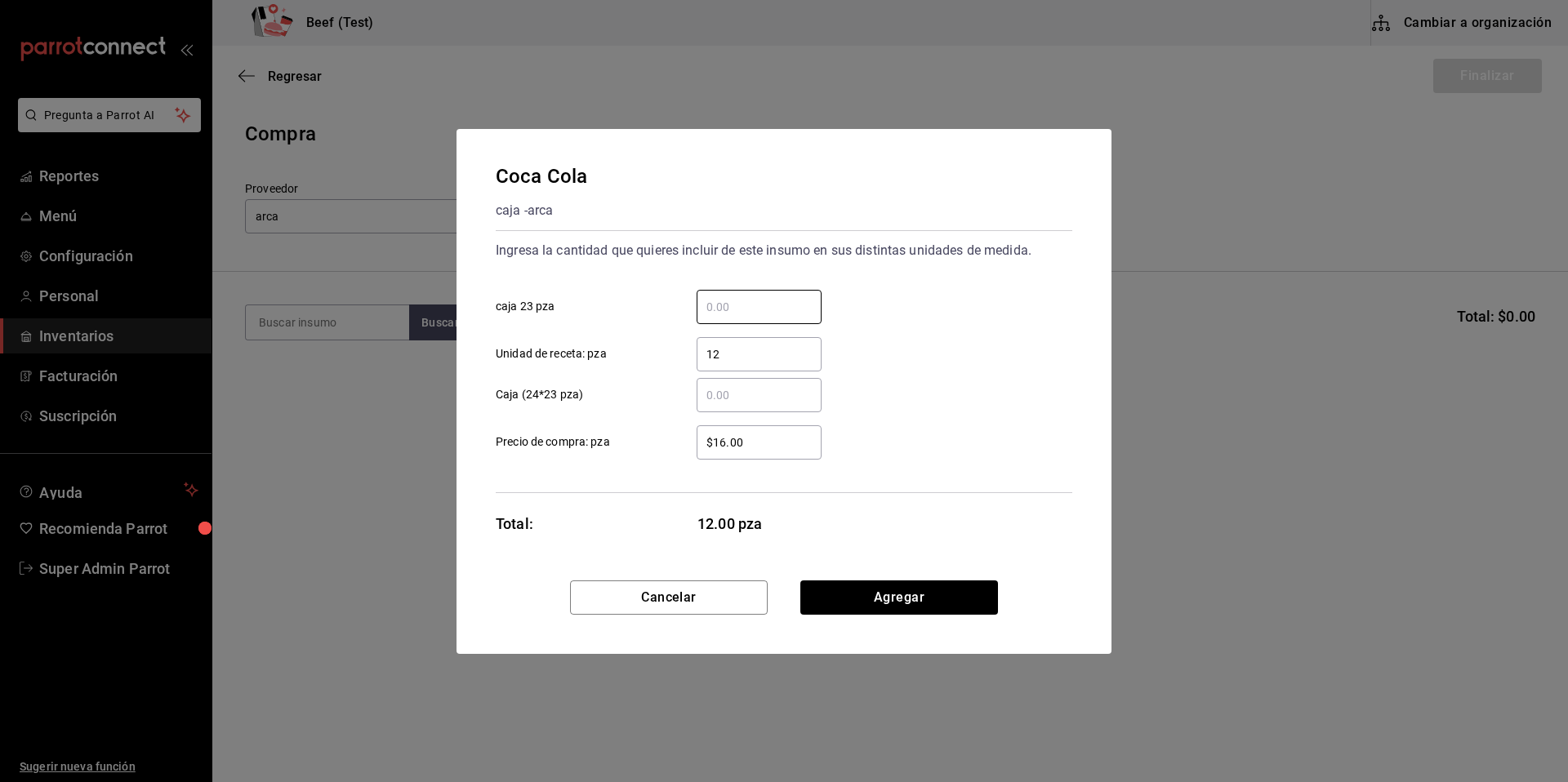 type 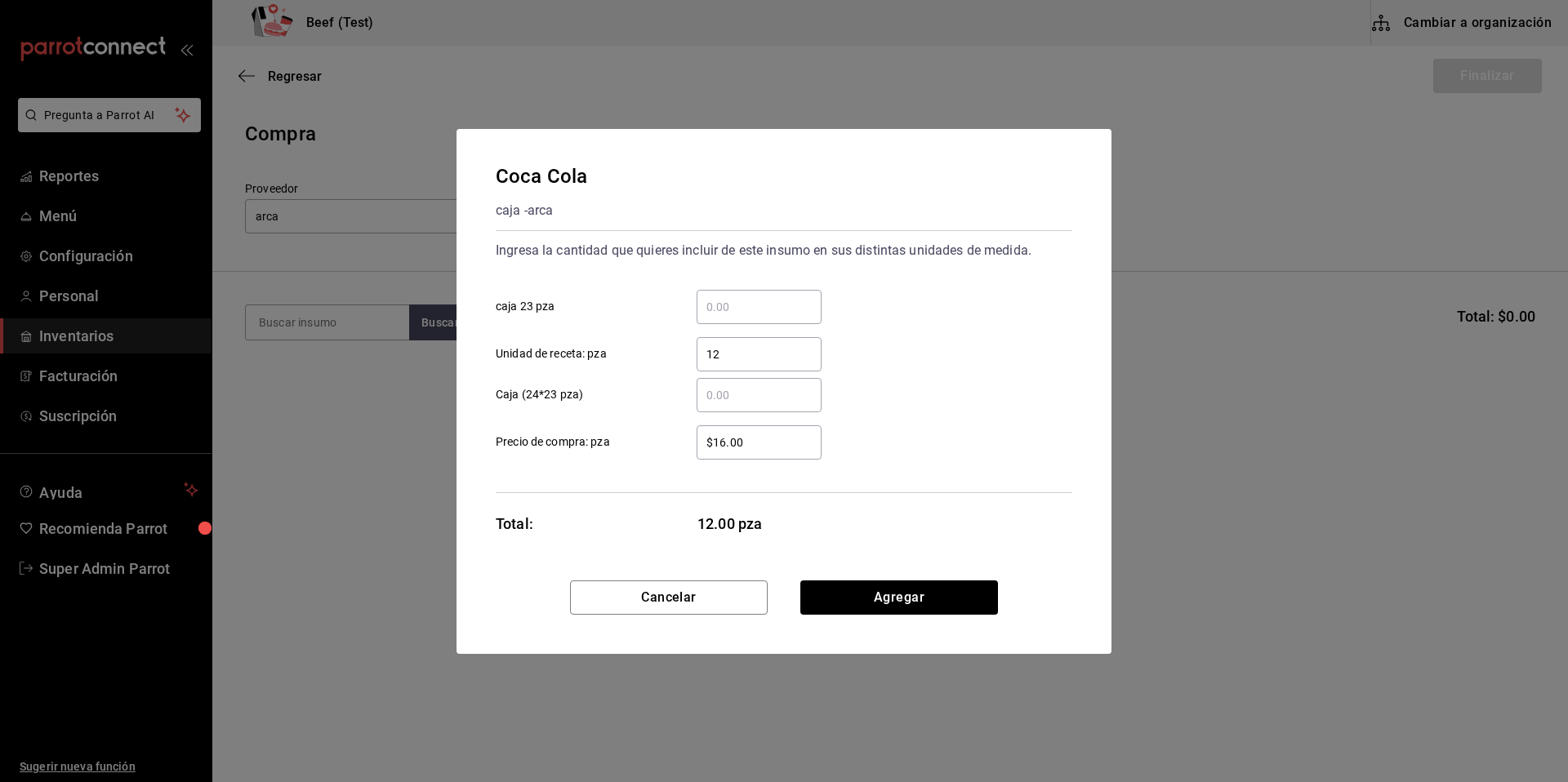 click on "12" at bounding box center [759, 354] 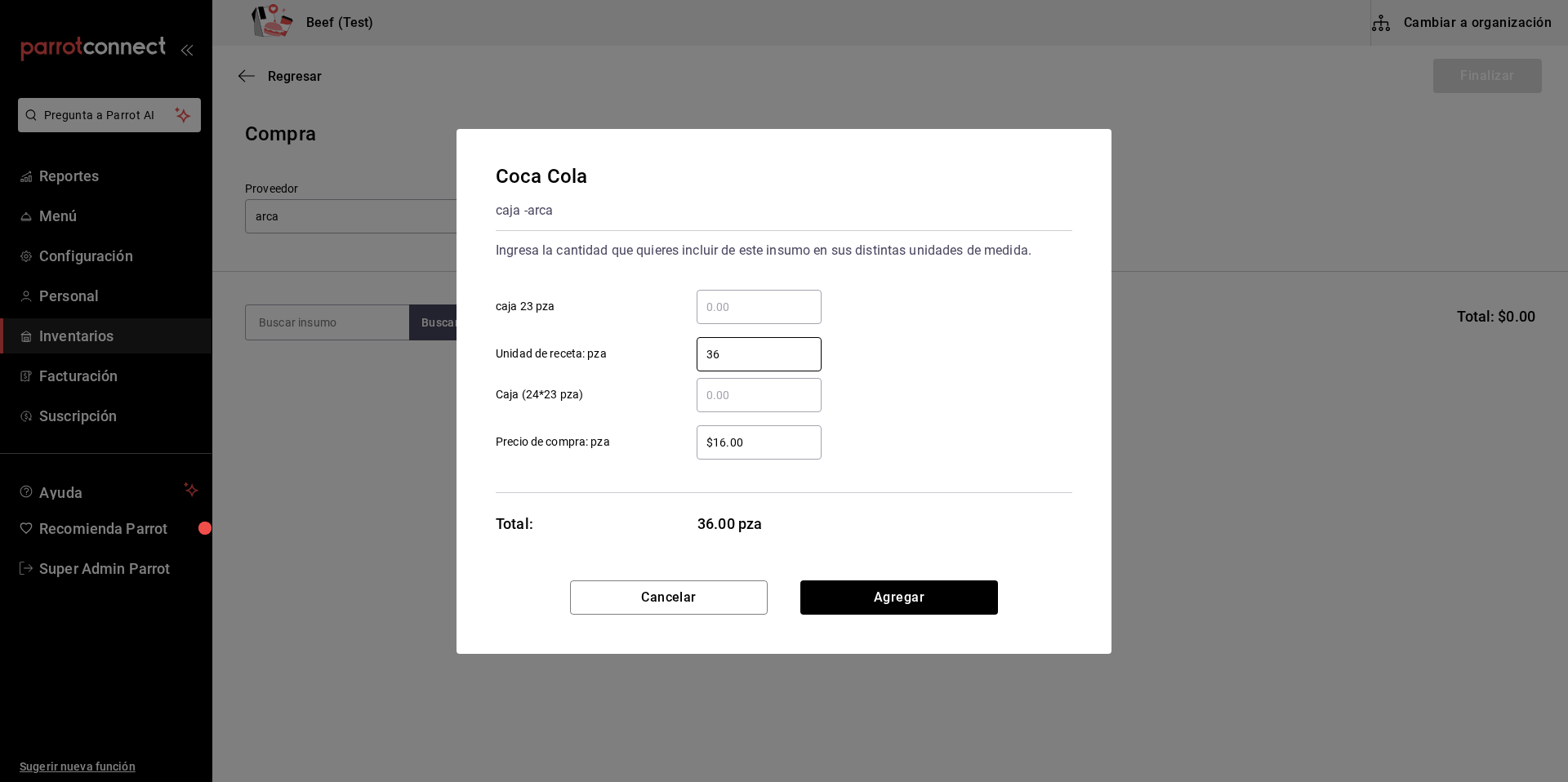 type on "36" 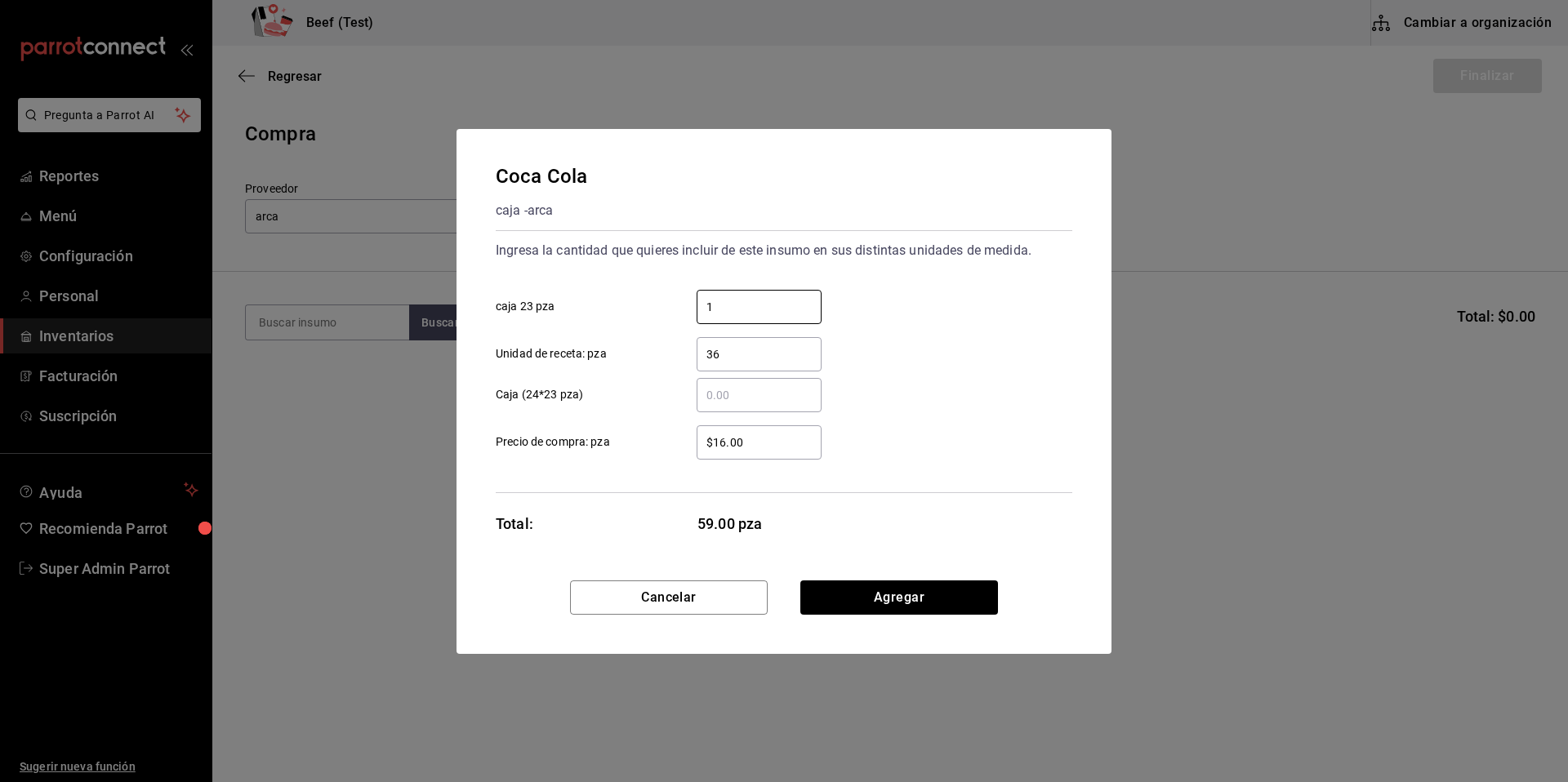 type on "1" 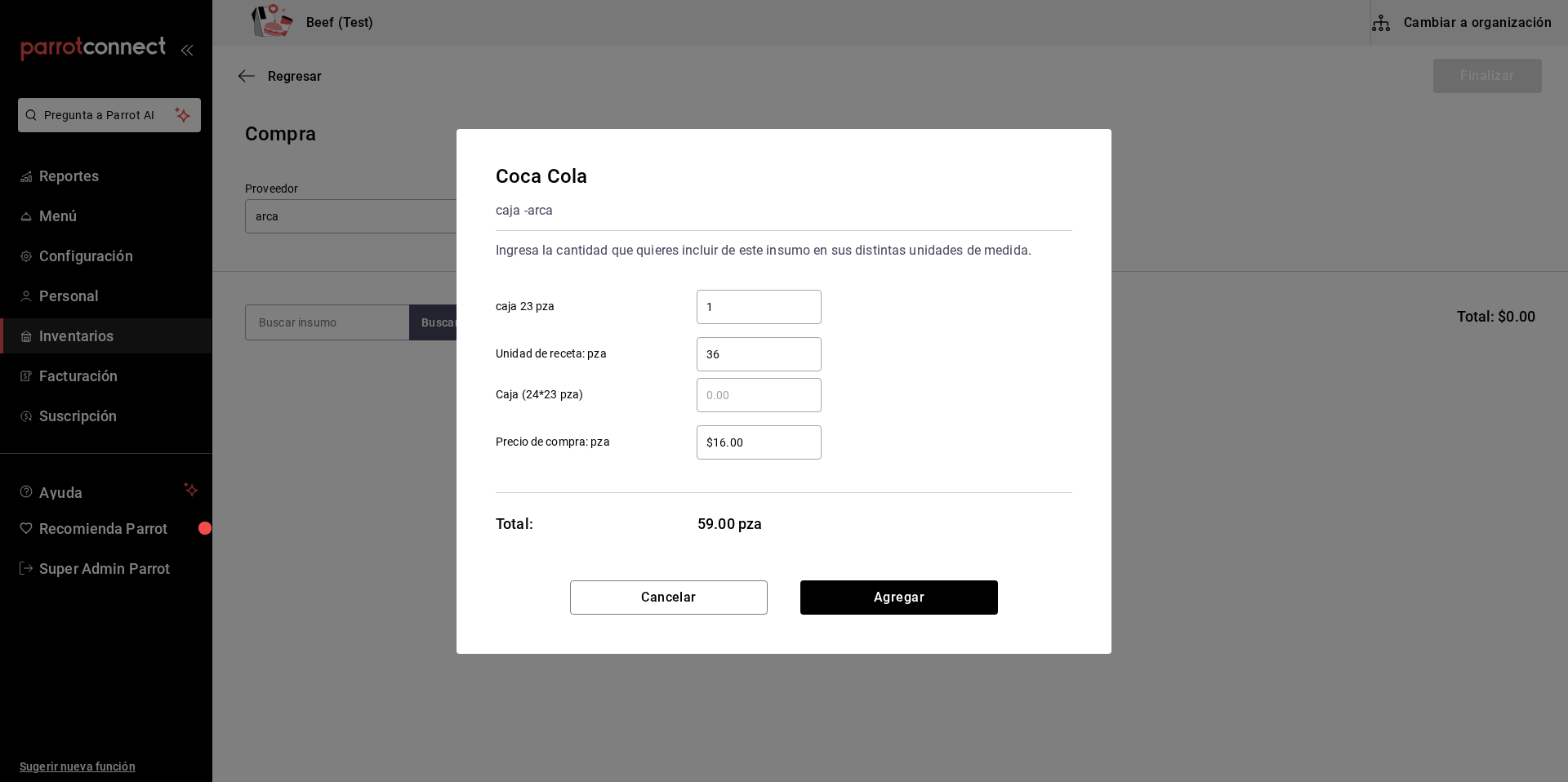 click on "36" at bounding box center [759, 354] 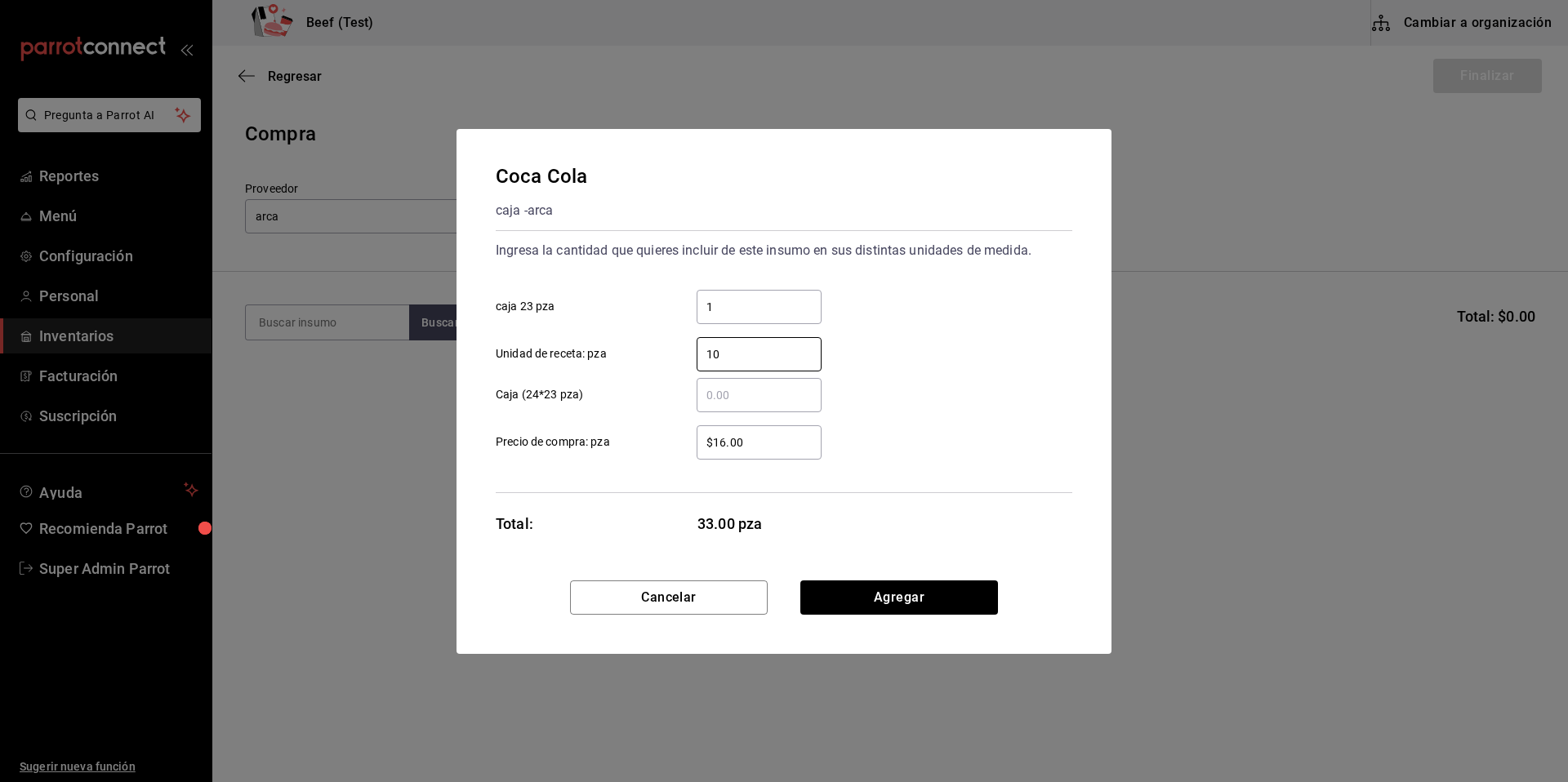 type on "10" 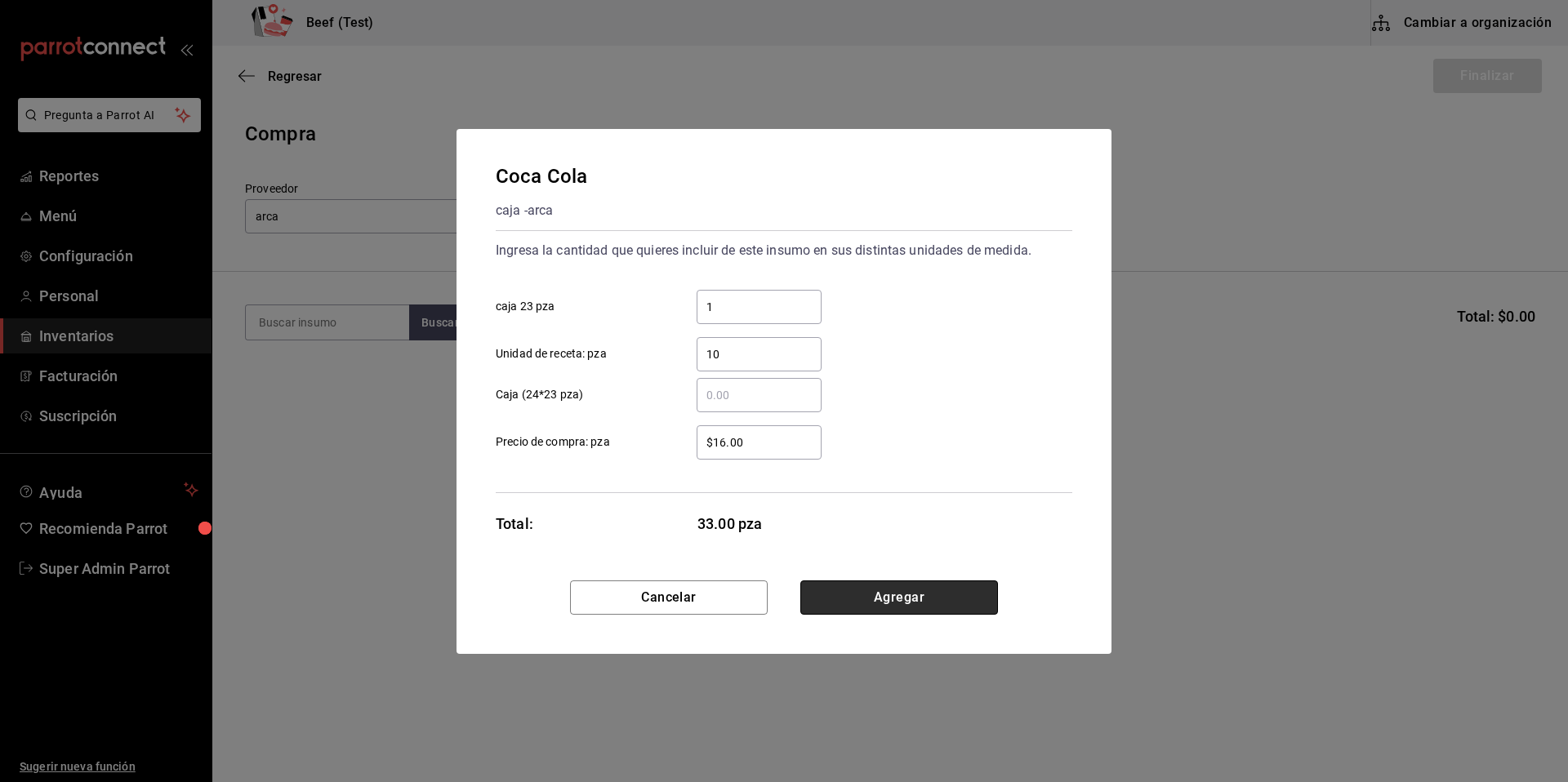 click on "Agregar" at bounding box center (899, 598) 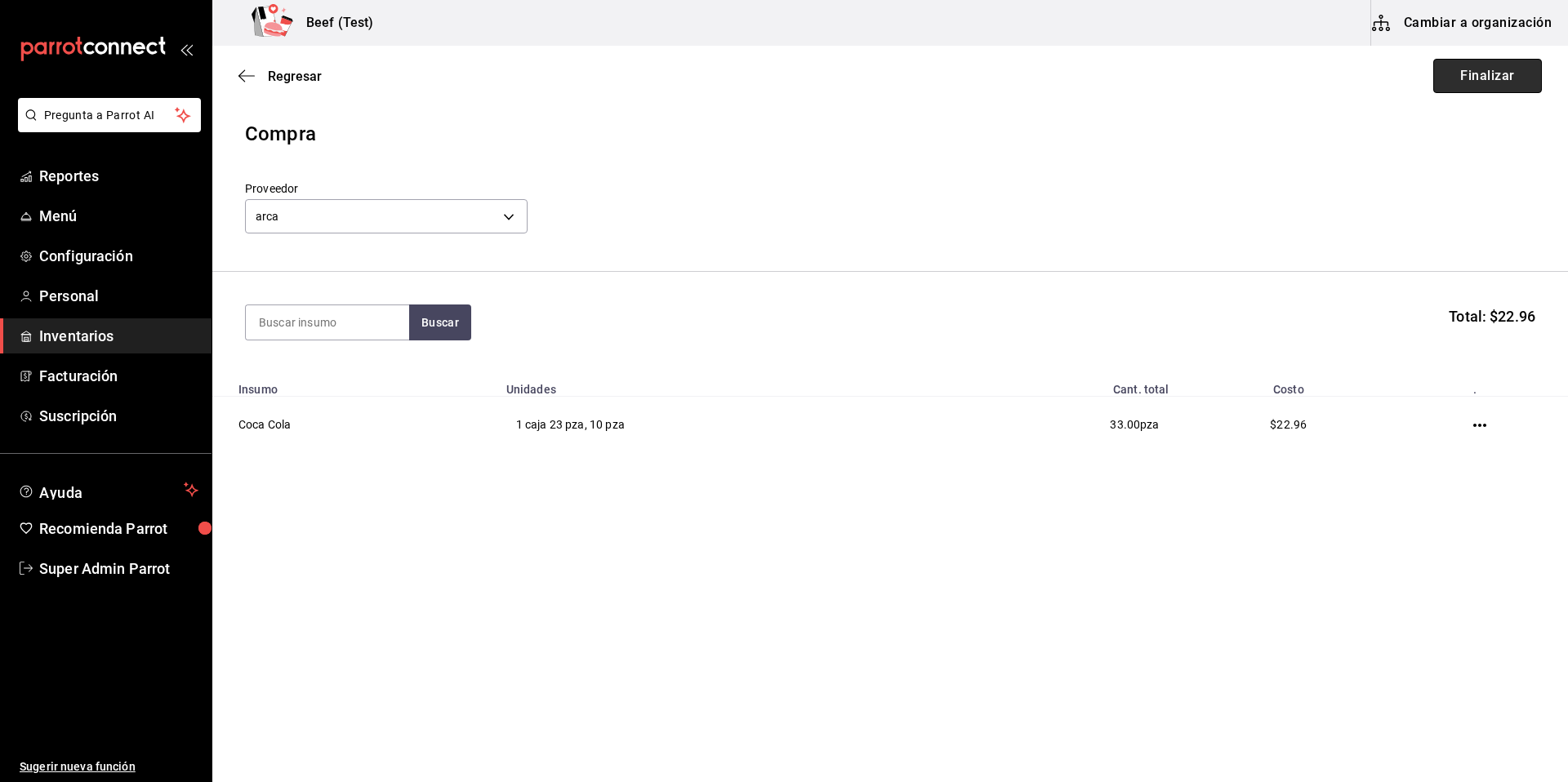 click on "Finalizar" at bounding box center (1487, 76) 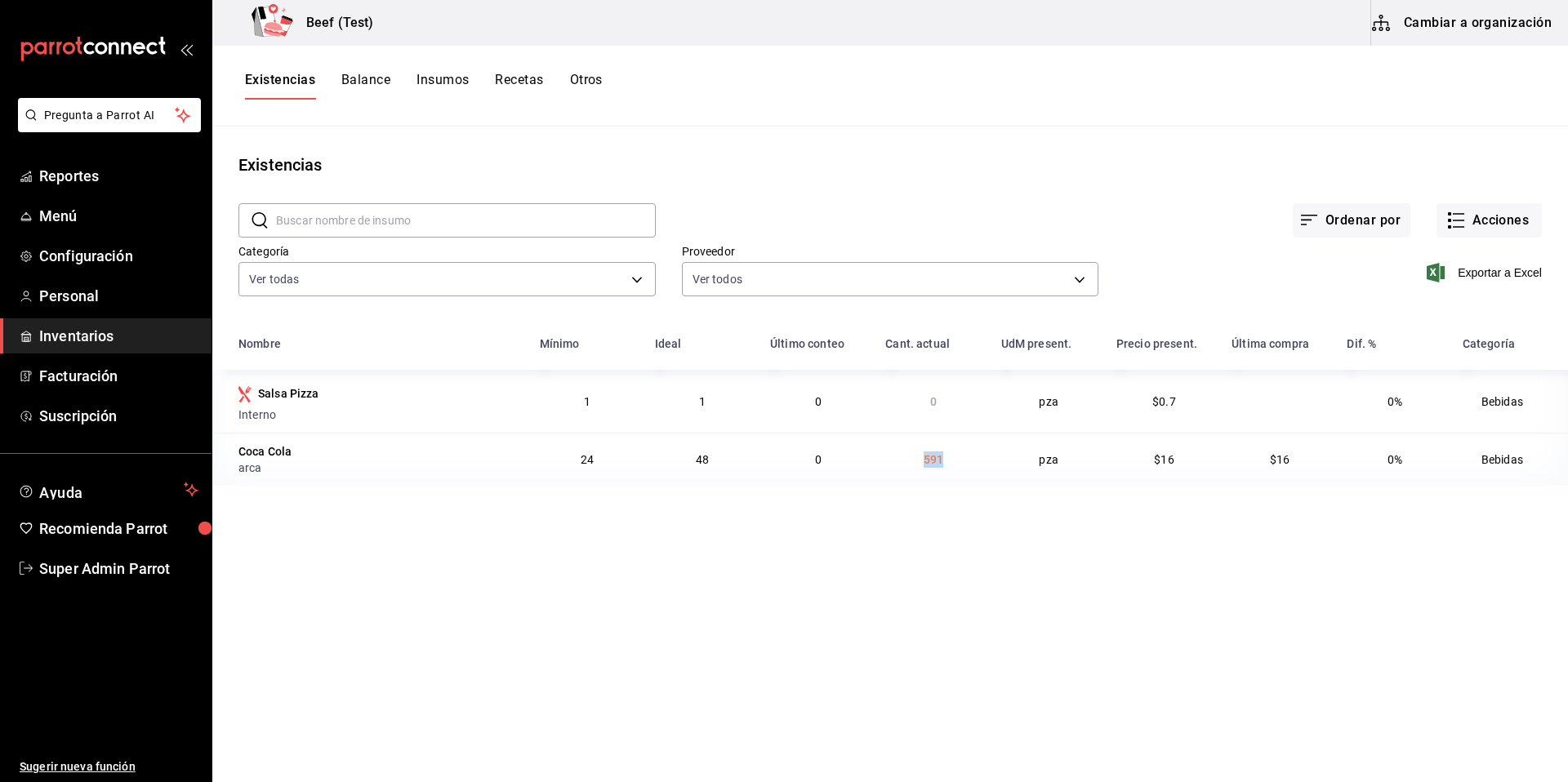 drag, startPoint x: 914, startPoint y: 462, endPoint x: 962, endPoint y: 463, distance: 48.010416 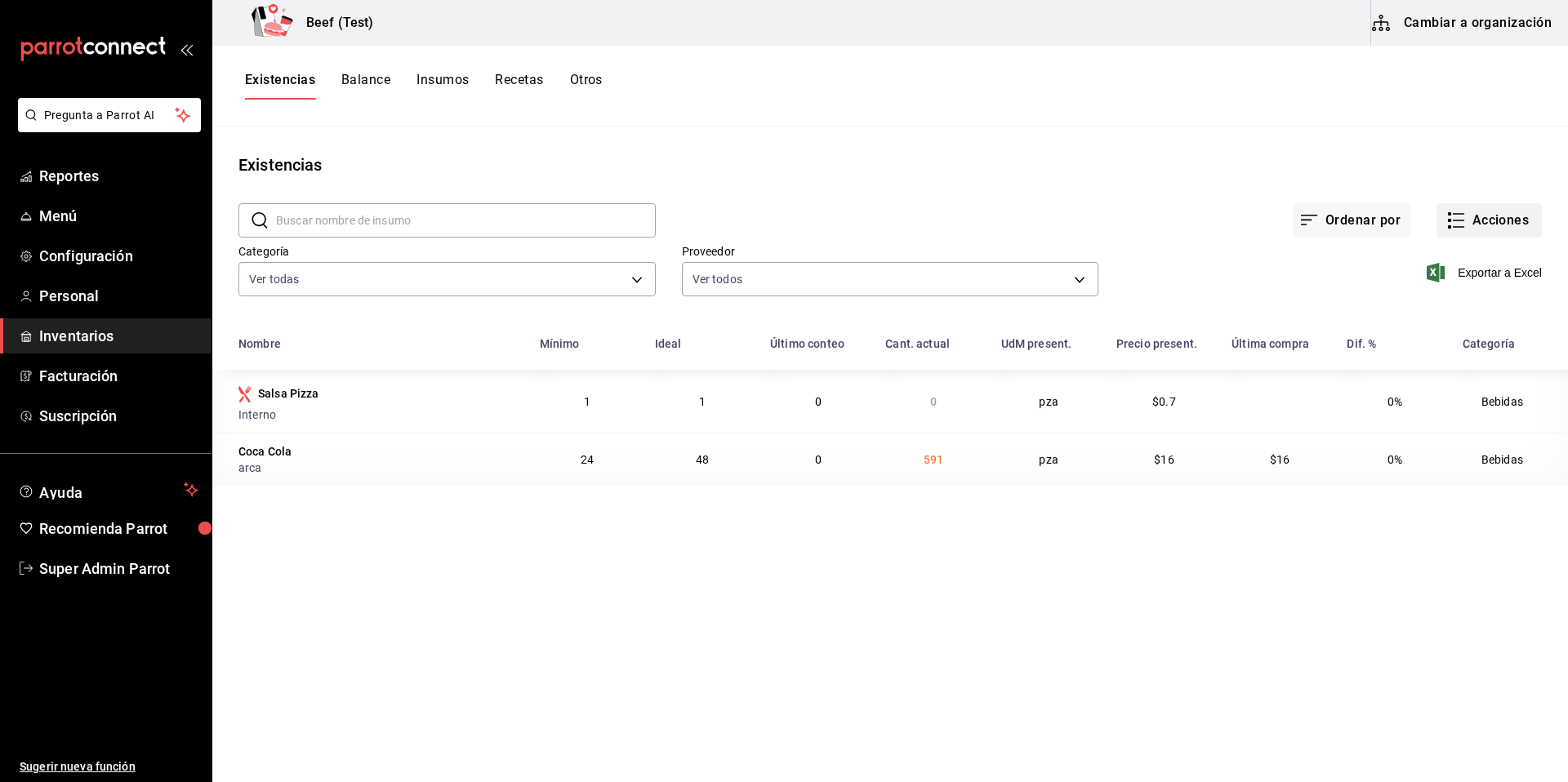click on "Acciones" at bounding box center (1489, 220) 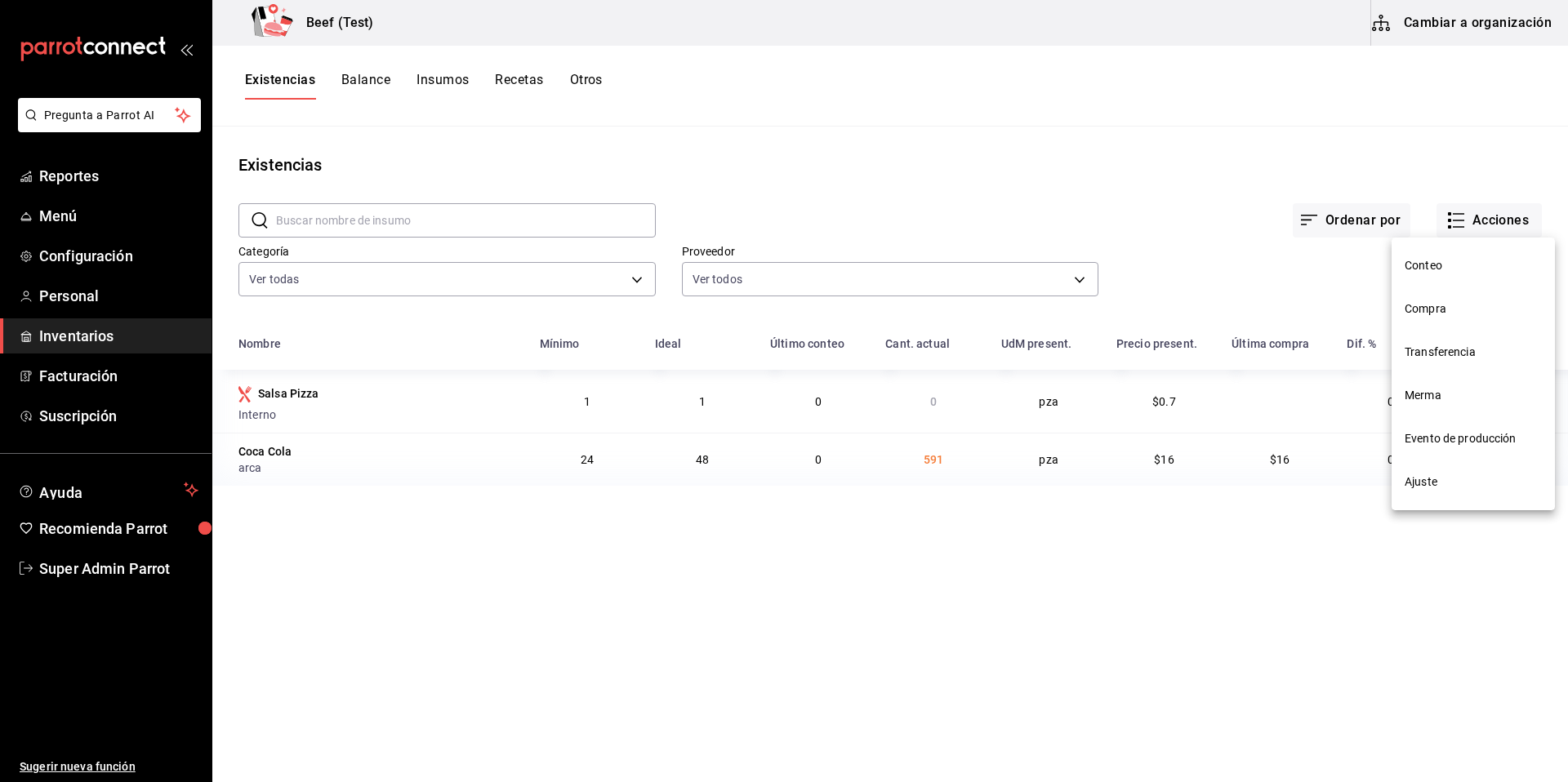 click on "Merma" at bounding box center [1473, 395] 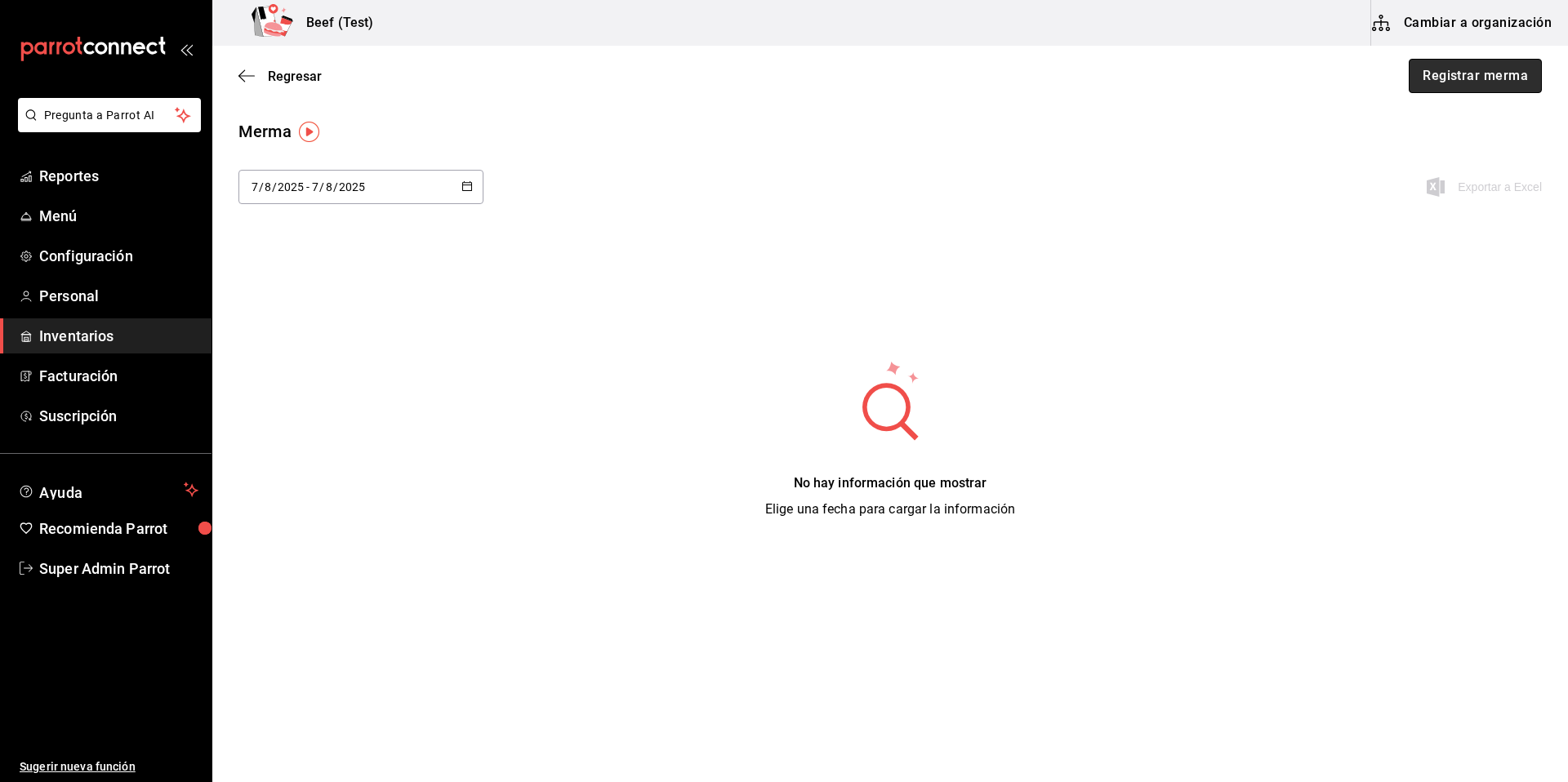 click on "Registrar merma" at bounding box center (1475, 76) 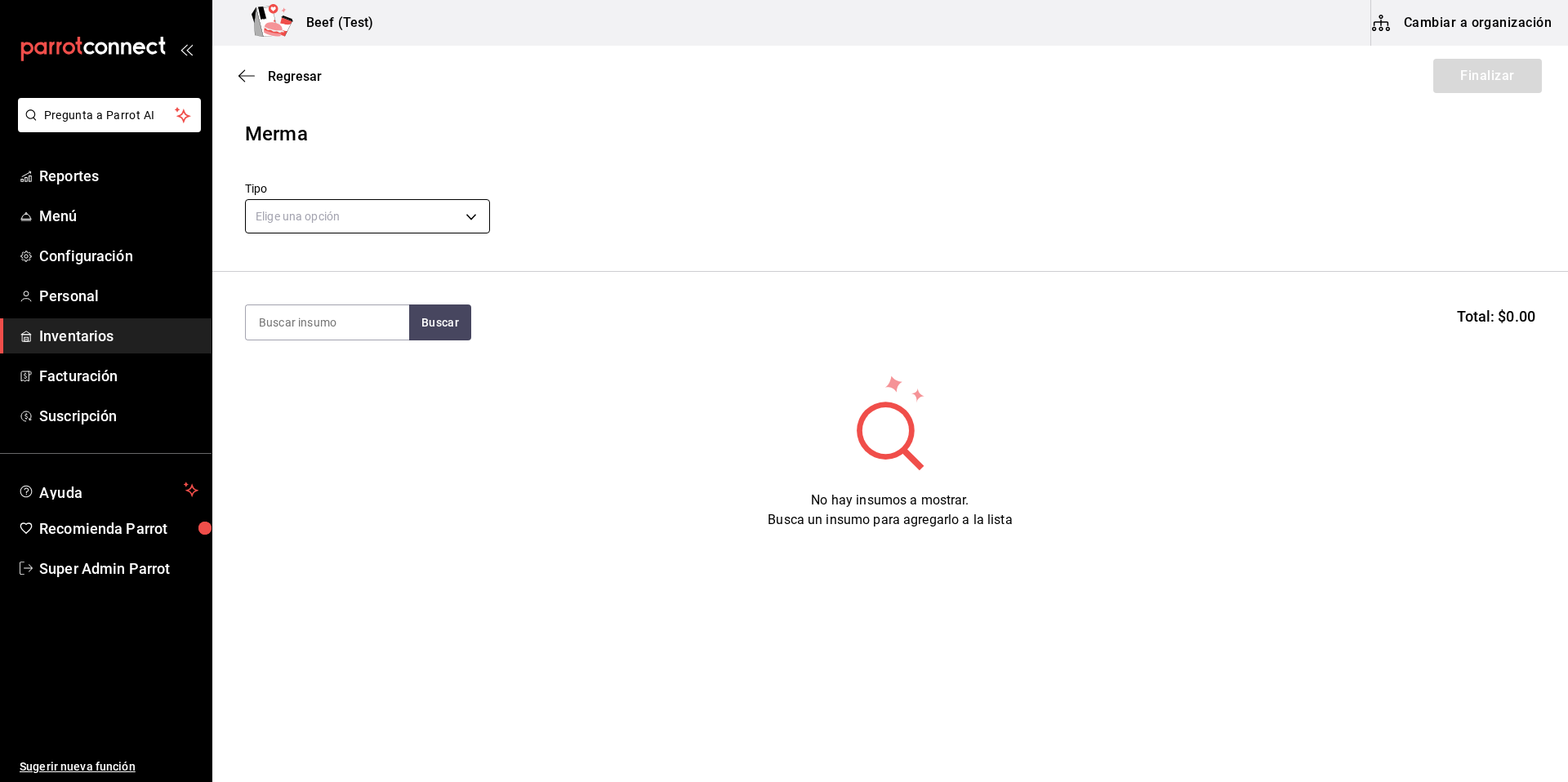 click on "Pregunta a Parrot AI Reportes   Menú   Configuración   Personal   Inventarios   Facturación   Suscripción   Ayuda Recomienda Parrot   Super Admin Parrot   Sugerir nueva función   Beef (Test) Cambiar a organización Regresar Finalizar Merma Tipo Elige una opción default Buscar Total: $0.00 No hay insumos a mostrar. Busca un insumo para agregarlo a la lista GANA 1 MES GRATIS EN TU SUSCRIPCIÓN AQUÍ ¿Recuerdas cómo empezó tu restaurante?
Hoy puedes ayudar a un colega a tener el mismo cambio que tú viviste.
Recomienda Parrot directamente desde tu Portal Administrador.
Es fácil y rápido.
🎁 Por cada restaurante que se una, ganas 1 mes gratis. Pregunta a Parrot AI Reportes   Menú   Configuración   Personal   Inventarios   Facturación   Suscripción   Ayuda Recomienda Parrot   Super Admin Parrot   Sugerir nueva función   Editar Eliminar Visitar centro de ayuda (81) 2046 6363 soporte@parrotsoftware.io Visitar centro de ayuda (81) 2046 6363 soporte@parrotsoftware.io" at bounding box center [784, 344] 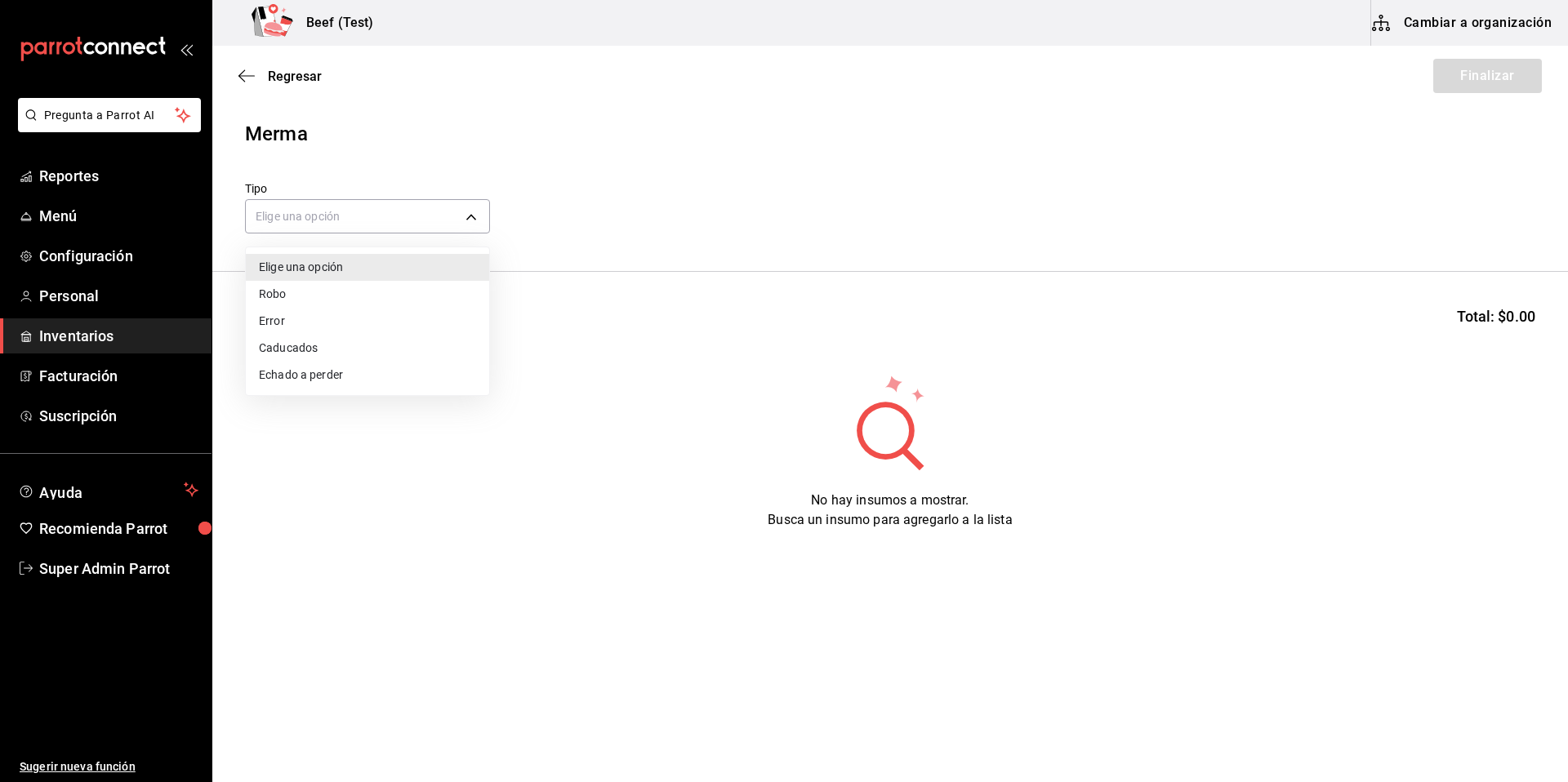click on "Error" at bounding box center (368, 321) 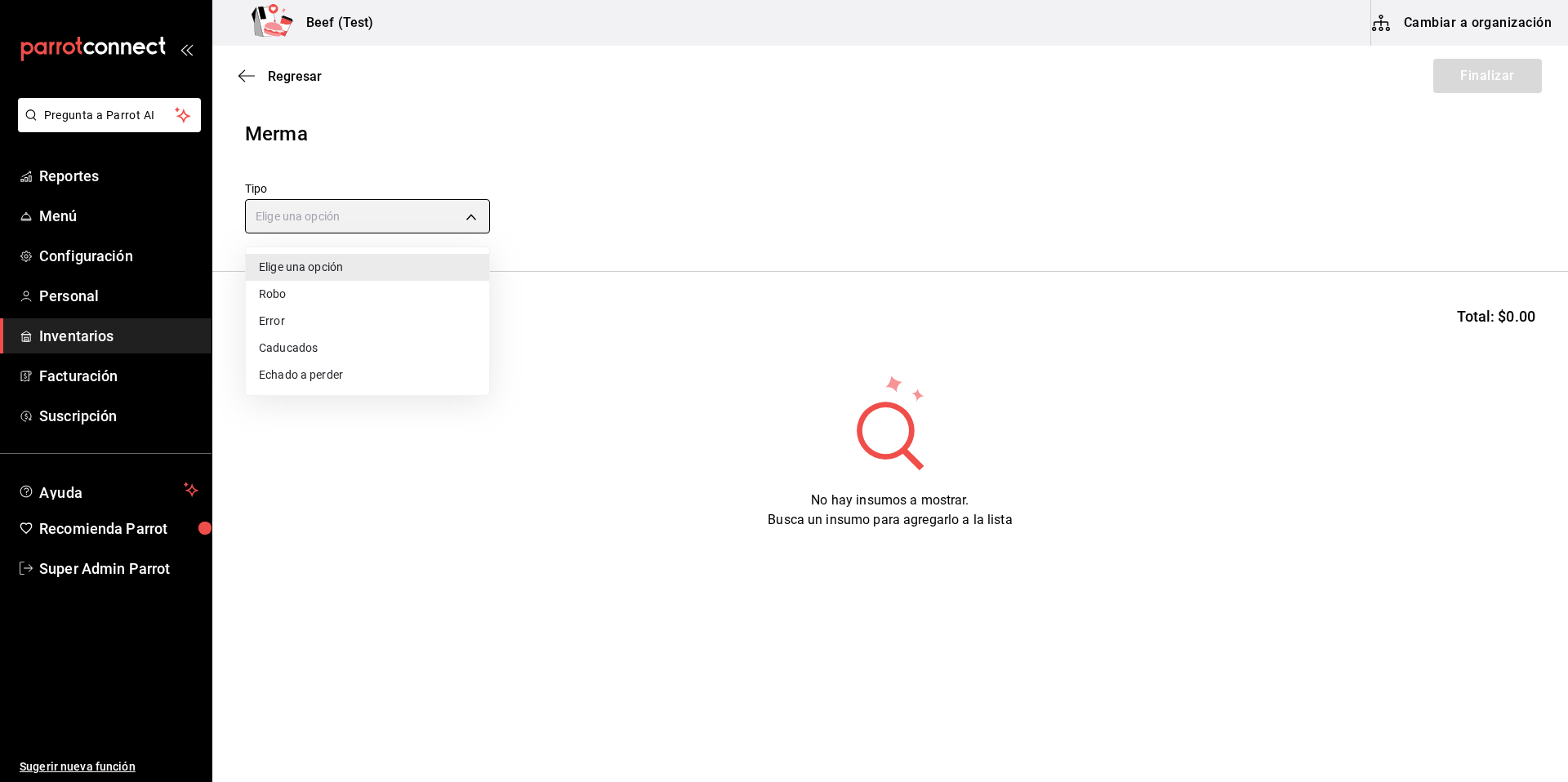 type on "ERROR" 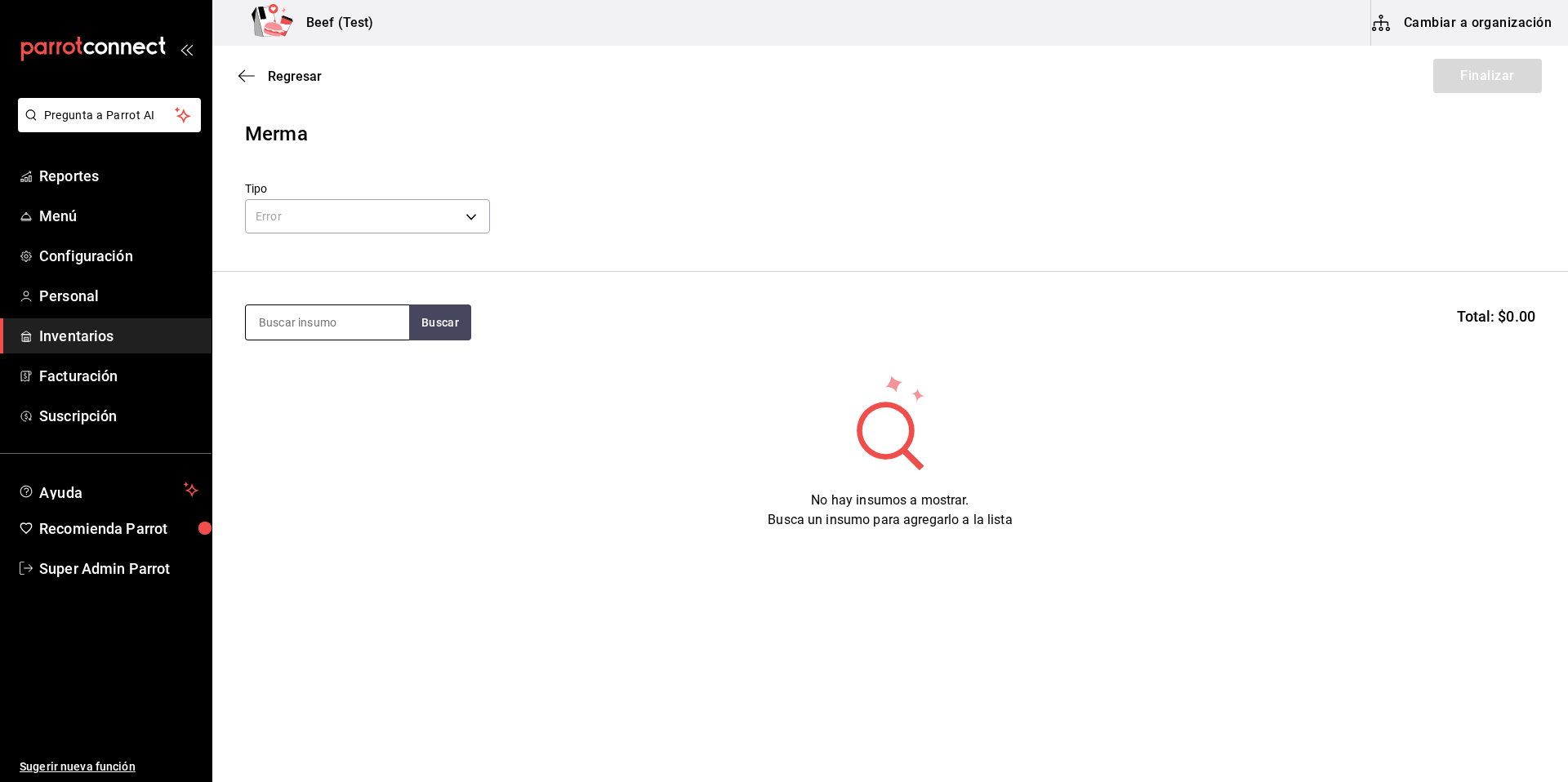 click at bounding box center [327, 322] 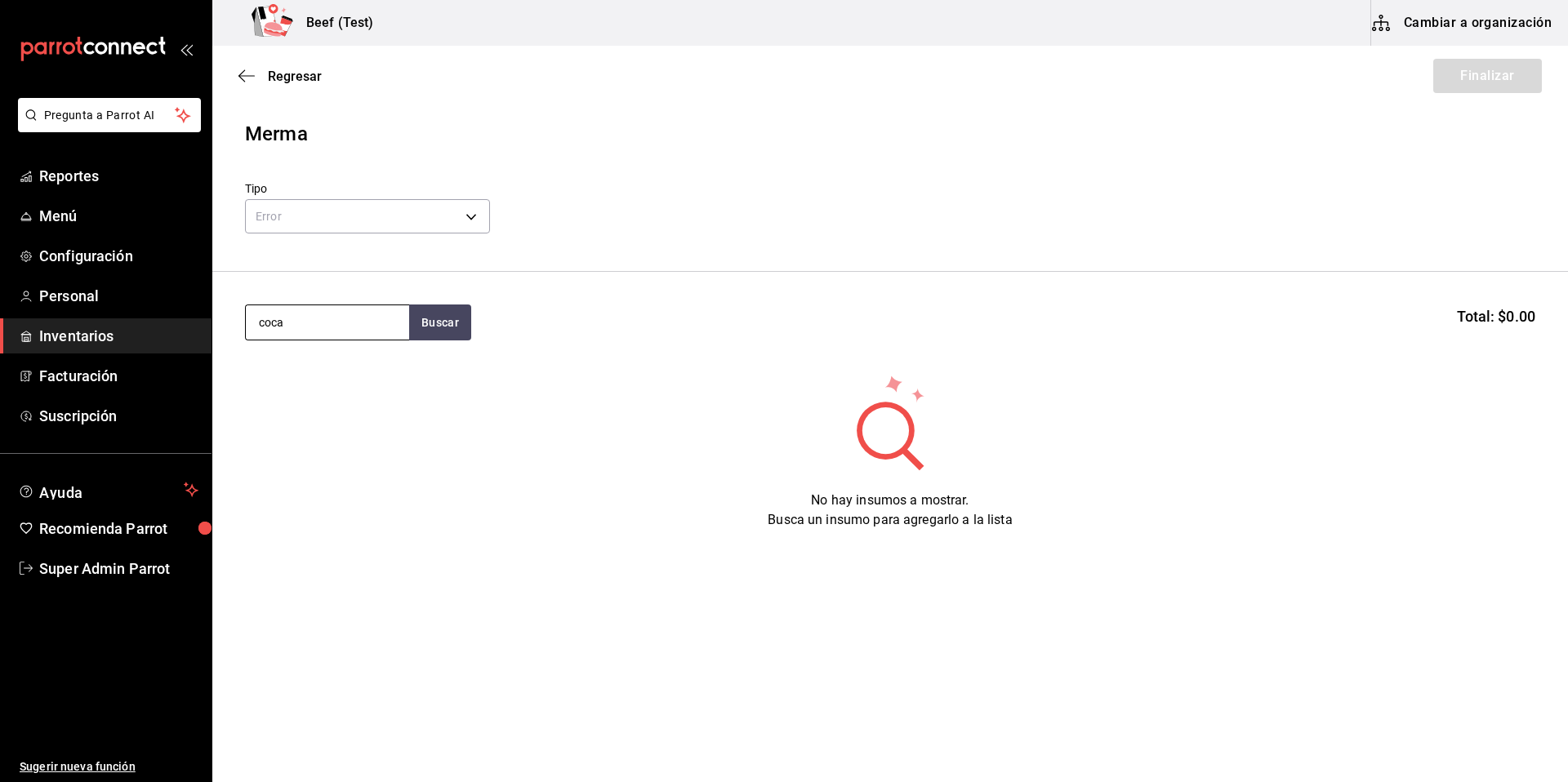 type on "coca" 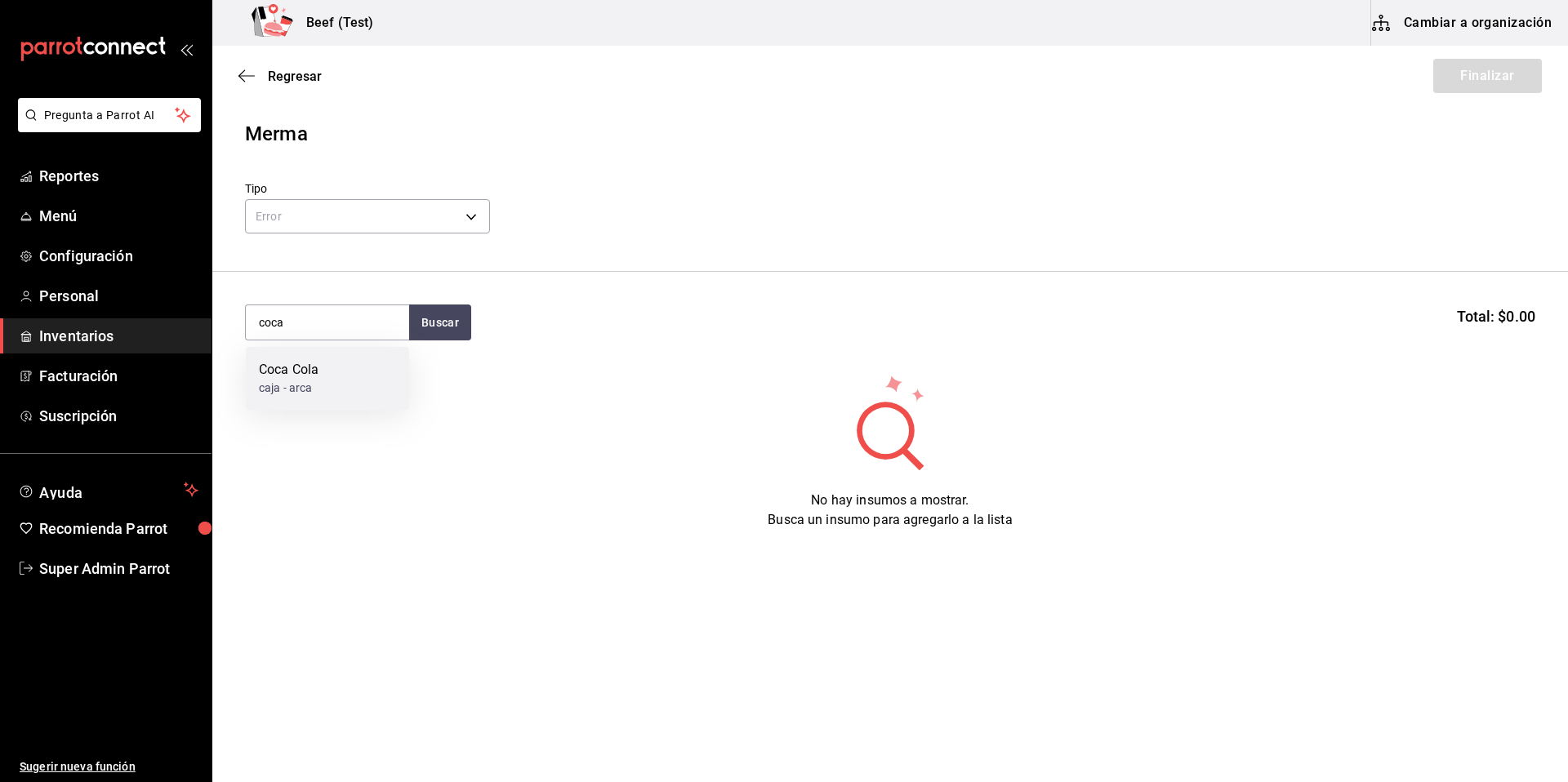 click on "Coca Cola caja - arca" at bounding box center (327, 378) 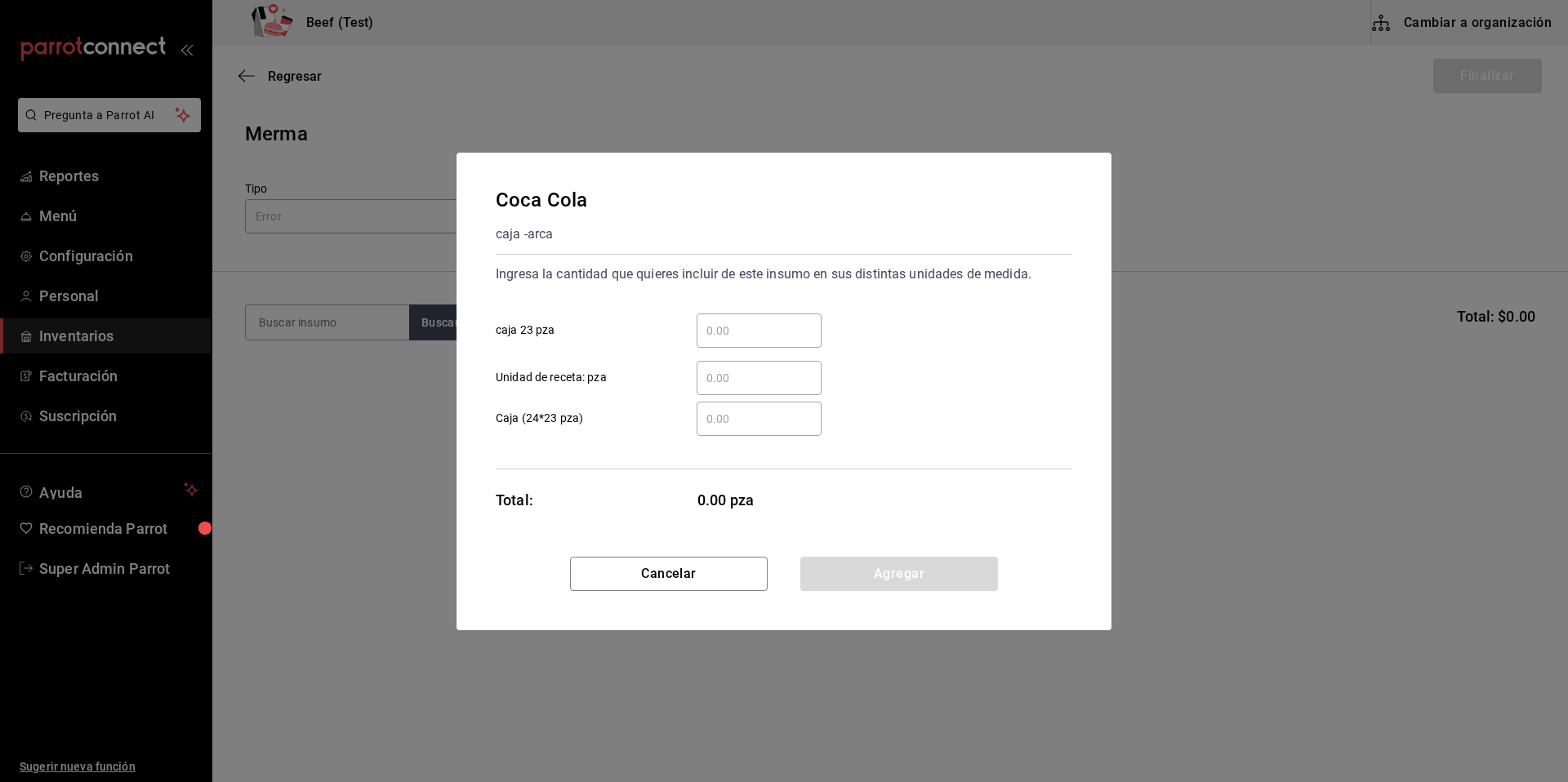 click on "​ Unidad de receta: pza" at bounding box center (759, 378) 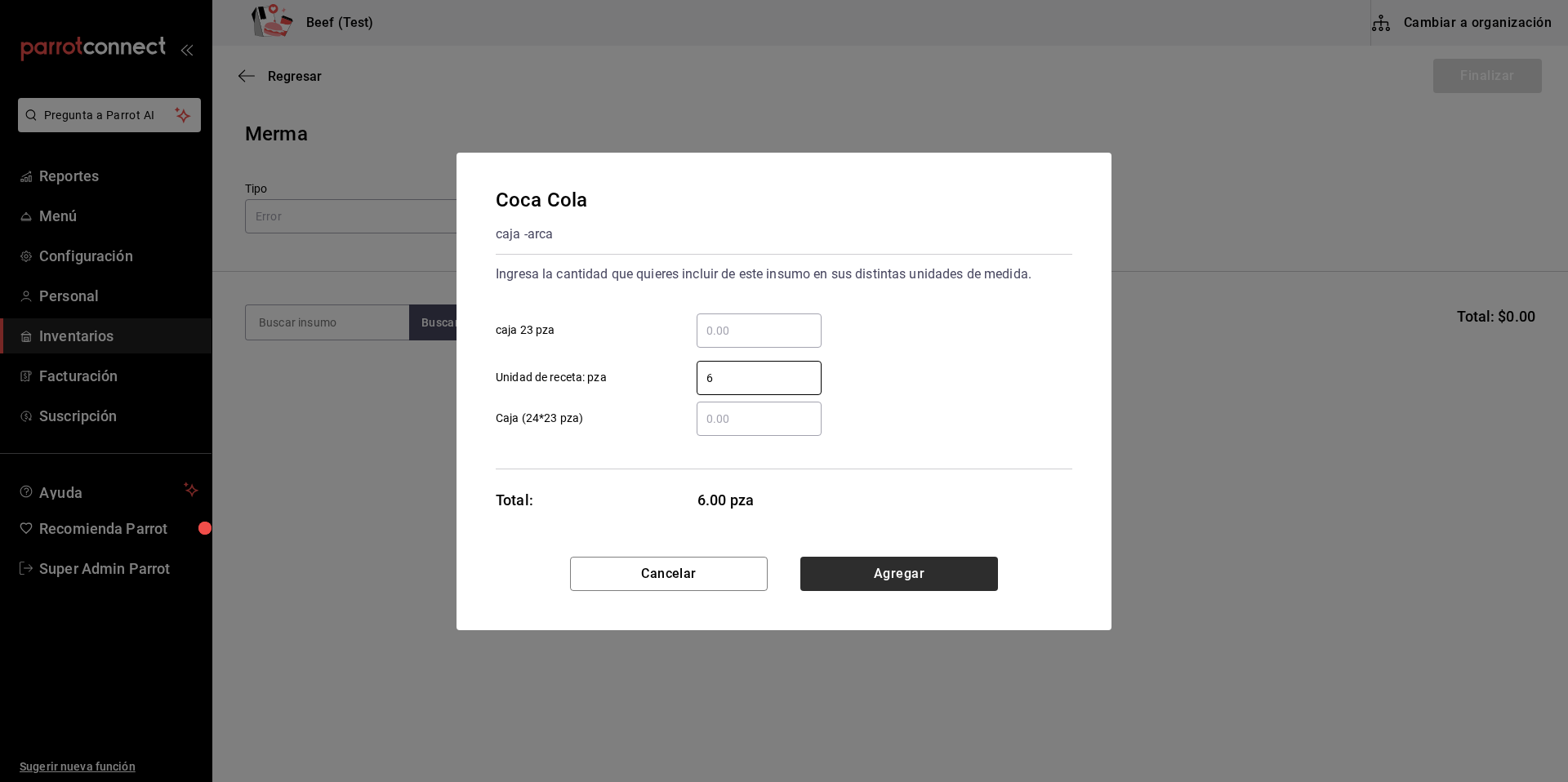 type on "6" 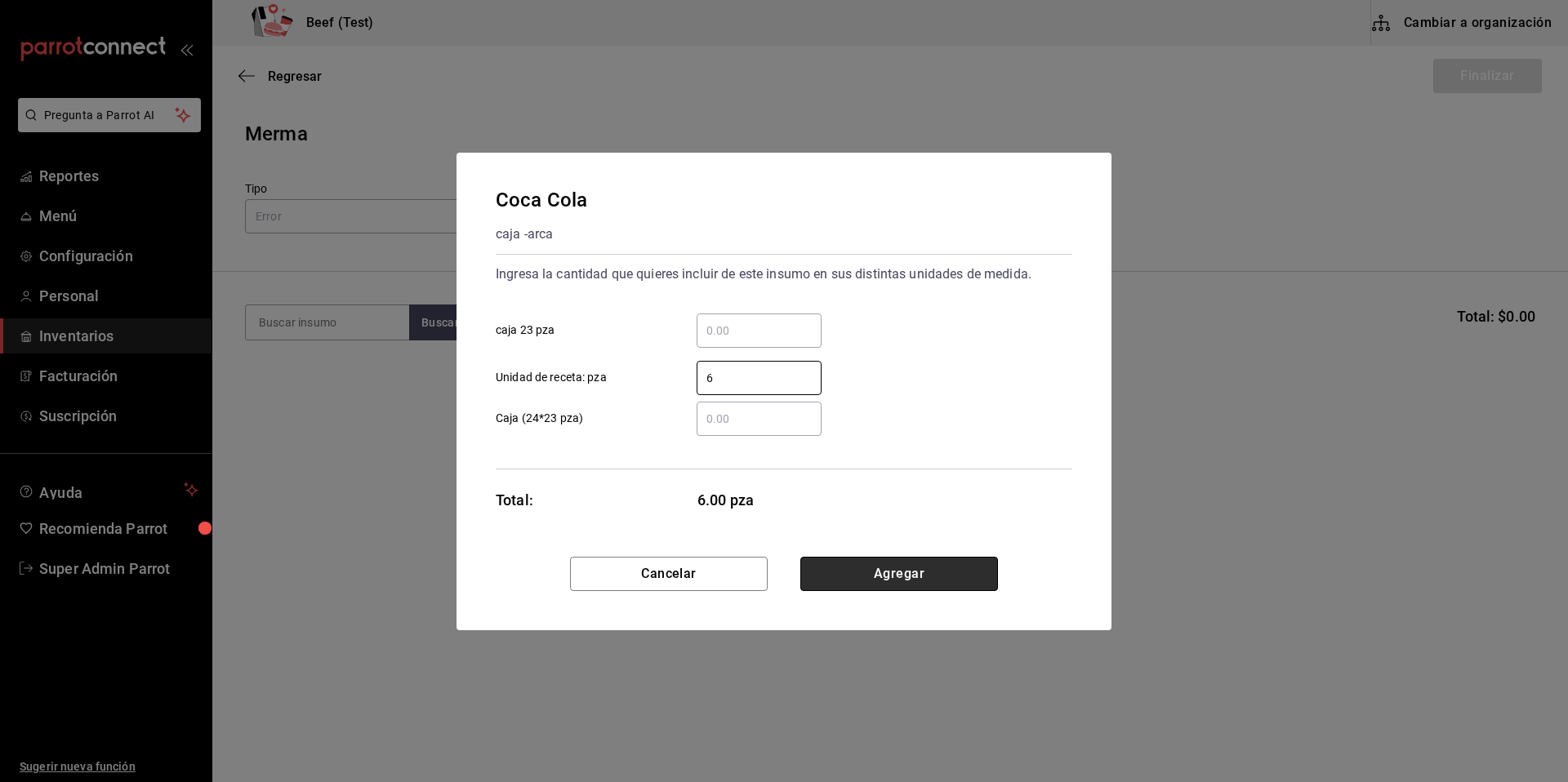 click on "Agregar" at bounding box center (899, 574) 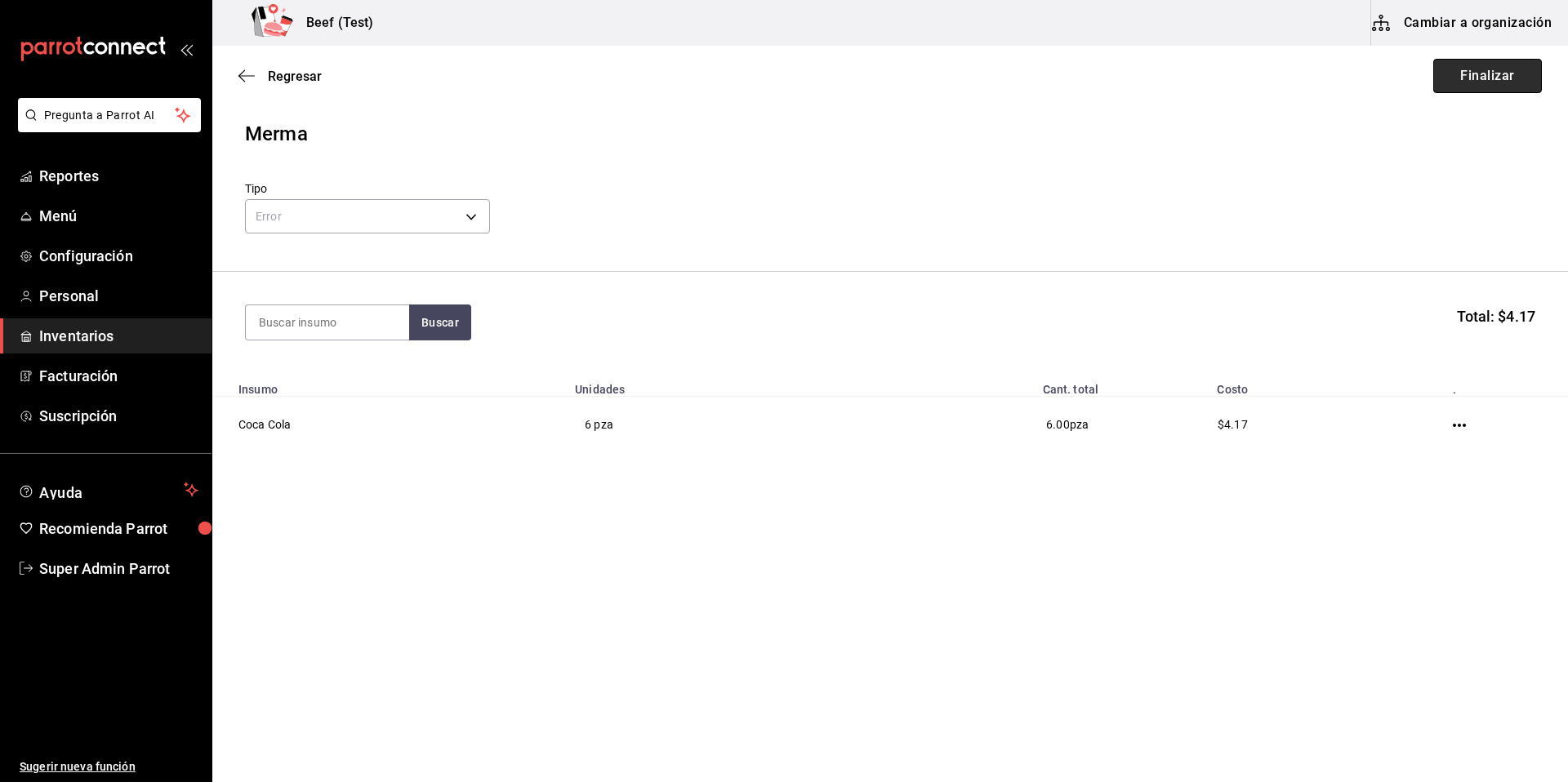 click on "Finalizar" at bounding box center (1487, 76) 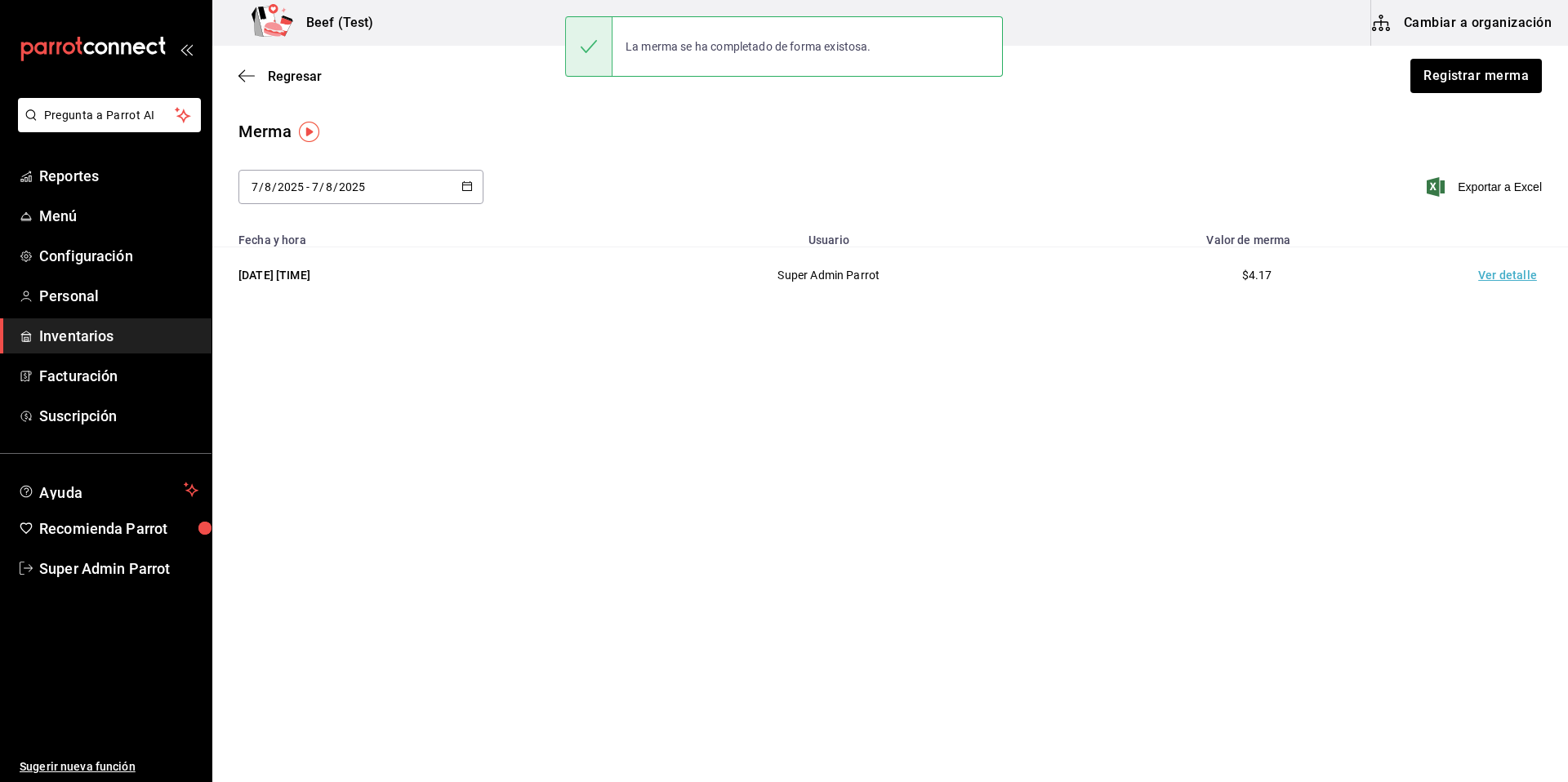 click on "Ver detalle" at bounding box center [1511, 275] 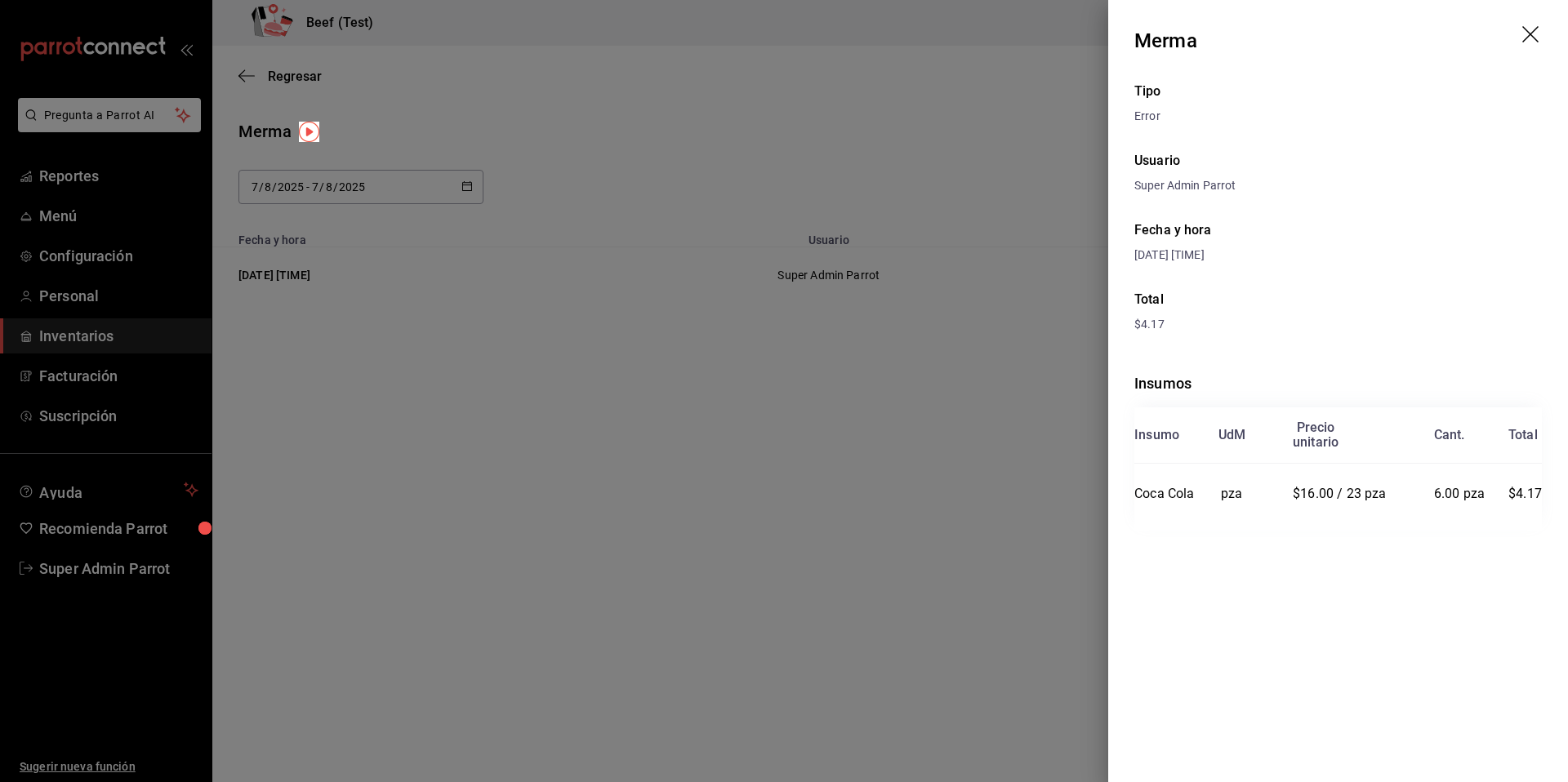 click 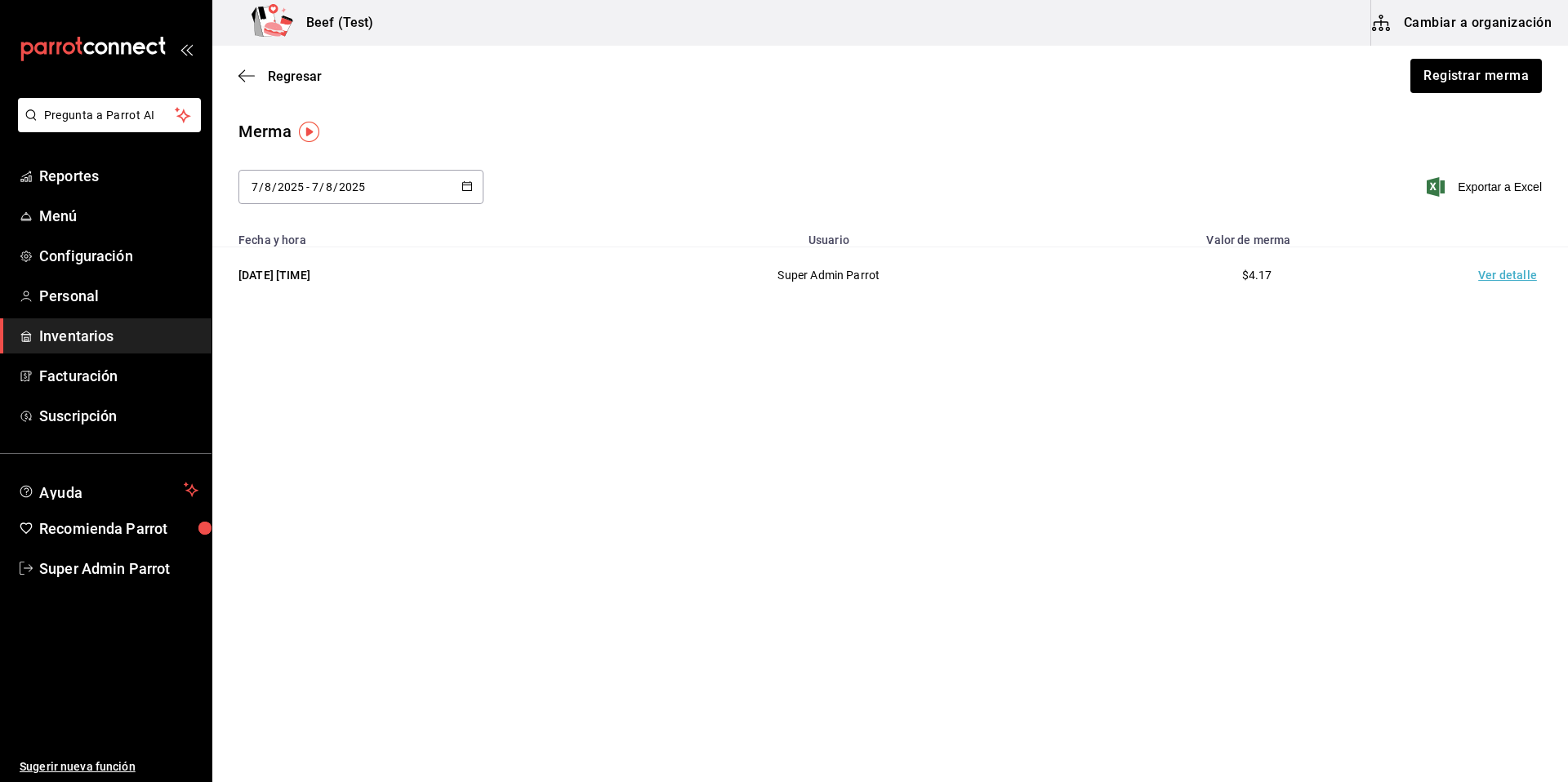 click 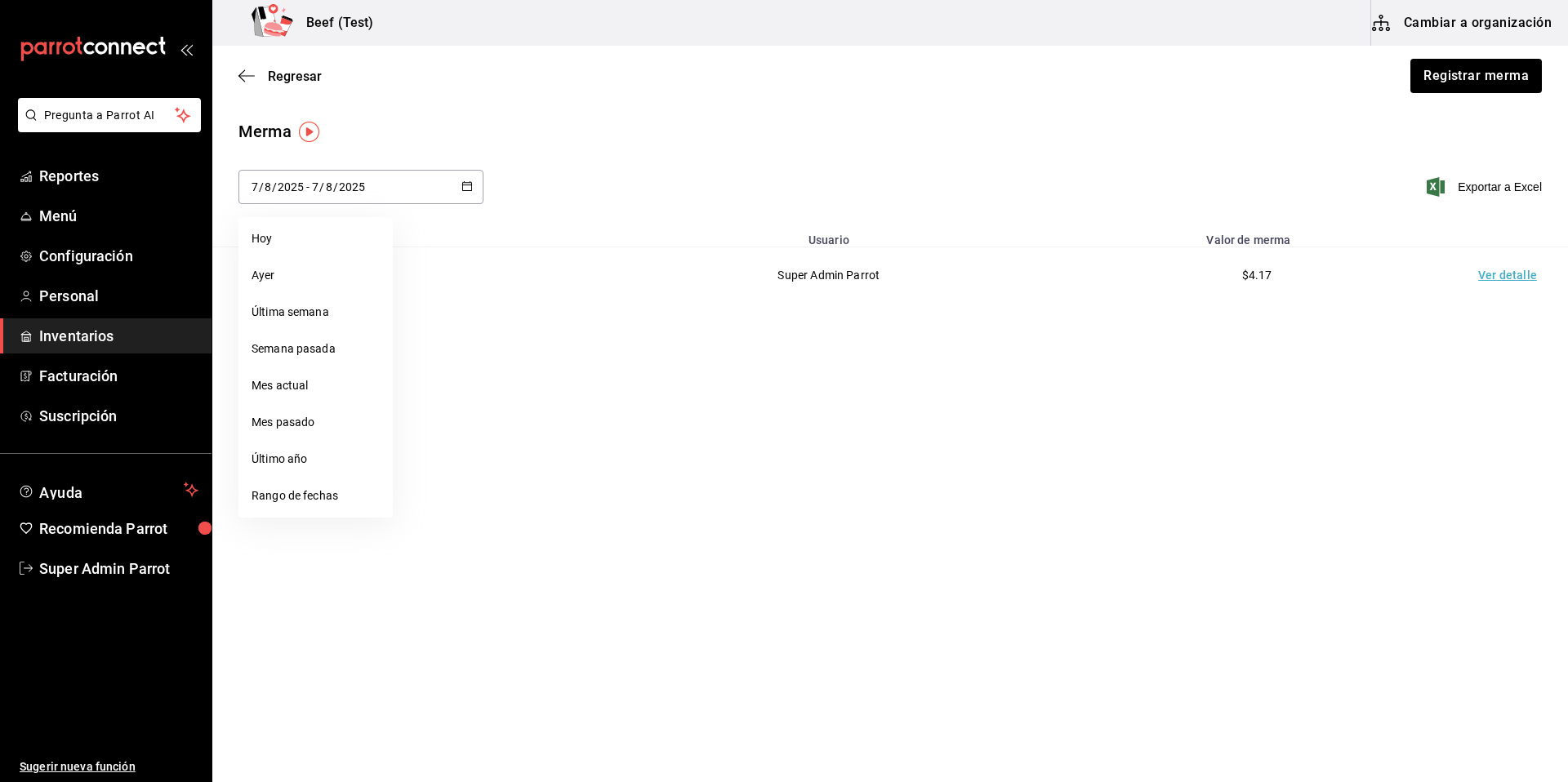 click on "Regresar Registrar merma Merma 2025-08-07 7 / 8 / 2025 - 2025-08-07 7 / 8 / 2025 Hoy Ayer Última semana Semana pasada Mes actual Mes pasado Último año Rango de fechas Exportar a Excel Fecha y hora Usuario Valor de merma 7/08/2025 11:44 AM Super Admin Parrot $4.17 Ver detalle" at bounding box center (890, 367) 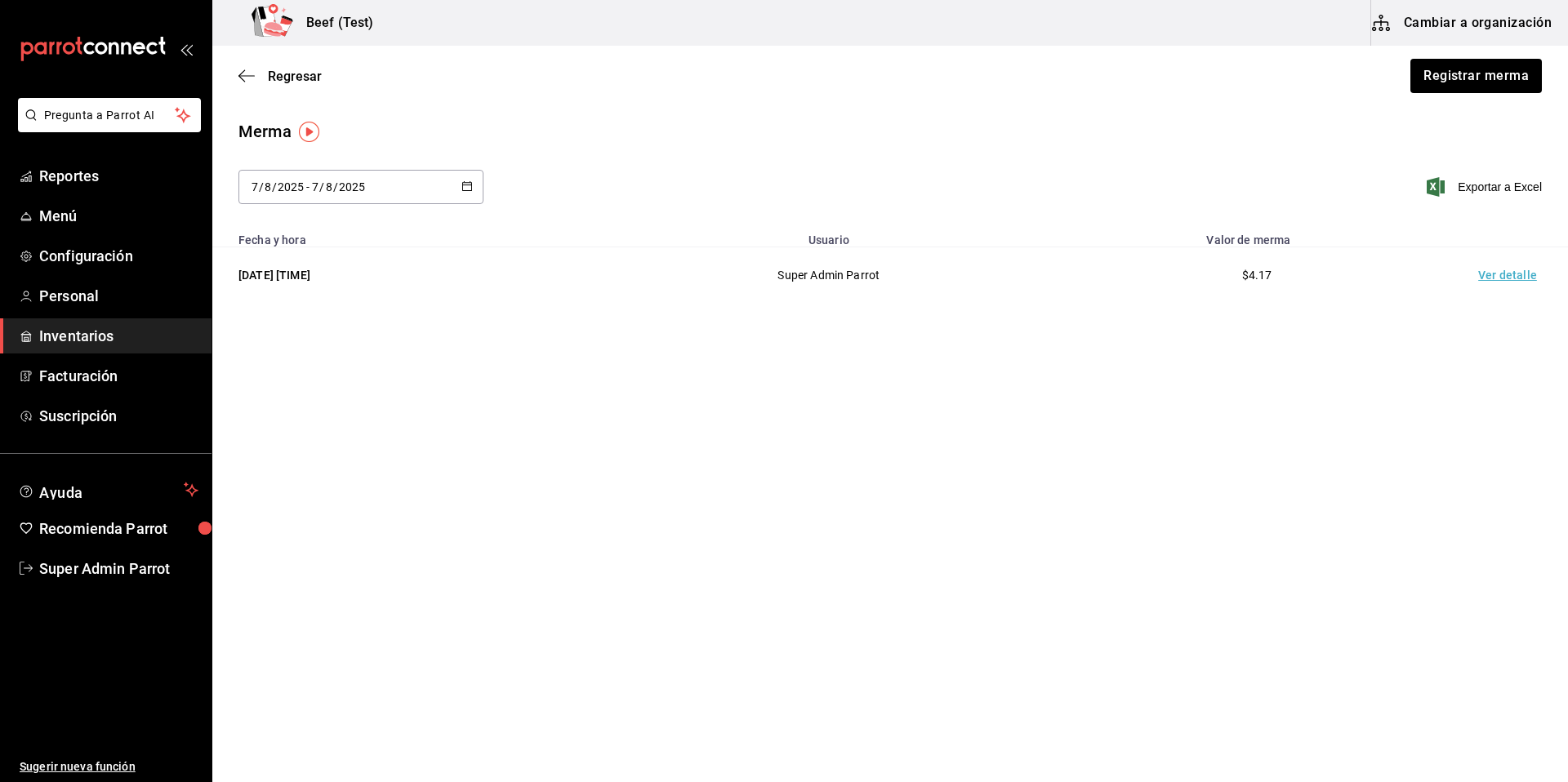 click on "Regresar Registrar merma" at bounding box center (890, 76) 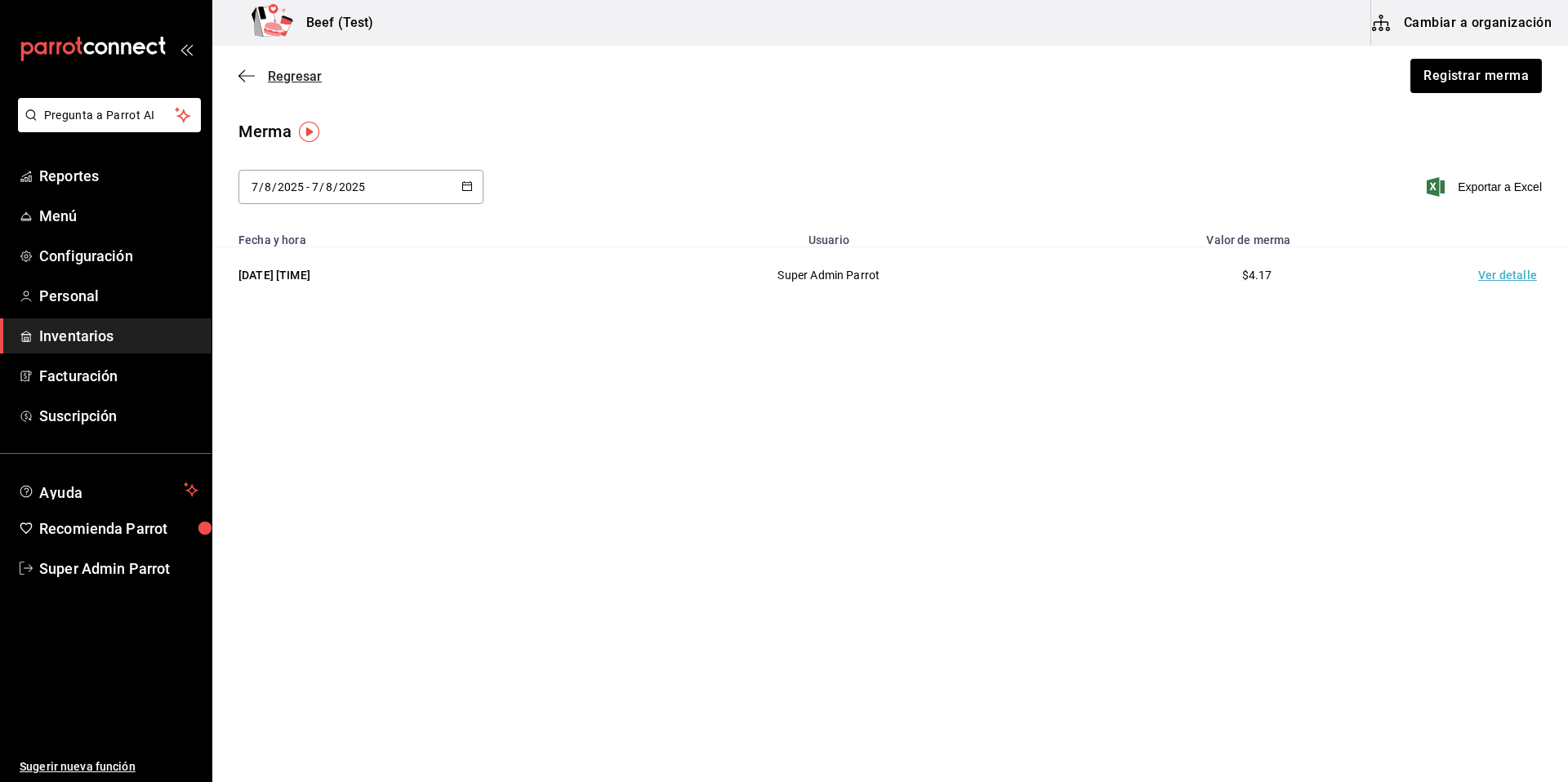 click on "Regresar" at bounding box center (295, 76) 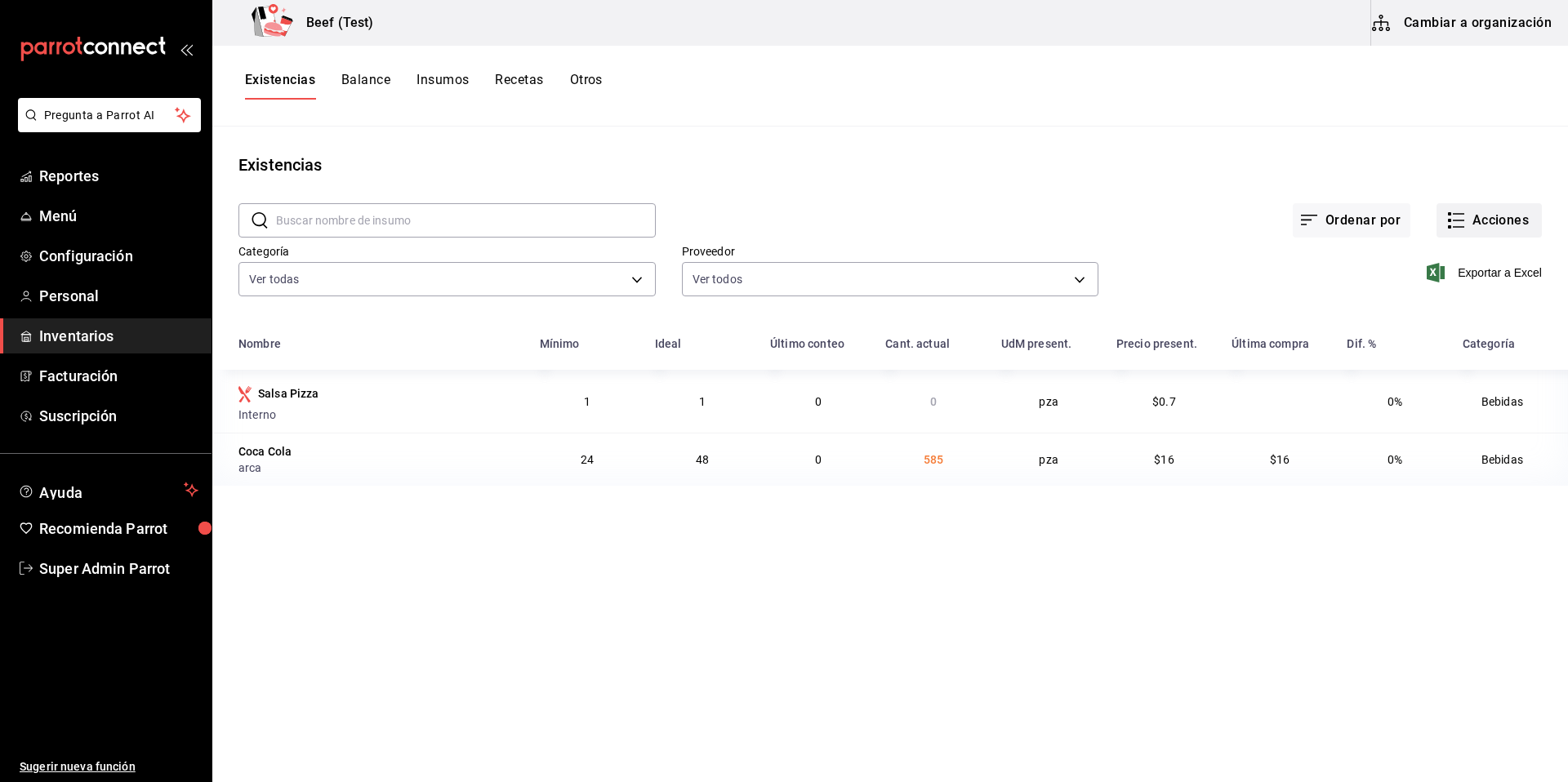 click on "Acciones" at bounding box center [1489, 220] 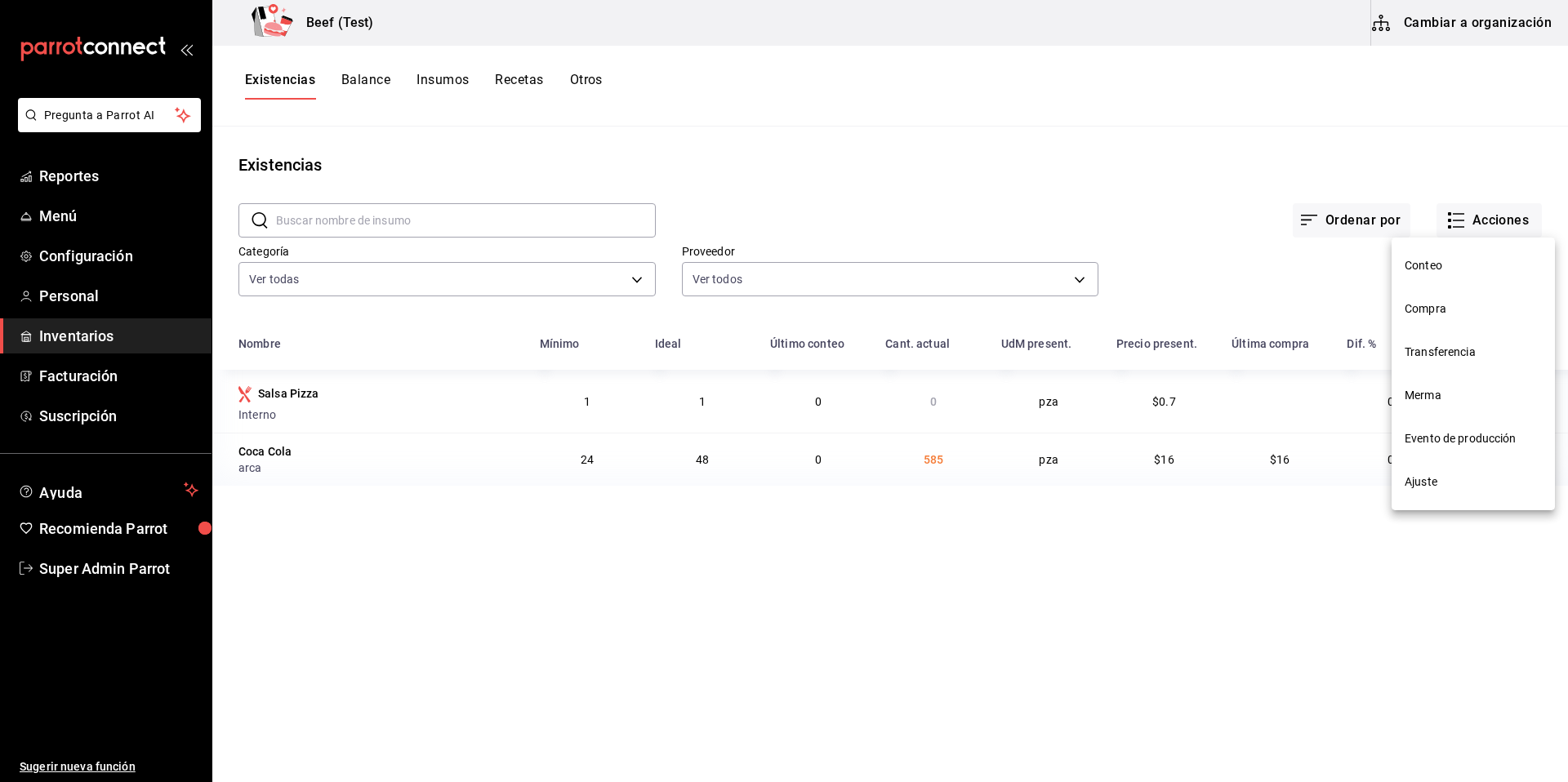 click on "Evento de producción" at bounding box center [1473, 438] 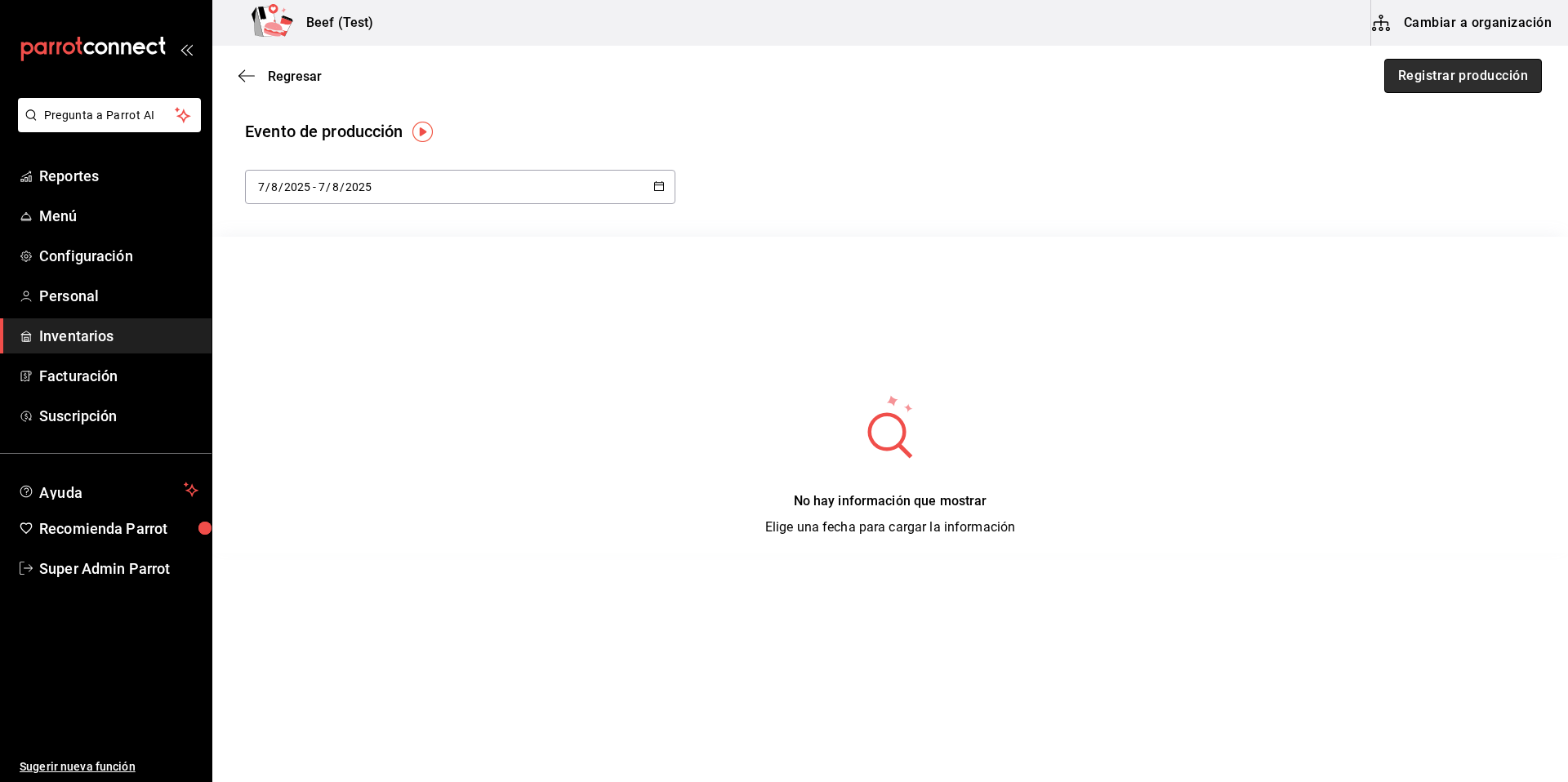 click on "Registrar producción" at bounding box center [1463, 76] 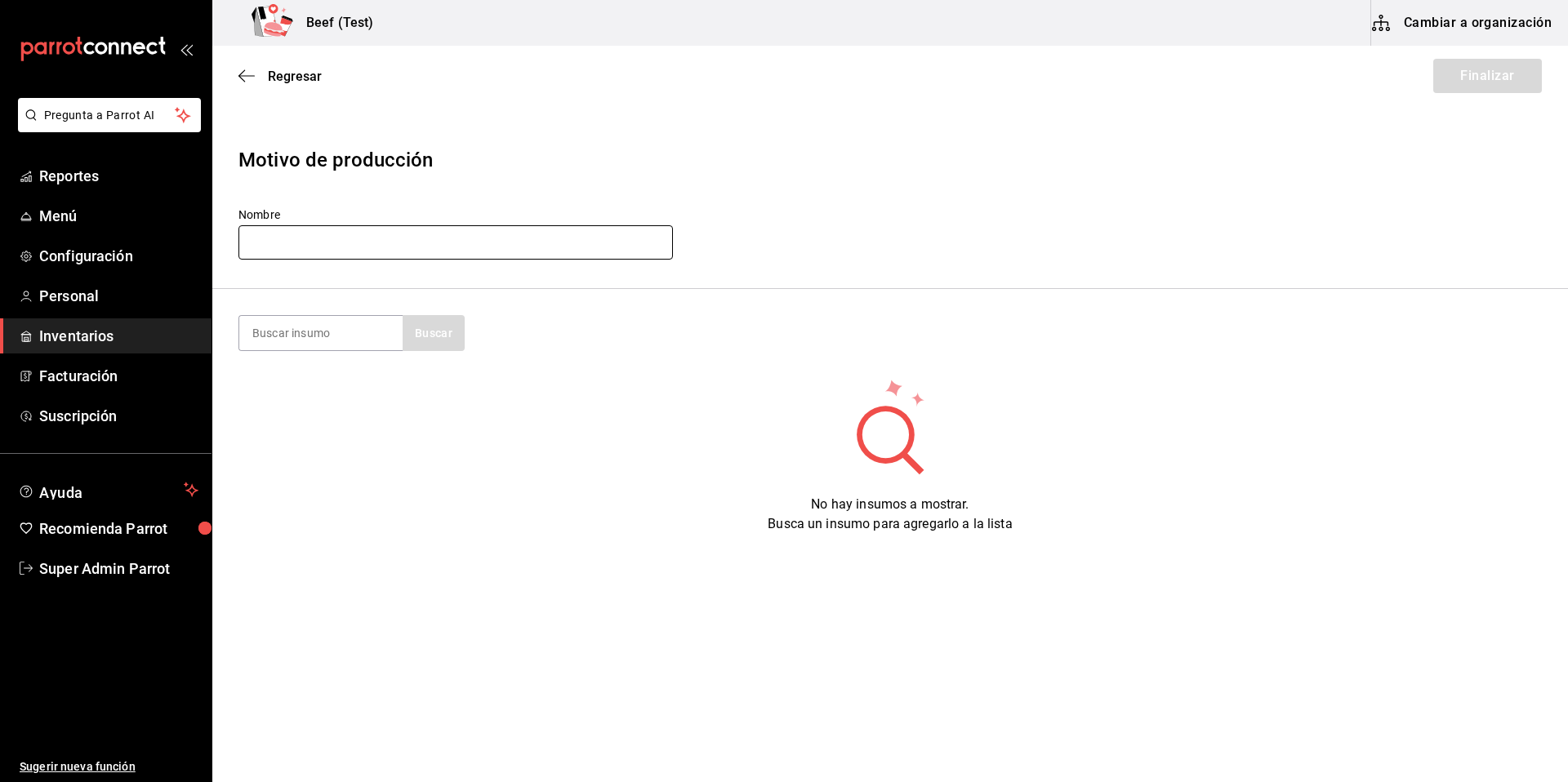click at bounding box center (456, 242) 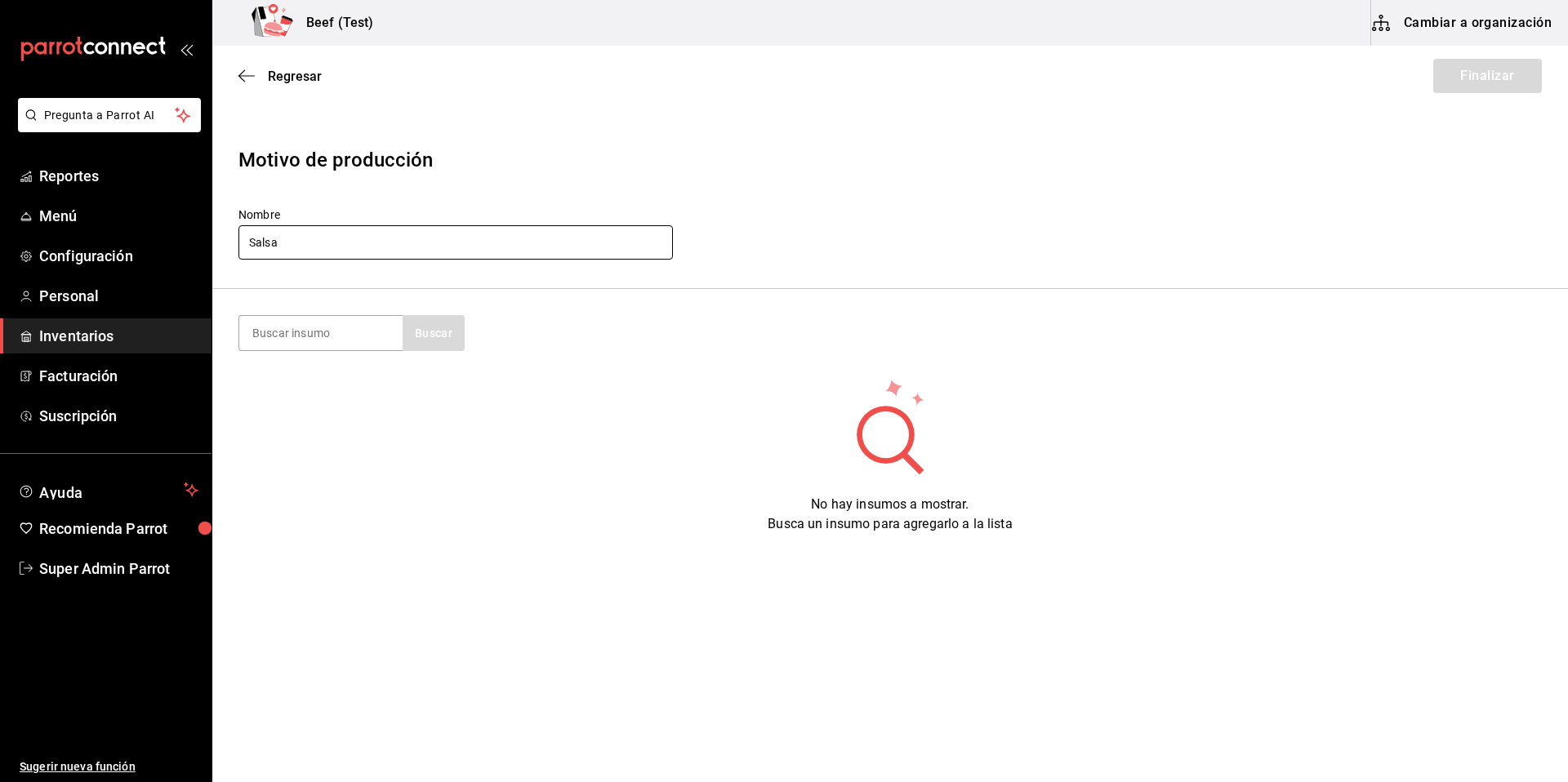 type on "salsa pizza" 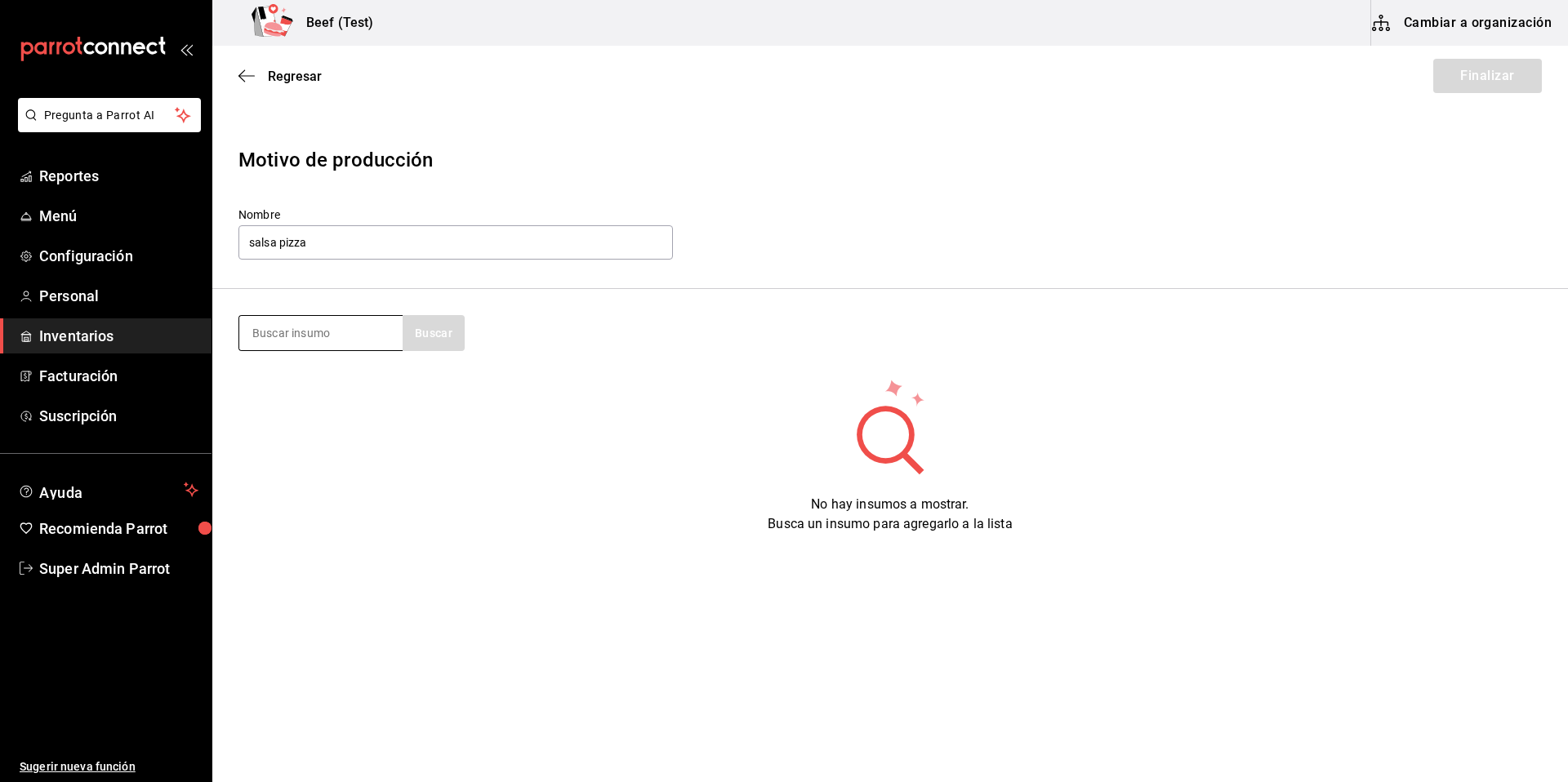 click at bounding box center [321, 333] 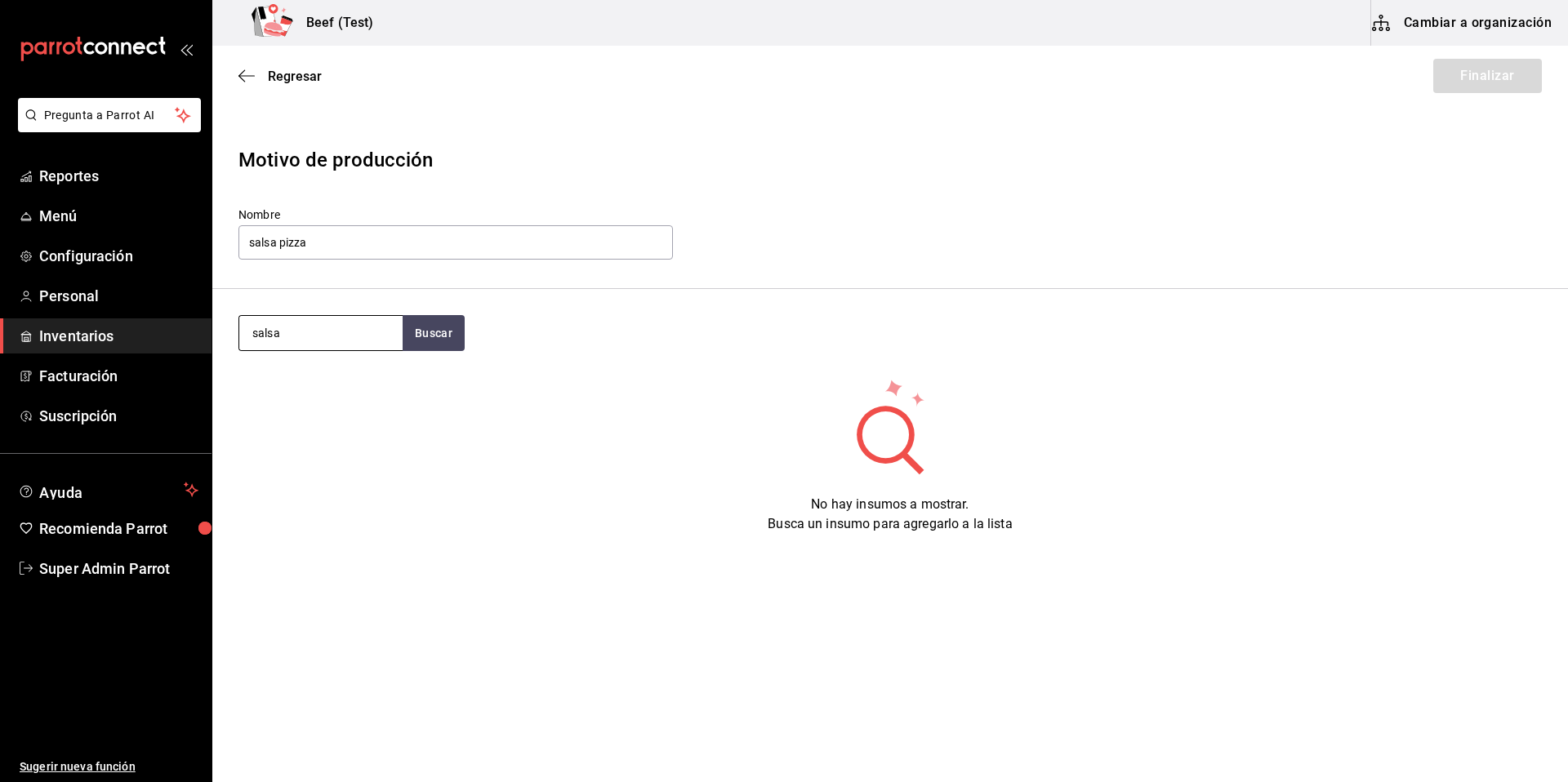 type on "salsa" 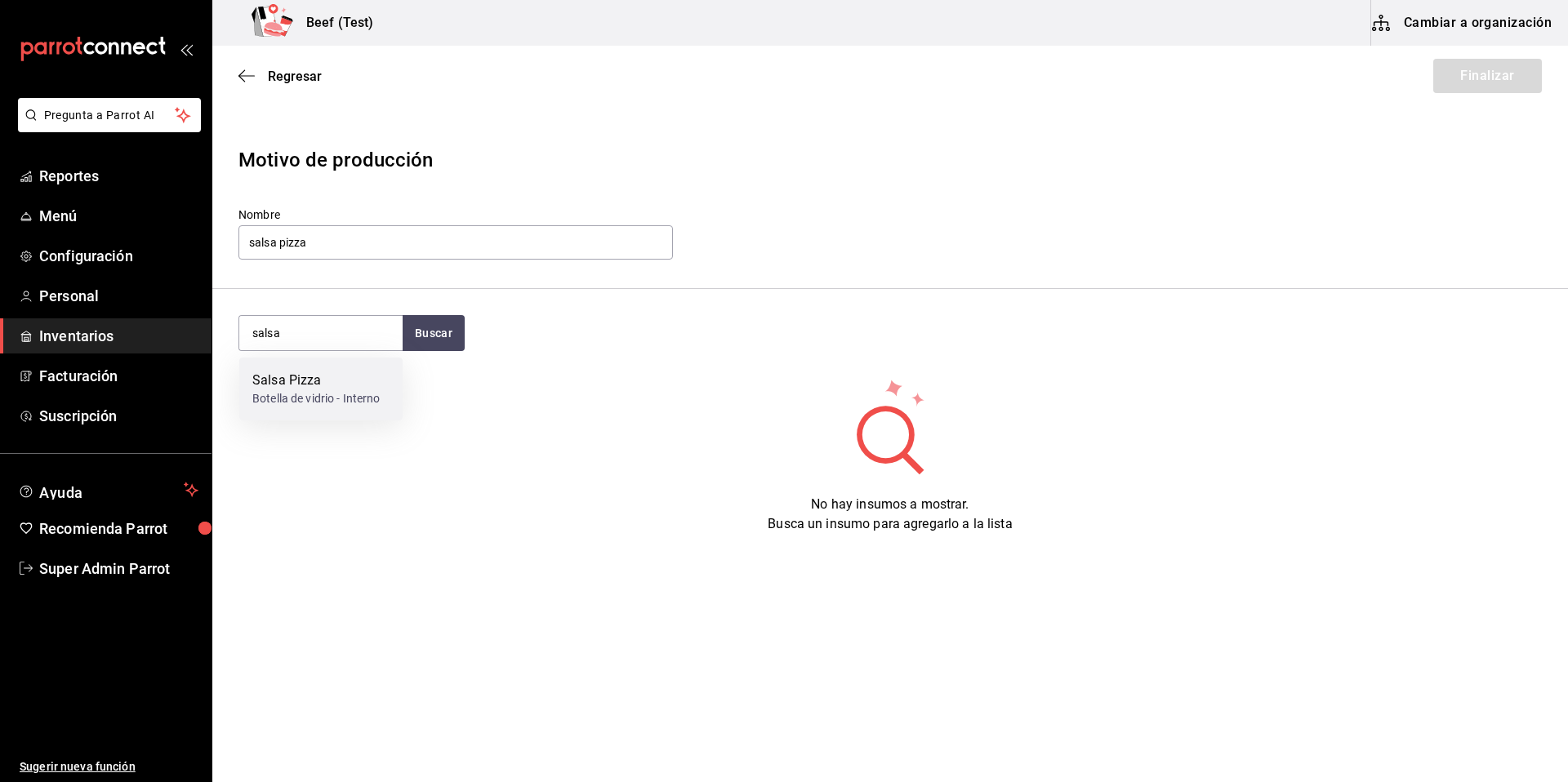 click on "Botella de vidrio - Interno" at bounding box center [316, 398] 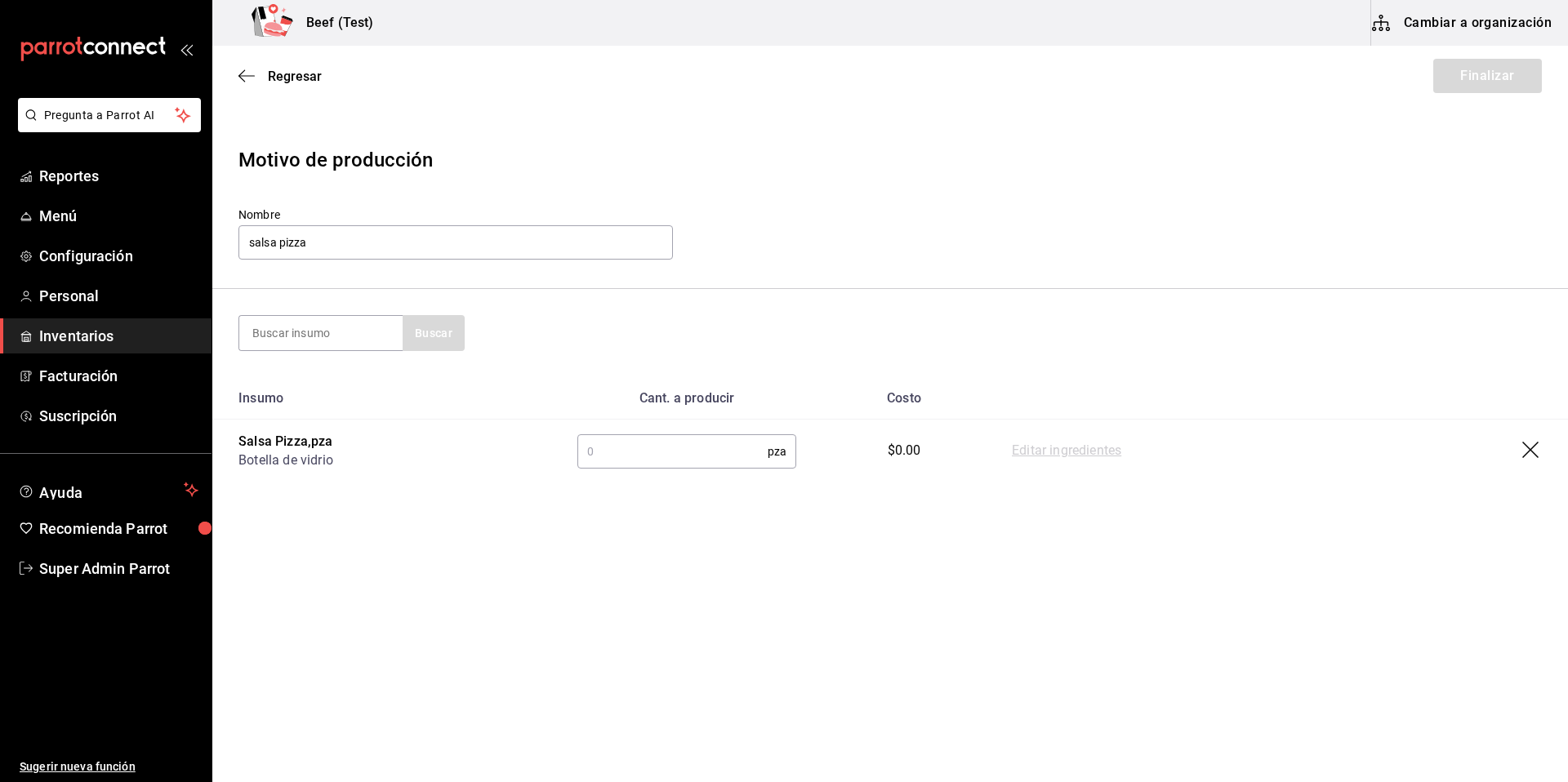 click at bounding box center (672, 451) 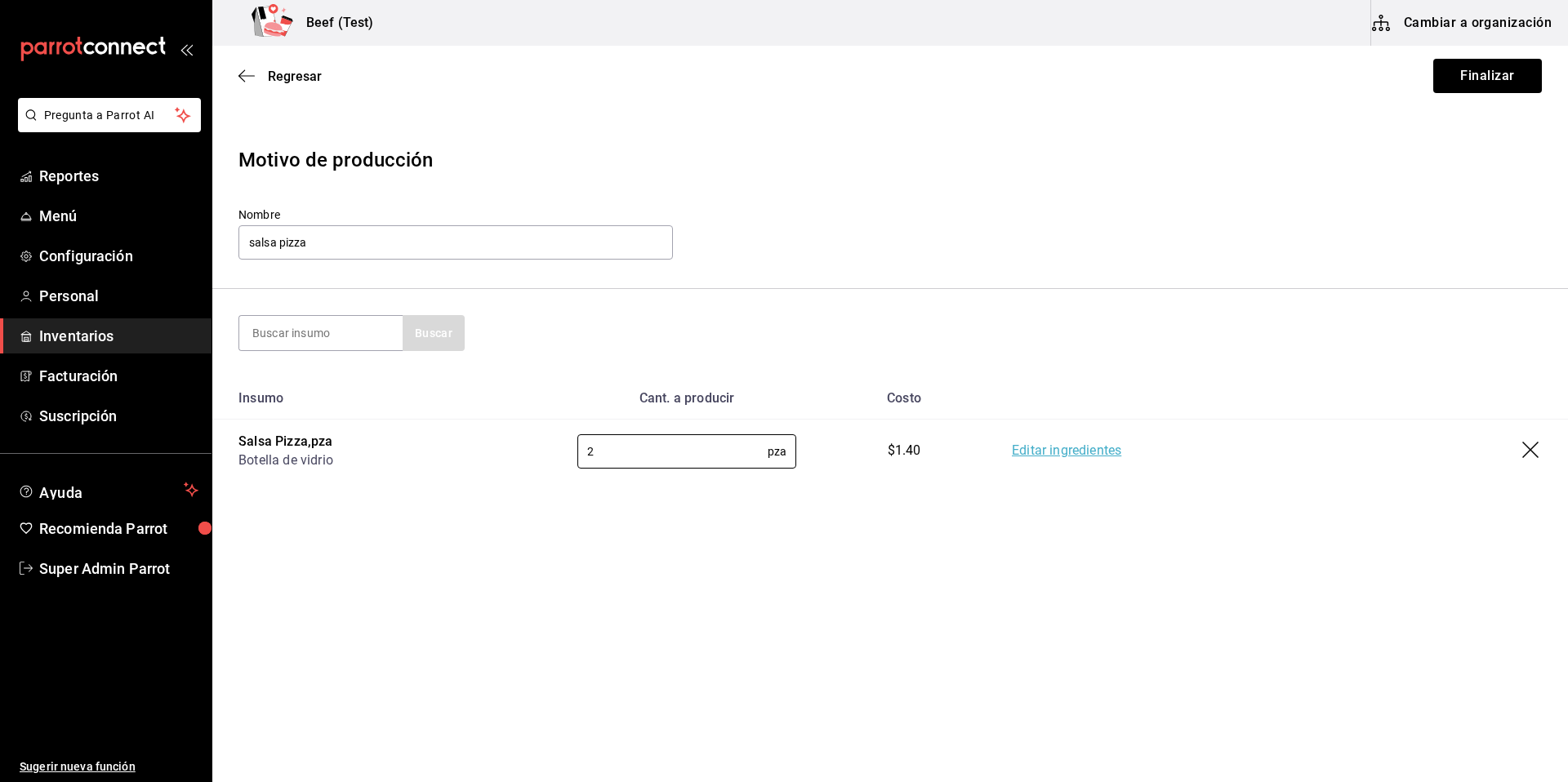 type on "2" 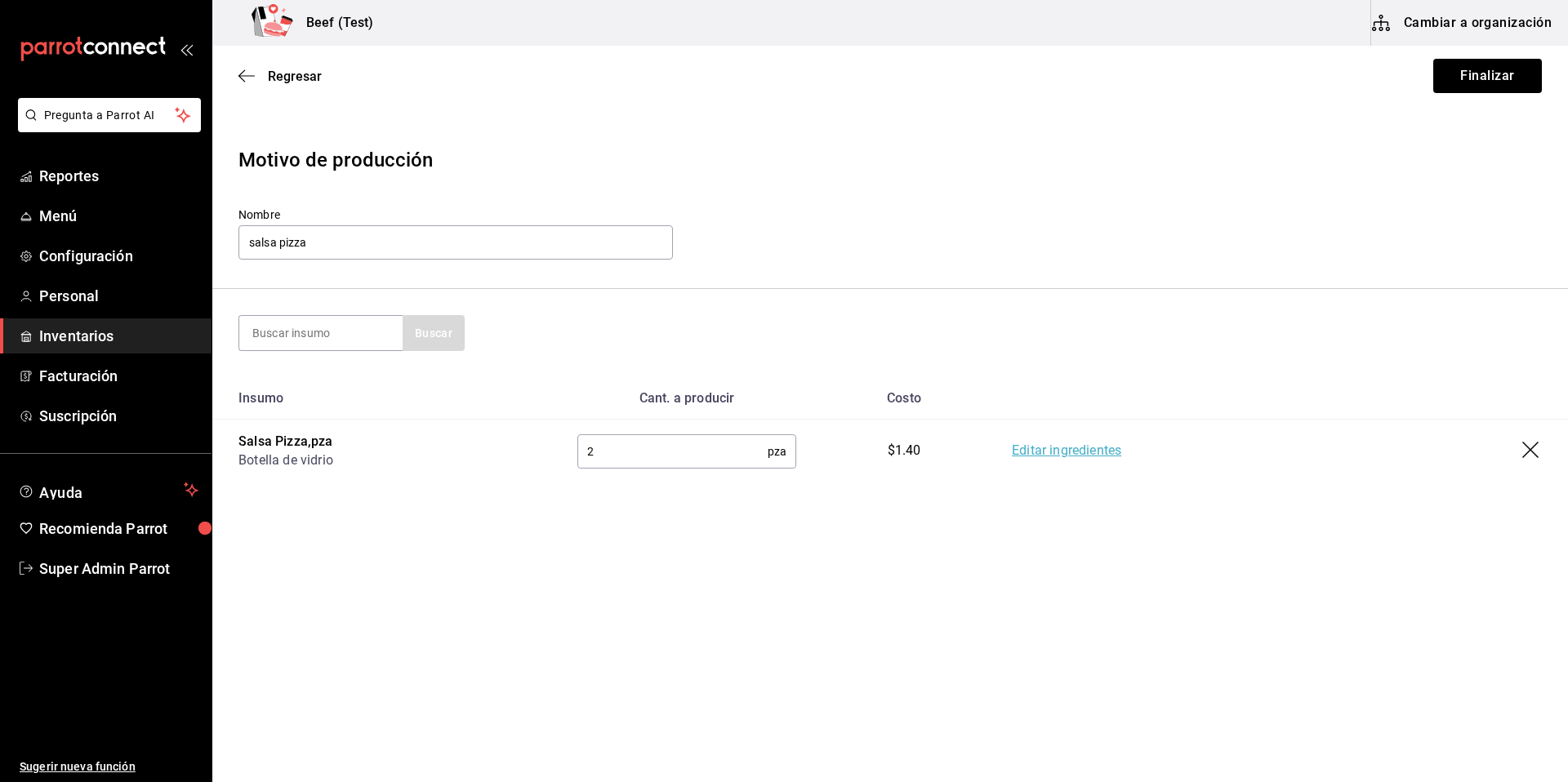 click on "Editar ingredientes" at bounding box center [1067, 451] 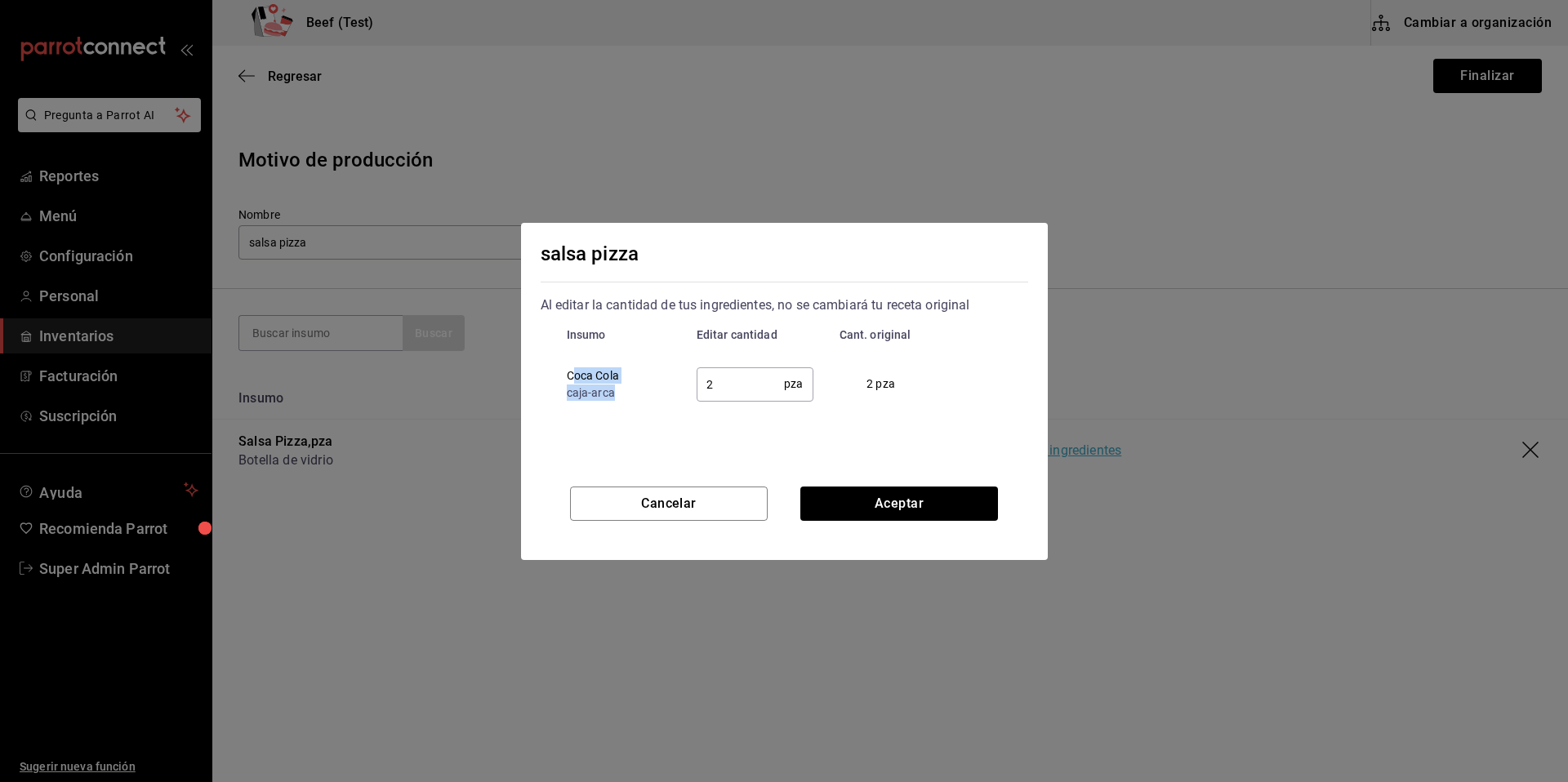 drag, startPoint x: 574, startPoint y: 380, endPoint x: 644, endPoint y: 387, distance: 70.34913 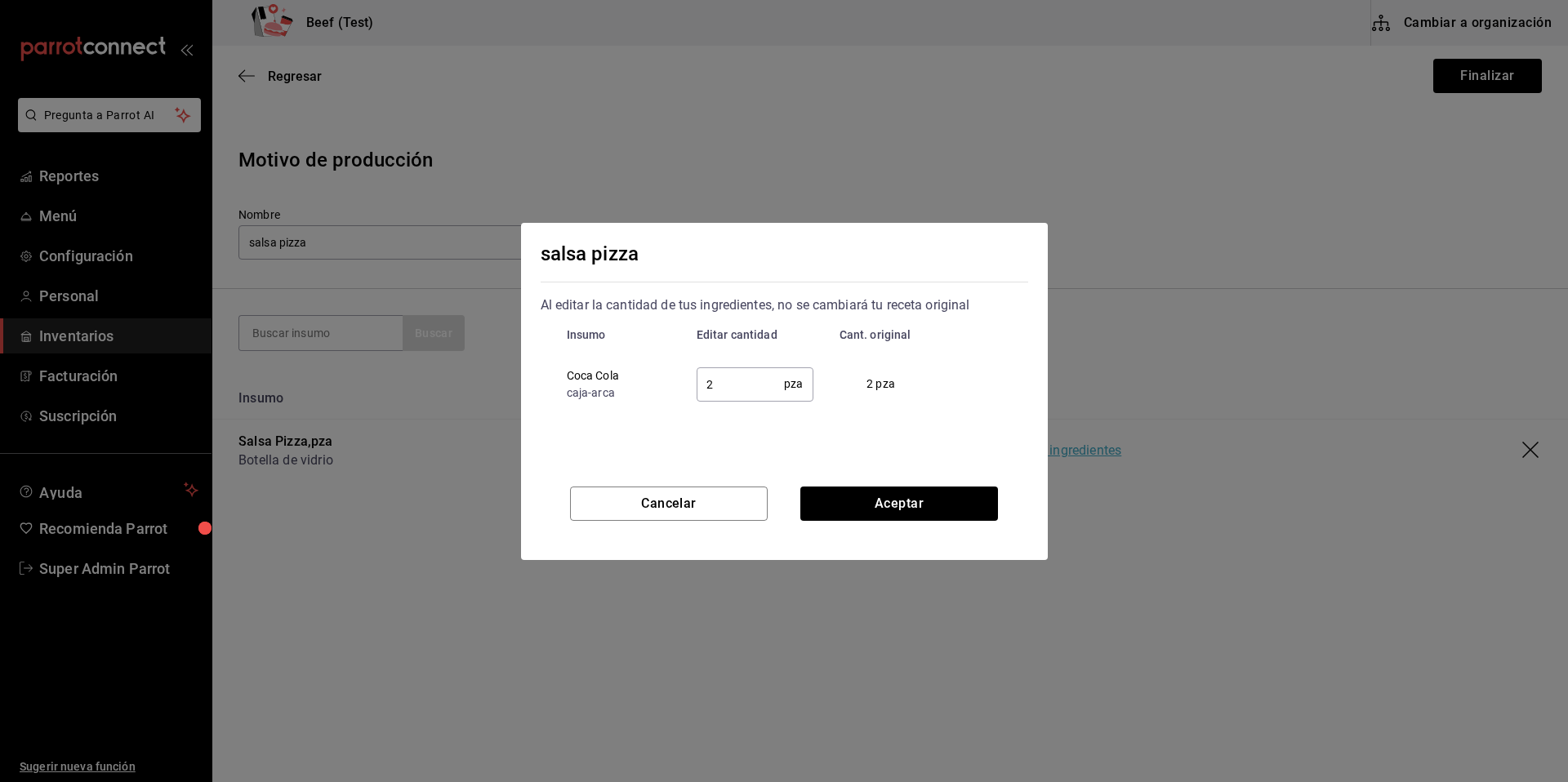 drag, startPoint x: 608, startPoint y: 449, endPoint x: 661, endPoint y: 454, distance: 53.23533 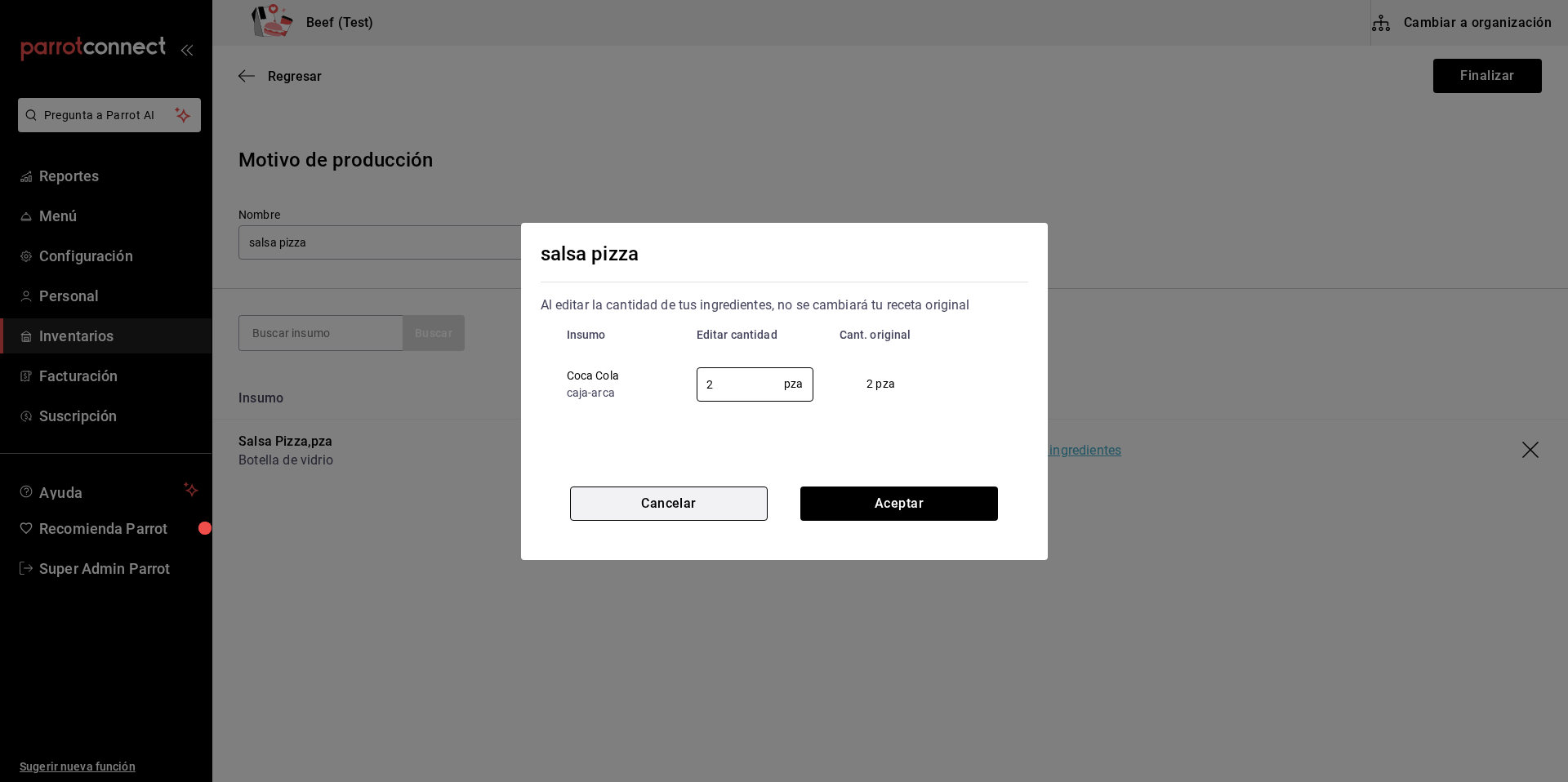 click on "Cancelar" at bounding box center [669, 504] 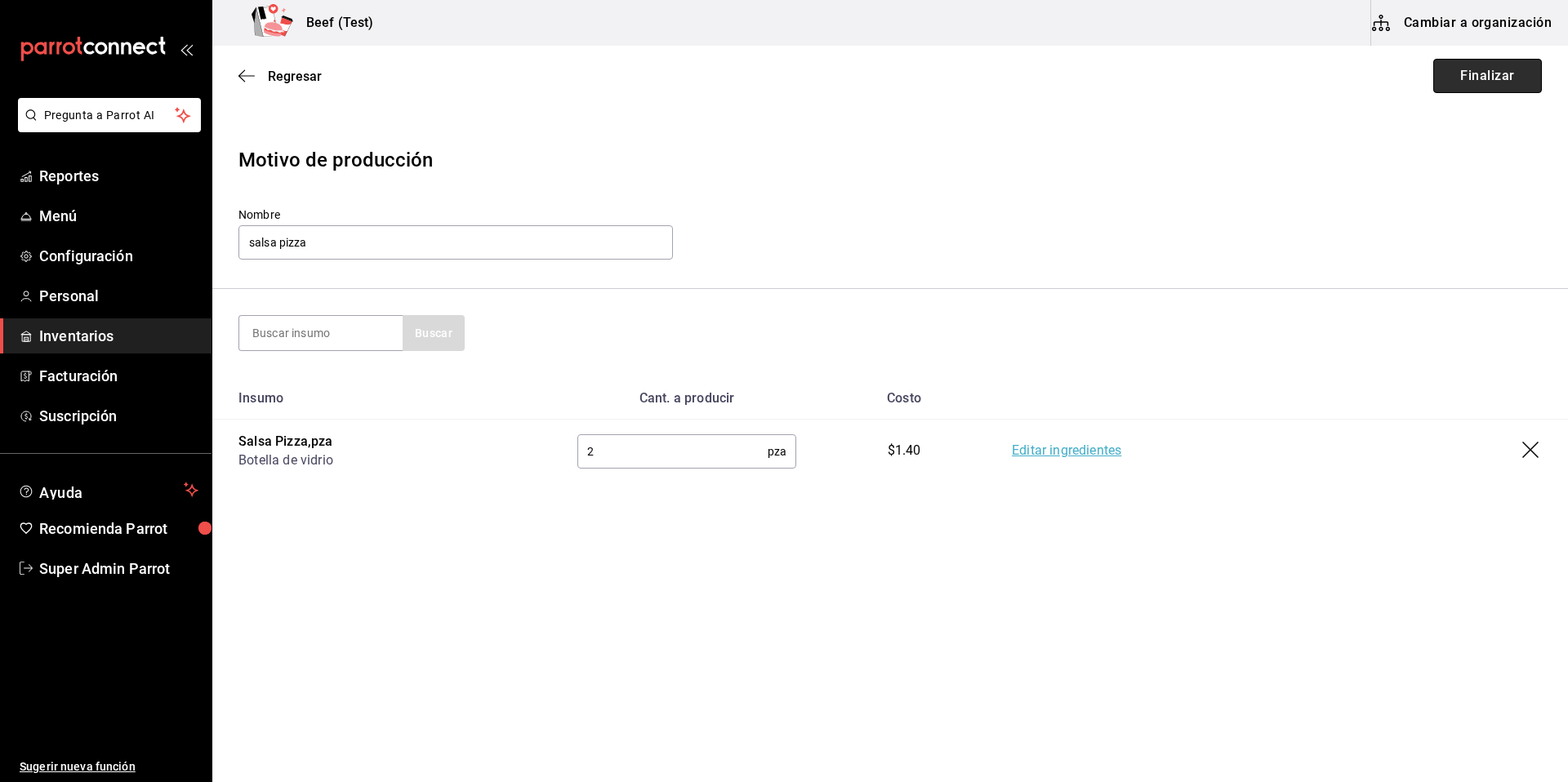 click on "Finalizar" at bounding box center (1487, 76) 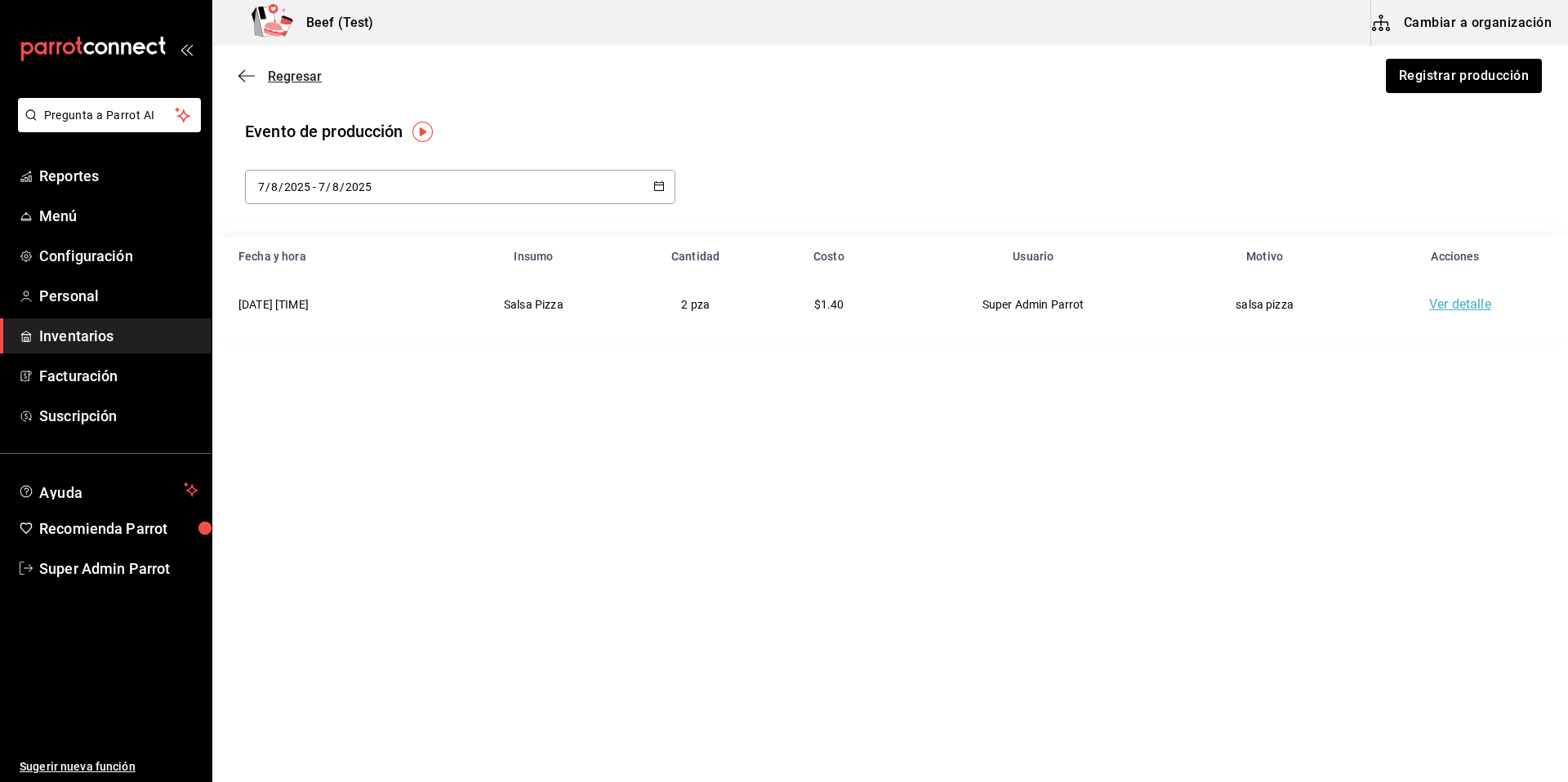 click on "Regresar" at bounding box center [295, 76] 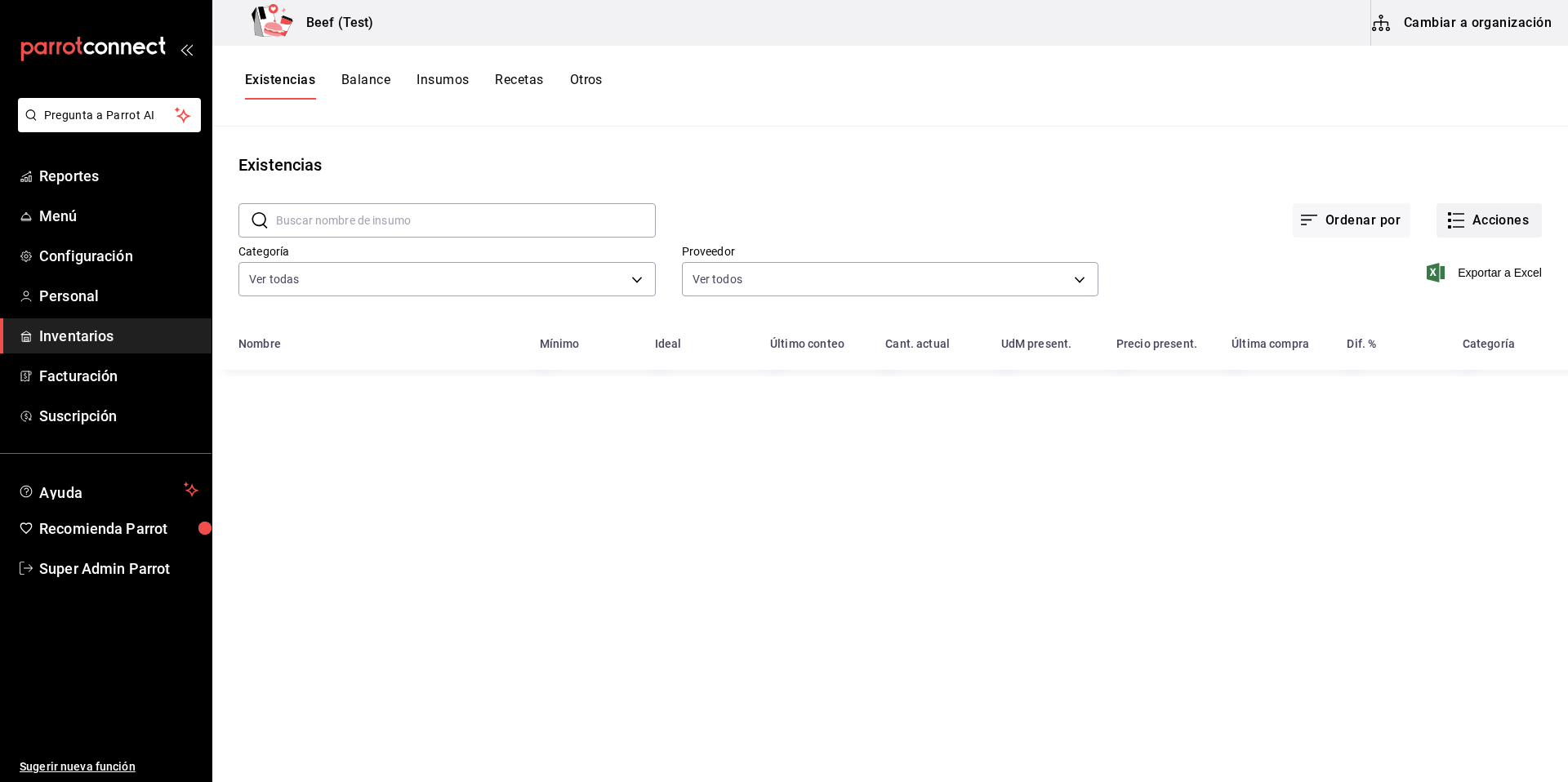 click on "Acciones" at bounding box center [1489, 220] 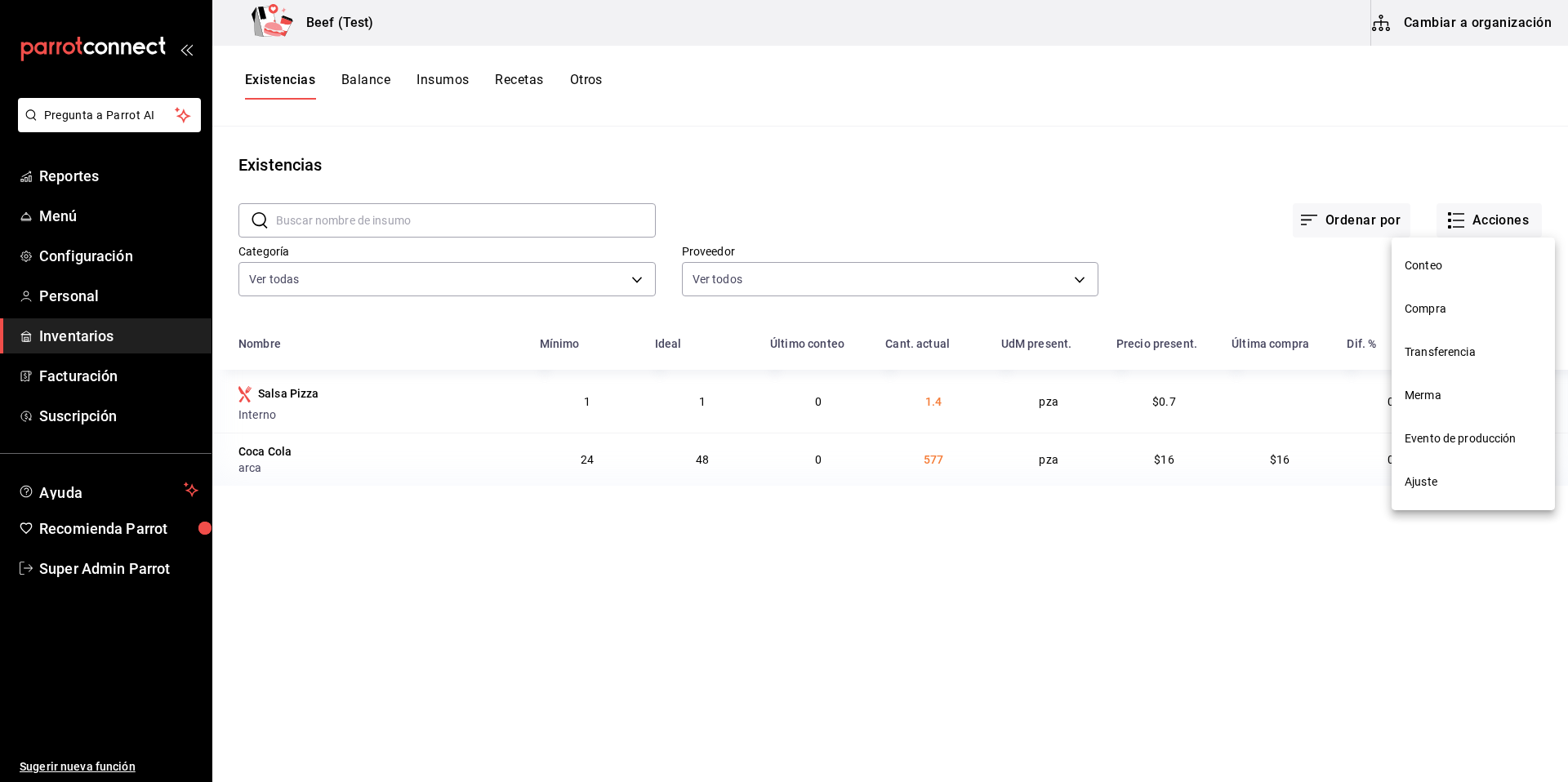 drag, startPoint x: 1308, startPoint y: 704, endPoint x: 1174, endPoint y: 585, distance: 179.21216 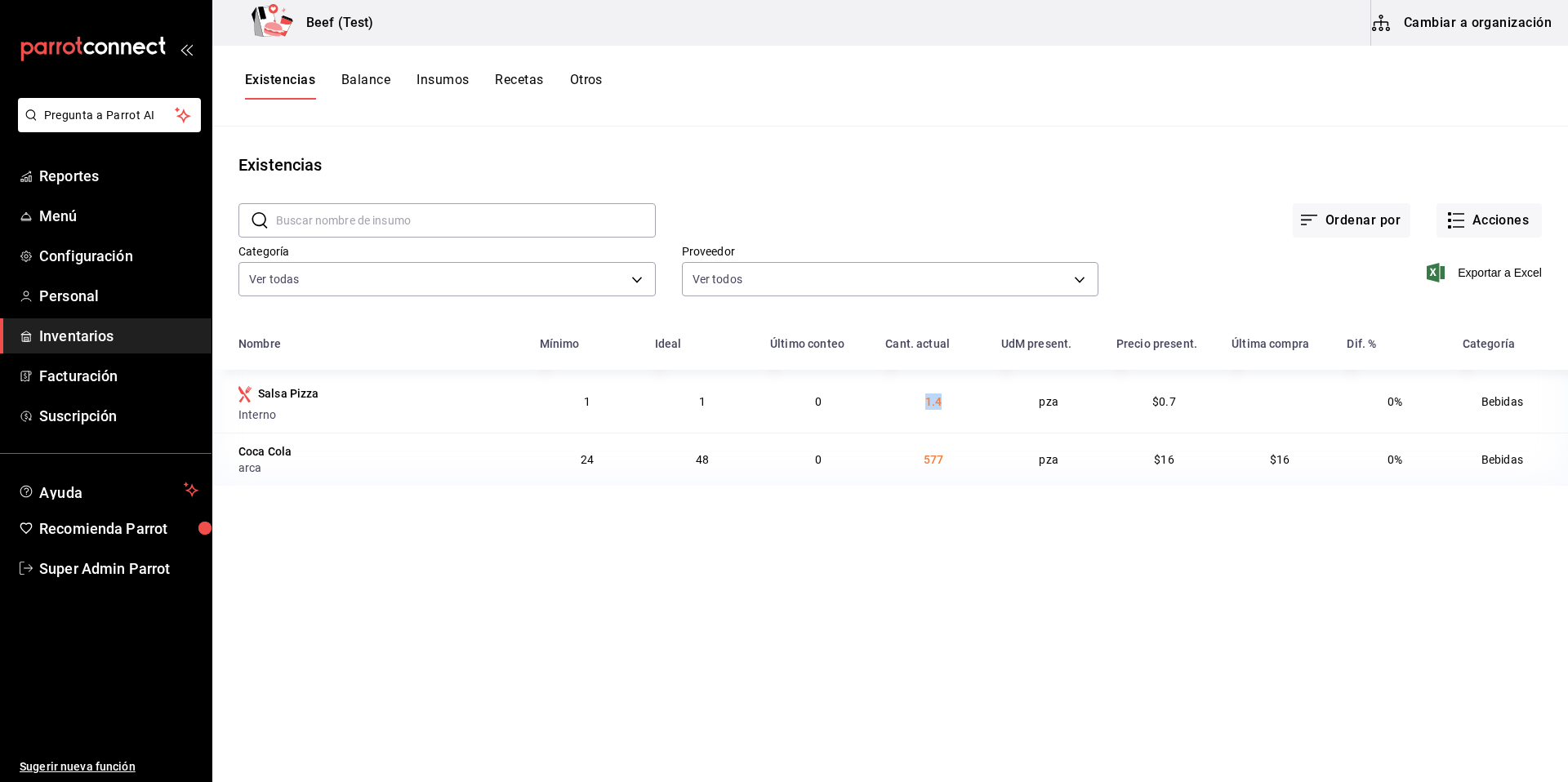 drag, startPoint x: 924, startPoint y: 402, endPoint x: 963, endPoint y: 395, distance: 39.62323 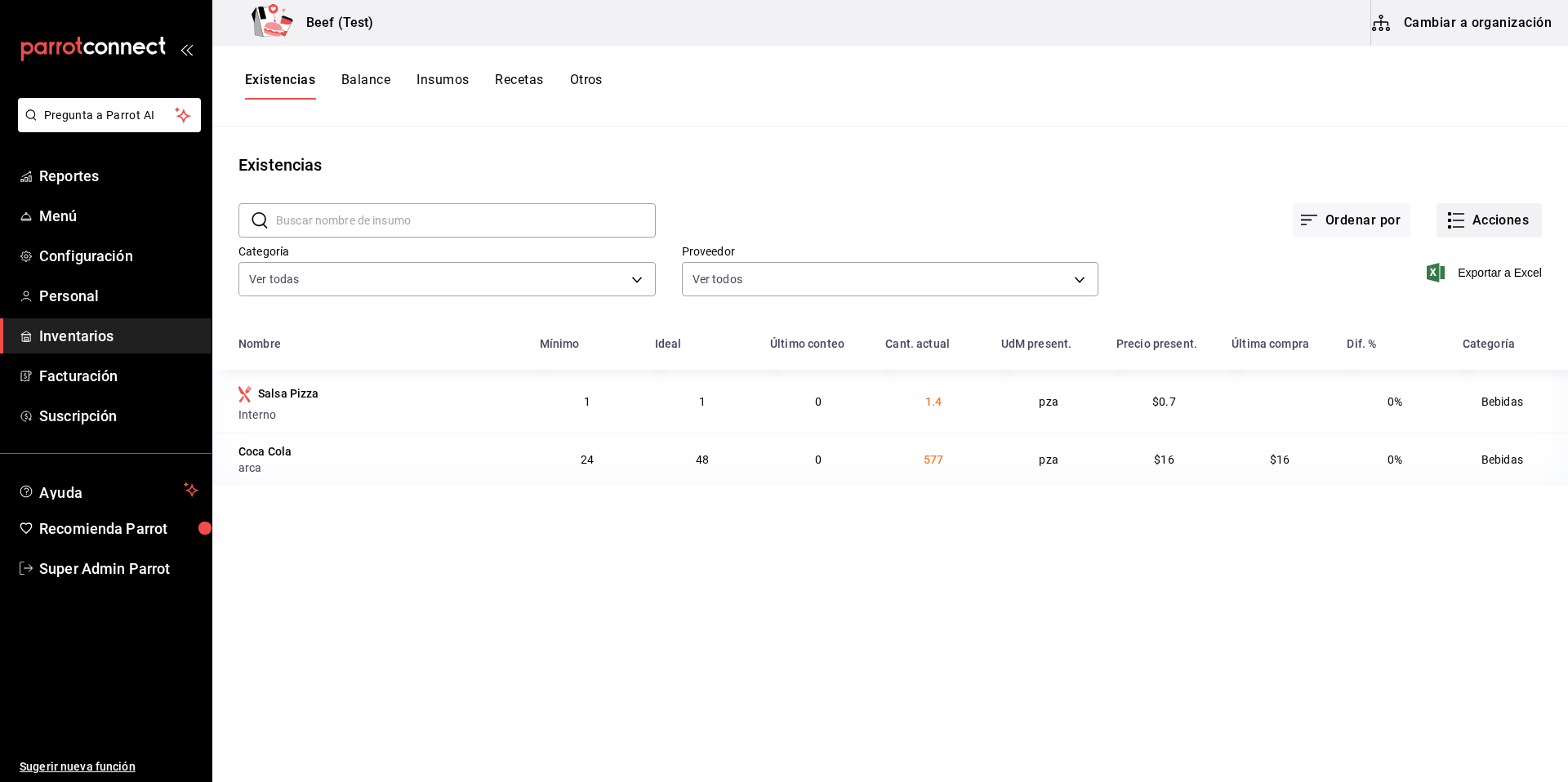 click on "Acciones" at bounding box center (1489, 220) 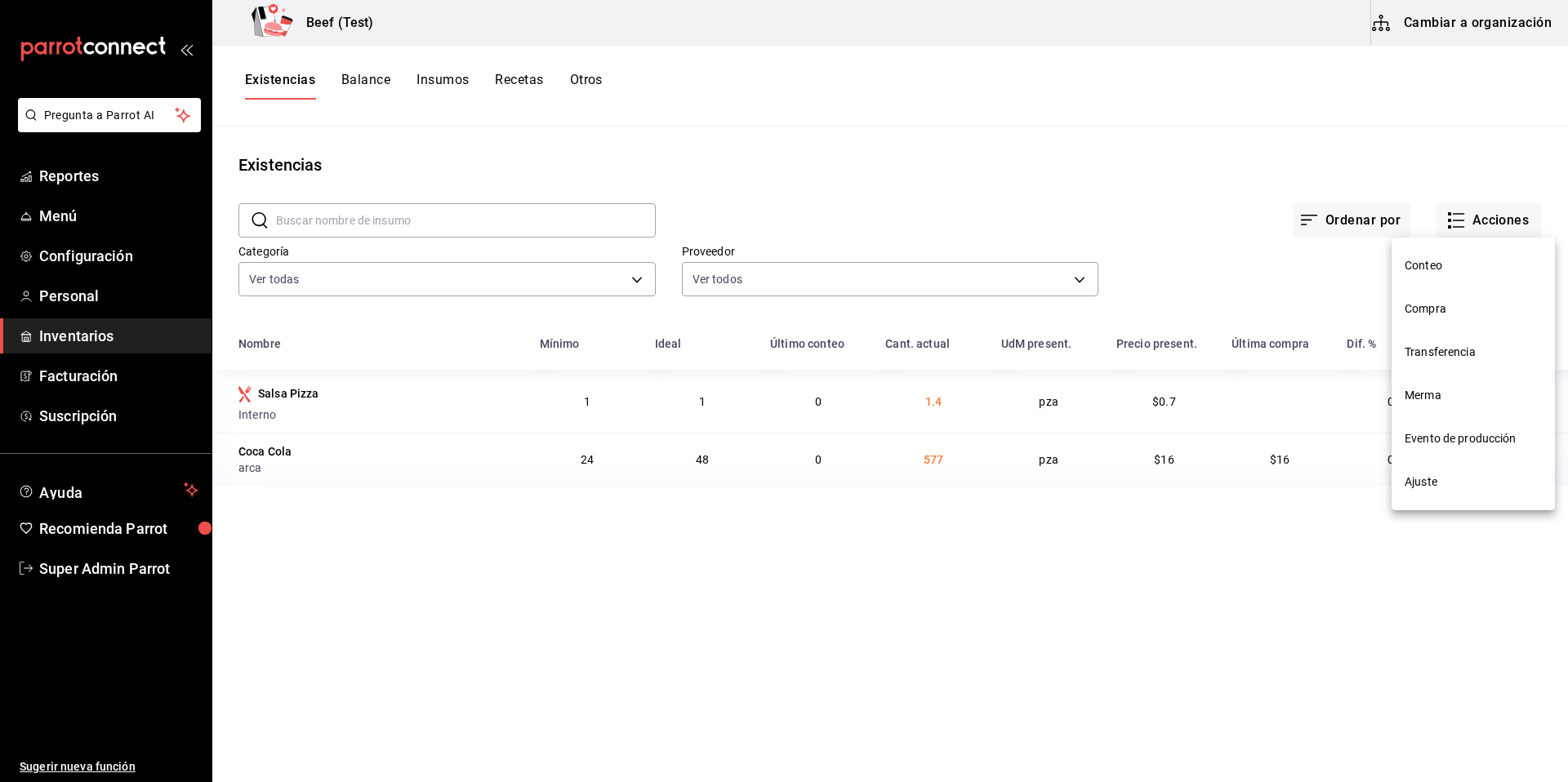 click on "Ajuste" at bounding box center [1473, 482] 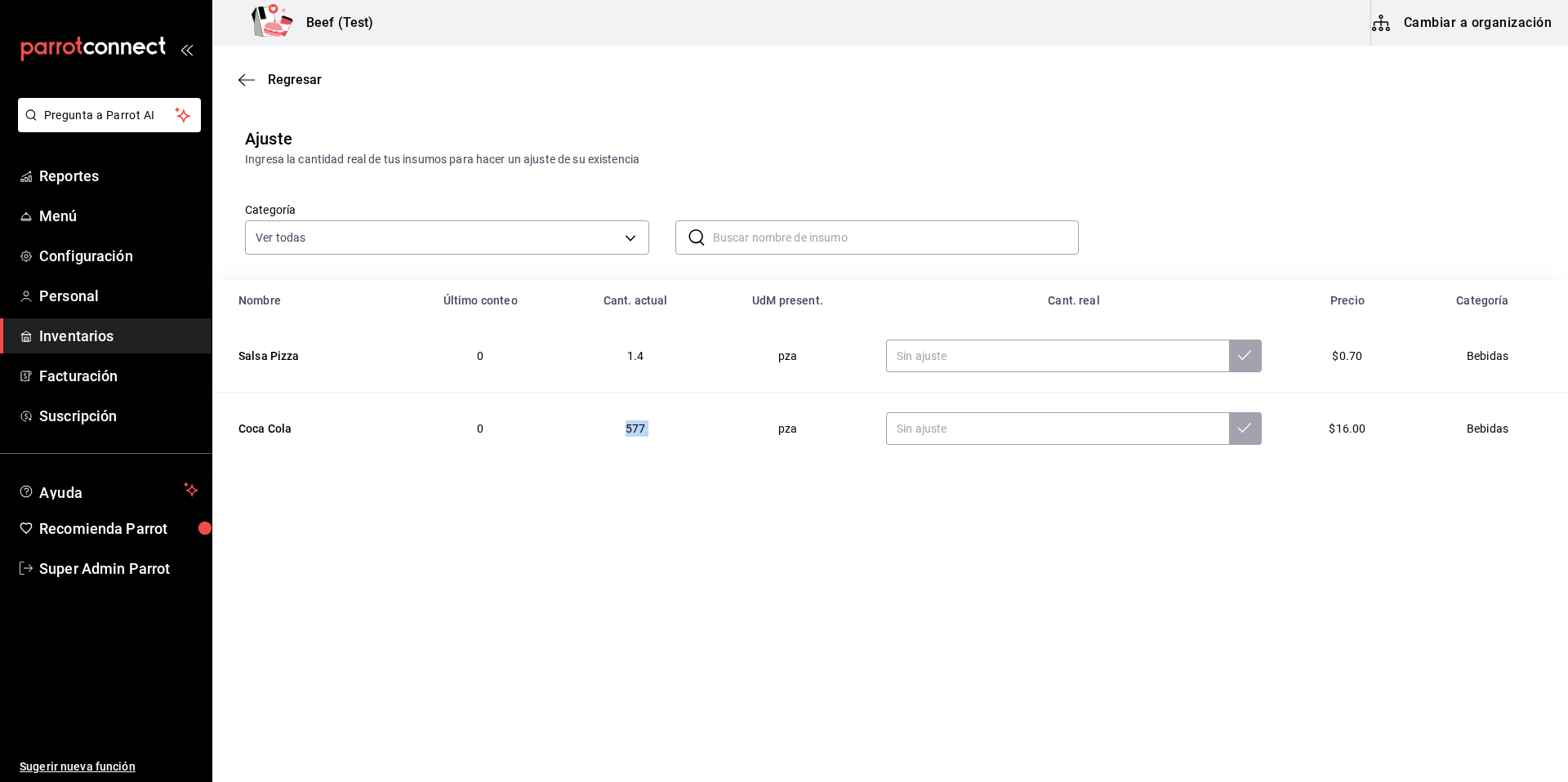 drag, startPoint x: 623, startPoint y: 425, endPoint x: 723, endPoint y: 428, distance: 100.04499 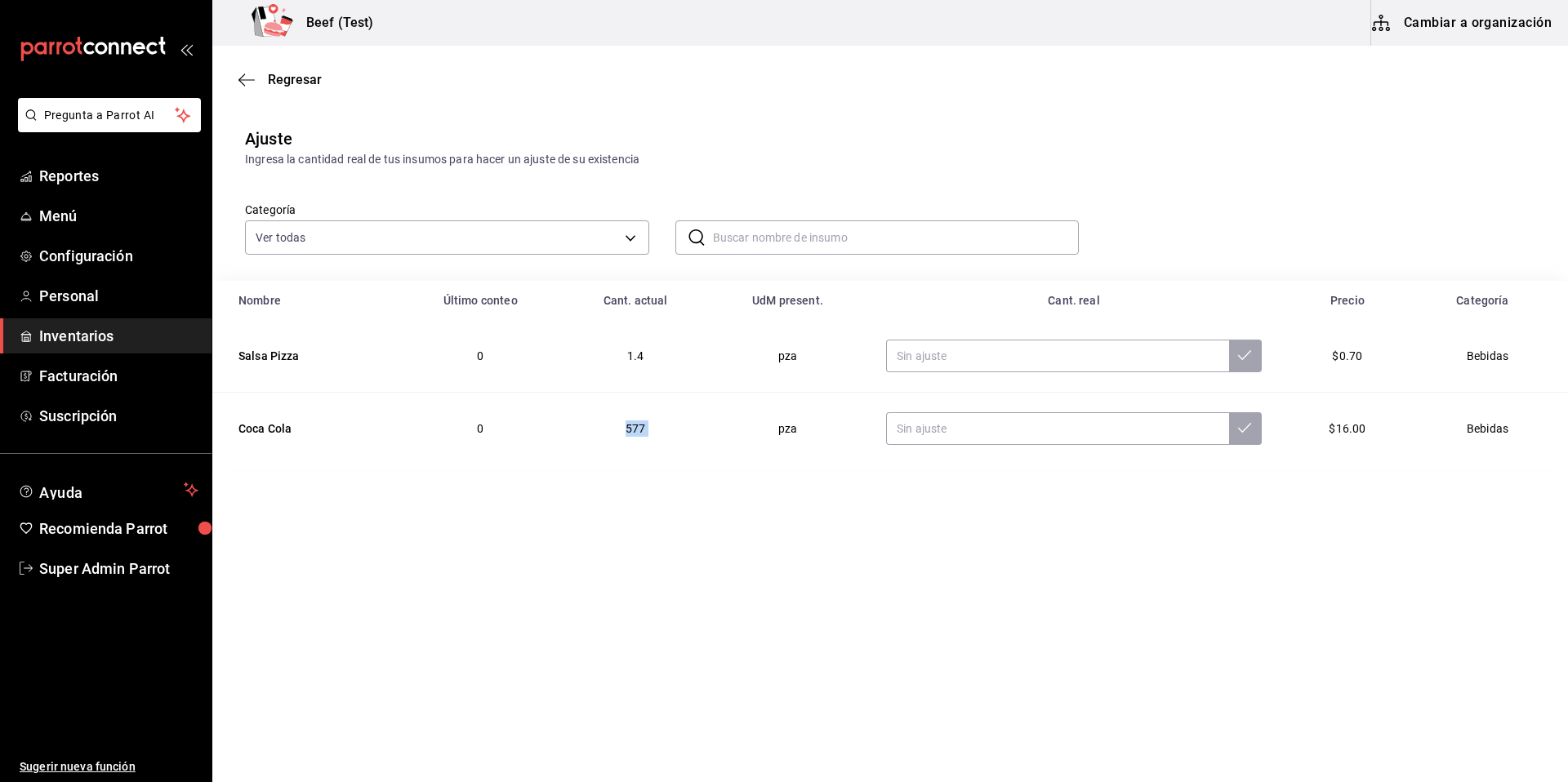 click on "577" at bounding box center [635, 429] 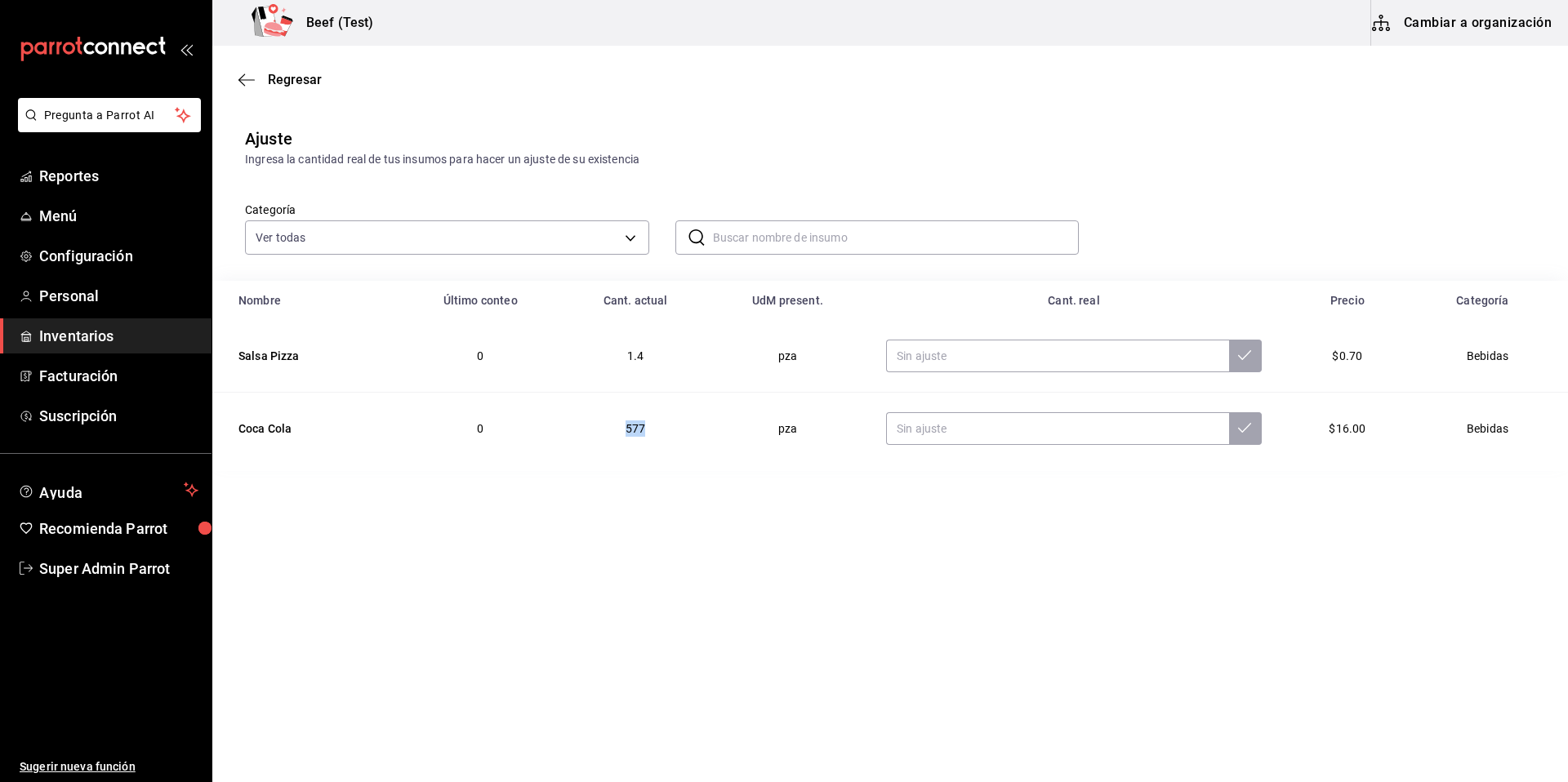 drag, startPoint x: 639, startPoint y: 429, endPoint x: 693, endPoint y: 429, distance: 54 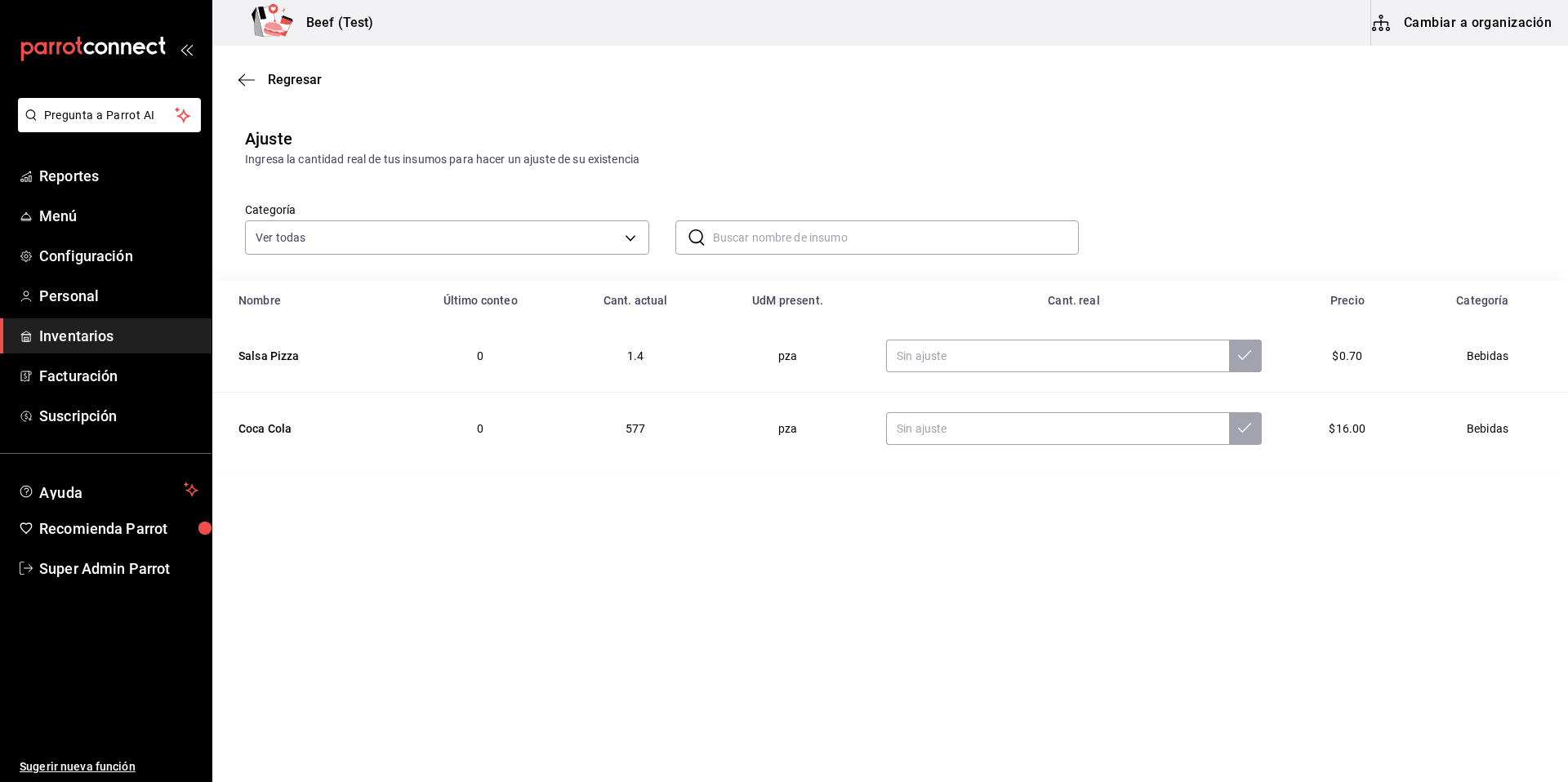 click on "Regresar Ajuste Ingresa la cantidad real de tus insumos para hacer un ajuste de su existencia Categoría Ver todas 471de76e-6d20-4c6c-984d-74ea9a4ba9e3 ​ ​ Nombre Último conteo Cant. actual UdM present. Cant. real Precio Categoría Salsa Pizza 0 1.4 pza $0.70 Bebidas Coca Cola 0 577 pza $16.00 Bebidas" at bounding box center (890, 367) 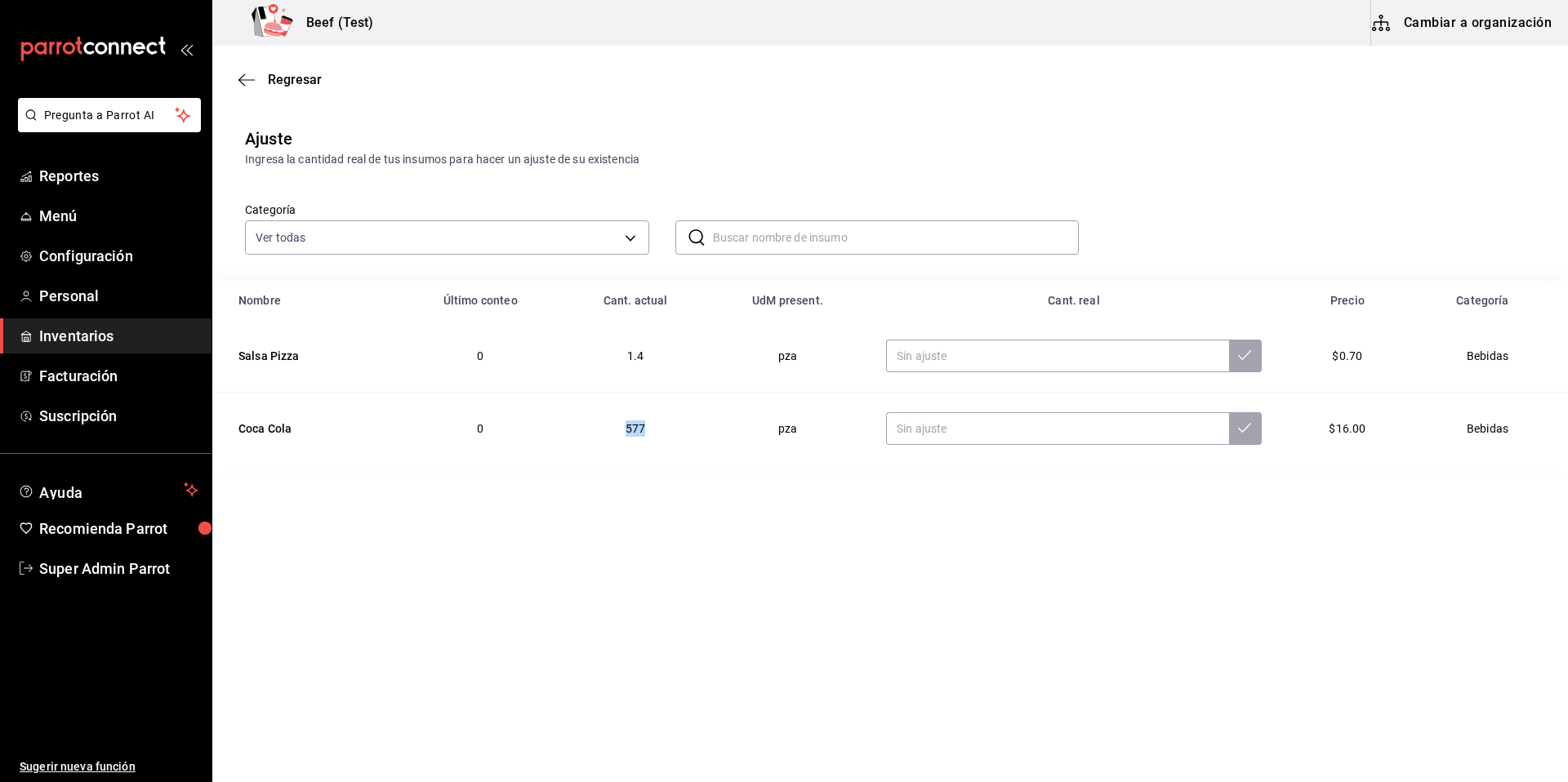 drag, startPoint x: 634, startPoint y: 424, endPoint x: 675, endPoint y: 436, distance: 42.72002 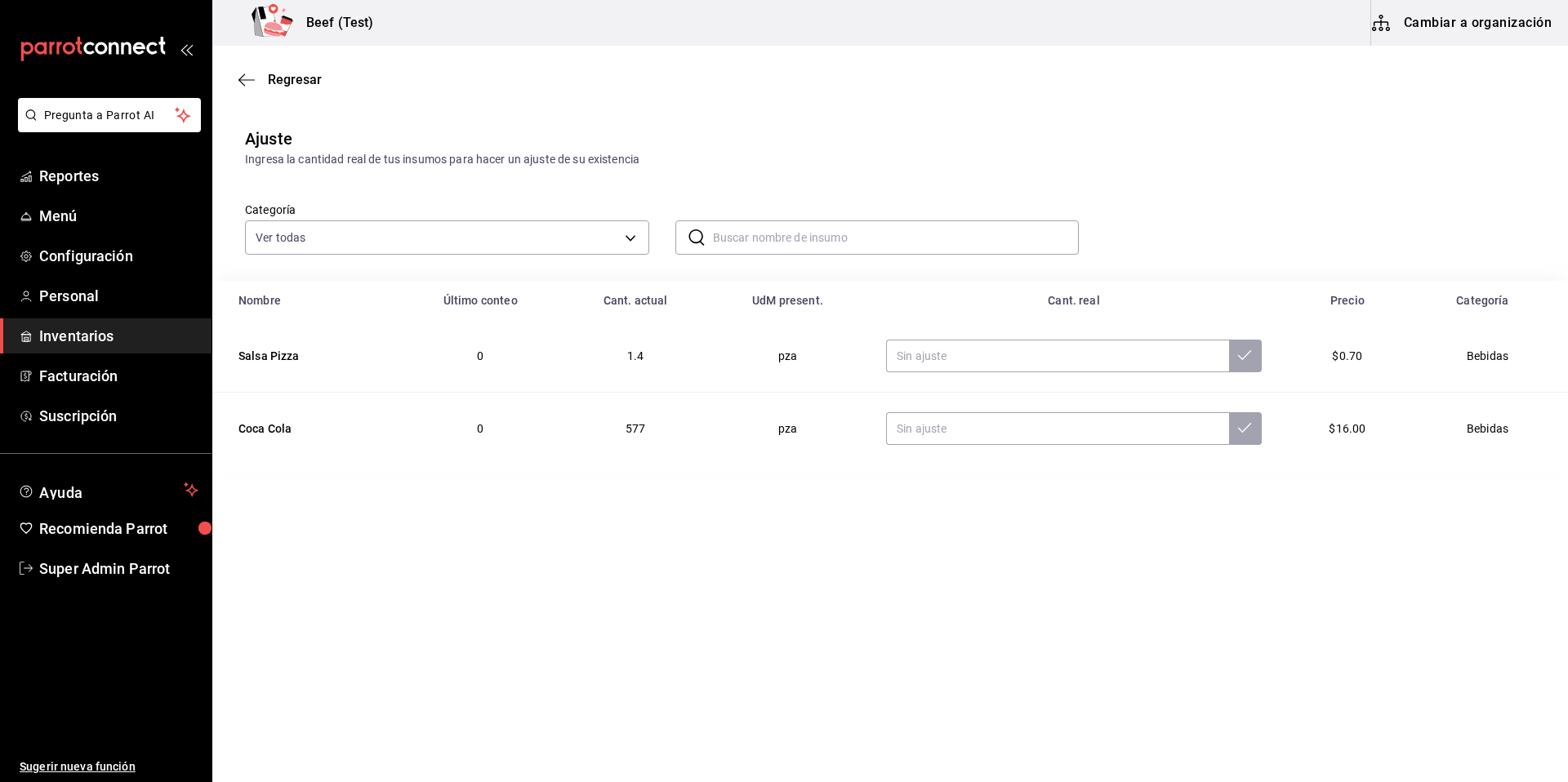 click on "Regresar Ajuste Ingresa la cantidad real de tus insumos para hacer un ajuste de su existencia Categoría Ver todas 471de76e-6d20-4c6c-984d-74ea9a4ba9e3 ​ ​ Nombre Último conteo Cant. actual UdM present. Cant. real Precio Categoría Salsa Pizza 0 1.4 pza $0.70 Bebidas Coca Cola 0 577 pza $16.00 Bebidas" at bounding box center (890, 367) 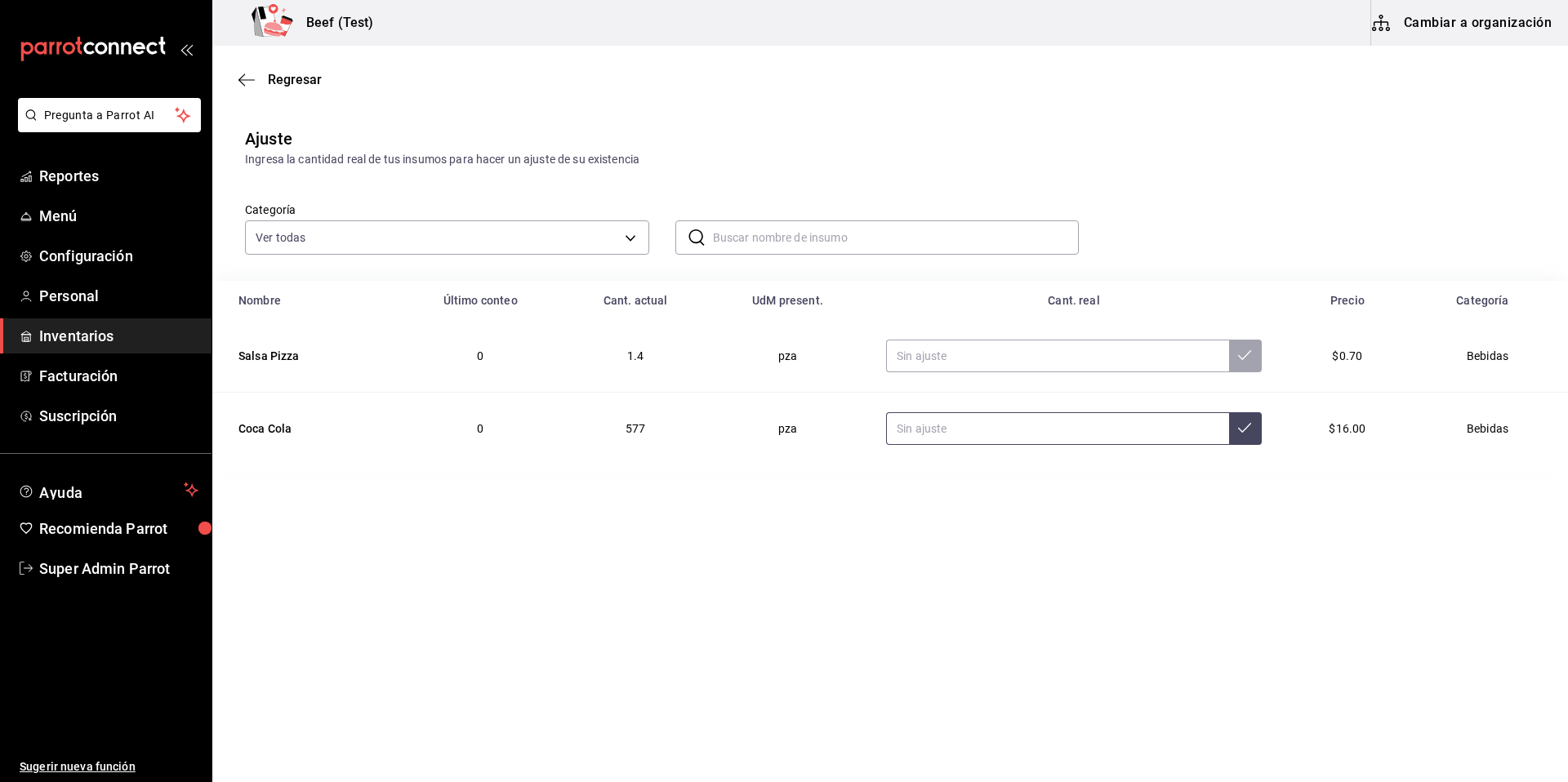 click at bounding box center (1058, 429) 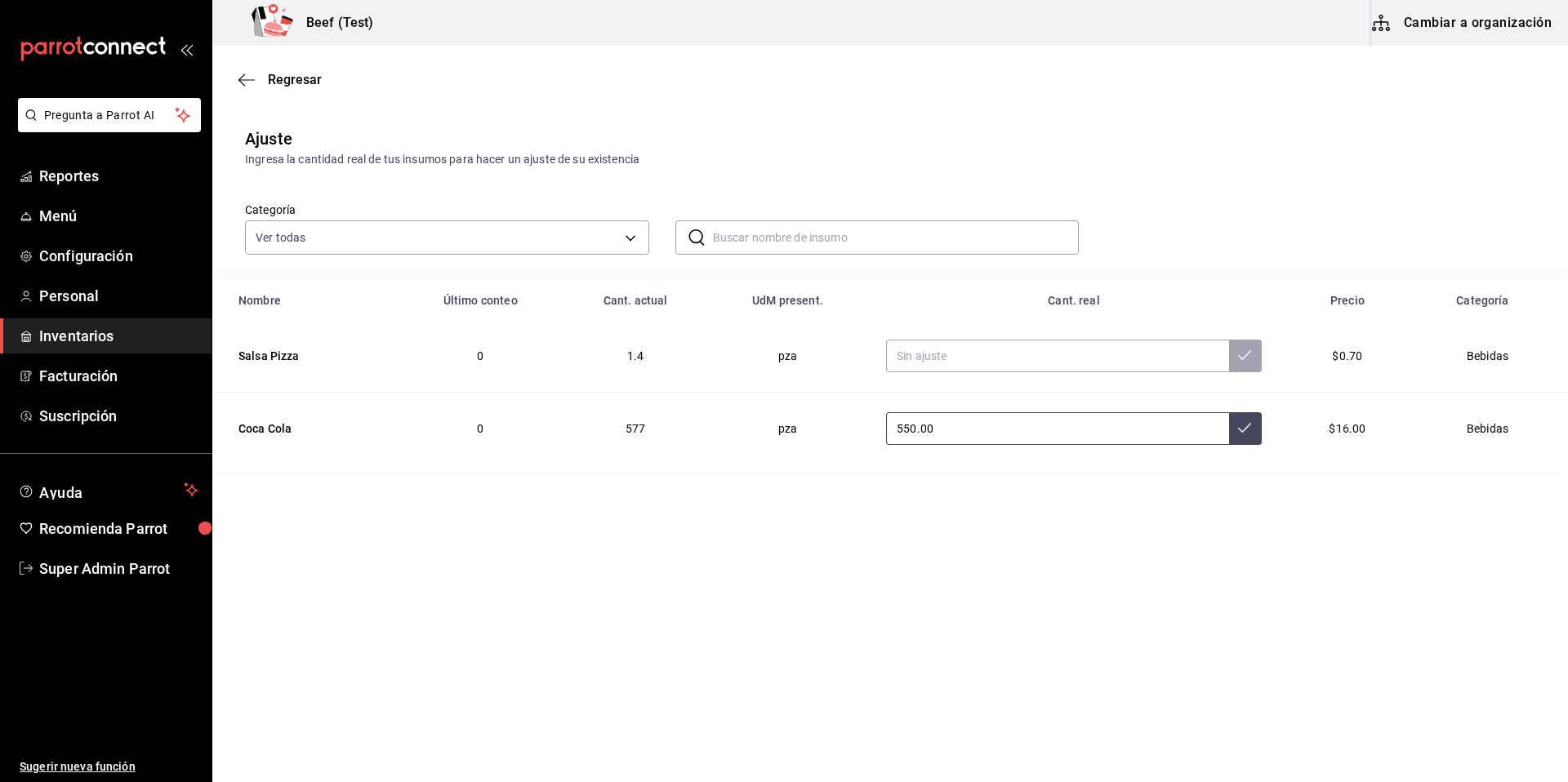 type on "550.00" 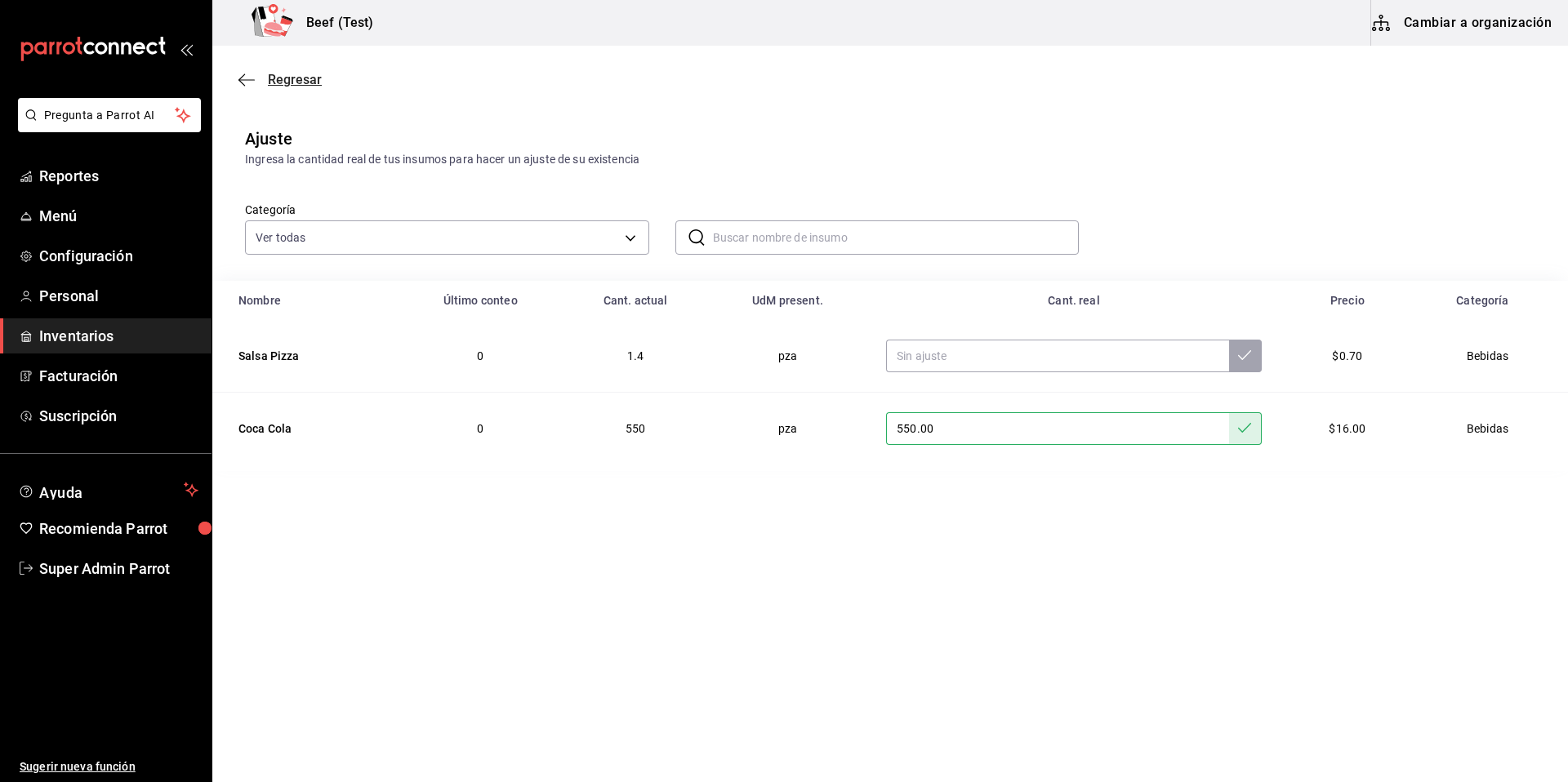 click on "Regresar" at bounding box center (295, 79) 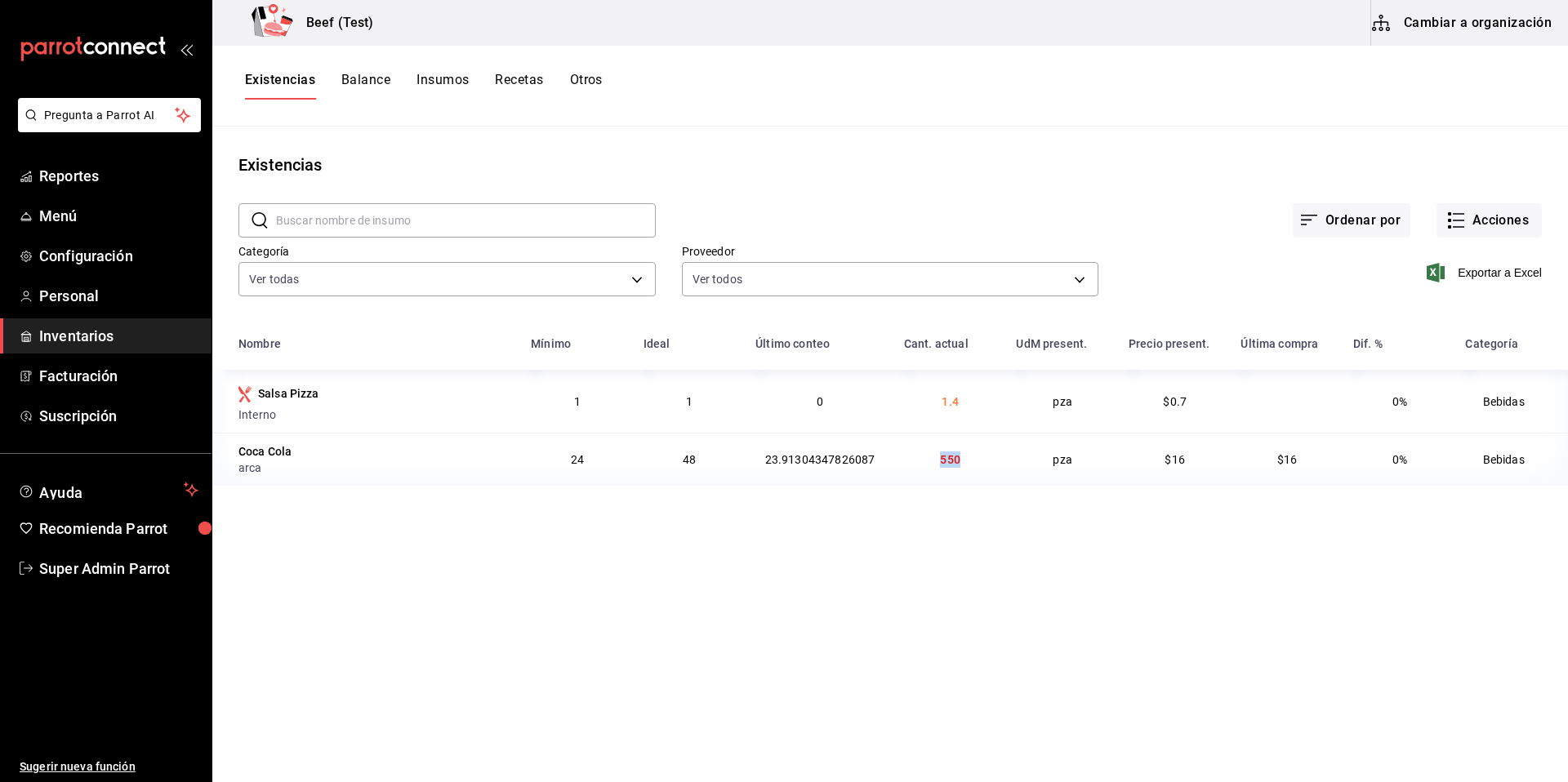 drag, startPoint x: 929, startPoint y: 457, endPoint x: 981, endPoint y: 457, distance: 52 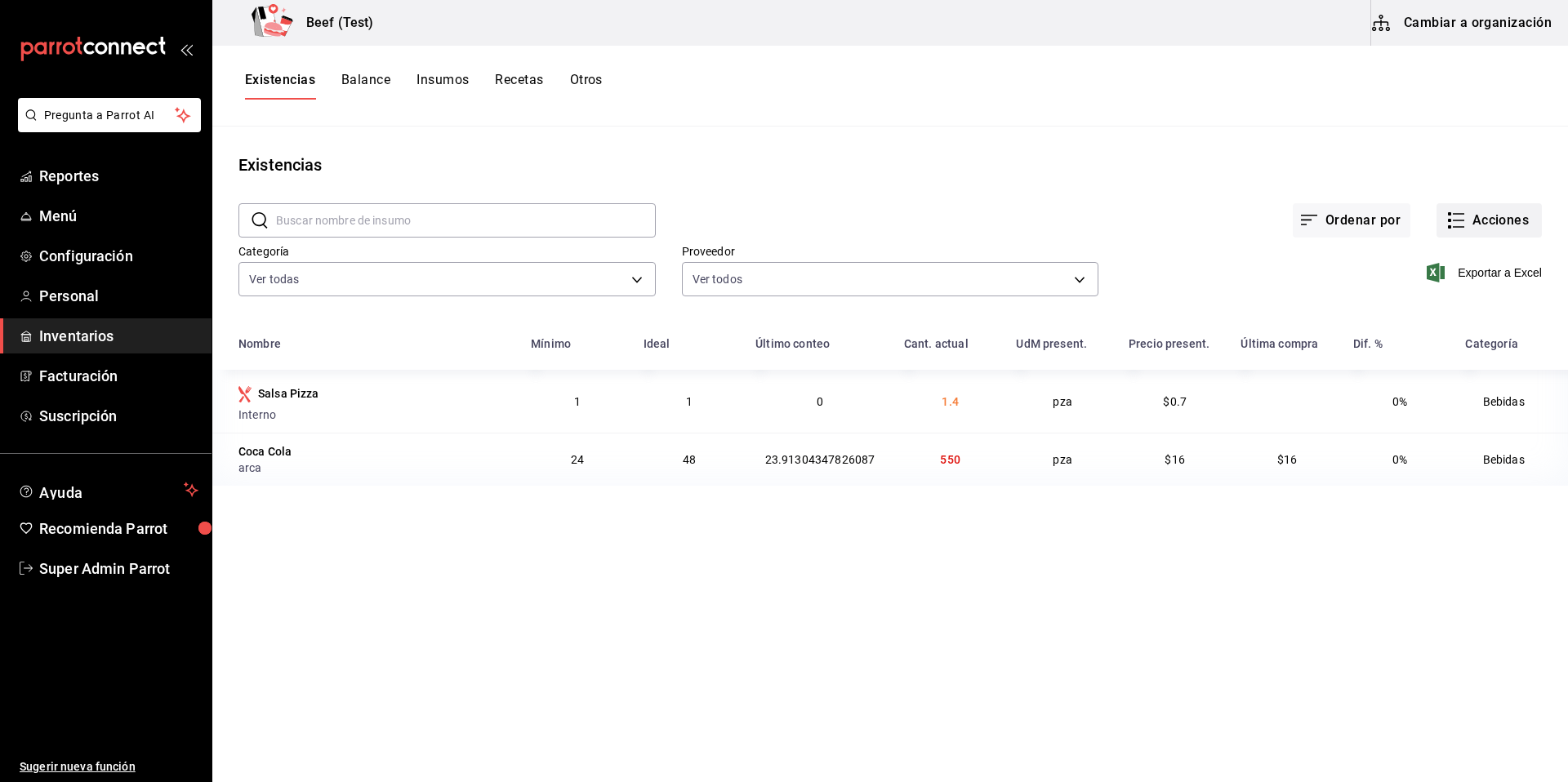 click on "Acciones" at bounding box center [1489, 220] 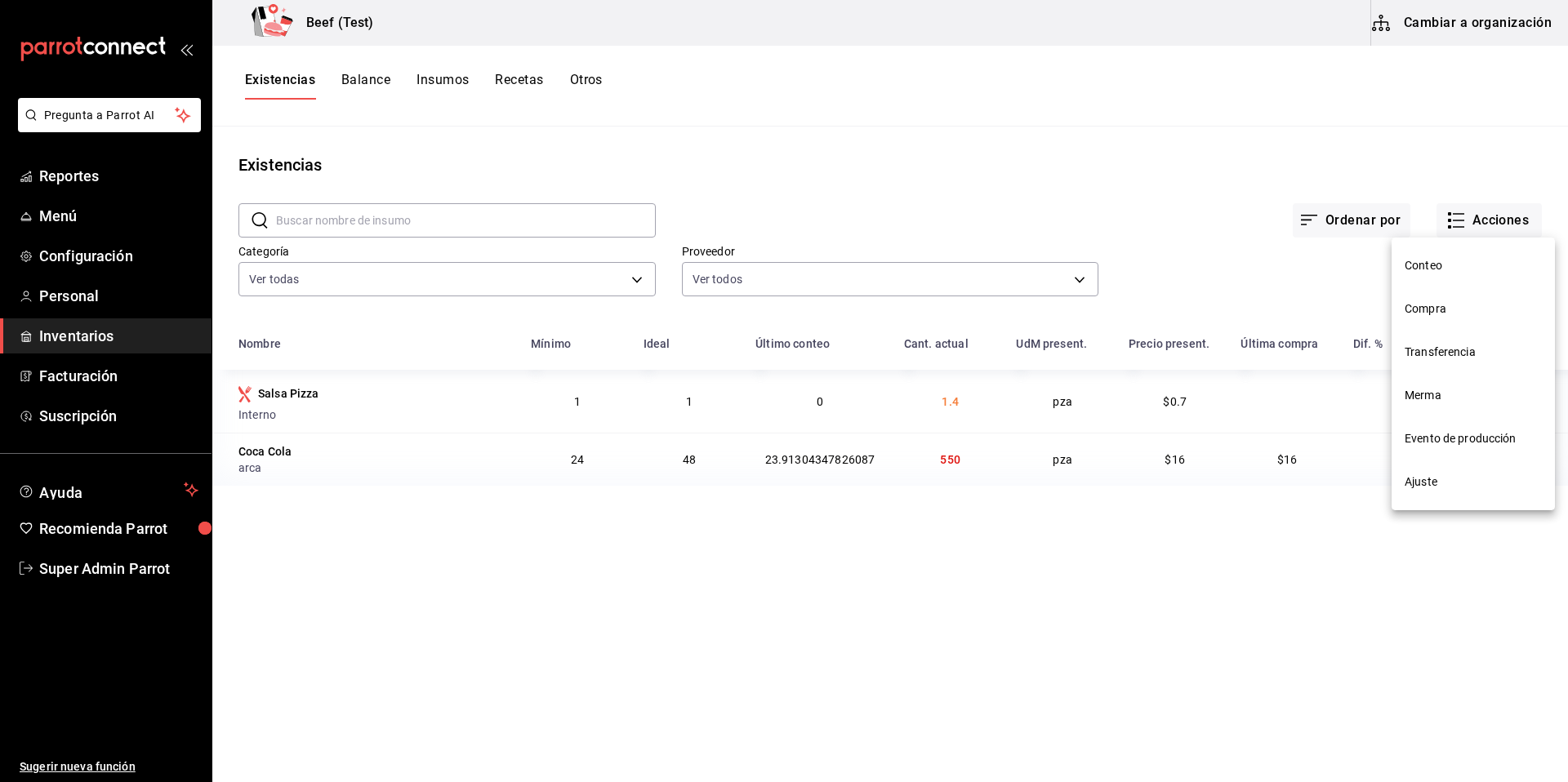 click at bounding box center [784, 391] 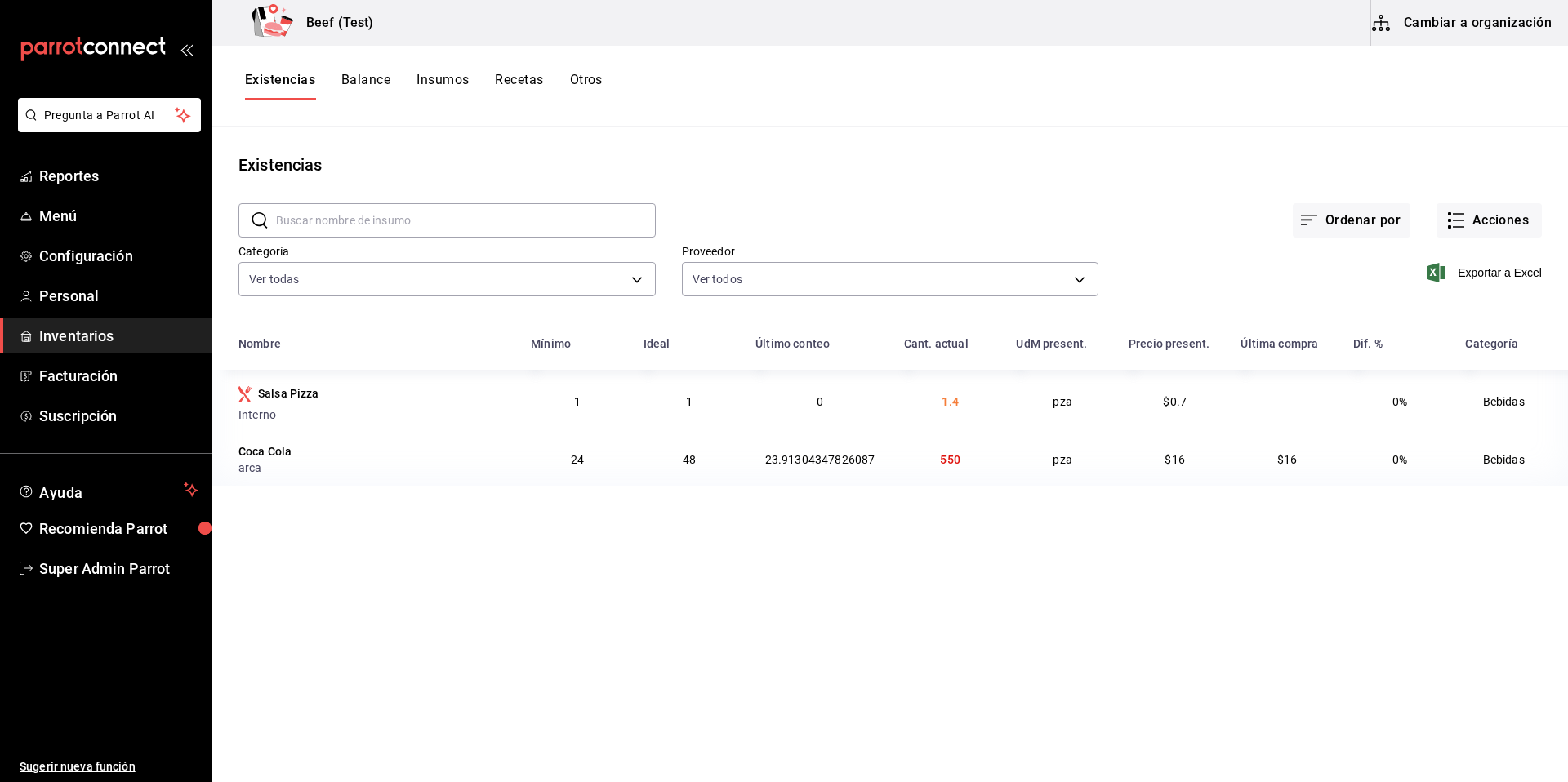 click on "Otros" at bounding box center [586, 86] 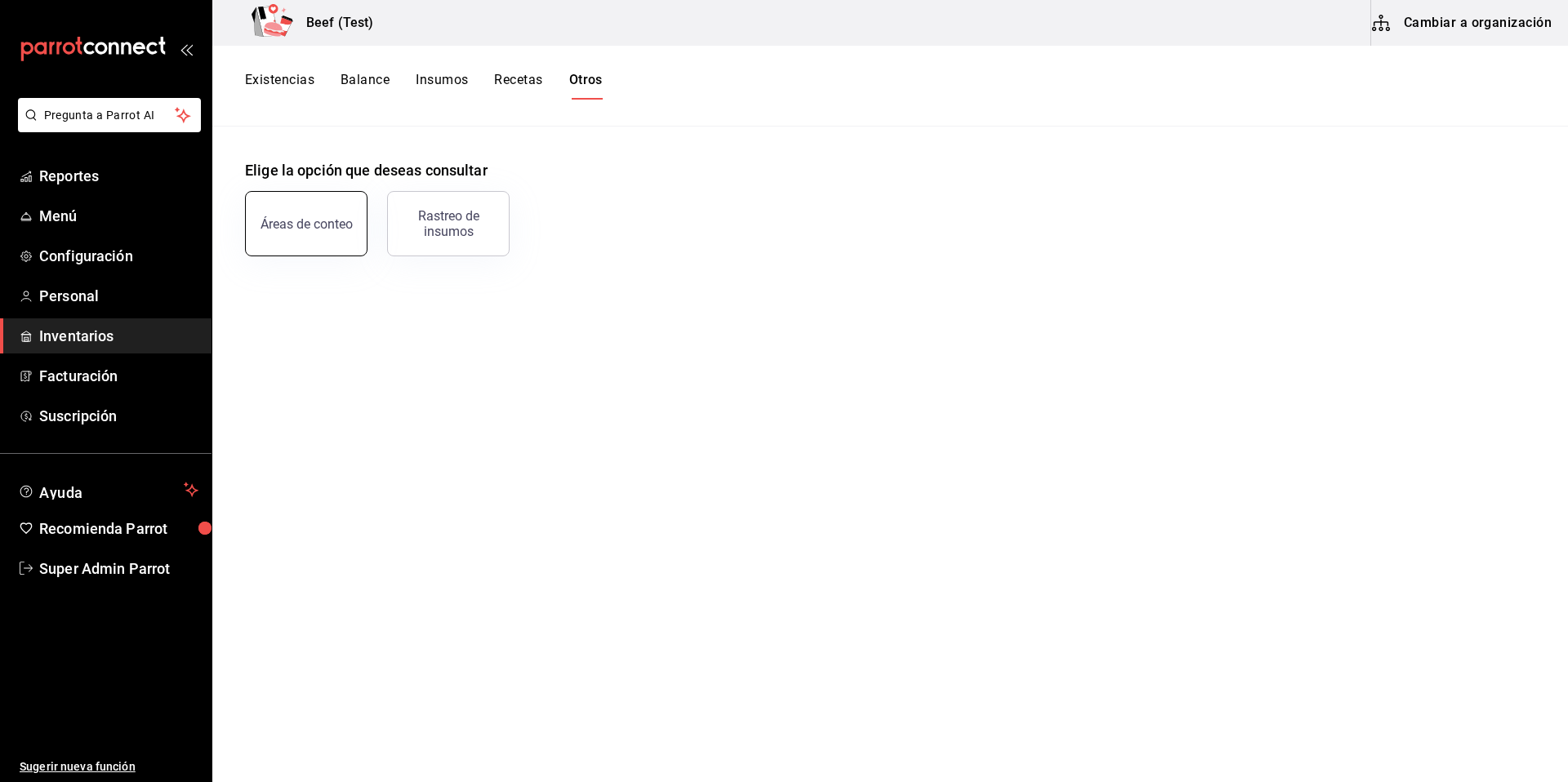 click on "Áreas de conteo" at bounding box center [306, 224] 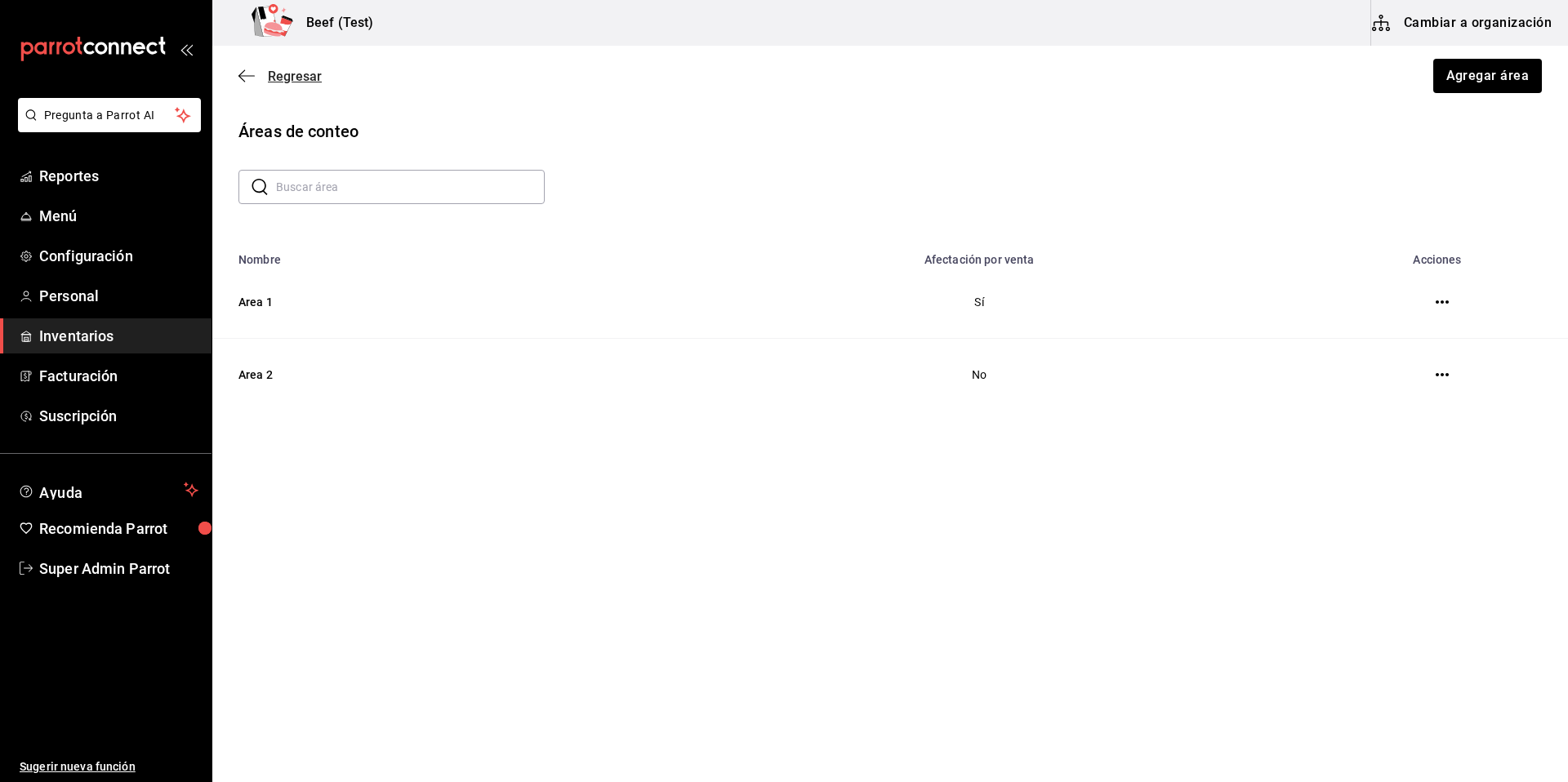click on "Regresar" at bounding box center (295, 76) 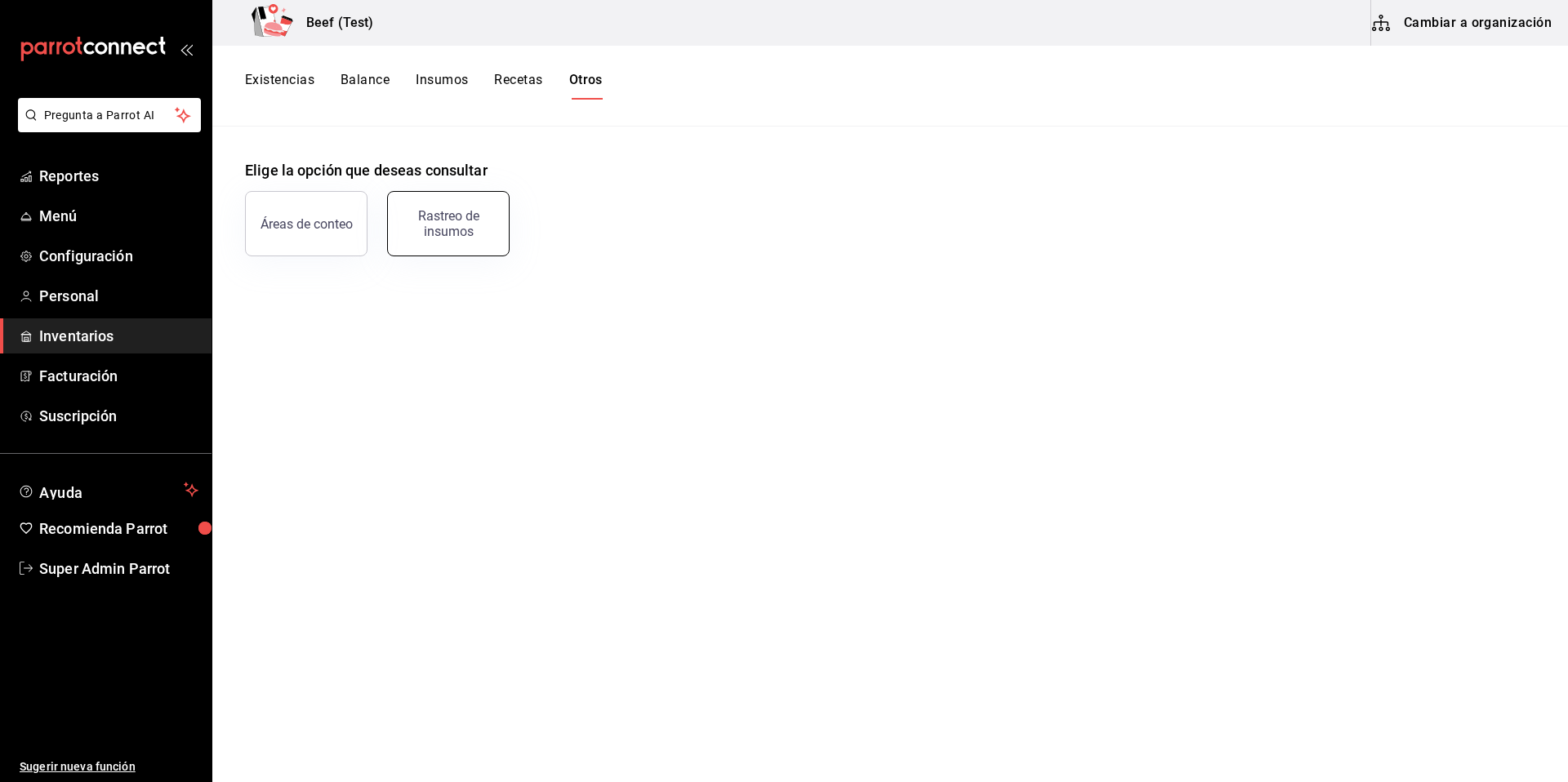 click on "Rastreo de insumos" at bounding box center [448, 224] 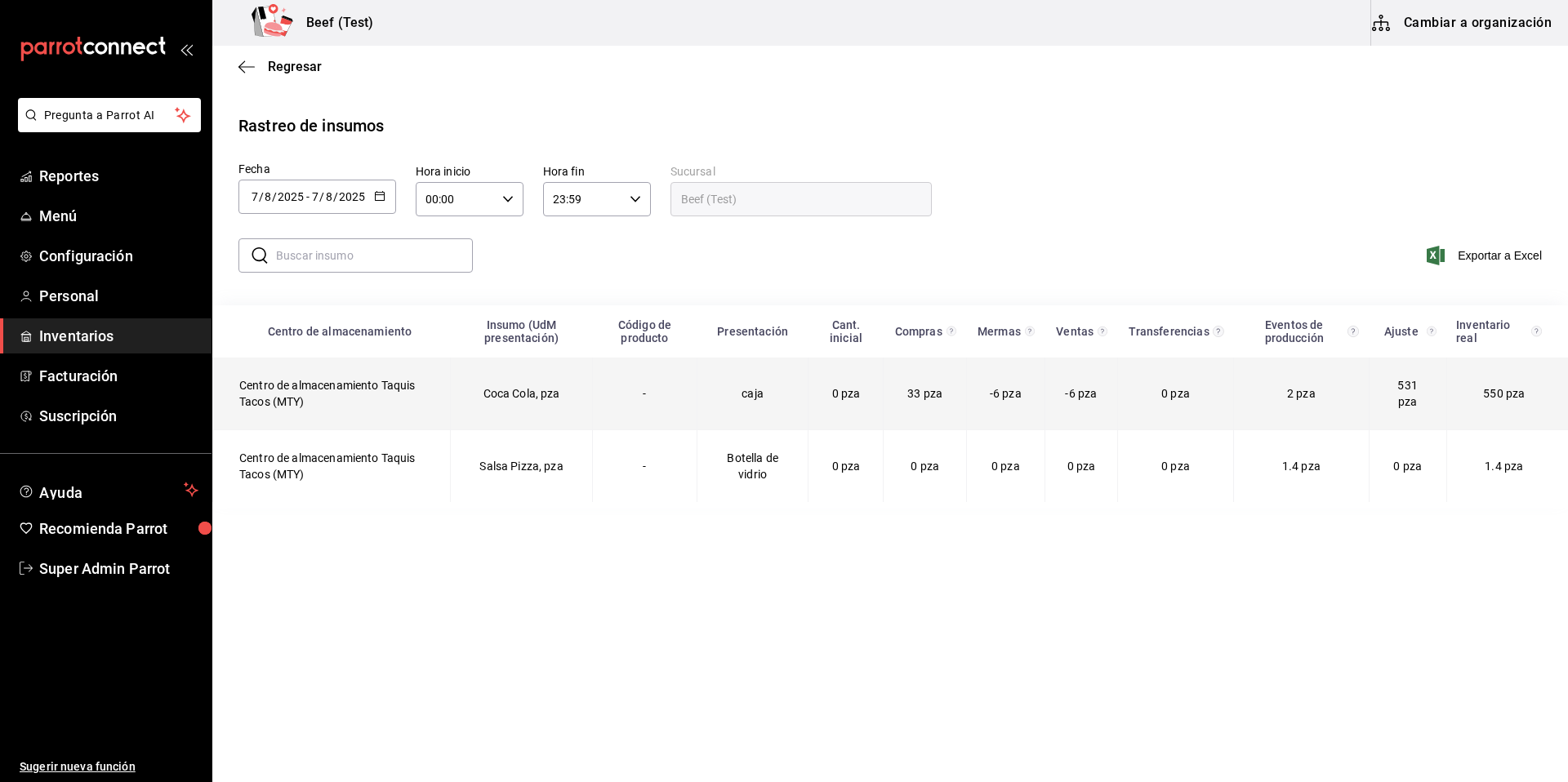 click on "Coca Cola, pza" at bounding box center (522, 393) 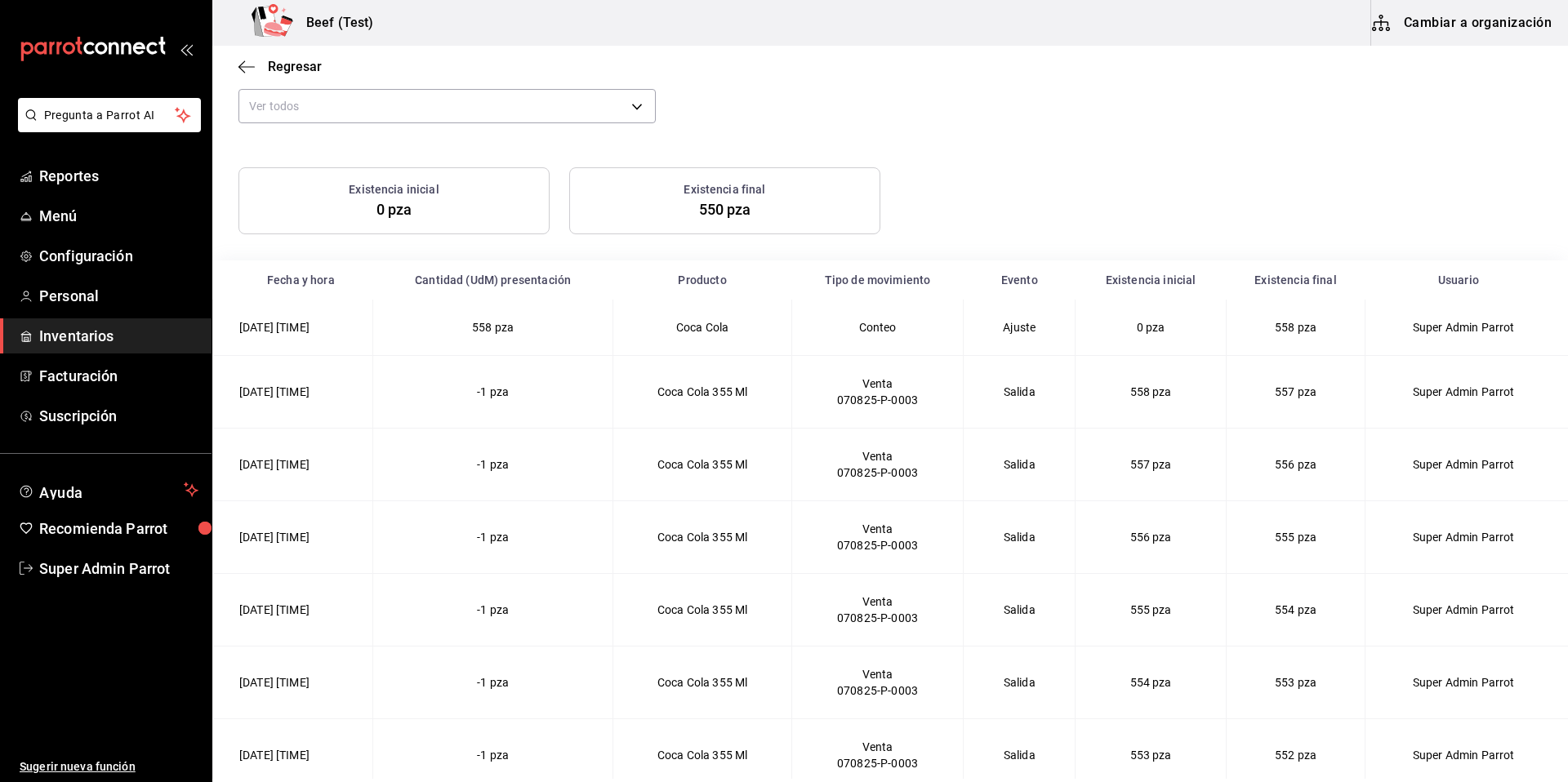scroll, scrollTop: 9, scrollLeft: 0, axis: vertical 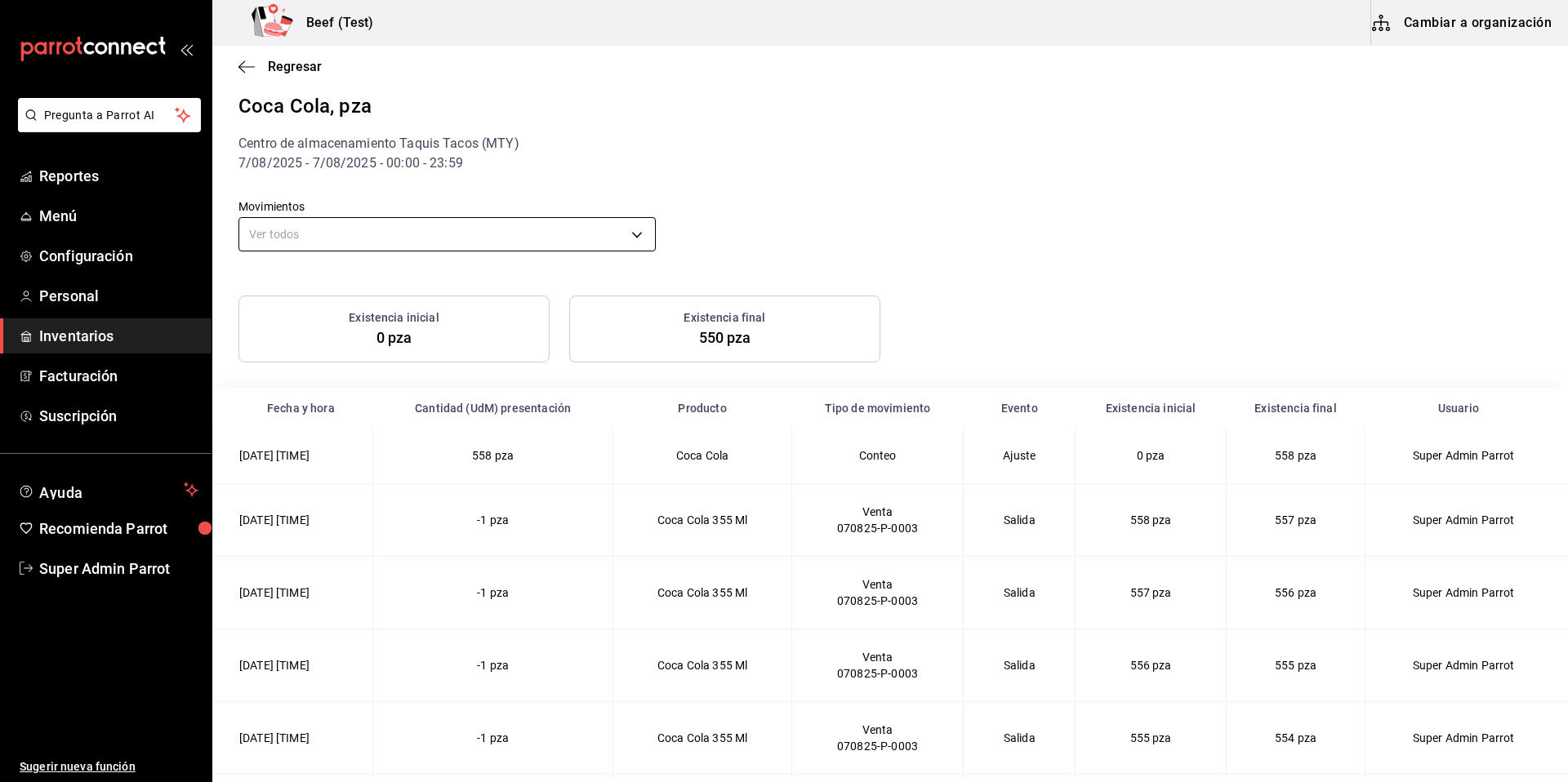 click on "Pregunta a Parrot AI Reportes   Menú   Configuración   Personal   Inventarios   Facturación   Suscripción   Ayuda Recomienda Parrot   Super Admin Parrot   Sugerir nueva función   Beef (Test) Cambiar a organización Regresar Coca Cola, pza Centro de almacenamiento Taquis Tacos (MTY) 7/08/2025 - 7/08/2025 - 00:00 - 23:59 Movimientos Ver todos default Existencia inicial 0 pza Existencia final 550 pza Fecha y hora Cantidad (UdM) presentación Producto Tipo de movimiento Evento Existencia inicial Existencia final Usuario 7/08/2025 11:38 AM 558 pza Coca Cola Conteo Ajuste 0 pza 558 pza Super Admin Parrot 7/08/2025 11:40 AM -1 pza Coca Cola 355 Ml Venta 070825-P-0003 Salida 558 pza 557 pza Super Admin Parrot 7/08/2025 11:40 AM -1 pza Coca Cola 355 Ml Venta 070825-P-0003 Salida 557 pza 556 pza Super Admin Parrot 7/08/2025 11:40 AM -1 pza Coca Cola 355 Ml Venta 070825-P-0003 Salida 556 pza 555 pza Super Admin Parrot 7/08/2025 11:40 AM -1 pza Coca Cola 355 Ml Venta 070825-P-0003 Salida 555 pza 554 pza -1 pza Venta" at bounding box center [784, 389] 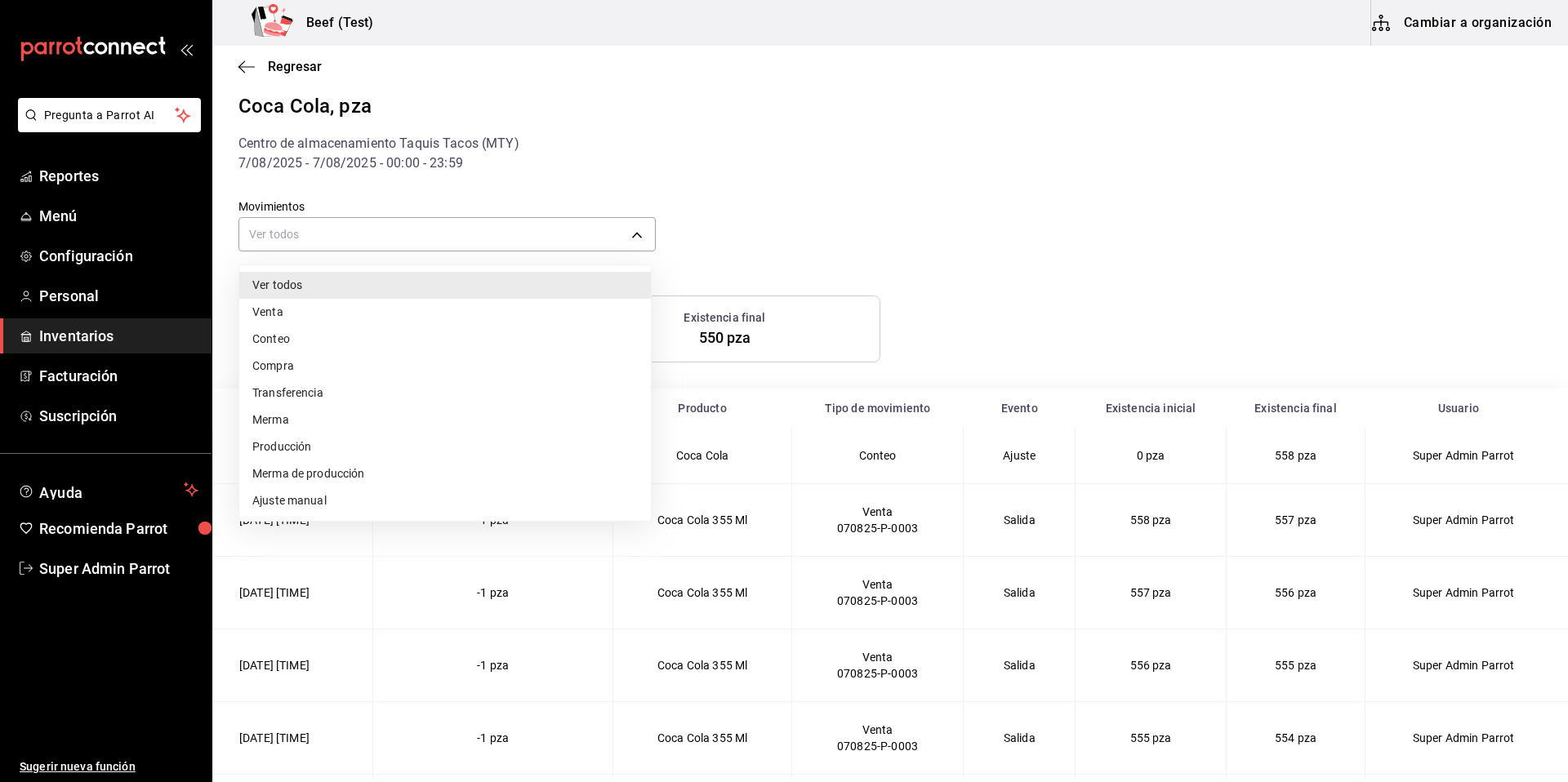 click at bounding box center (784, 391) 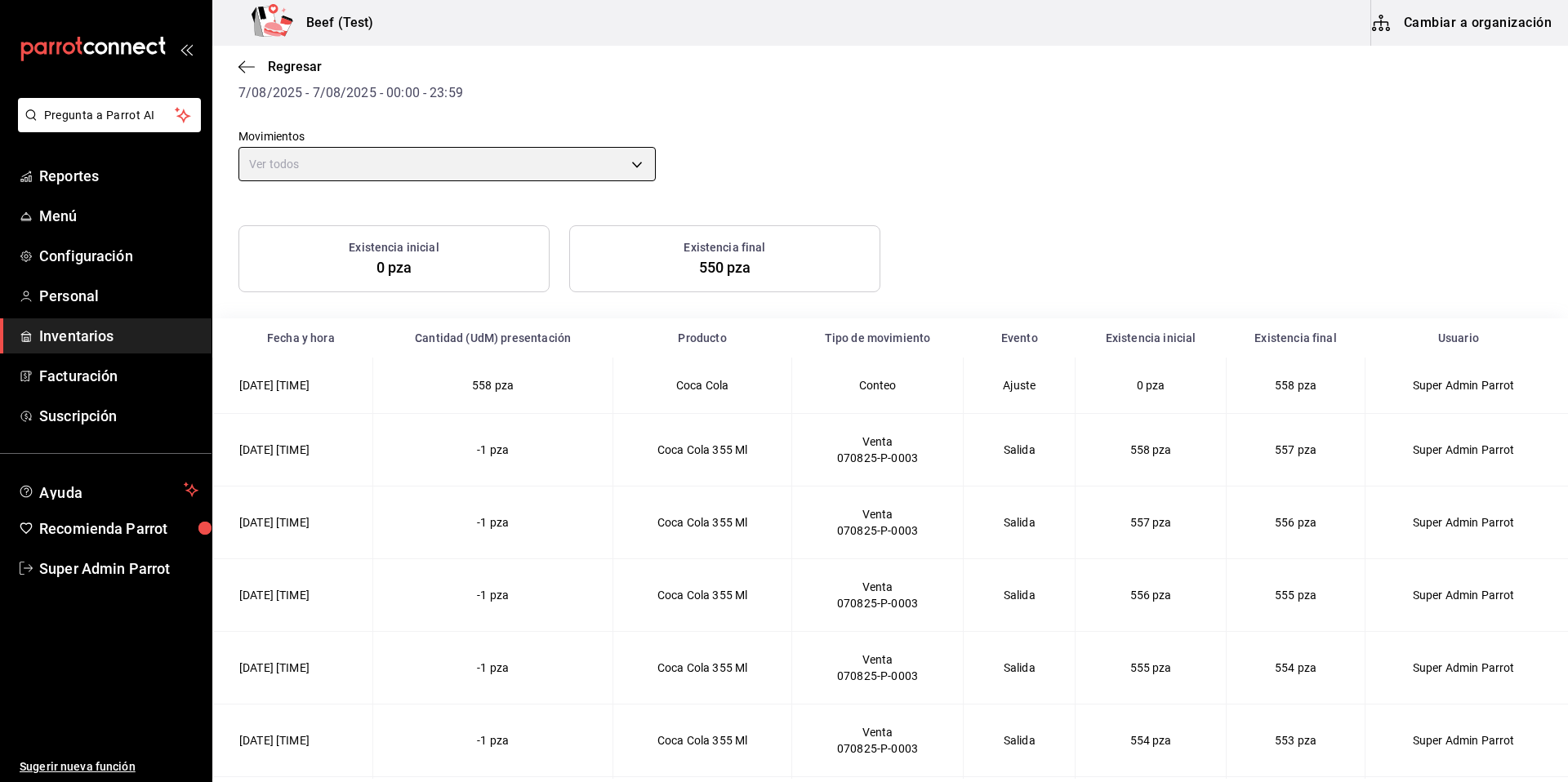 scroll, scrollTop: 159, scrollLeft: 0, axis: vertical 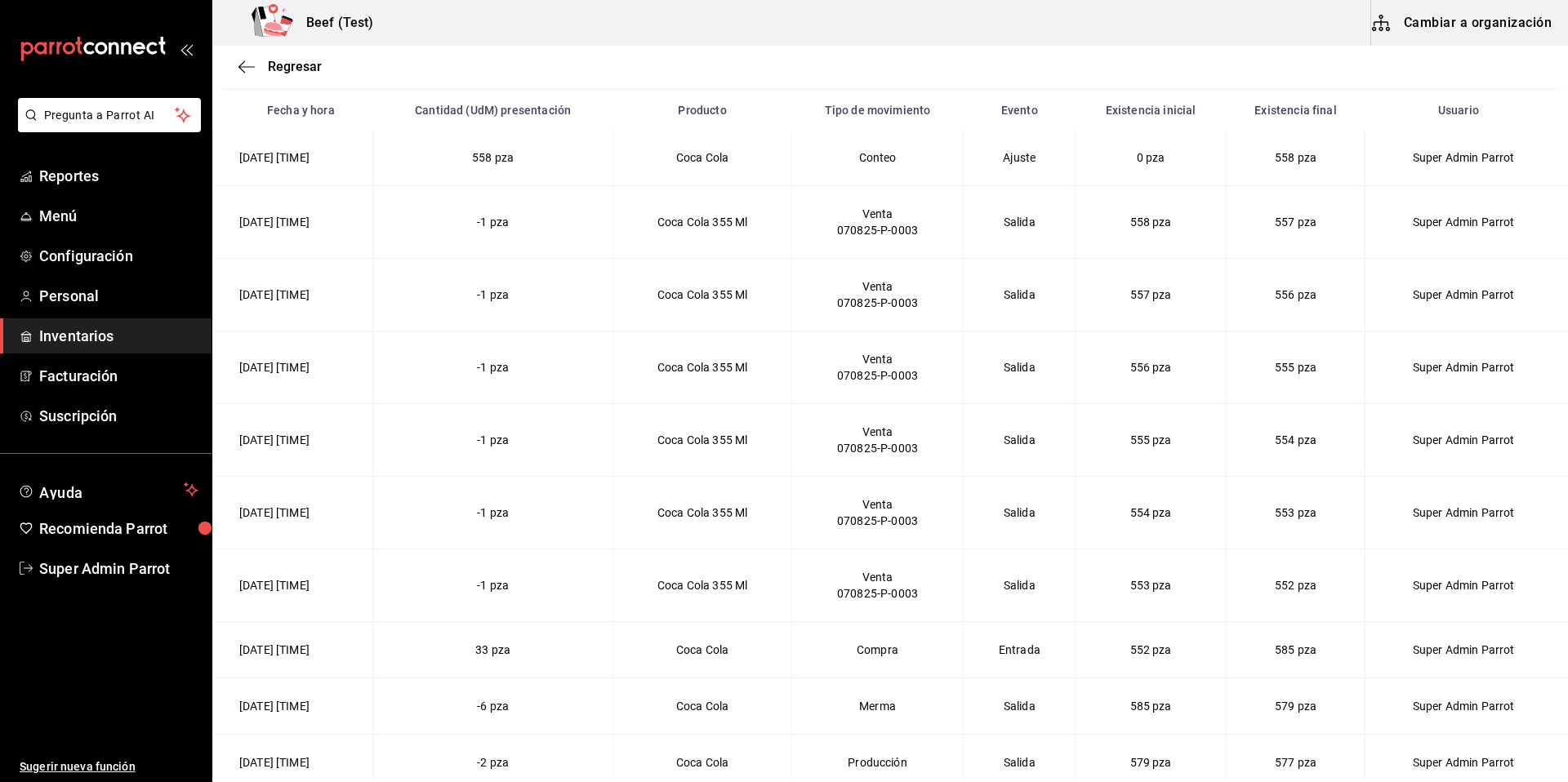 drag, startPoint x: 244, startPoint y: 161, endPoint x: 451, endPoint y: 158, distance: 207.02174 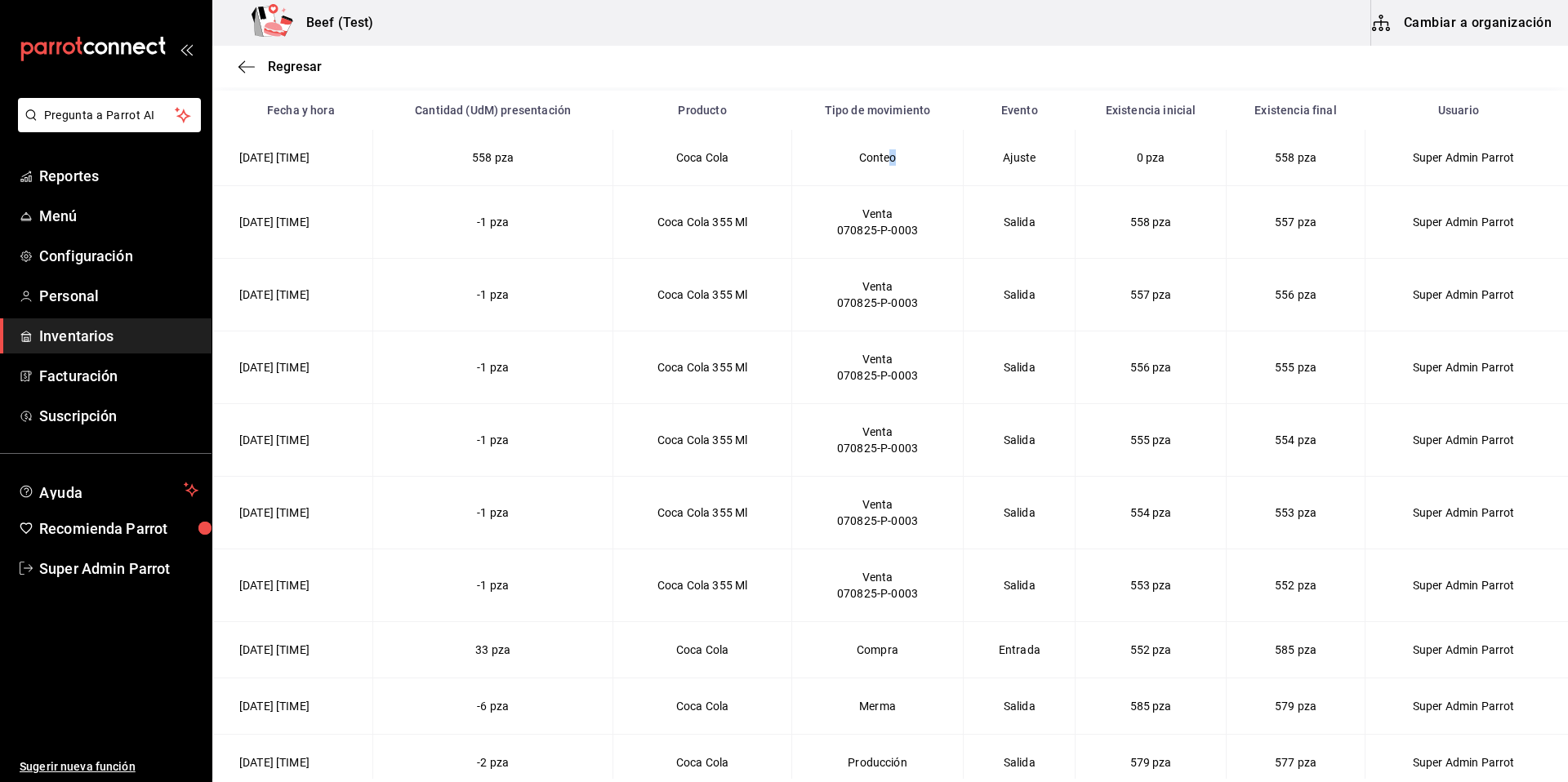 drag, startPoint x: 915, startPoint y: 158, endPoint x: 1022, endPoint y: 154, distance: 107.0747 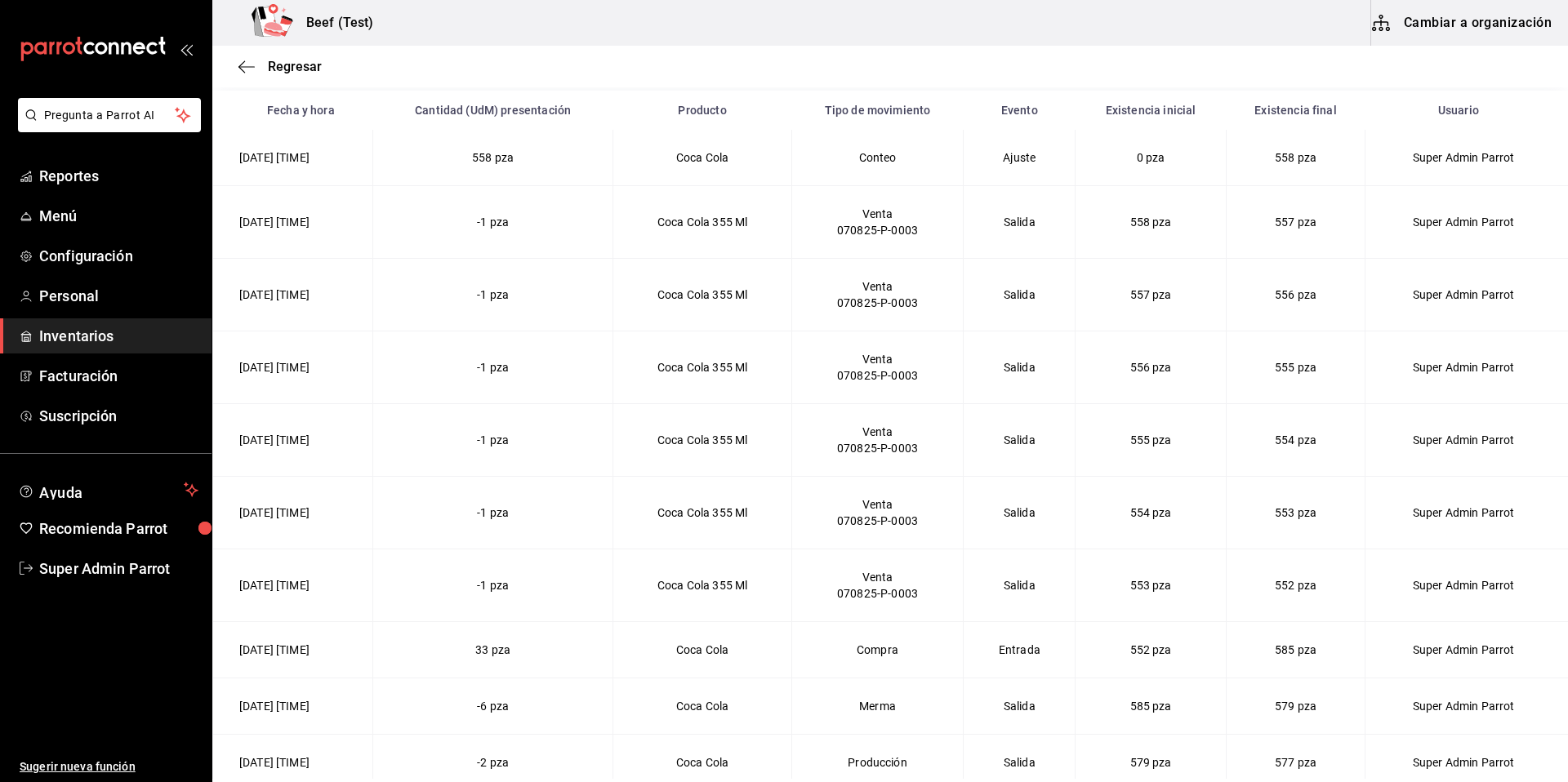 click on "0 pza" at bounding box center [1151, 158] 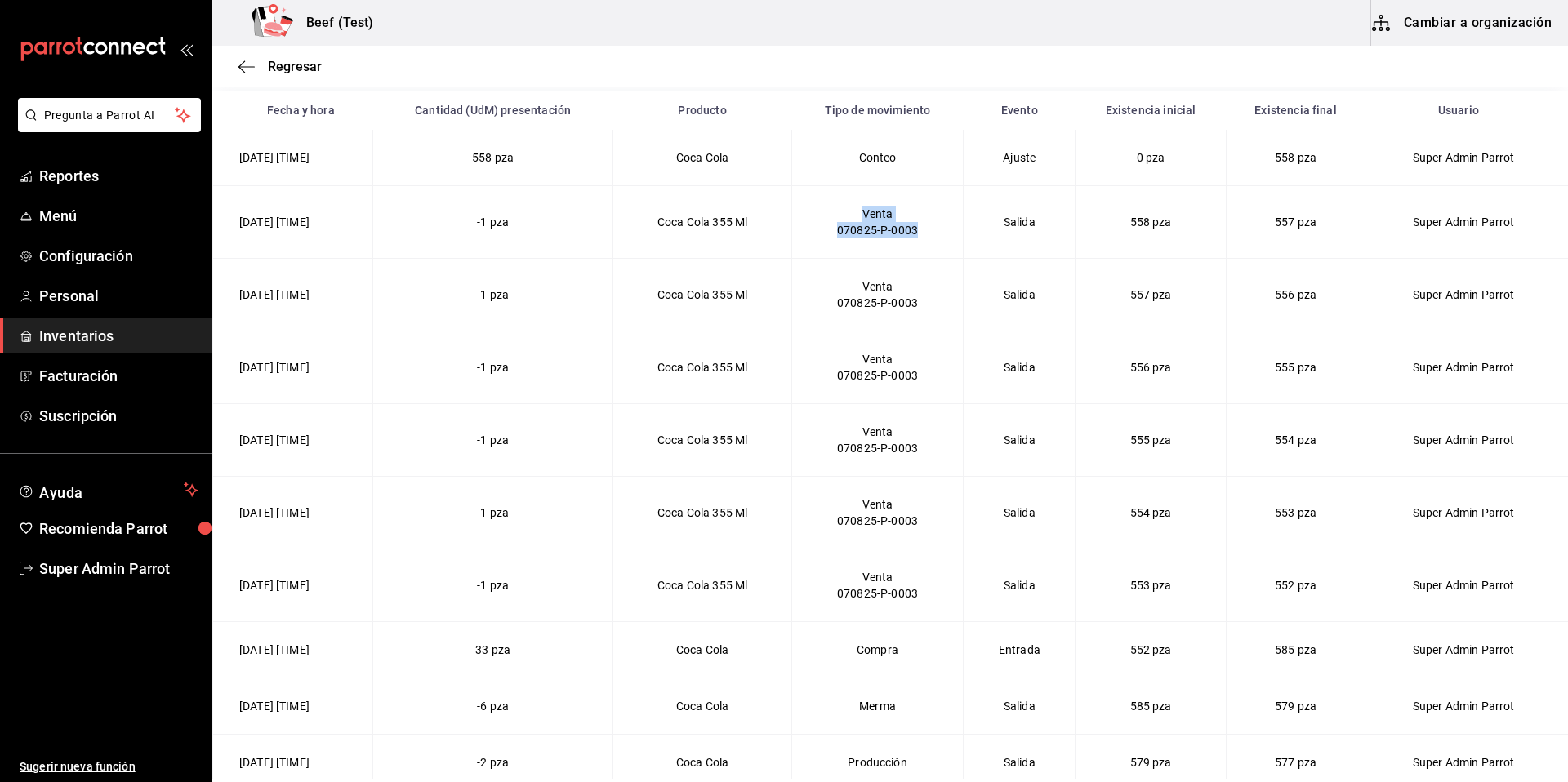 drag, startPoint x: 871, startPoint y: 215, endPoint x: 956, endPoint y: 228, distance: 85.98837 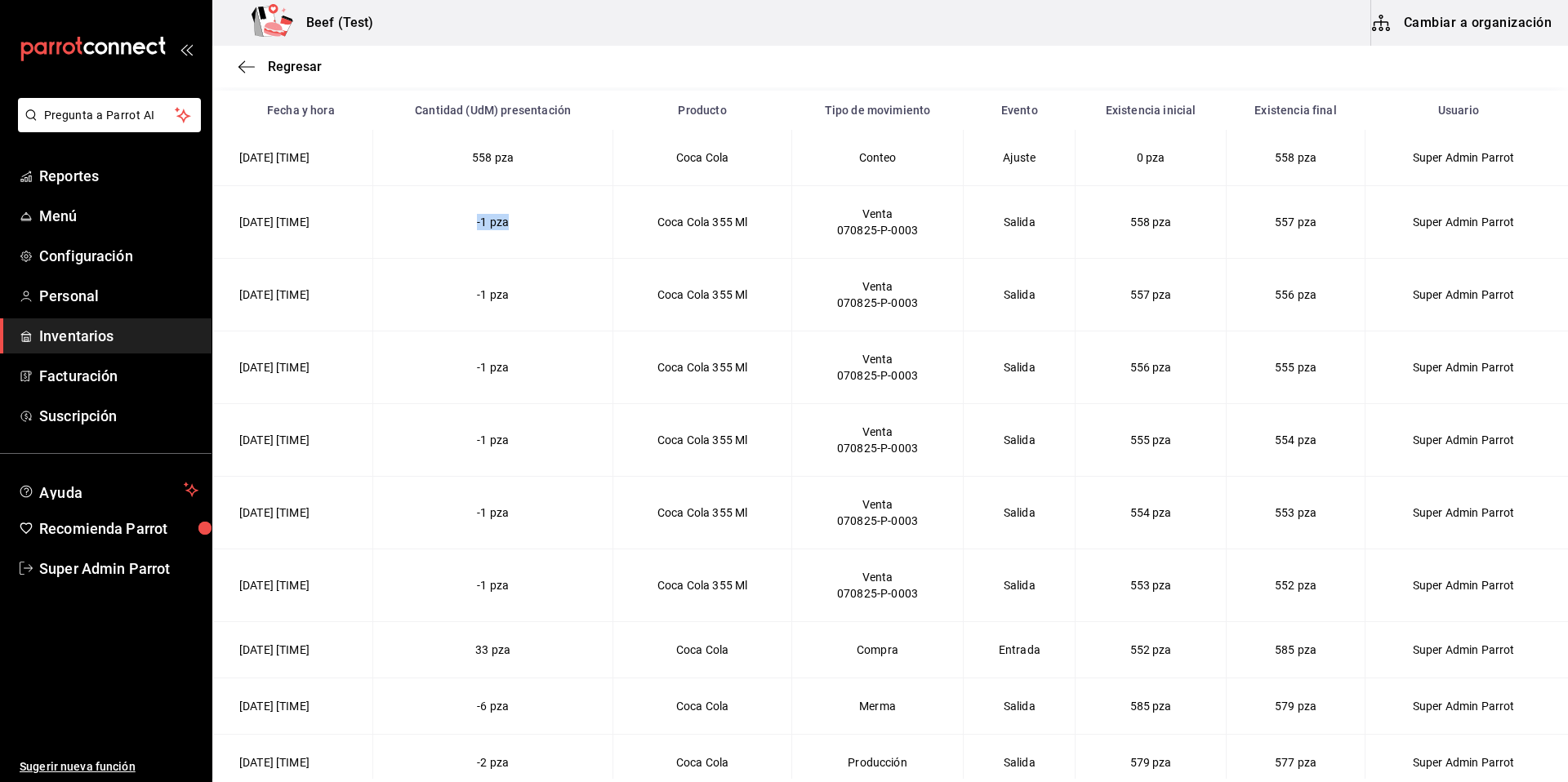 drag, startPoint x: 513, startPoint y: 217, endPoint x: 589, endPoint y: 241, distance: 79.69944 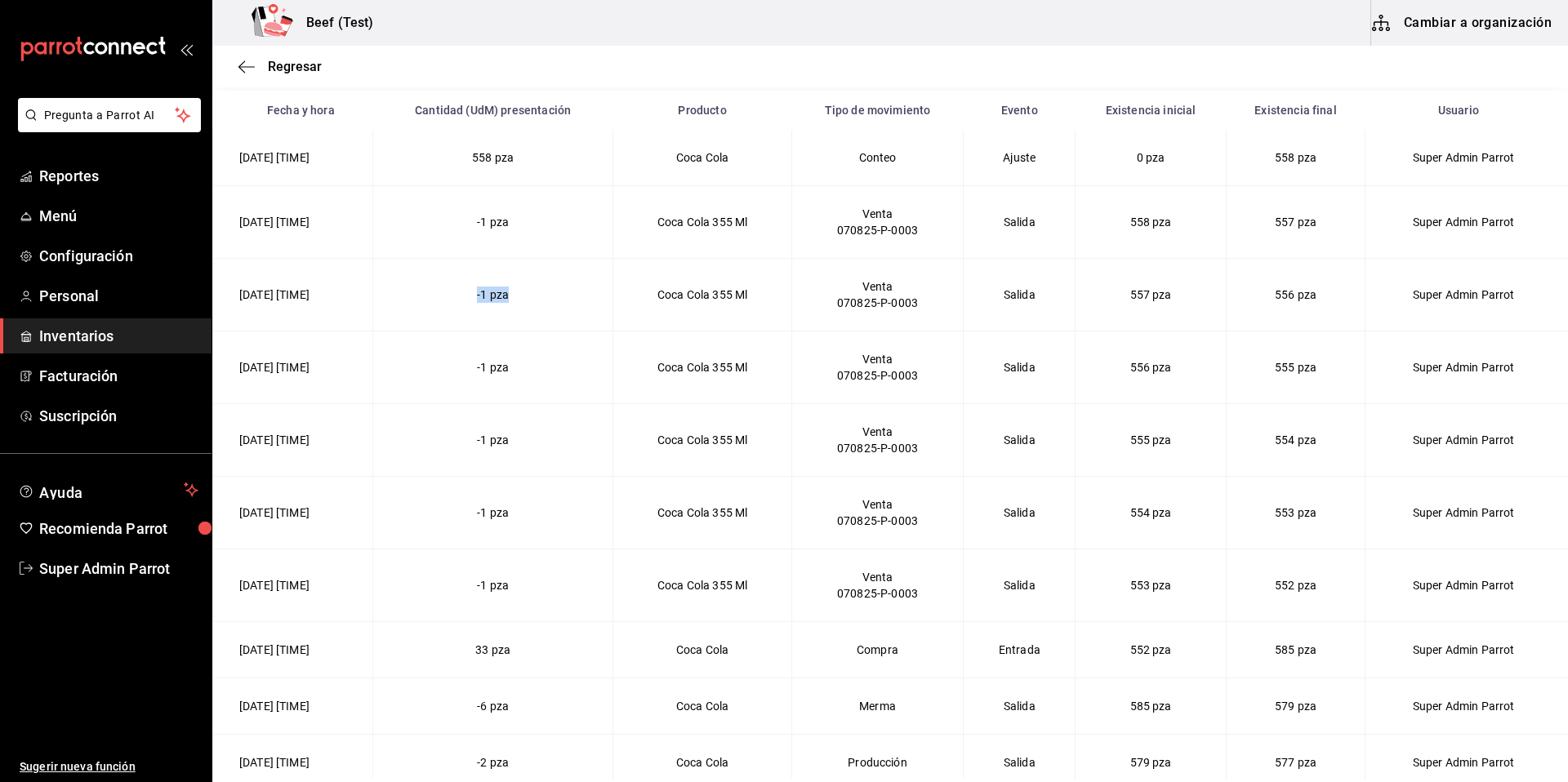 drag, startPoint x: 502, startPoint y: 299, endPoint x: 691, endPoint y: 295, distance: 189.04232 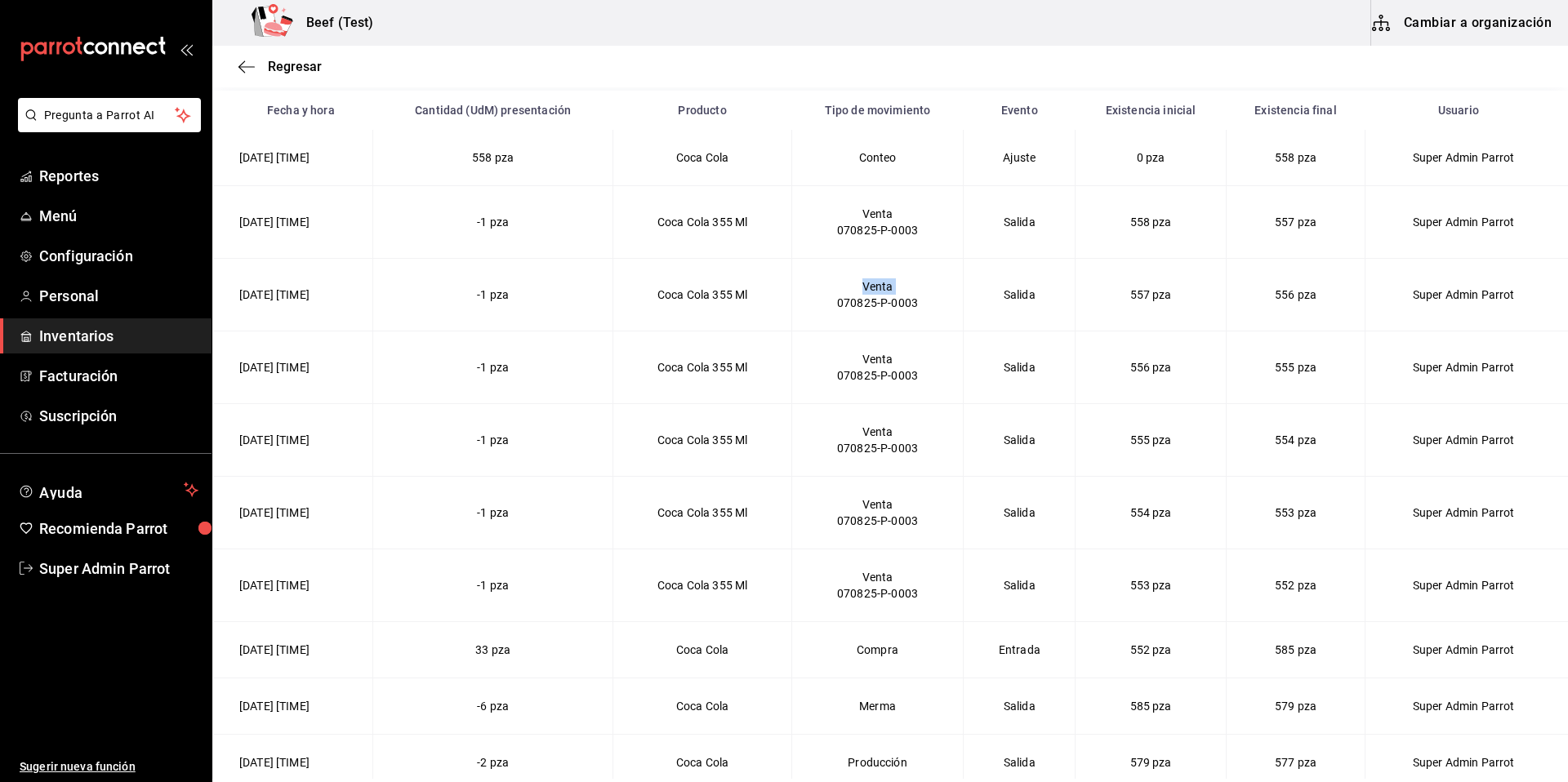 drag, startPoint x: 879, startPoint y: 285, endPoint x: 952, endPoint y: 295, distance: 73.68175 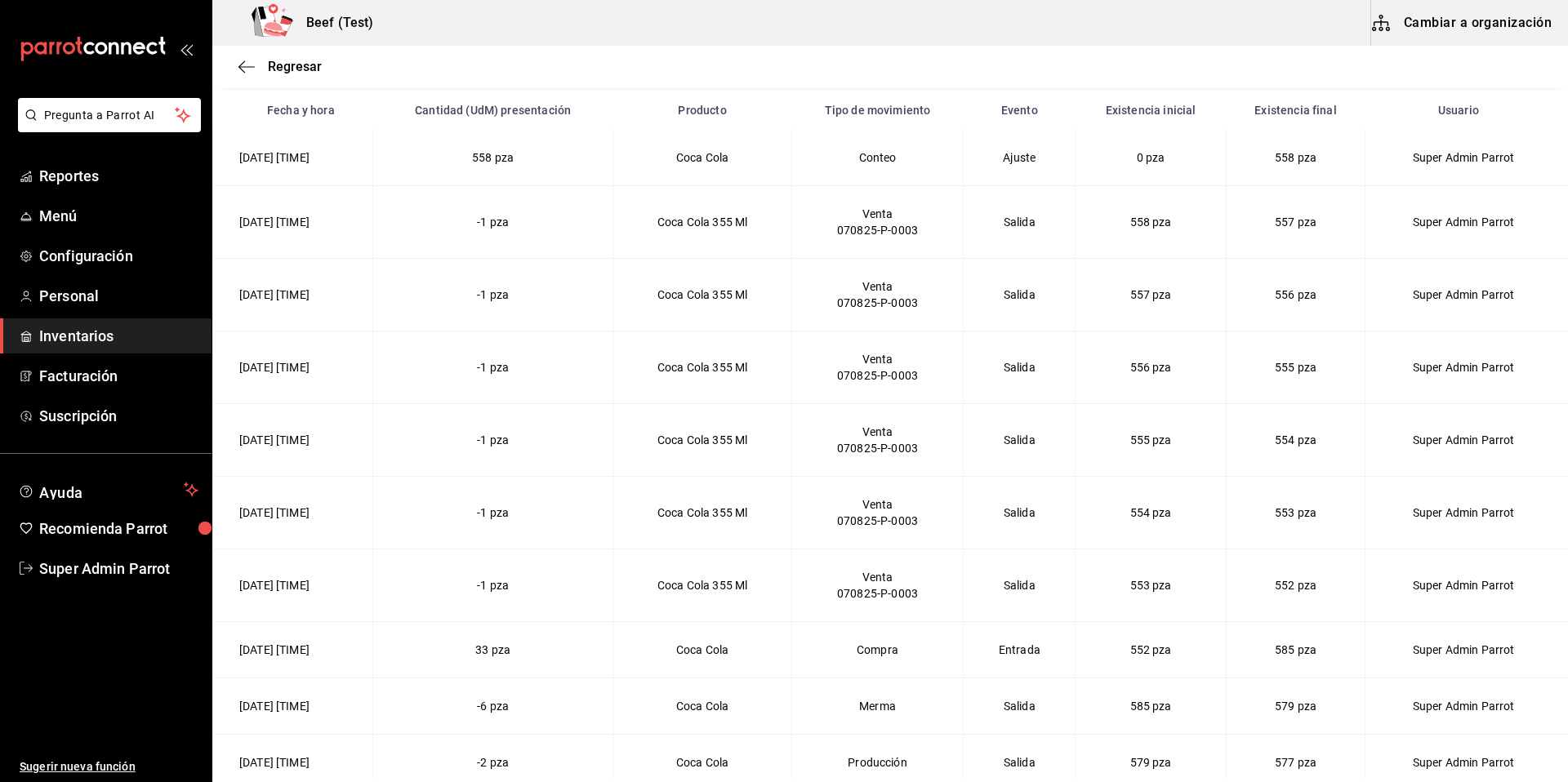 click on "-1 pza" at bounding box center (492, 367) 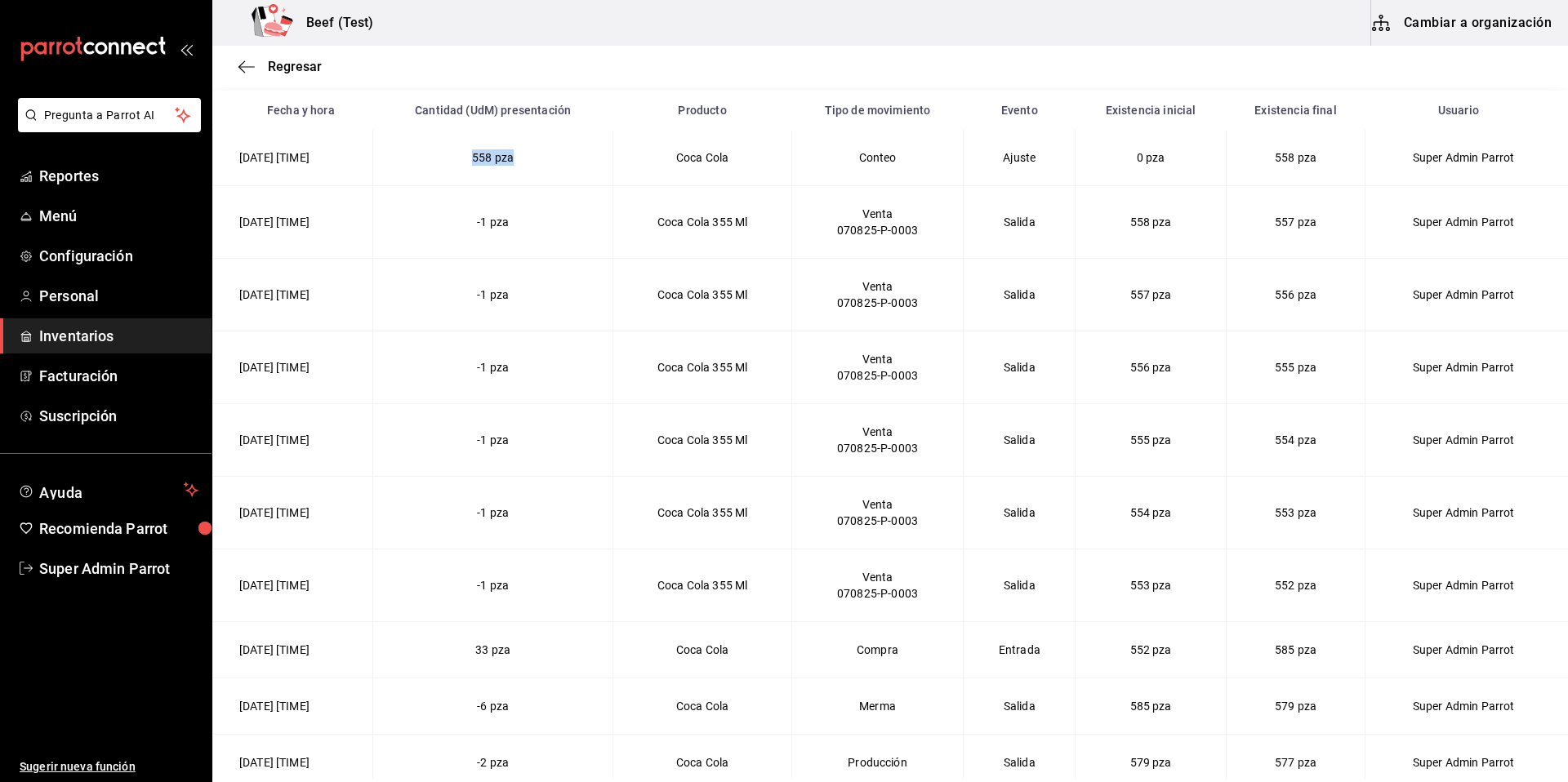 drag, startPoint x: 500, startPoint y: 155, endPoint x: 574, endPoint y: 158, distance: 74.06079 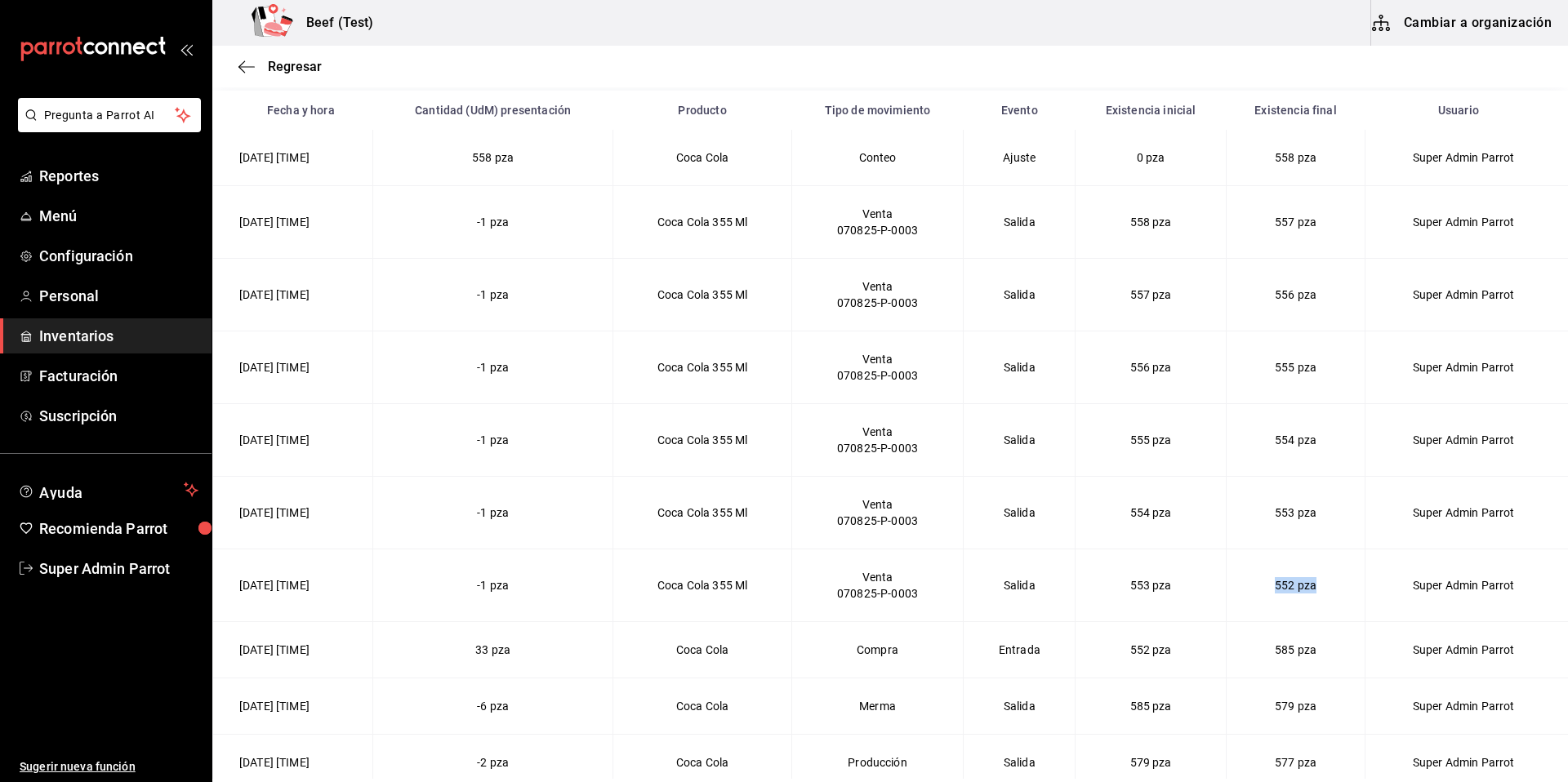 drag, startPoint x: 1261, startPoint y: 591, endPoint x: 1314, endPoint y: 592, distance: 53.00943 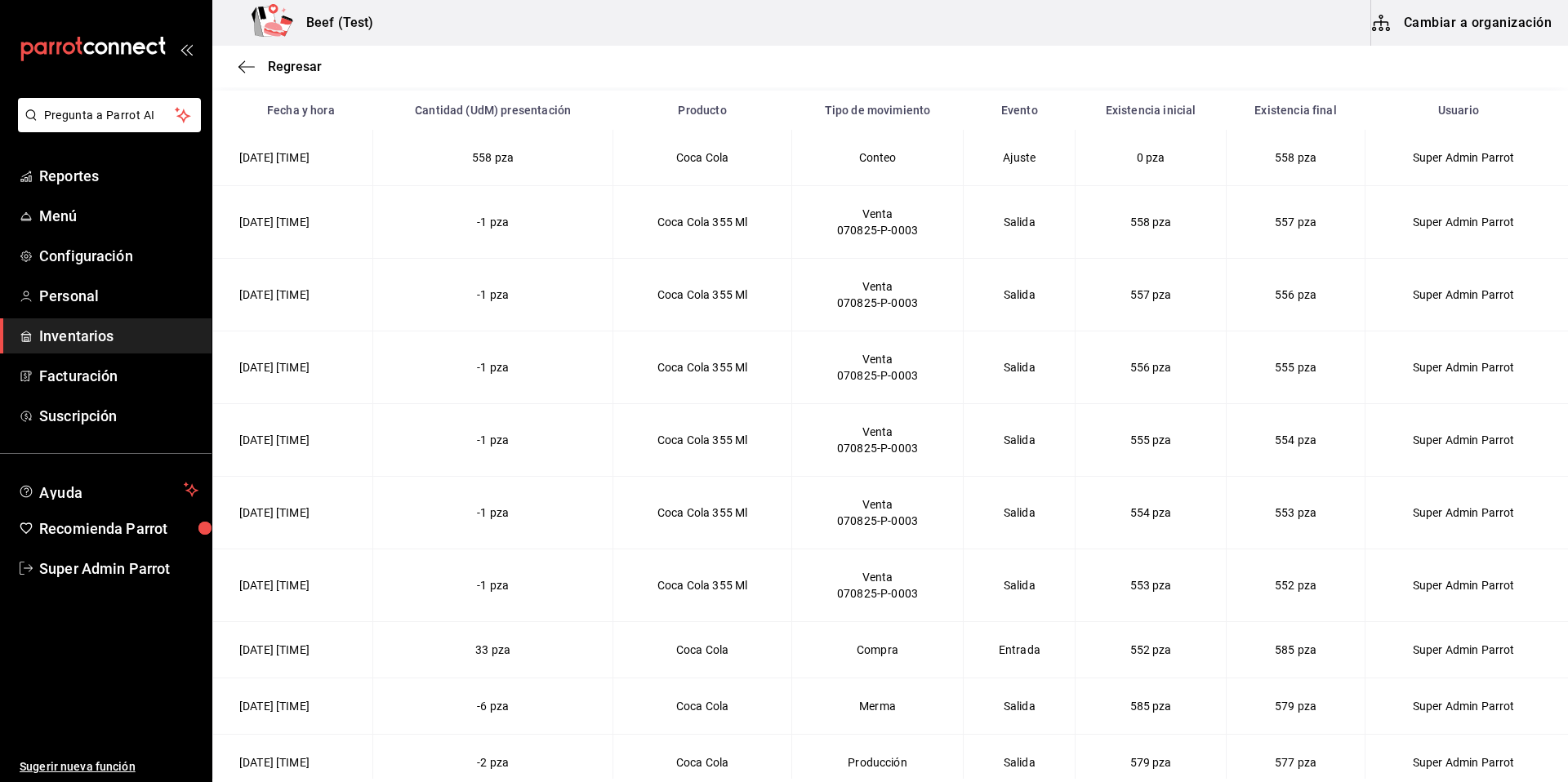 scroll, scrollTop: 19, scrollLeft: 0, axis: vertical 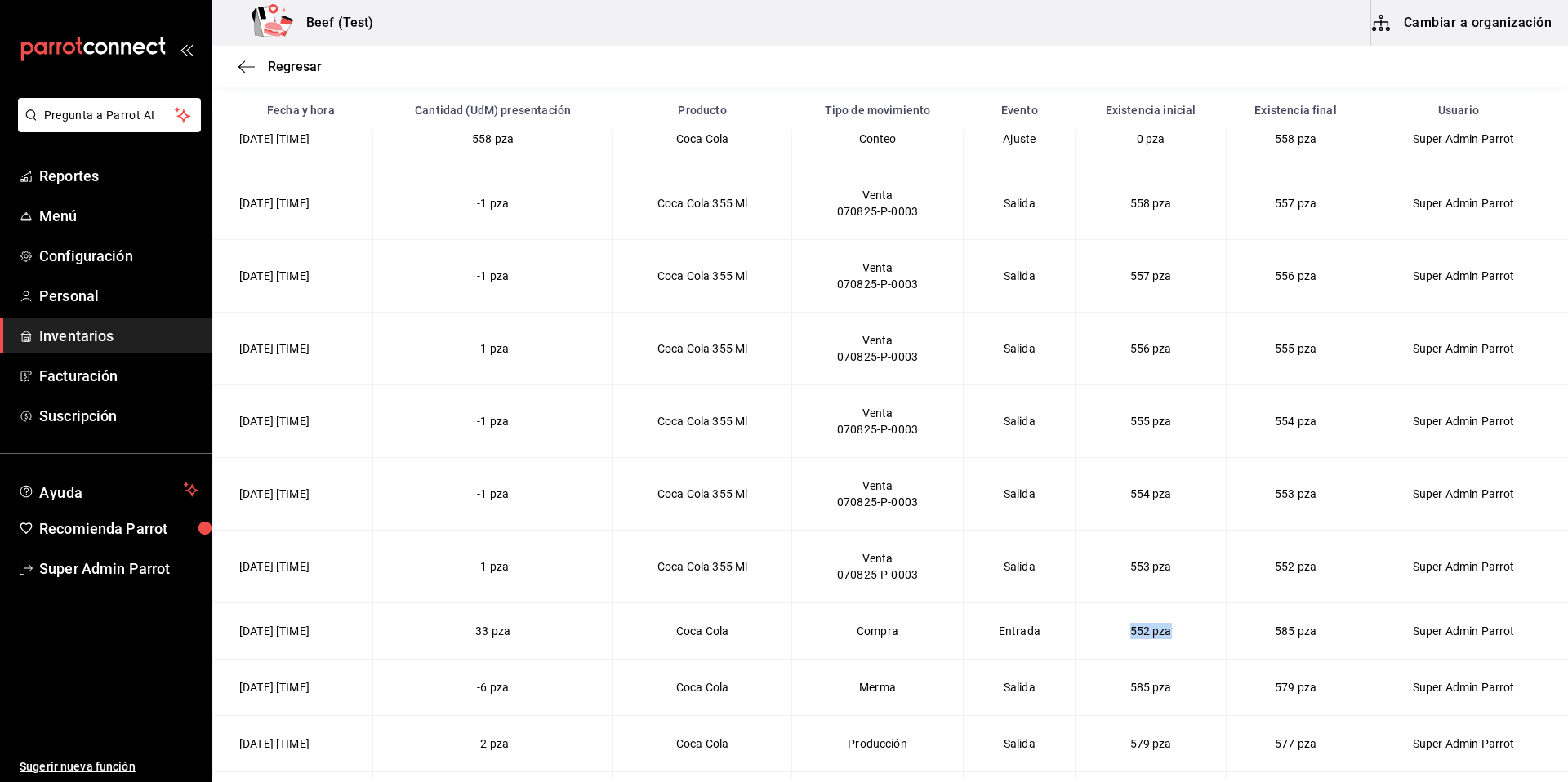 drag, startPoint x: 1117, startPoint y: 628, endPoint x: 1195, endPoint y: 629, distance: 78.00641 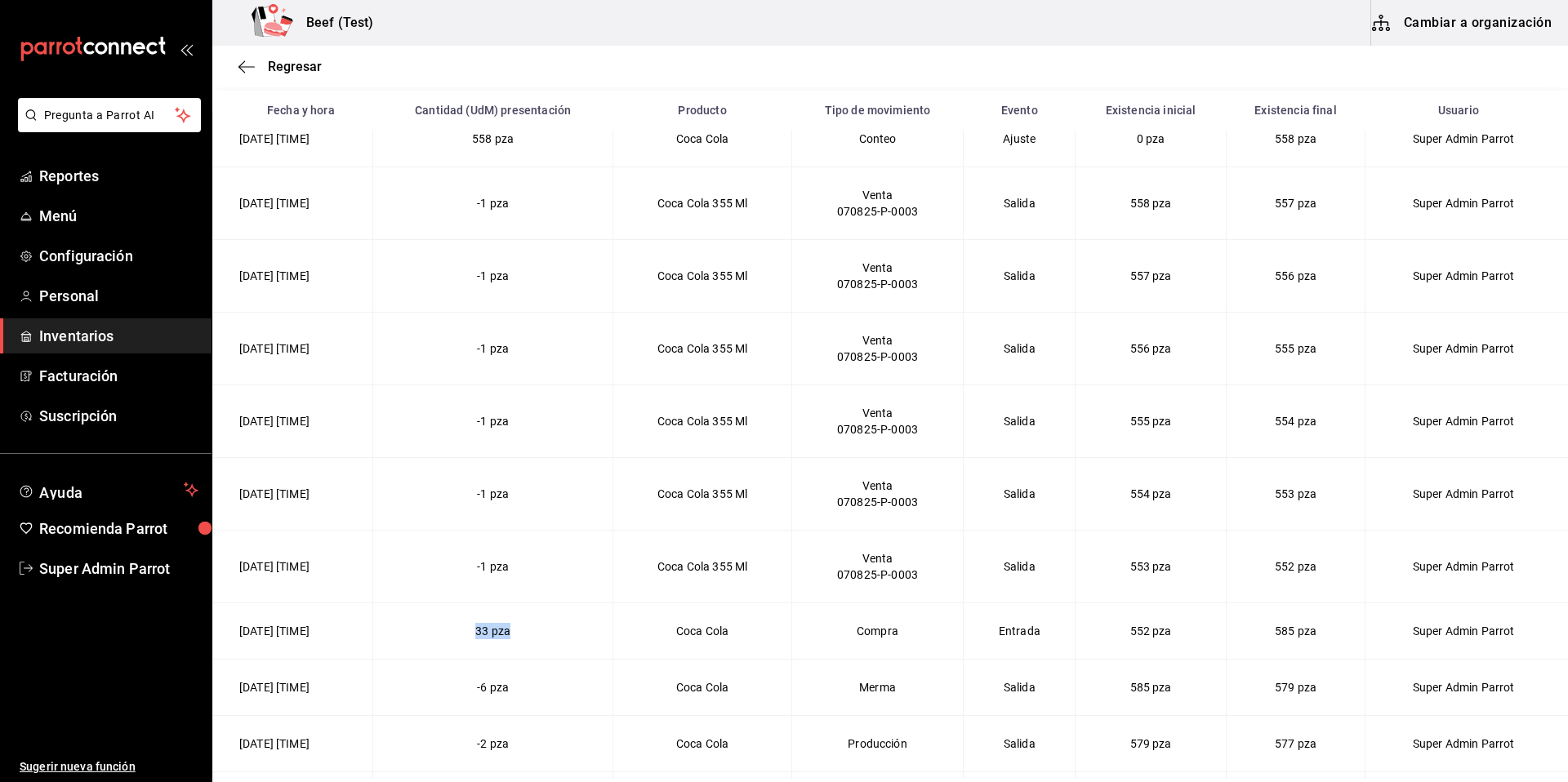 drag, startPoint x: 488, startPoint y: 636, endPoint x: 588, endPoint y: 631, distance: 100.12492 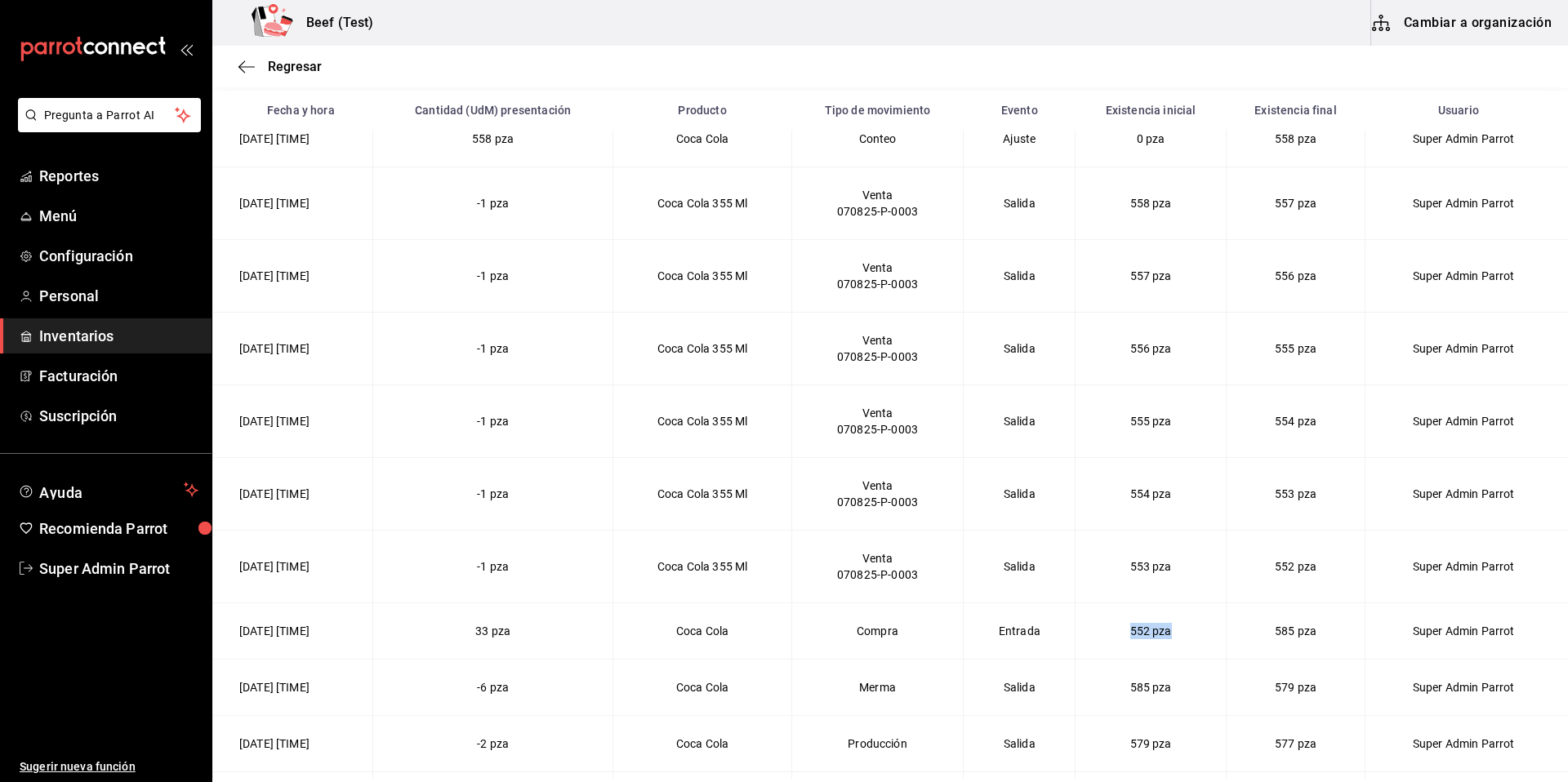 drag, startPoint x: 1122, startPoint y: 632, endPoint x: 1185, endPoint y: 633, distance: 63.00794 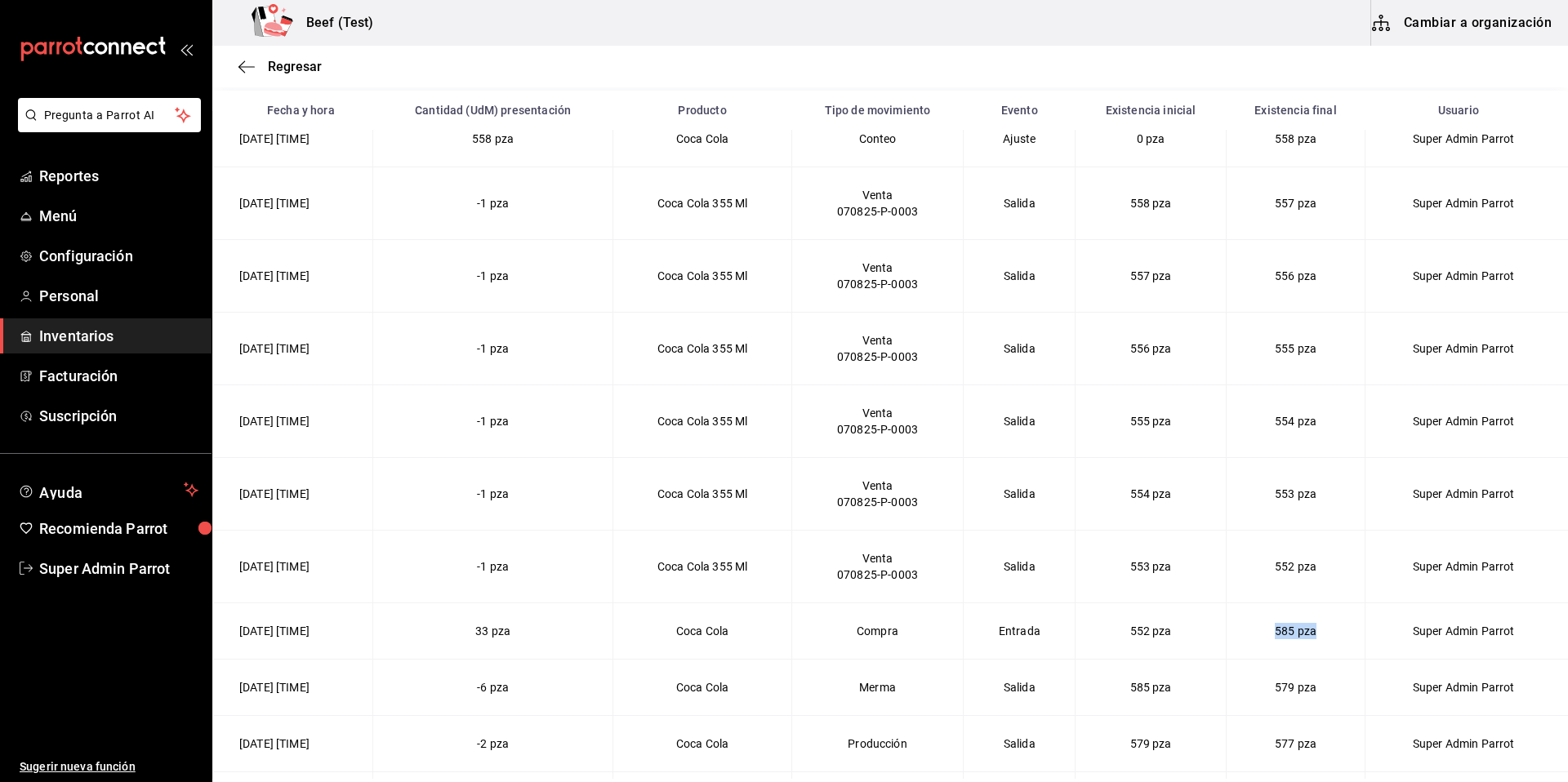 drag, startPoint x: 1264, startPoint y: 633, endPoint x: 1339, endPoint y: 635, distance: 75.02666 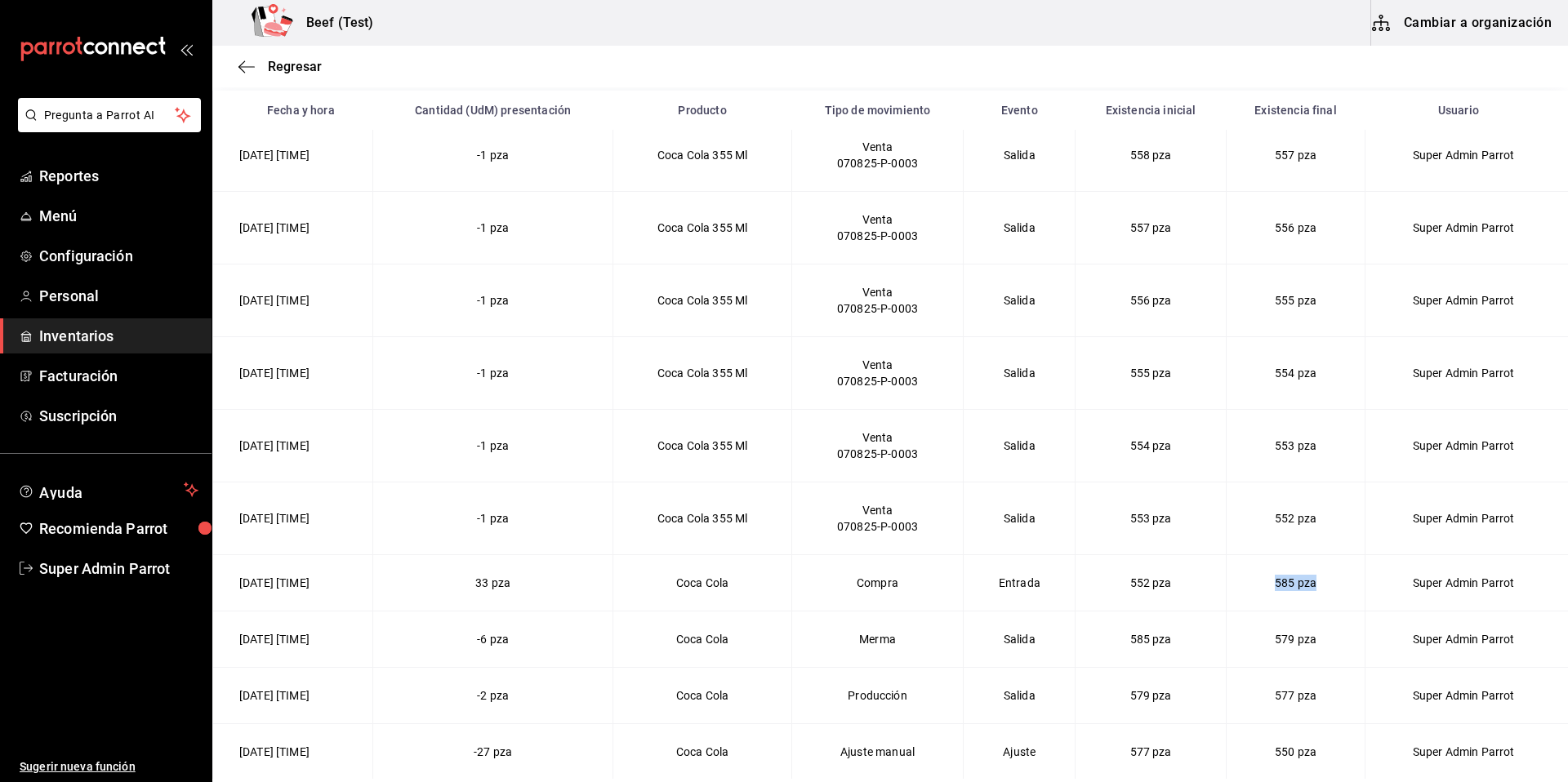scroll, scrollTop: 74, scrollLeft: 0, axis: vertical 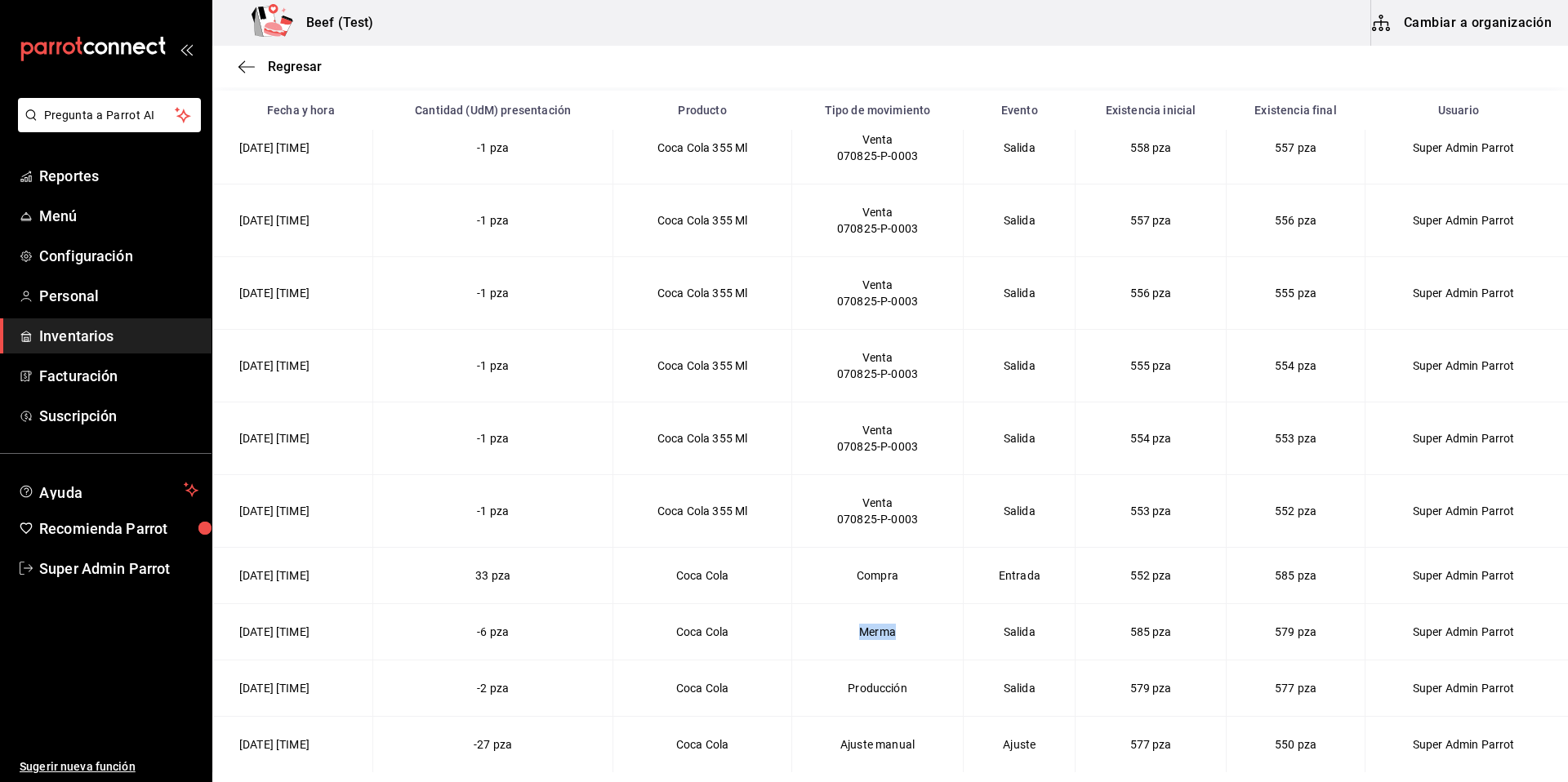 drag, startPoint x: 870, startPoint y: 632, endPoint x: 957, endPoint y: 630, distance: 87.02299 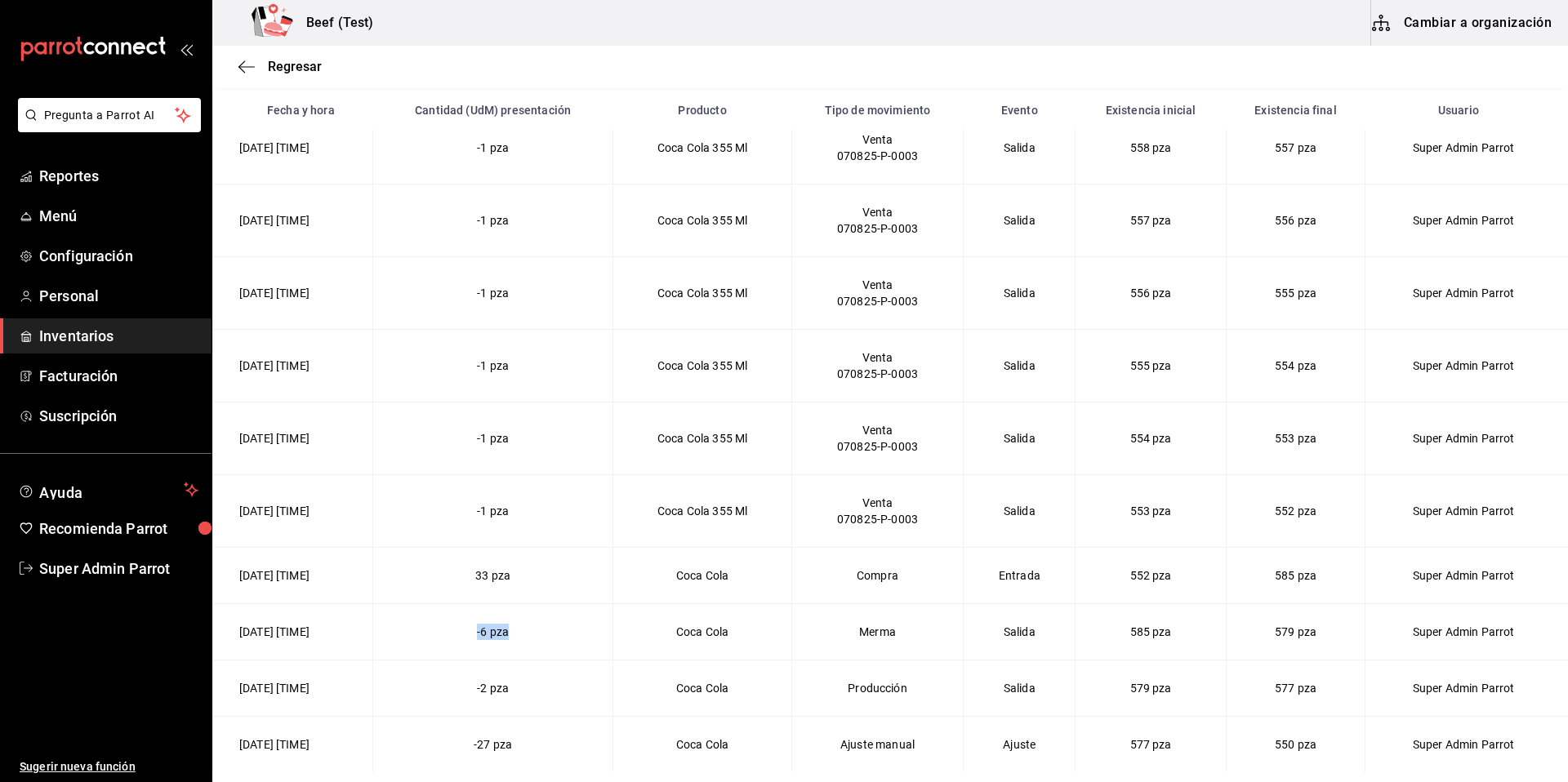 drag, startPoint x: 464, startPoint y: 624, endPoint x: 581, endPoint y: 635, distance: 117.51596 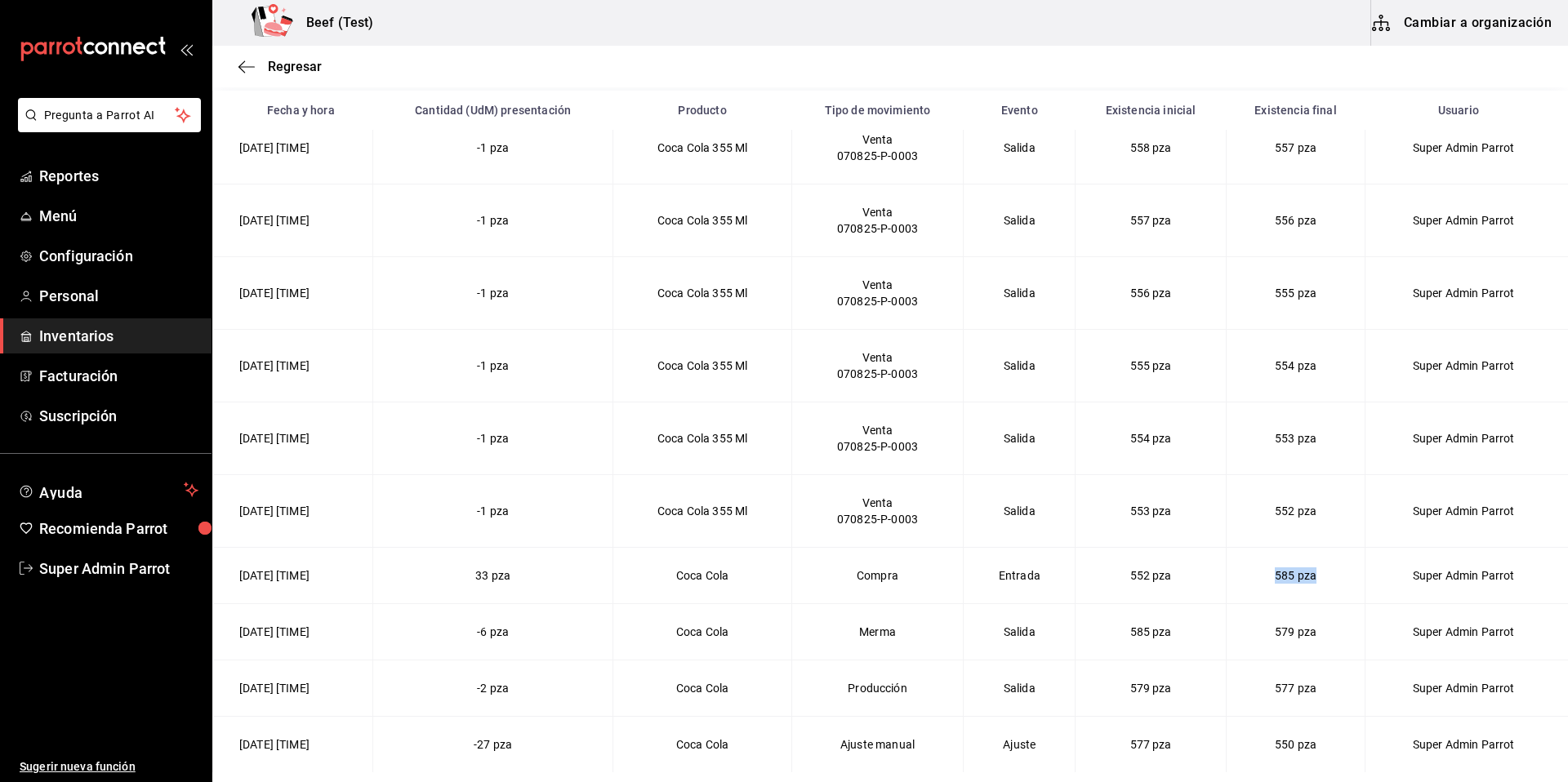 drag, startPoint x: 1252, startPoint y: 575, endPoint x: 1318, endPoint y: 582, distance: 66.37017 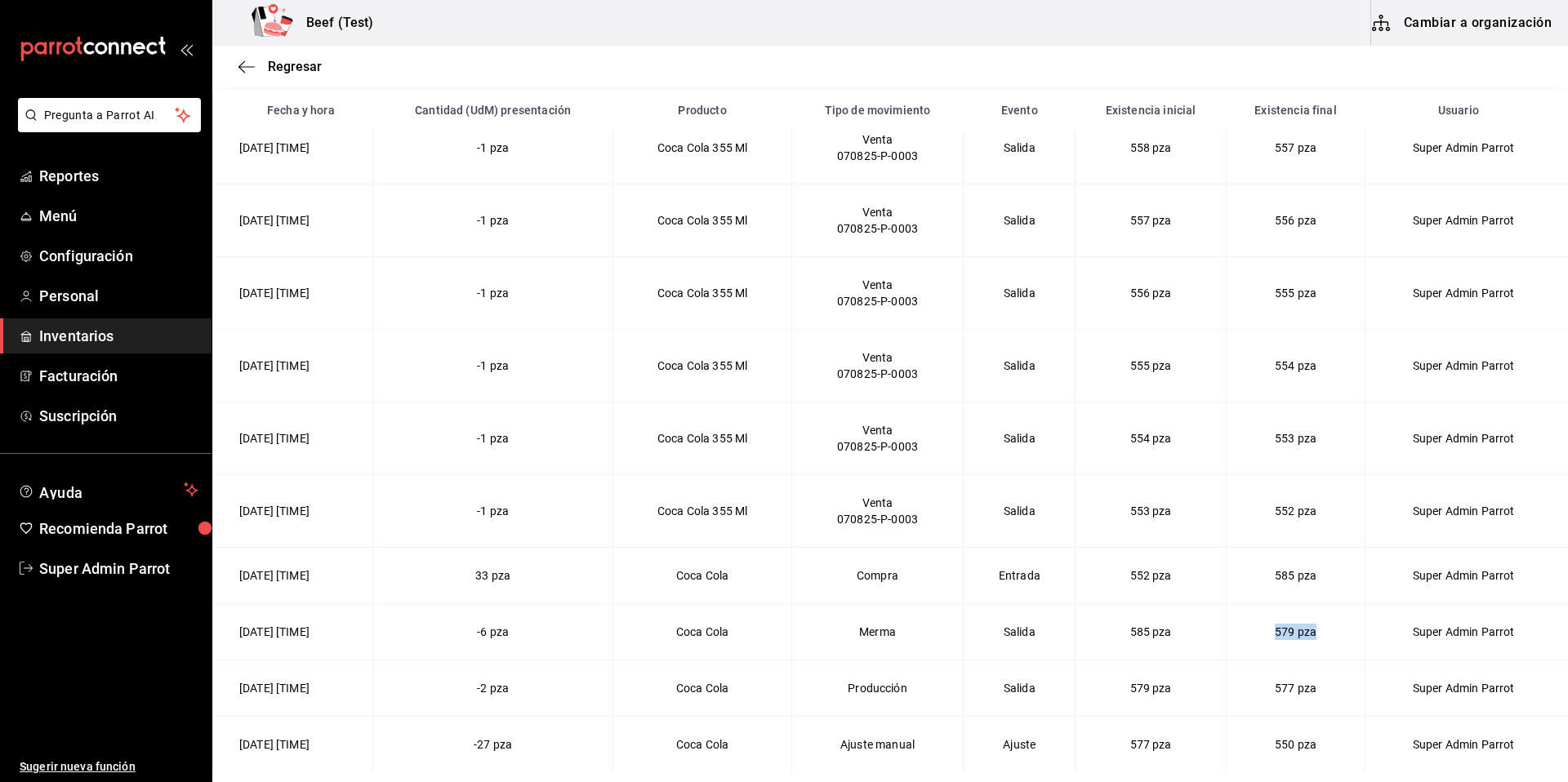 drag, startPoint x: 1259, startPoint y: 638, endPoint x: 1312, endPoint y: 639, distance: 53.00943 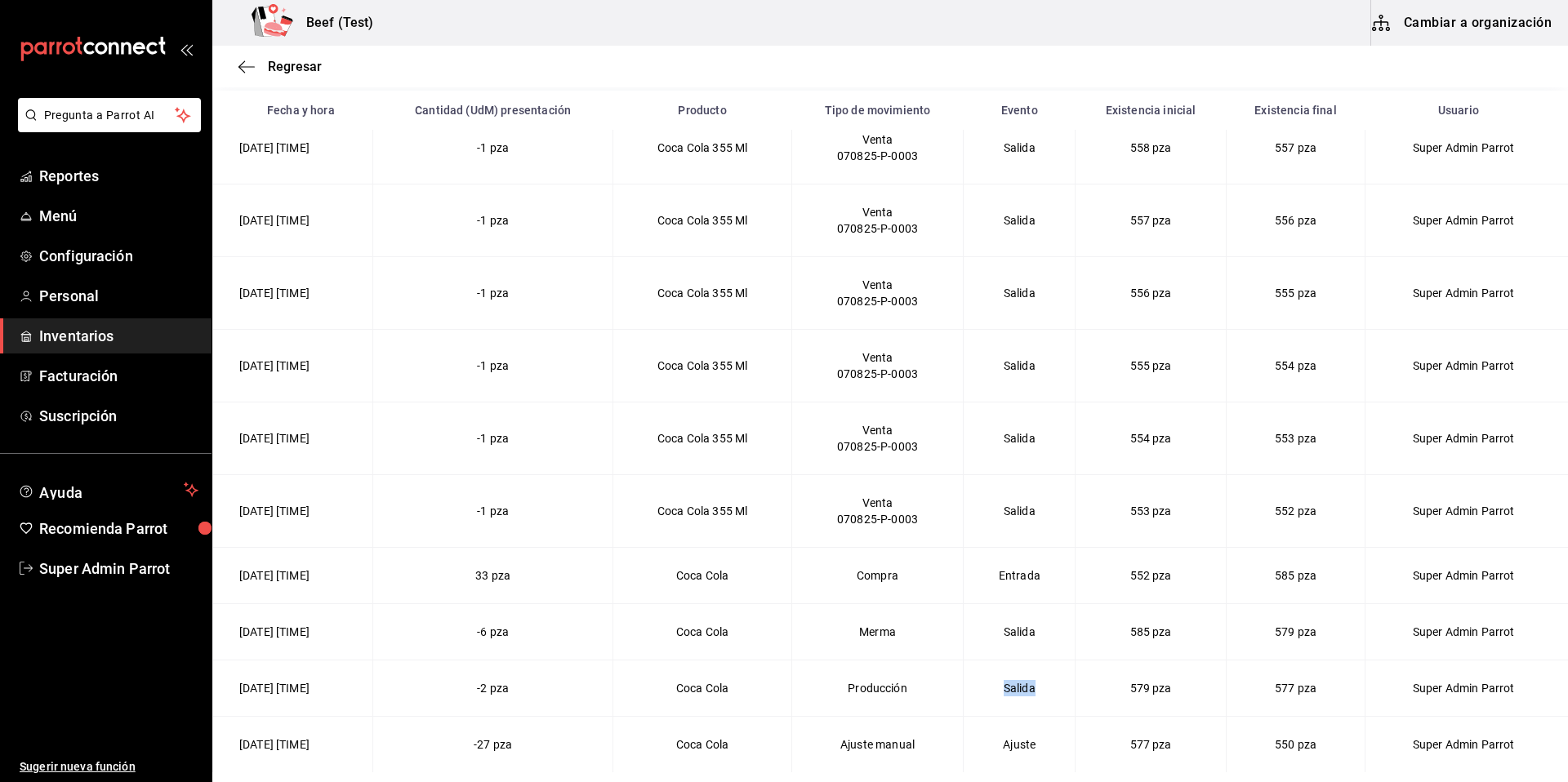 drag, startPoint x: 991, startPoint y: 688, endPoint x: 1056, endPoint y: 687, distance: 65.00769 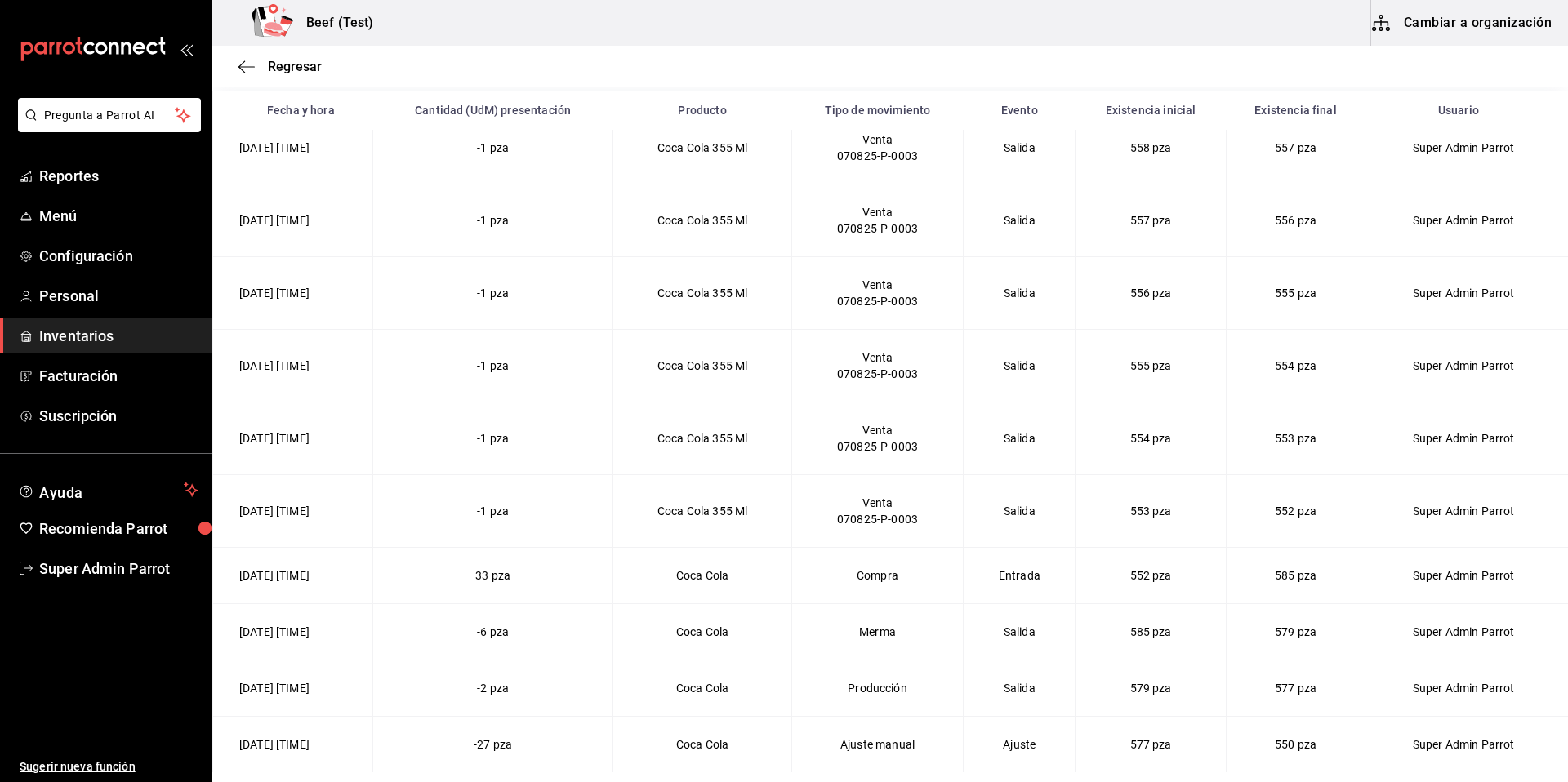 click on "Coca Cola" at bounding box center [702, 688] 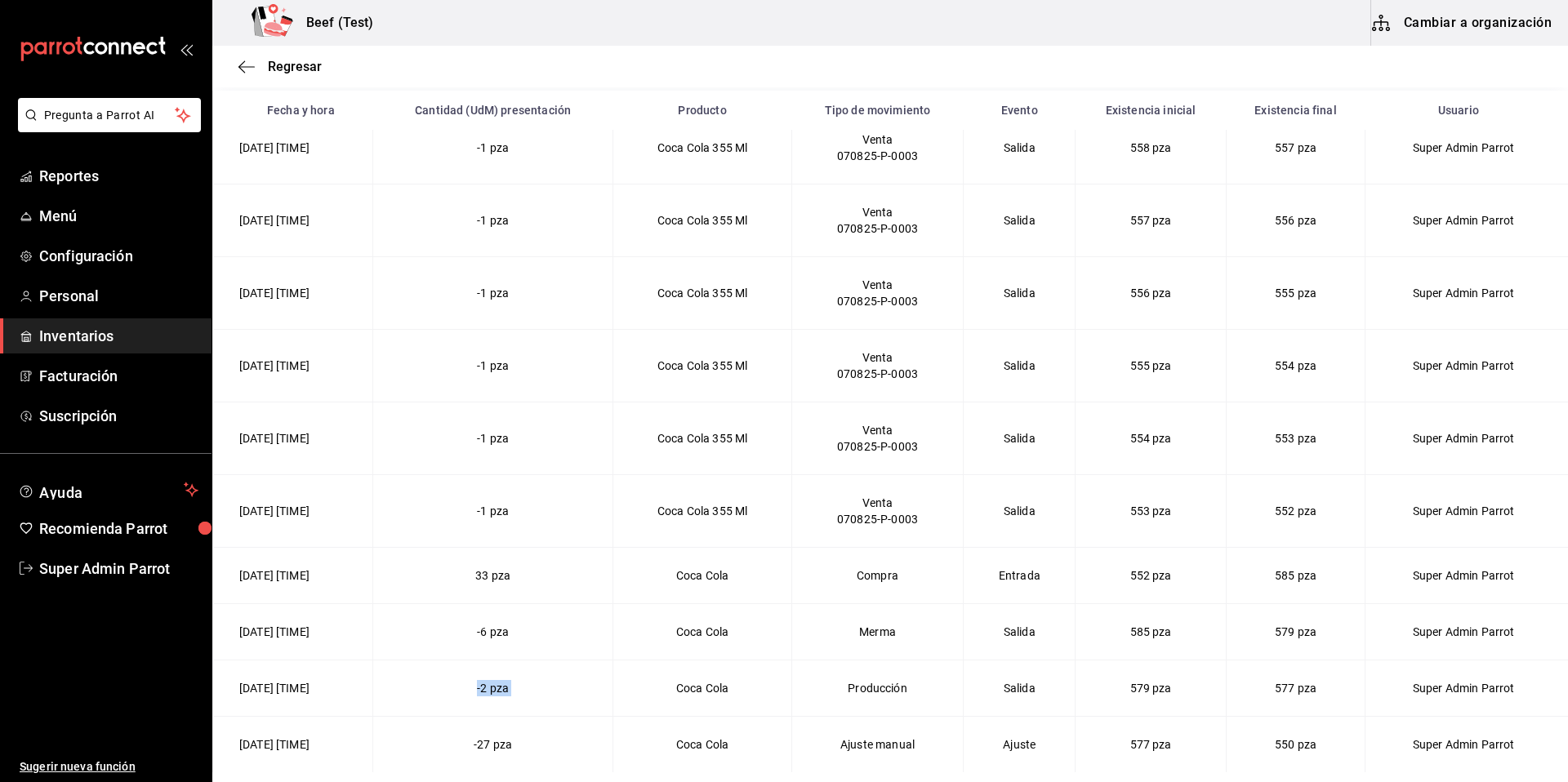 drag, startPoint x: 516, startPoint y: 682, endPoint x: 644, endPoint y: 682, distance: 128 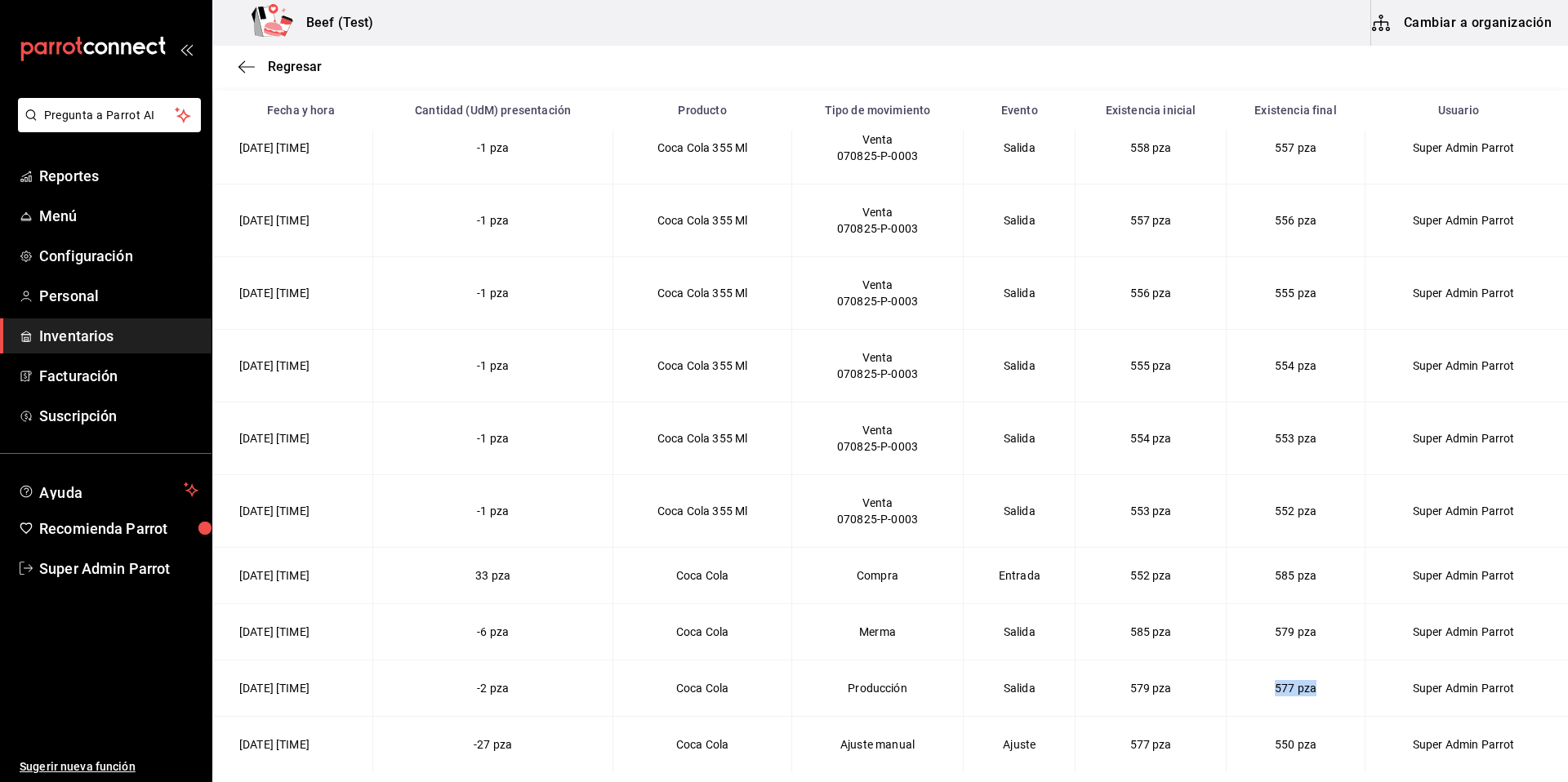 drag, startPoint x: 1245, startPoint y: 691, endPoint x: 1343, endPoint y: 690, distance: 98.005102 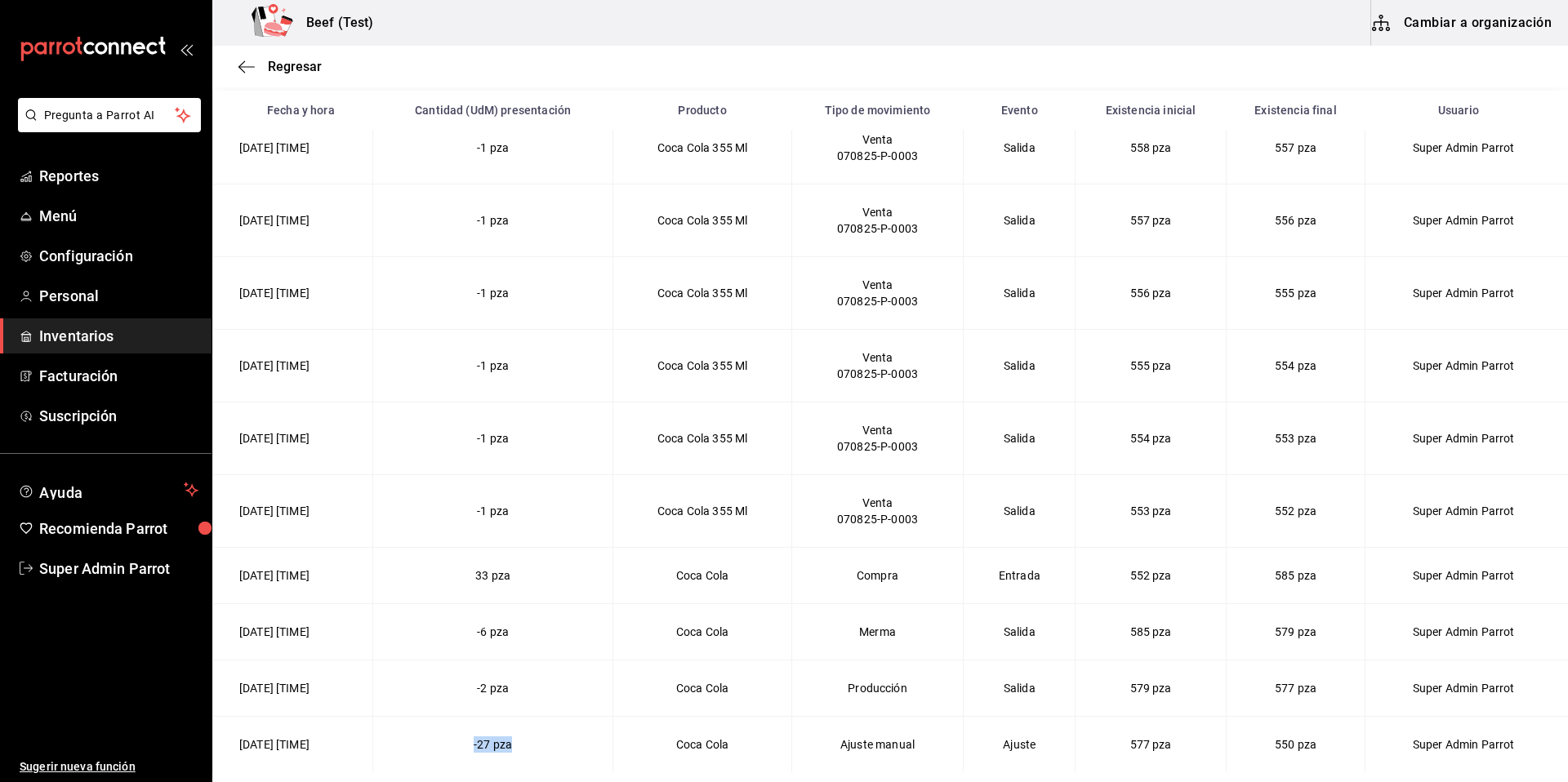 drag, startPoint x: 497, startPoint y: 746, endPoint x: 695, endPoint y: 746, distance: 198 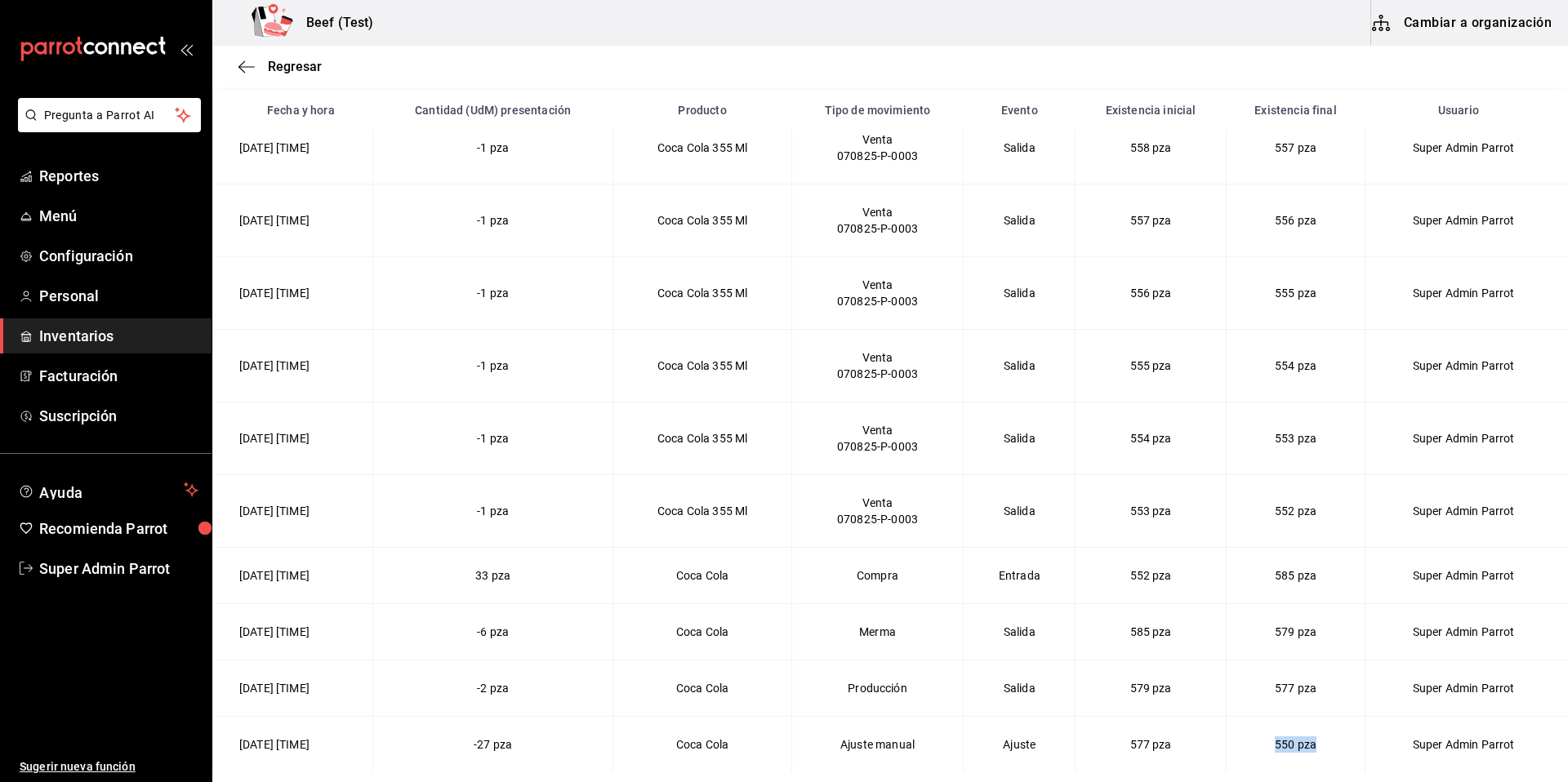 drag, startPoint x: 1255, startPoint y: 739, endPoint x: 1320, endPoint y: 743, distance: 65.12296 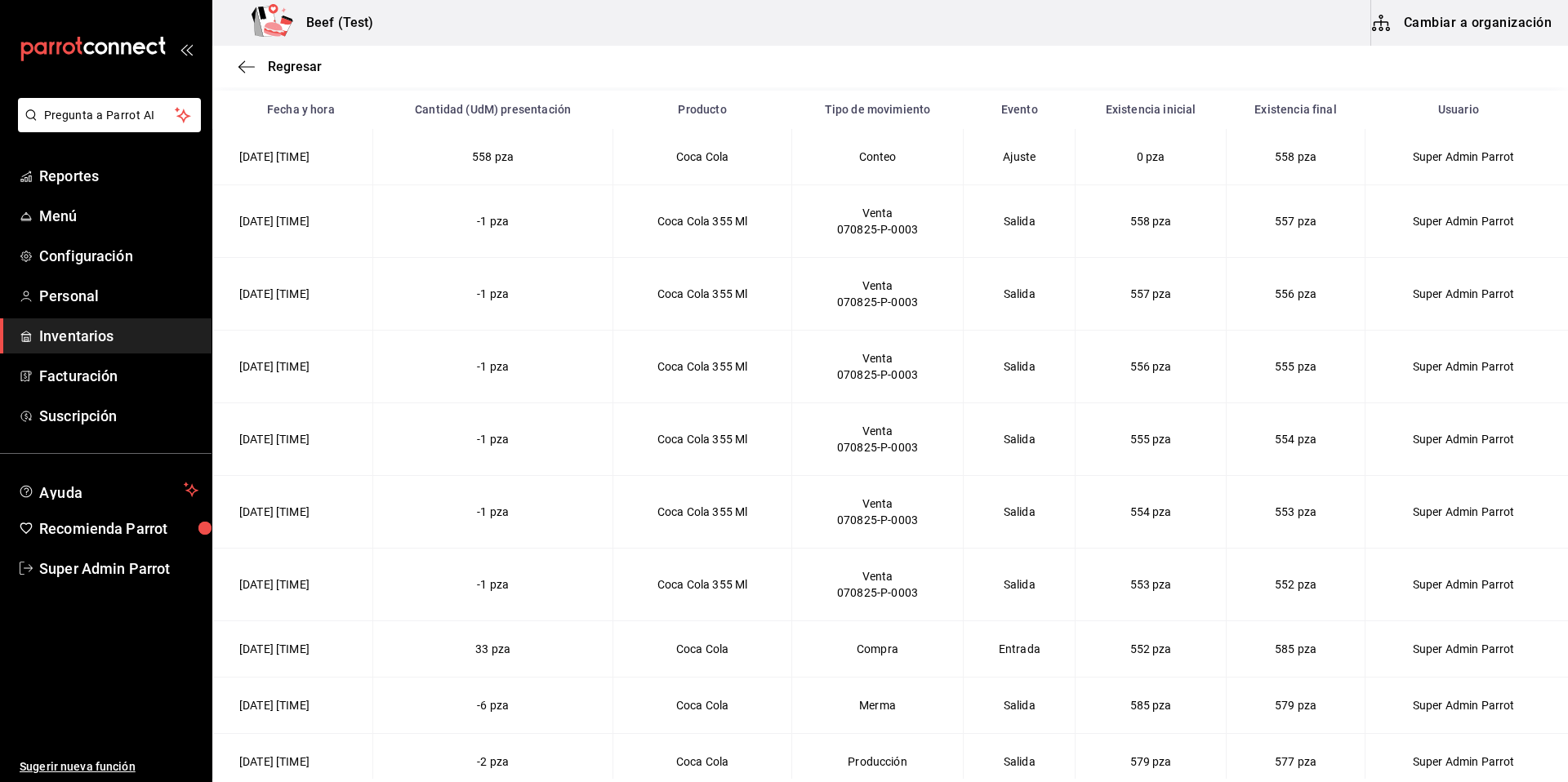 scroll, scrollTop: 0, scrollLeft: 0, axis: both 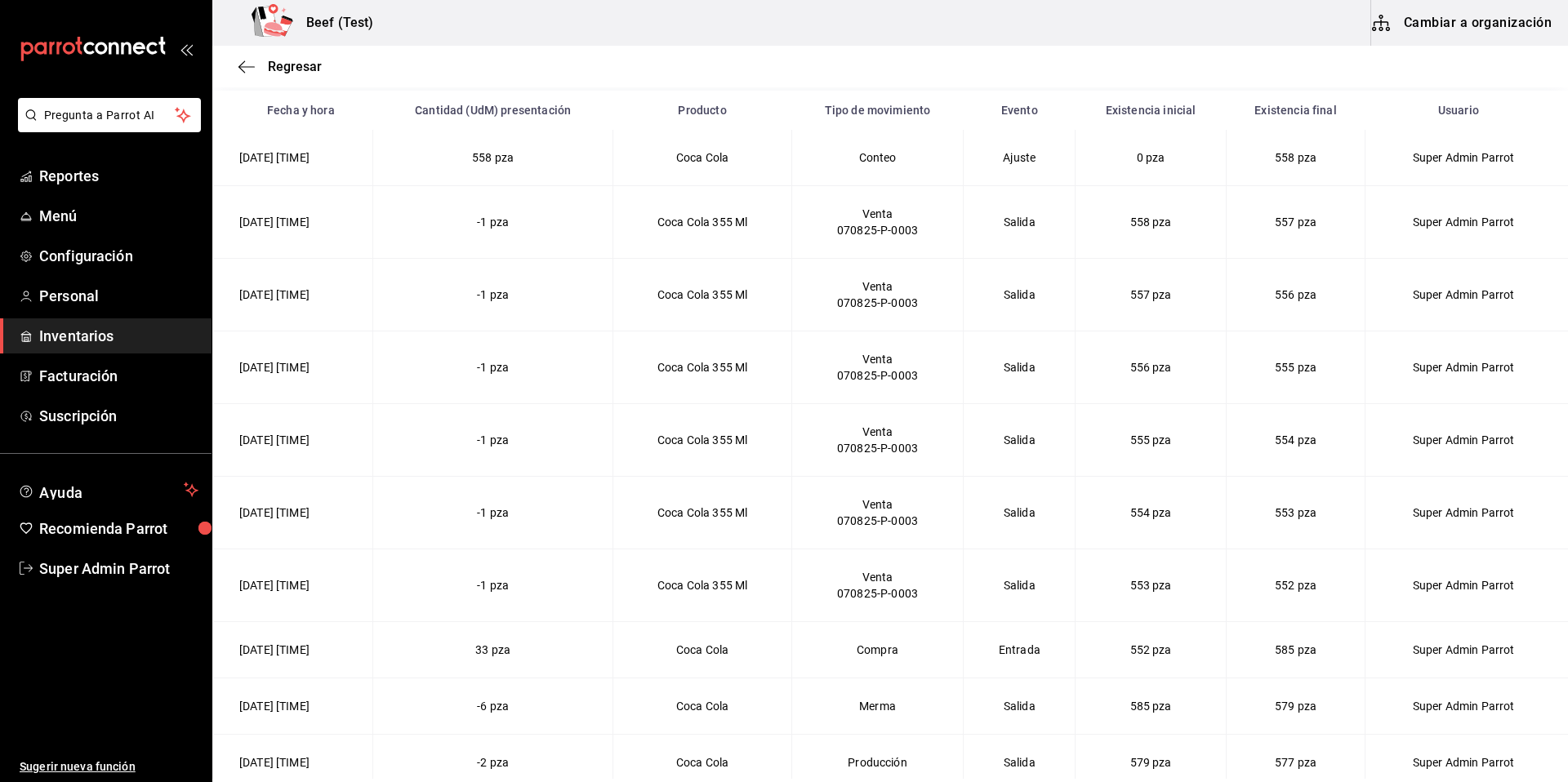 click on "552 pza" at bounding box center [1295, 585] 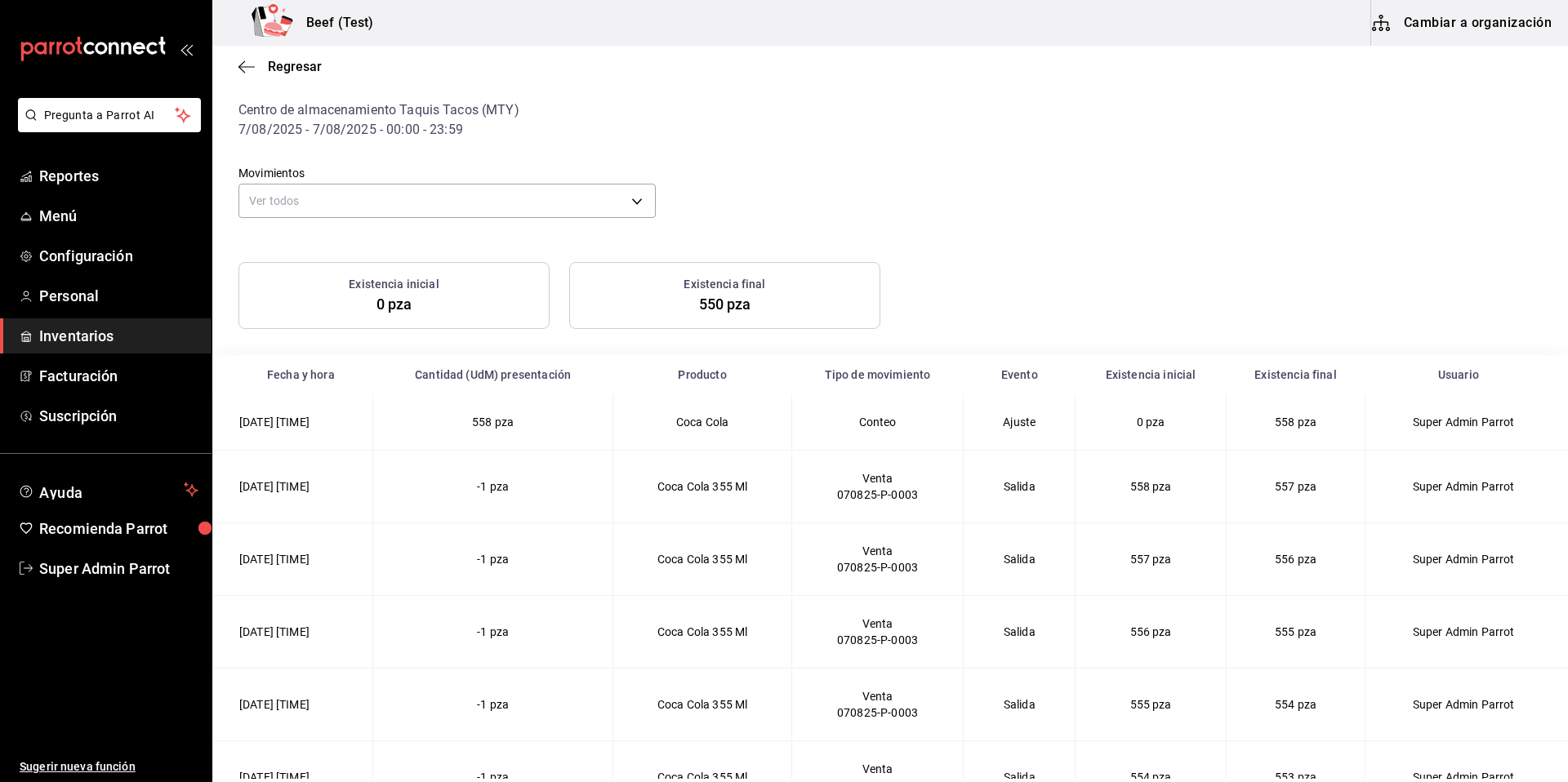 scroll, scrollTop: 0, scrollLeft: 0, axis: both 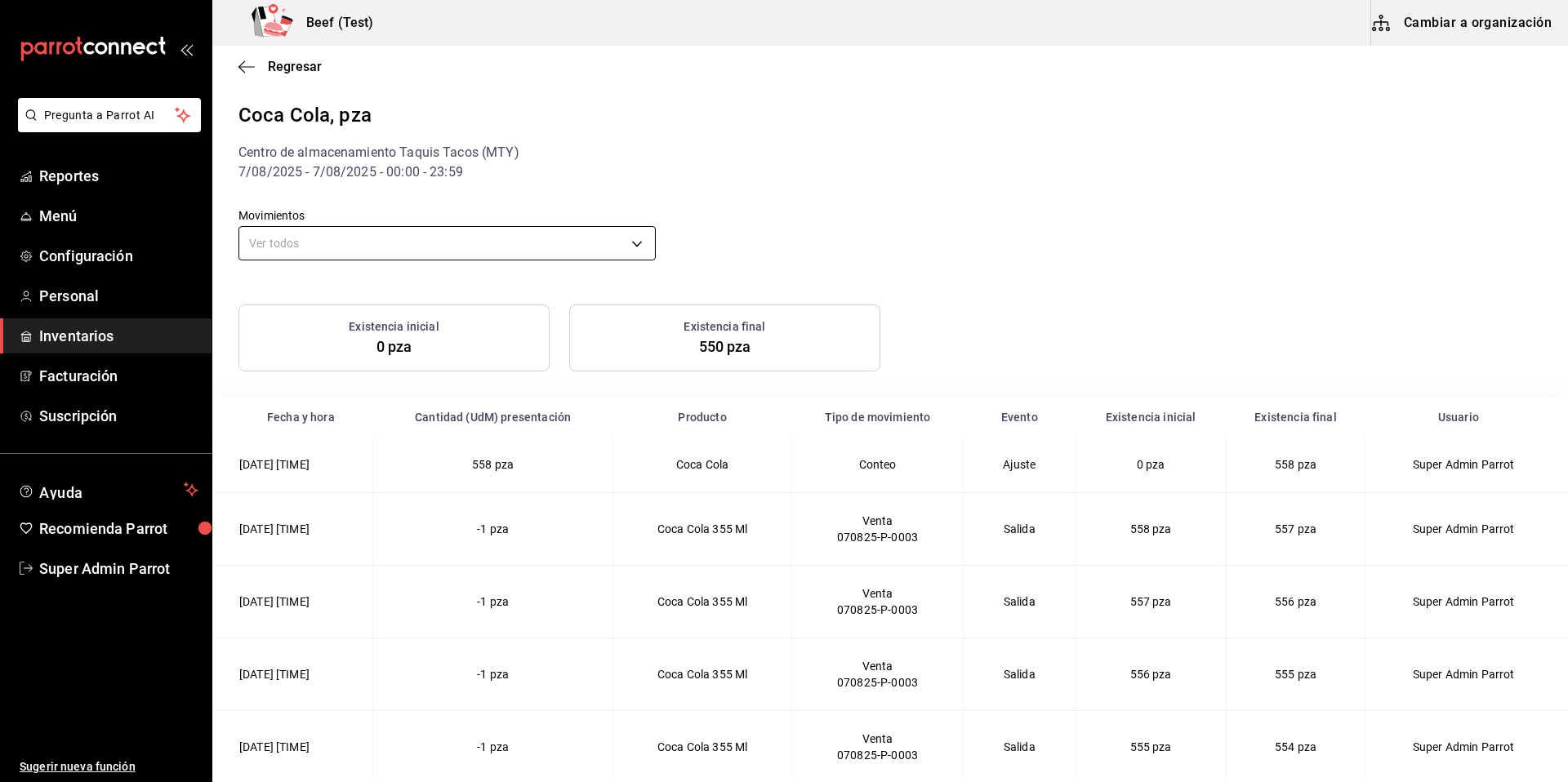 click on "Pregunta a Parrot AI Reportes   Menú   Configuración   Personal   Inventarios   Facturación   Suscripción   Ayuda Recomienda Parrot   Super Admin Parrot   Sugerir nueva función   Beef (Test) Cambiar a organización Regresar Coca Cola, pza Centro de almacenamiento Taquis Tacos (MTY) 7/08/2025 - 7/08/2025 - 00:00 - 23:59 Movimientos Ver todos default Existencia inicial 0 pza Existencia final 550 pza Fecha y hora Cantidad (UdM) presentación Producto Tipo de movimiento Evento Existencia inicial Existencia final Usuario 7/08/2025 11:38 AM 558 pza Coca Cola Conteo Ajuste 0 pza 558 pza Super Admin Parrot 7/08/2025 11:40 AM -1 pza Coca Cola 355 Ml Venta 070825-P-0003 Salida 558 pza 557 pza Super Admin Parrot 7/08/2025 11:40 AM -1 pza Coca Cola 355 Ml Venta 070825-P-0003 Salida 557 pza 556 pza Super Admin Parrot 7/08/2025 11:40 AM -1 pza Coca Cola 355 Ml Venta 070825-P-0003 Salida 556 pza 555 pza Super Admin Parrot 7/08/2025 11:40 AM -1 pza Coca Cola 355 Ml Venta 070825-P-0003 Salida 555 pza 554 pza -1 pza Venta" at bounding box center (784, 389) 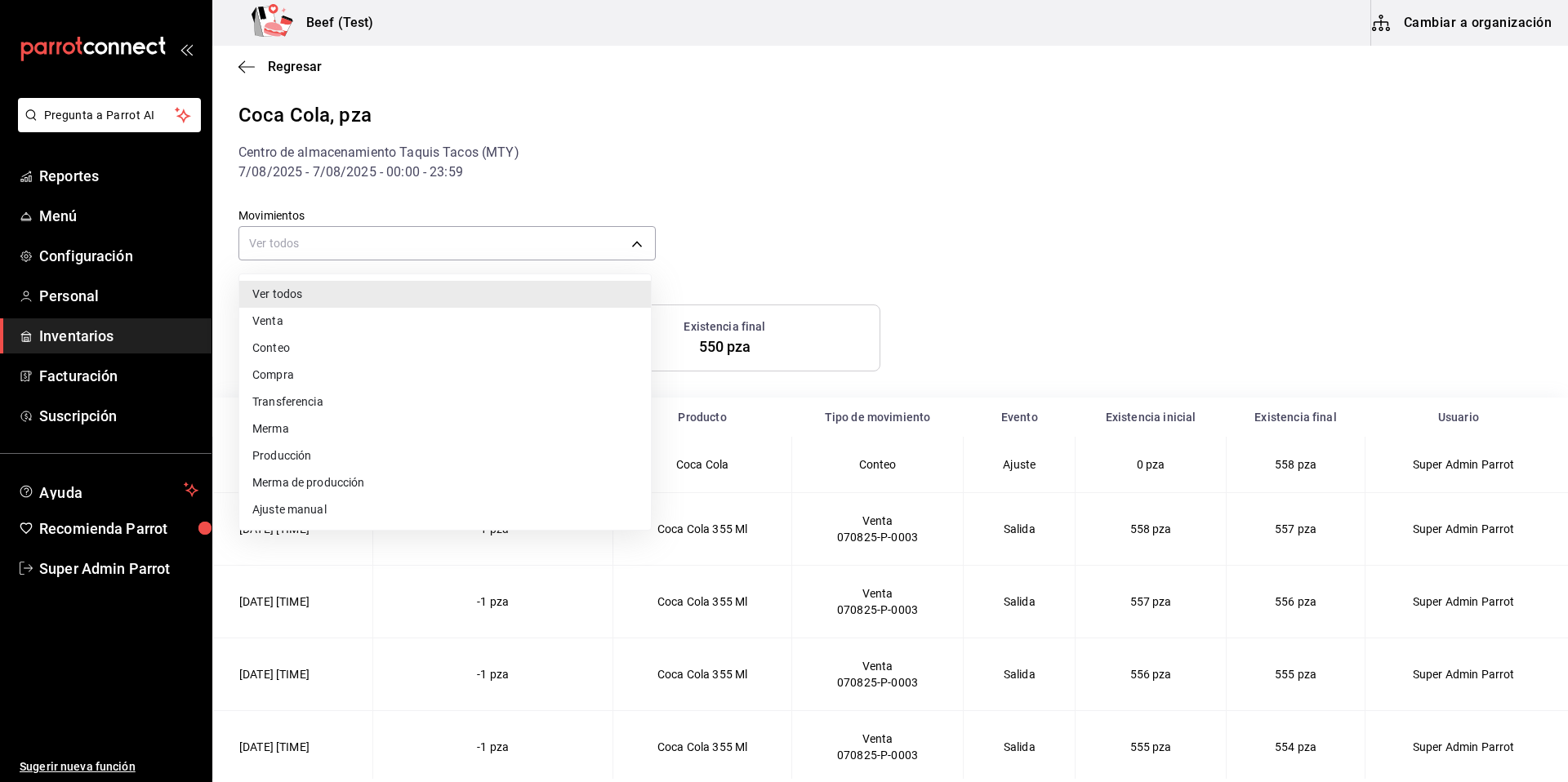 click on "Merma" at bounding box center [445, 429] 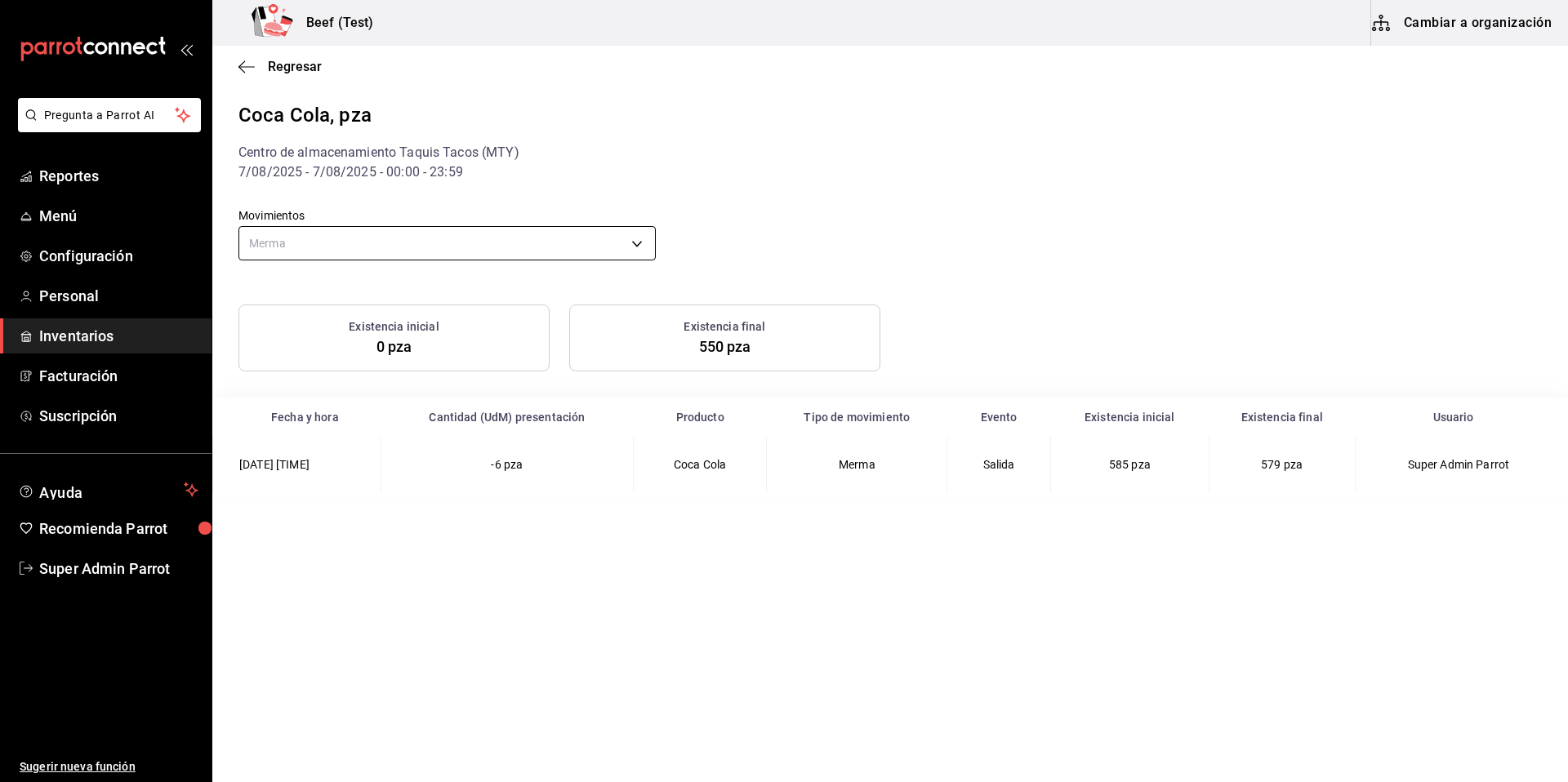 click on "Pregunta a Parrot AI Reportes   Menú   Configuración   Personal   Inventarios   Facturación   Suscripción   Ayuda Recomienda Parrot   Super Admin Parrot   Sugerir nueva función   Beef (Test) Cambiar a organización Regresar Coca Cola, pza Centro de almacenamiento Taquis Tacos (MTY) 7/08/2025 - 7/08/2025 - 00:00 - 23:59 Movimientos Merma LOST Existencia inicial 0 pza Existencia final 550 pza Fecha y hora Cantidad (UdM) presentación Producto Tipo de movimiento Evento Existencia inicial Existencia final Usuario 7/08/2025 11:44 AM -6 pza Coca Cola Merma Salida 585 pza 579 pza Super Admin Parrot GANA 1 MES GRATIS EN TU SUSCRIPCIÓN AQUÍ ¿Recuerdas cómo empezó tu restaurante?
Hoy puedes ayudar a un colega a tener el mismo cambio que tú viviste.
Recomienda Parrot directamente desde tu Portal Administrador.
Es fácil y rápido.
🎁 Por cada restaurante que se una, ganas 1 mes gratis. Pregunta a Parrot AI Reportes   Menú   Configuración   Personal   Inventarios   Facturación   Suscripción   Ayuda" at bounding box center [784, 389] 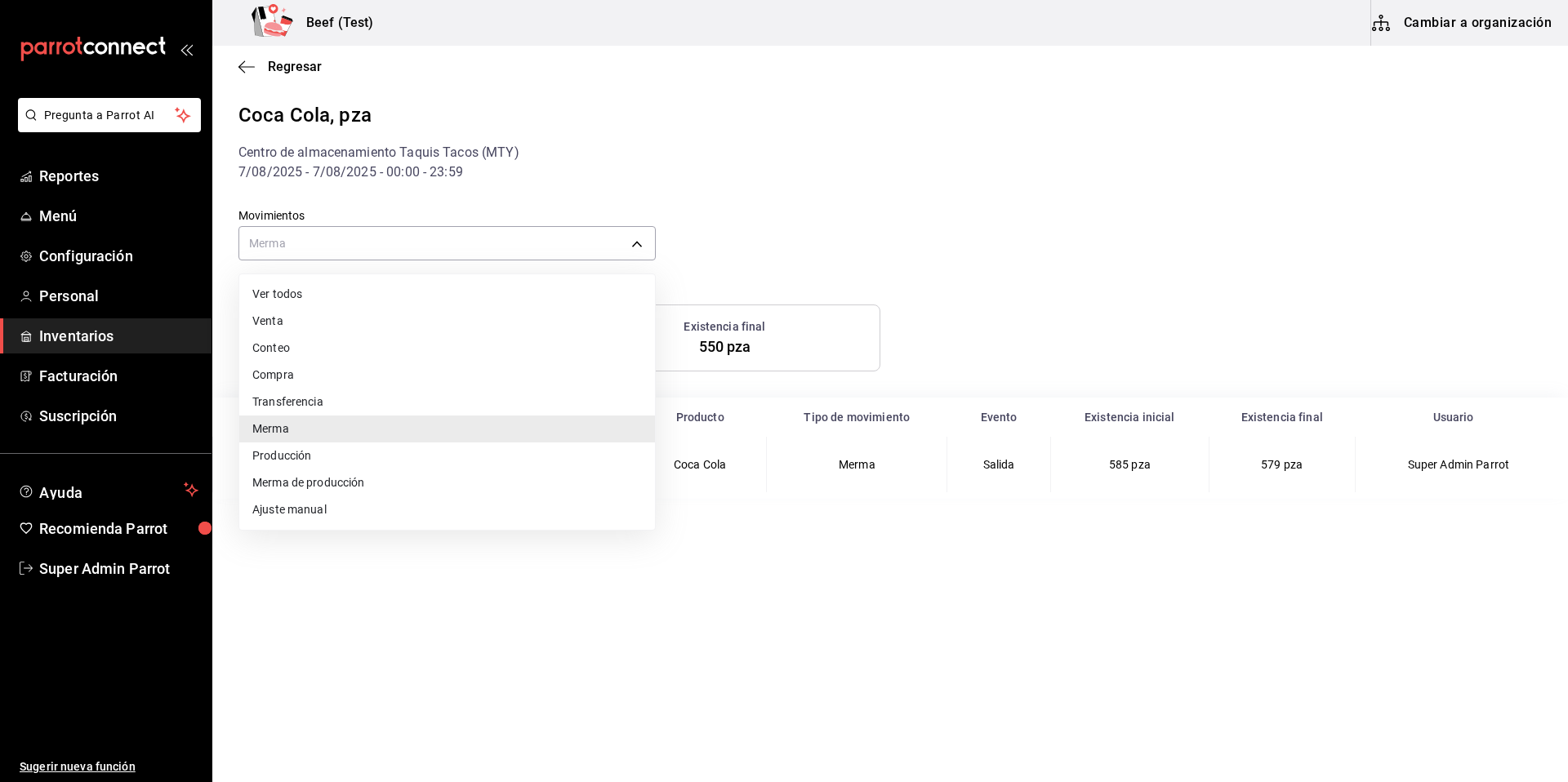 click on "Ver todos" at bounding box center (447, 294) 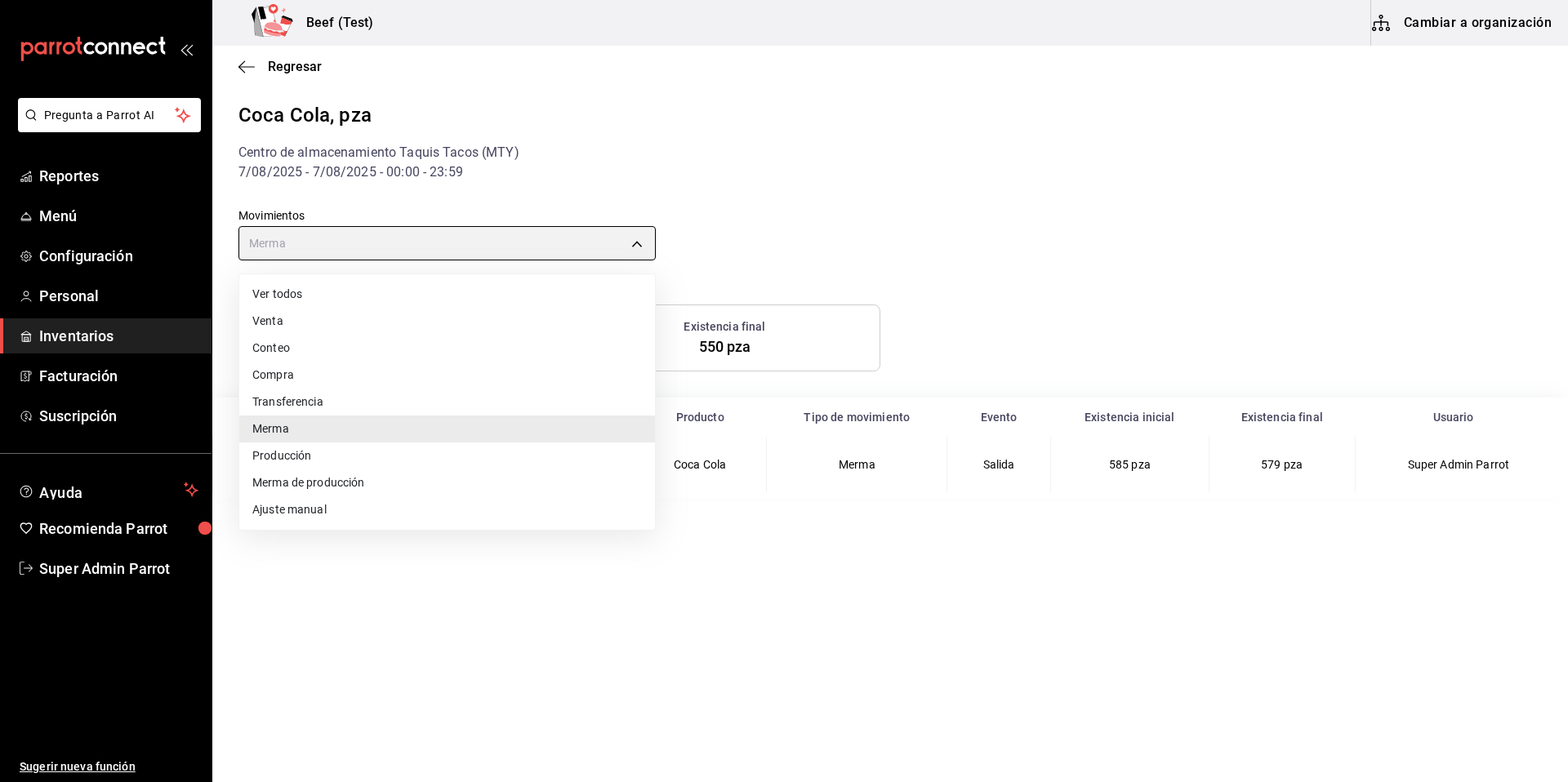 type on "default" 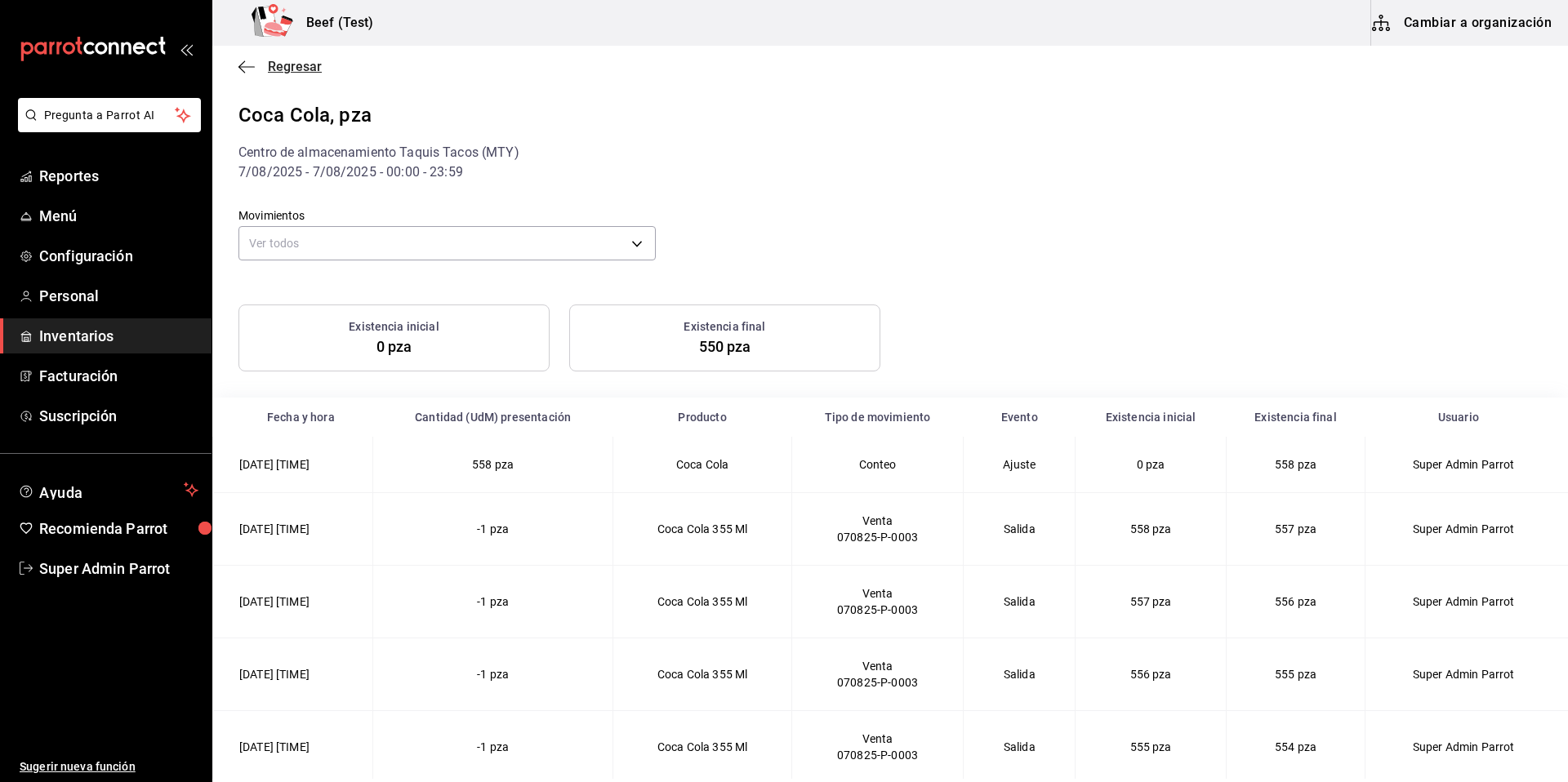 click on "Regresar" at bounding box center [295, 66] 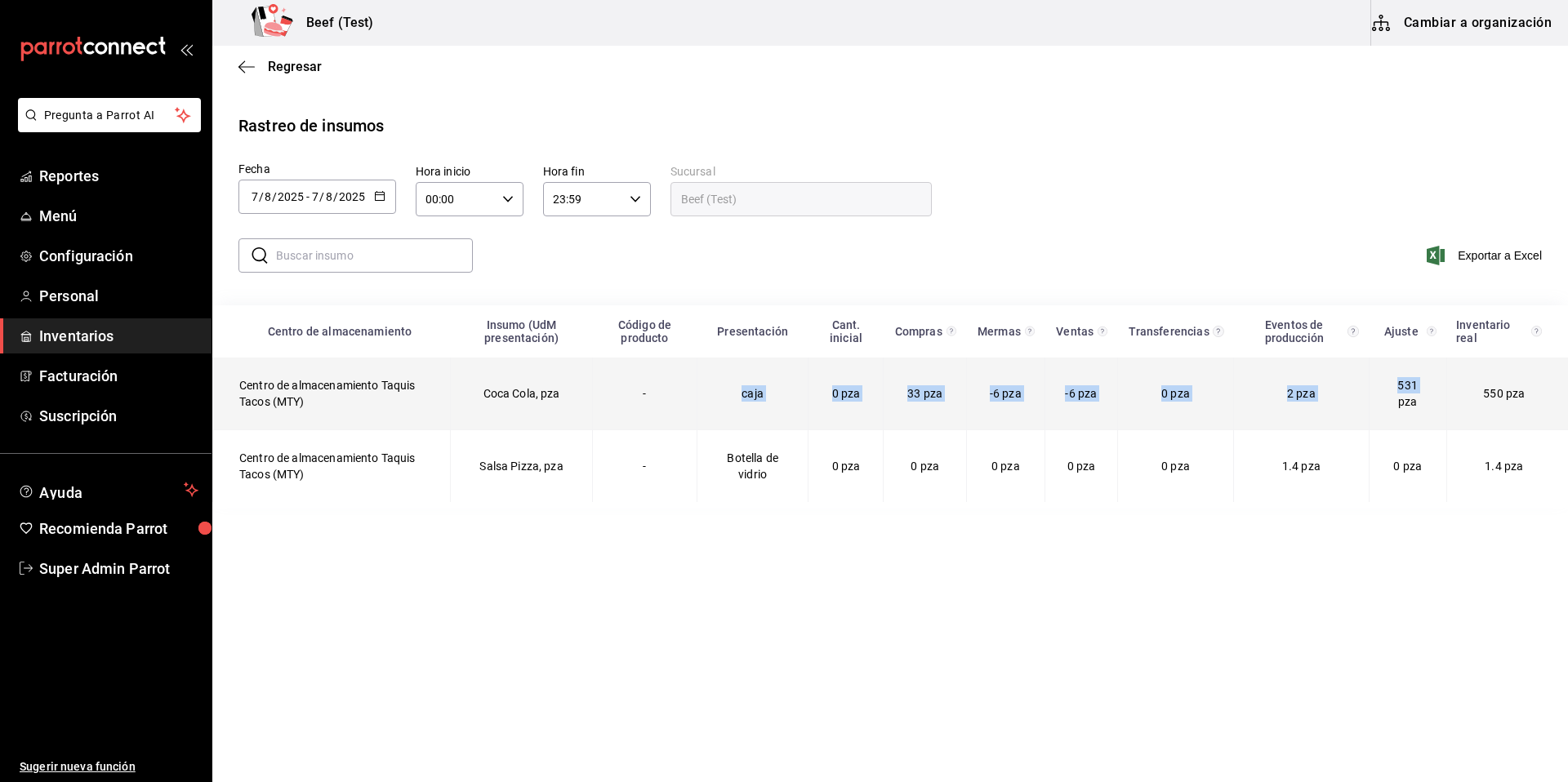 drag, startPoint x: 738, startPoint y: 402, endPoint x: 1403, endPoint y: 407, distance: 665.0188 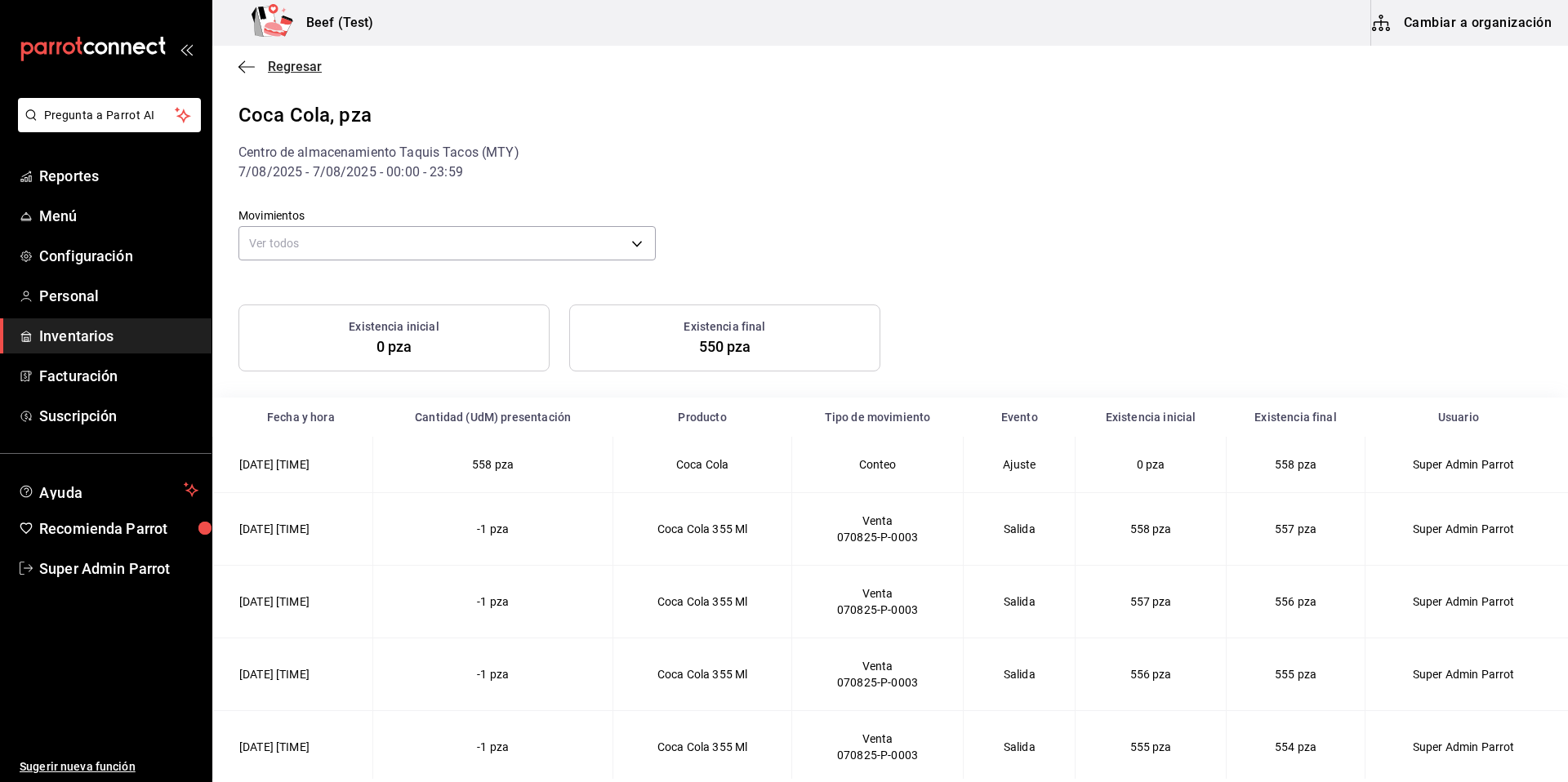 click on "Regresar" at bounding box center (295, 66) 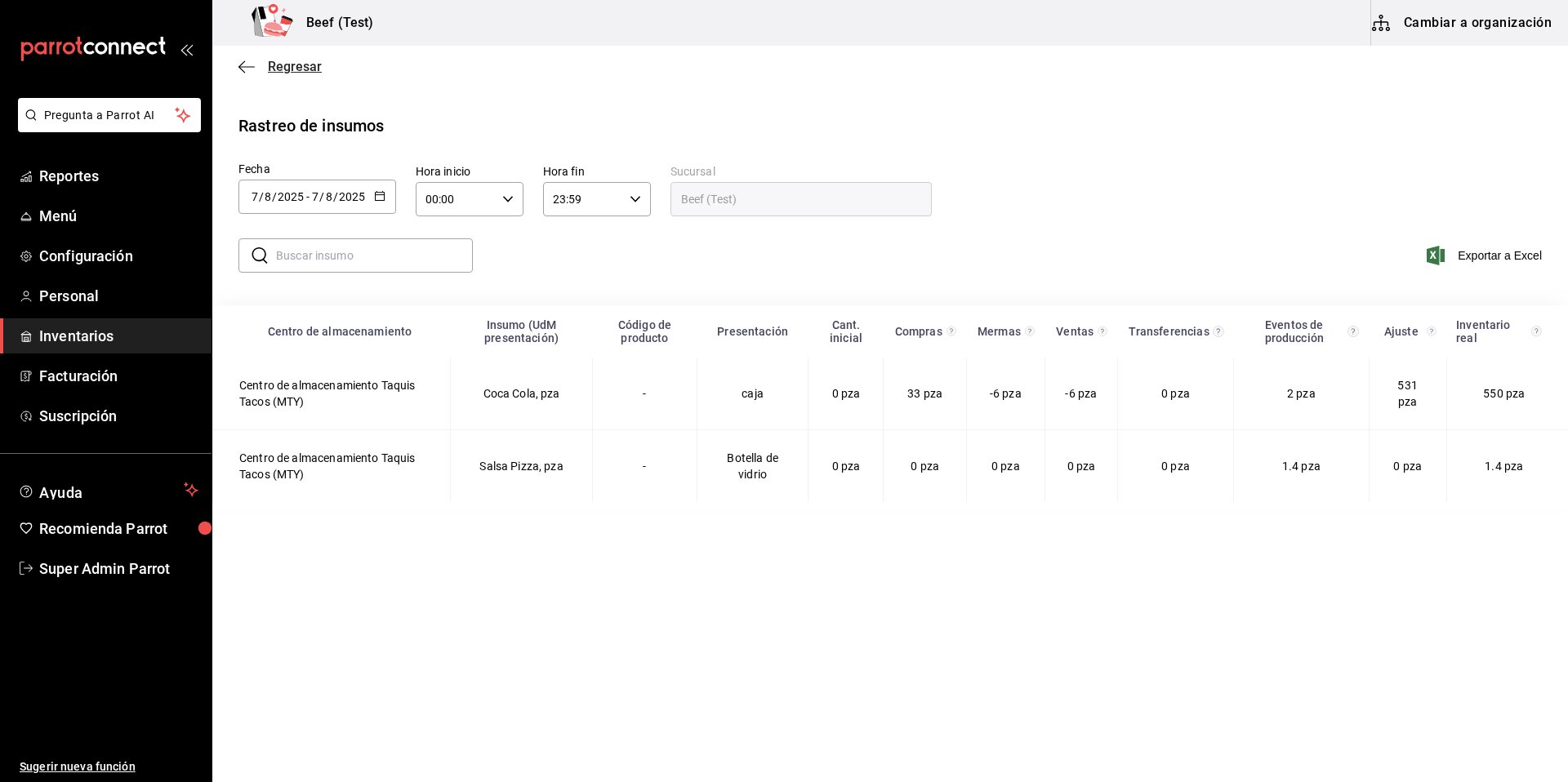 click on "Regresar" at bounding box center (295, 66) 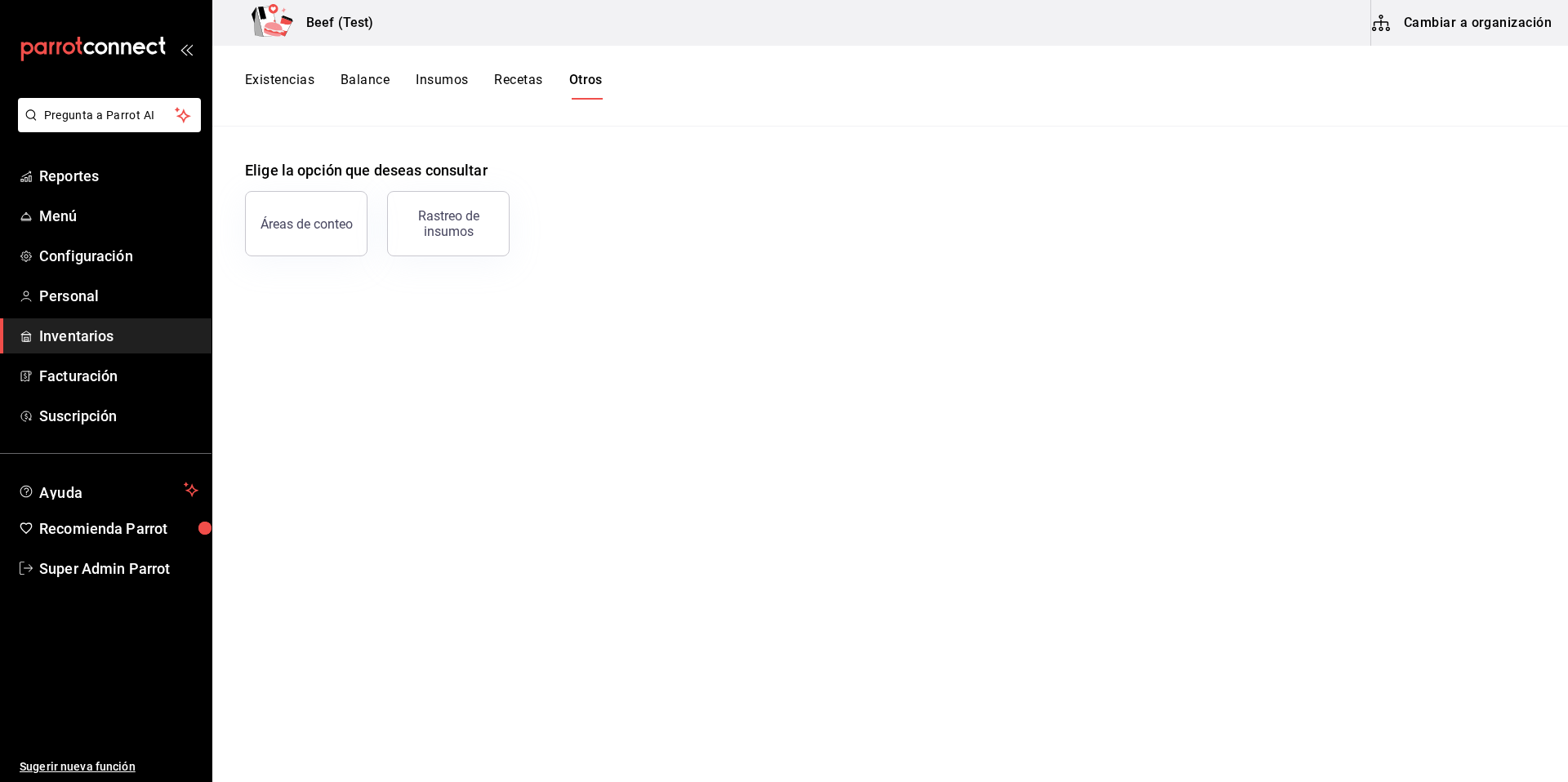 click on "Existencias" at bounding box center (279, 86) 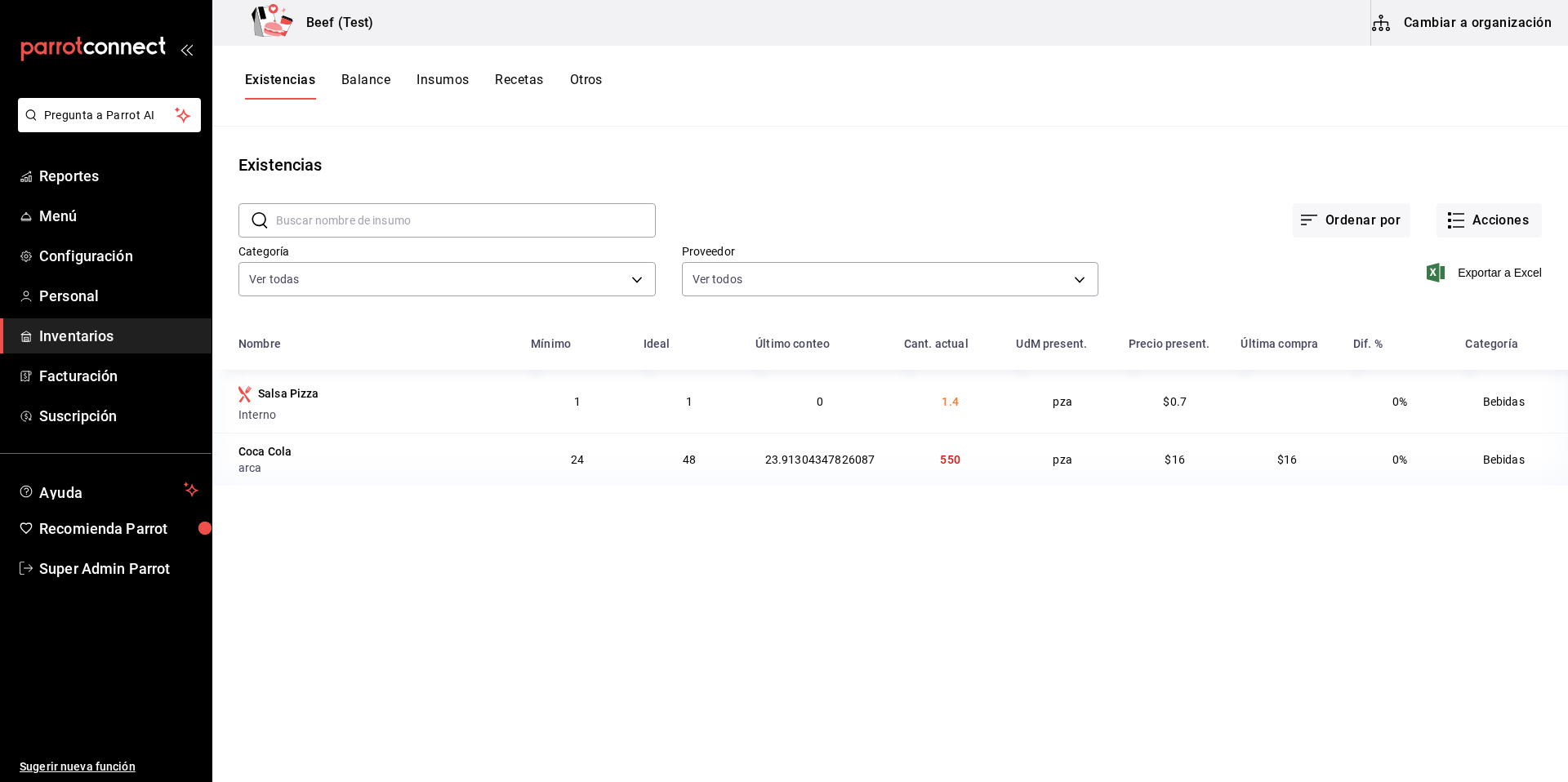 click on "Existencias" at bounding box center (280, 86) 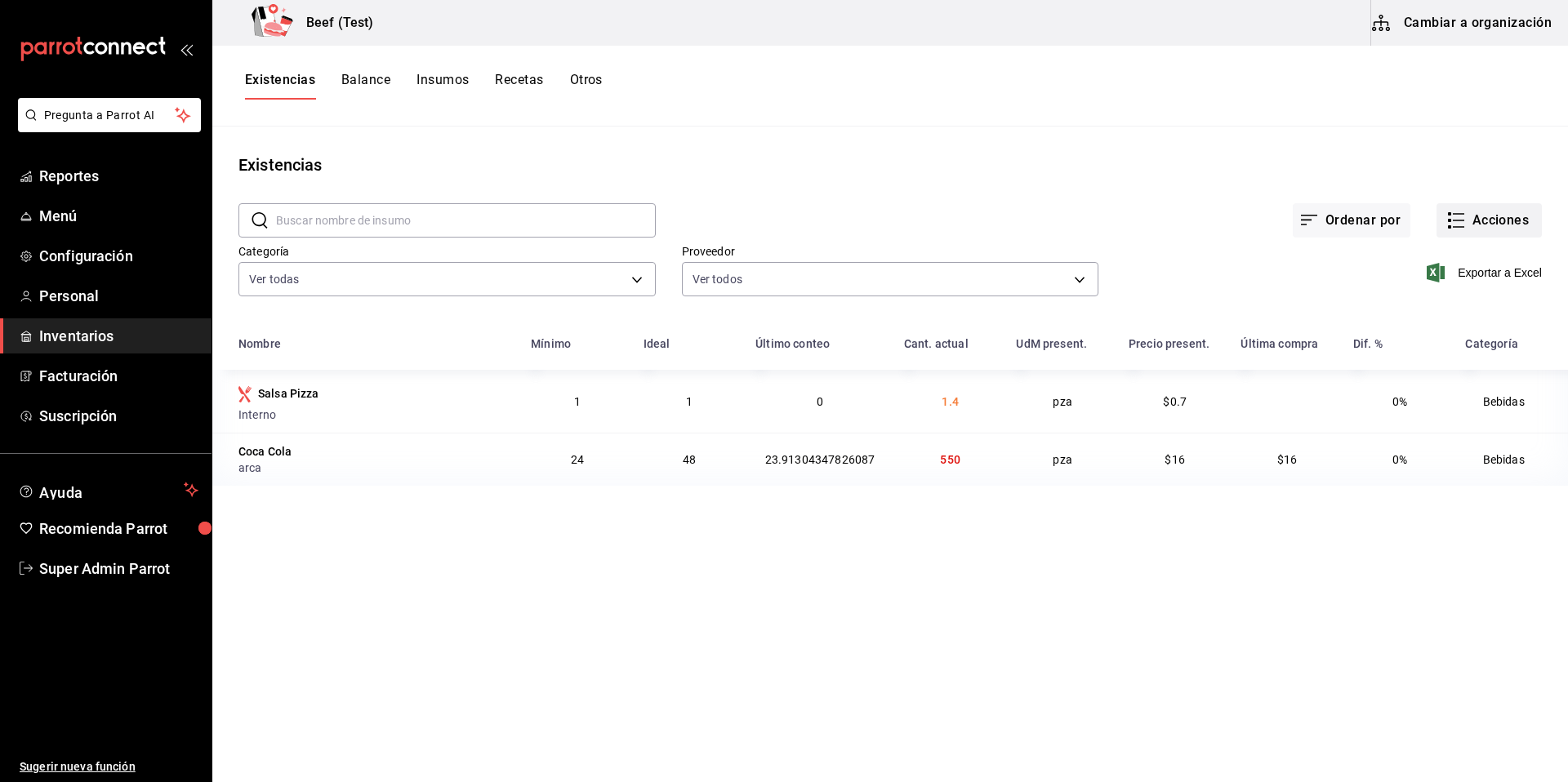 click on "Acciones" at bounding box center (1489, 220) 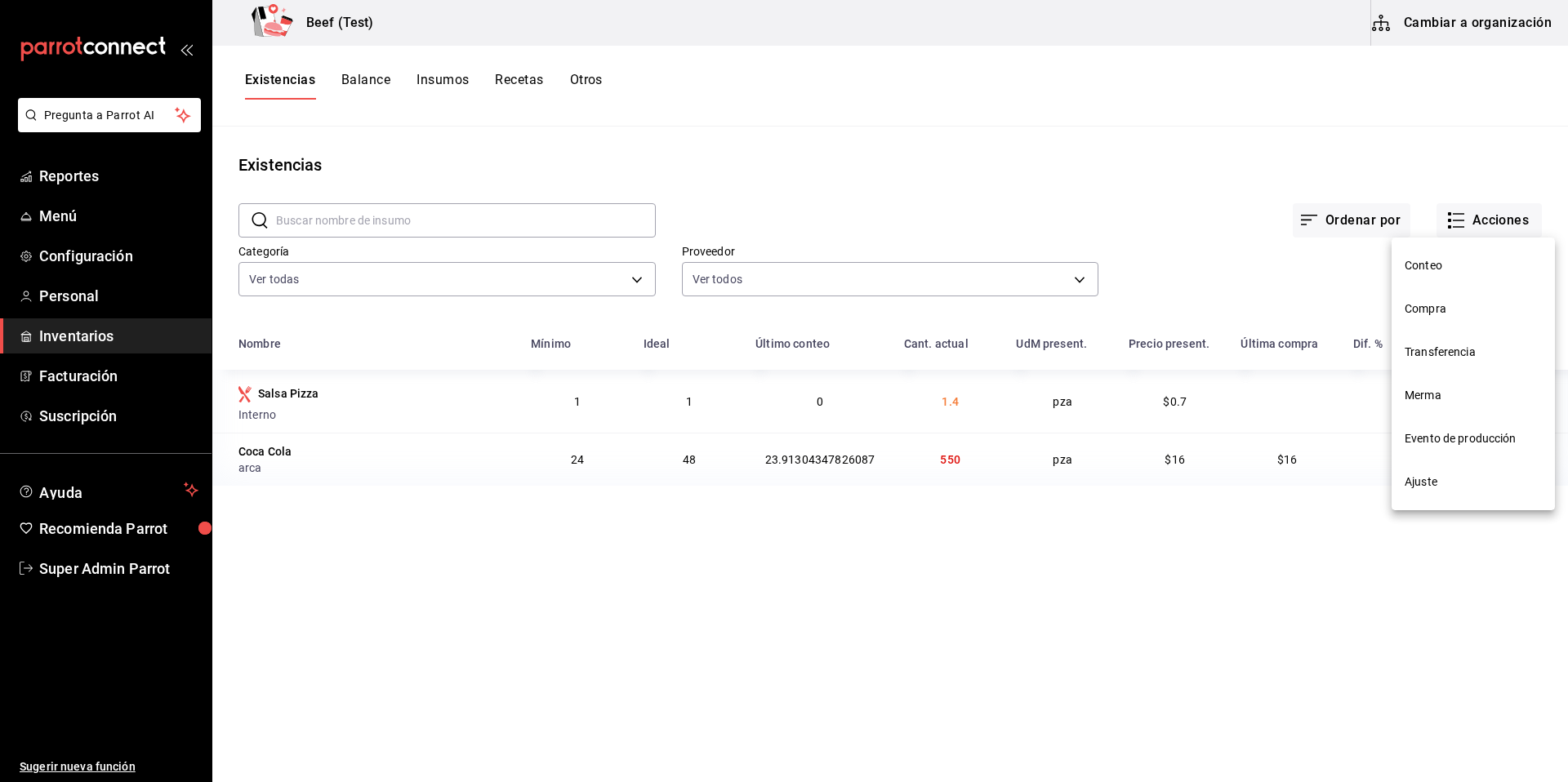 click at bounding box center (784, 391) 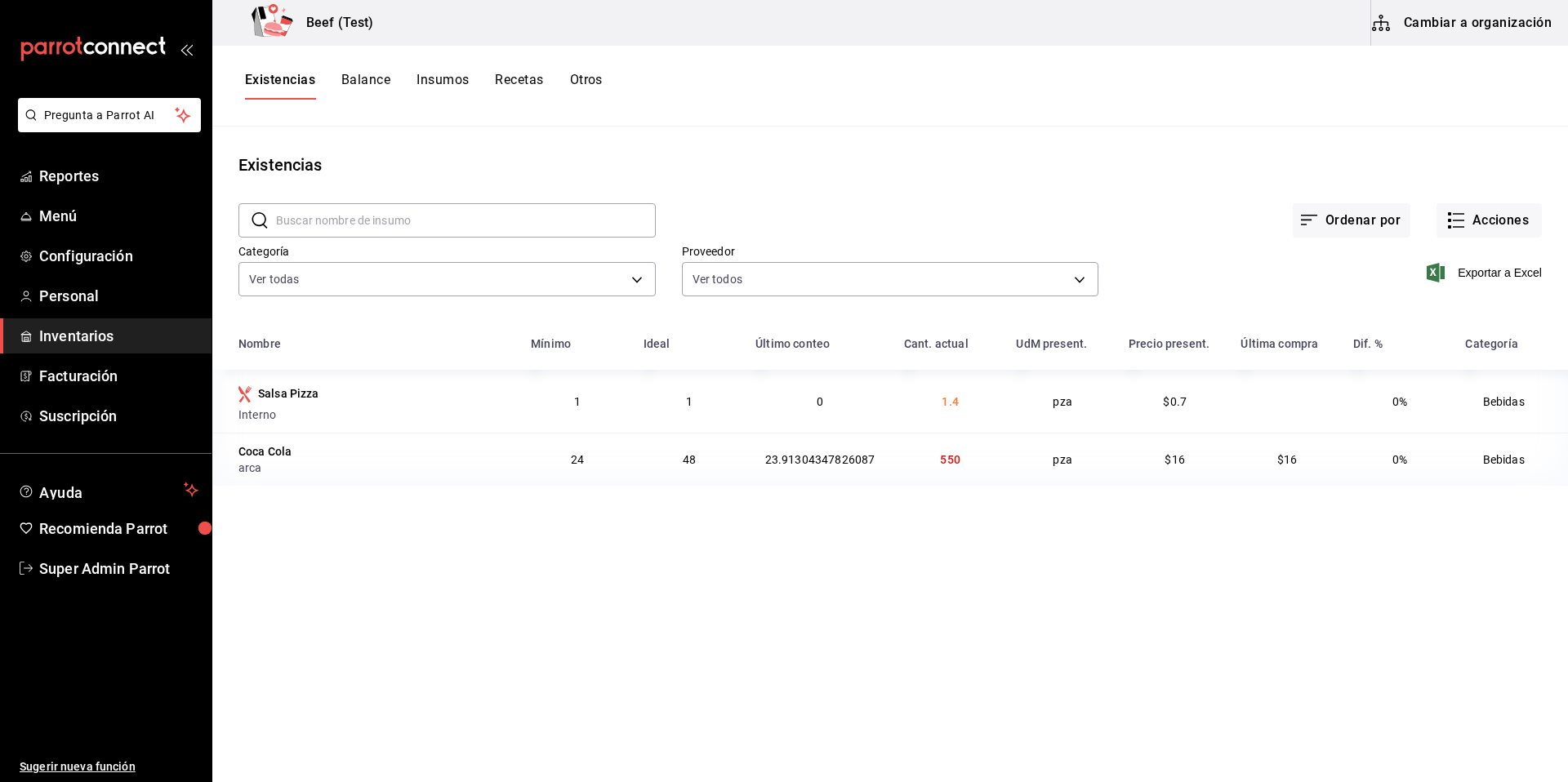 click on "Conteo Compra Transferencia Merma Evento de producción Ajuste" at bounding box center [784, 391] 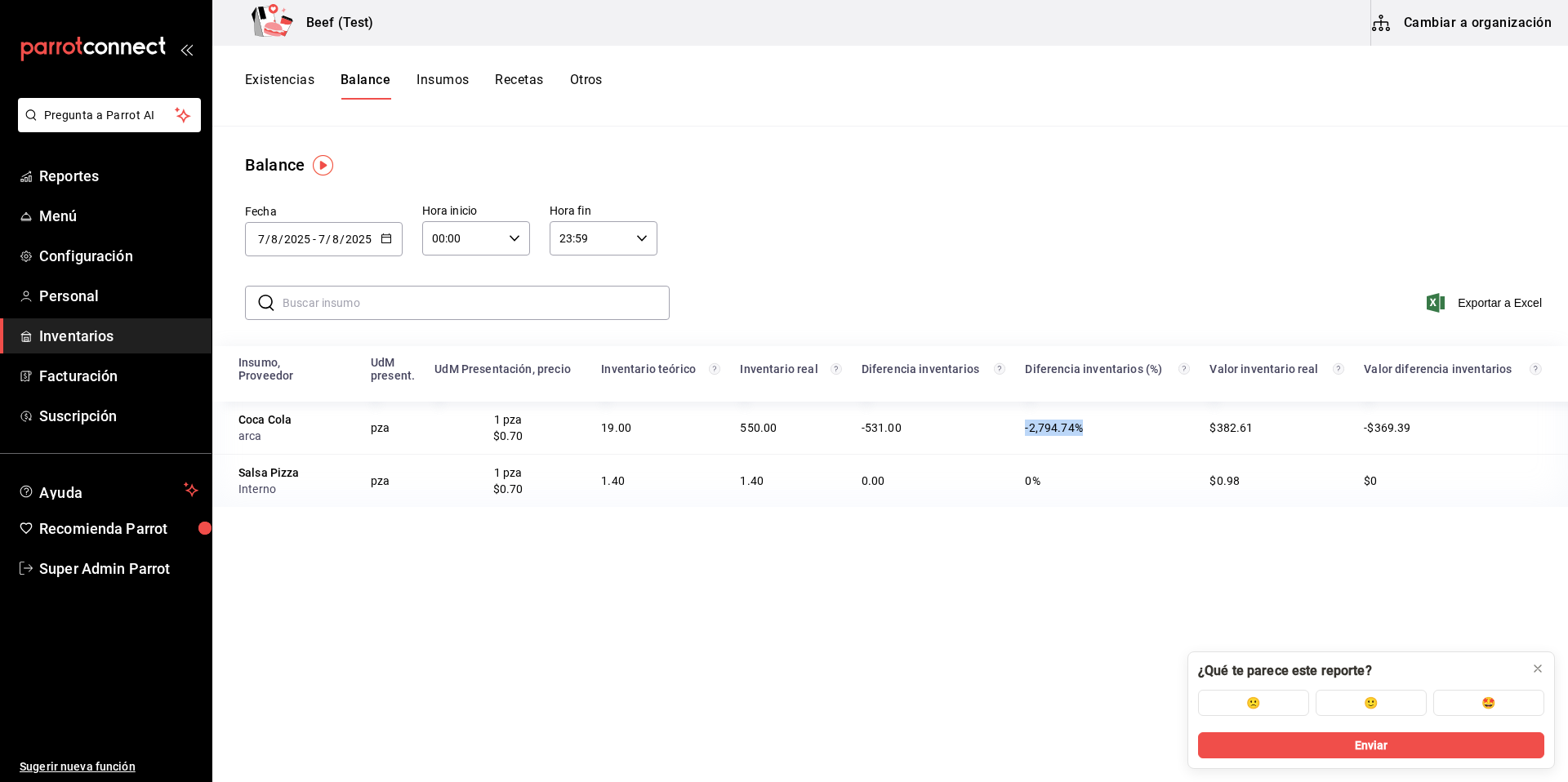 drag, startPoint x: 1018, startPoint y: 426, endPoint x: 1118, endPoint y: 429, distance: 100.04499 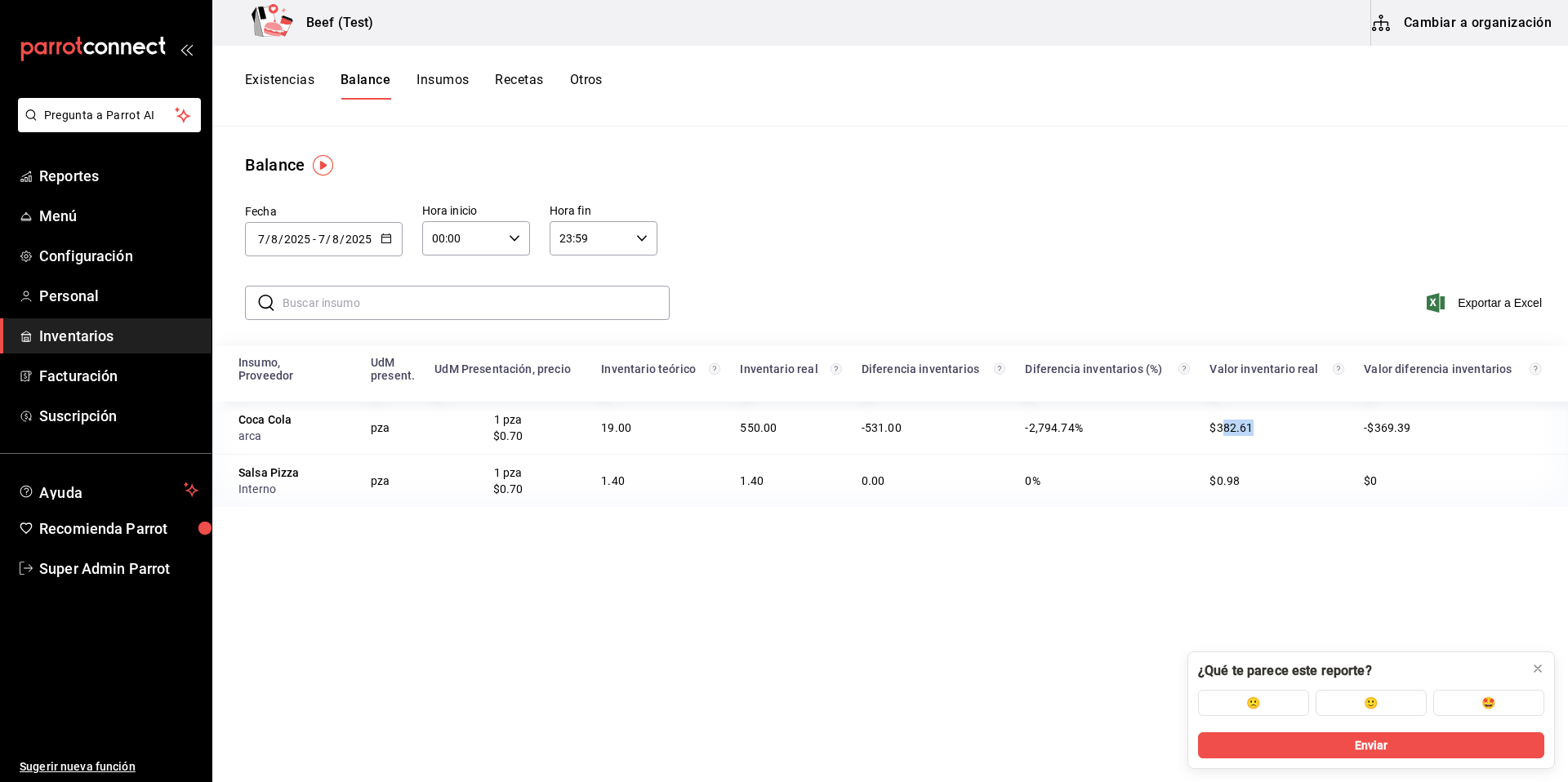 drag, startPoint x: 1217, startPoint y: 424, endPoint x: 1281, endPoint y: 429, distance: 64.19502 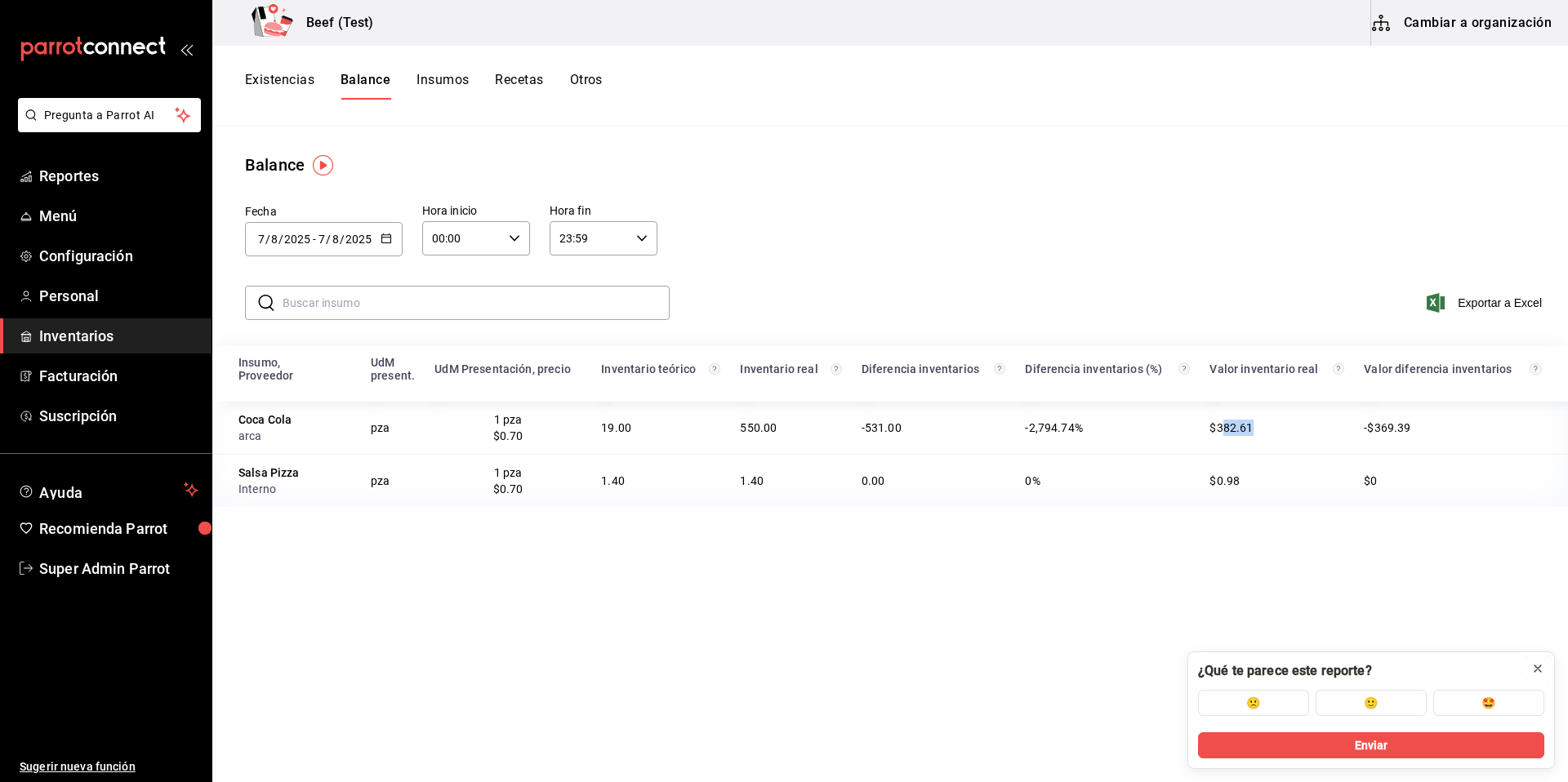 click 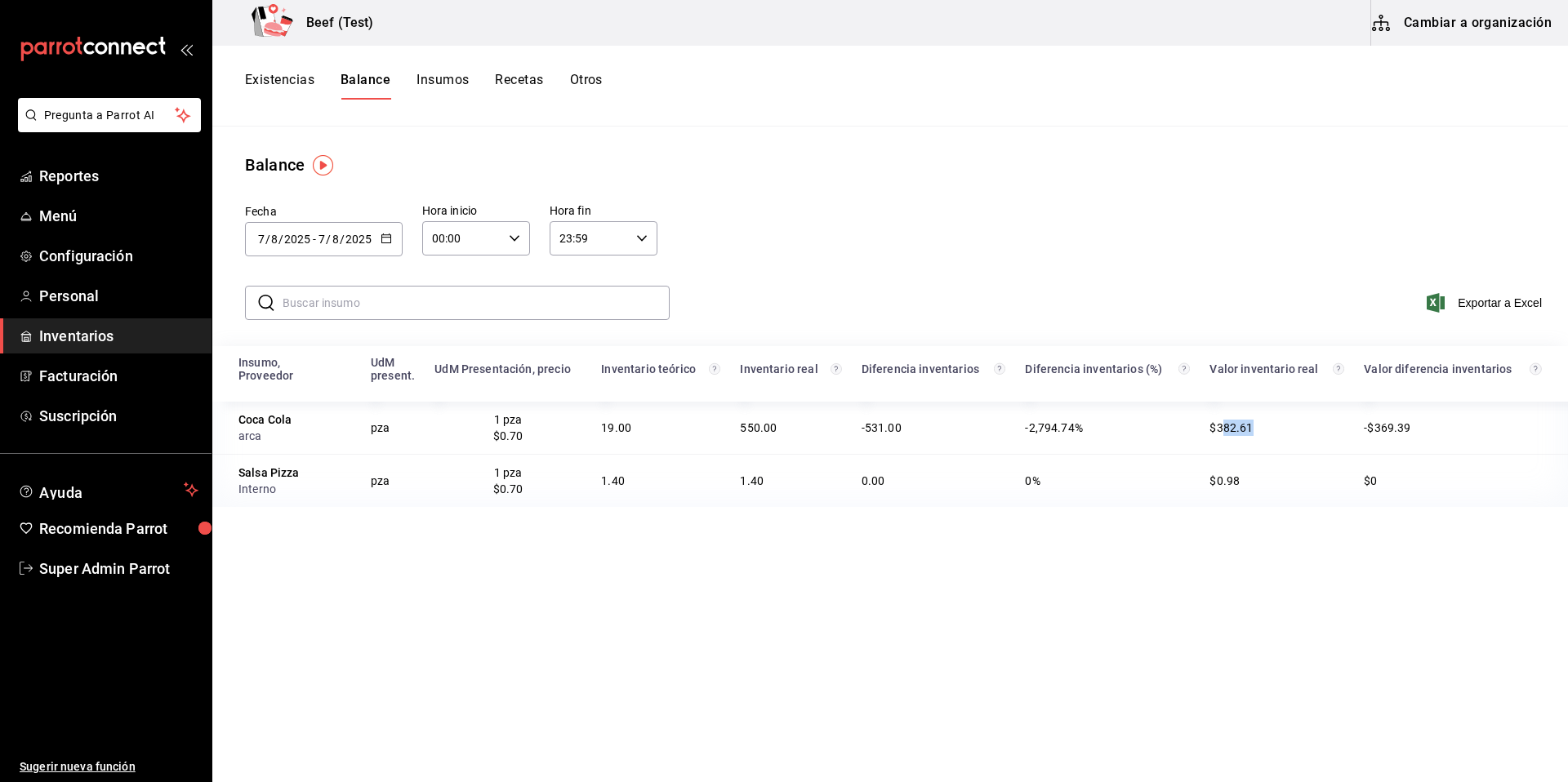 click on "Existencias" at bounding box center (279, 86) 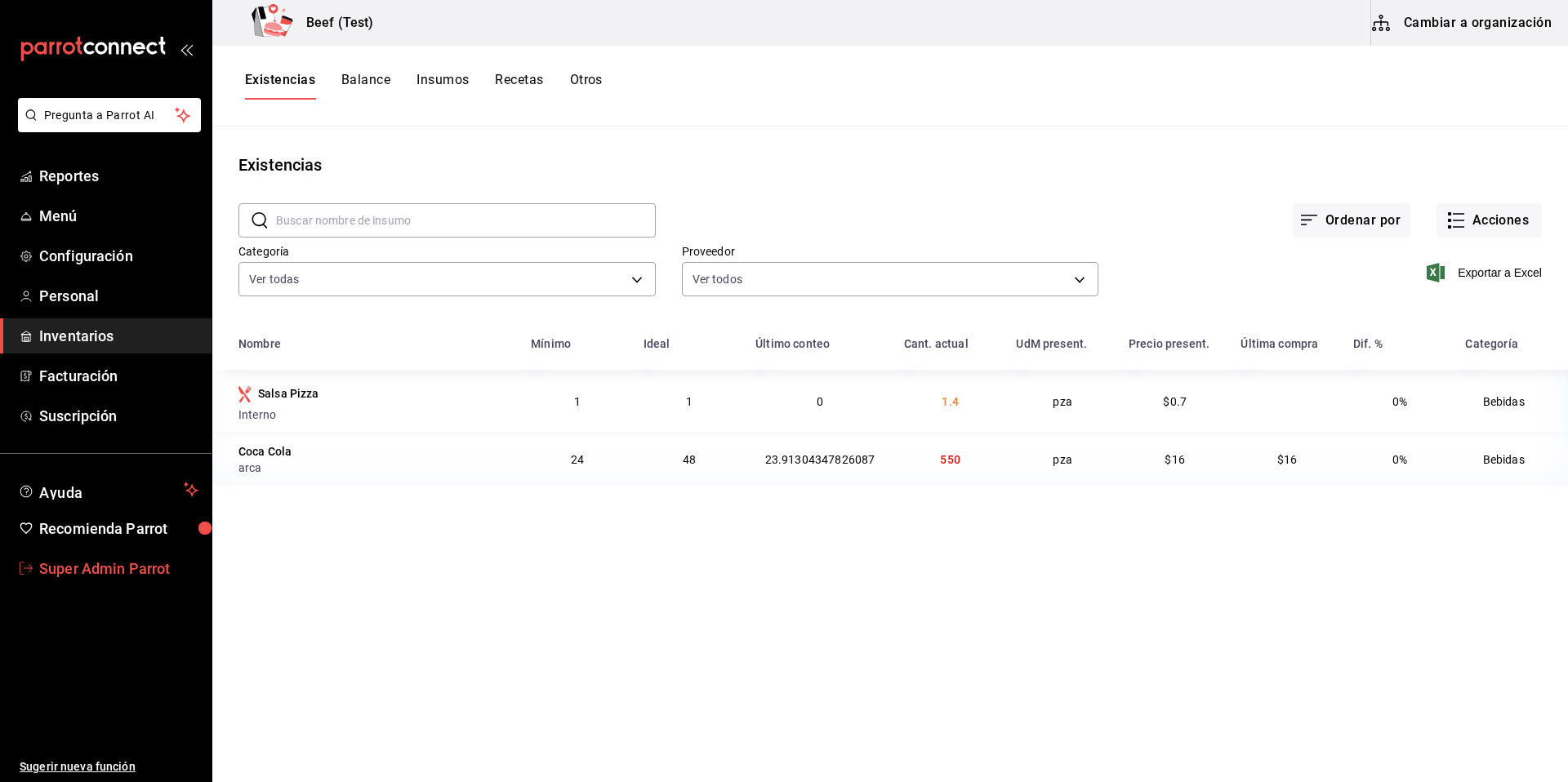 click on "Super Admin Parrot" at bounding box center [118, 568] 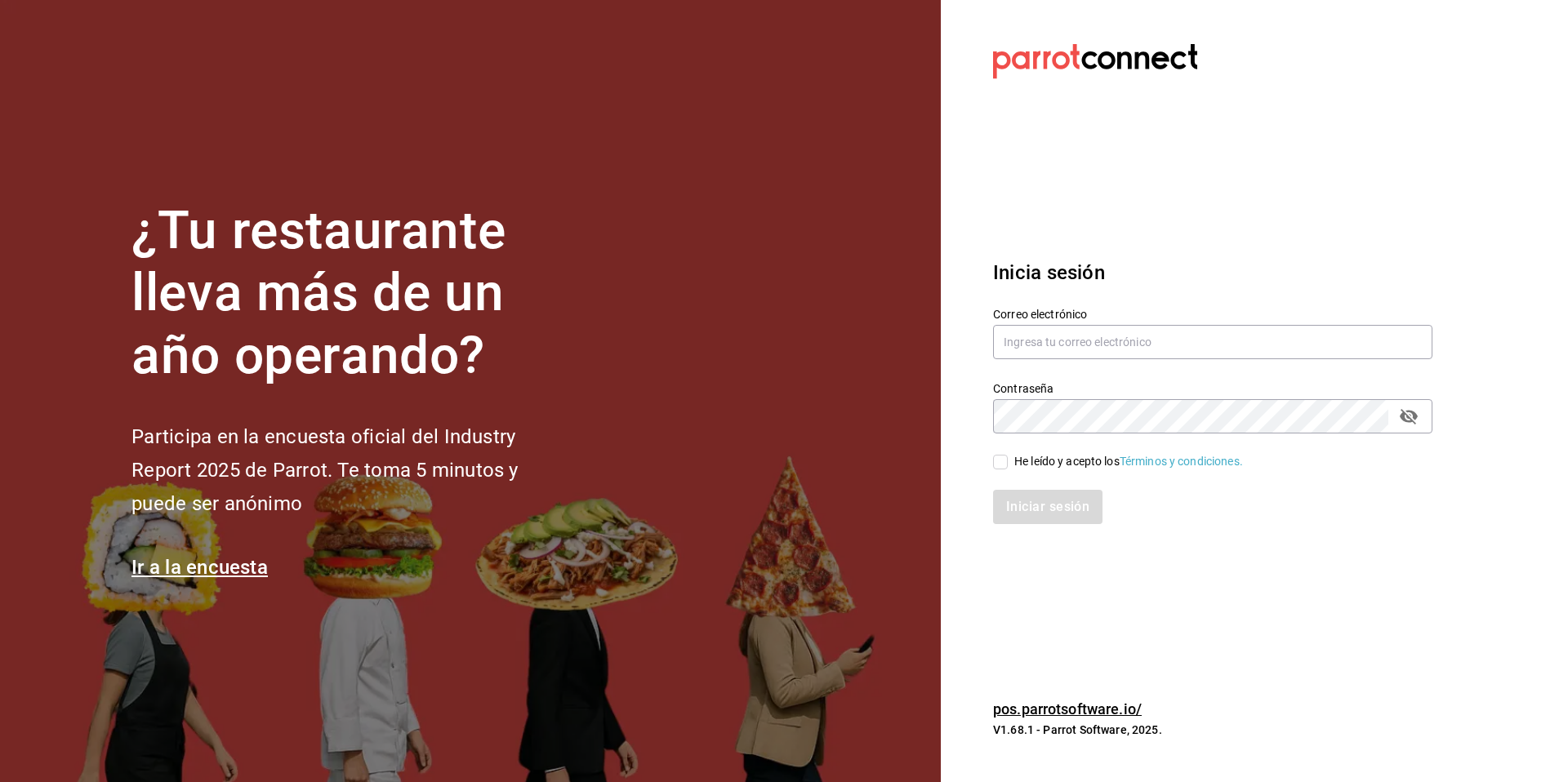 click on "Correo electrónico" at bounding box center [1213, 313] 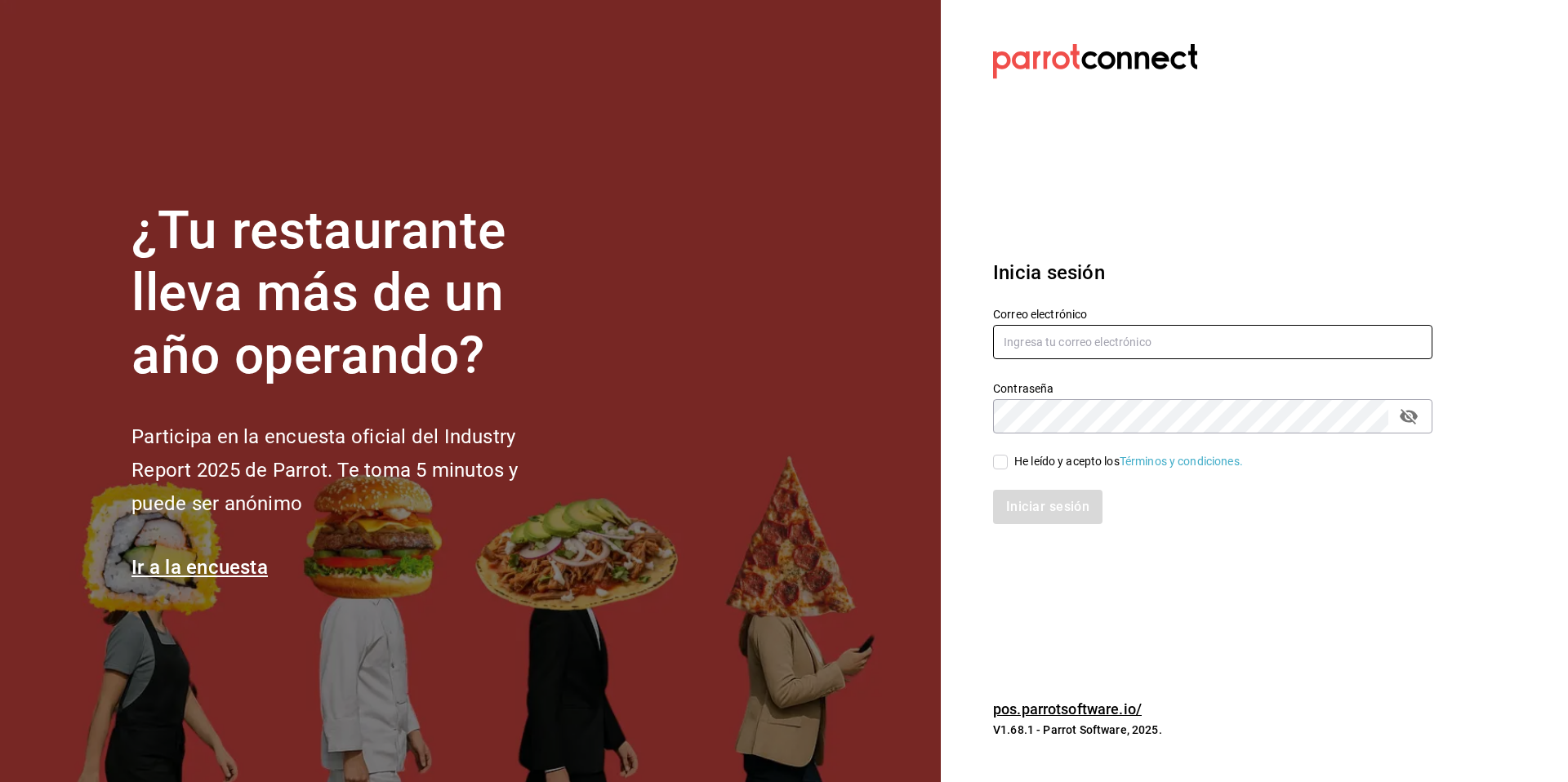 click at bounding box center [1213, 342] 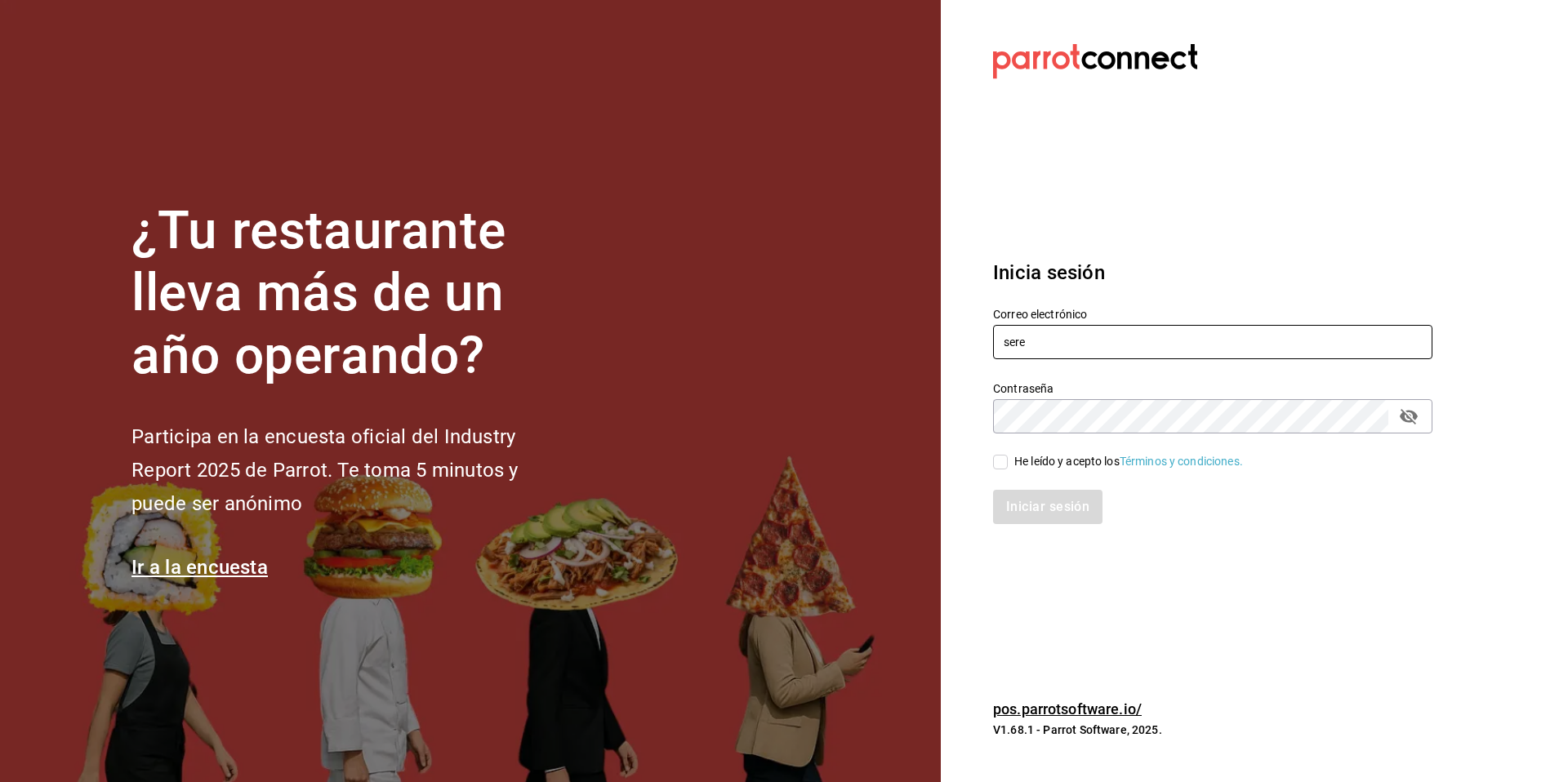 type on "sereia@qro.com" 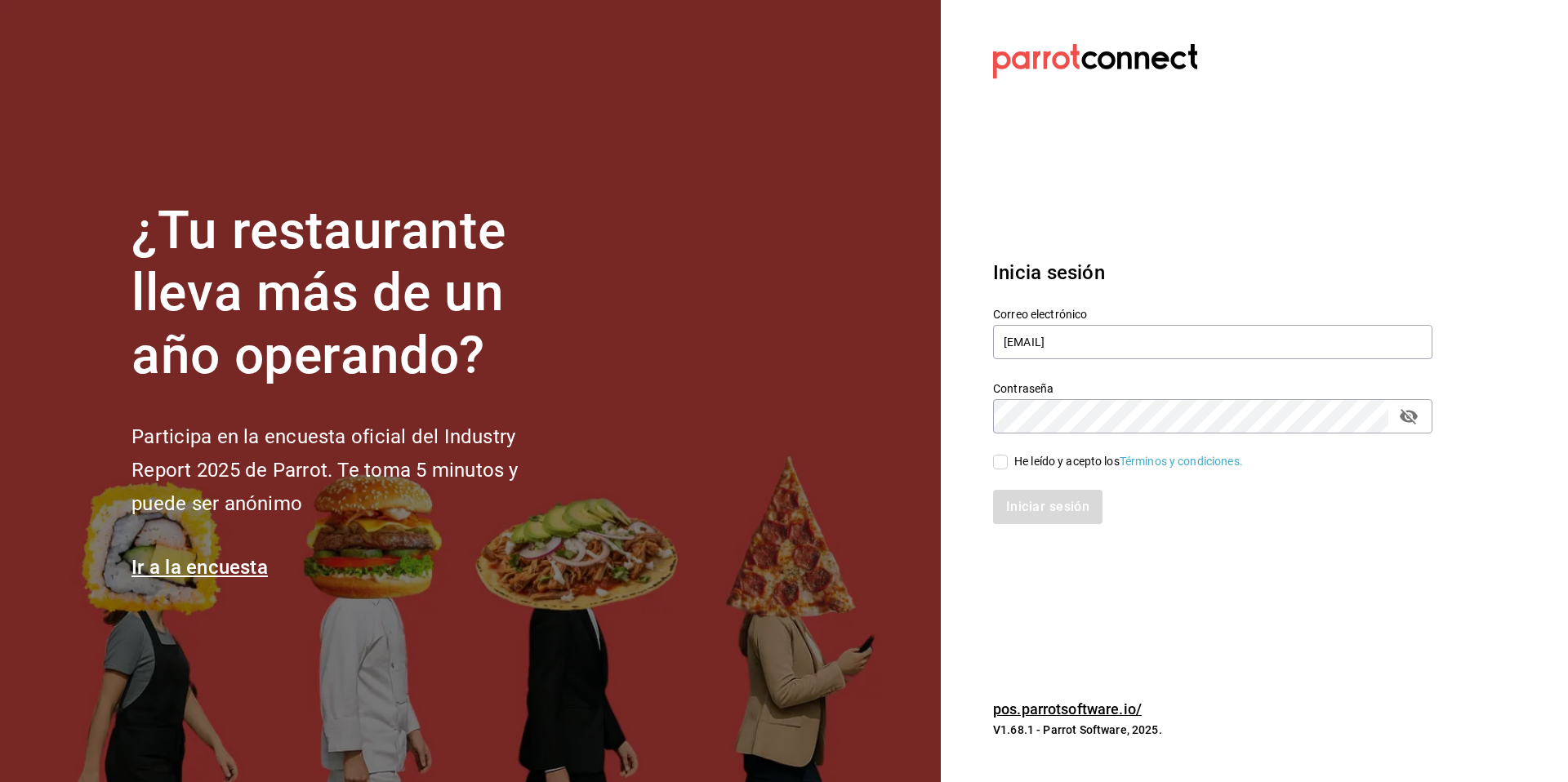 click on "He leído y acepto los  Términos y condiciones." at bounding box center [1129, 461] 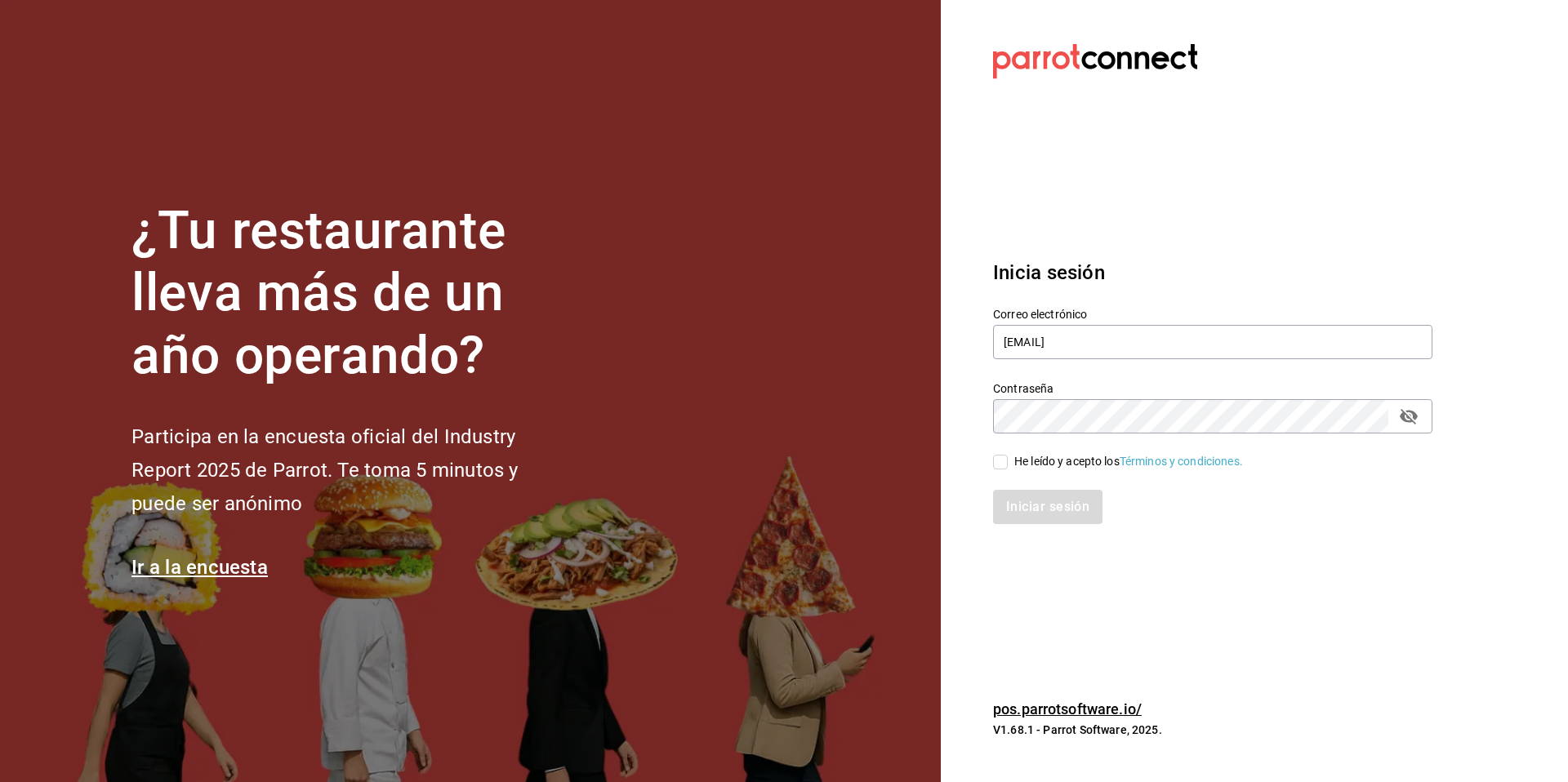 checkbox on "true" 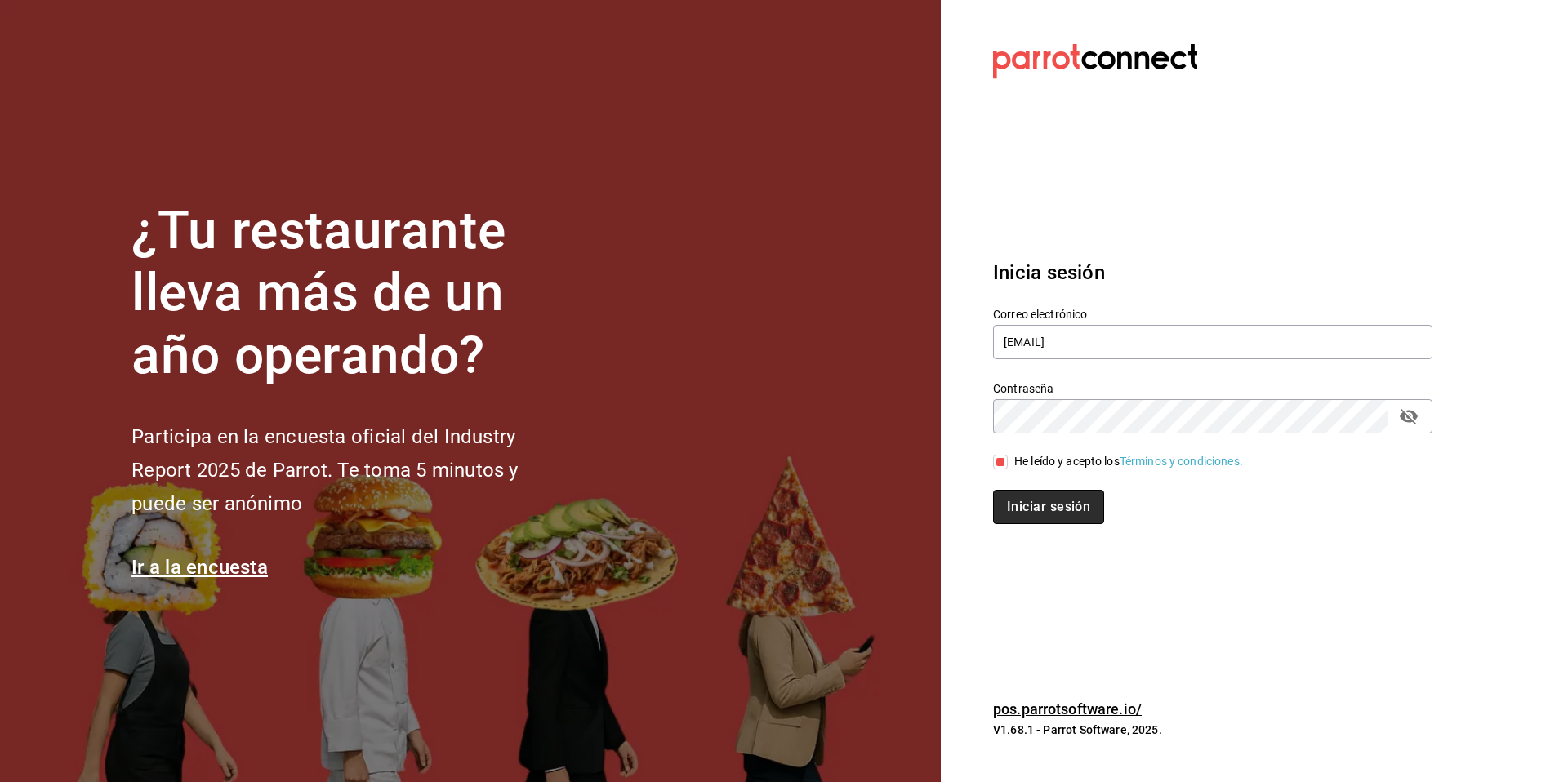 click on "Iniciar sesión" at bounding box center [1049, 507] 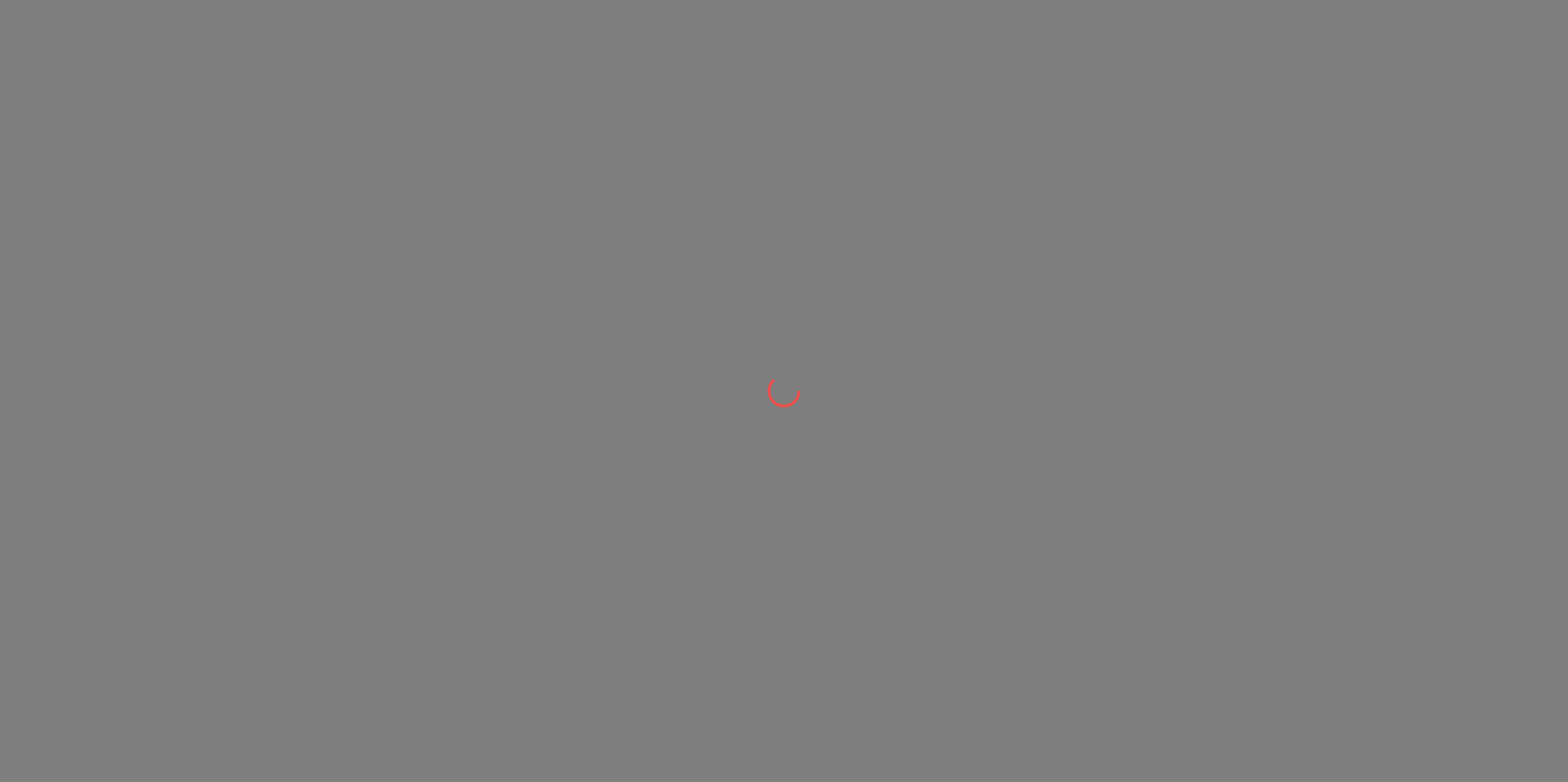 scroll, scrollTop: 0, scrollLeft: 0, axis: both 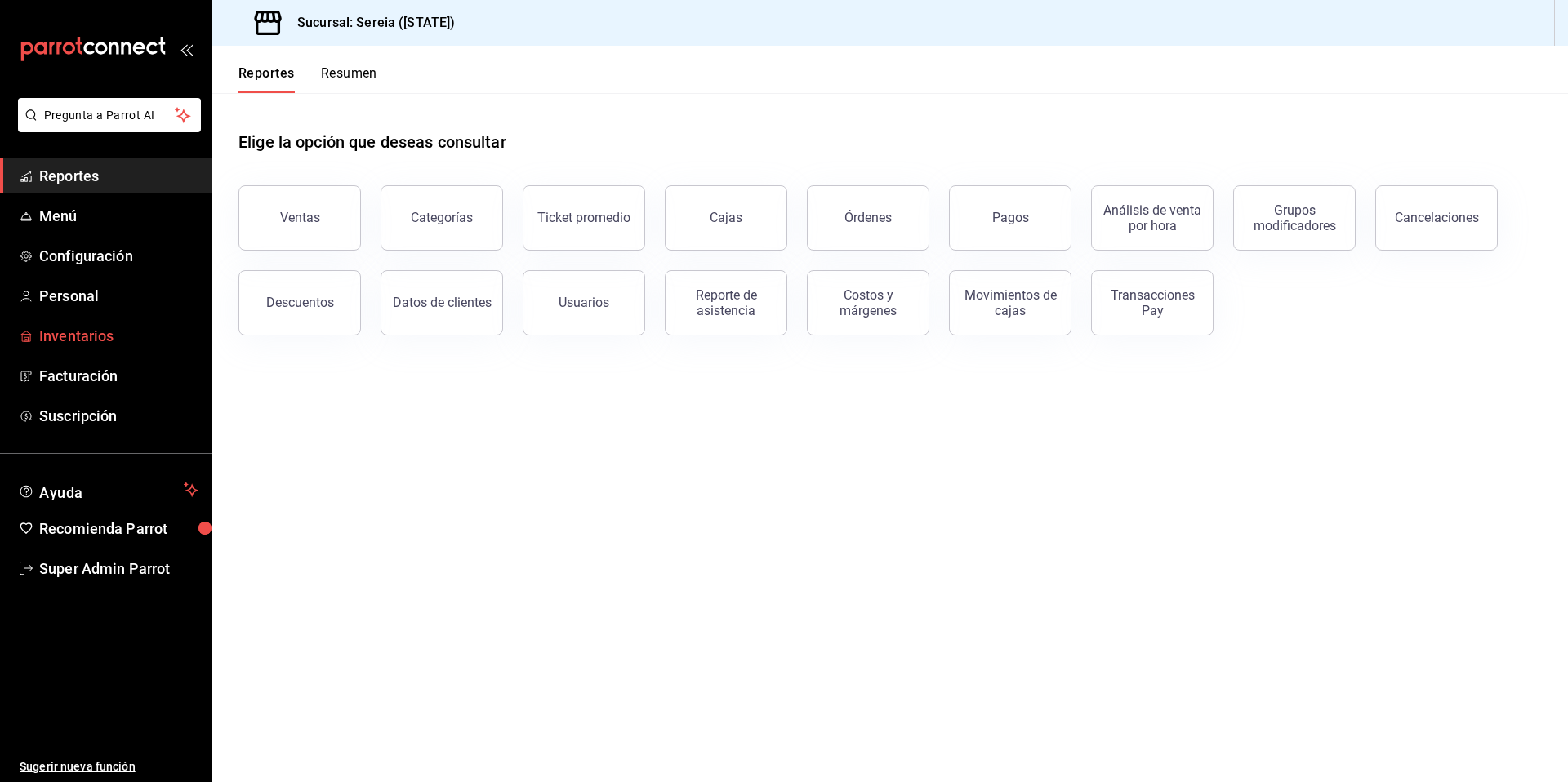 click on "Inventarios" at bounding box center (105, 335) 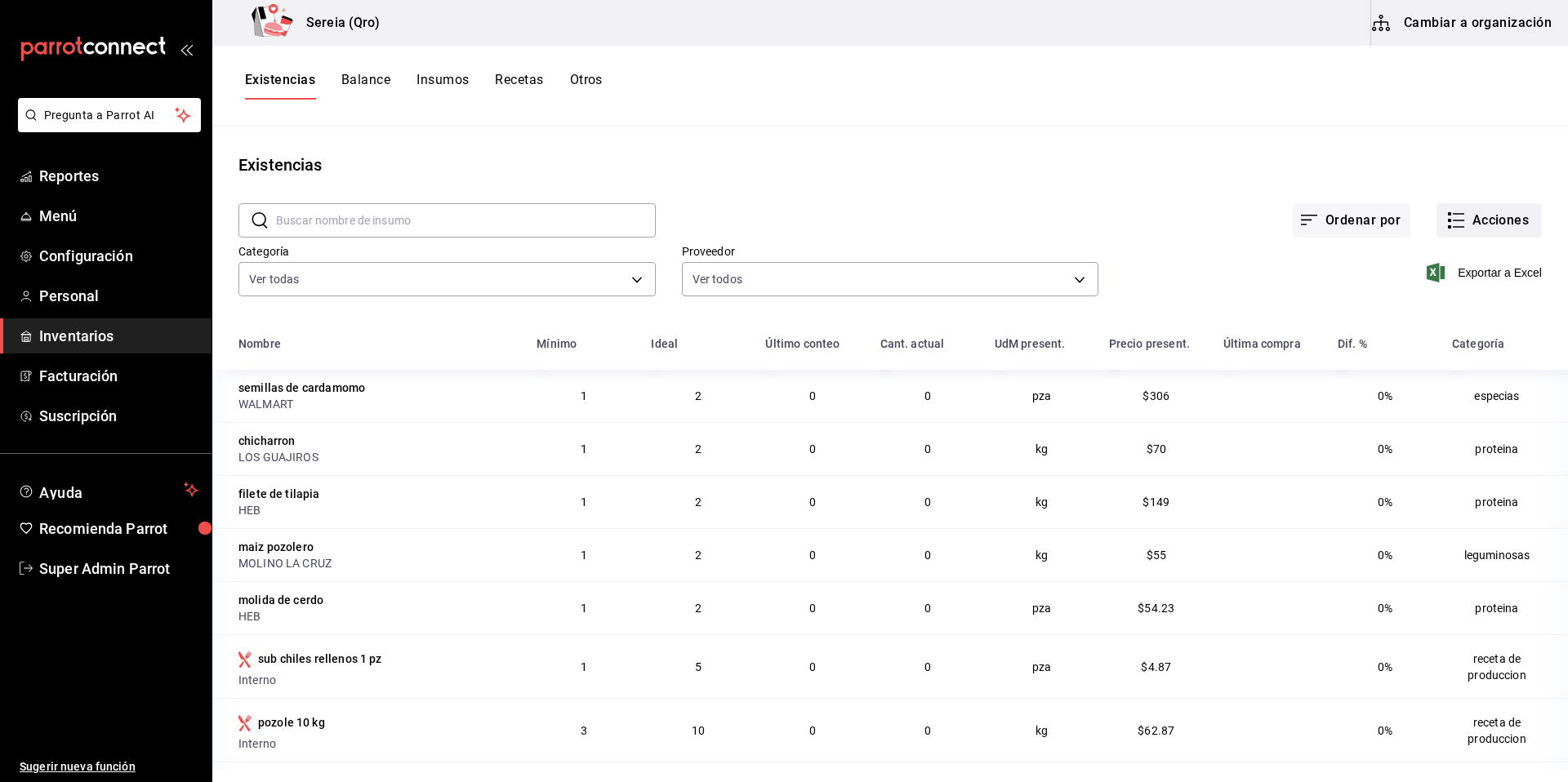 click on "Acciones" at bounding box center [1489, 220] 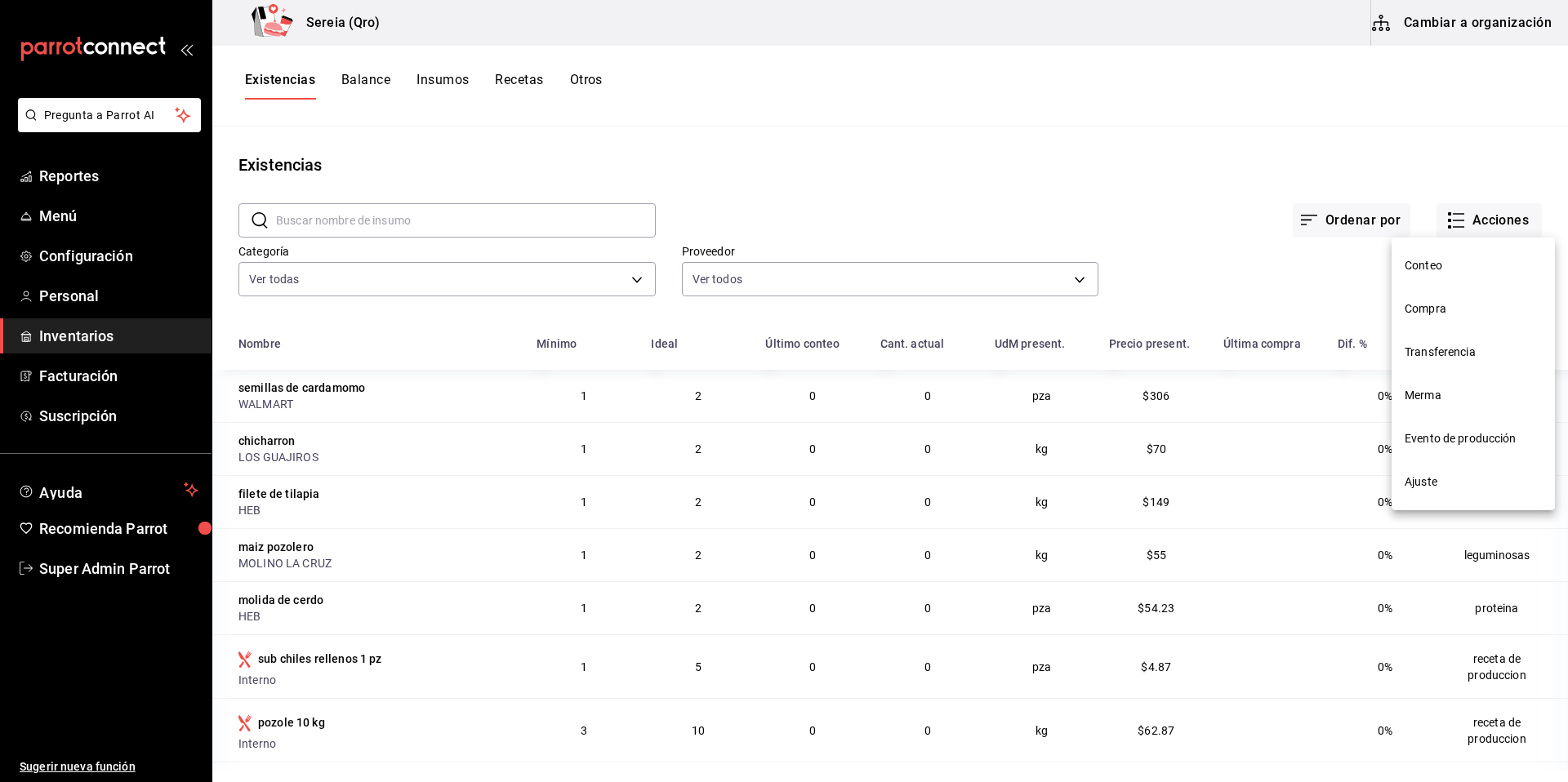 click on "Conteo" at bounding box center (1473, 265) 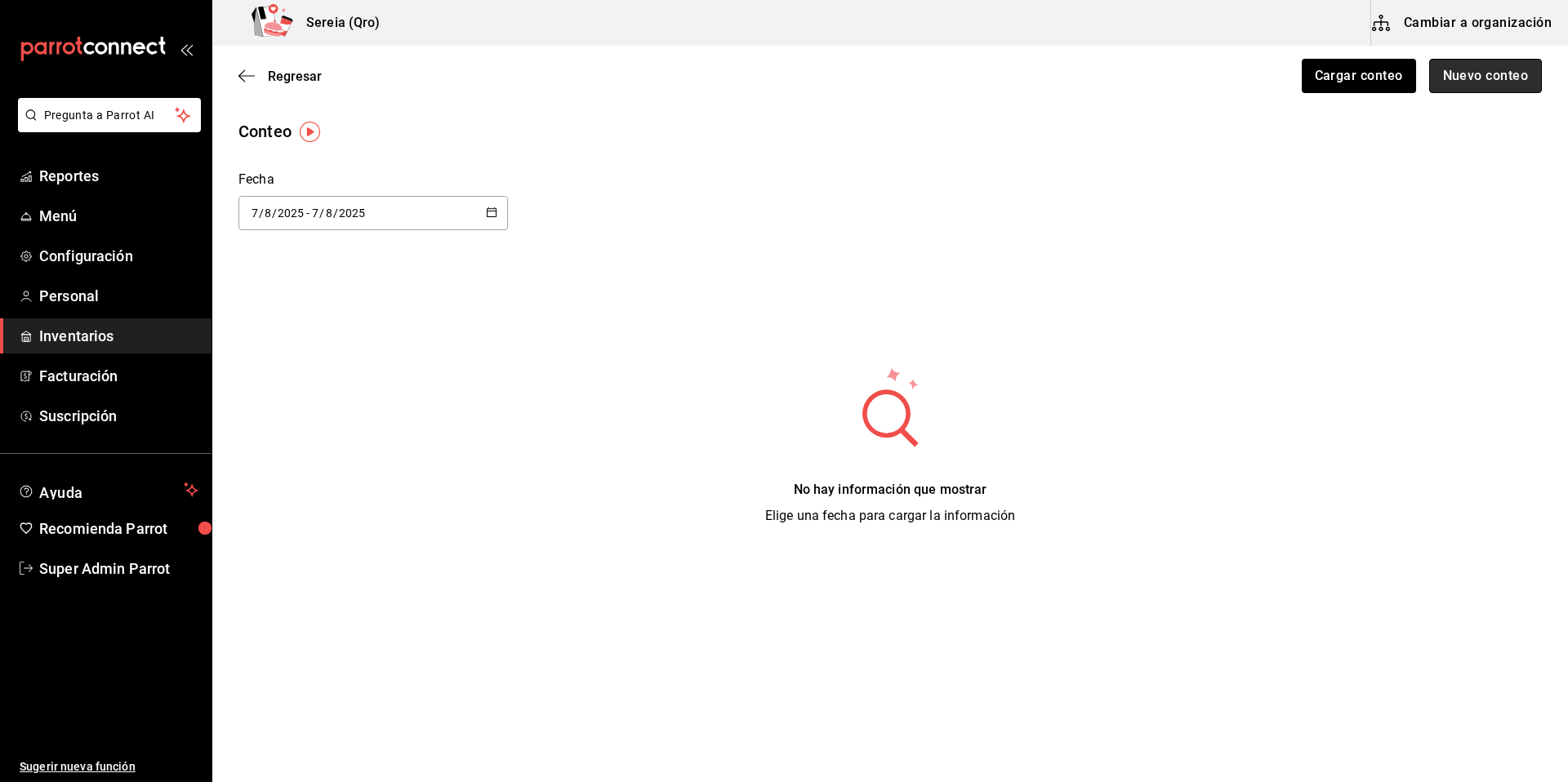 click on "Nuevo conteo" at bounding box center [1486, 76] 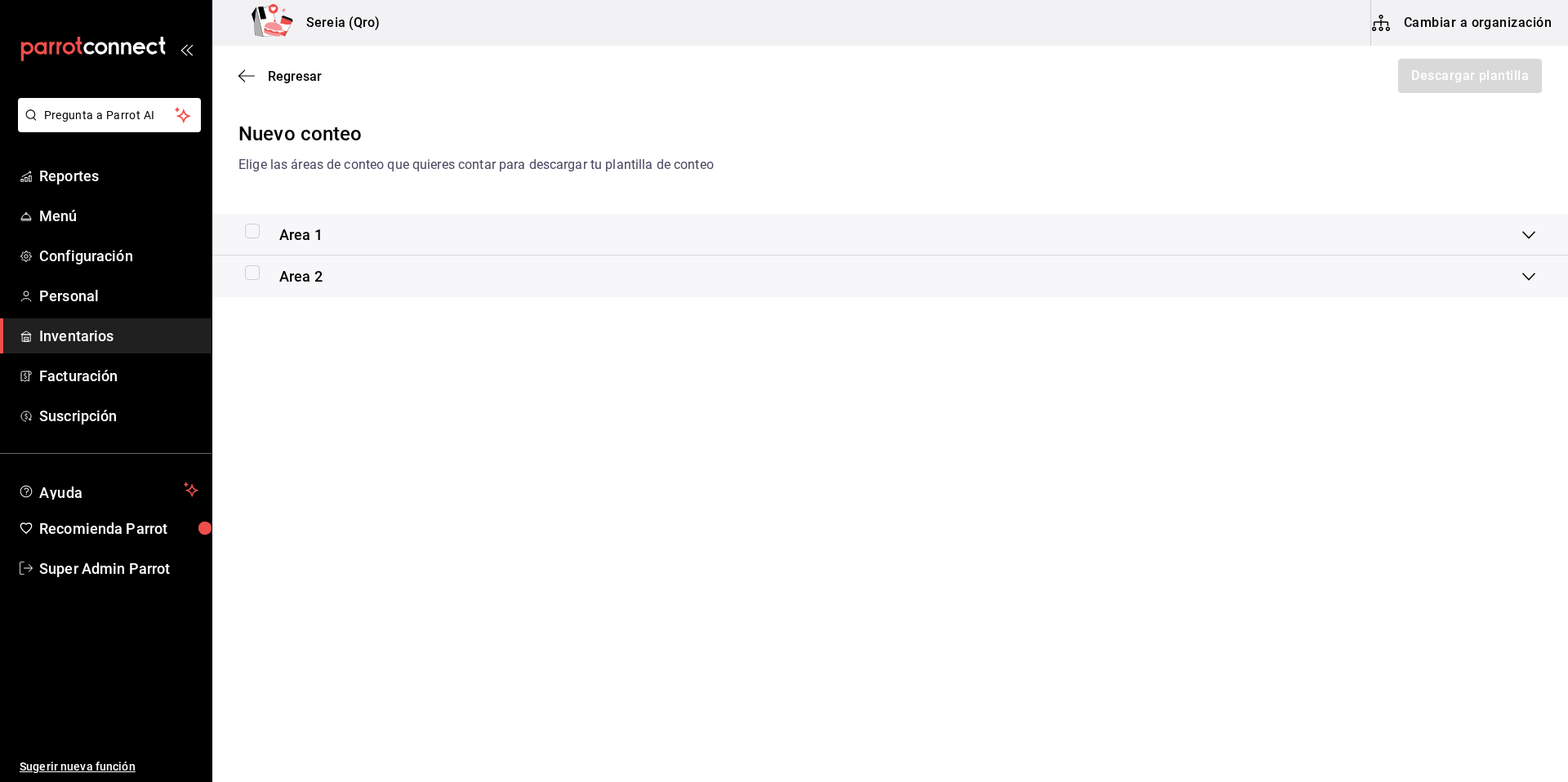 click on "Area 2" at bounding box center (301, 276) 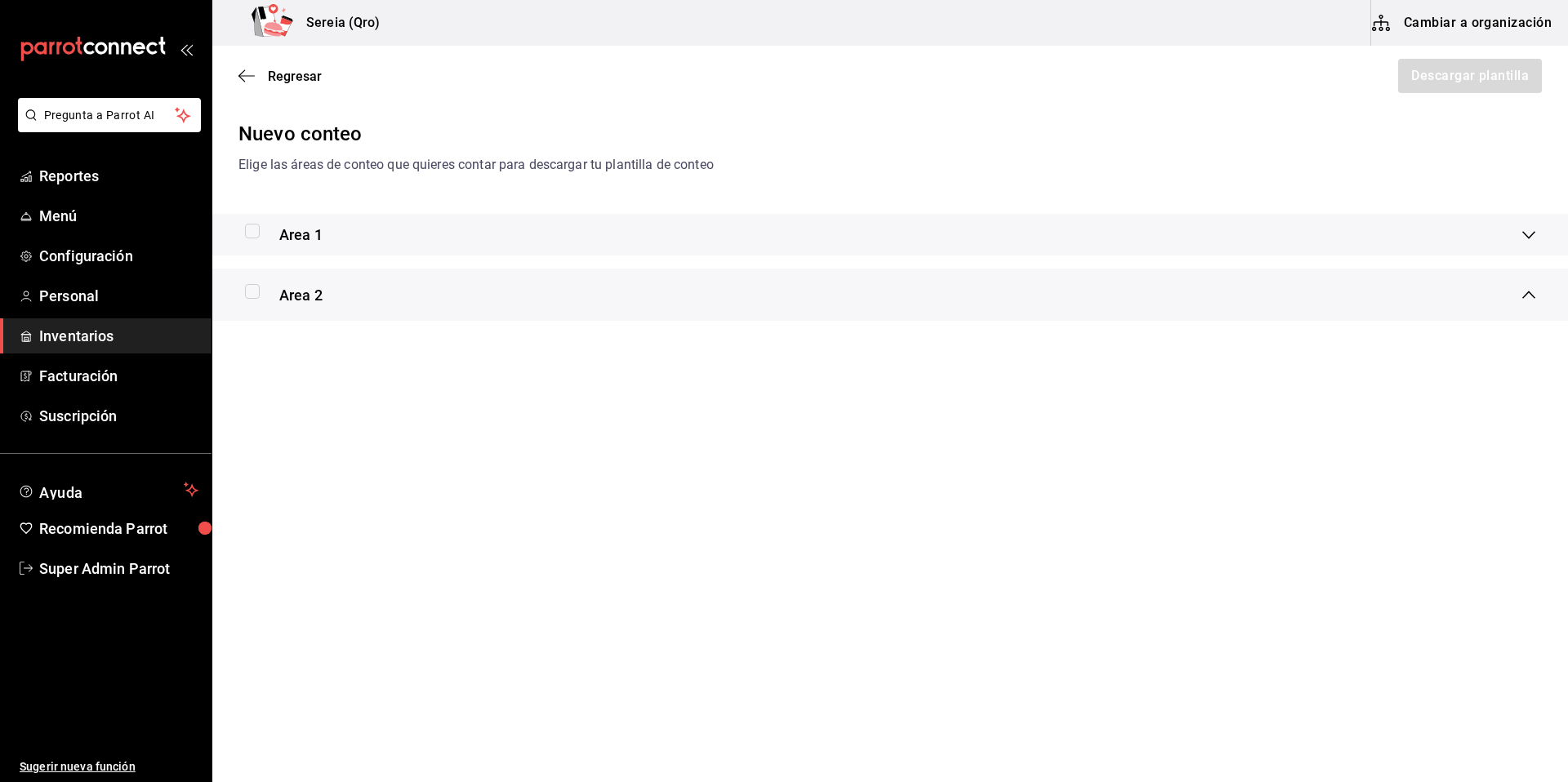 click on "Area 1" at bounding box center (301, 234) 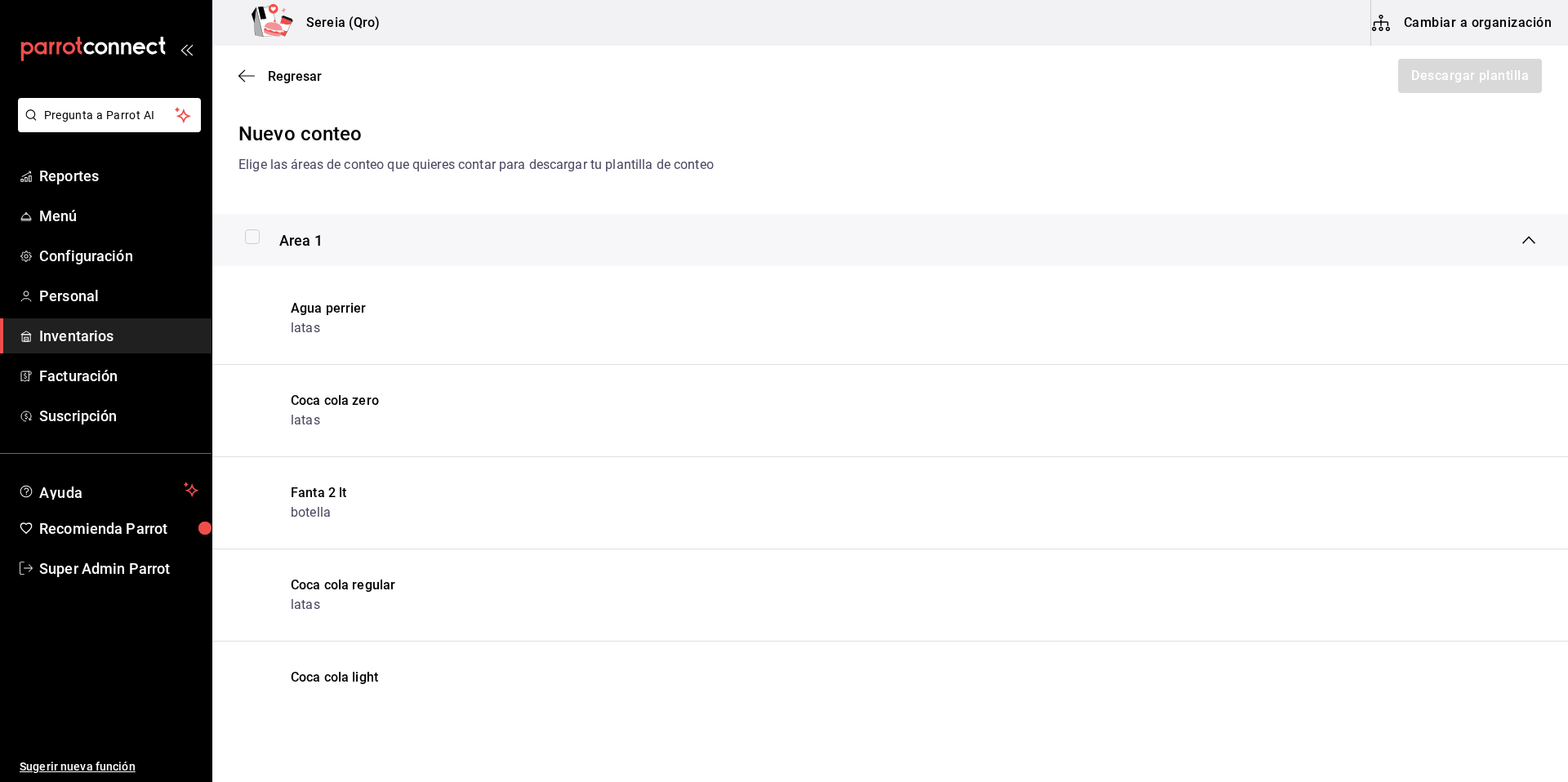 click at bounding box center [252, 237] 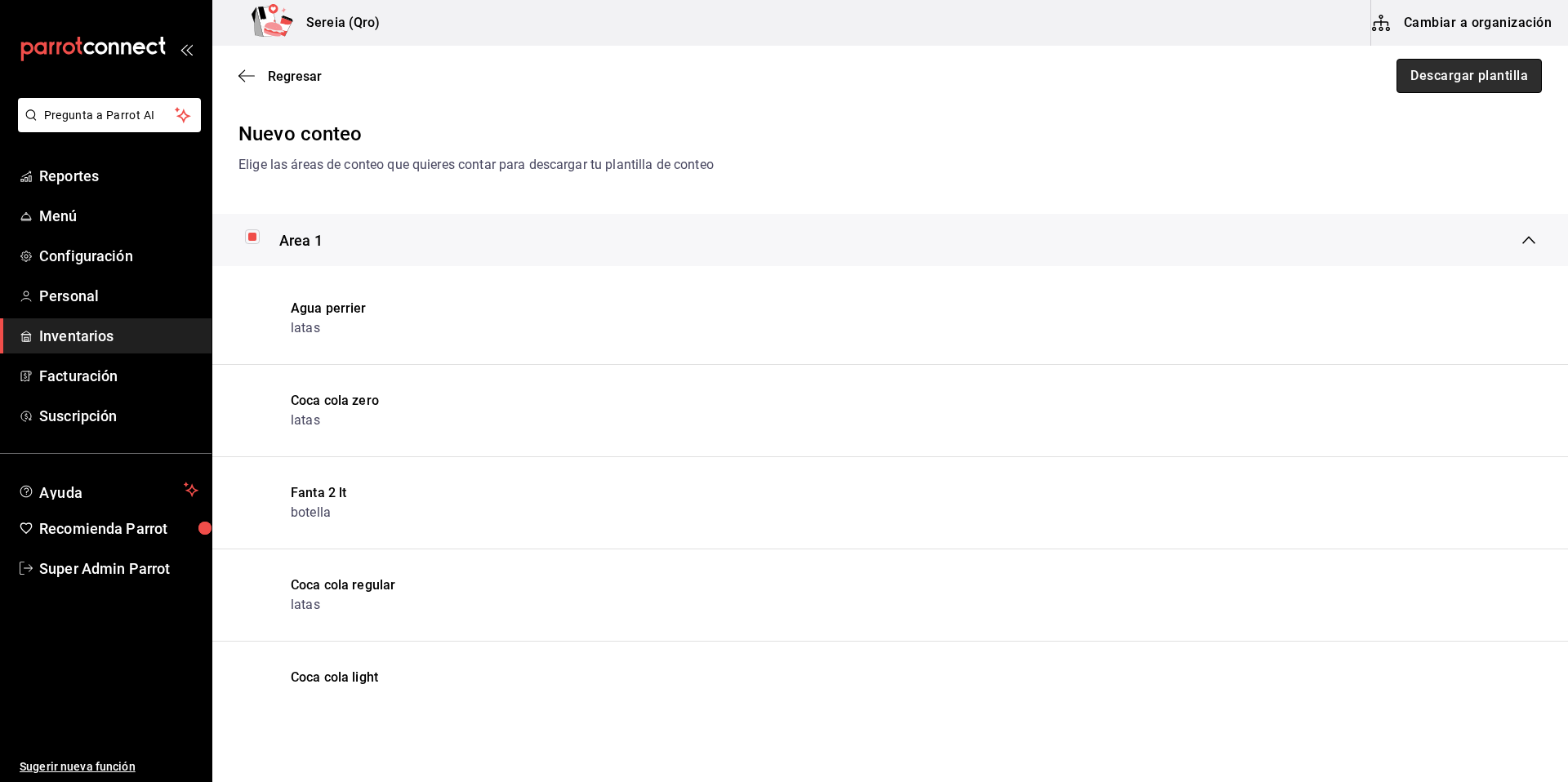 click on "Descargar plantilla" at bounding box center [1469, 76] 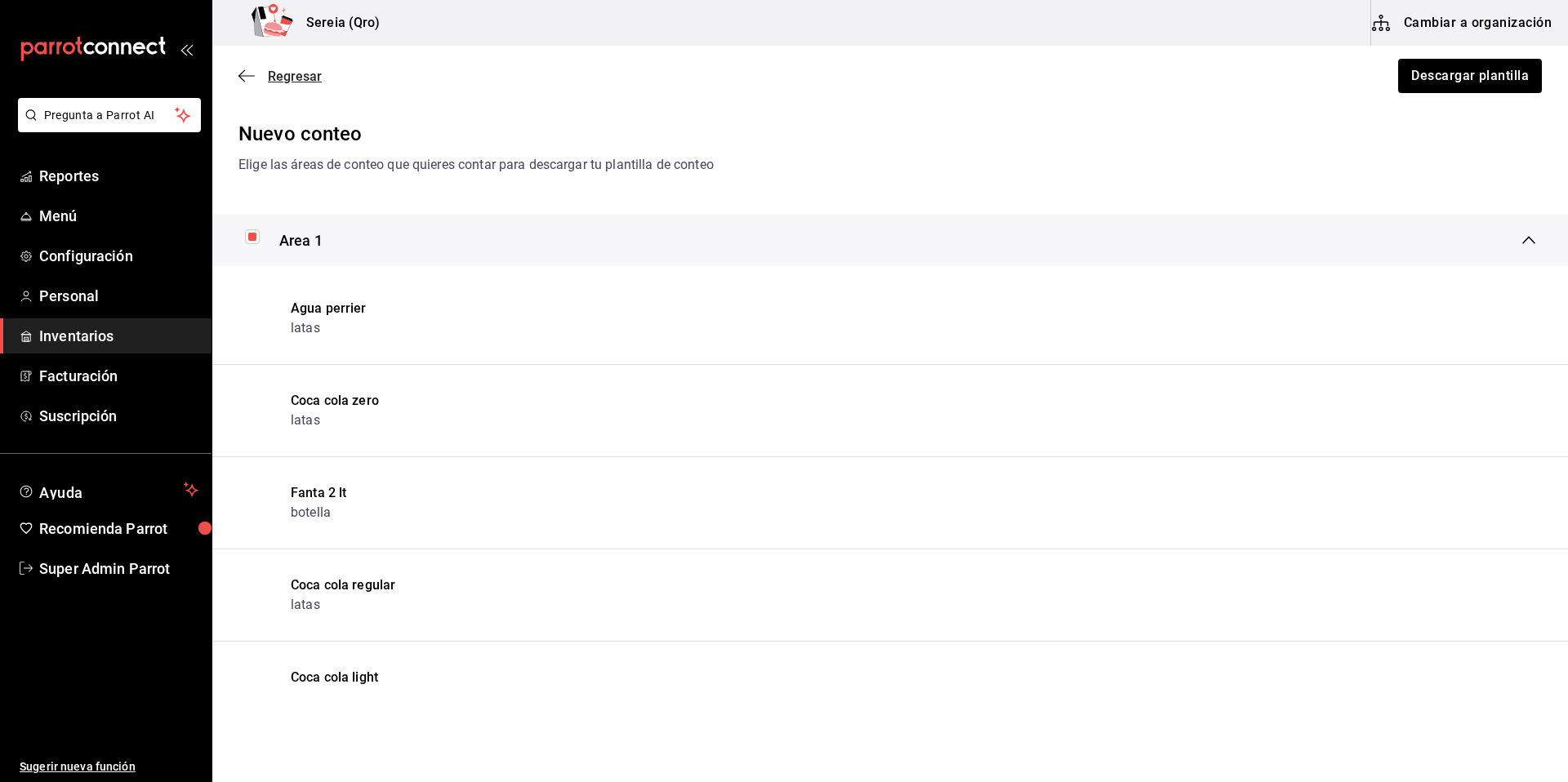 click on "Regresar" at bounding box center (295, 76) 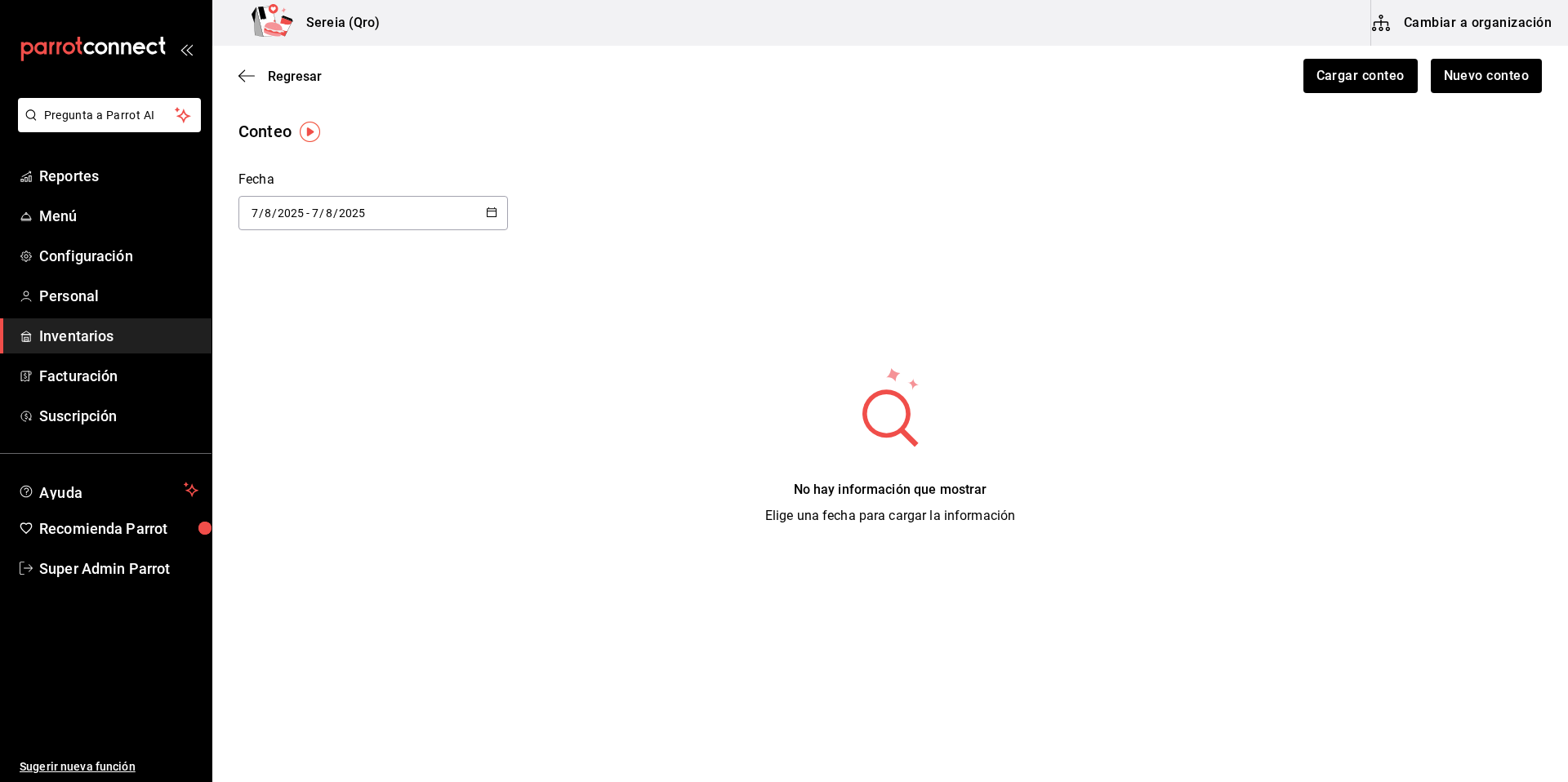click on "Cambiar a organización" at bounding box center [1463, 23] 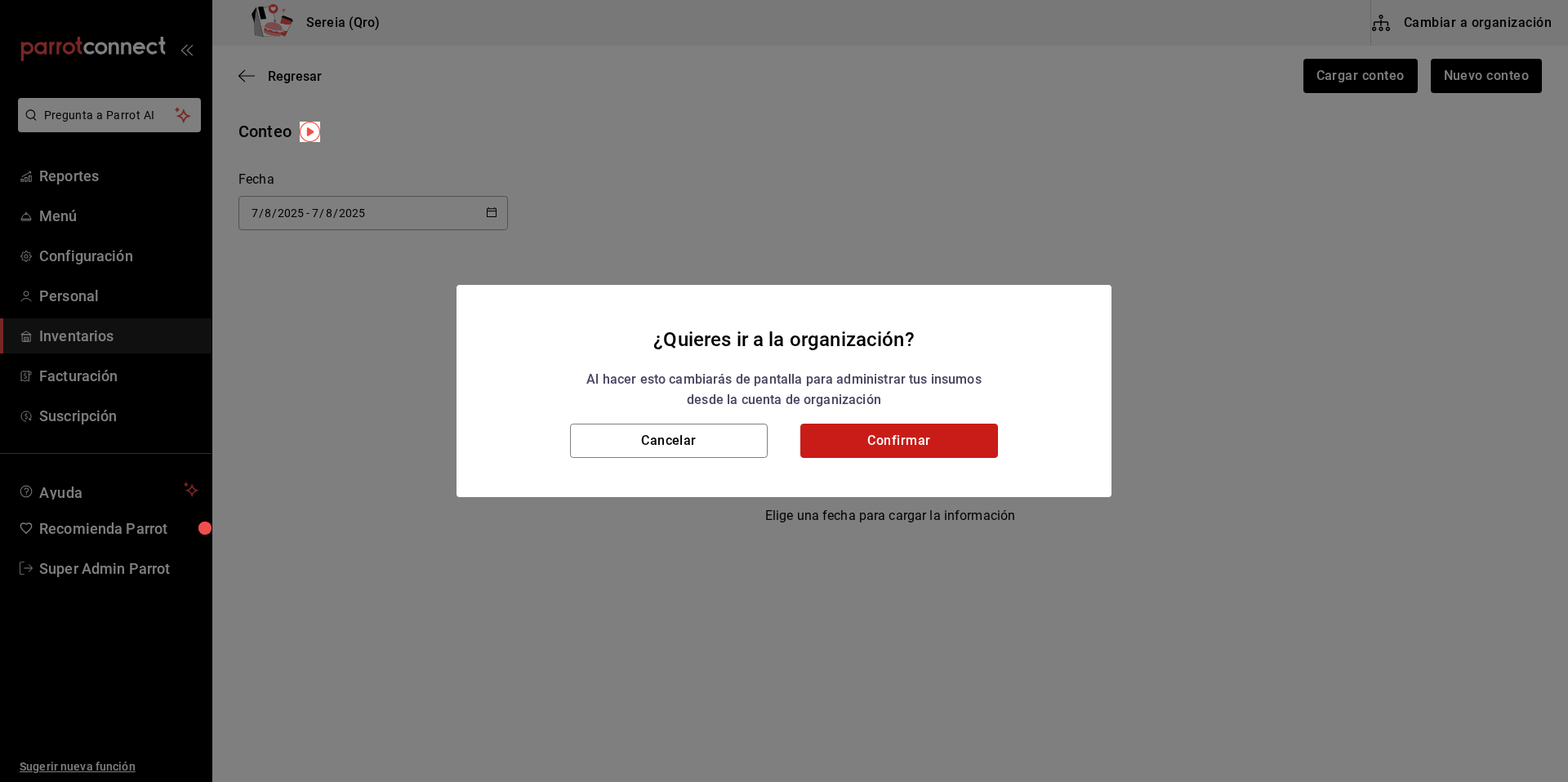 click on "Confirmar" at bounding box center (899, 441) 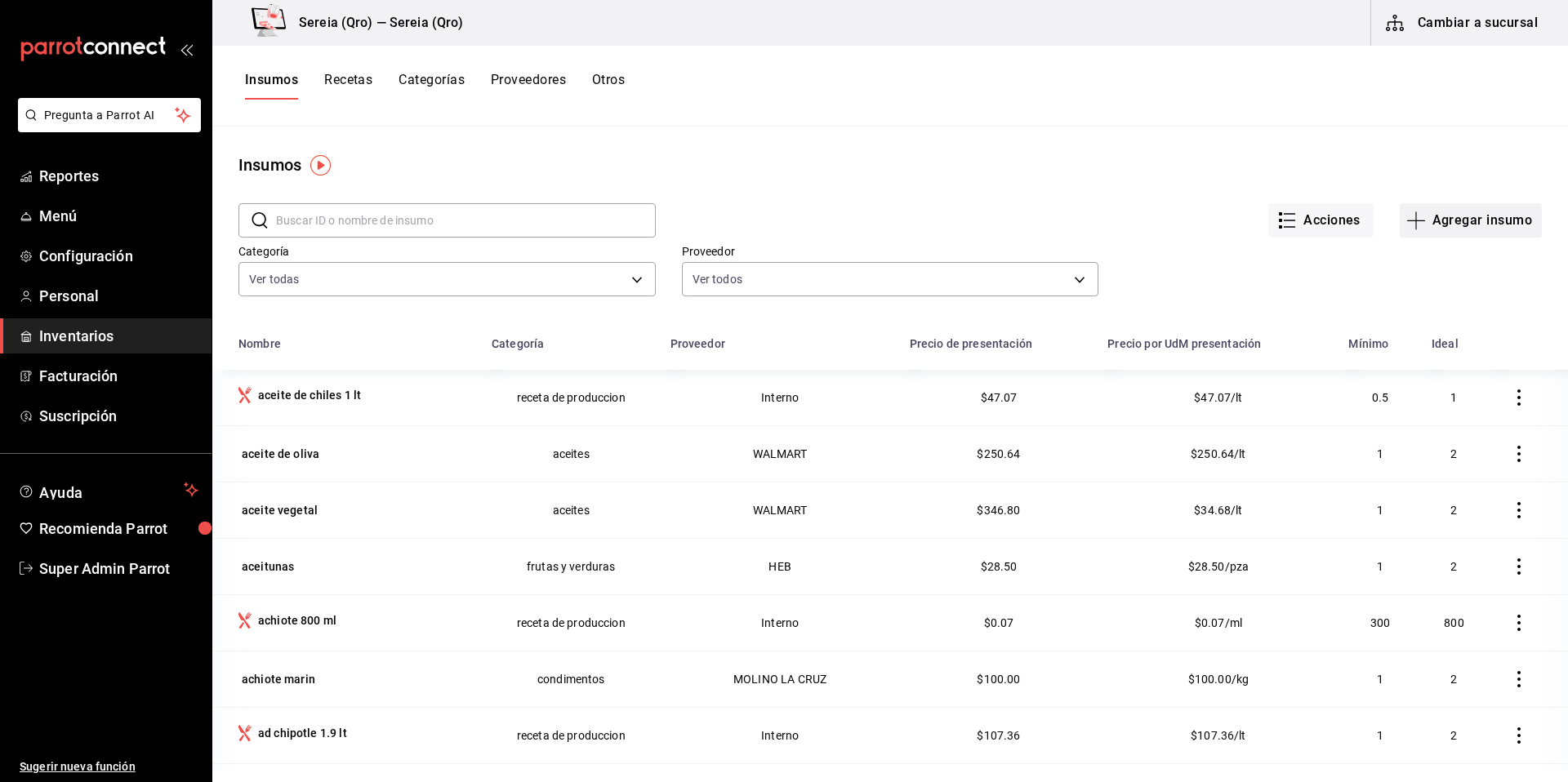 click on "Agregar insumo" at bounding box center (1471, 220) 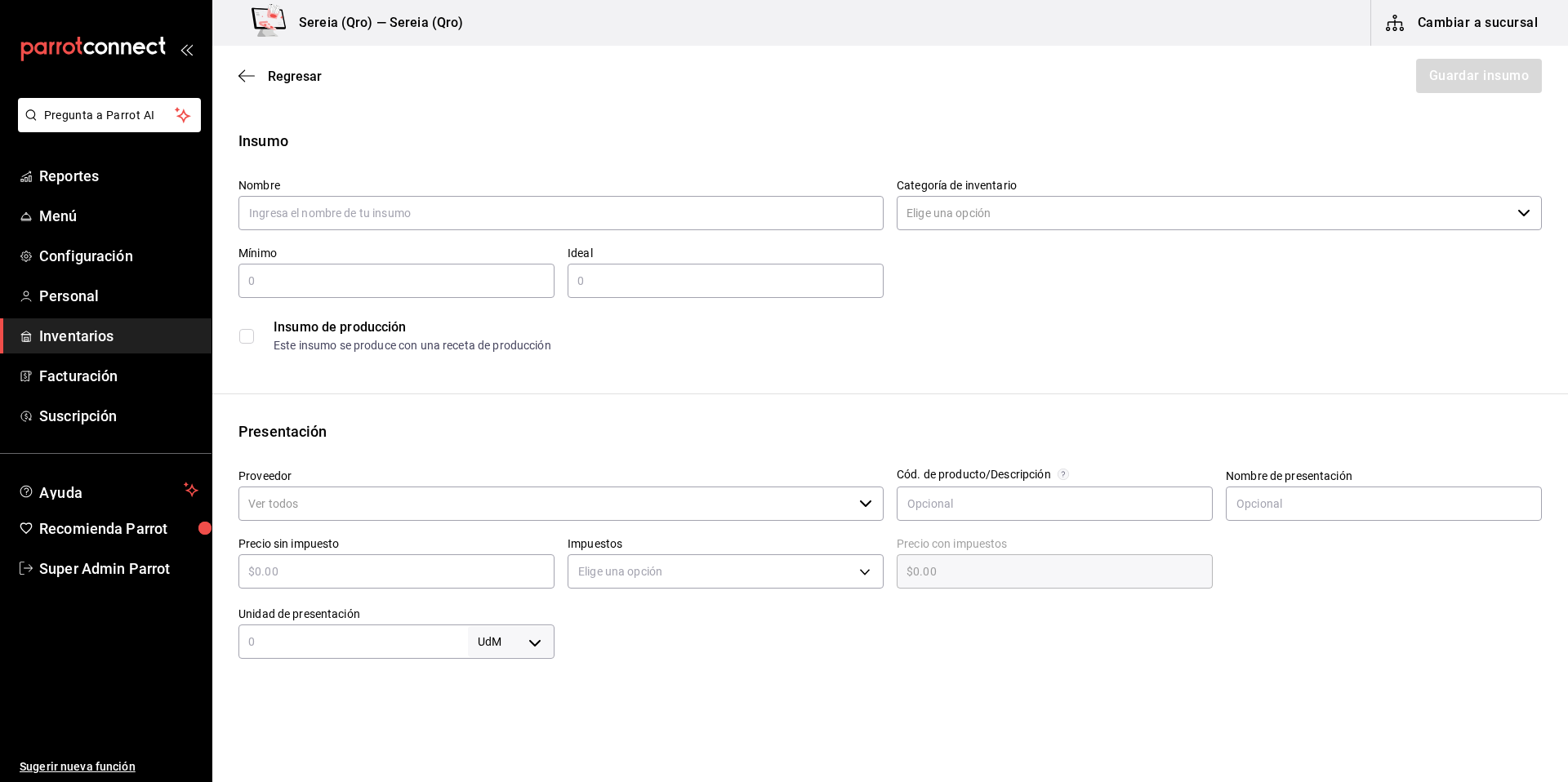 scroll, scrollTop: 3, scrollLeft: 0, axis: vertical 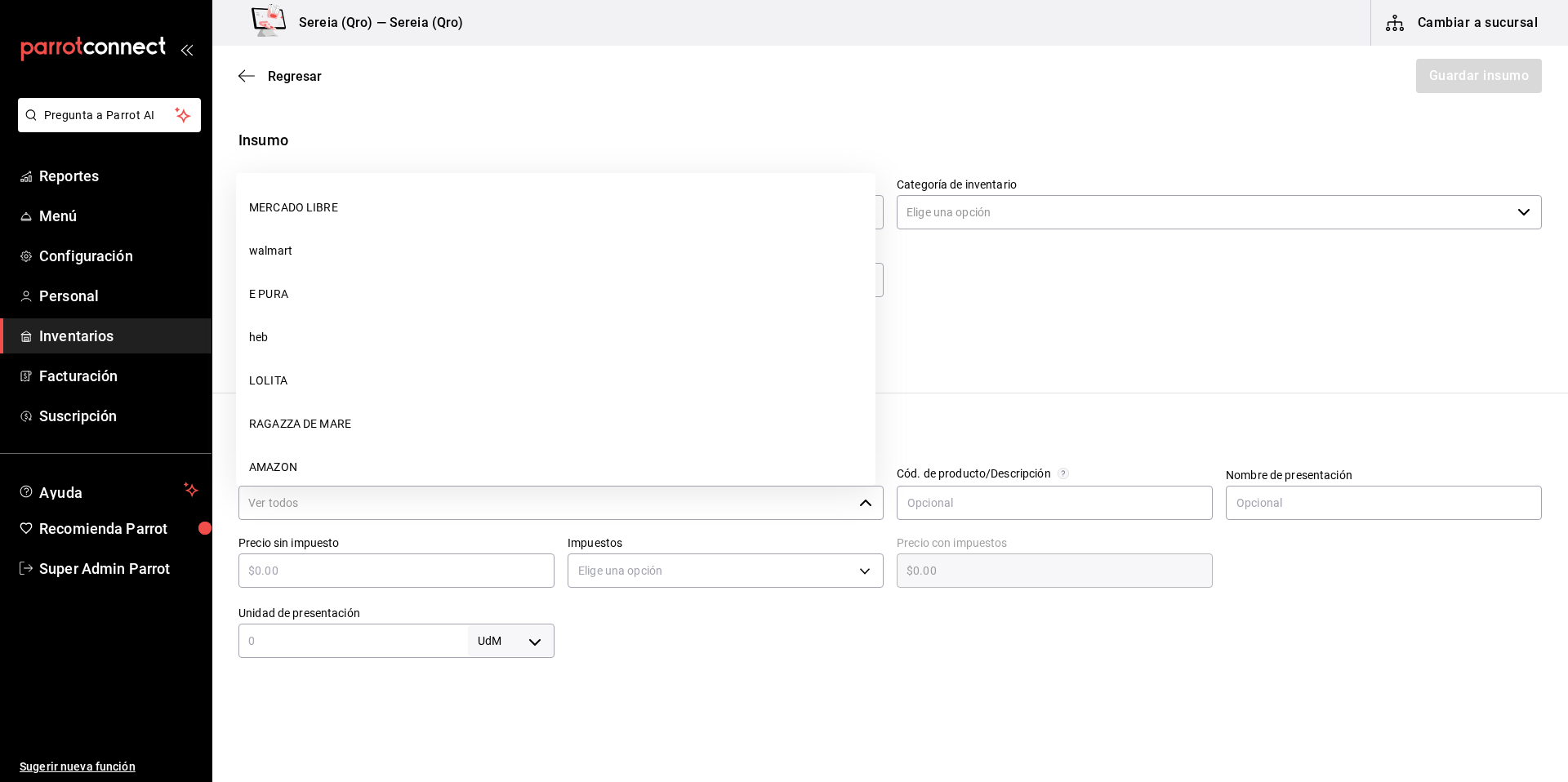 click on "Proveedor" at bounding box center [546, 503] 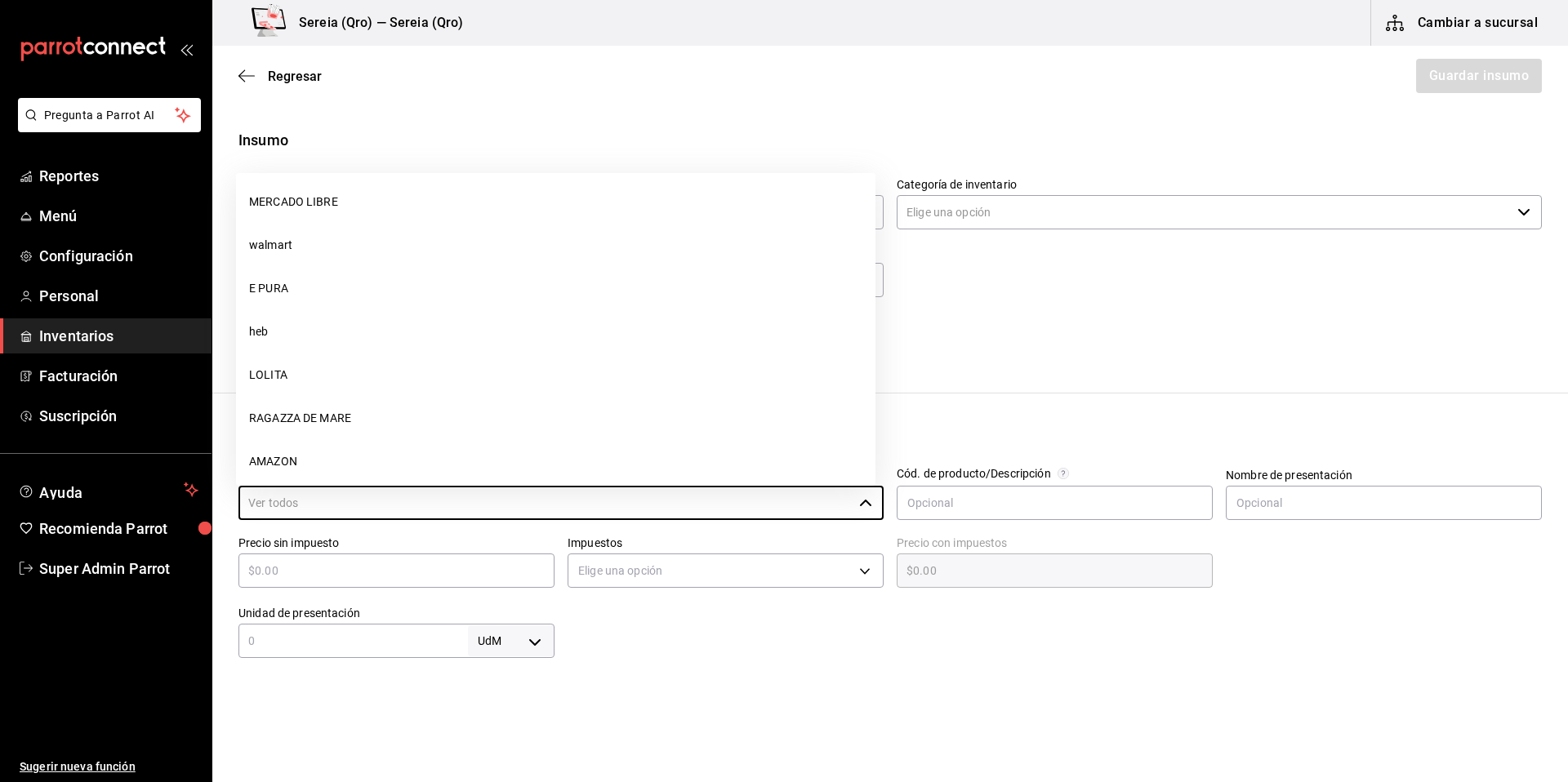 scroll, scrollTop: 0, scrollLeft: 0, axis: both 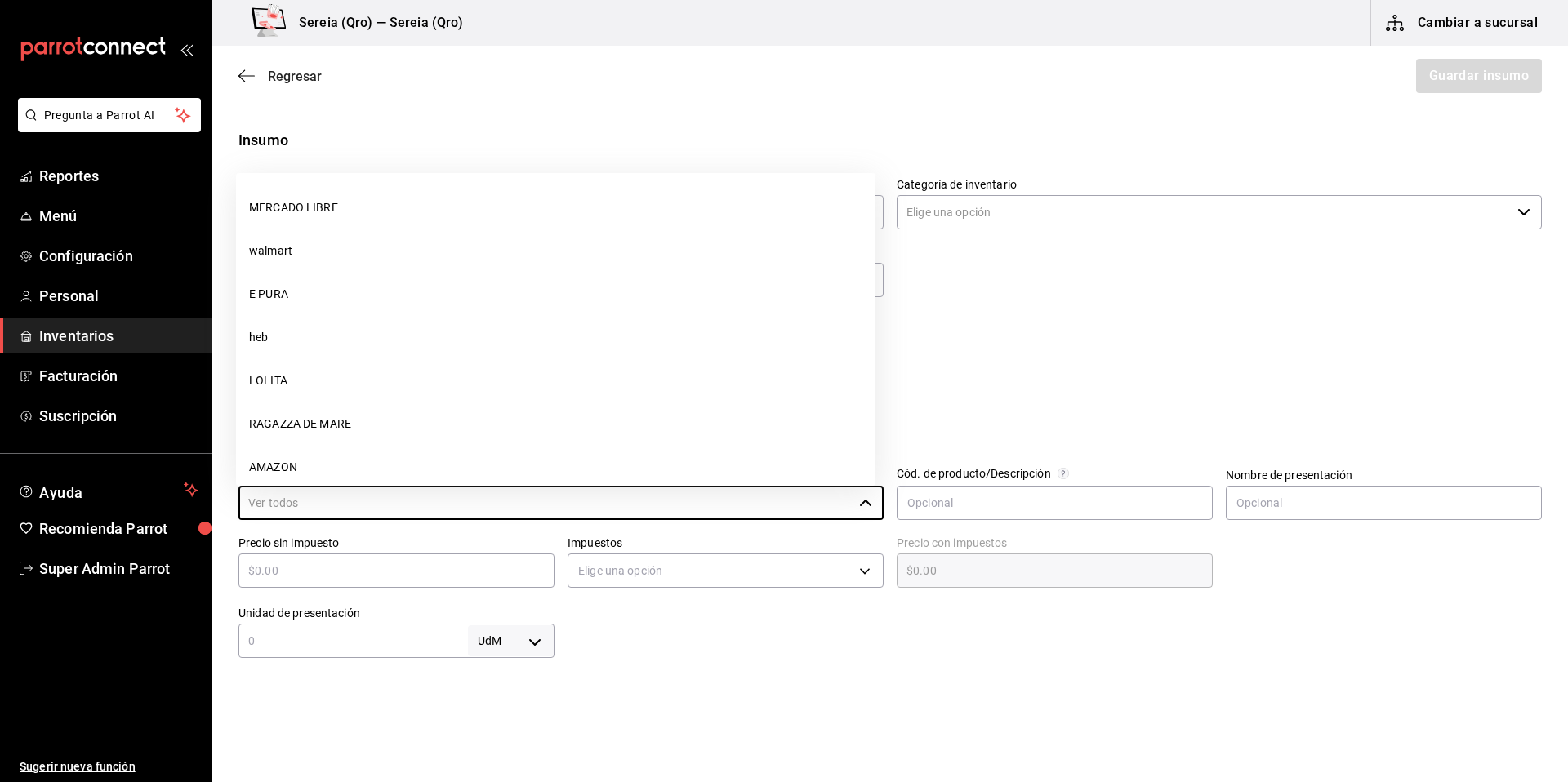 click on "Regresar" at bounding box center (295, 76) 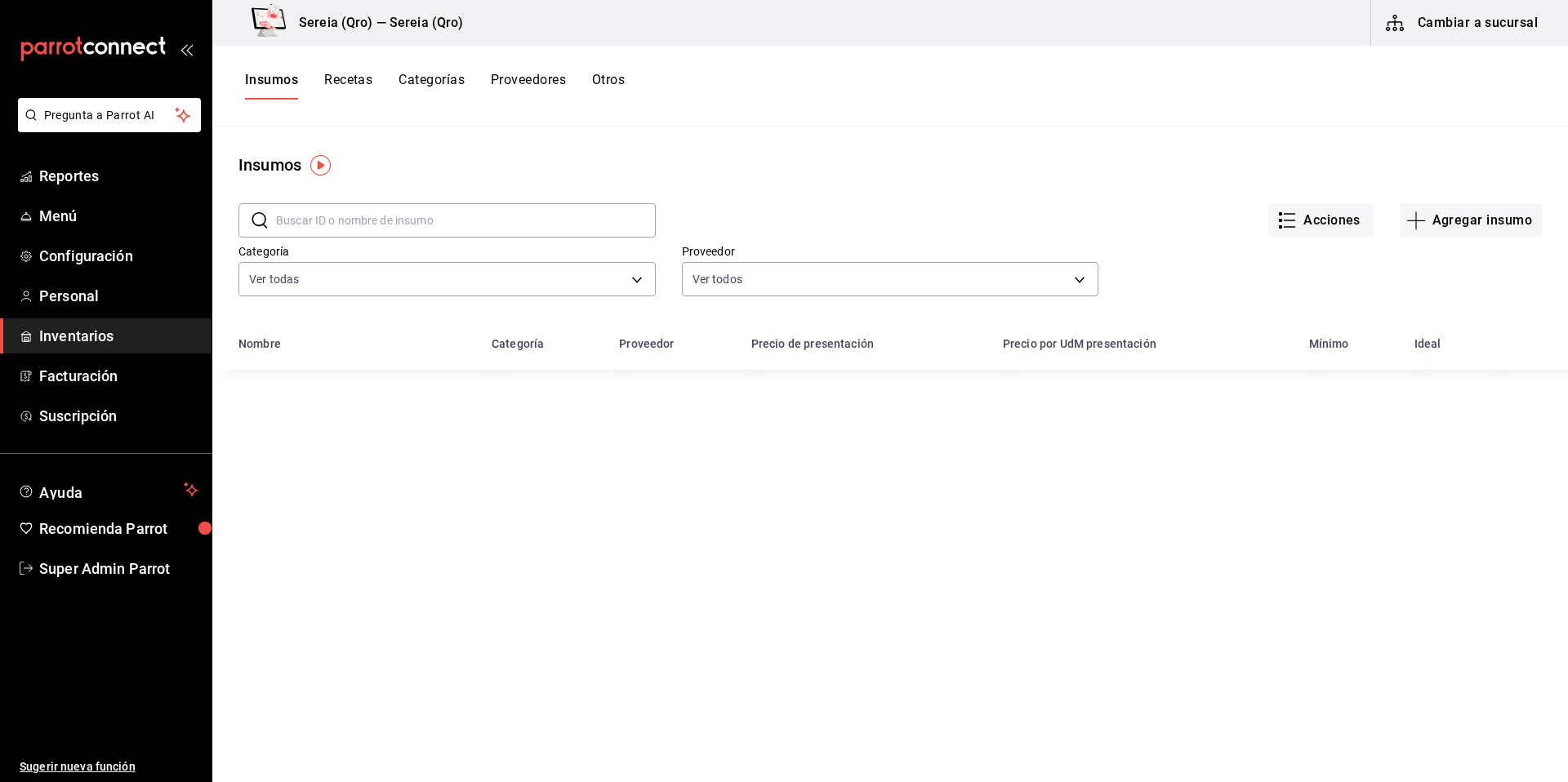 click on "Proveedores" at bounding box center [528, 86] 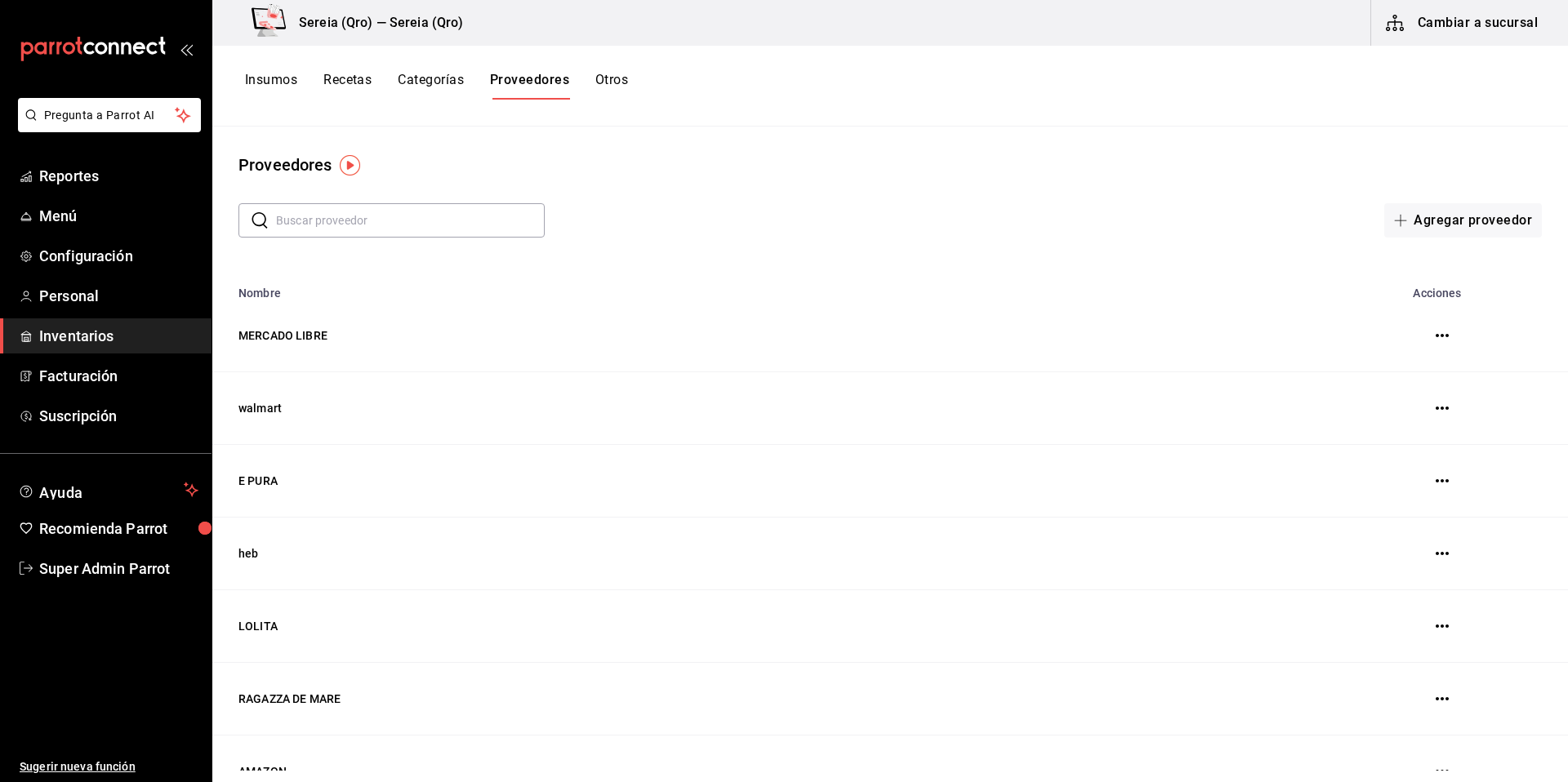 click on "Proveedores ​ ​ Agregar proveedor Nombre Acciones MERCADO LIBRE walmart E PURA heb LOLITA RAGAZZA DE MARE AMAZON HB LA EUROPEA LITTLE GEORGE amazon CREMERIA ANFER LA COMER WALMART HEB LITLLE GEORGE SORIANA EL FARO PULPA MIA Cremeria Anfer PULPA MIEL LA T ALDO GIOVANI FRESH QRO COCA COLA MPPD LOS GUAJIROS nueva walmat de mexico PETTIT CAFÉ JUGANZA FRUTAS Y VERDURAS LOLITA [FIRST] [MIDDLE] [LAST] MOLINO LA CRUZ CHEDRAUI [FIRST] [MIDDLE] [LAST] el palacio de hierro La Europea Super Mercados Internacionales HEB La Europea Mexico nueva walmart de mexico EL PALACIO DE HIERRO Interno BEES CARNES FRIAS SAN JUAN" at bounding box center [890, 448] 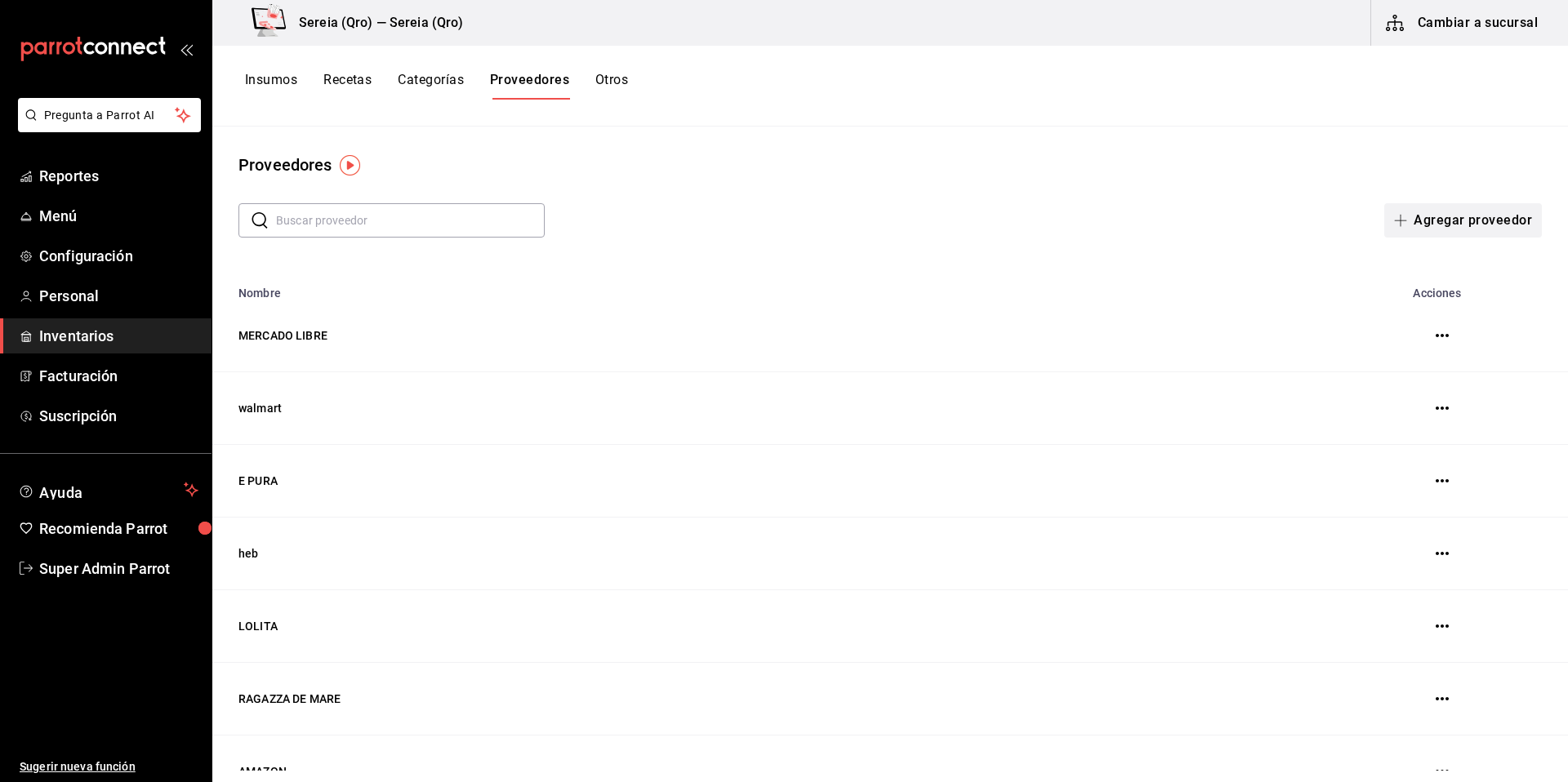 click on "Agregar proveedor" at bounding box center [1463, 220] 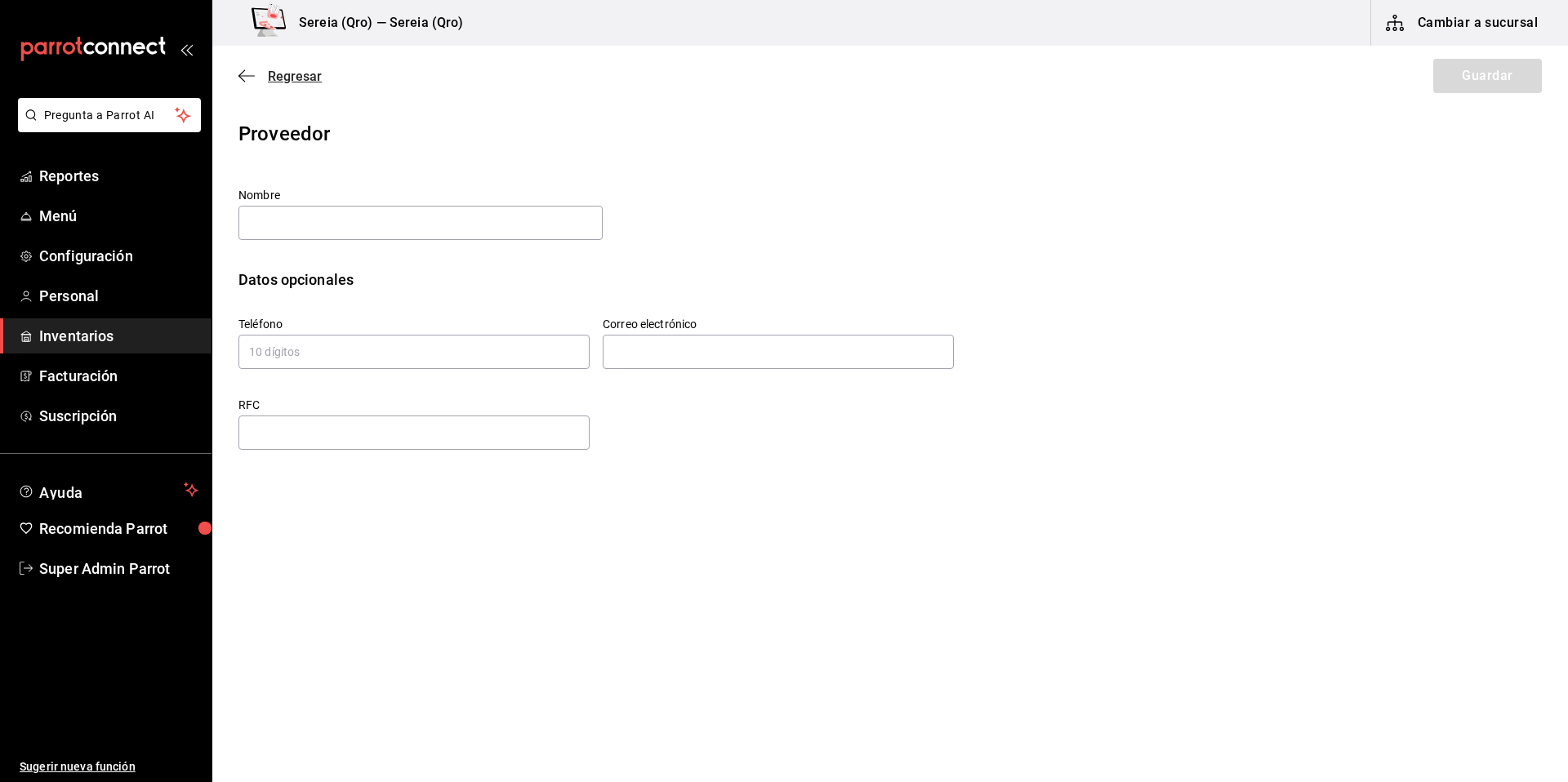 click on "Regresar" at bounding box center [295, 76] 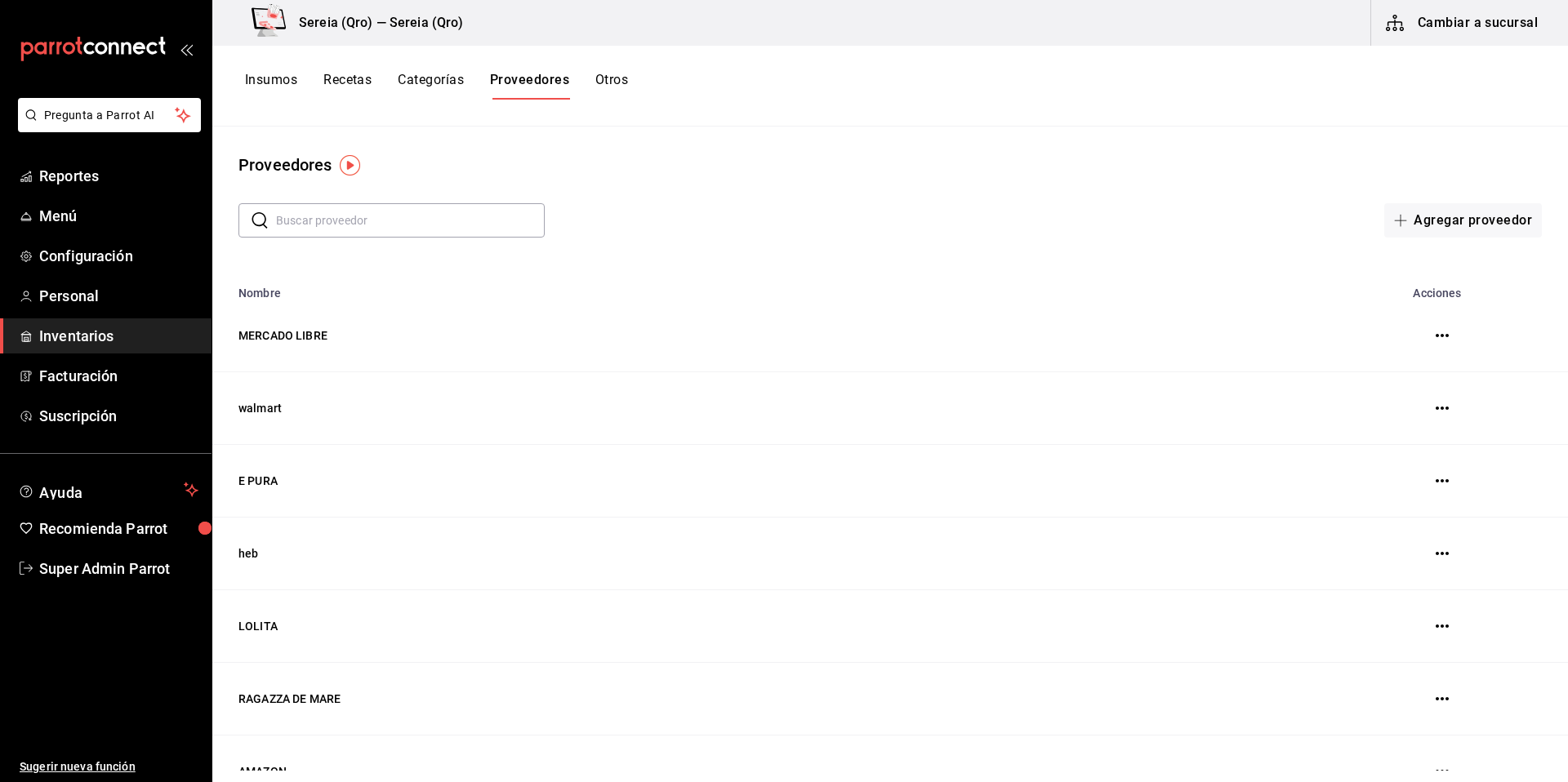 click on "Insumos" at bounding box center (271, 86) 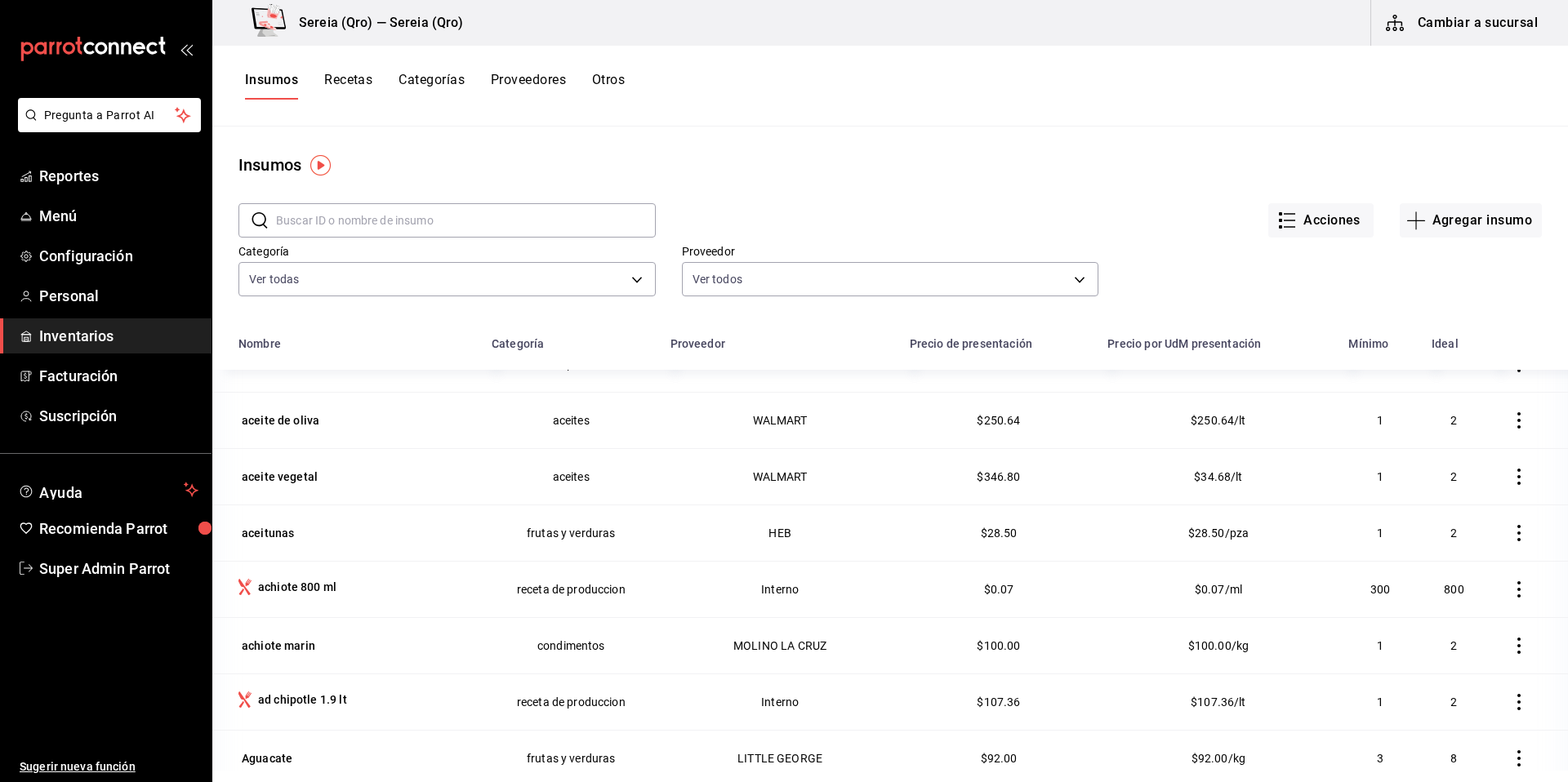 scroll, scrollTop: 0, scrollLeft: 0, axis: both 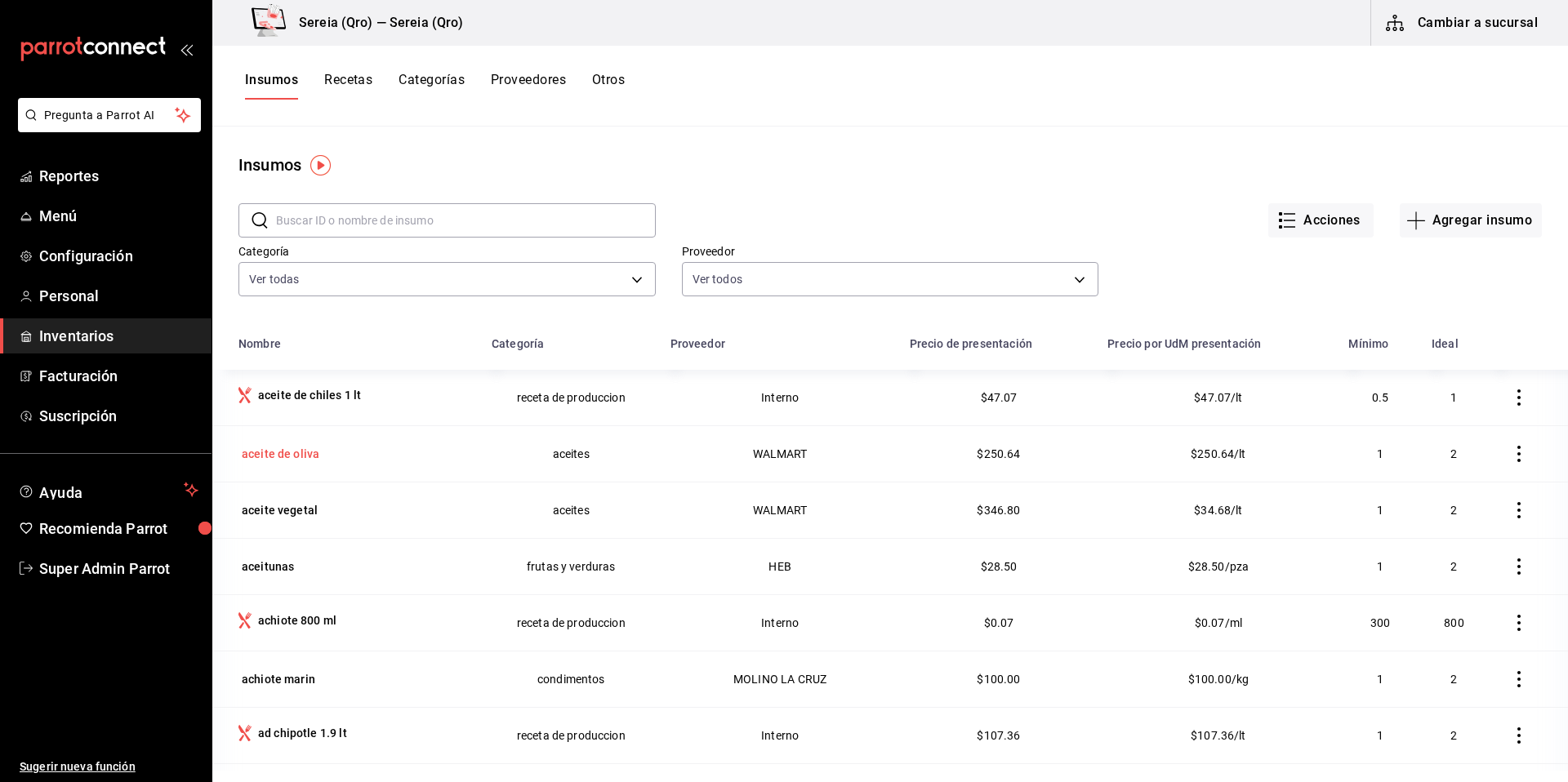 click on "aceite de oliva" at bounding box center (280, 454) 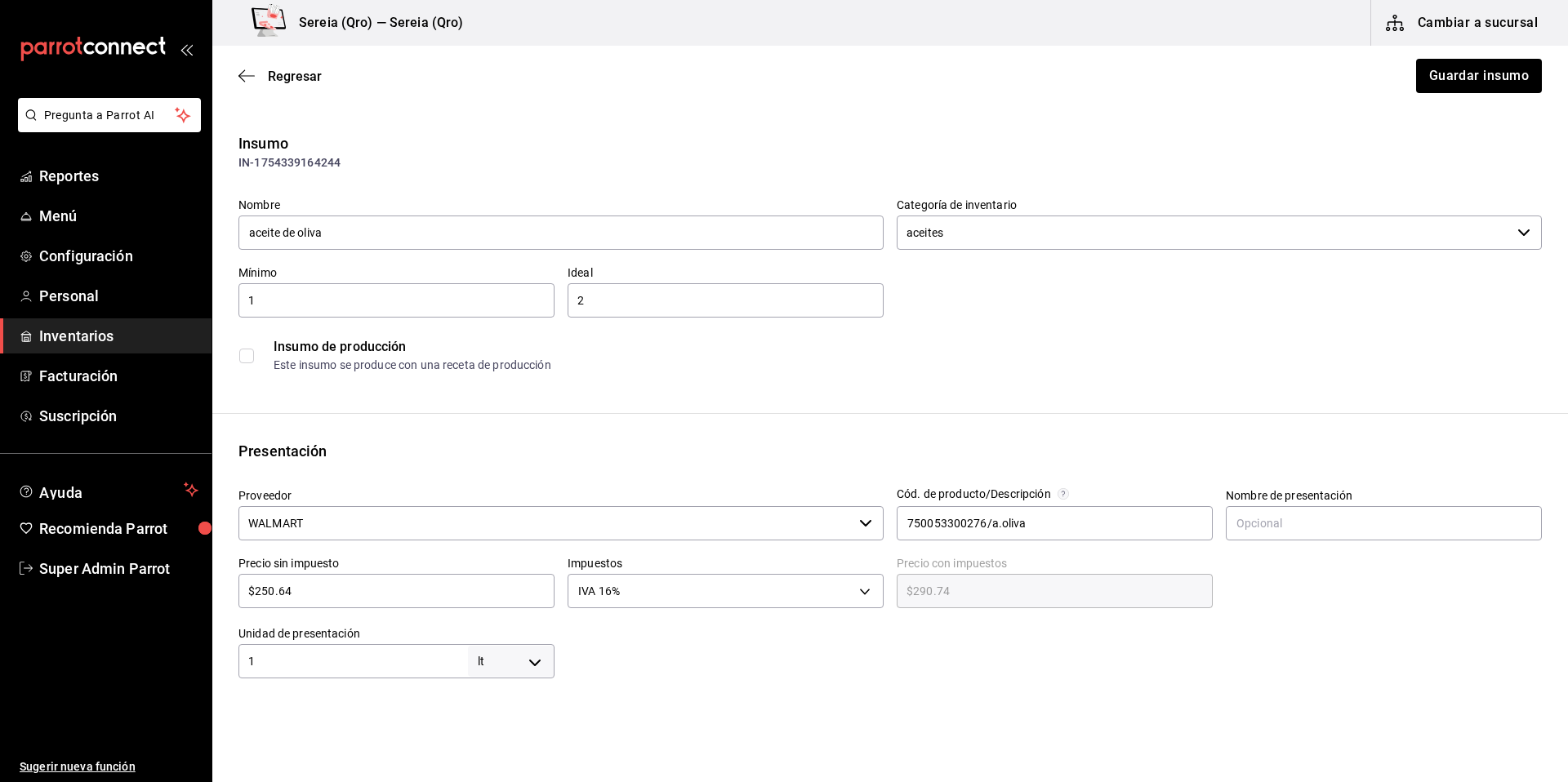 scroll, scrollTop: 3, scrollLeft: 0, axis: vertical 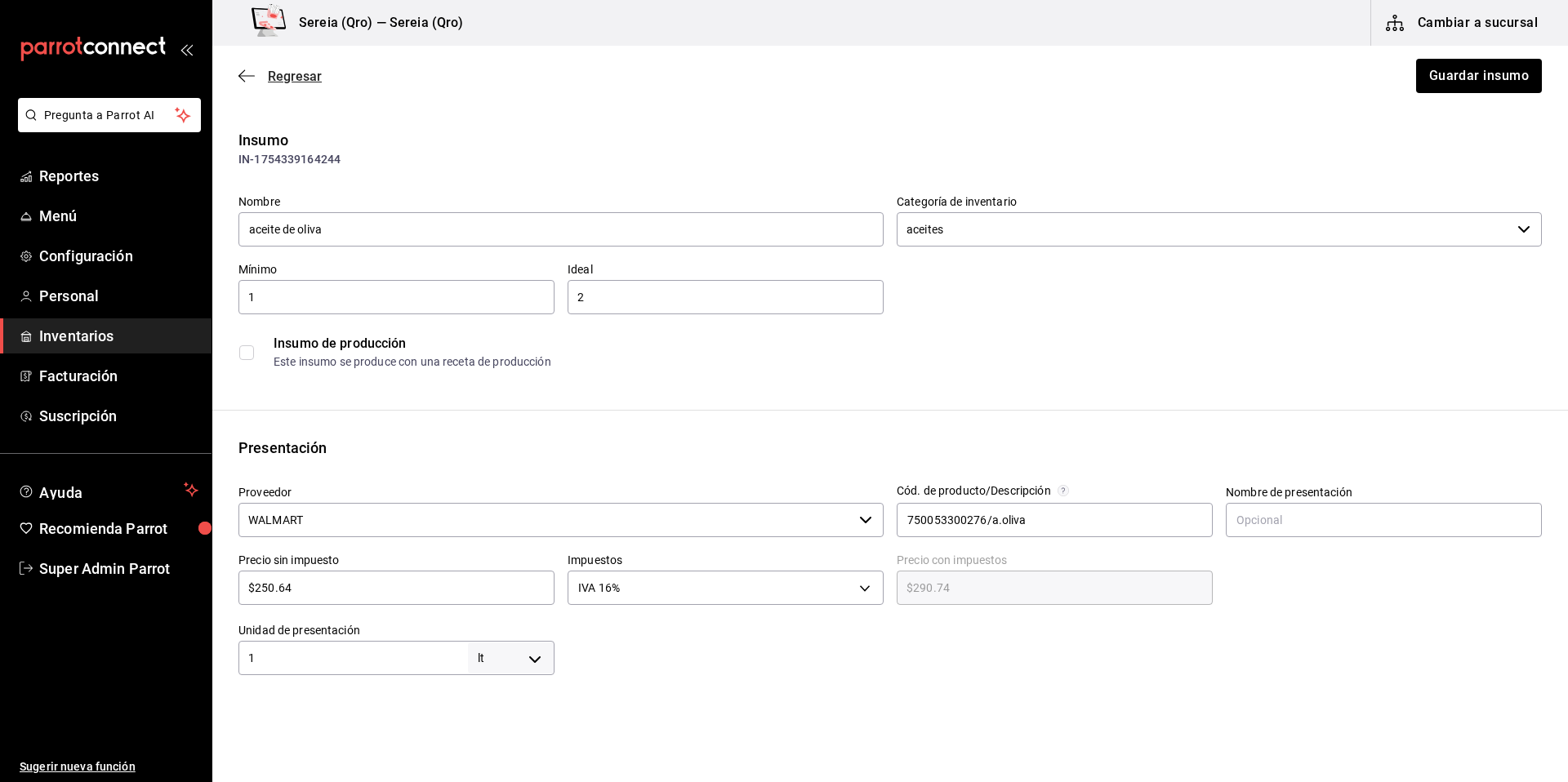 click on "Regresar" at bounding box center [295, 76] 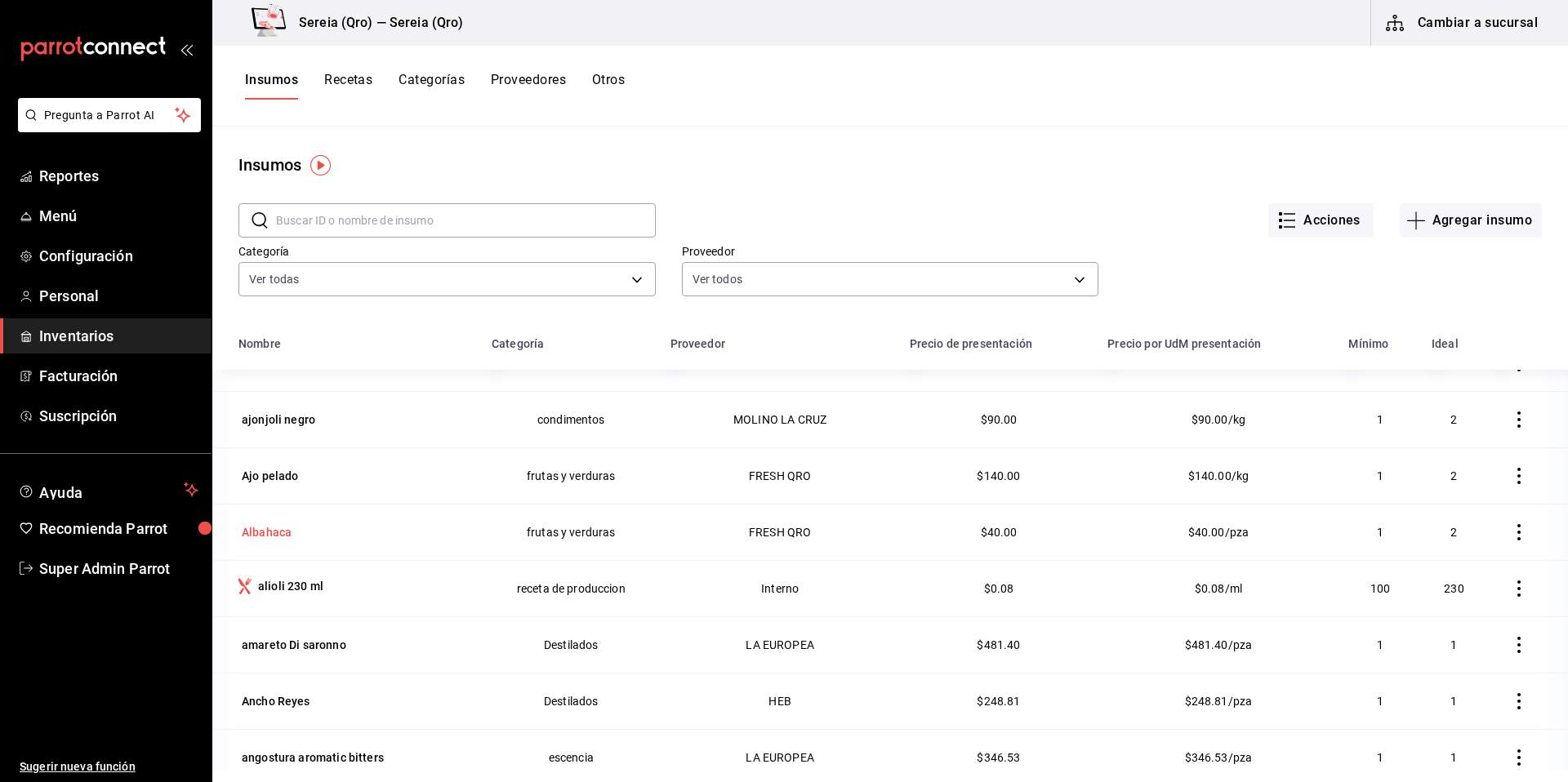 scroll, scrollTop: 976, scrollLeft: 0, axis: vertical 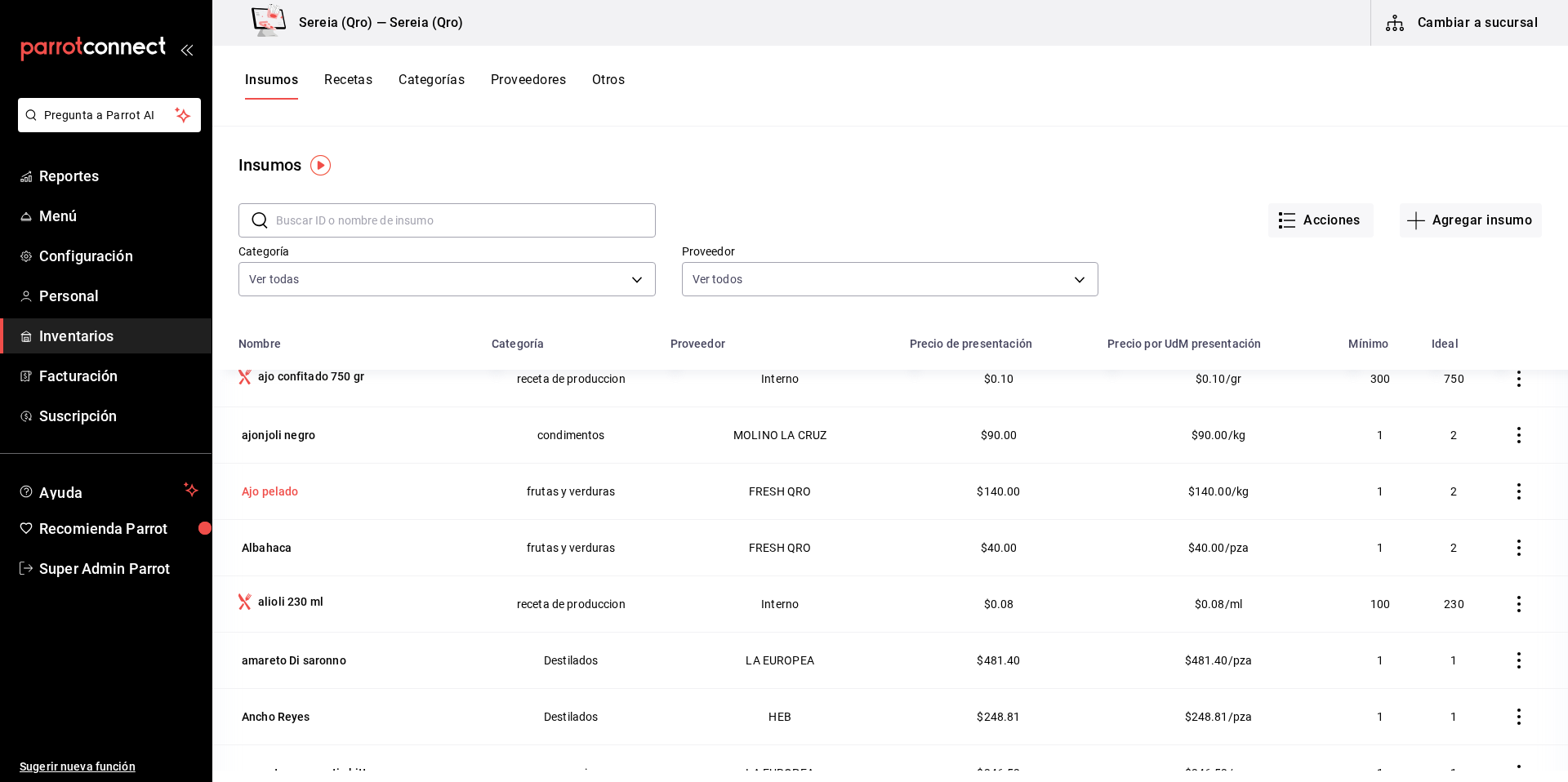 click on "Ajo pelado" at bounding box center (270, 491) 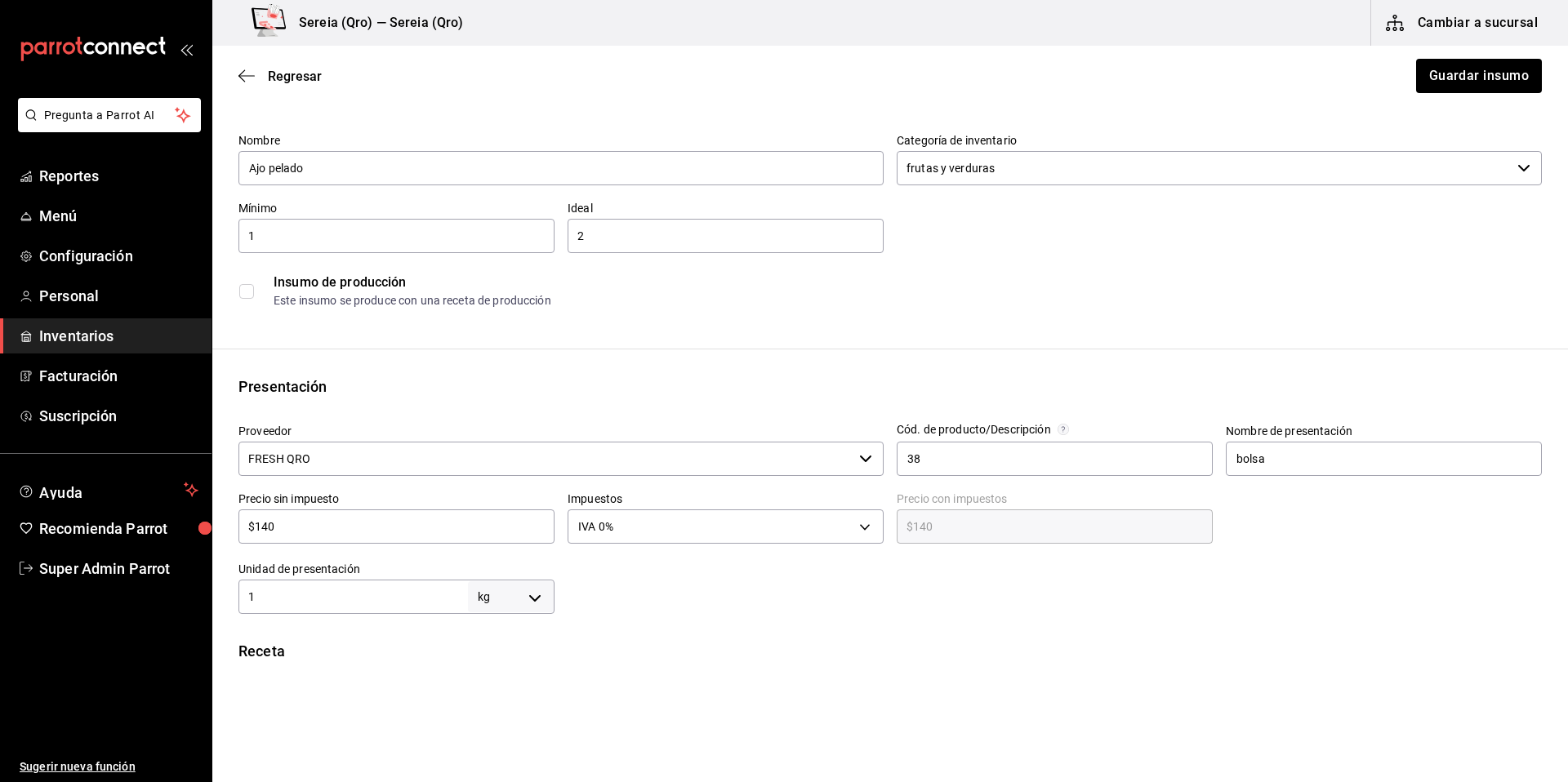 scroll, scrollTop: 80, scrollLeft: 0, axis: vertical 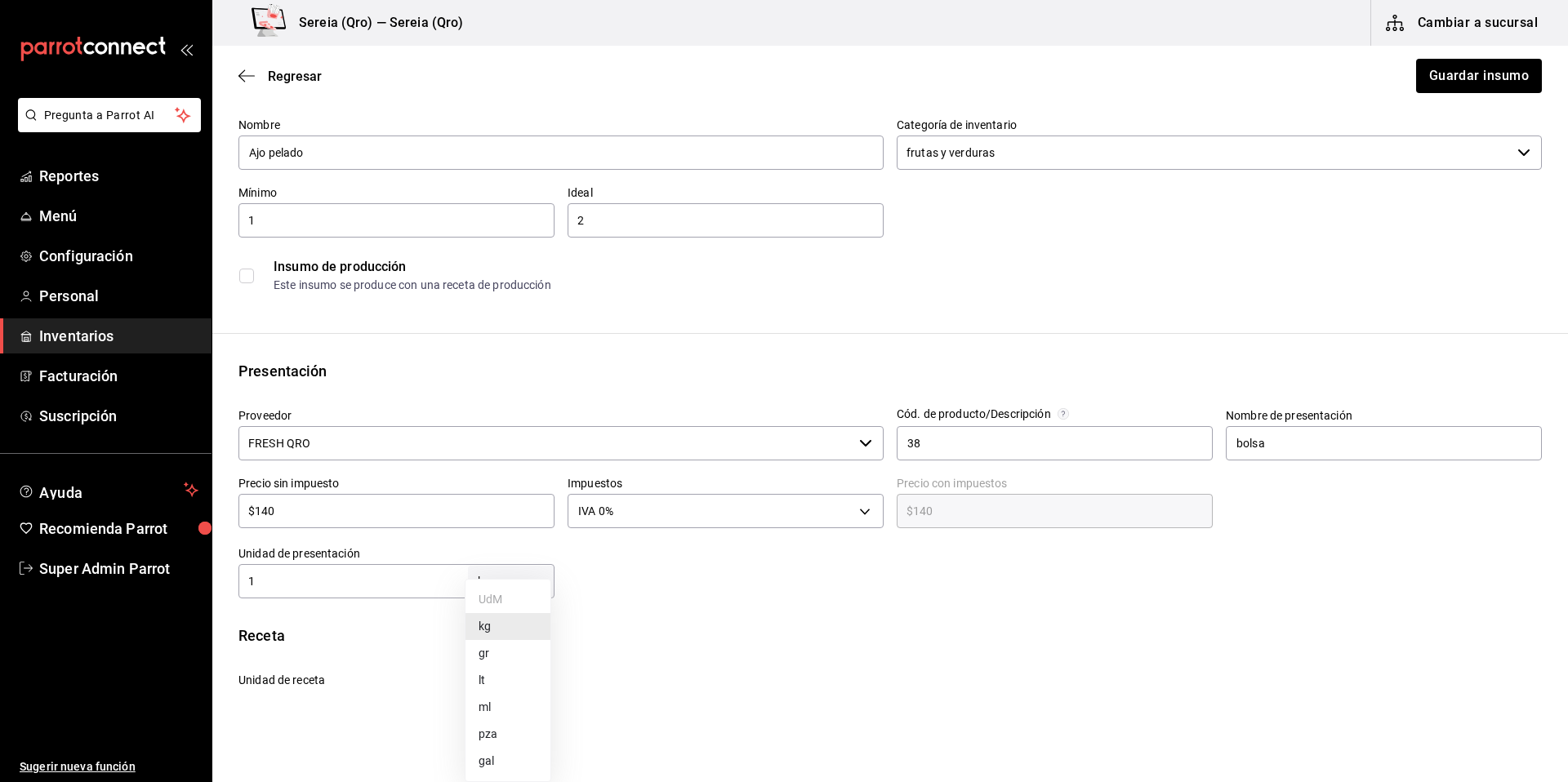 click on "Pregunta a Parrot AI Reportes   Menú   Configuración   Personal   Inventarios   Facturación   Suscripción   Ayuda Recomienda Parrot   Super Admin Parrot   Sugerir nueva función   Sereia ([STATE]) — Sereia ([STATE]) Cambiar a sucursal Regresar Guardar insumo Insumo IN-1754273222600 Nombre Ajo pelado Categoría de inventario frutas y verduras ​ Mínimo 1 ​ Ideal 2 ​ Insumo de producción Este insumo se produce con una receta de producción Presentación Proveedor FRESH QRO ​ Cód. de producto/Descripción 38 Nombre de presentación bolsa Precio sin impuesto $140 ​ Impuestos IVA 0% IVA_0 Precio con impuestos $140 ​ Unidad de presentación 1 kg KILOGRAM ​ Receta Unidad de receta gr GRAM Factor de conversión 1,000 ​ 1 kg de bolsa = 1,000 gr receta Ver ayuda de conversiones ¿La presentación (bolsa) viene en otra caja? Si No Unidades de conteo kg bolsa (1 kg) ; GANA 1 MES GRATIS EN TU SUSCRIPCIÓN AQUÍ Pregunta a Parrot AI Reportes   Menú   Configuración   Personal   Inventarios   Facturación" at bounding box center [784, 344] 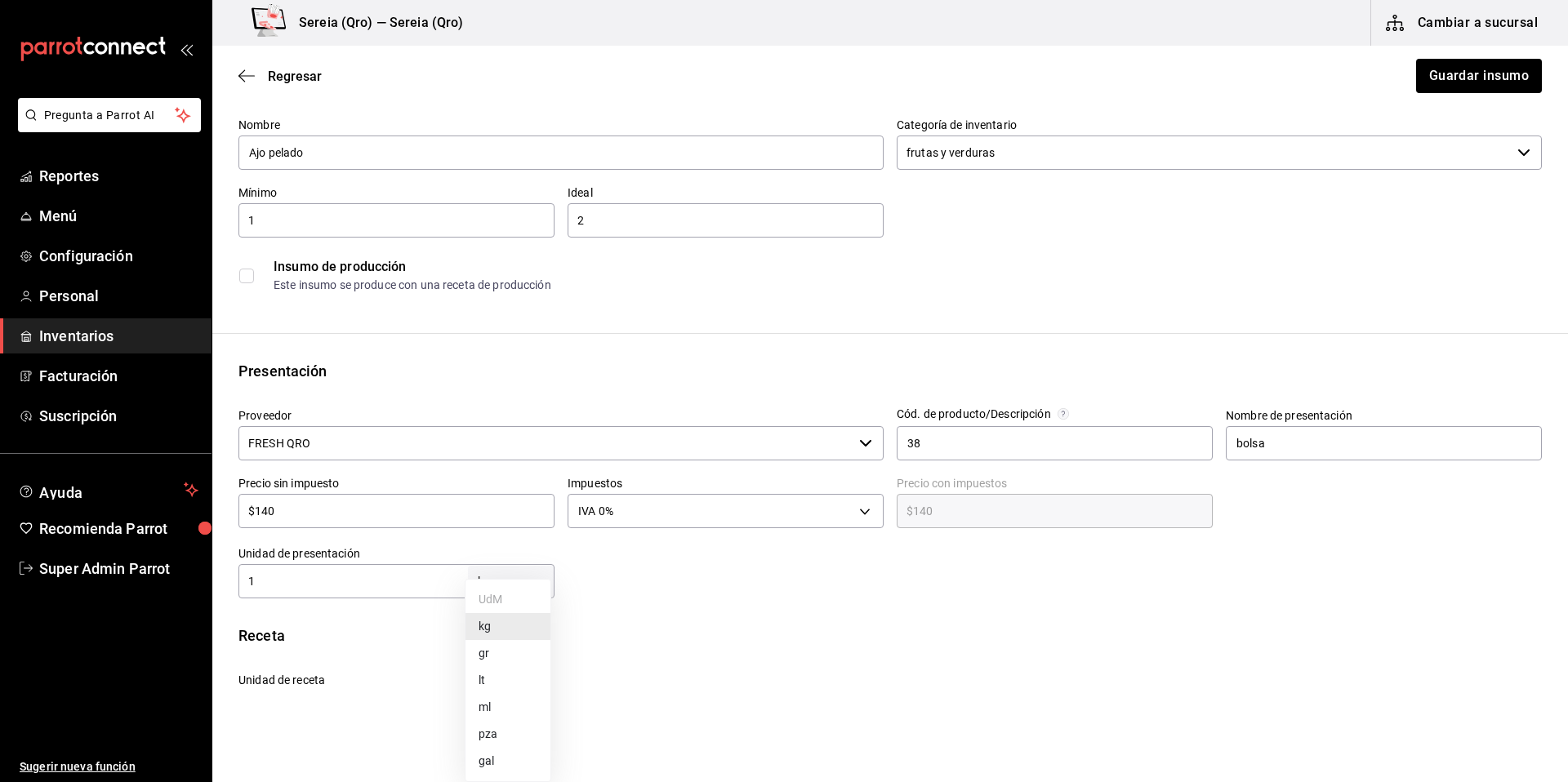 click on "UdM kg gr lt ml pza gal" at bounding box center (508, 680) 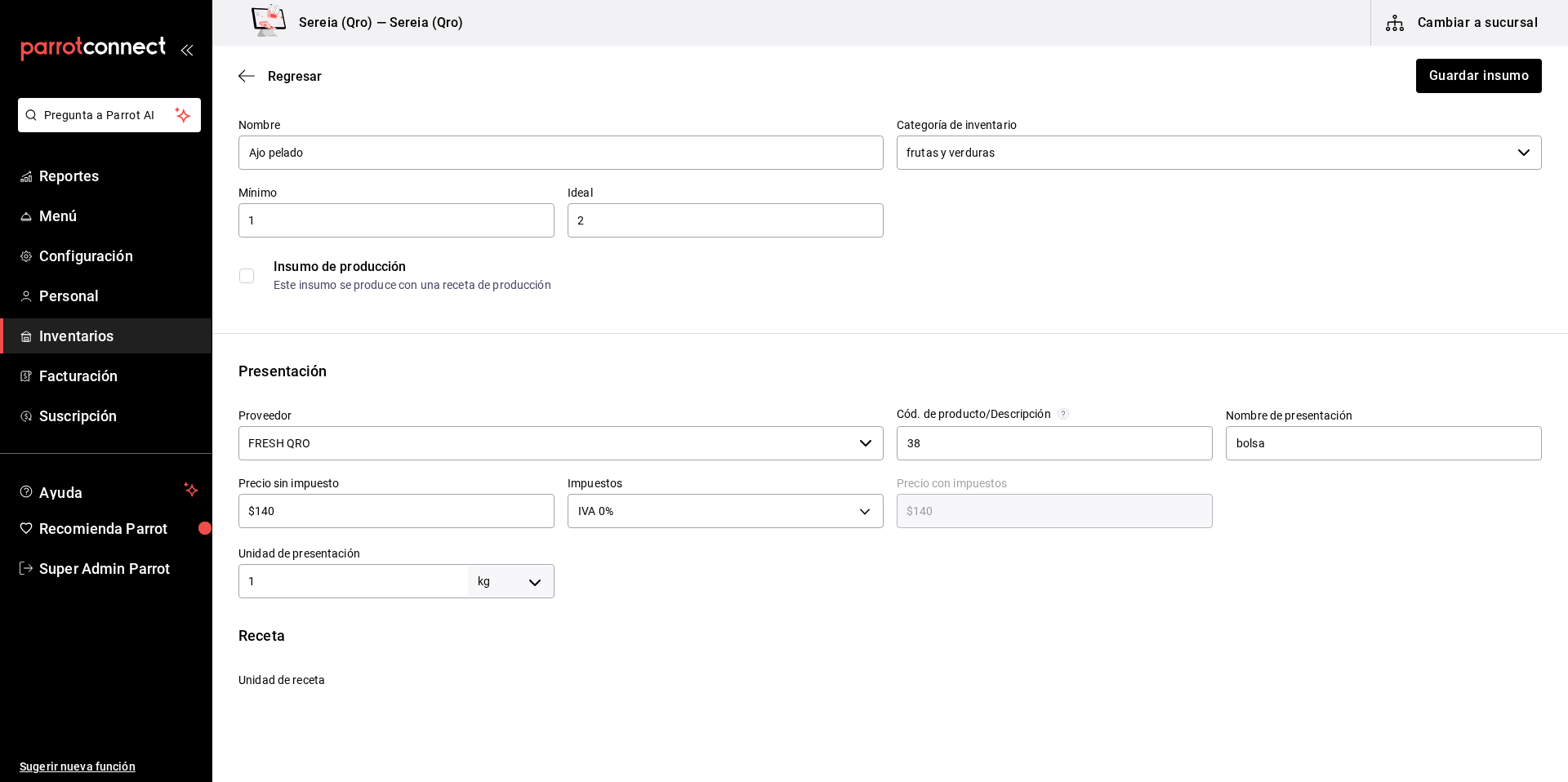 click on "$140" at bounding box center (396, 511) 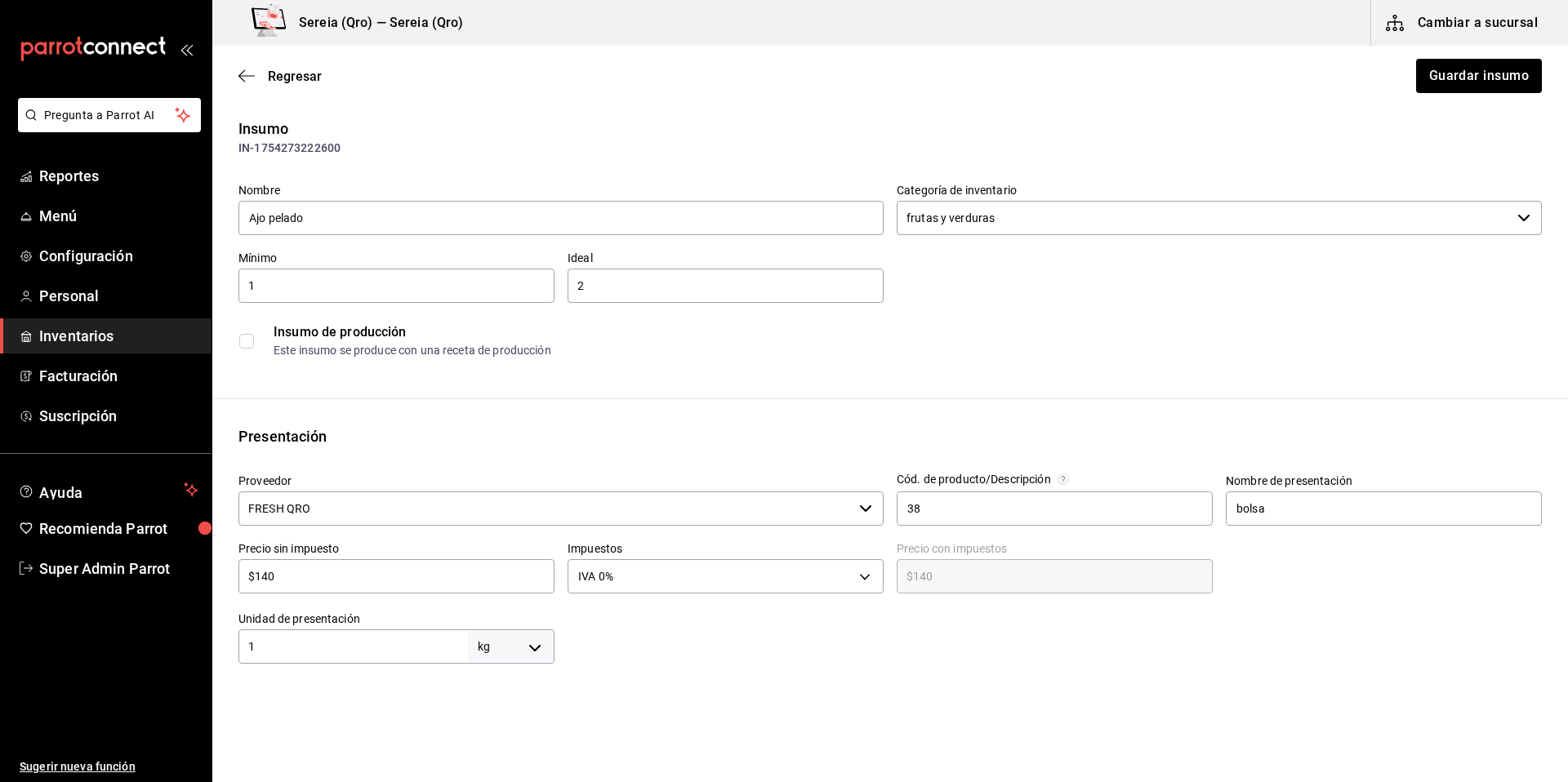 scroll, scrollTop: 0, scrollLeft: 0, axis: both 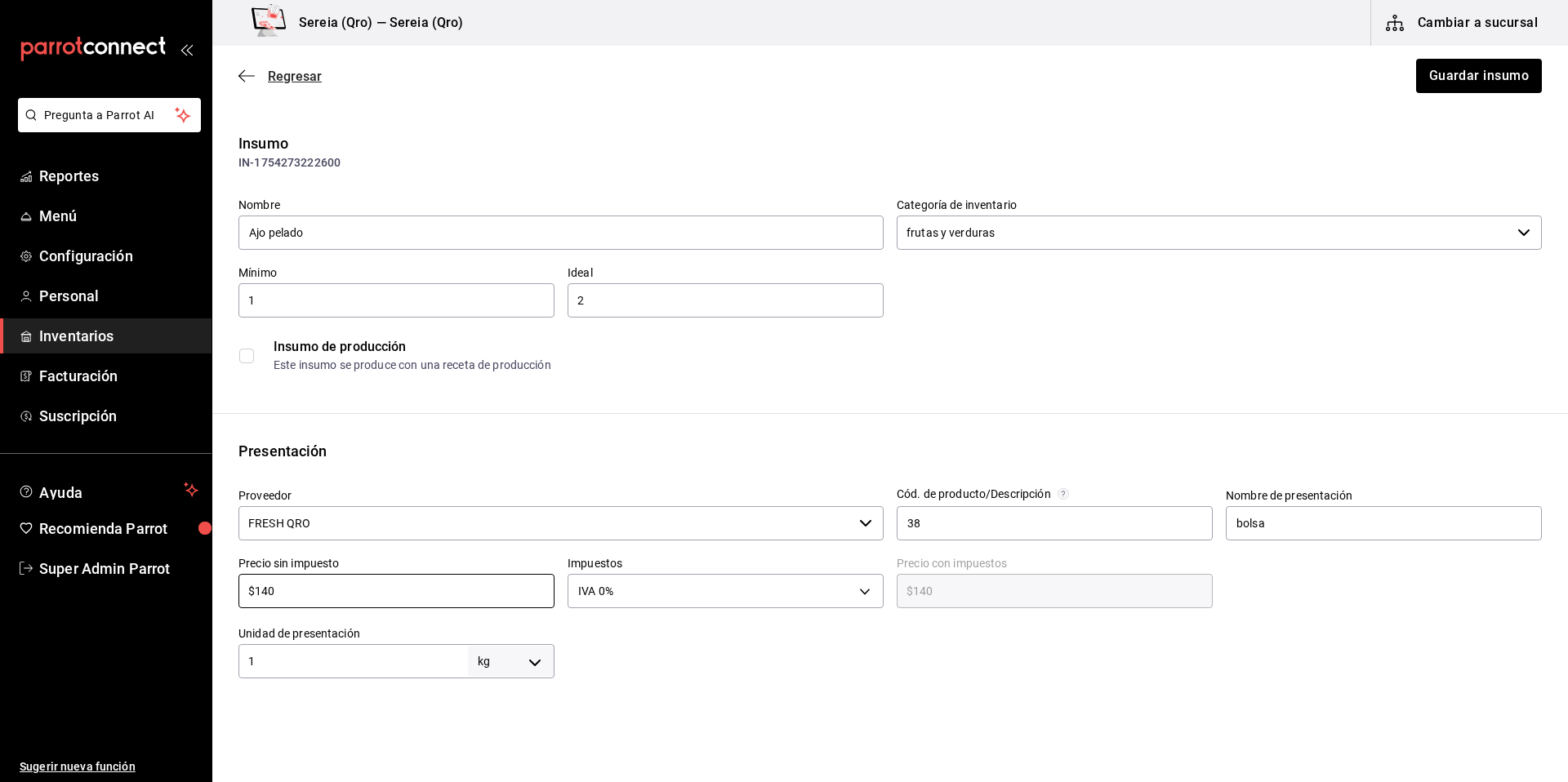 click on "Regresar" at bounding box center [295, 76] 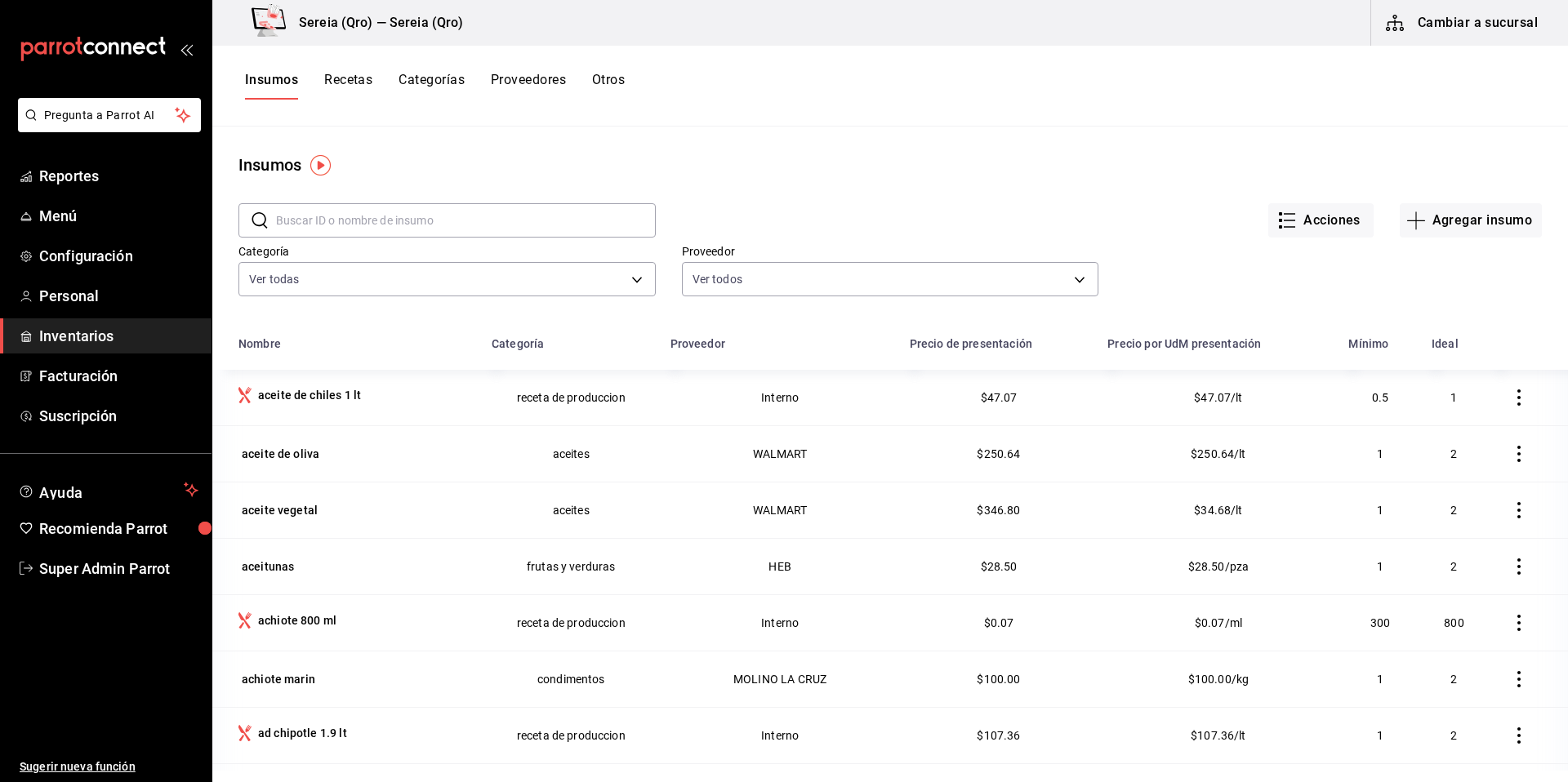 click on "Insumos" at bounding box center (890, 165) 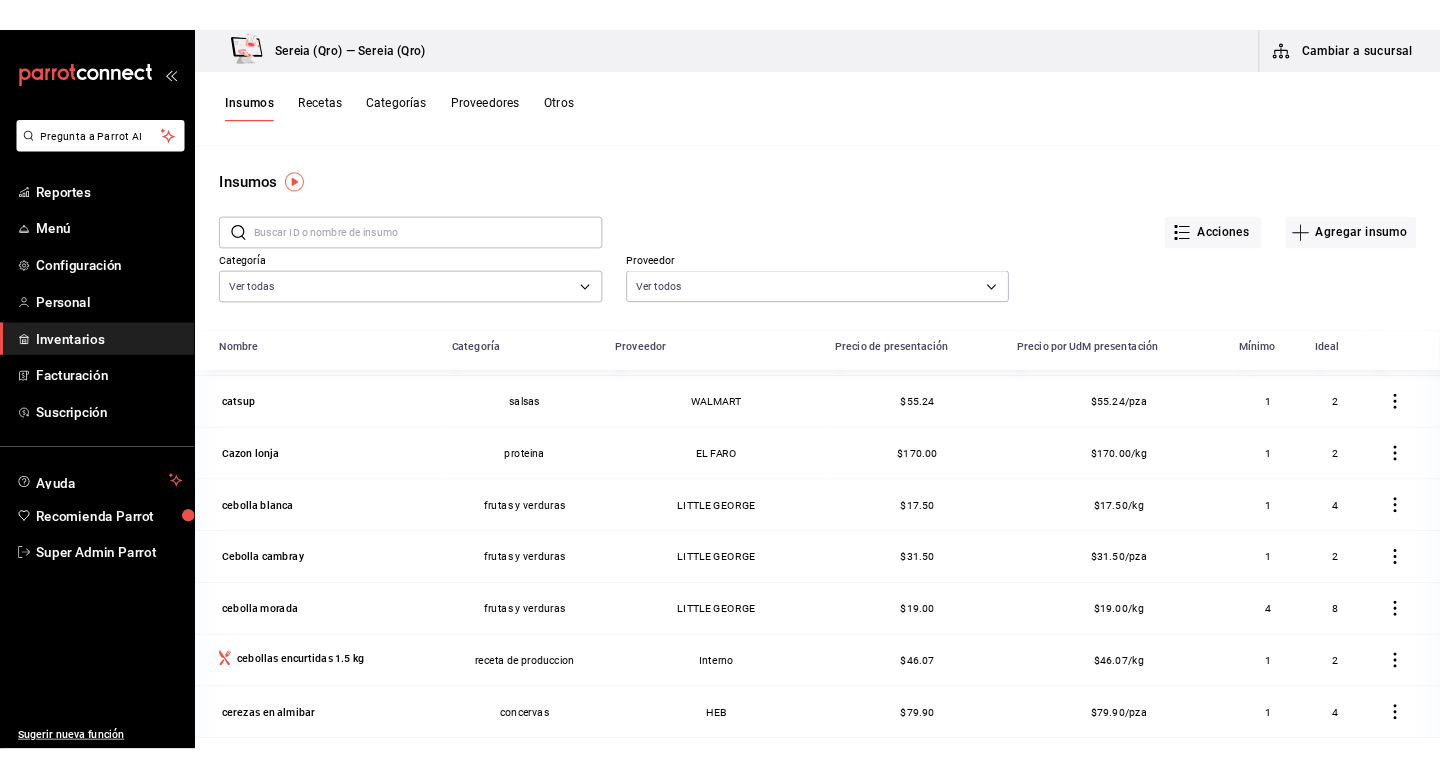 scroll, scrollTop: 3649, scrollLeft: 0, axis: vertical 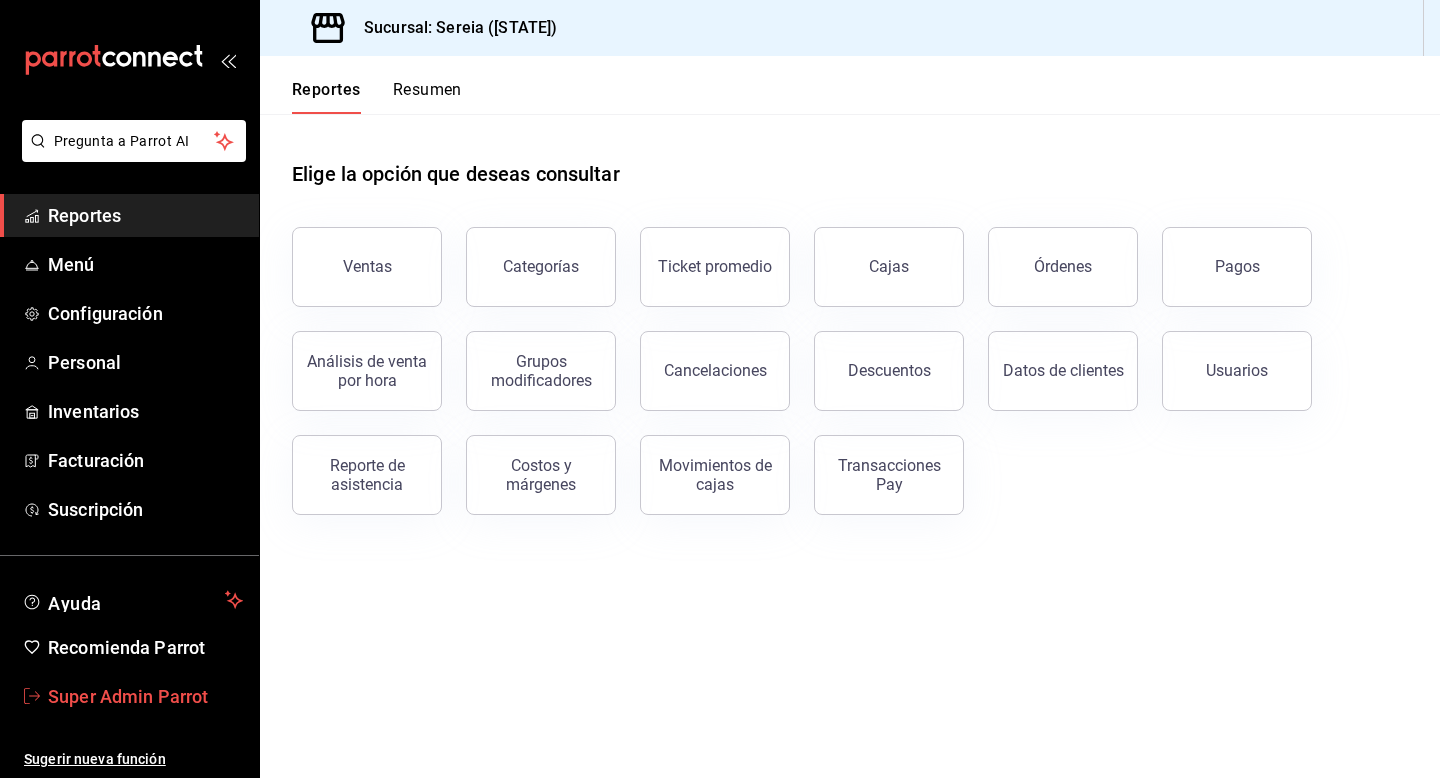 click on "Super Admin Parrot" at bounding box center [129, 696] 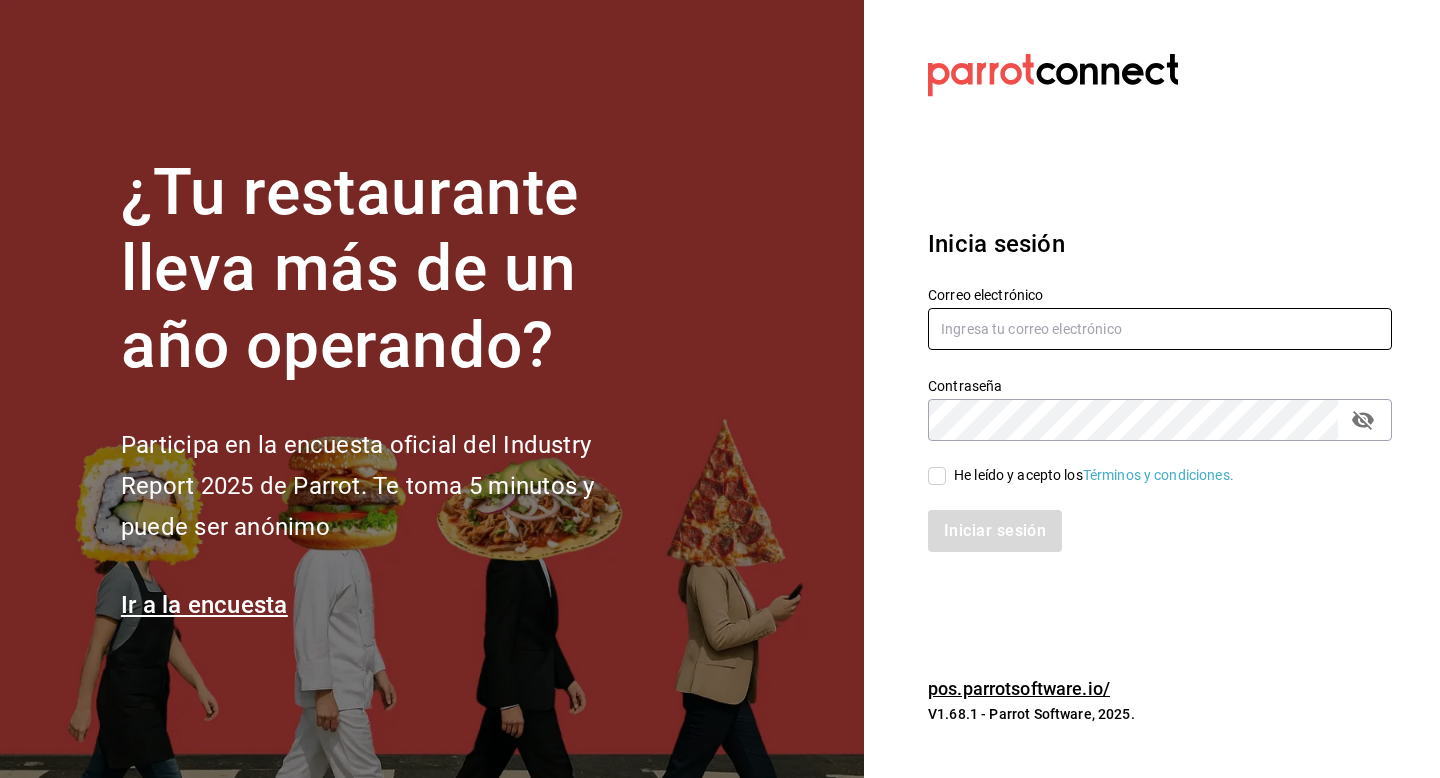 click at bounding box center (1160, 329) 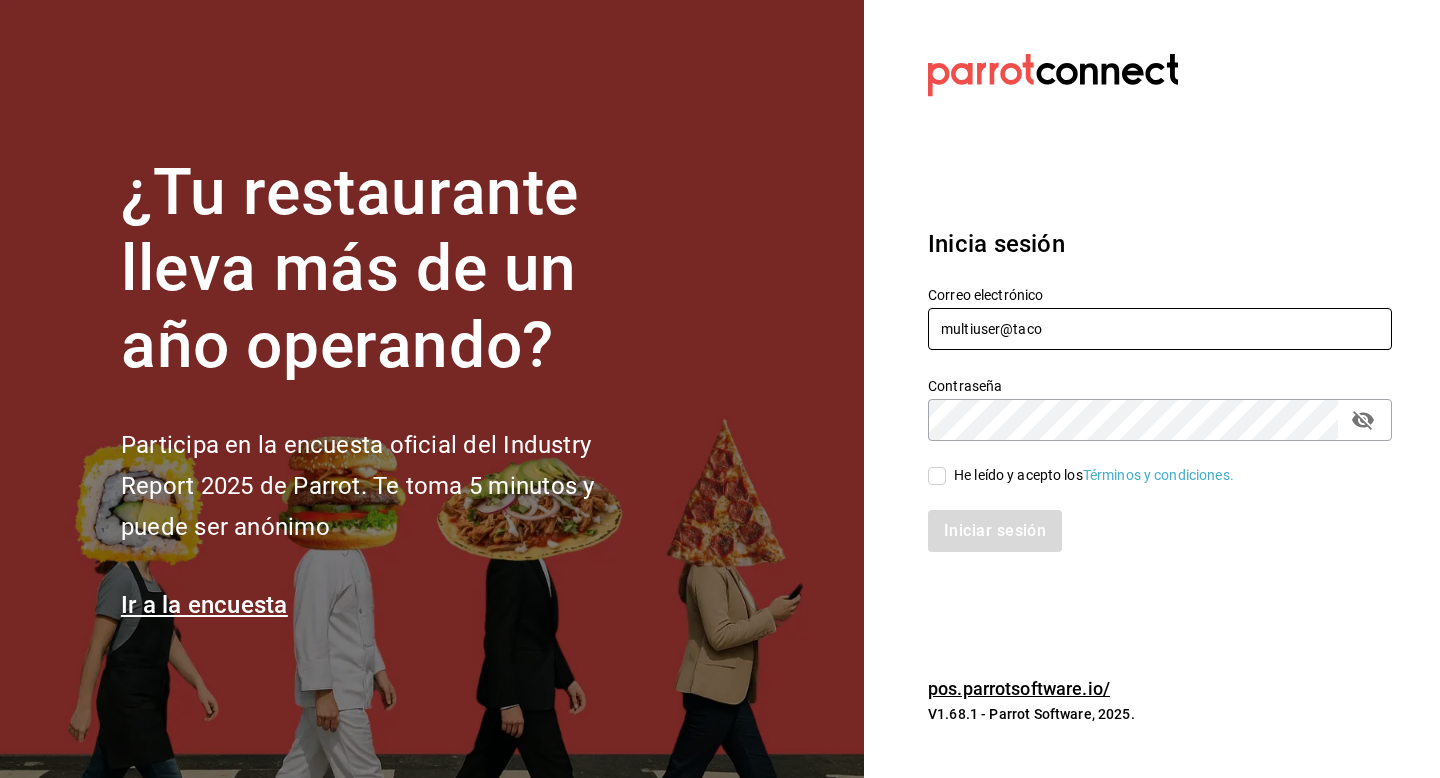 type on "multiuser@example.com" 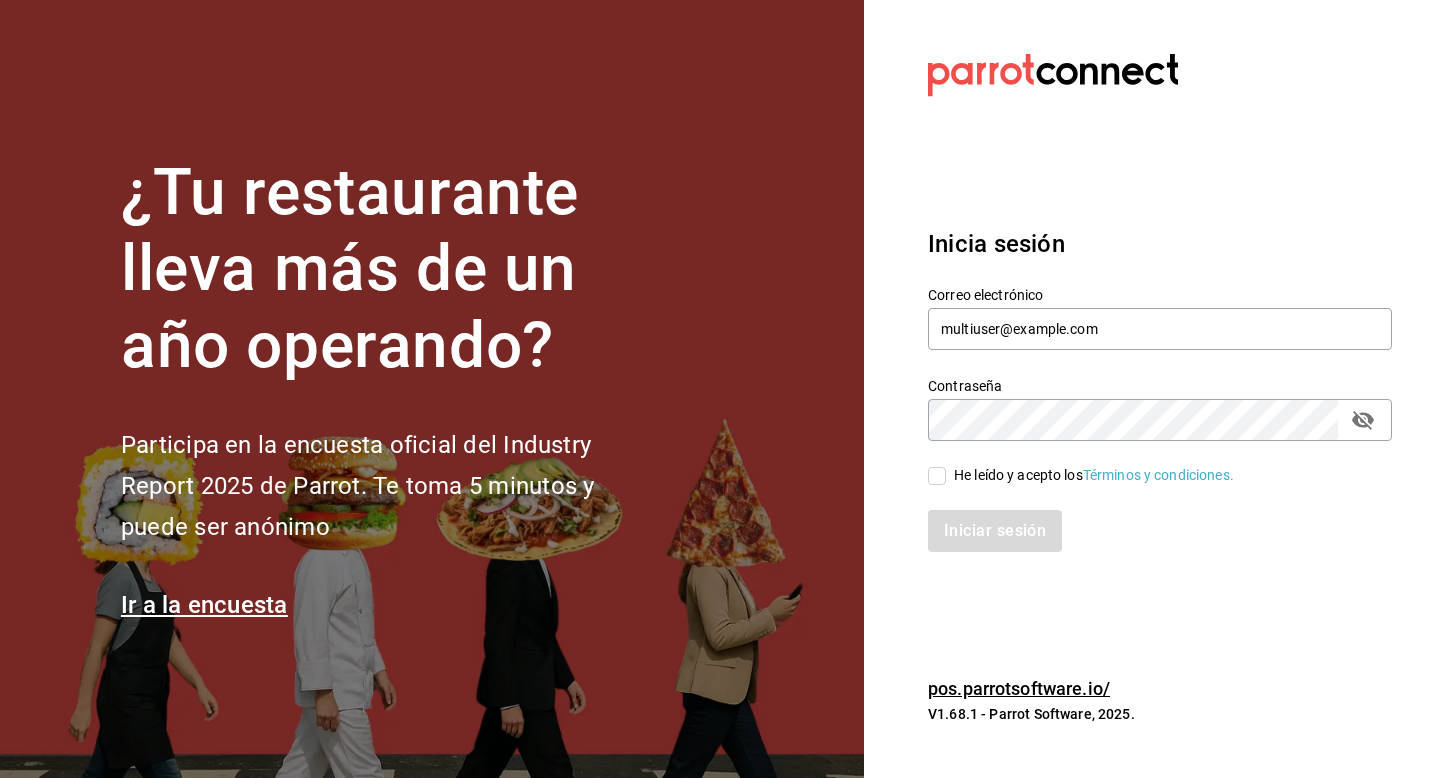 click on "He leído y acepto los  Términos y condiciones." at bounding box center [1090, 475] 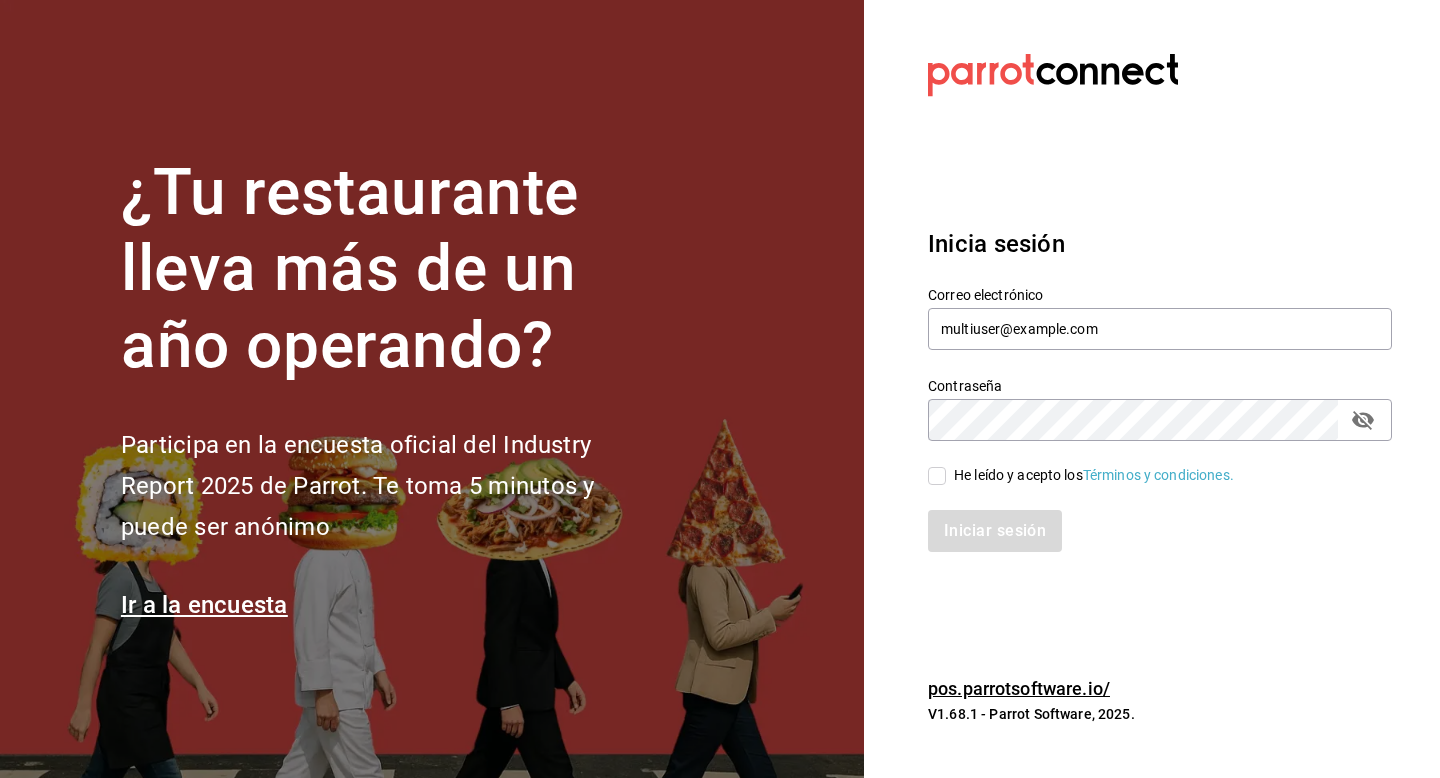 checkbox on "true" 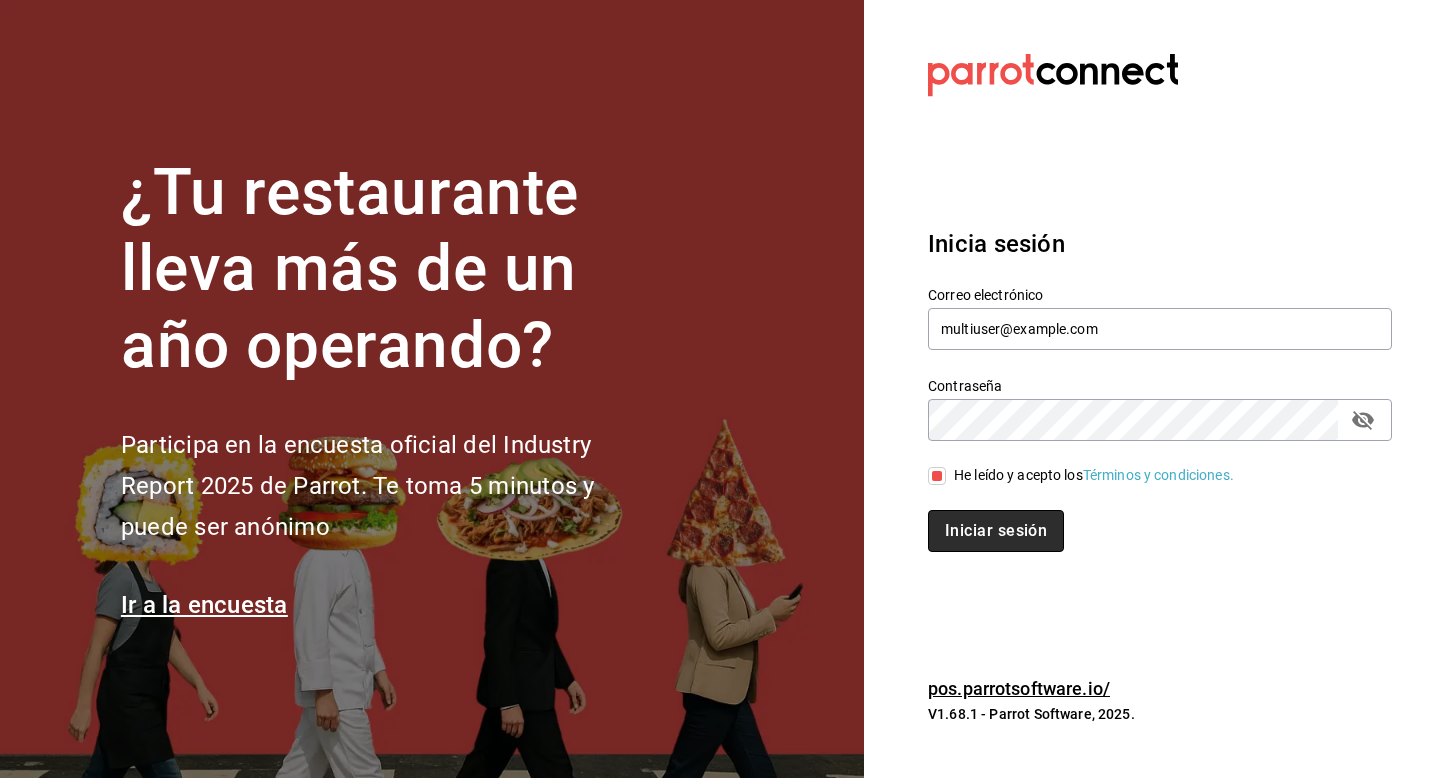 click on "Iniciar sesión" at bounding box center (996, 531) 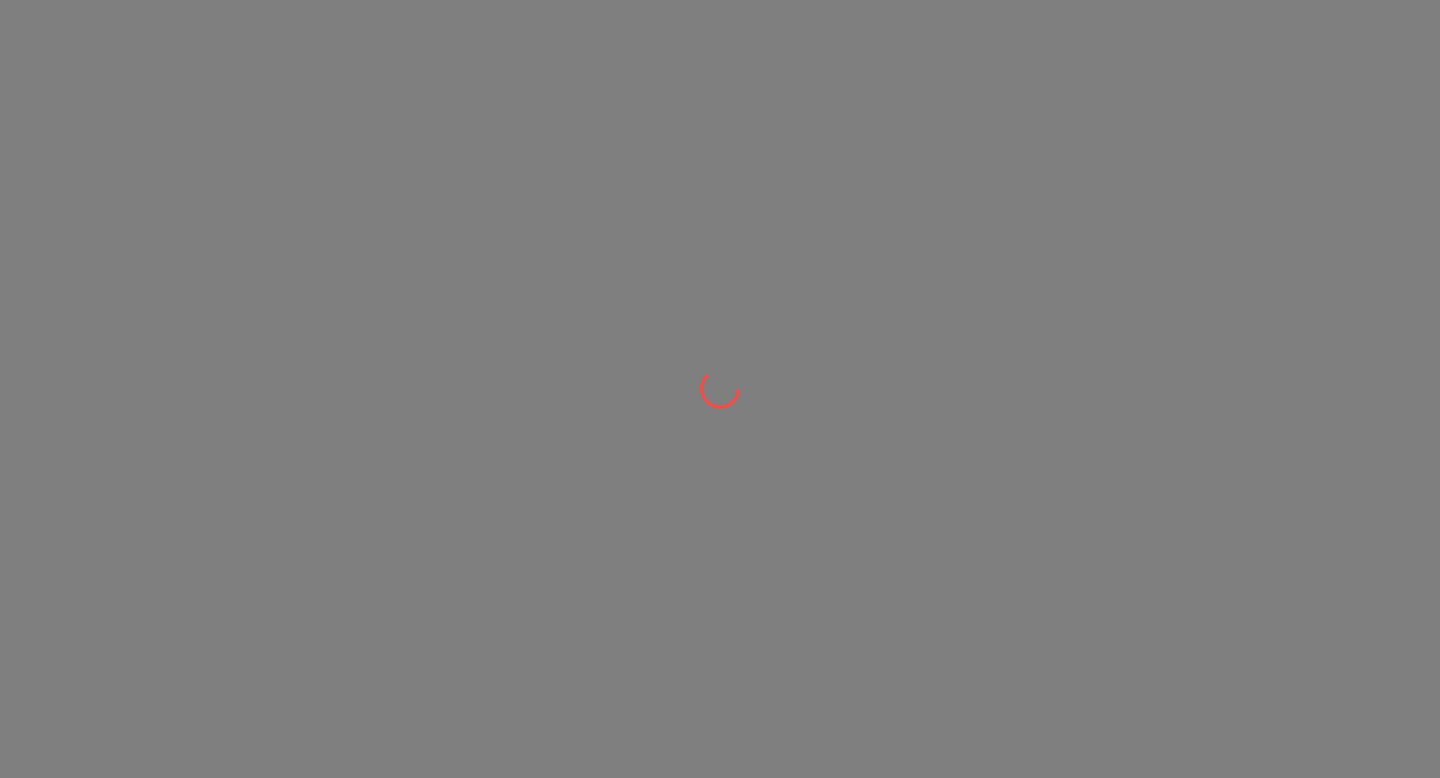 scroll, scrollTop: 0, scrollLeft: 0, axis: both 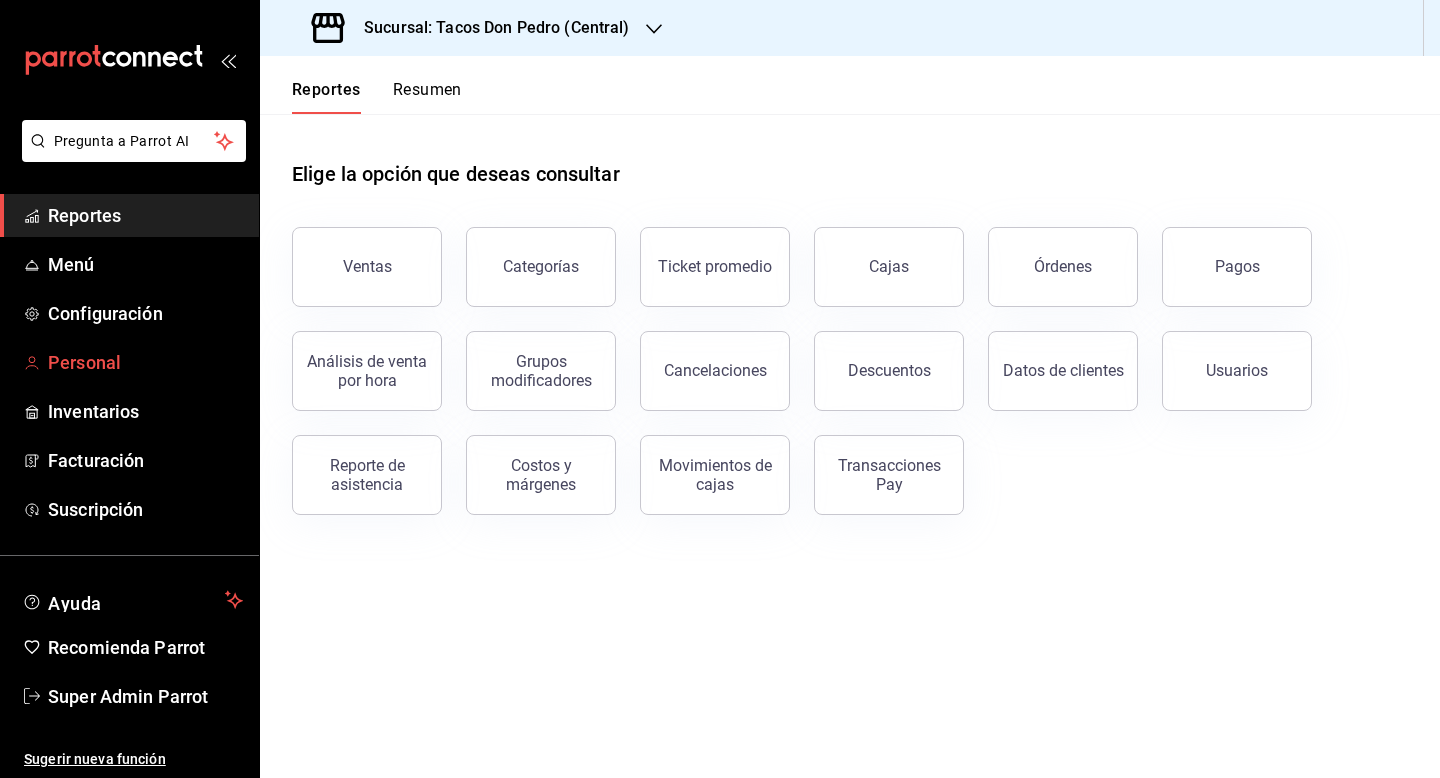 click on "Personal" at bounding box center [145, 362] 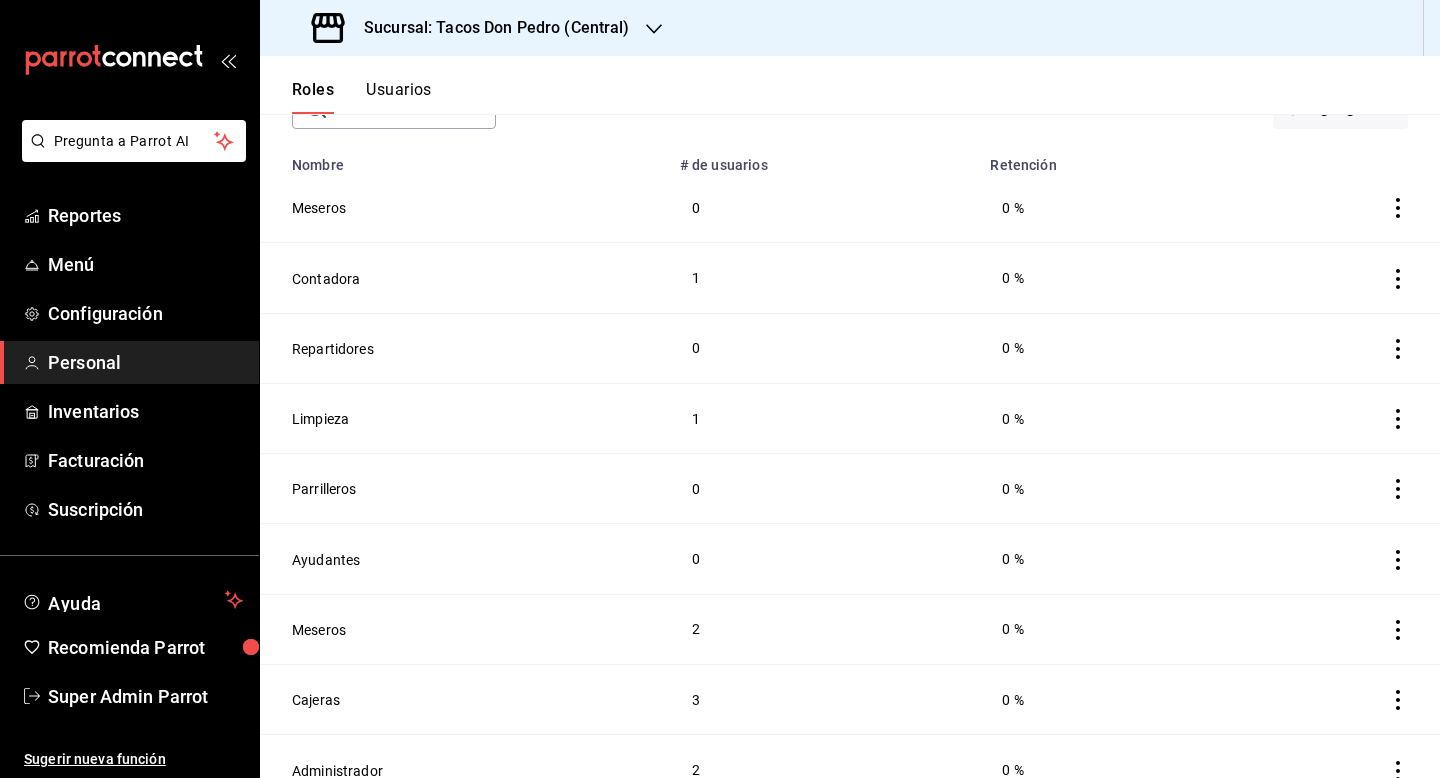scroll, scrollTop: 165, scrollLeft: 0, axis: vertical 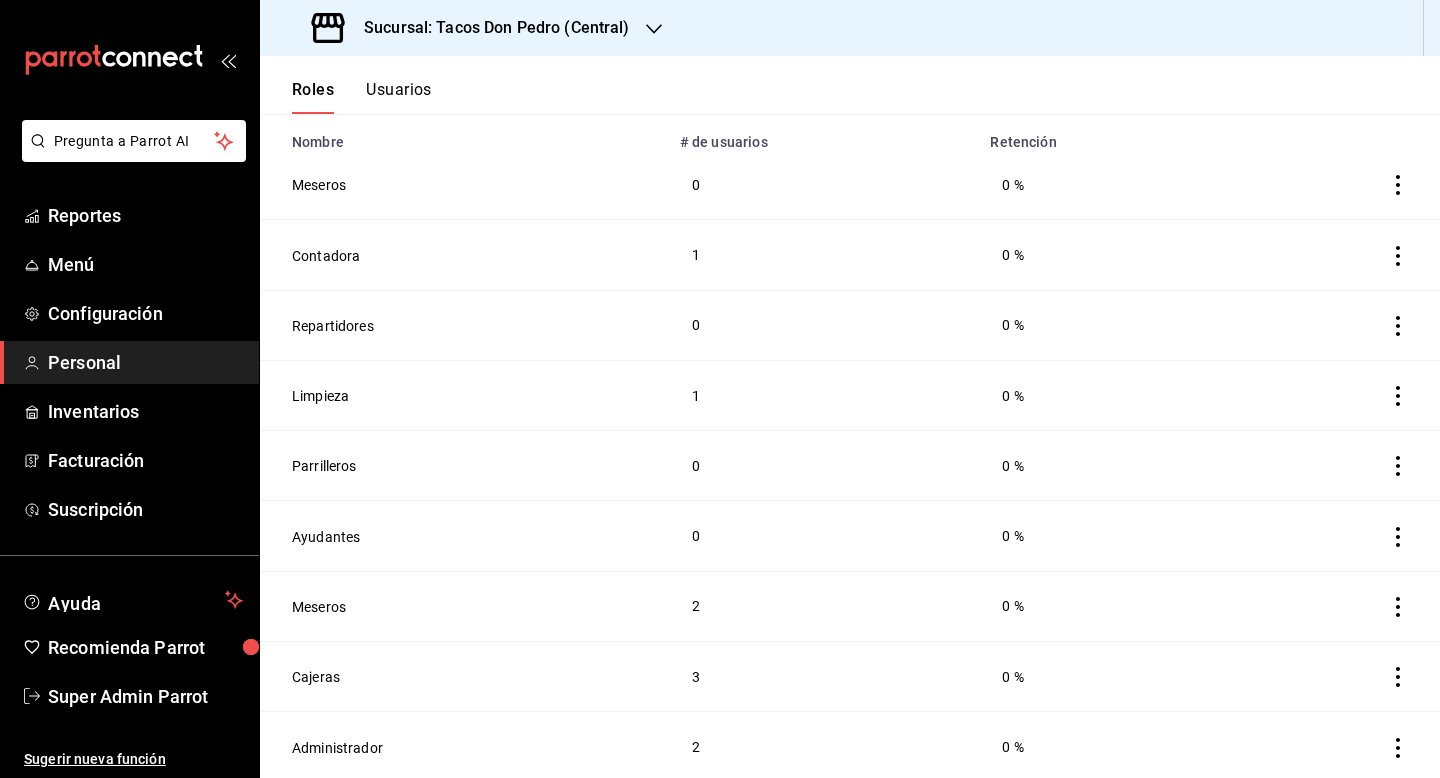 click on "Sucursal: Tacos Don Pedro (Central)" at bounding box center (473, 28) 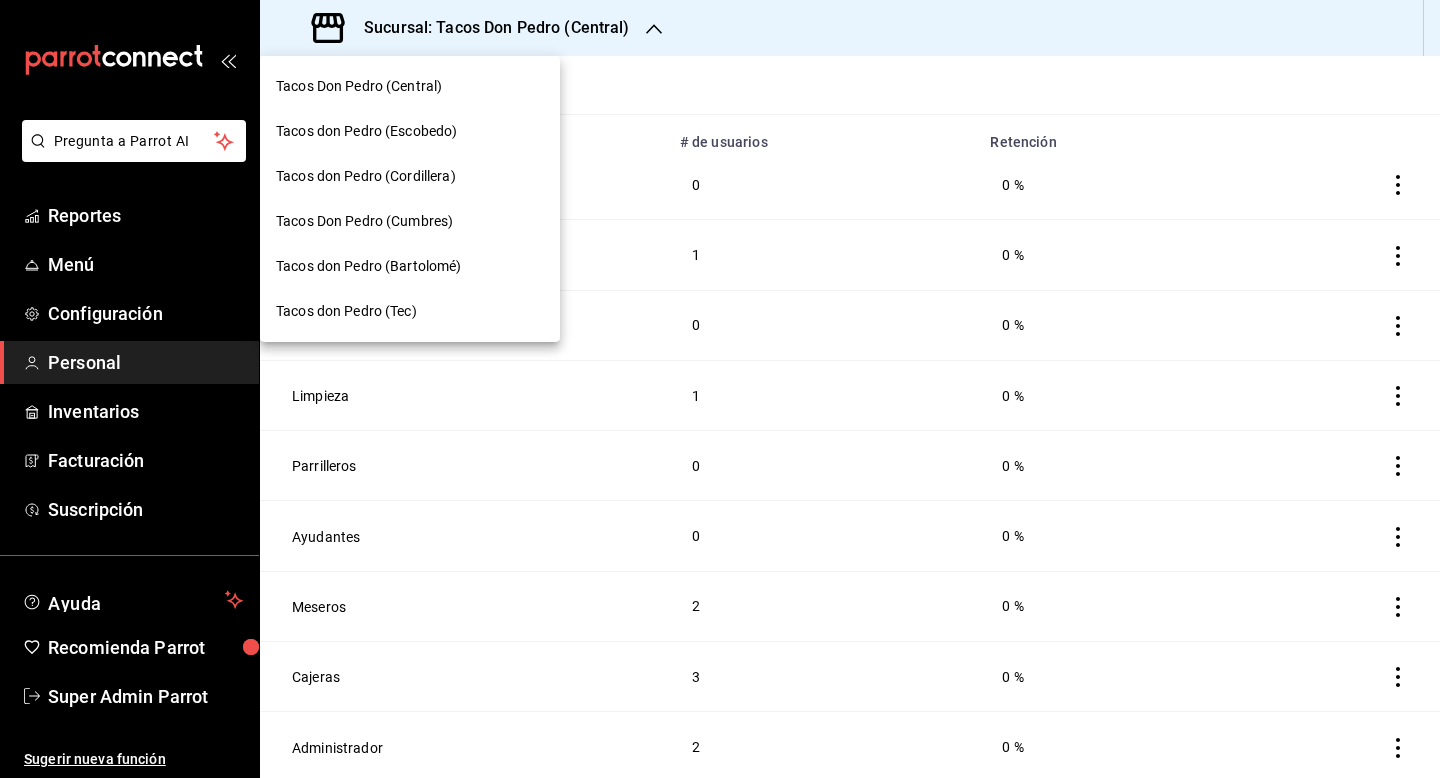 click on "Tacos Don Pedro (Cumbres)" at bounding box center (364, 221) 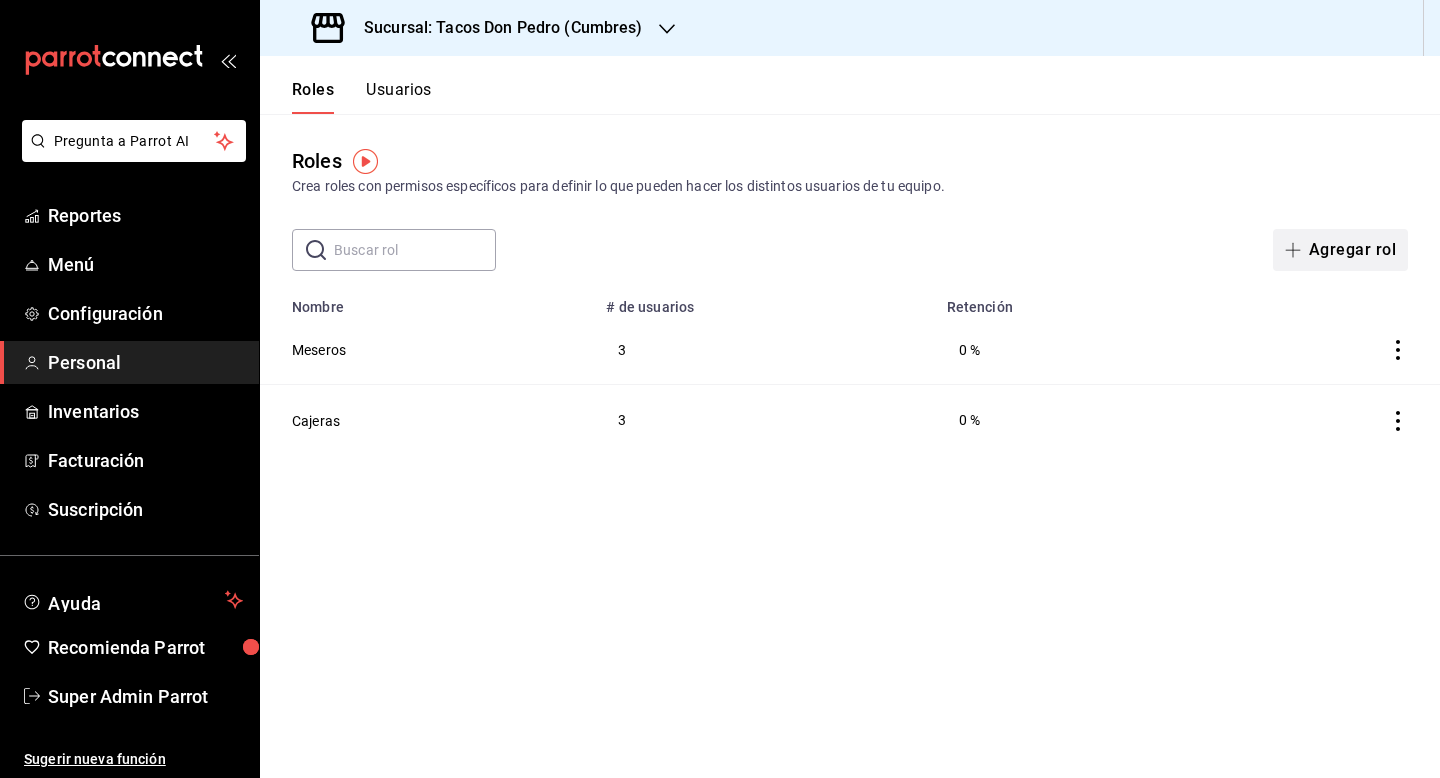 click 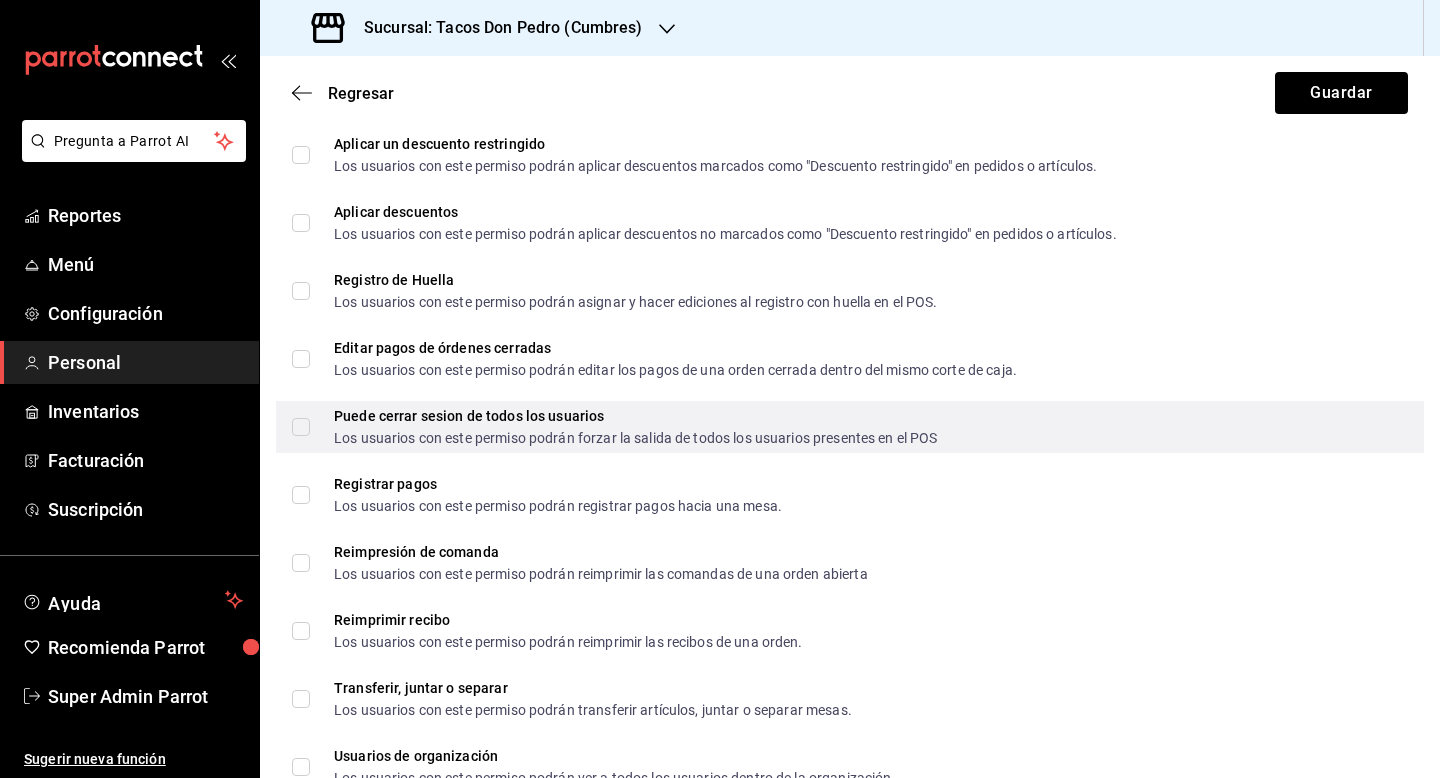 scroll, scrollTop: 3398, scrollLeft: 0, axis: vertical 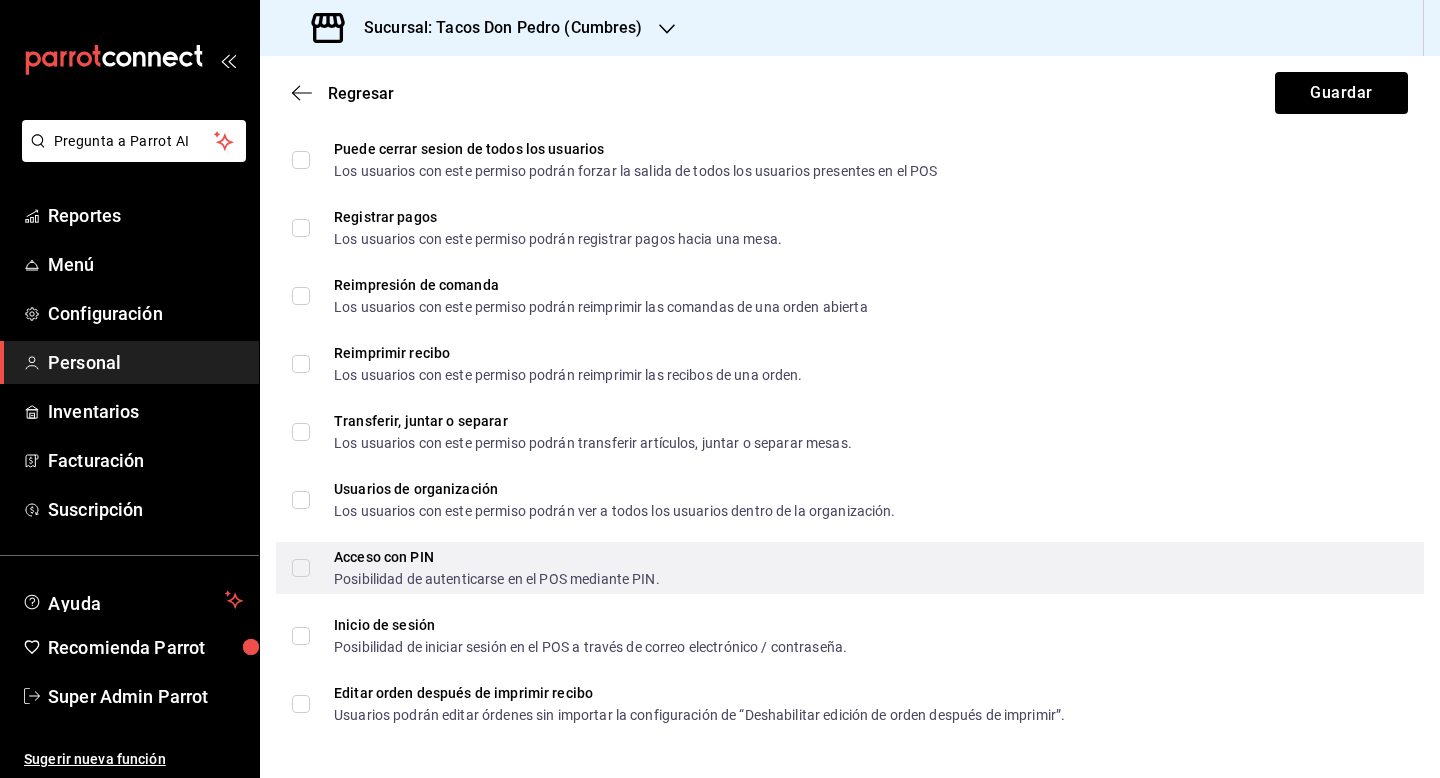 type on "Asistencia" 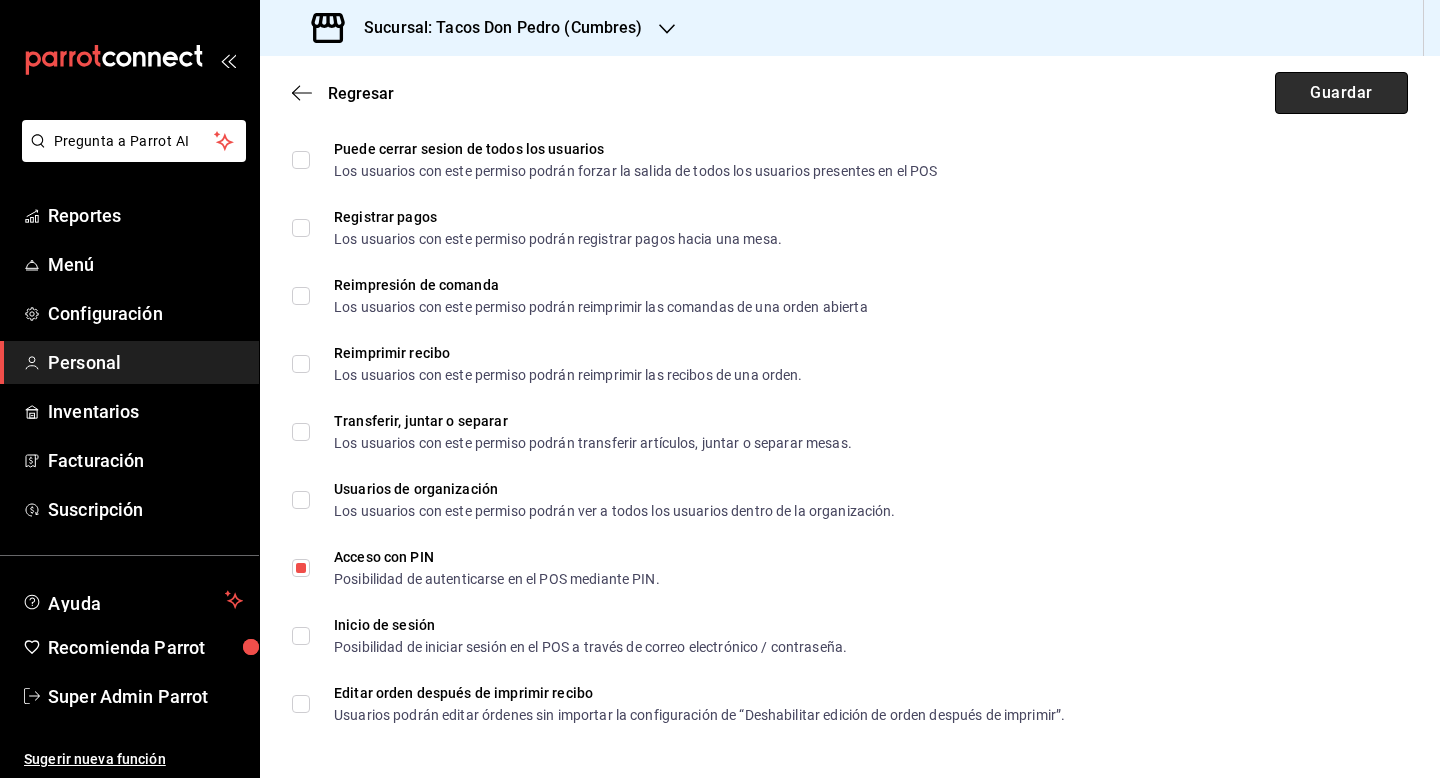 click on "Guardar" at bounding box center (1341, 93) 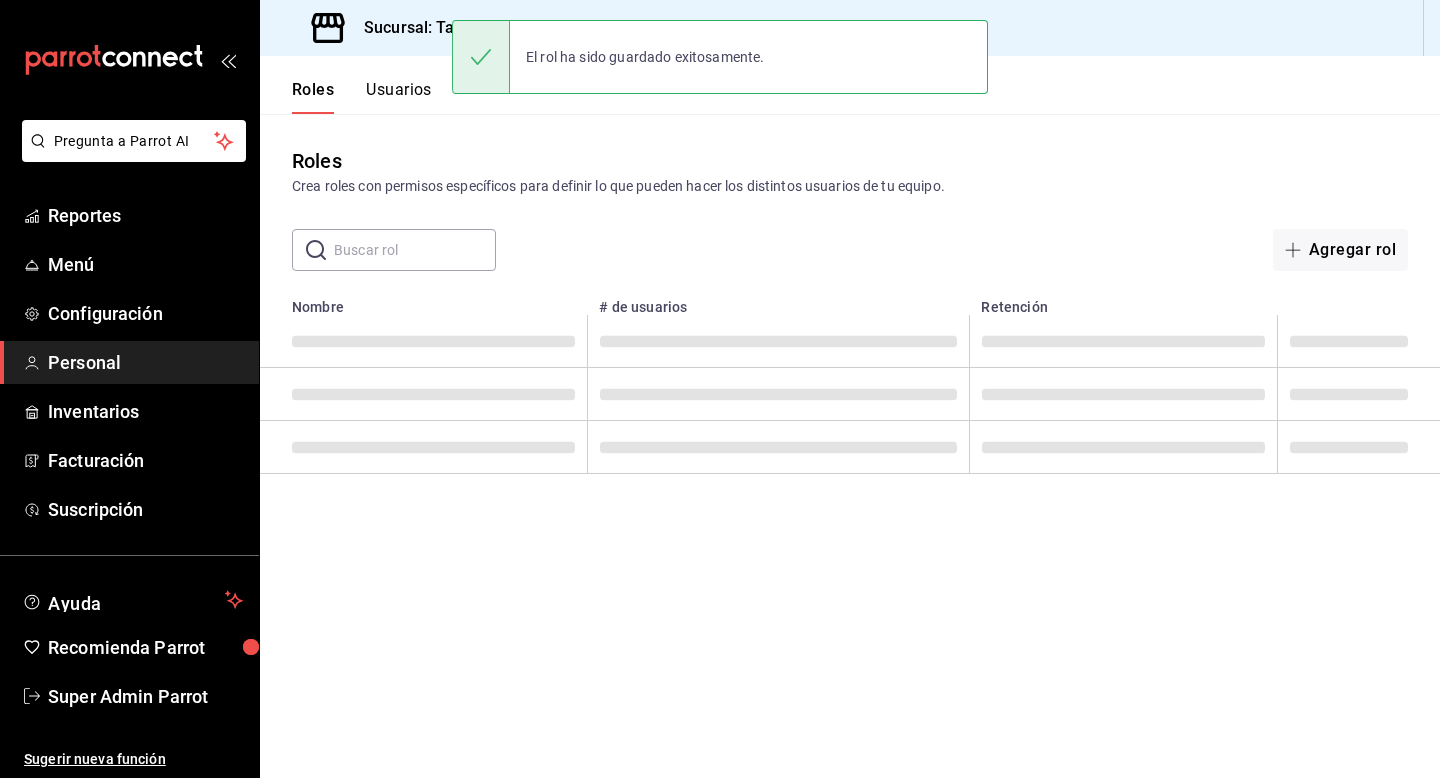 scroll, scrollTop: 0, scrollLeft: 0, axis: both 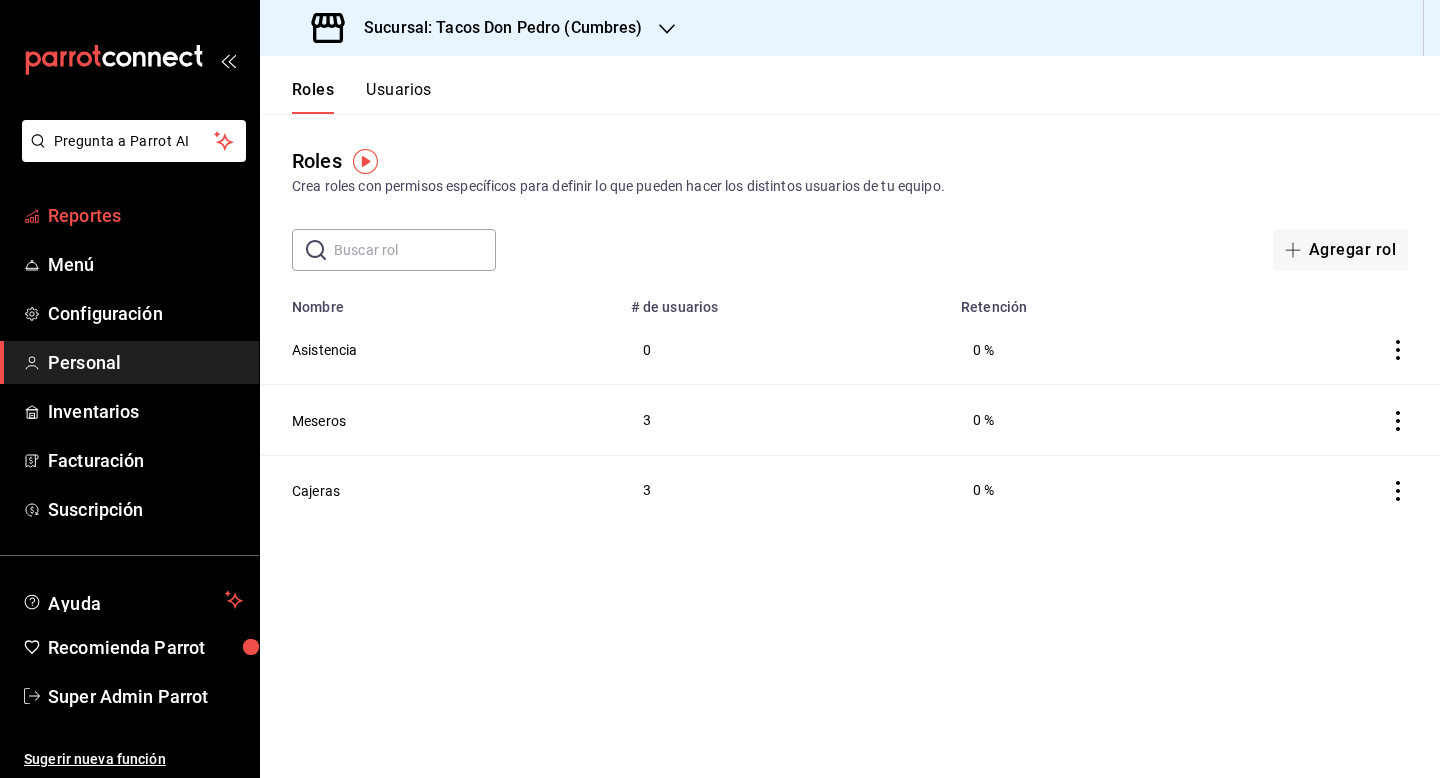 click on "Reportes" at bounding box center (145, 215) 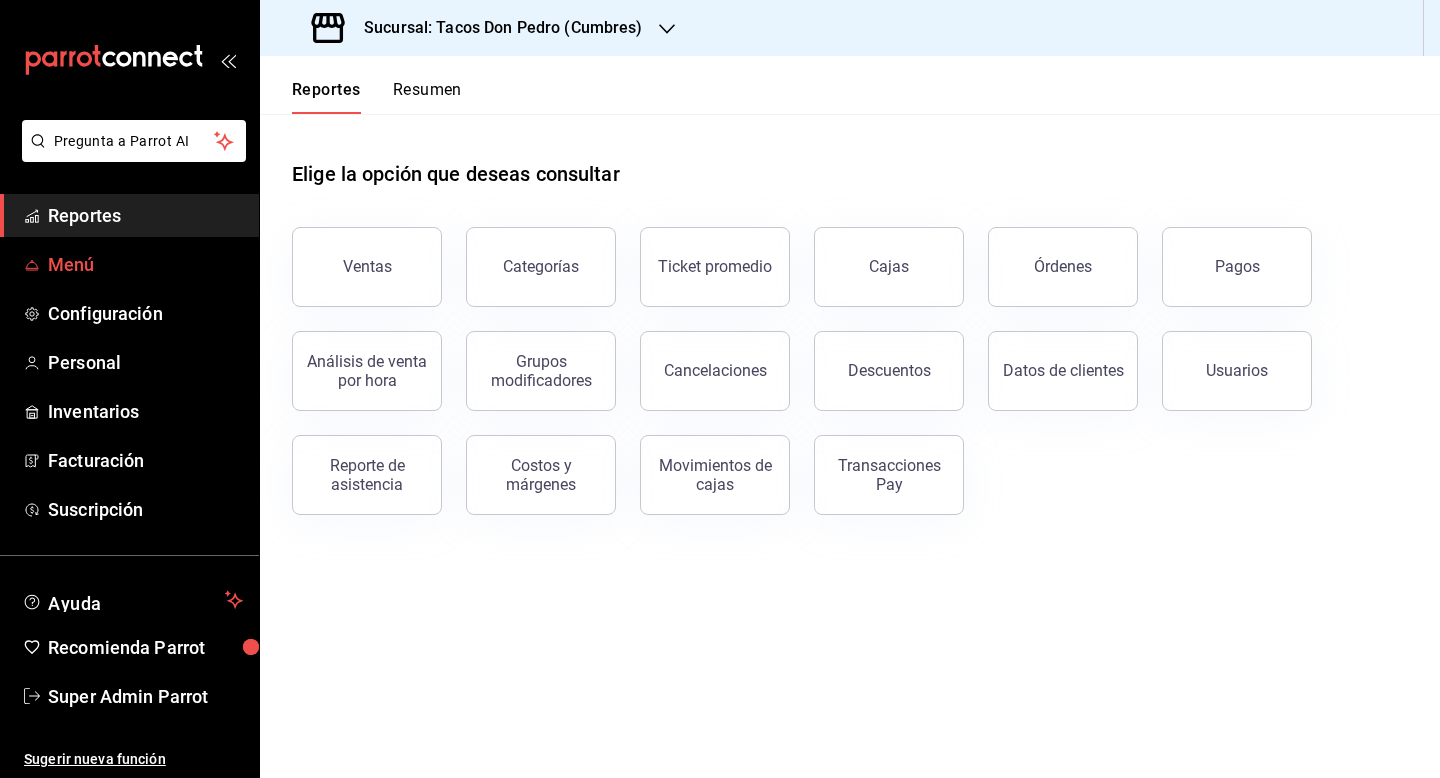 click on "Menú" at bounding box center (145, 264) 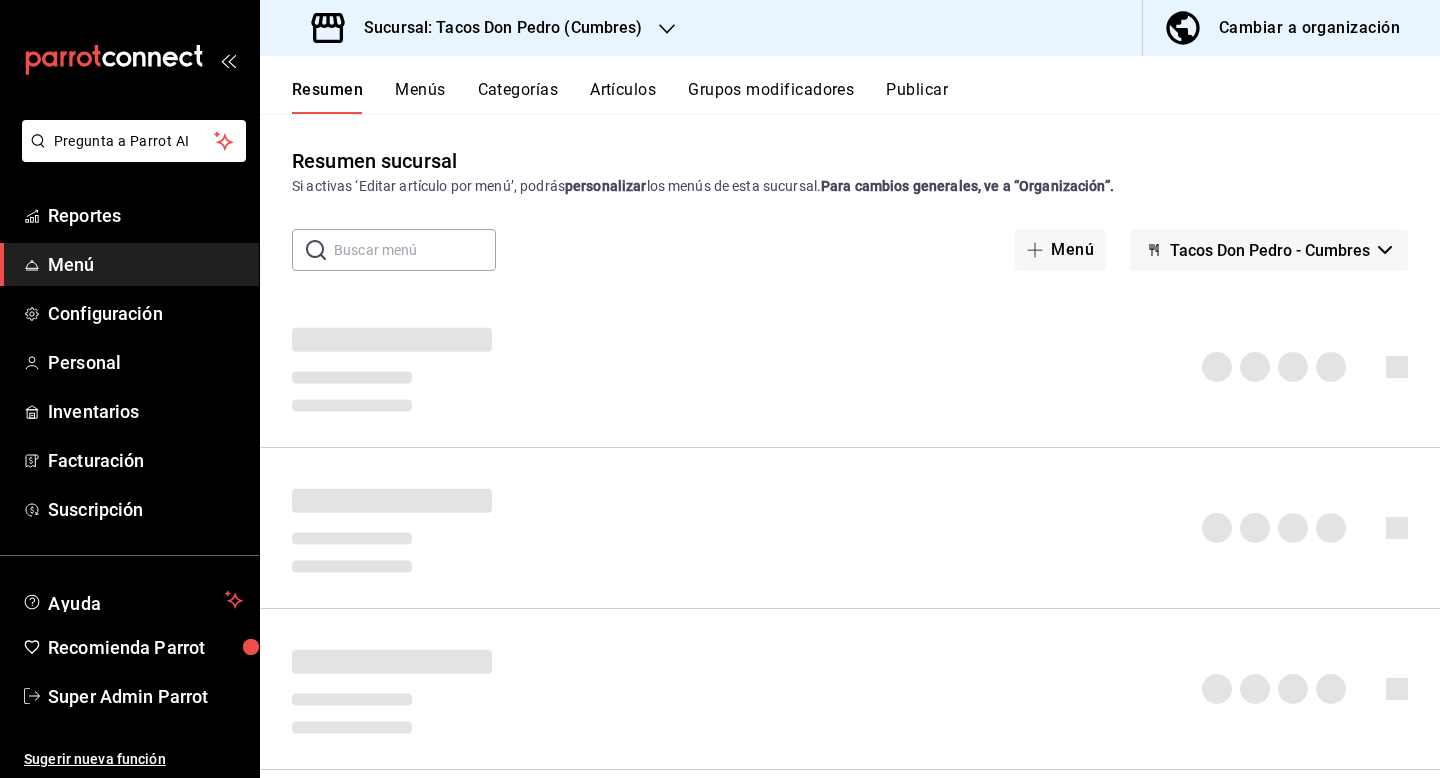 click on "Publicar" at bounding box center [917, 97] 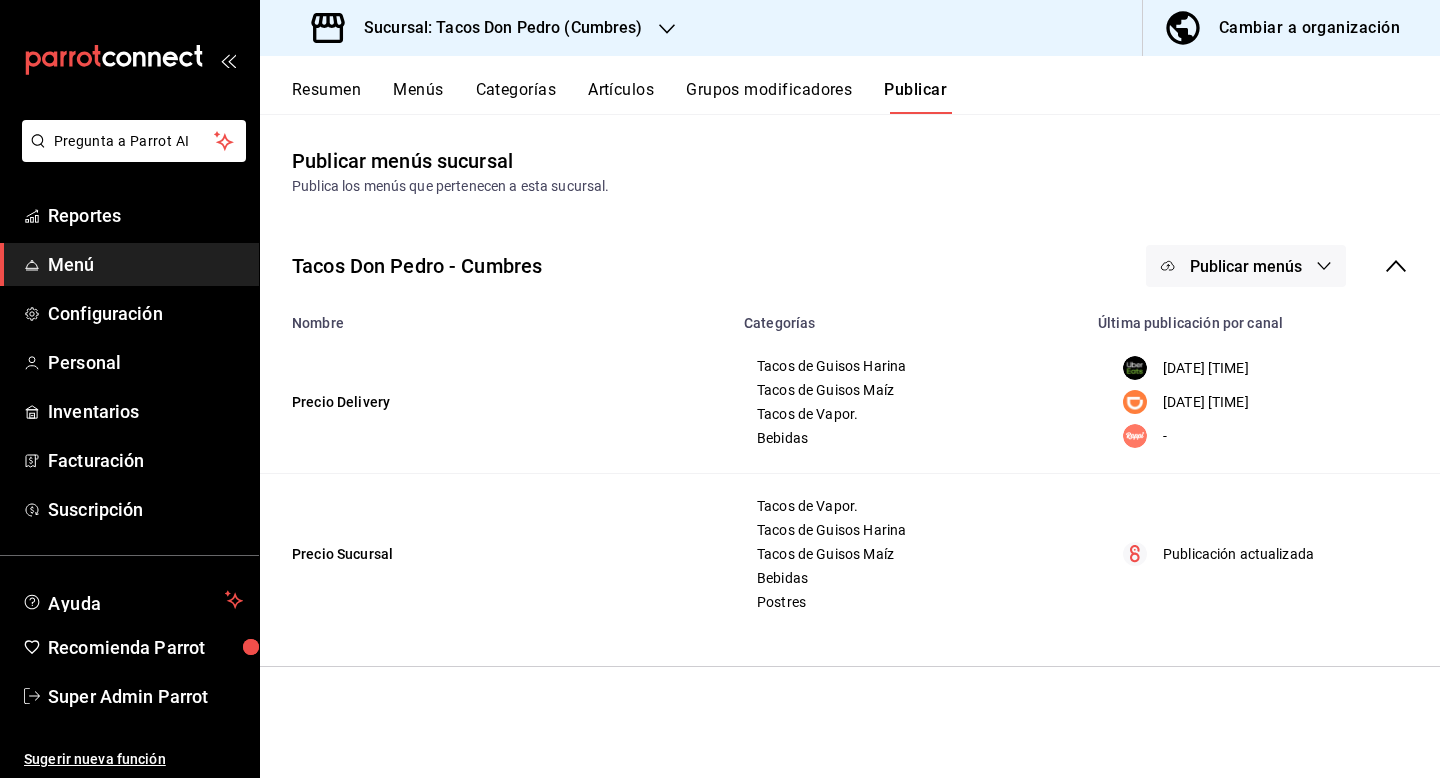 click on "Publicar menús" at bounding box center (1246, 266) 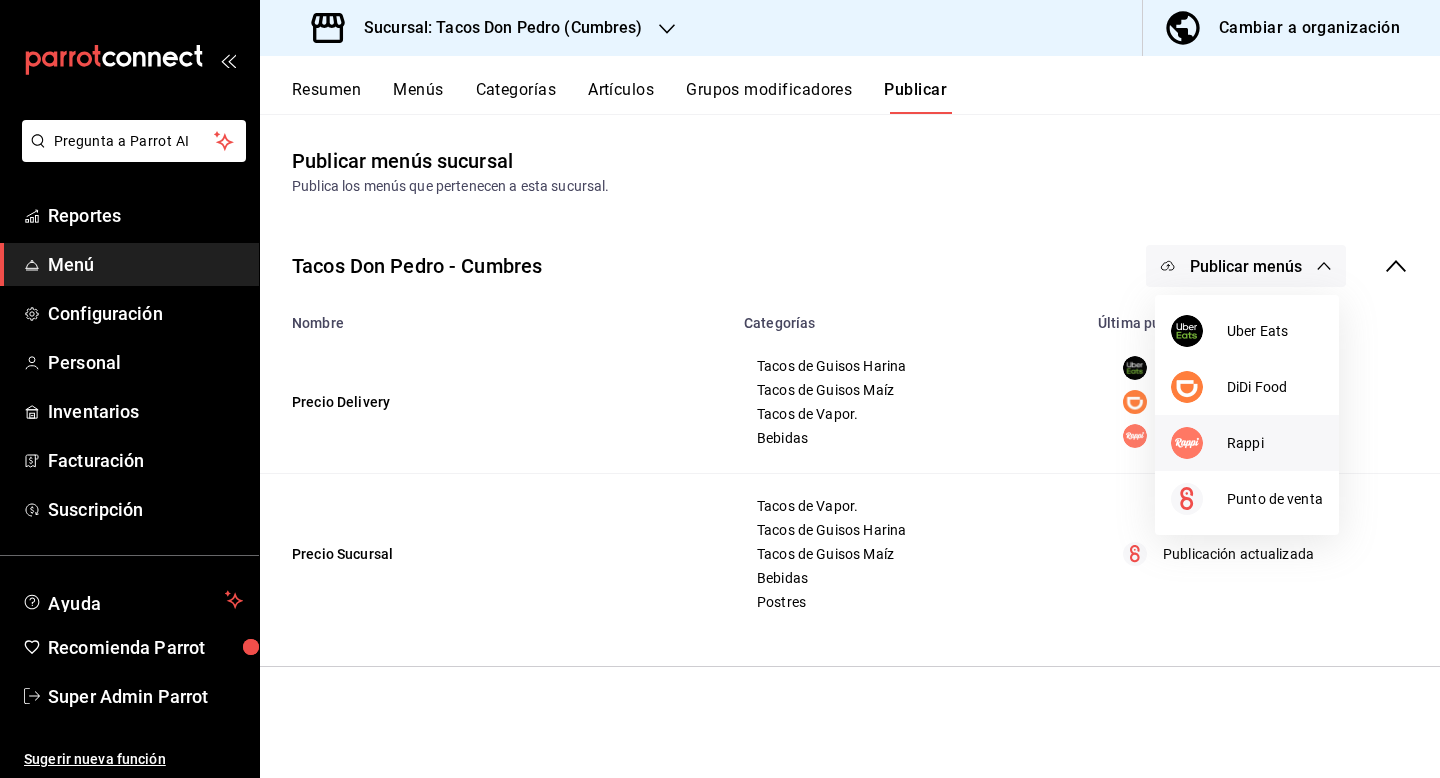 click at bounding box center (1199, 443) 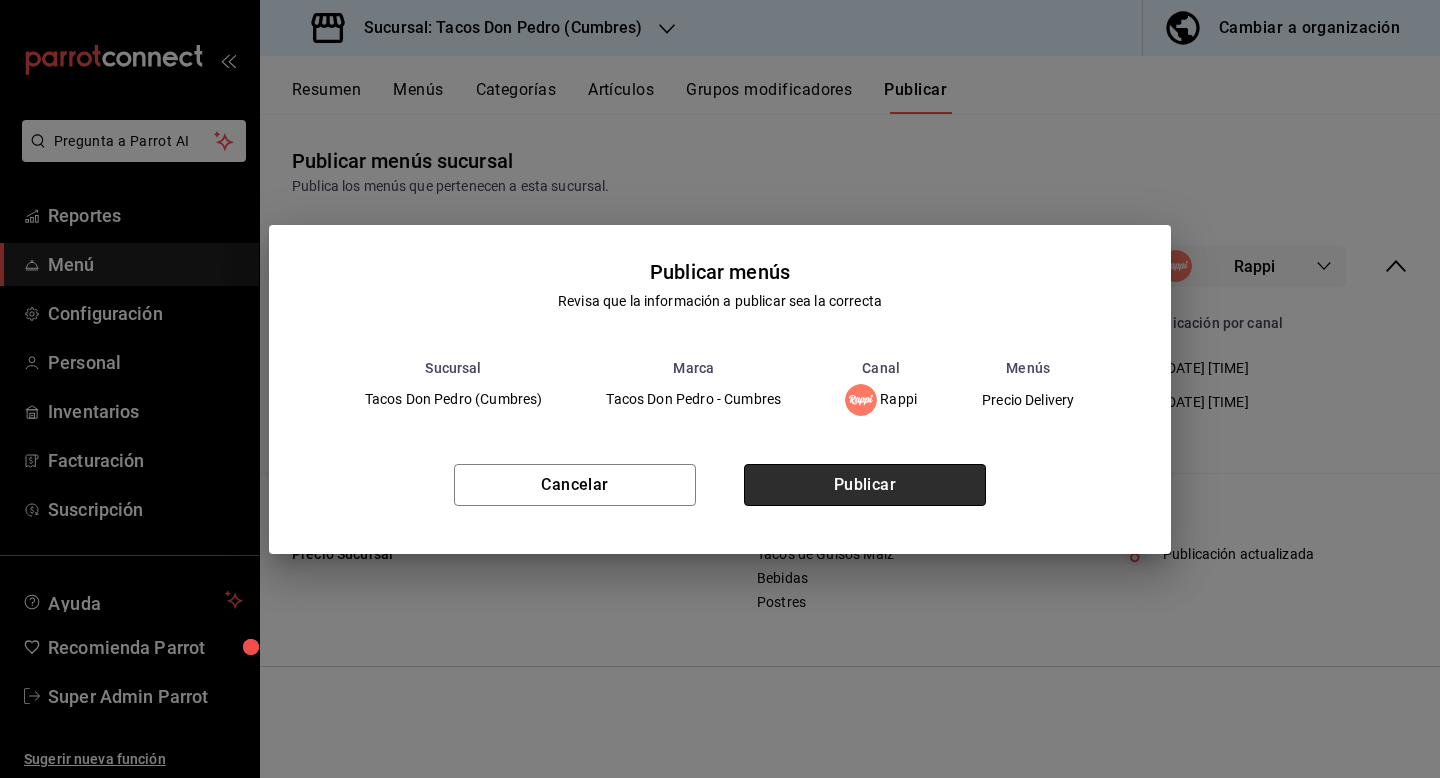 click on "Publicar" at bounding box center (865, 485) 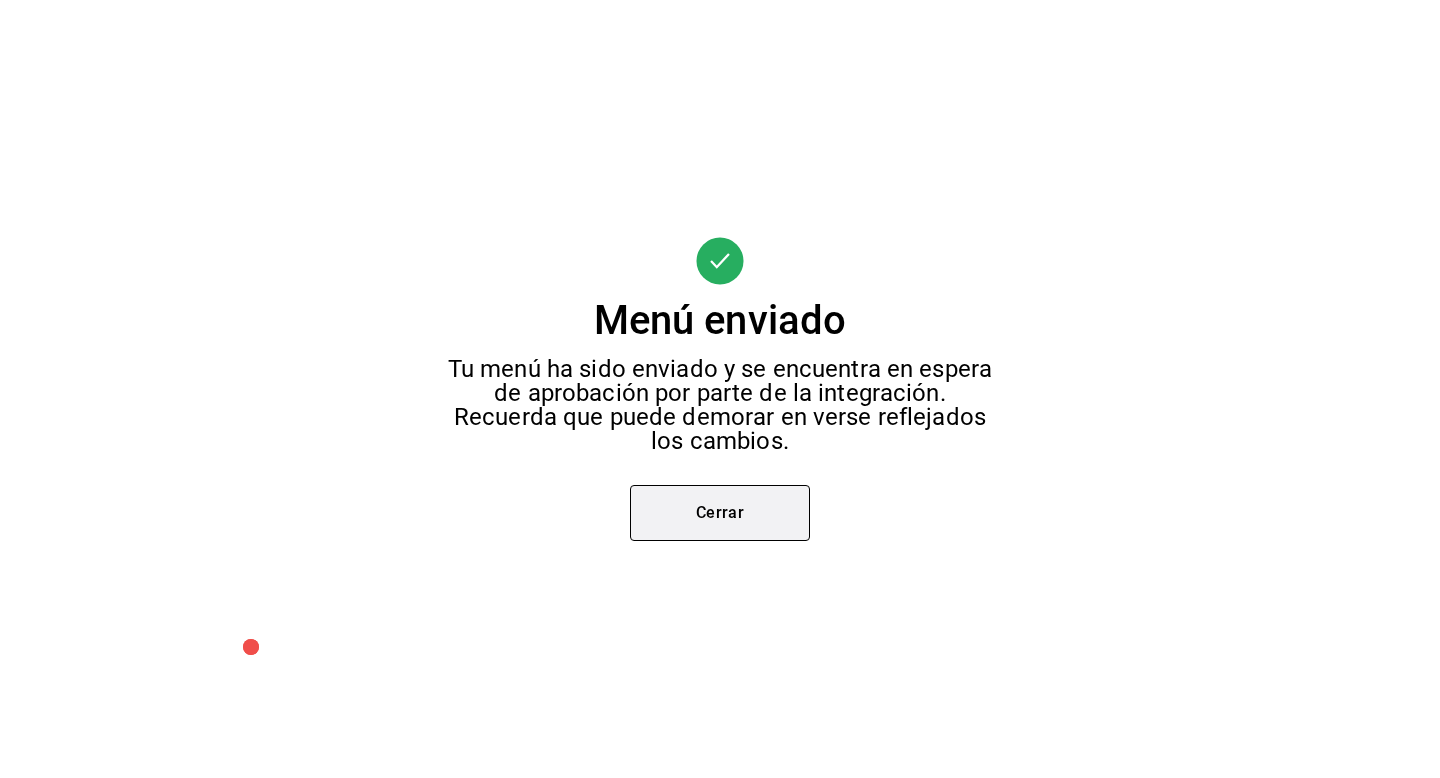 click on "Cerrar" at bounding box center [720, 513] 